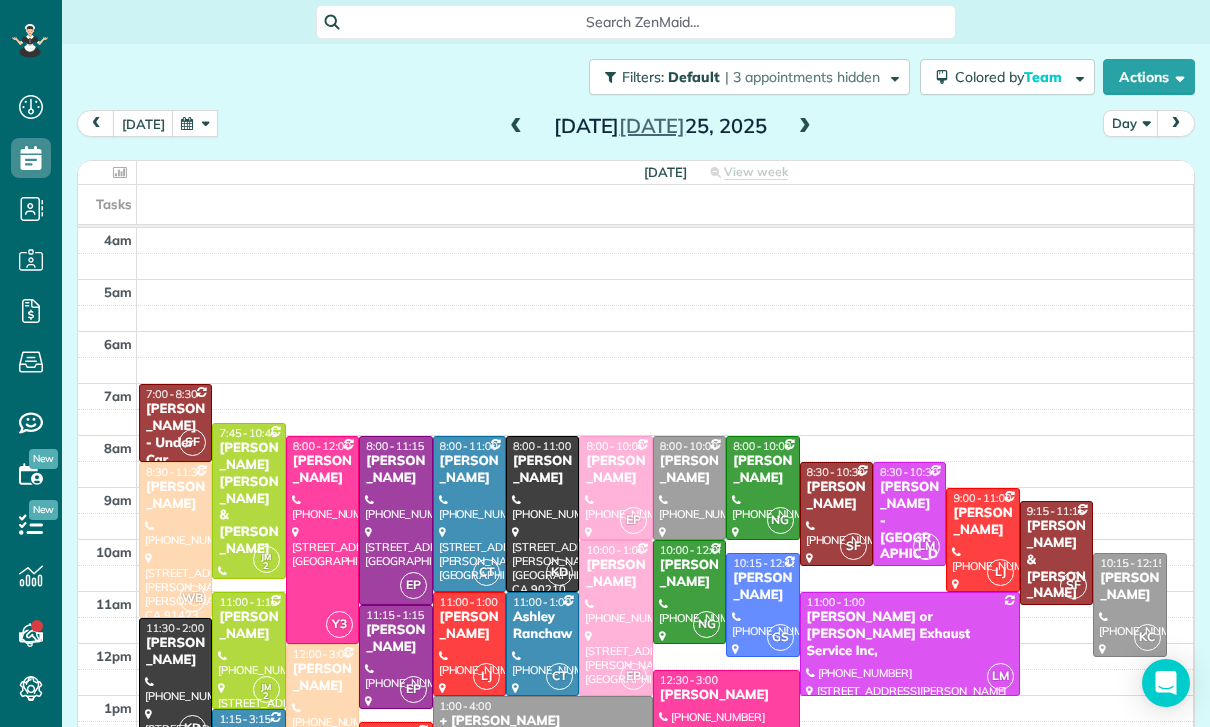 scroll, scrollTop: 0, scrollLeft: 0, axis: both 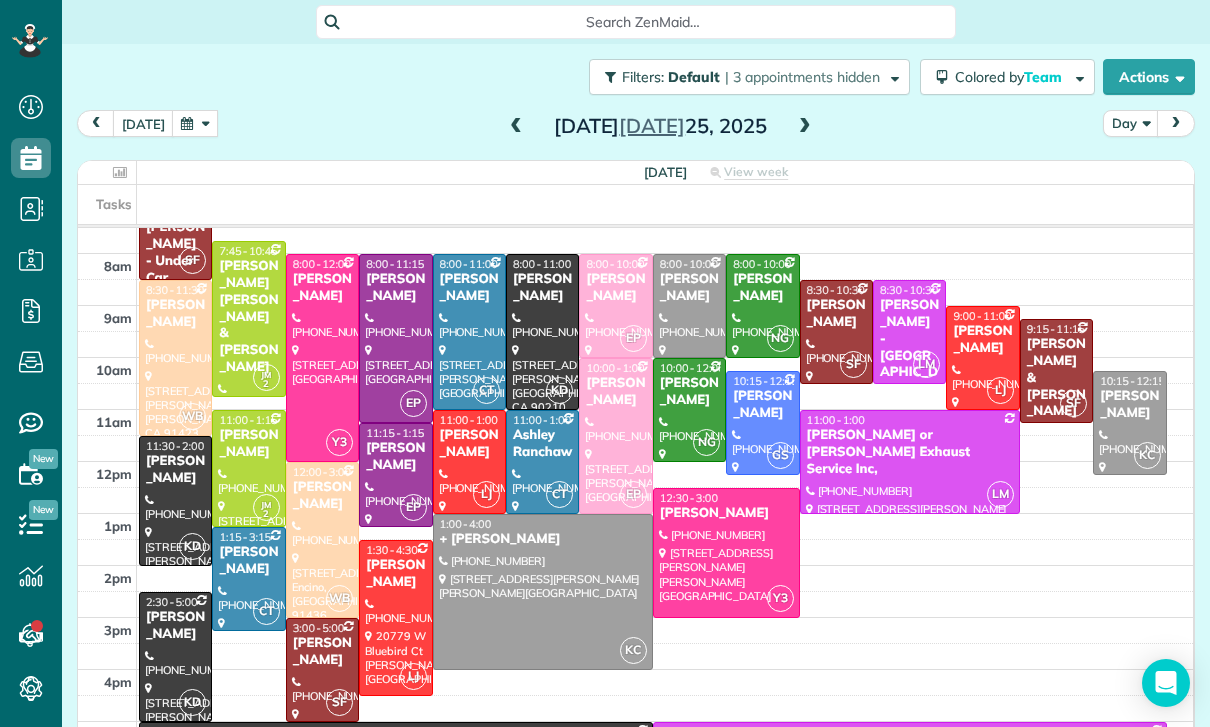 click on "[PERSON_NAME] & [PERSON_NAME]" at bounding box center (1056, 378) 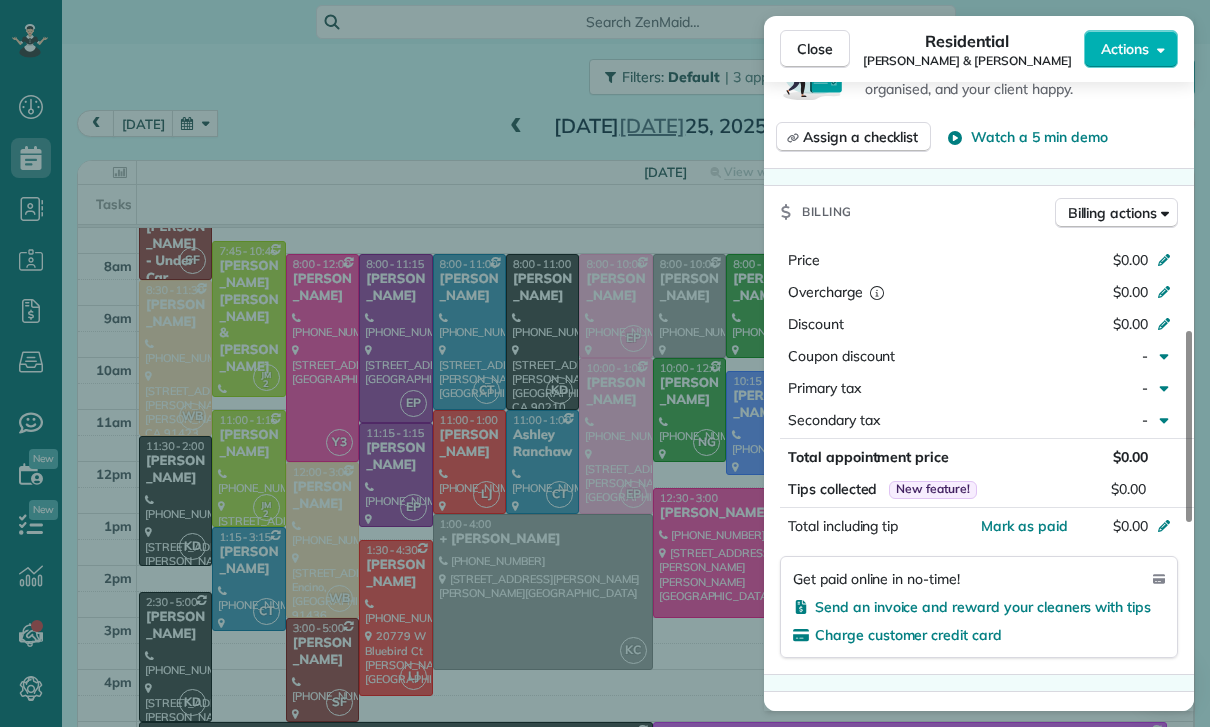 scroll, scrollTop: 831, scrollLeft: 0, axis: vertical 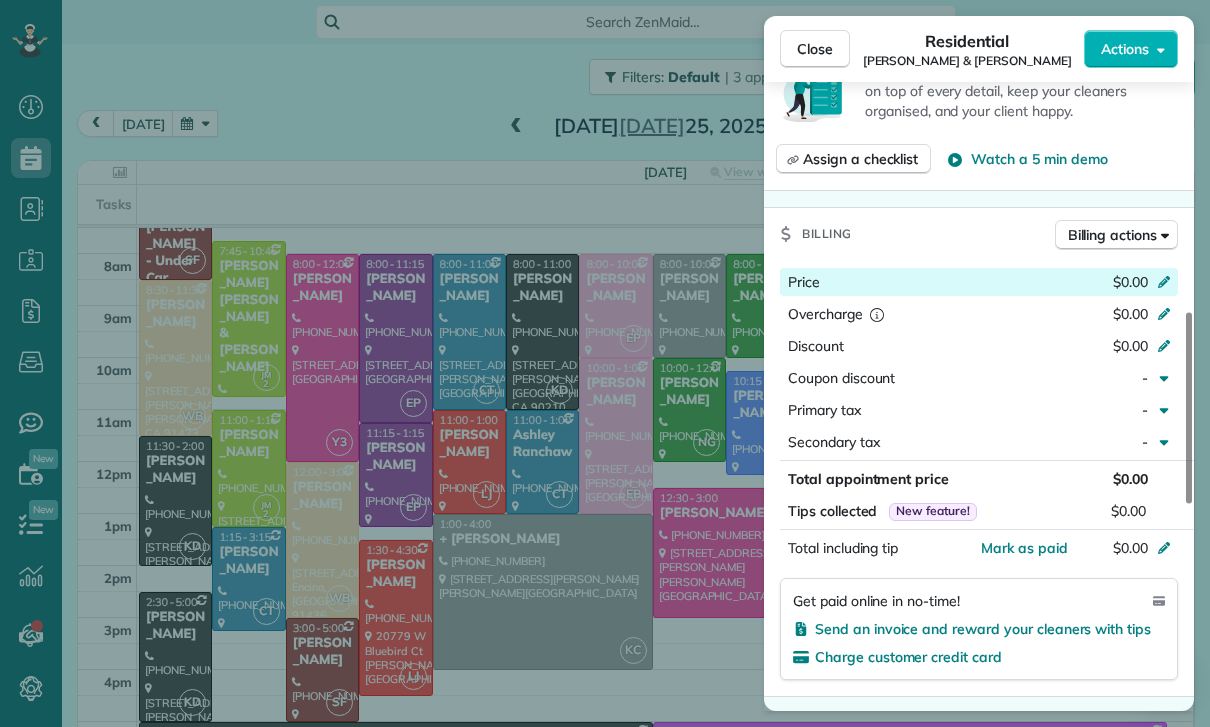 click 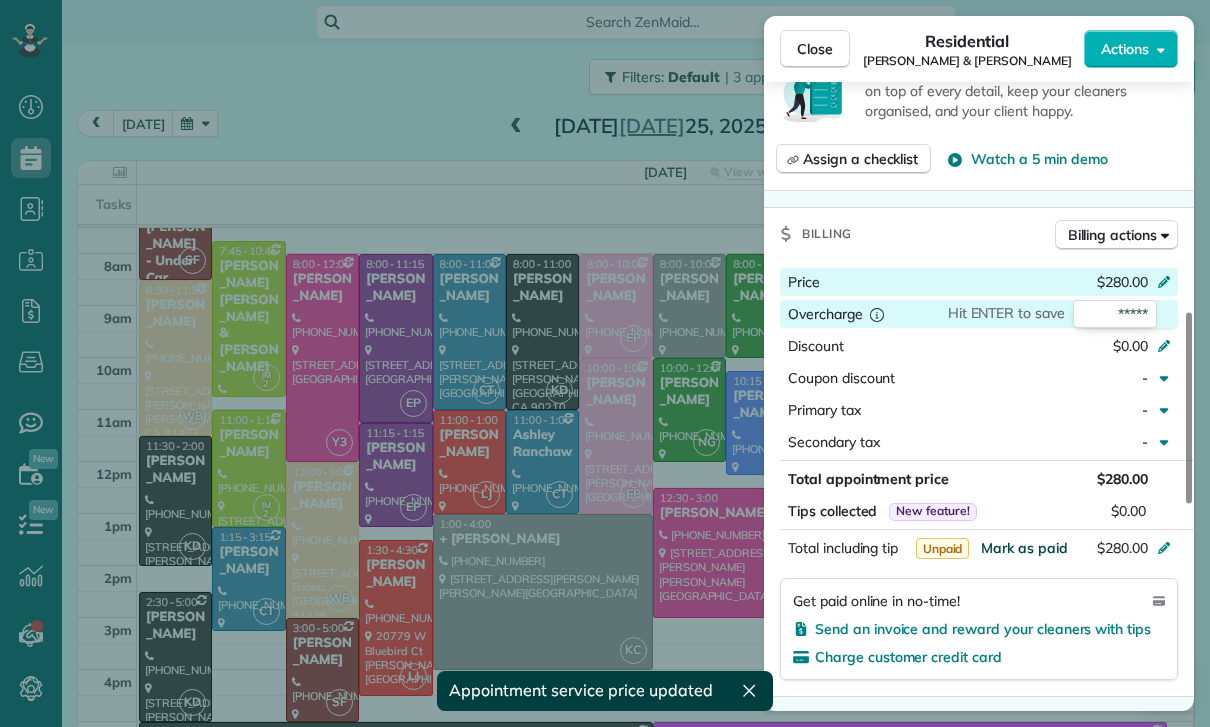 click on "Mark as paid" at bounding box center (1024, 548) 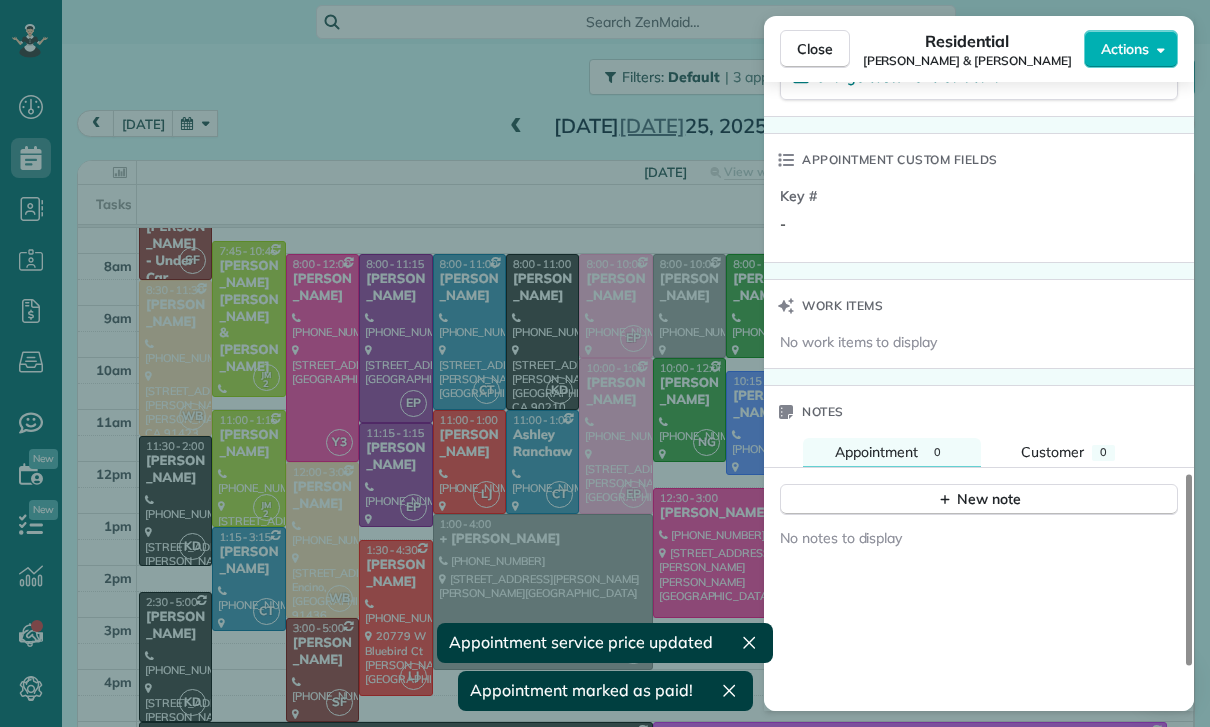 scroll, scrollTop: 1474, scrollLeft: 0, axis: vertical 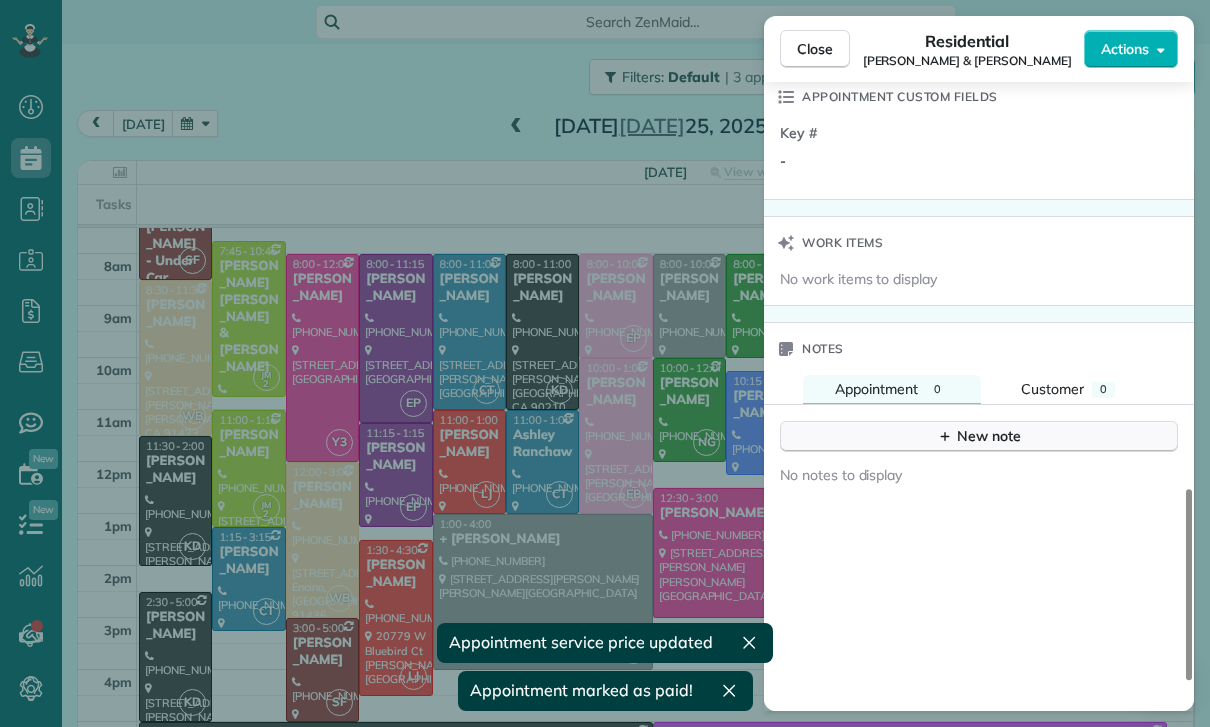 click on "New note" at bounding box center [979, 436] 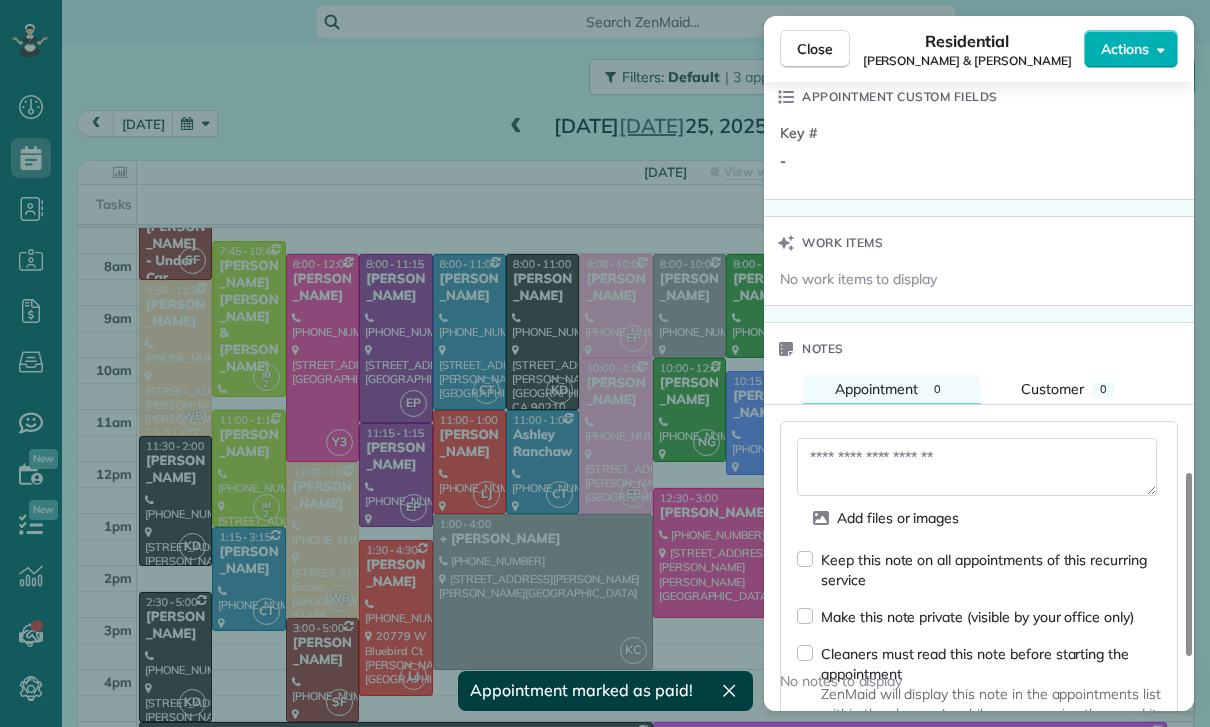 click at bounding box center (977, 467) 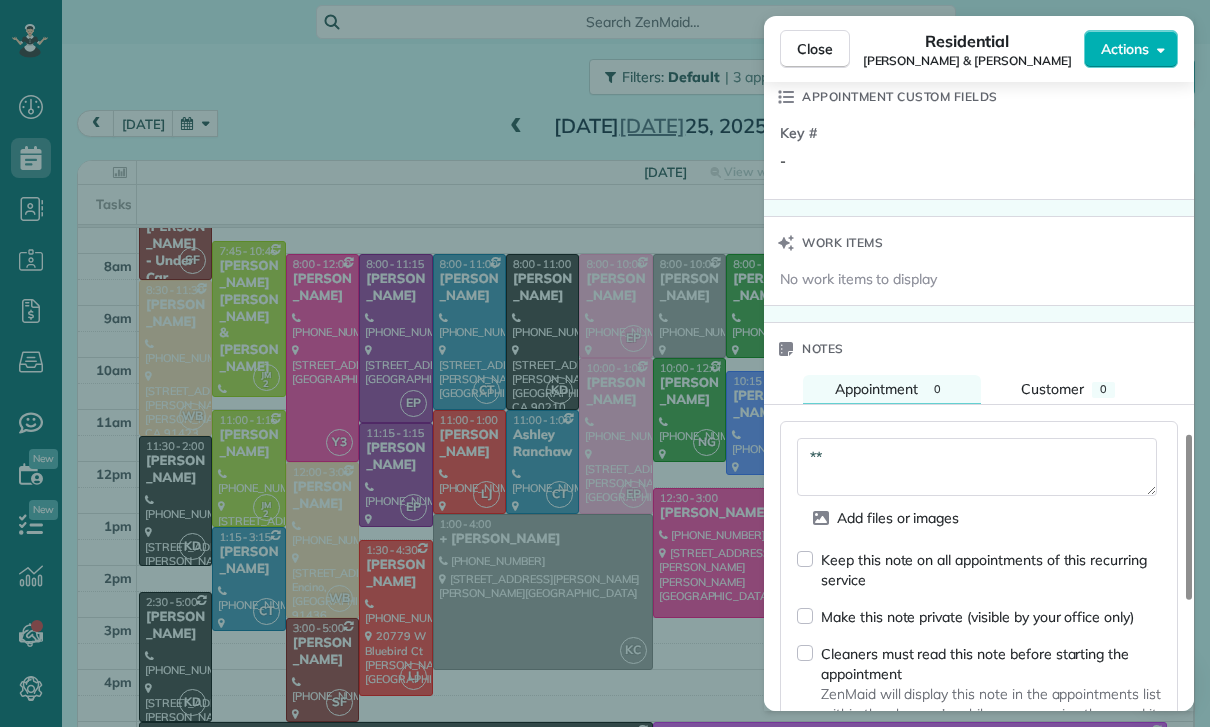 type on "*" 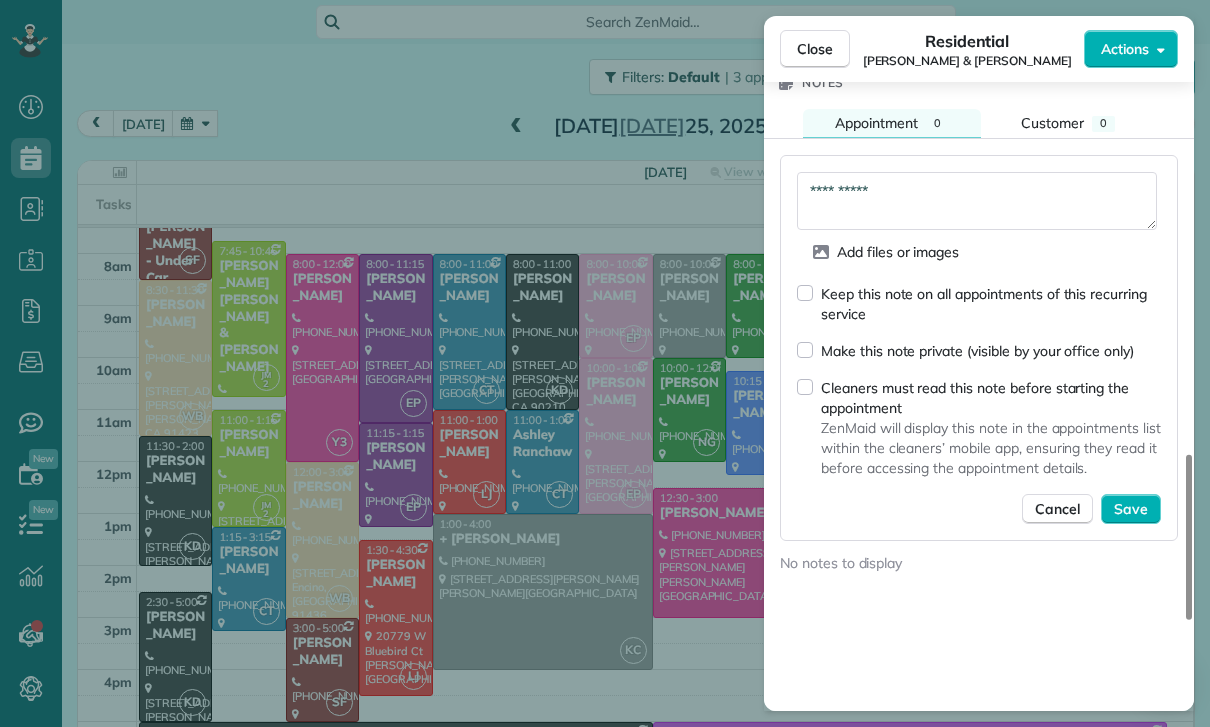 scroll, scrollTop: 1791, scrollLeft: 0, axis: vertical 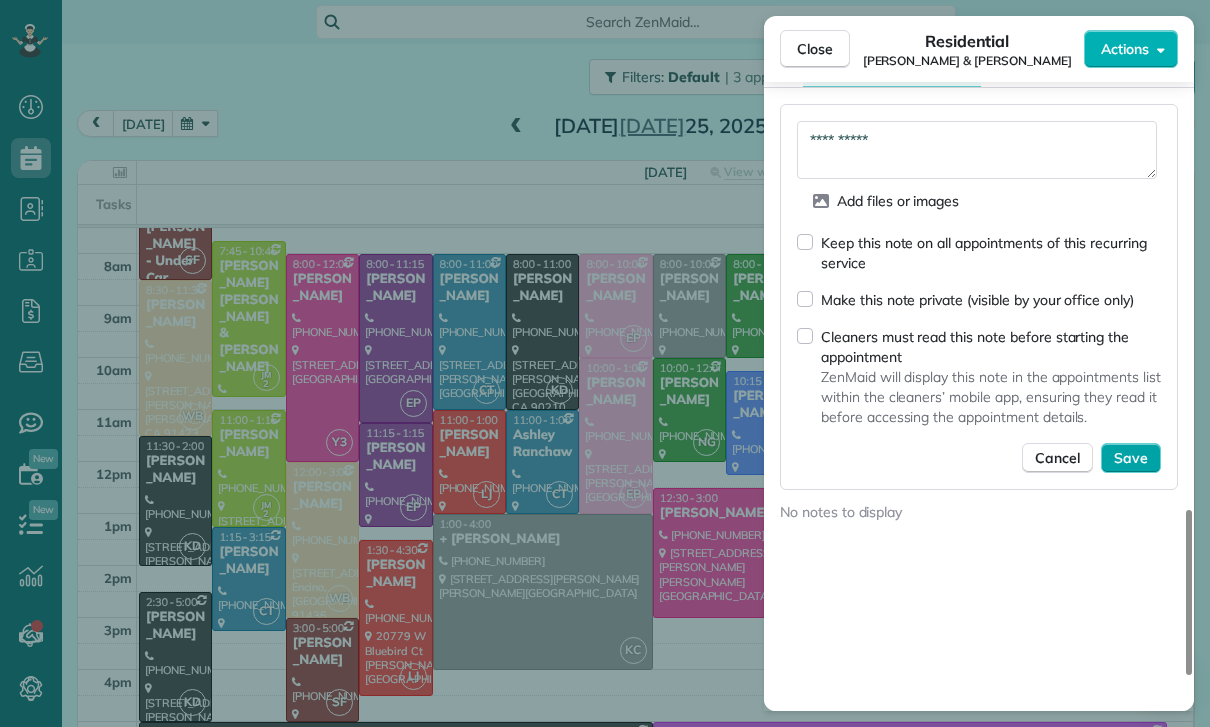 type on "**********" 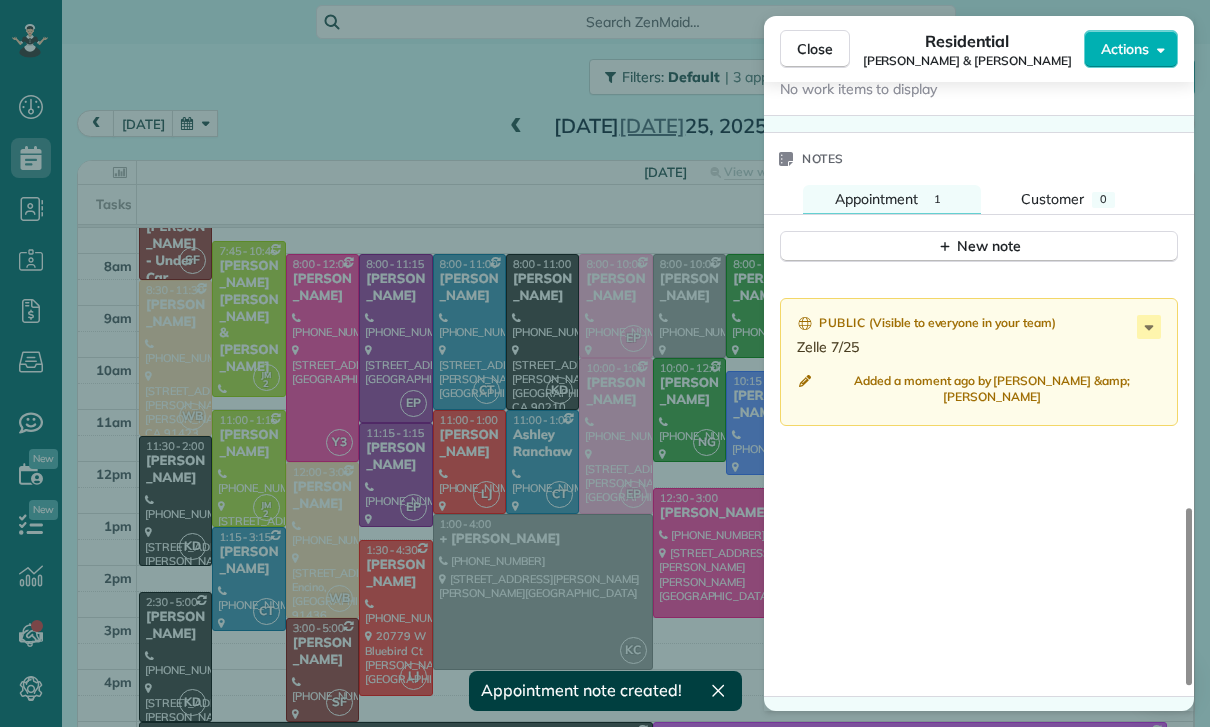 scroll, scrollTop: 1664, scrollLeft: 0, axis: vertical 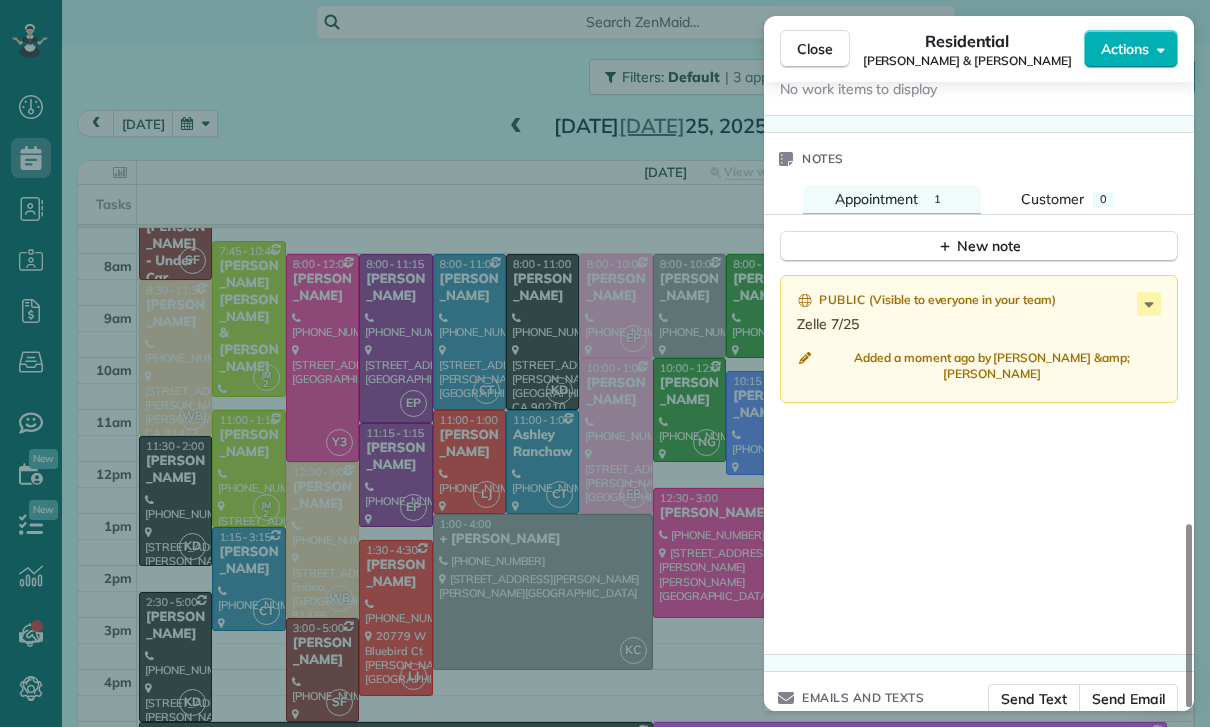 click on "Close Residential Brian & Valerie Albert Actions Status Confirmed Brian & Valerie Albert · Open profile Mobile (818) 261-6441 Copy Mobile (818) 694-1351 Copy No email on record Add email View Details Residential Friday, July 25, 2025 ( today ) 9:15 AM 11:15 AM 2 hours and 0 minutes Repeats every 2 weeks Edit recurring service Previous (Jul 17) Next (Aug 08) 4456 Tobias Avenue Sherman Oaks CA 91403 Service was not rated yet Cleaners Time in and out Assign Invite Team Santy Cleaners Santy   Flores 9:15 AM 11:15 AM Checklist Try Now Keep this appointment up to your standards. Stay on top of every detail, keep your cleaners organised, and your client happy. Assign a checklist Watch a 5 min demo Billing Billing actions Price $280.00 Overcharge $0.00 Discount $0.00 Coupon discount - Primary tax - Secondary tax - Total appointment price $280.00 Tips collected New feature! $0.00 Paid Total including tip $280.00 Get paid online in no-time! Send an invoice and reward your cleaners with tips Charge customer credit card" at bounding box center (605, 363) 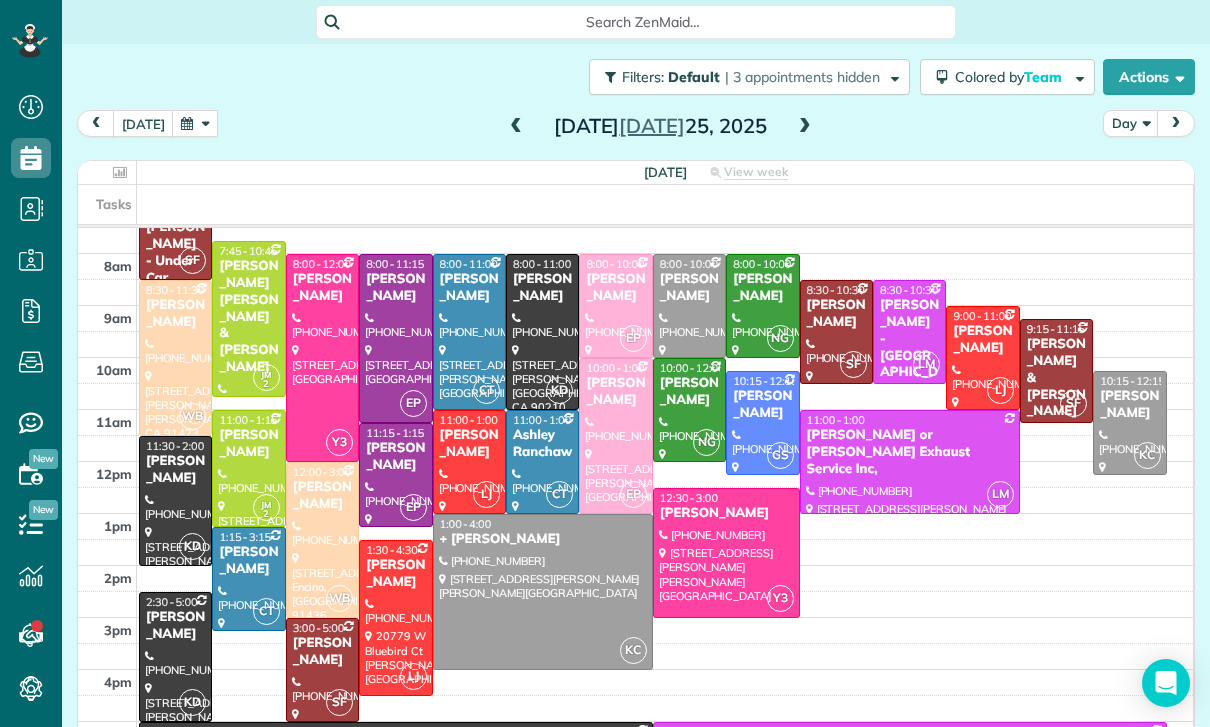 click at bounding box center [516, 127] 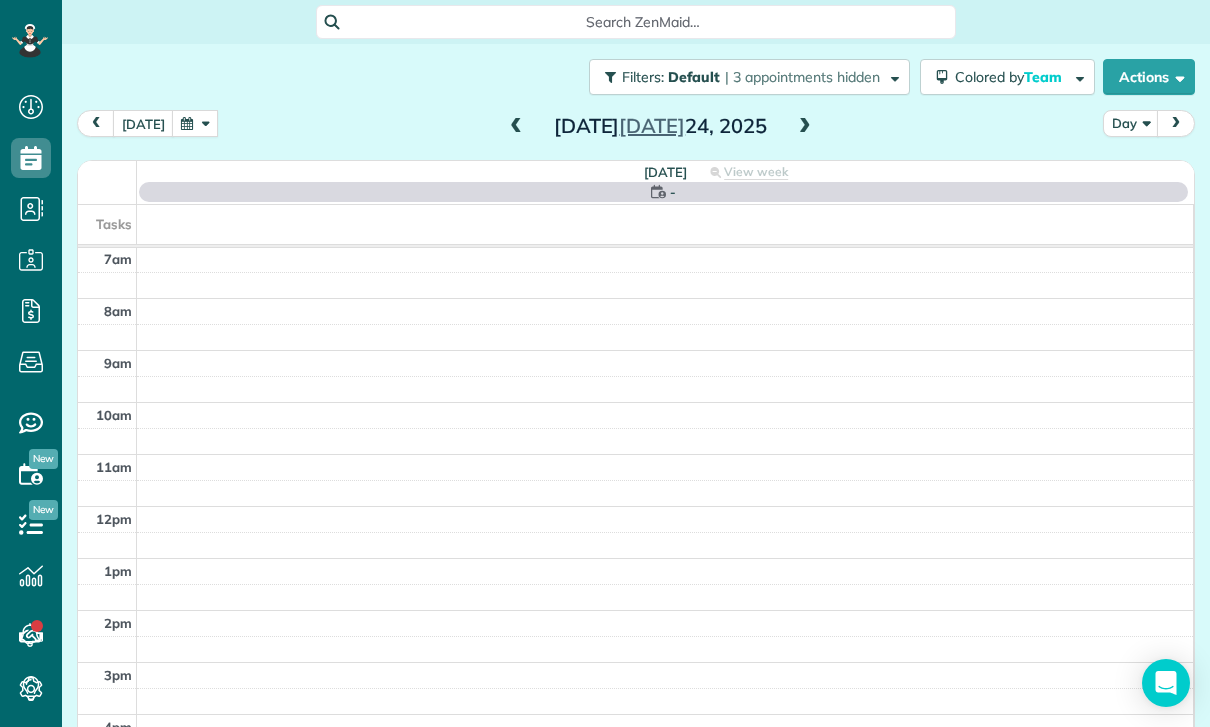 scroll, scrollTop: 157, scrollLeft: 0, axis: vertical 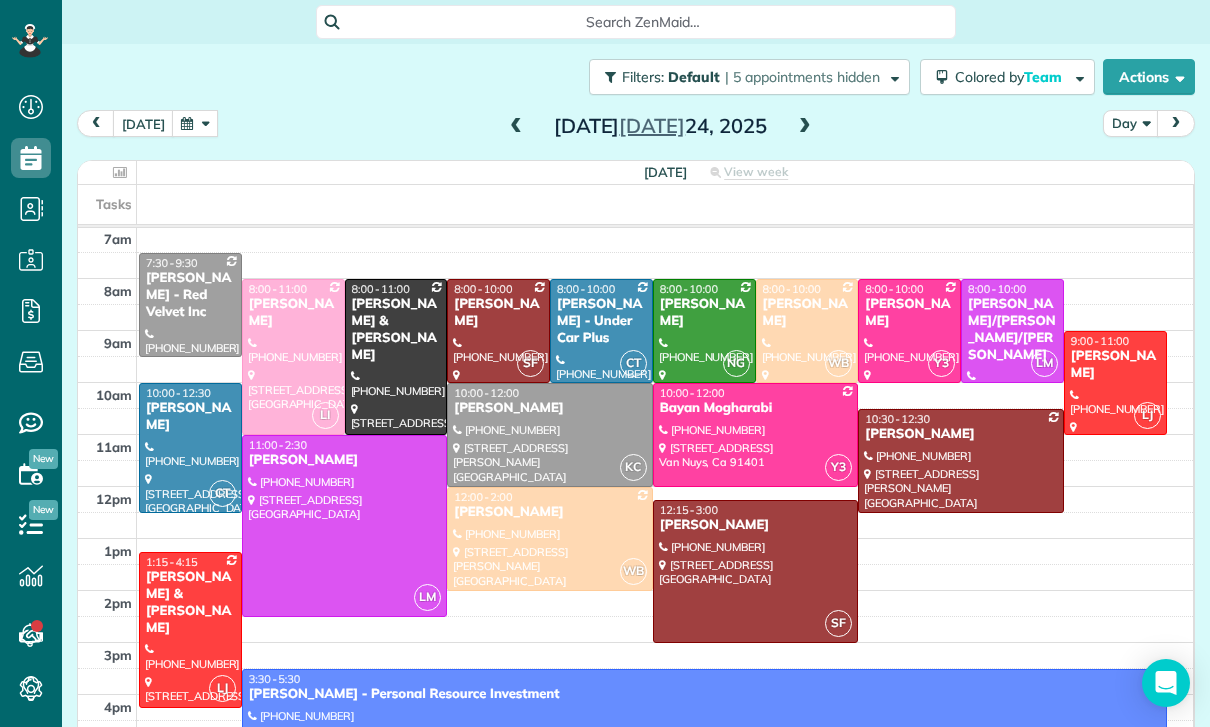 click at bounding box center (345, 526) 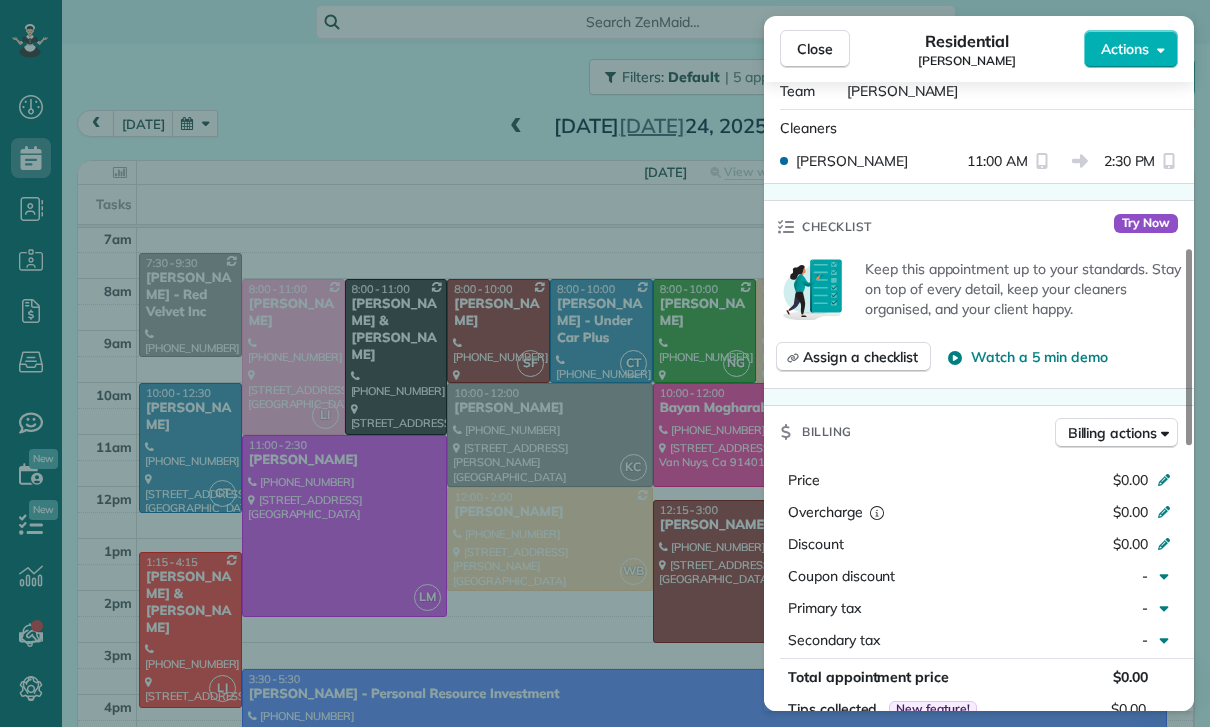 scroll, scrollTop: 740, scrollLeft: 0, axis: vertical 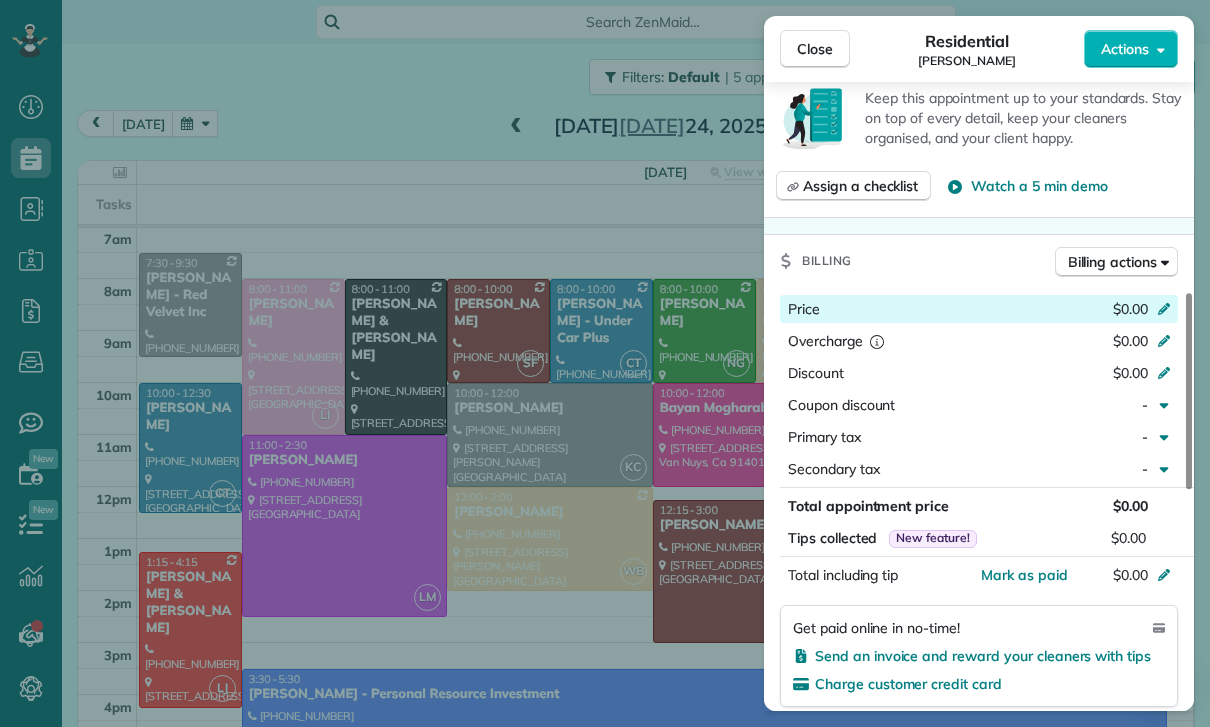 click 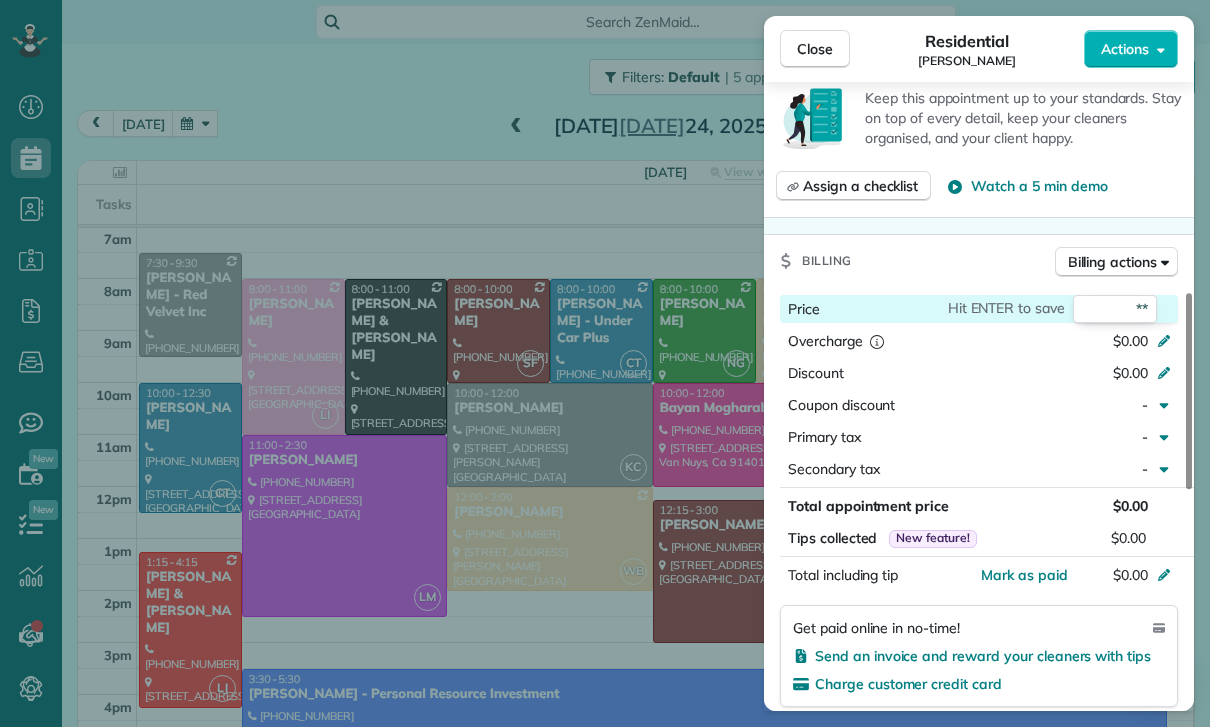 type on "***" 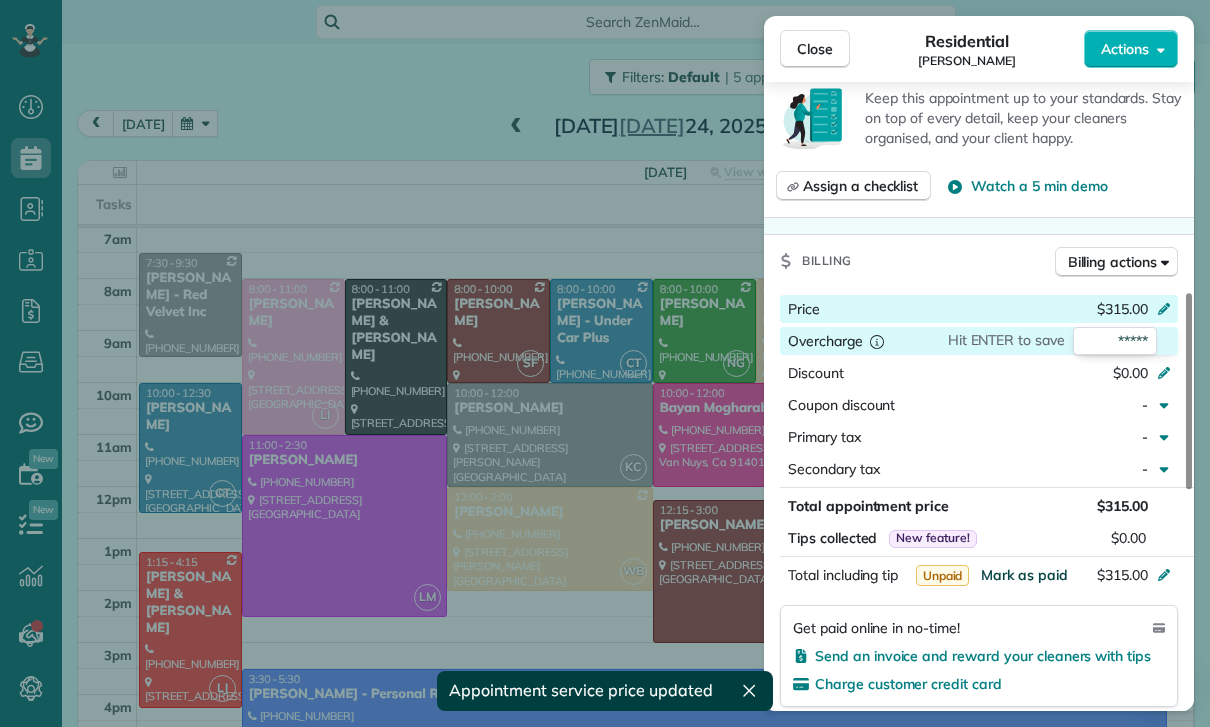 click on "Mark as paid" at bounding box center [1024, 575] 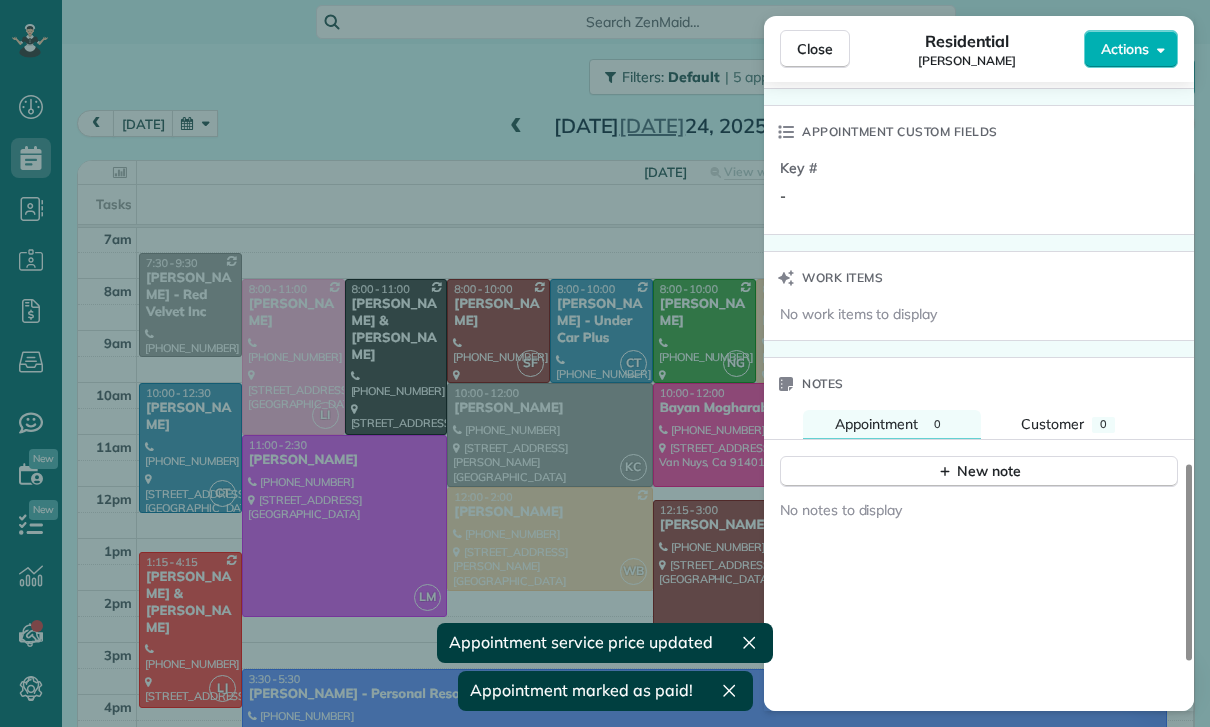 scroll, scrollTop: 1404, scrollLeft: 0, axis: vertical 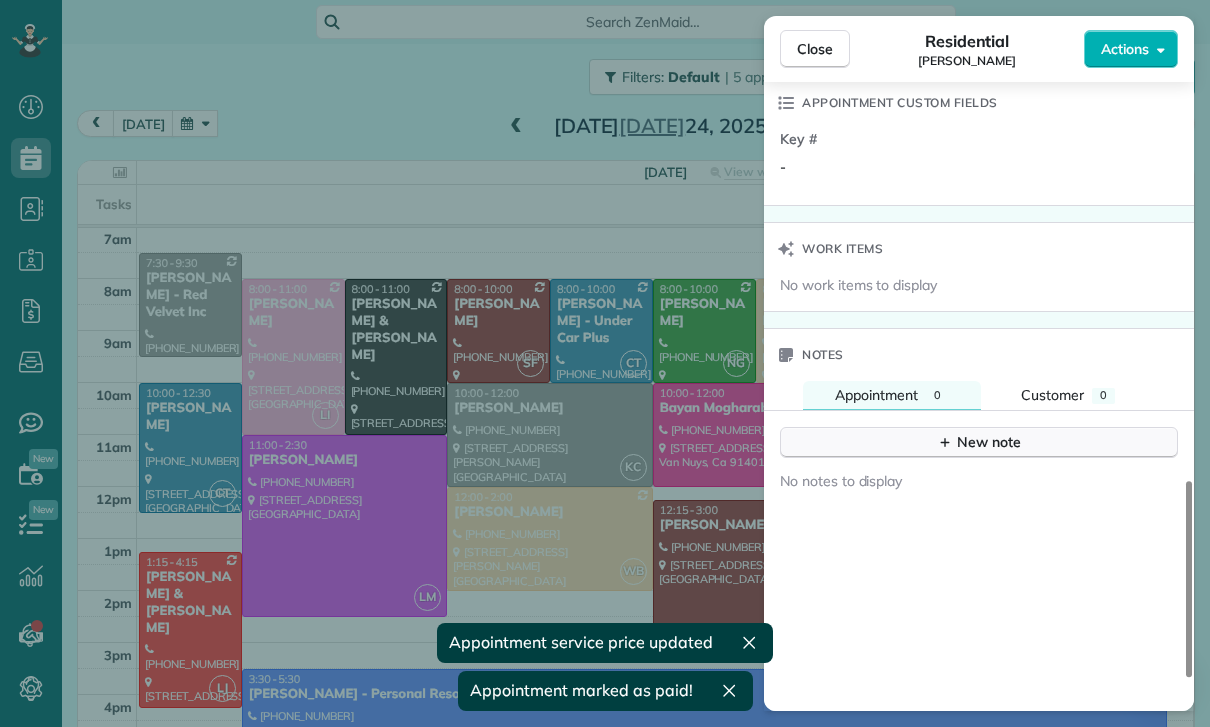 click on "New note" at bounding box center [979, 442] 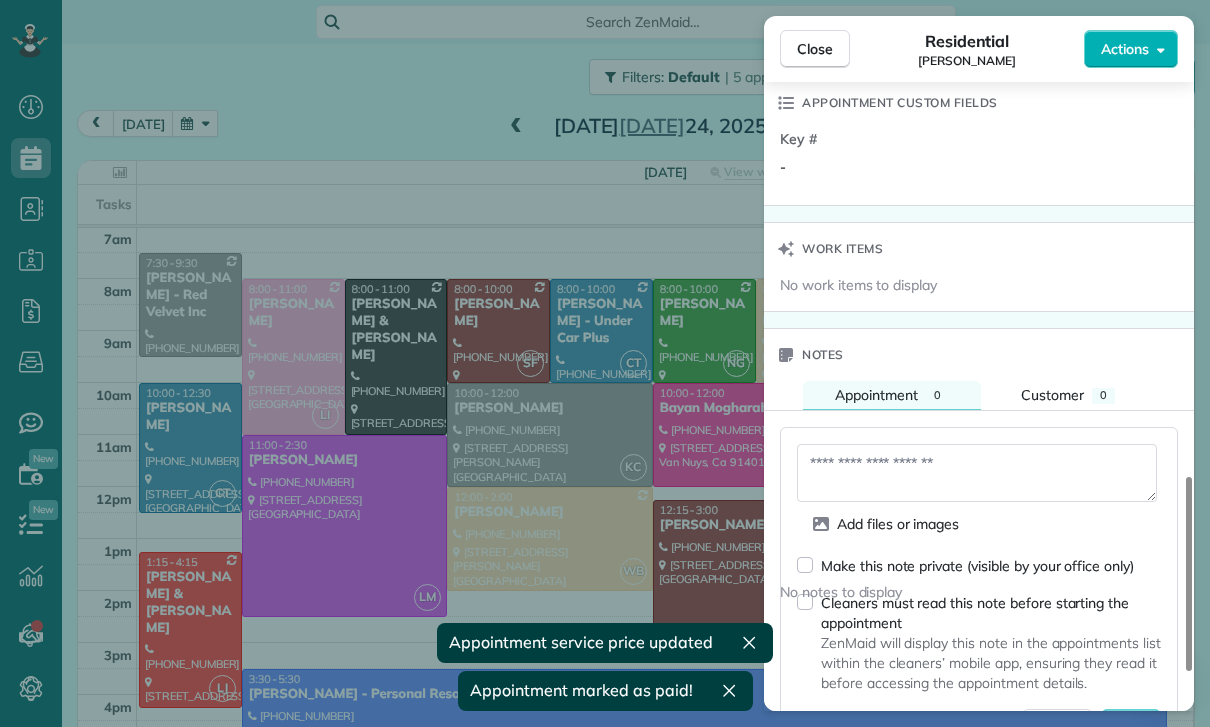 click on "Add files or images Make this note private (visible by your office only) Cleaners must read this note before starting the appointment ZenMaid will display this note in the appointments list within the cleaners’ mobile app, ensuring they read it before accessing the appointment details. Cancel Save" at bounding box center (979, 591) 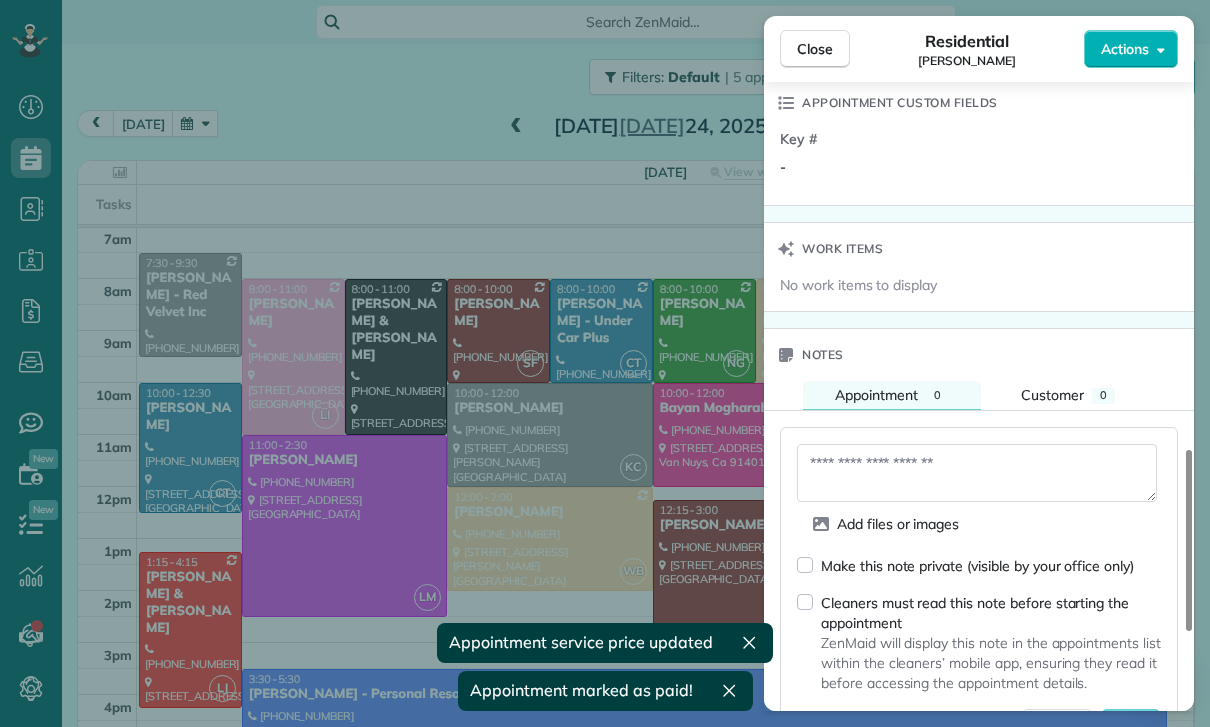 click at bounding box center (977, 473) 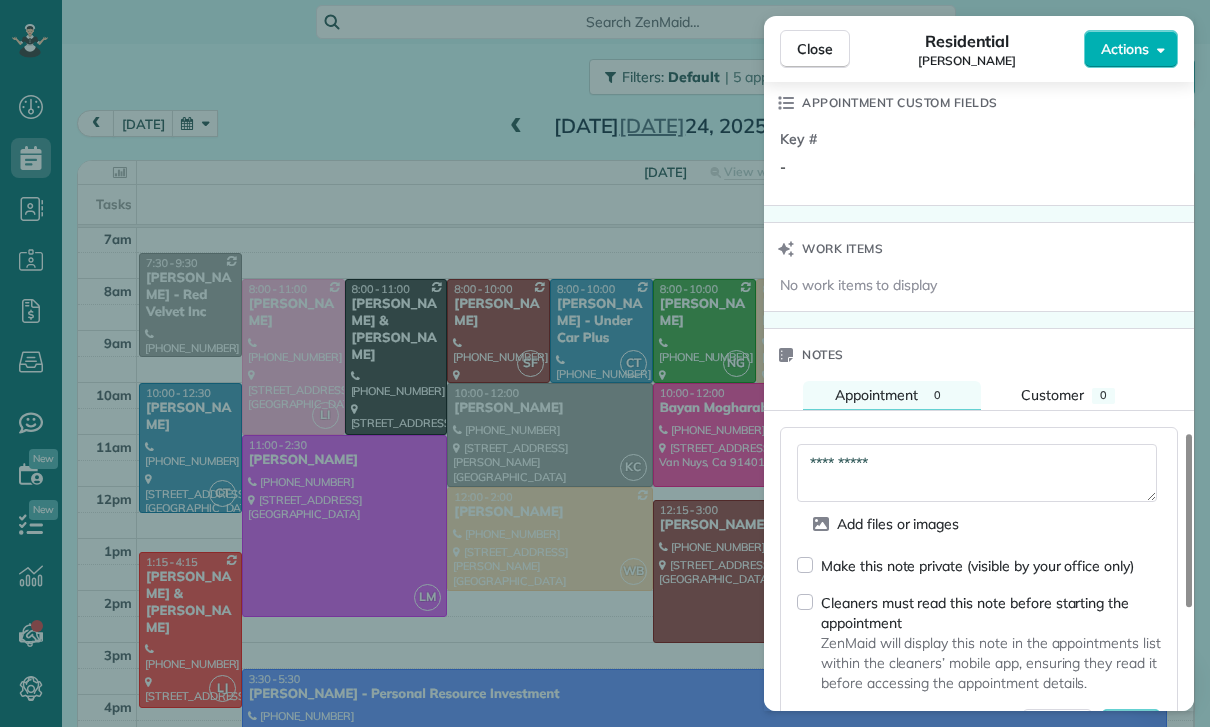 type on "**********" 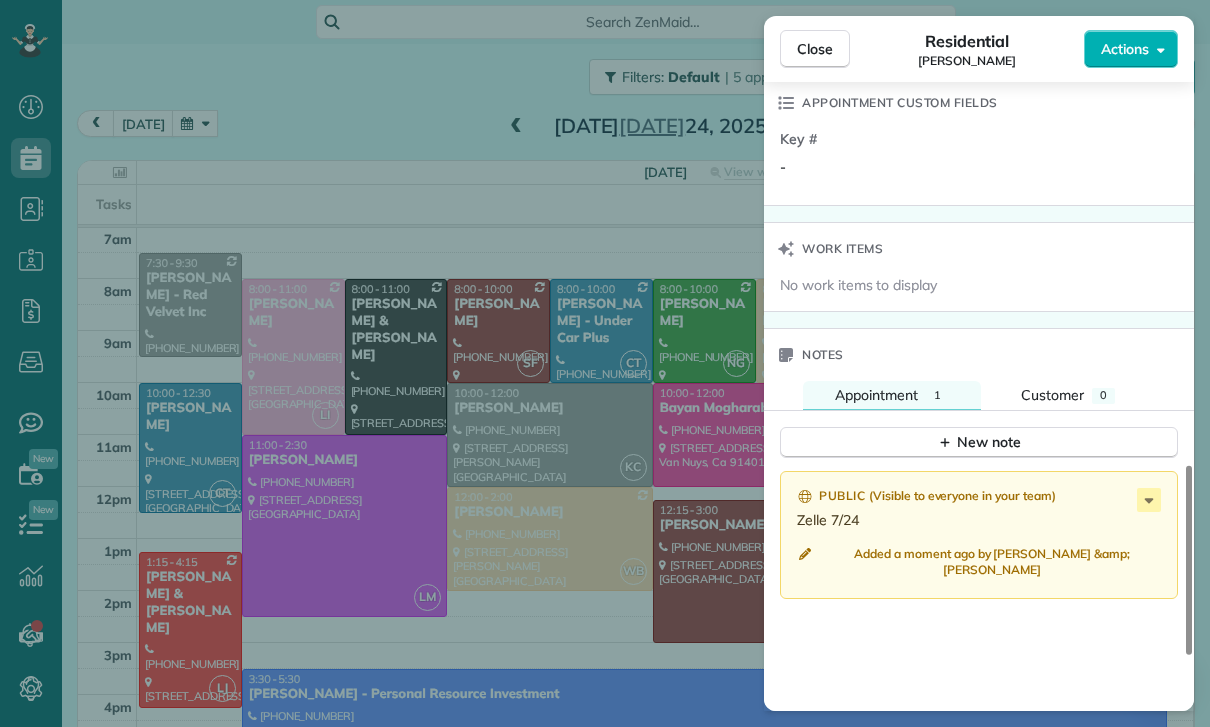 click on "Close Residential Stephanie Kilpatrick Actions Status Confirmed Stephanie Kilpatrick · Open profile Mobile (818) 741-5520 Copy No email on record Add email View Details Residential Thursday, July 24, 2025 ( yesterday ) 11:00 AM 2:30 PM 3 hours and 30 minutes One time 1650 Melwood Drive Glendale CA 91207 Service was not rated yet Cleaners Time in and out Assign Invite Team Leslie Miranda Cleaners Leslie Mirnada   11:00 AM 2:30 PM Checklist Try Now Keep this appointment up to your standards. Stay on top of every detail, keep your cleaners organised, and your client happy. Assign a checklist Watch a 5 min demo Billing Billing actions Price $315.00 Overcharge $0.00 Discount $0.00 Coupon discount - Primary tax - Secondary tax - Total appointment price $315.00 Tips collected New feature! $0.00 Paid Total including tip $315.00 Get paid online in no-time! Send an invoice and reward your cleaners with tips Charge customer credit card Appointment custom fields Key # - Work items No work items to display Notes 1 0 ( )" at bounding box center (605, 363) 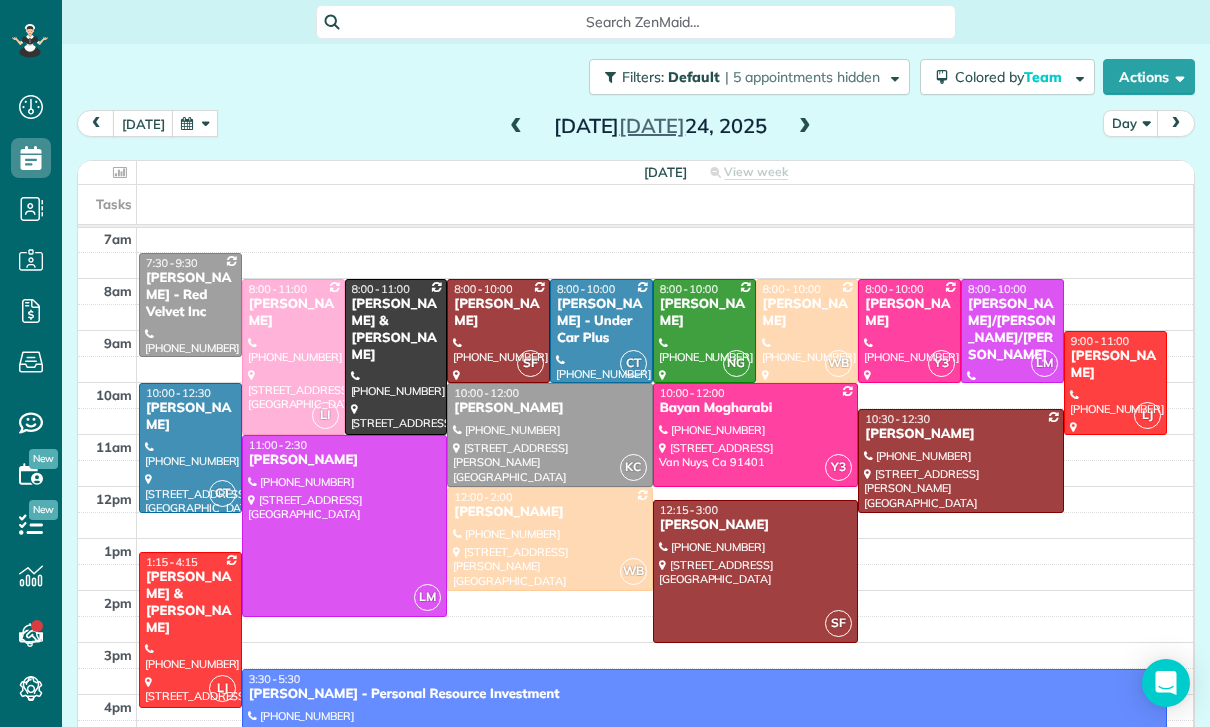 click at bounding box center (195, 123) 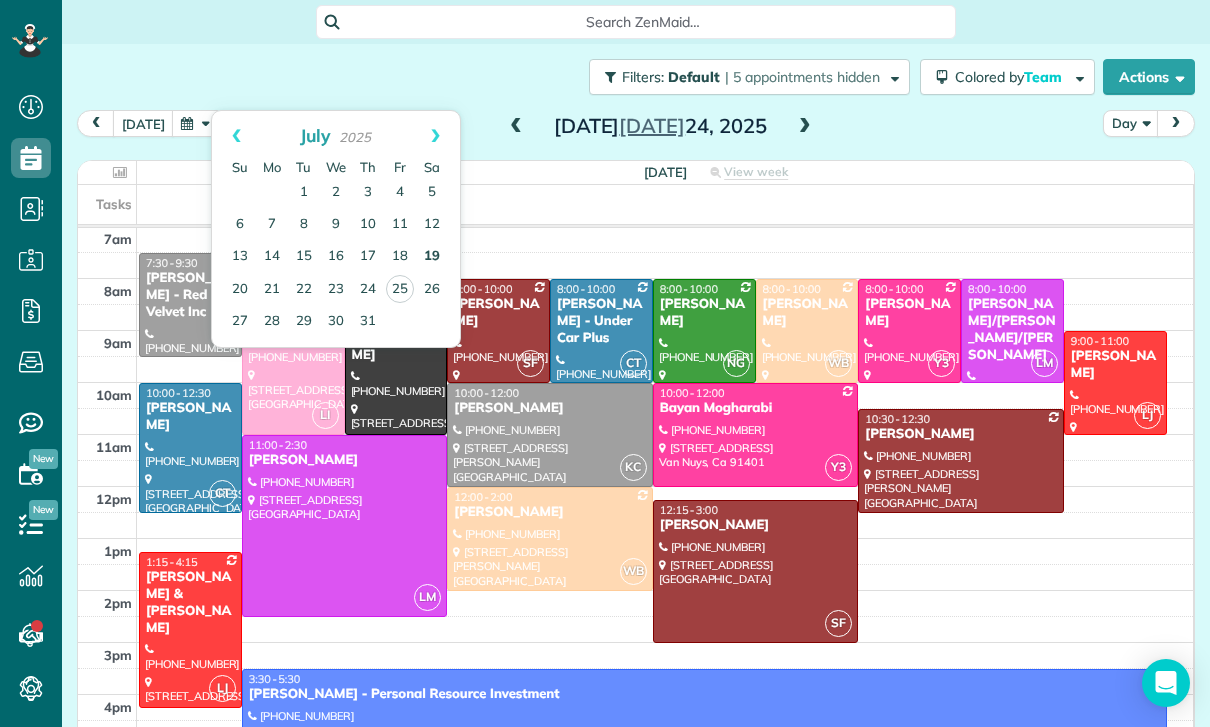 click on "19" at bounding box center [432, 257] 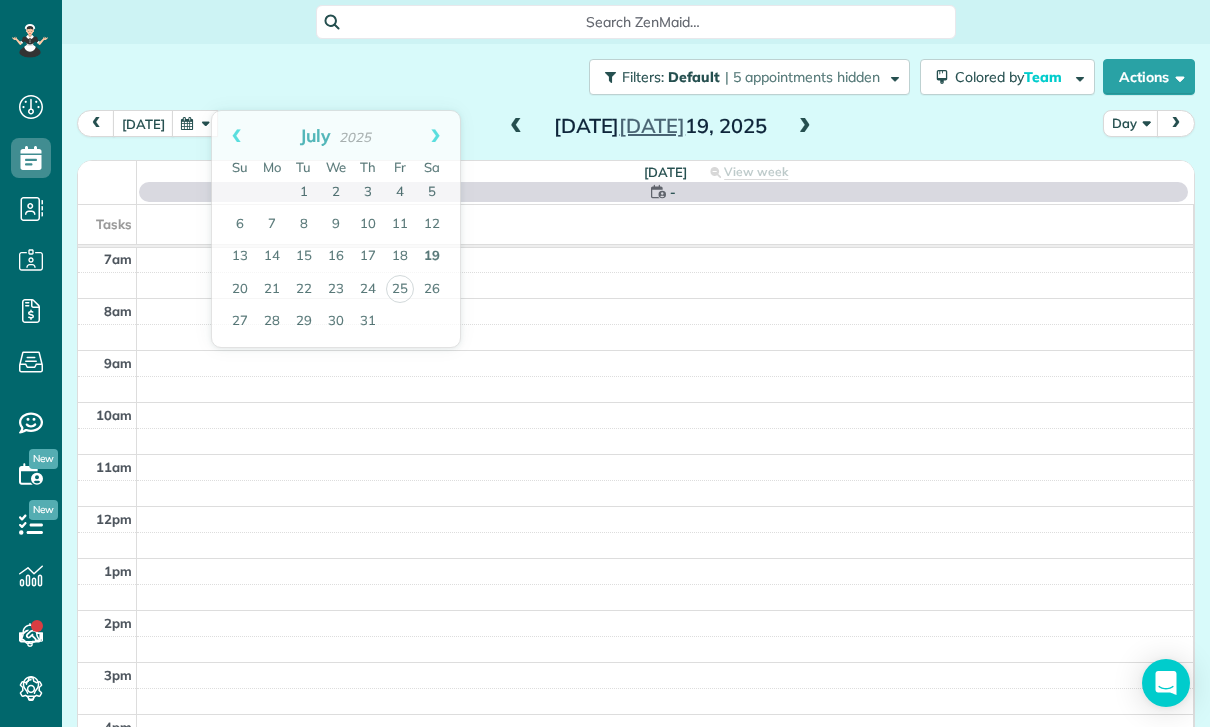scroll, scrollTop: 157, scrollLeft: 0, axis: vertical 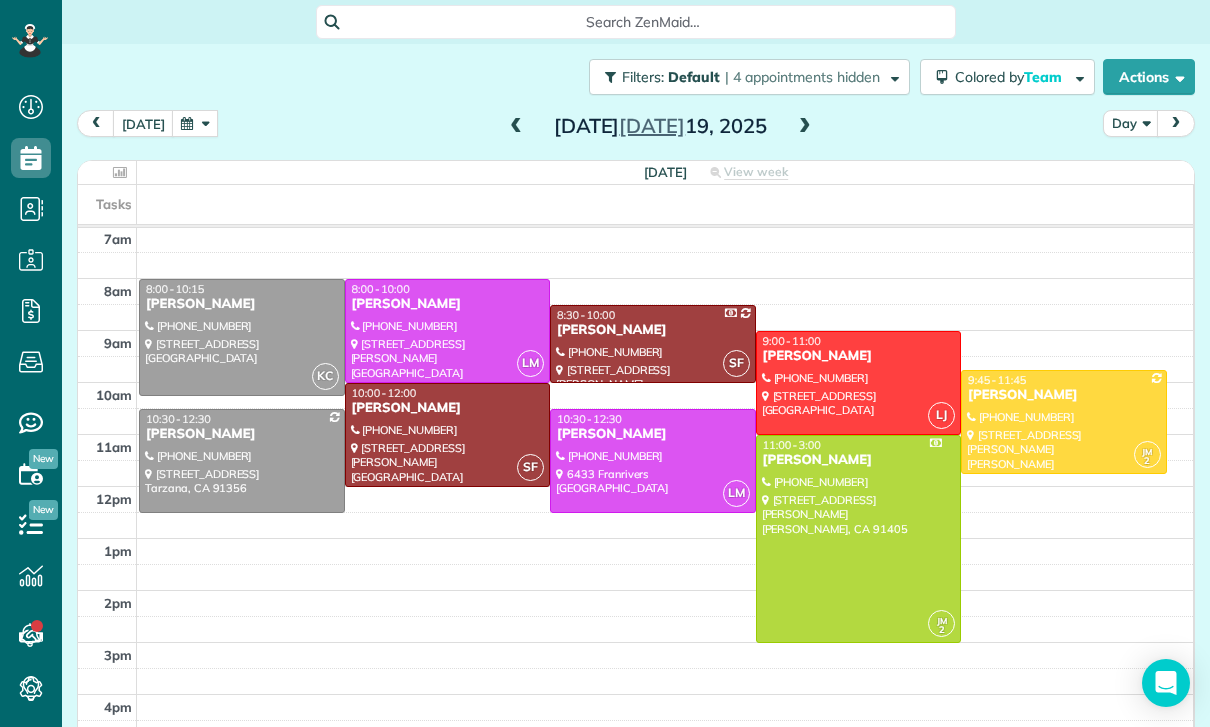 click at bounding box center [1064, 422] 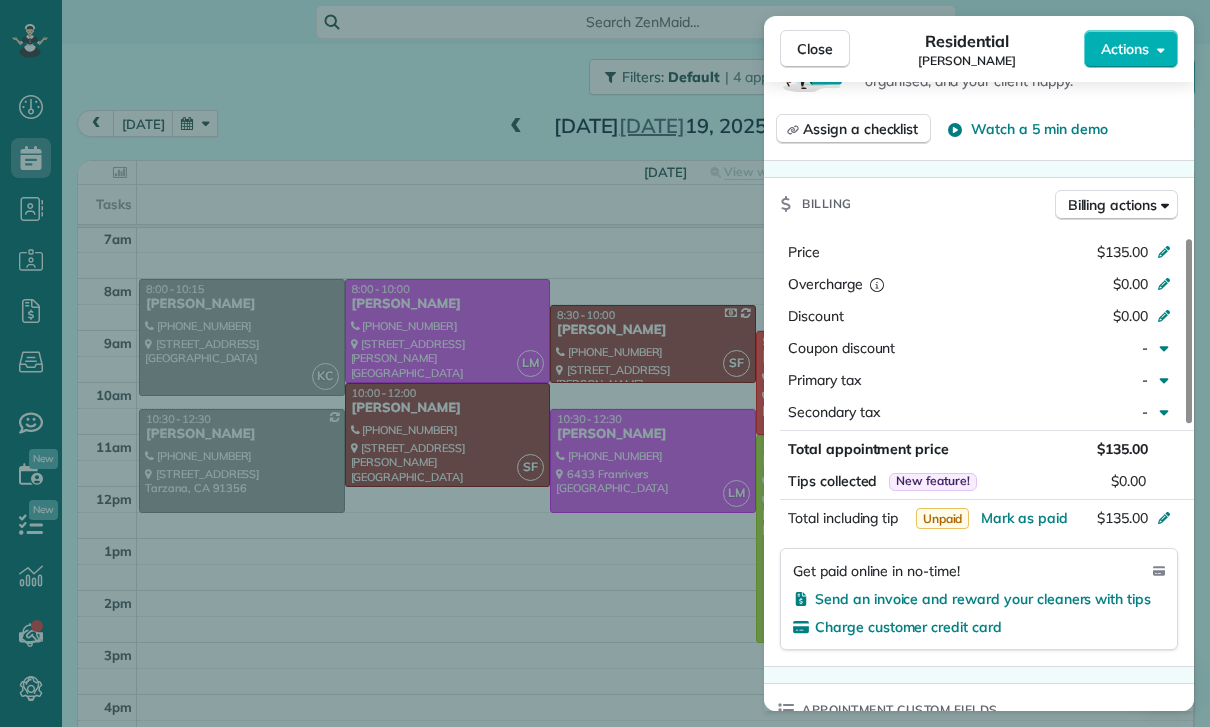 scroll, scrollTop: 826, scrollLeft: 0, axis: vertical 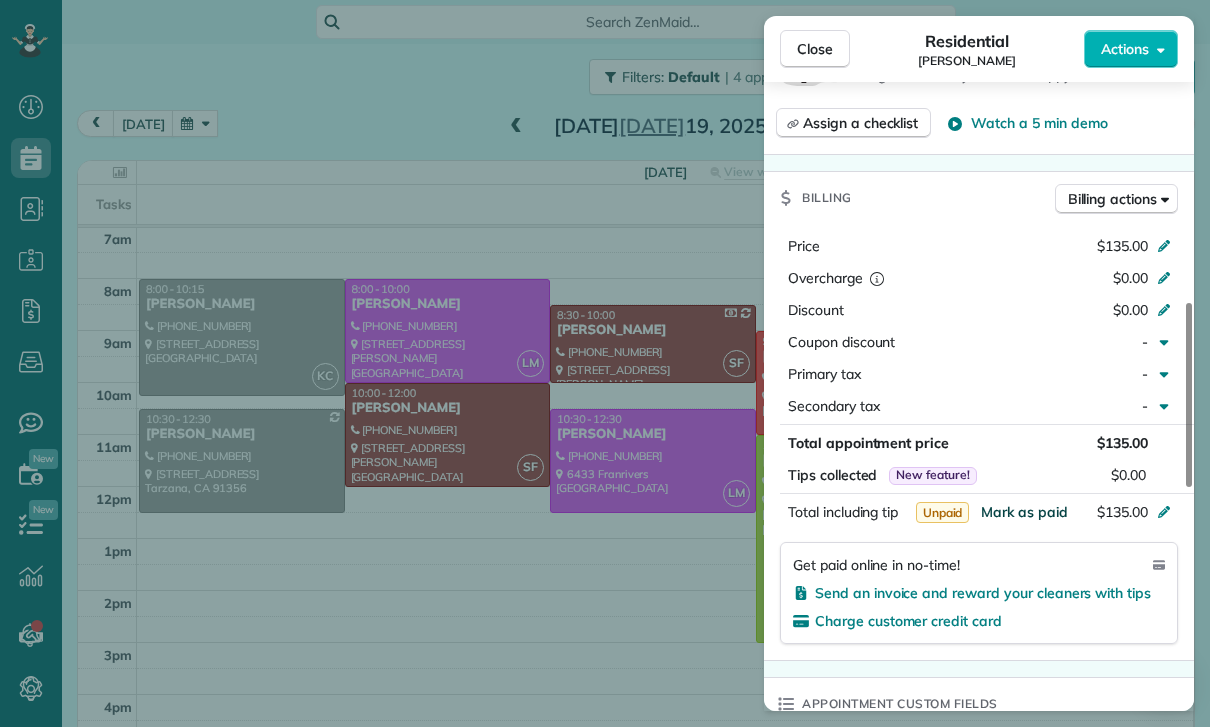 click on "Mark as paid" at bounding box center (1024, 512) 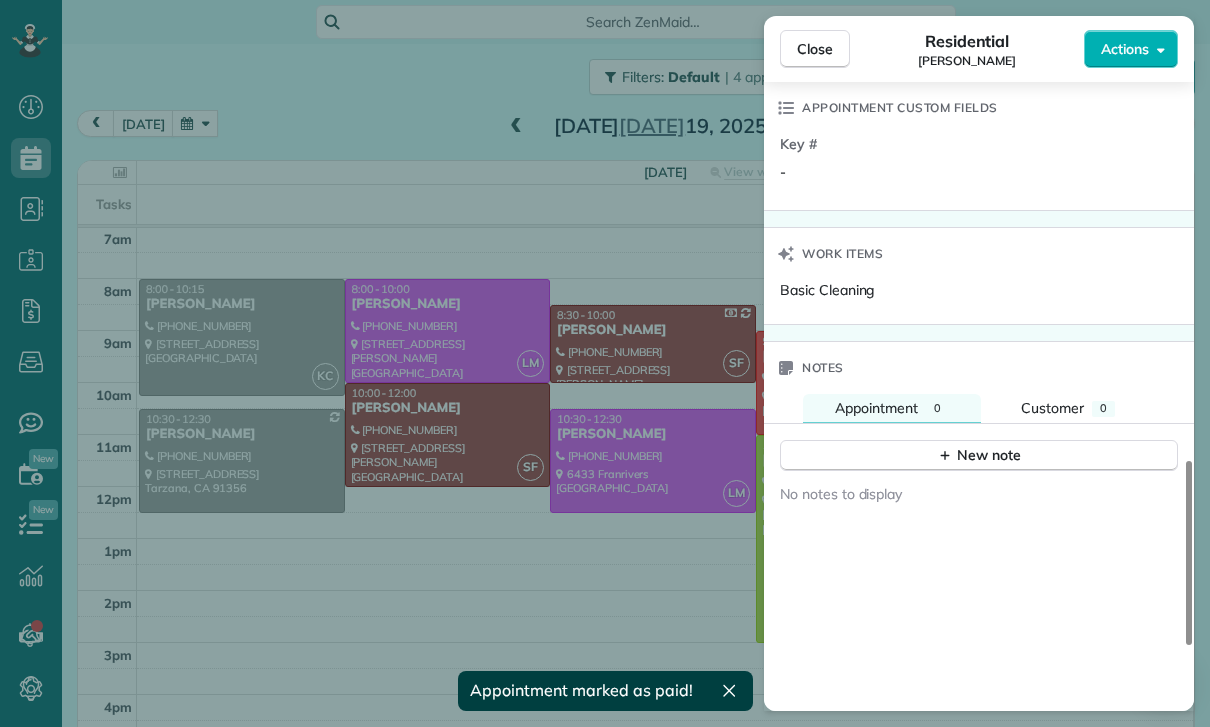 scroll, scrollTop: 1425, scrollLeft: 0, axis: vertical 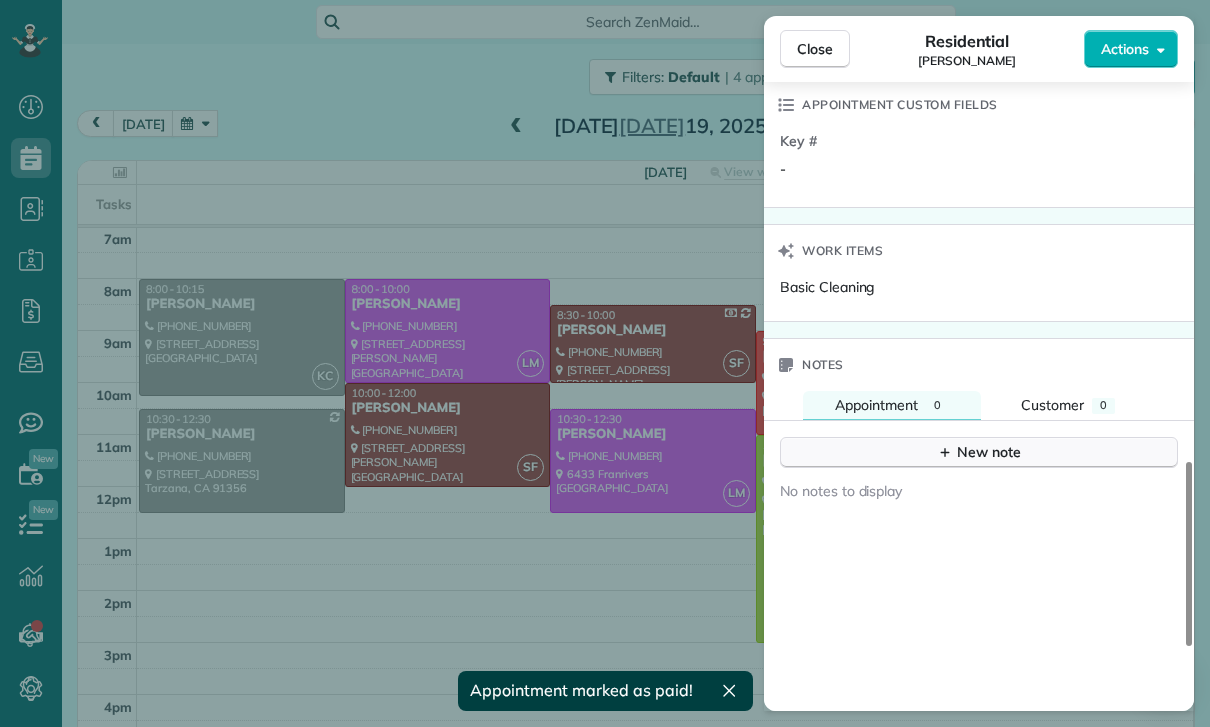 click on "New note" at bounding box center (979, 452) 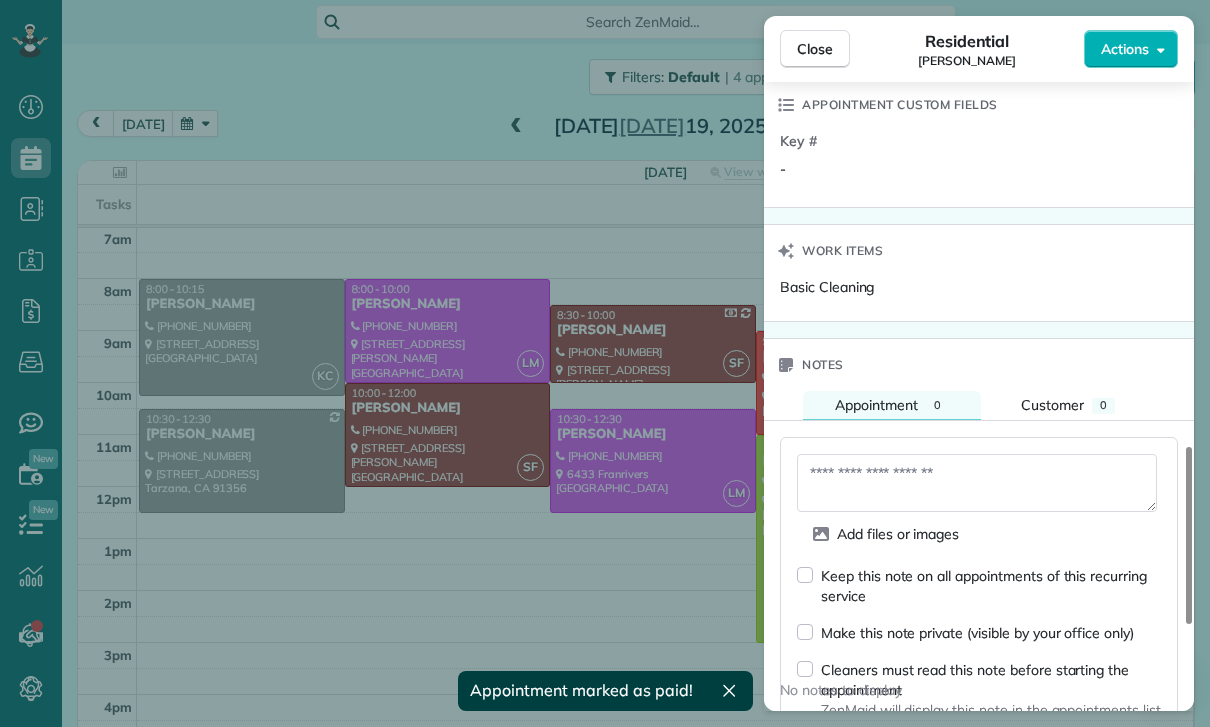 click at bounding box center (977, 483) 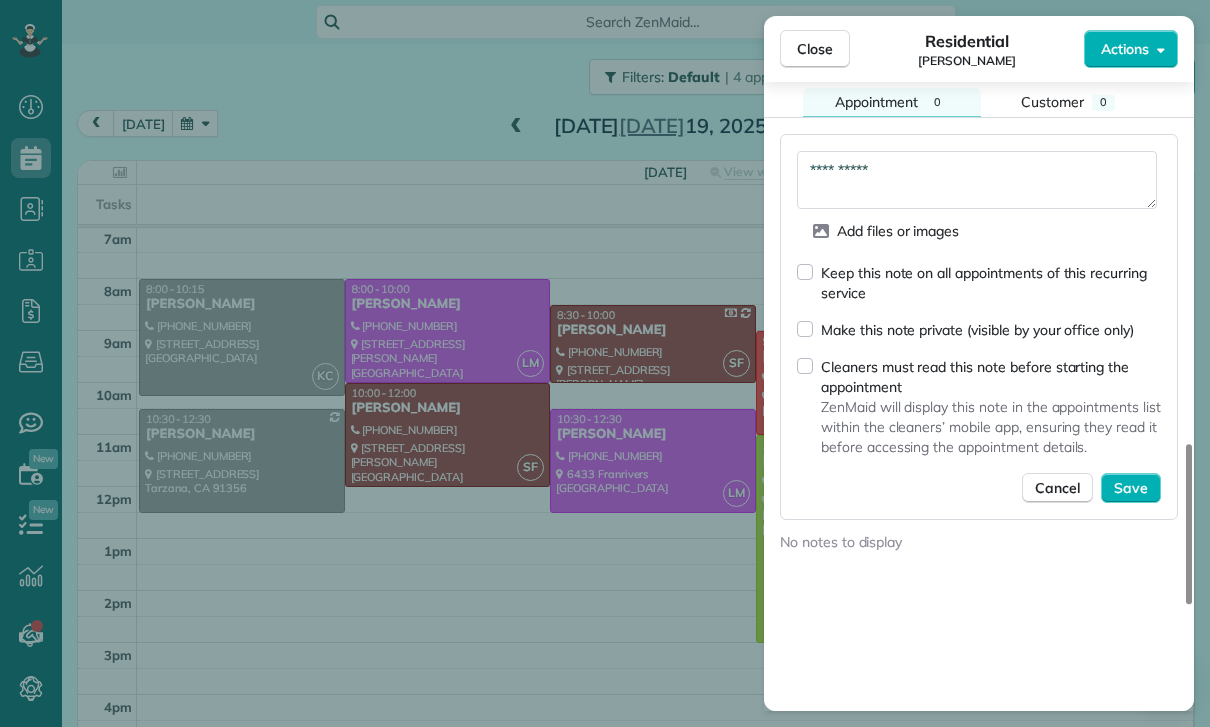 scroll, scrollTop: 1732, scrollLeft: 0, axis: vertical 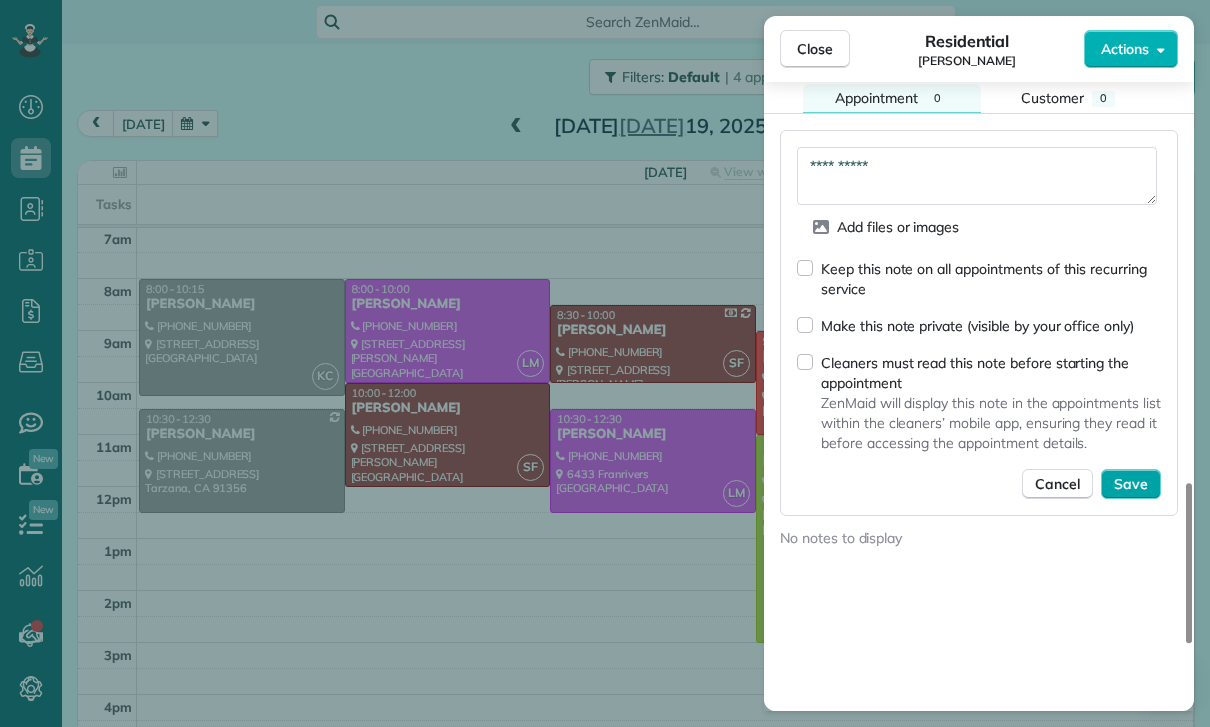 type on "**********" 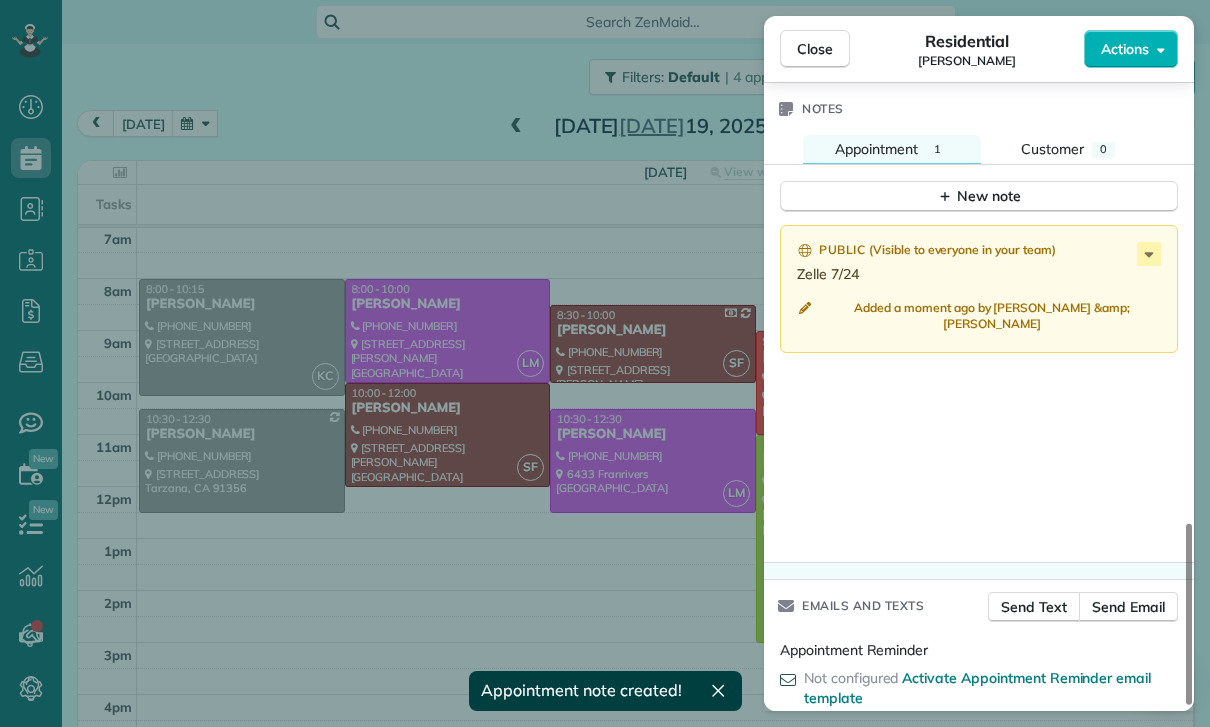 scroll, scrollTop: 1689, scrollLeft: 0, axis: vertical 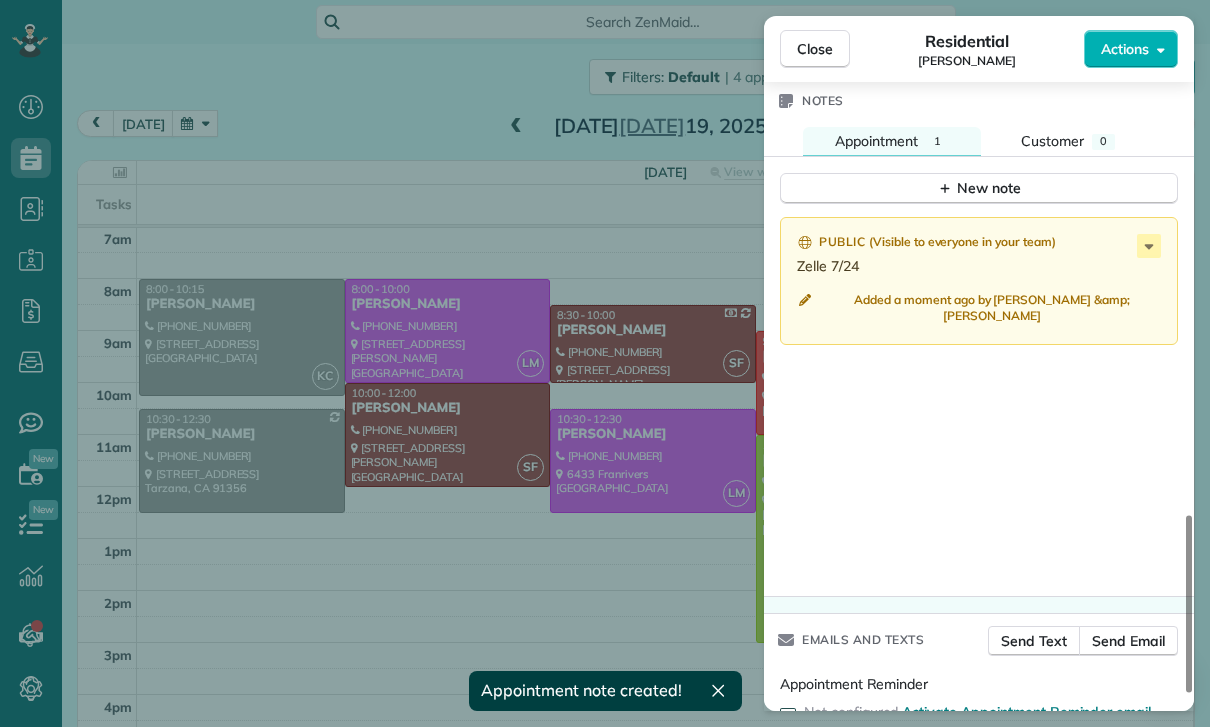 click on "Close Residential Scott Kaufman Actions Status Yet to Confirm Scott Kaufman · Open profile Mobile (818) 621-4340 Copy No email on record Add email View Details Residential Saturday, July 19, 2025 ( last week ) 9:45 AM 11:45 AM 2 hours and 0 minutes Repeats every 2 weeks Edit recurring service Previous (Jul 07) Next (Aug 02) 15033 Dickens Street Apt 103 Sherman Oaks CA 91403 Service was not rated yet Cleaners Time in and out Assign Invite Team Johana  Cleaners Johanna   Martinez 9:45 AM 11:45 AM Checklist Try Now Keep this appointment up to your standards. Stay on top of every detail, keep your cleaners organised, and your client happy. Assign a checklist Watch a 5 min demo Billing Billing actions Price $135.00 Overcharge $0.00 Discount $0.00 Coupon discount - Primary tax - Secondary tax - Total appointment price $135.00 Tips collected New feature! $0.00 Paid Total including tip $135.00 Get paid online in no-time! Send an invoice and reward your cleaners with tips Charge customer credit card Key # -   Notes 1" at bounding box center [605, 363] 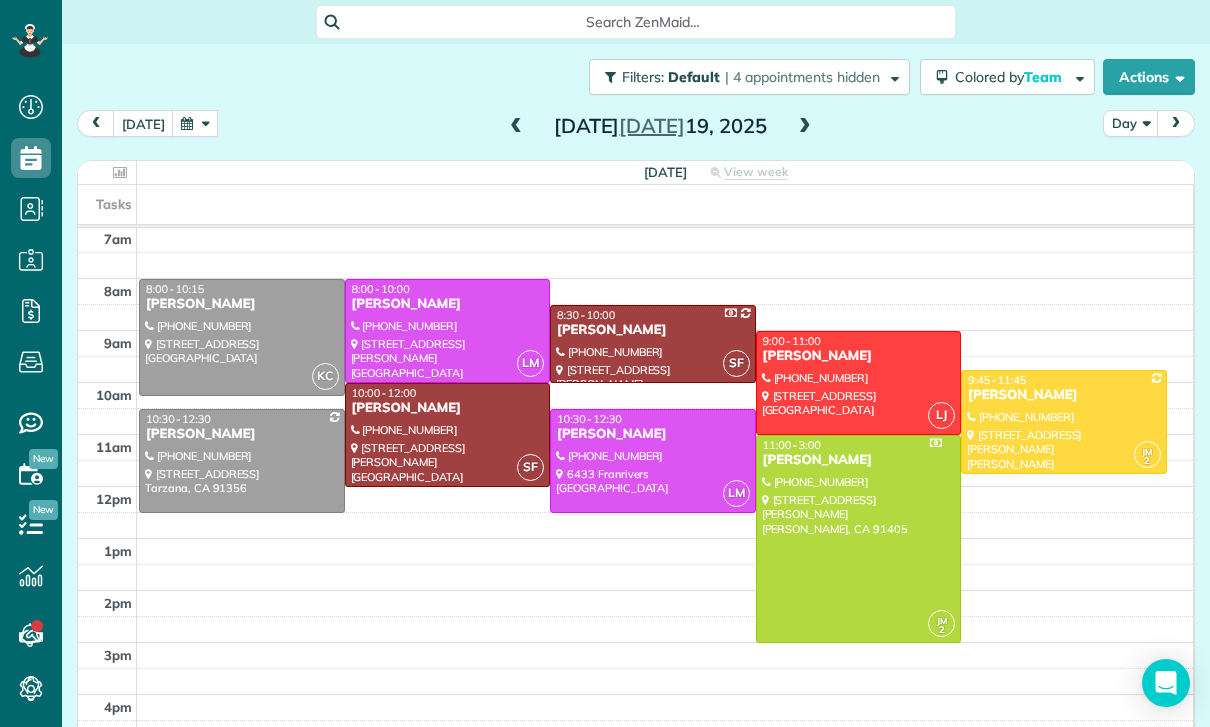 click at bounding box center [195, 123] 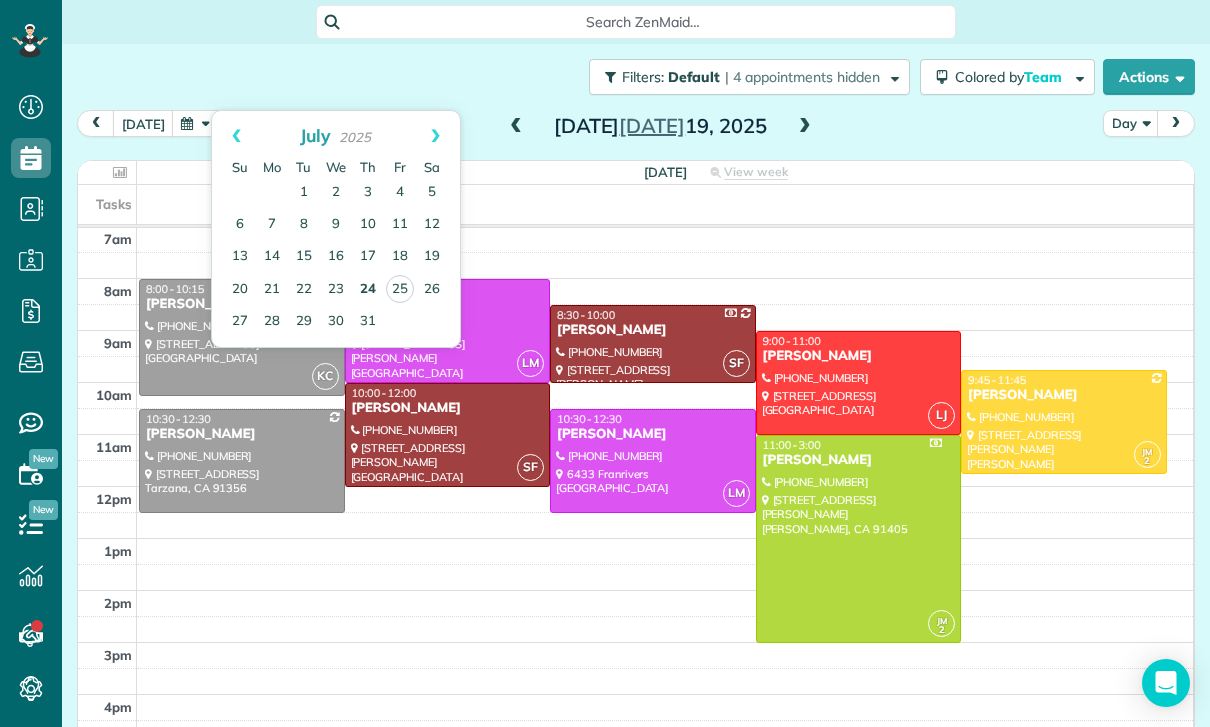 click on "24" at bounding box center [368, 290] 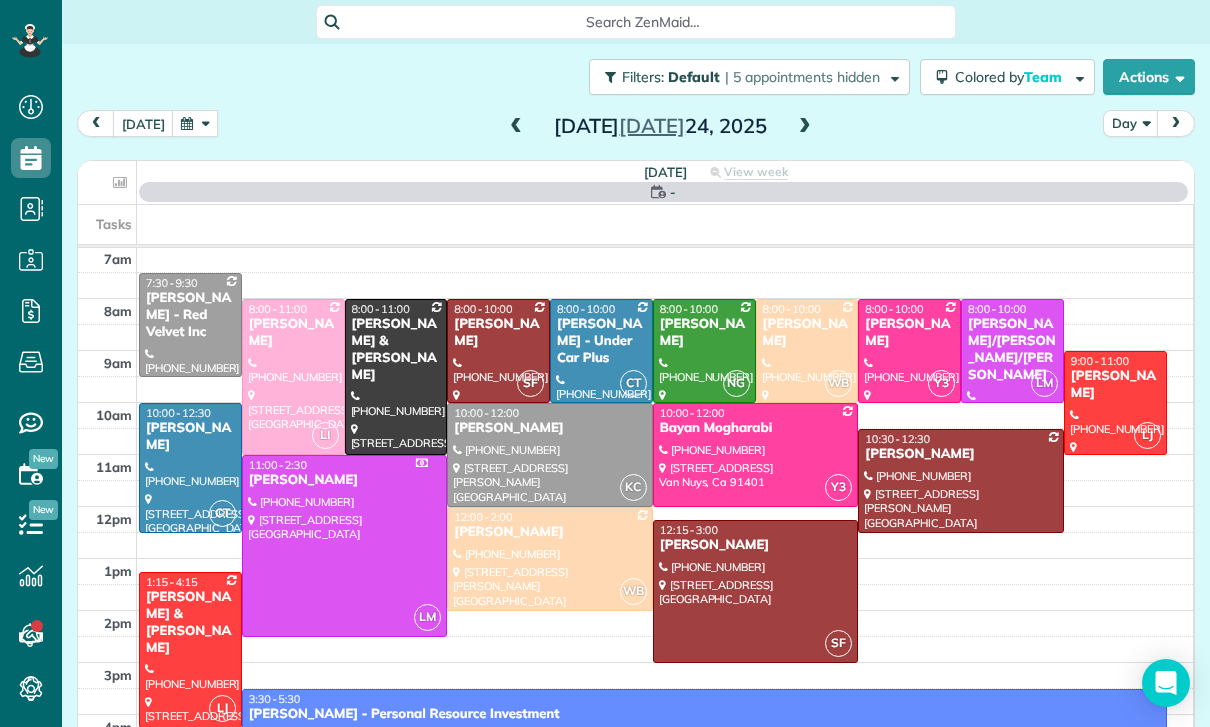 scroll, scrollTop: 157, scrollLeft: 0, axis: vertical 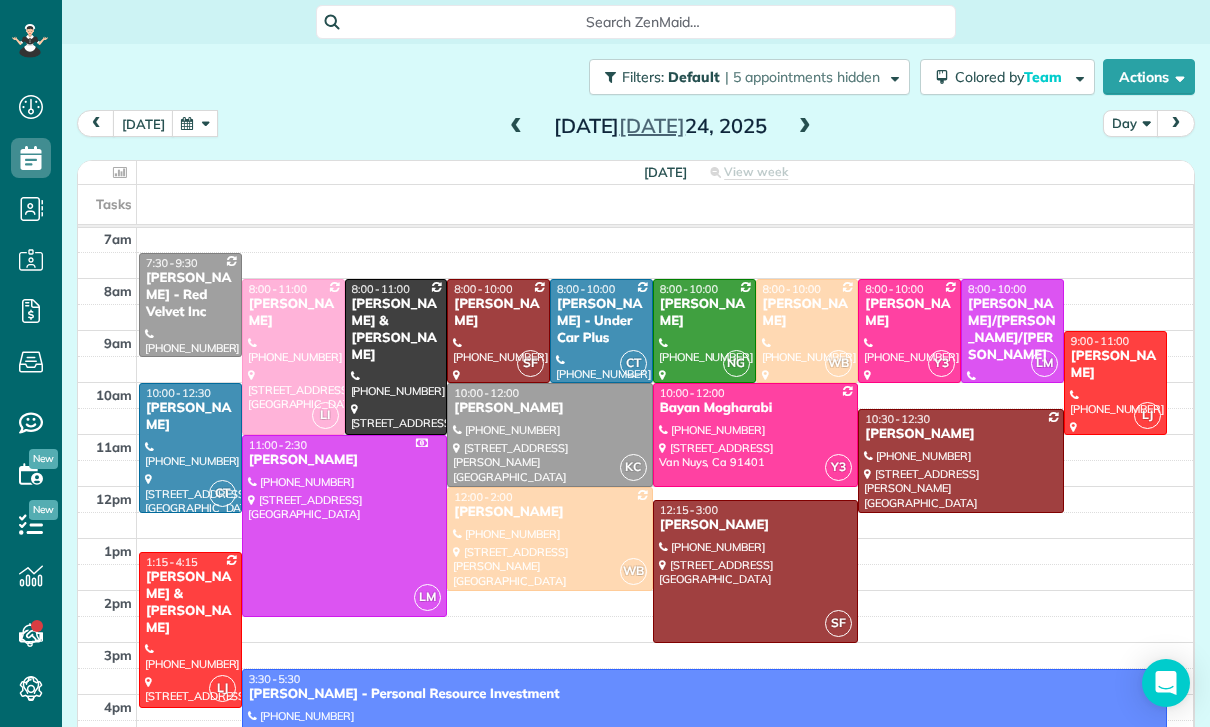 click at bounding box center [516, 127] 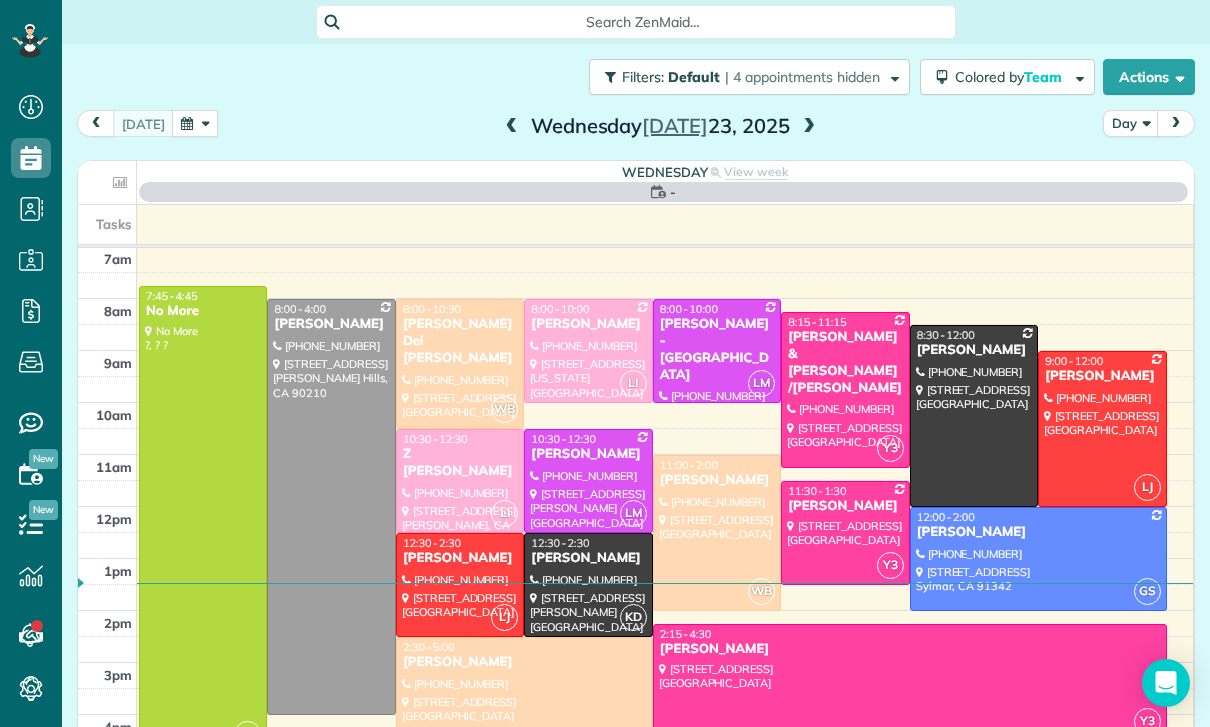 scroll, scrollTop: 157, scrollLeft: 0, axis: vertical 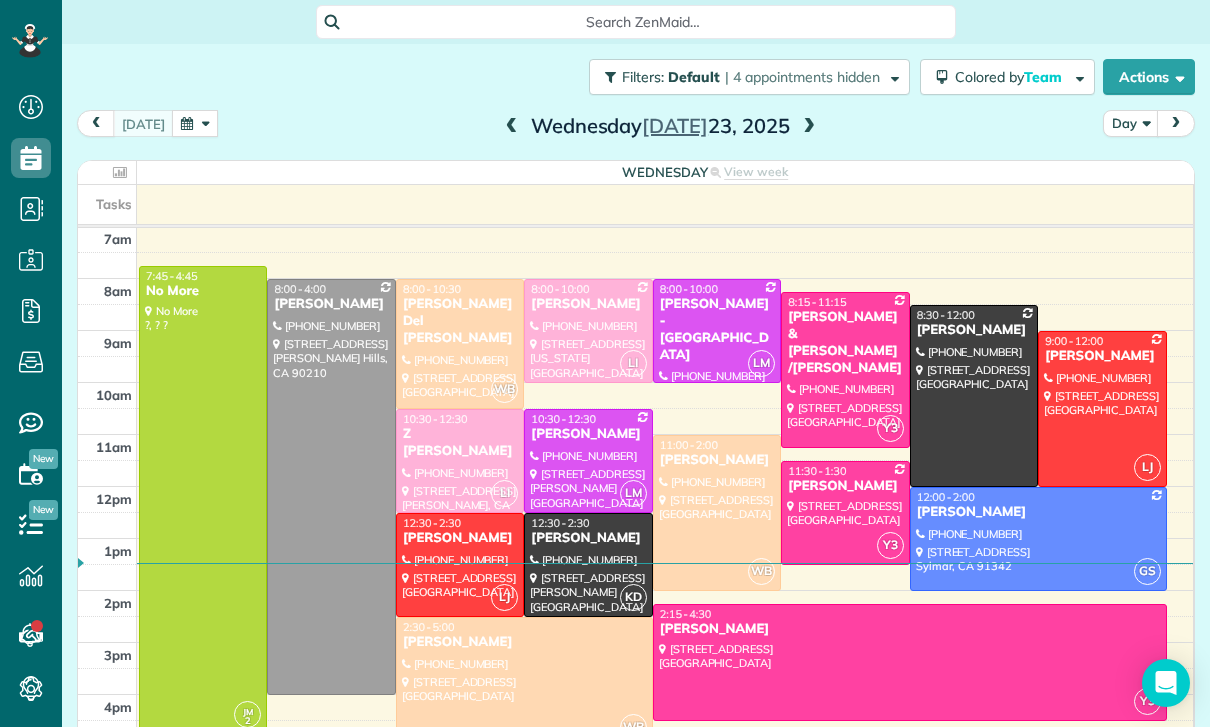 click at bounding box center (717, 513) 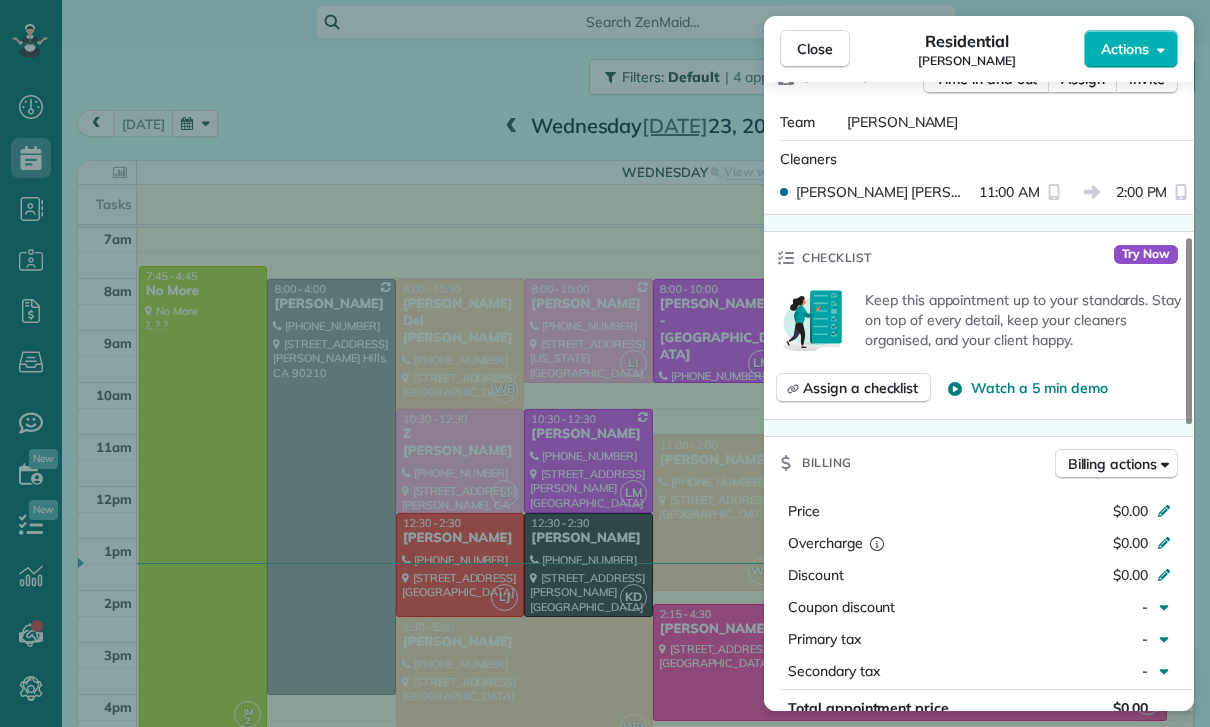 scroll, scrollTop: 574, scrollLeft: 0, axis: vertical 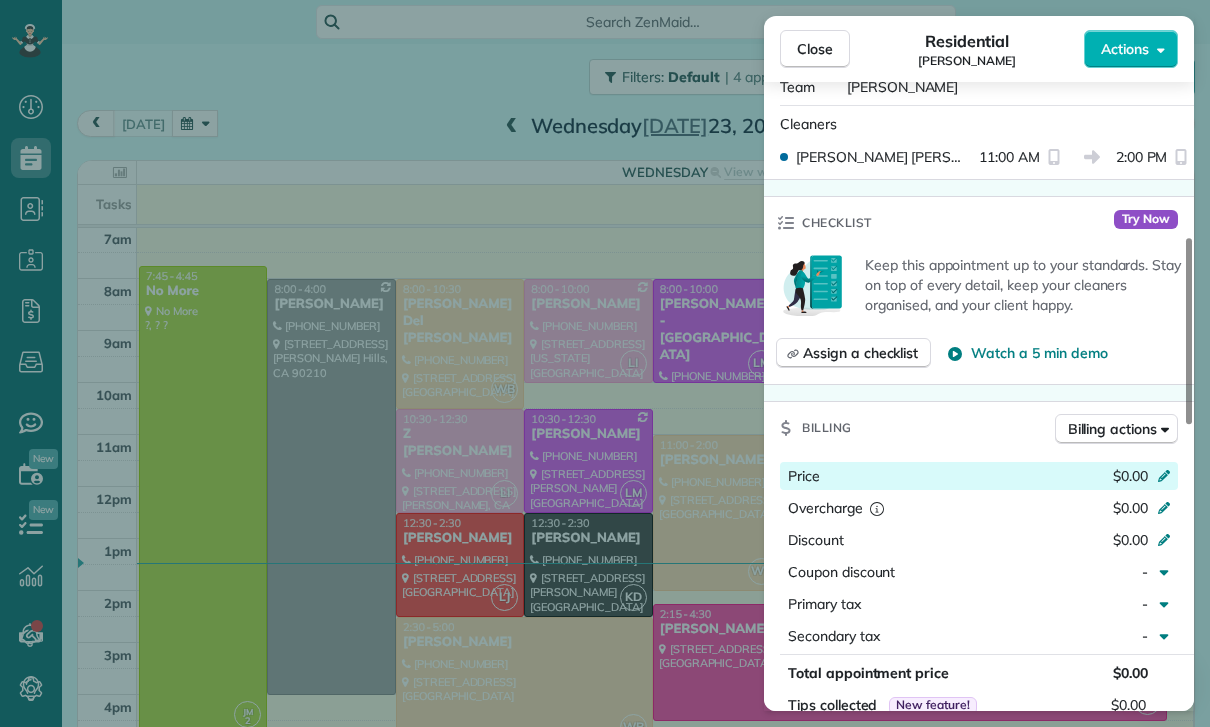 click 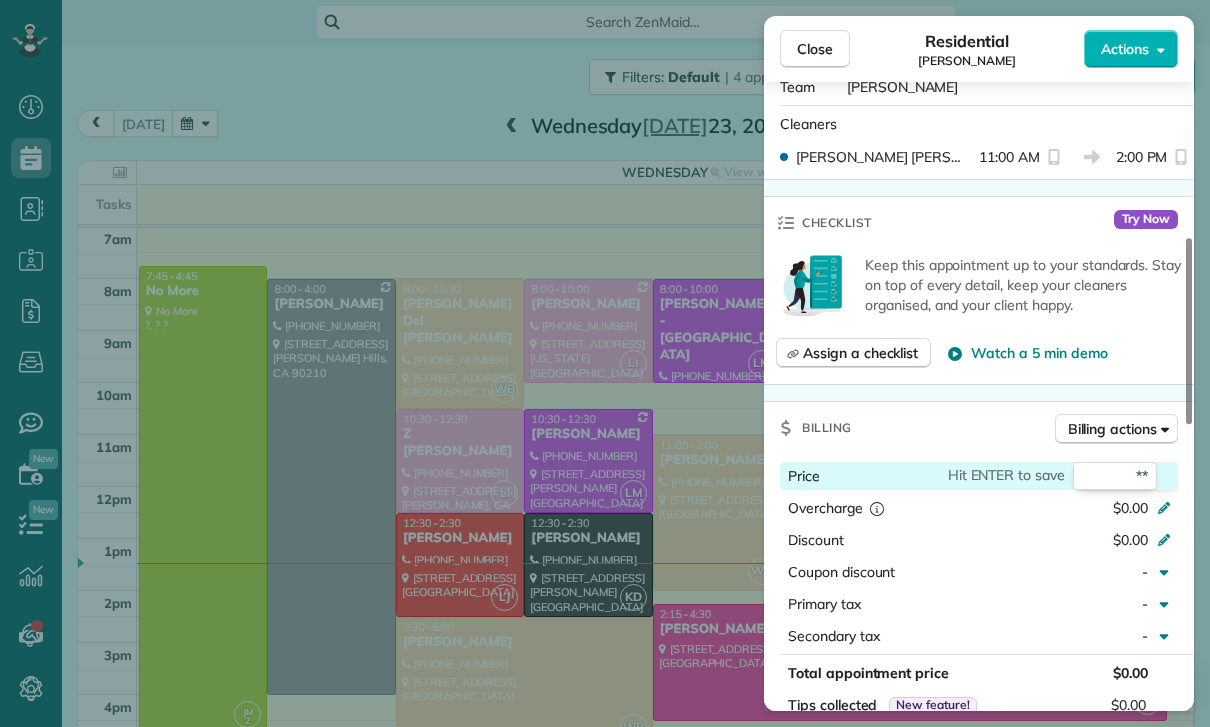 type on "***" 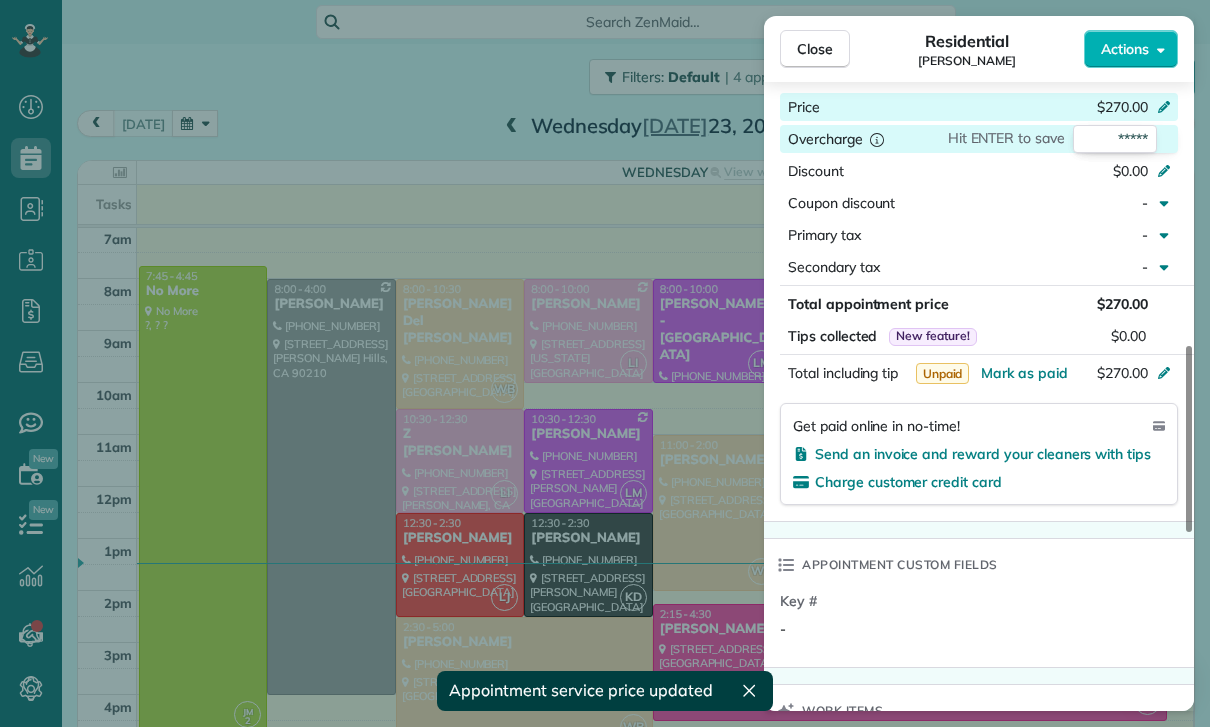 scroll, scrollTop: 1086, scrollLeft: 0, axis: vertical 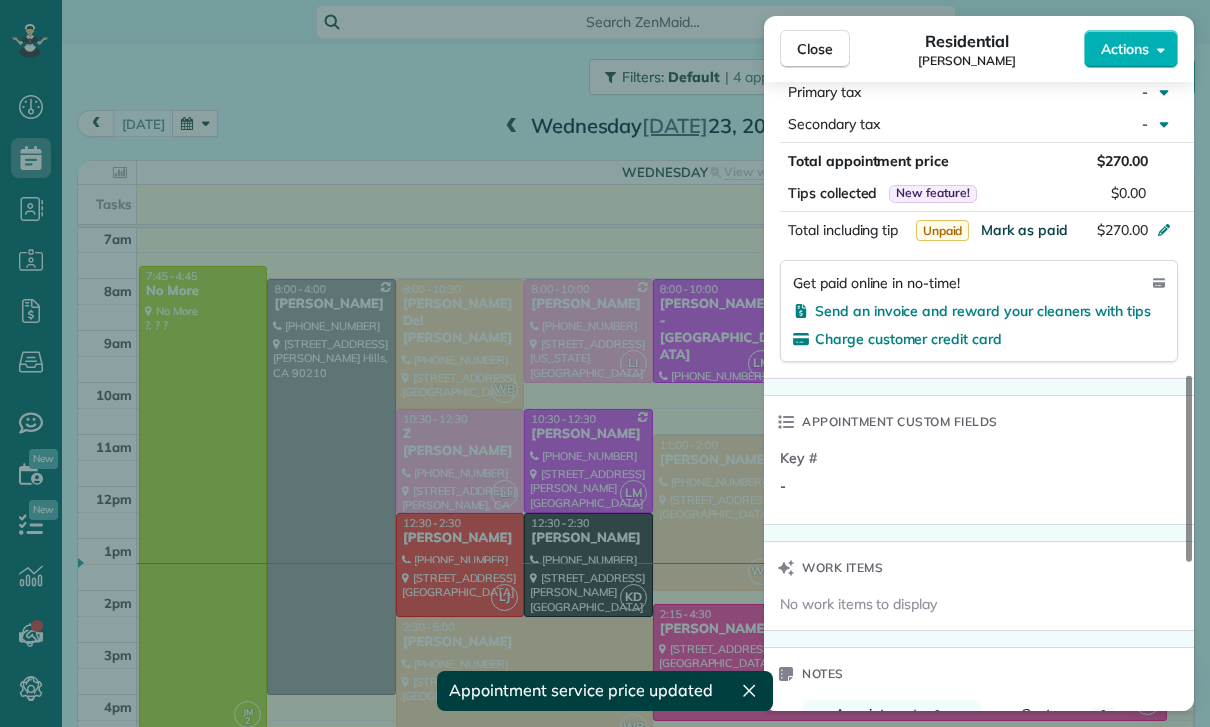 click on "Mark as paid" at bounding box center [1024, 230] 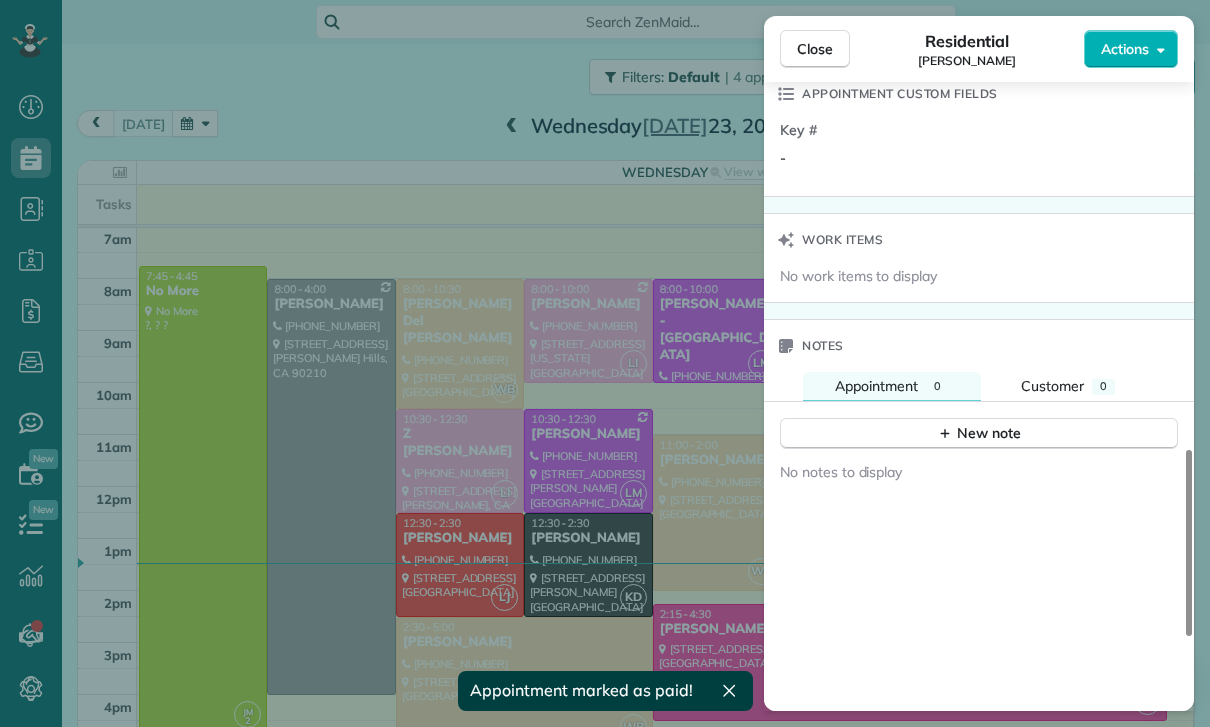 scroll, scrollTop: 1483, scrollLeft: 0, axis: vertical 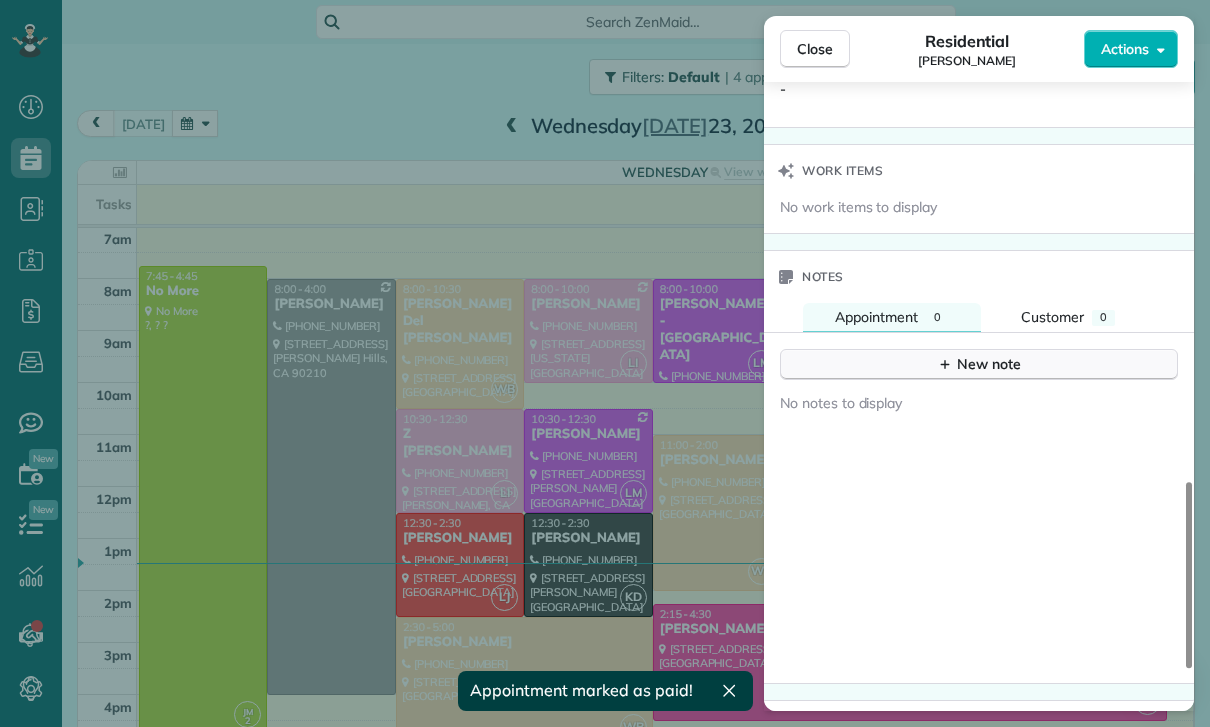 click on "New note" at bounding box center [979, 364] 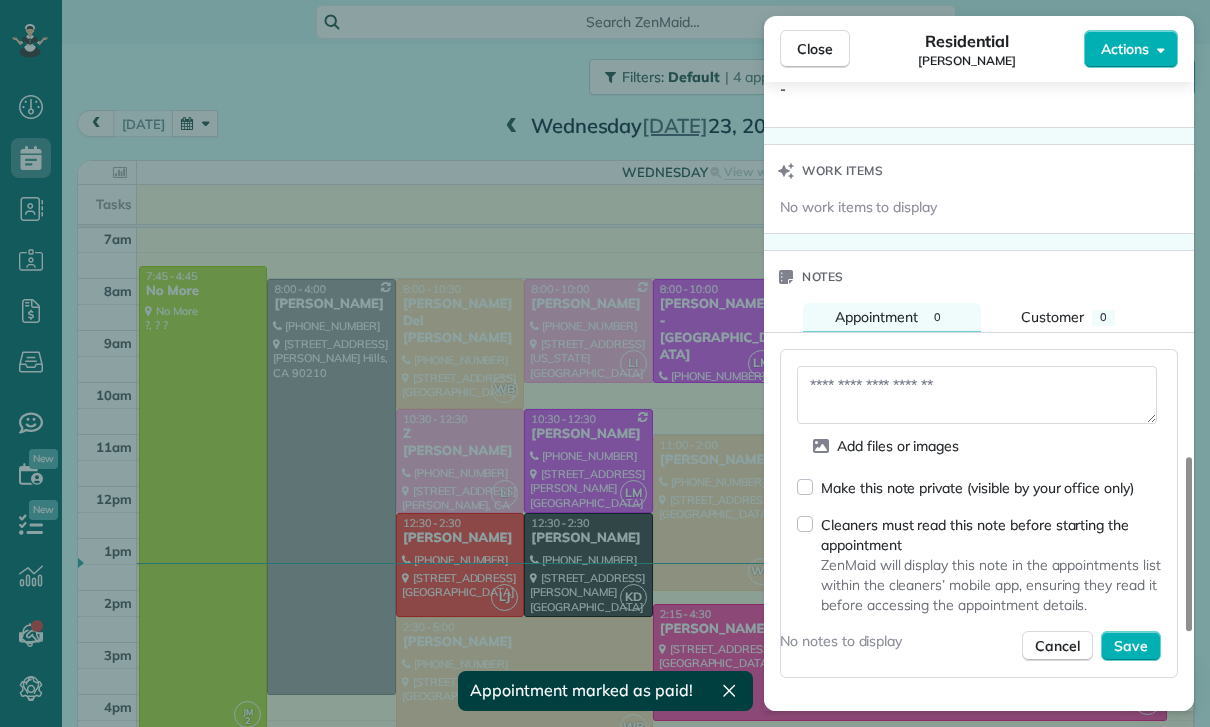click at bounding box center (977, 395) 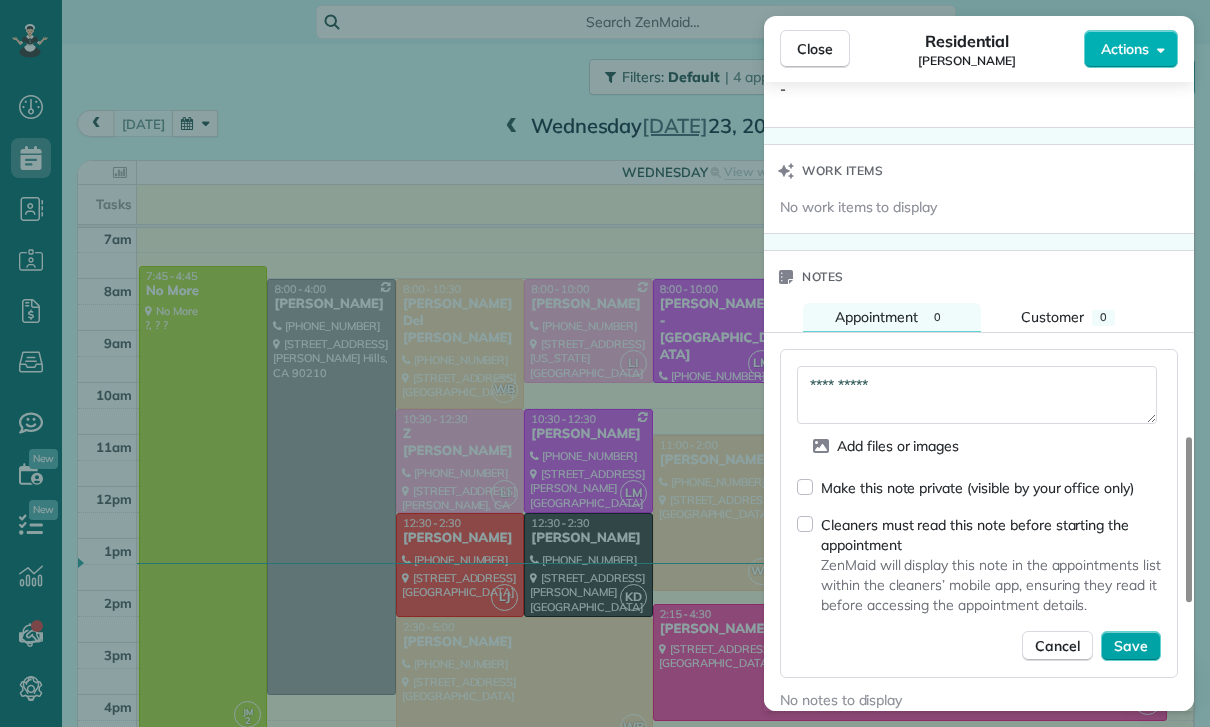 type on "**********" 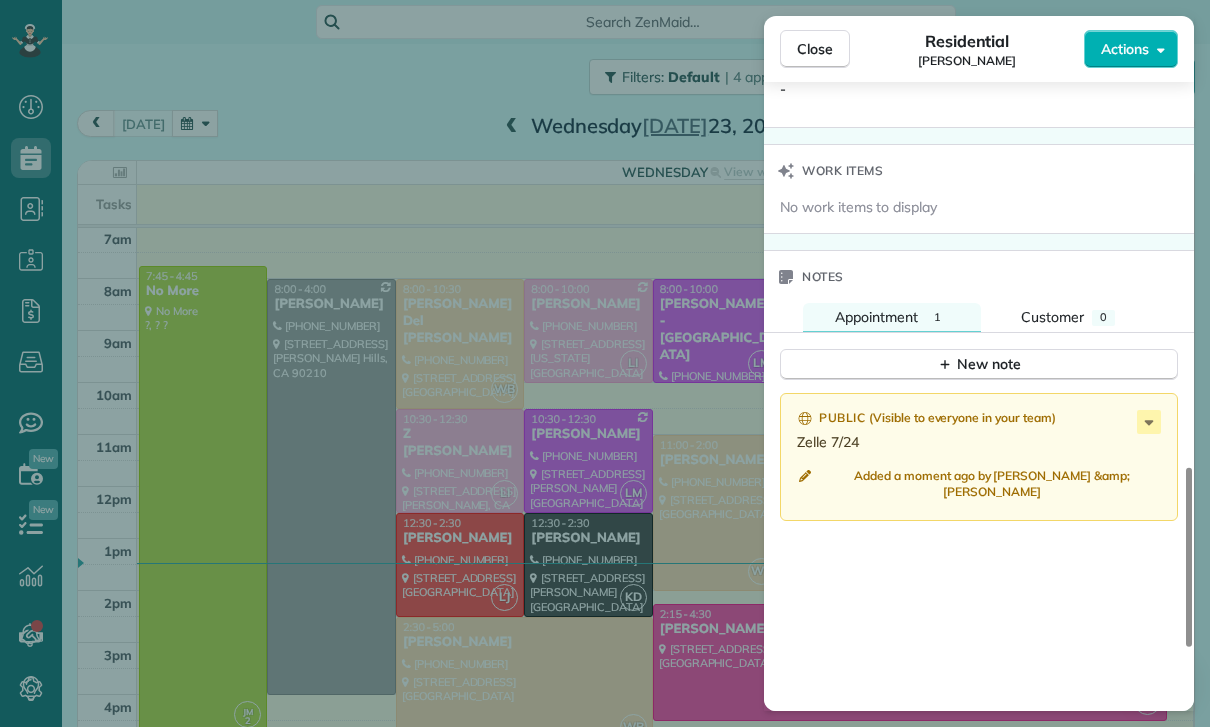 click on "Close Residential Christina Repola Actions Status Confirmed Christina Repola · Open profile Mobile (213) 712-5462 Copy chrisrepola@gmail.com Copy View Details Residential Wednesday, July 23, 2025 ( 2 days ago ) 11:00 AM 2:00 PM 3 hours and 0 minutes One time 311 South Lincoln Street Burbank CA 91506 Service was not rated yet Cleaners Time in and out Assign Invite Team Wendy Cleaners Wendy   Bonilla 11:00 AM 2:00 PM Checklist Try Now Keep this appointment up to your standards. Stay on top of every detail, keep your cleaners organised, and your client happy. Assign a checklist Watch a 5 min demo Billing Billing actions Price $270.00 Overcharge $0.00 Discount $0.00 Coupon discount - Primary tax - Secondary tax - Total appointment price $270.00 Tips collected New feature! $0.00 Paid Total including tip $270.00 Get paid online in no-time! Send an invoice and reward your cleaners with tips Charge customer credit card Appointment custom fields Key # - Work items No work items to display Notes Appointment 1 Customer" at bounding box center [605, 363] 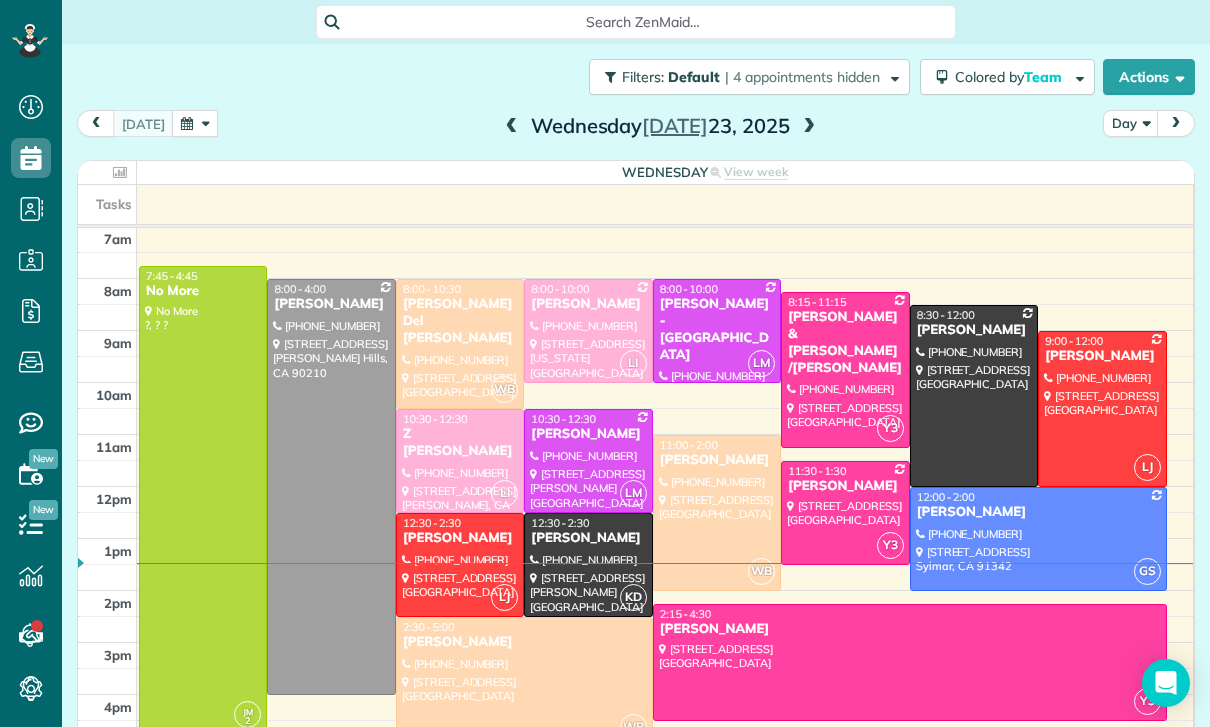 click at bounding box center [809, 127] 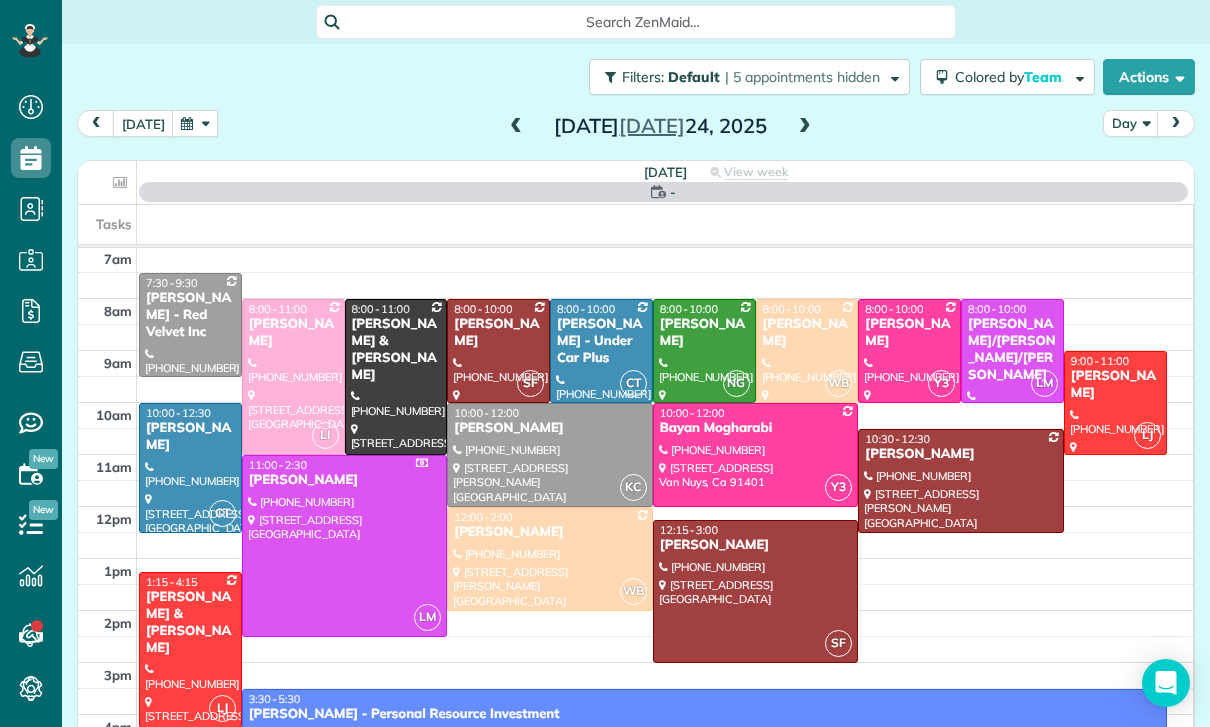 scroll, scrollTop: 157, scrollLeft: 0, axis: vertical 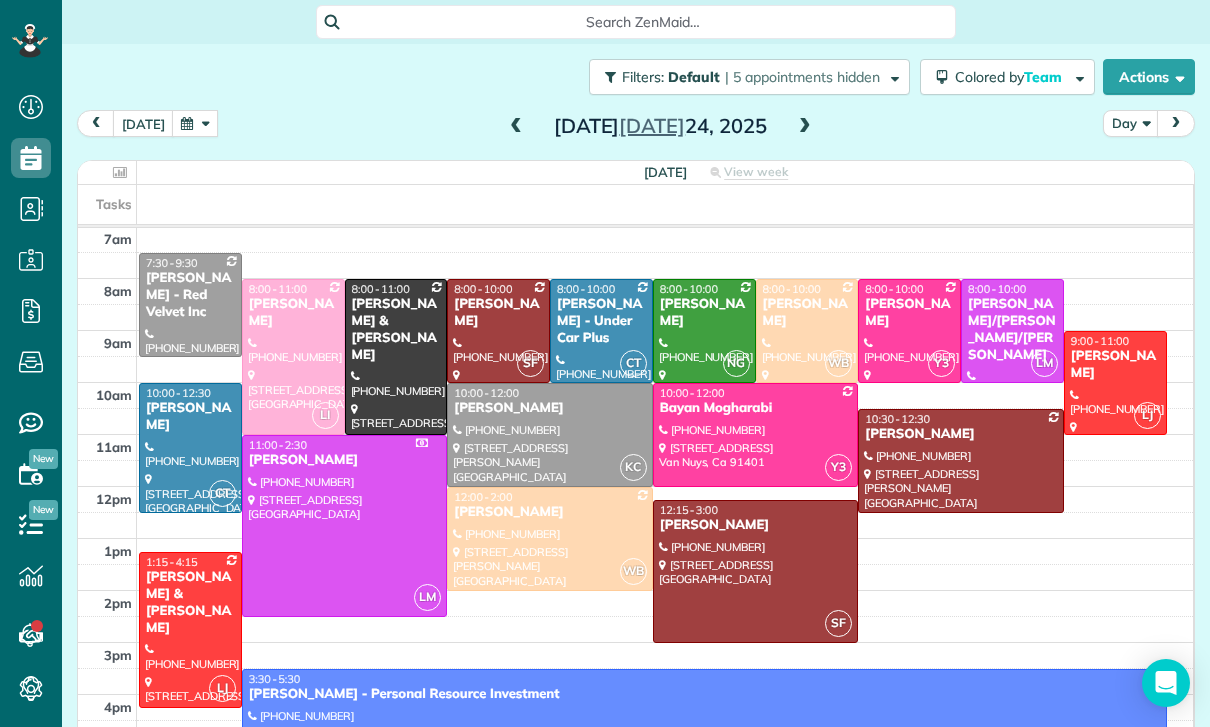 click at bounding box center (807, 331) 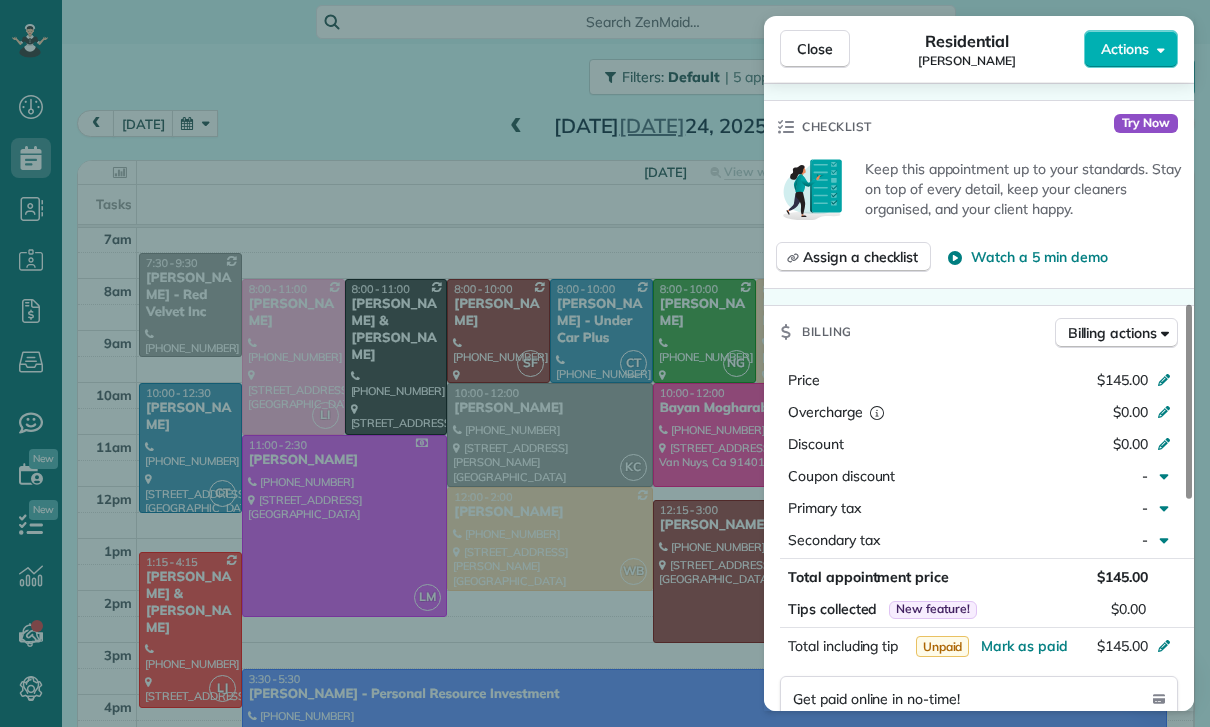 scroll, scrollTop: 911, scrollLeft: 0, axis: vertical 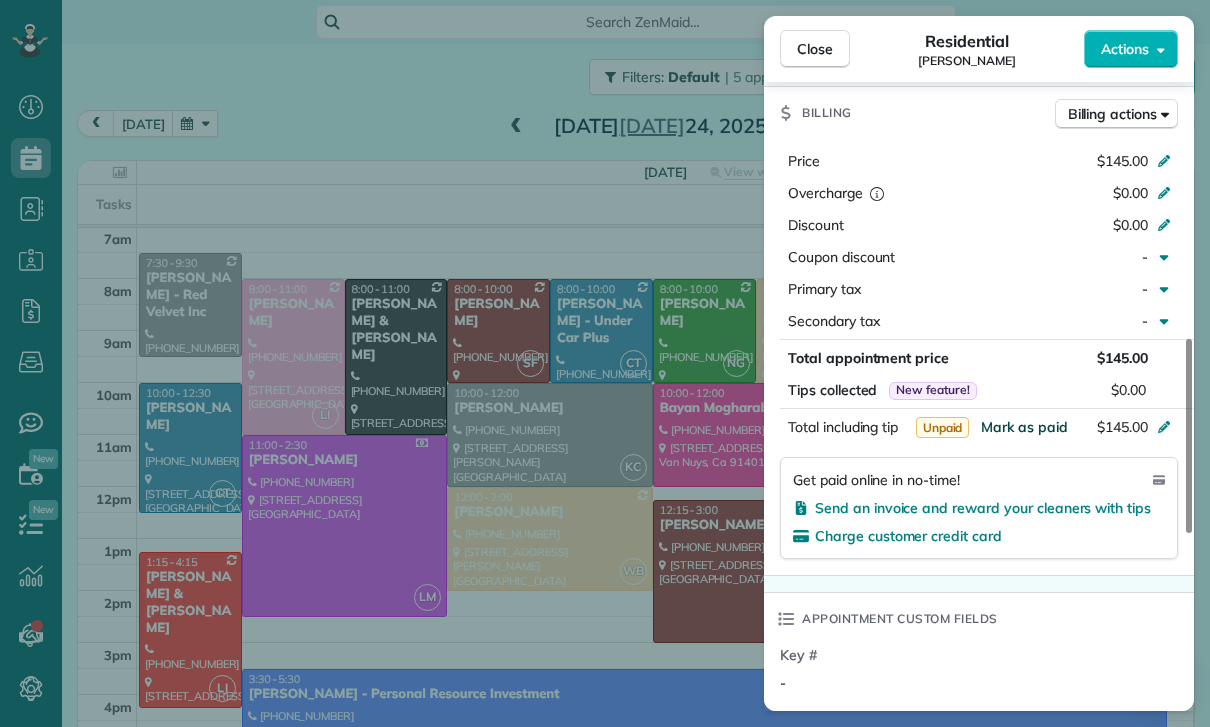 click on "Mark as paid" at bounding box center [1024, 427] 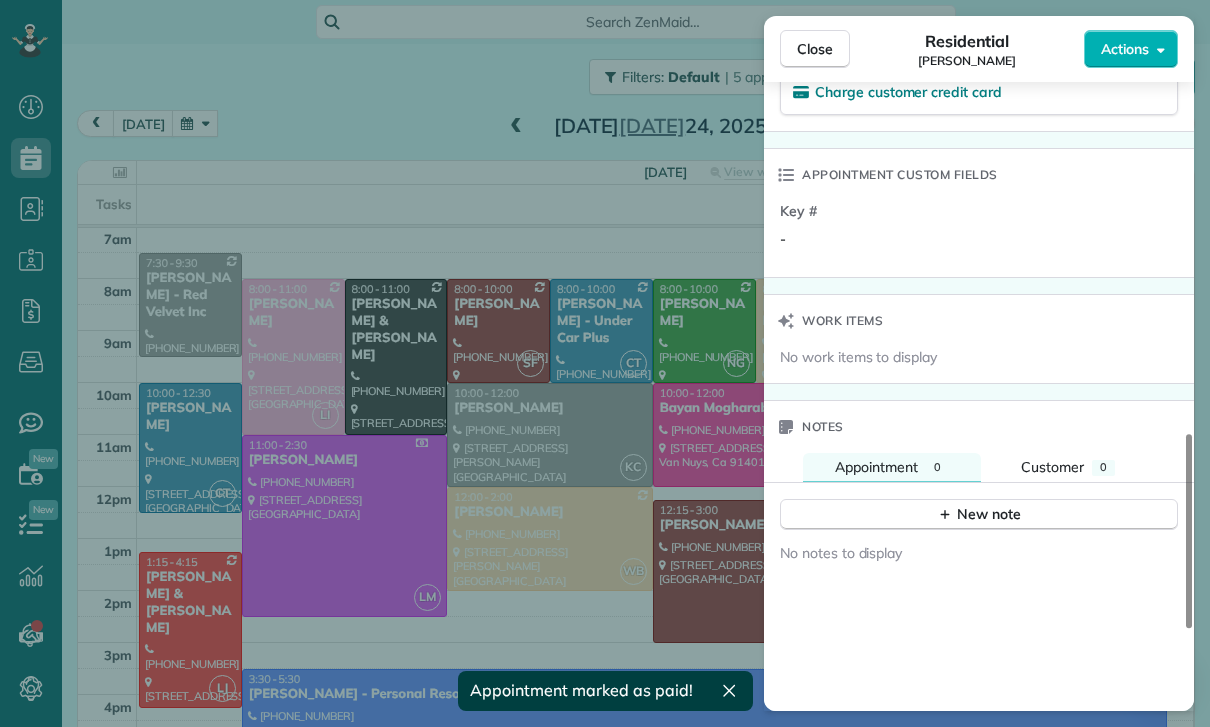scroll, scrollTop: 1506, scrollLeft: 0, axis: vertical 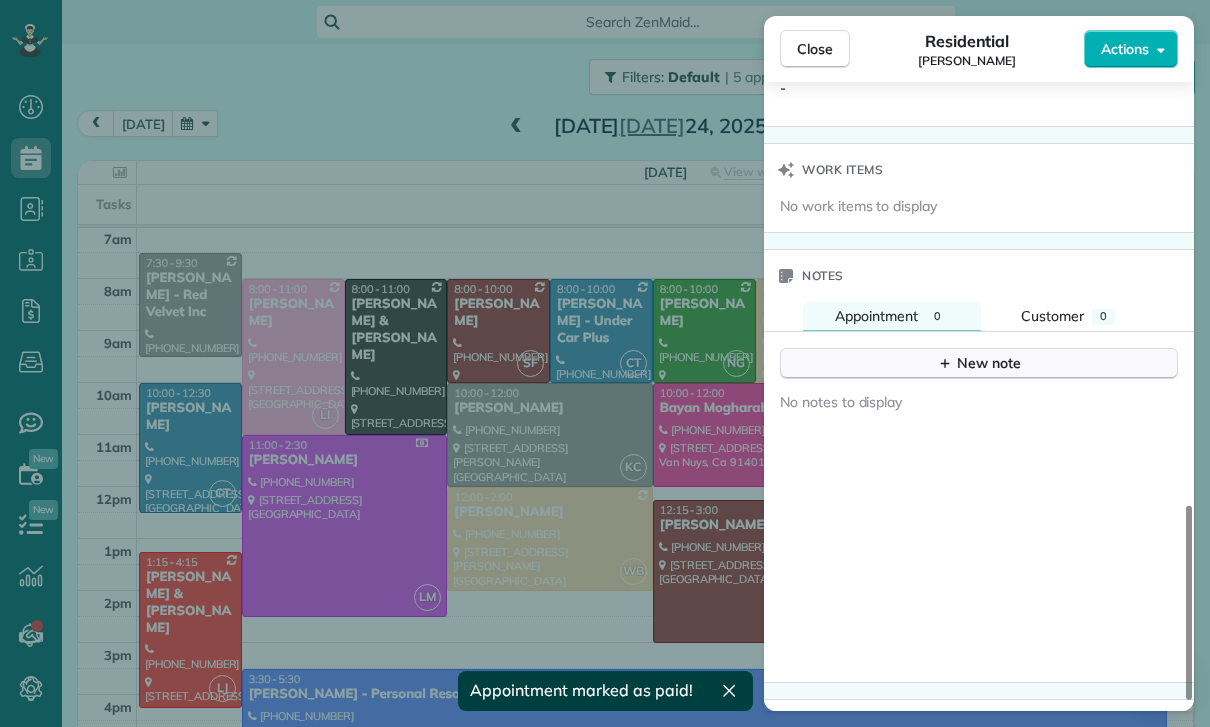 click on "New note" at bounding box center (979, 363) 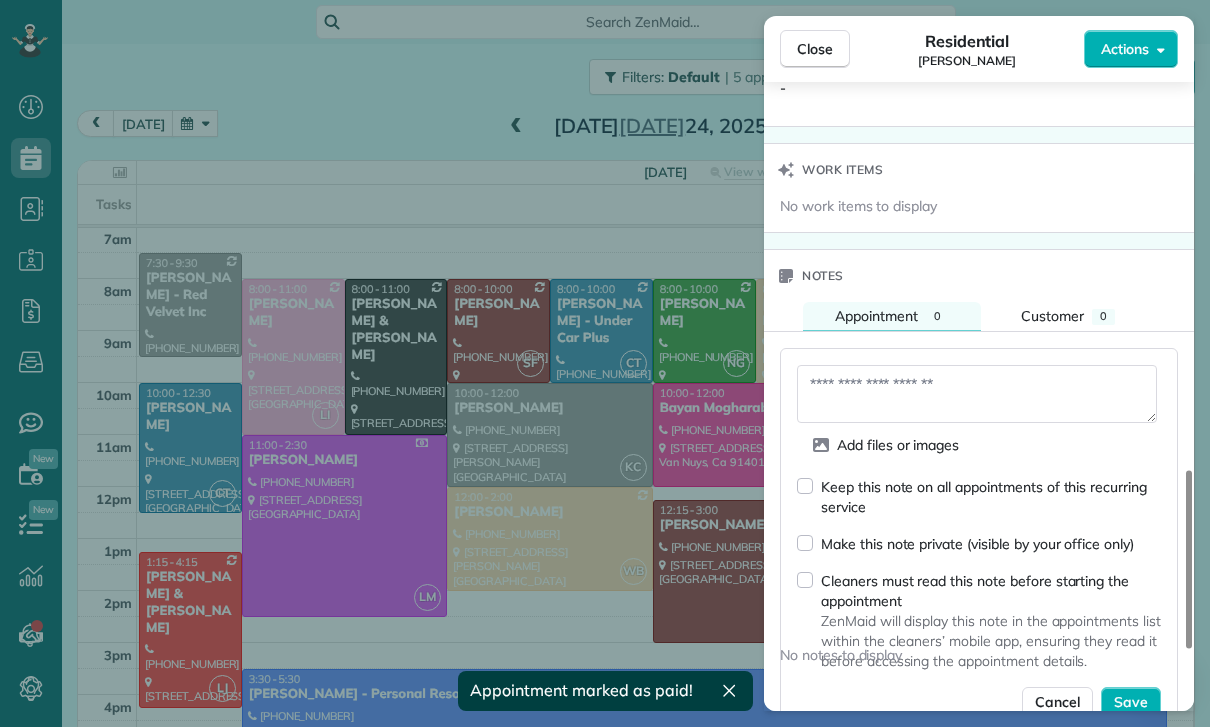 click at bounding box center [977, 394] 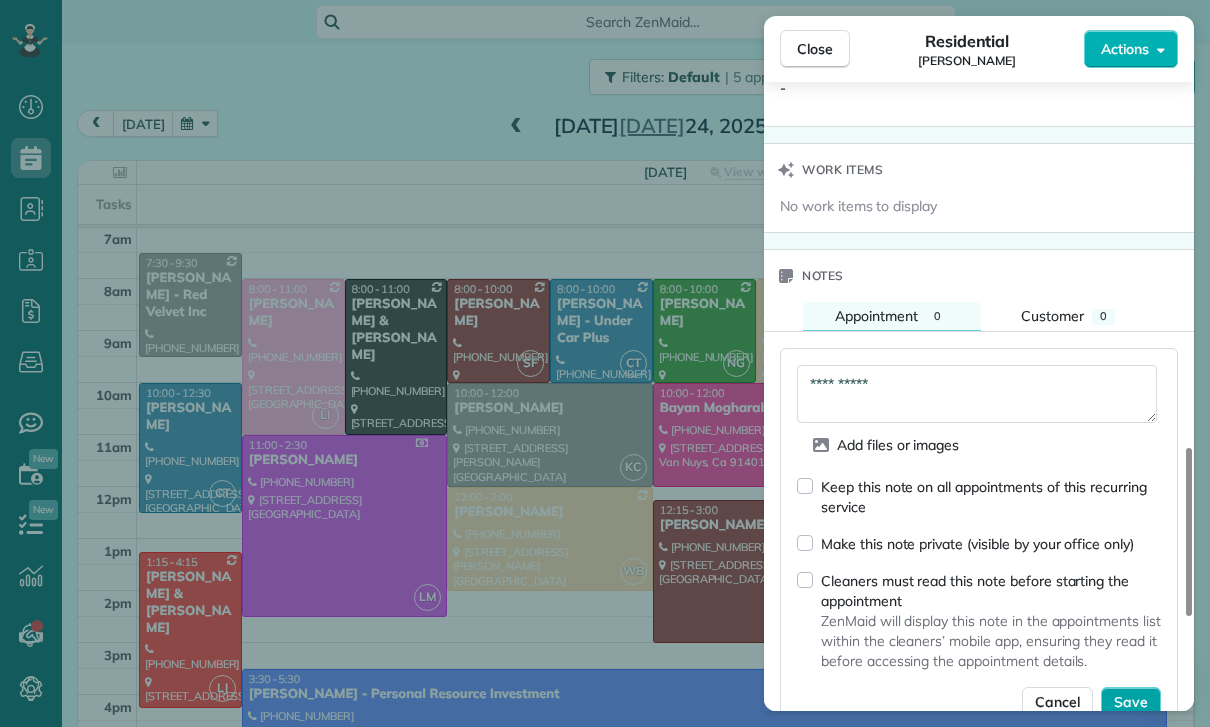 type on "**********" 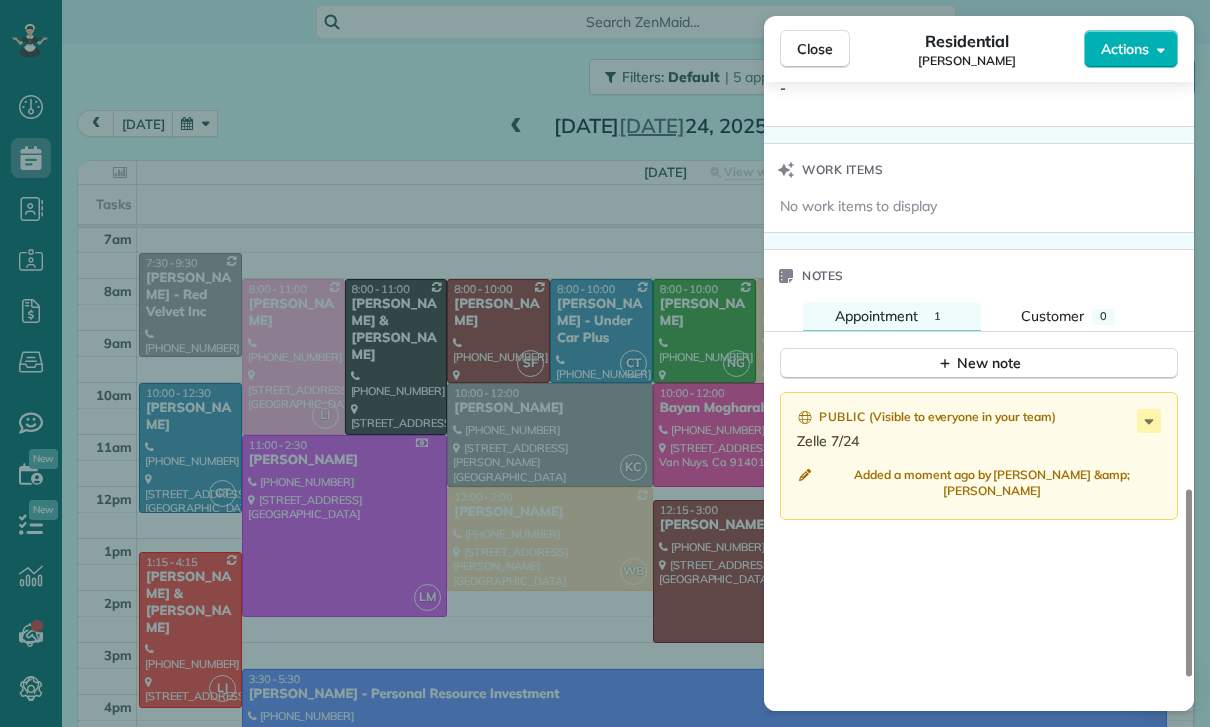 scroll, scrollTop: 2, scrollLeft: 0, axis: vertical 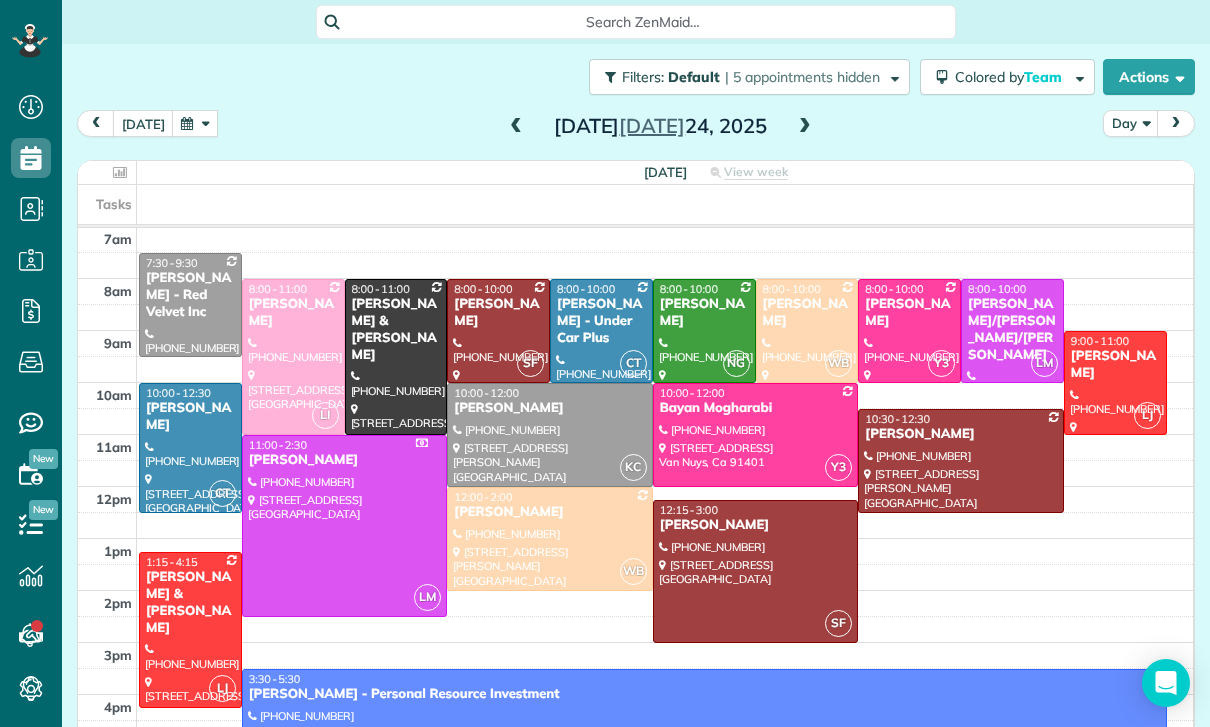click at bounding box center [704, 331] 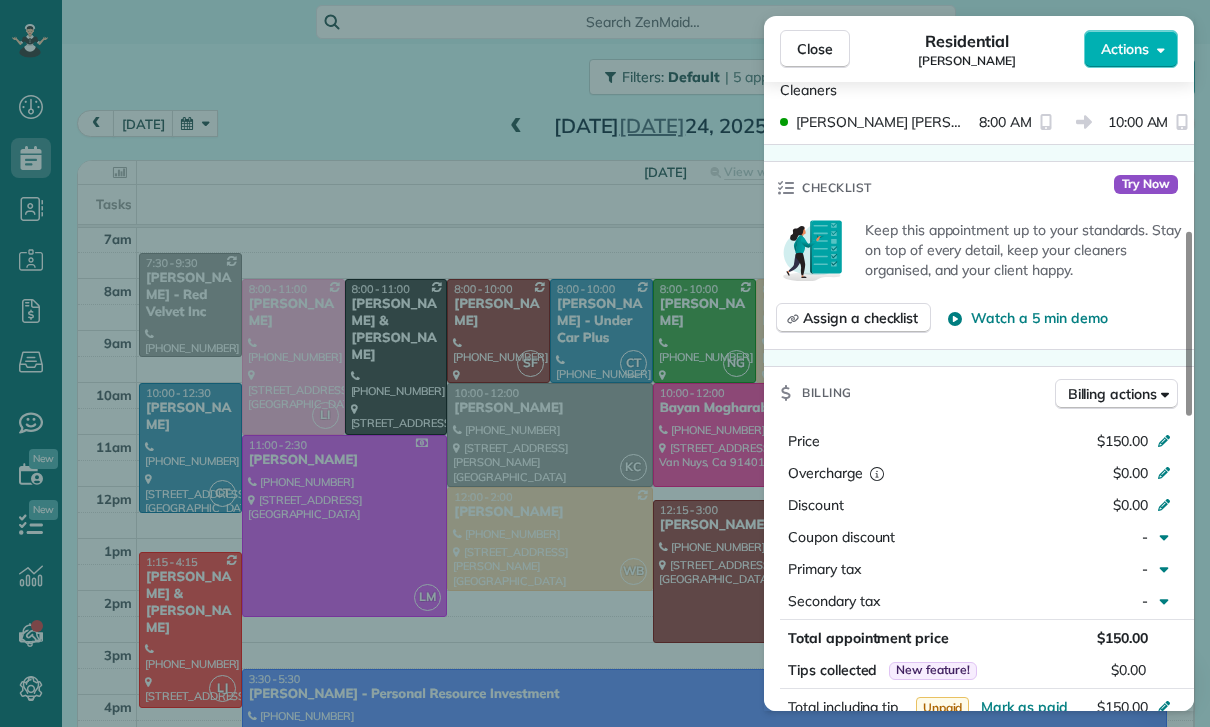 scroll, scrollTop: 725, scrollLeft: 0, axis: vertical 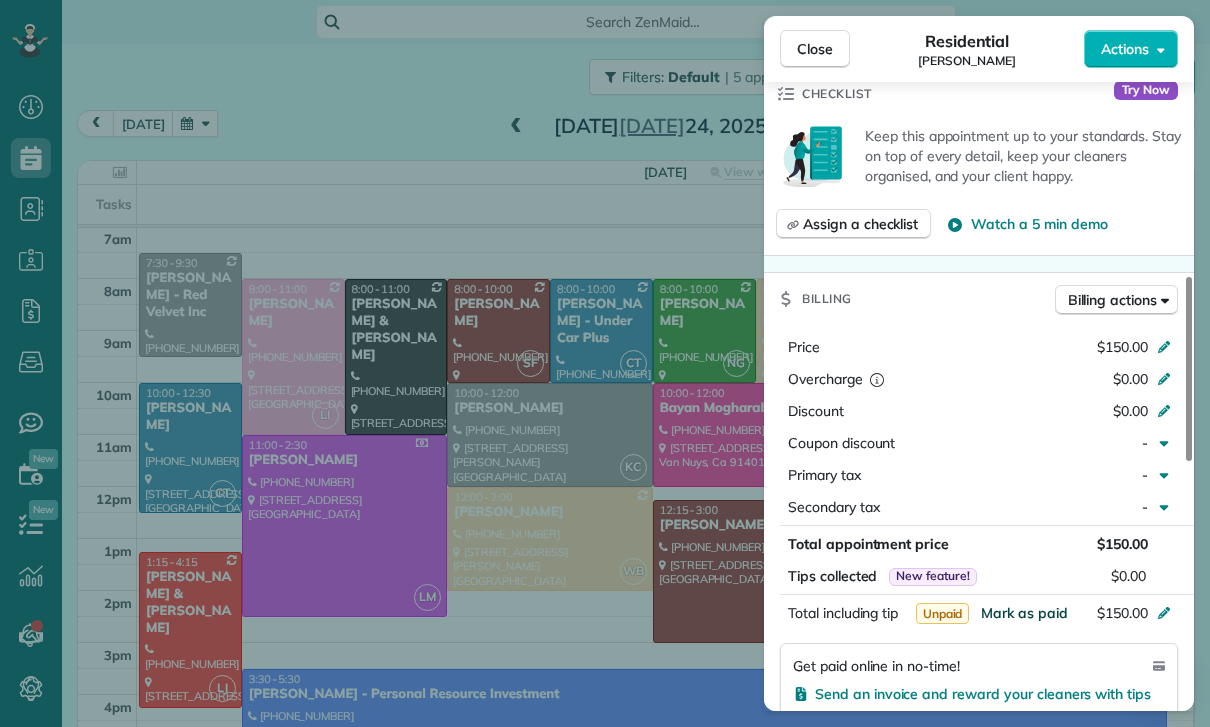 click on "Mark as paid" at bounding box center (1024, 613) 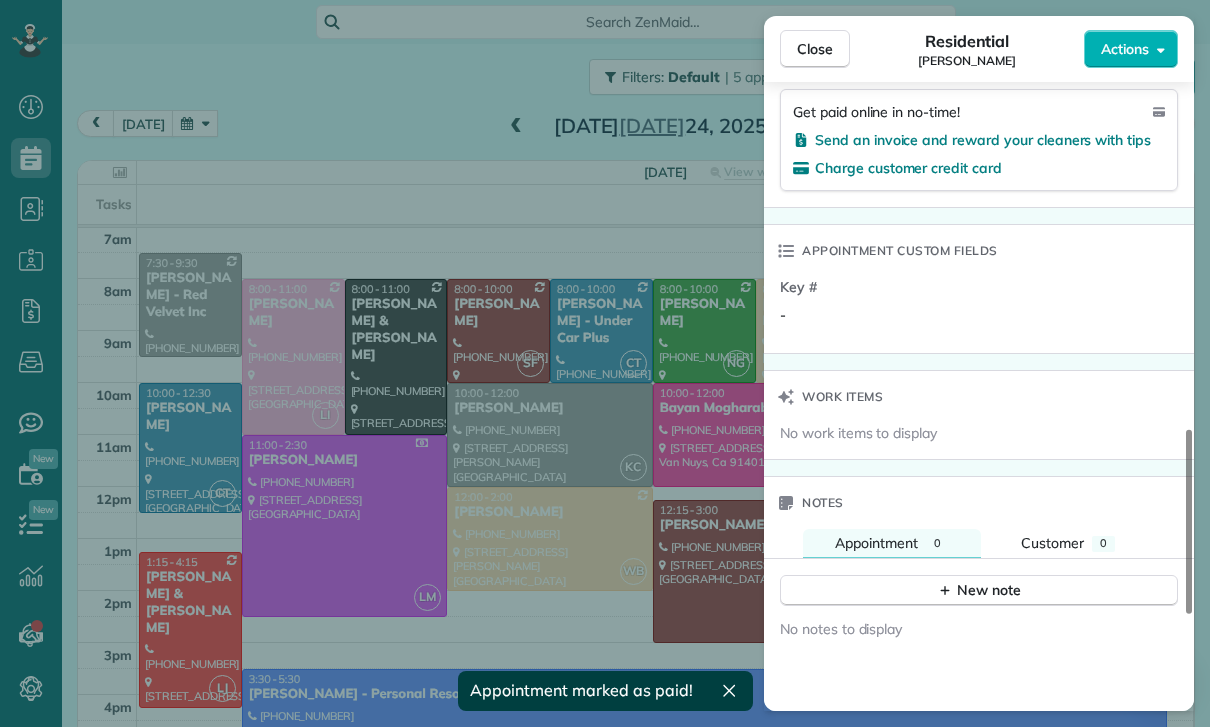 scroll, scrollTop: 1299, scrollLeft: 0, axis: vertical 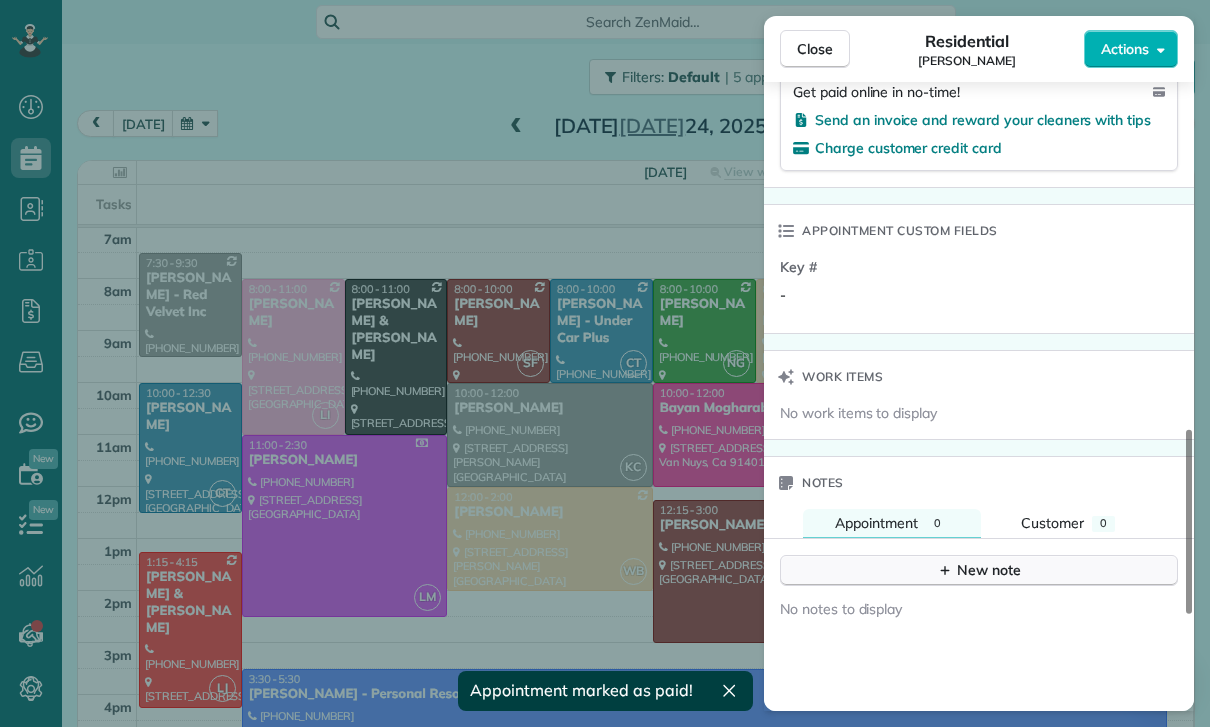 click on "New note" at bounding box center (979, 570) 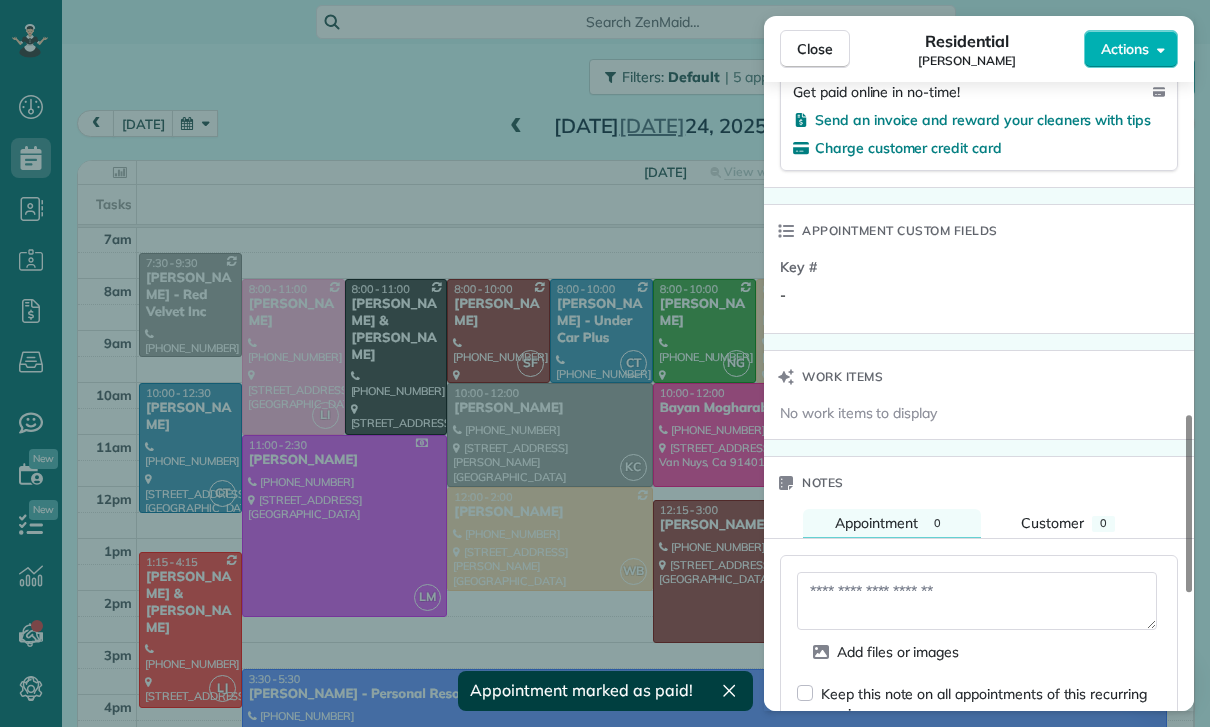 click at bounding box center [977, 601] 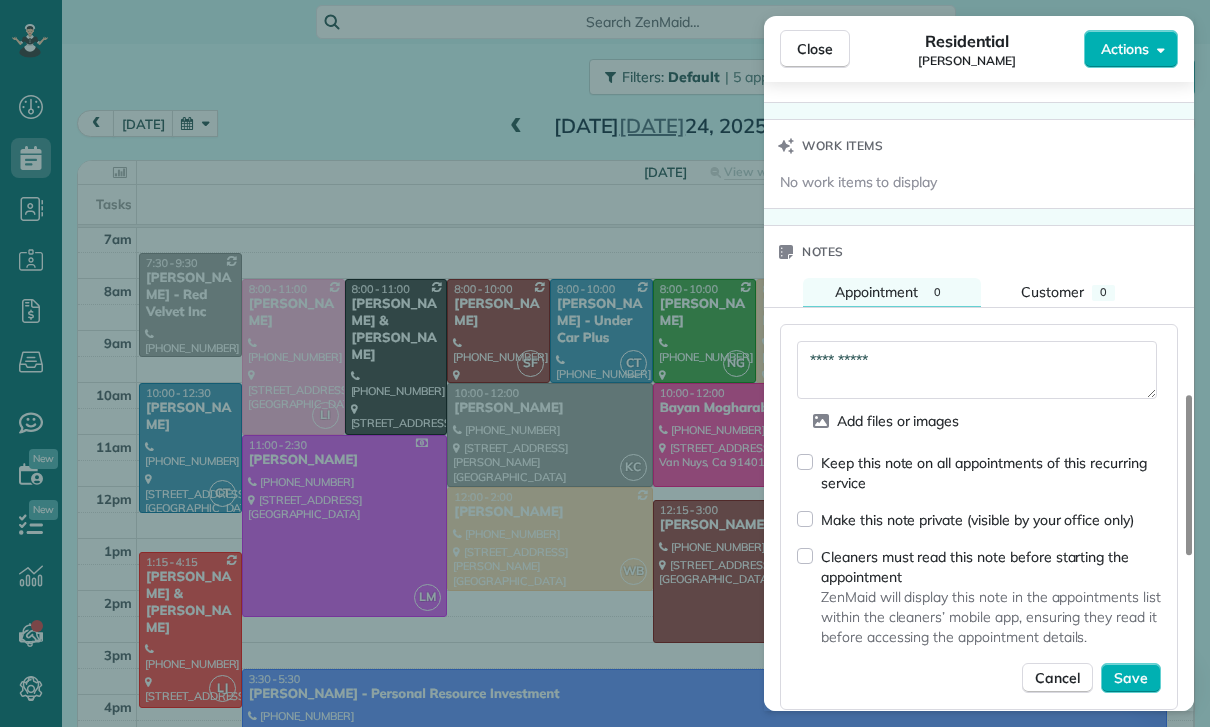 scroll, scrollTop: 1552, scrollLeft: 0, axis: vertical 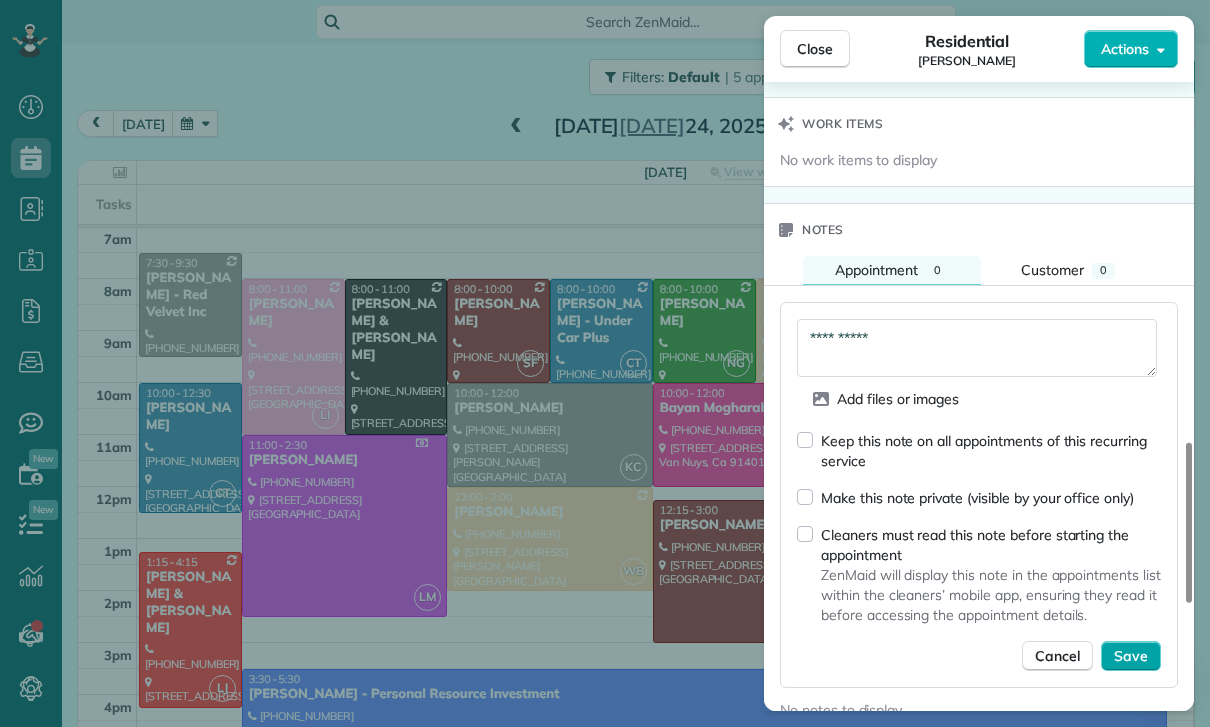 type on "**********" 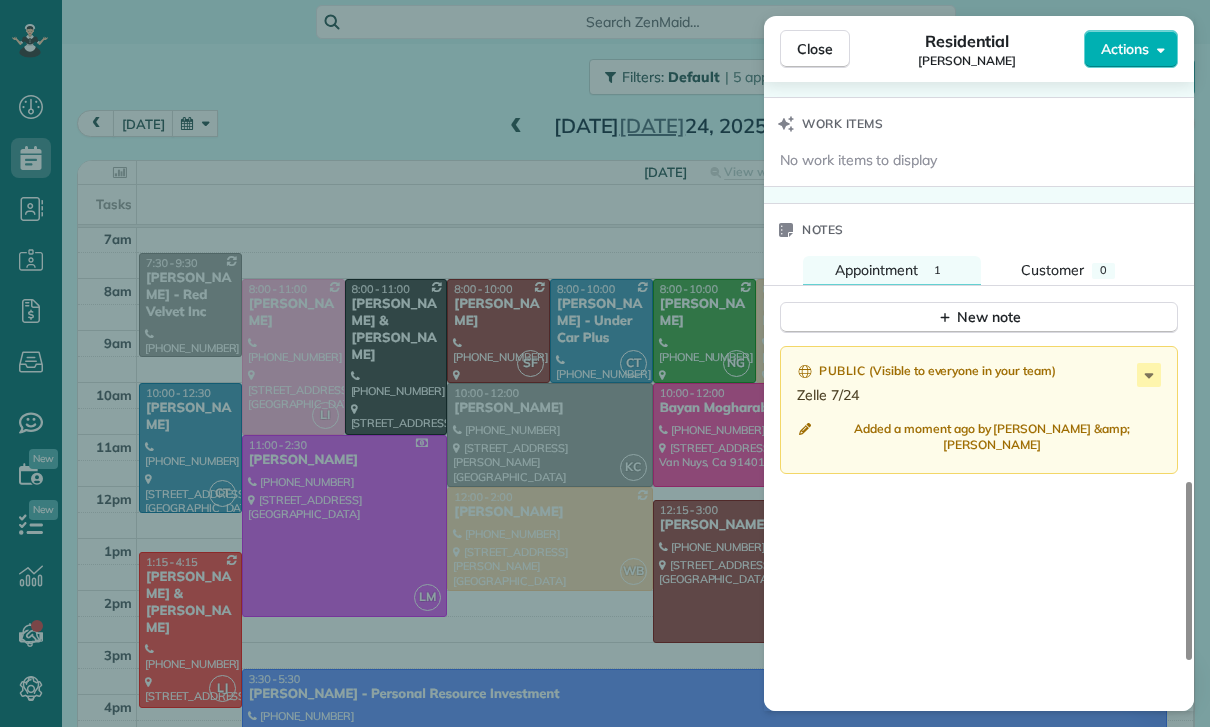 click on "Close Residential Doug Schreck Actions Status Yet to Confirm Doug Schreck · Open profile Mobile (818) 416-9537 Copy No email on record Add email View Details Residential Thursday, July 24, 2025 ( yesterday ) 8:00 AM 10:00 AM 2 hours and 0 minutes Repeats every 2 weeks Edit recurring service Previous (Jul 10) Next (Aug 07) 13723 Weddington Street Sherman Oaks CA 91401 Service was not rated yet Cleaners Time in and out Assign Invite Team Nelly Cleaners Nelly   Gusman 8:00 AM 10:00 AM Checklist Try Now Keep this appointment up to your standards. Stay on top of every detail, keep your cleaners organised, and your client happy. Assign a checklist Watch a 5 min demo Billing Billing actions Price $150.00 Overcharge $0.00 Discount $0.00 Coupon discount - Primary tax - Secondary tax - Total appointment price $150.00 Tips collected New feature! $0.00 Paid Total including tip $150.00 Get paid online in no-time! Send an invoice and reward your cleaners with tips Charge customer credit card Appointment custom fields - 1" at bounding box center [605, 363] 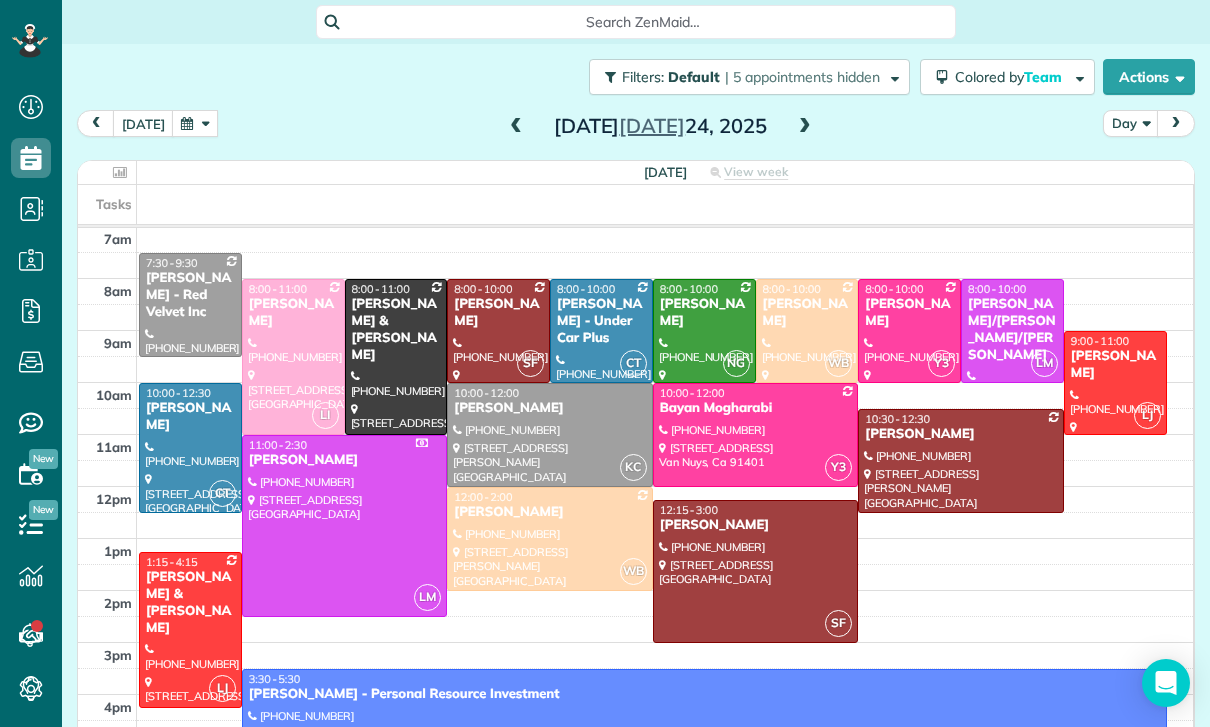 click at bounding box center [516, 127] 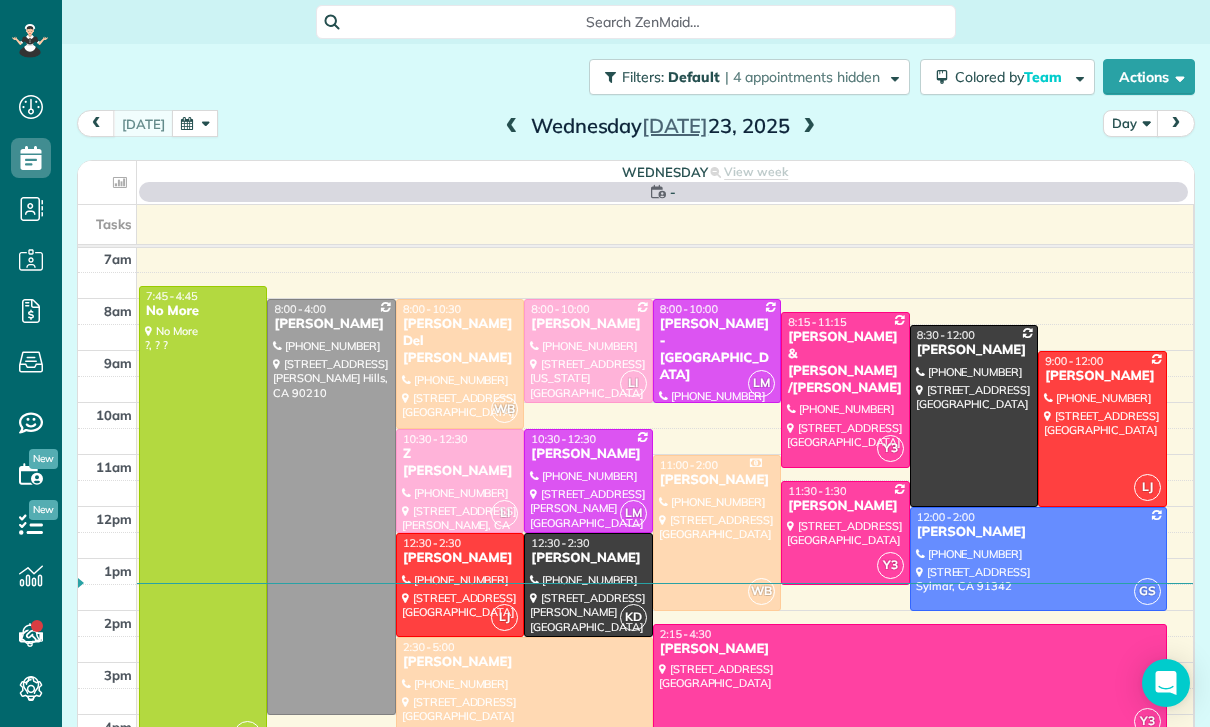 scroll, scrollTop: 157, scrollLeft: 0, axis: vertical 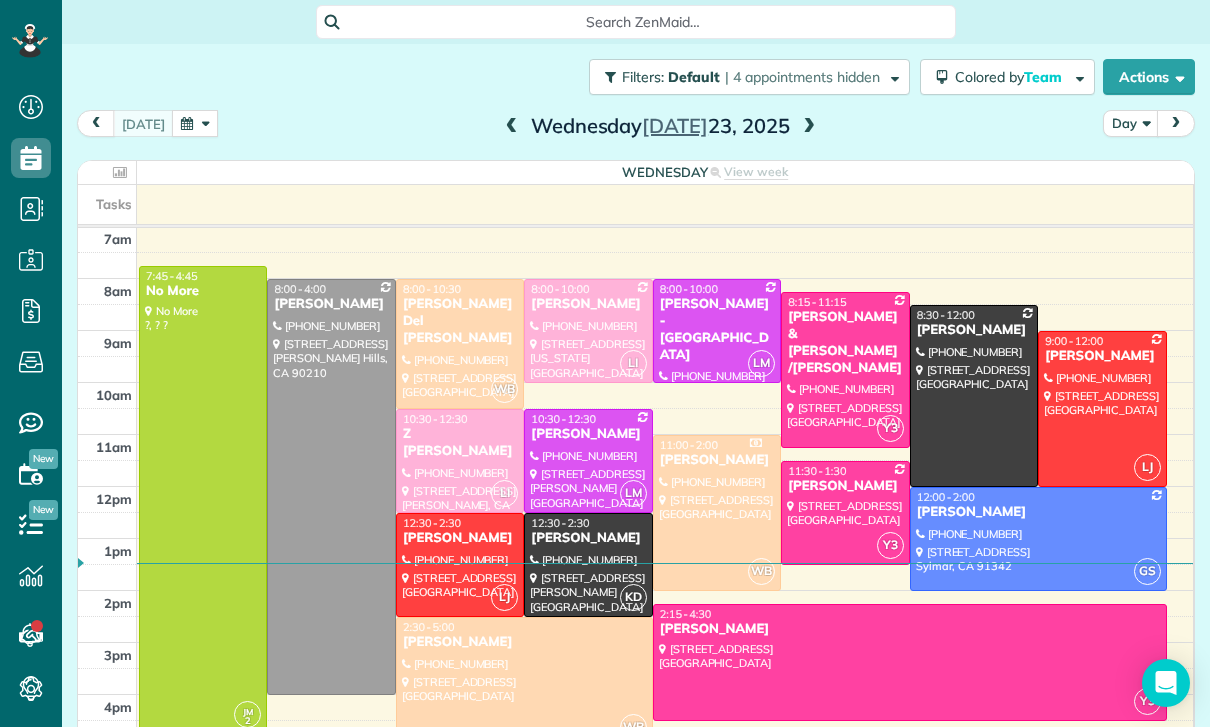 click at bounding box center (845, 513) 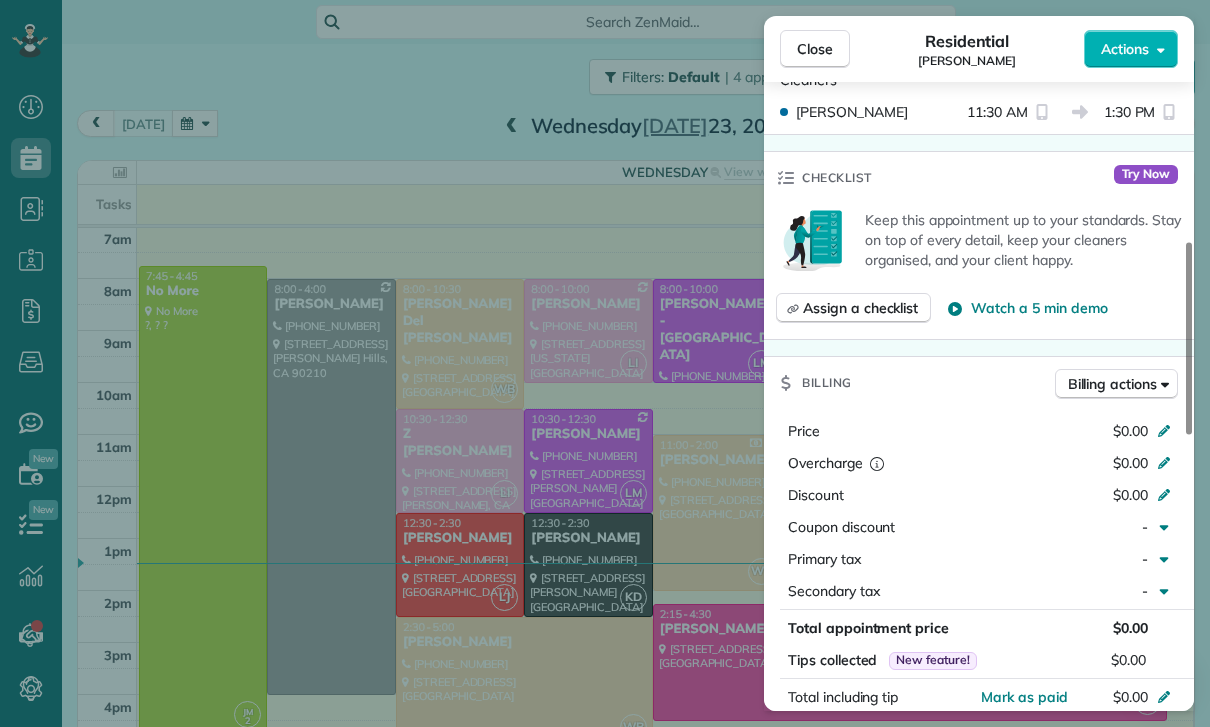 scroll, scrollTop: 754, scrollLeft: 0, axis: vertical 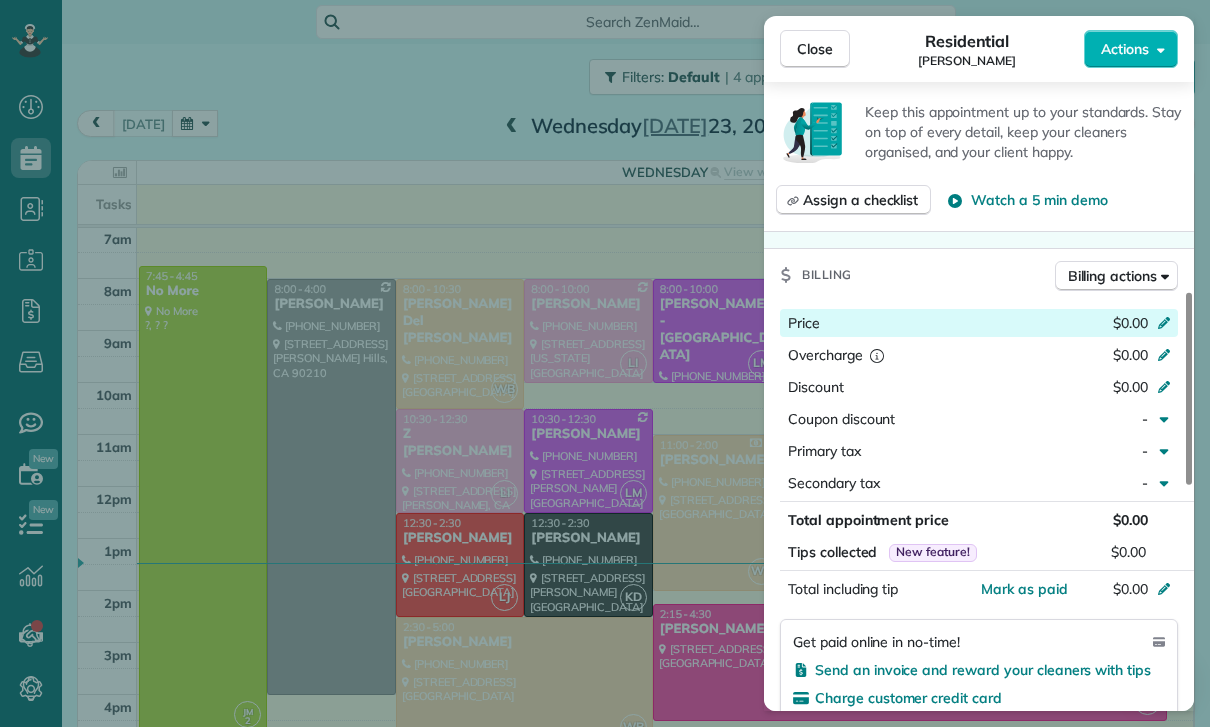 click at bounding box center (1167, 325) 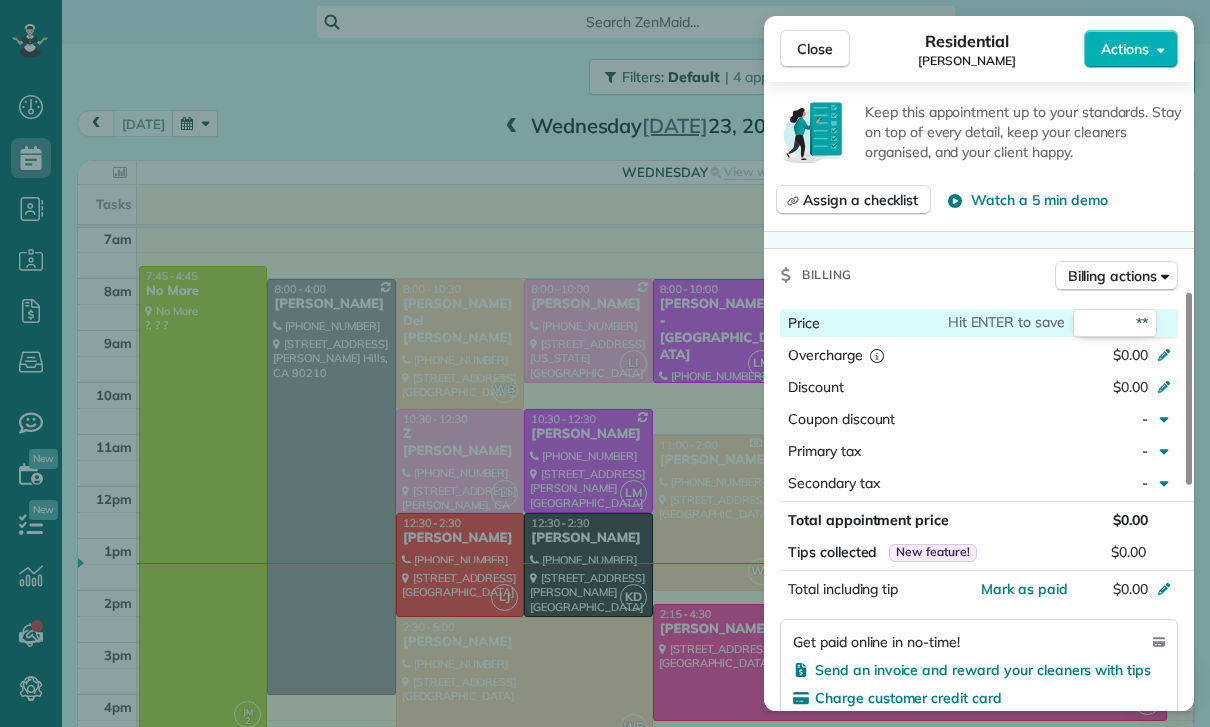 type on "***" 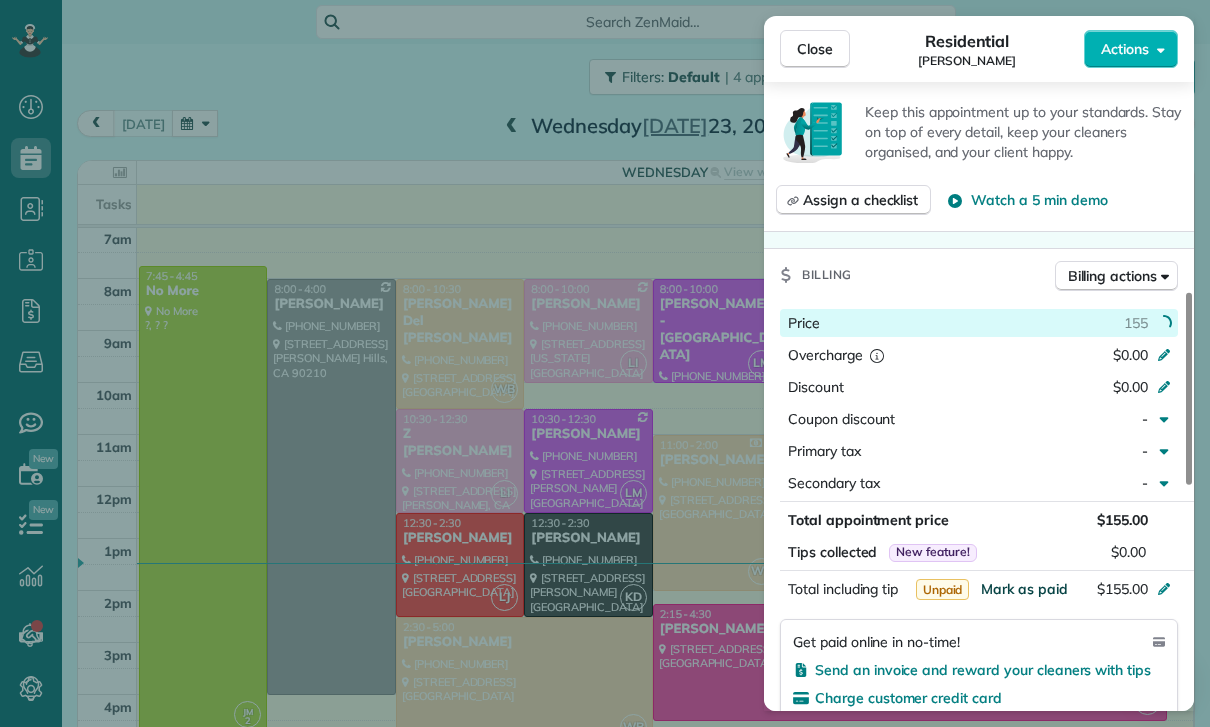 click on "Mark as paid" at bounding box center [1024, 589] 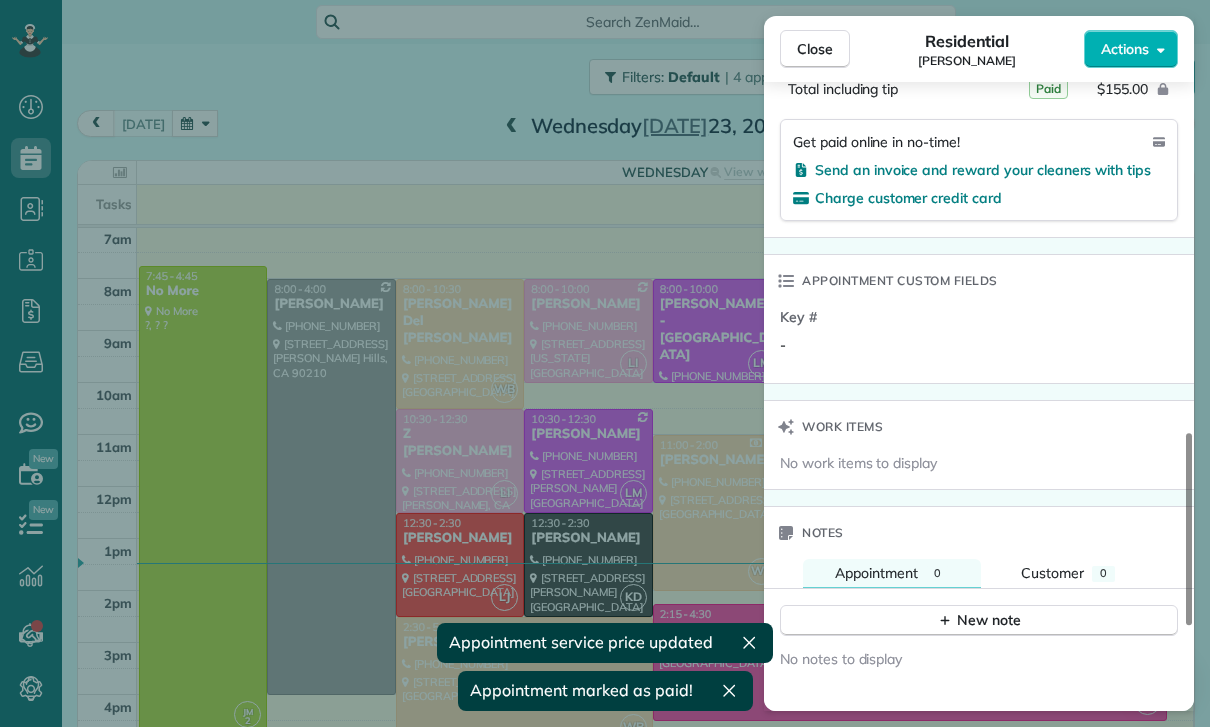 scroll, scrollTop: 1338, scrollLeft: 0, axis: vertical 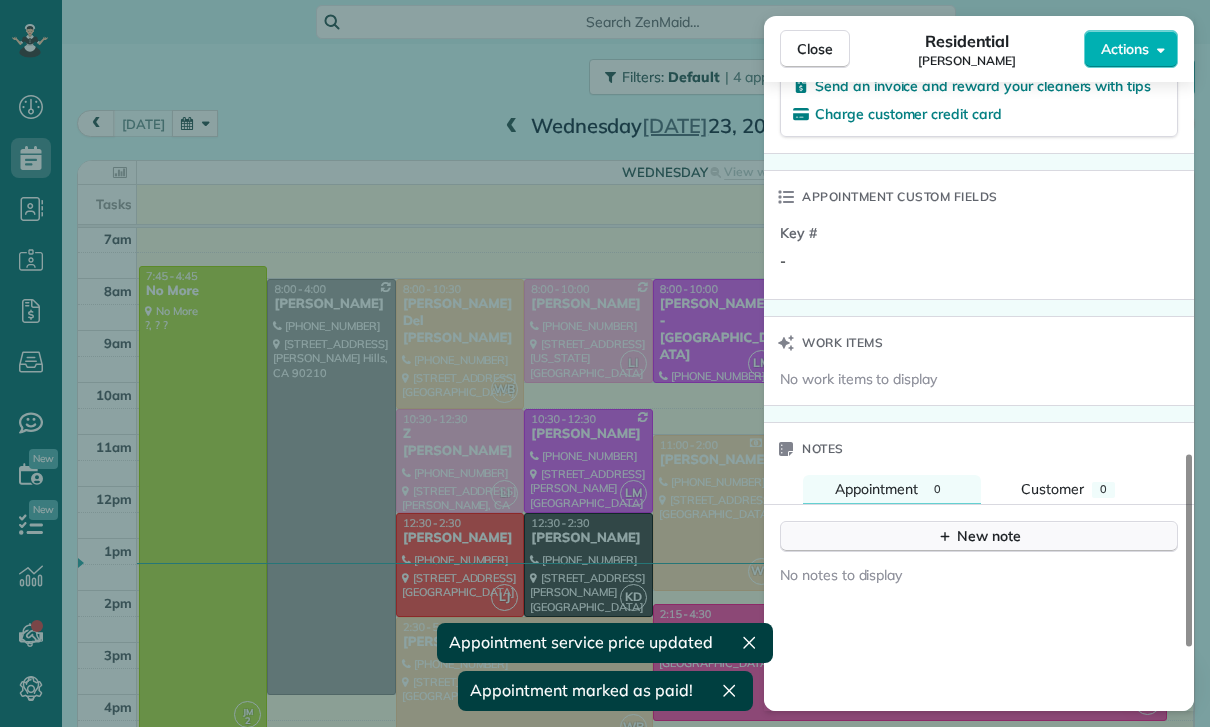 click on "New note" at bounding box center [979, 536] 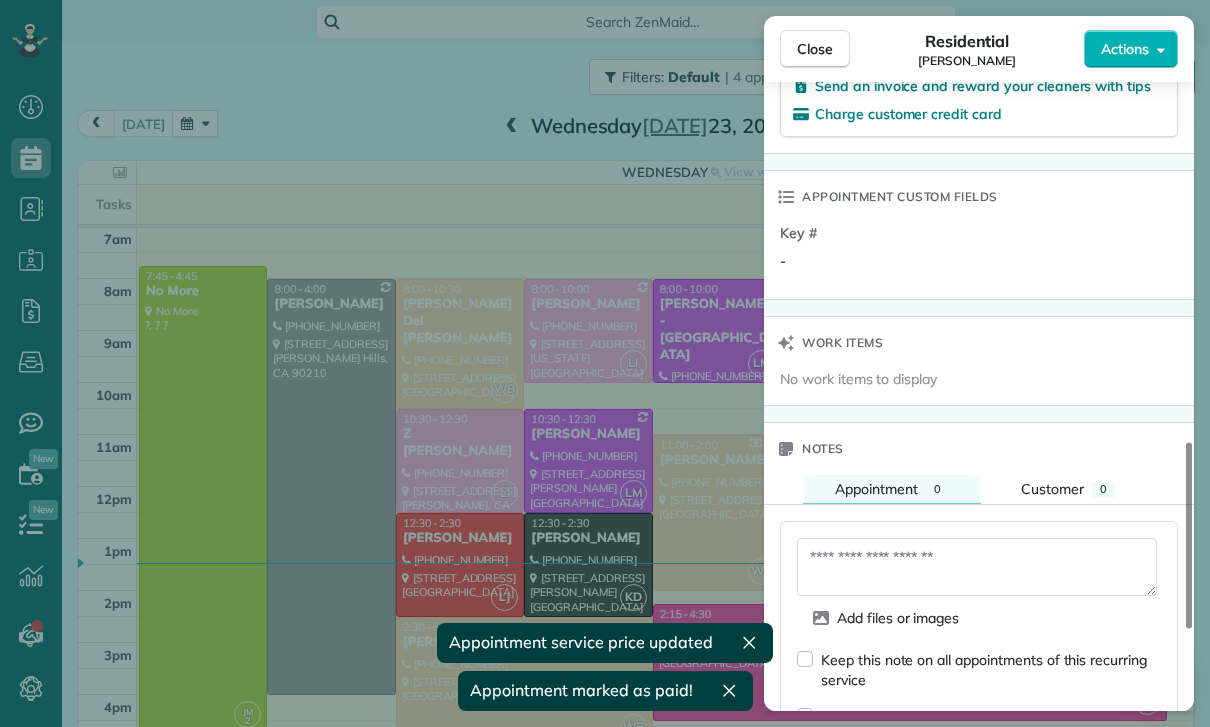 click at bounding box center [977, 567] 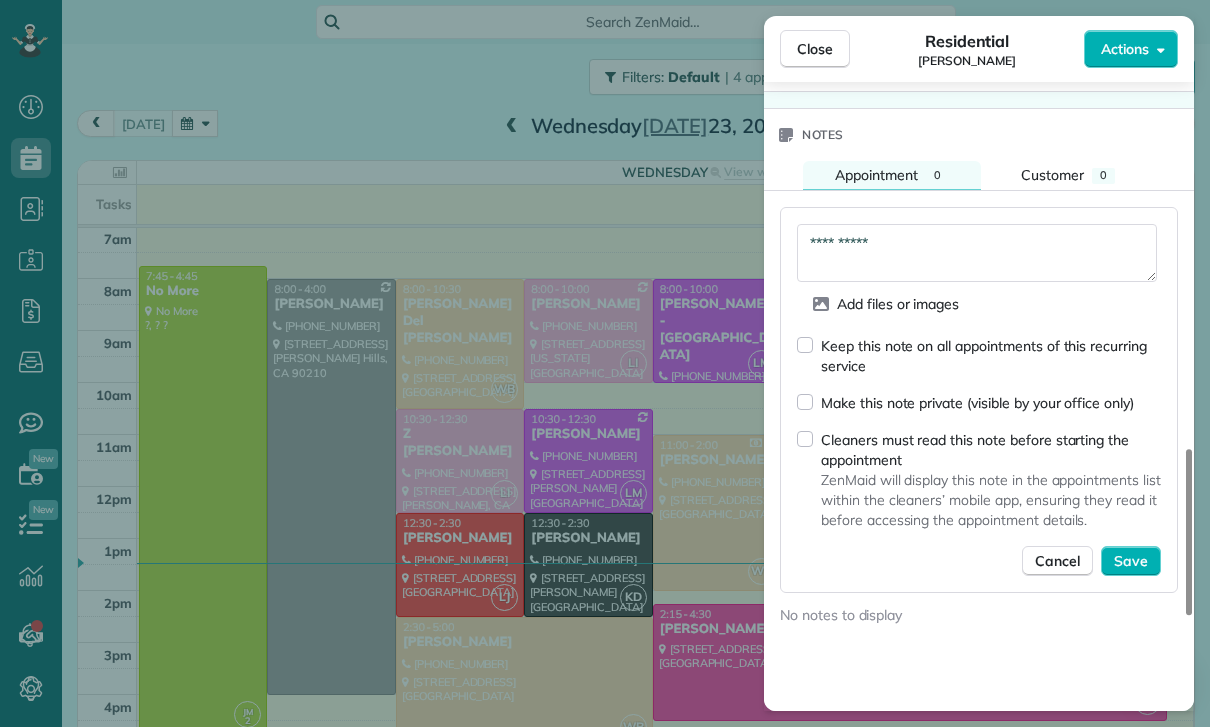 scroll, scrollTop: 1655, scrollLeft: 0, axis: vertical 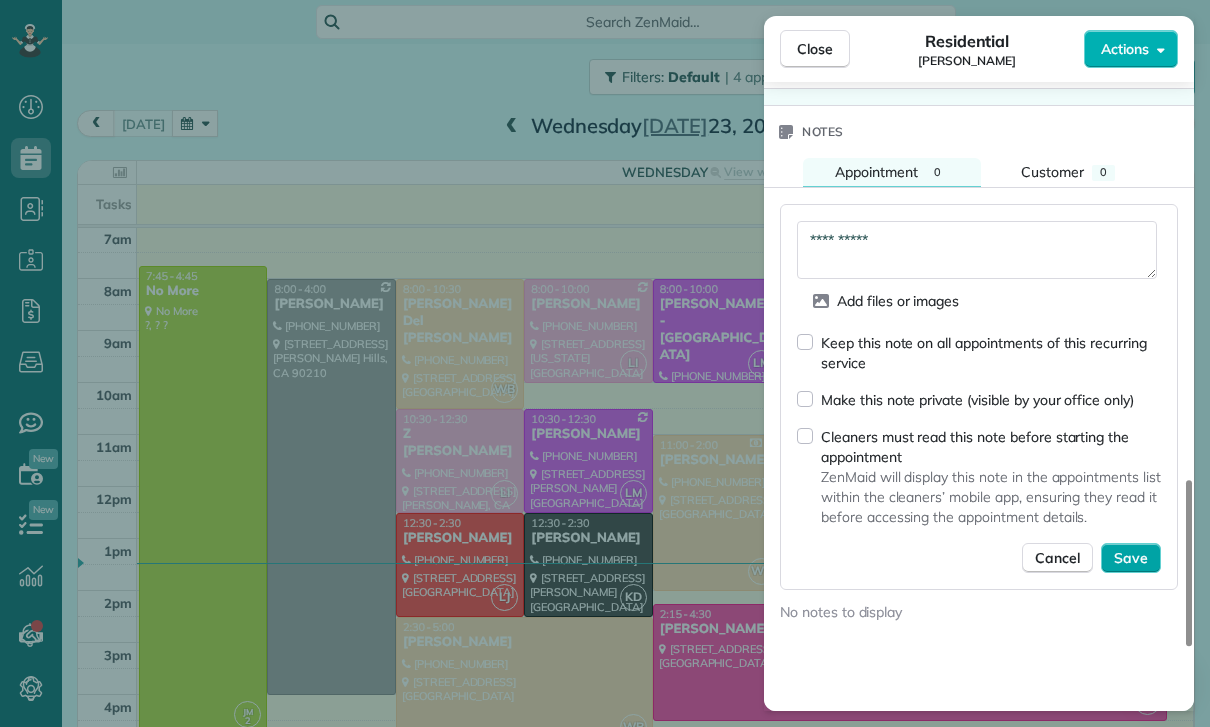 type on "**********" 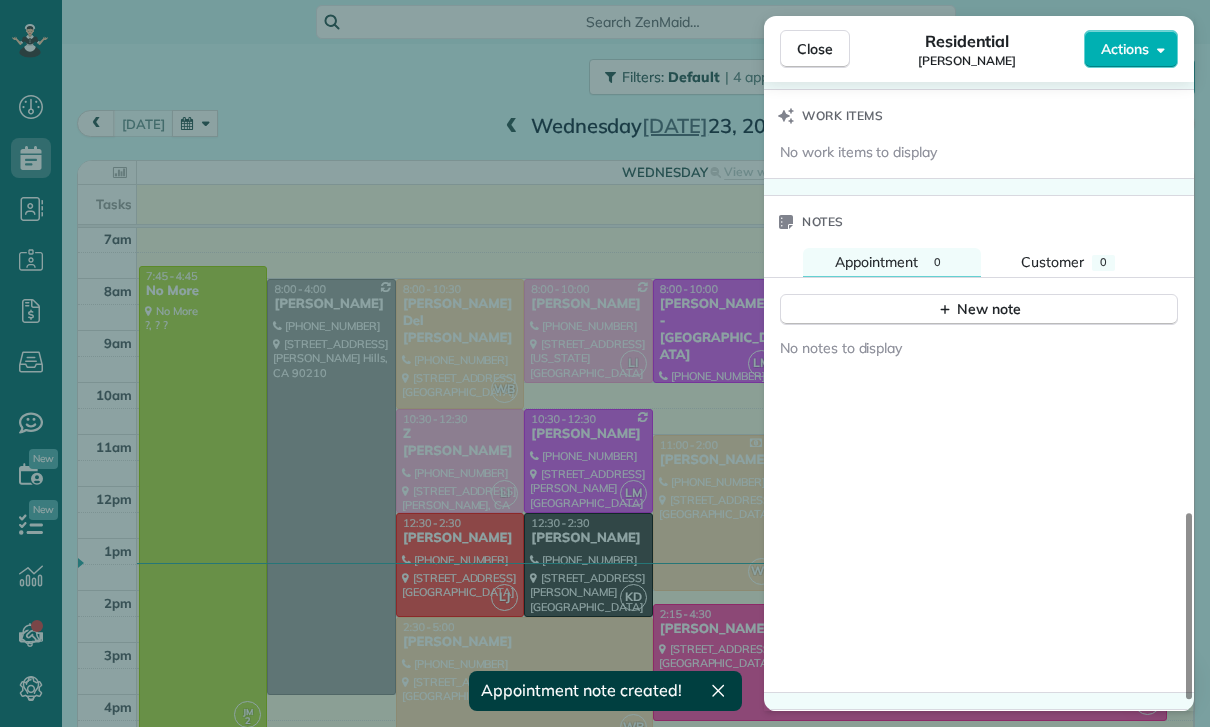 scroll, scrollTop: 1564, scrollLeft: 0, axis: vertical 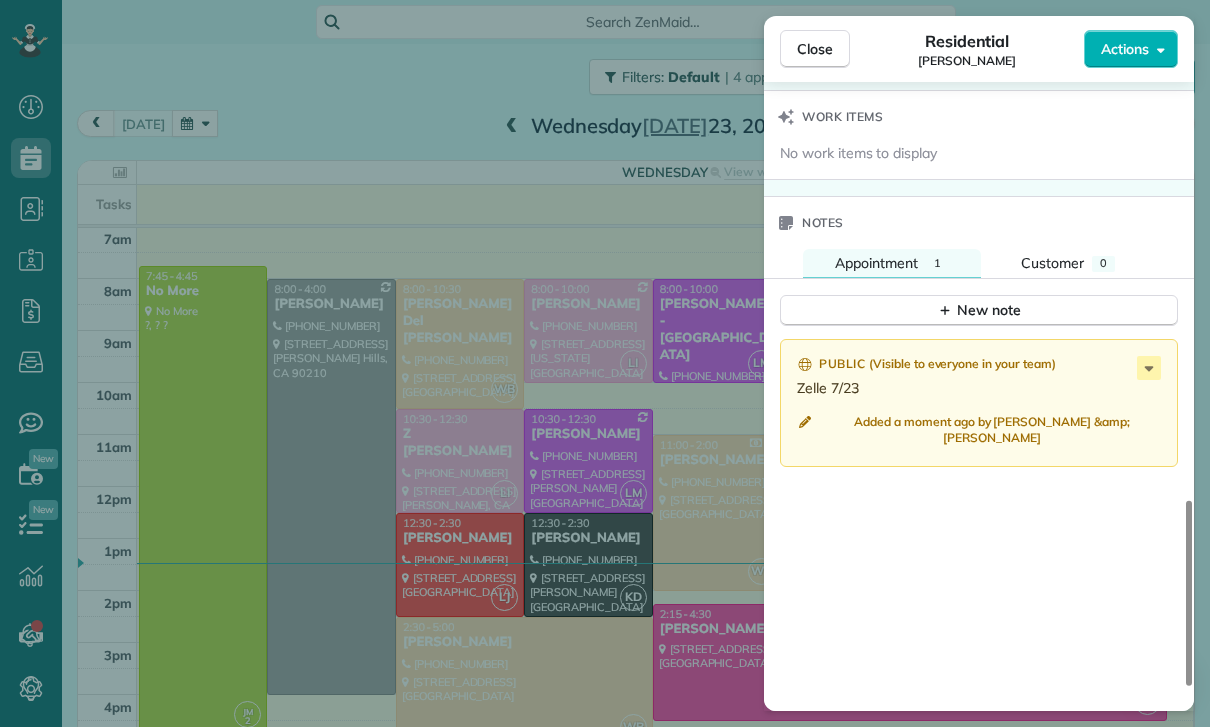 click on "Close Residential Marsha Gilbert Actions Status Confirmed Marsha Gilbert · Open profile No phone number on record Add phone number No email on record Add email View Details Residential Wednesday, July 23, 2025 ( 2 days ago ) 11:30 AM 1:30 PM 2 hours and 0 minutes Repeats every 2 weeks Edit recurring service Previous (Jun 25) Next (Aug 06) 2357 Century Hill (10100 Galaxy Way Building H) Century City CA 90067 Service was not rated yet Cleaners Time in and out Assign Invite Team Yuri Cleaners Yuri   11:30 AM 1:30 PM Checklist Try Now Keep this appointment up to your standards. Stay on top of every detail, keep your cleaners organised, and your client happy. Assign a checklist Watch a 5 min demo Billing Billing actions Price $155.00 Overcharge $0.00 Discount $0.00 Coupon discount - Primary tax - Secondary tax - Total appointment price $155.00 Tips collected New feature! $0.00 Paid Total including tip $155.00 Get paid online in no-time! Send an invoice and reward your cleaners with tips Appointment custom fields" at bounding box center [605, 363] 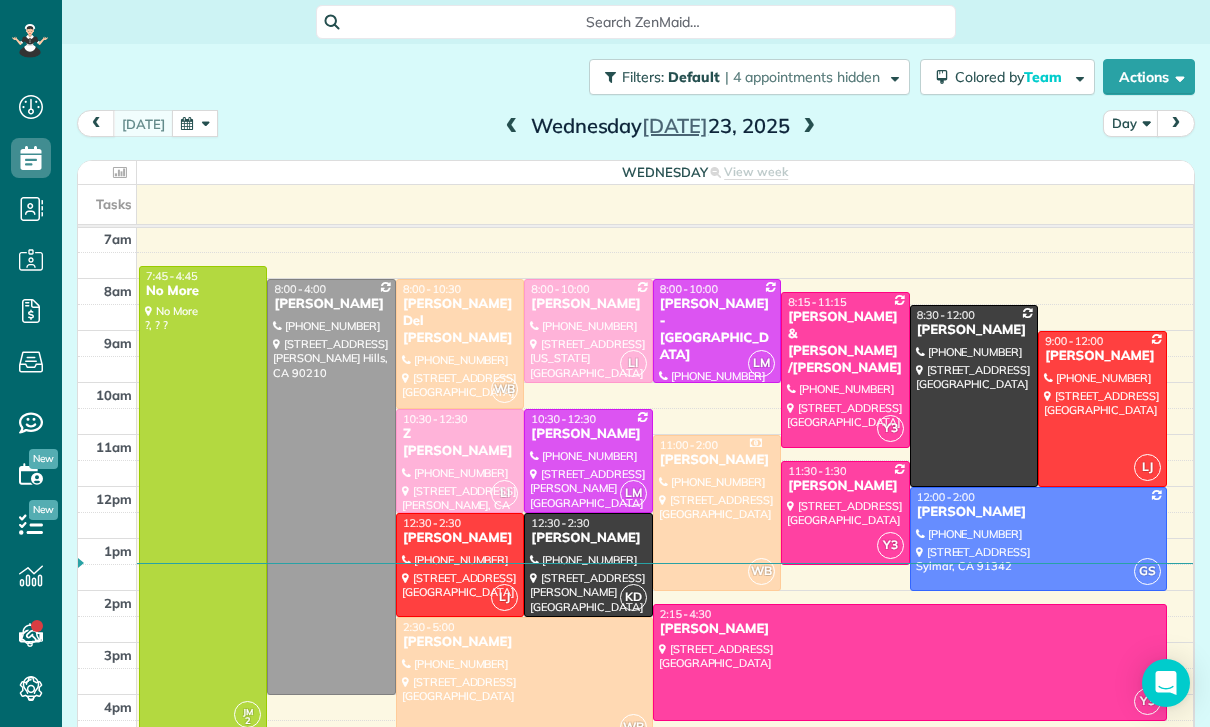 click at bounding box center [588, 565] 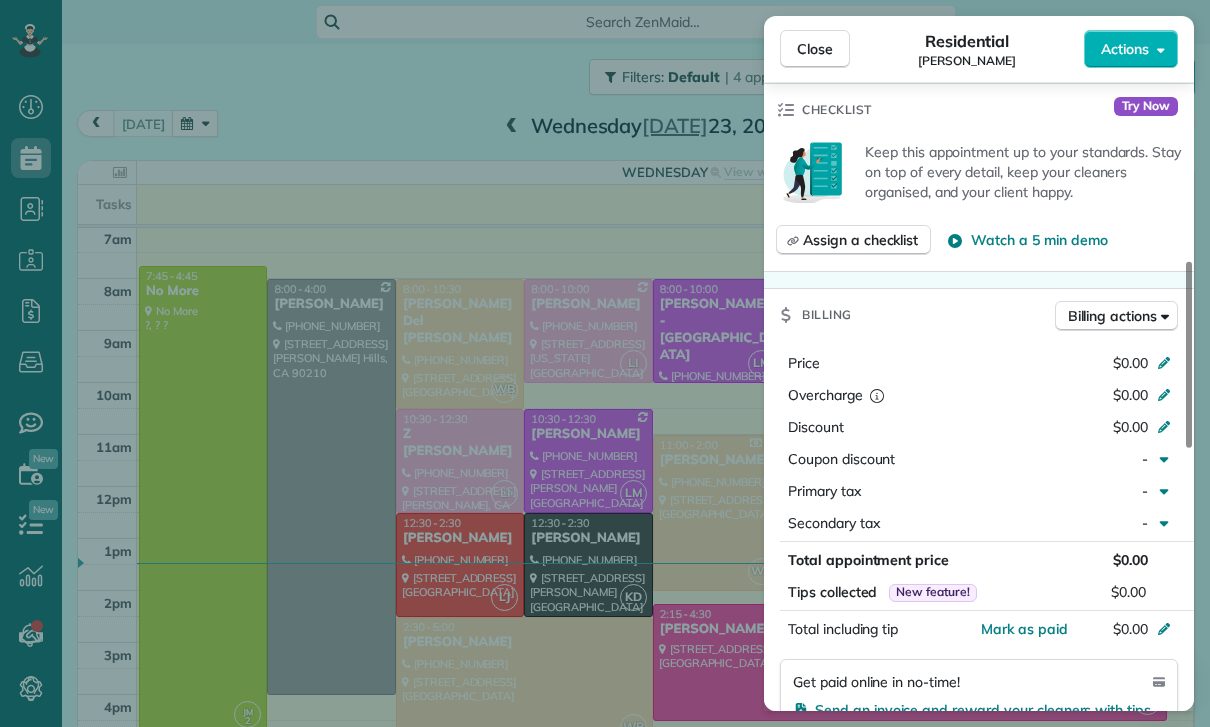 scroll, scrollTop: 709, scrollLeft: 0, axis: vertical 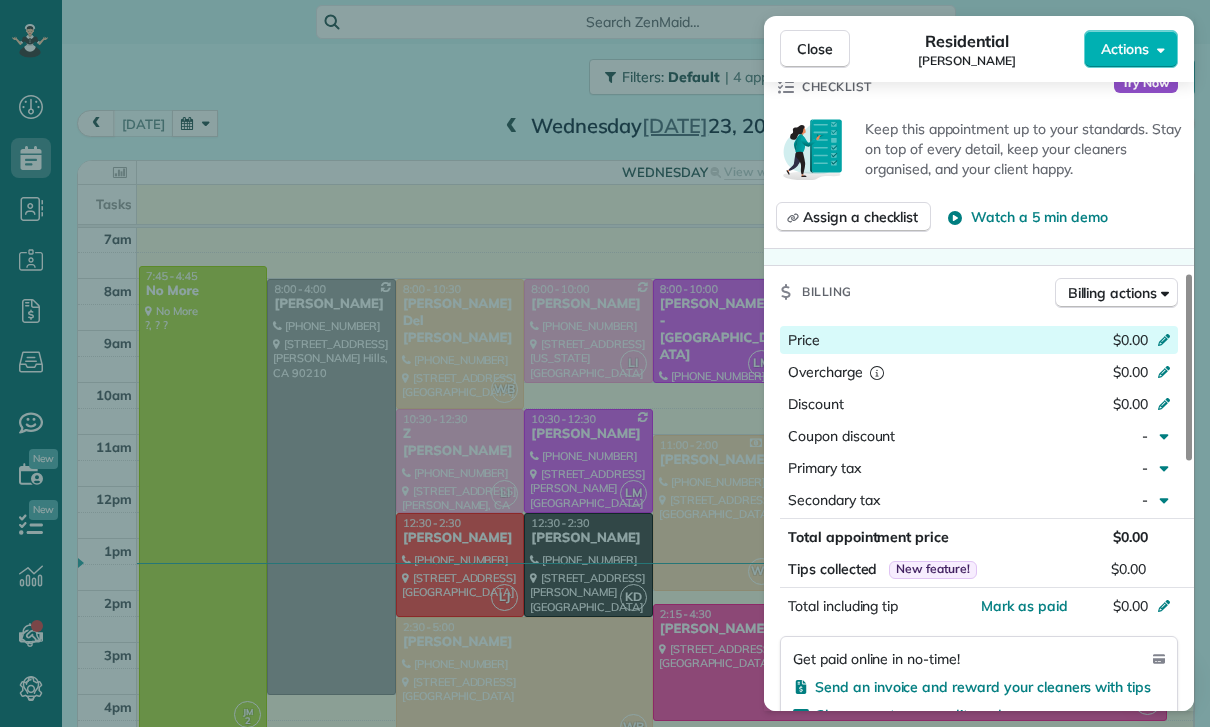click at bounding box center (1167, 342) 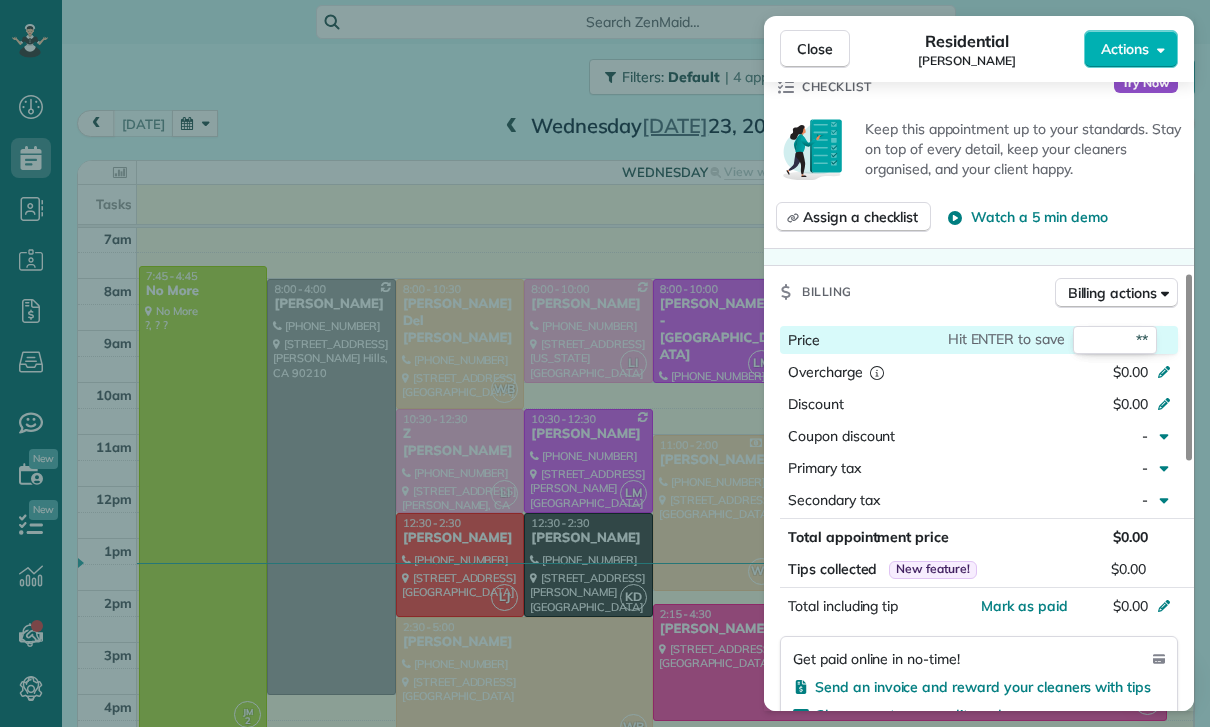type on "***" 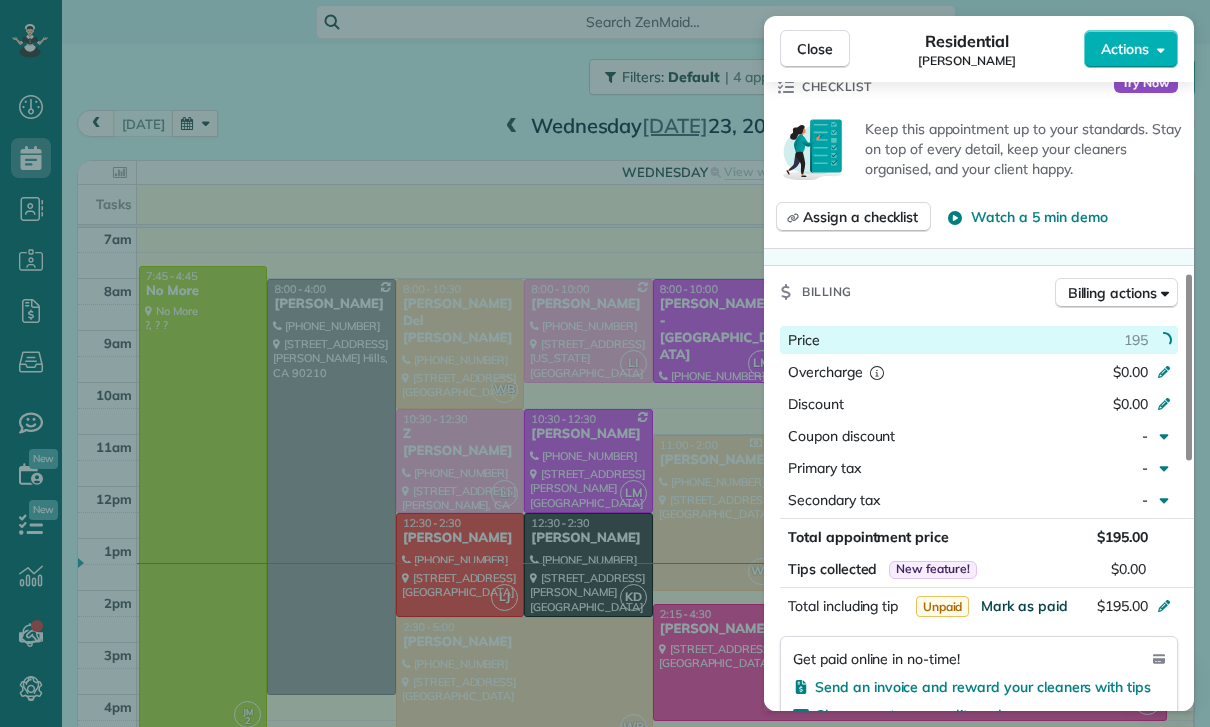 click on "Mark as paid" at bounding box center [1024, 606] 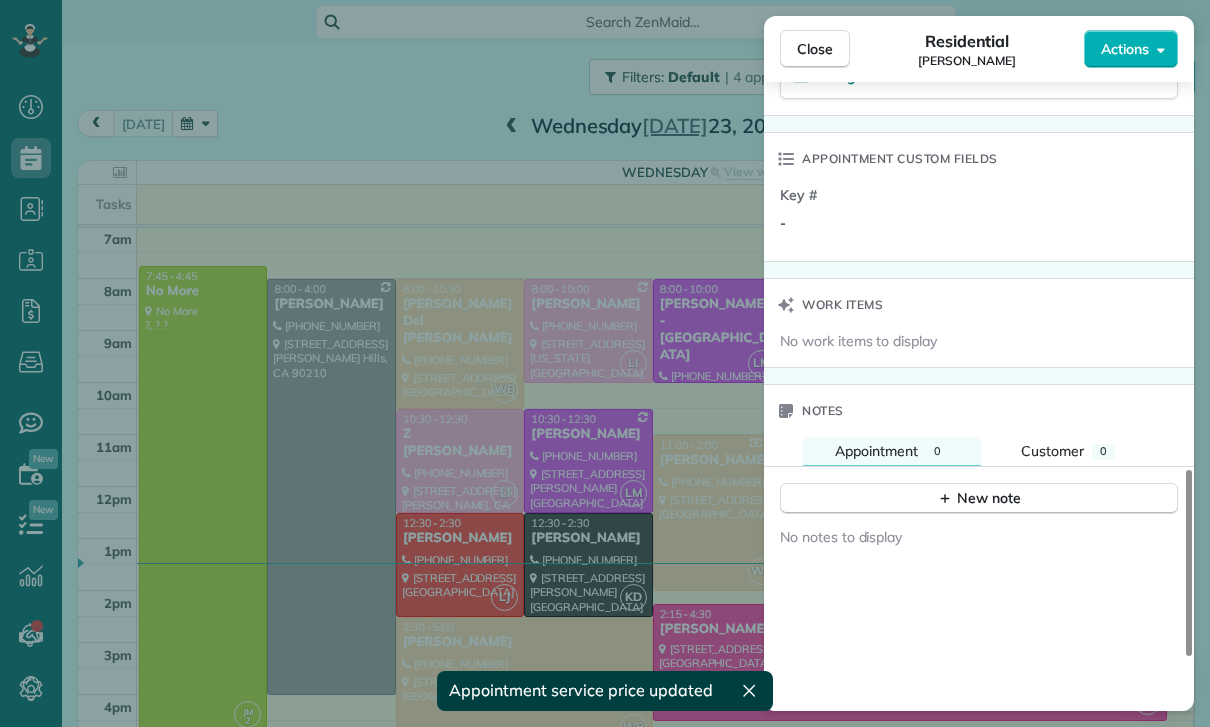 scroll, scrollTop: 1436, scrollLeft: 0, axis: vertical 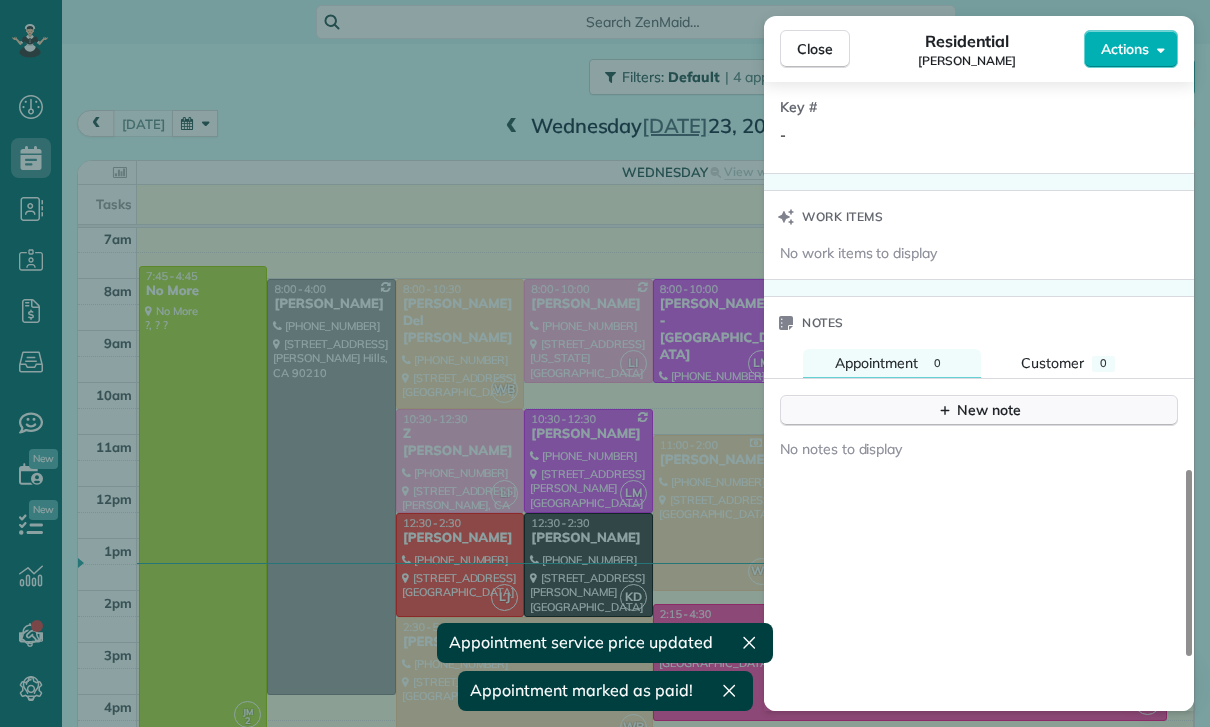 click on "New note" at bounding box center (979, 410) 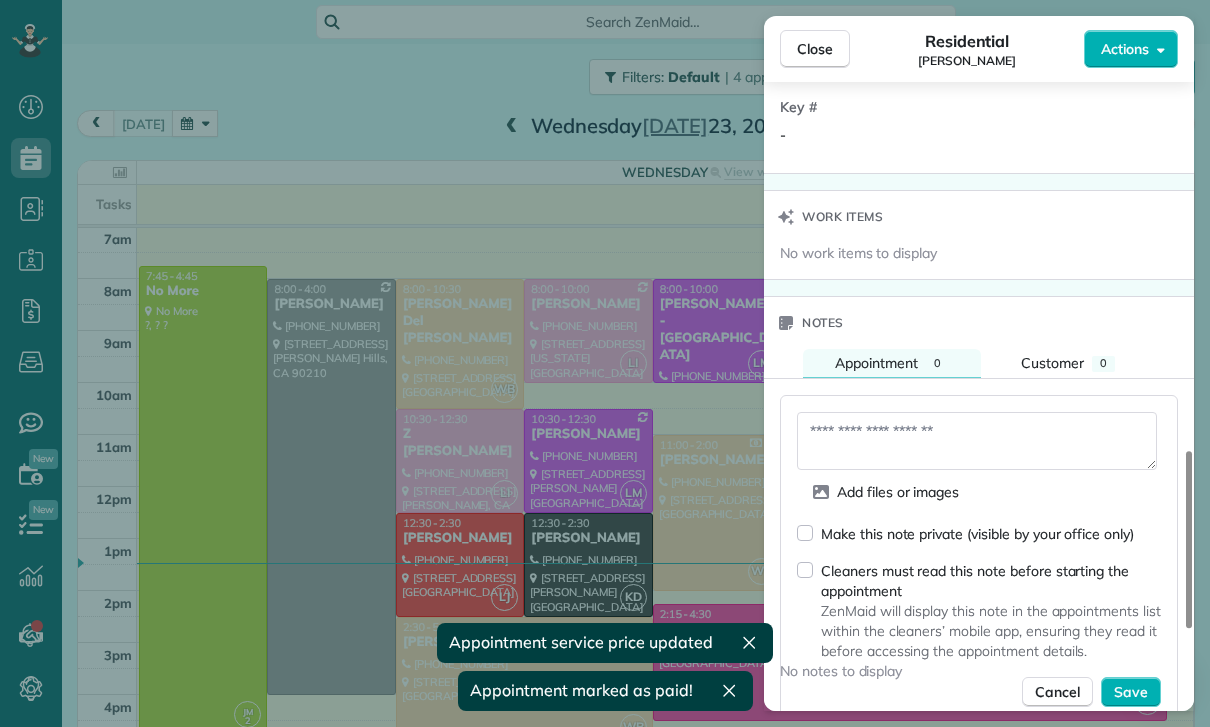 click at bounding box center (977, 441) 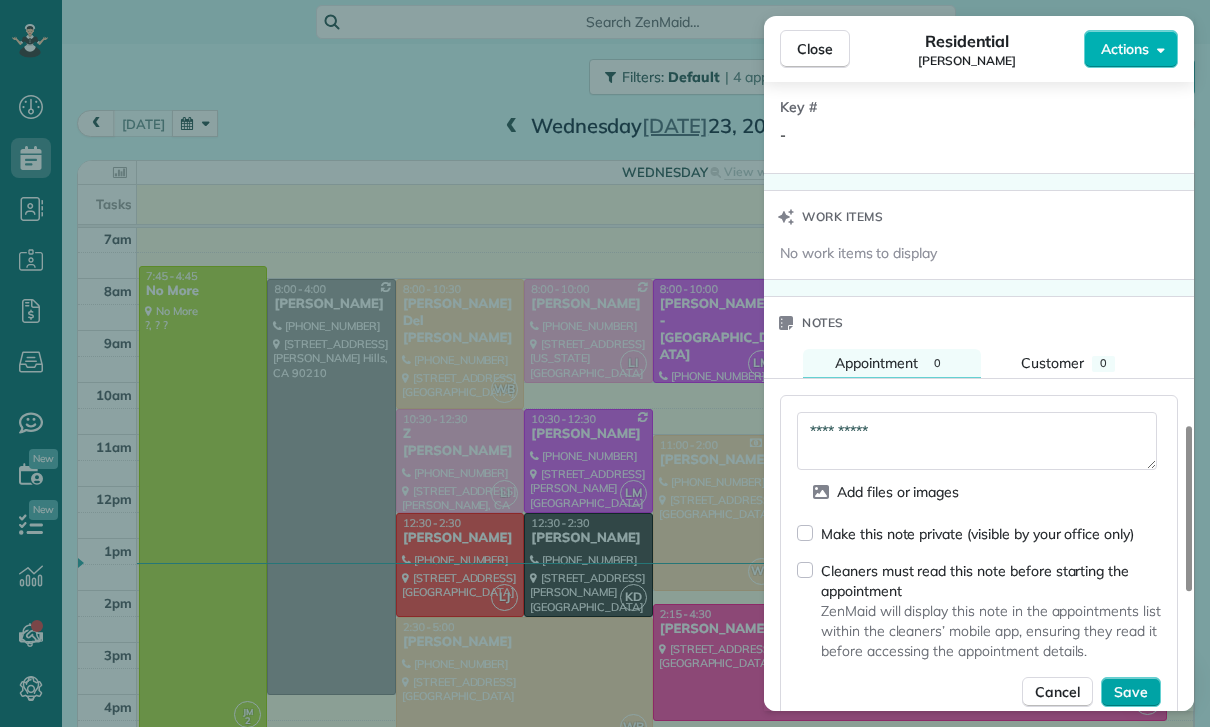 type on "**********" 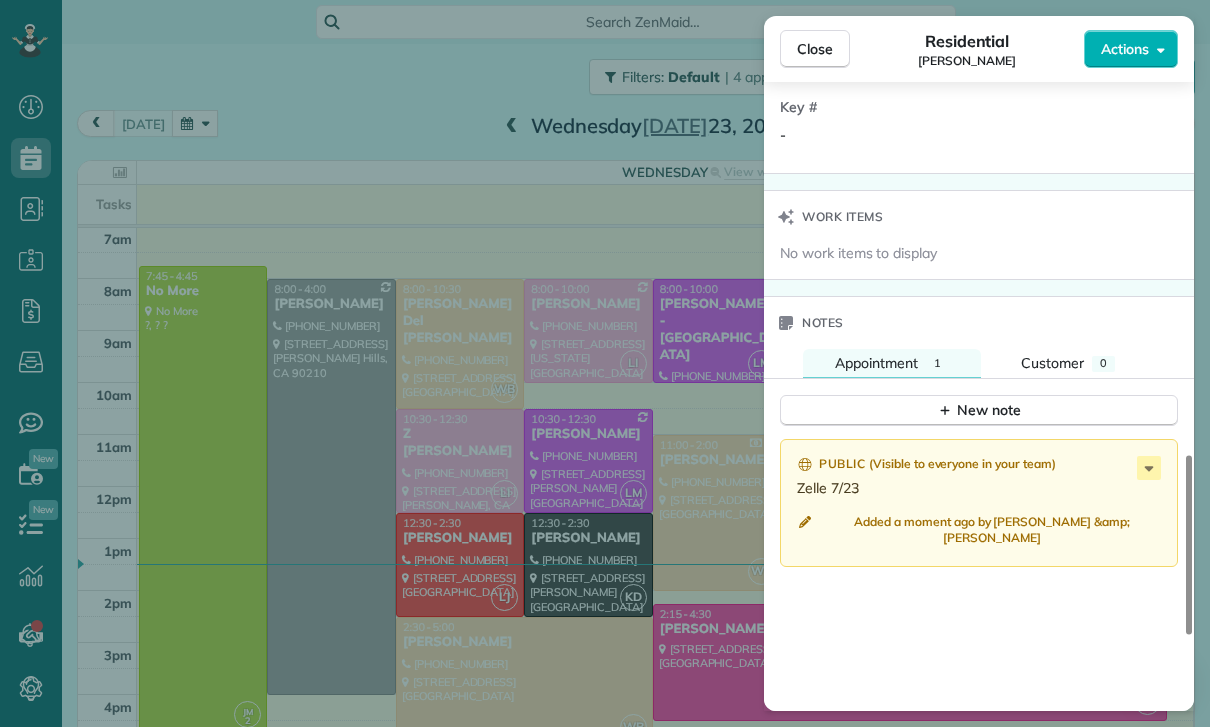 click on "Close Residential Tamara Wiggins Actions Status Confirmed Tamara Wiggins · Open profile Mobile (818) 441-3502 Copy No email on record Add email View Details Residential Wednesday, July 23, 2025 ( 2 days ago ) 12:30 PM 2:30 PM 2 hours and 0 minutes One time 4457 Murietta Avenue #1 Sherman Oaks CA 91423 Service was not rated yet Cleaners Time in and out Assign Invite Team Karina Cleaners Karina   Duenas 12:30 PM 2:30 PM Checklist Try Now Keep this appointment up to your standards. Stay on top of every detail, keep your cleaners organised, and your client happy. Assign a checklist Watch a 5 min demo Billing Billing actions Price $195.00 Overcharge $0.00 Discount $0.00 Coupon discount - Primary tax - Secondary tax - Total appointment price $195.00 Tips collected New feature! $0.00 Paid Total including tip $195.00 Get paid online in no-time! Send an invoice and reward your cleaners with tips Charge customer credit card Appointment custom fields Key # - Work items No work items to display Notes Appointment 1 0 ( )" at bounding box center [605, 363] 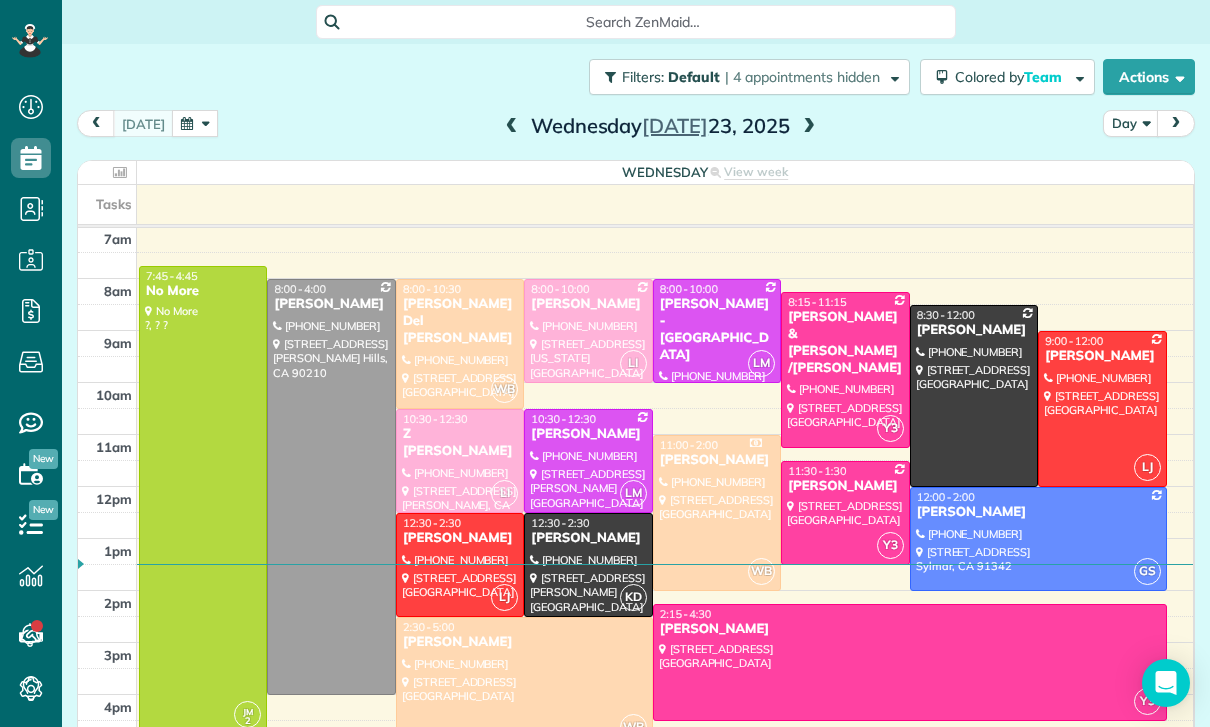 click at bounding box center (512, 127) 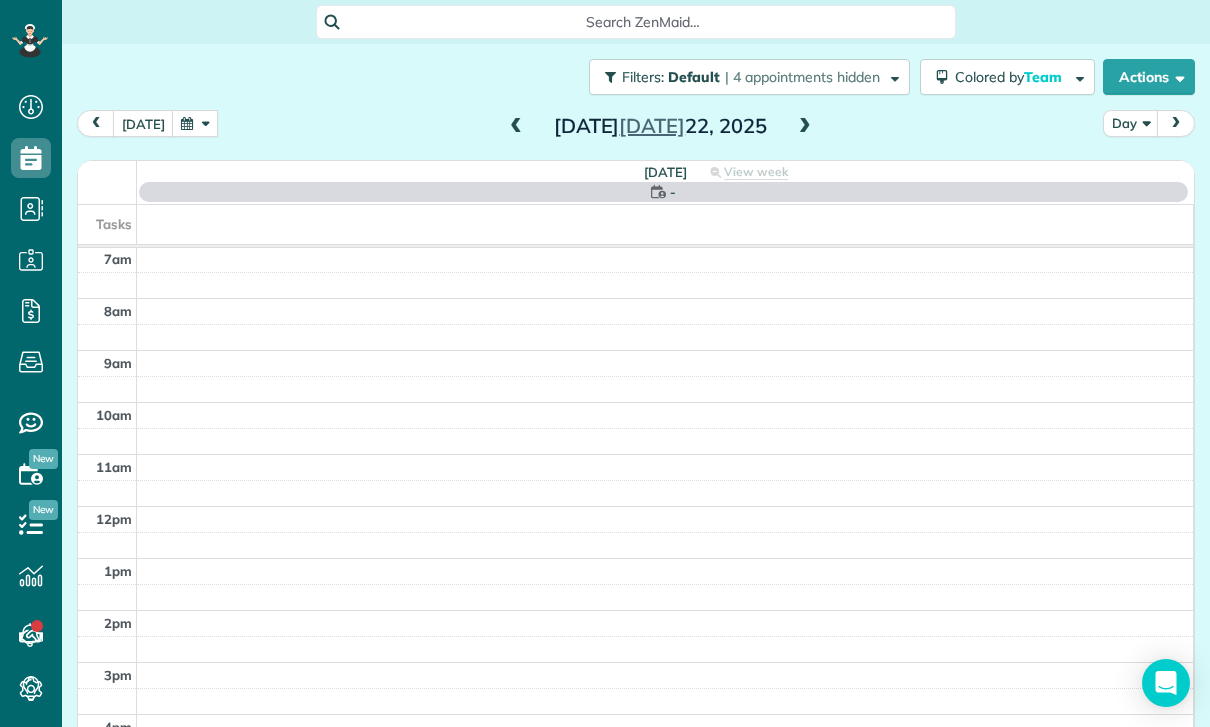 scroll, scrollTop: 157, scrollLeft: 0, axis: vertical 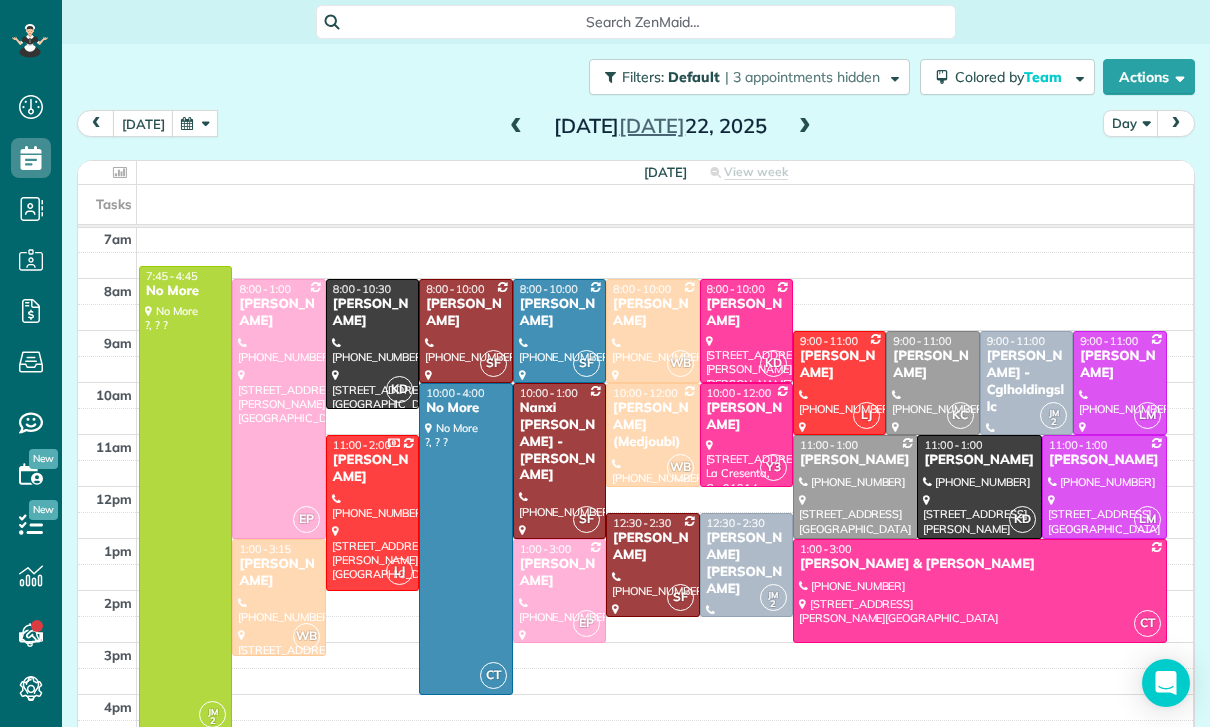 click on "[PERSON_NAME] (Medjoubi)" at bounding box center [652, 425] 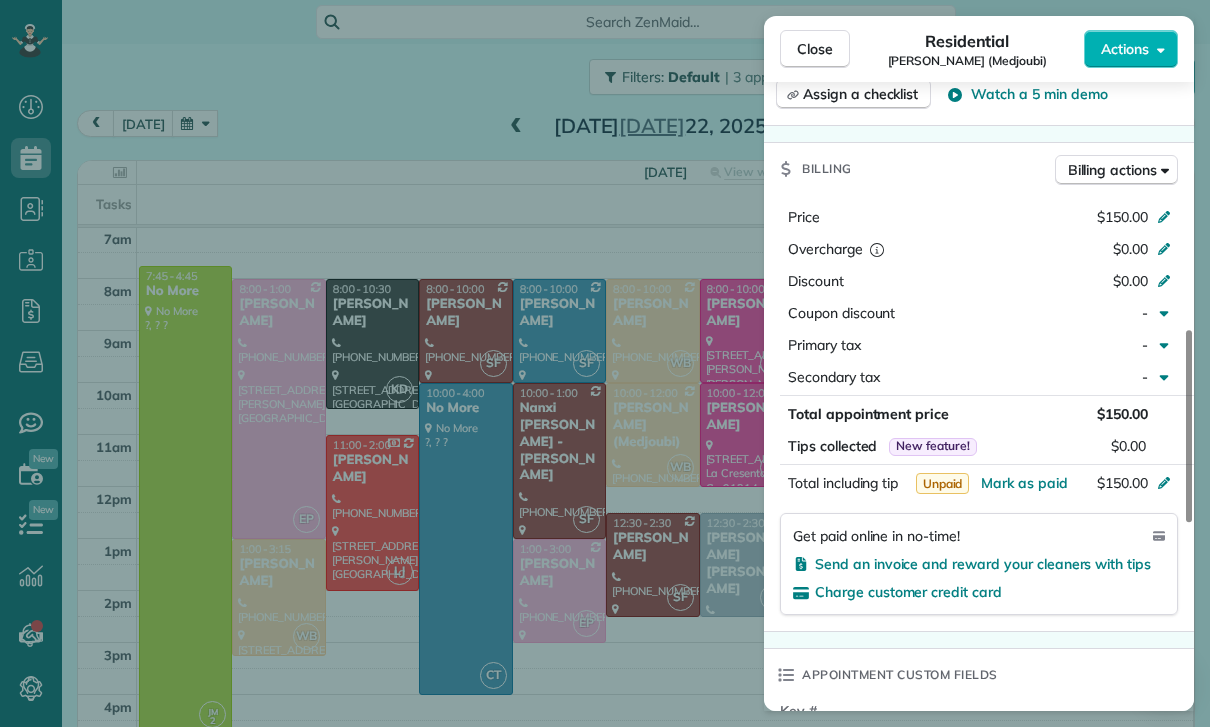 scroll, scrollTop: 928, scrollLeft: 0, axis: vertical 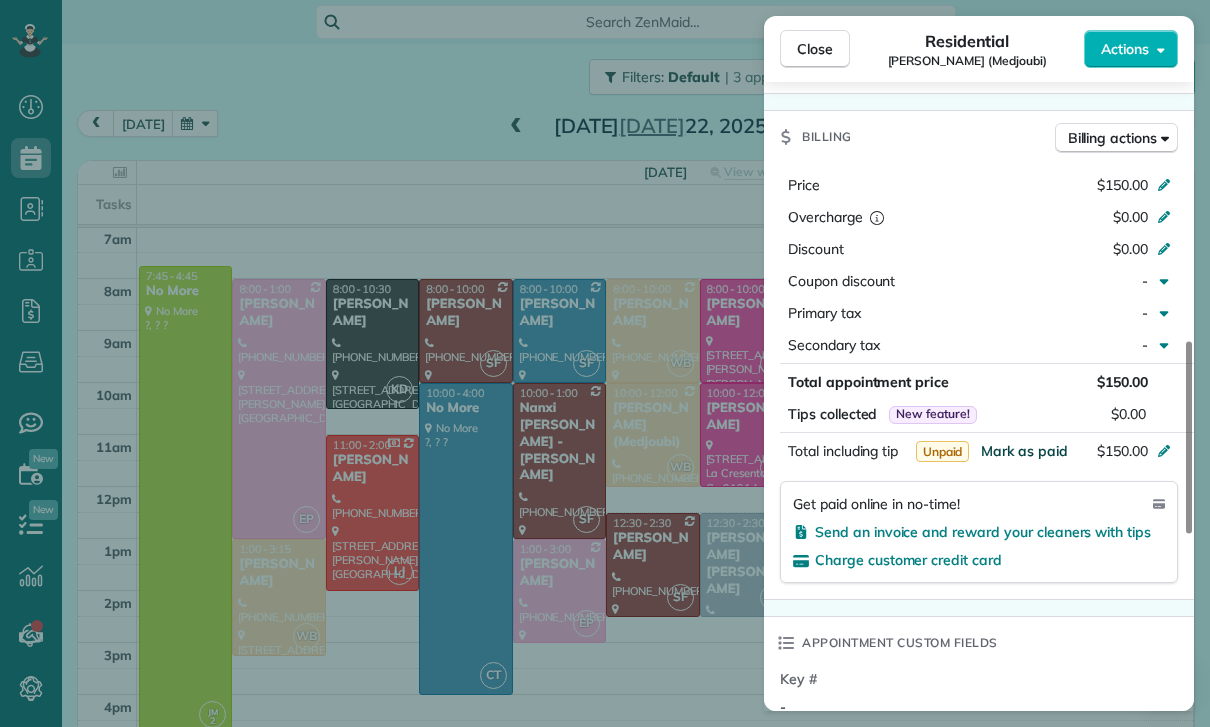 click on "Mark as paid" at bounding box center [1024, 451] 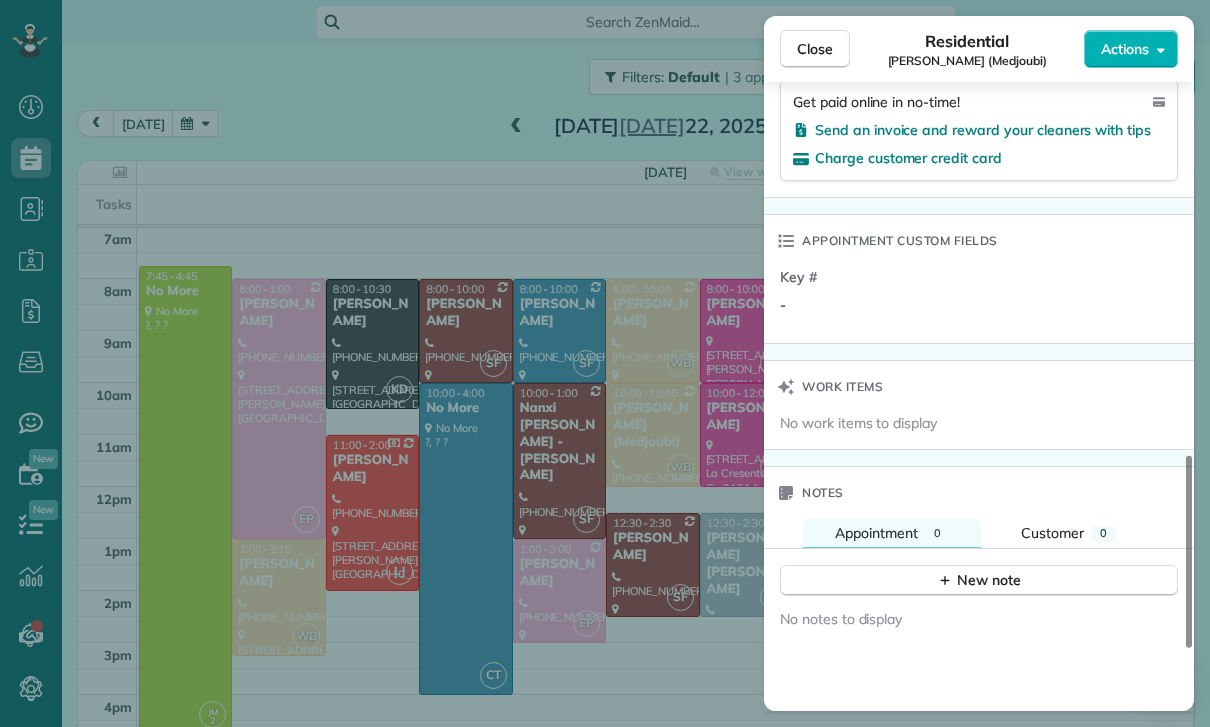 scroll, scrollTop: 1430, scrollLeft: 0, axis: vertical 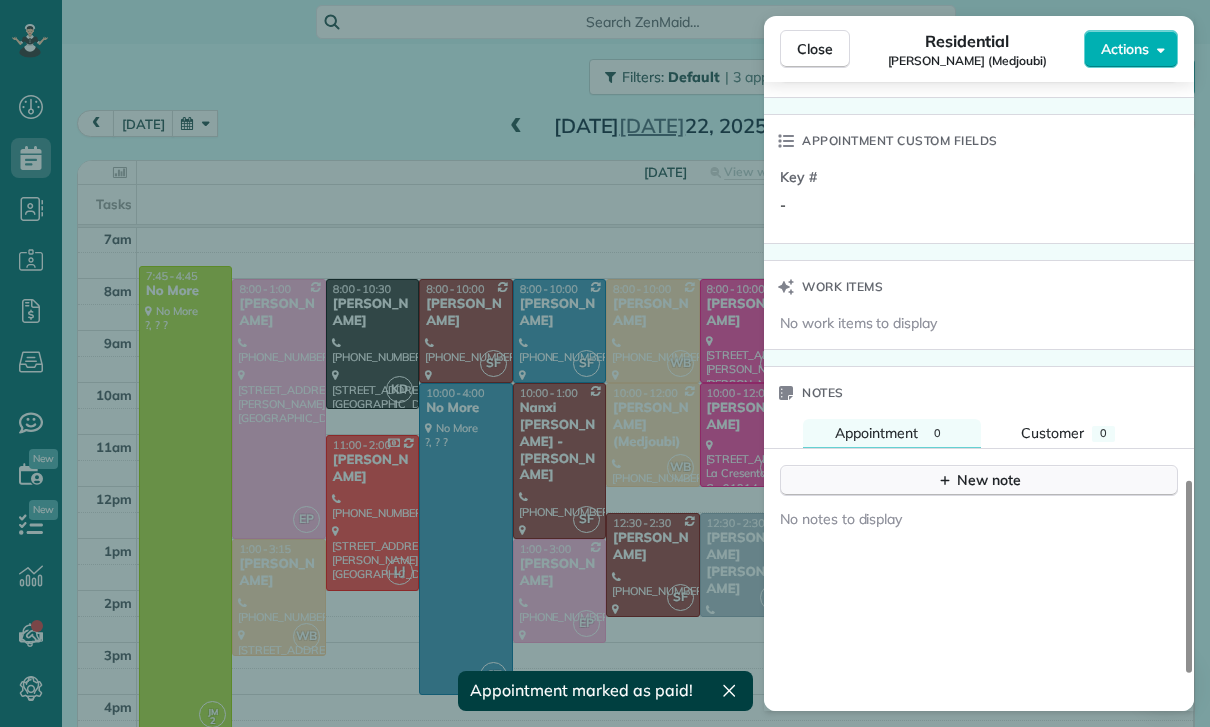 click on "New note" at bounding box center [979, 480] 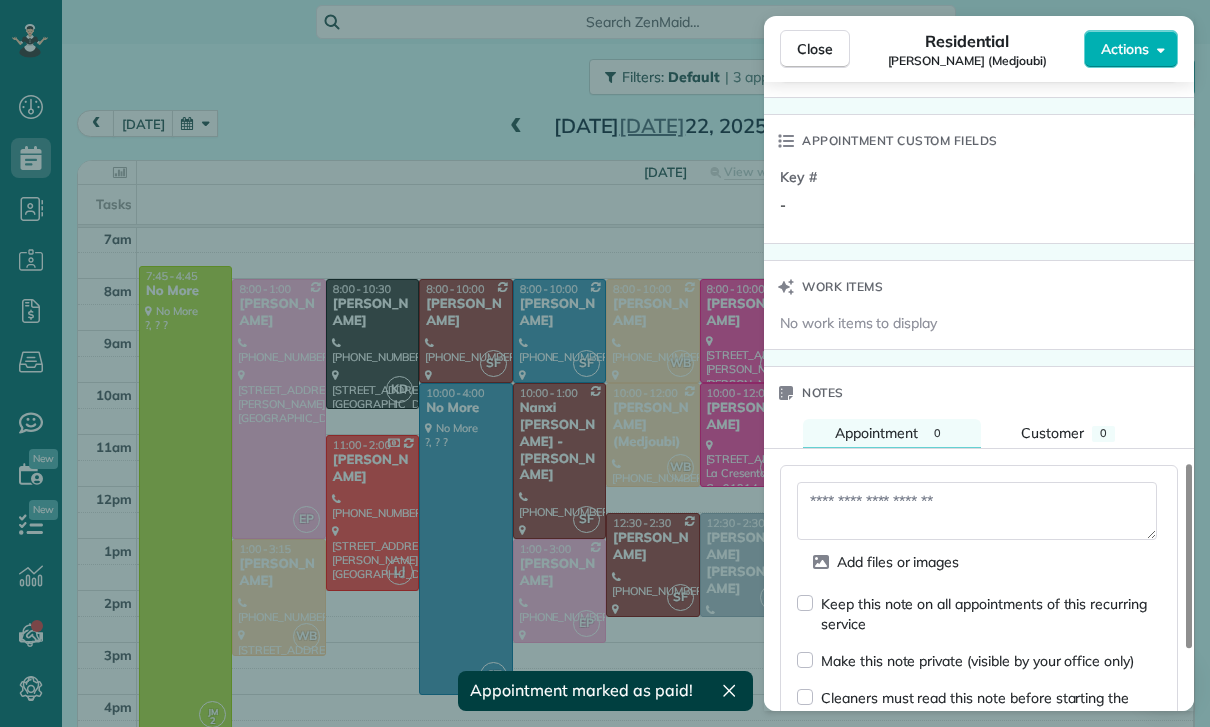 click at bounding box center [977, 511] 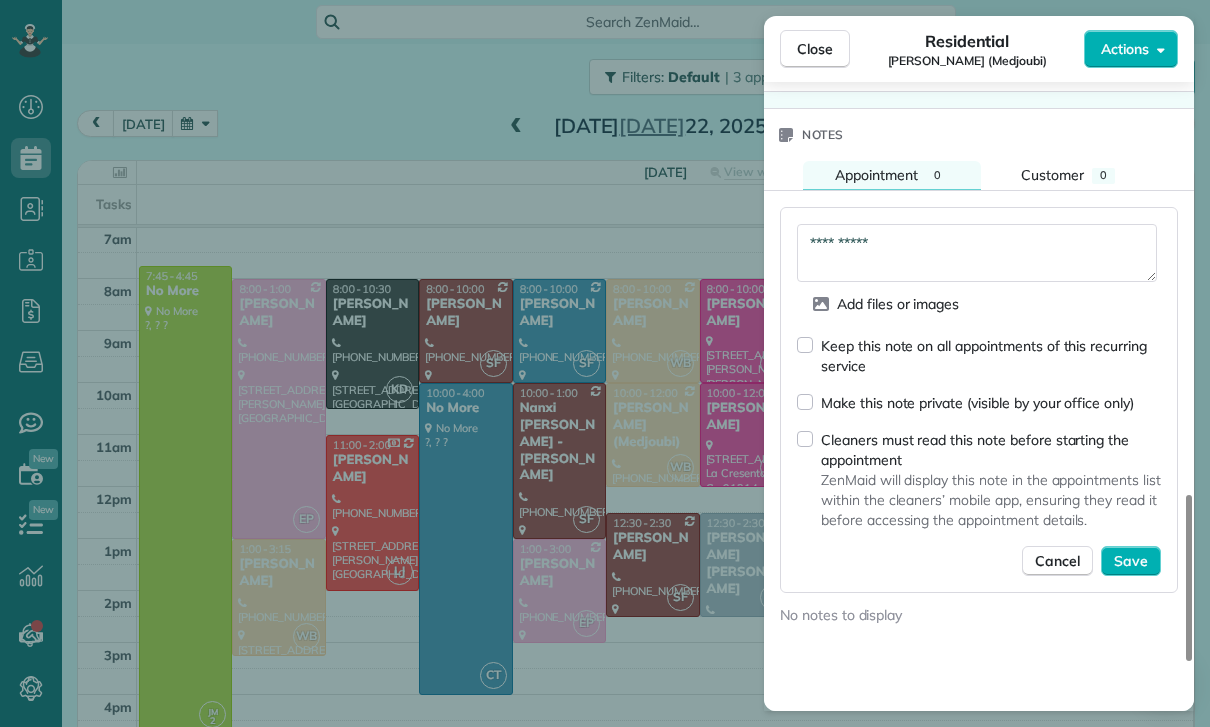 scroll, scrollTop: 1714, scrollLeft: 0, axis: vertical 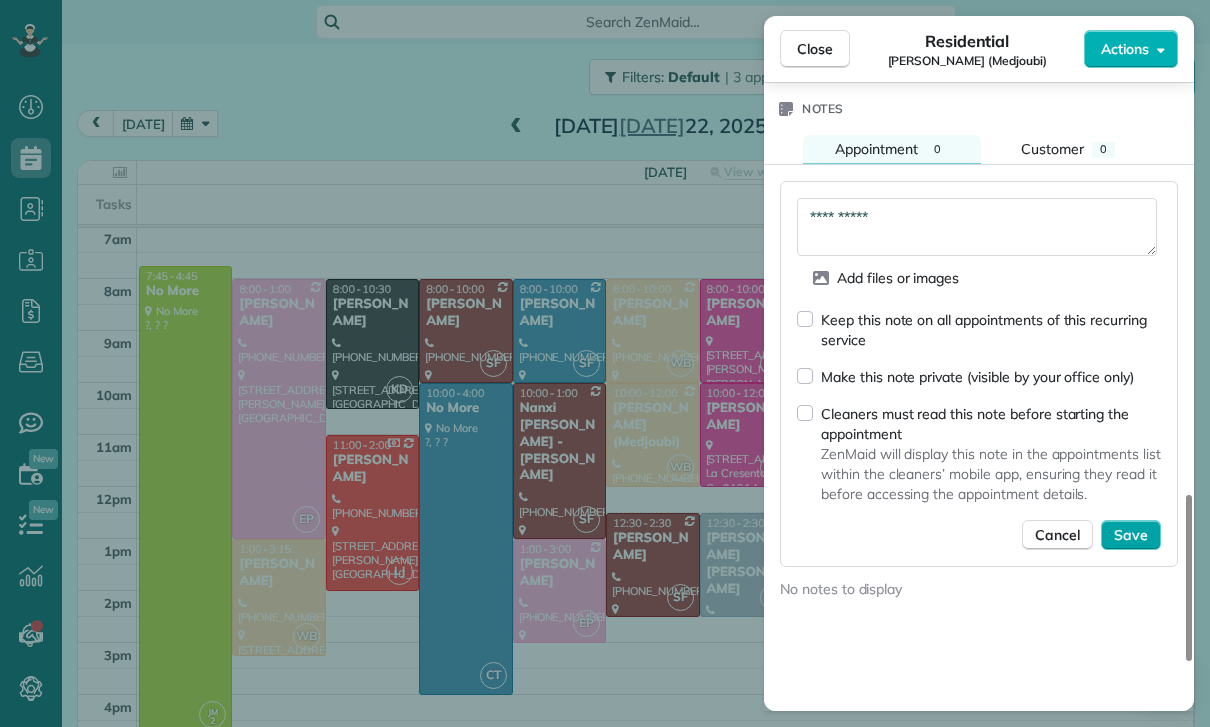 type on "**********" 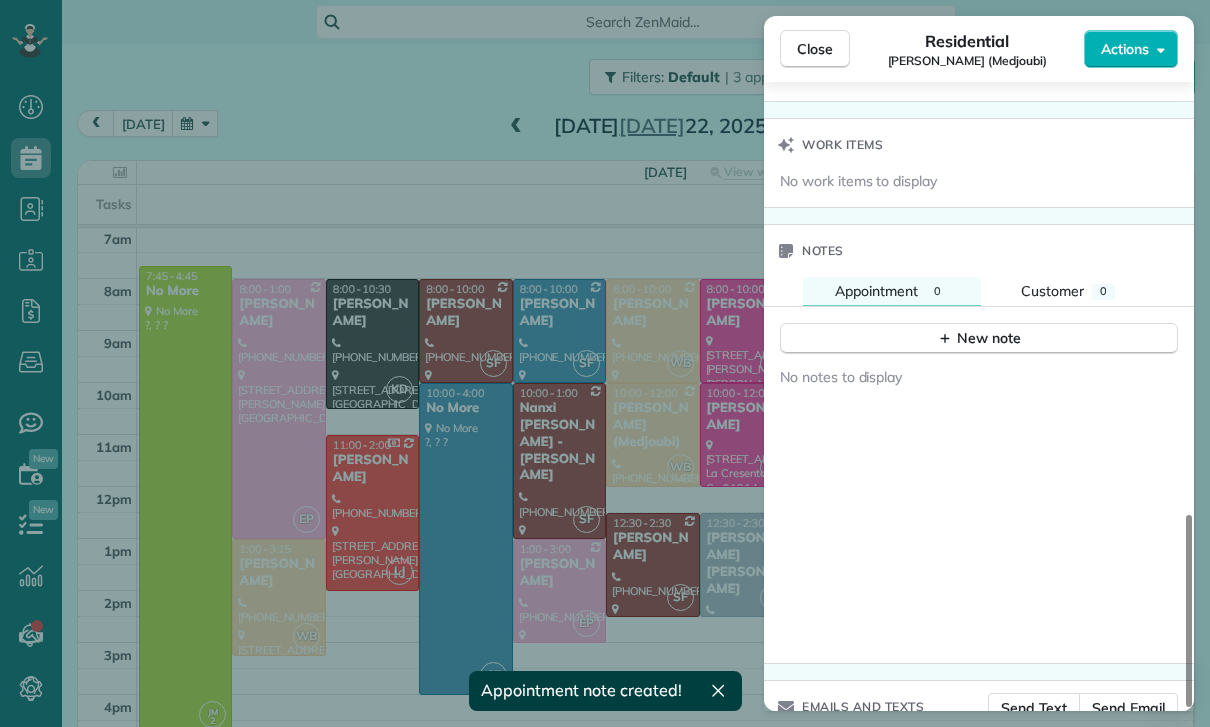 scroll, scrollTop: 1560, scrollLeft: 0, axis: vertical 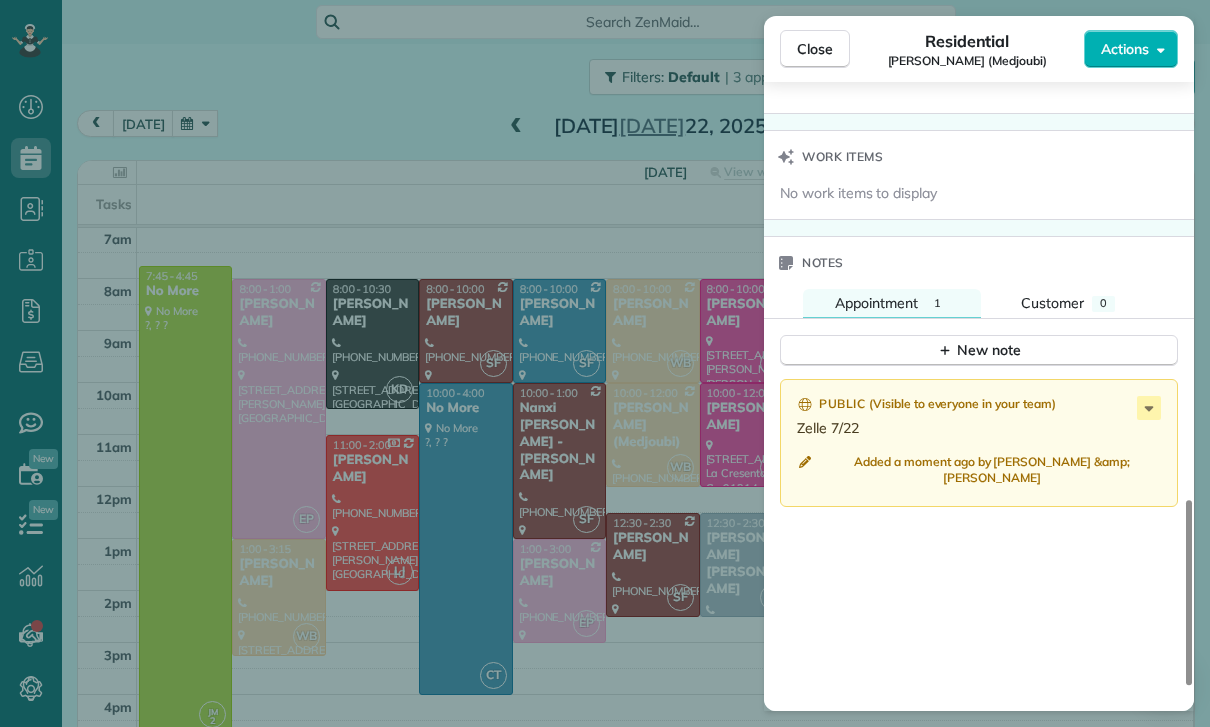 click on "Close Residential Diana Pilano (Medjoubi) Actions Status Confirmed Diana Pilano (Medjoubi) · Open profile Mobile (818) 987-5500 Joanna Siracusano neighbor  Copy diana.ter@icloud.com Copy View Details Residential Tuesday, July 22, 2025 ( 3 days ago ) 10:00 AM 12:00 PM 2 hours and 0 minutes Repeats every 2 weeks Edit recurring service Previous (Jul 03) Next (Jul 31) 3818 Lost Springs Drive Calabasas CA 91301 Service was not rated yet Cleaners Time in and out Assign Invite Team Wendy Cleaners Wendy   Bonilla 10:00 AM 12:00 PM Checklist Try Now Keep this appointment up to your standards. Stay on top of every detail, keep your cleaners organised, and your client happy. Assign a checklist Watch a 5 min demo Billing Billing actions Price $150.00 Overcharge $0.00 Discount $0.00 Coupon discount - Primary tax - Secondary tax - Total appointment price $150.00 Tips collected New feature! $0.00 Paid Total including tip $150.00 Get paid online in no-time! Send an invoice and reward your cleaners with tips Key # - Notes 1" at bounding box center [605, 363] 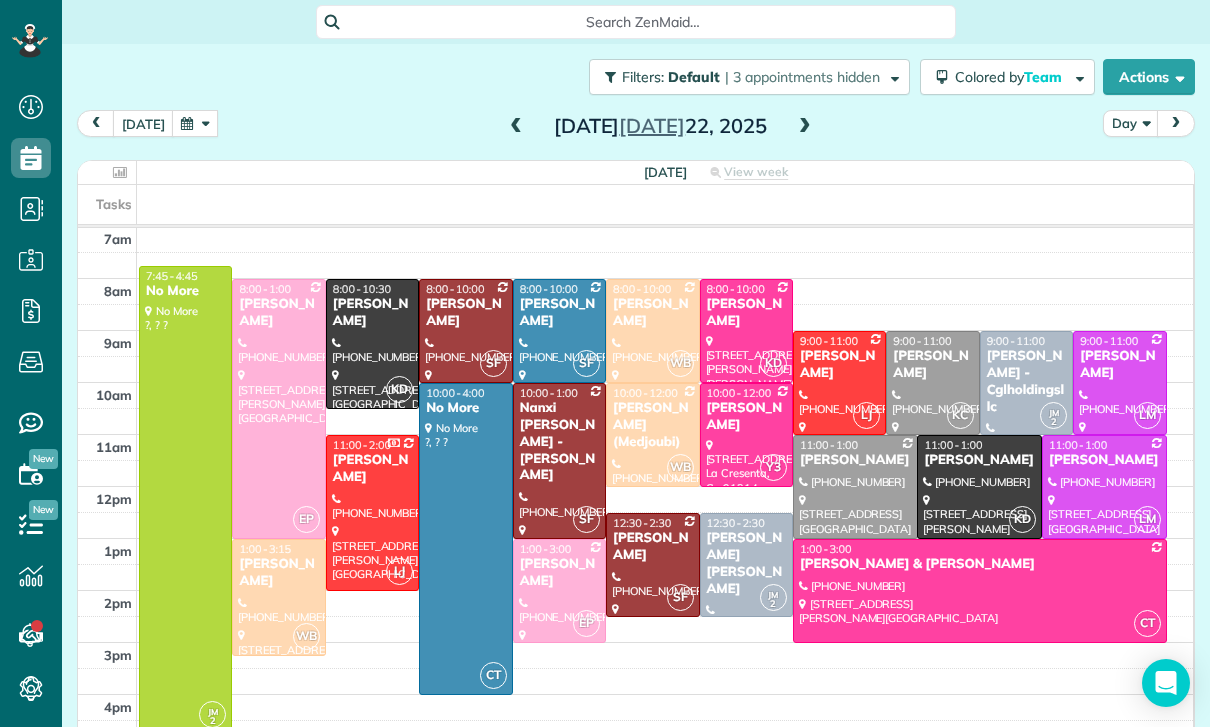 click at bounding box center (195, 123) 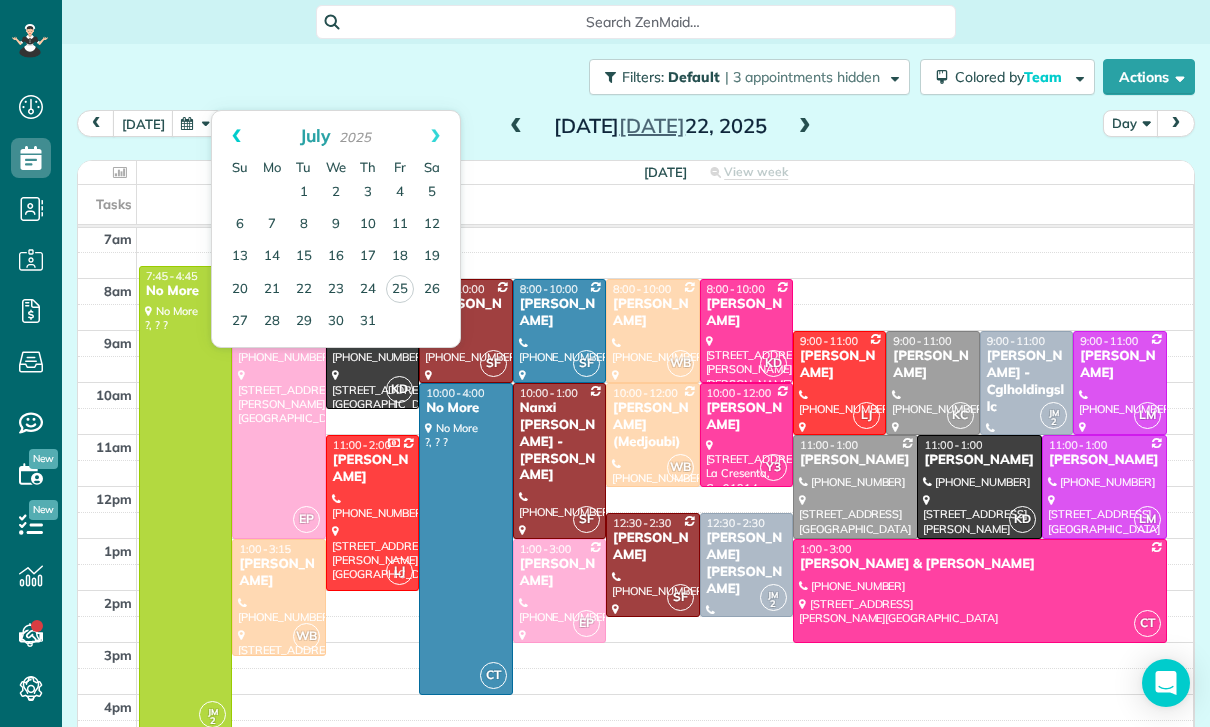 click on "Prev" at bounding box center [236, 136] 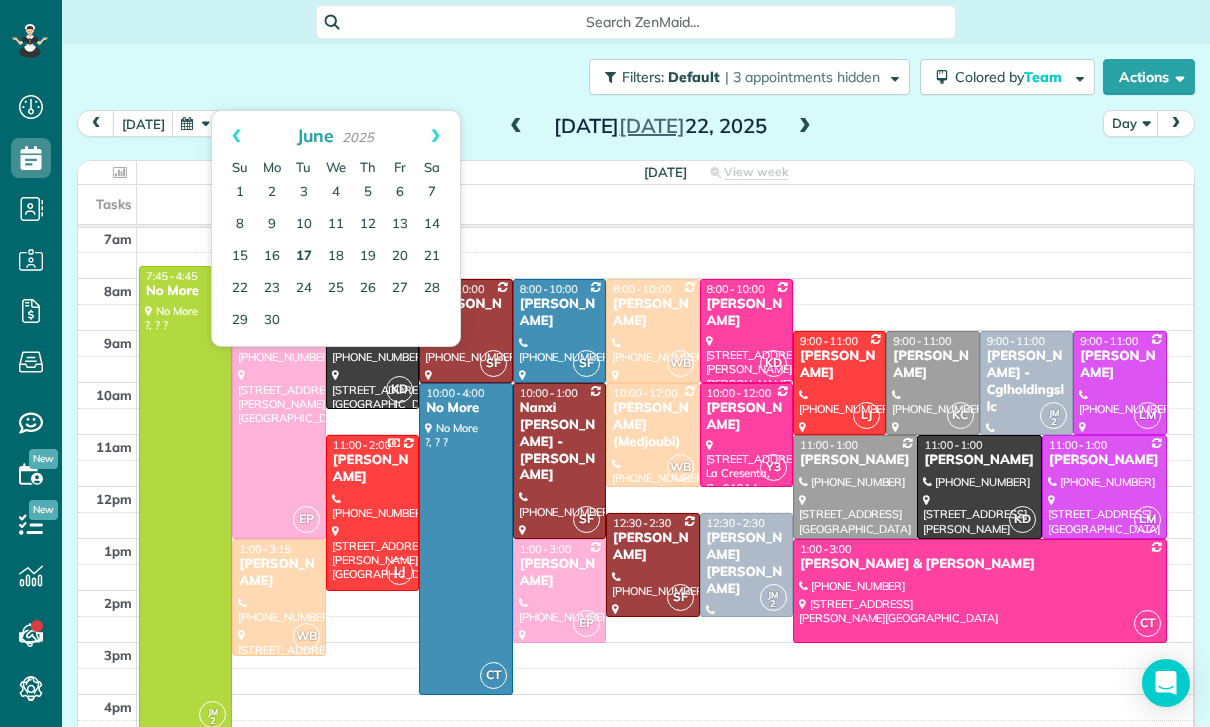 click on "17" at bounding box center [304, 257] 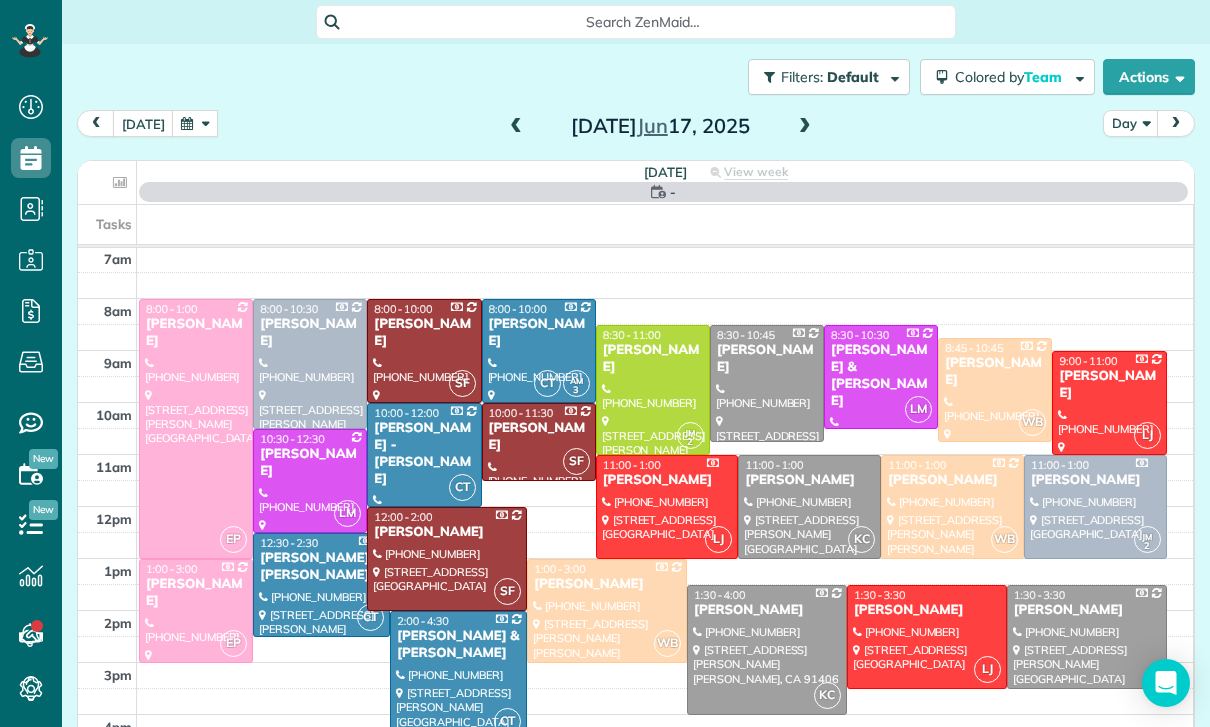 scroll, scrollTop: 157, scrollLeft: 0, axis: vertical 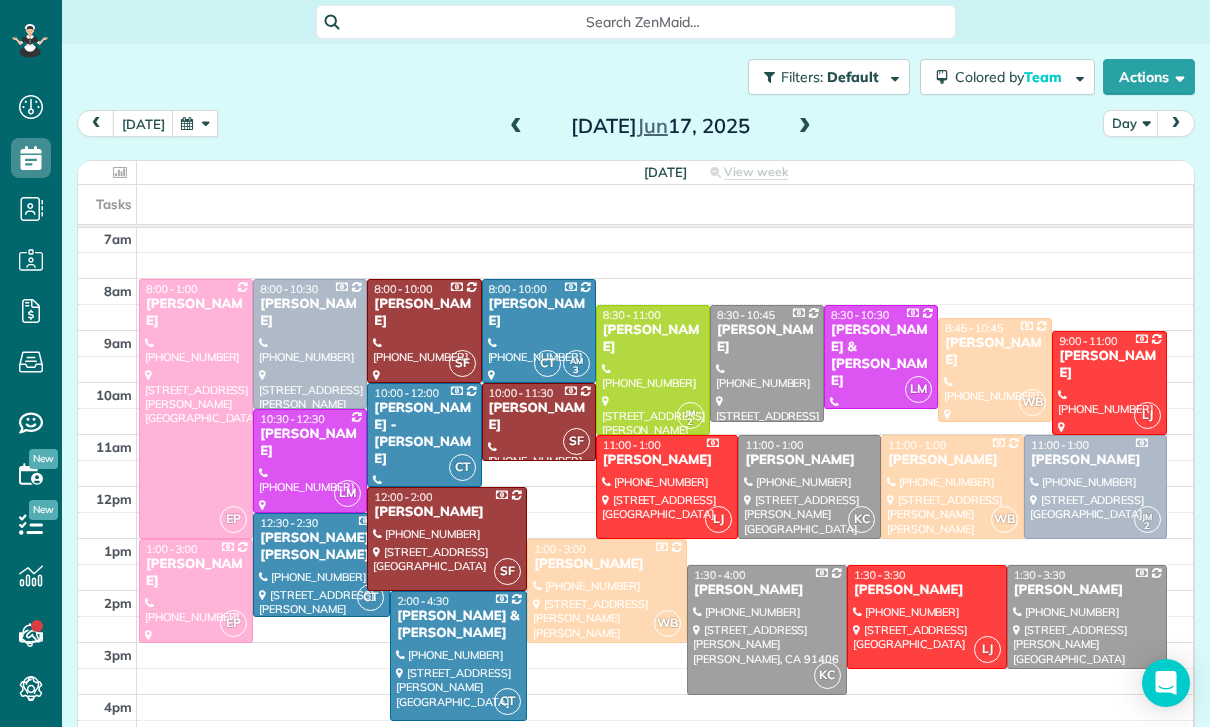 click at bounding box center (196, 409) 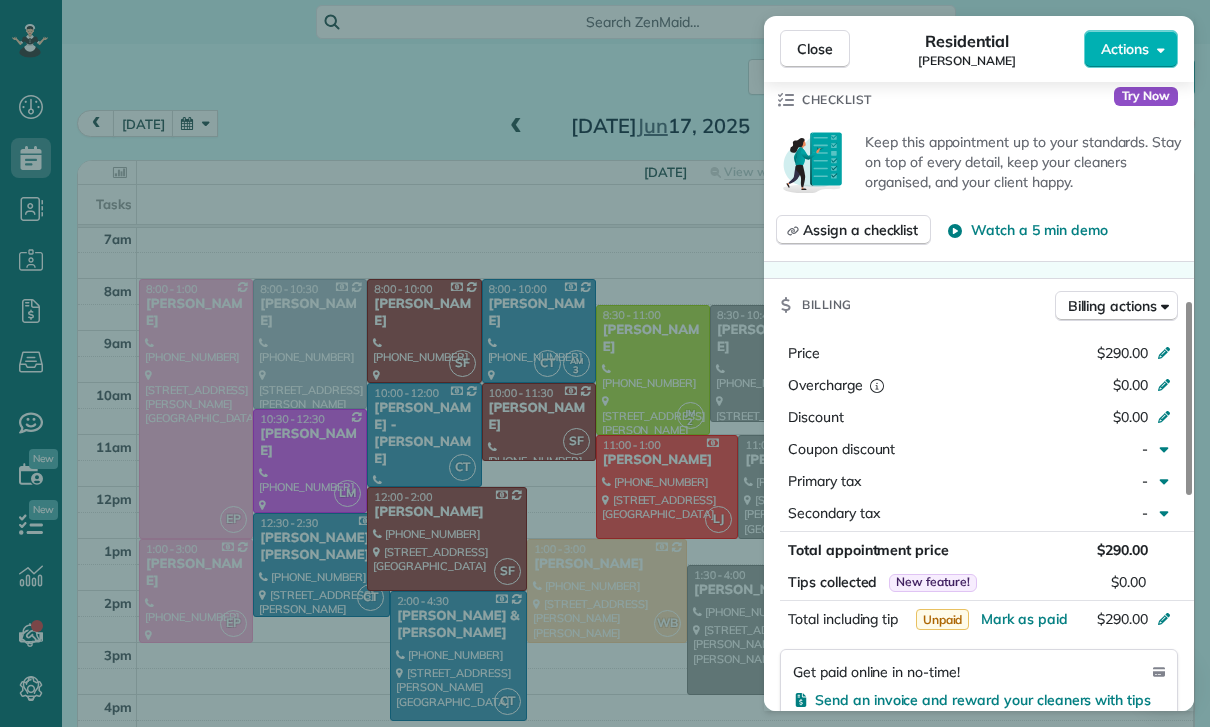 scroll, scrollTop: 781, scrollLeft: 0, axis: vertical 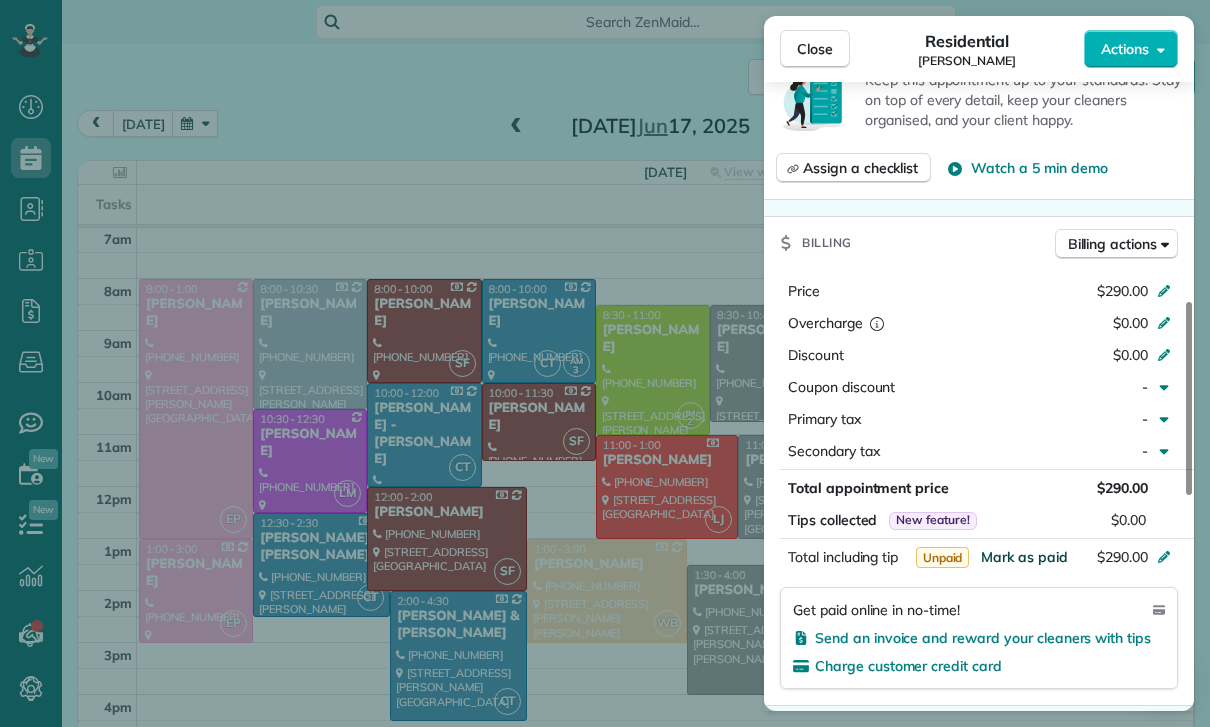 click on "Mark as paid" at bounding box center (1024, 557) 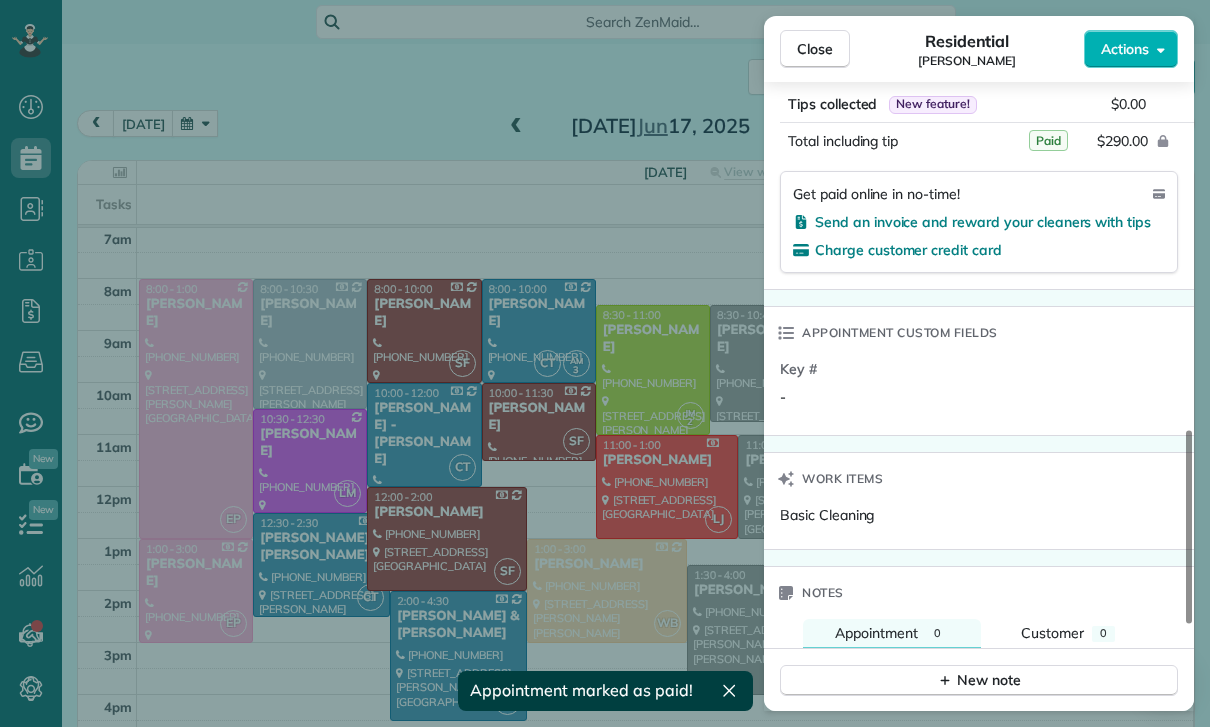 scroll, scrollTop: 1389, scrollLeft: 0, axis: vertical 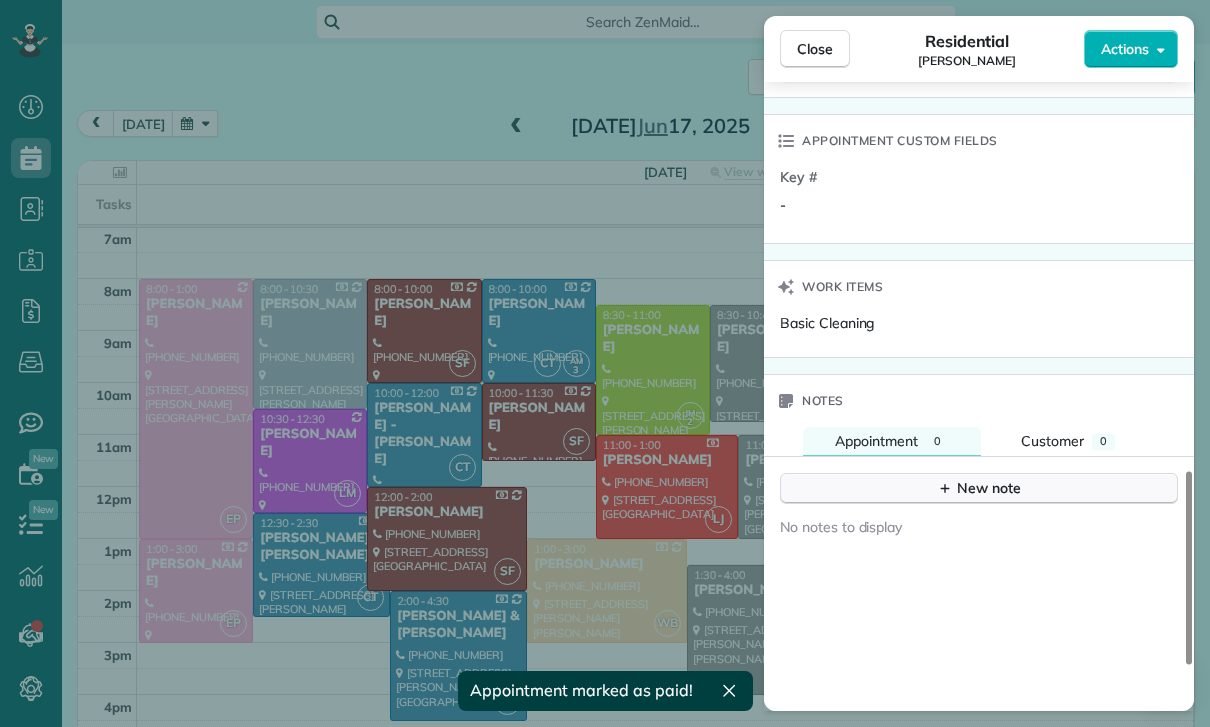 click on "New note" at bounding box center (979, 488) 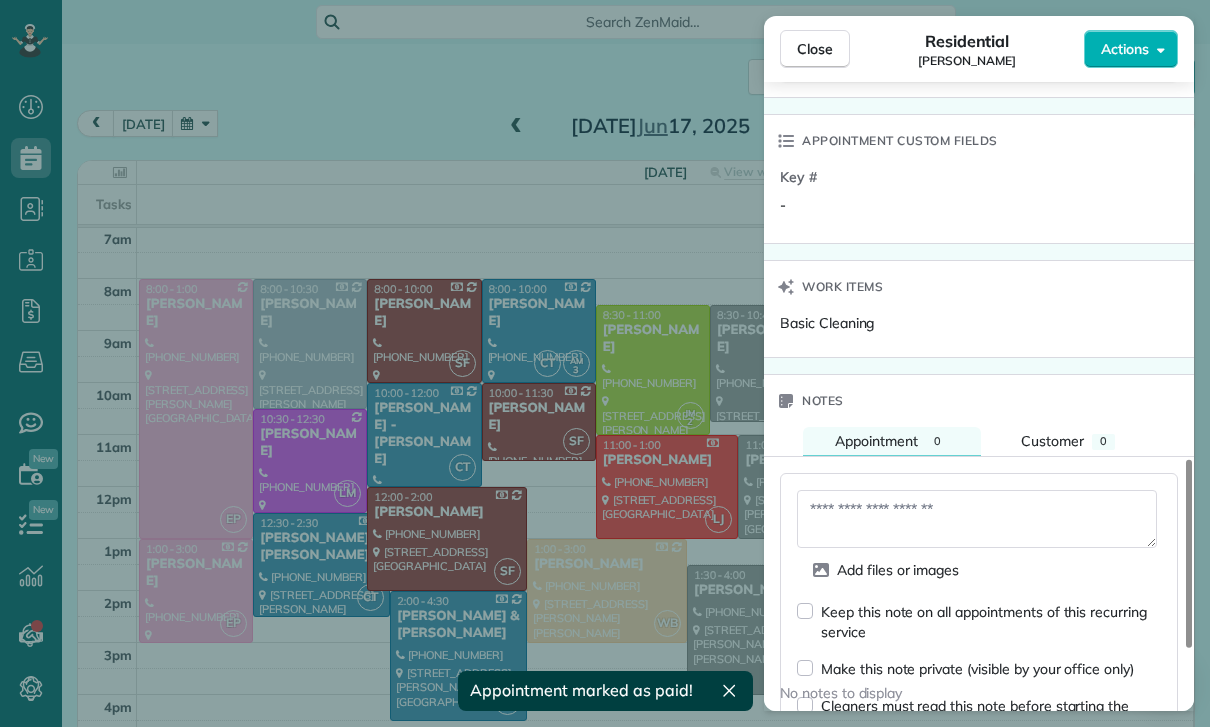 click at bounding box center [977, 519] 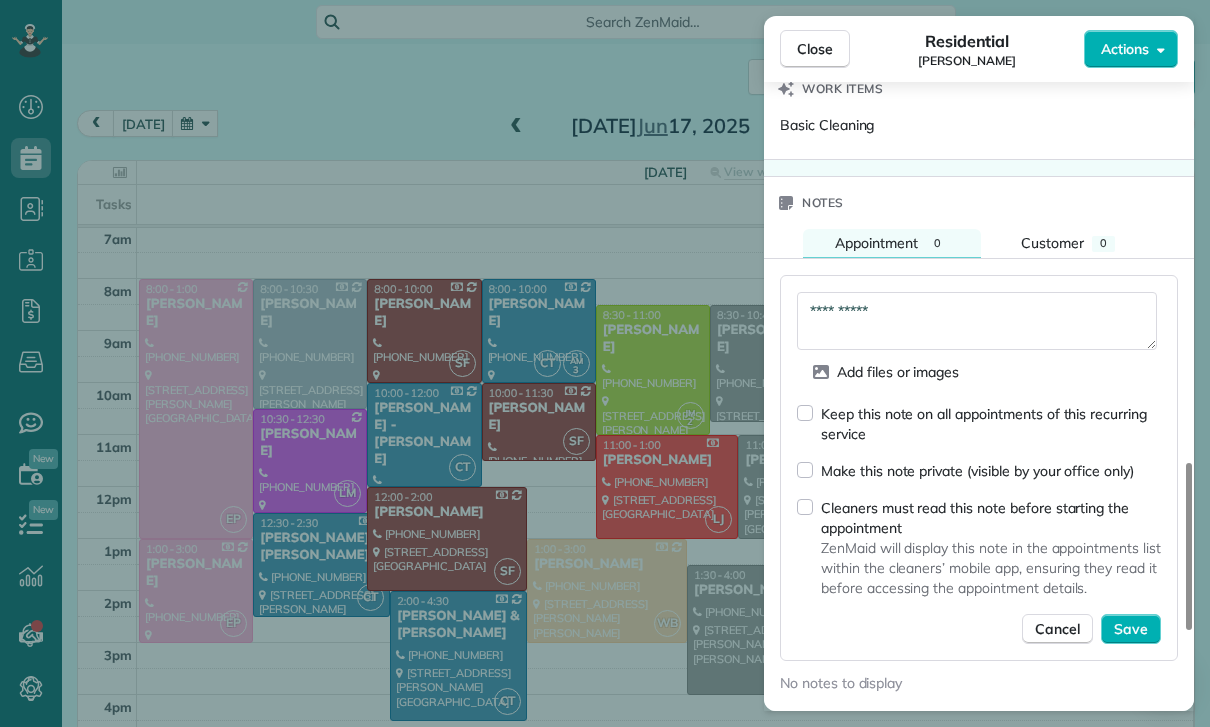 scroll, scrollTop: 1630, scrollLeft: 0, axis: vertical 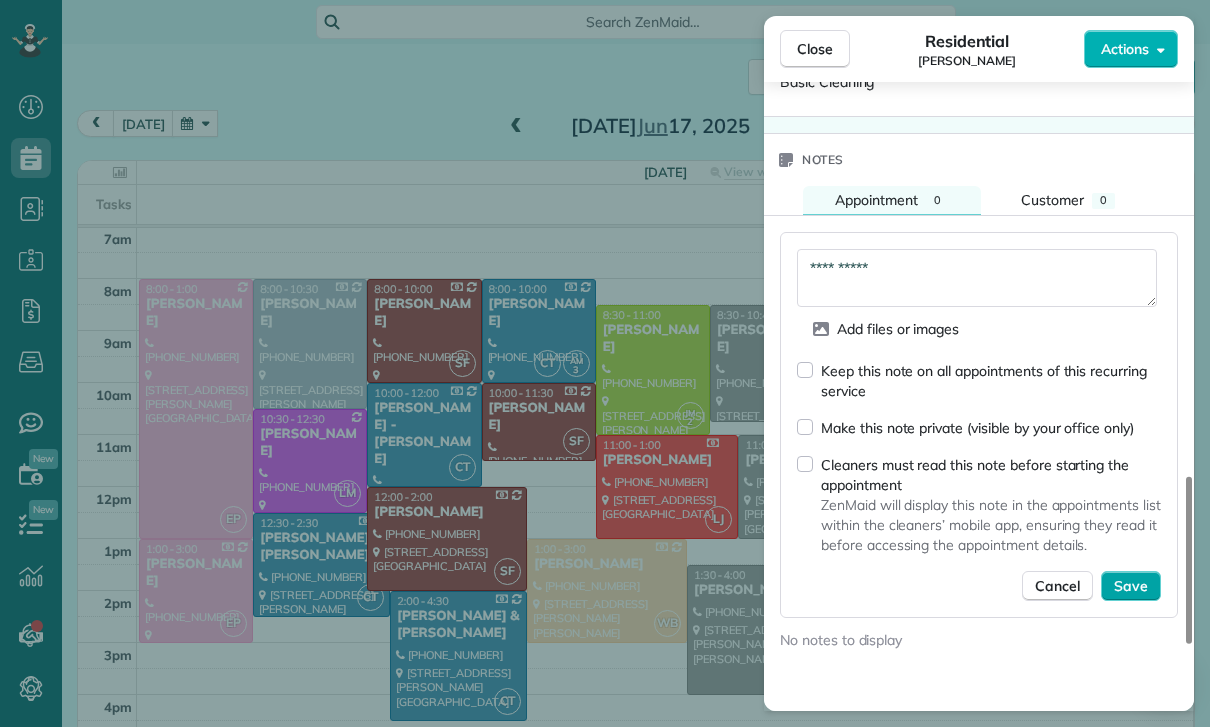 type on "**********" 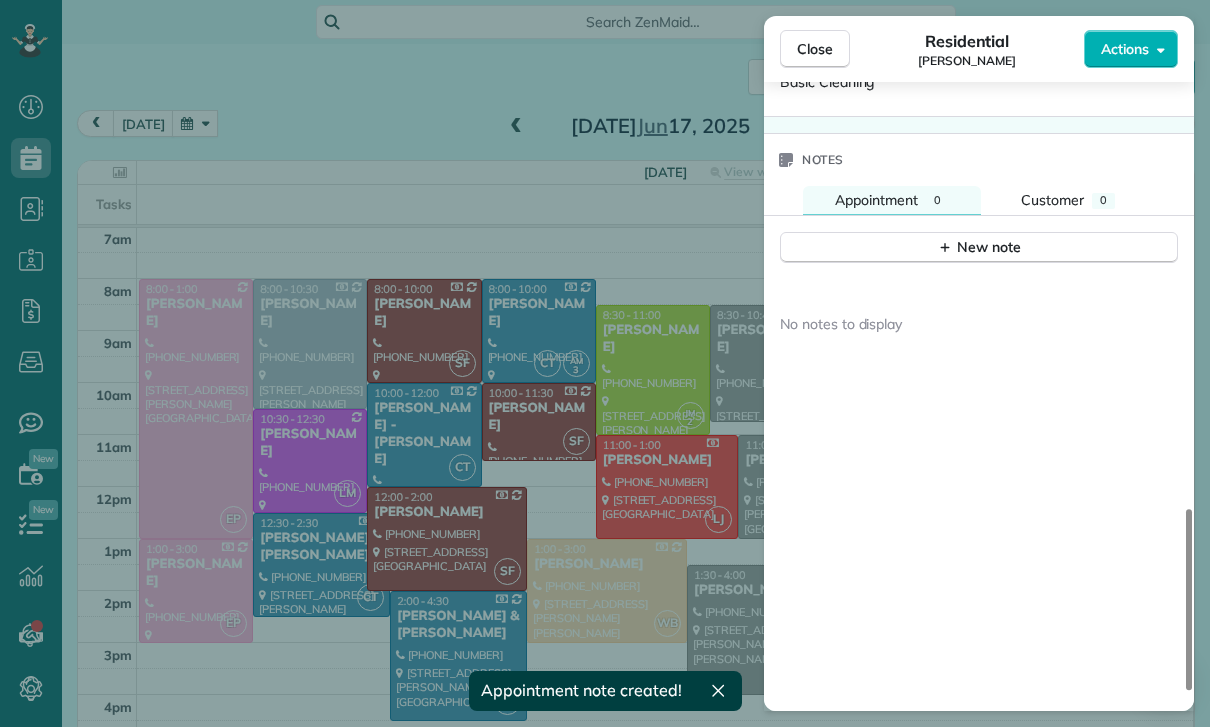scroll, scrollTop: 1606, scrollLeft: 0, axis: vertical 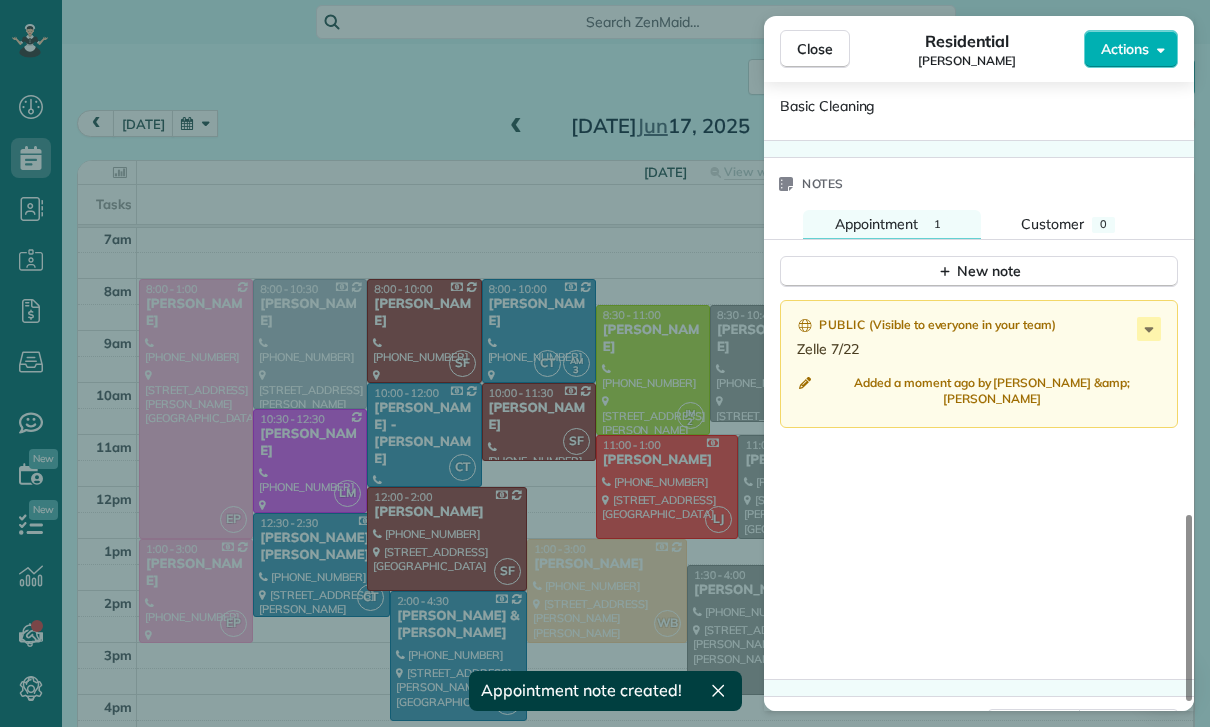 click on "Close Residential Marie Kuehne Actions Status Confirmed Marie Kuehne · Open profile Mobile (646) 467-4268 Copy No email on record Add email View Details Residential Tuesday, June 17, 2025 8:00 AM 1:00 PM 5 hours and 0 minutes Repeats weekly Edit recurring service Previous (Jun 10) Next (Jun 24) 4257 Beeman Avenue Studio City CA 91604 Service was not rated yet Cleaners Time in and out Assign Invite Team Laritza Cleaners Esmeralda   Parra 8:00 AM 1:00 PM Checklist Try Now Keep this appointment up to your standards. Stay on top of every detail, keep your cleaners organised, and your client happy. Assign a checklist Watch a 5 min demo Billing Billing actions Price $290.00 Overcharge $0.00 Discount $0.00 Coupon discount - Primary tax - Secondary tax - Total appointment price $290.00 Tips collected New feature! $0.00 Paid Total including tip $290.00 Get paid online in no-time! Send an invoice and reward your cleaners with tips Charge customer credit card Appointment custom fields Key # - Work items Basic Cleaning" at bounding box center [605, 363] 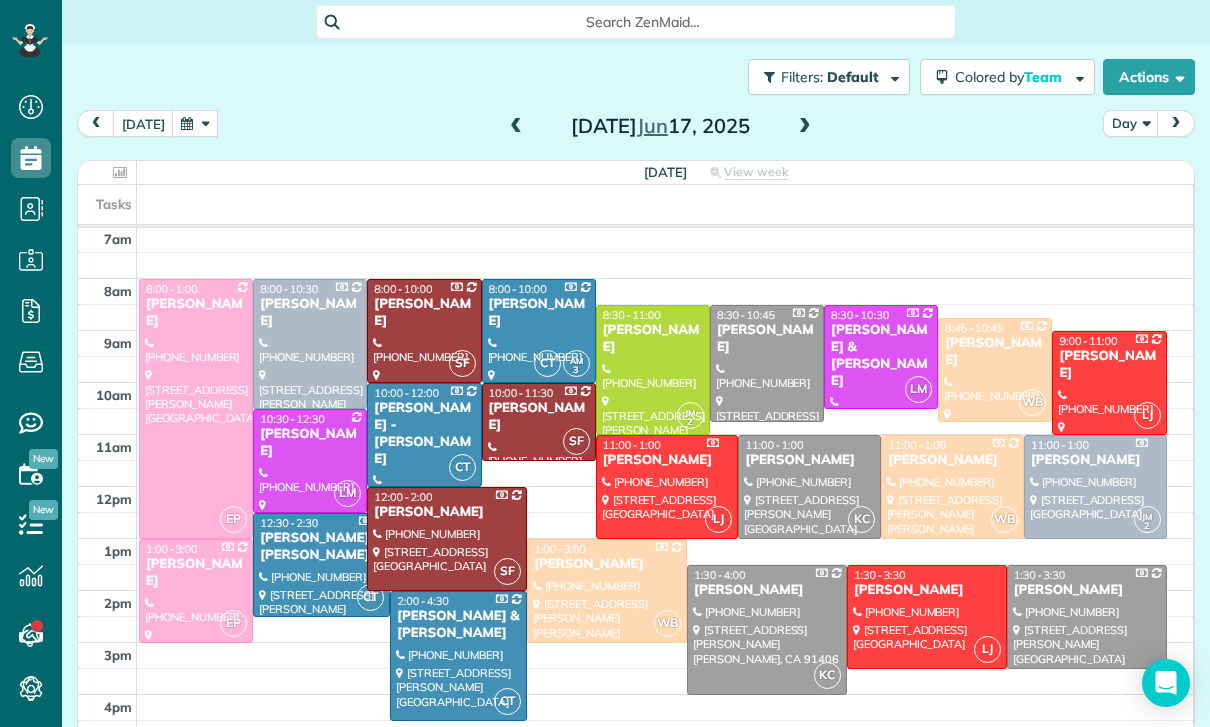 click at bounding box center [195, 123] 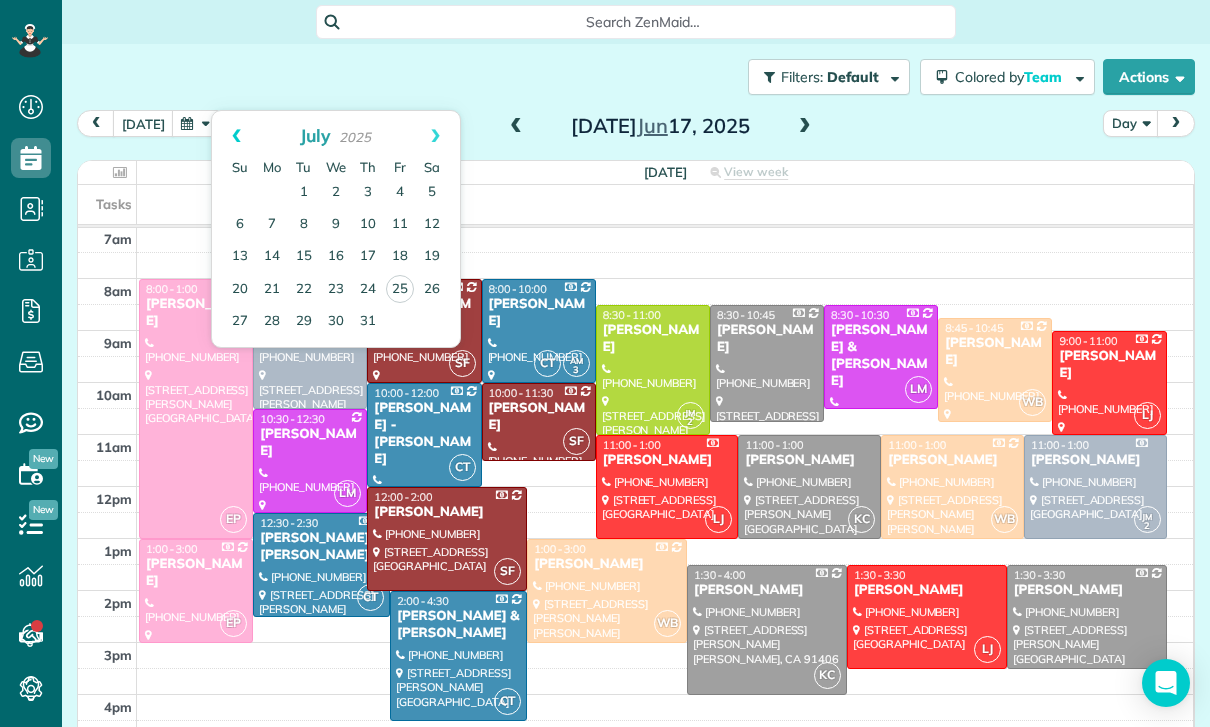click on "Prev" at bounding box center [236, 136] 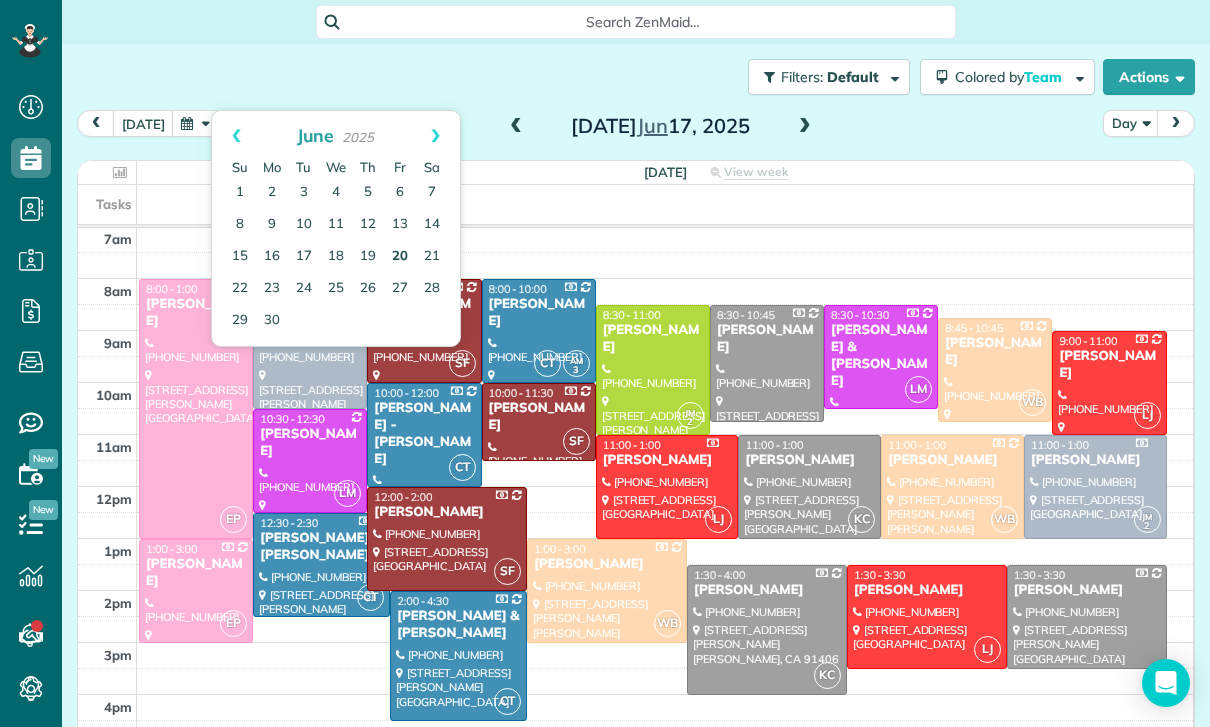 click on "20" at bounding box center (400, 257) 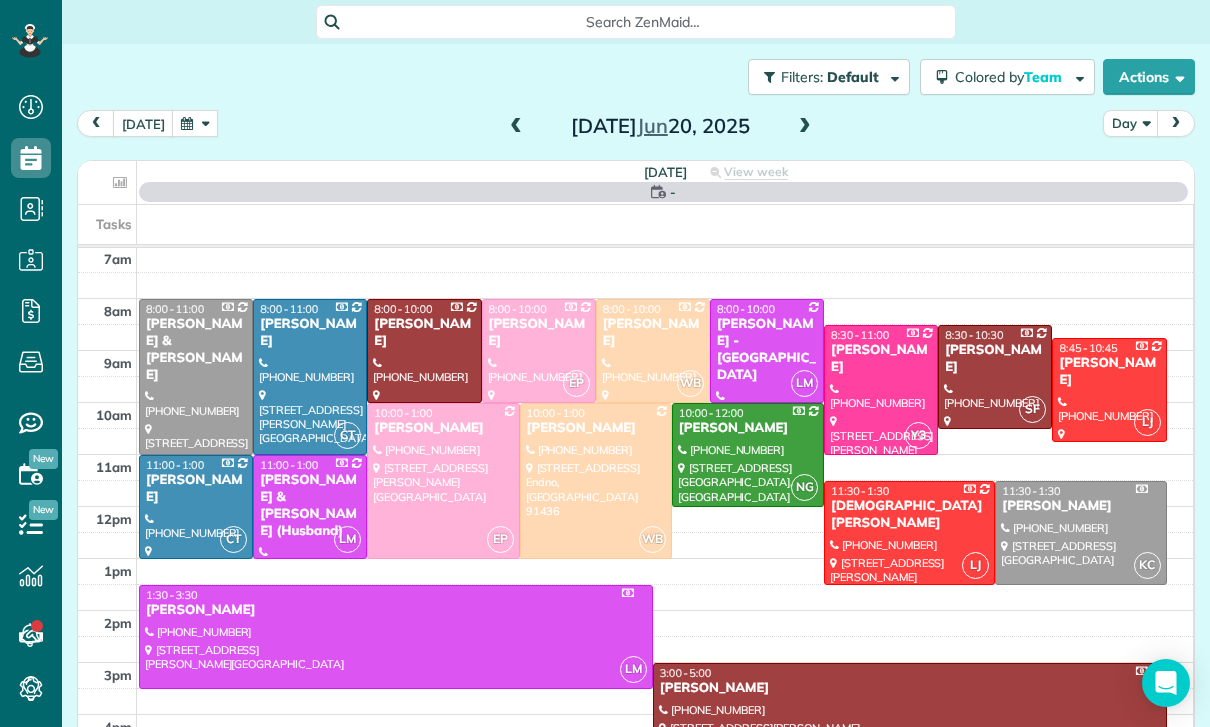 scroll, scrollTop: 157, scrollLeft: 0, axis: vertical 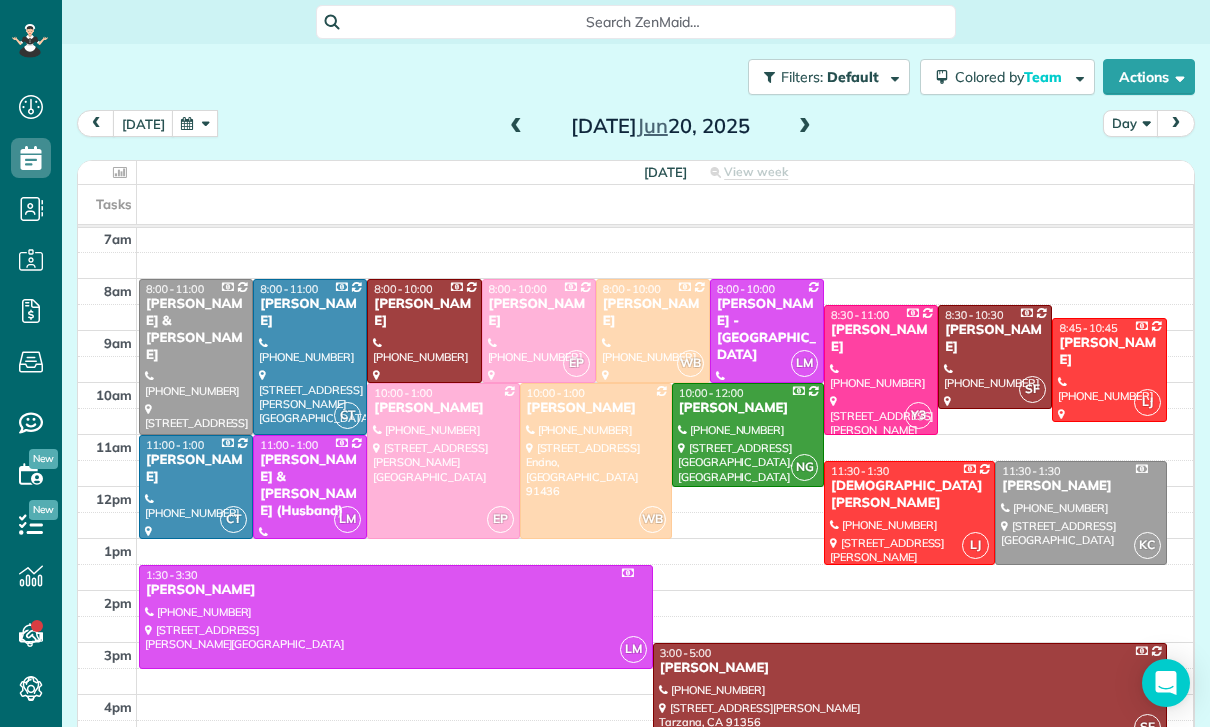 click at bounding box center [443, 461] 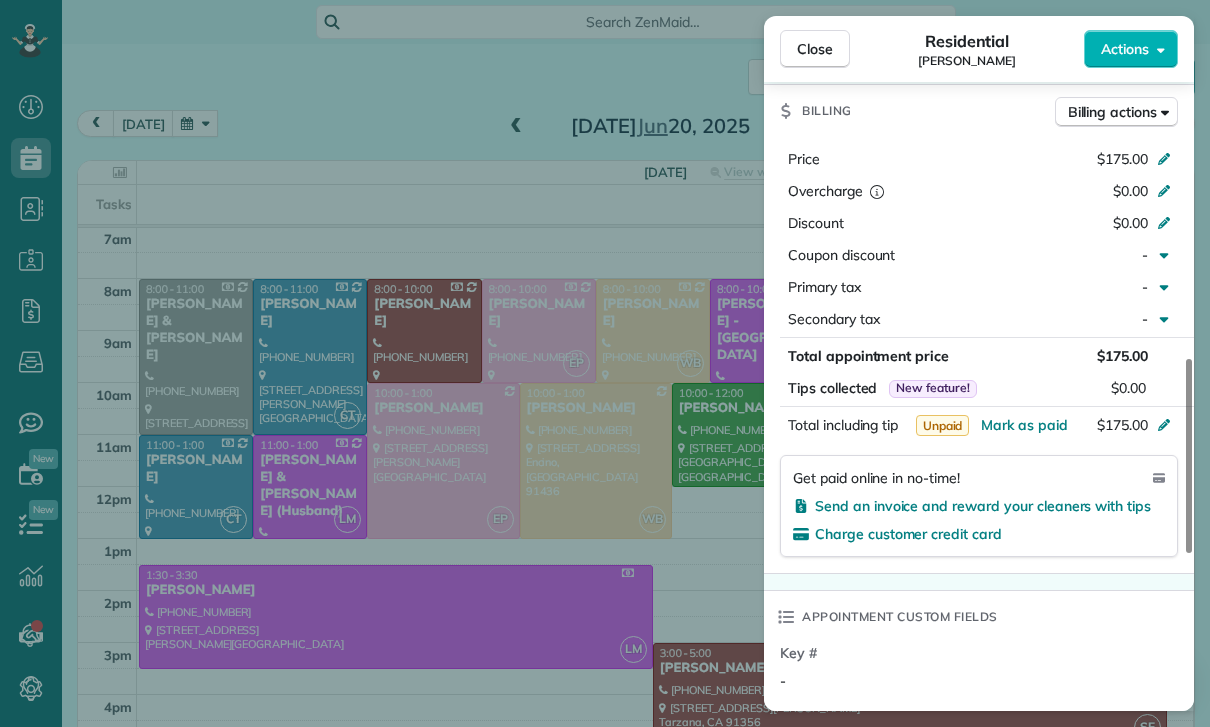 scroll, scrollTop: 996, scrollLeft: 0, axis: vertical 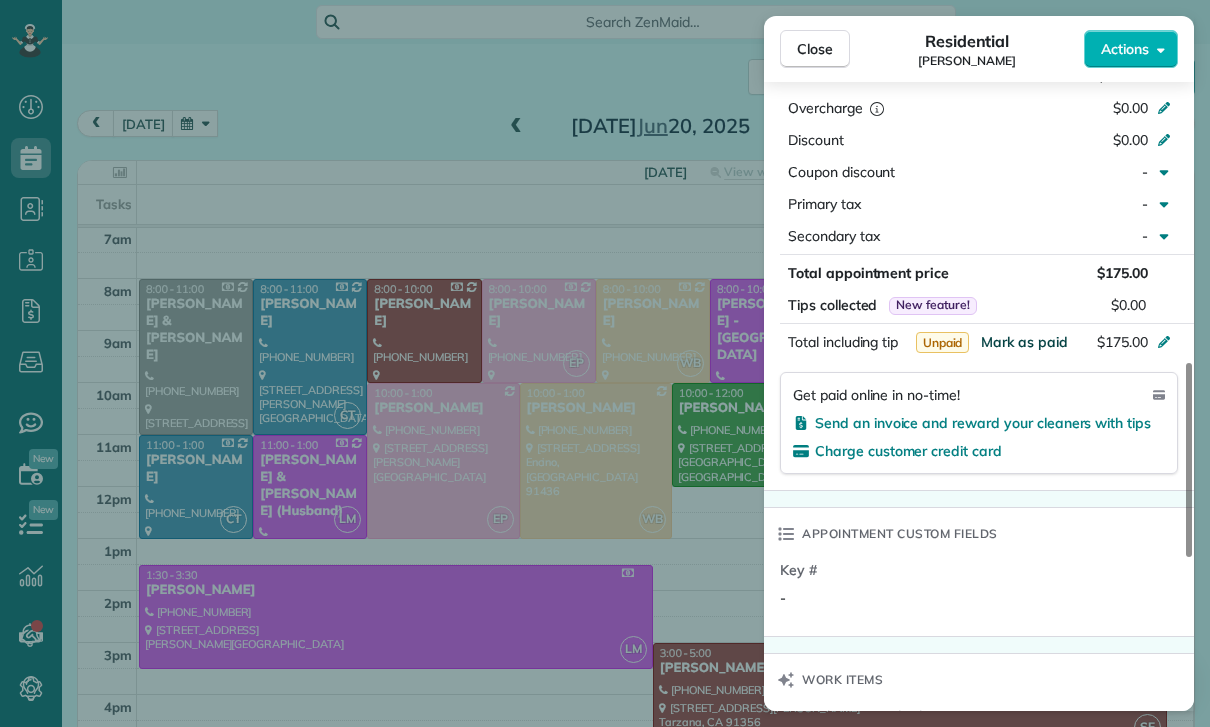 click on "Mark as paid" at bounding box center [1024, 342] 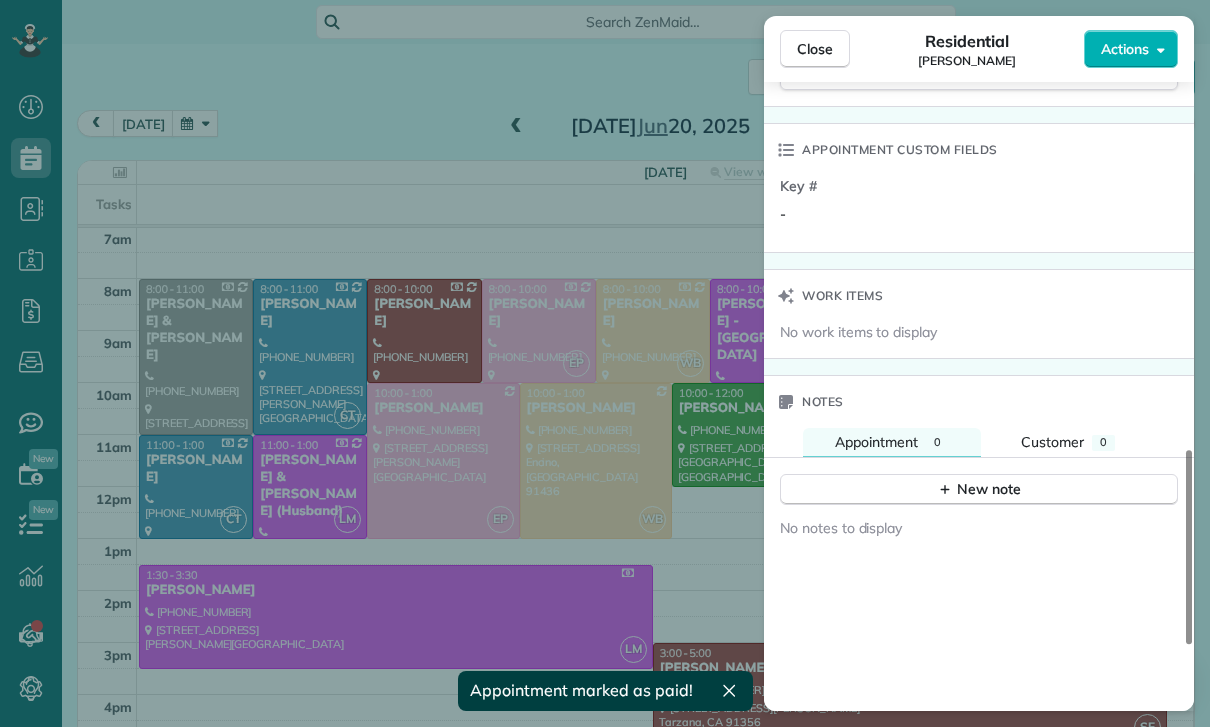 scroll, scrollTop: 1468, scrollLeft: 0, axis: vertical 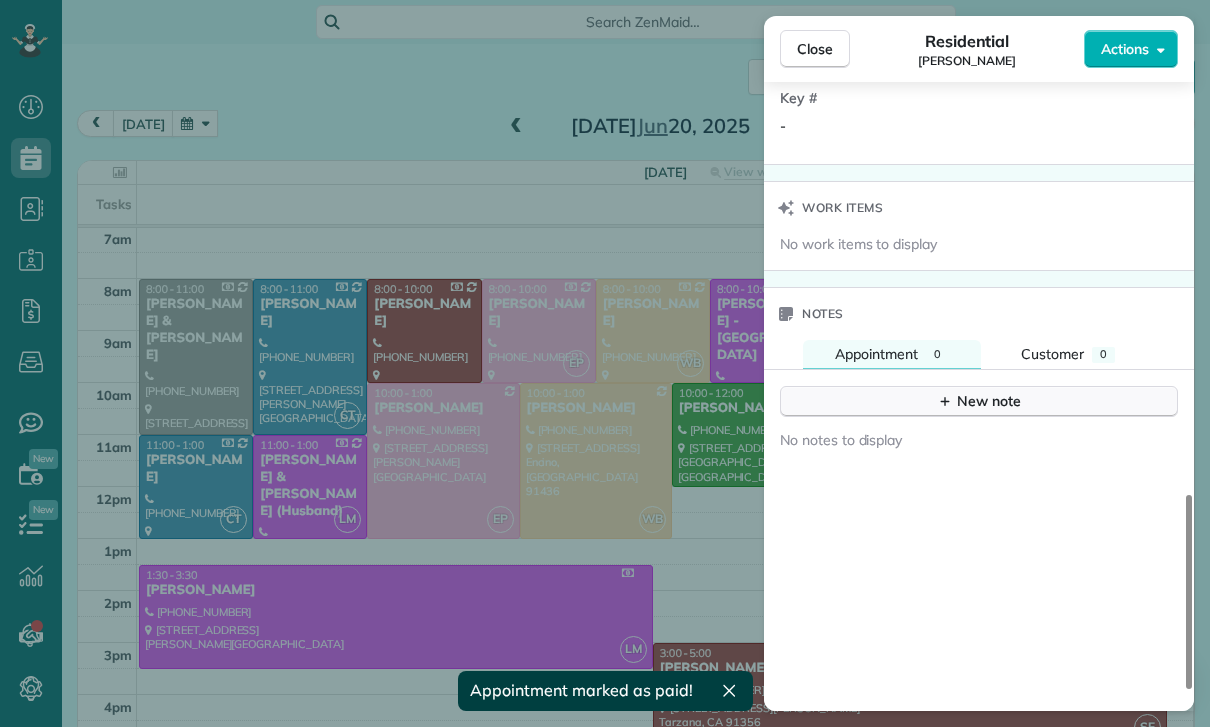 click on "New note" at bounding box center [979, 401] 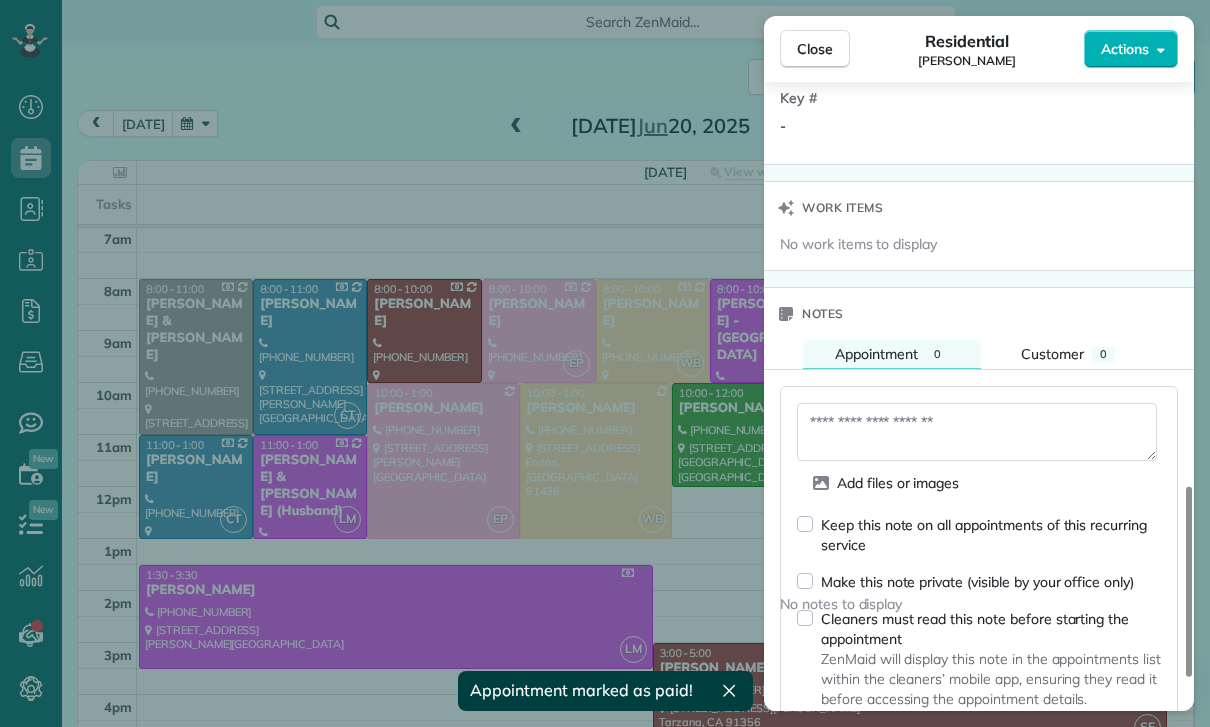 click at bounding box center [977, 432] 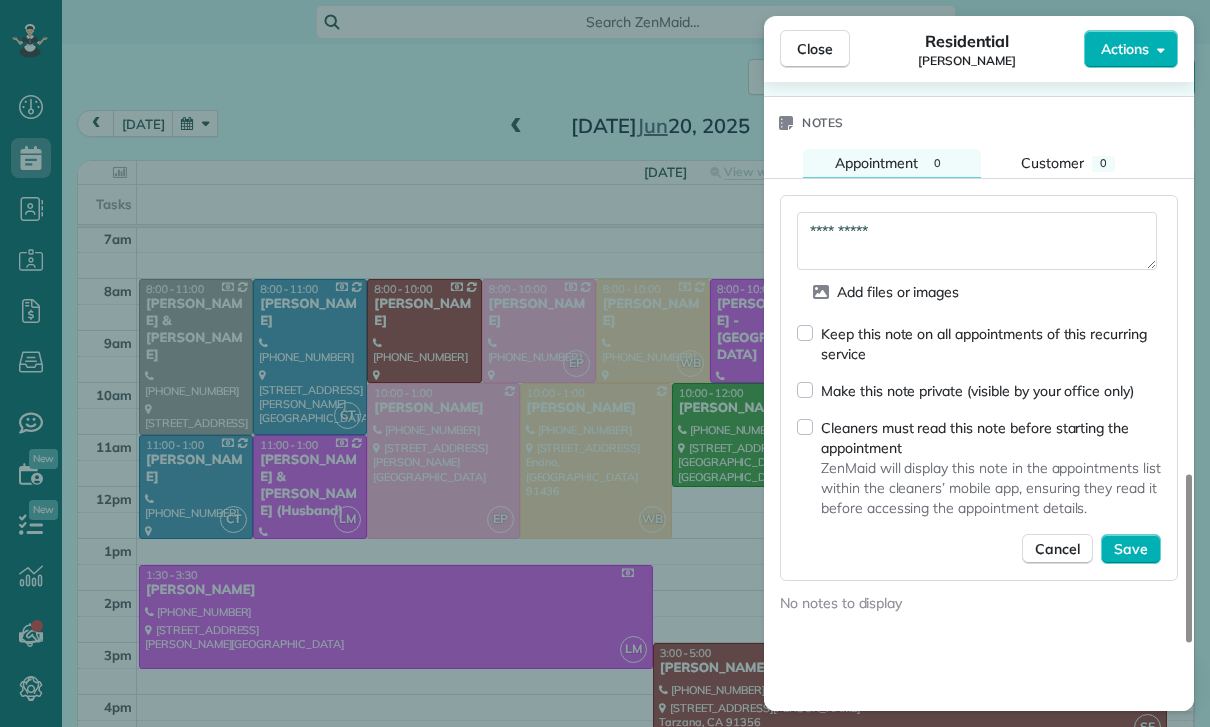 scroll, scrollTop: 1676, scrollLeft: 0, axis: vertical 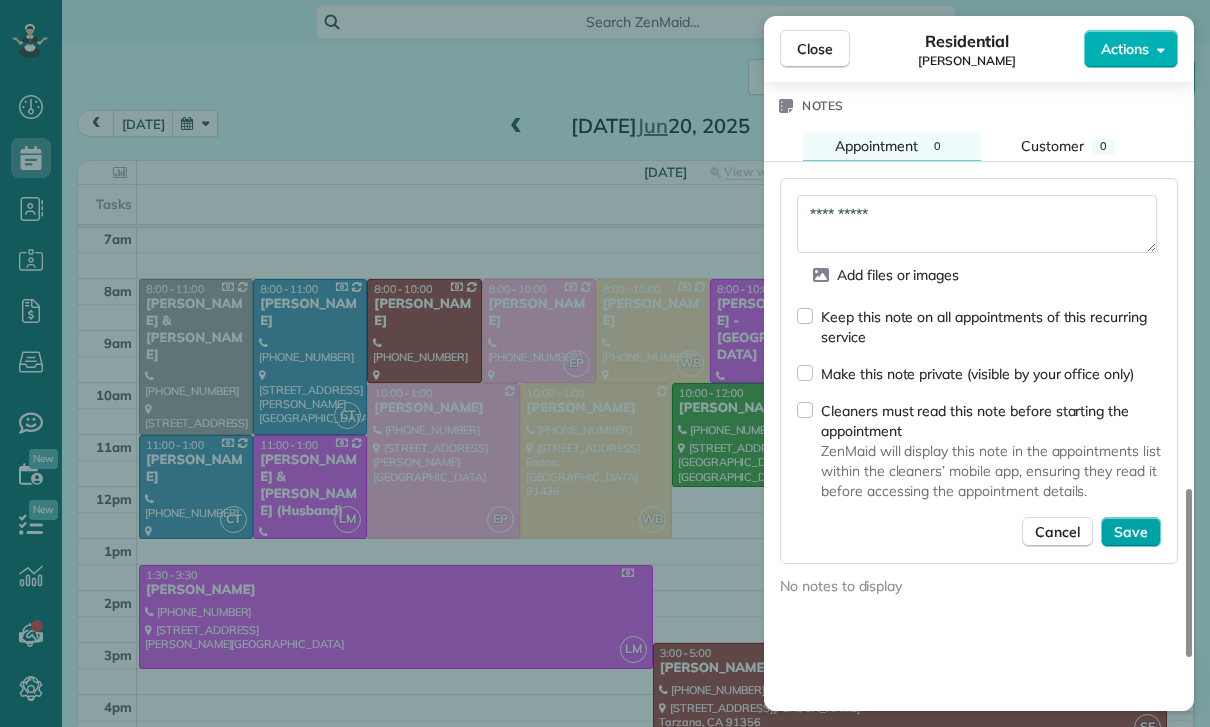 type on "**********" 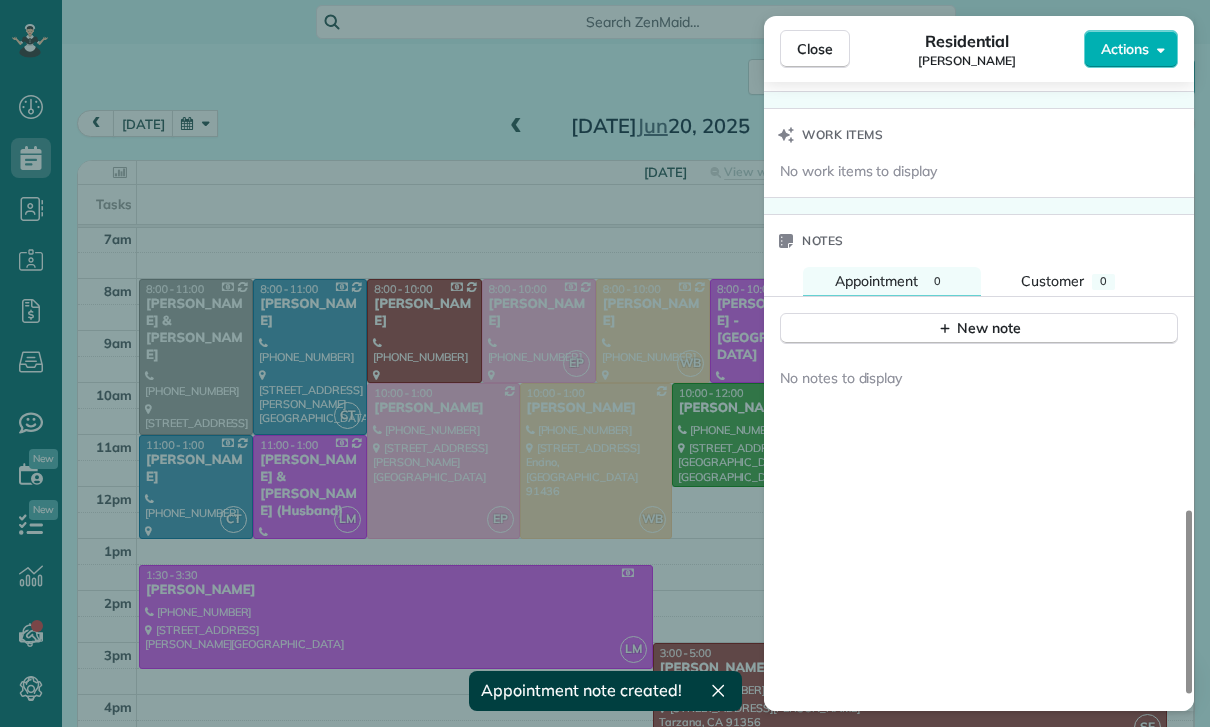 scroll, scrollTop: 1541, scrollLeft: 0, axis: vertical 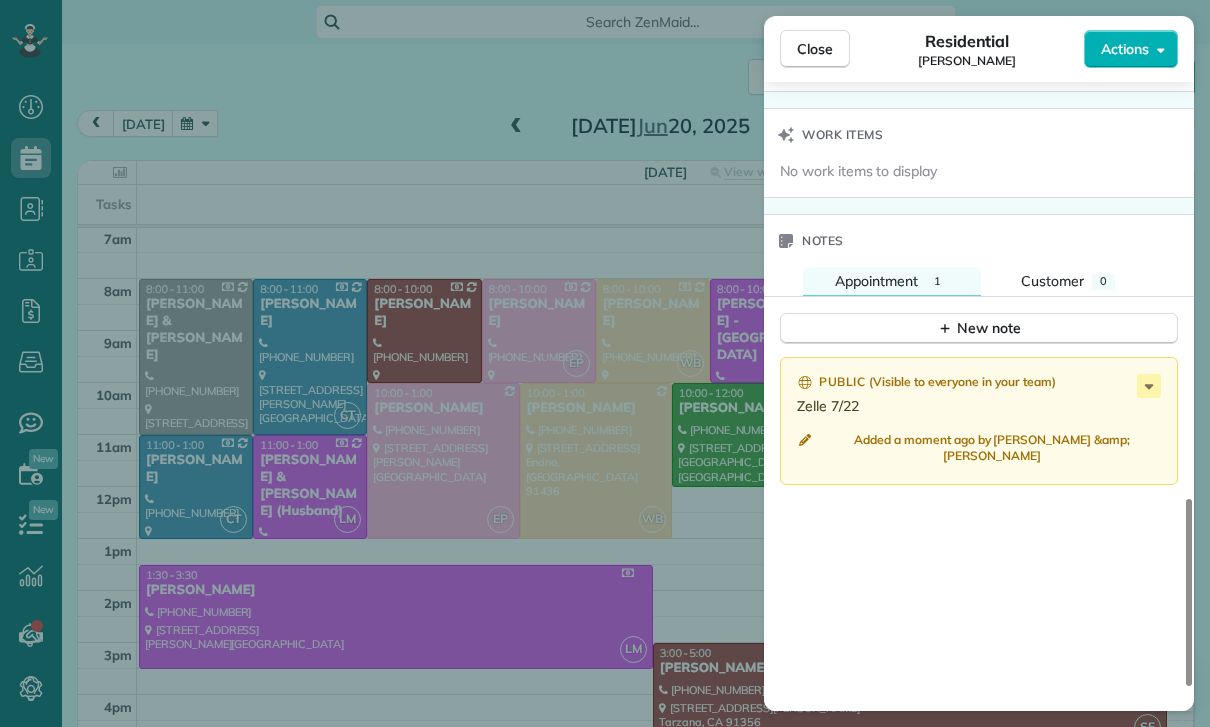 click on "Close Residential Marie Kuehne Actions Status Confirmed Marie Kuehne · Open profile Mobile (646) 467-4268 Copy No email on record Add email View Details Residential Friday, June 20, 2025 10:00 AM 1:00 PM 3 hours and 0 minutes Repeats weekly Edit recurring service Previous (Jun 13) Next (Jun 27) 4257 Beeman Avenue Studio City CA 91604 Service was not rated yet Cleaners Time in and out Assign Invite Team Laritza Cleaners Esmeralda   Parra 10:00 AM 1:00 PM Checklist Try Now Keep this appointment up to your standards. Stay on top of every detail, keep your cleaners organised, and your client happy. Assign a checklist Watch a 5 min demo Billing Billing actions Price $175.00 Overcharge $0.00 Discount $0.00 Coupon discount - Primary tax - Secondary tax - Total appointment price $175.00 Tips collected New feature! $0.00 Paid Total including tip $175.00 Get paid online in no-time! Send an invoice and reward your cleaners with tips Charge customer credit card Appointment custom fields Key # - Work items Notes 1 0 ( )" at bounding box center (605, 363) 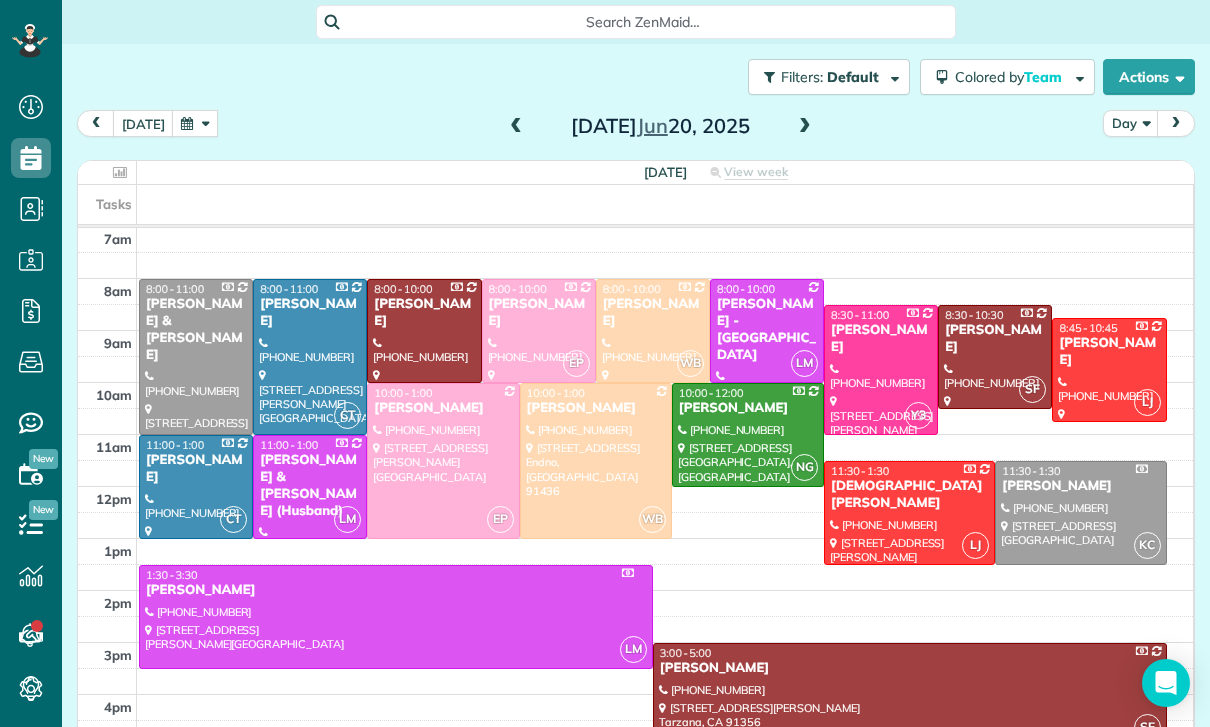 click at bounding box center [195, 123] 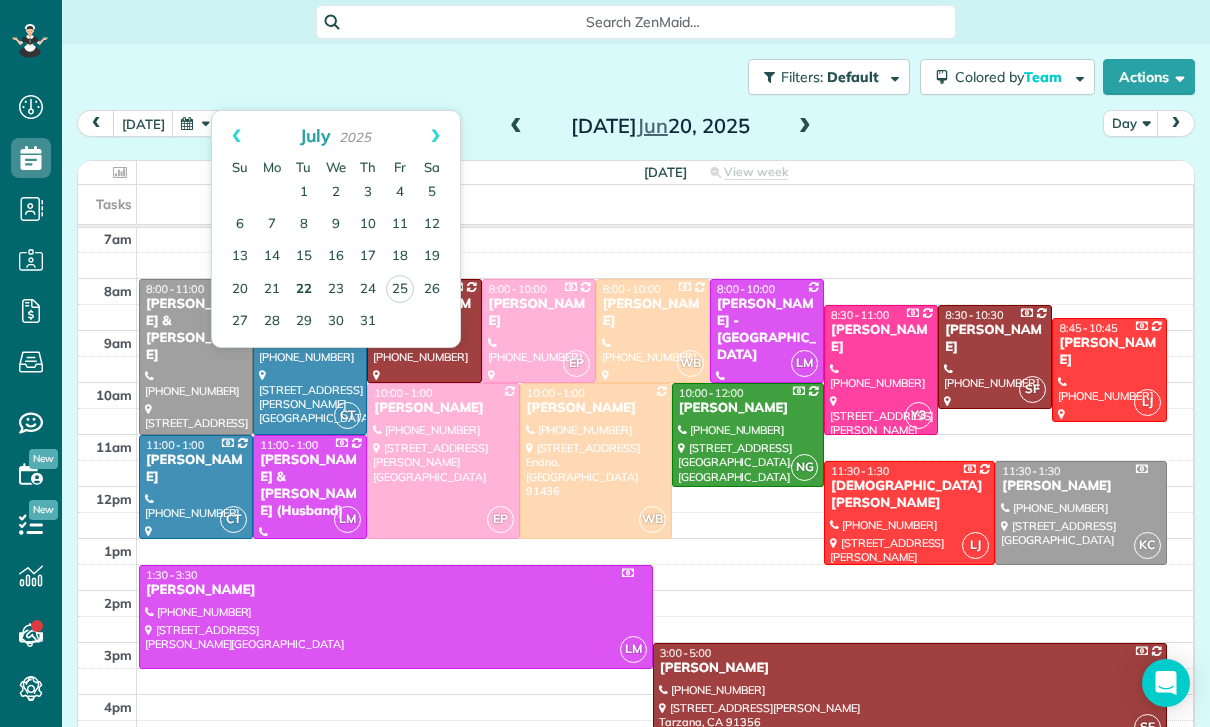 click on "22" at bounding box center [304, 290] 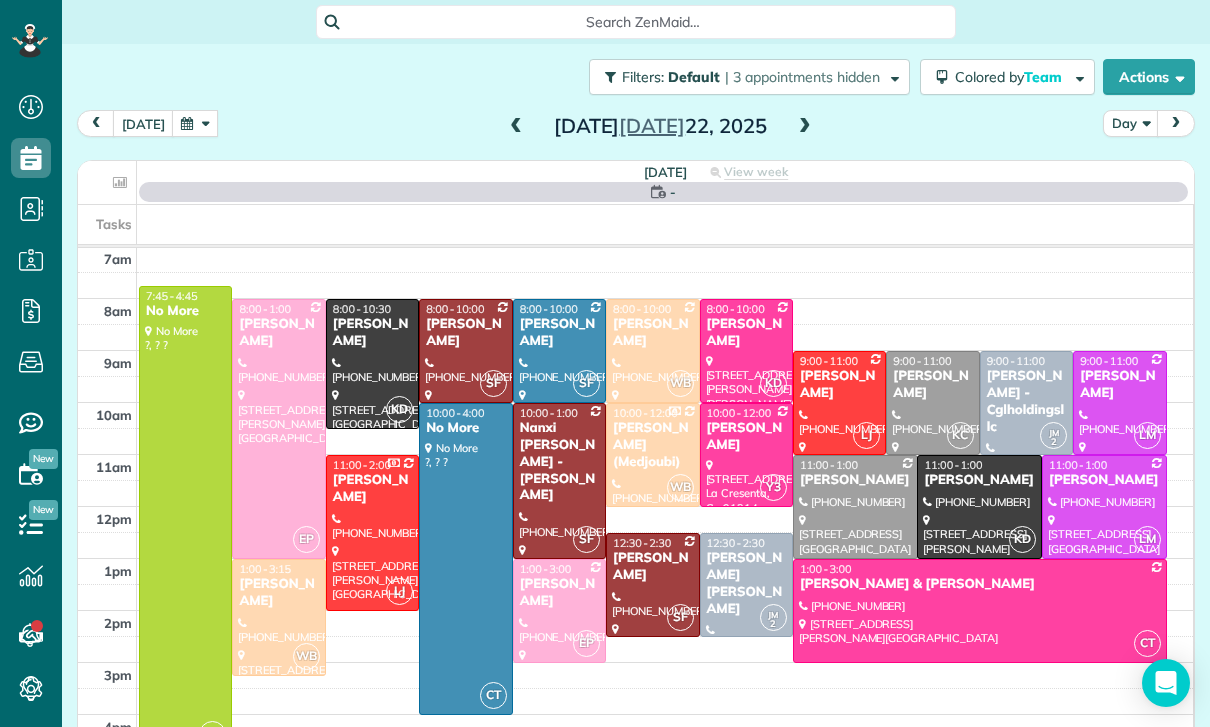 scroll, scrollTop: 157, scrollLeft: 0, axis: vertical 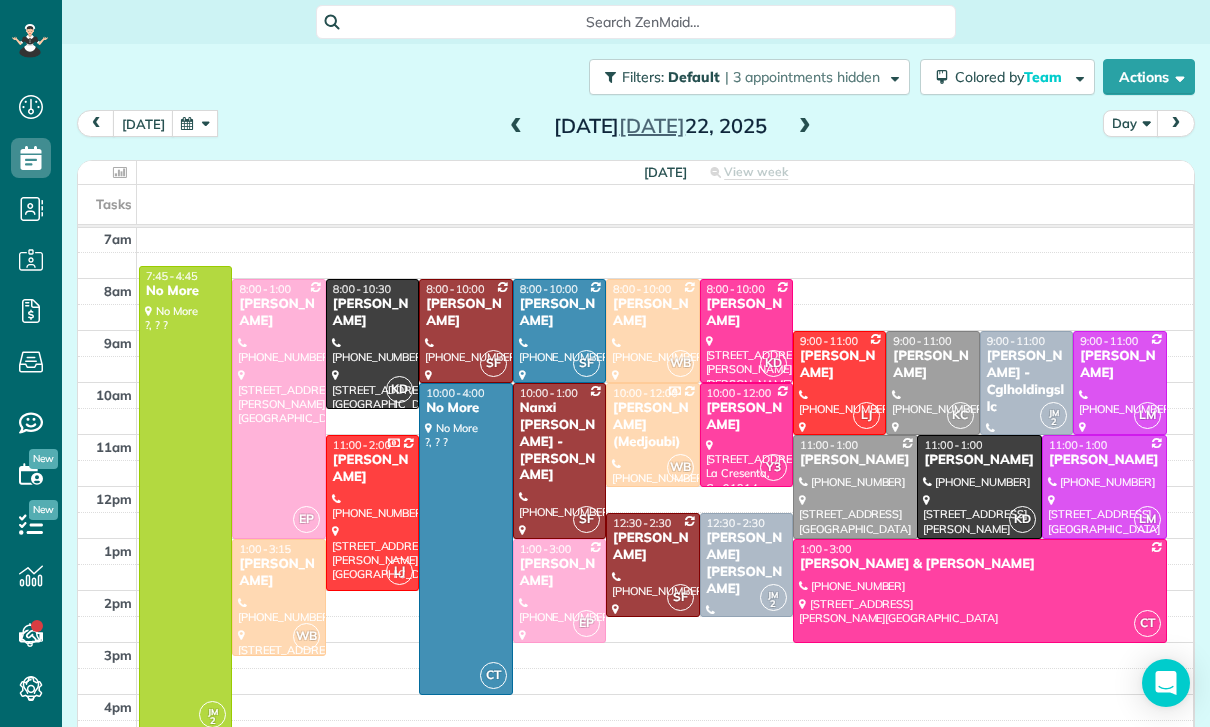 click on "[PERSON_NAME]" at bounding box center (372, 313) 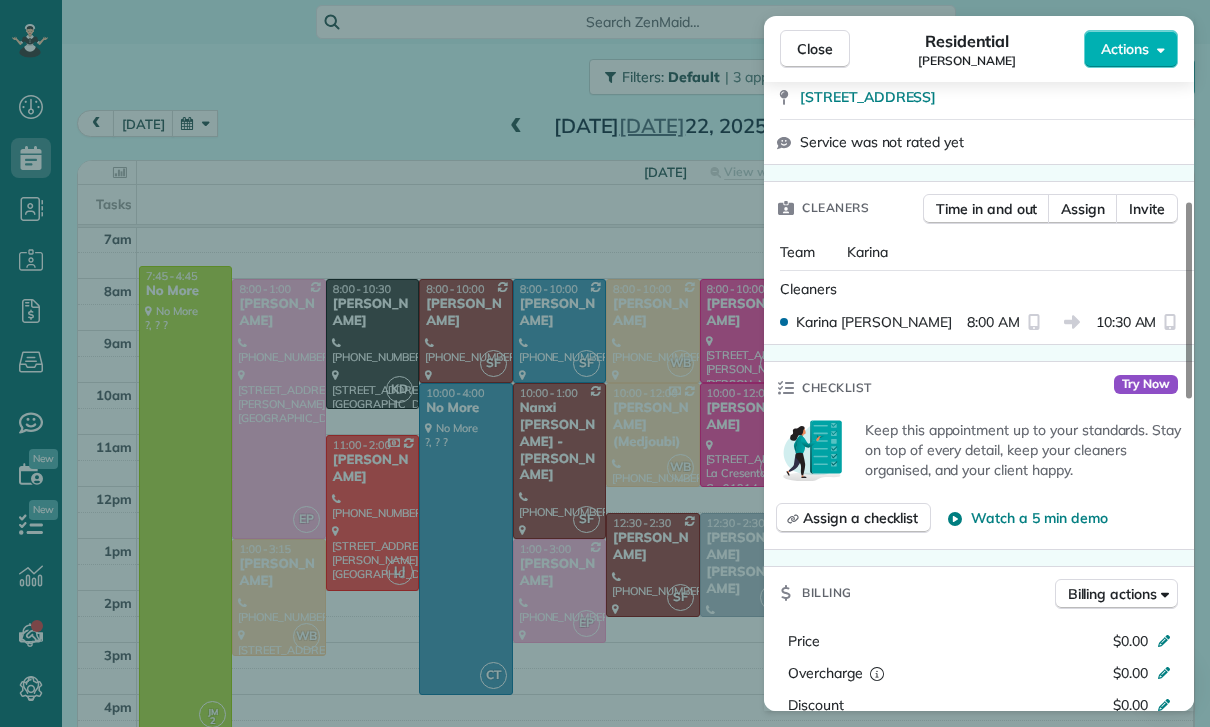 scroll, scrollTop: 556, scrollLeft: 0, axis: vertical 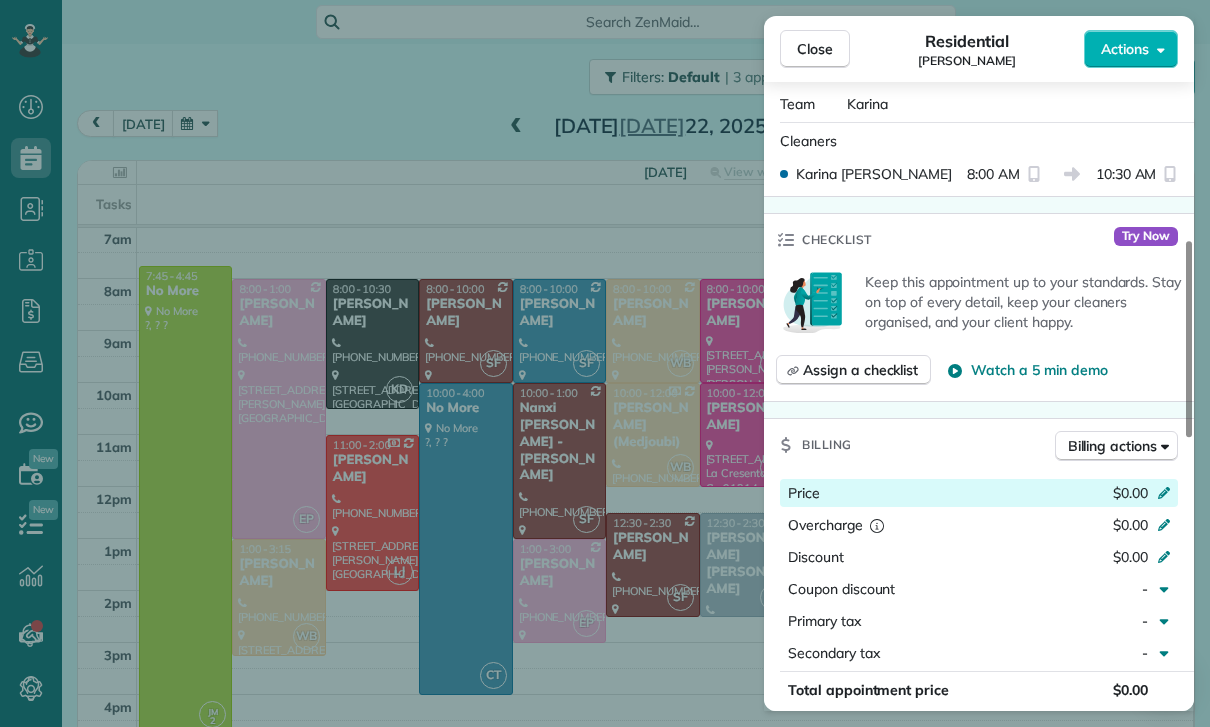click 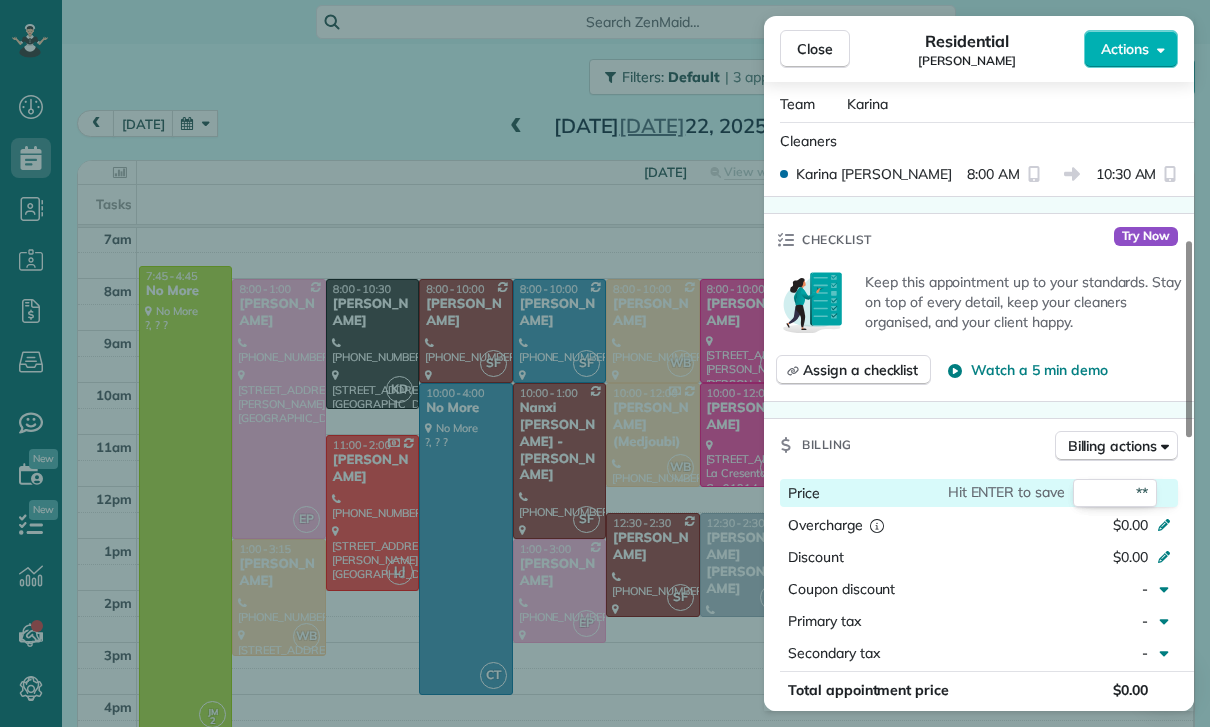 type on "***" 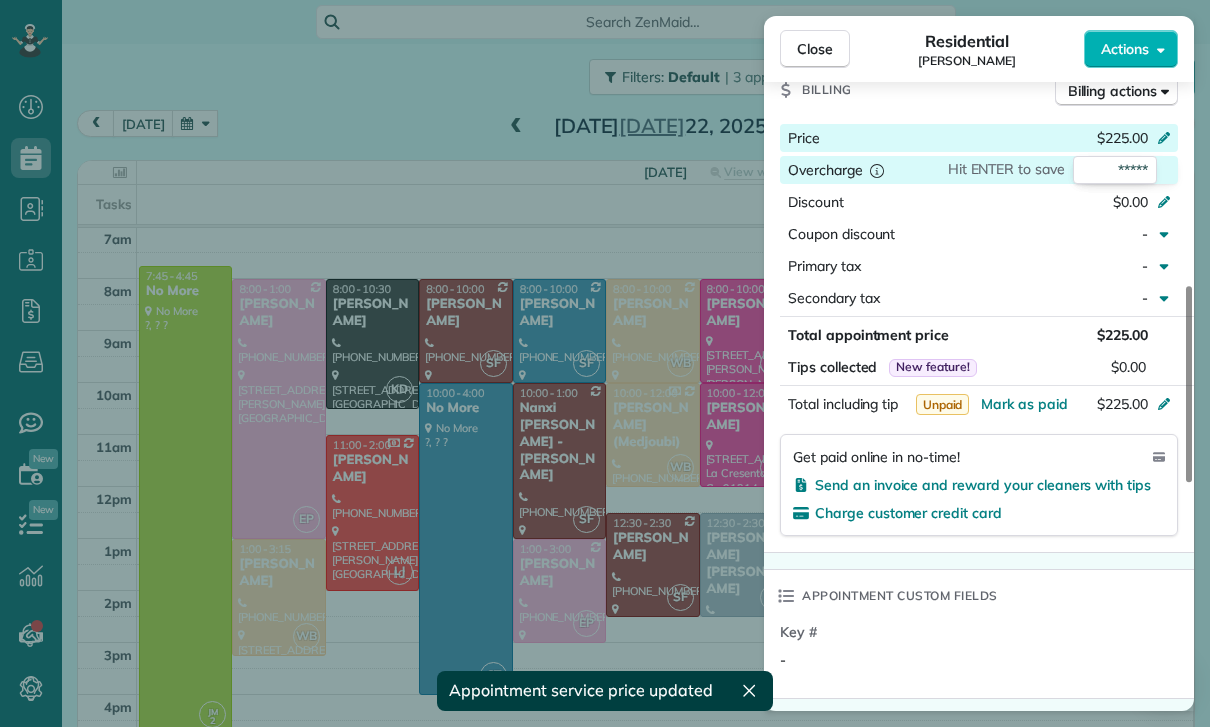 scroll, scrollTop: 1017, scrollLeft: 0, axis: vertical 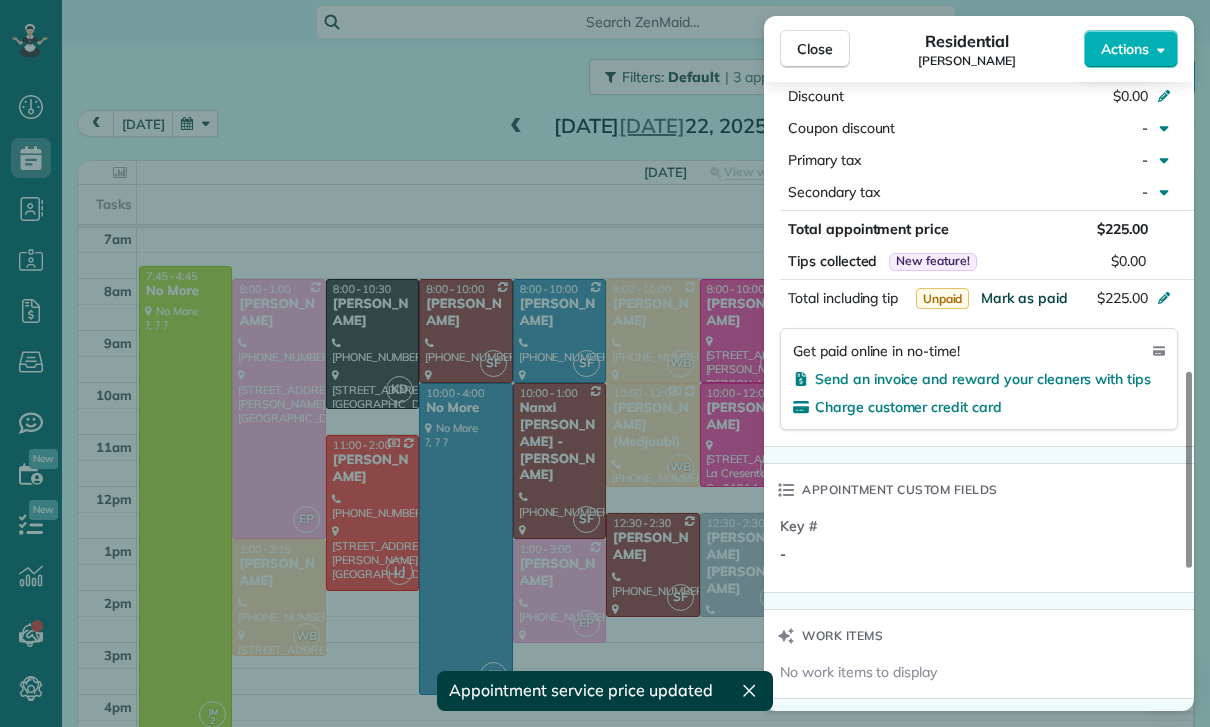 click on "Mark as paid" at bounding box center (1024, 298) 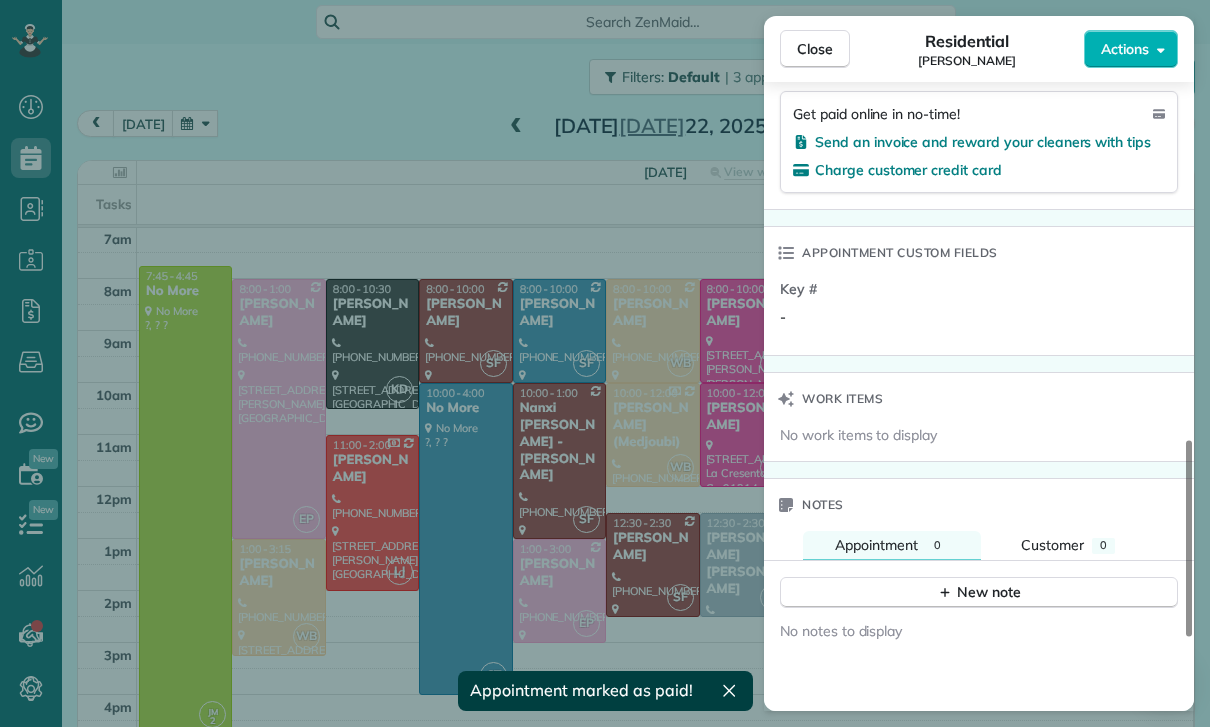 scroll, scrollTop: 1261, scrollLeft: 0, axis: vertical 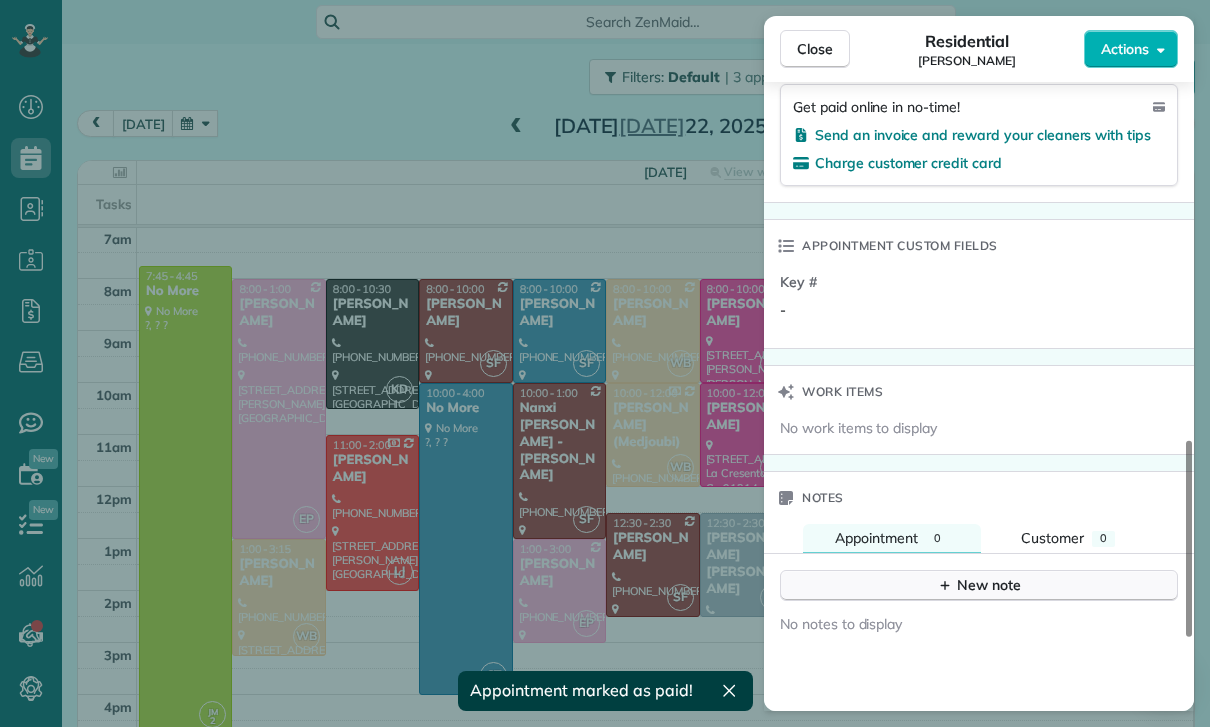 click on "New note" at bounding box center (979, 585) 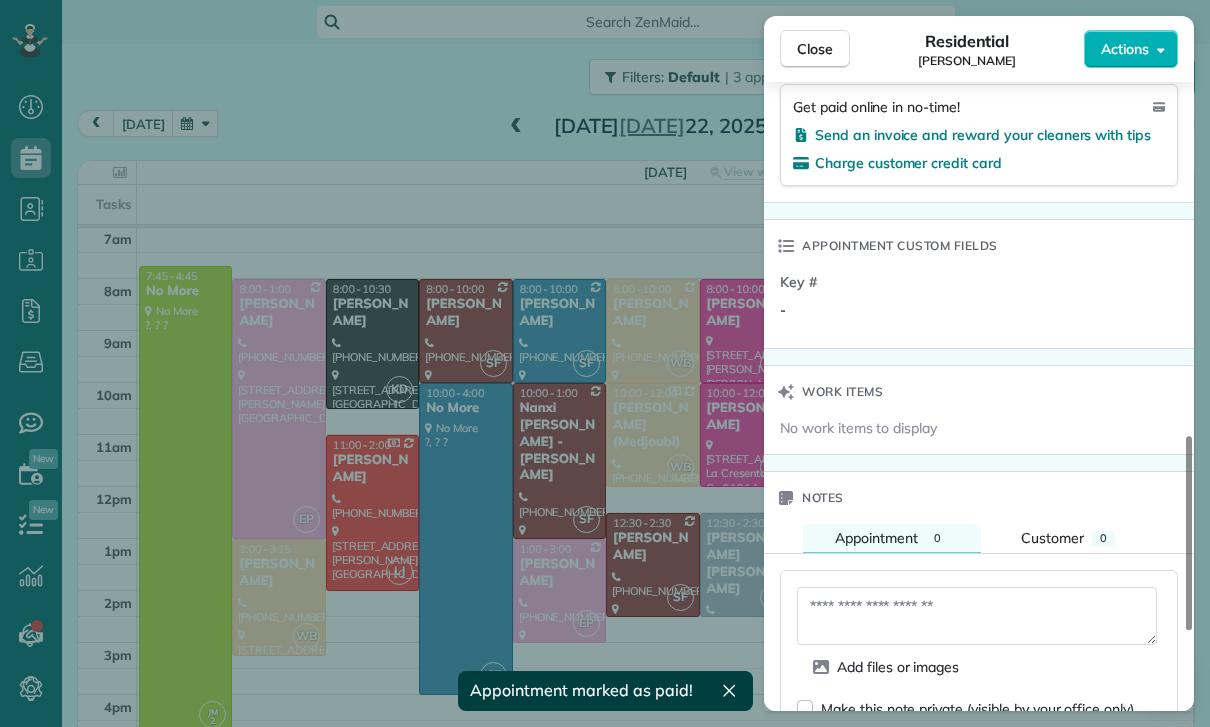 click at bounding box center (977, 616) 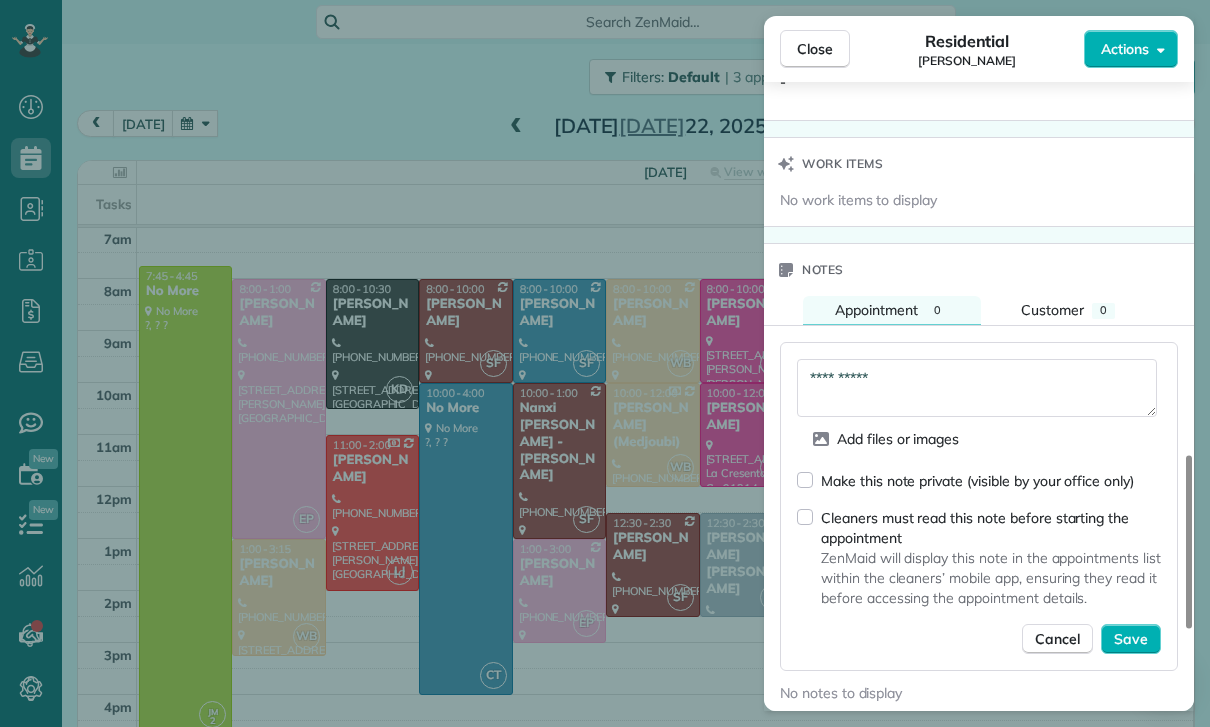scroll, scrollTop: 1505, scrollLeft: 0, axis: vertical 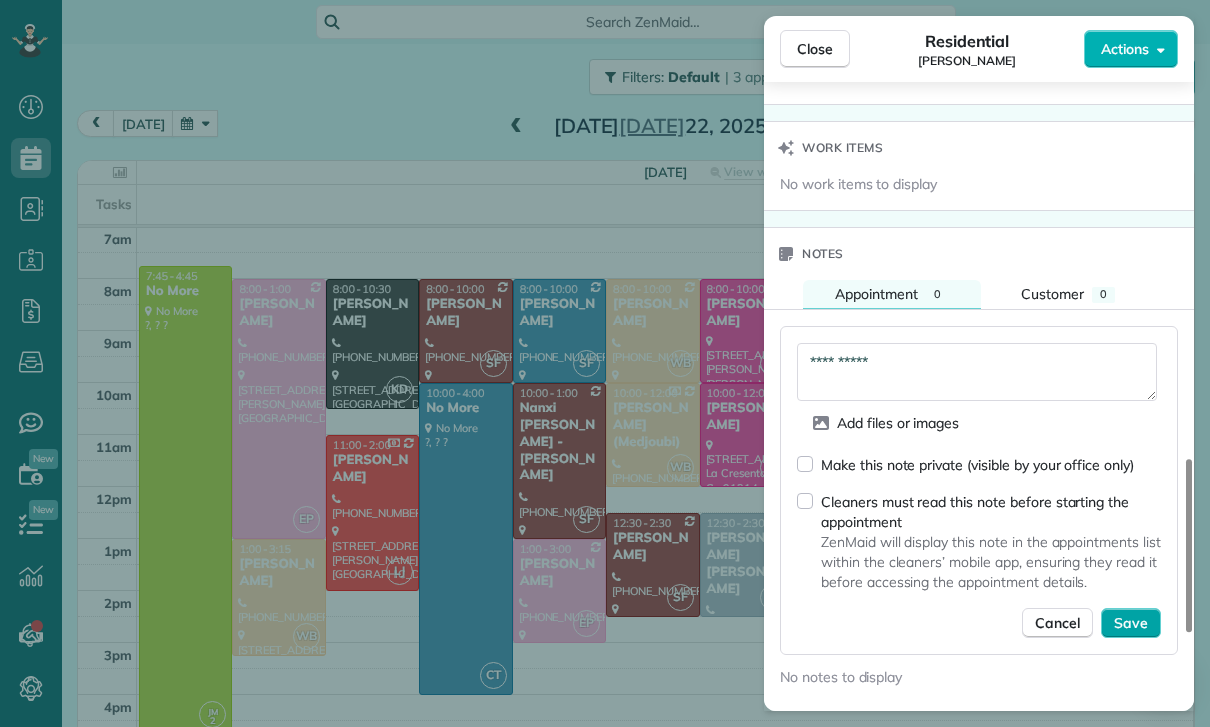 type on "**********" 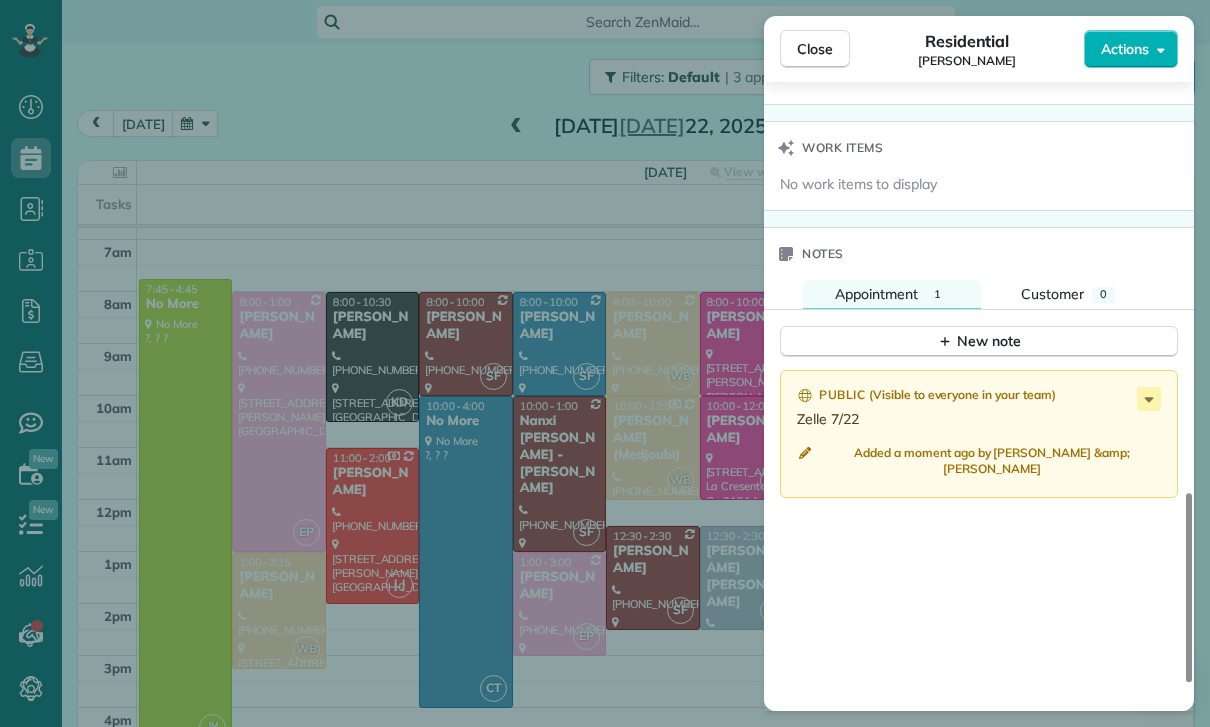 scroll, scrollTop: 157, scrollLeft: 0, axis: vertical 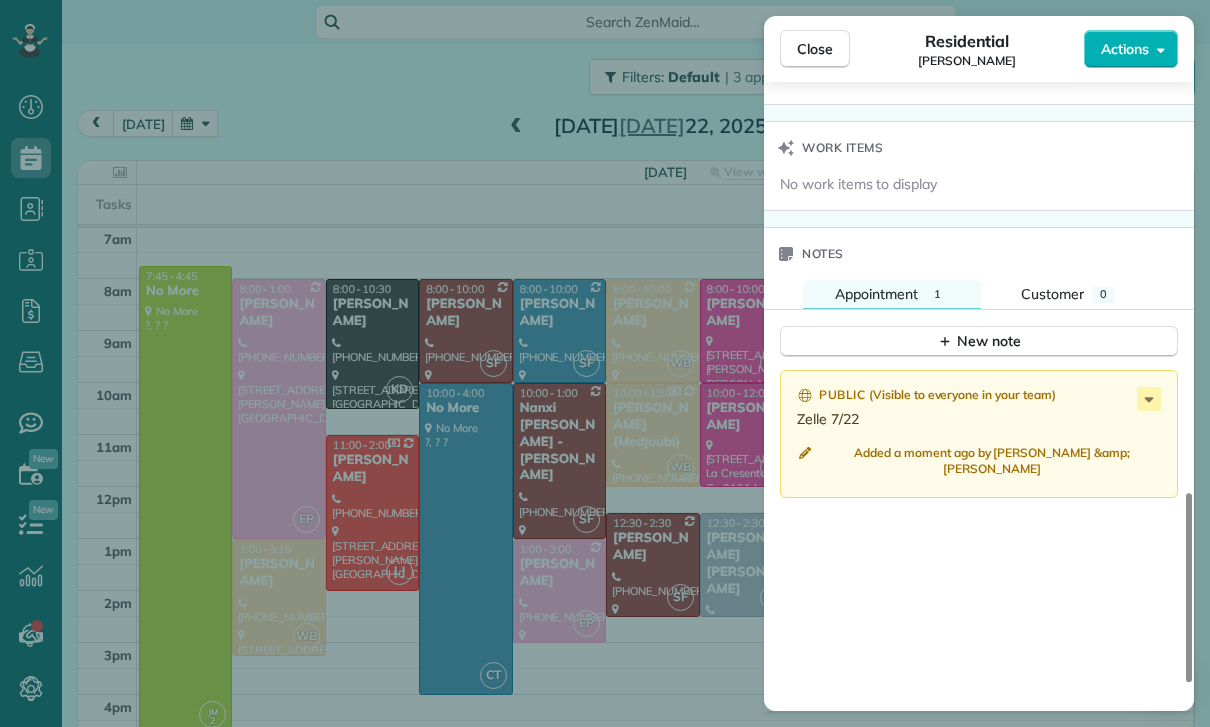 click on "Close Residential Tatyana Mascaro Actions Status Confirmed Tatyana Mascaro · Open profile Mobile (818) 632-2332 Copy No email on record Add email View Details Residential Tuesday, July 22, 2025 ( 3 days ago ) 8:00 AM 10:30 AM 2 hours and 30 minutes One time 11750 Moorpark Street Unit i Studio City CA 91604 Service was not rated yet Cleaners Time in and out Assign Invite Team Karina Cleaners Karina   Duenas 8:00 AM 10:30 AM Checklist Try Now Keep this appointment up to your standards. Stay on top of every detail, keep your cleaners organised, and your client happy. Assign a checklist Watch a 5 min demo Billing Billing actions Price $225.00 Overcharge $0.00 Discount $0.00 Coupon discount - Primary tax - Secondary tax - Total appointment price $225.00 Tips collected New feature! $0.00 Paid Total including tip $225.00 Get paid online in no-time! Send an invoice and reward your cleaners with tips Charge customer credit card Appointment custom fields Key # - Work items No work items to display Notes Appointment 1" at bounding box center (605, 363) 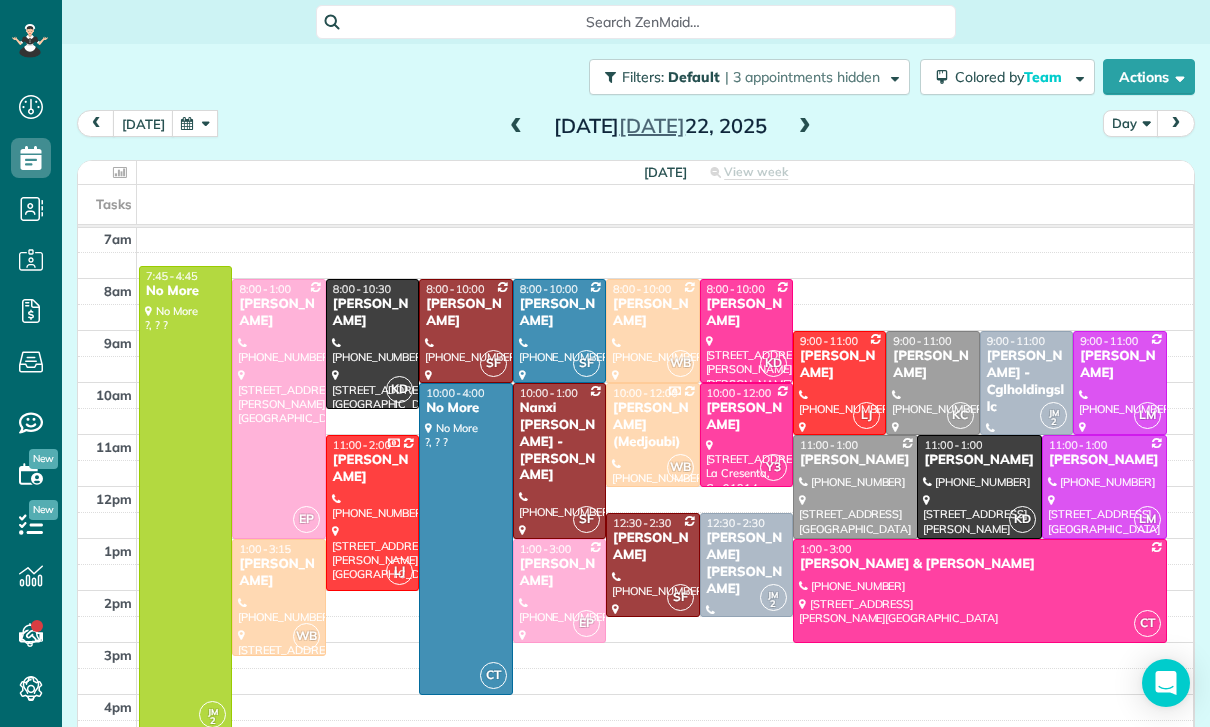 click at bounding box center [1119, 383] 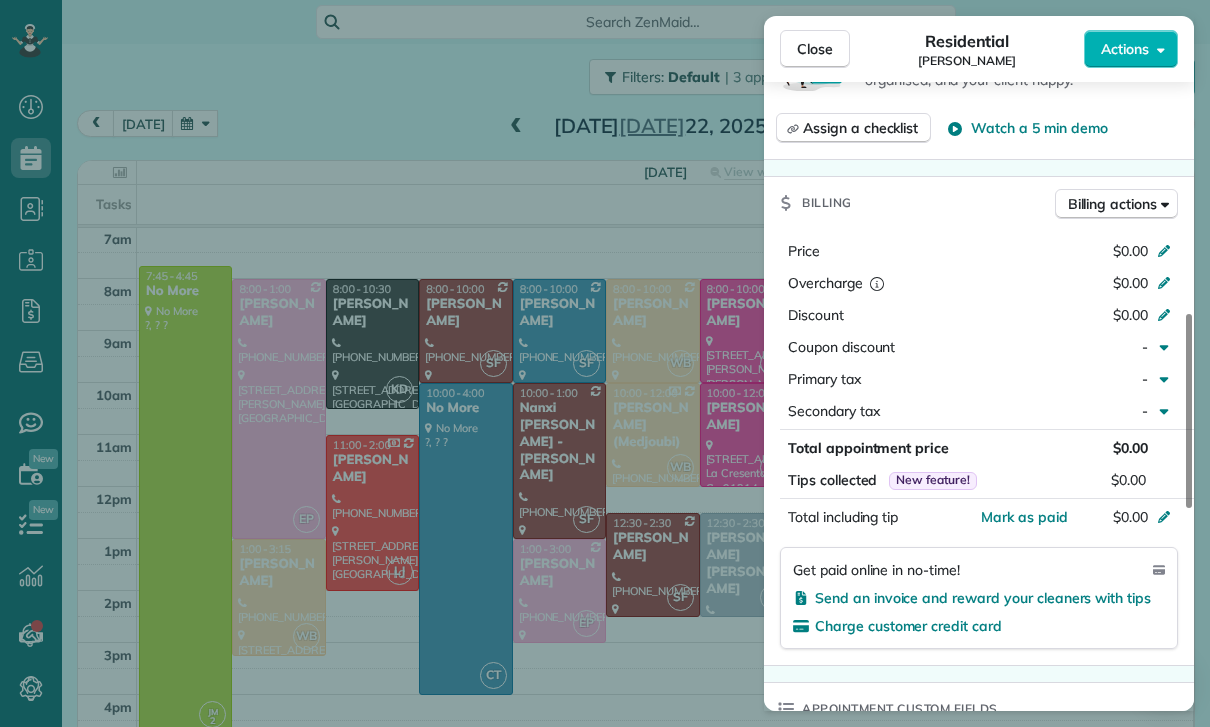 scroll, scrollTop: 821, scrollLeft: 0, axis: vertical 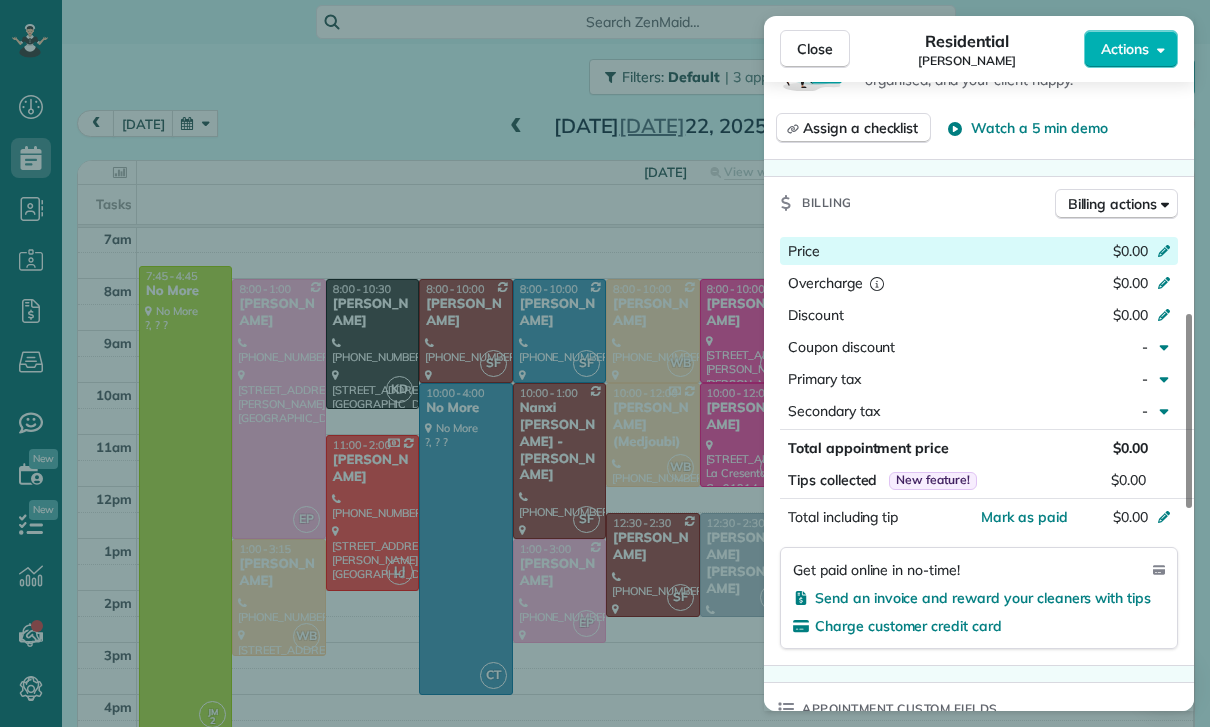 click at bounding box center (1167, 253) 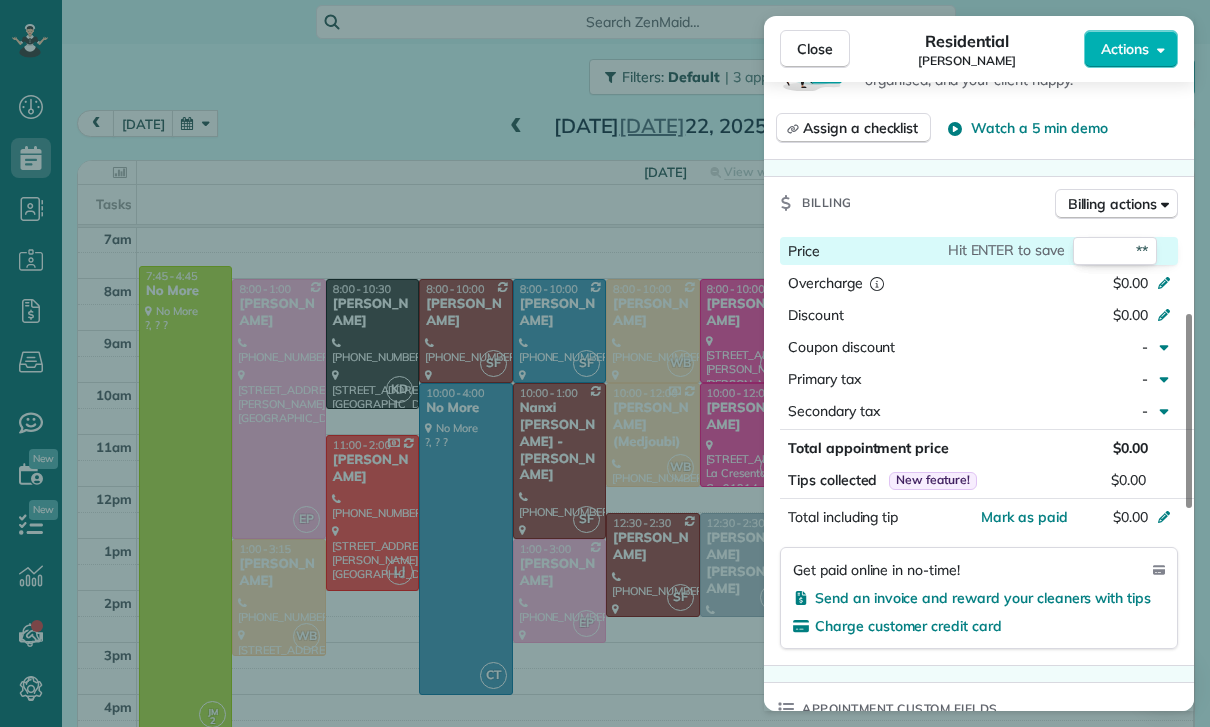 type on "***" 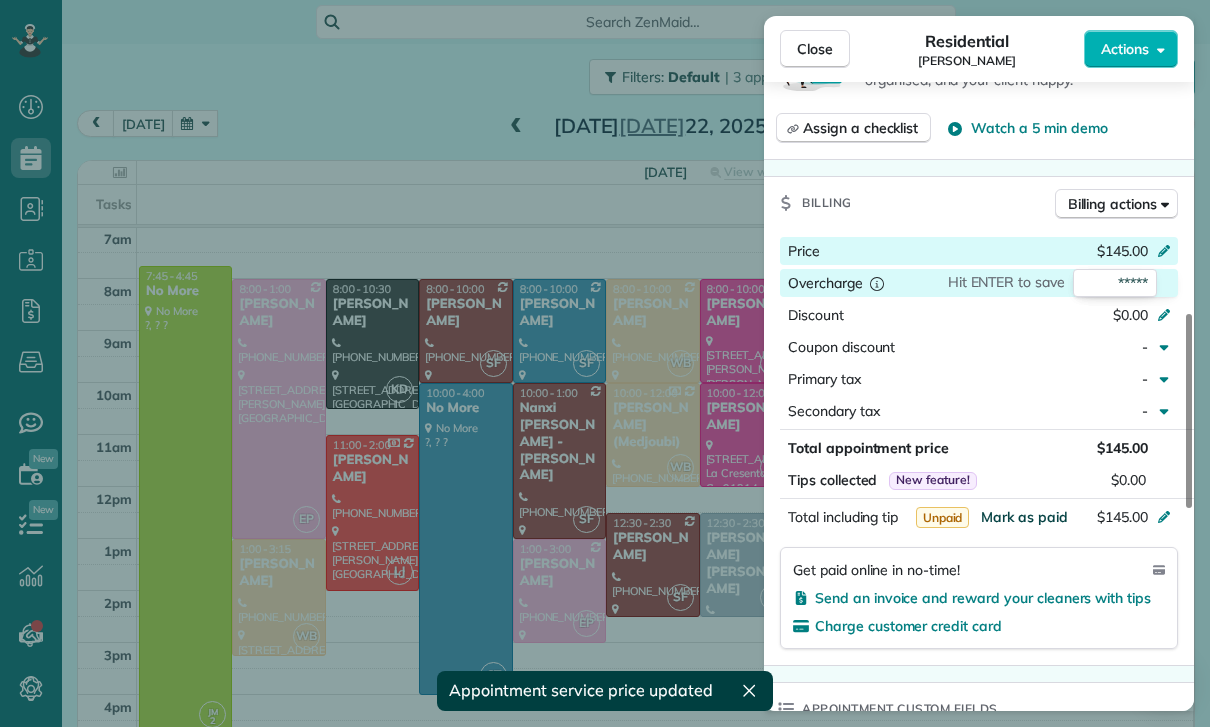 click on "Mark as paid" at bounding box center [1024, 517] 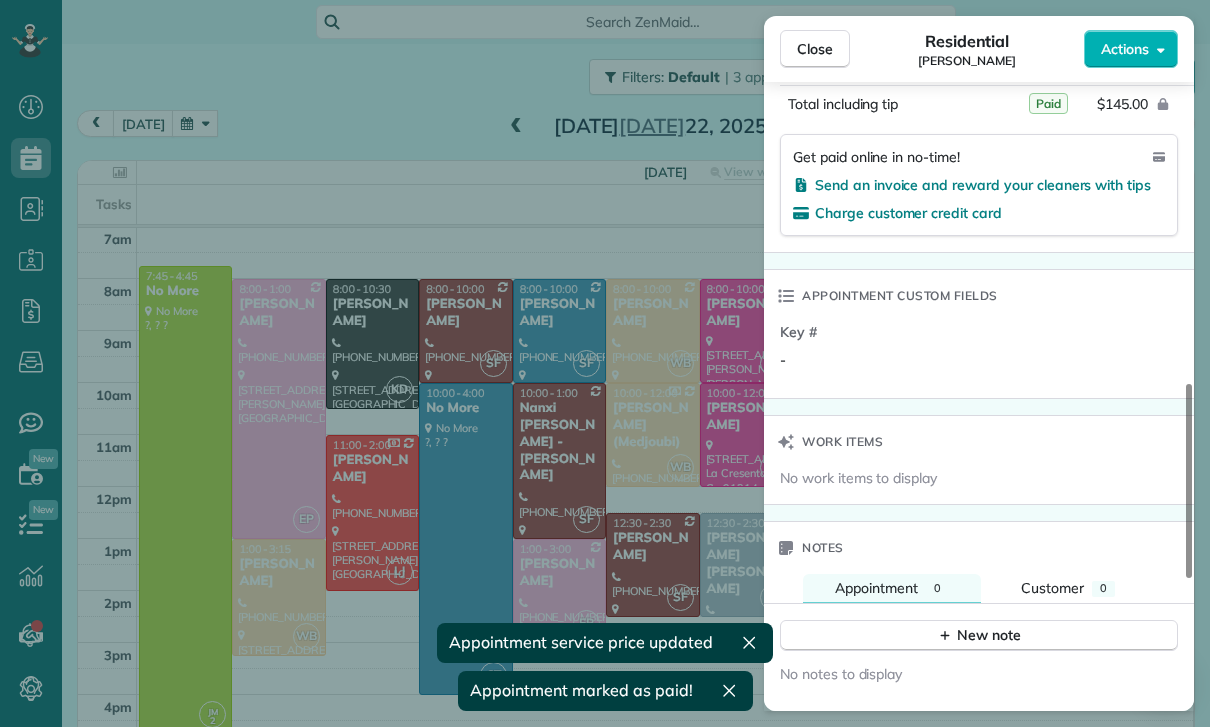 scroll, scrollTop: 1322, scrollLeft: 0, axis: vertical 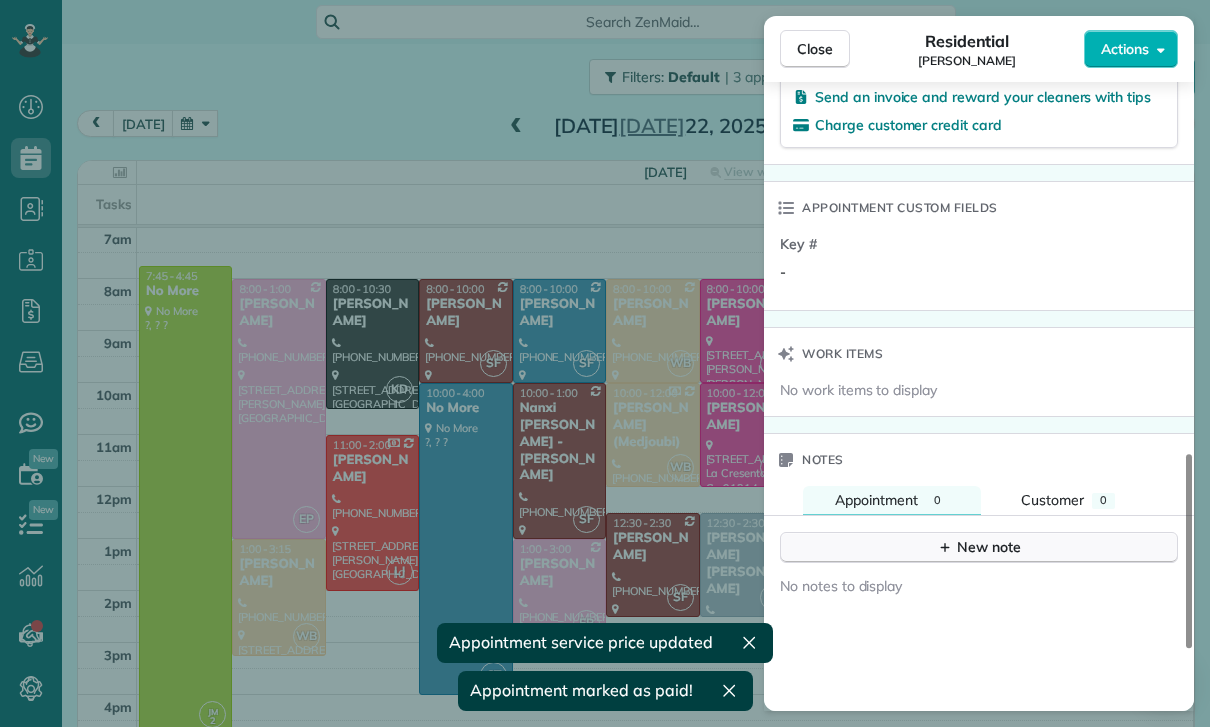 click on "New note" at bounding box center (979, 547) 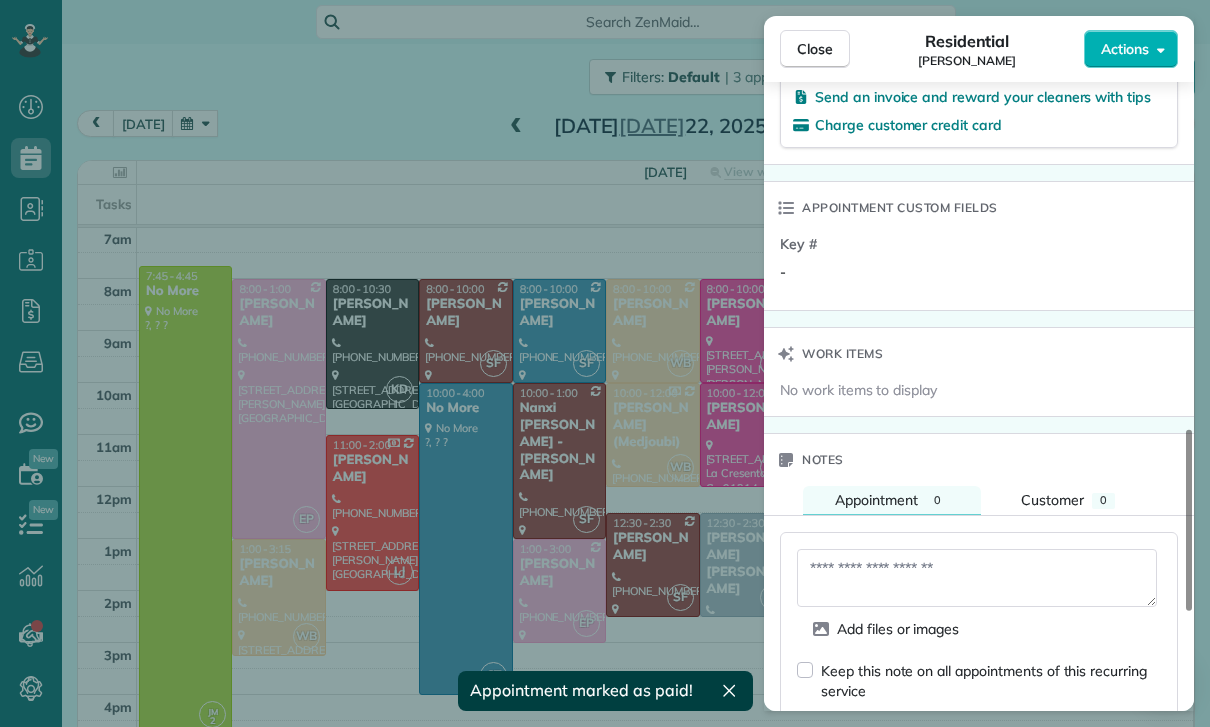 click at bounding box center (977, 578) 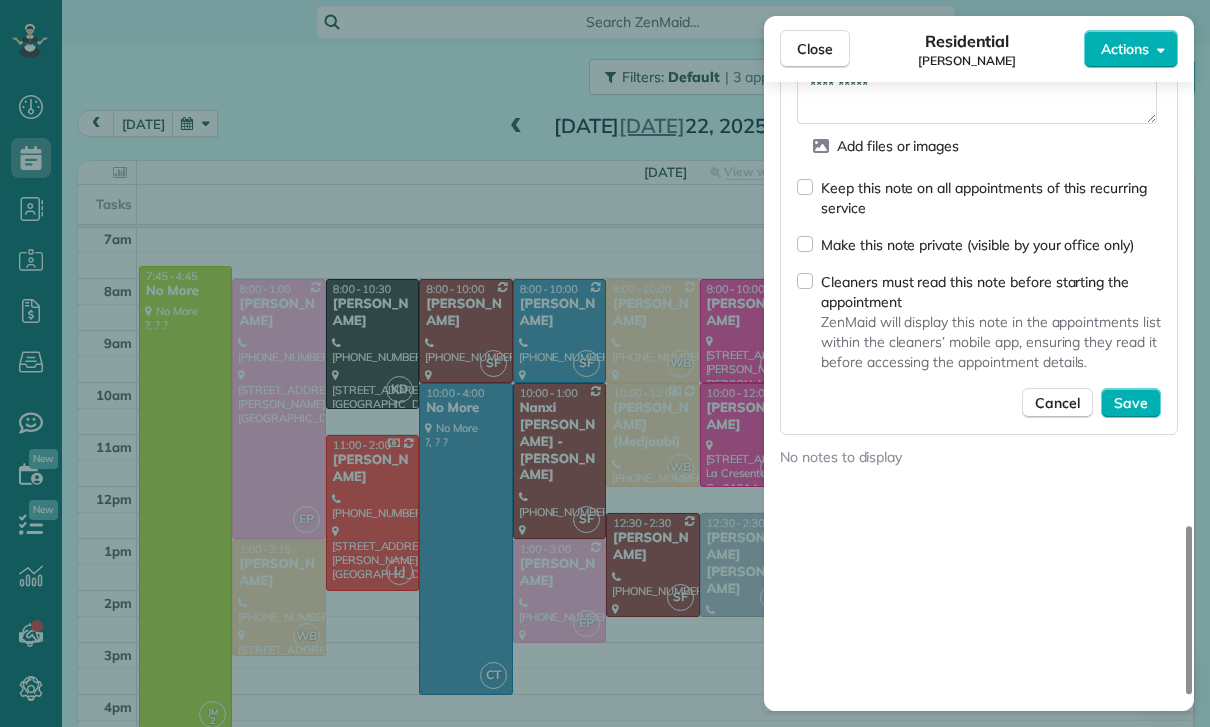 scroll, scrollTop: 1830, scrollLeft: 0, axis: vertical 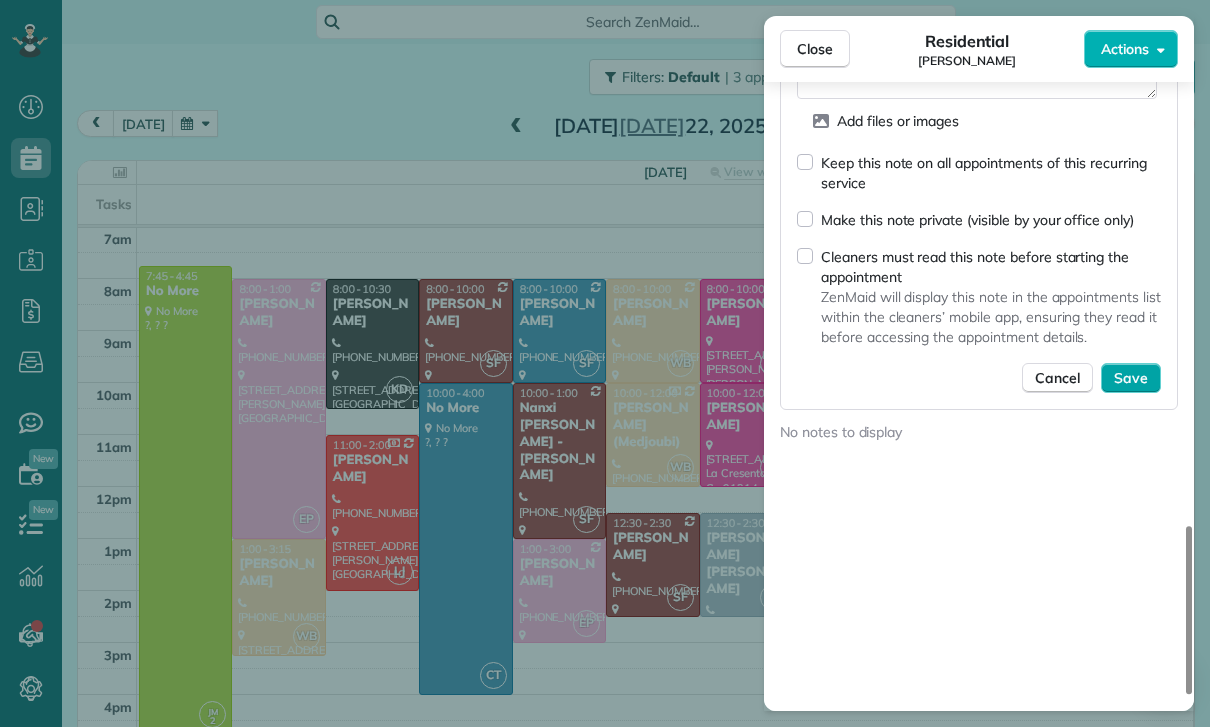 type on "**********" 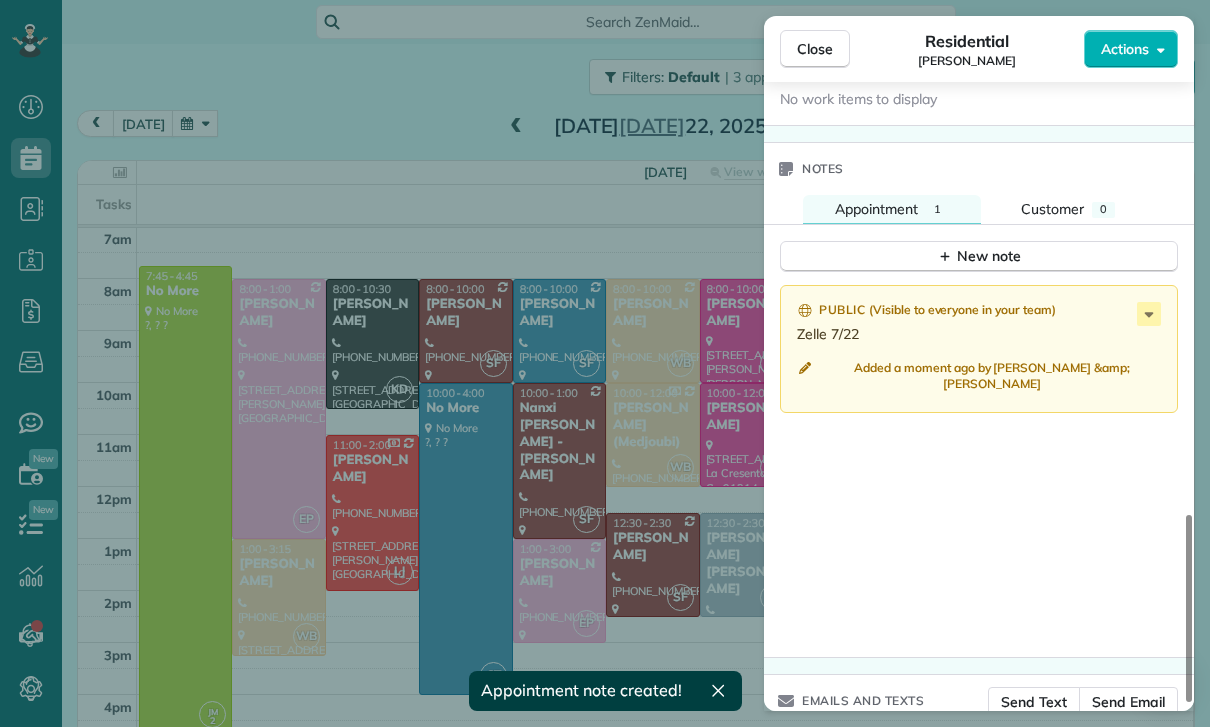 scroll, scrollTop: 1596, scrollLeft: 0, axis: vertical 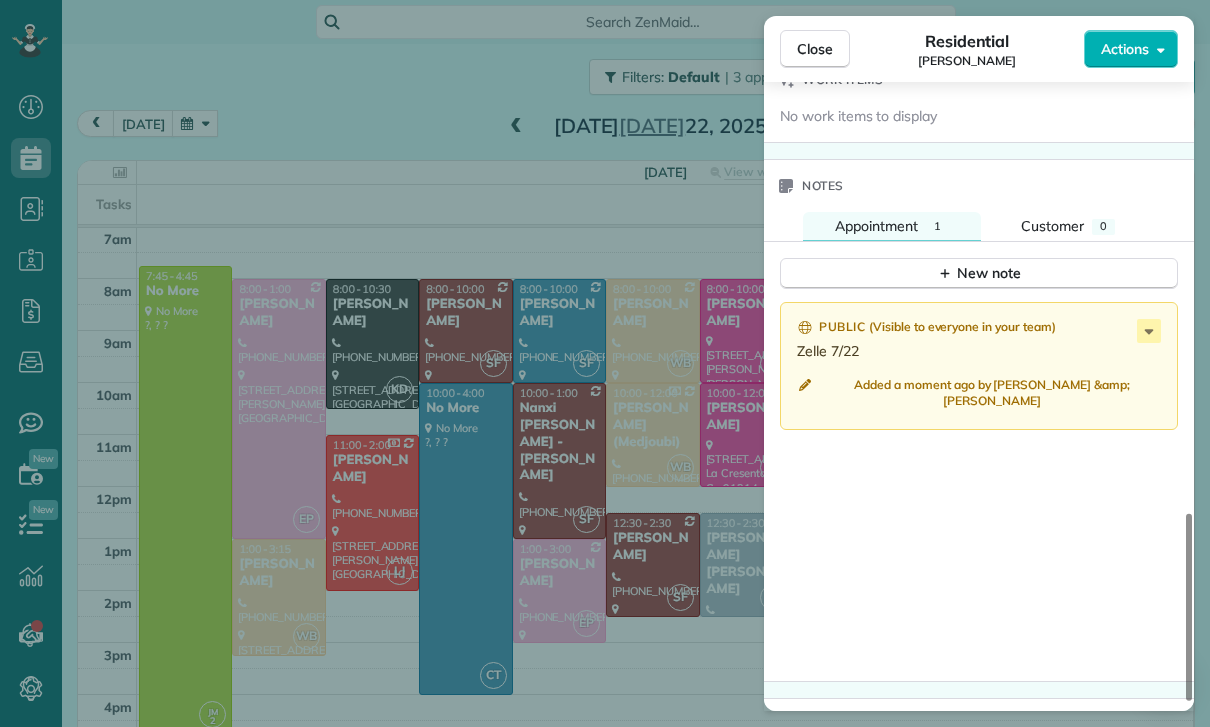 click on "Close Residential Raquel Cruz Actions Status Confirmed Raquel Cruz · Open profile Mobile (786) 879-0011 Copy No email on record Add email View Details Residential Tuesday, July 22, 2025 ( 3 days ago ) 9:00 AM 11:00 AM 2 hours and 0 minutes Repeats monthly Edit recurring service Previous (May 09) Next (Aug 05) 7301 Rubio Ave Lake Balboa CA 91406 Service was not rated yet Cleaners Time in and out Assign Invite Team Leslie Miranda Cleaners Leslie Mirnada   9:00 AM 11:00 AM Checklist Try Now Keep this appointment up to your standards. Stay on top of every detail, keep your cleaners organised, and your client happy. Assign a checklist Watch a 5 min demo Billing Billing actions Price $145.00 Overcharge $0.00 Discount $0.00 Coupon discount - Primary tax - Secondary tax - Total appointment price $145.00 Tips collected New feature! $0.00 Paid Total including tip $145.00 Get paid online in no-time! Send an invoice and reward your cleaners with tips Charge customer credit card Appointment custom fields Key # - Notes 1" at bounding box center (605, 363) 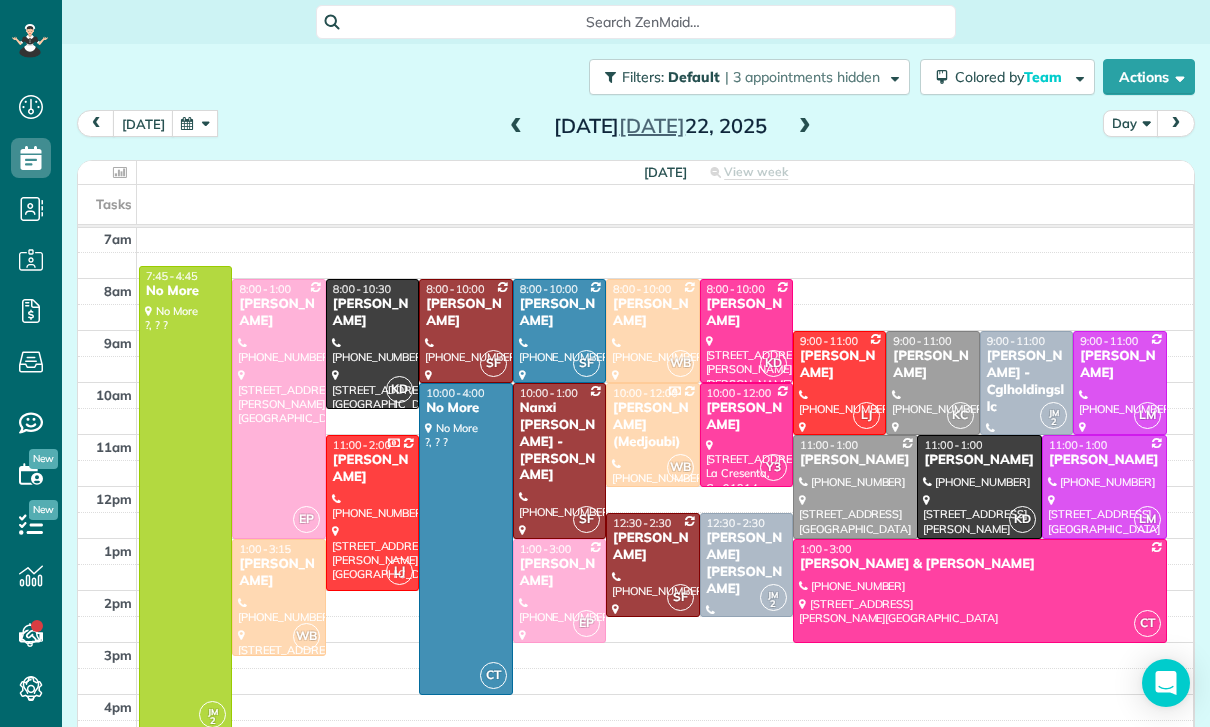 click at bounding box center (195, 123) 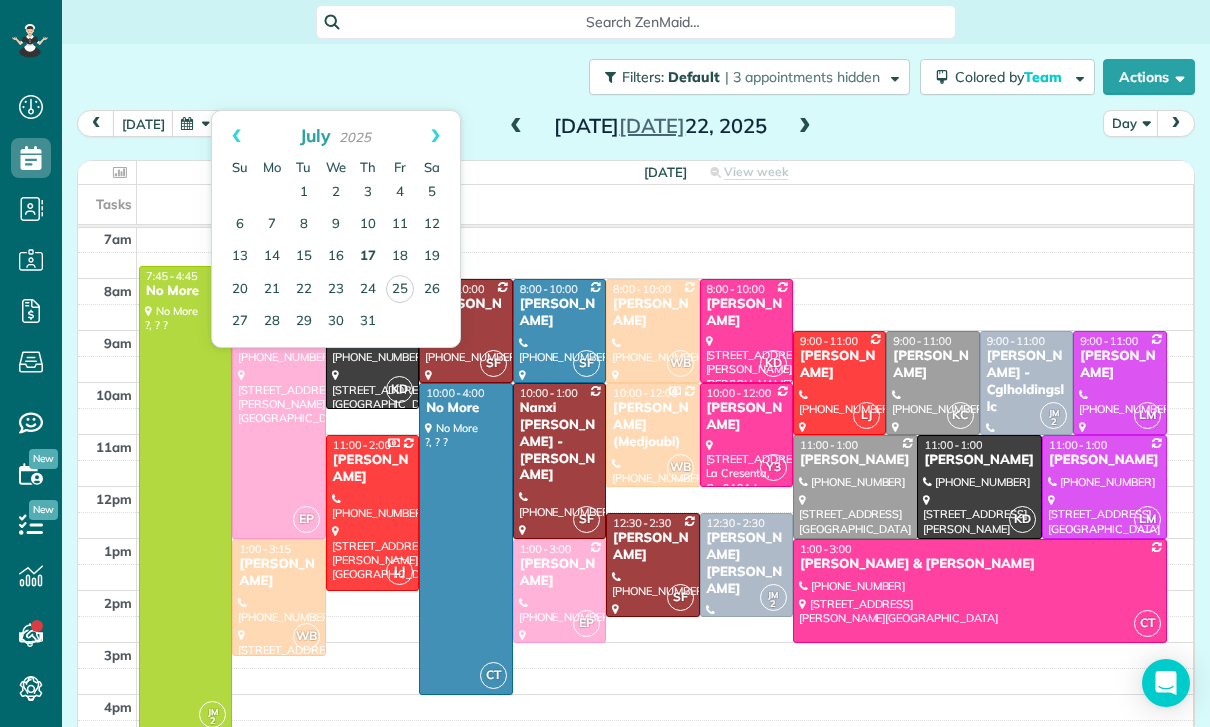 click on "17" at bounding box center (368, 257) 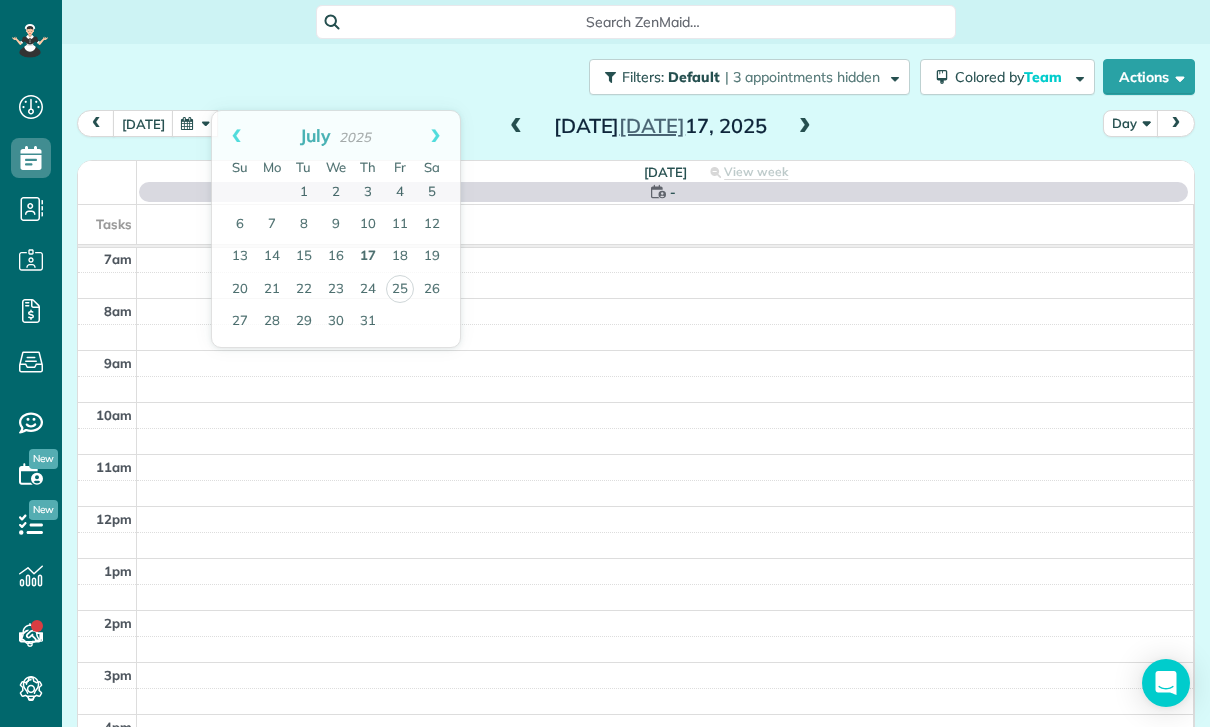 scroll, scrollTop: 157, scrollLeft: 0, axis: vertical 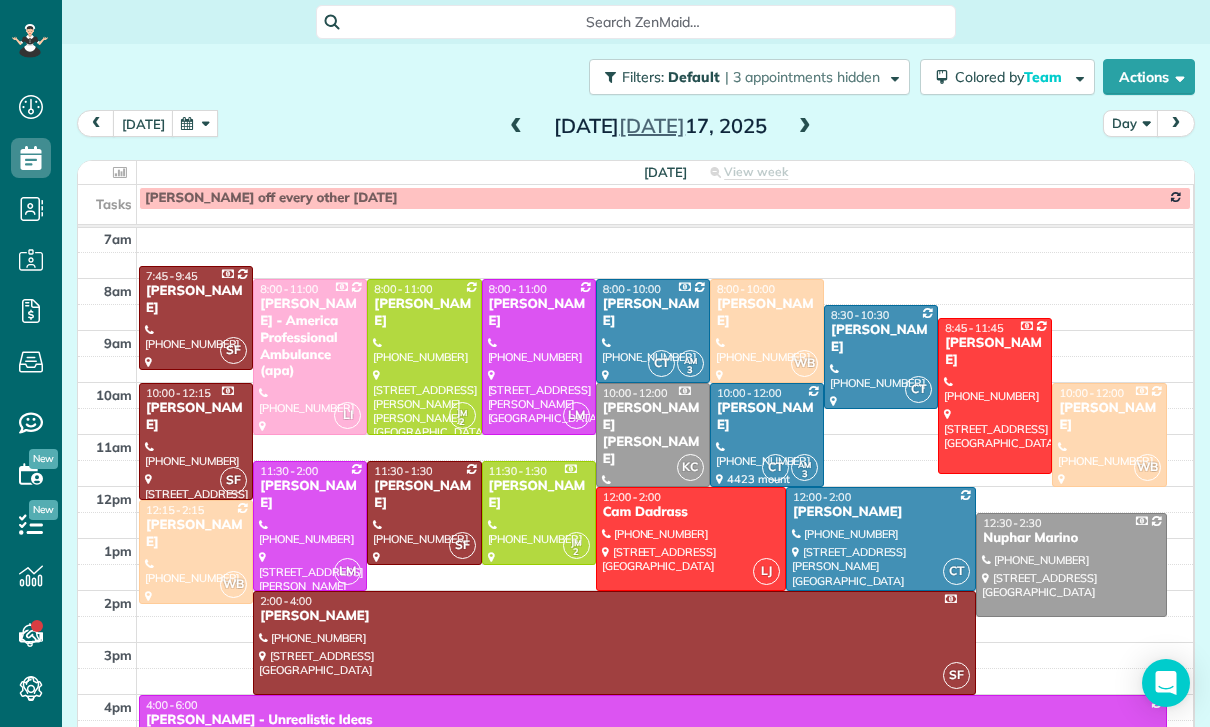 click at bounding box center (881, 357) 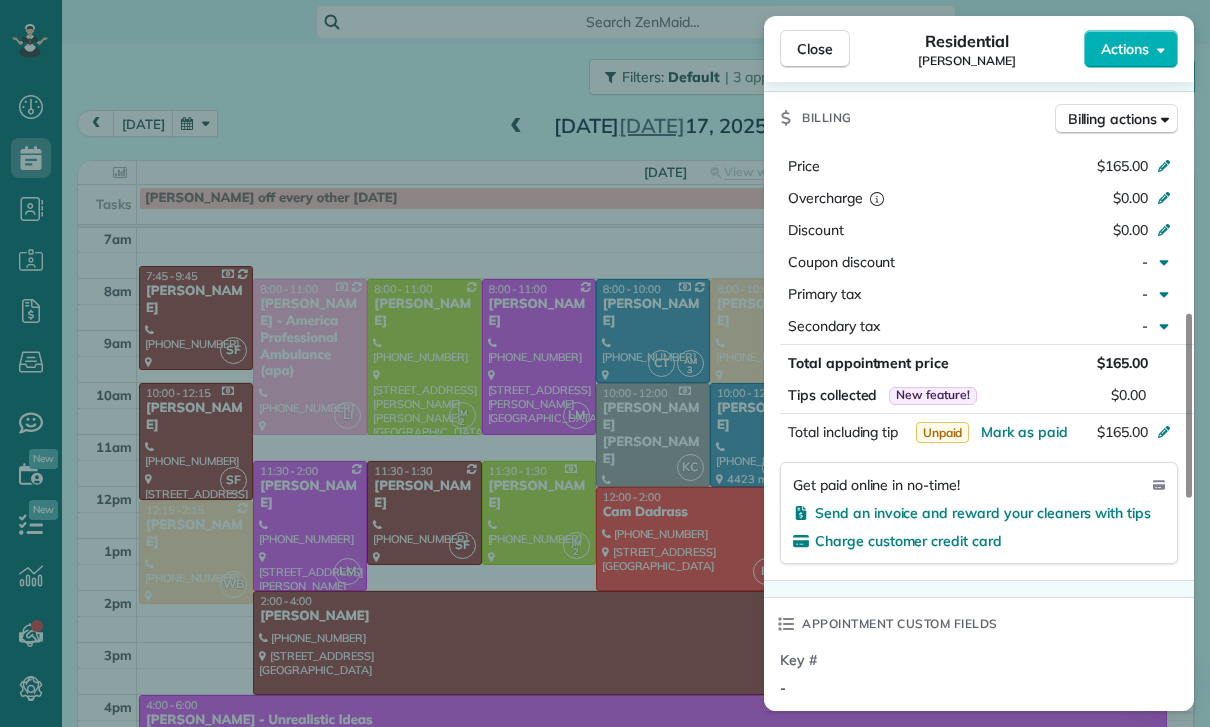 scroll, scrollTop: 932, scrollLeft: 0, axis: vertical 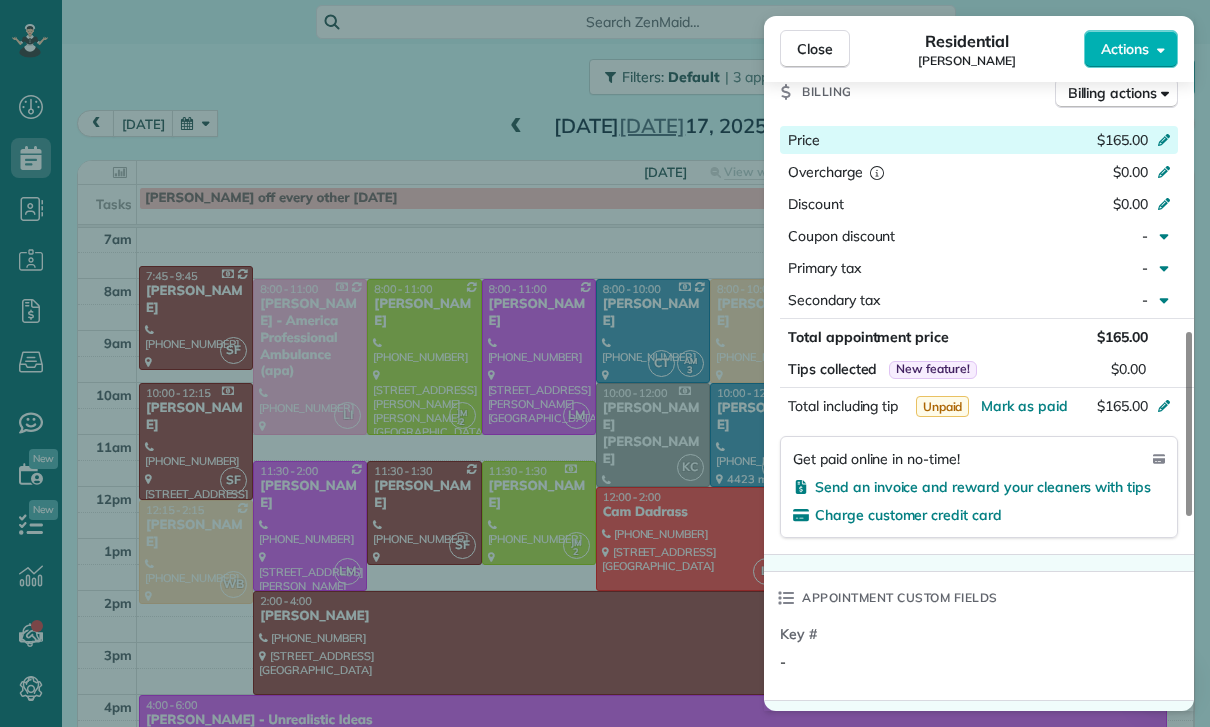 click 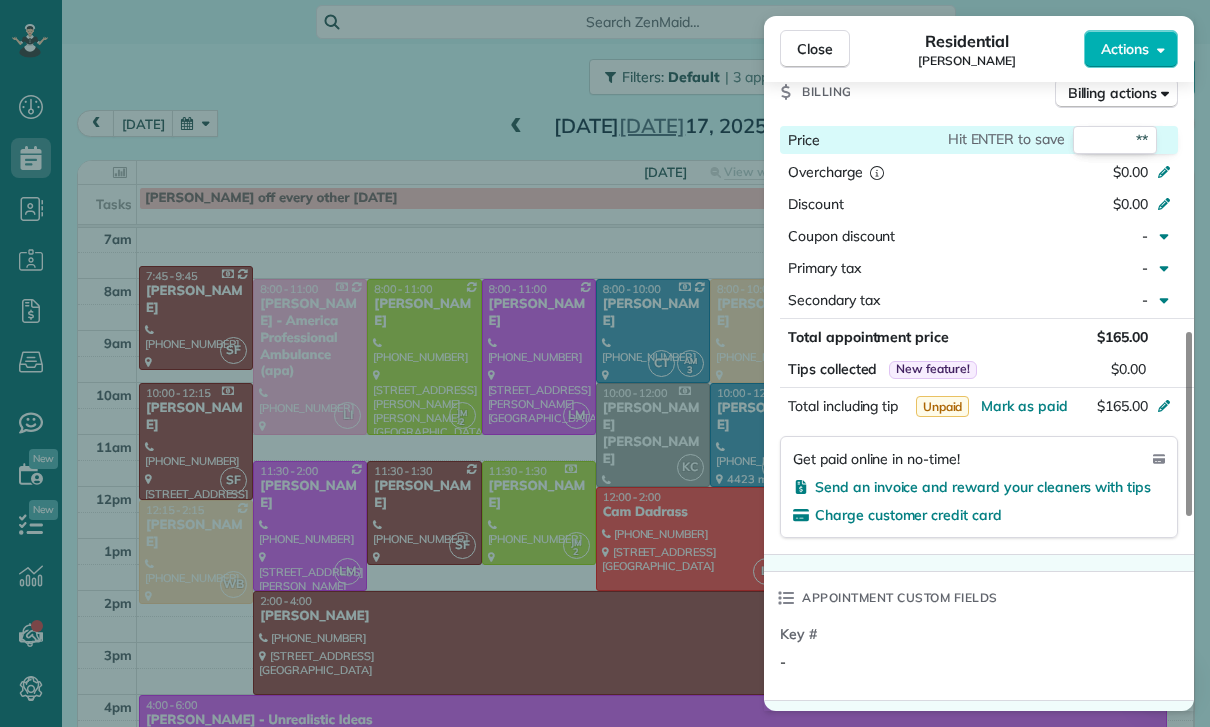 type on "***" 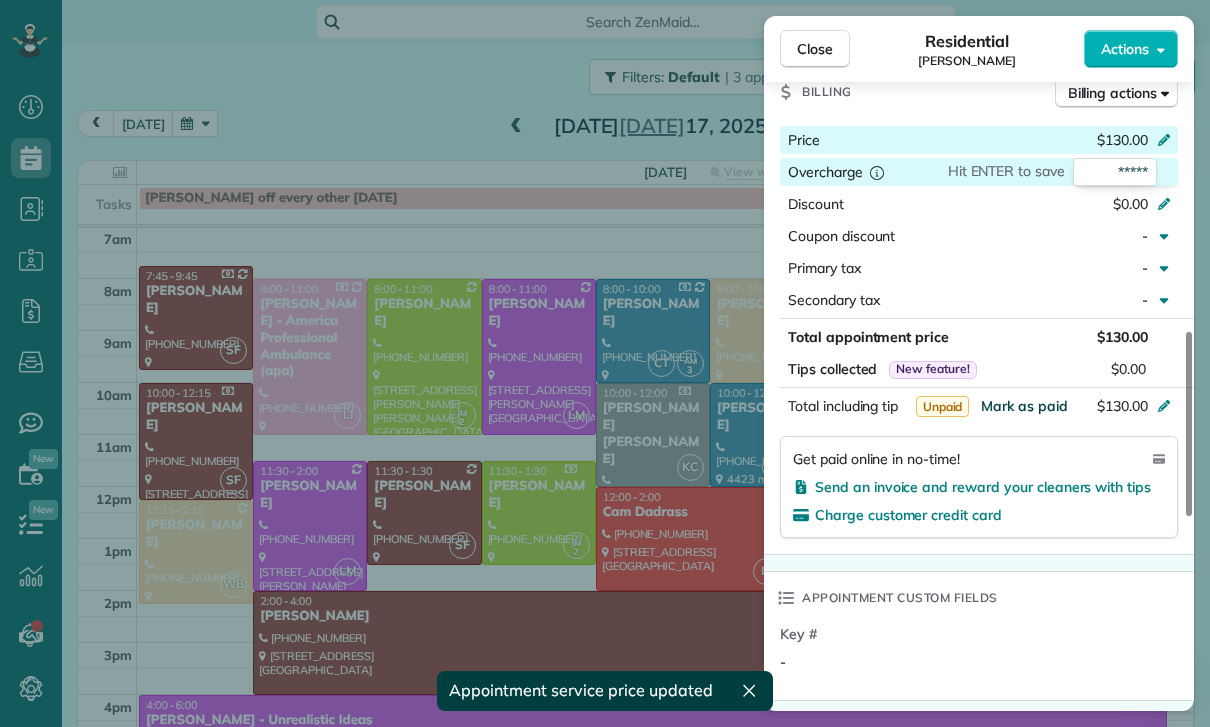 click on "Mark as paid" at bounding box center [1024, 406] 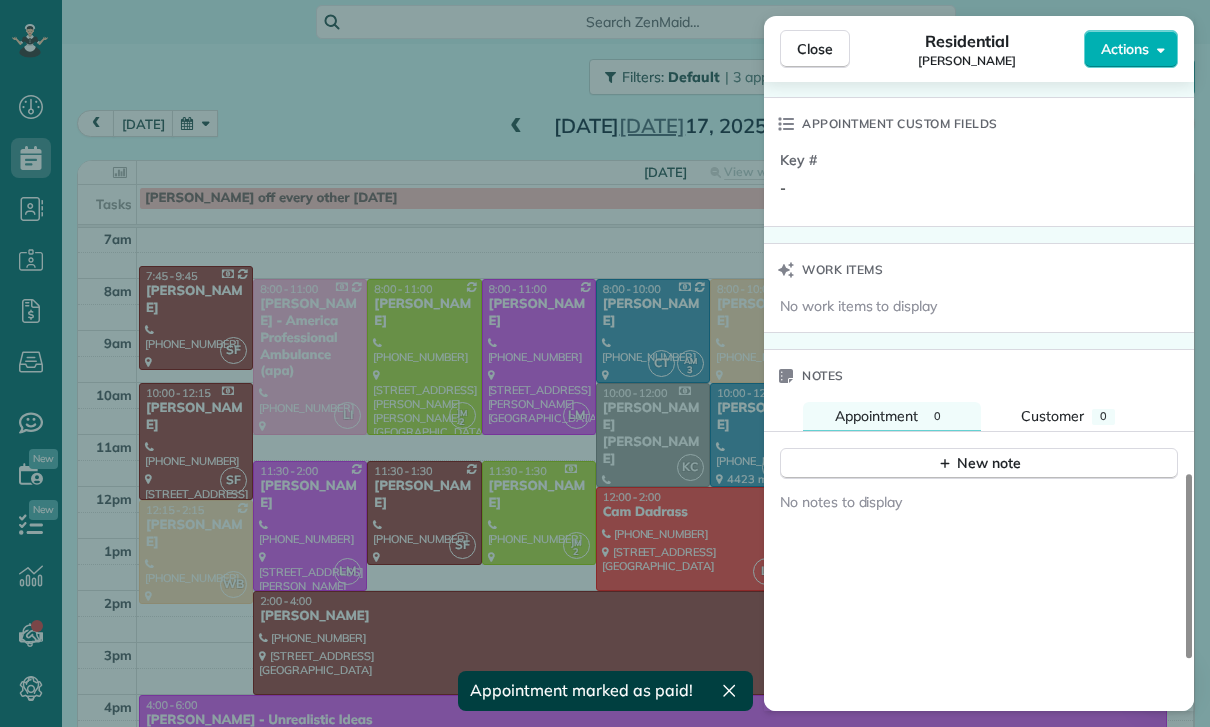 scroll, scrollTop: 1485, scrollLeft: 0, axis: vertical 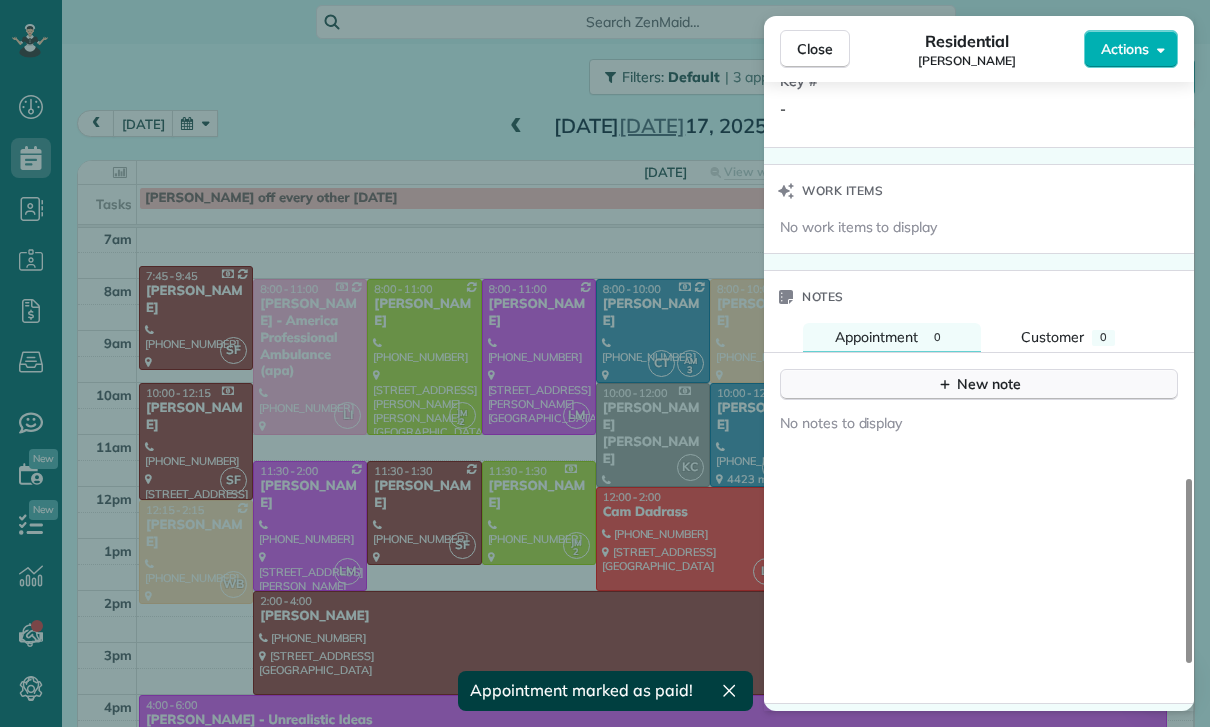click on "New note" at bounding box center (979, 384) 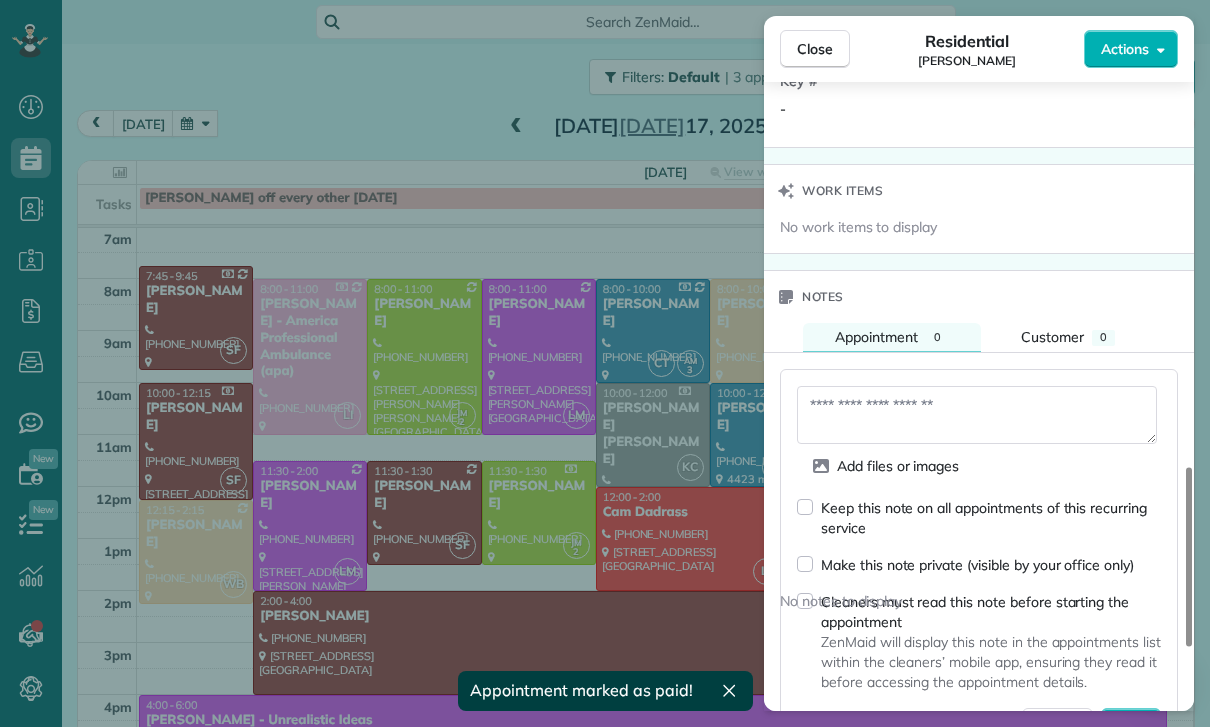 click on "Add files or images Keep this note on all appointments of this recurring service Make this note private (visible by your office only) Cleaners must read this note before starting the appointment ZenMaid will display this note in the appointments list within the cleaners’ mobile app, ensuring they read it before accessing the appointment details. Cancel Save" at bounding box center (979, 562) 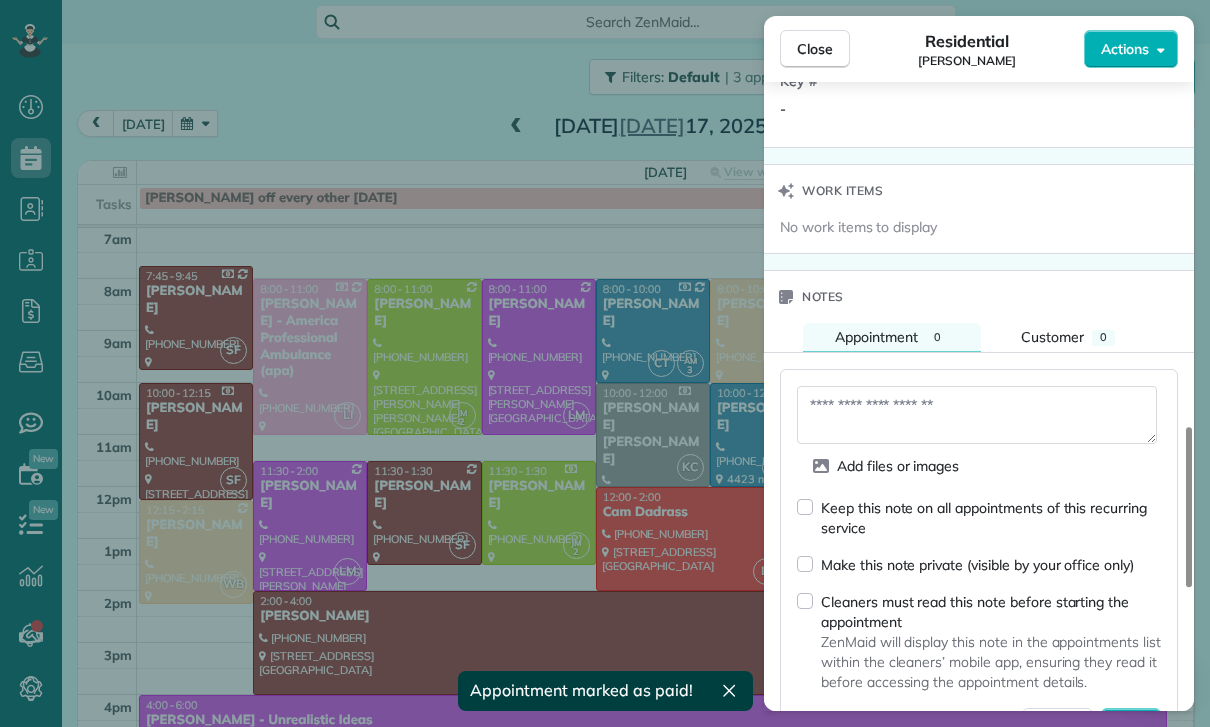 click at bounding box center (977, 415) 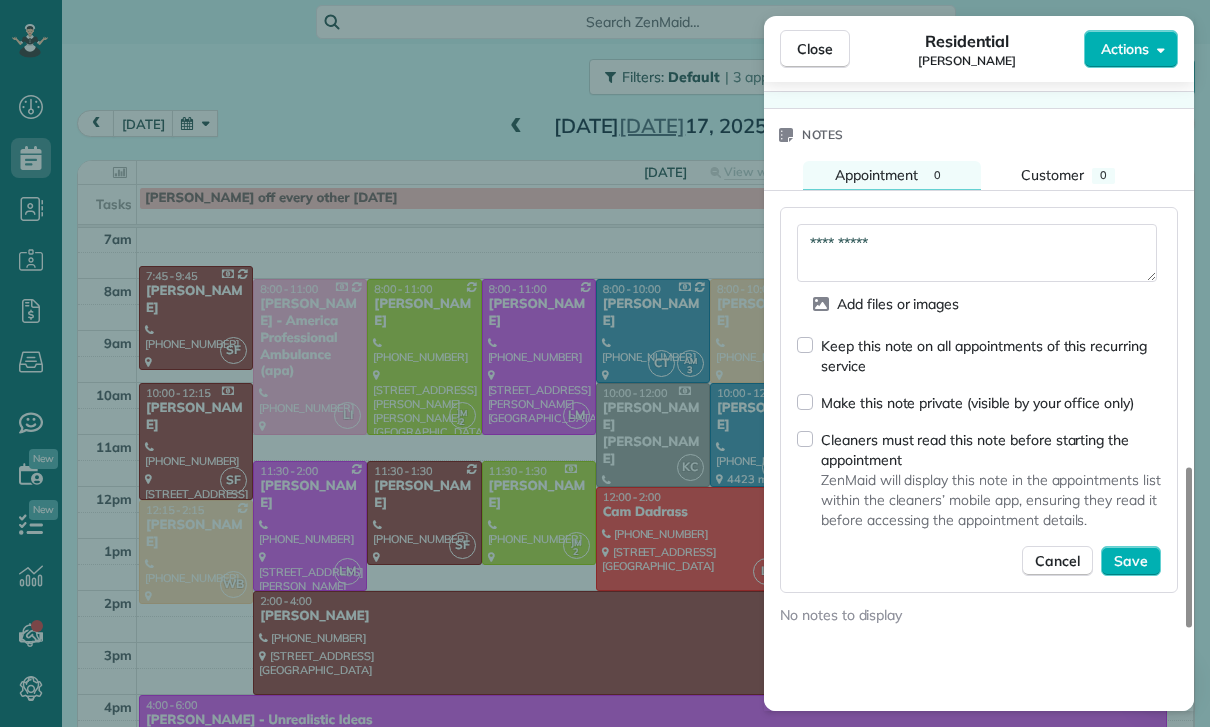 scroll, scrollTop: 1662, scrollLeft: 0, axis: vertical 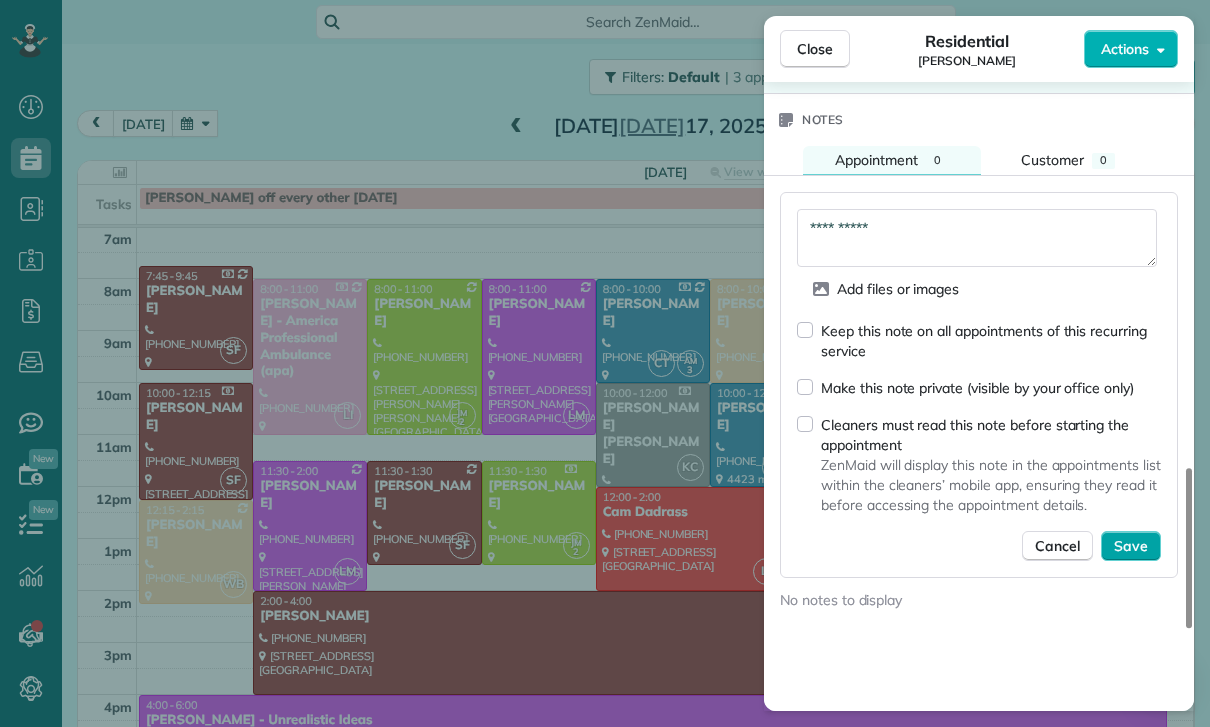 type on "**********" 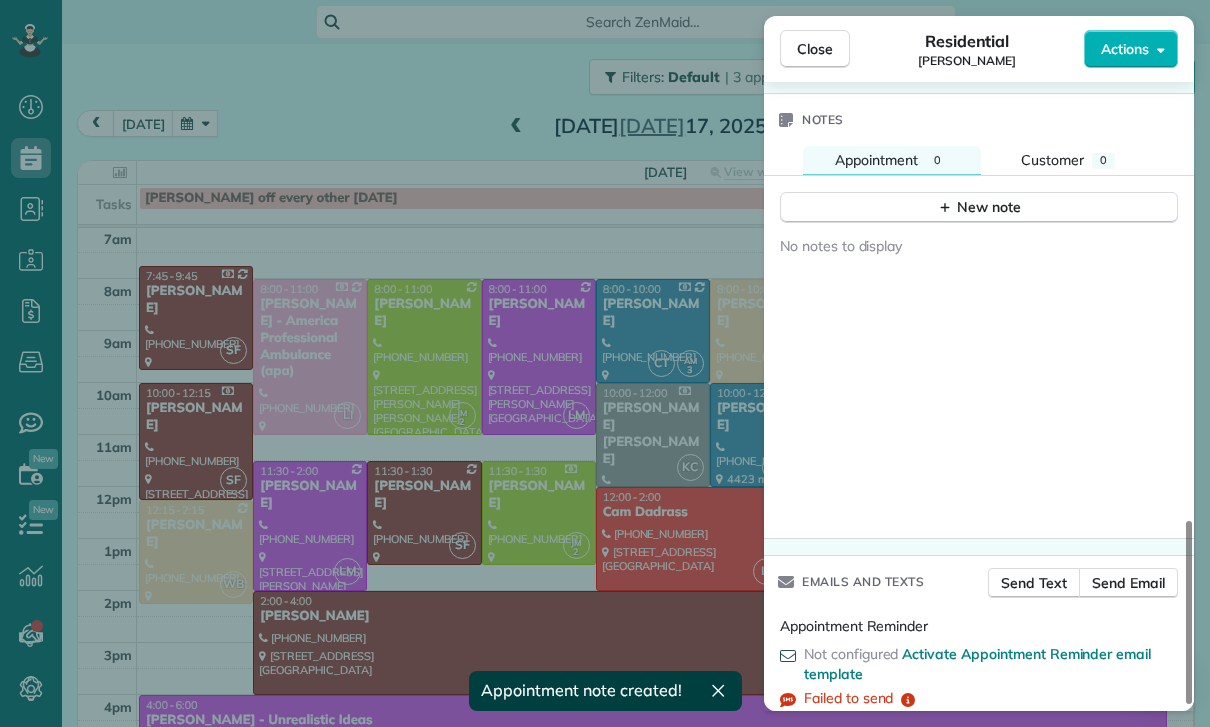scroll, scrollTop: 1656, scrollLeft: 0, axis: vertical 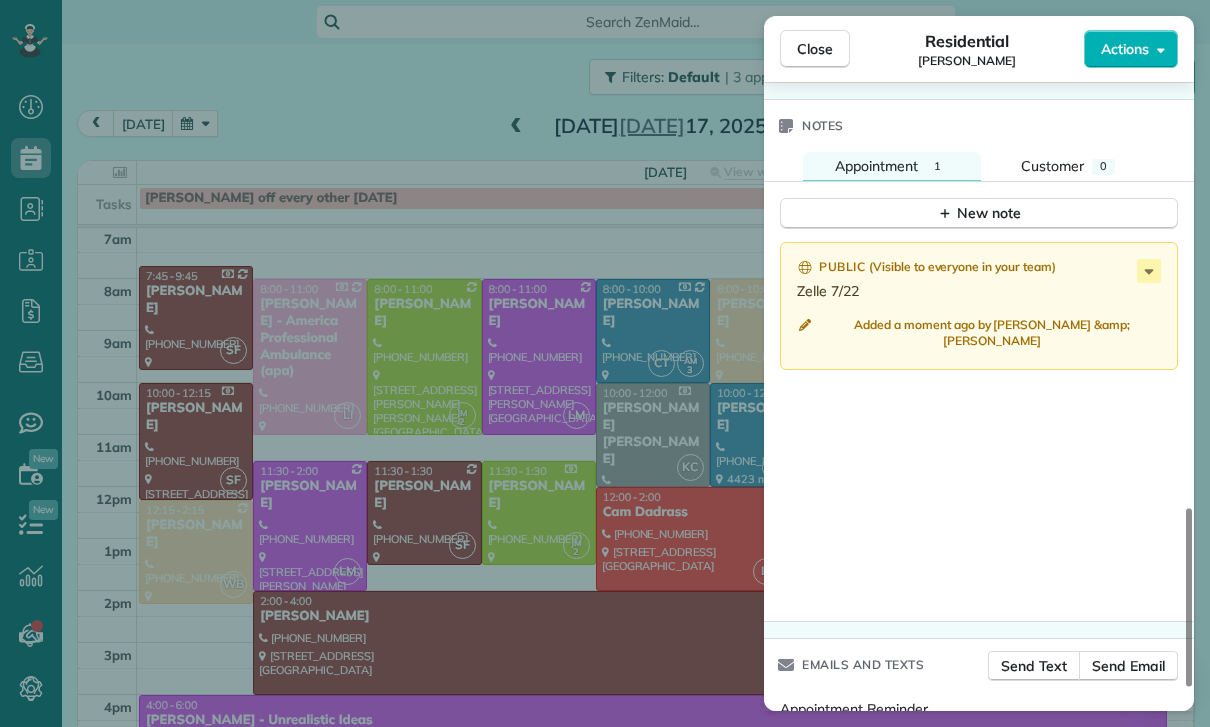 click on "Close Residential Robyn VonArx Actions Status Yet to Confirm Robyn VonArx · Open profile Mobile (305) 968-2289 Copy No email on record Add email View Details Residential Thursday, July 17, 2025 ( last week ) 8:30 AM 10:30 AM 2 hours and 0 minutes Repeats every 2 weeks Edit recurring service Previous (May 29) Next (Jul 31) 3559 Woodcliff Road Sherman Oaks CA 91403 Service was not rated yet Cleaners Time in and out Assign Invite Team Carlos Cleaners Carlos   Turcios 8:30 AM 10:30 AM Checklist Try Now Keep this appointment up to your standards. Stay on top of every detail, keep your cleaners organised, and your client happy. Assign a checklist Watch a 5 min demo Billing Billing actions Price $130.00 Overcharge $0.00 Discount $0.00 Coupon discount - Primary tax - Secondary tax - Total appointment price $130.00 Tips collected New feature! $0.00 Paid Total including tip $130.00 Get paid online in no-time! Send an invoice and reward your cleaners with tips Charge customer credit card Appointment custom fields Key #" at bounding box center (605, 363) 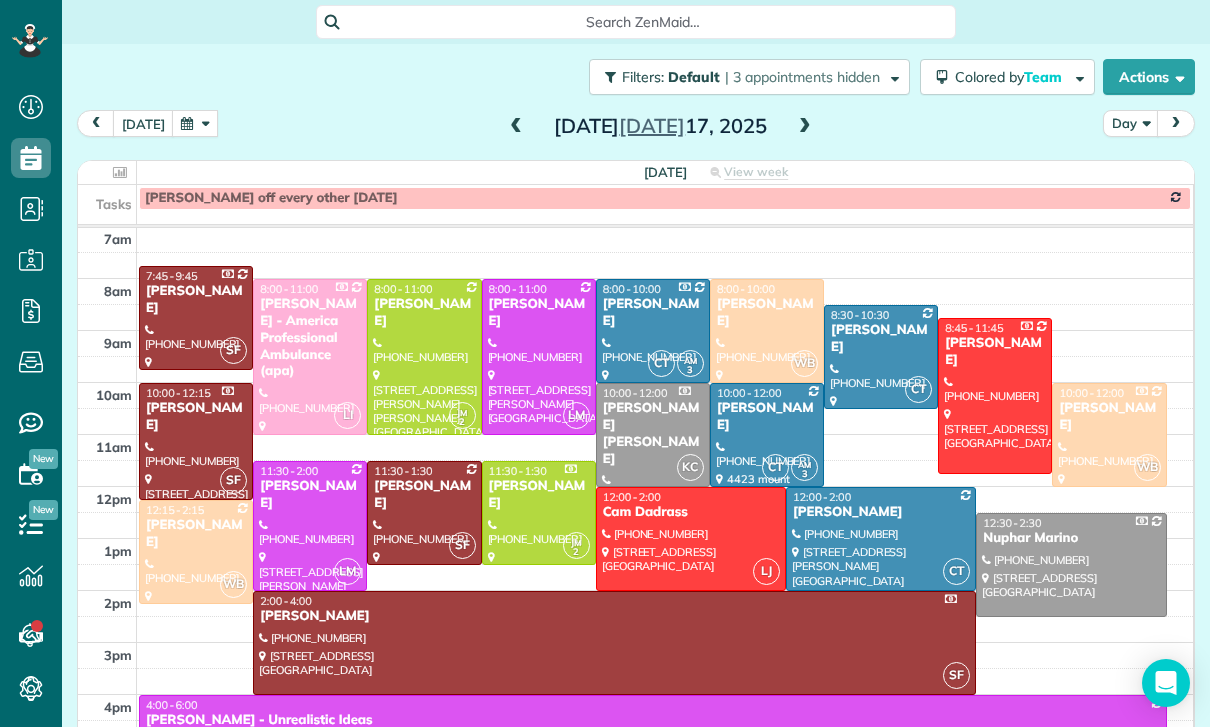 click at bounding box center (195, 123) 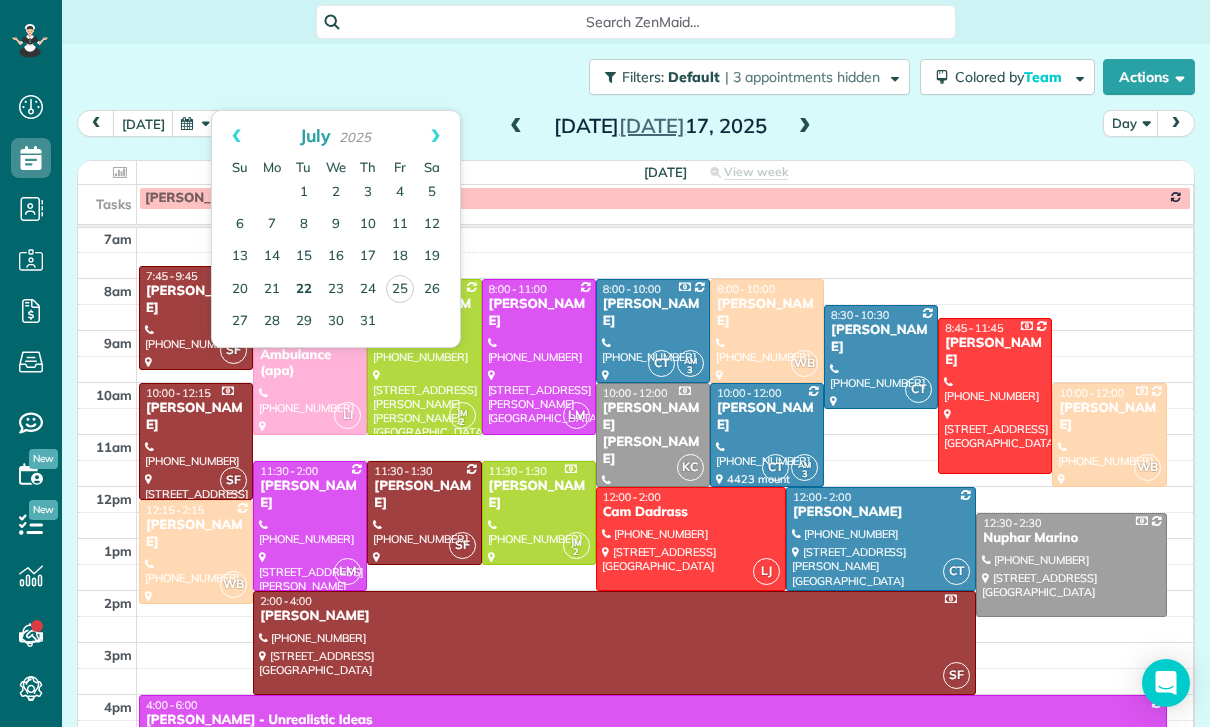 click on "22" at bounding box center [304, 290] 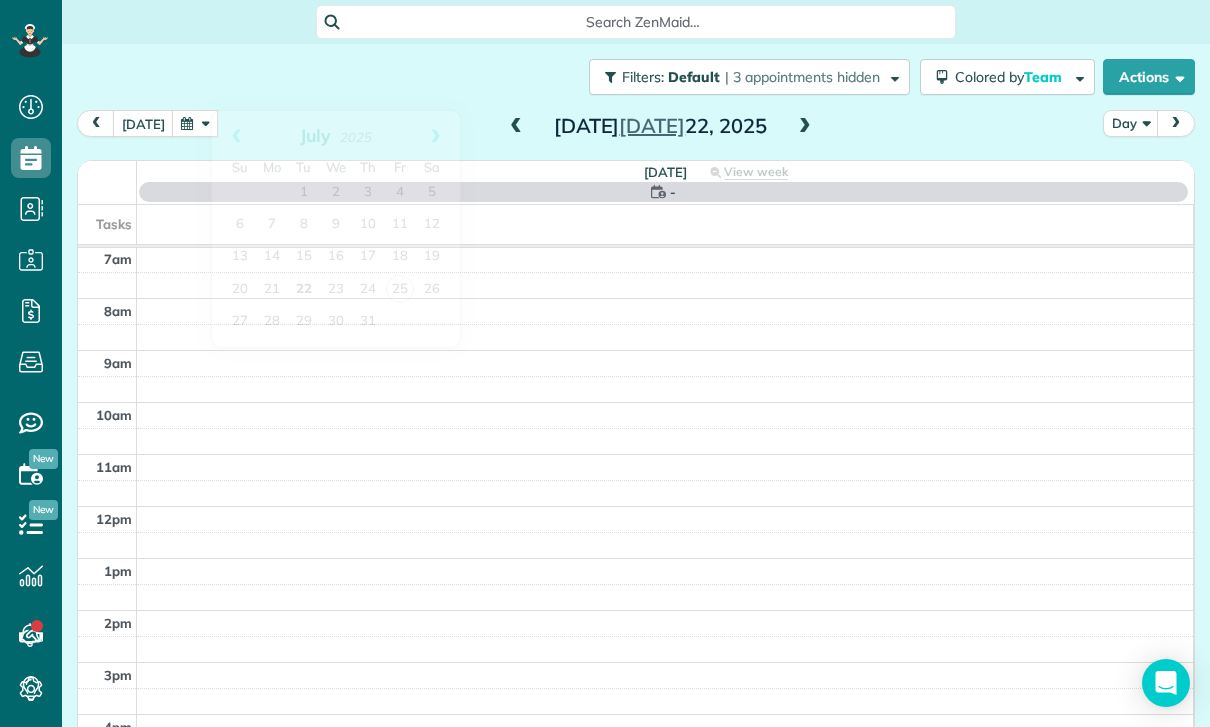 scroll, scrollTop: 157, scrollLeft: 0, axis: vertical 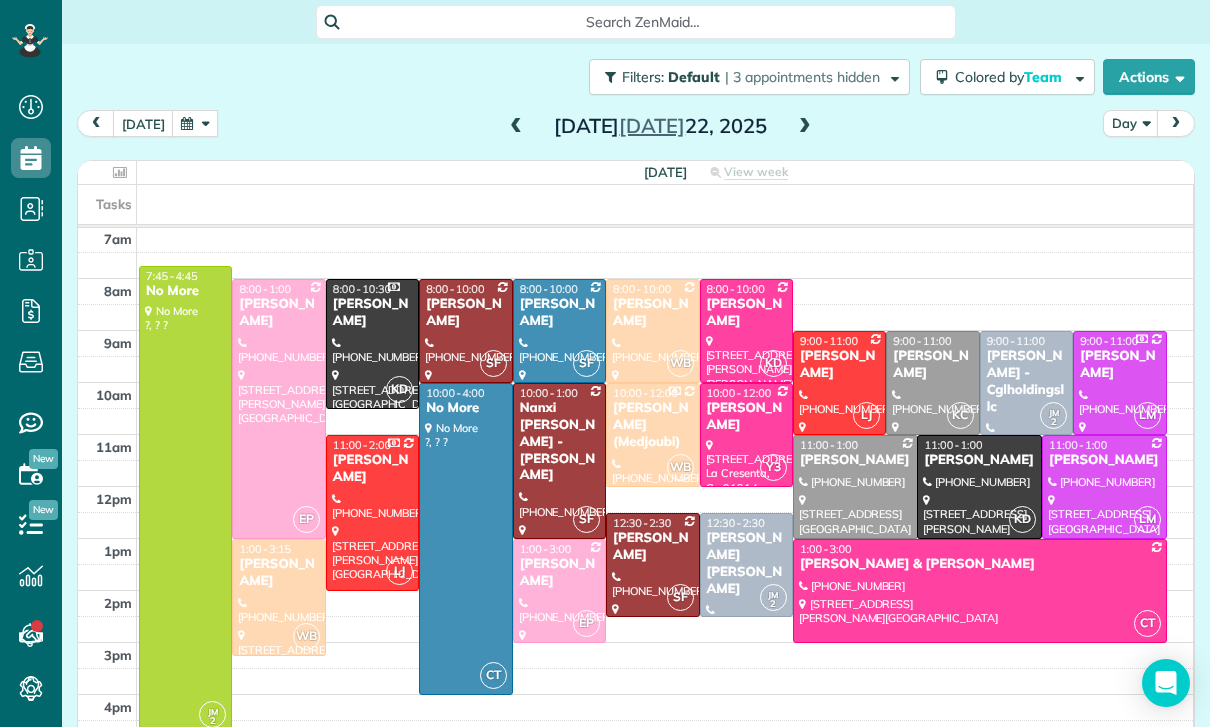 click on "[PERSON_NAME]" at bounding box center (839, 365) 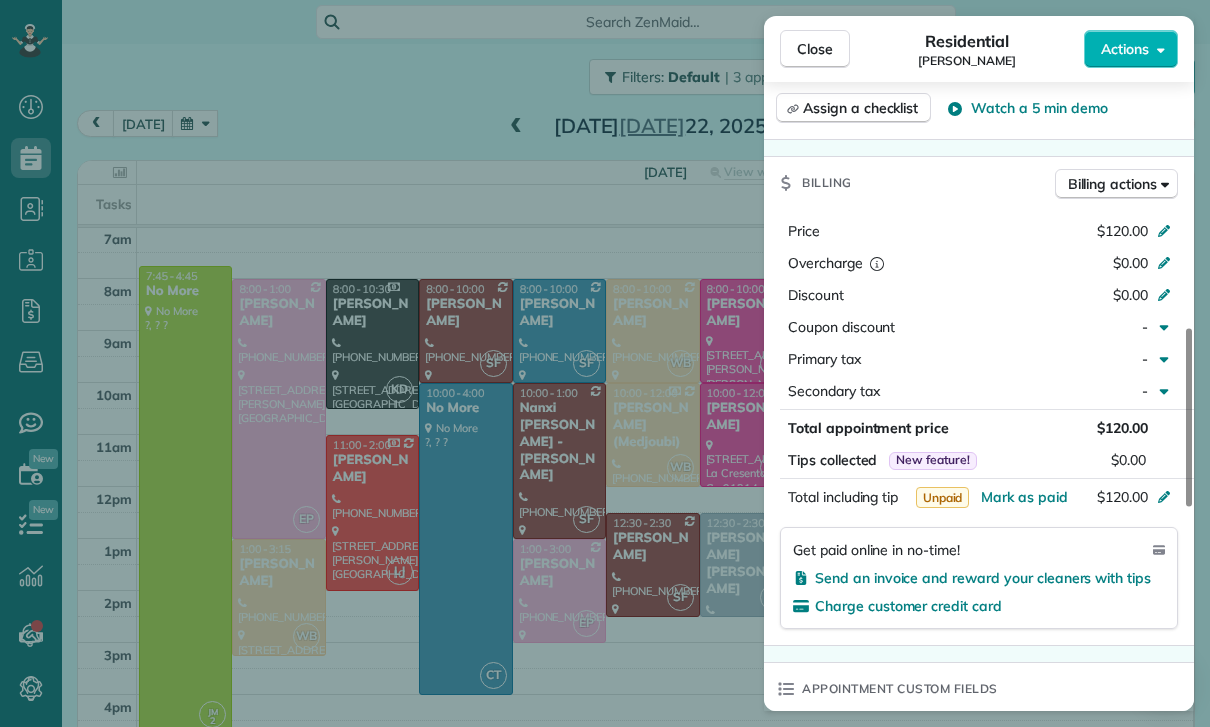 scroll, scrollTop: 951, scrollLeft: 0, axis: vertical 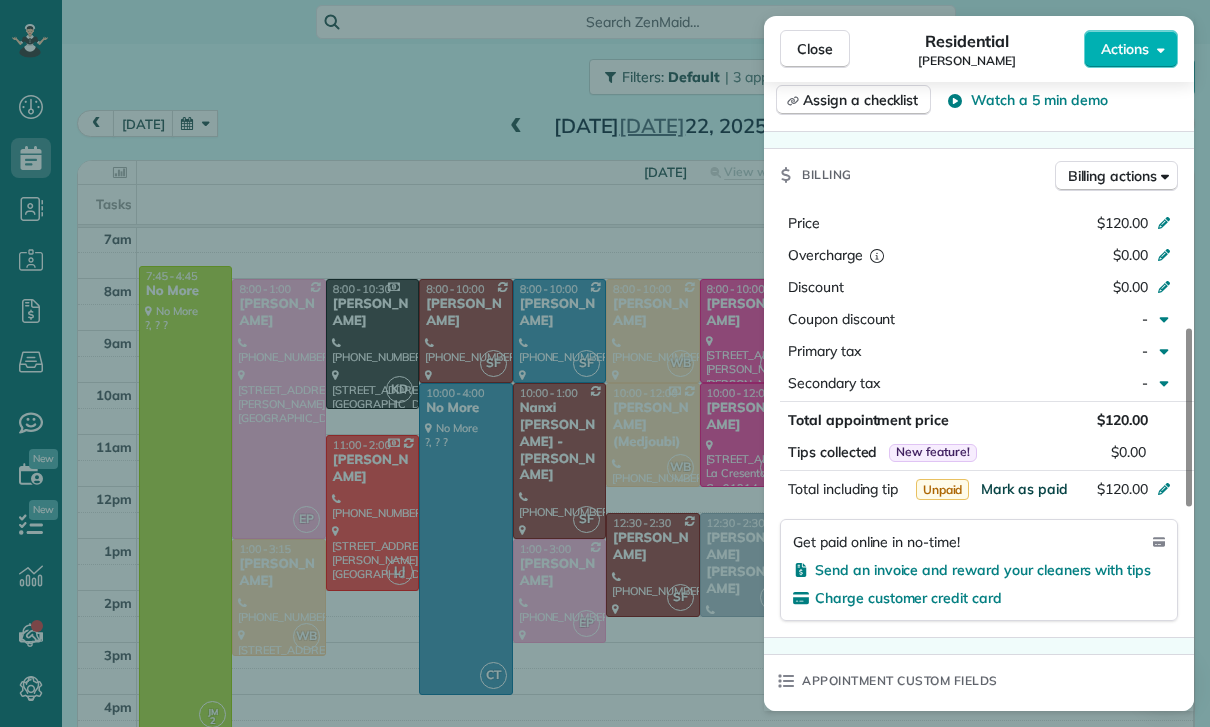 click on "Mark as paid" at bounding box center [1024, 489] 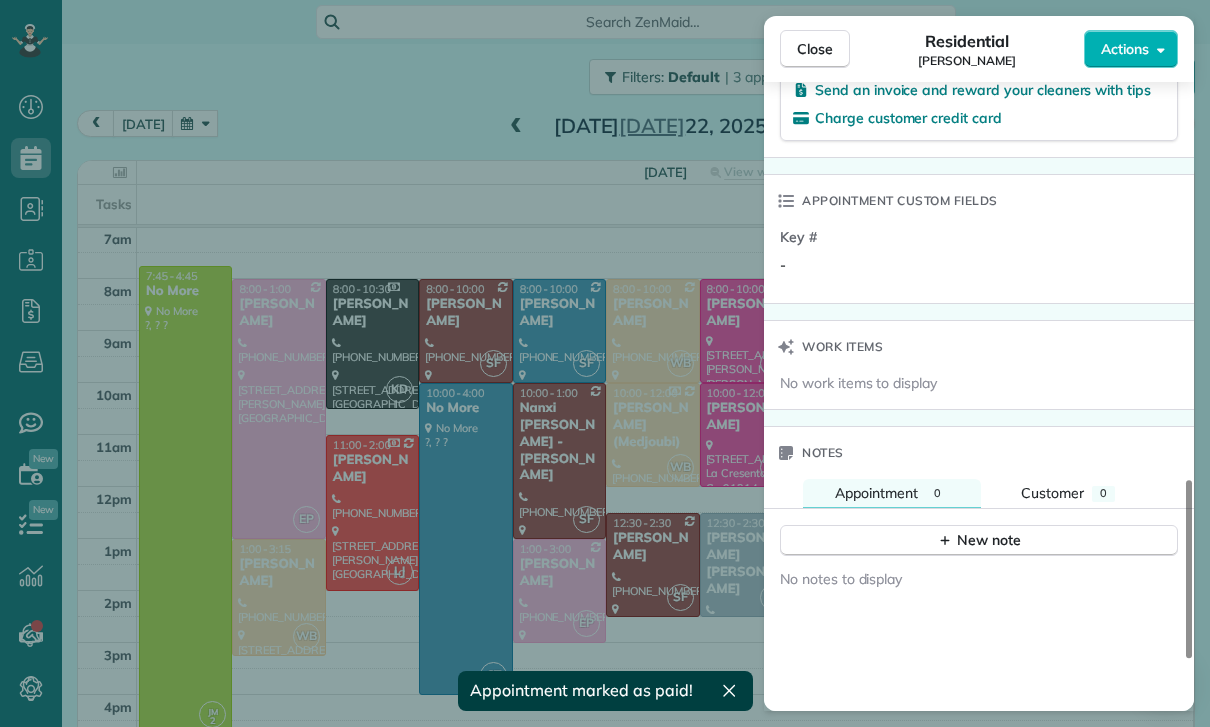 scroll, scrollTop: 1616, scrollLeft: 0, axis: vertical 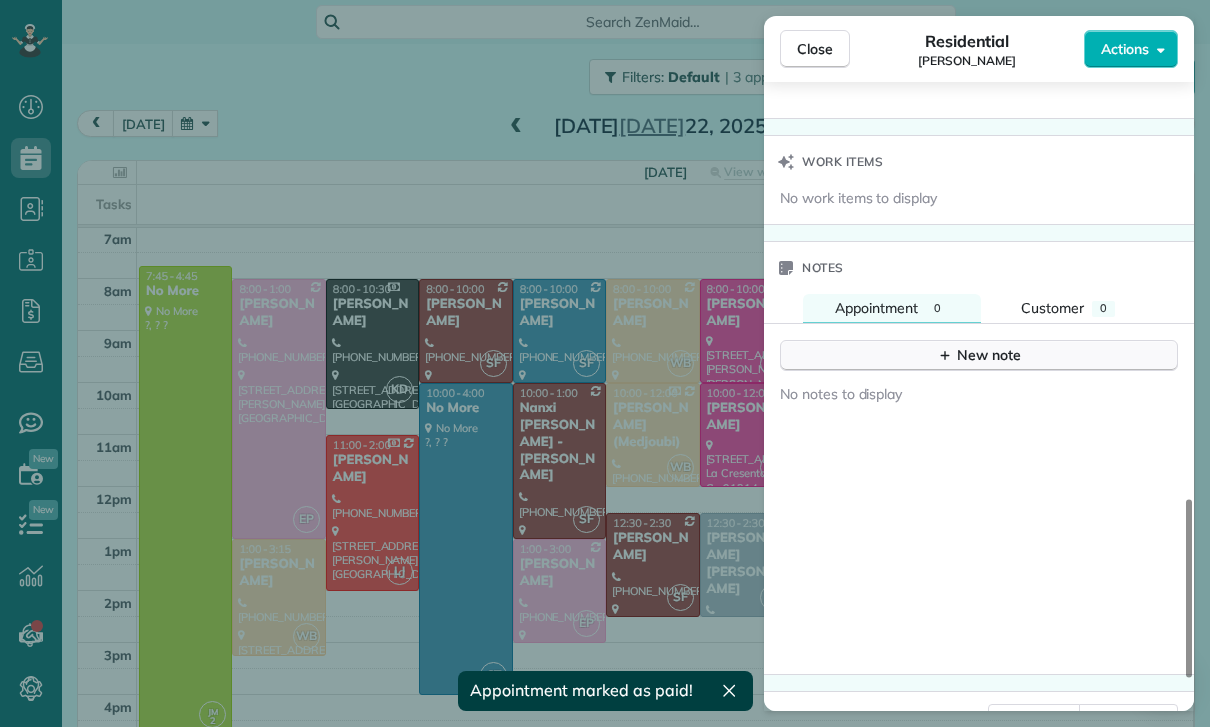 click on "New note" at bounding box center (979, 355) 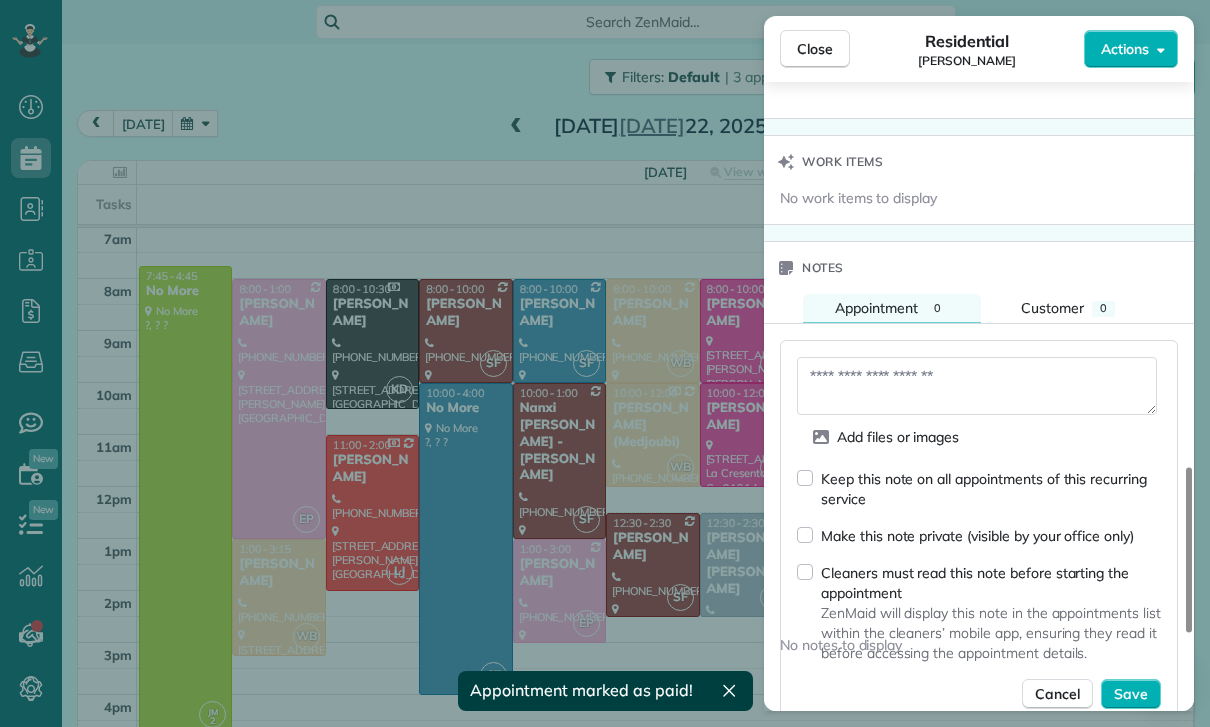 click at bounding box center (977, 386) 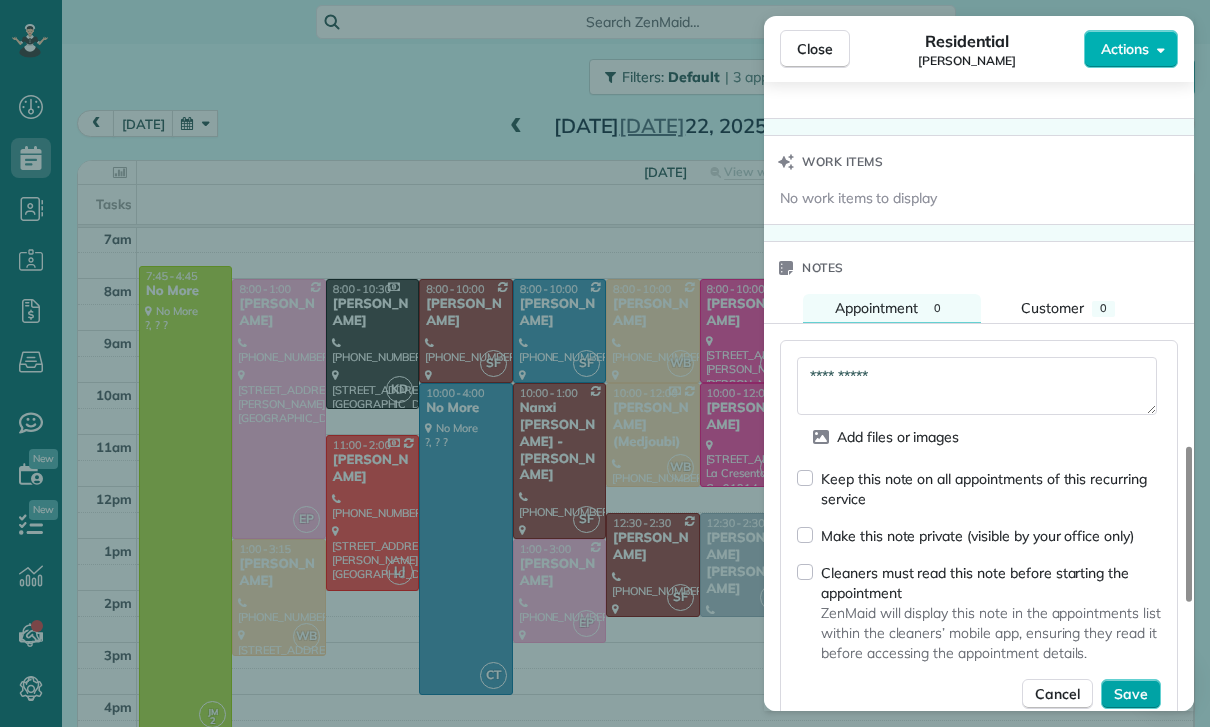 type on "**********" 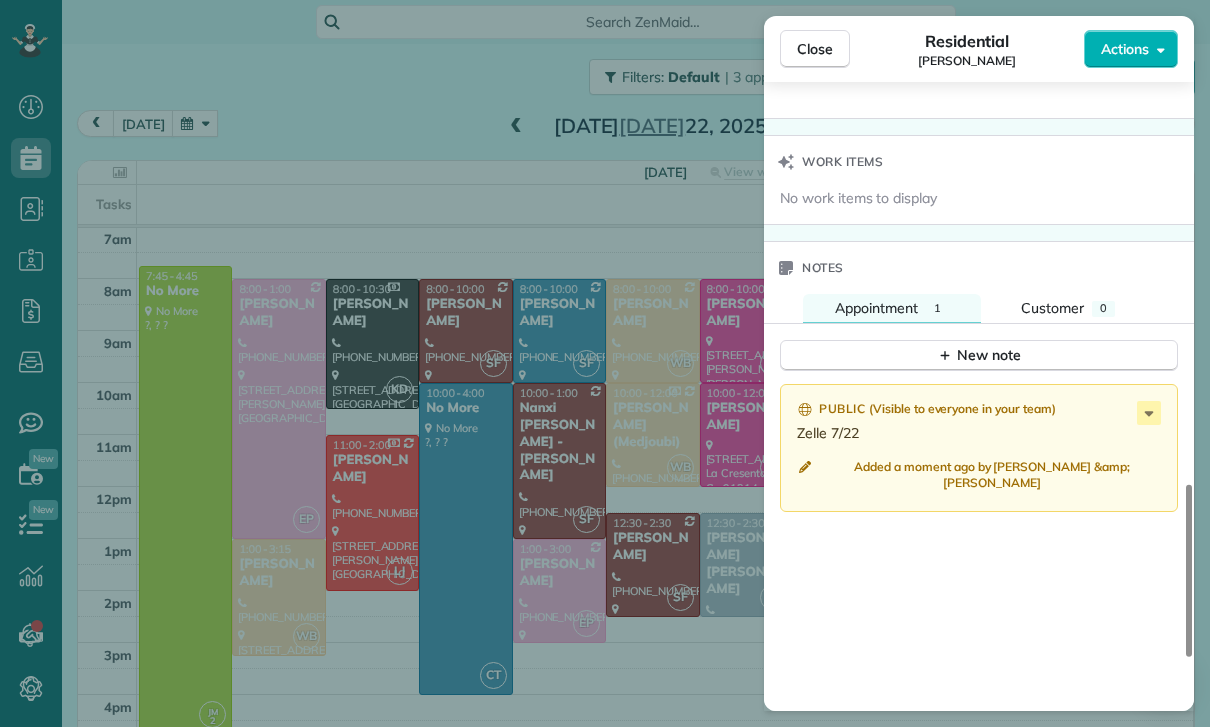 click on "Close Residential Jackie Biegel Actions Status Yet to Confirm Jackie Biegel · Open profile Mobile (215) 353-1683 Copy Home (215) 439-8848 Copy Home (323) 208-1891 Copy No email on record Add email View Details Residential Tuesday, July 22, 2025 ( 3 days ago ) 9:00 AM 11:00 AM 2 hours and 0 minutes Repeats every 2 weeks Edit recurring service Previous (Jul 08) Next (Aug 05) 4217 Russell Ave. Loz Feliz ? CA ? Service was not rated yet Cleaners Time in and out Assign Invite Team Luisa Cleaners Luisa   Juarez 9:00 AM 11:00 AM Checklist Try Now Keep this appointment up to your standards. Stay on top of every detail, keep your cleaners organised, and your client happy. Assign a checklist Watch a 5 min demo Billing Billing actions Price $120.00 Overcharge $0.00 Discount $0.00 Coupon discount - Primary tax - Secondary tax - Total appointment price $120.00 Tips collected New feature! $0.00 Paid Total including tip $120.00 Get paid online in no-time! Send an invoice and reward your cleaners with tips Key # - Notes 1 0" at bounding box center [605, 363] 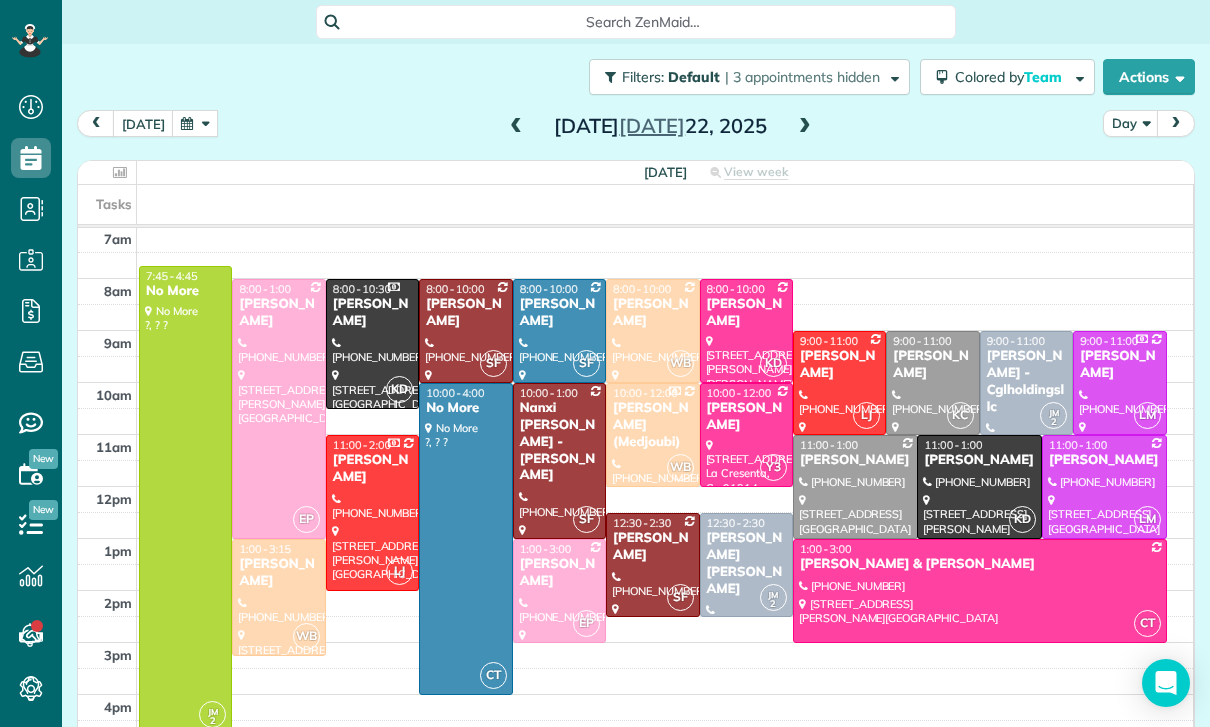 click at bounding box center [195, 123] 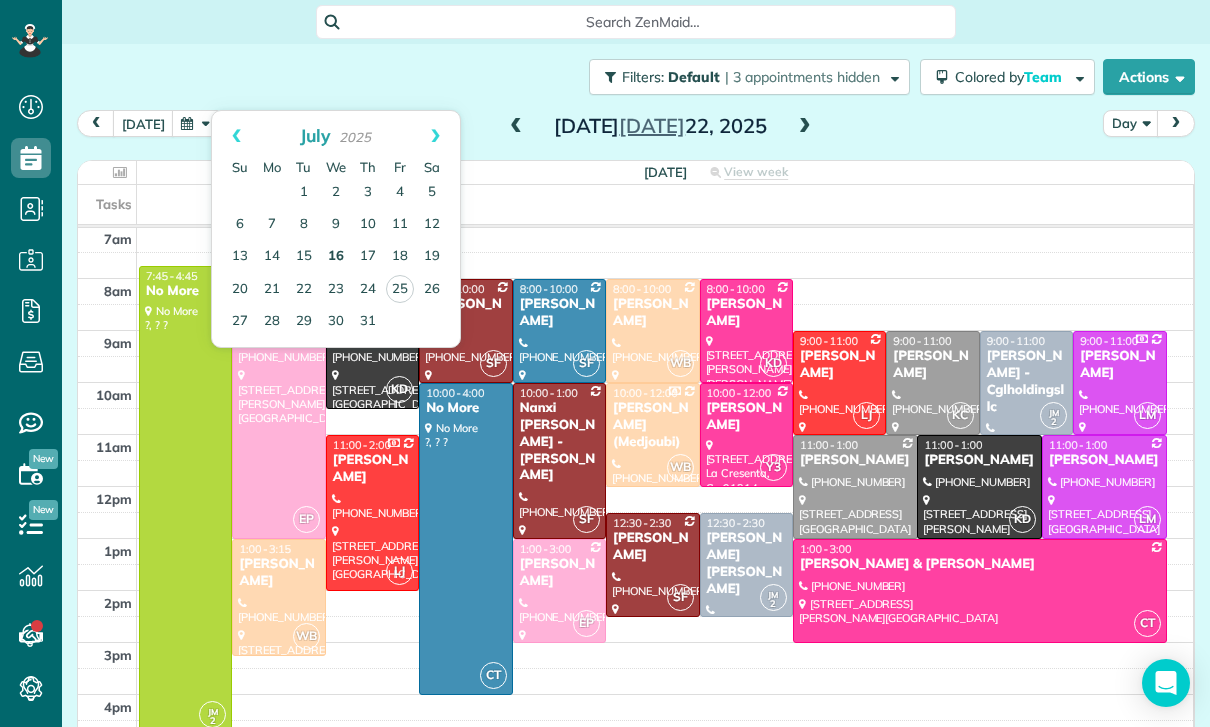 click on "16" at bounding box center [336, 257] 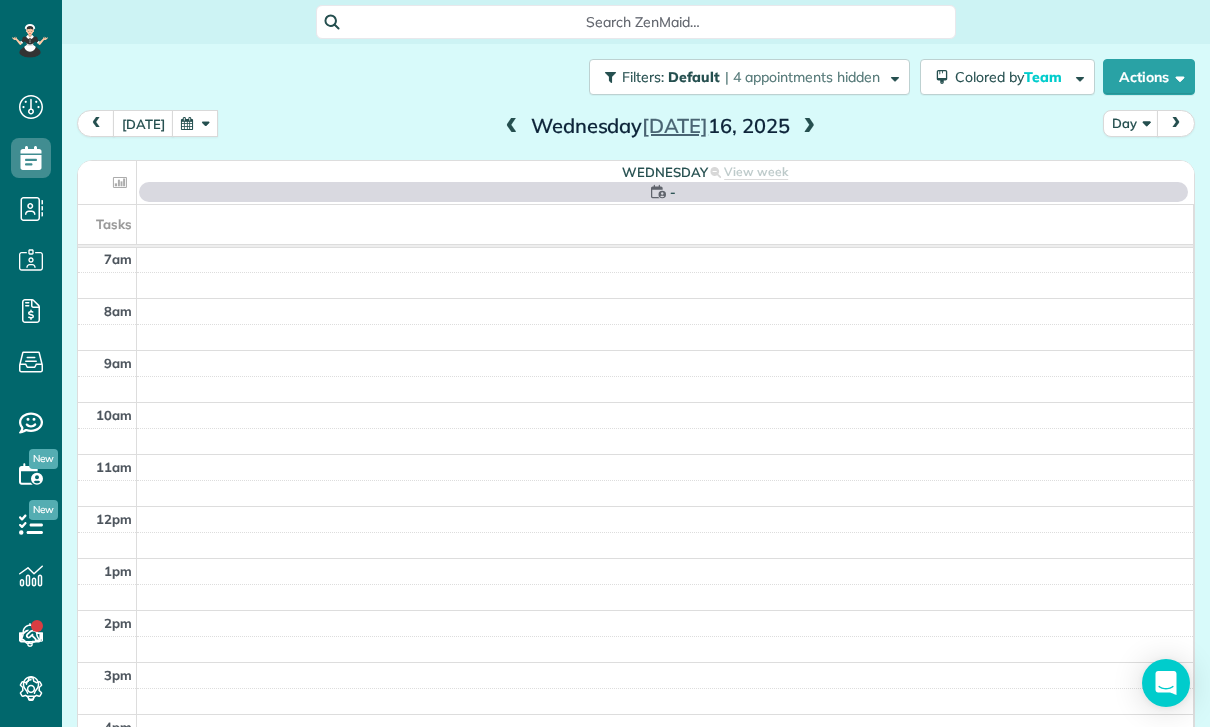 scroll, scrollTop: 157, scrollLeft: 0, axis: vertical 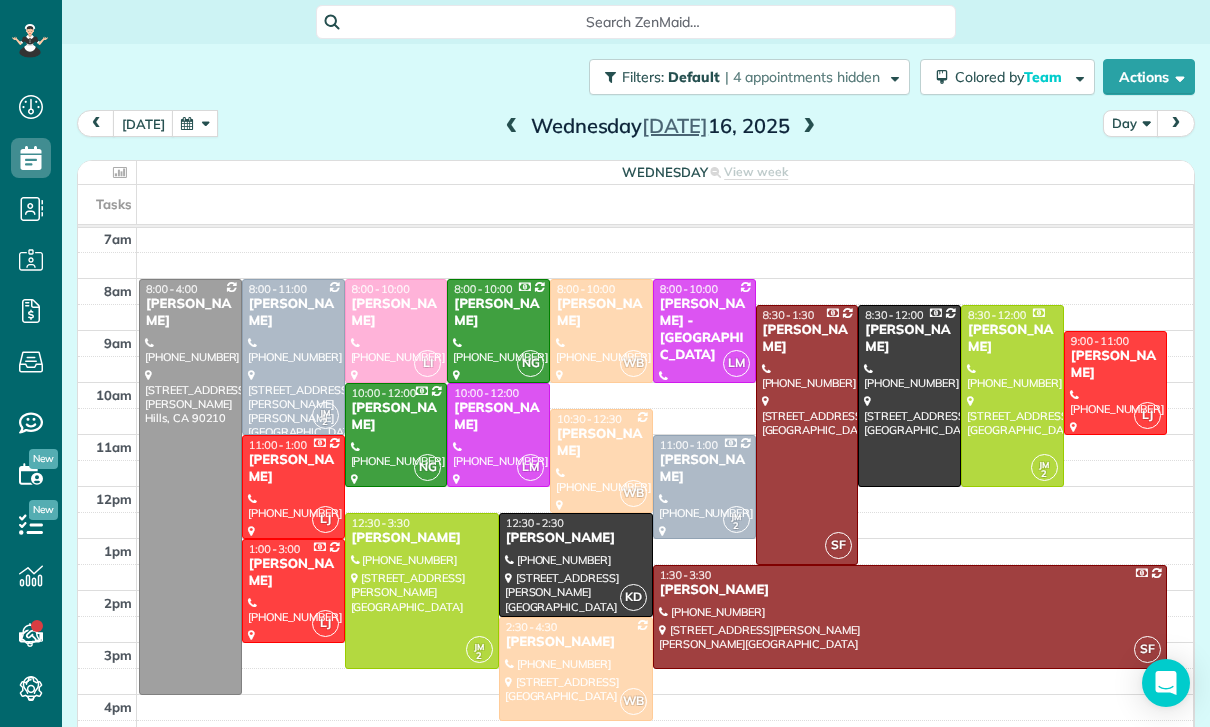 click at bounding box center (195, 123) 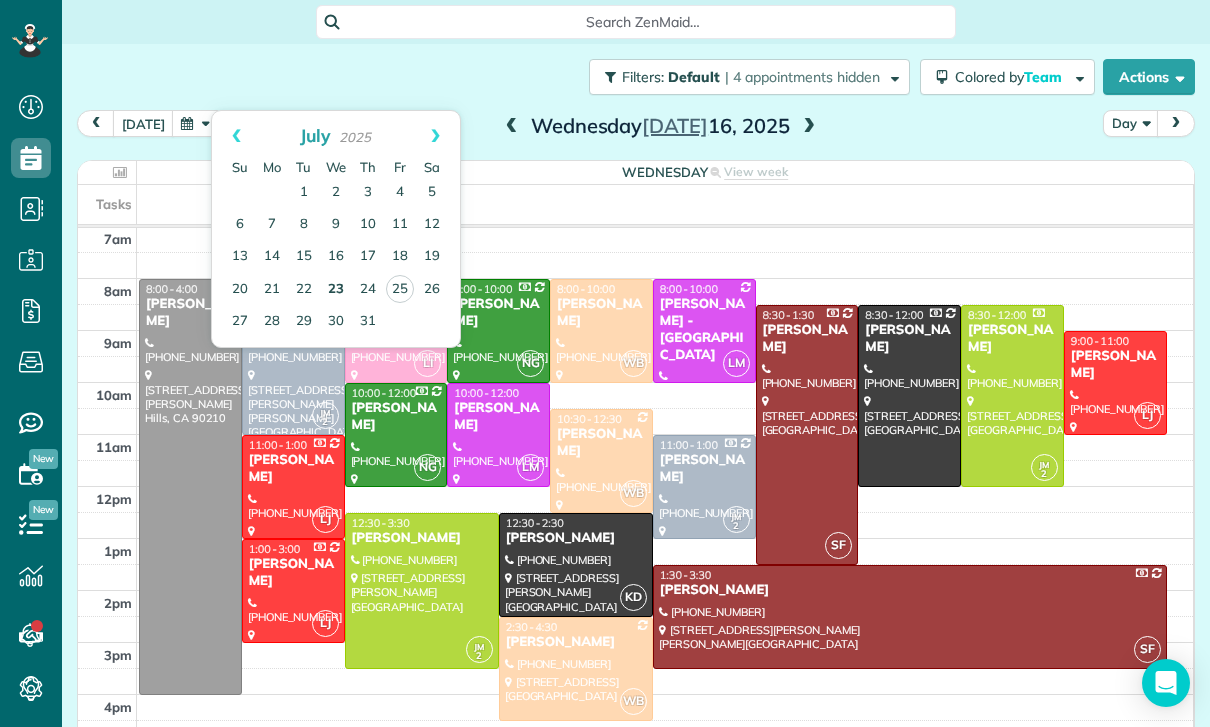 click on "23" at bounding box center (336, 290) 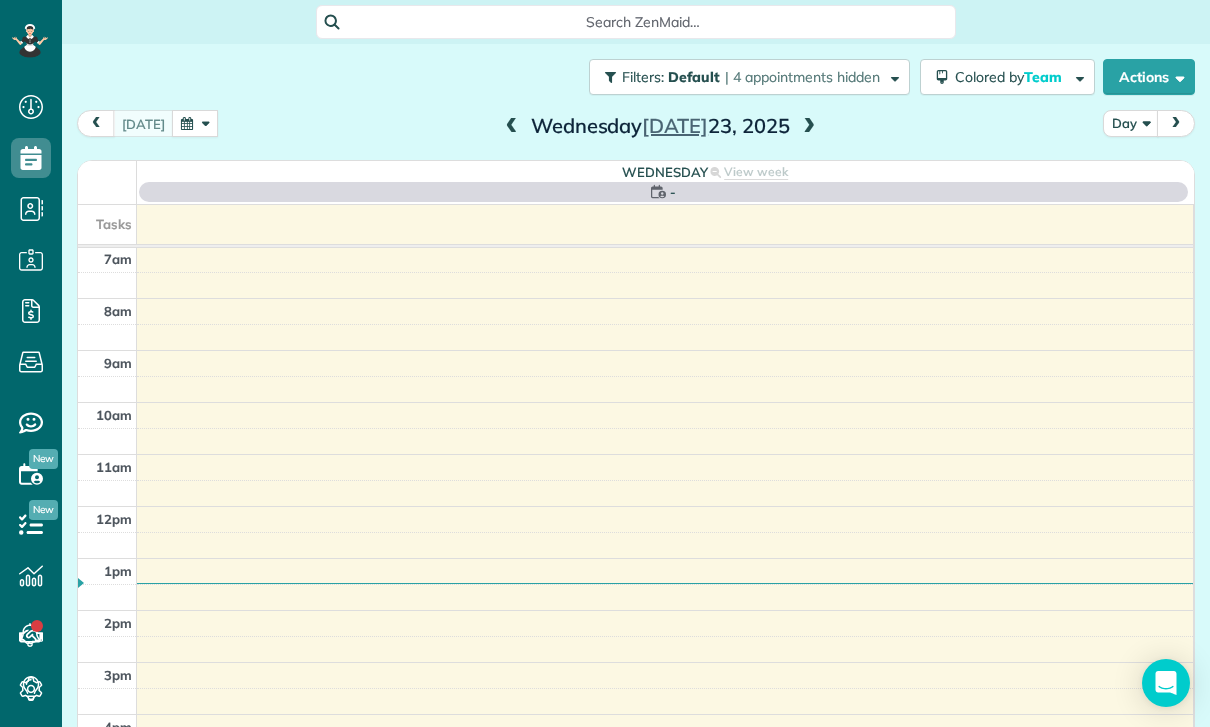 scroll, scrollTop: 157, scrollLeft: 0, axis: vertical 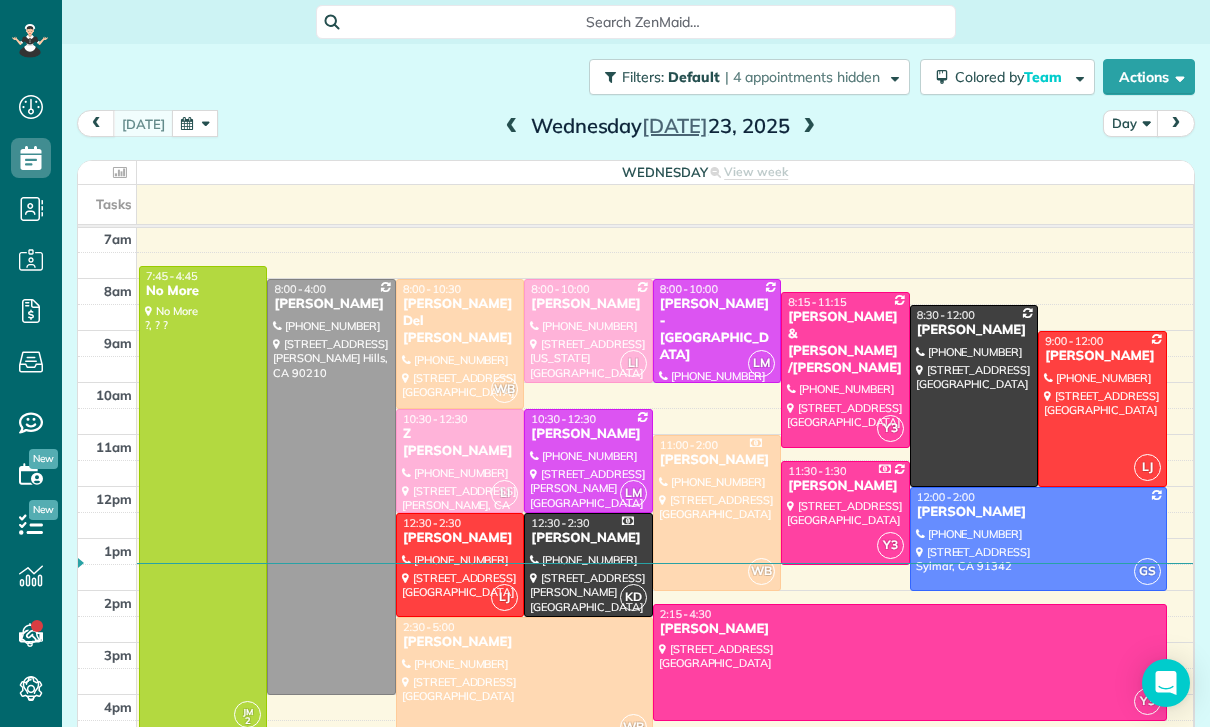 click at bounding box center [195, 123] 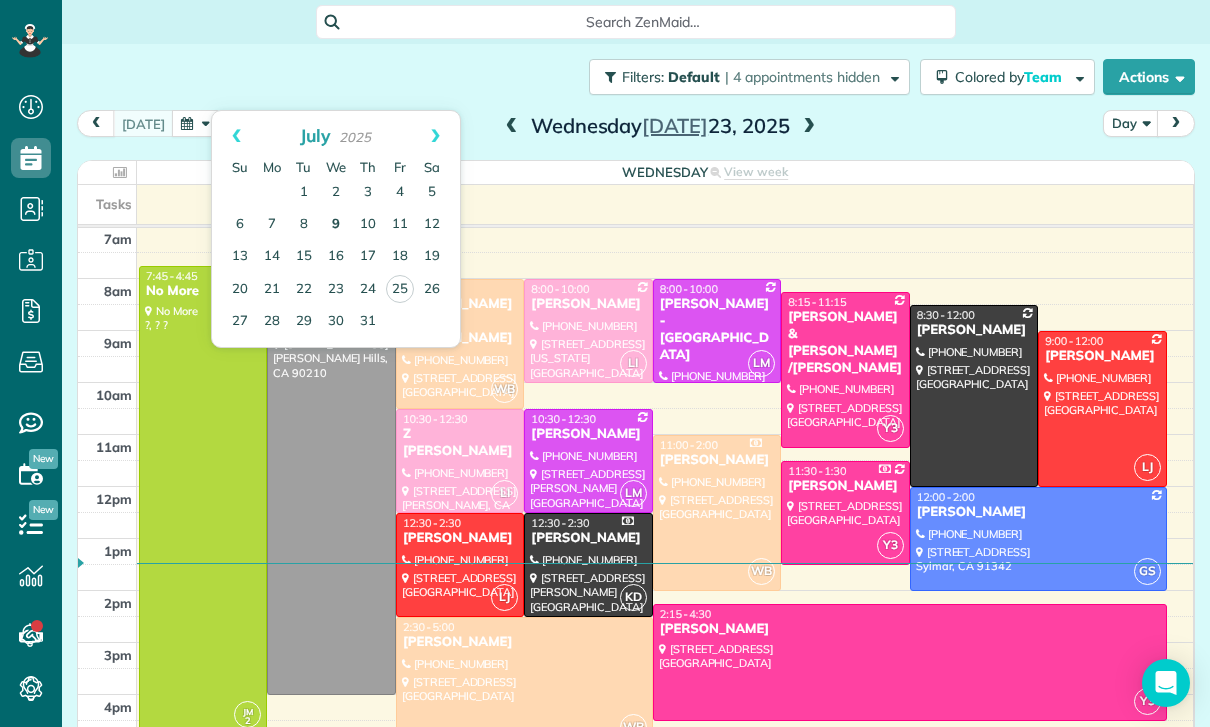 click on "9" at bounding box center (336, 225) 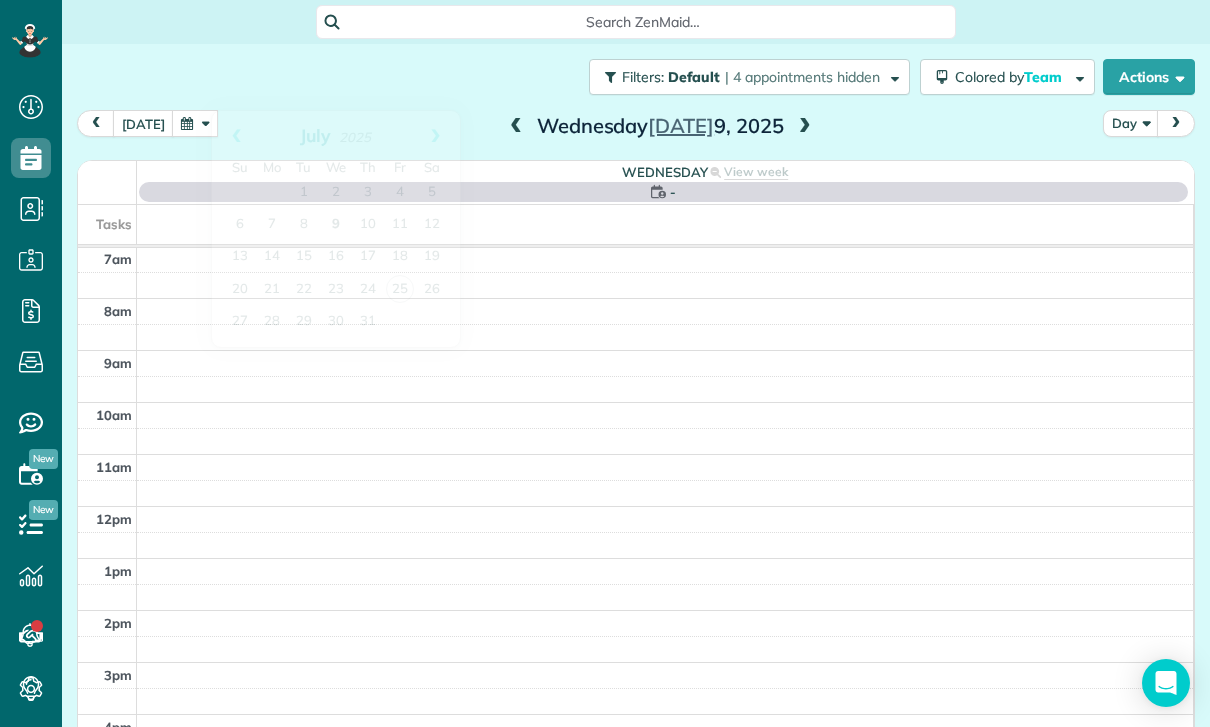 scroll, scrollTop: 157, scrollLeft: 0, axis: vertical 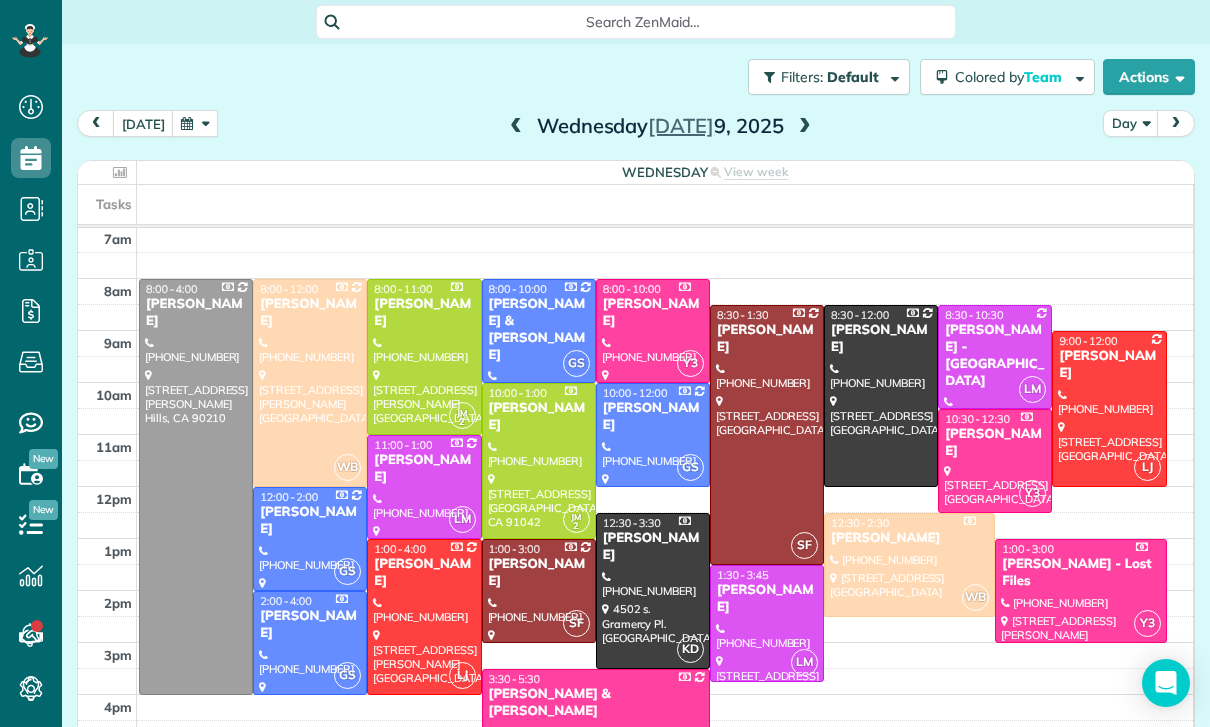 click at bounding box center (1109, 409) 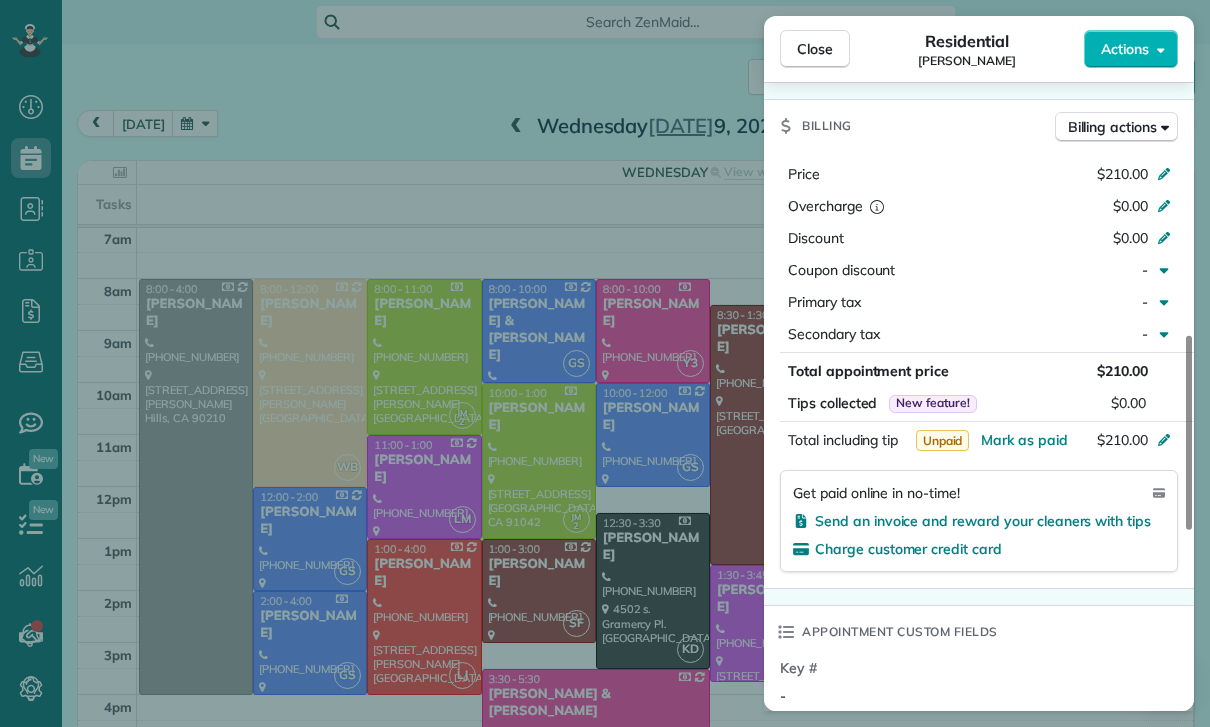 scroll, scrollTop: 902, scrollLeft: 0, axis: vertical 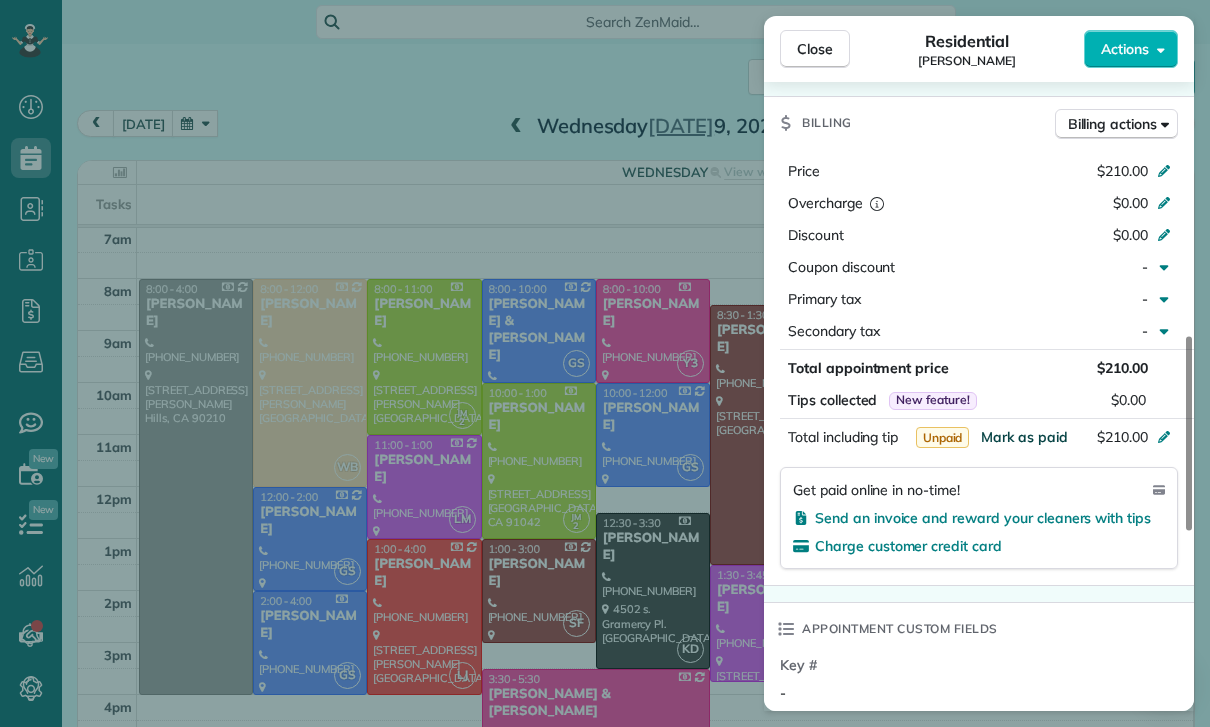 click on "Mark as paid" at bounding box center [1024, 437] 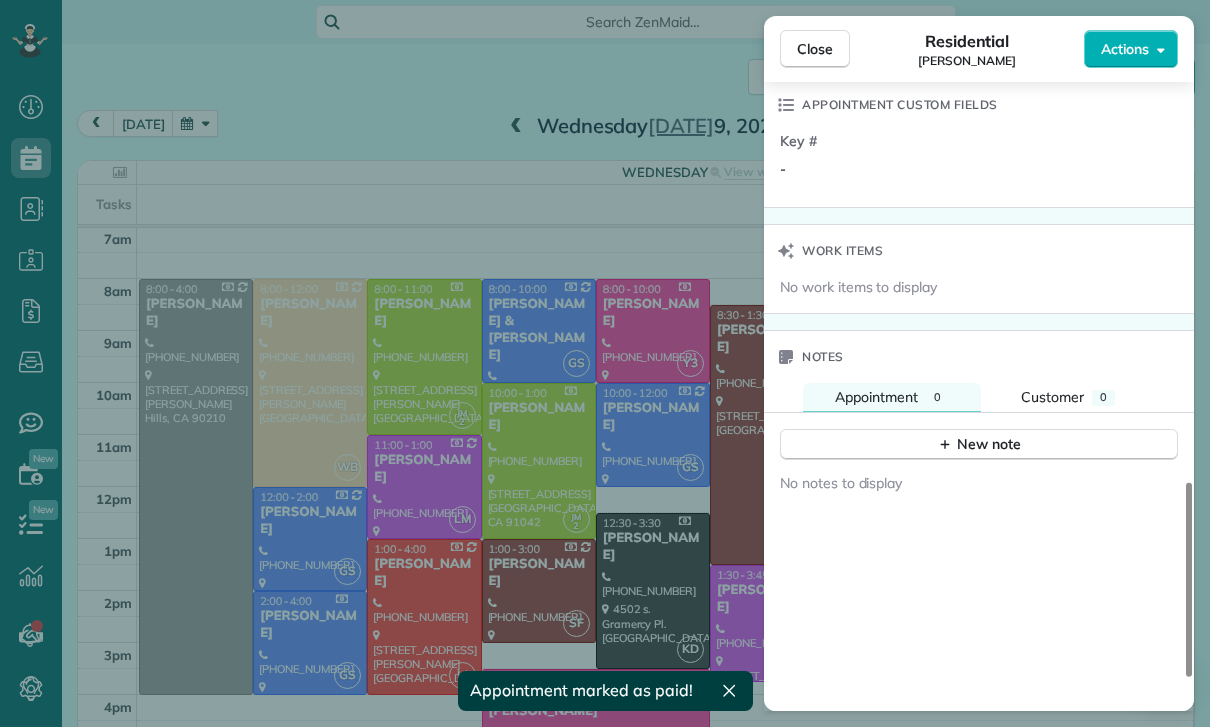 scroll, scrollTop: 1425, scrollLeft: 0, axis: vertical 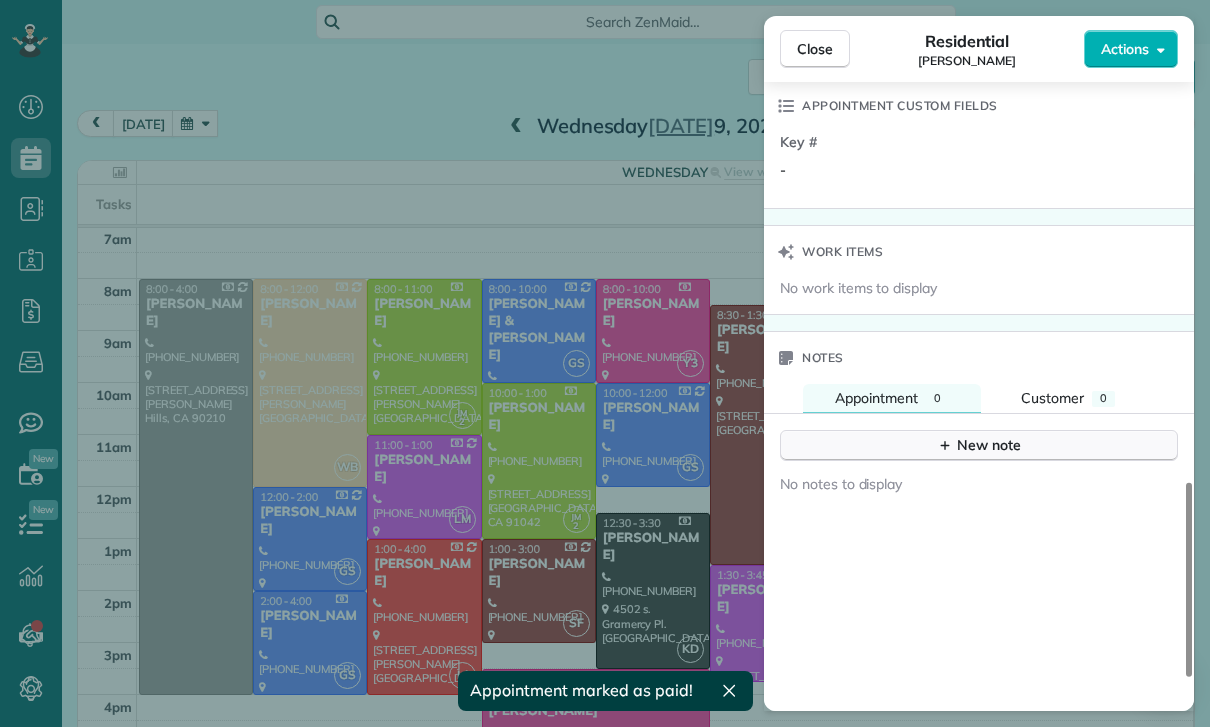 click on "New note" at bounding box center (979, 445) 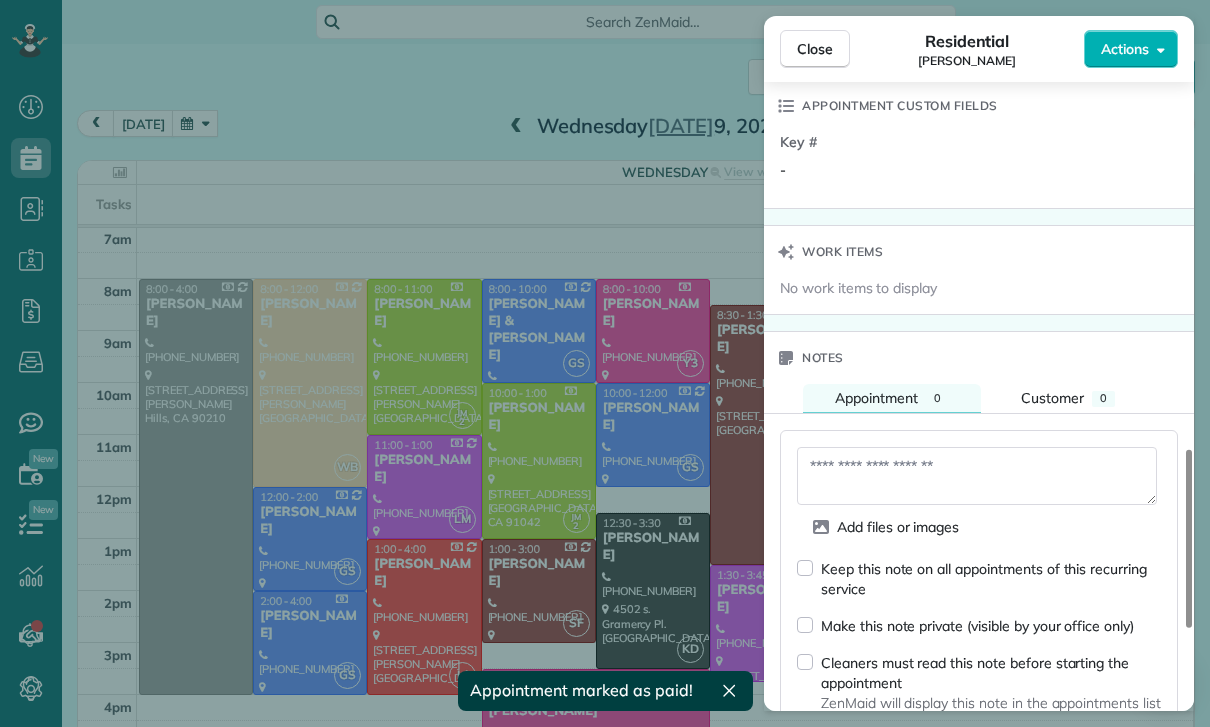 click at bounding box center (977, 476) 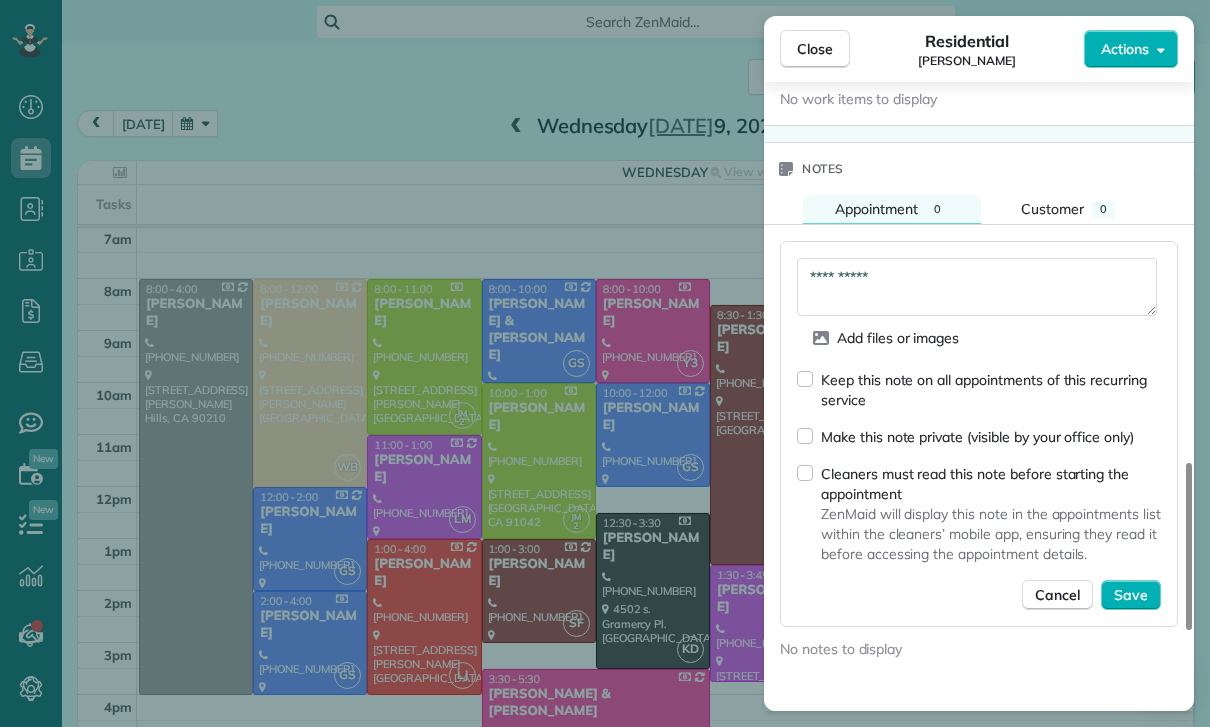 scroll, scrollTop: 1634, scrollLeft: 0, axis: vertical 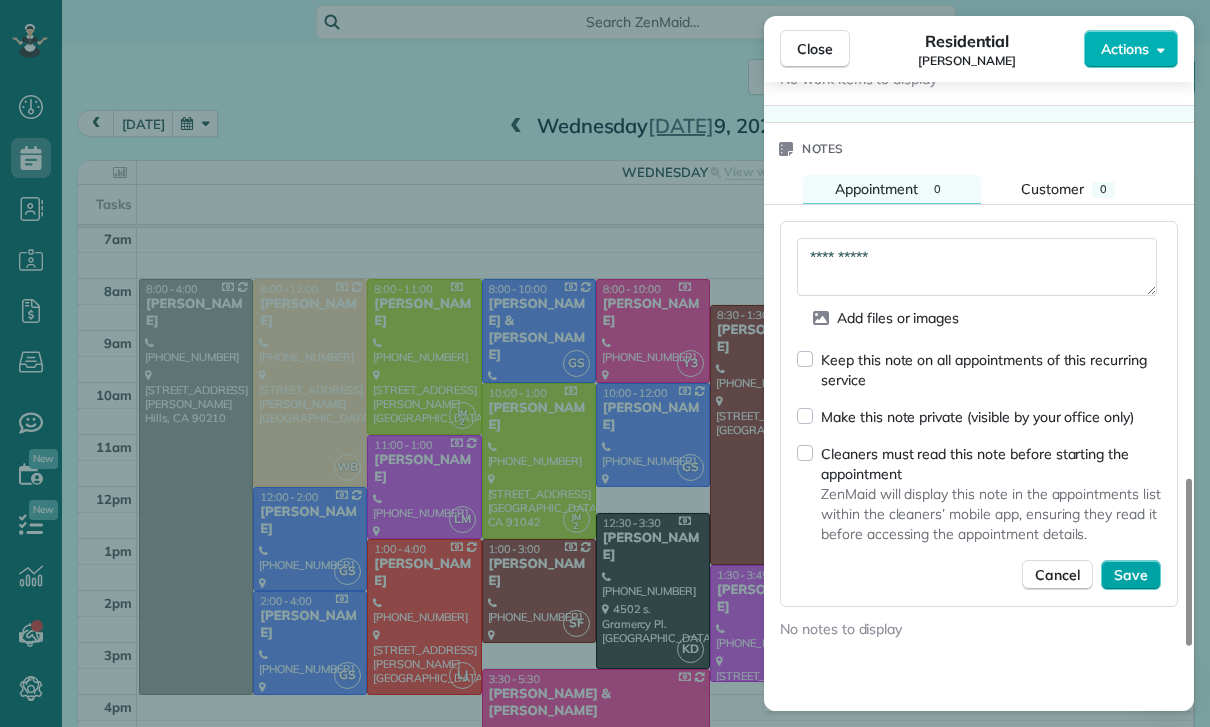 type on "**********" 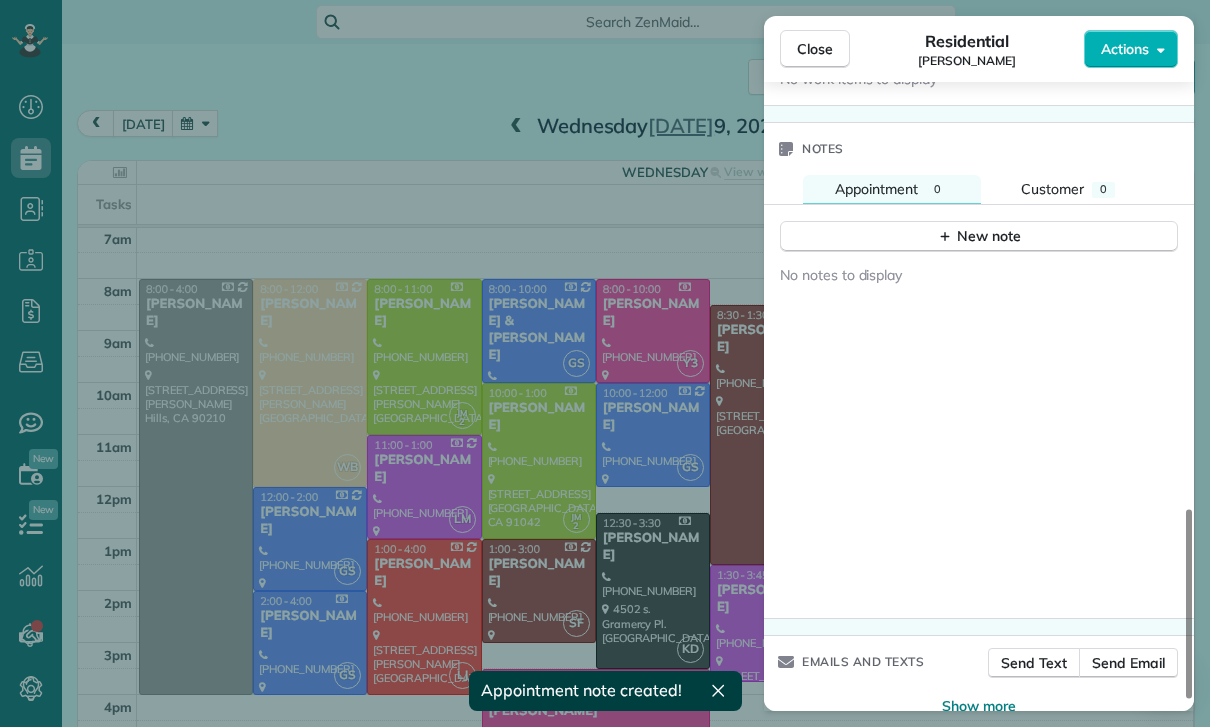 scroll, scrollTop: 1550, scrollLeft: 0, axis: vertical 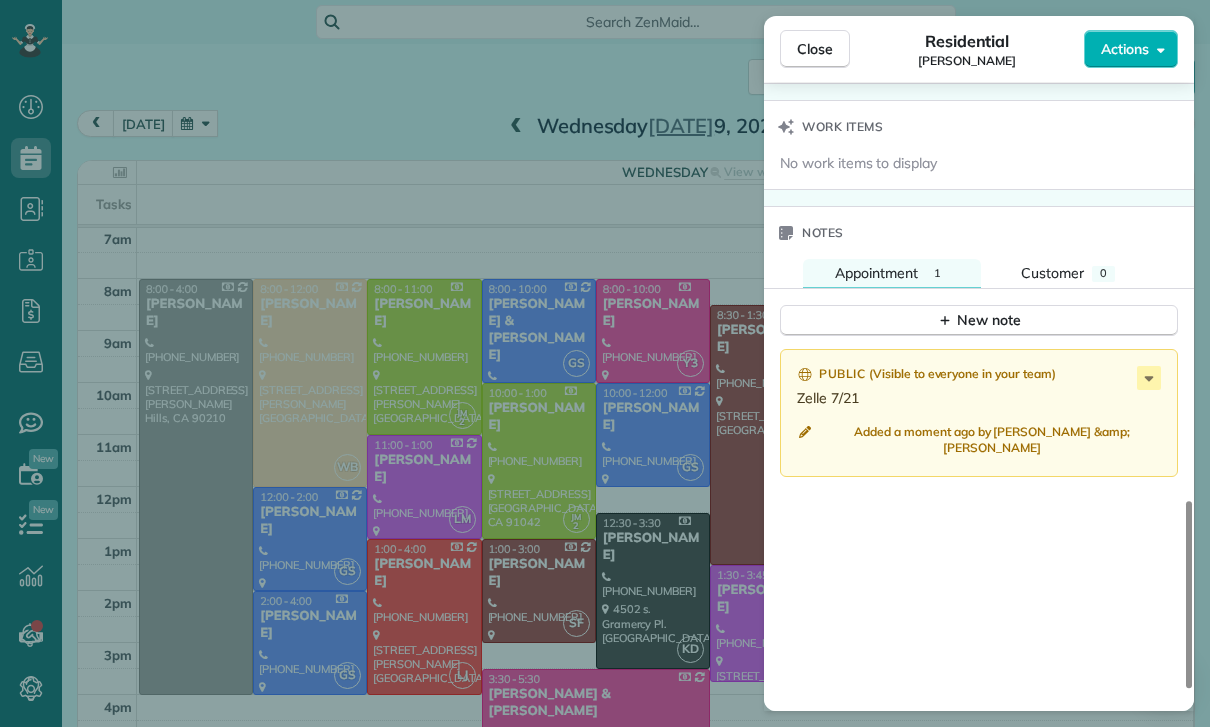 click on "Close Residential Will Jacobs Actions Status Confirmed Will Jacobs · Open profile Mobile (626) 840-7570 Copy wjacobs@ucla.edu Copy View Details Residential Wednesday, July 09, 2025 9:00 AM 12:00 PM 3 hours and 0 minutes Repeats every 2 weeks Edit recurring service Previous (Jun 25) Next (Jul 23) 5105 Solliden Lane La Cañada Flintridge CA 91011 Service was not rated yet Cleaners Time in and out Assign Invite Team Luisa Cleaners Luisa   Juarez 9:00 AM 12:00 PM Checklist Try Now Keep this appointment up to your standards. Stay on top of every detail, keep your cleaners organised, and your client happy. Assign a checklist Watch a 5 min demo Billing Billing actions Price $210.00 Overcharge $0.00 Discount $0.00 Coupon discount - Primary tax - Secondary tax - Total appointment price $210.00 Tips collected New feature! $0.00 Paid Total including tip $210.00 Get paid online in no-time! Send an invoice and reward your cleaners with tips Charge customer credit card Appointment custom fields Key # - Work items Notes 1" at bounding box center (605, 363) 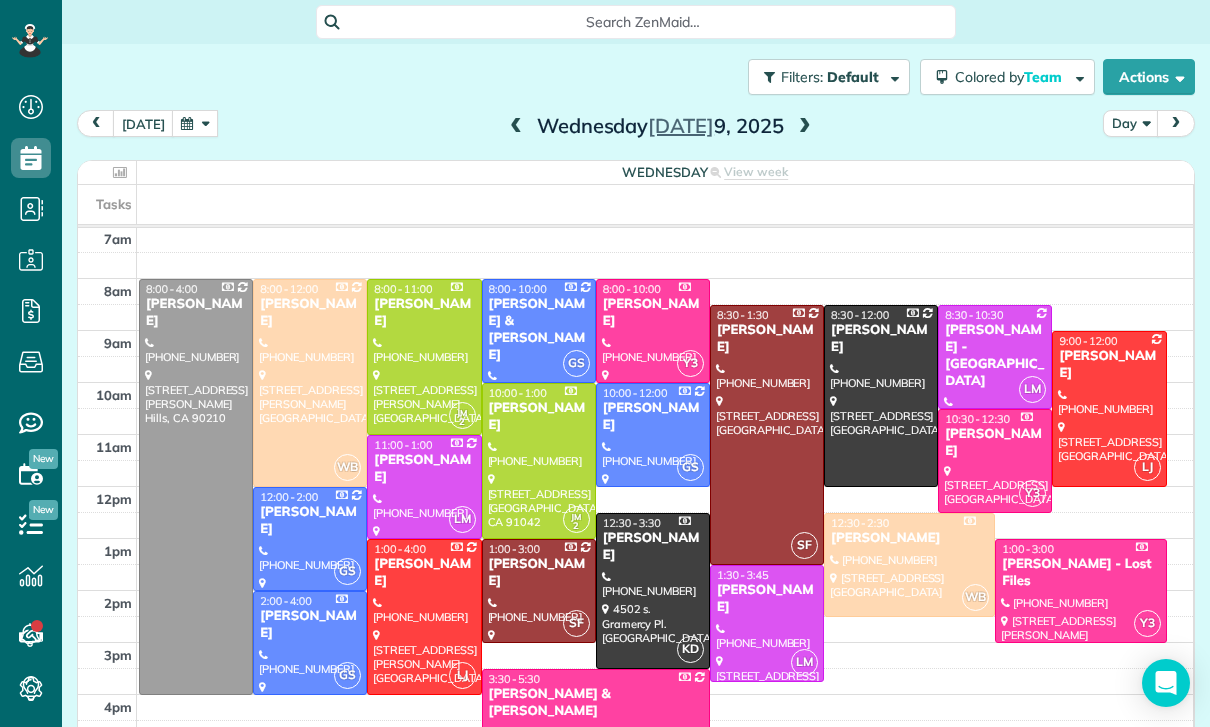 click at bounding box center [195, 123] 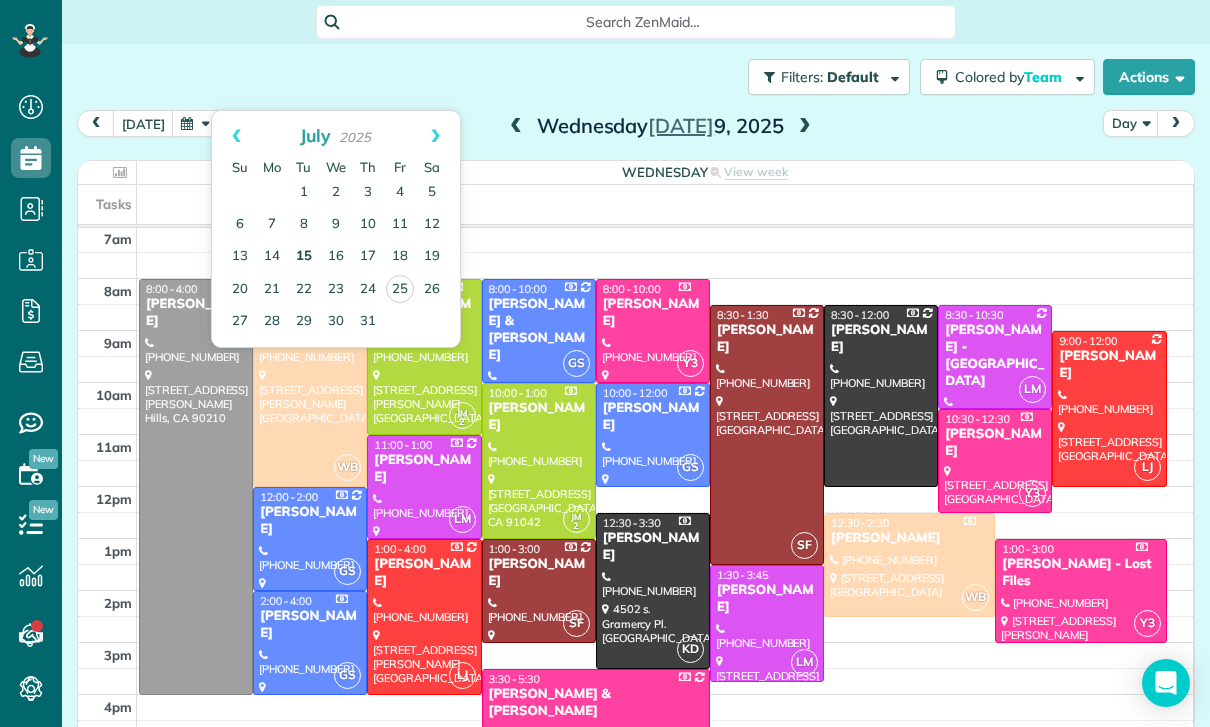 click on "15" at bounding box center [304, 257] 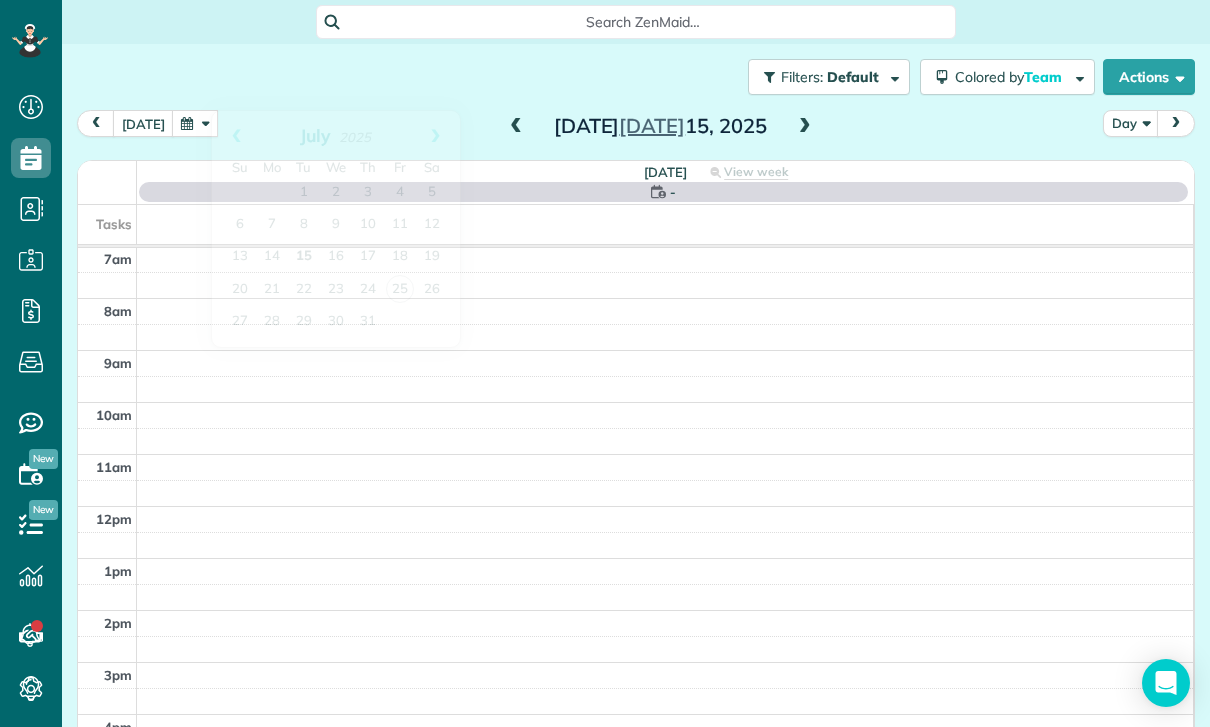 scroll, scrollTop: 157, scrollLeft: 0, axis: vertical 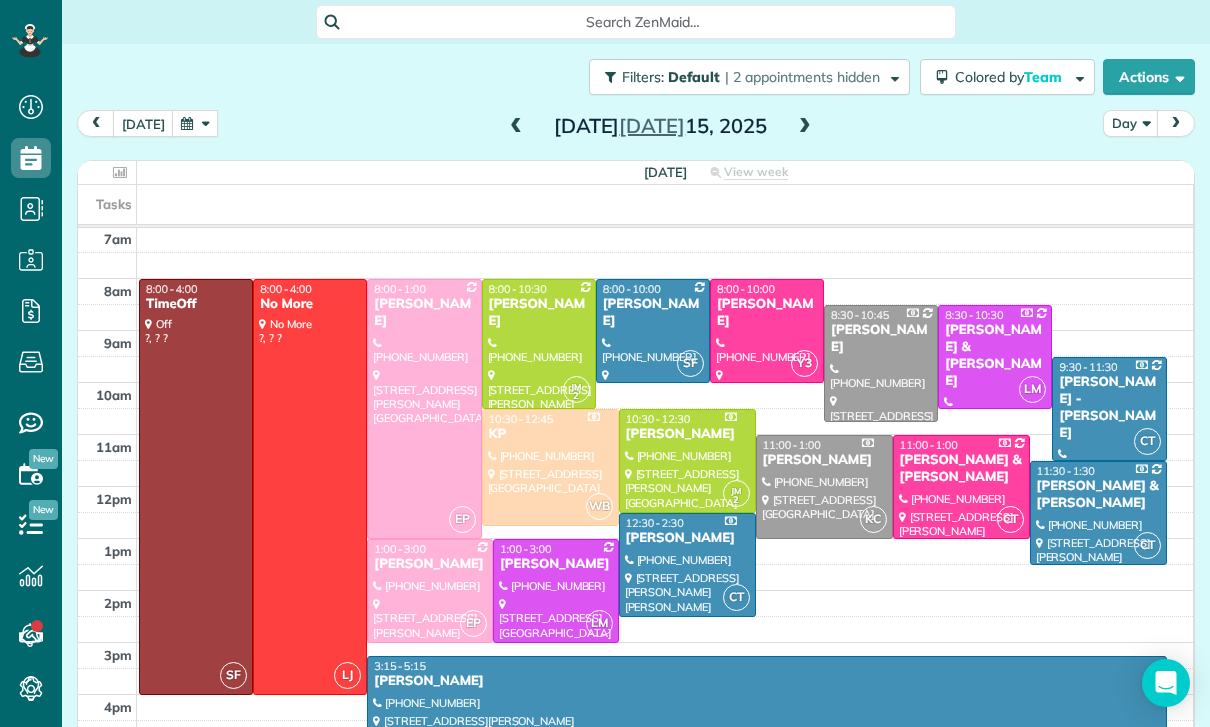 click at bounding box center (424, 409) 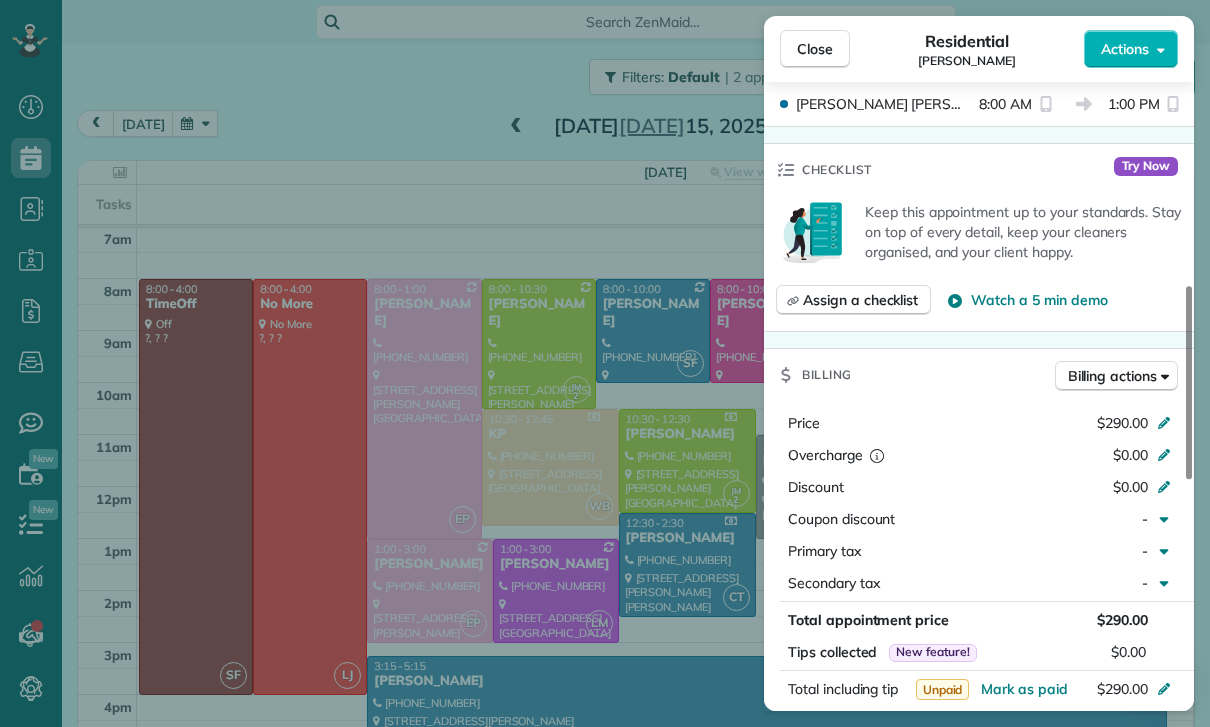 scroll, scrollTop: 829, scrollLeft: 0, axis: vertical 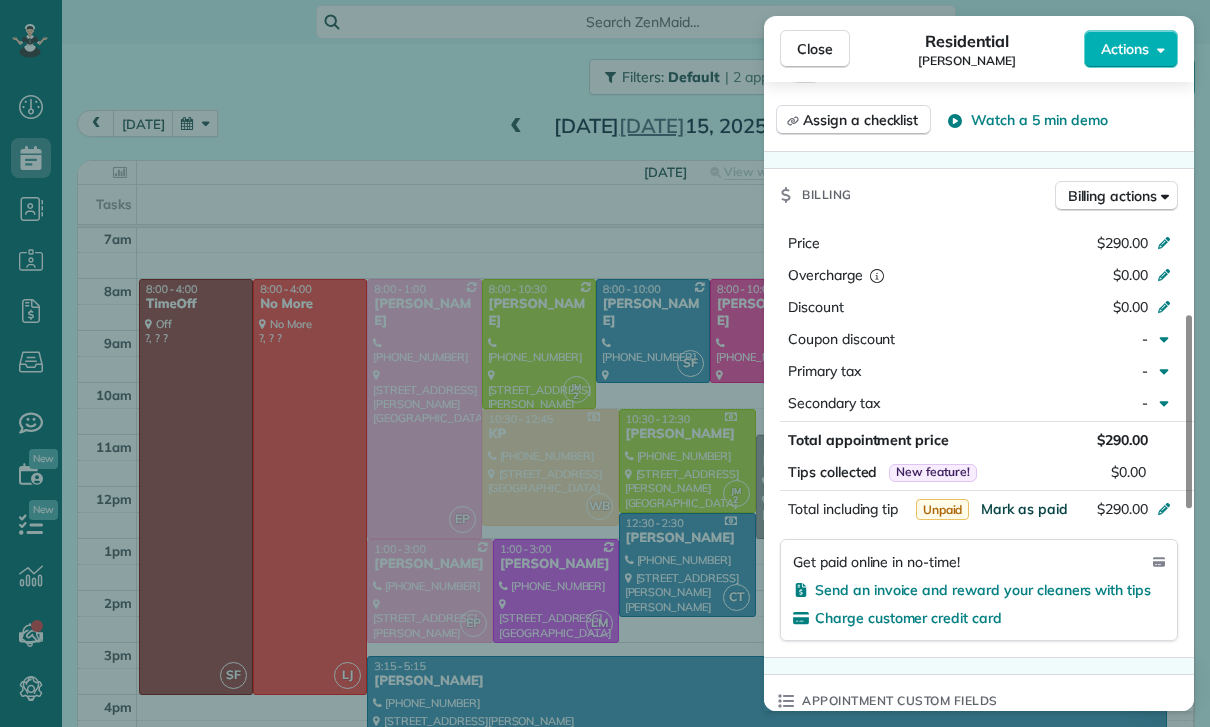 click on "Mark as paid" at bounding box center (1024, 509) 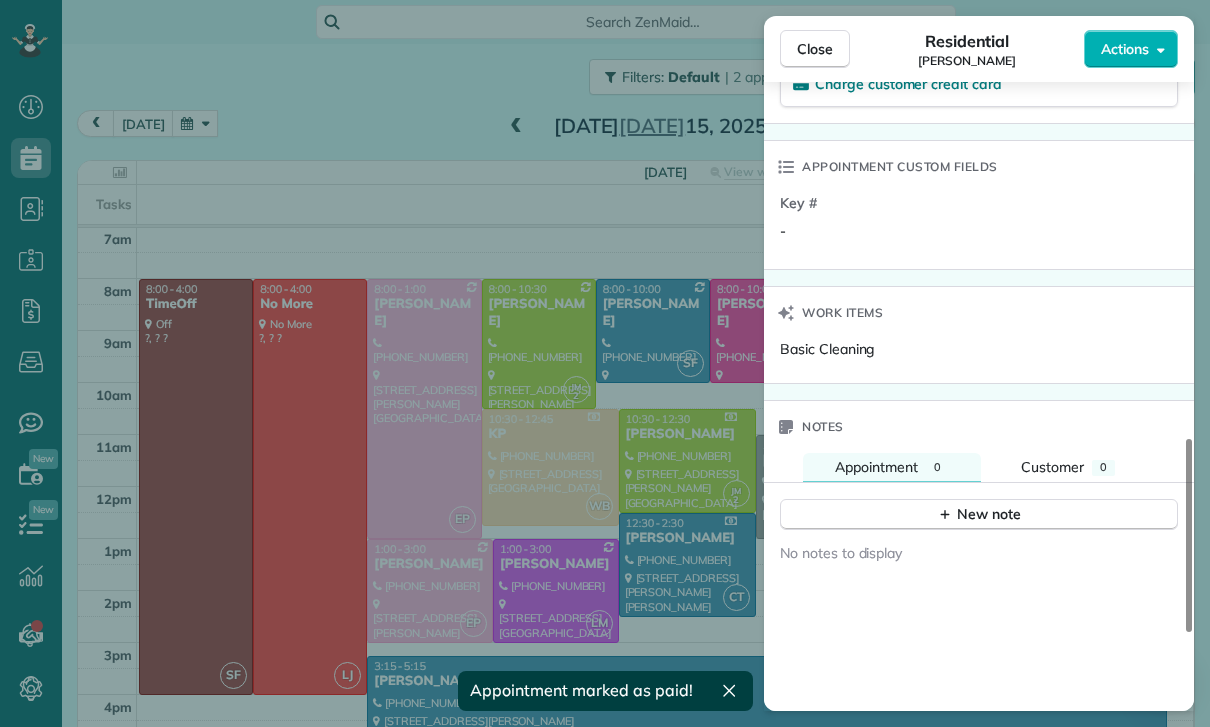 scroll, scrollTop: 1465, scrollLeft: 0, axis: vertical 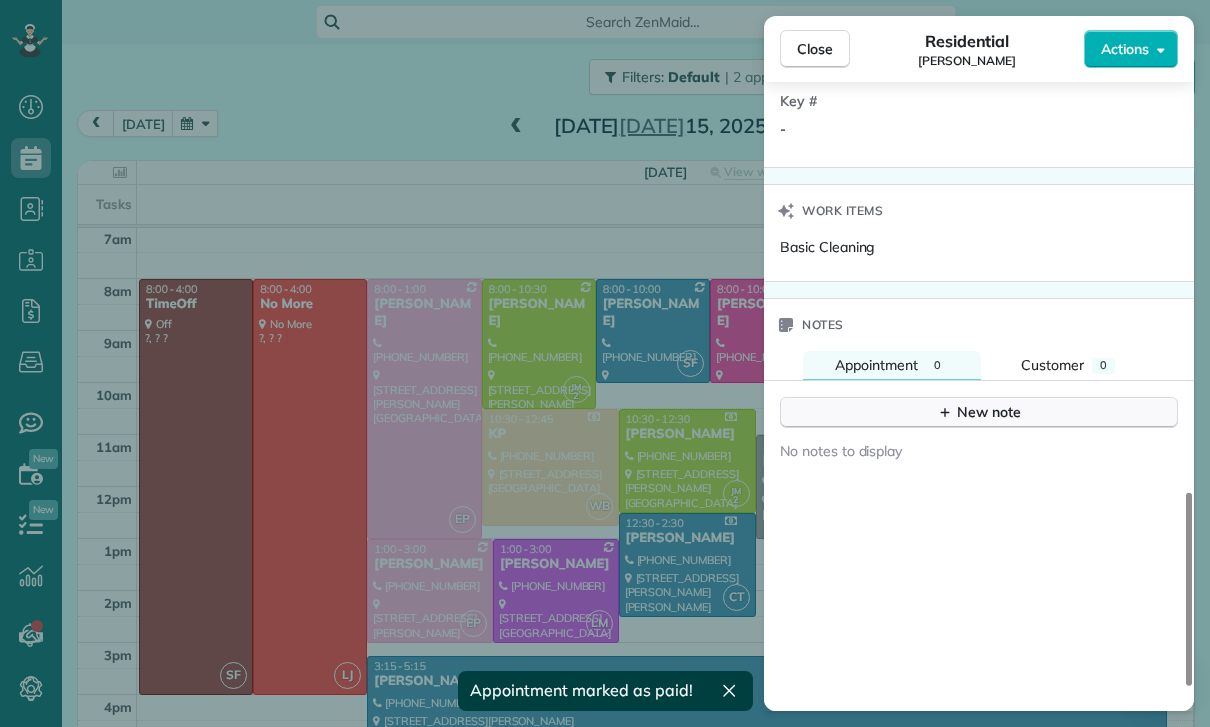 click on "New note" at bounding box center [979, 412] 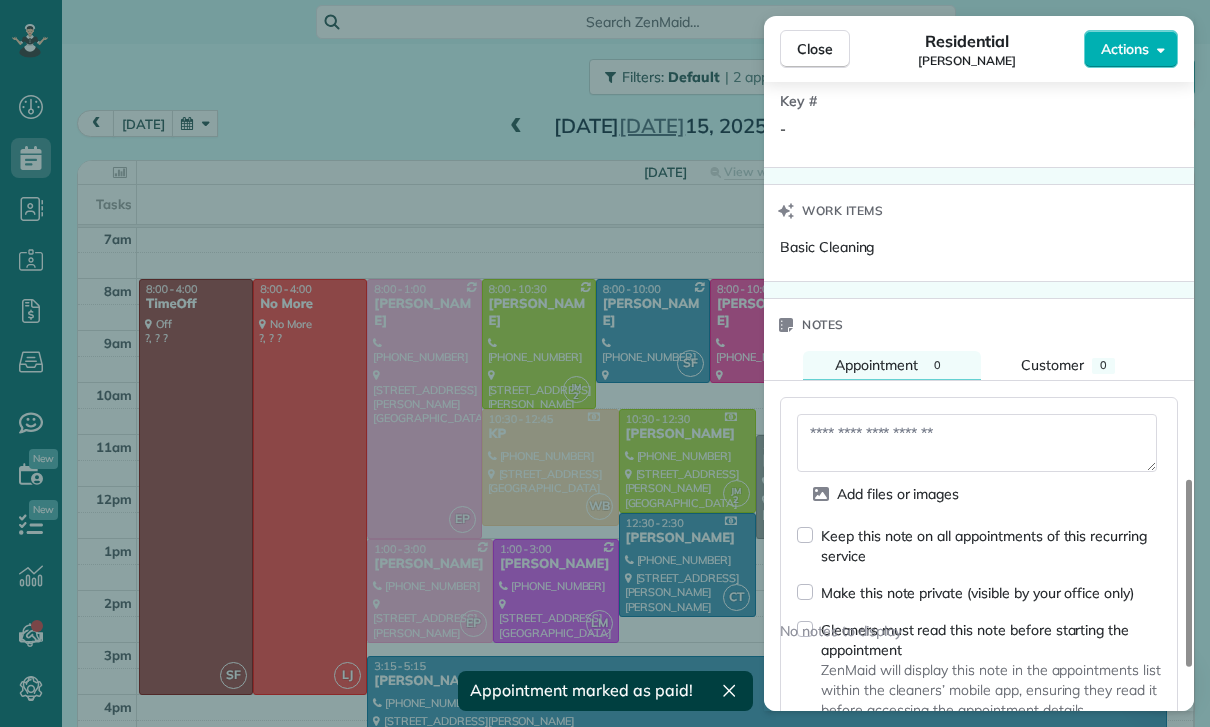click at bounding box center [977, 443] 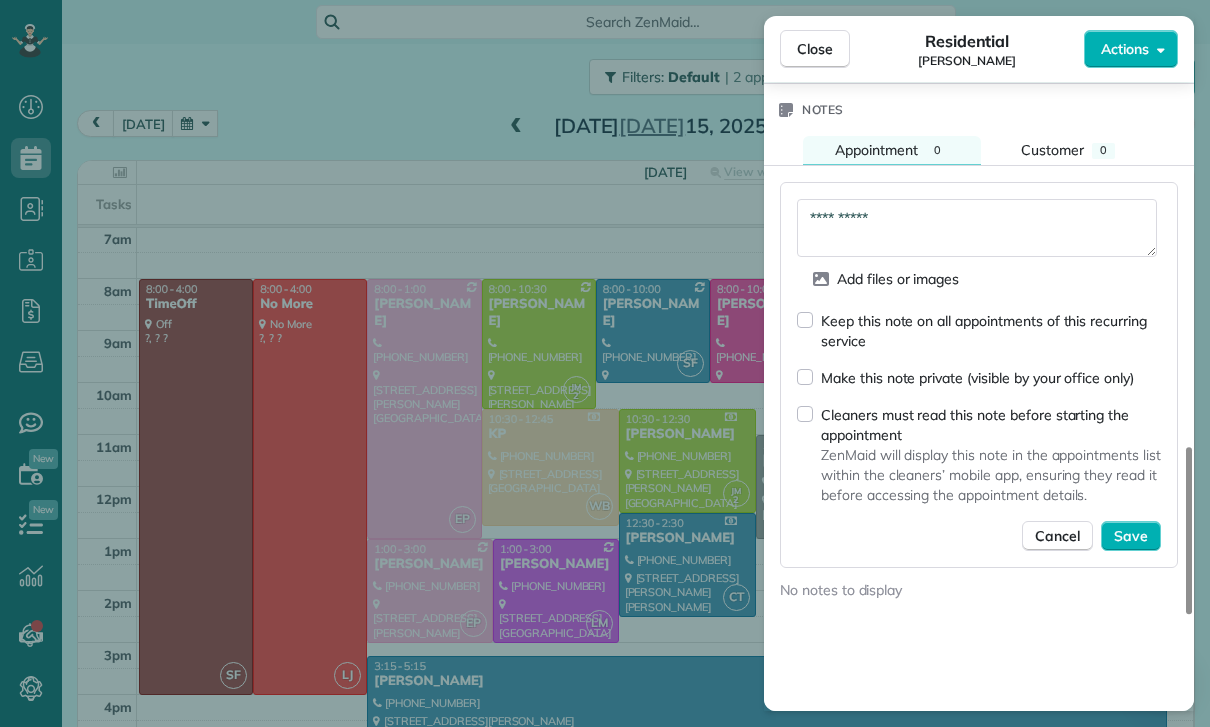 scroll, scrollTop: 1698, scrollLeft: 0, axis: vertical 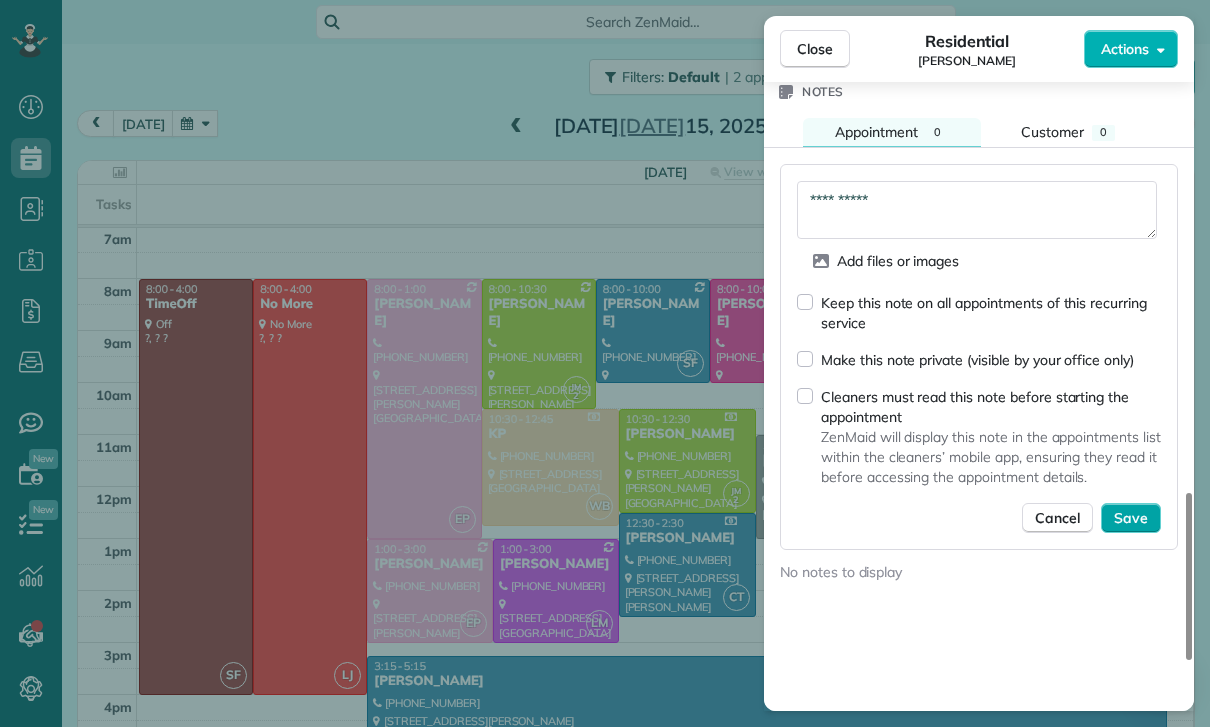 type on "**********" 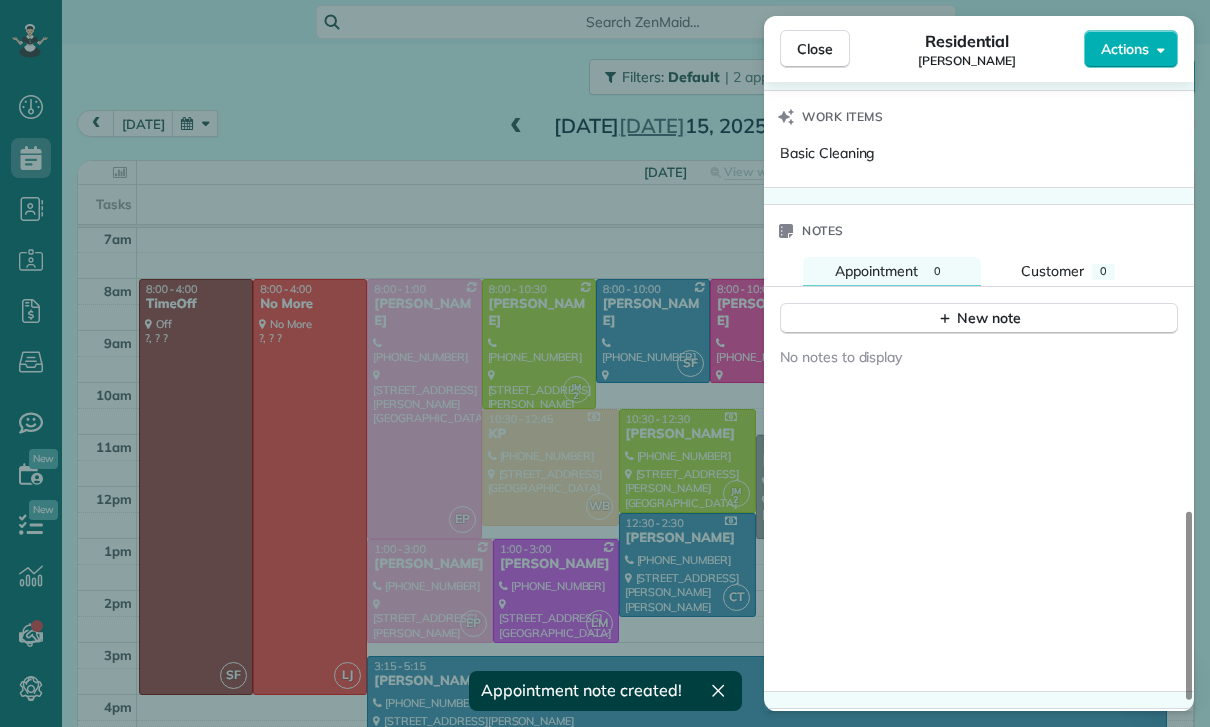 scroll, scrollTop: 1559, scrollLeft: 0, axis: vertical 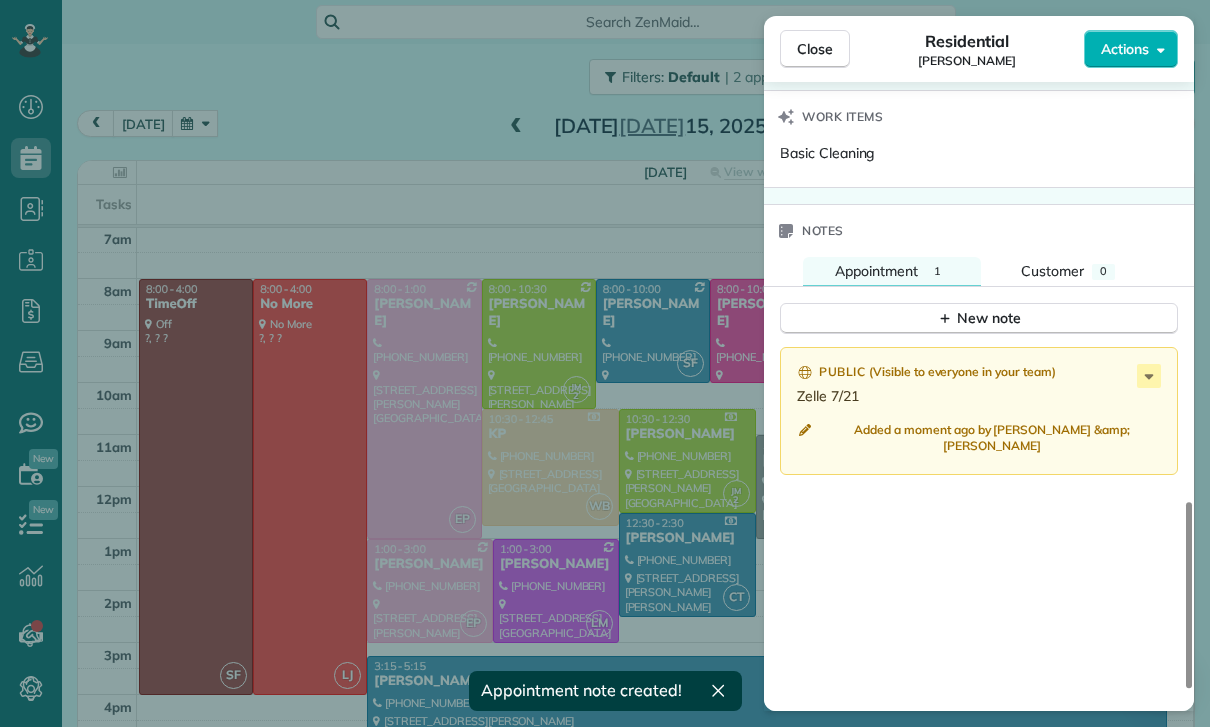 click on "Close Residential Marie Kuehne Actions Status Confirmed Marie Kuehne · Open profile Mobile (646) 467-4268 Copy No email on record Add email View Details Residential Tuesday, July 15, 2025 ( last week ) 8:00 AM 1:00 PM 5 hours and 0 minutes Repeats weekly Edit recurring service Previous (Jul 08) Next (Jul 22) 4257 Beeman Avenue Studio City CA 91604 Service was not rated yet Cleaners Time in and out Assign Invite Team Laritza Cleaners Esmeralda   Parra 8:00 AM 1:00 PM Checklist Try Now Keep this appointment up to your standards. Stay on top of every detail, keep your cleaners organised, and your client happy. Assign a checklist Watch a 5 min demo Billing Billing actions Price $290.00 Overcharge $0.00 Discount $0.00 Coupon discount - Primary tax - Secondary tax - Total appointment price $290.00 Tips collected New feature! $0.00 Paid Total including tip $290.00 Get paid online in no-time! Send an invoice and reward your cleaners with tips Charge customer credit card Appointment custom fields Key # - Work items" at bounding box center (605, 363) 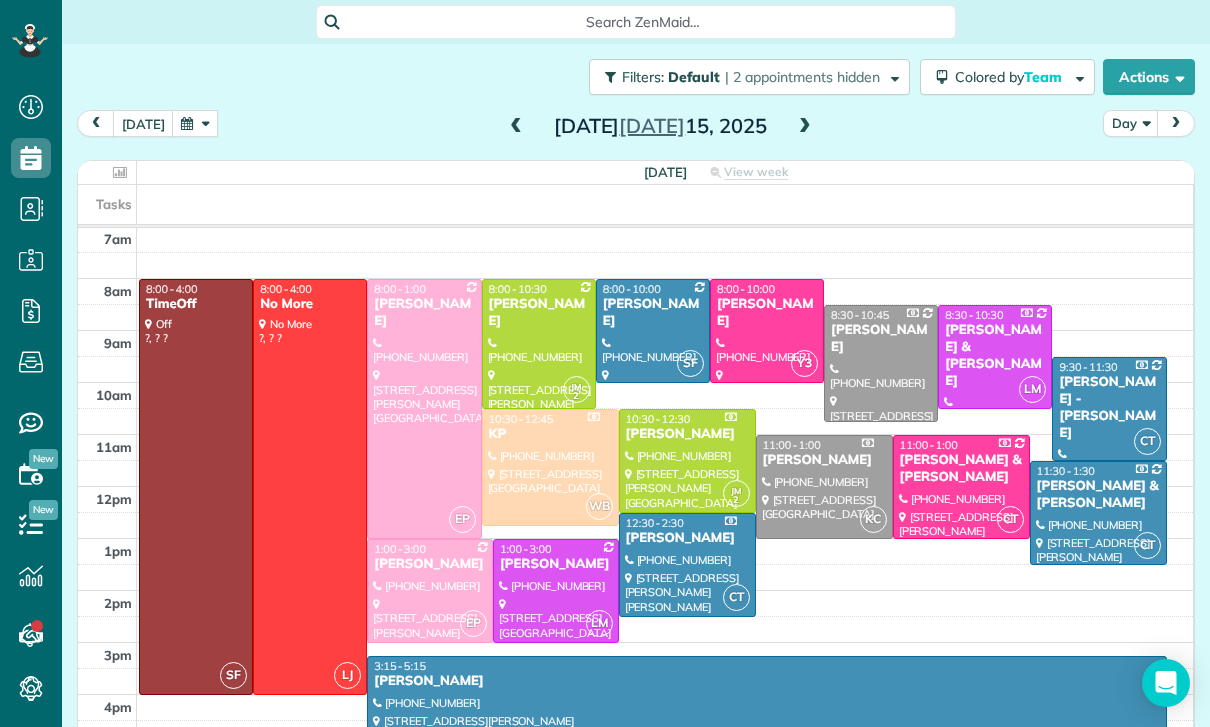 click at bounding box center (195, 123) 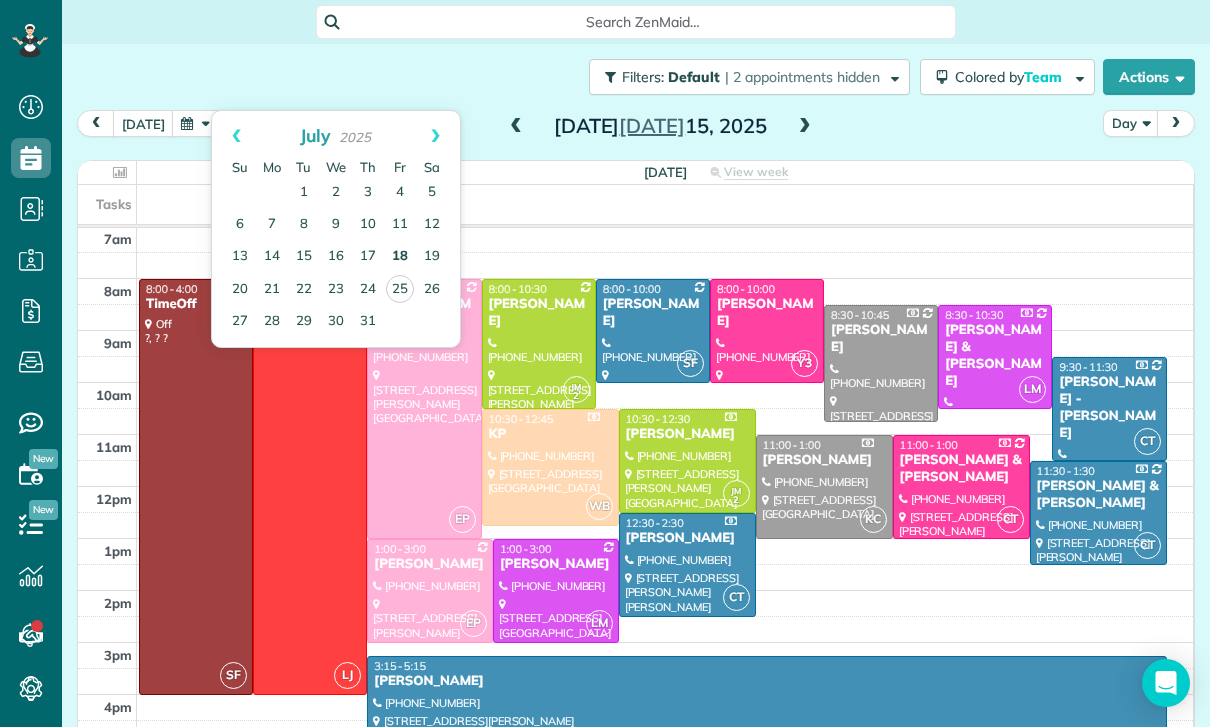 click on "18" at bounding box center (400, 257) 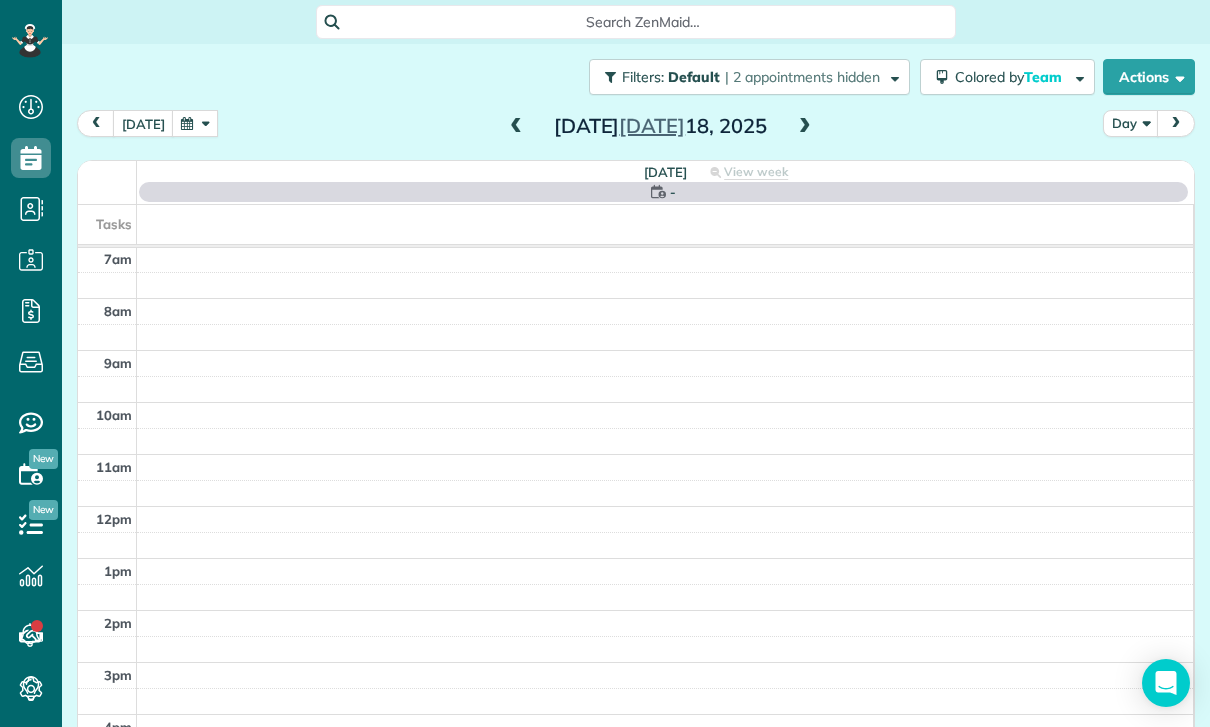 scroll, scrollTop: 157, scrollLeft: 0, axis: vertical 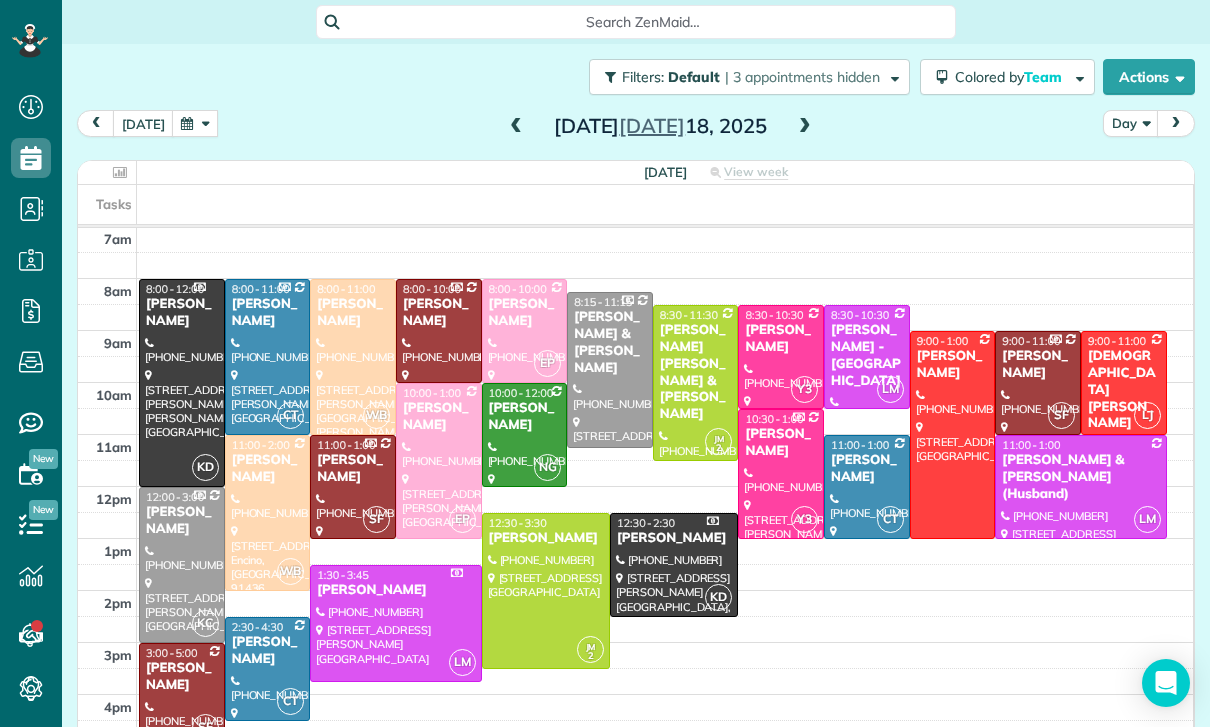 click at bounding box center [439, 461] 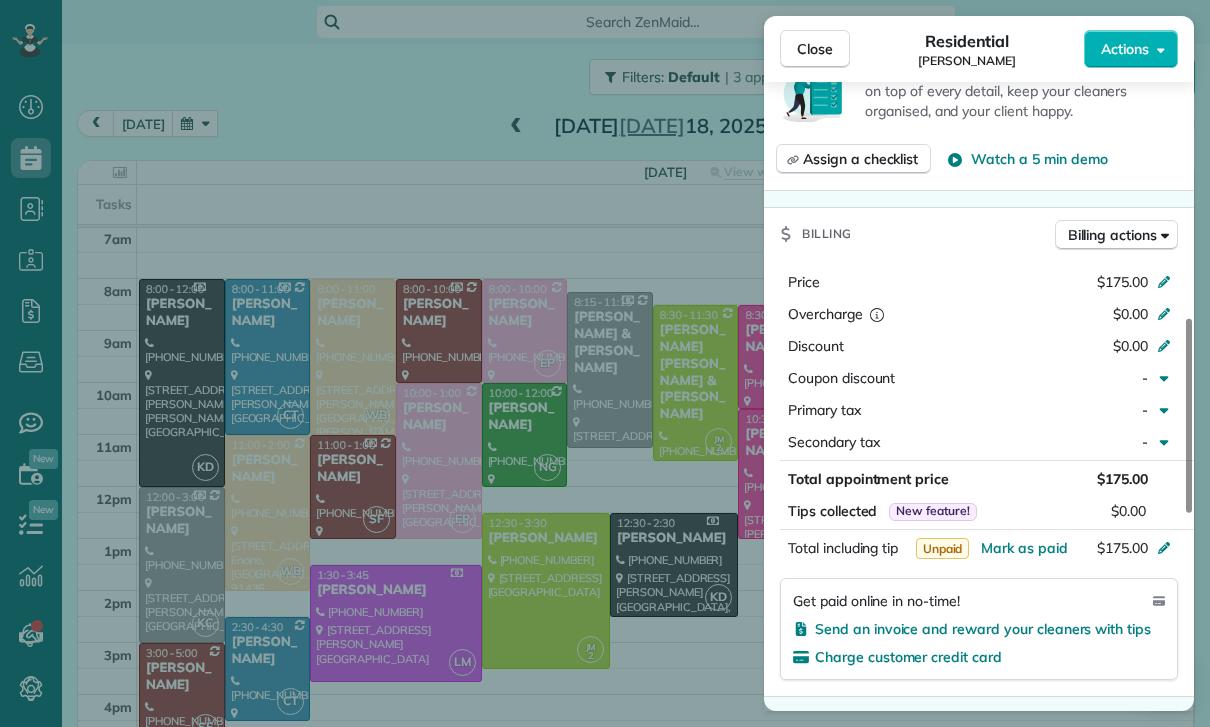 scroll, scrollTop: 882, scrollLeft: 0, axis: vertical 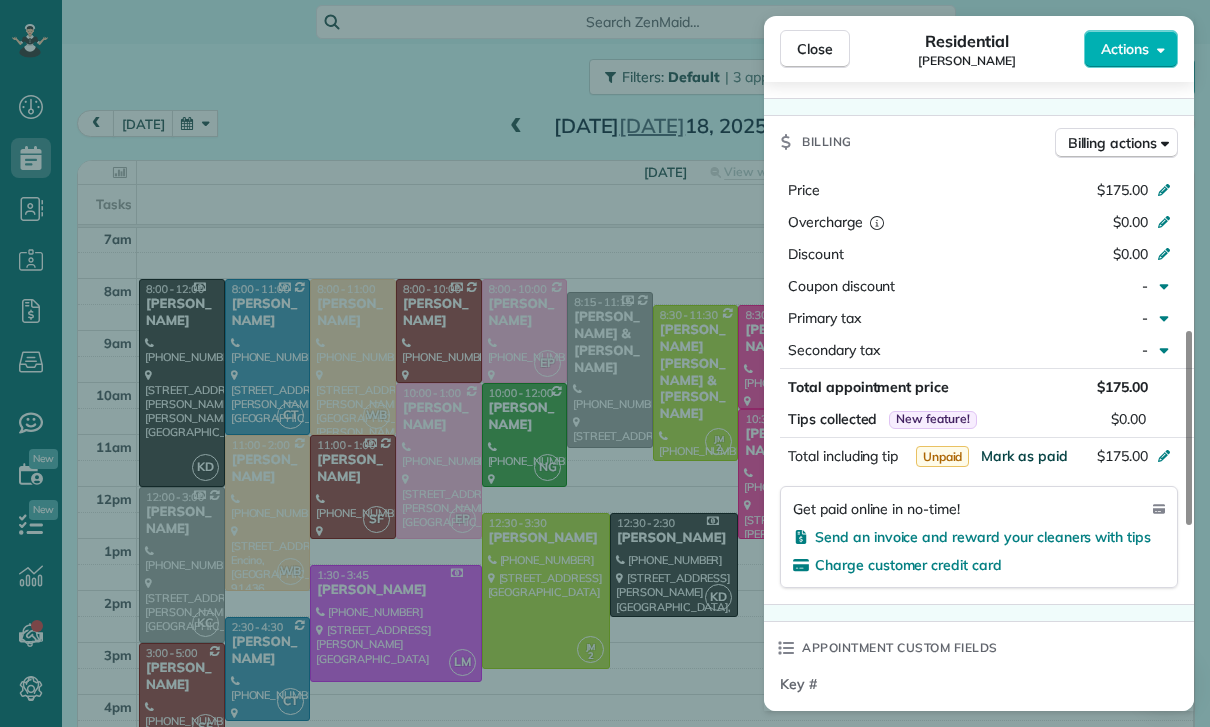 click on "Mark as paid" at bounding box center (1024, 456) 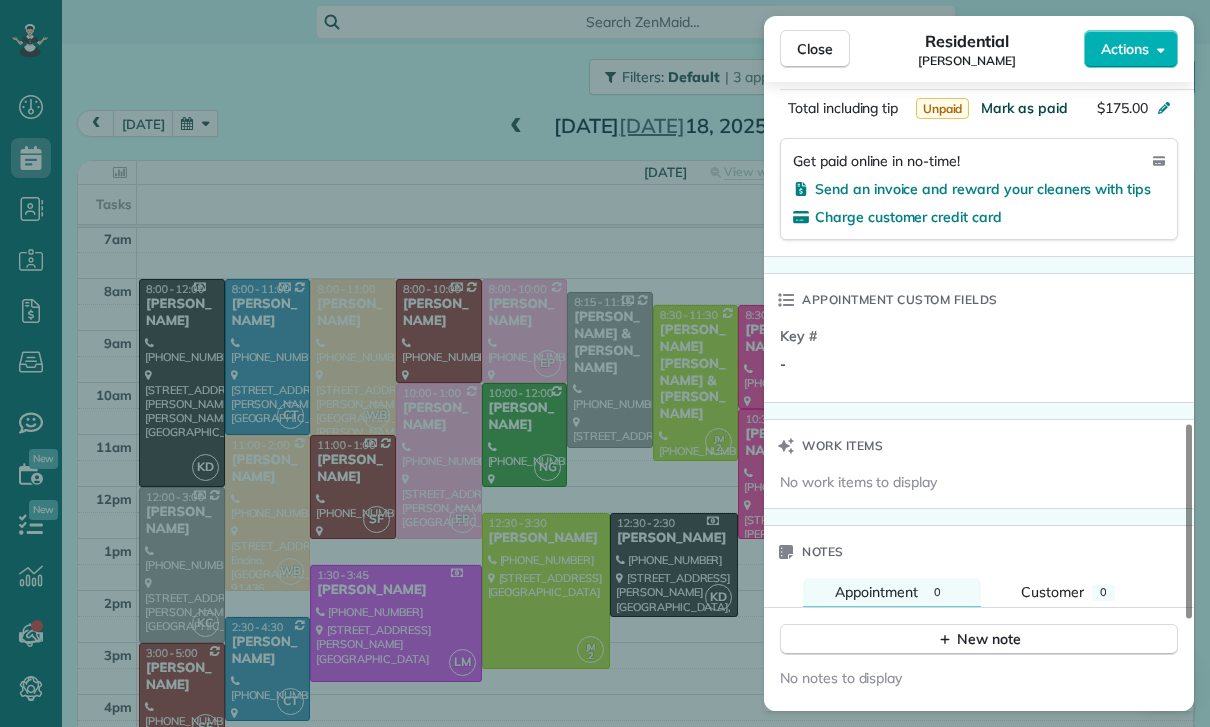 scroll, scrollTop: 1245, scrollLeft: 0, axis: vertical 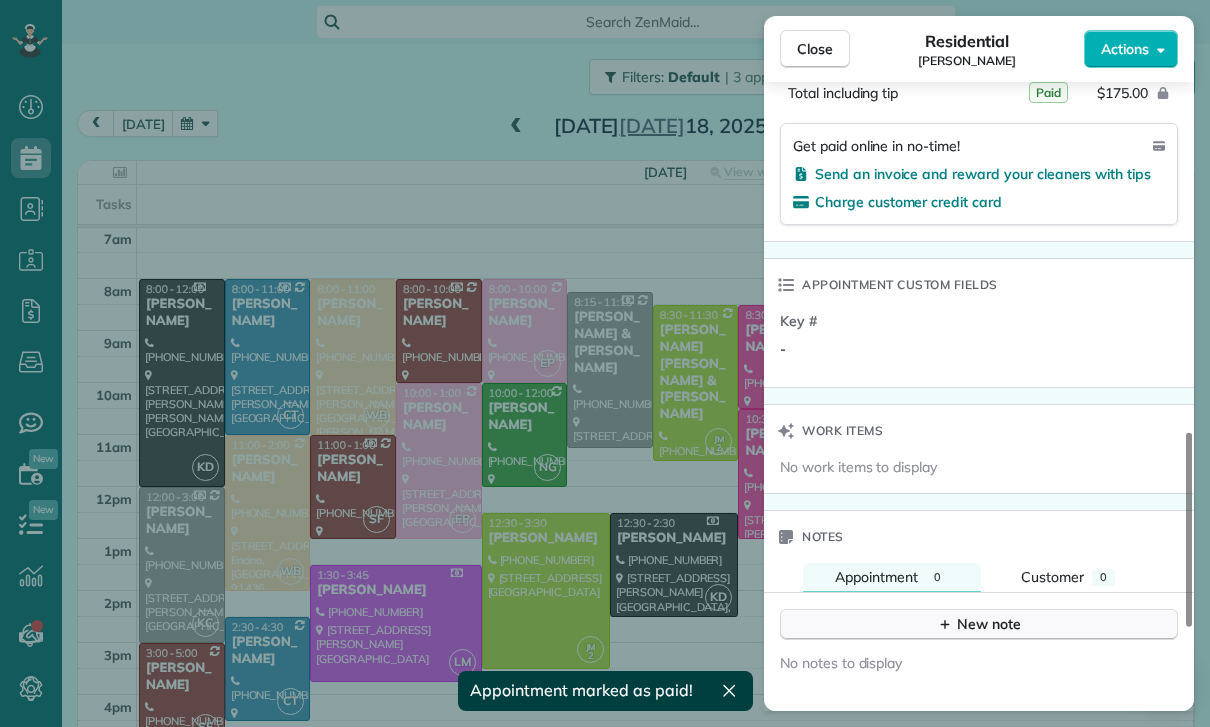 click on "New note" at bounding box center [979, 624] 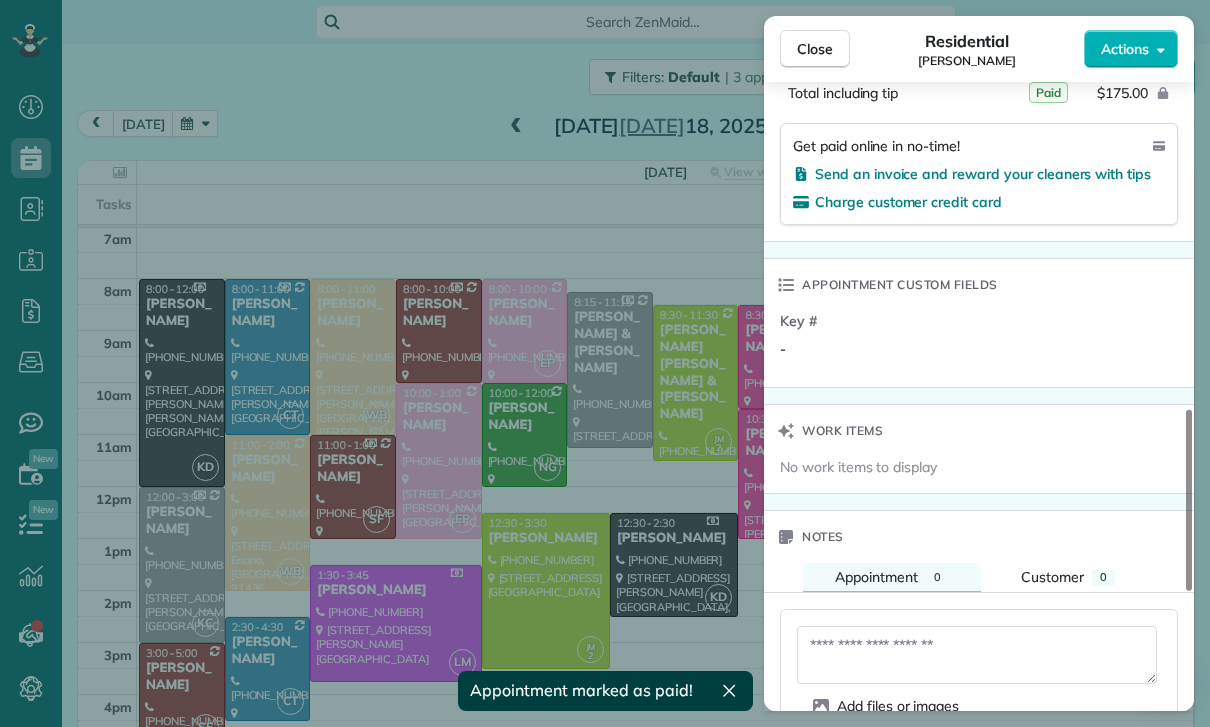 click at bounding box center [977, 655] 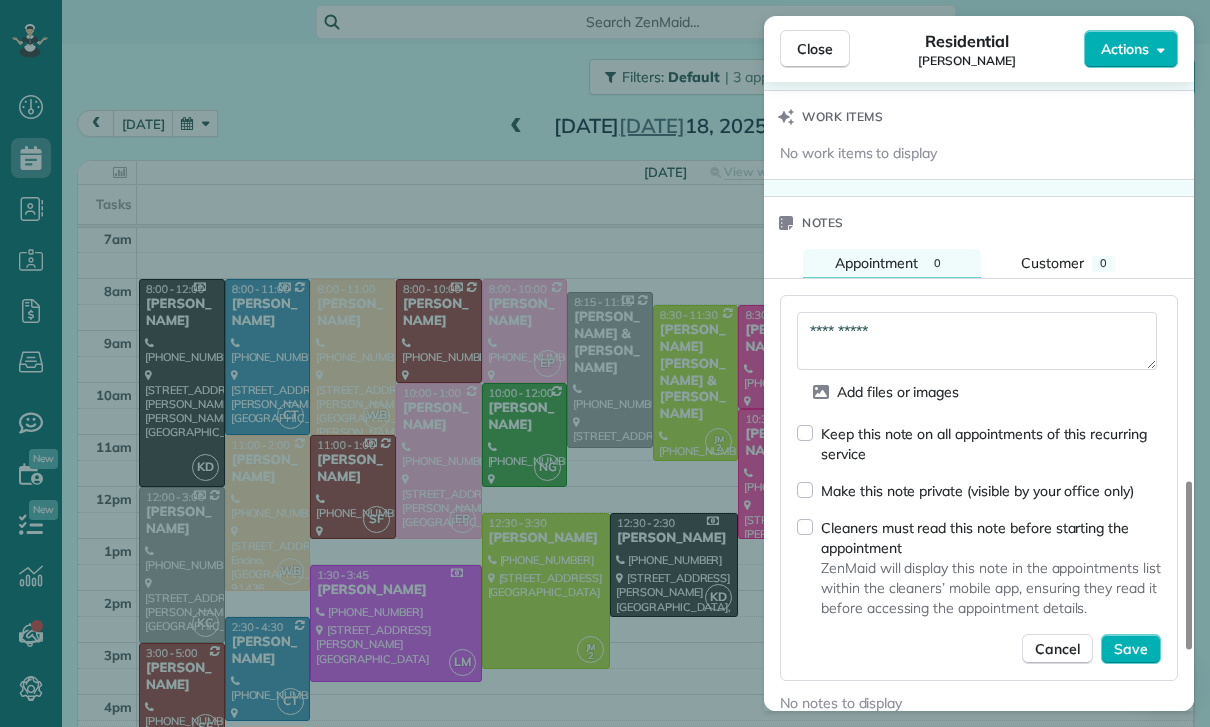 scroll, scrollTop: 1679, scrollLeft: 0, axis: vertical 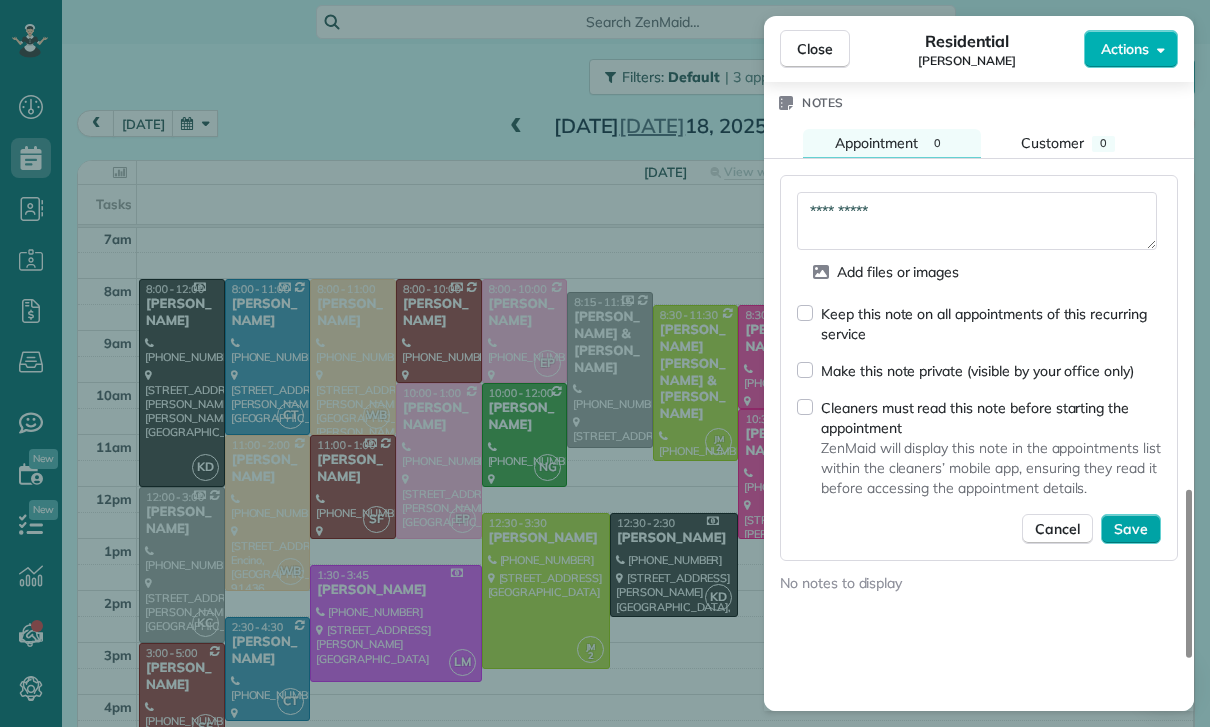 type on "**********" 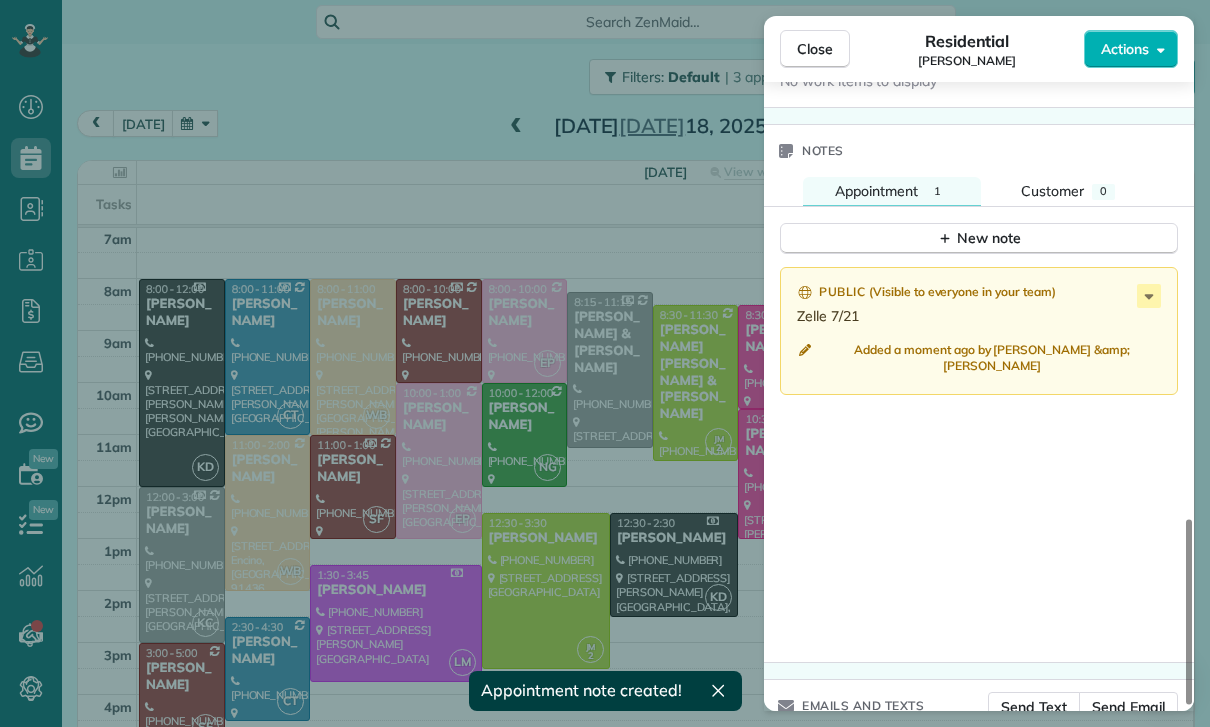 scroll, scrollTop: 1628, scrollLeft: 0, axis: vertical 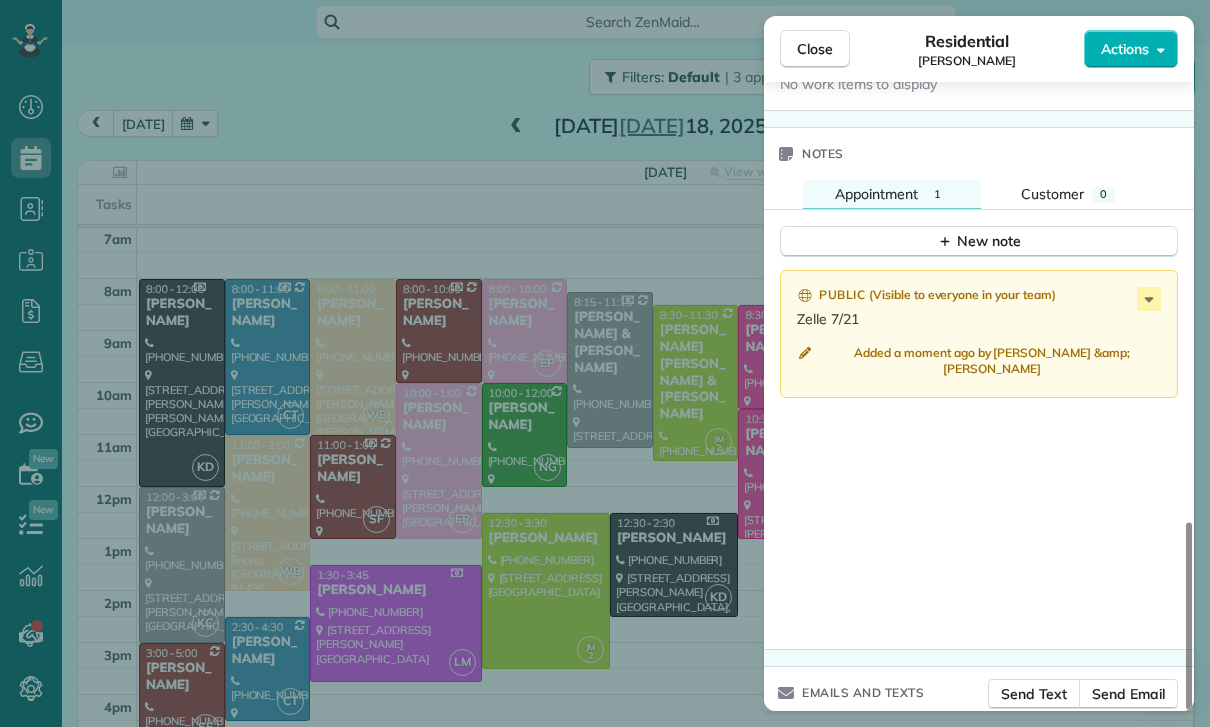 click on "Close Residential Marie Kuehne Actions Status Confirmed Marie Kuehne · Open profile Mobile (646) 467-4268 Copy No email on record Add email View Details Residential Friday, July 18, 2025 ( last week ) 10:00 AM 1:00 PM 3 hours and 0 minutes Repeats weekly Edit recurring service Previous (Jul 11) Next (Jul 25) 4257 Beeman Avenue Studio City CA 91604 Service was not rated yet Cleaners Time in and out Assign Invite Team Laritza Cleaners Esmeralda   Parra 10:00 AM 1:00 PM Checklist Try Now Keep this appointment up to your standards. Stay on top of every detail, keep your cleaners organised, and your client happy. Assign a checklist Watch a 5 min demo Billing Billing actions Price $175.00 Overcharge $0.00 Discount $0.00 Coupon discount - Primary tax - Secondary tax - Total appointment price $175.00 Tips collected New feature! $0.00 Paid Total including tip $175.00 Get paid online in no-time! Send an invoice and reward your cleaners with tips Charge customer credit card Appointment custom fields Key # - Work items" at bounding box center (605, 363) 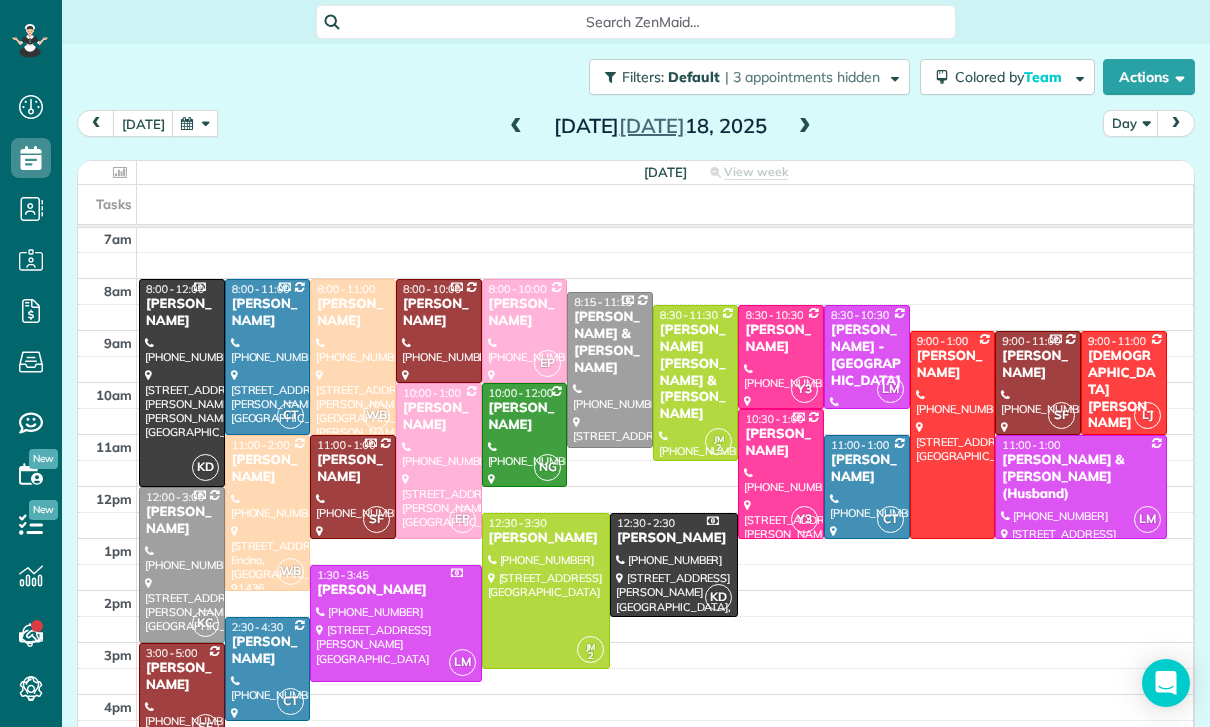 click on "Filters:   Default
|  3 appointments hidden
Colored by  Team
Color by Cleaner
Color by Team
Color by Status
Color by Recurrence
Color by Paid/Unpaid
Filters  Default
Schedule Changes
Actions
Create Appointment
Create Task
Clock In/Out
Send Work Orders
Print Route Sheets
Today's Emails/Texts
View Metrics" at bounding box center (636, 77) 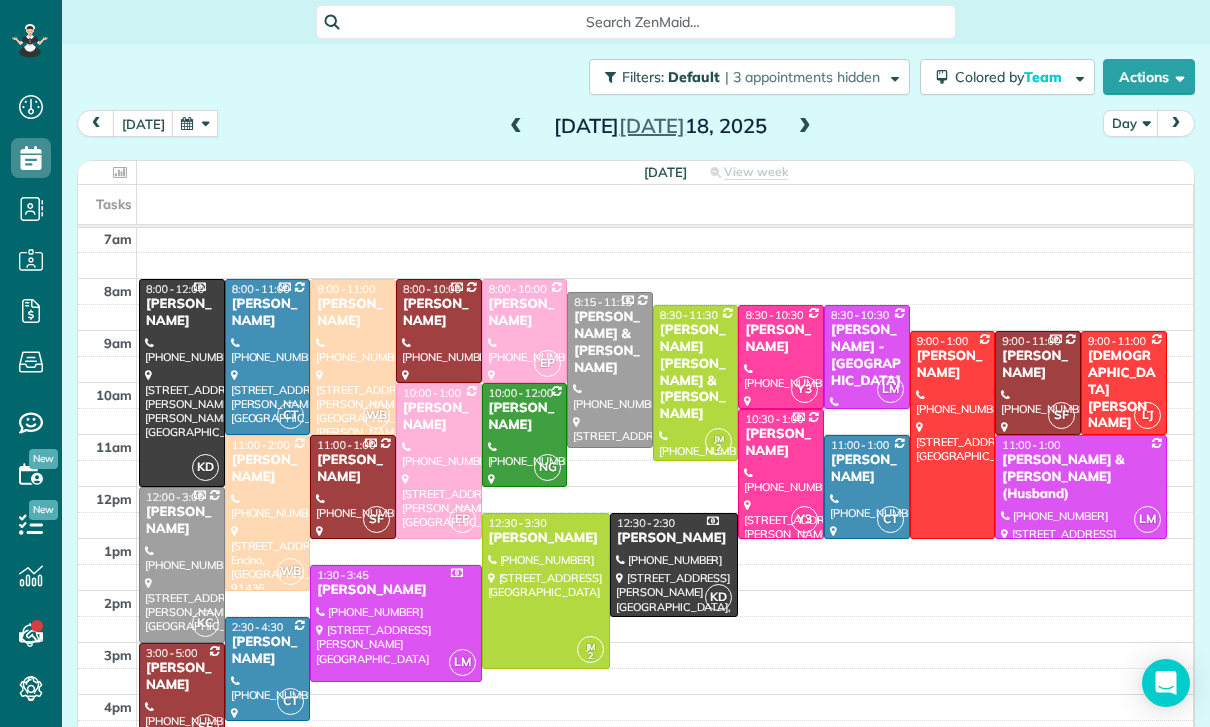click at bounding box center (195, 123) 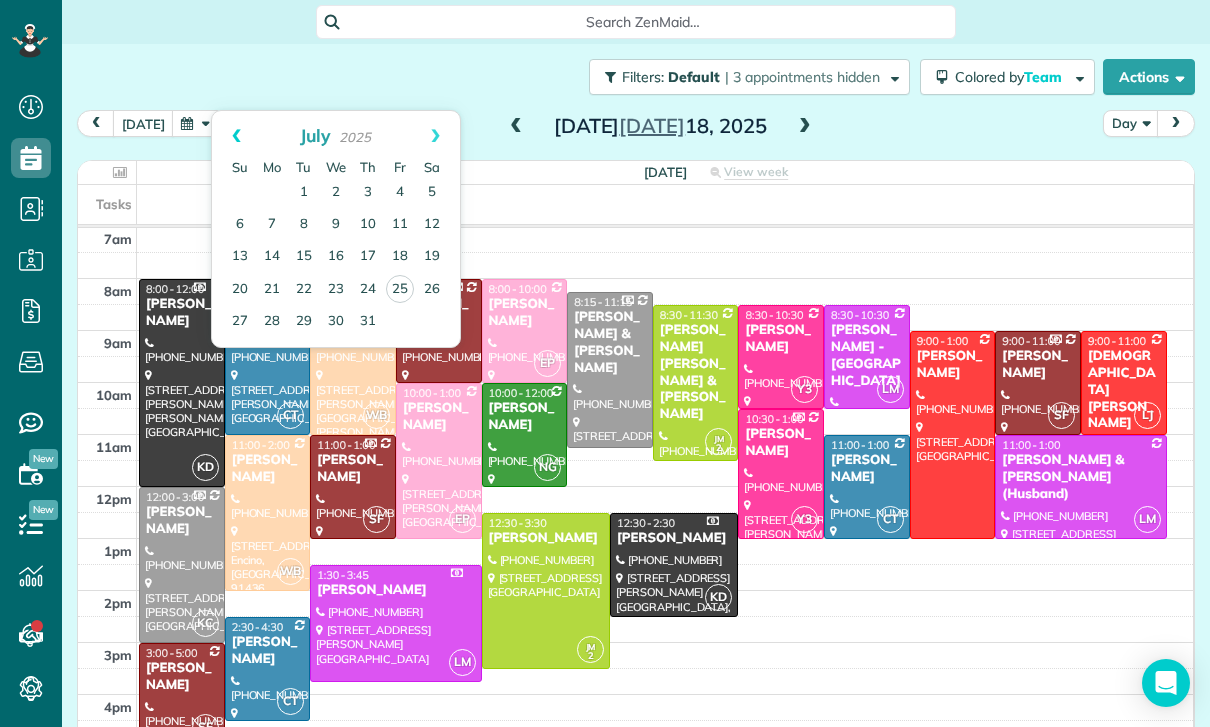 click on "Prev" at bounding box center [236, 136] 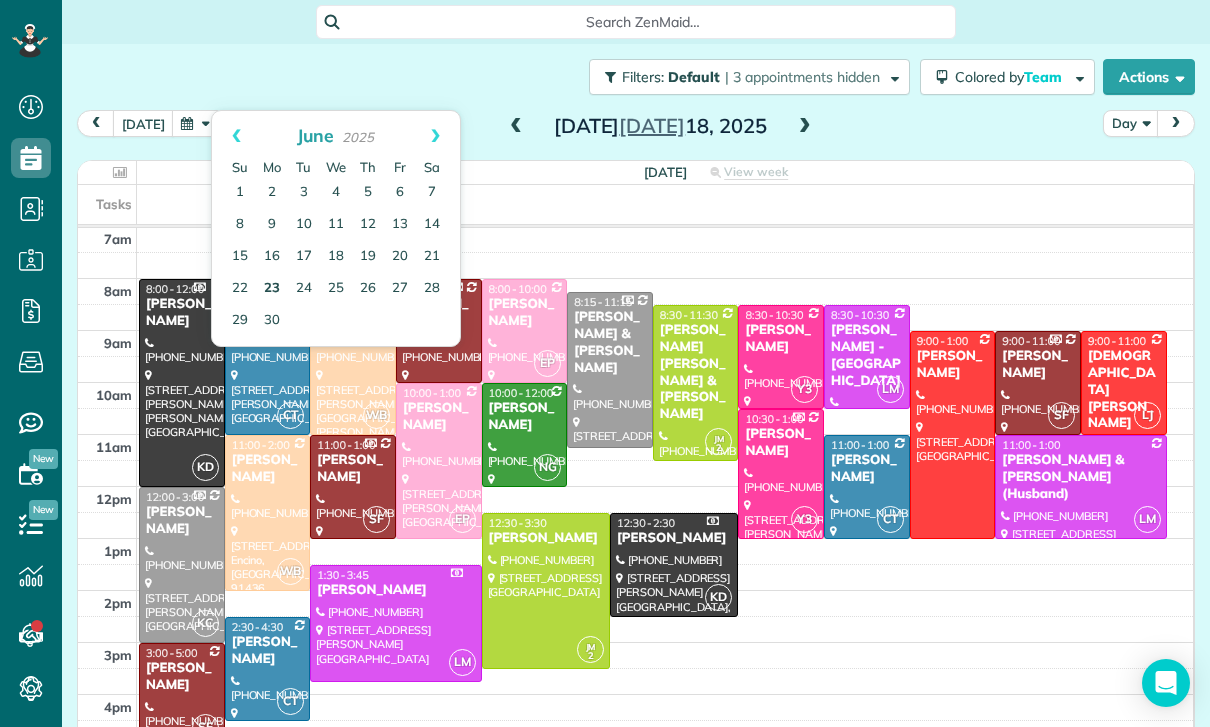 click on "23" at bounding box center [272, 289] 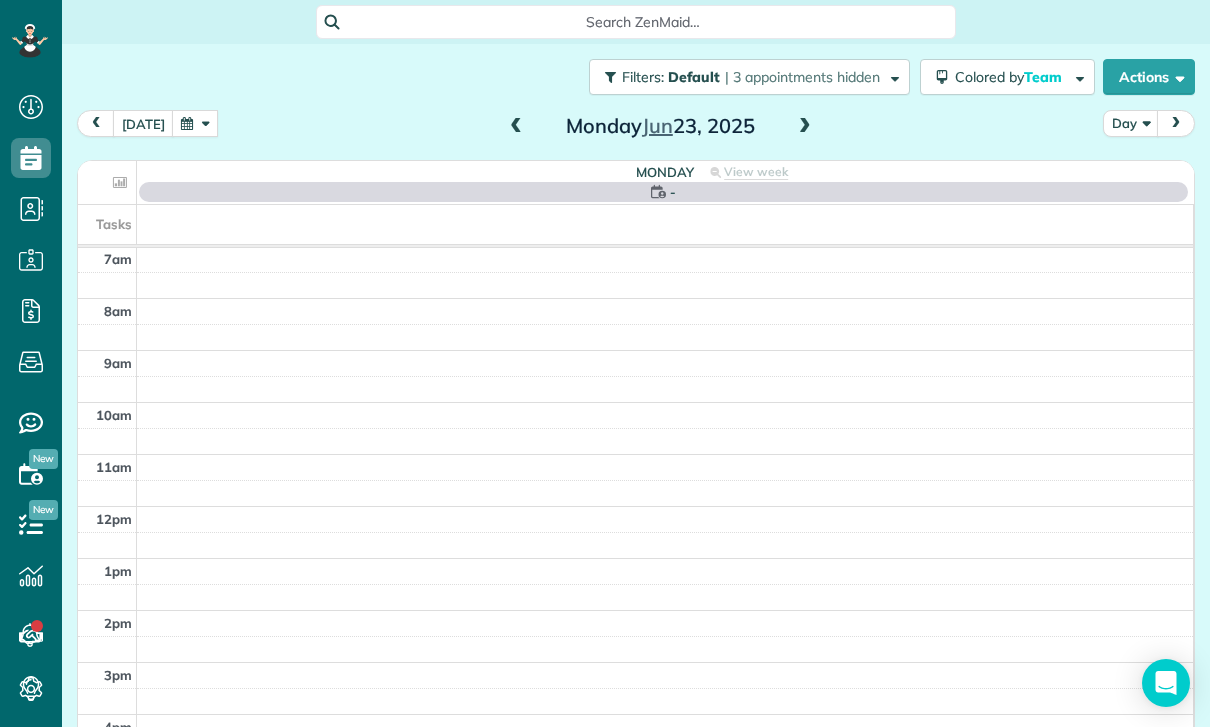 scroll, scrollTop: 157, scrollLeft: 0, axis: vertical 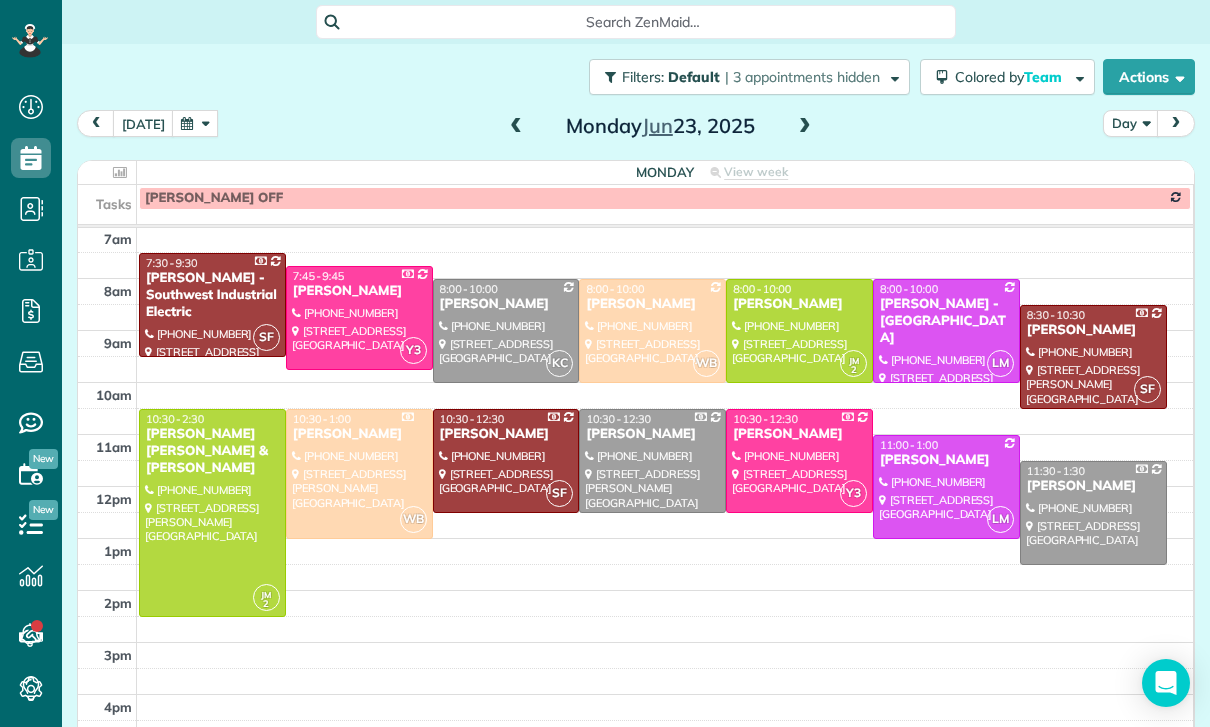 click at bounding box center (799, 331) 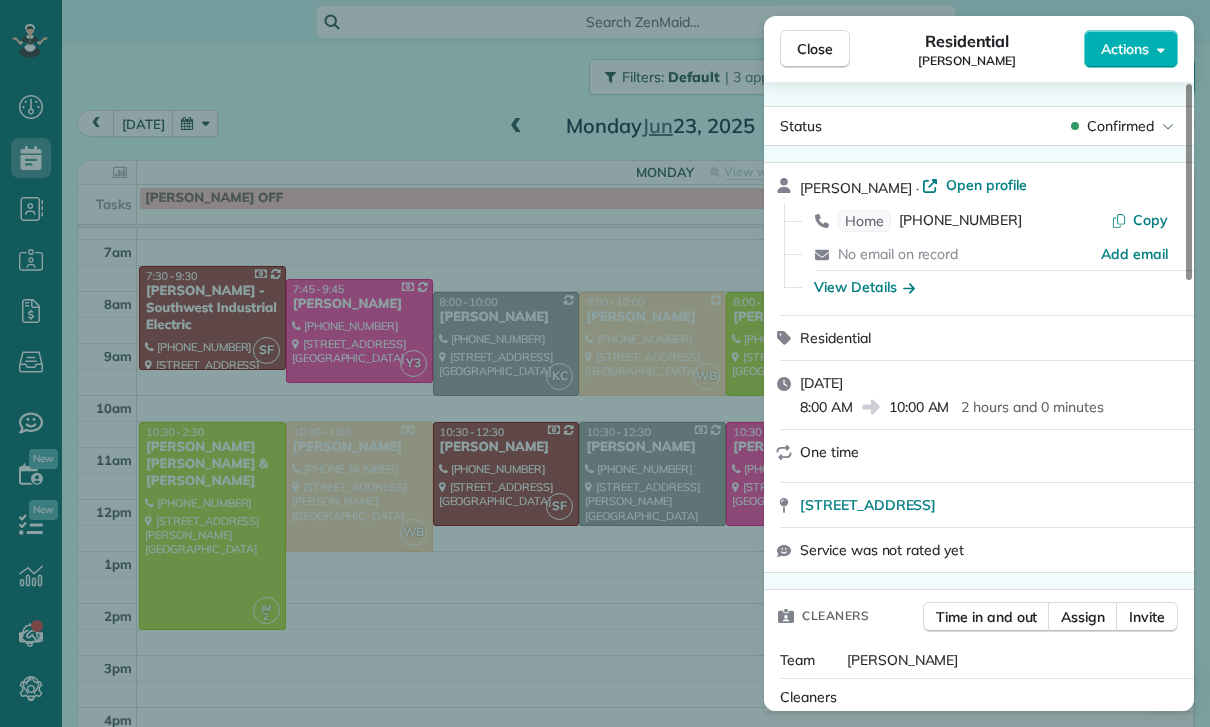 scroll, scrollTop: 157, scrollLeft: 0, axis: vertical 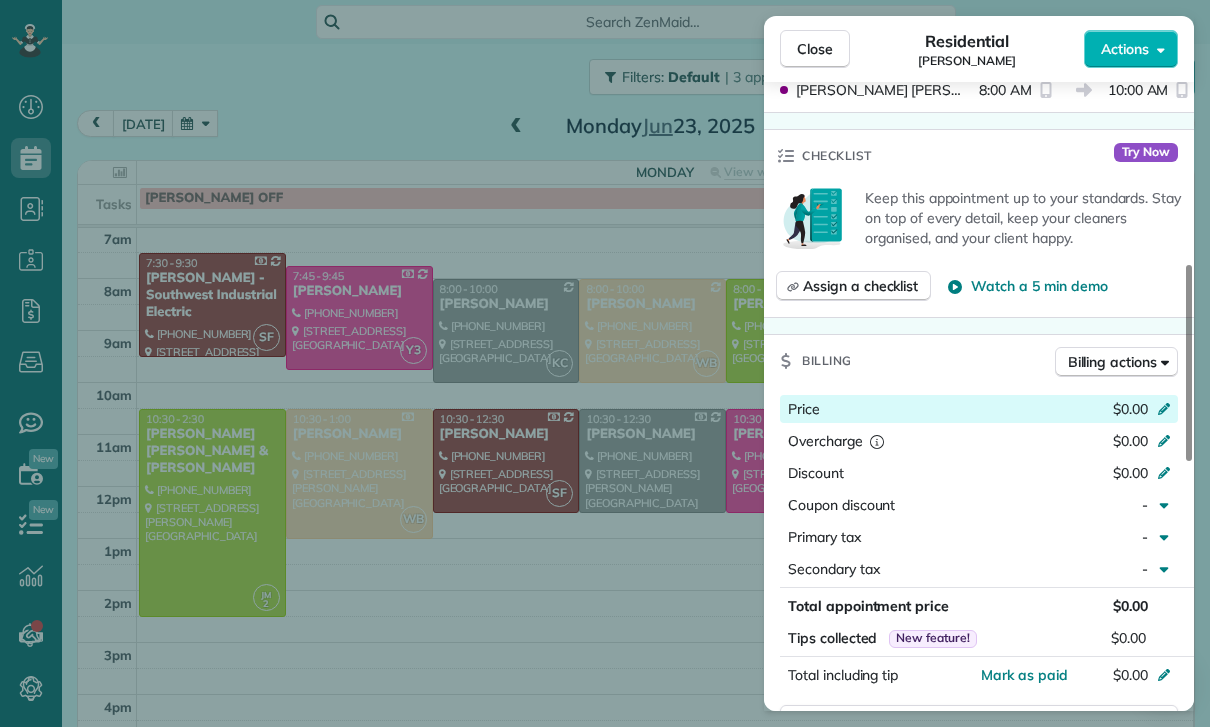 click 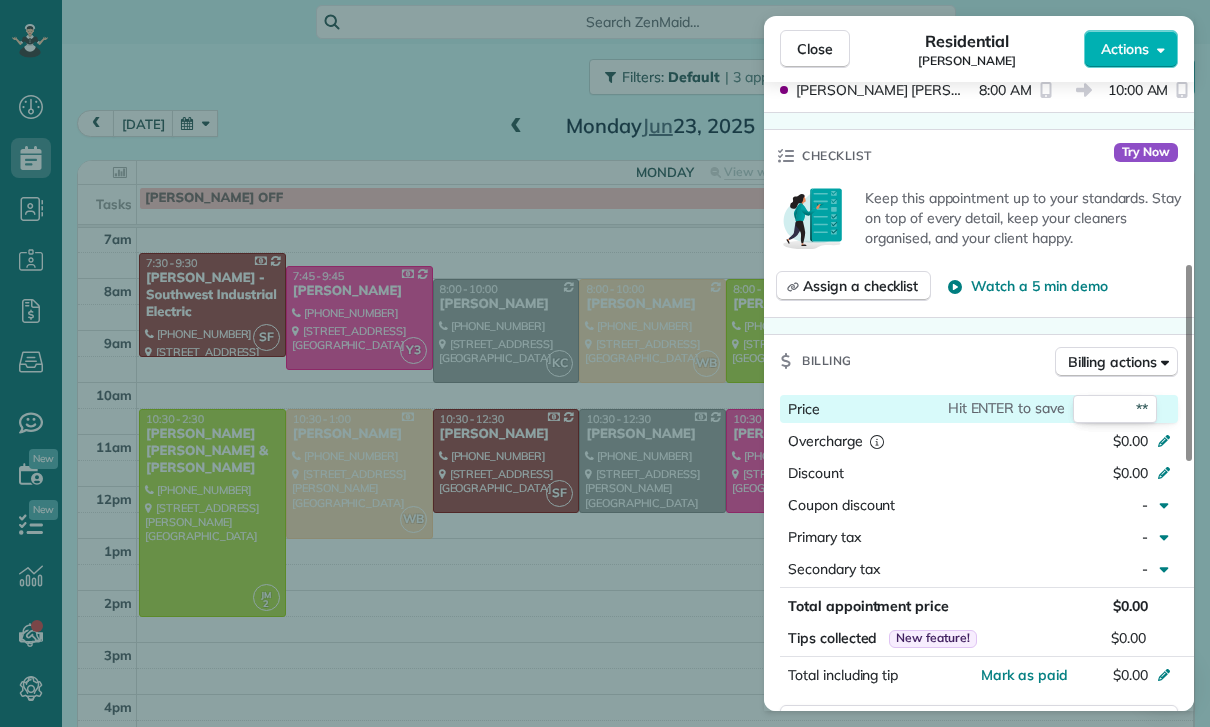 type on "***" 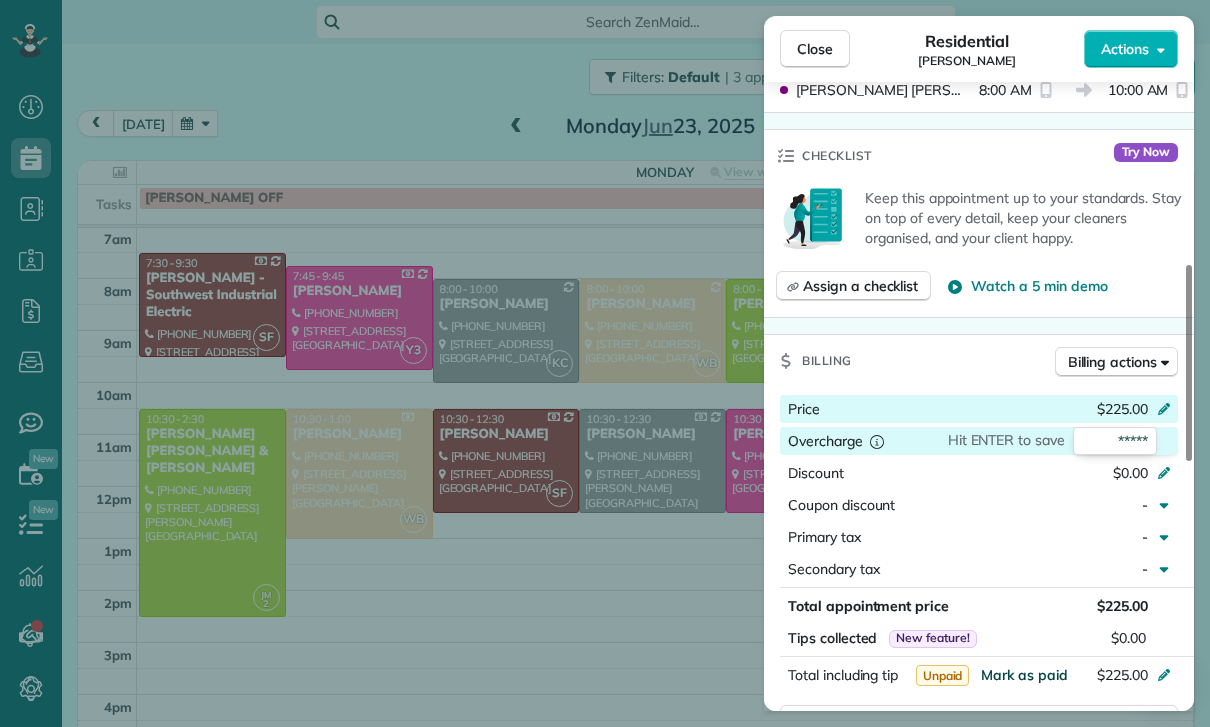 click on "Mark as paid" at bounding box center [1024, 675] 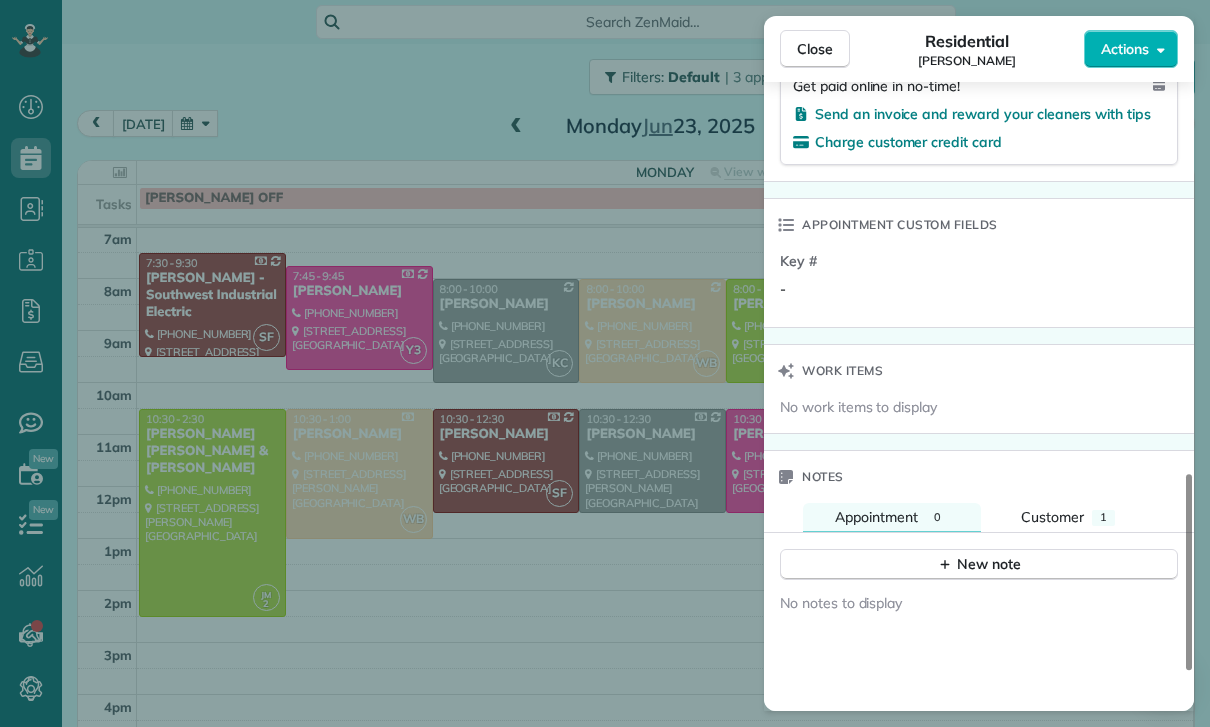 scroll, scrollTop: 1469, scrollLeft: 0, axis: vertical 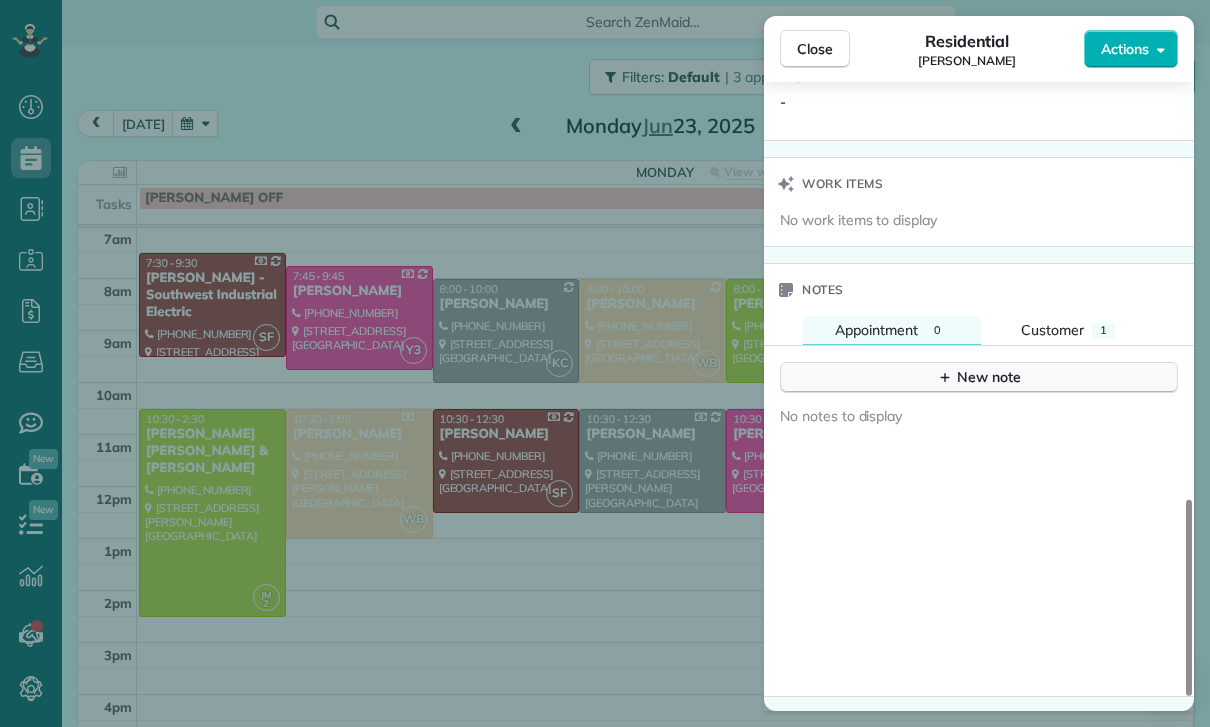 click on "New note" at bounding box center [979, 377] 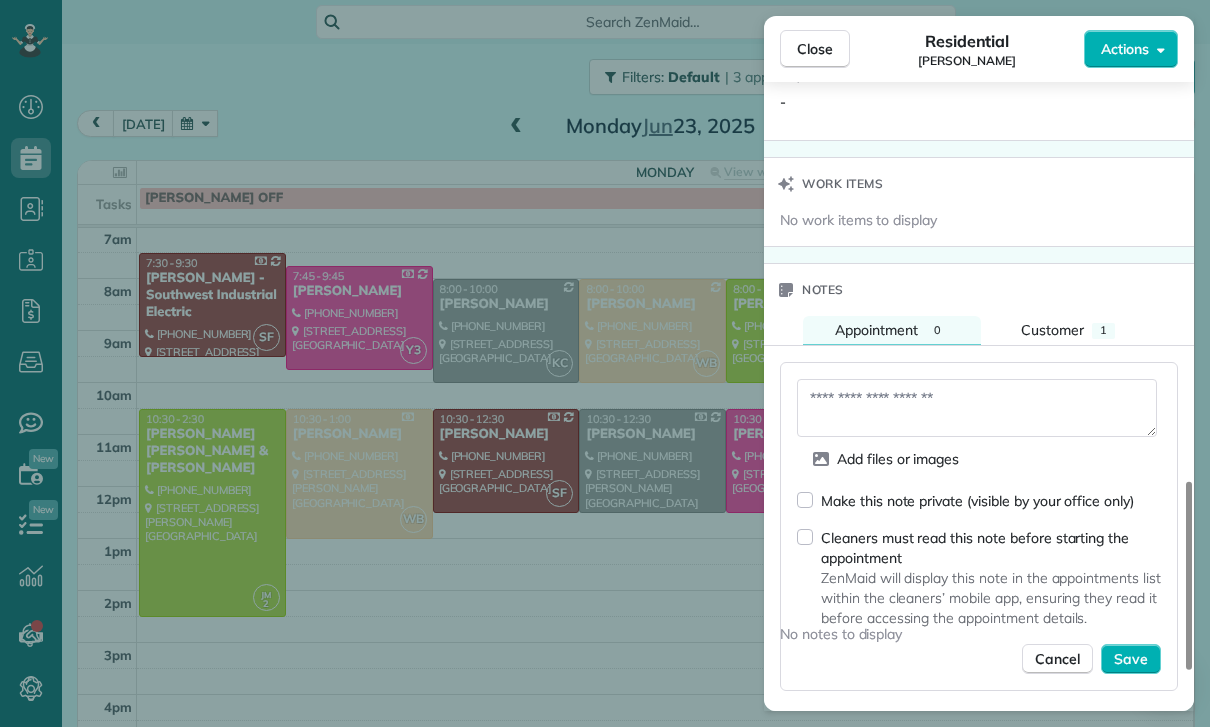 click at bounding box center (977, 408) 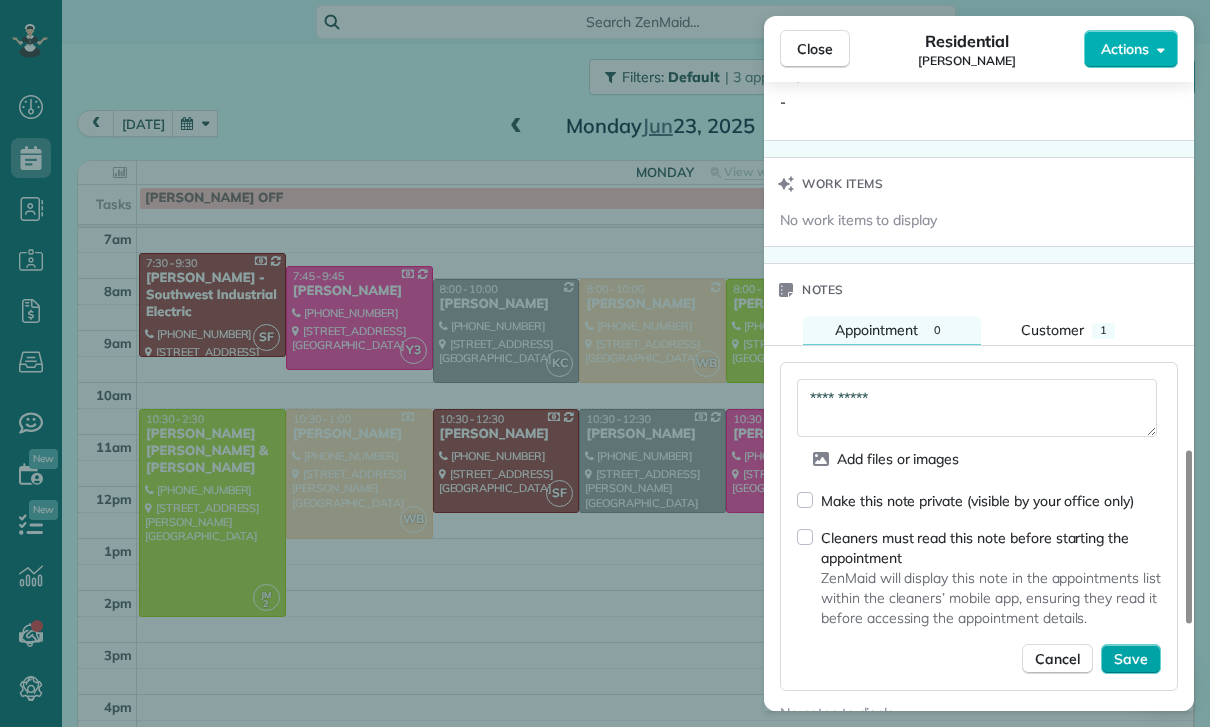 type on "**********" 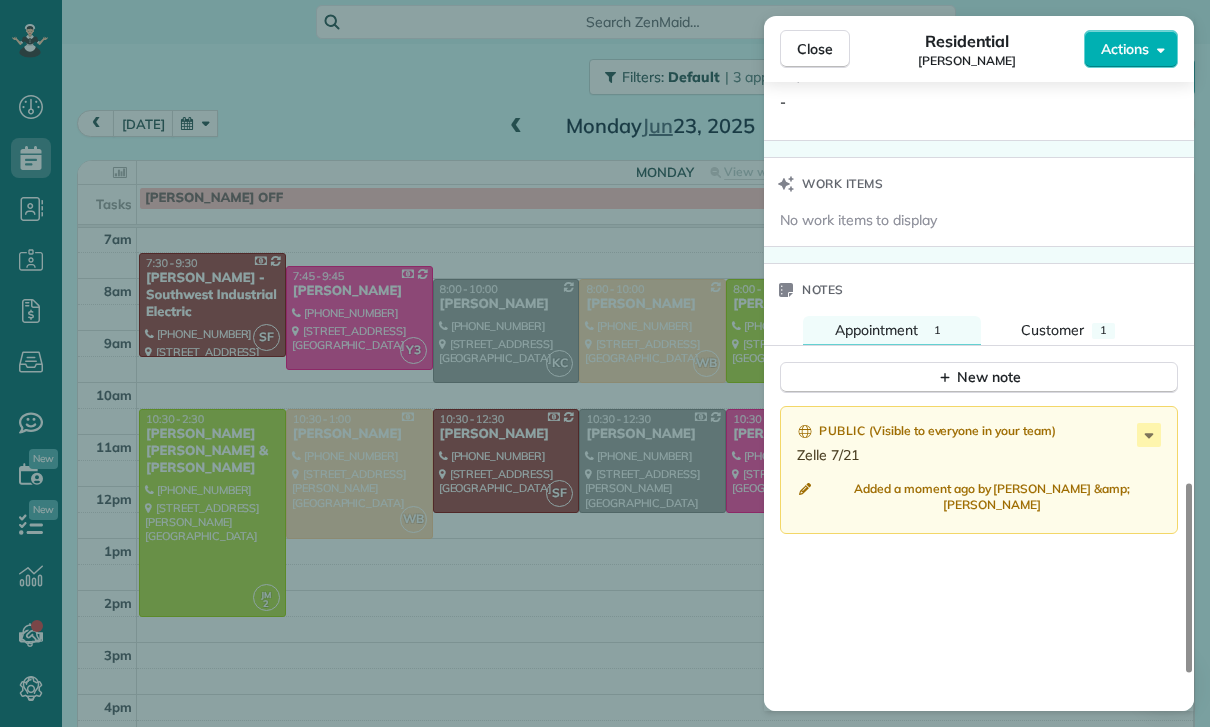 click on "Close Residential Desiree Gemigniani Actions Status Confirmed Desiree Gemigniani · Open profile Home (818) 636-3948 Copy No email on record Add email View Details Residential Monday, June 23, 2025 8:00 AM 10:00 AM 2 hours and 0 minutes One time 1816 Hillcrest Avenue Glendale CA 91202 Service was not rated yet Cleaners Time in and out Assign Invite Team Jacqueline Cleaners Johanna   Martinez 8:00 AM 10:00 AM Checklist Try Now Keep this appointment up to your standards. Stay on top of every detail, keep your cleaners organised, and your client happy. Assign a checklist Watch a 5 min demo Billing Billing actions Price $225.00 Overcharge $0.00 Discount $0.00 Coupon discount - Primary tax - Secondary tax - Total appointment price $225.00 Tips collected New feature! $0.00 Paid Total including tip $225.00 Get paid online in no-time! Send an invoice and reward your cleaners with tips Charge customer credit card Appointment custom fields Key # - Work items No work items to display Notes Appointment 1 Customer 1 ( ) (" at bounding box center [605, 363] 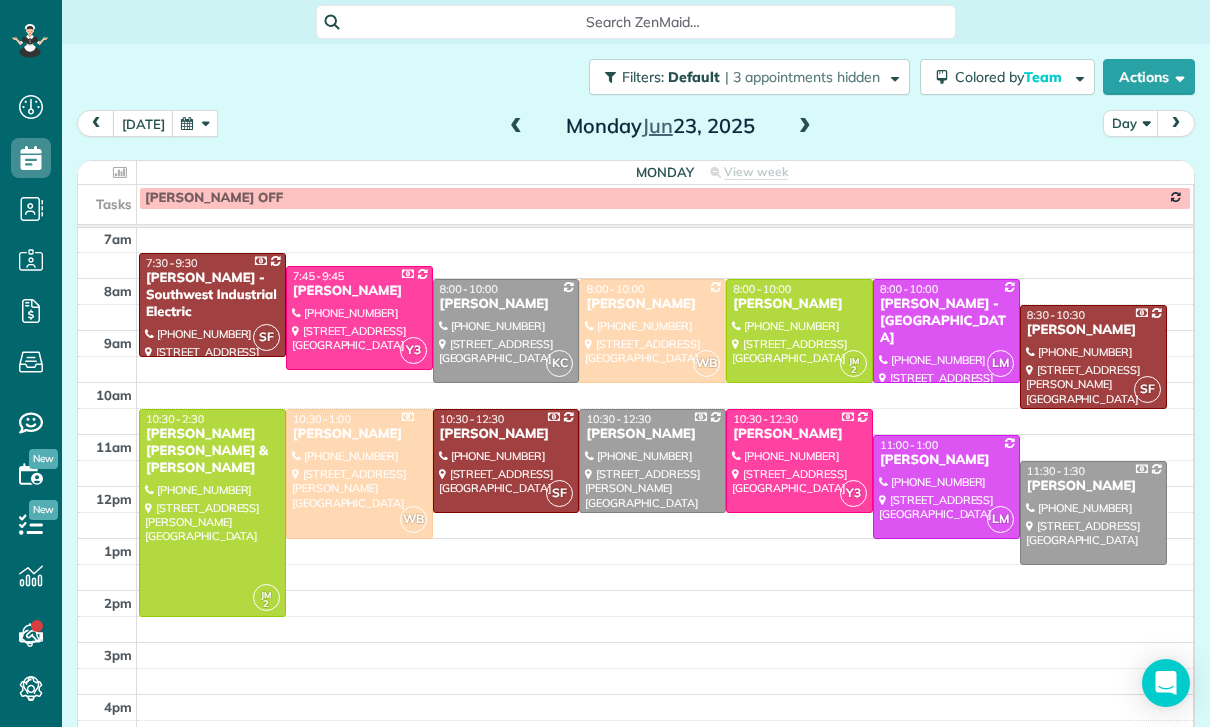 click at bounding box center (195, 123) 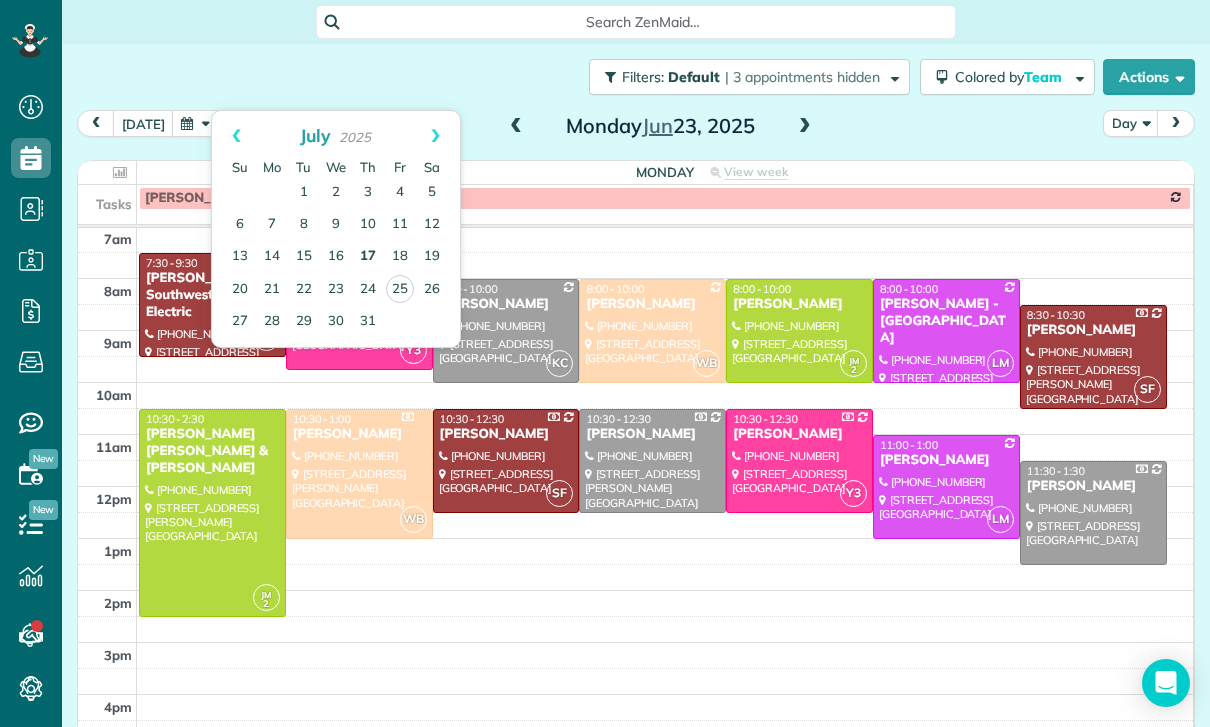 click on "17" at bounding box center (368, 257) 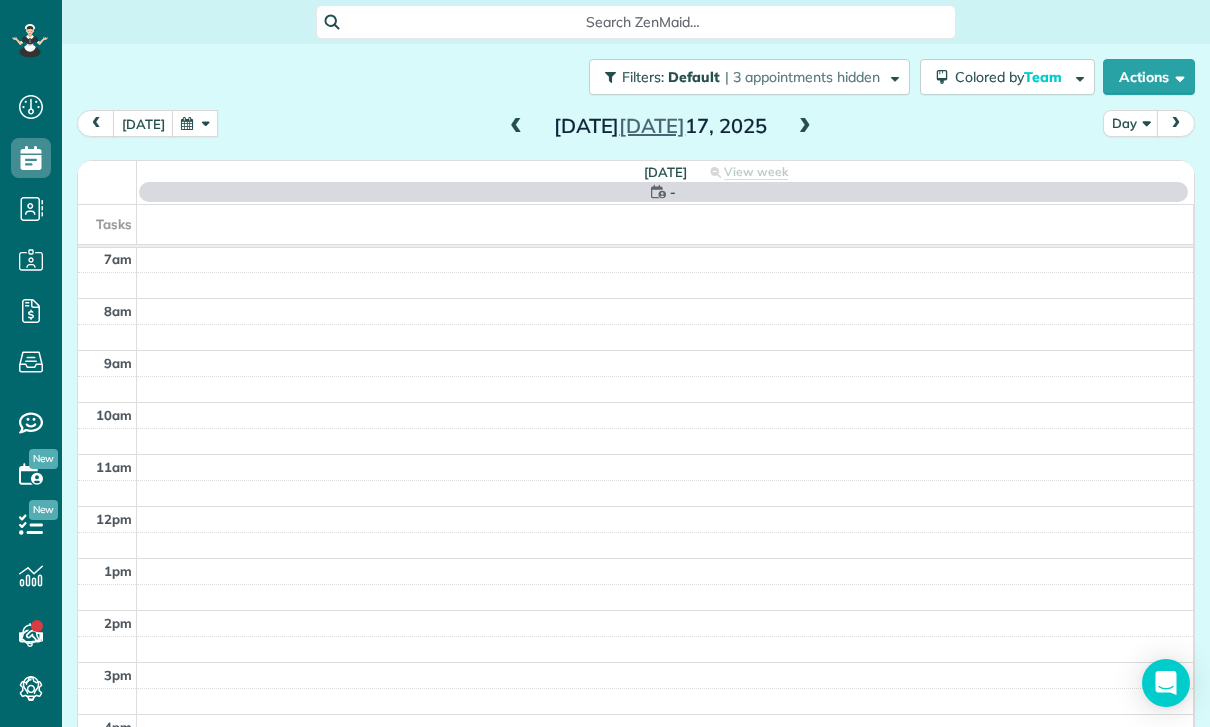 scroll, scrollTop: 157, scrollLeft: 0, axis: vertical 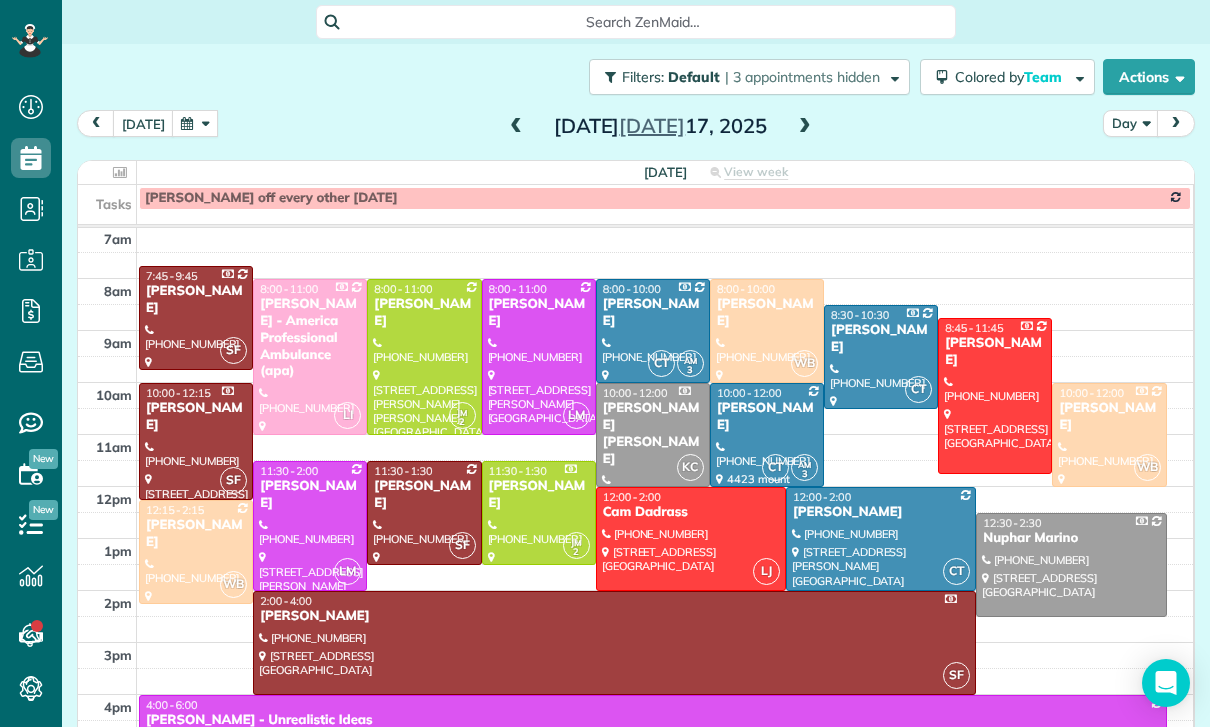 click at bounding box center (424, 357) 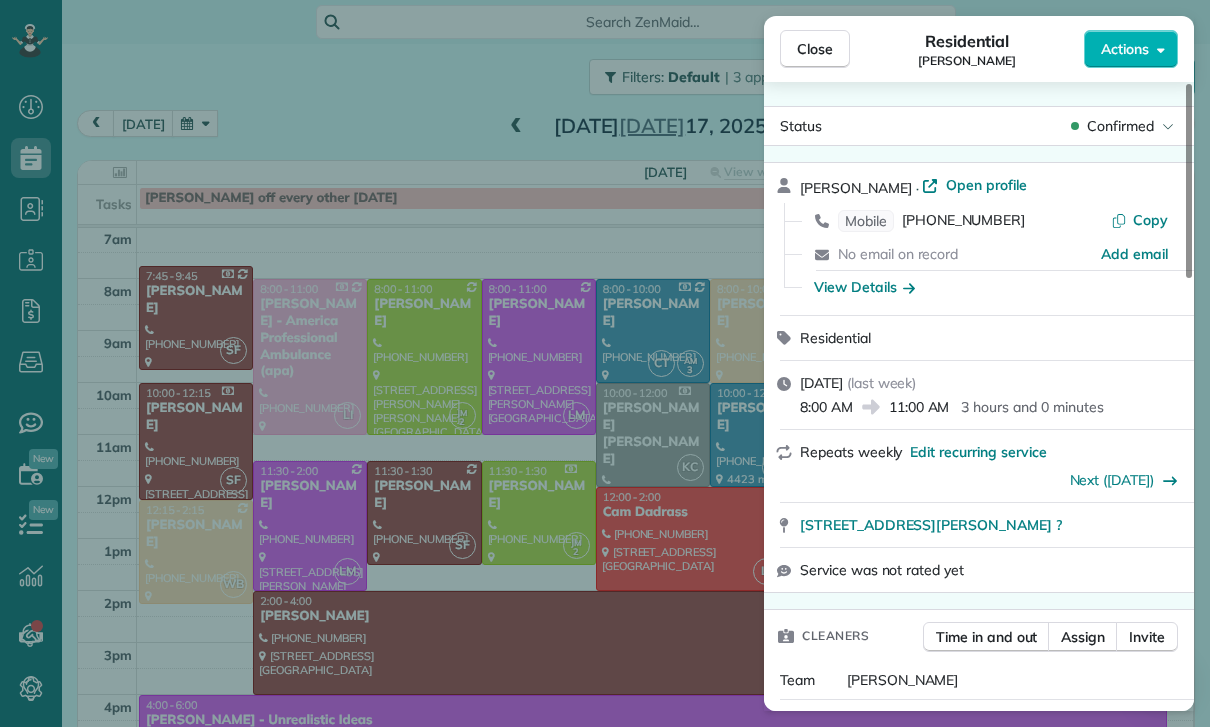 click on "Close Residential Ellen DeVine Actions Status Confirmed Ellen DeVine · Open profile Mobile (310) 710-6335 Copy No email on record Add email View Details Residential Thursday, July 17, 2025 ( last week ) 8:00 AM 11:00 AM 3 hours and 0 minutes Repeats weekly Edit recurring service Next (Jul 18) 13405 Erwin St Van Nuys CA ? Service was not rated yet Cleaners Time in and out Assign Invite Team Jacqueline Cleaners Johanna   Martinez 8:00 AM 11:00 AM Checklist Try Now Keep this appointment up to your standards. Stay on top of every detail, keep your cleaners organised, and your client happy. Assign a checklist Watch a 5 min demo Billing Billing actions Price $0.00 Overcharge $0.00 Discount $0.00 Coupon discount - Primary tax - Secondary tax - Total appointment price $0.00 Tips collected New feature! $0.00 Mark as paid Total including tip $0.00 Get paid online in no-time! Send an invoice and reward your cleaners with tips Charge customer credit card Appointment custom fields Key # - Work items Notes Appointment 0 0" at bounding box center (605, 363) 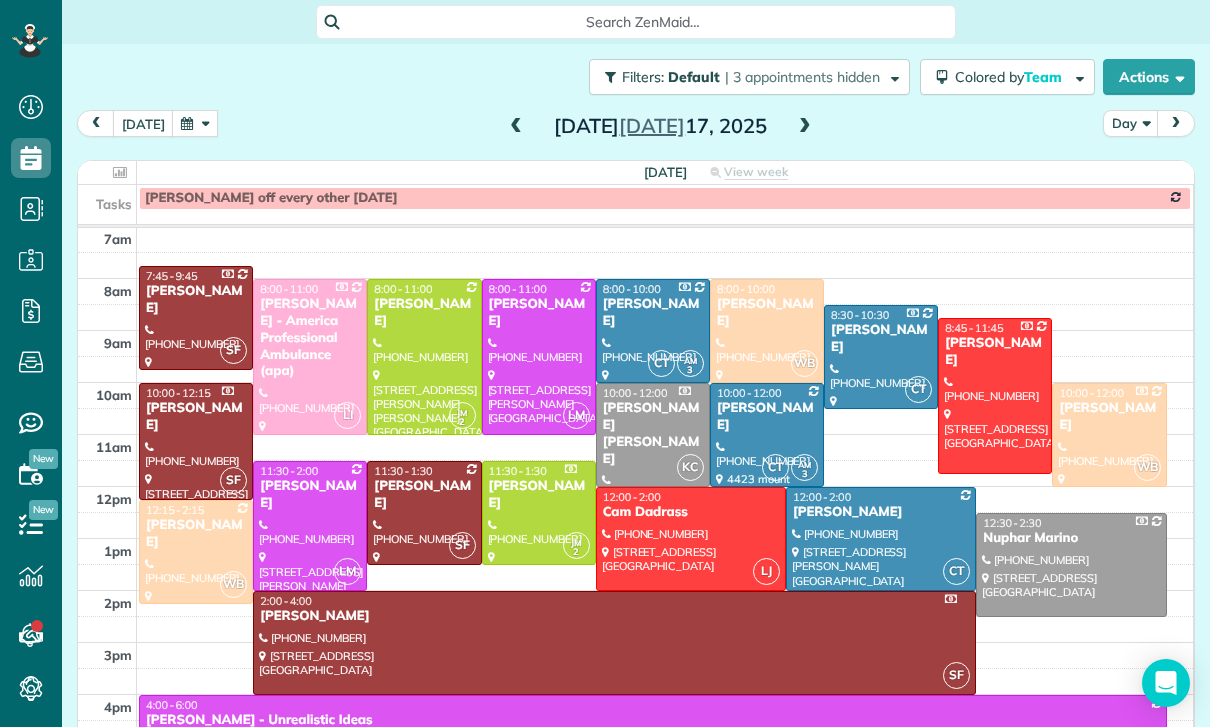 click at bounding box center (767, 435) 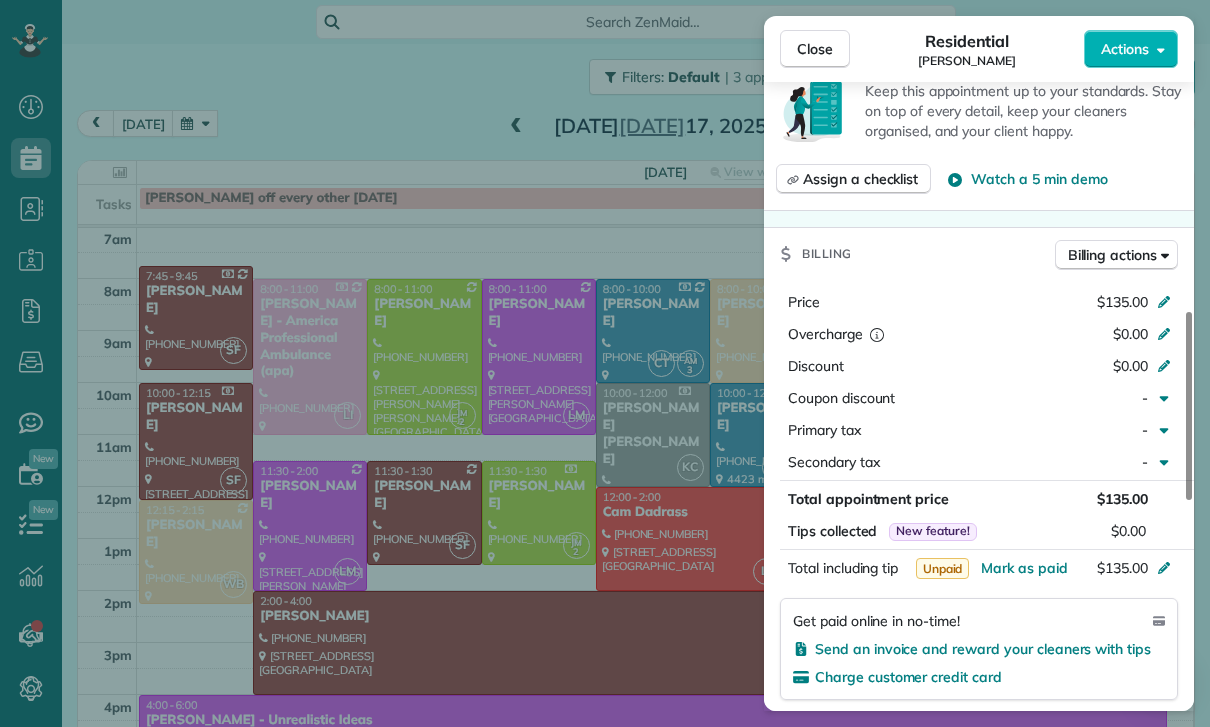 scroll, scrollTop: 839, scrollLeft: 0, axis: vertical 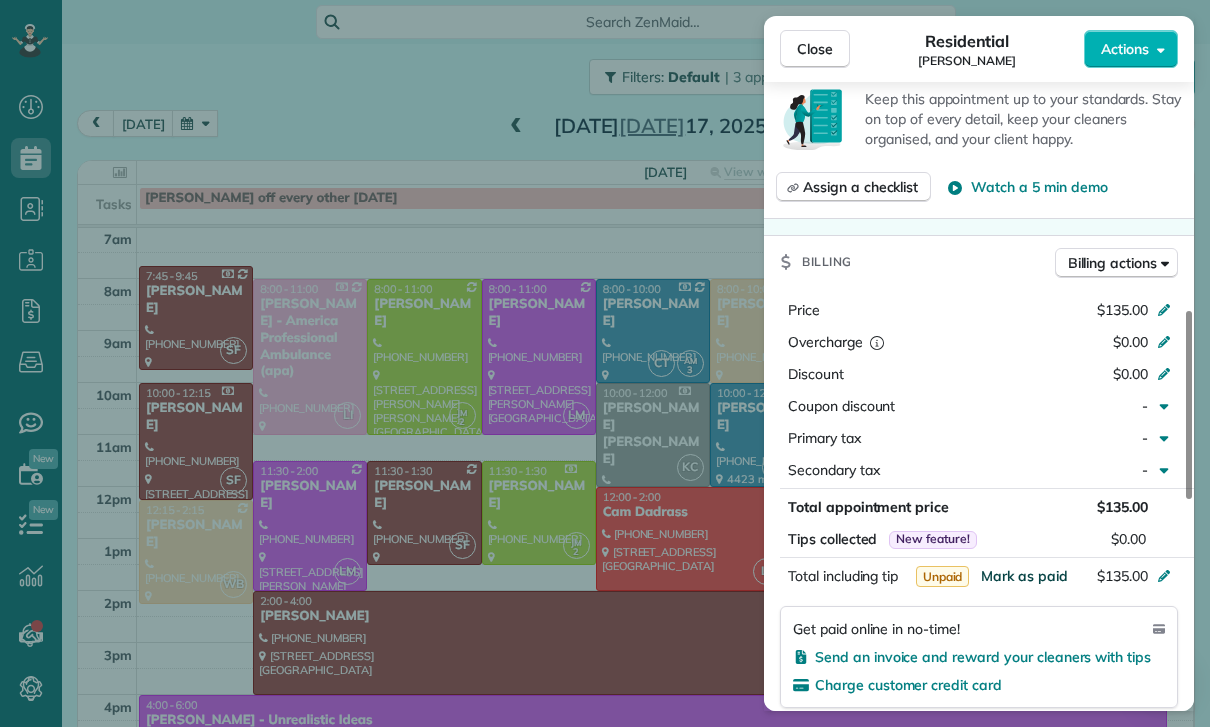 click on "Mark as paid" at bounding box center (1024, 576) 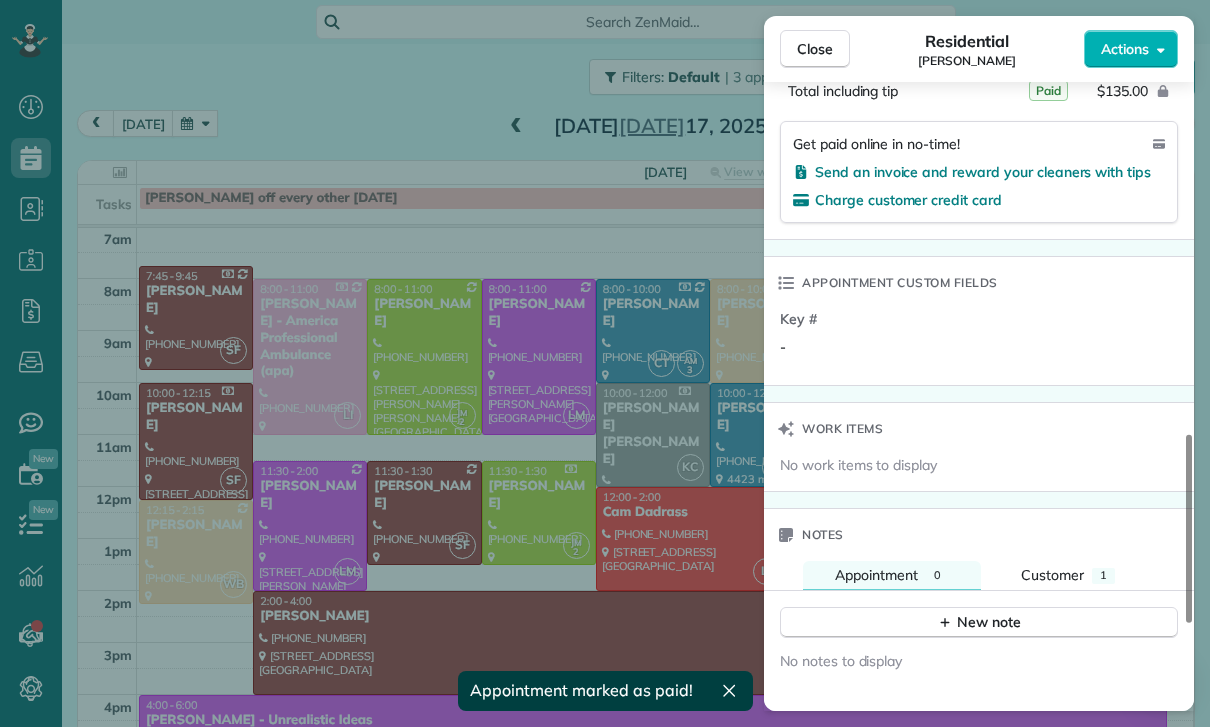 scroll, scrollTop: 1416, scrollLeft: 0, axis: vertical 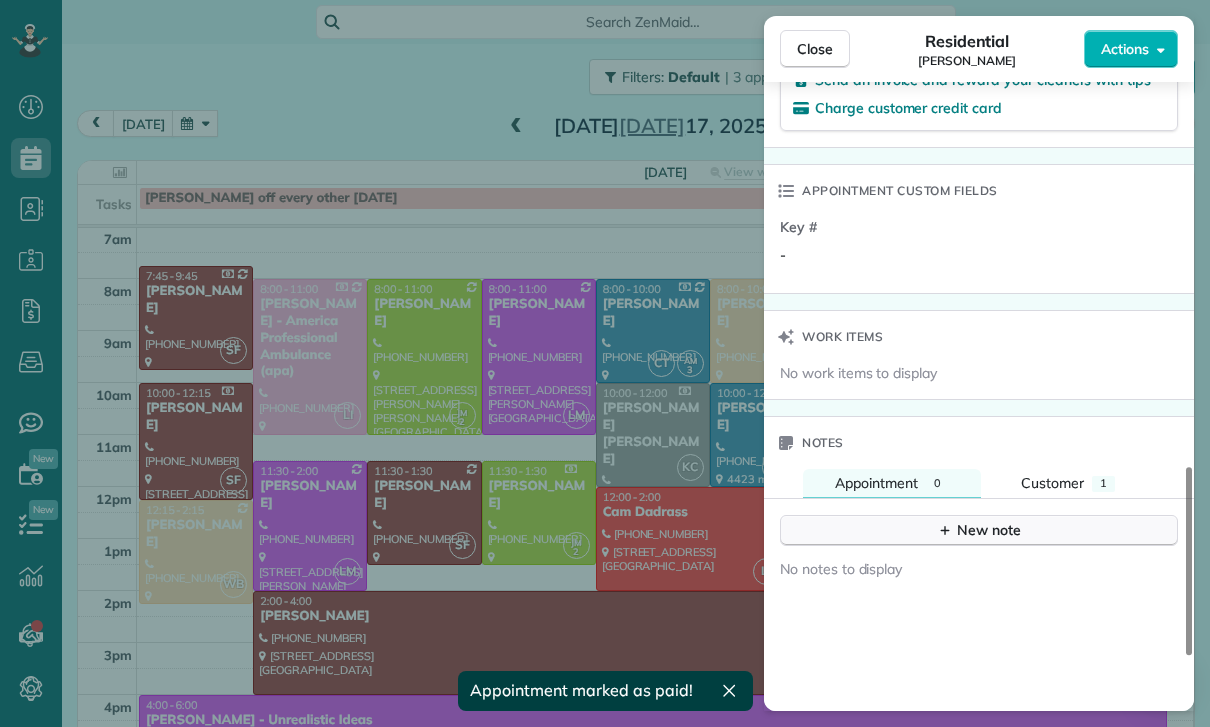 click on "New note" at bounding box center (979, 530) 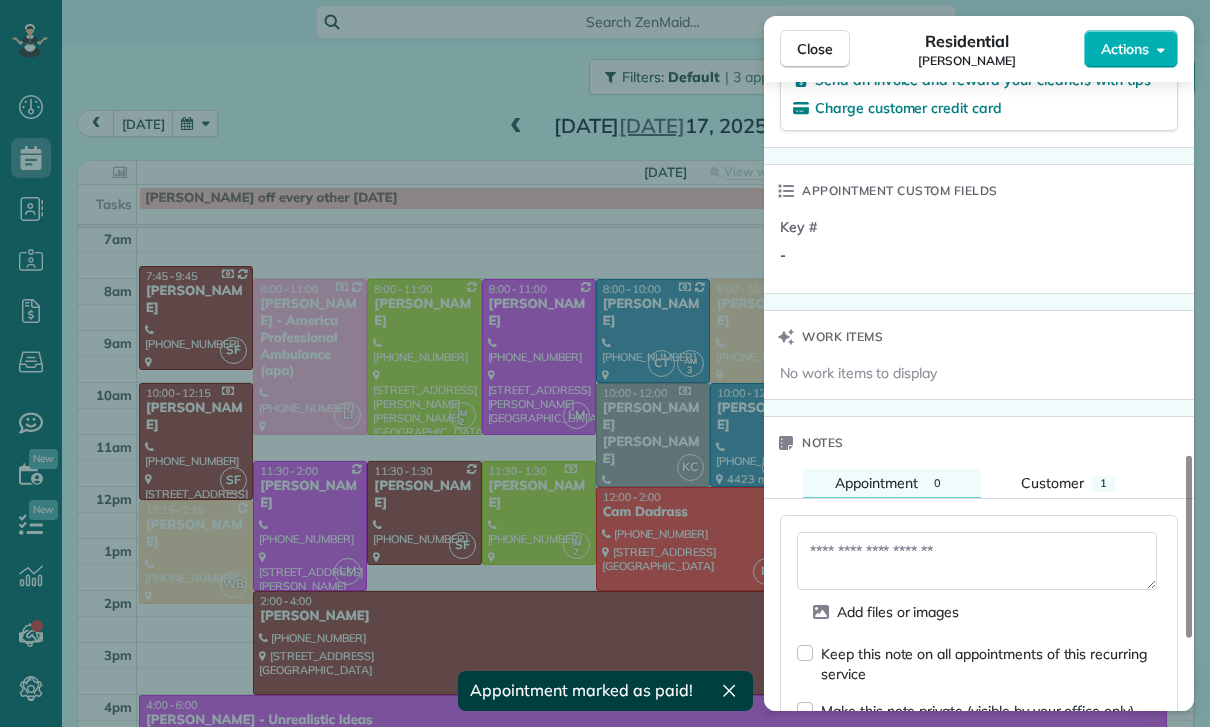 click at bounding box center [977, 561] 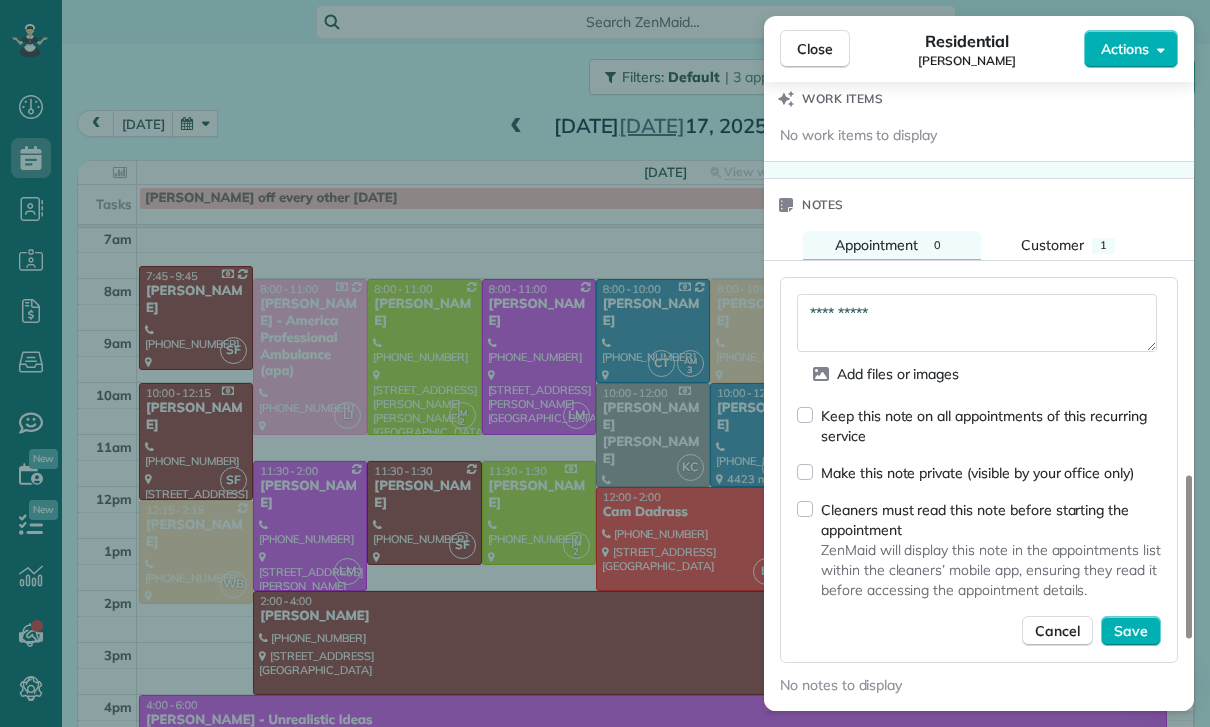 scroll, scrollTop: 1668, scrollLeft: 0, axis: vertical 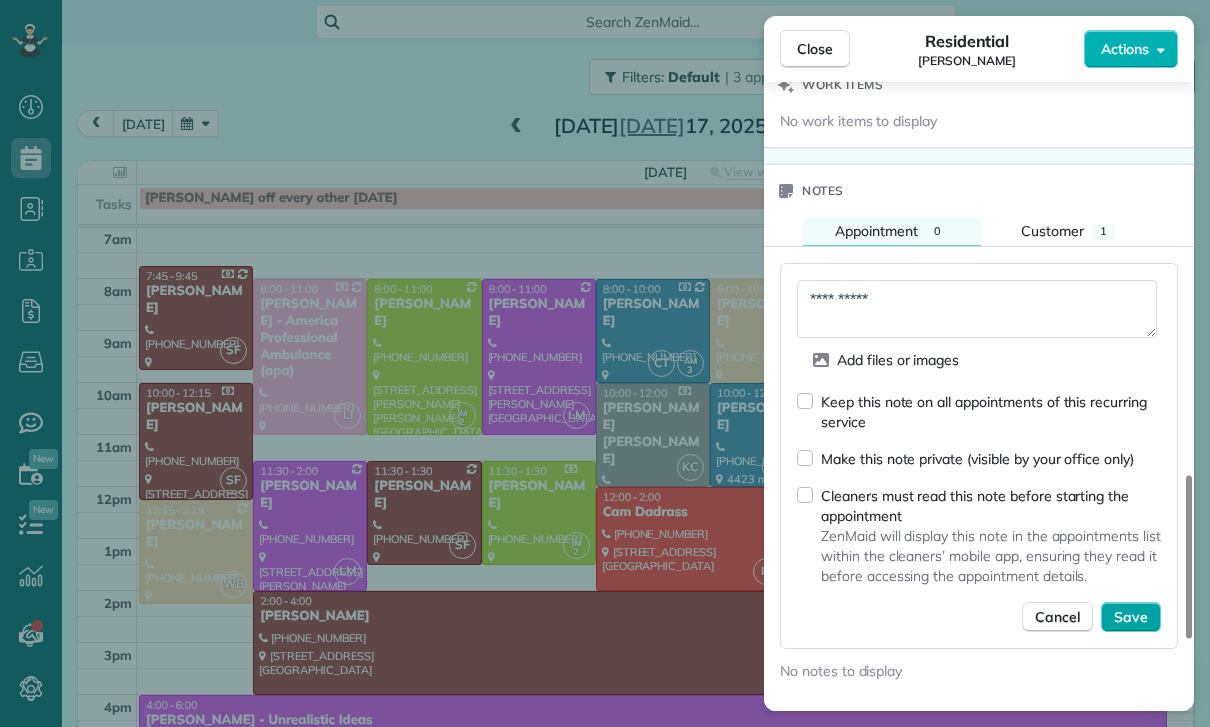 type on "**********" 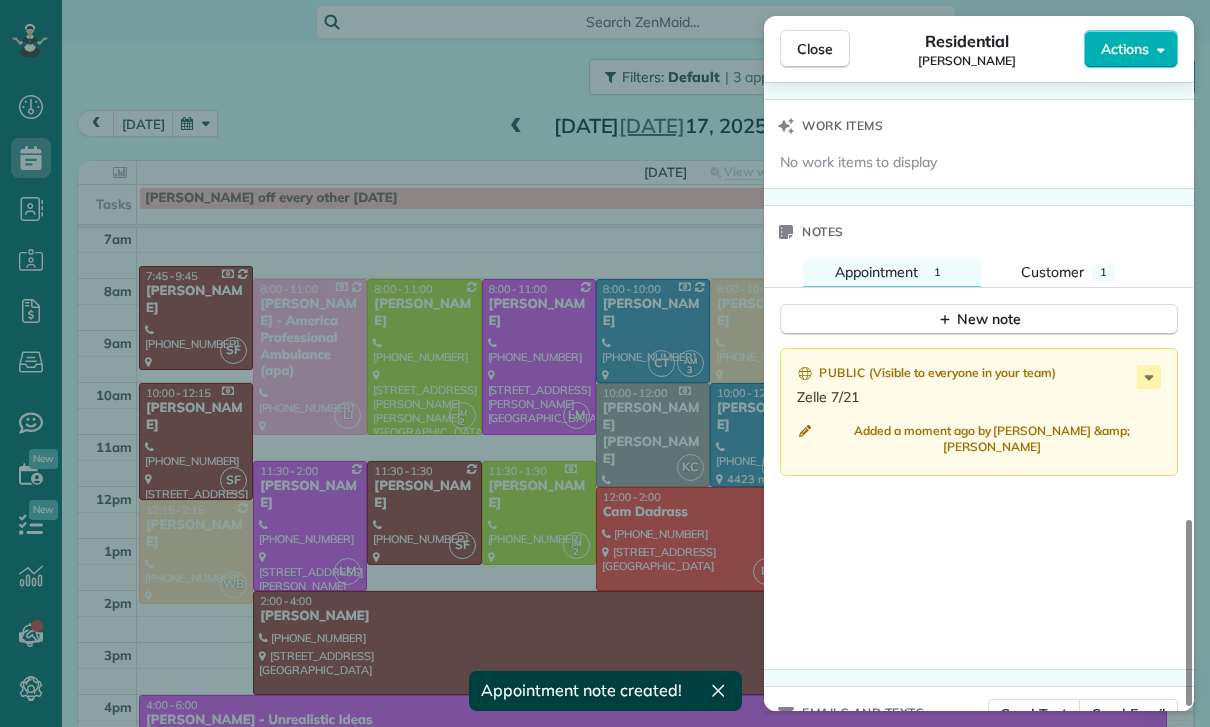 scroll, scrollTop: 1627, scrollLeft: 0, axis: vertical 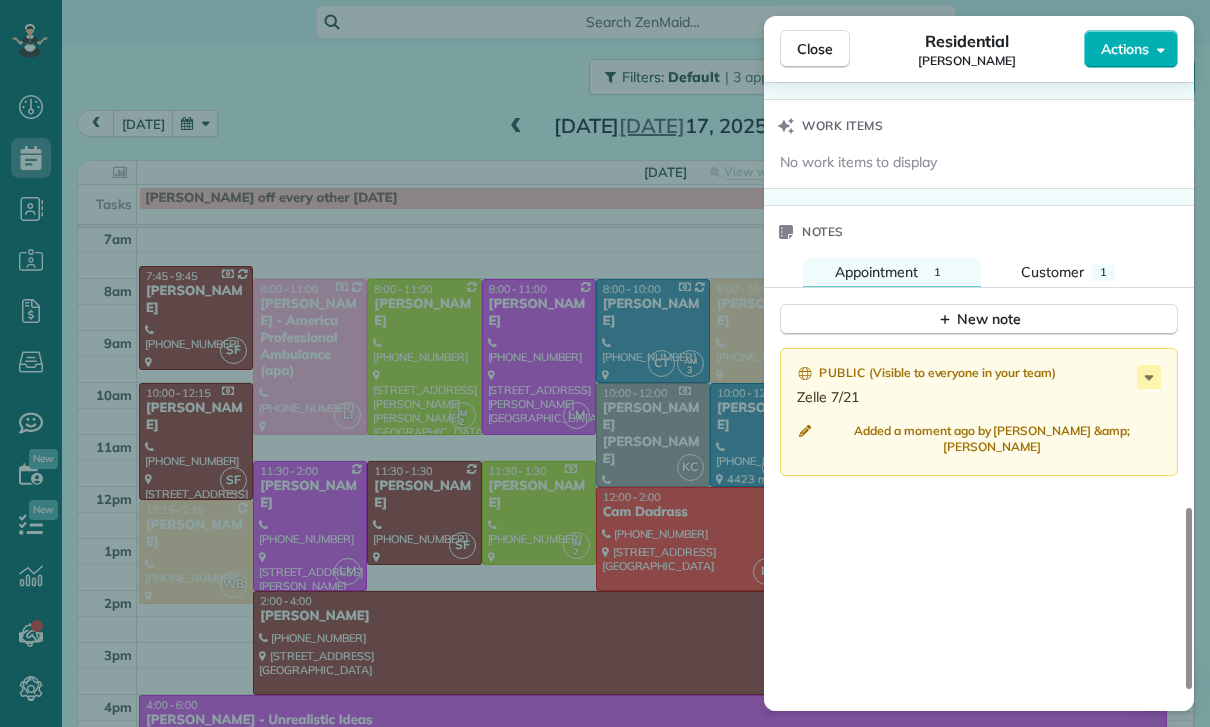 click on "Close Residential Sandra Tignor Actions Status Confirmed Sandra Tignor · Open profile Home (323) 559-0928 Copy Mobile (626) 319-8265 Copy No email on record Add email View Details Residential Thursday, July 17, 2025 ( last week ) 10:00 AM 12:00 PM 2 hours and 0 minutes Repeats every 2 weeks Edit recurring service Previous (Jul 03) Next (Jul 31) 4423 mount eagle pl. Los angles 90041 ? ? ? Service was not rated yet Cleaners Time in and out Assign Invite Team Carlos Cleaners Carlos   Turcios 10:00 AM 12:00 PM Ana Mirna   10:00 AM 12:00 PM Checklist Try Now Keep this appointment up to your standards. Stay on top of every detail, keep your cleaners organised, and your client happy. Assign a checklist Watch a 5 min demo Billing Billing actions Price $135.00 Overcharge $0.00 Discount $0.00 Coupon discount - Primary tax - Secondary tax - Total appointment price $135.00 Tips collected New feature! $0.00 Paid Total including tip $135.00 Get paid online in no-time! Send an invoice and reward your cleaners with tips - 1" at bounding box center [605, 363] 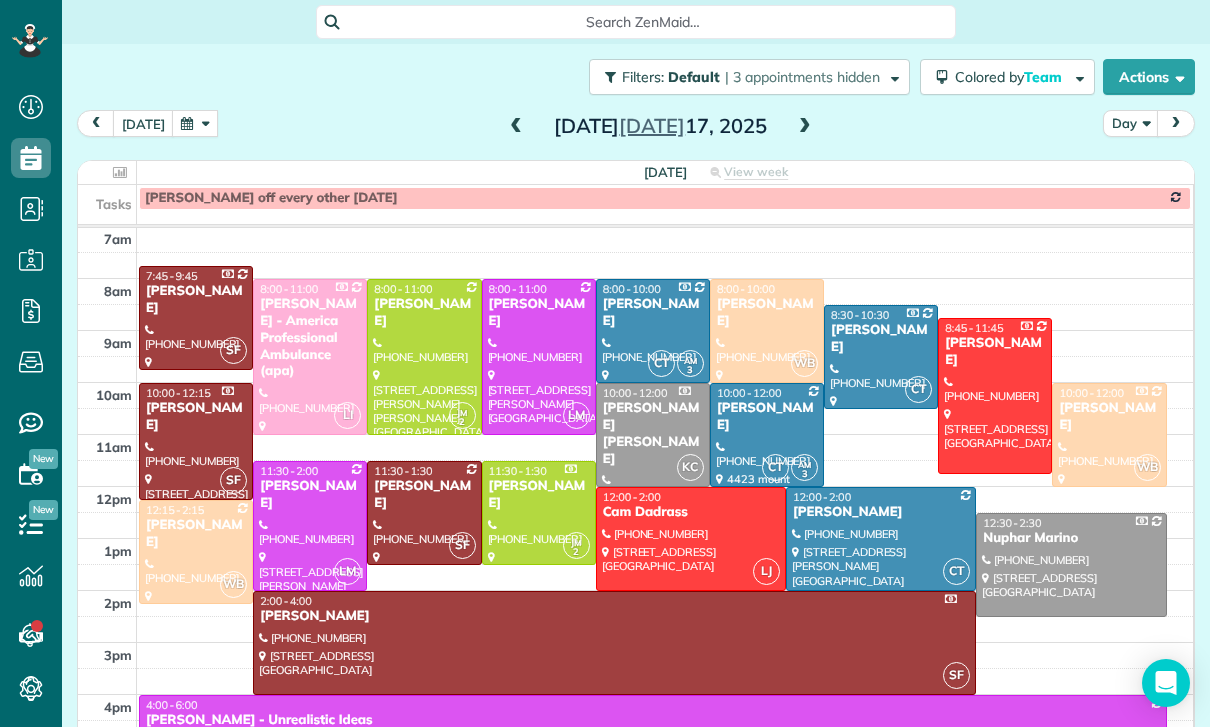 click at bounding box center (539, 357) 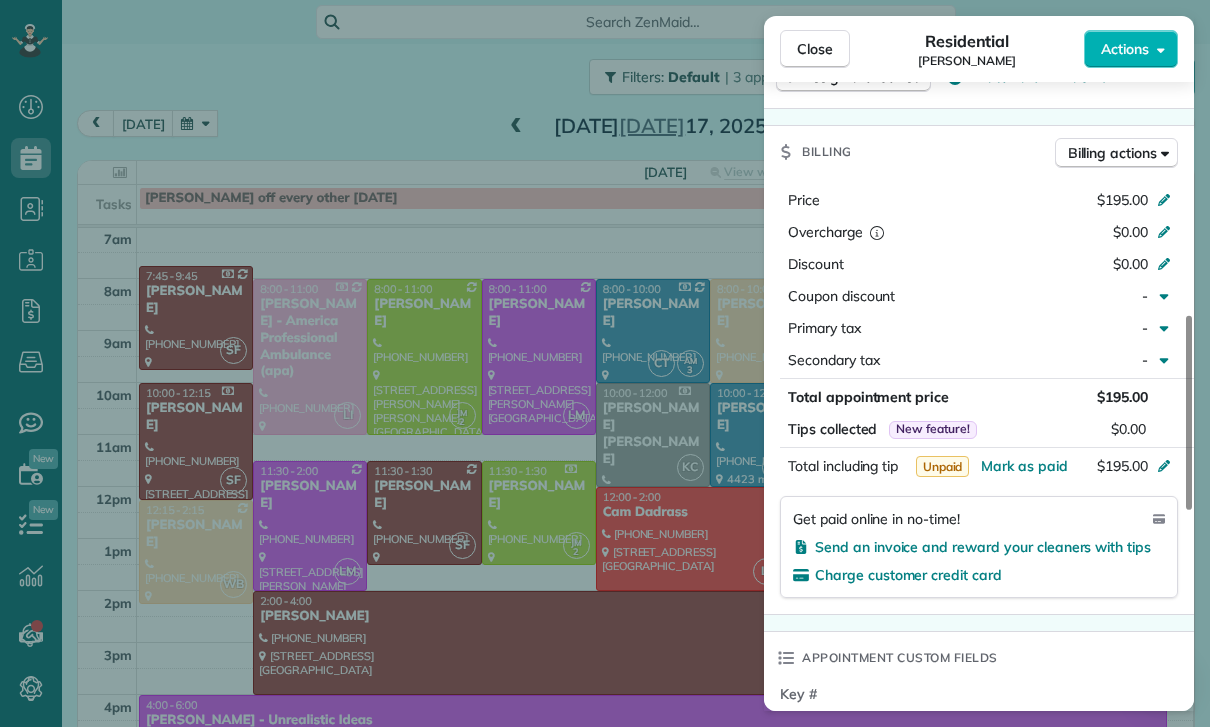 scroll, scrollTop: 889, scrollLeft: 0, axis: vertical 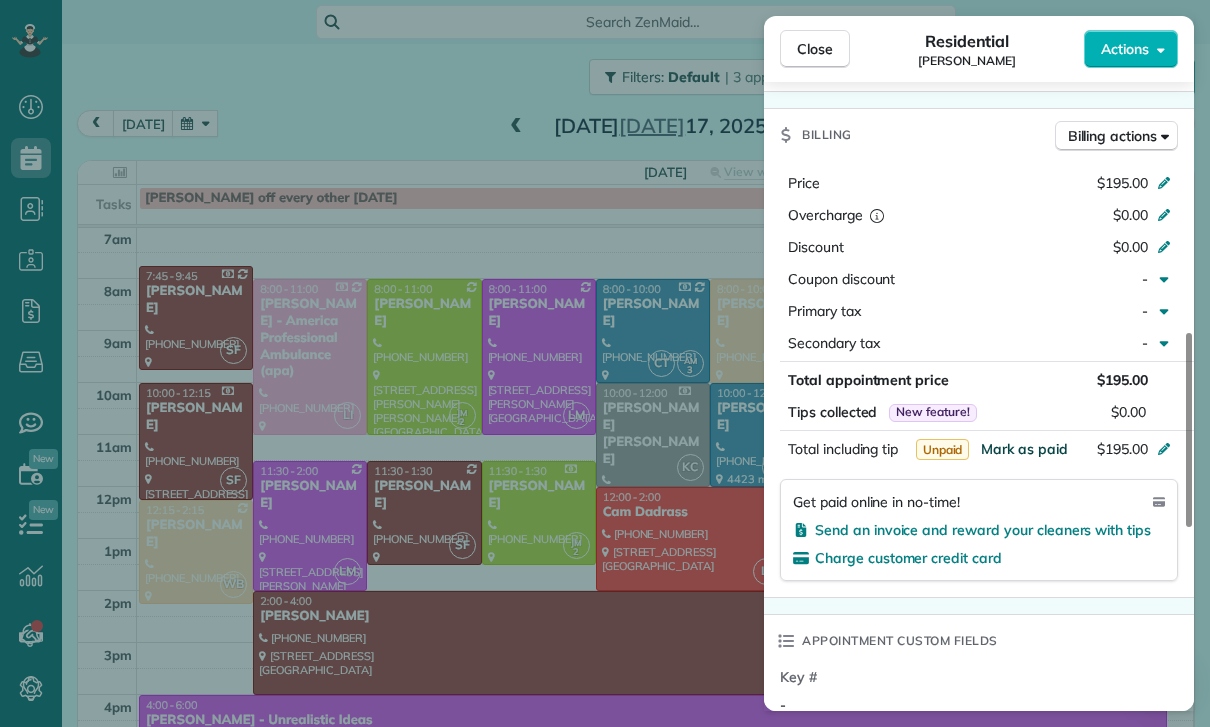 click on "Mark as paid" at bounding box center [1024, 449] 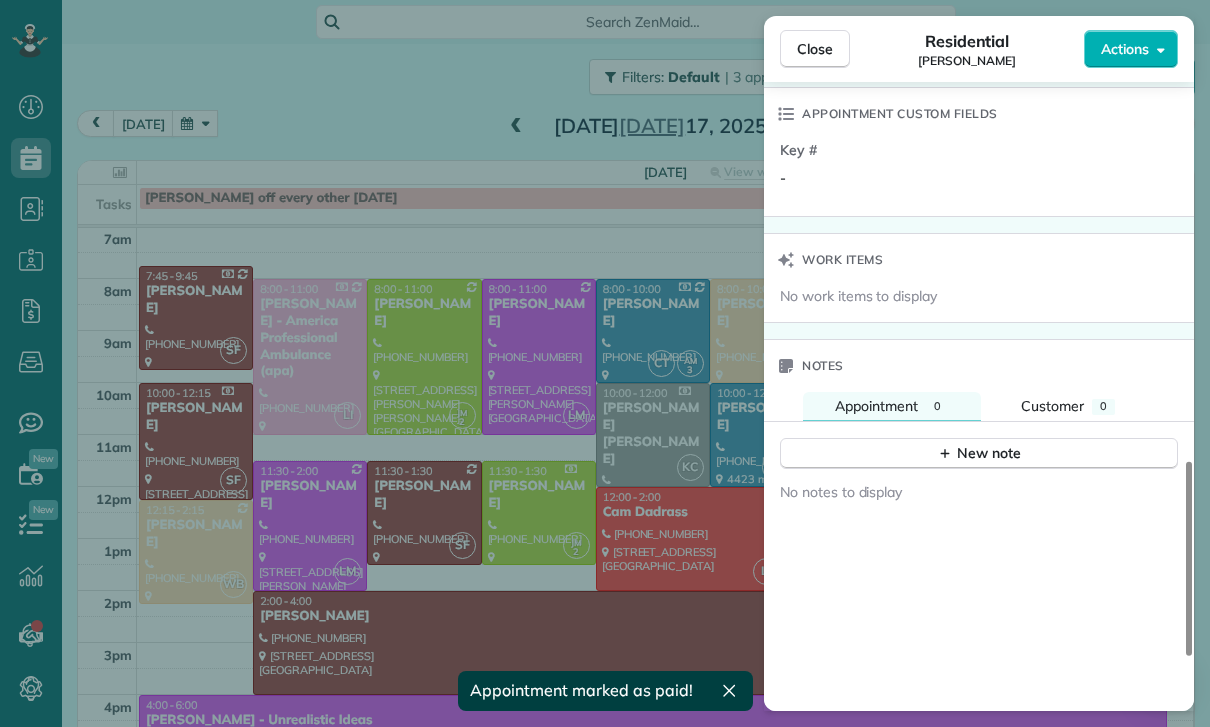 scroll, scrollTop: 1434, scrollLeft: 0, axis: vertical 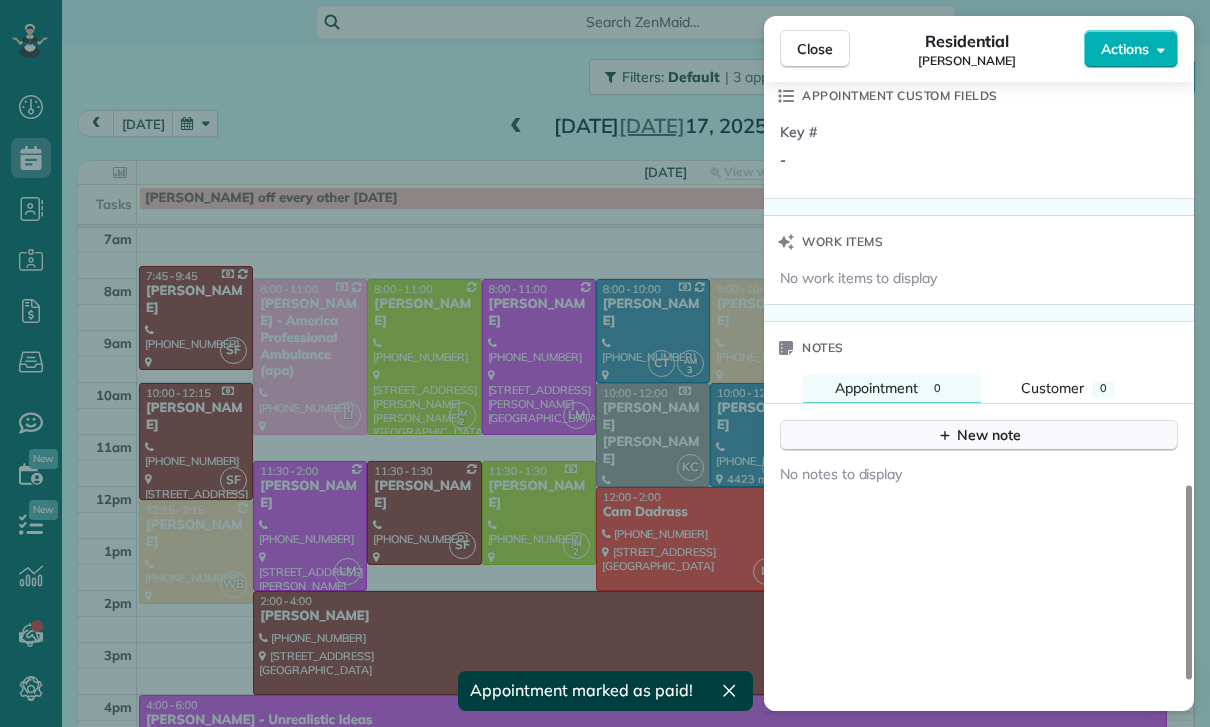 click on "New note" at bounding box center [979, 435] 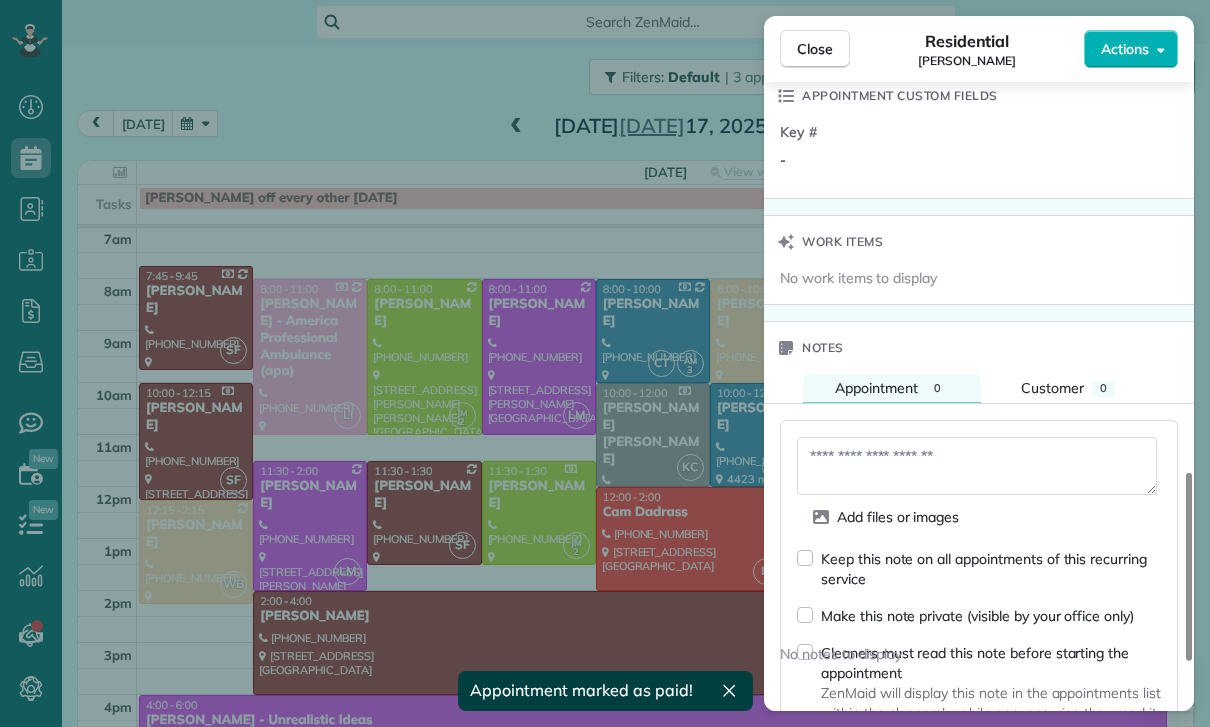 click at bounding box center [977, 466] 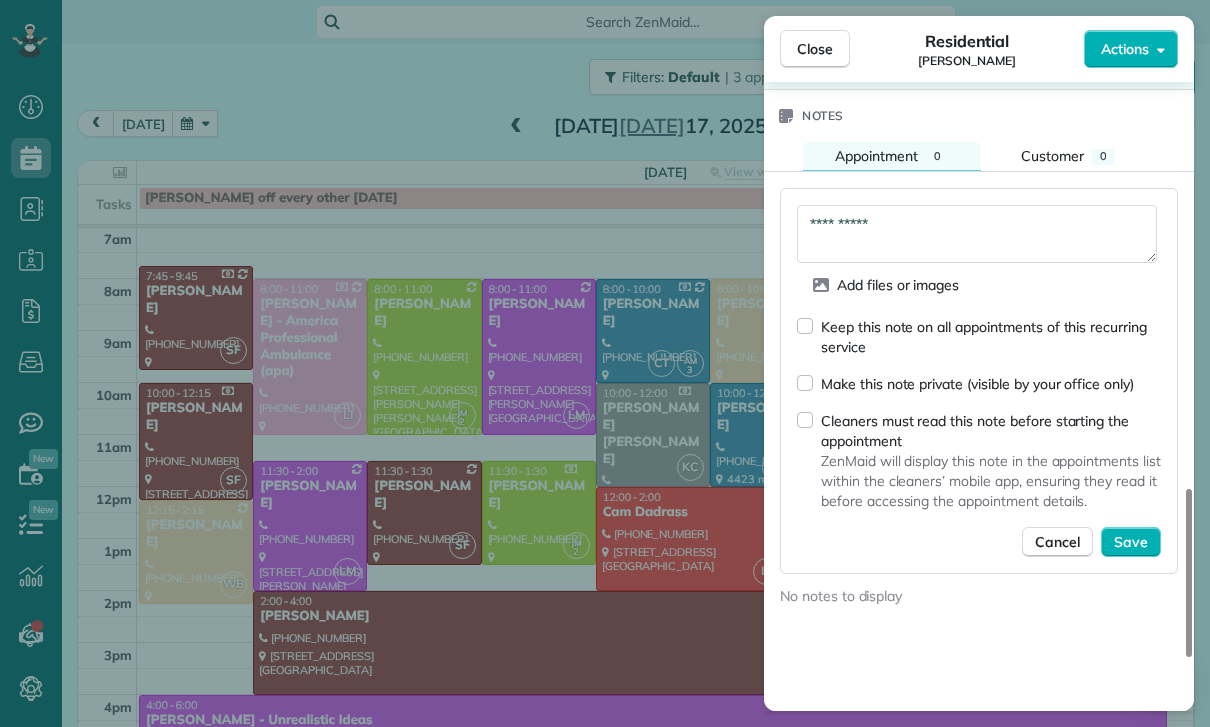 scroll, scrollTop: 1677, scrollLeft: 0, axis: vertical 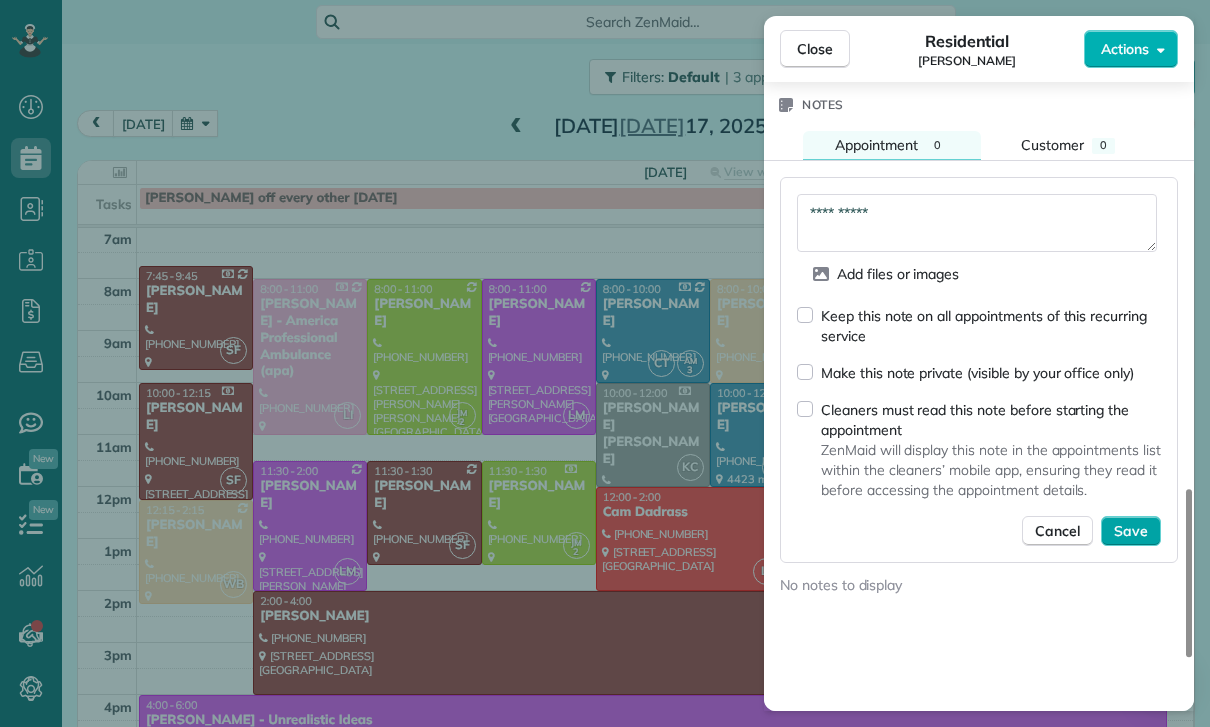 type on "**********" 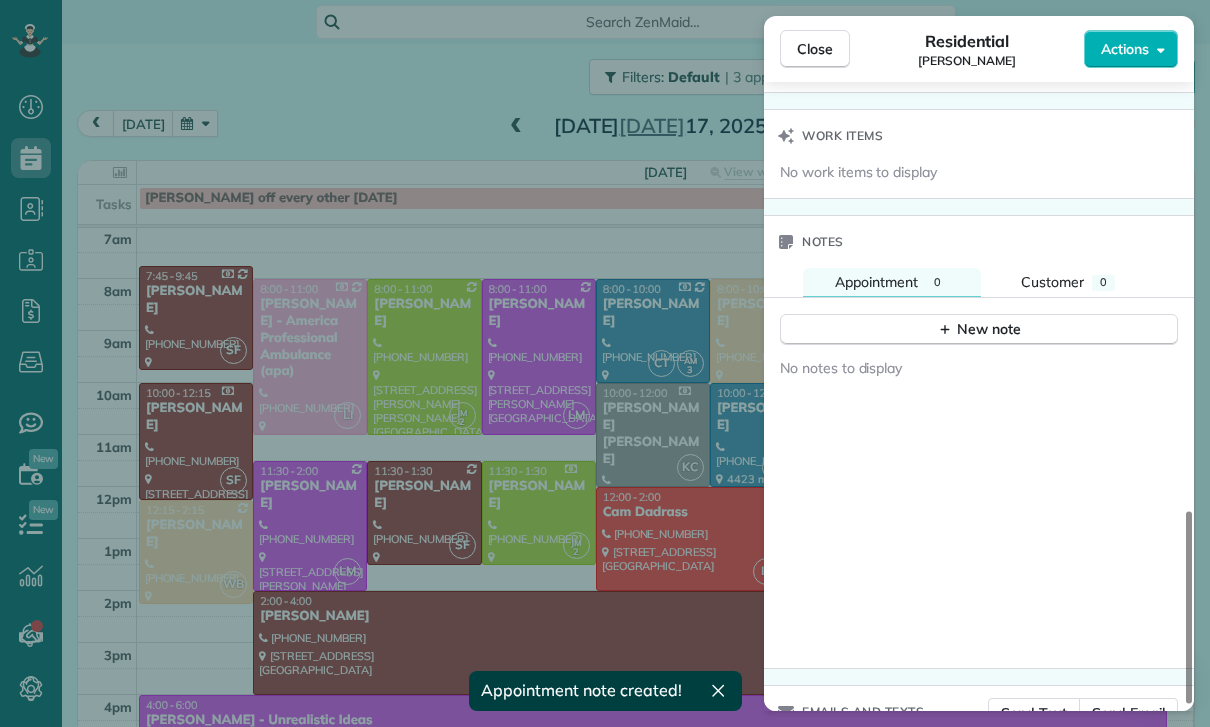 scroll, scrollTop: 1539, scrollLeft: 0, axis: vertical 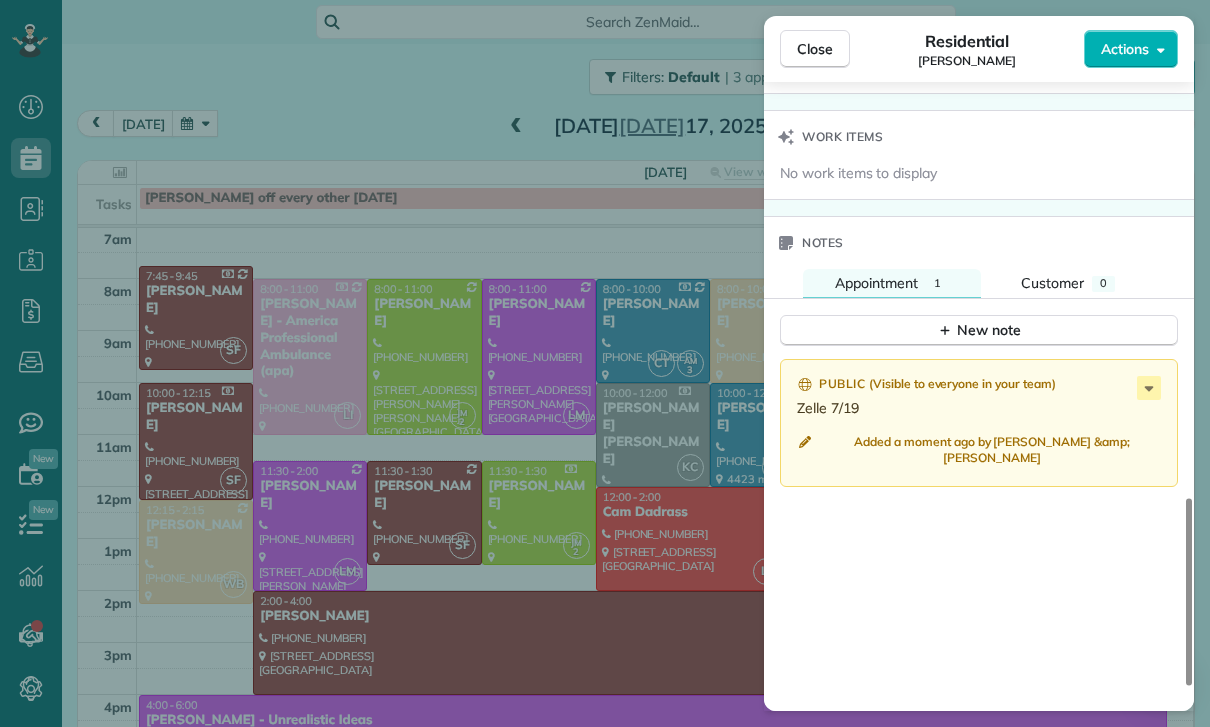 click on "Close Residential Erin Oremland Actions Status Confirmed Erin Oremland · Open profile Mobile (310) 666-5838 Copy No email on record Add email View Details Residential Thursday, July 17, 2025 ( last week ) 8:00 AM 11:00 AM 3 hours and 0 minutes Repeats weekly Edit recurring service Previous (Jul 10) Next (Jul 24) 3546 Loadstone Drive Sherman oaks CA 91403 Service was not rated yet Cleaners Time in and out Assign Invite Team Leslie Miranda Cleaners Leslie Mirnada   8:00 AM 11:00 AM Checklist Try Now Keep this appointment up to your standards. Stay on top of every detail, keep your cleaners organised, and your client happy. Assign a checklist Watch a 5 min demo Billing Billing actions Price $195.00 Overcharge $0.00 Discount $0.00 Coupon discount - Primary tax - Secondary tax - Total appointment price $195.00 Tips collected New feature! $0.00 Paid Total including tip $195.00 Get paid online in no-time! Send an invoice and reward your cleaners with tips Charge customer credit card Appointment custom fields Key #" at bounding box center [605, 363] 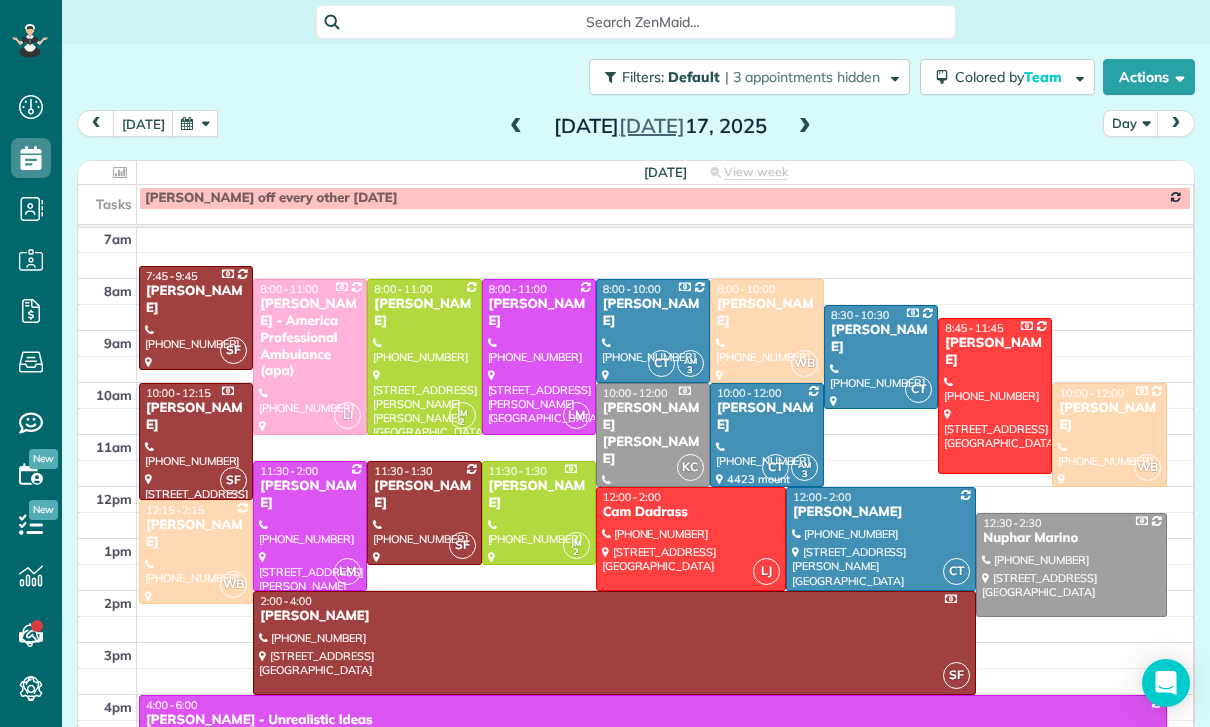 scroll, scrollTop: 157, scrollLeft: 0, axis: vertical 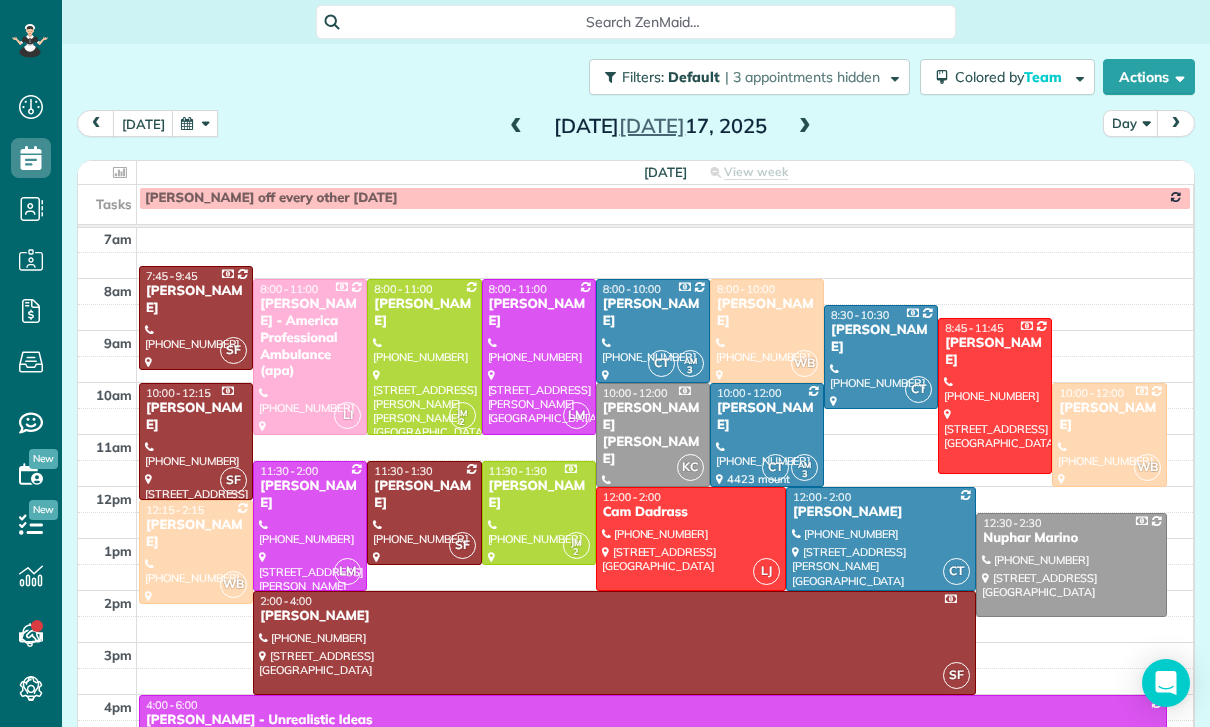 click at bounding box center [195, 123] 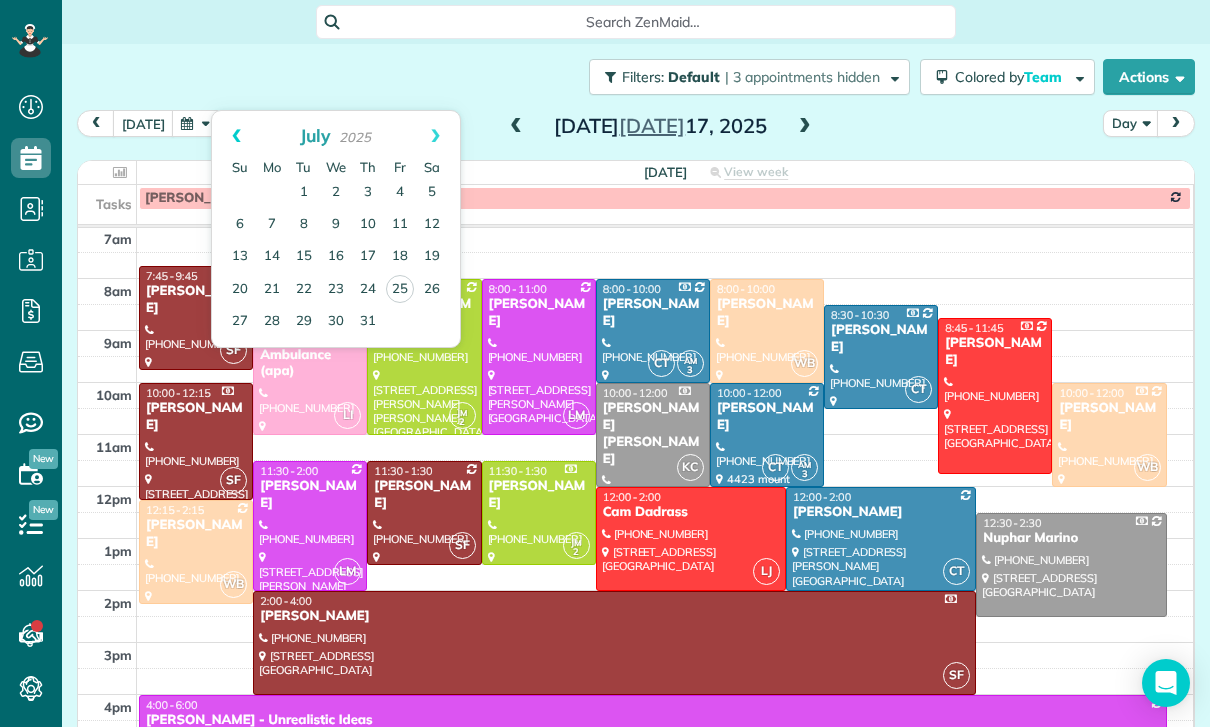 click on "Prev" at bounding box center (236, 136) 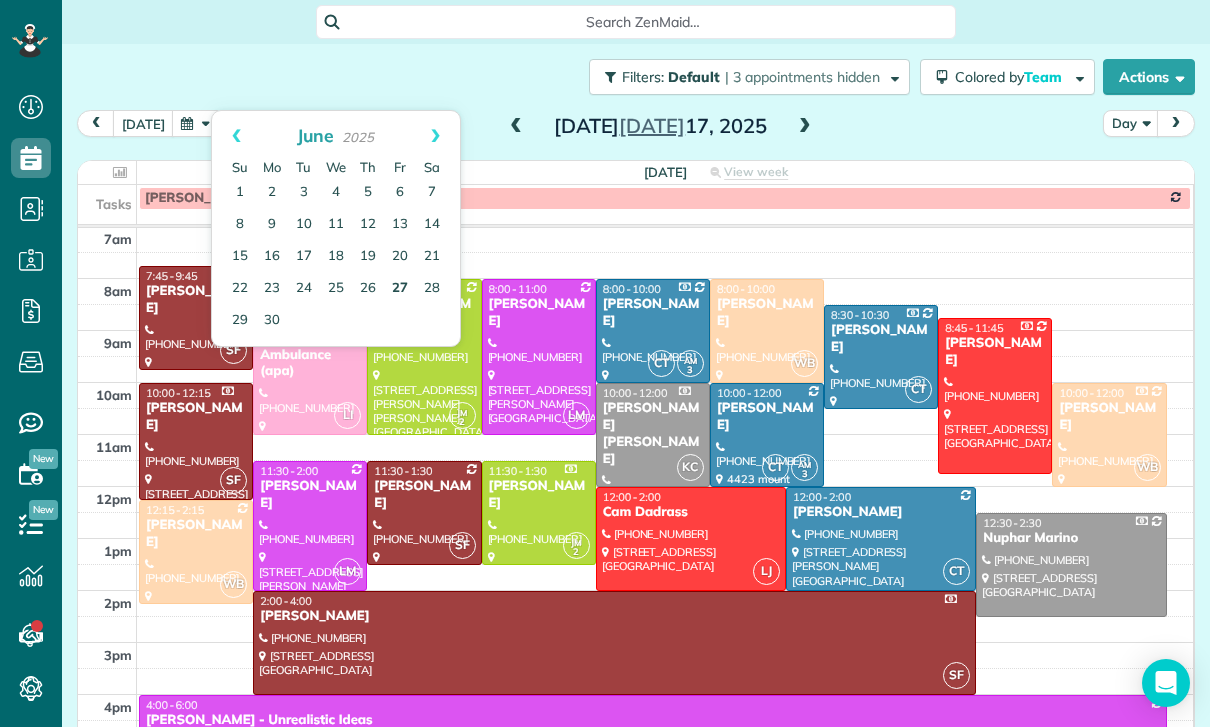 click on "27" at bounding box center (400, 289) 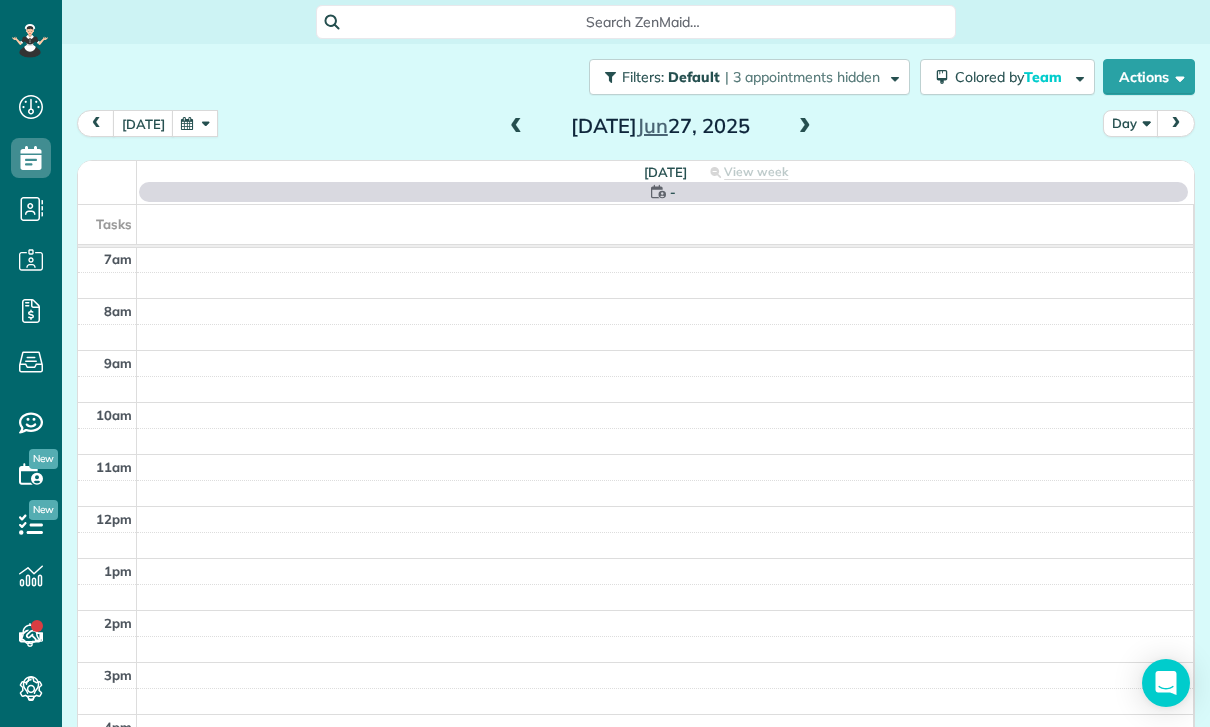 scroll, scrollTop: 157, scrollLeft: 0, axis: vertical 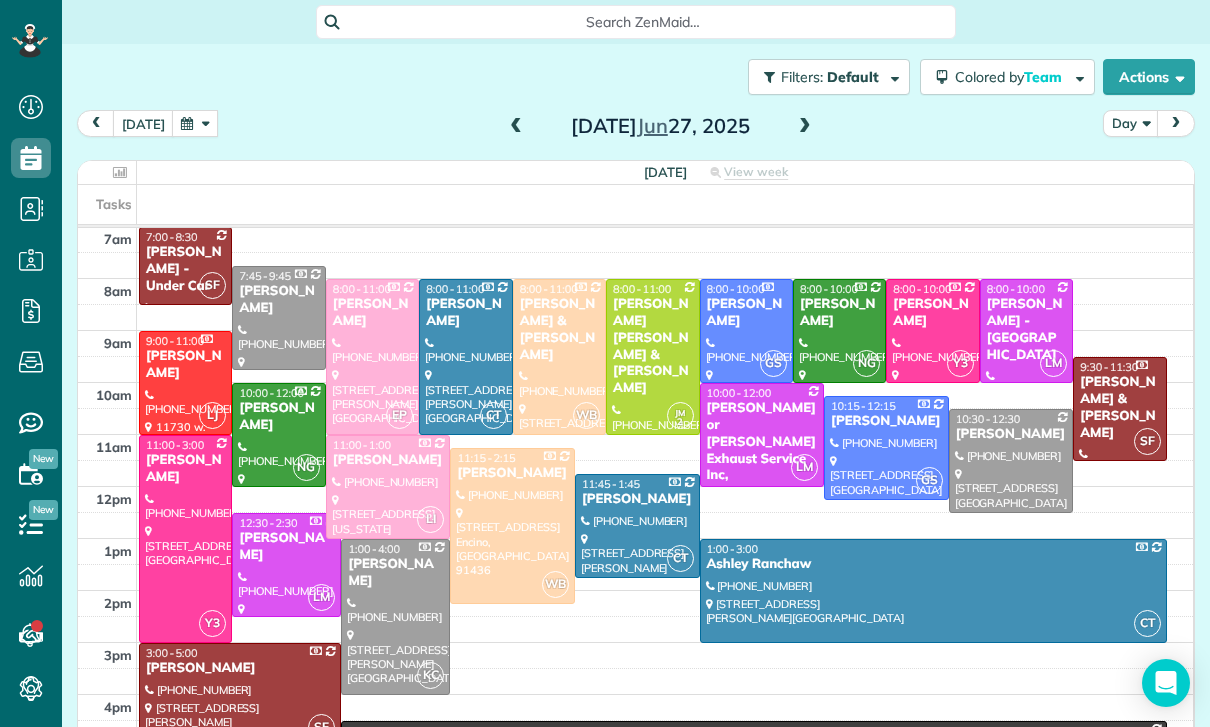 click on "[PERSON_NAME]" at bounding box center [1011, 434] 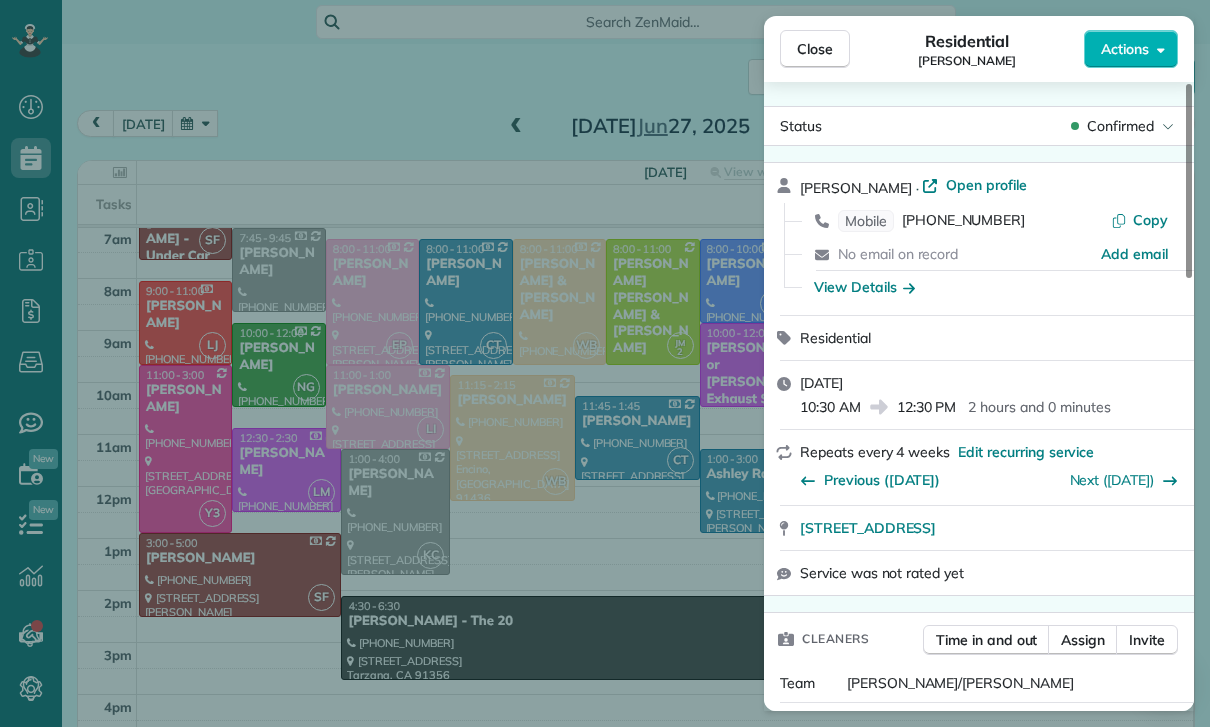 scroll, scrollTop: 157, scrollLeft: 0, axis: vertical 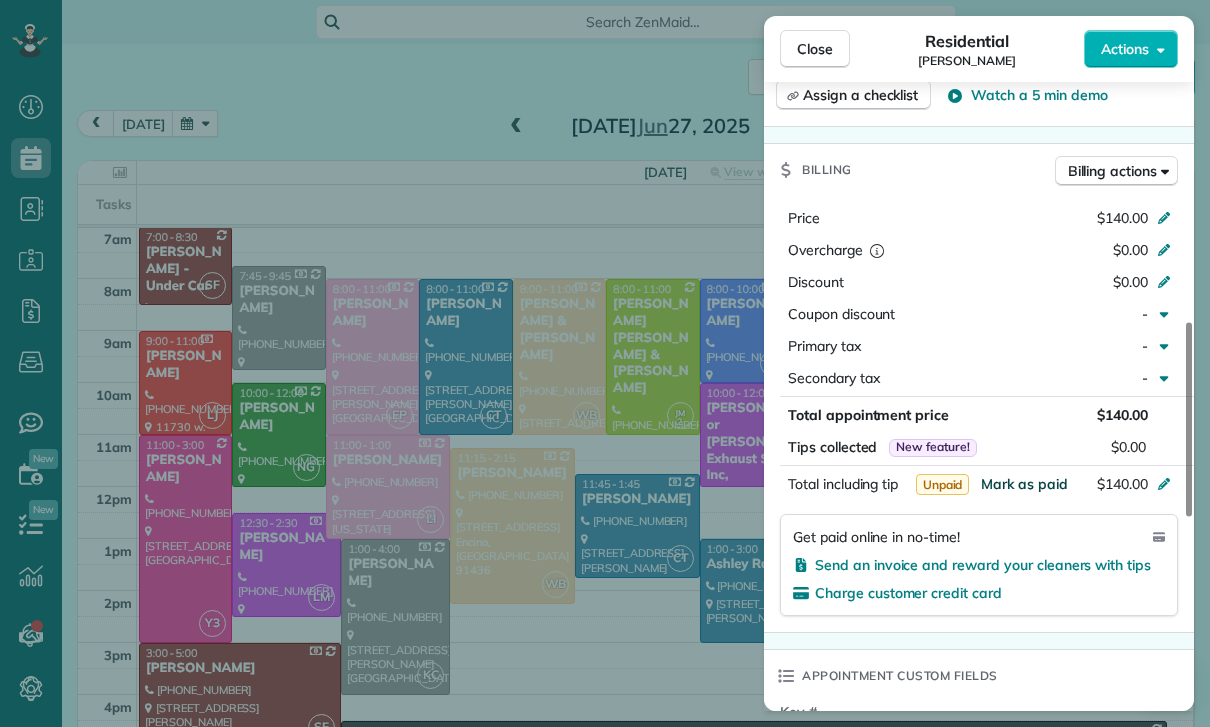 click on "Mark as paid" at bounding box center (1024, 484) 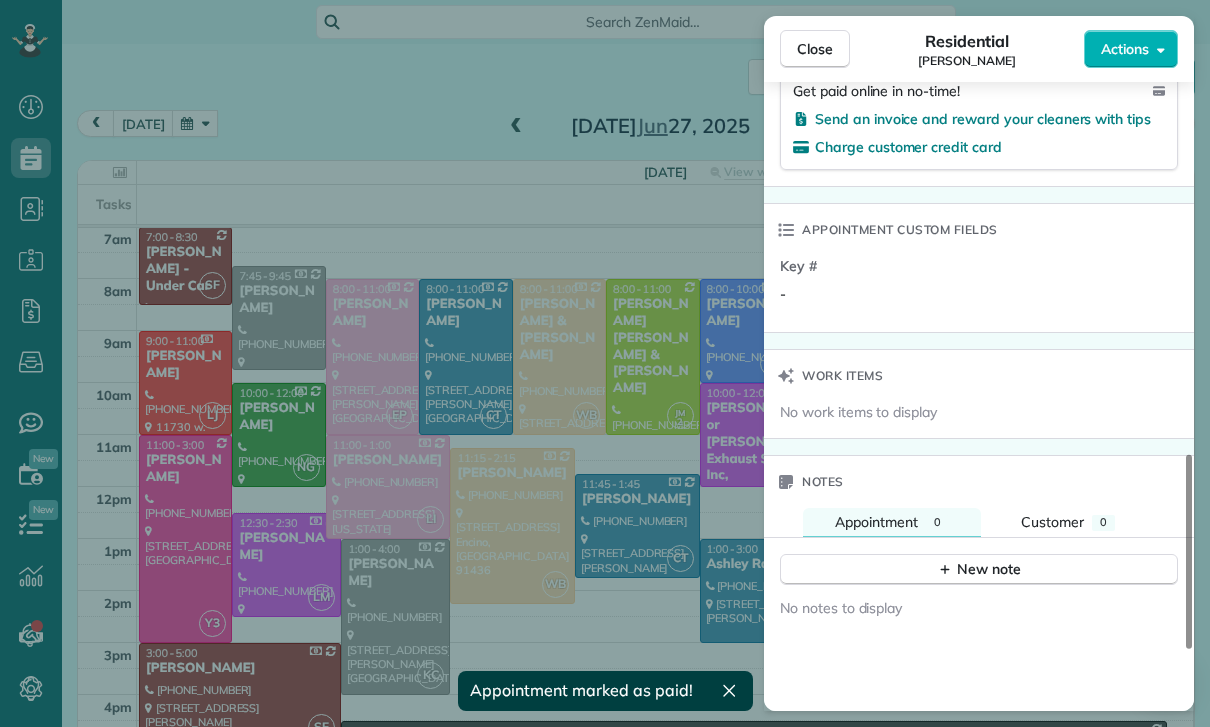 scroll, scrollTop: 1386, scrollLeft: 0, axis: vertical 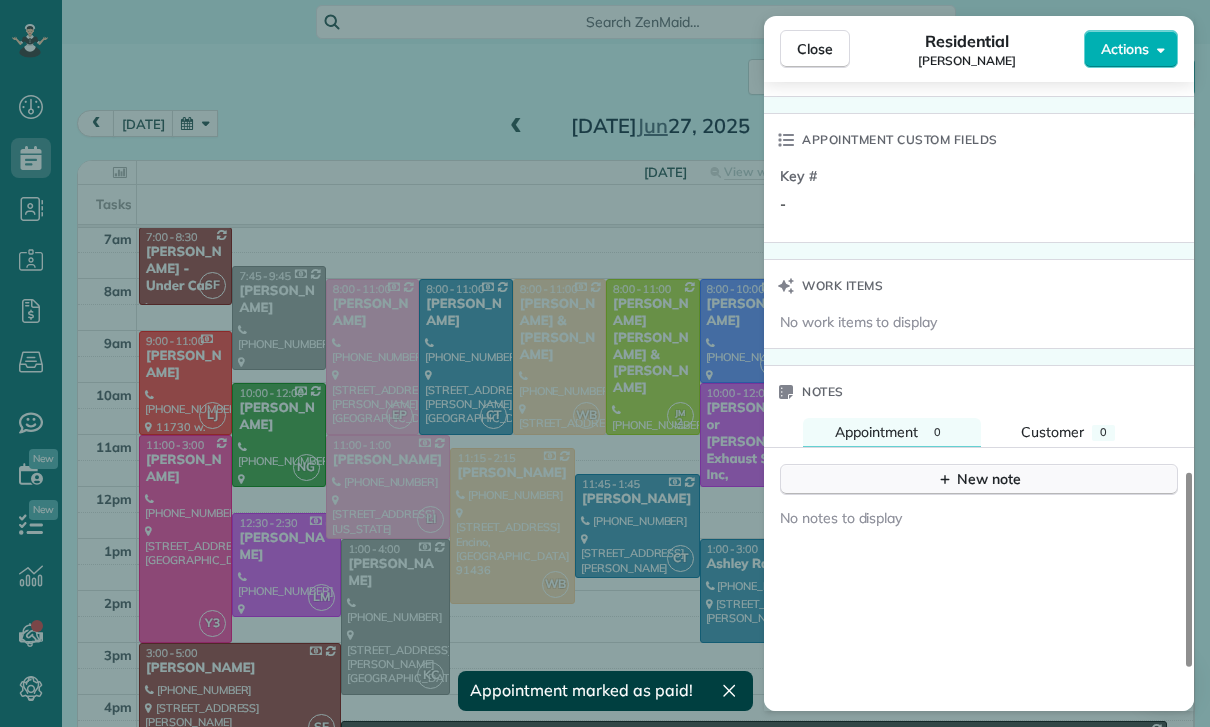 click on "New note" at bounding box center (979, 479) 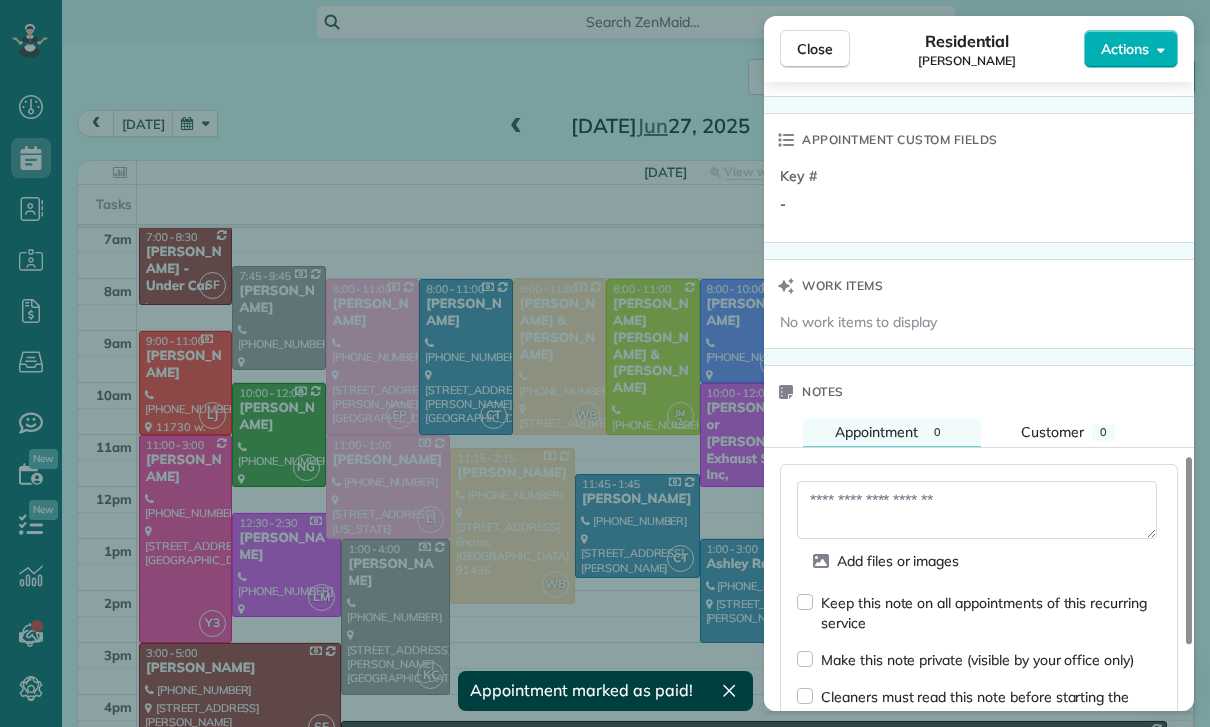 click at bounding box center [977, 510] 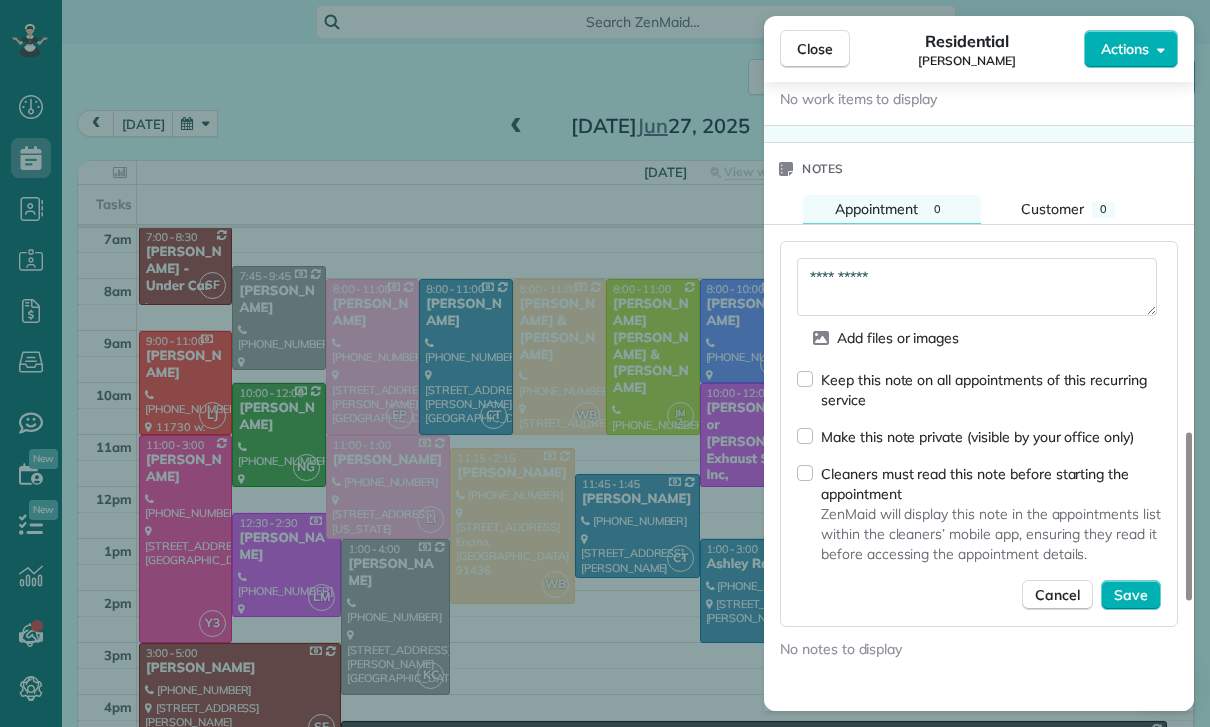 scroll, scrollTop: 1613, scrollLeft: 0, axis: vertical 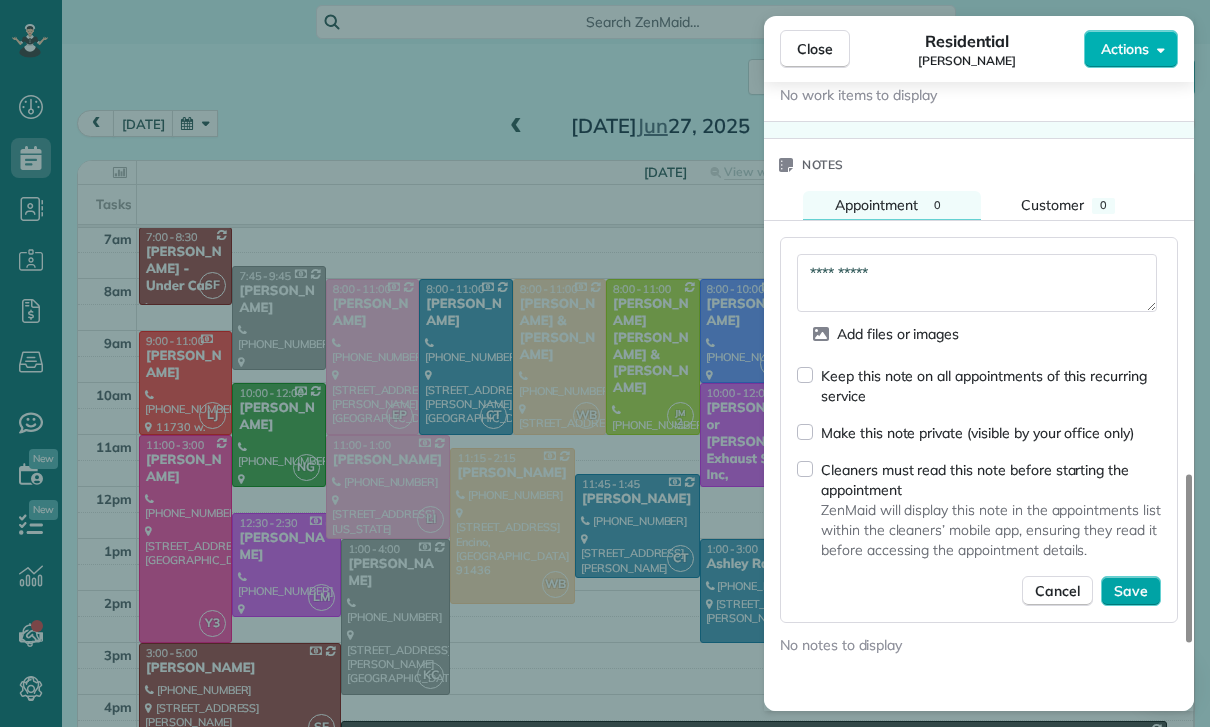 type on "**********" 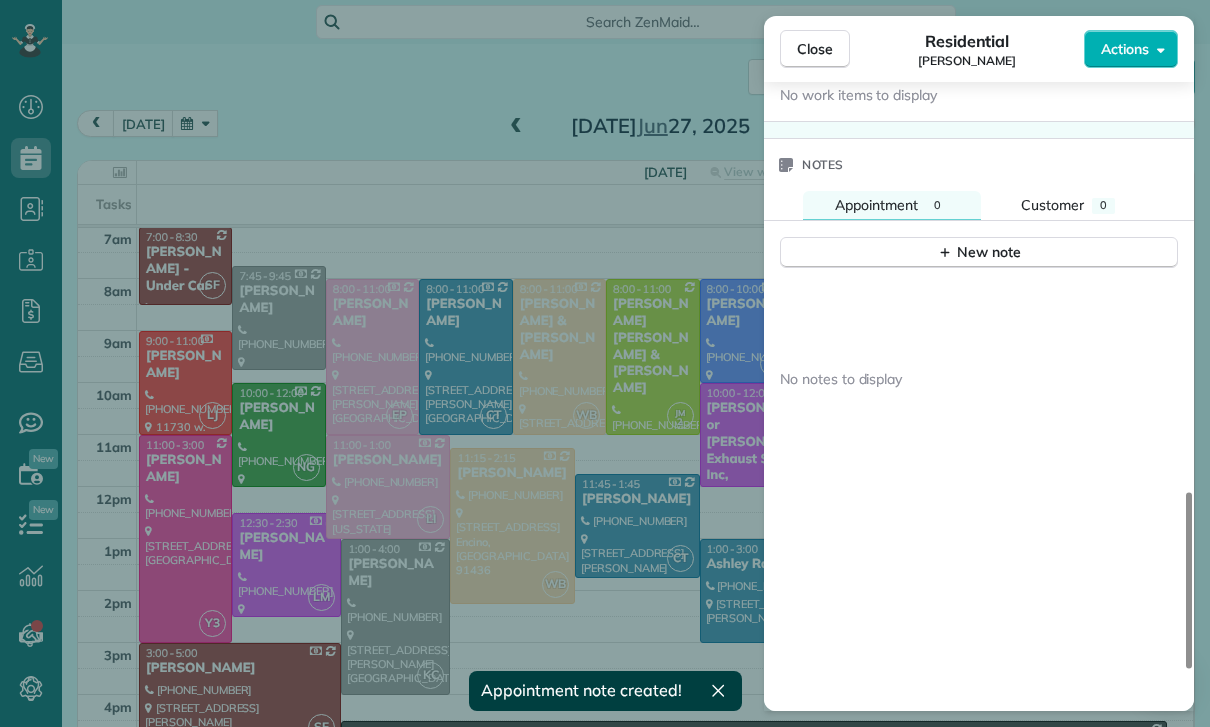 scroll, scrollTop: 1589, scrollLeft: 0, axis: vertical 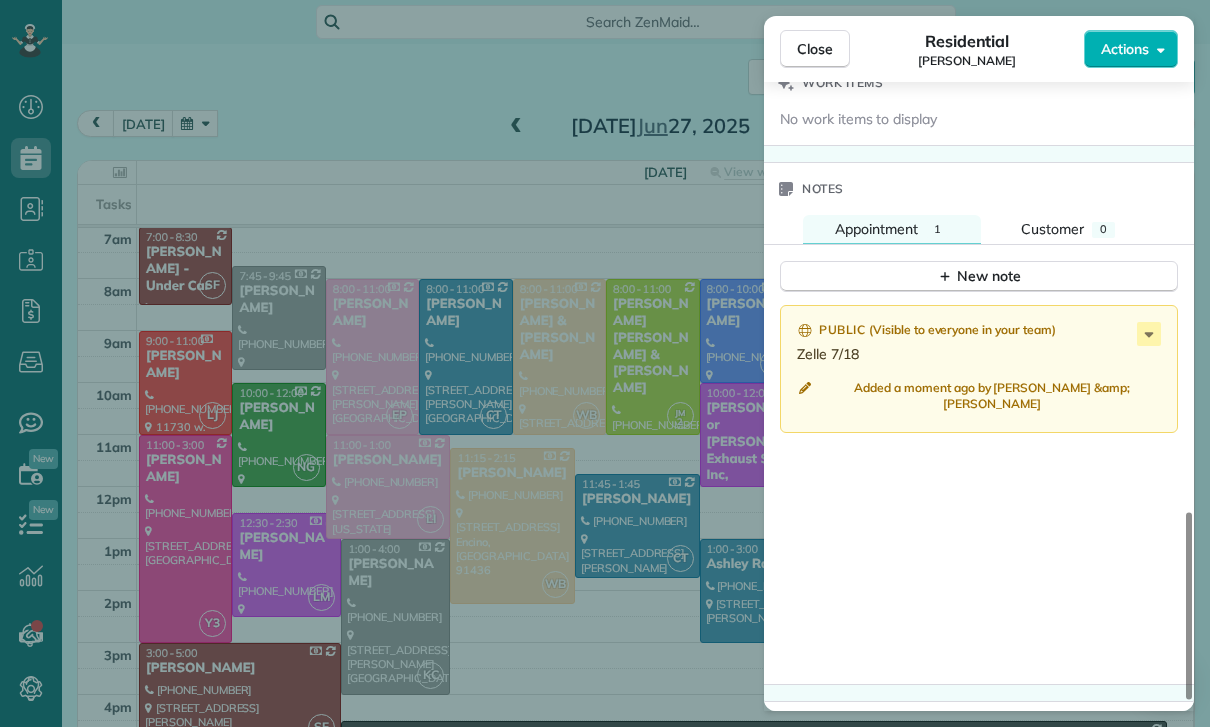 click on "Close Residential Max Frieser Actions Status Confirmed Max Frieser · Open profile Mobile (312) 404-4176 Copy No email on record Add email View Details Residential Friday, June 27, 2025 10:30 AM 12:30 PM 2 hours and 0 minutes Repeats every 4 weeks Edit recurring service Previous (May 29) Next (Jul 22) 215 South Santa Fe Avenue #1 Los Angeles CA 90012 Service was not rated yet Cleaners Time in and out Assign Invite Team Karla/Karina Cleaners No cleaners assigned yet Checklist Try Now Keep this appointment up to your standards. Stay on top of every detail, keep your cleaners organised, and your client happy. Assign a checklist Watch a 5 min demo Billing Billing actions Price $140.00 Overcharge $0.00 Discount $0.00 Coupon discount - Primary tax - Secondary tax - Total appointment price $140.00 Tips collected New feature! $0.00 Paid Total including tip $140.00 Get paid online in no-time! Send an invoice and reward your cleaners with tips Charge customer credit card Appointment custom fields Key # - Work items 1 0" at bounding box center [605, 363] 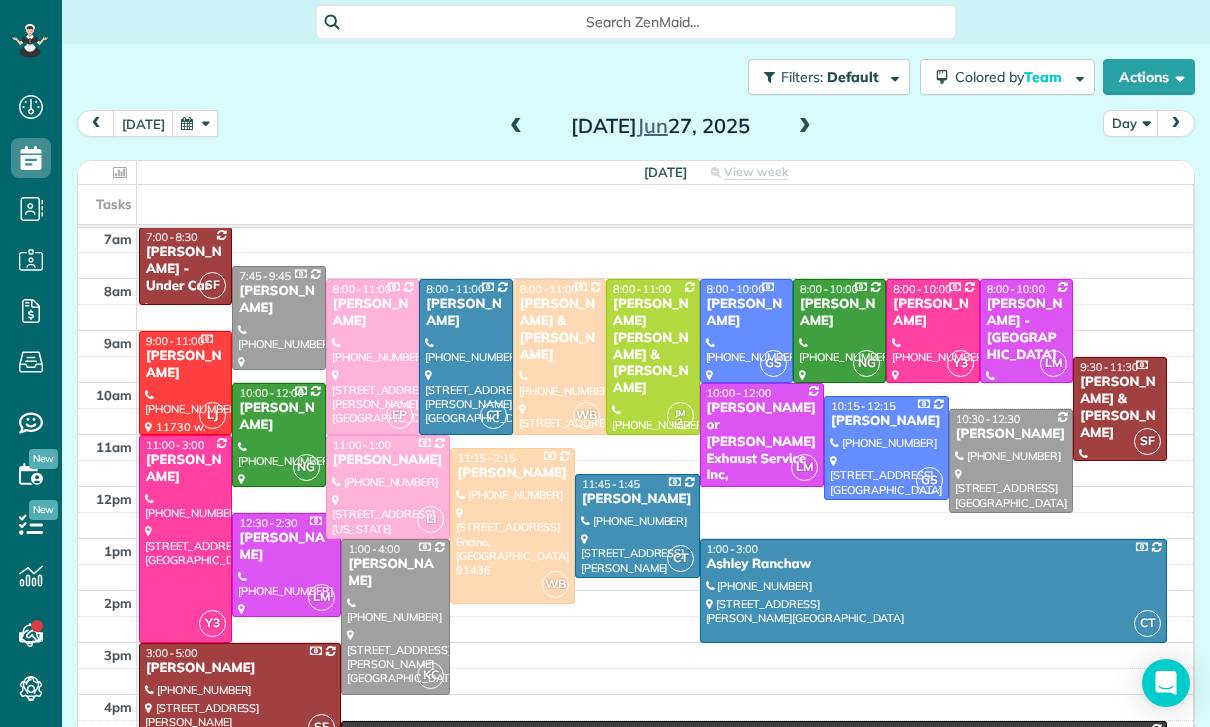 click at bounding box center [195, 123] 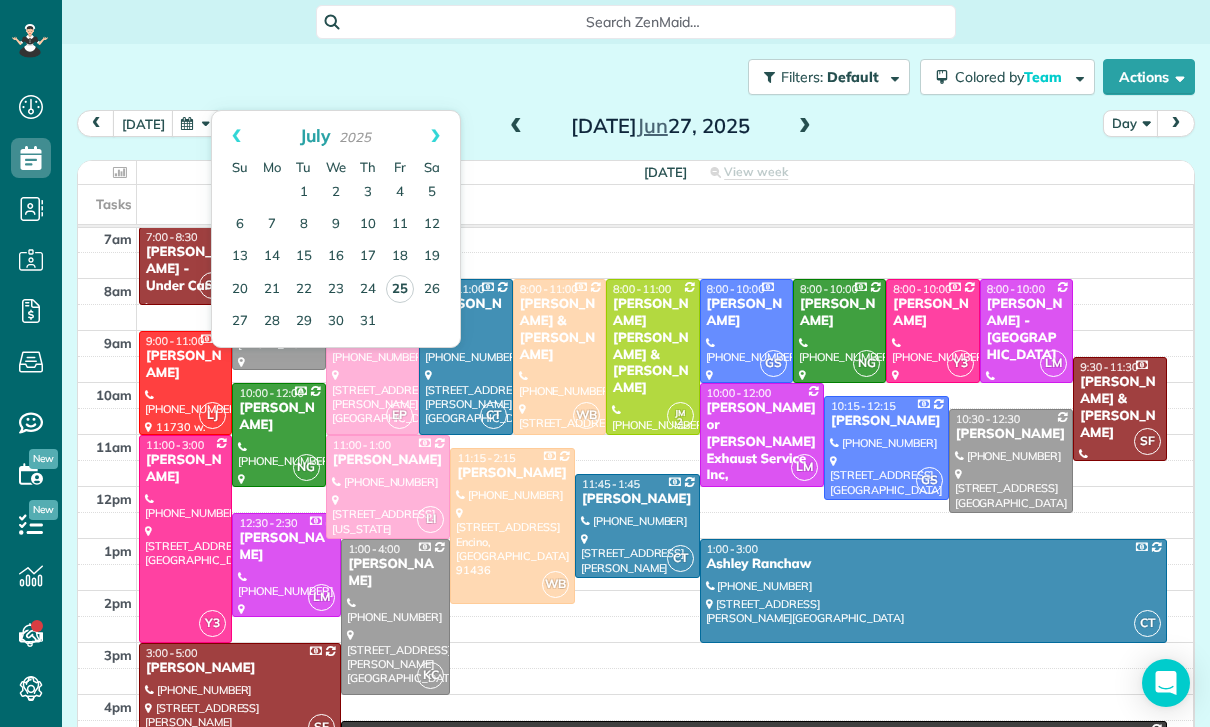 click on "25" at bounding box center (400, 289) 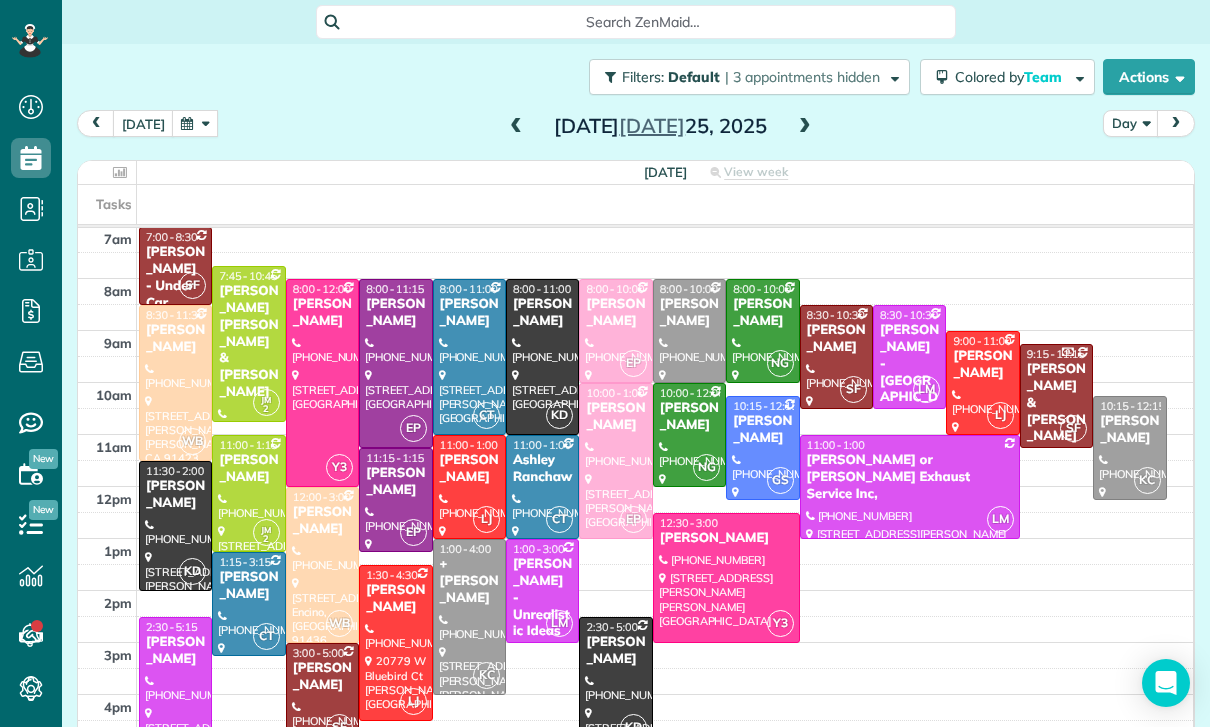 scroll, scrollTop: 157, scrollLeft: 0, axis: vertical 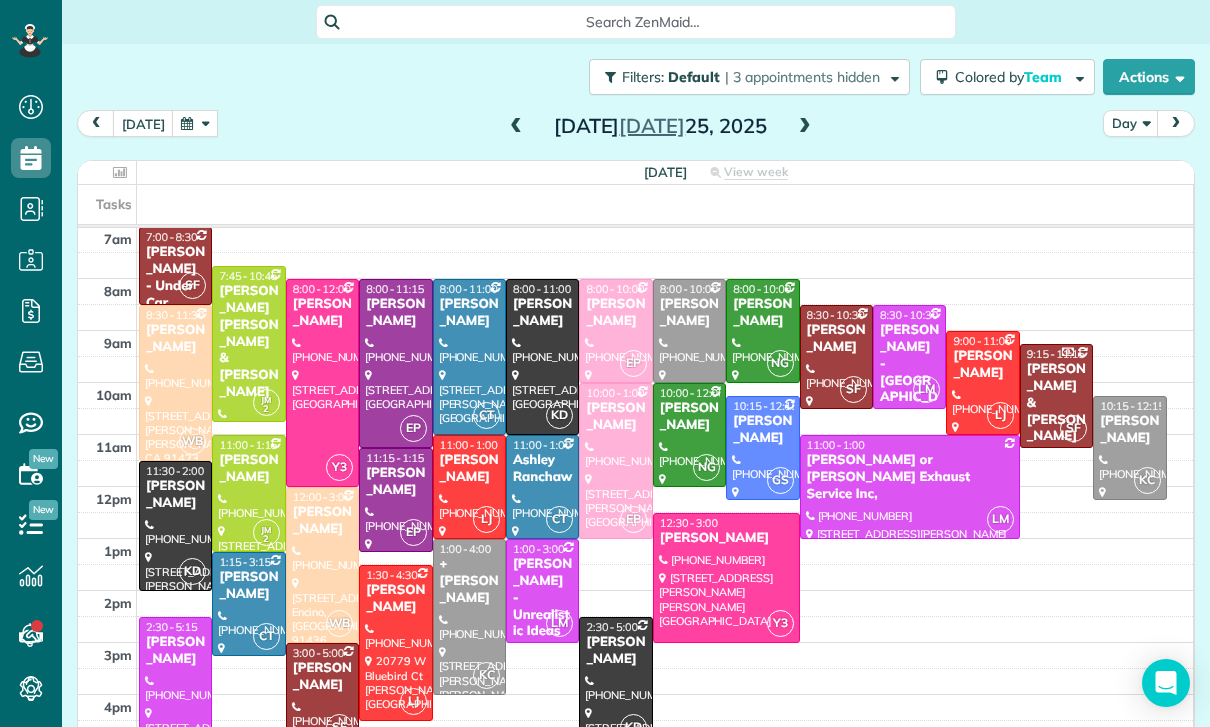 click on "[PERSON_NAME] [PERSON_NAME] & [PERSON_NAME]" at bounding box center (248, 342) 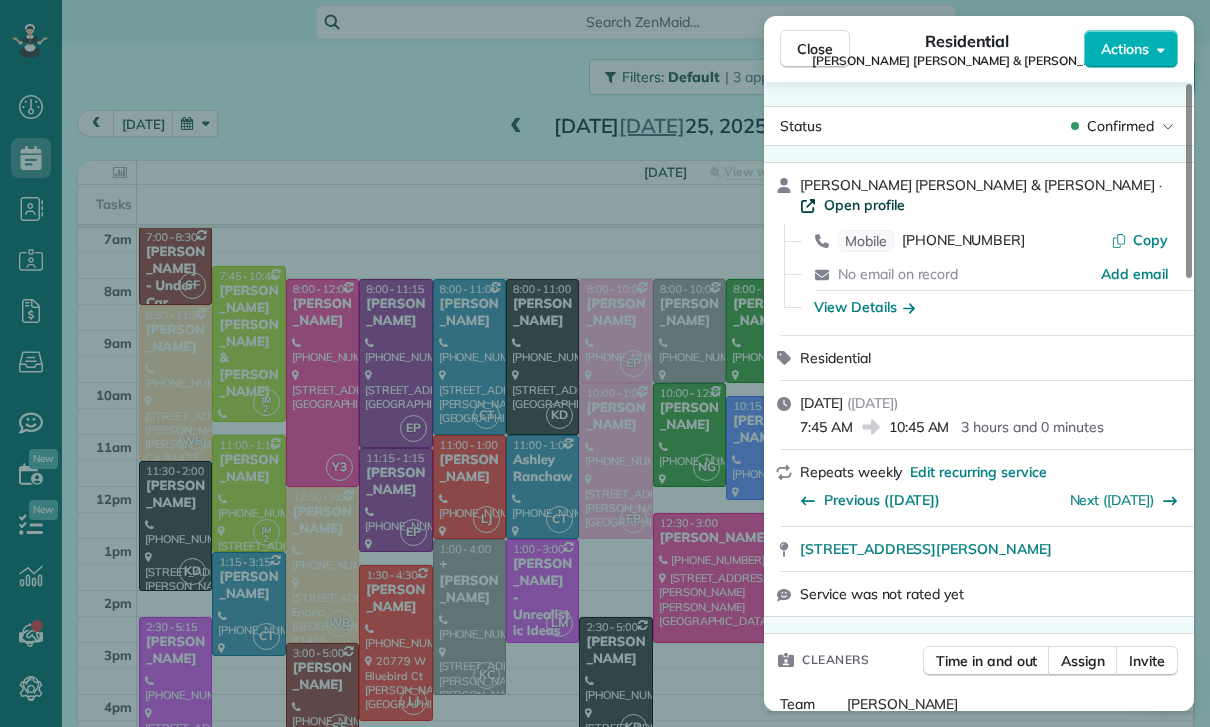 click on "Open profile" at bounding box center (864, 205) 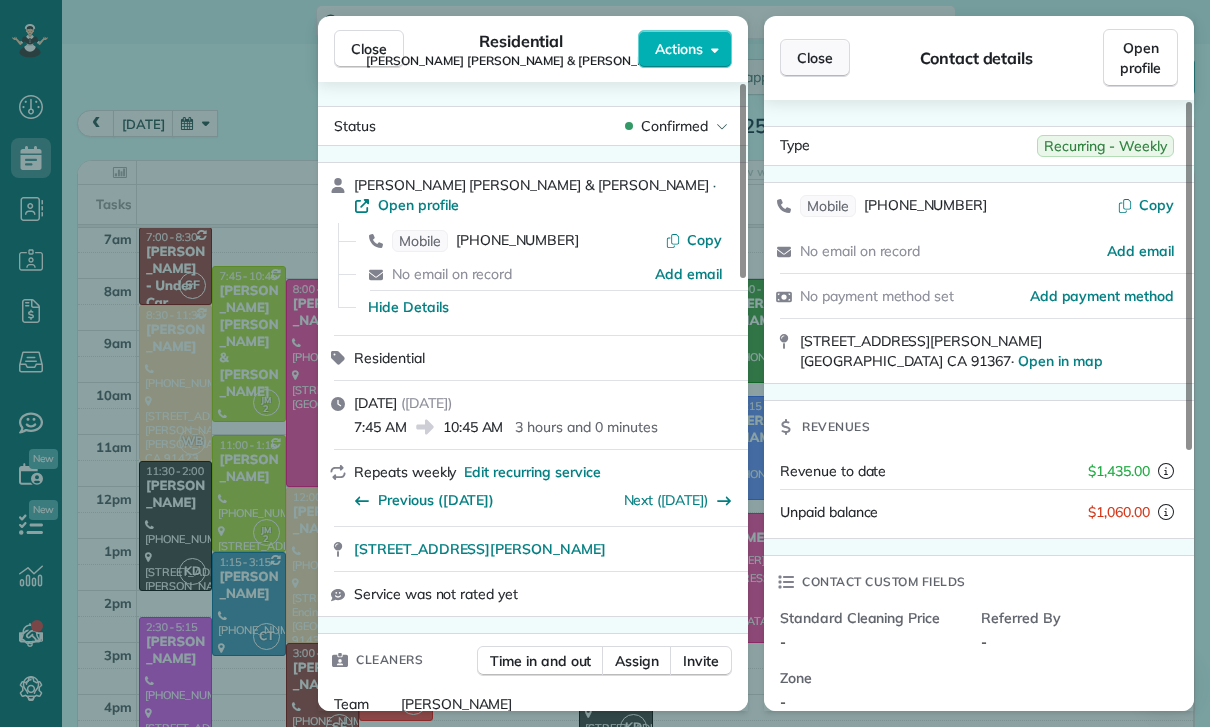 click on "Close" at bounding box center [815, 58] 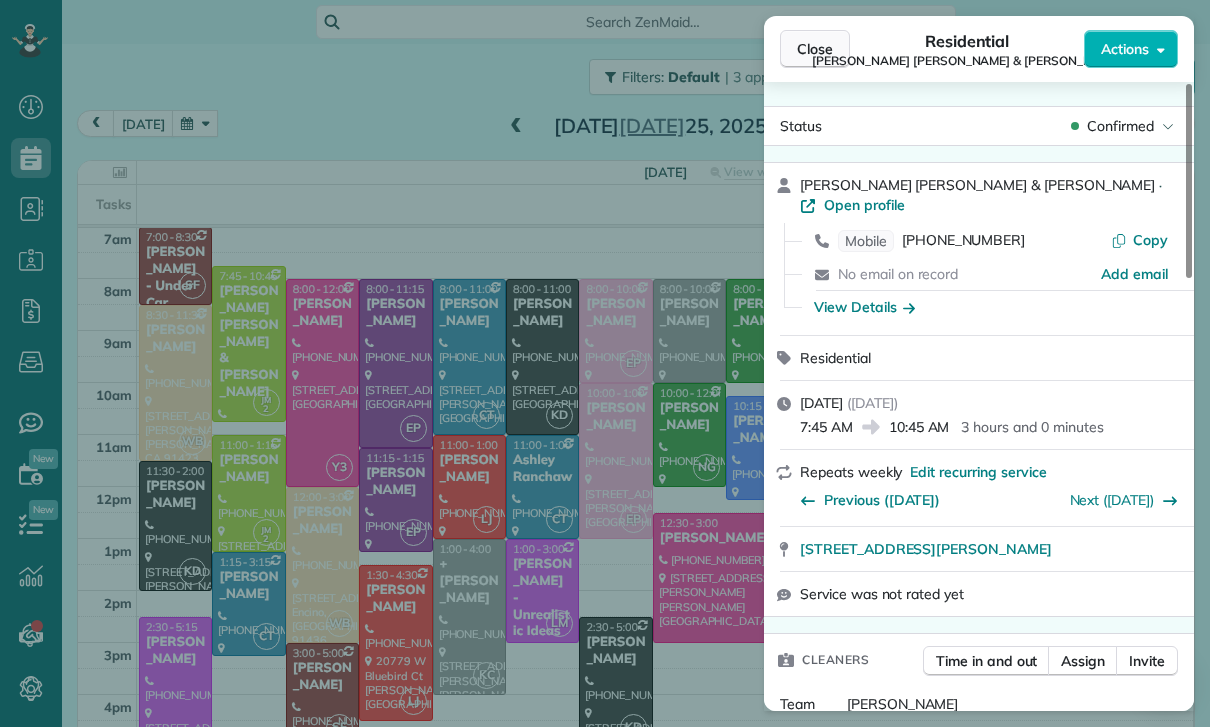click on "Close" at bounding box center (815, 49) 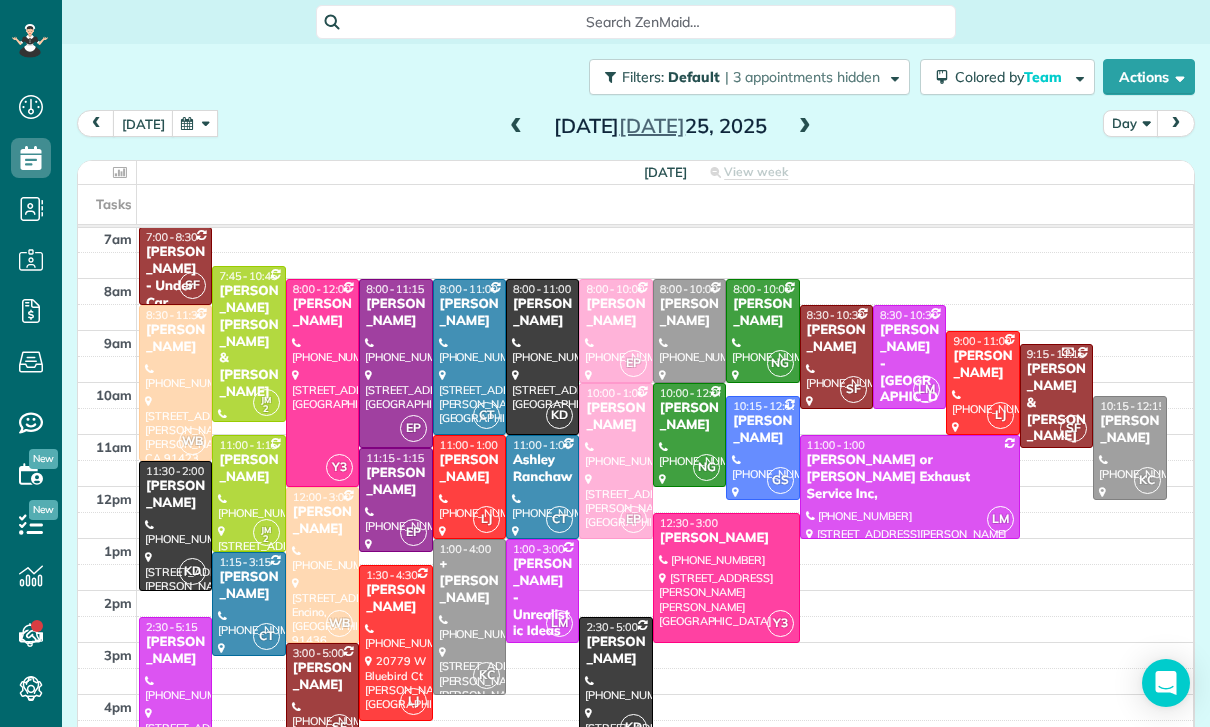 click at bounding box center [195, 123] 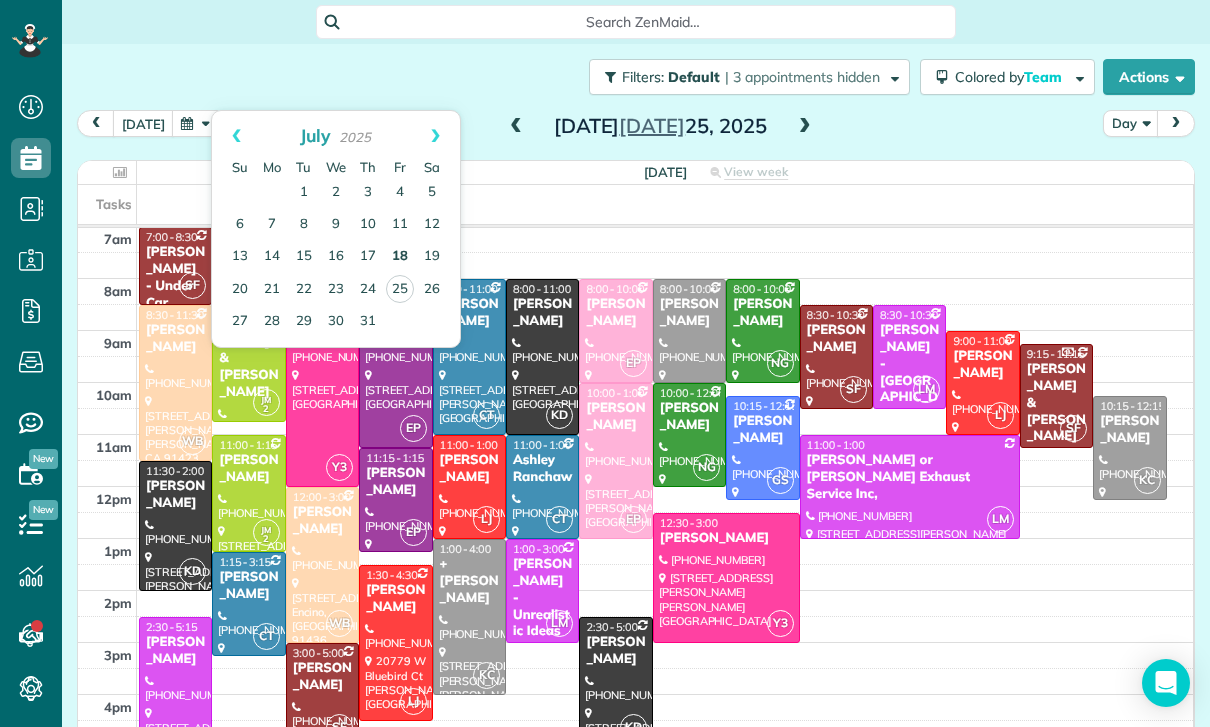 click on "18" at bounding box center [400, 257] 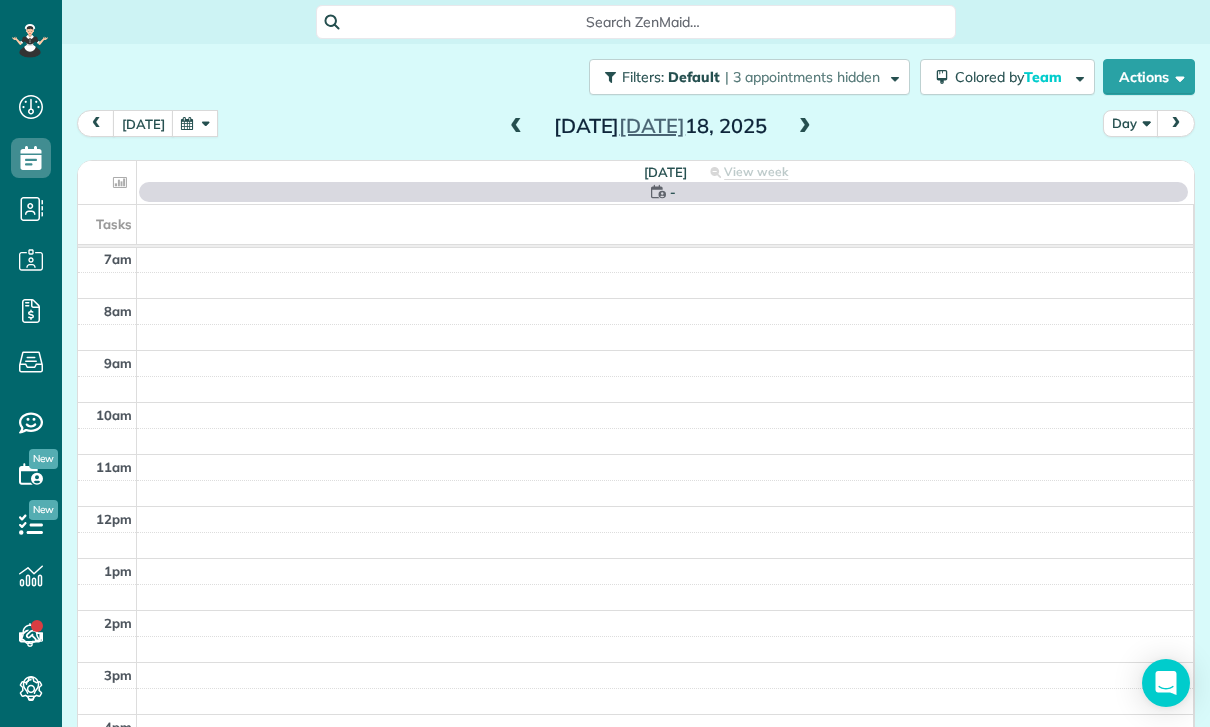 scroll, scrollTop: 157, scrollLeft: 0, axis: vertical 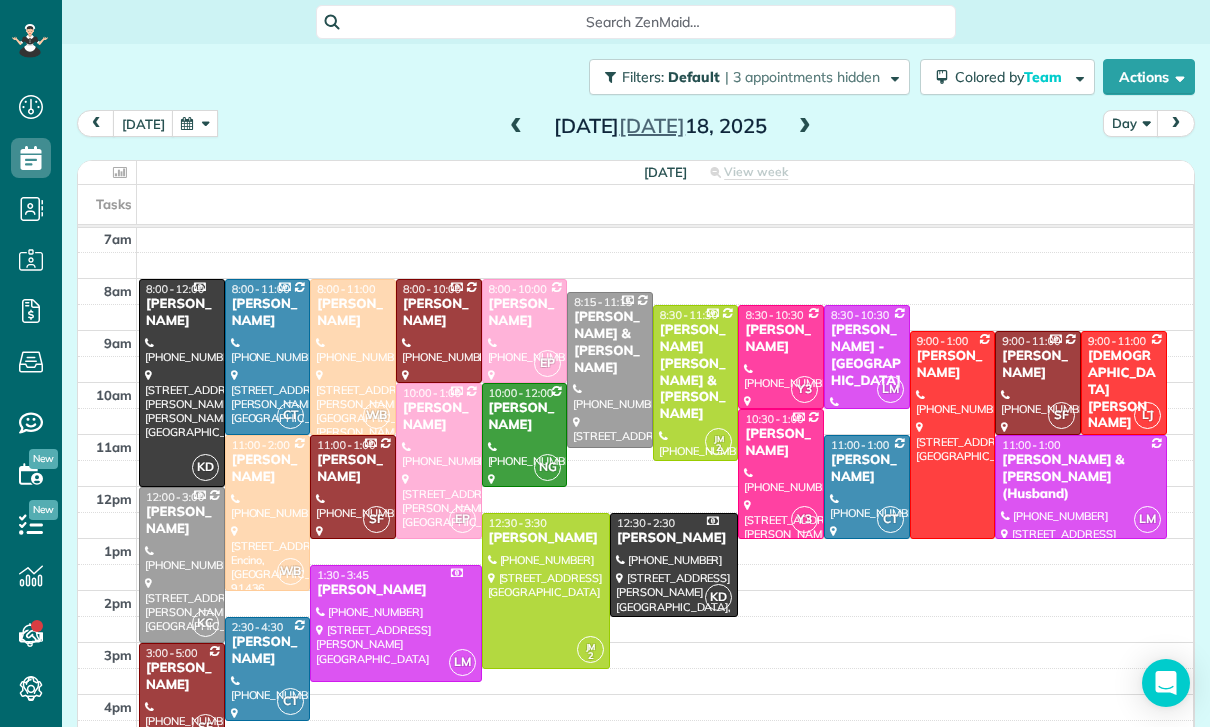 click on "[PERSON_NAME] & [PERSON_NAME] (Husband)" at bounding box center (1080, 477) 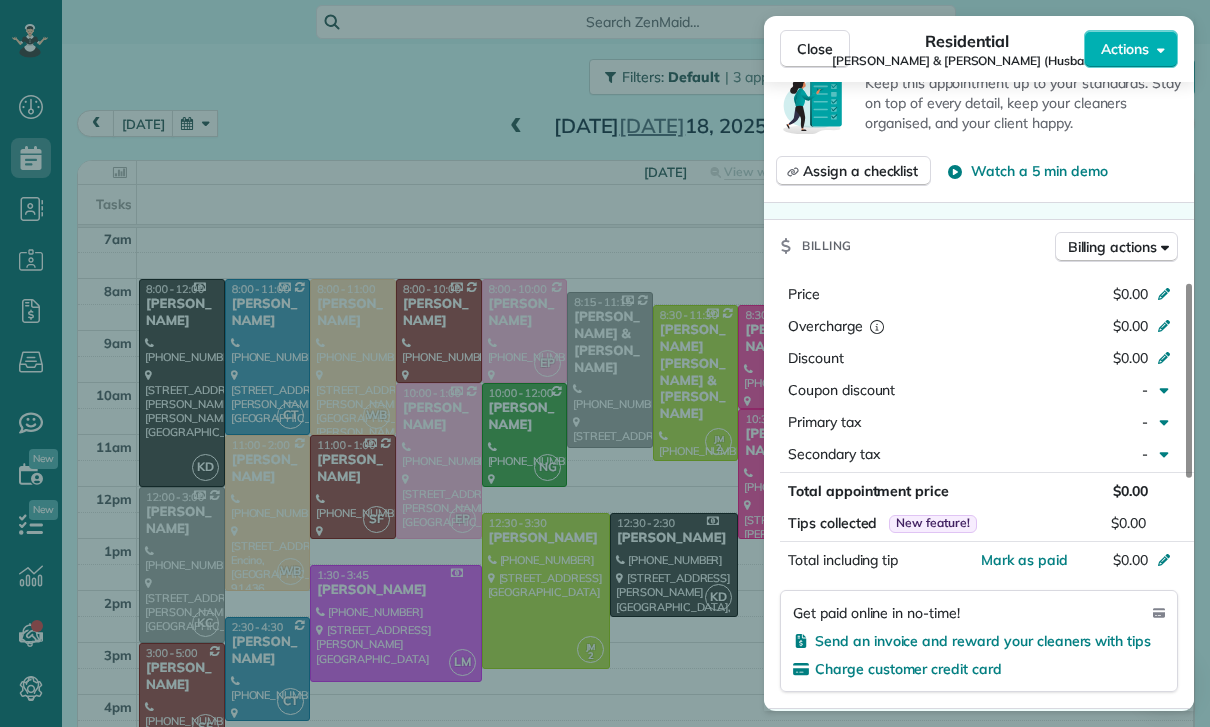 scroll, scrollTop: 904, scrollLeft: 0, axis: vertical 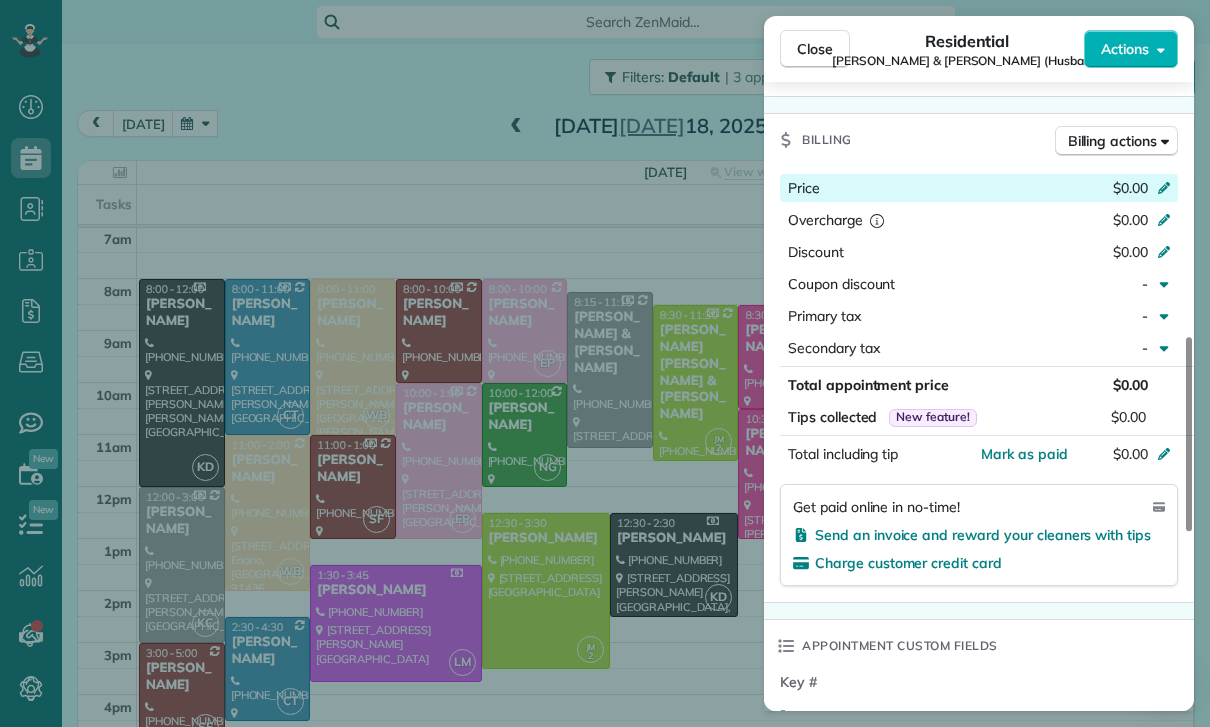 click 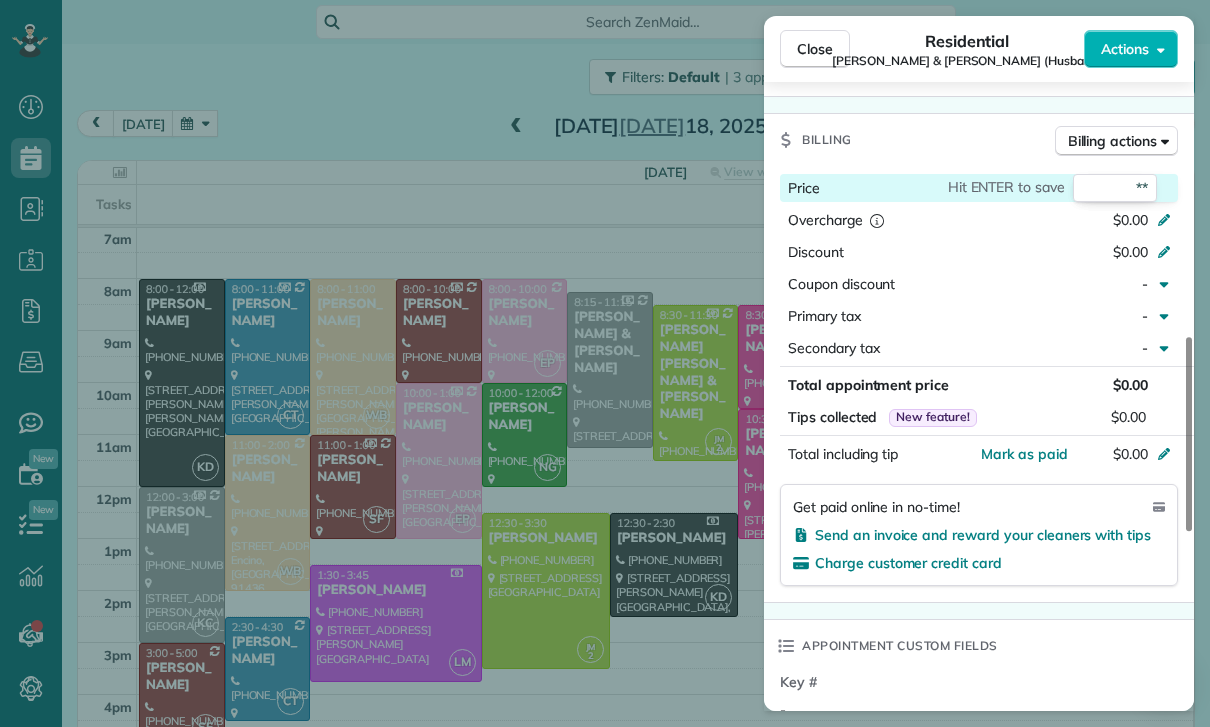 type on "***" 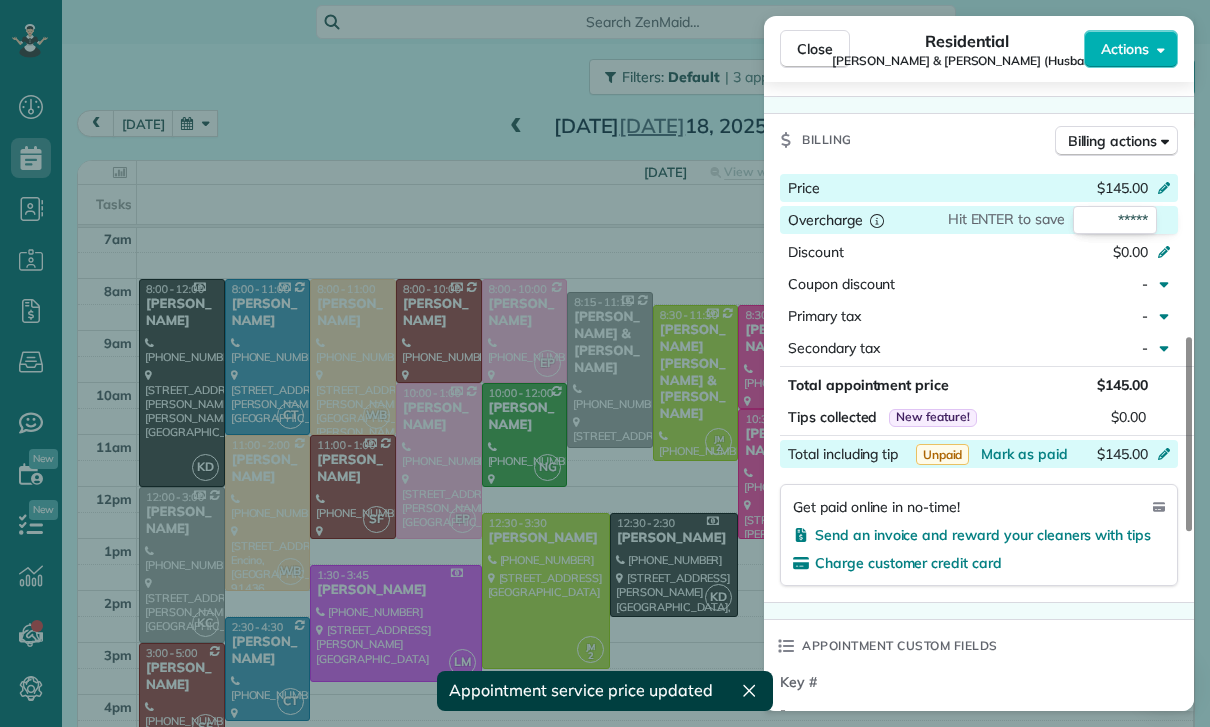 click on "$145.00" at bounding box center [1058, 456] 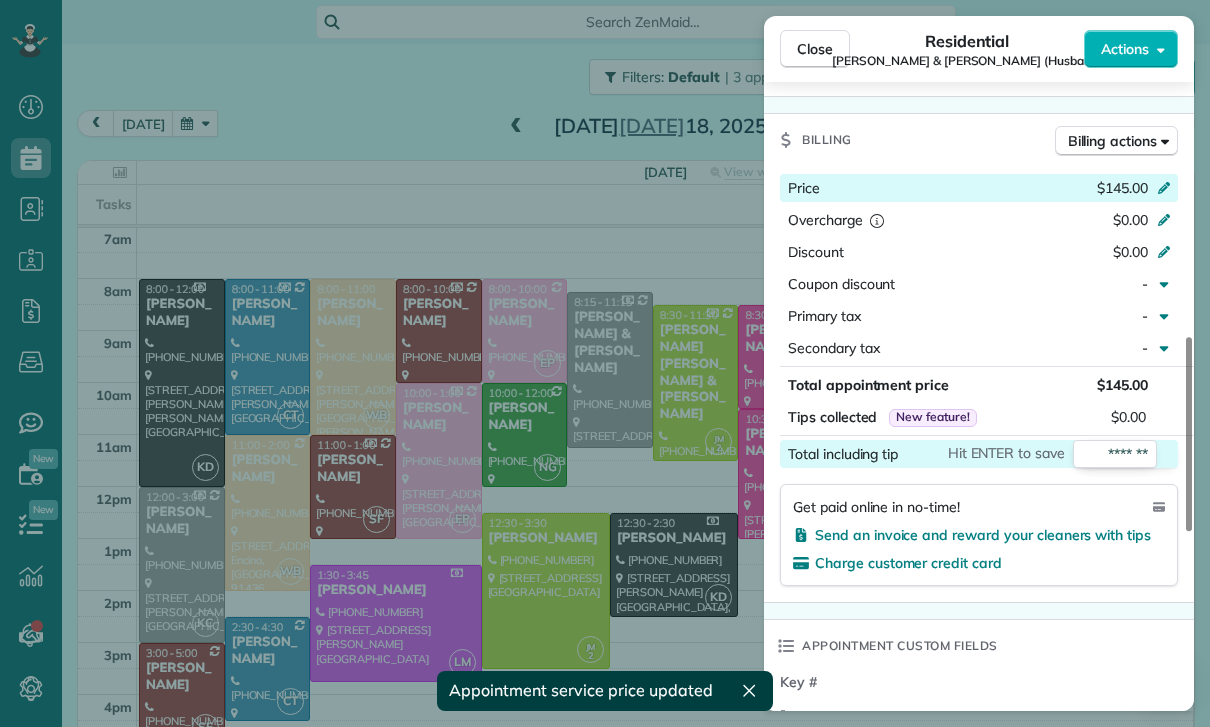 click on "Key # -" at bounding box center (981, 704) 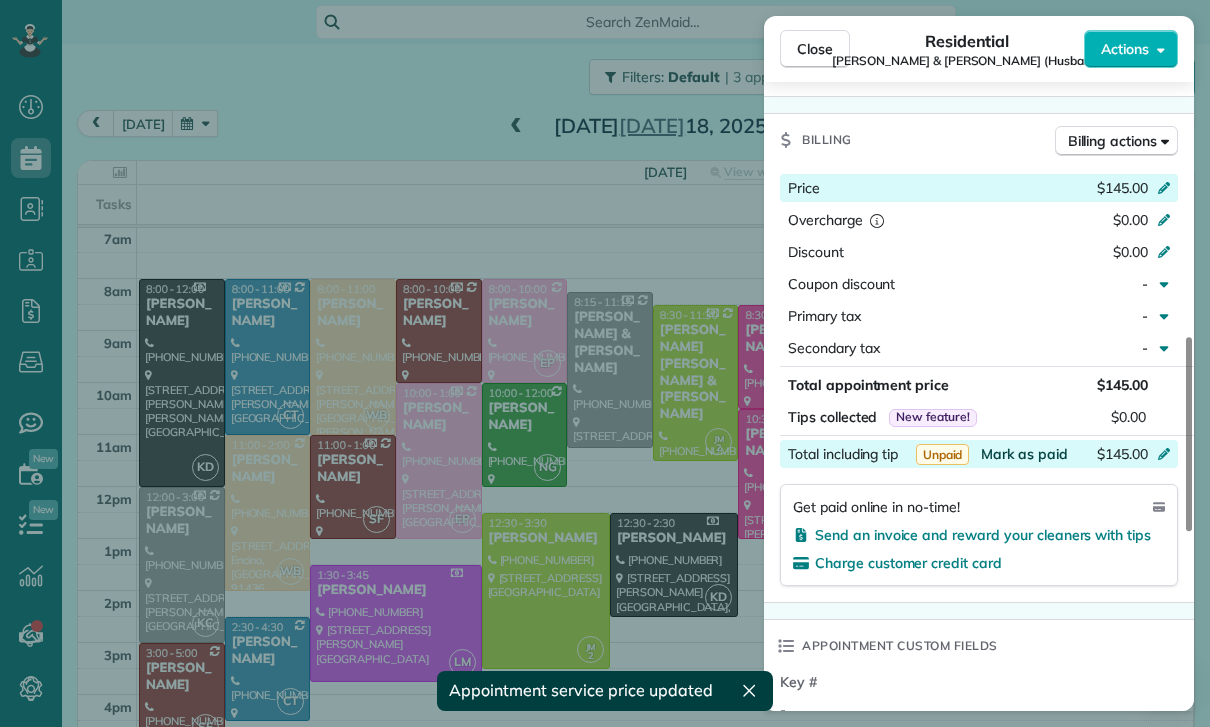 click on "Mark as paid" at bounding box center [1024, 454] 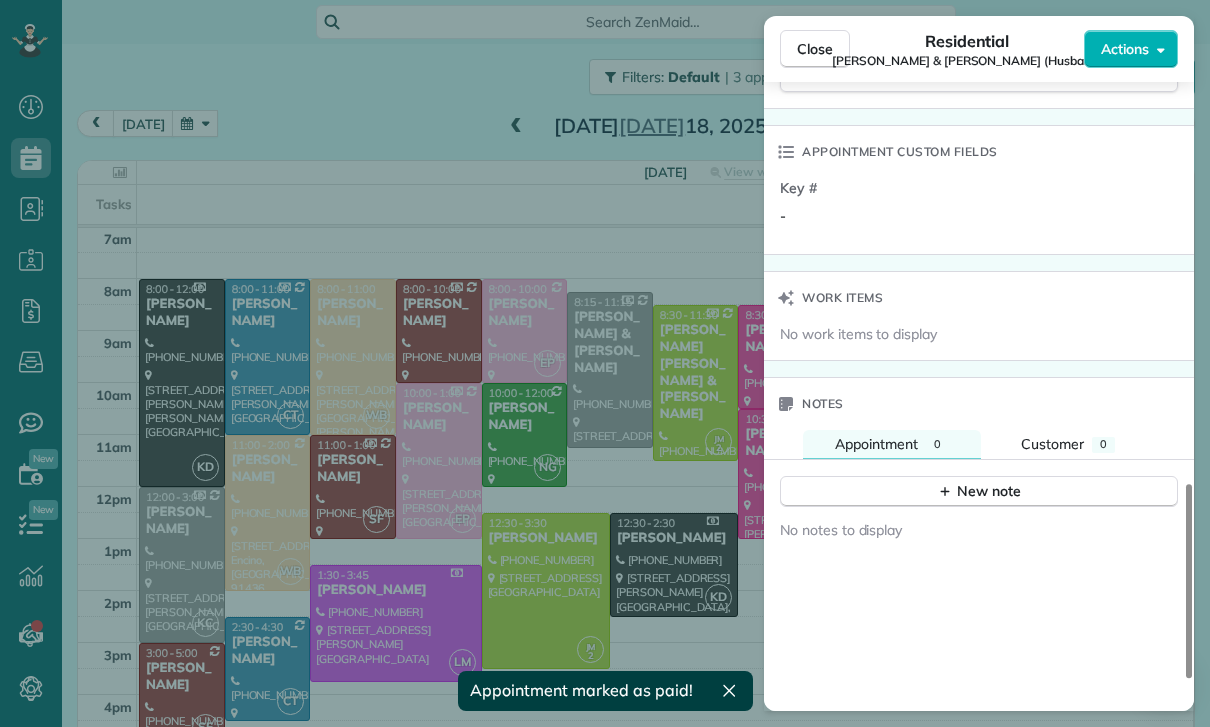 scroll, scrollTop: 1448, scrollLeft: 0, axis: vertical 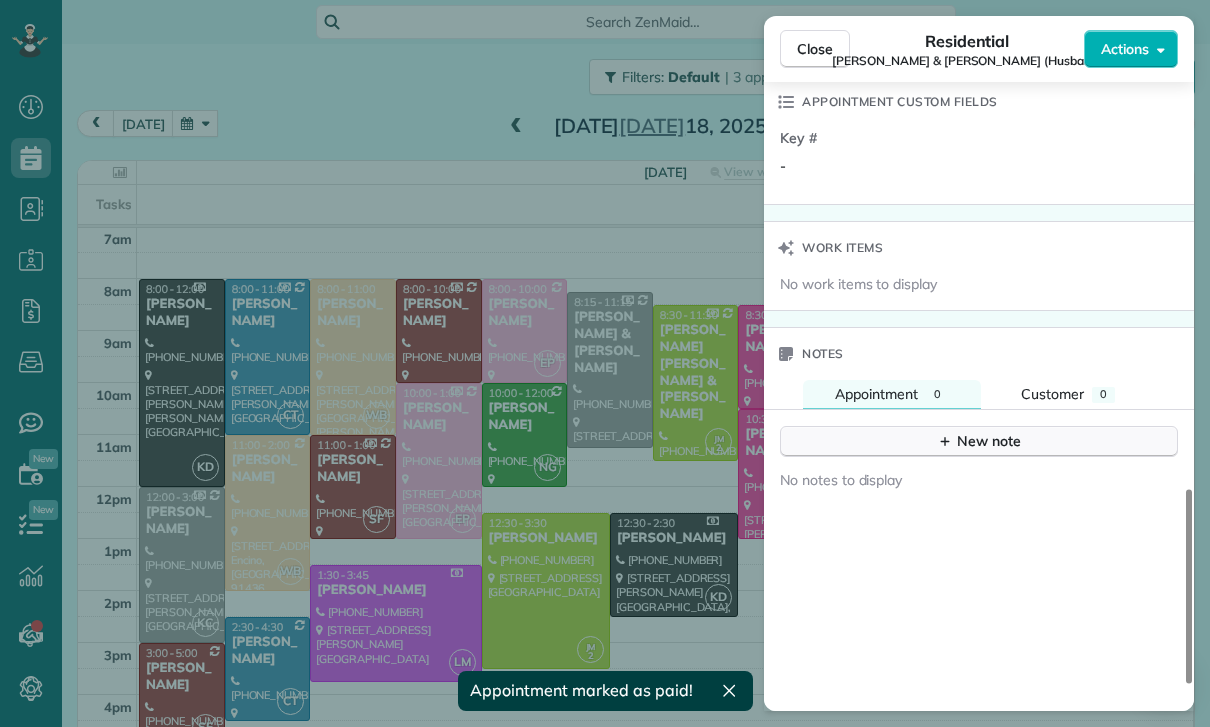 click on "New note" at bounding box center [979, 441] 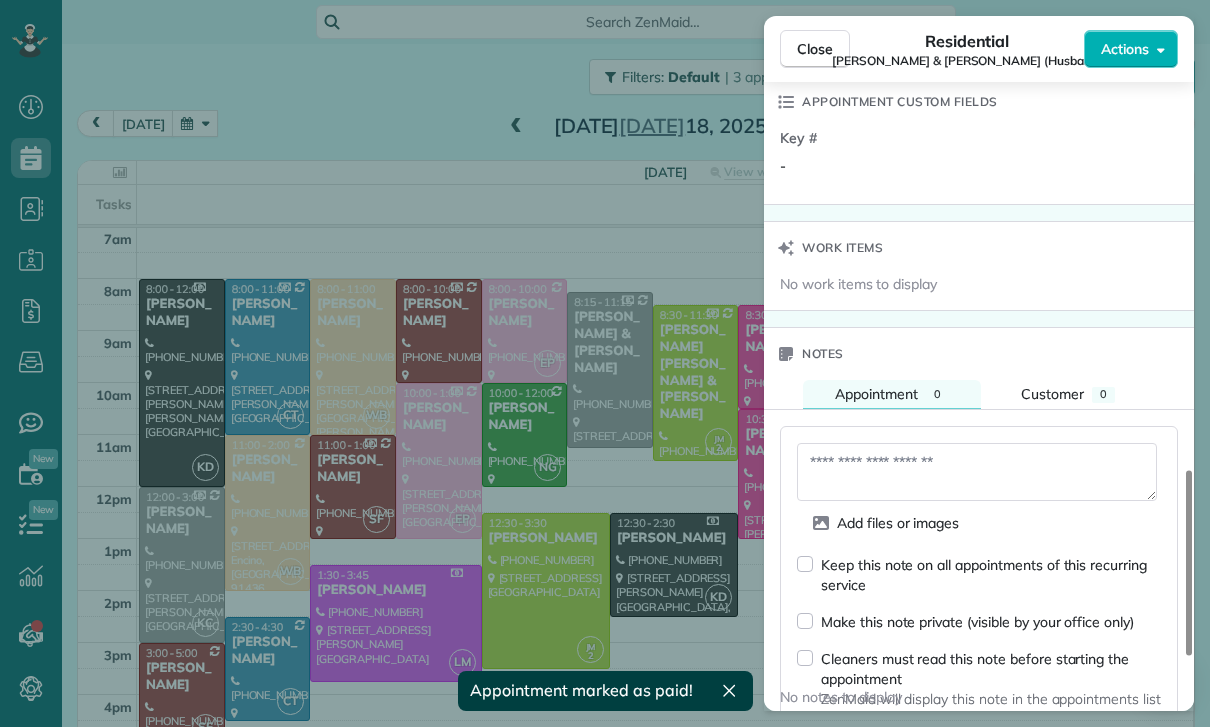 click at bounding box center (977, 472) 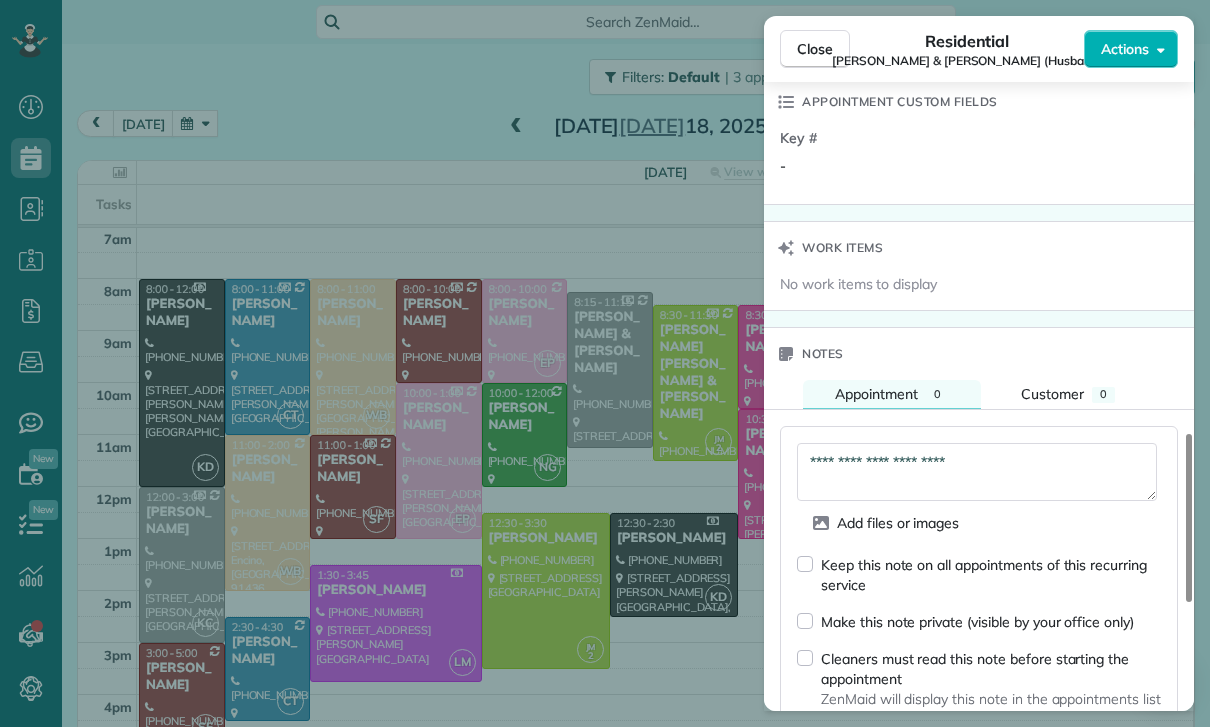 click on "**********" at bounding box center [977, 472] 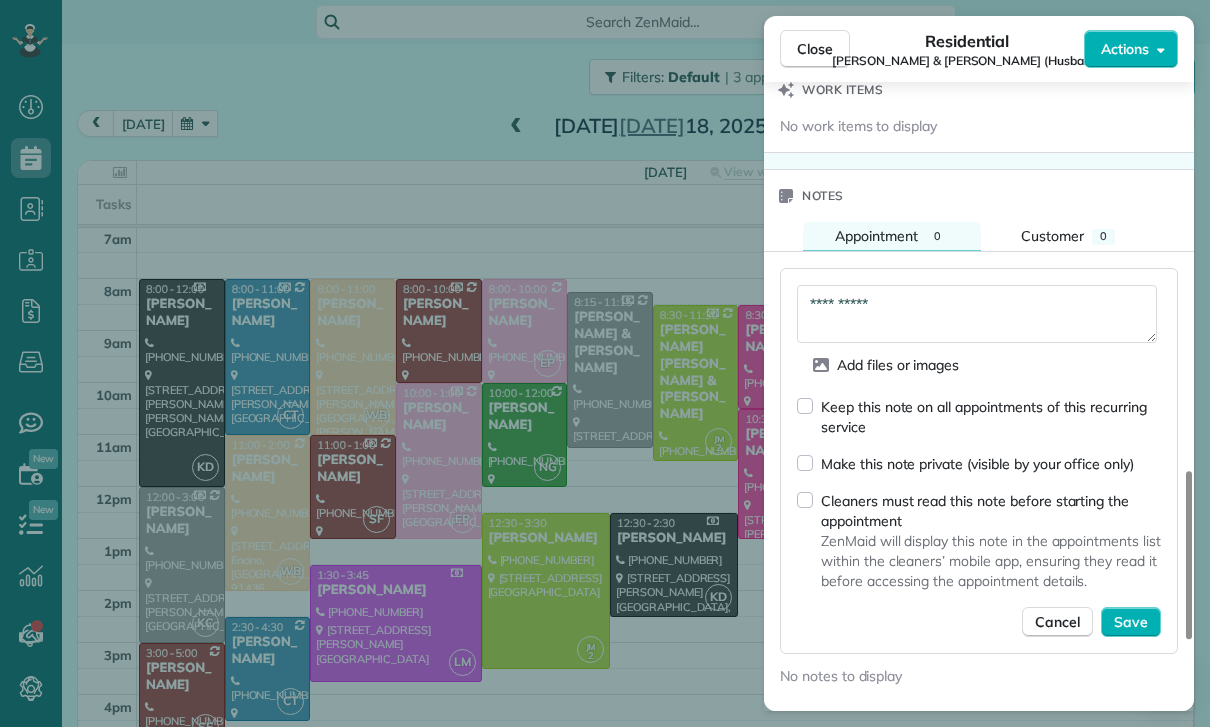 scroll, scrollTop: 1607, scrollLeft: 0, axis: vertical 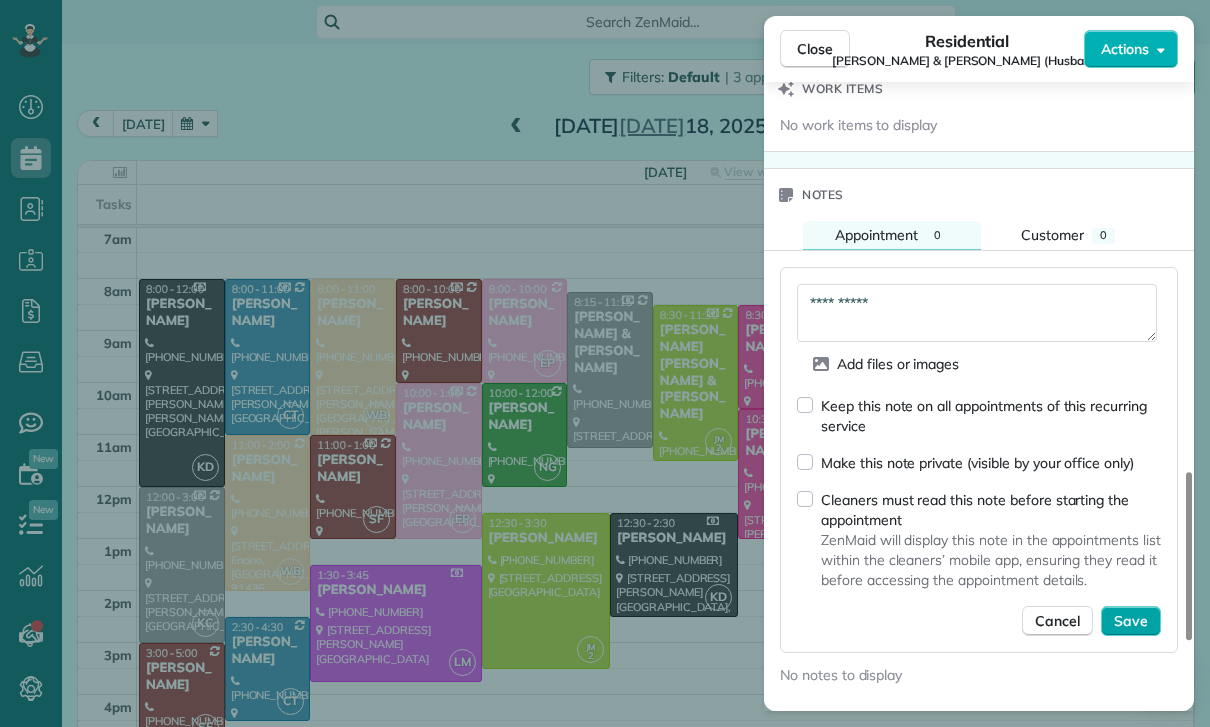 type on "**********" 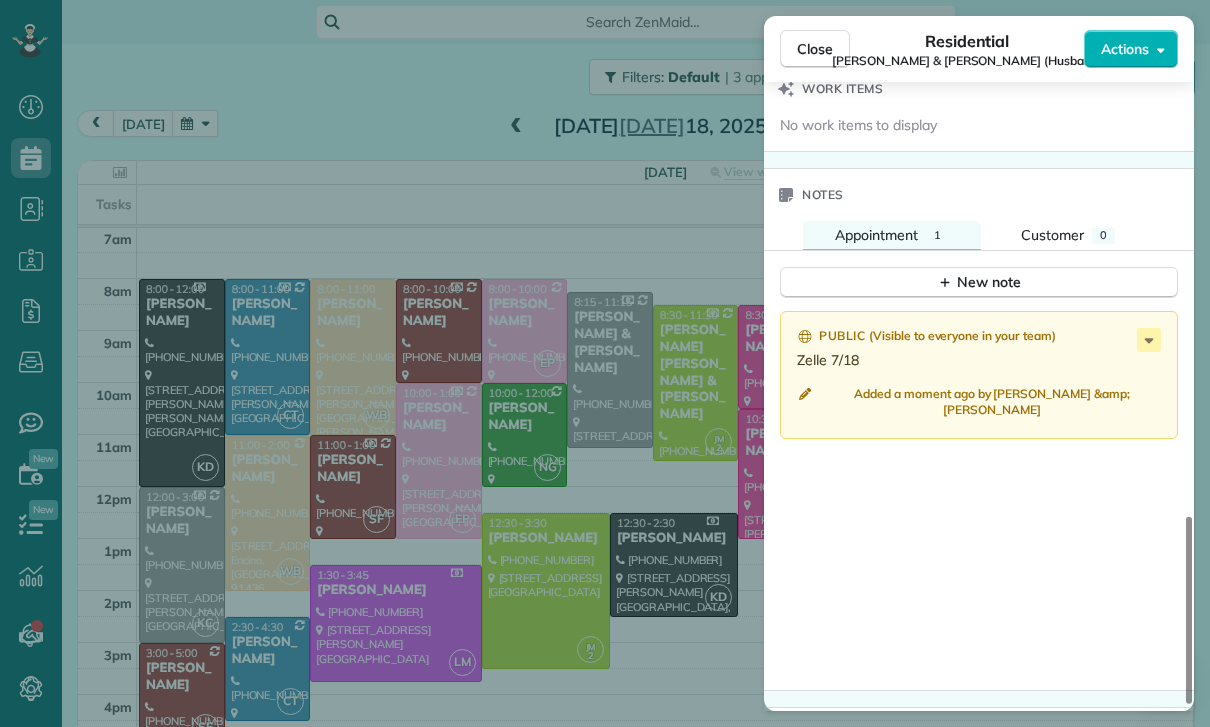 click on "Close Residential Olivia power-Li & Cheng Li (Husband) Actions Status Confirmed Olivia power-Li & Cheng Li (Husband) · Open profile Mobile (412) 880-9279 Copy No email on record Add email View Details Residential Friday, July 18, 2025 ( last week ) 11:00 AM 1:00 PM 2 hours and 0 minutes Repeats every 4 weeks Edit recurring service Previous (Jun 20) Next (Aug 15) 16836 Sherman Way Los Angeles CA 91406 Service was not rated yet Cleaners Time in and out Assign Invite Team Leslie Miranda Cleaners Leslie Mirnada   11:00 AM 1:00 PM Checklist Try Now Keep this appointment up to your standards. Stay on top of every detail, keep your cleaners organised, and your client happy. Assign a checklist Watch a 5 min demo Billing Billing actions Price $145.00 Overcharge $0.00 Discount $0.00 Coupon discount - Primary tax - Secondary tax - Total appointment price $145.00 Tips collected New feature! $0.00 Paid Total including tip $145.00 Get paid online in no-time! Send an invoice and reward your cleaners with tips Key # - Notes" at bounding box center (605, 363) 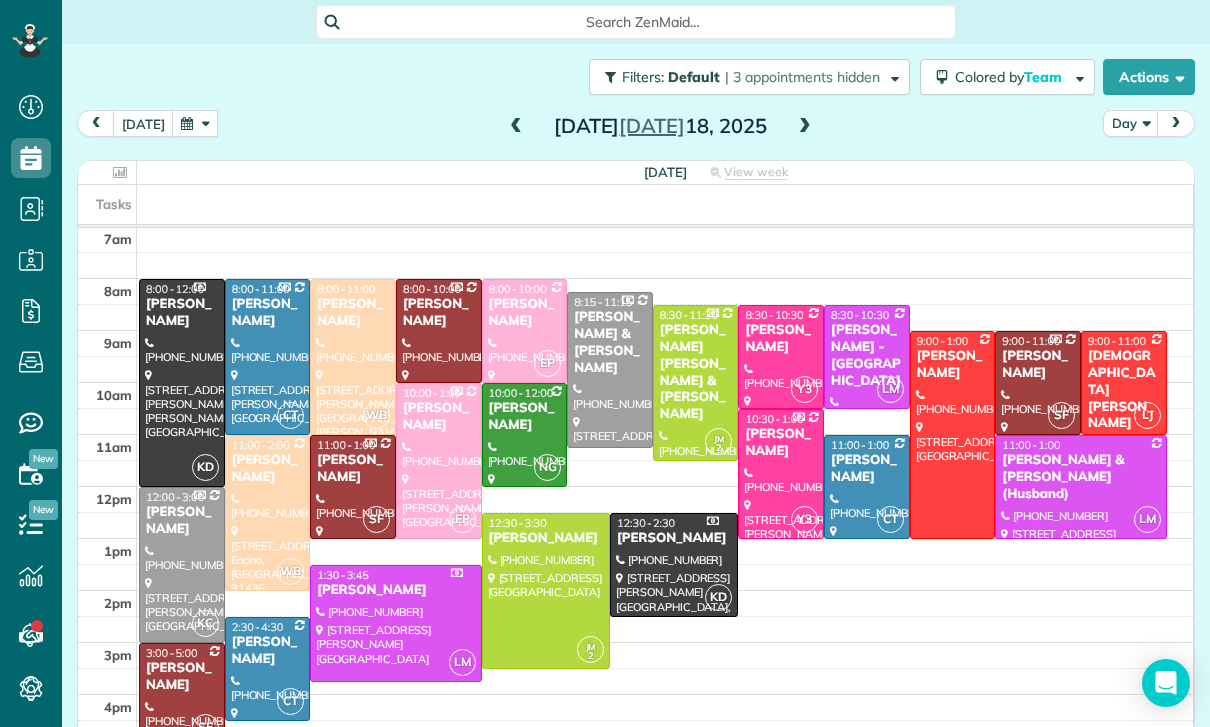 click at bounding box center (195, 123) 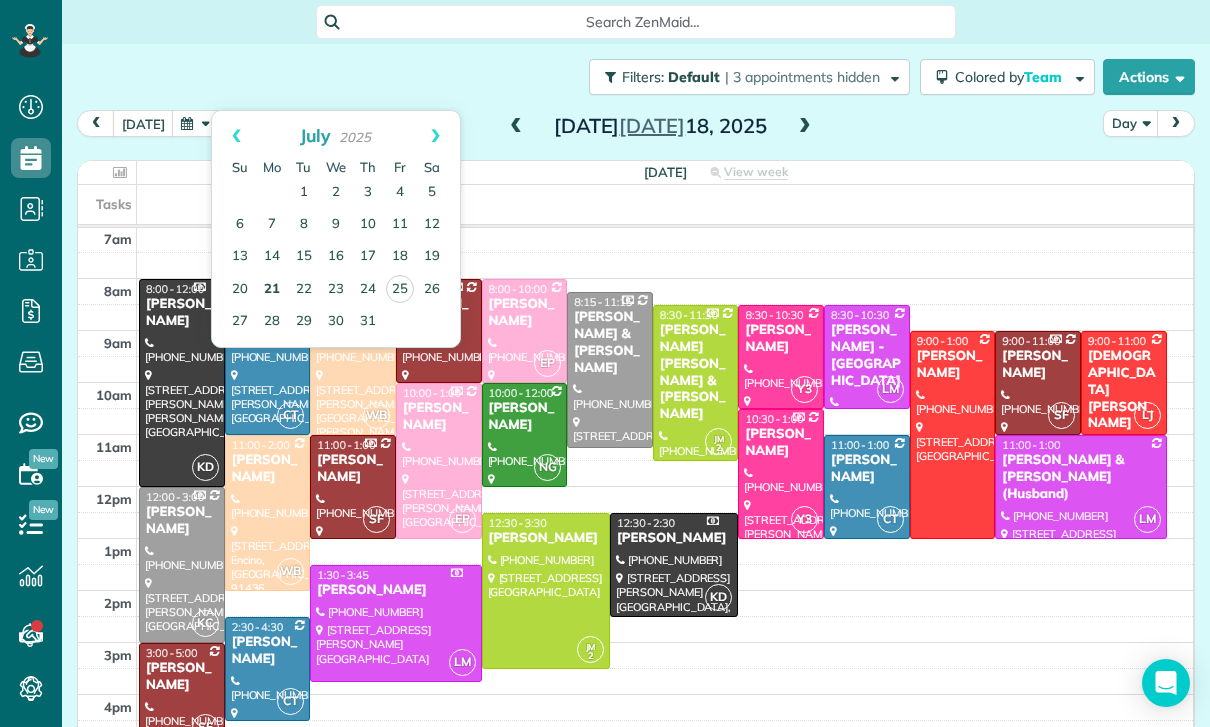 click on "21" at bounding box center [272, 290] 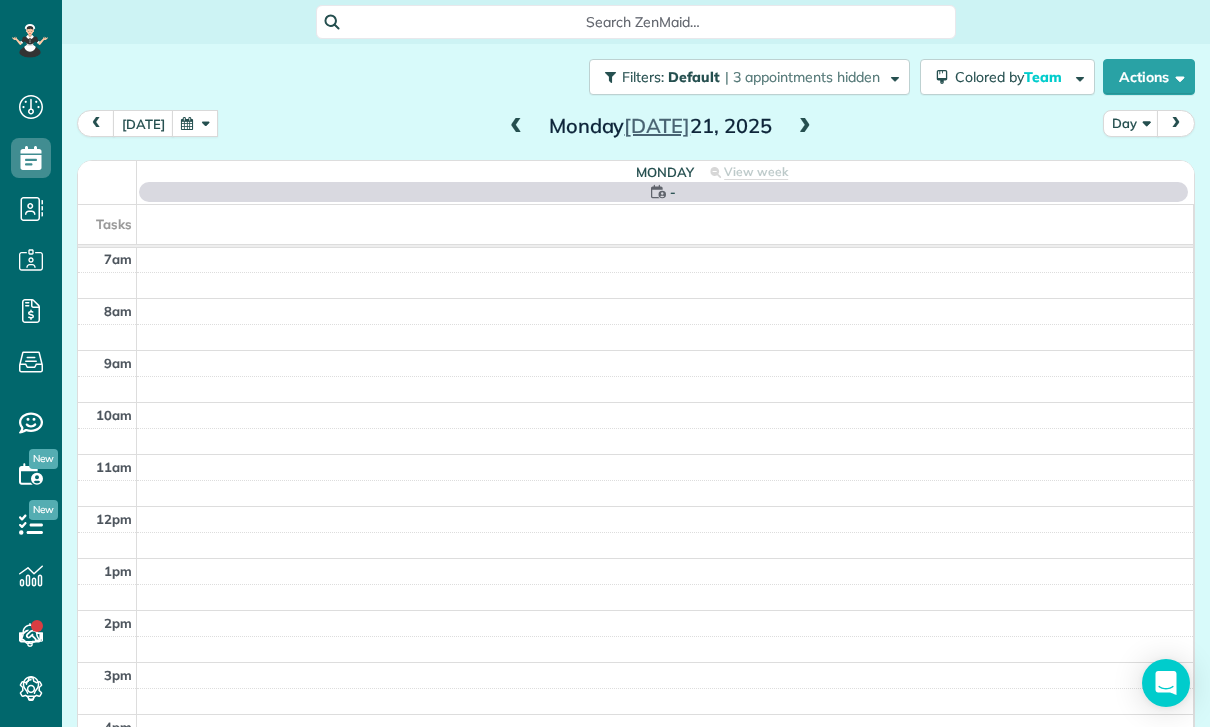 scroll, scrollTop: 157, scrollLeft: 0, axis: vertical 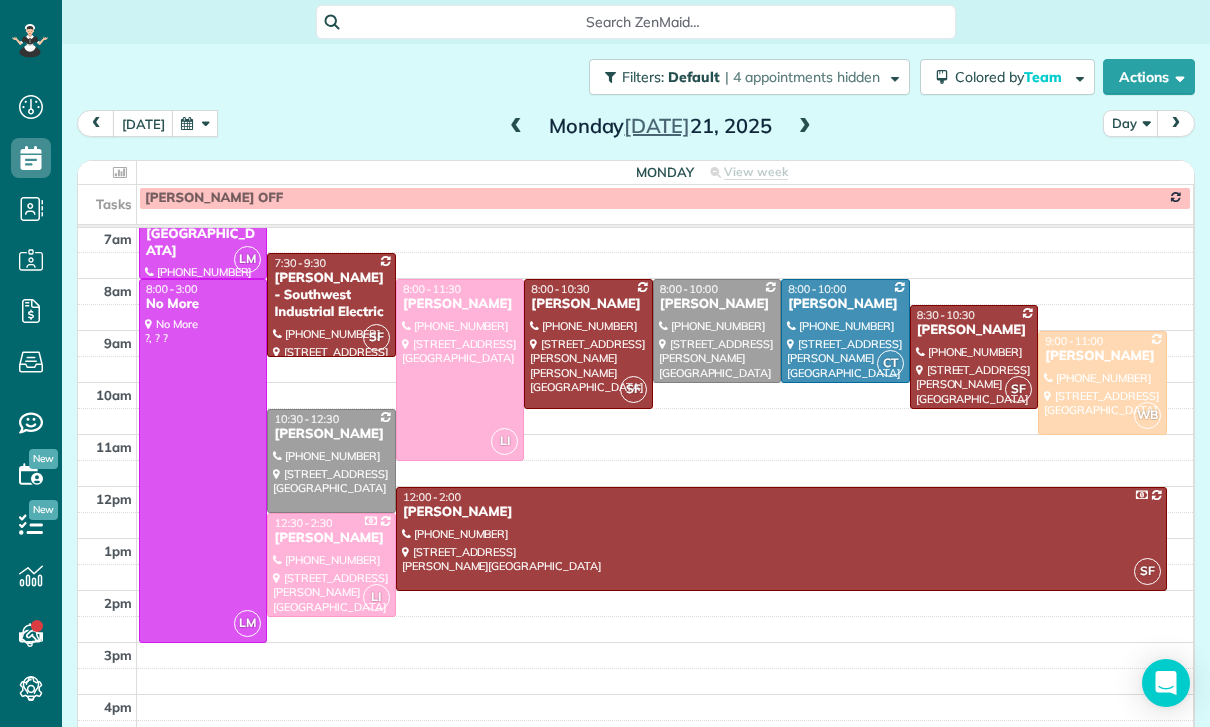 click at bounding box center [195, 123] 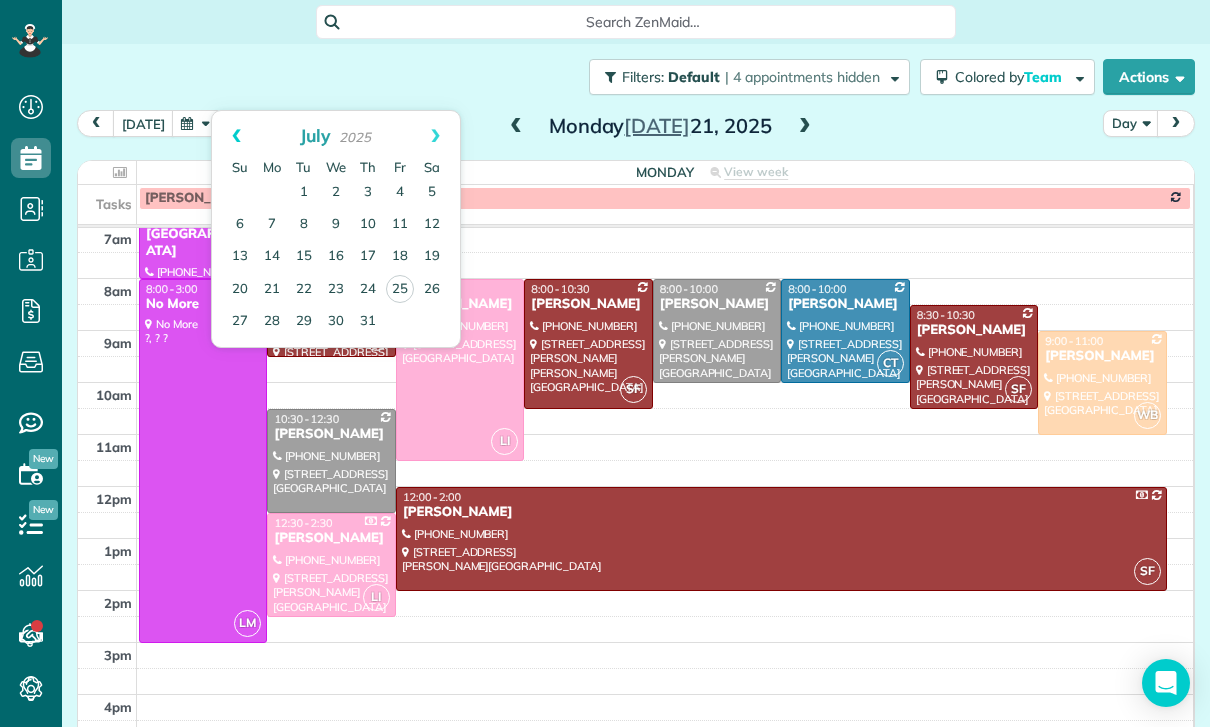 click on "Prev" at bounding box center (236, 136) 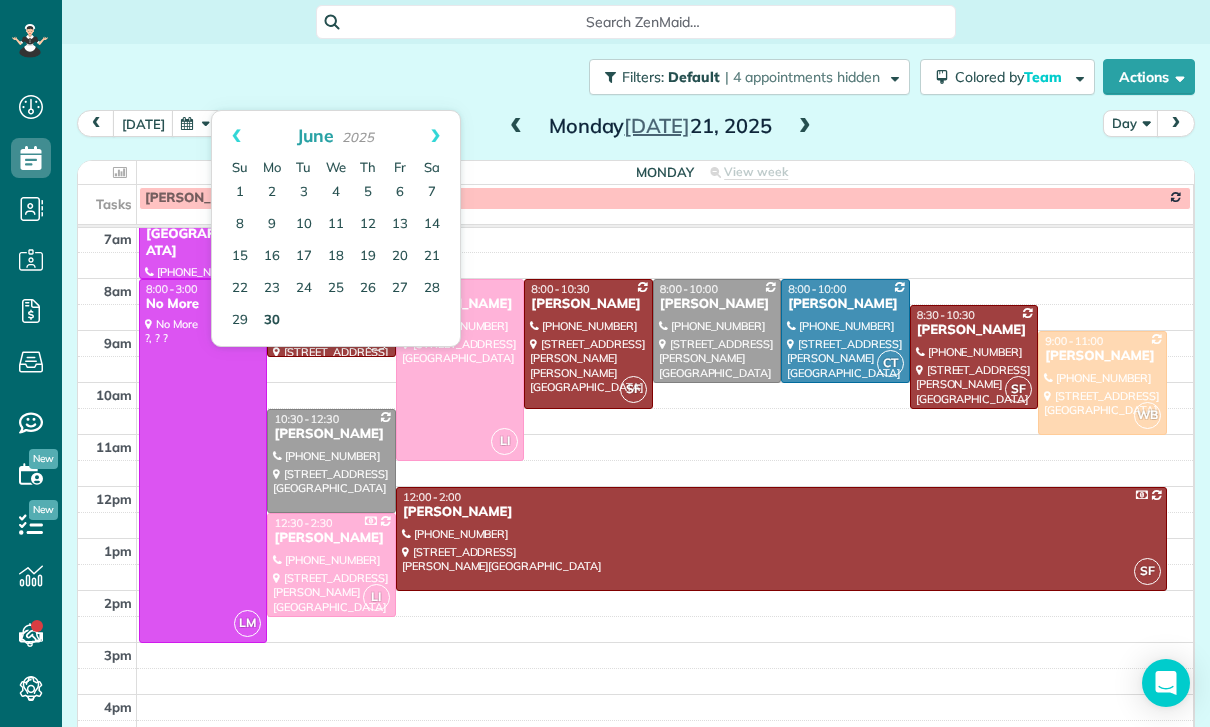 click on "30" at bounding box center (272, 321) 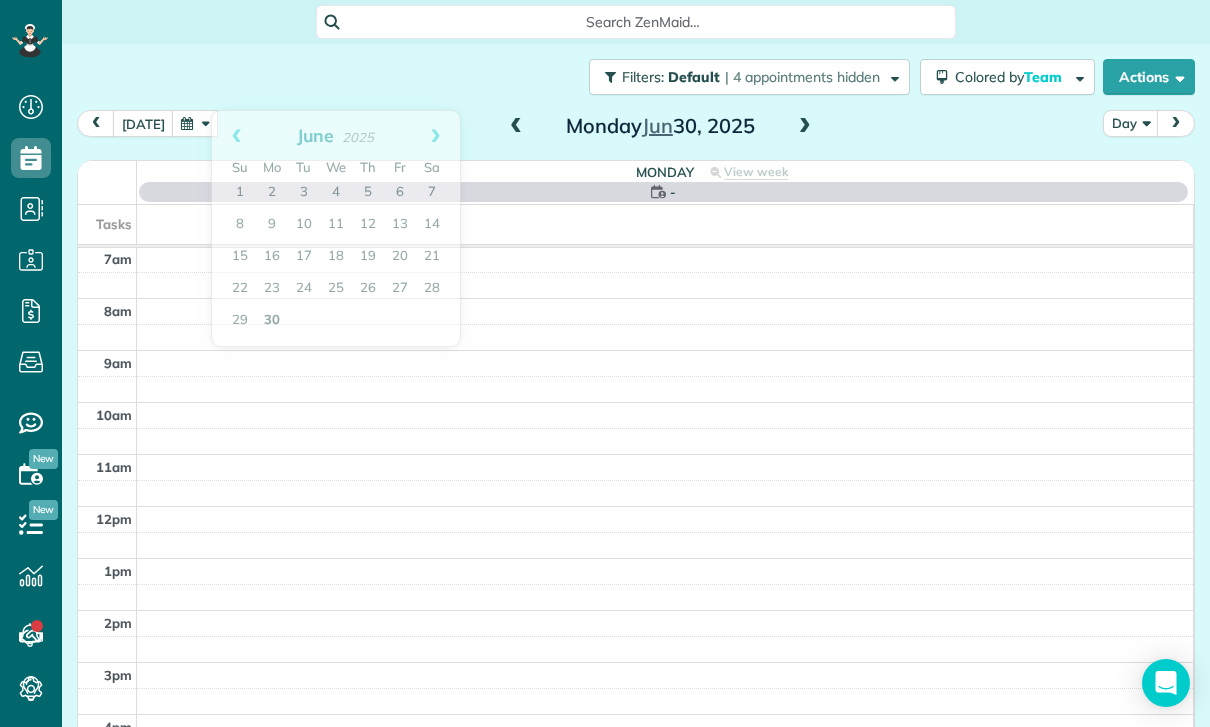 scroll, scrollTop: 157, scrollLeft: 0, axis: vertical 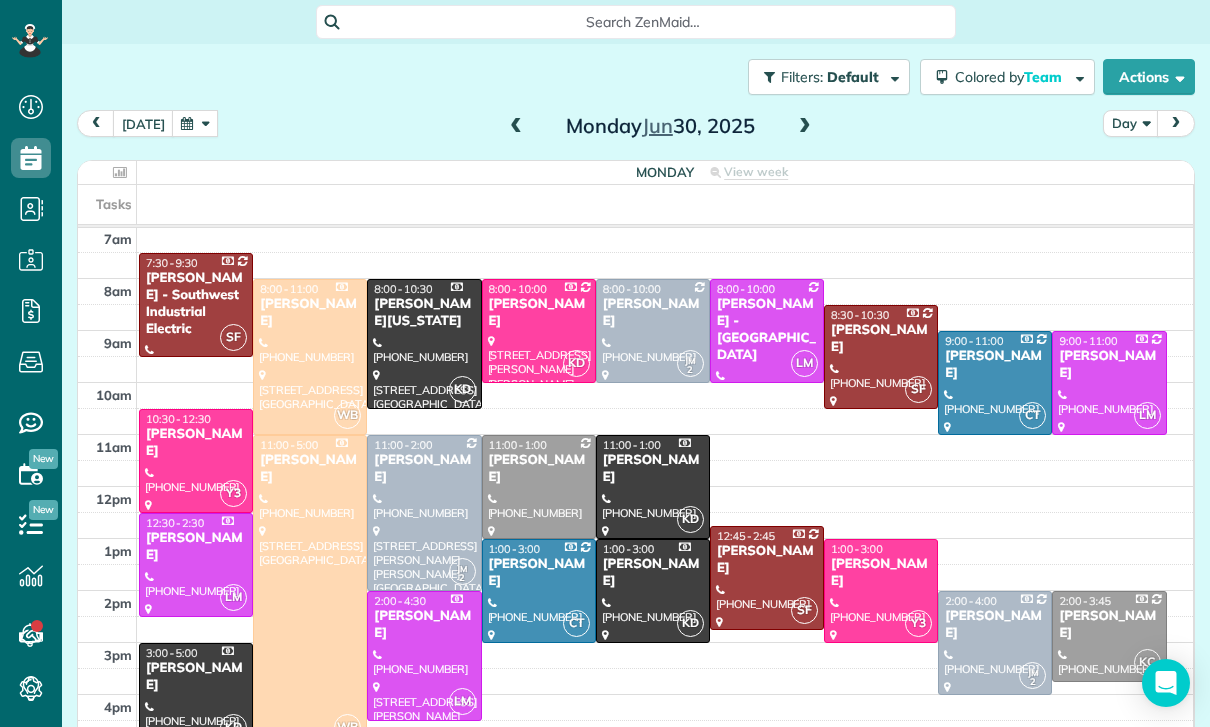 click at bounding box center (881, 357) 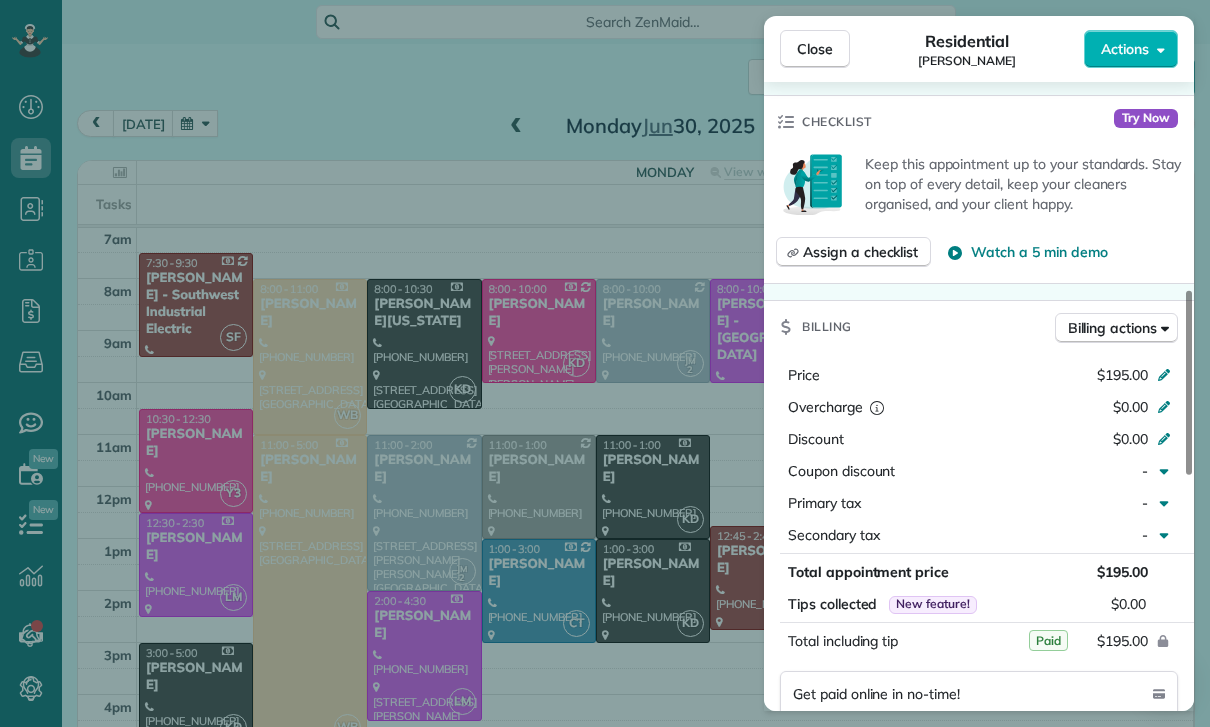 scroll, scrollTop: 846, scrollLeft: 0, axis: vertical 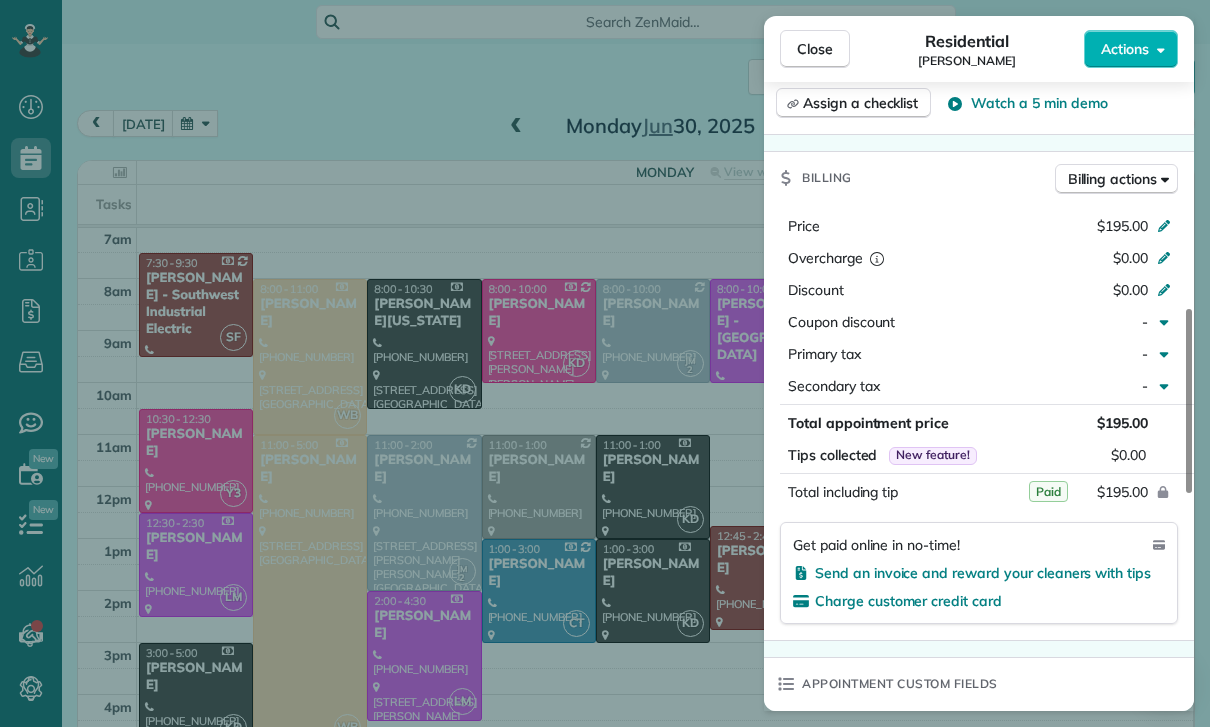 click on "Close Residential Kitty Dustin Actions Status Yet to Confirm Kitty Dustin · Open profile Mobile (626) 487-8717 Copy No email on record Add email View Details Residential Monday, June 30, 2025 8:30 AM 10:30 AM 2 hours and 0 minutes Repeats weekly Edit recurring service Previous (Jun 23) Next (Jul 07) 5322 Neal Drive Los Angeles CA 90041 Service was not rated yet Cleaners Time in and out Assign Invite Team Santy Cleaners Santy   Flores 8:30 AM 10:30 AM Checklist Try Now Keep this appointment up to your standards. Stay on top of every detail, keep your cleaners organised, and your client happy. Assign a checklist Watch a 5 min demo Billing Billing actions Price $195.00 Overcharge $0.00 Discount $0.00 Coupon discount - Primary tax - Secondary tax - Total appointment price $195.00 Tips collected New feature! $0.00 Paid Total including tip $195.00 Get paid online in no-time! Send an invoice and reward your cleaners with tips Charge customer credit card Appointment custom fields Key # Zelle 7/4 Work items Notes 0 0" at bounding box center (605, 363) 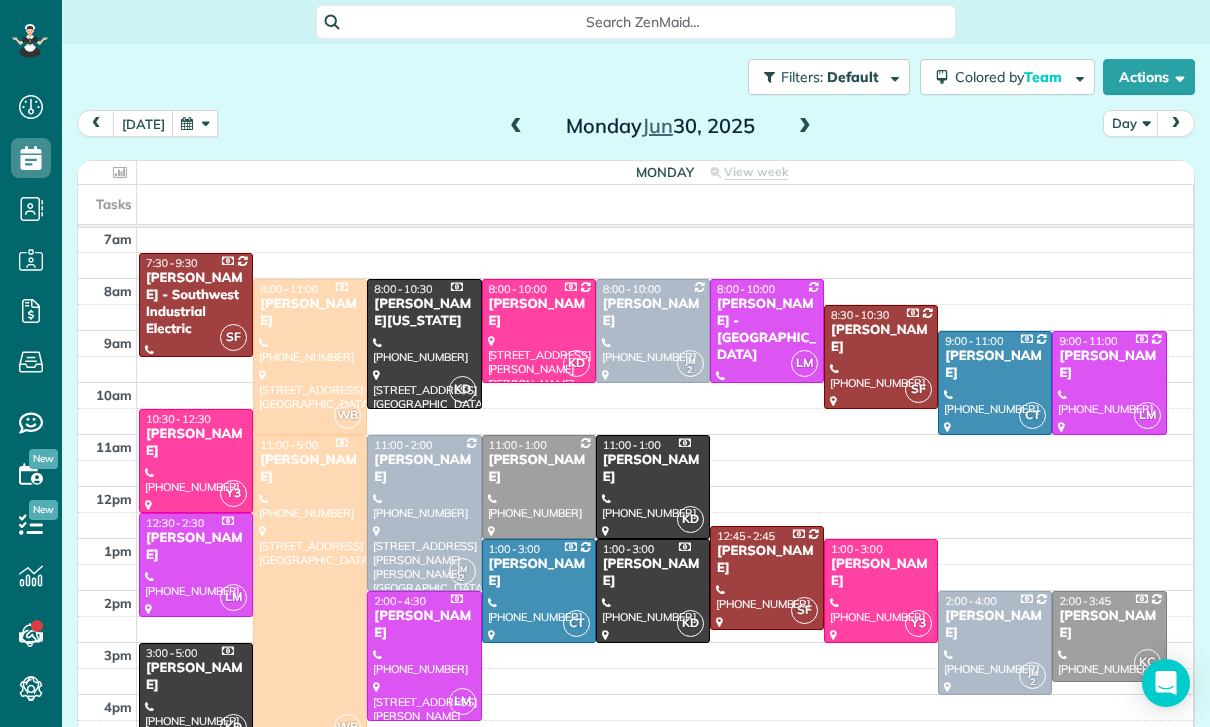 click at bounding box center (195, 123) 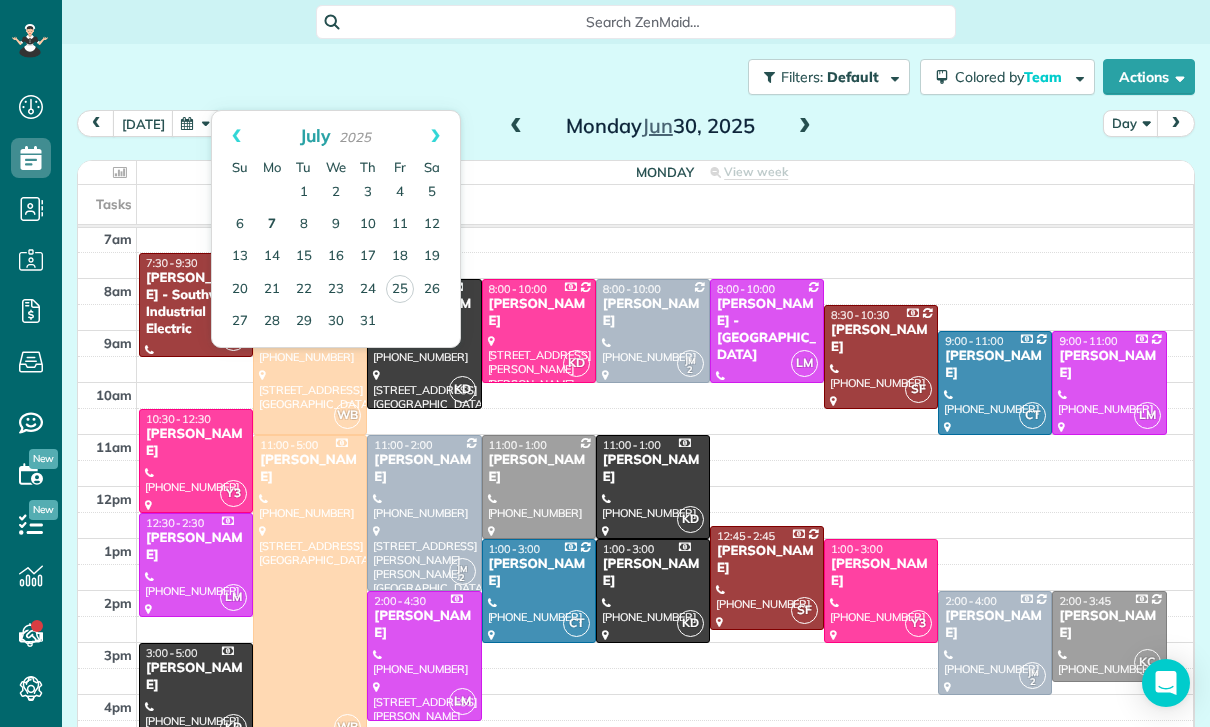 click on "7" at bounding box center (272, 225) 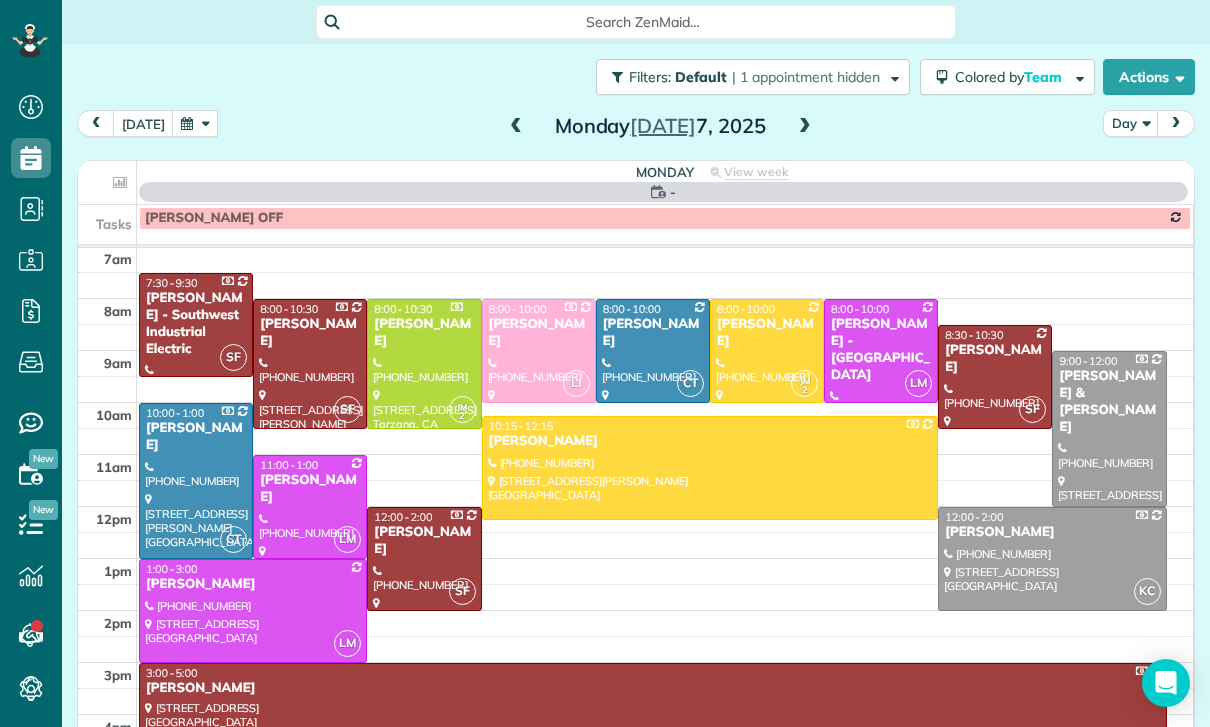 scroll, scrollTop: 157, scrollLeft: 0, axis: vertical 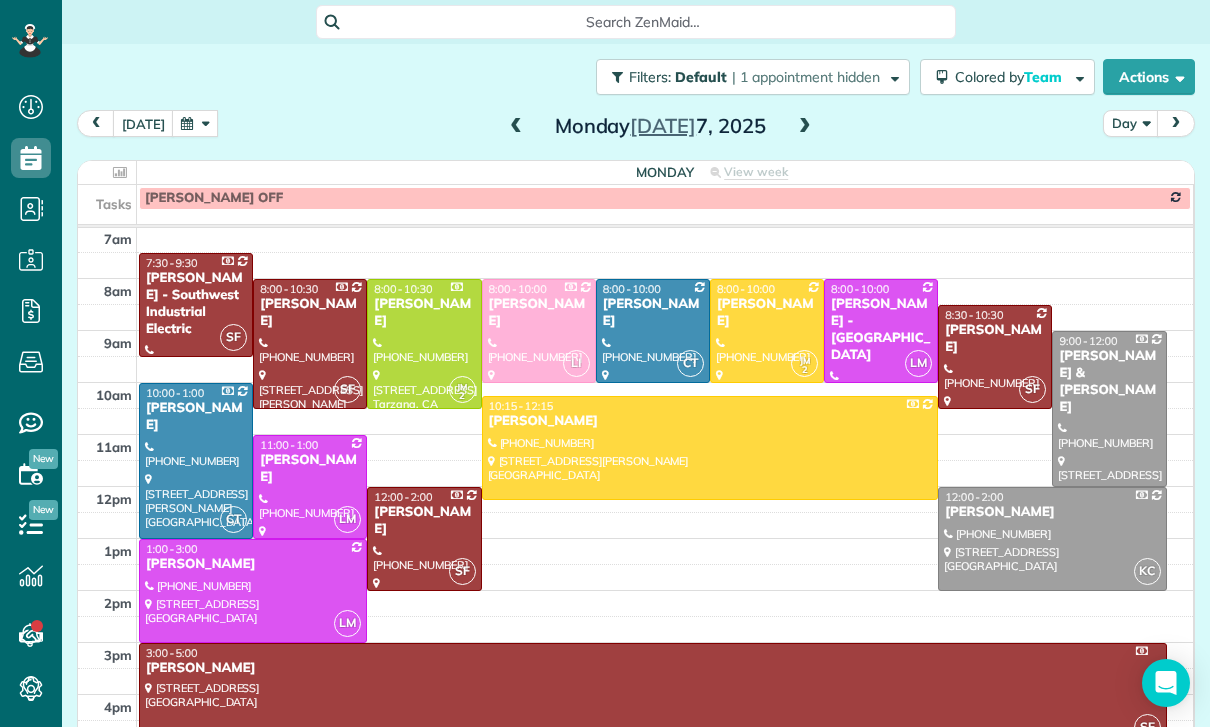 click at bounding box center (995, 357) 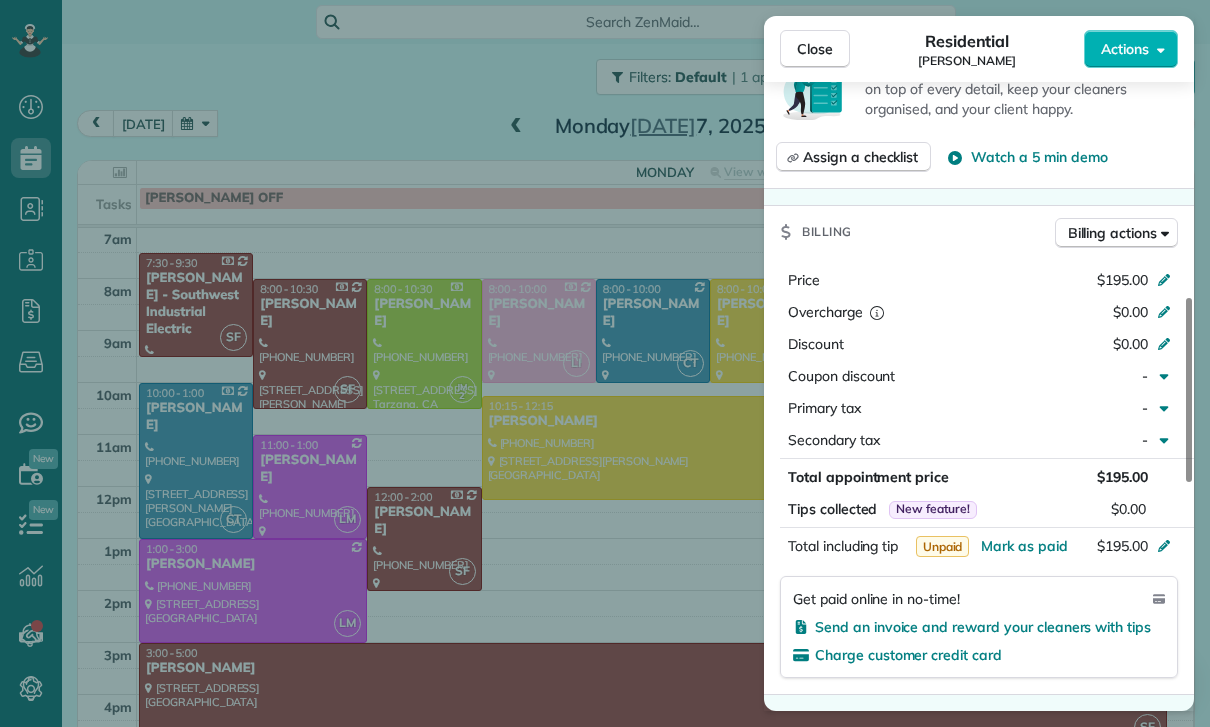 scroll, scrollTop: 865, scrollLeft: 0, axis: vertical 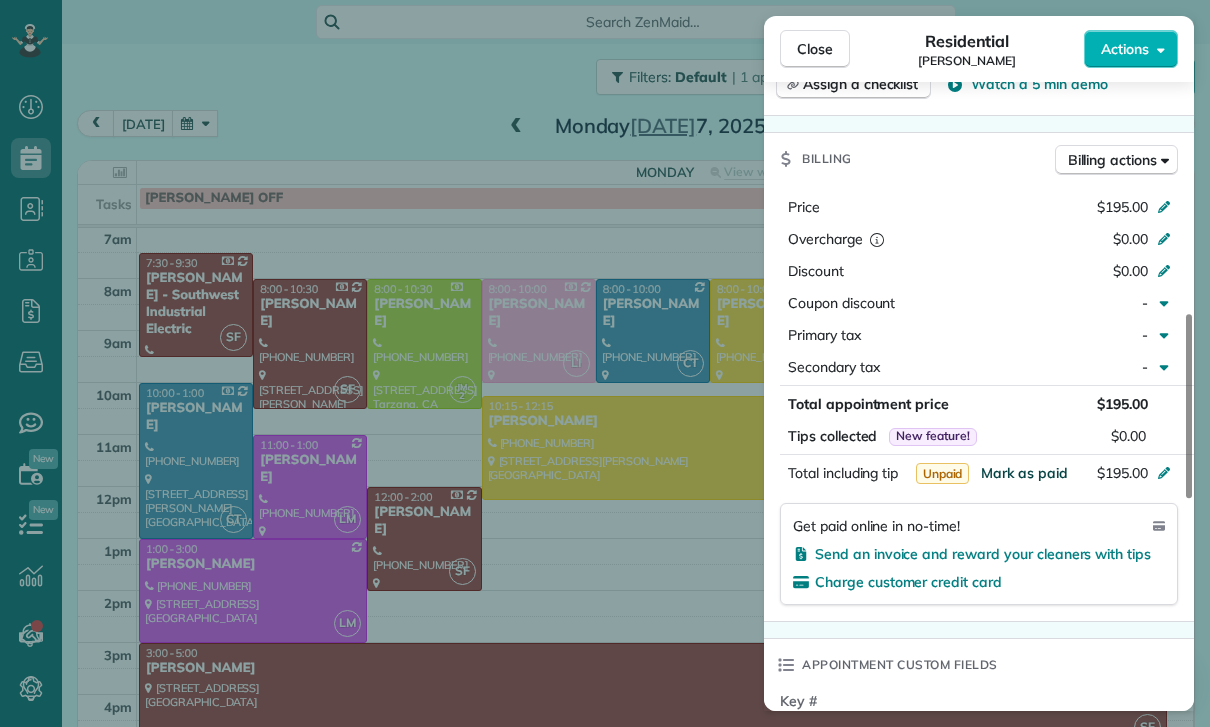 click on "Mark as paid" at bounding box center (1024, 473) 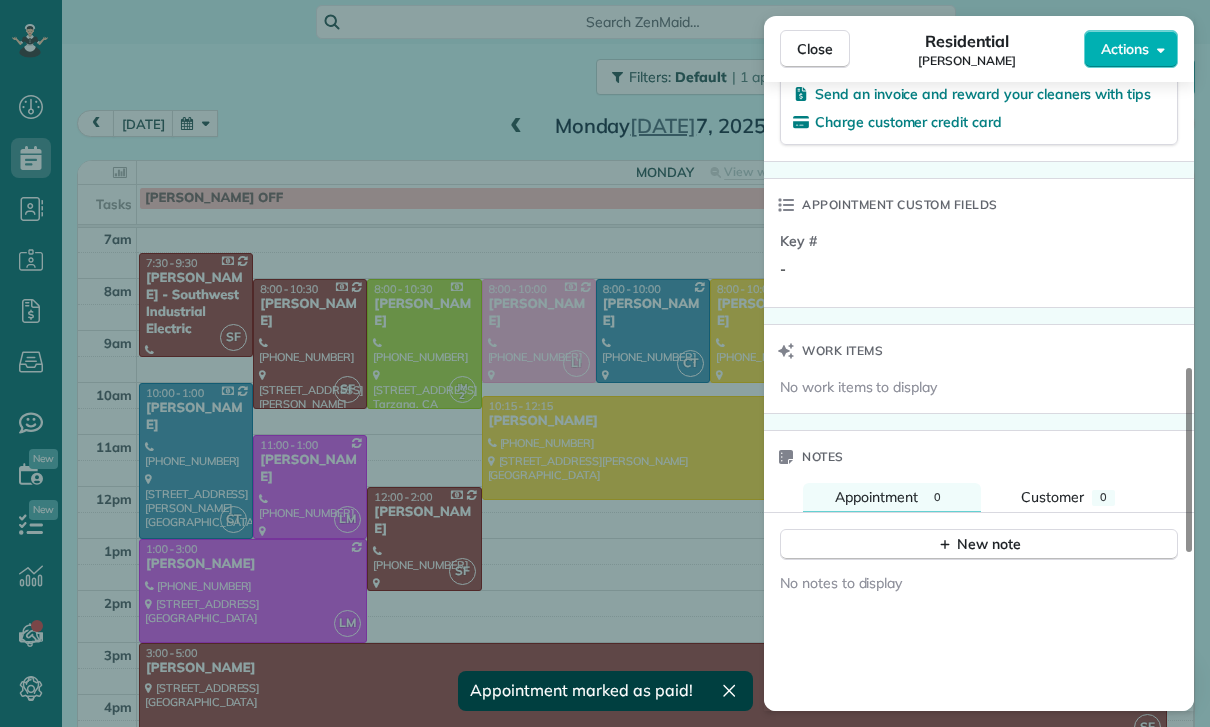 scroll, scrollTop: 1402, scrollLeft: 0, axis: vertical 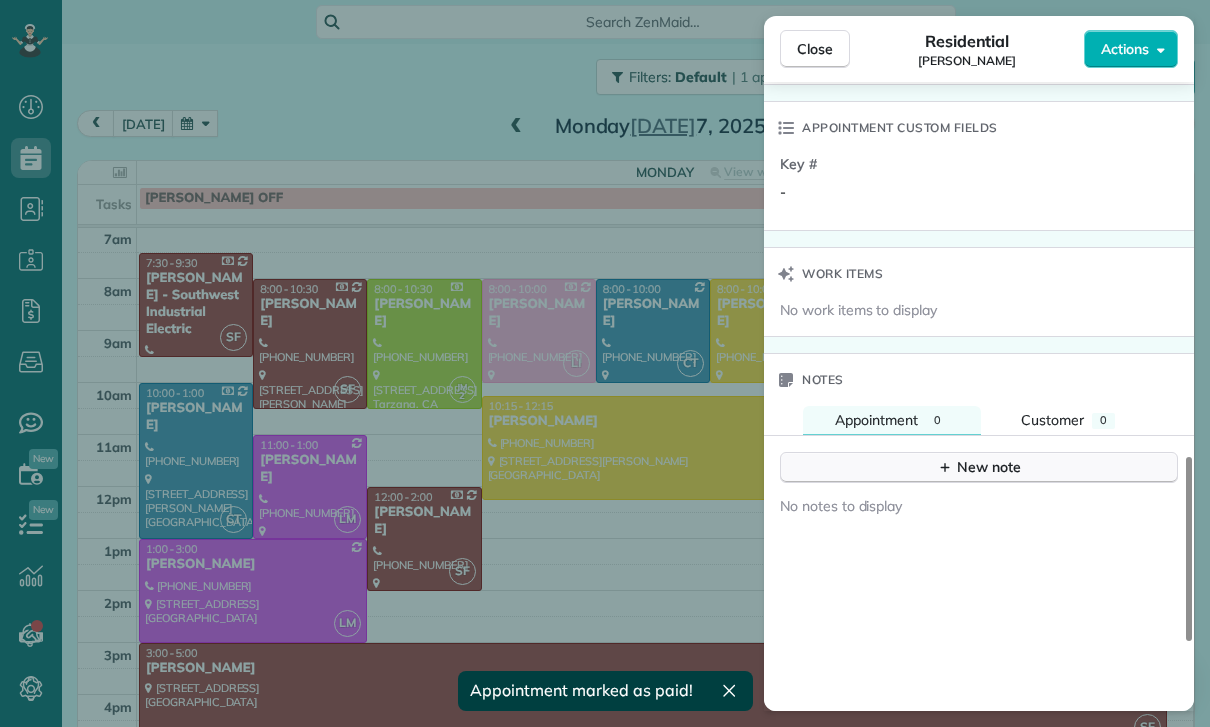 click on "New note" at bounding box center (979, 467) 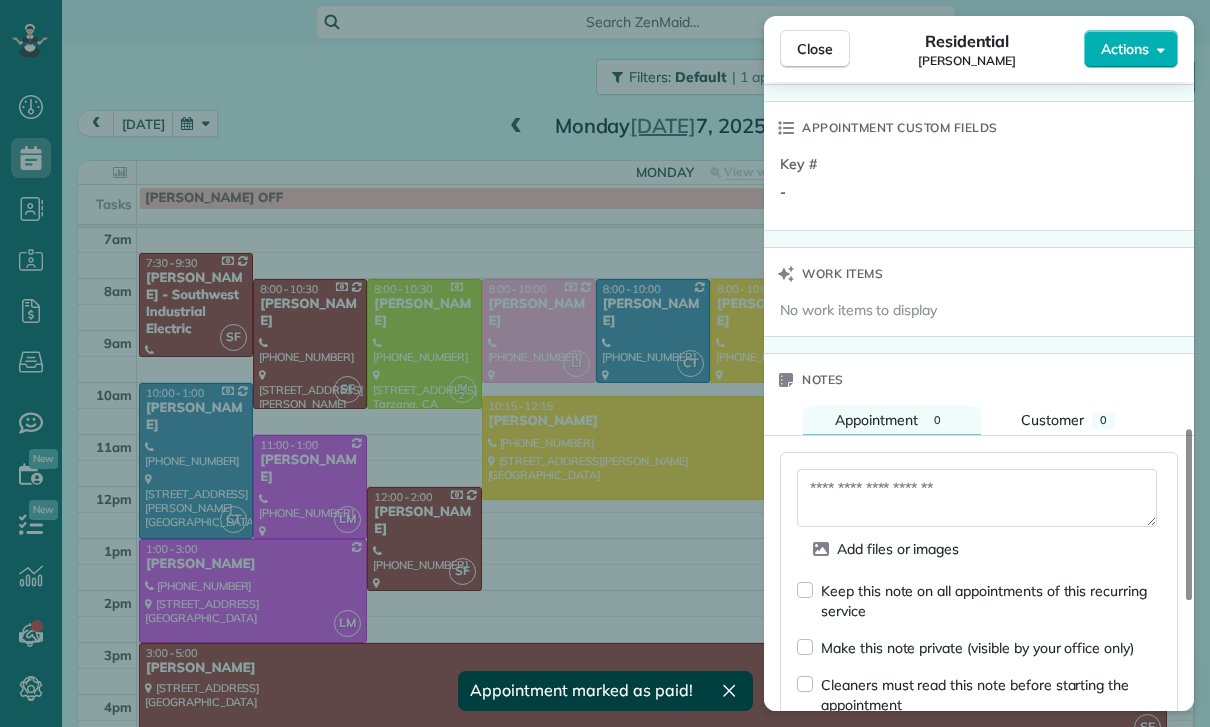 click at bounding box center (977, 498) 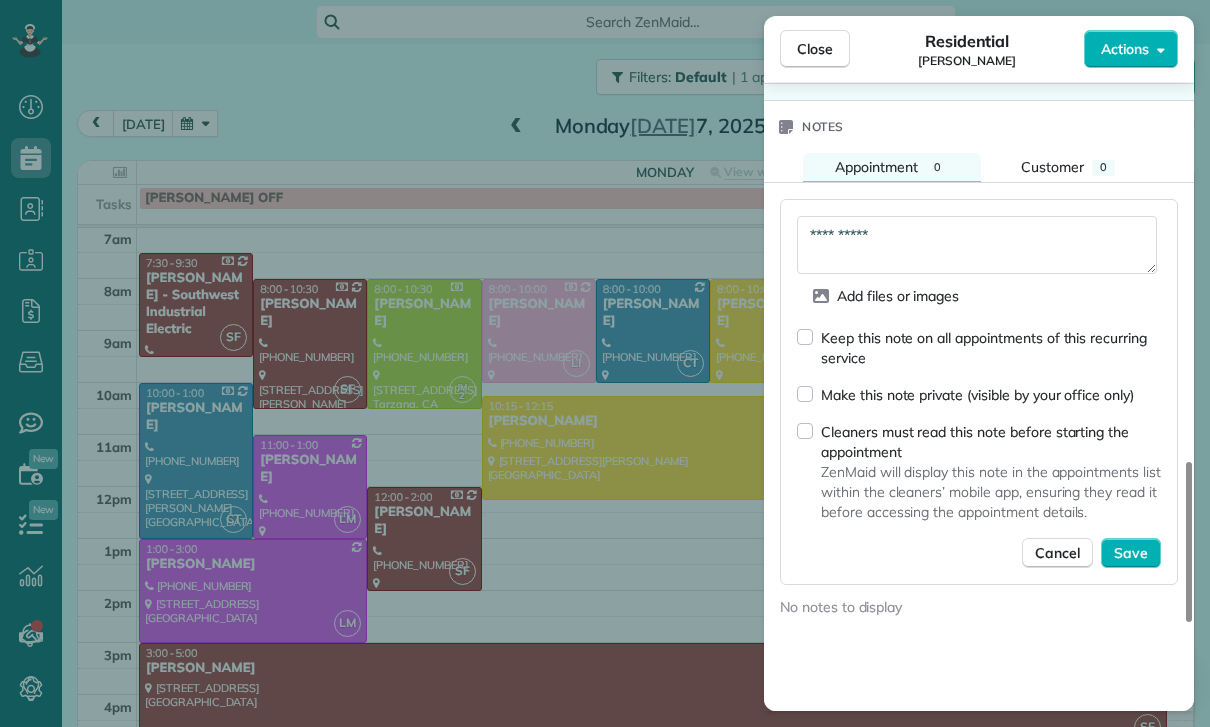 scroll, scrollTop: 1659, scrollLeft: 0, axis: vertical 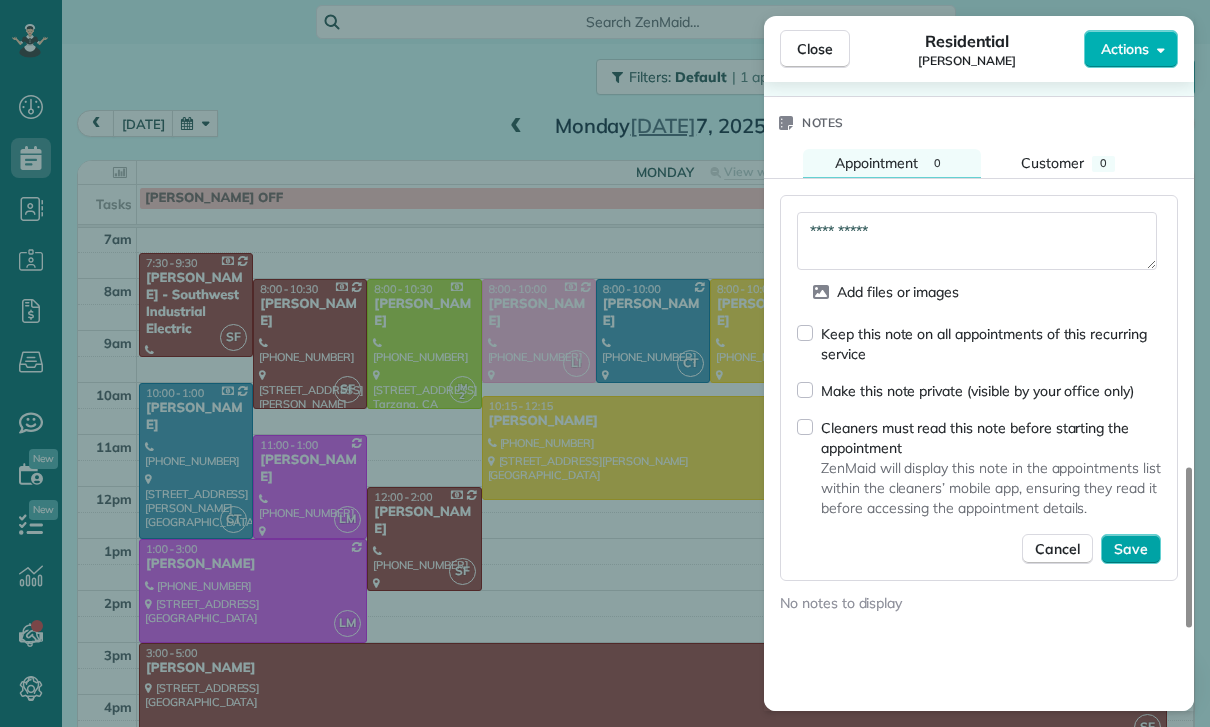 type on "**********" 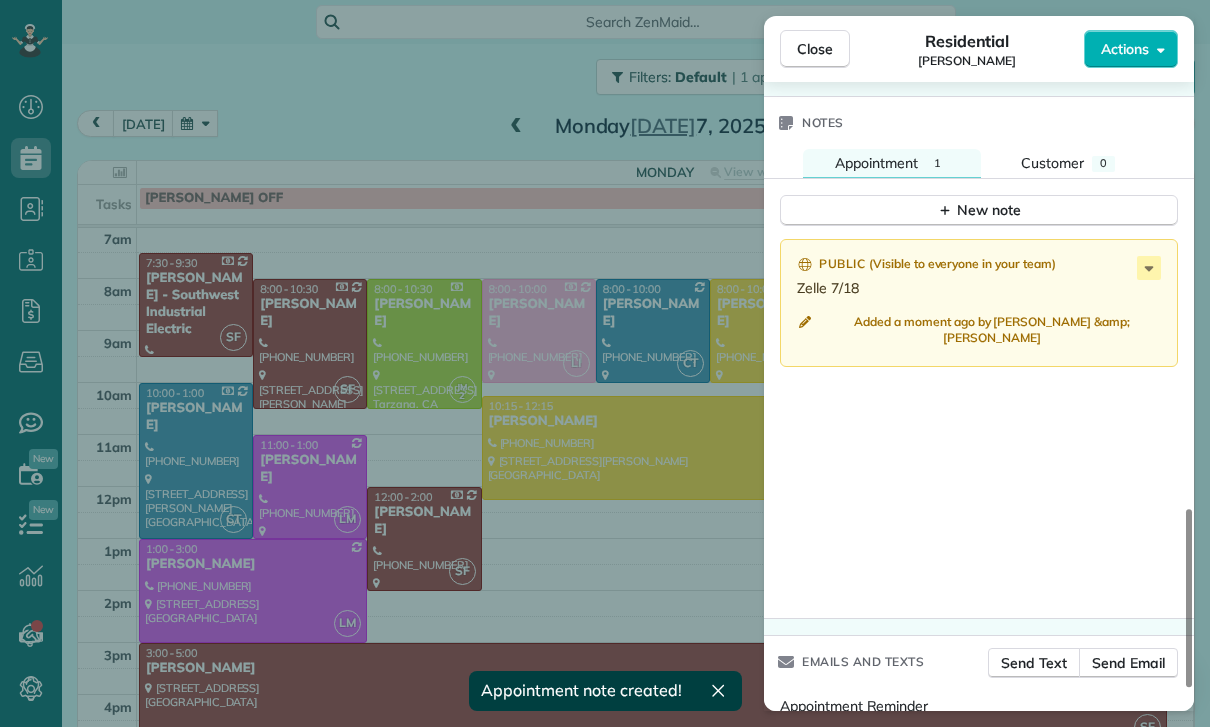 click on "Close Residential Kitty Dustin Actions Status Yet to Confirm Kitty Dustin · Open profile Mobile (626) 487-8717 Copy No email on record Add email View Details Residential Monday, July 07, 2025 8:30 AM 10:30 AM 2 hours and 0 minutes Repeats weekly Edit recurring service Previous (Jun 30) Next (Jul 14) 5322 Neal Drive Los Angeles CA 90041 Service was not rated yet Cleaners Time in and out Assign Invite Team Santy Cleaners Santy   Flores 8:30 AM 10:30 AM Checklist Try Now Keep this appointment up to your standards. Stay on top of every detail, keep your cleaners organised, and your client happy. Assign a checklist Watch a 5 min demo Billing Billing actions Price $195.00 Overcharge $0.00 Discount $0.00 Coupon discount - Primary tax - Secondary tax - Total appointment price $195.00 Tips collected New feature! $0.00 Paid Total including tip $195.00 Get paid online in no-time! Send an invoice and reward your cleaners with tips Charge customer credit card Appointment custom fields Key # - Work items Notes Appointment" at bounding box center (605, 363) 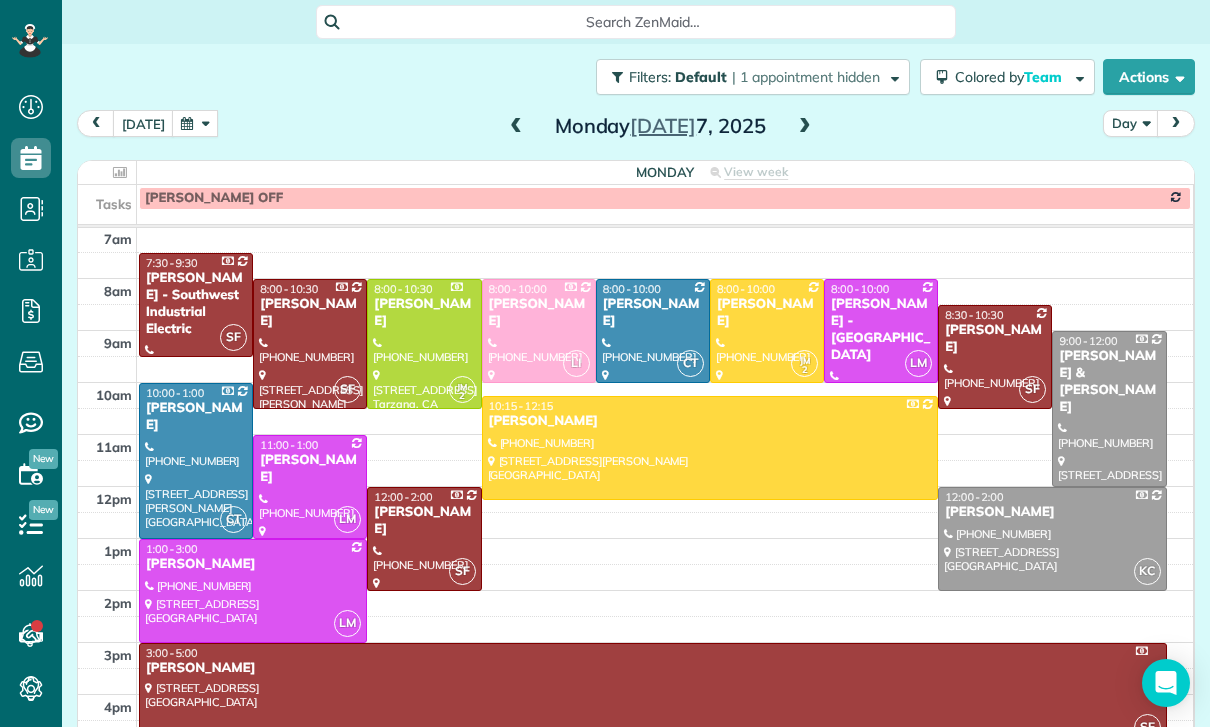 click at bounding box center [195, 123] 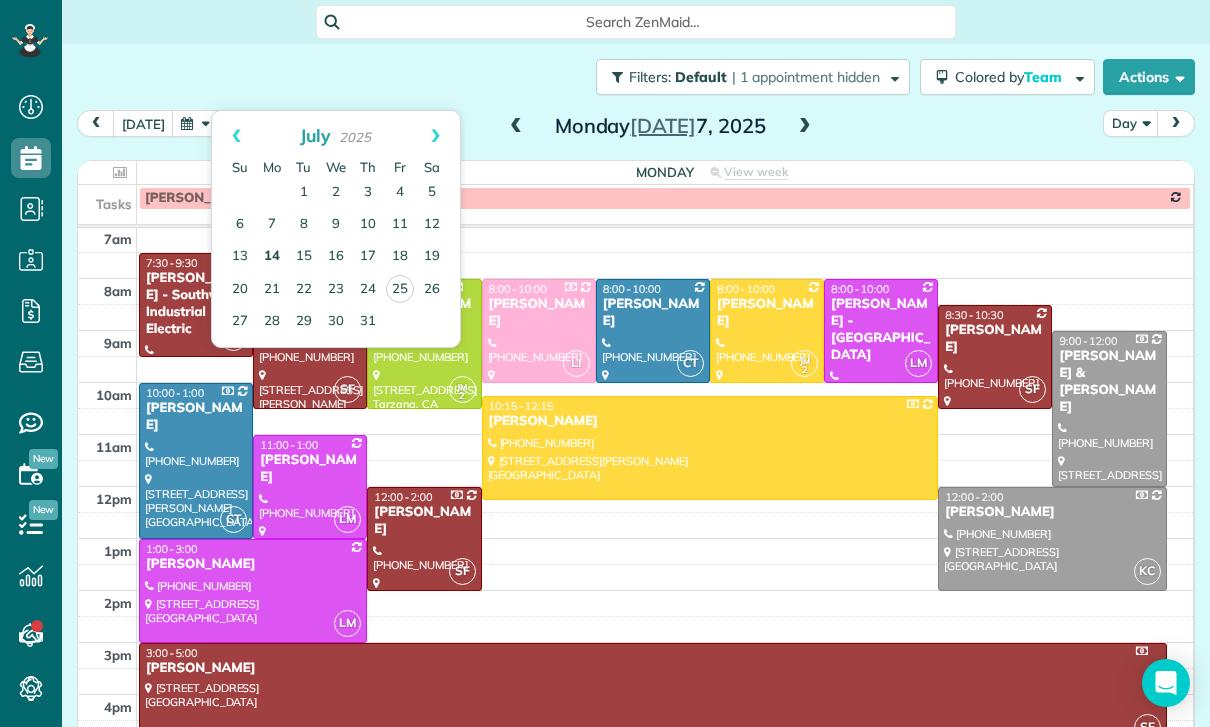click on "14" at bounding box center (272, 257) 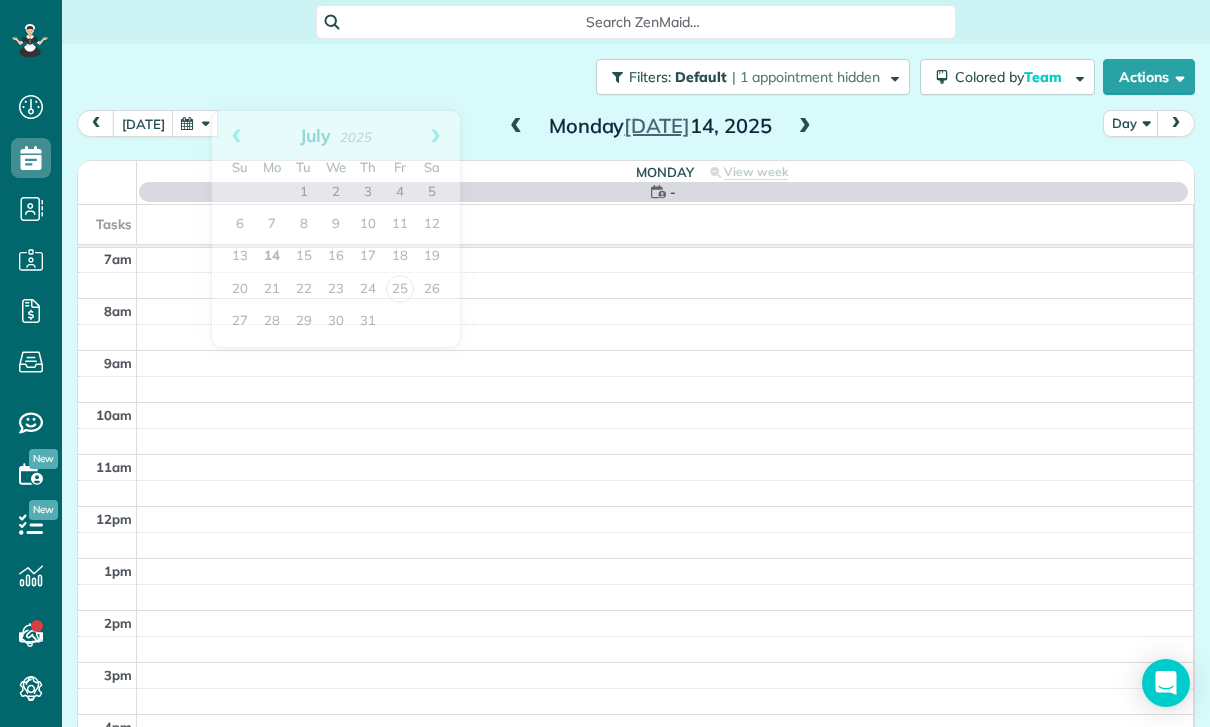 scroll, scrollTop: 157, scrollLeft: 0, axis: vertical 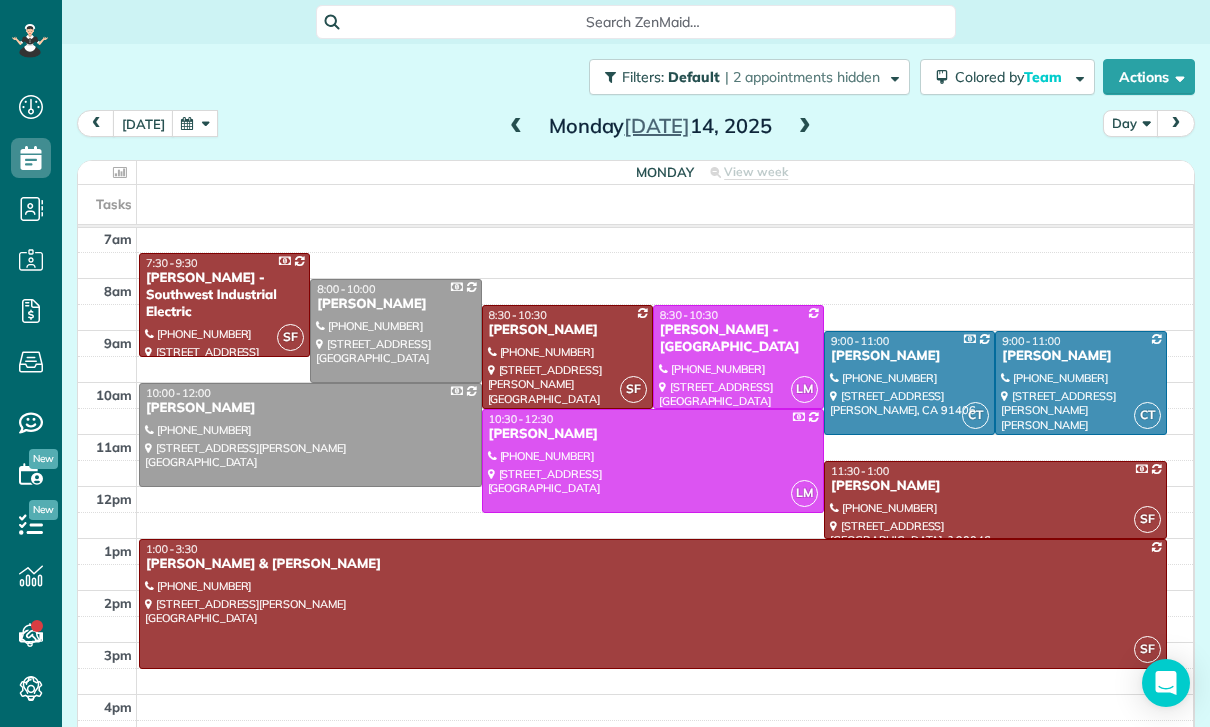 click at bounding box center (567, 357) 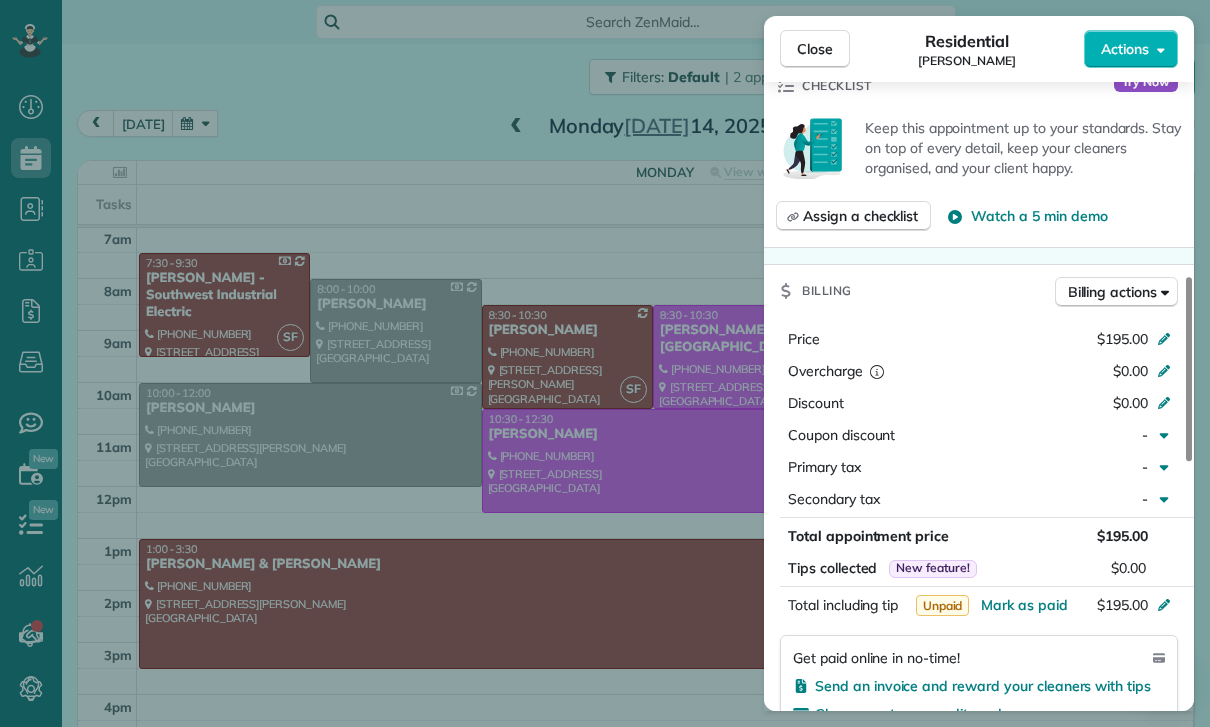 scroll, scrollTop: 794, scrollLeft: 0, axis: vertical 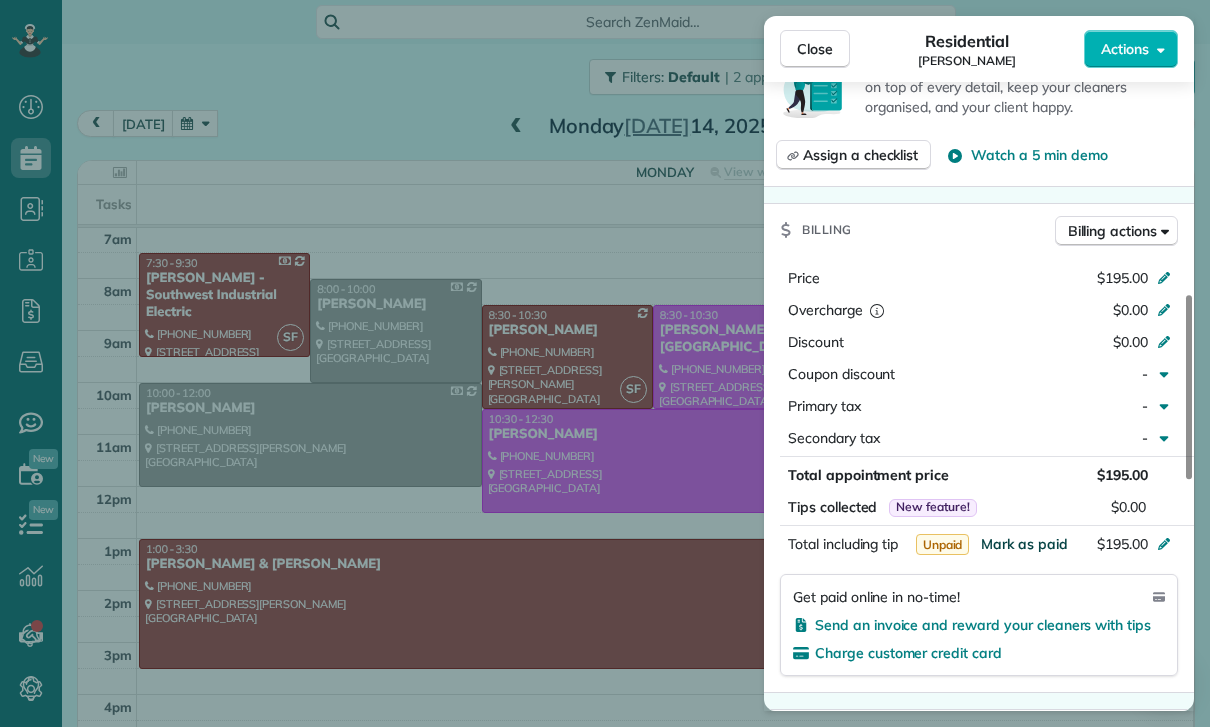 click on "Mark as paid" at bounding box center [1024, 544] 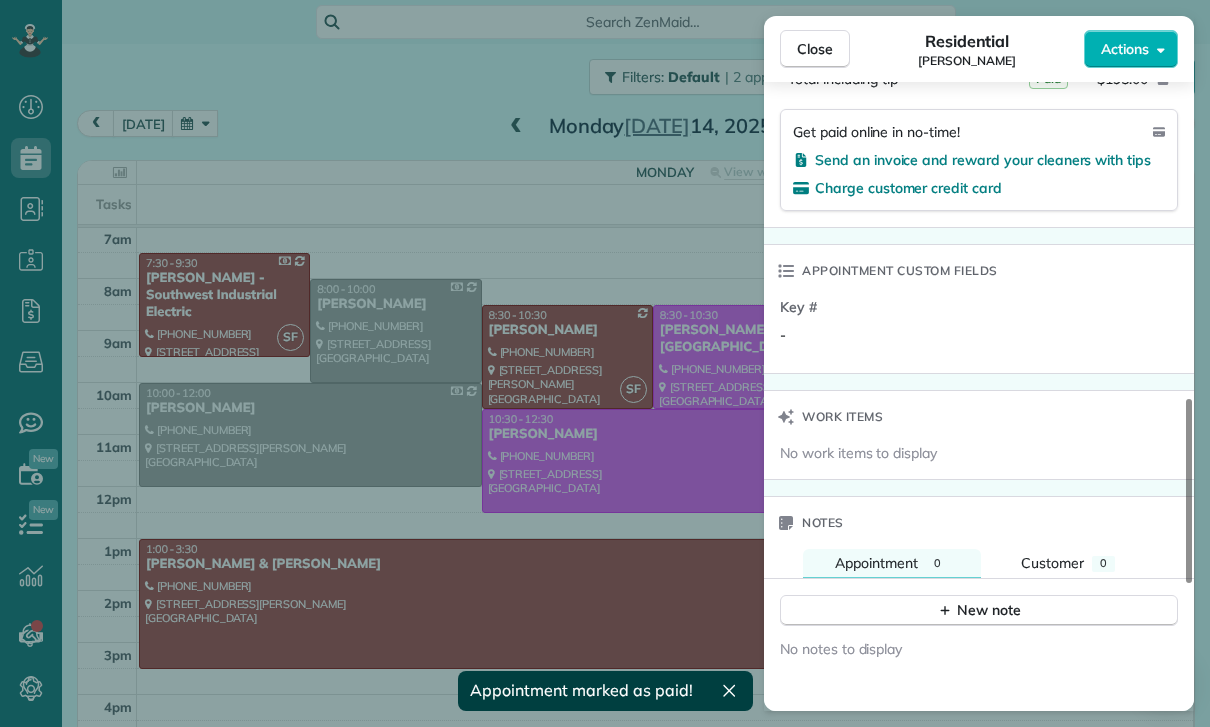 scroll, scrollTop: 1297, scrollLeft: 0, axis: vertical 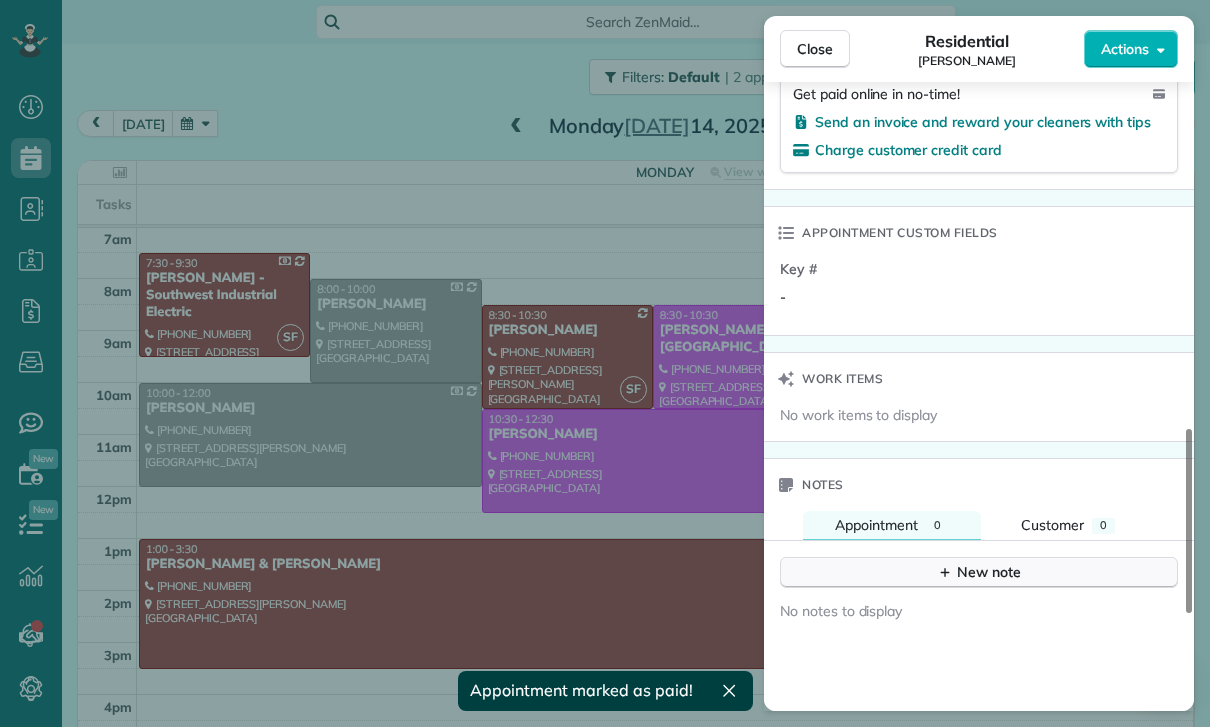 click on "New note" at bounding box center [979, 572] 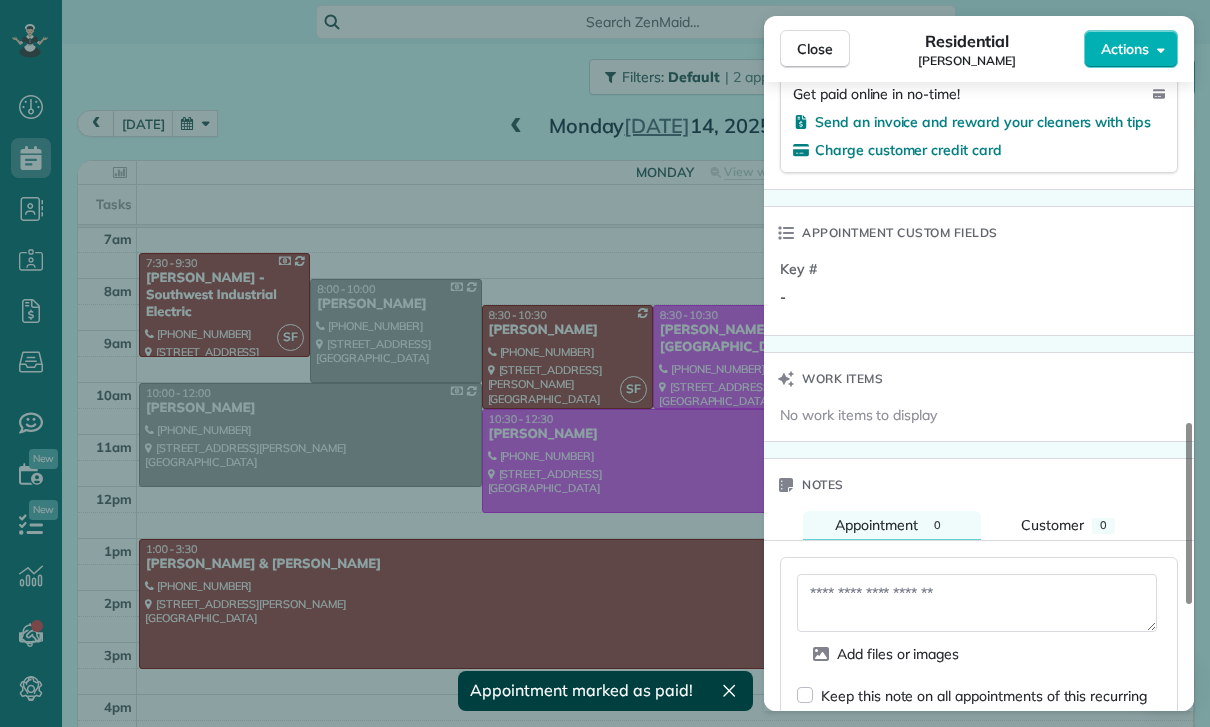 click at bounding box center [977, 603] 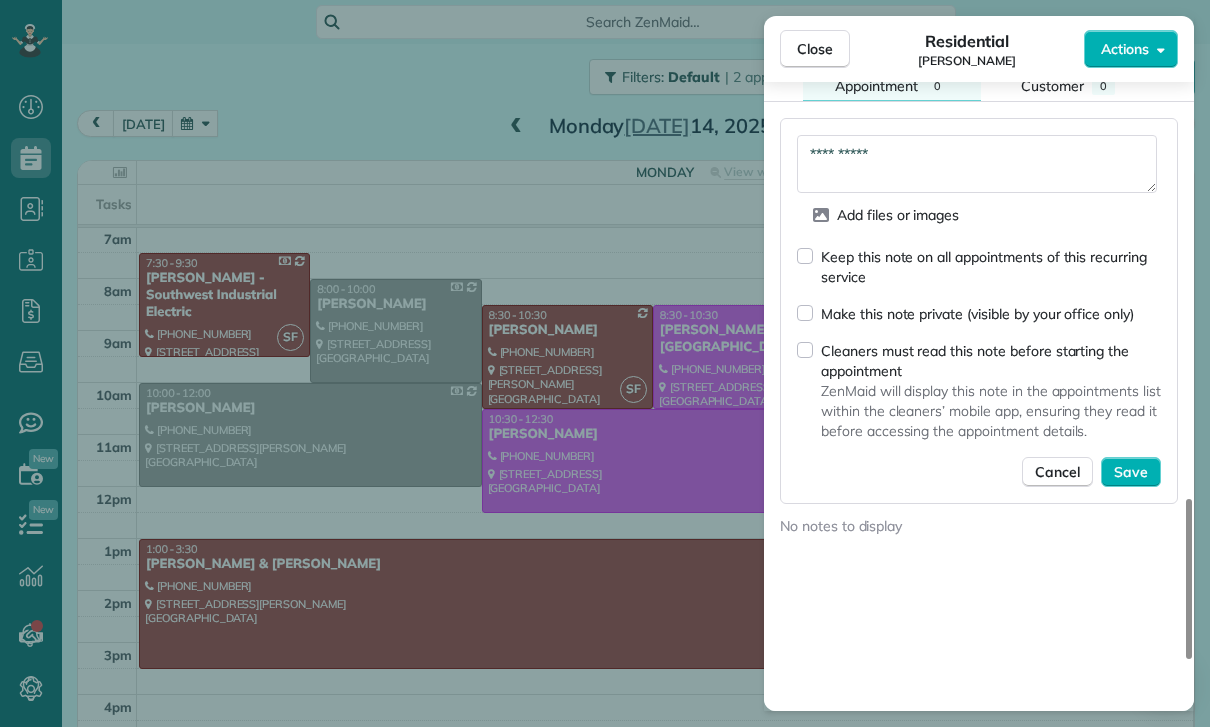scroll, scrollTop: 1807, scrollLeft: 0, axis: vertical 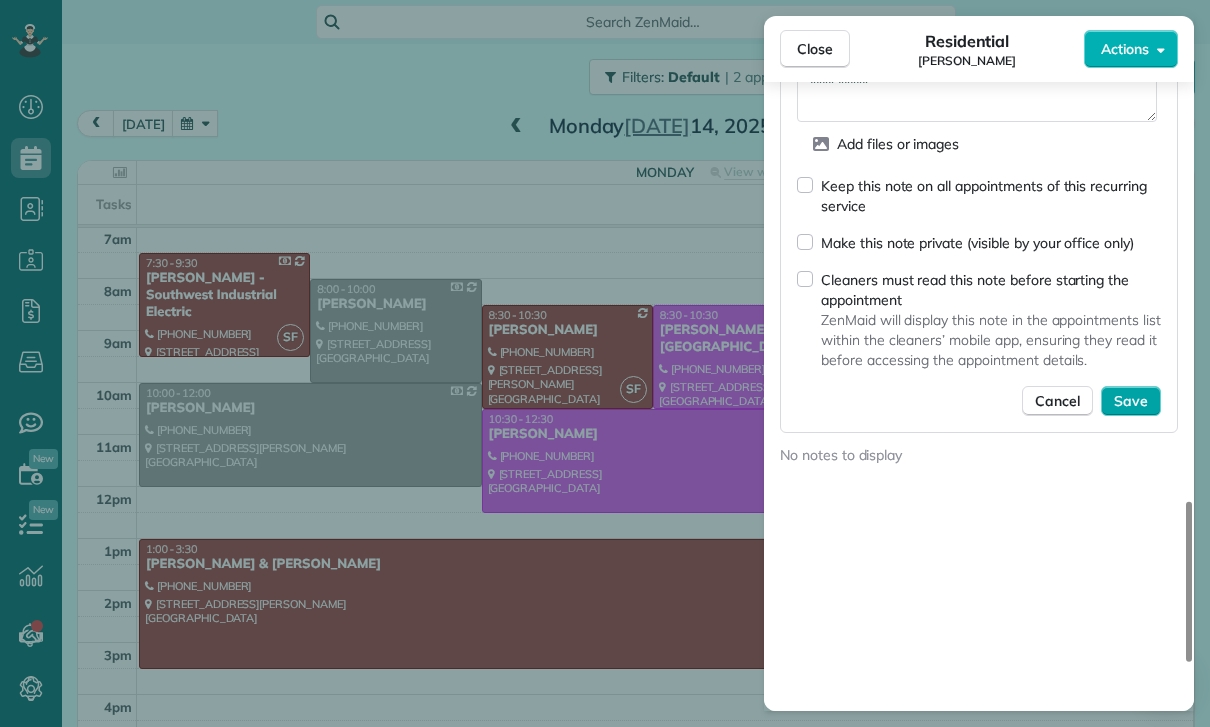 type on "**********" 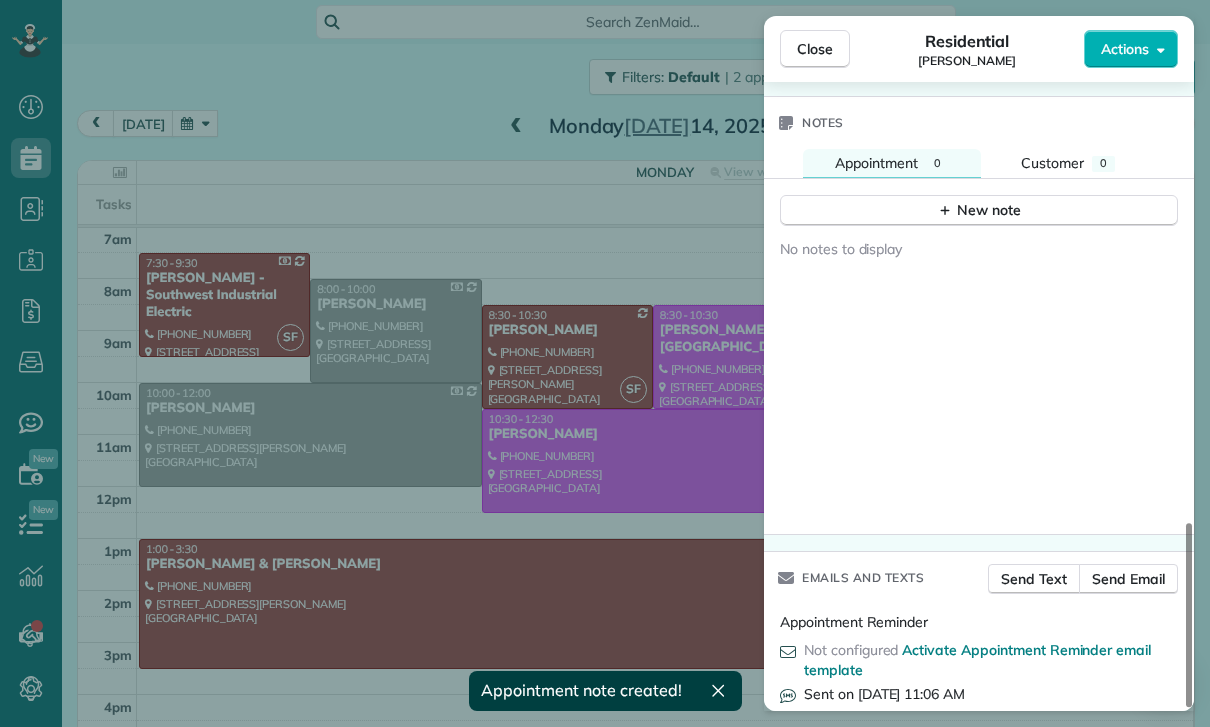 scroll, scrollTop: 1656, scrollLeft: 0, axis: vertical 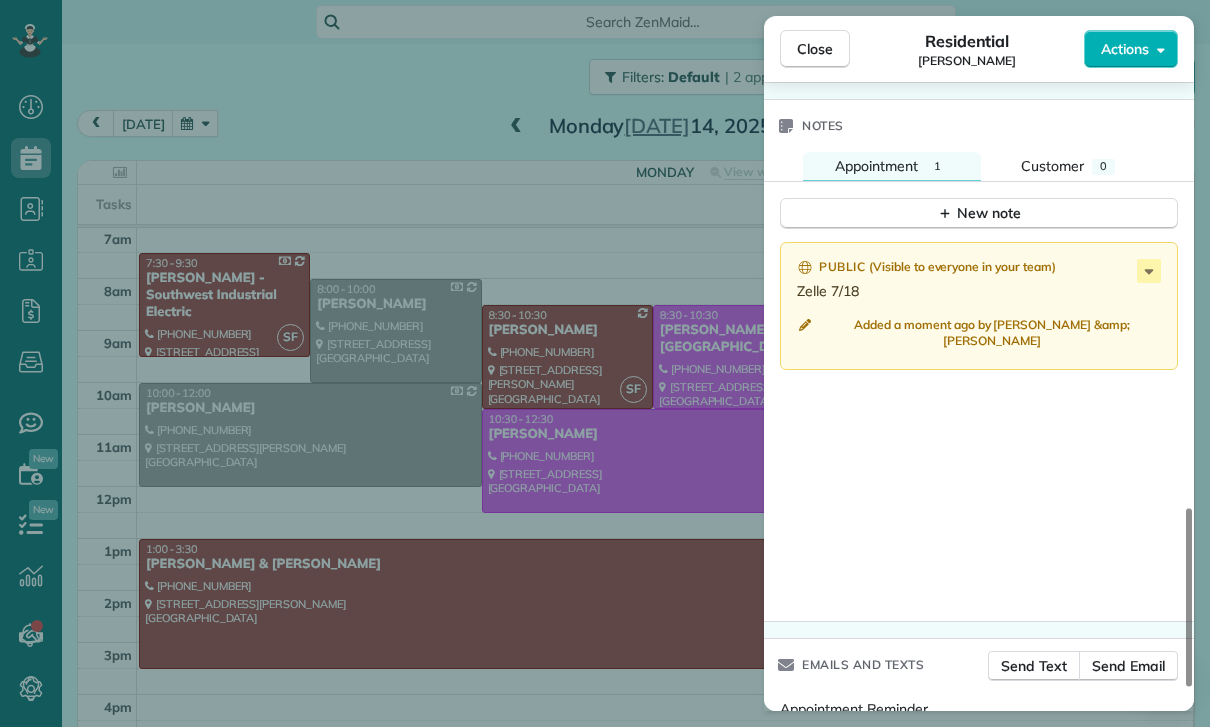 click on "Close Residential Kitty Dustin Actions Status Yet to Confirm Kitty Dustin · Open profile Mobile (626) 487-8717 Copy No email on record Add email View Details Residential Monday, July 14, 2025 ( 2 weeks ago ) 8:30 AM 10:30 AM 2 hours and 0 minutes Repeats weekly Edit recurring service Previous (Jul 07) Next (Jul 21) 5322 Neal Drive Los Angeles CA 90041 Service was not rated yet Cleaners Time in and out Assign Invite Team Santy Cleaners Santy   Flores 8:30 AM 10:30 AM Checklist Try Now Keep this appointment up to your standards. Stay on top of every detail, keep your cleaners organised, and your client happy. Assign a checklist Watch a 5 min demo Billing Billing actions Price $195.00 Overcharge $0.00 Discount $0.00 Coupon discount - Primary tax - Secondary tax - Total appointment price $195.00 Tips collected New feature! $0.00 Paid Total including tip $195.00 Get paid online in no-time! Send an invoice and reward your cleaners with tips Charge customer credit card Appointment custom fields Key # - Work items 1" at bounding box center (605, 363) 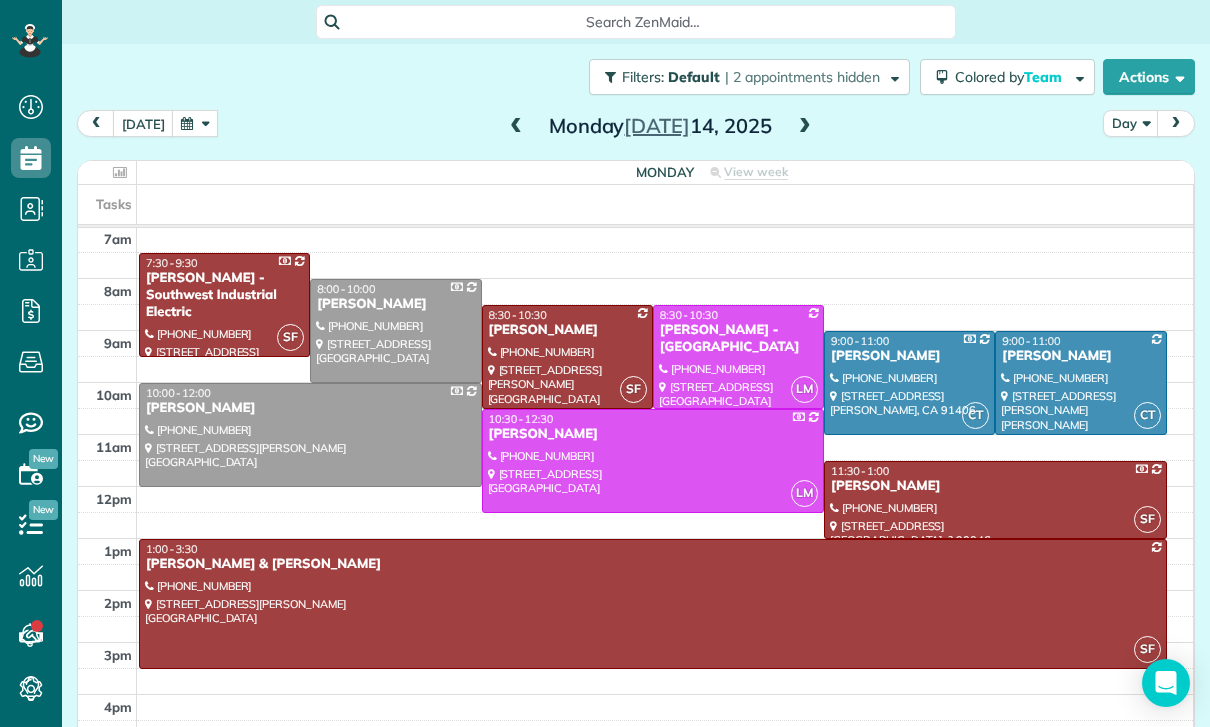 click on "today" at bounding box center (143, 123) 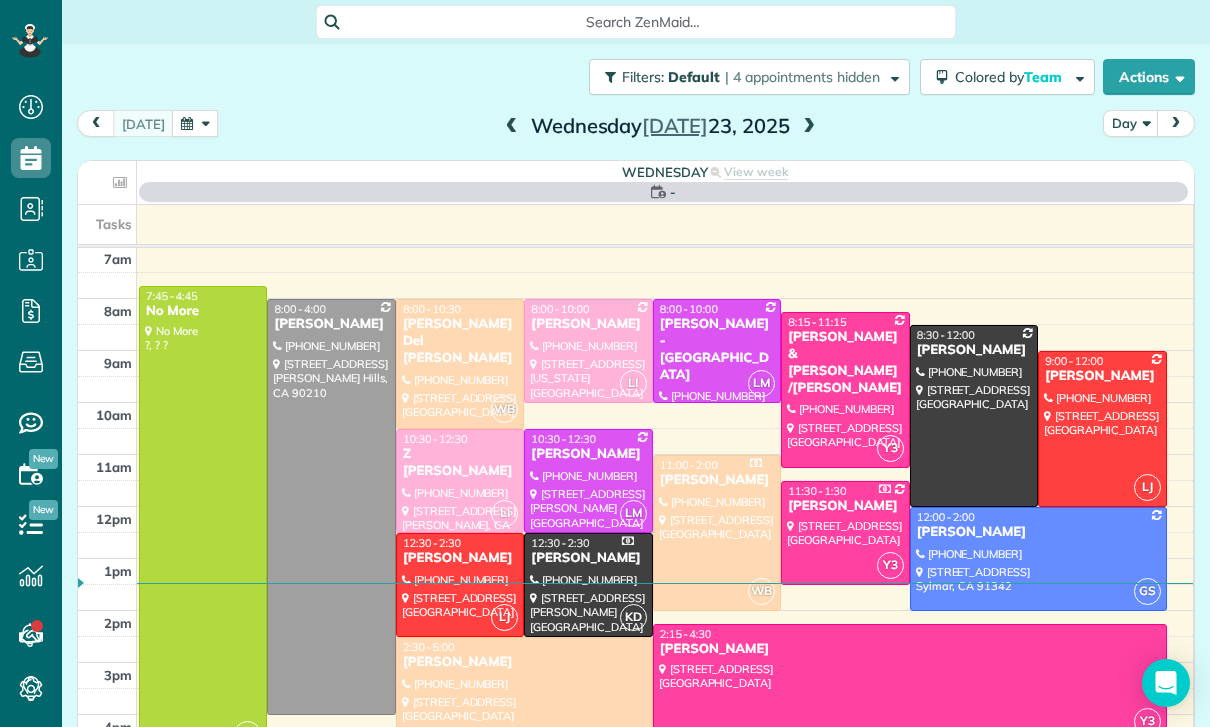 scroll, scrollTop: 157, scrollLeft: 0, axis: vertical 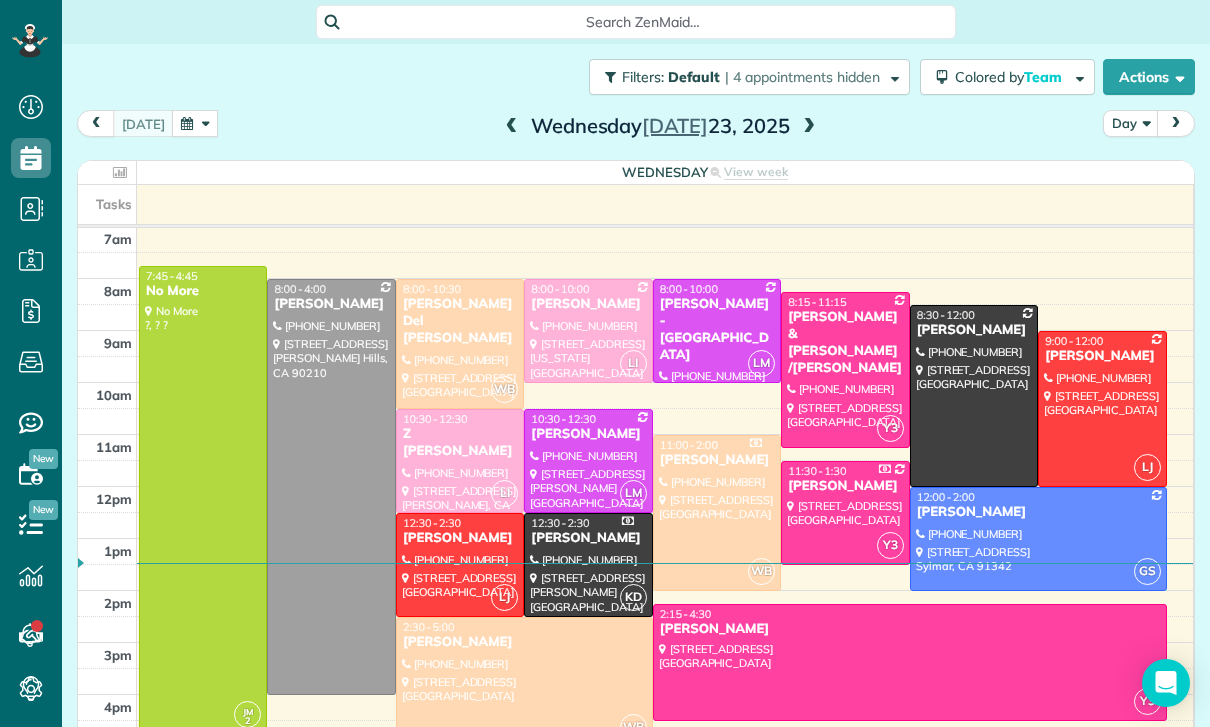 click at bounding box center (195, 123) 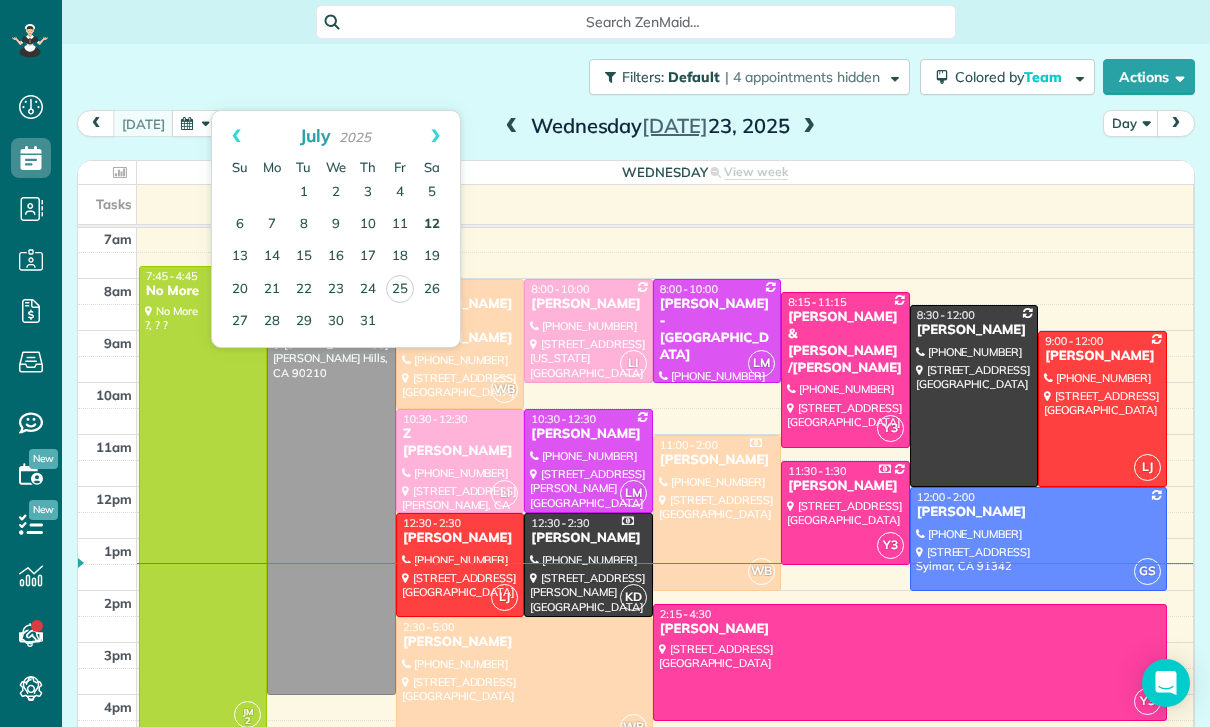 click on "12" at bounding box center (432, 225) 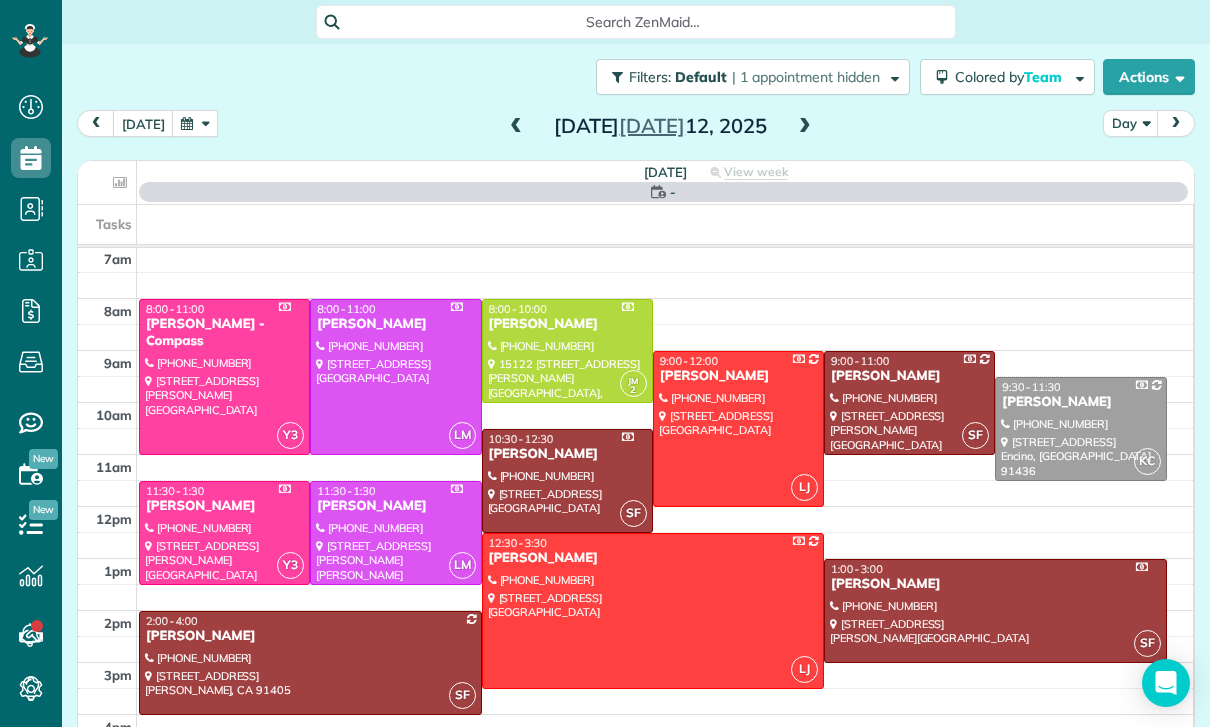 scroll, scrollTop: 157, scrollLeft: 0, axis: vertical 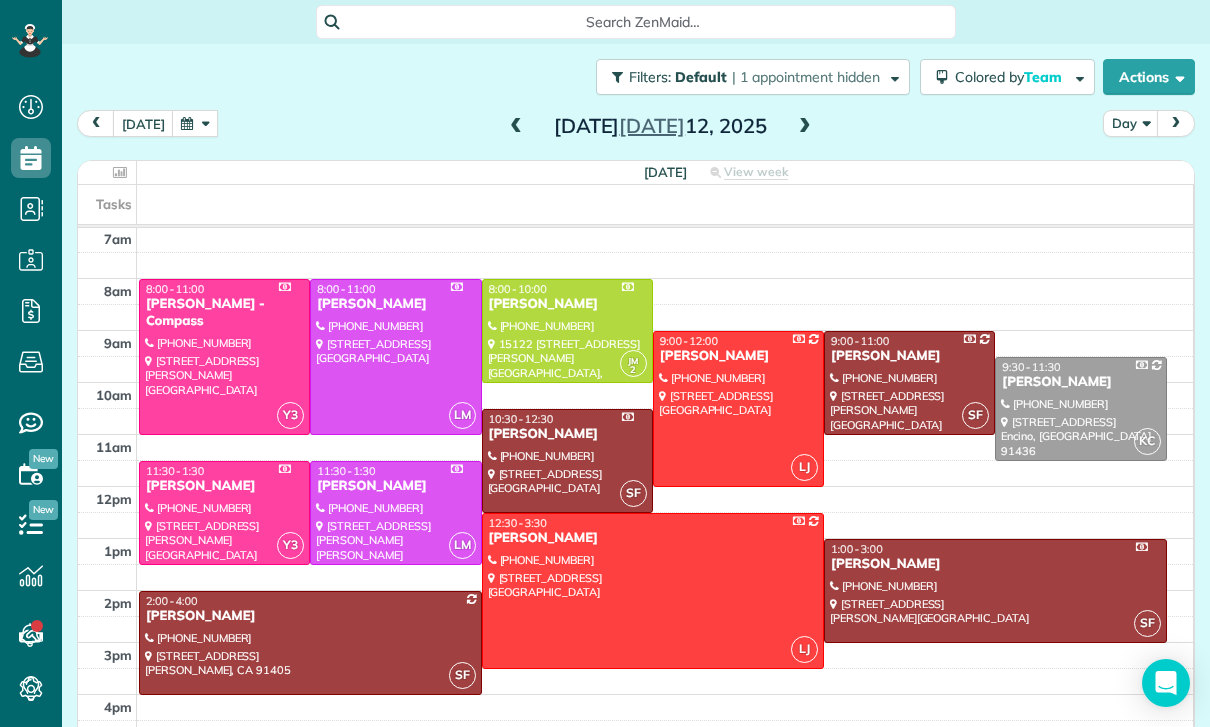 click at bounding box center [195, 123] 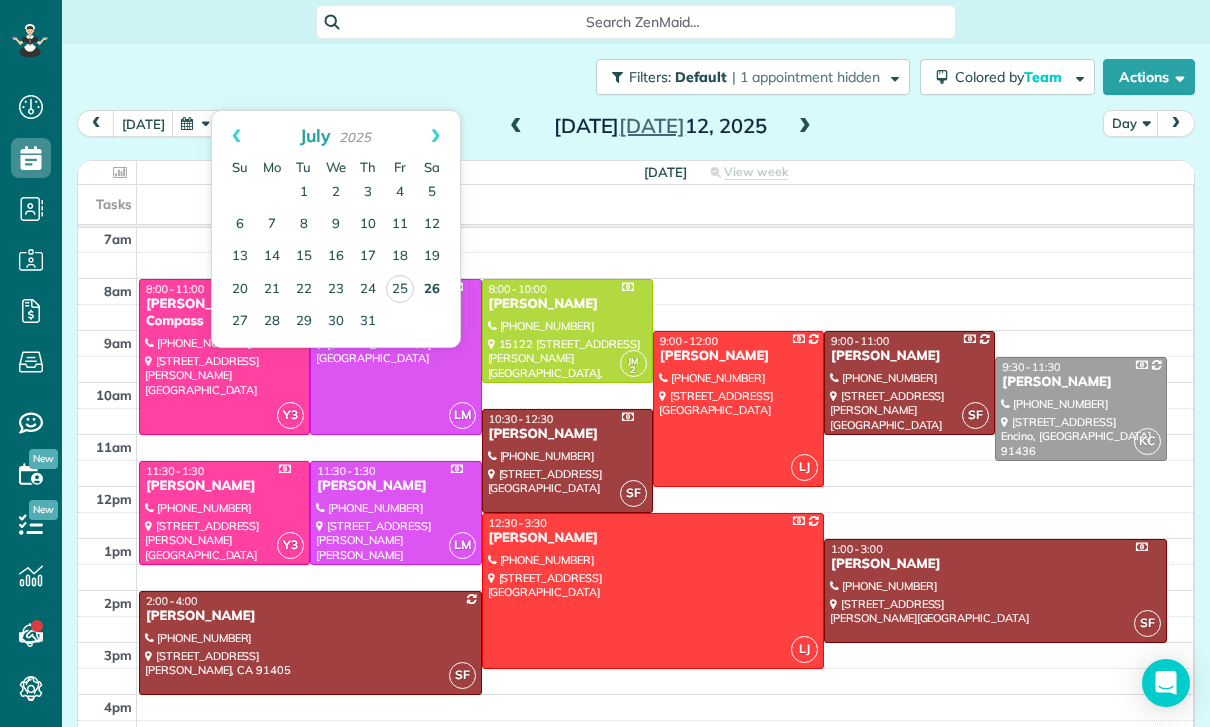 click on "26" at bounding box center [432, 290] 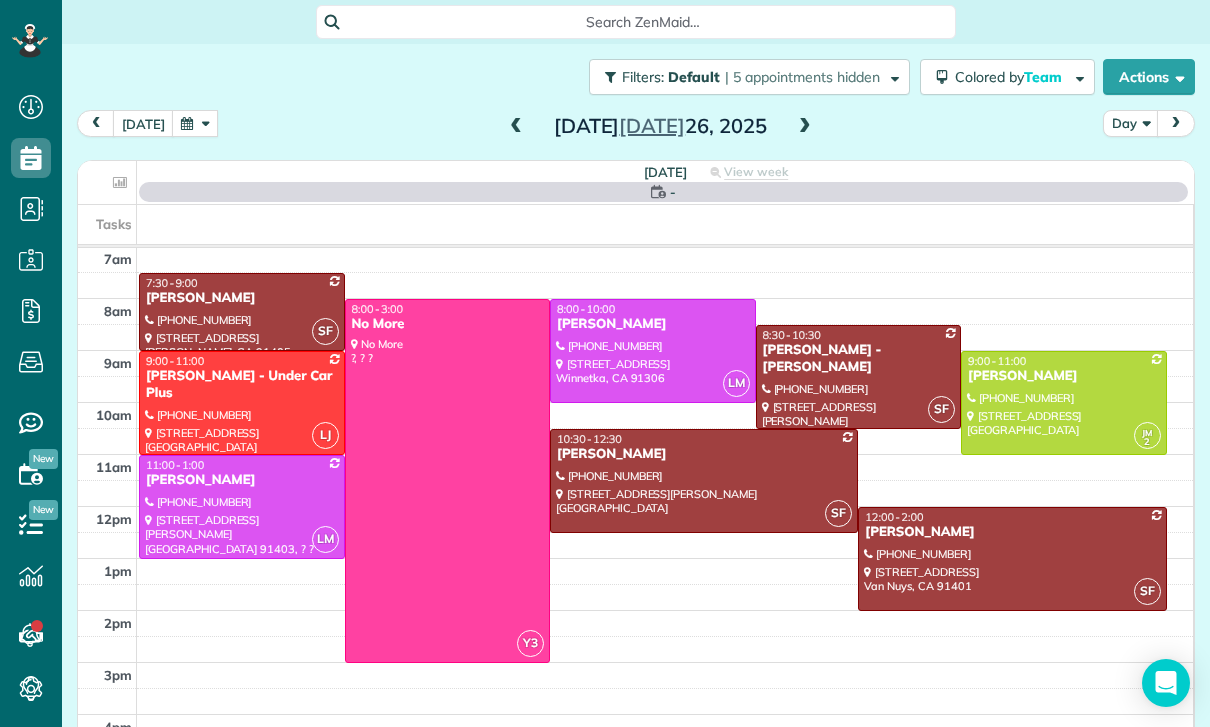 scroll, scrollTop: 157, scrollLeft: 0, axis: vertical 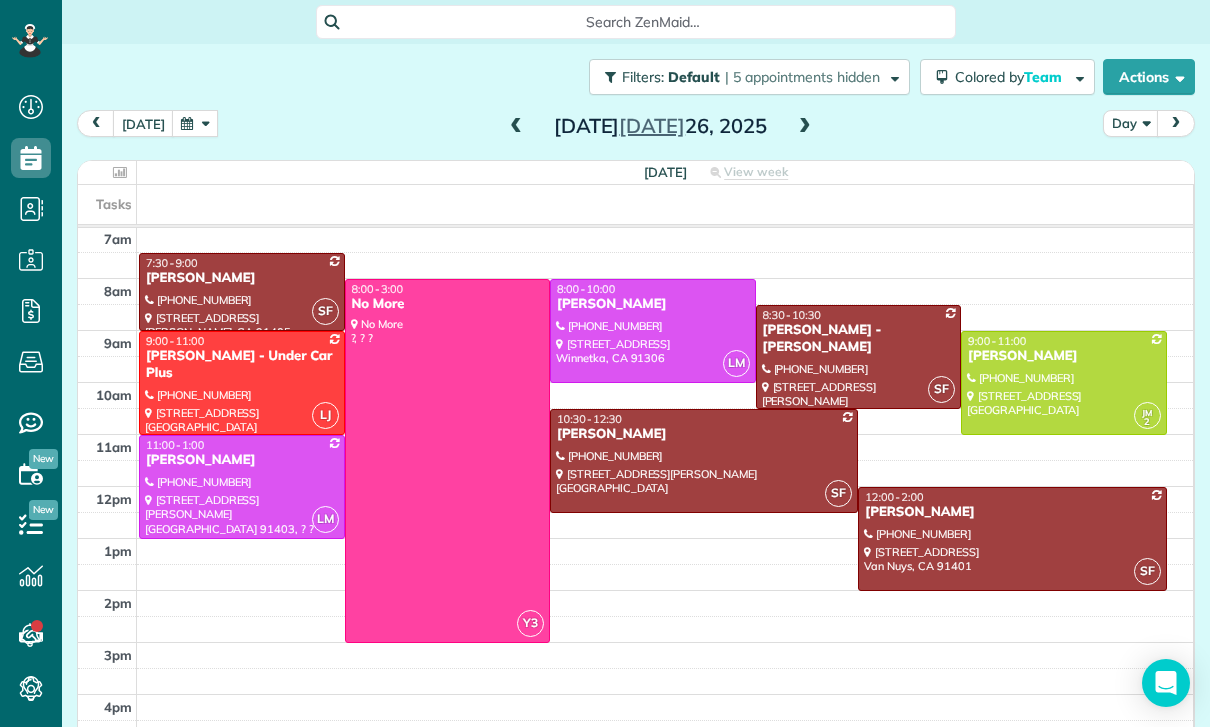 click at bounding box center (195, 123) 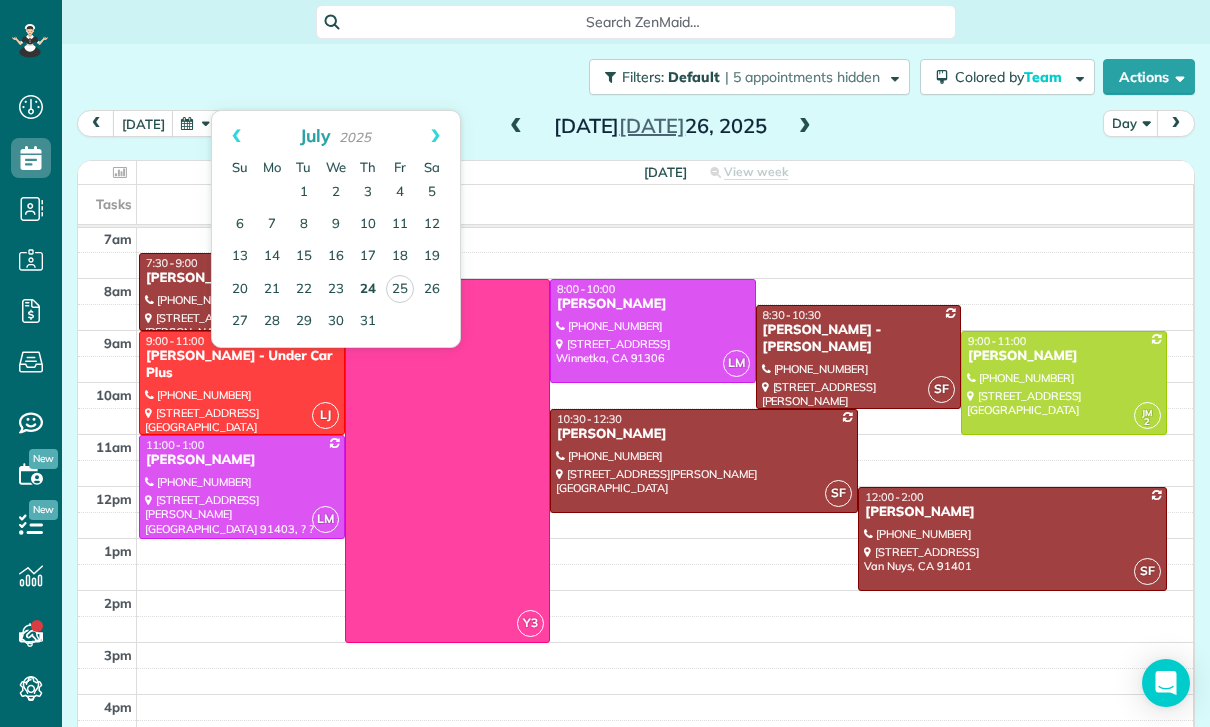 click on "24" at bounding box center [368, 290] 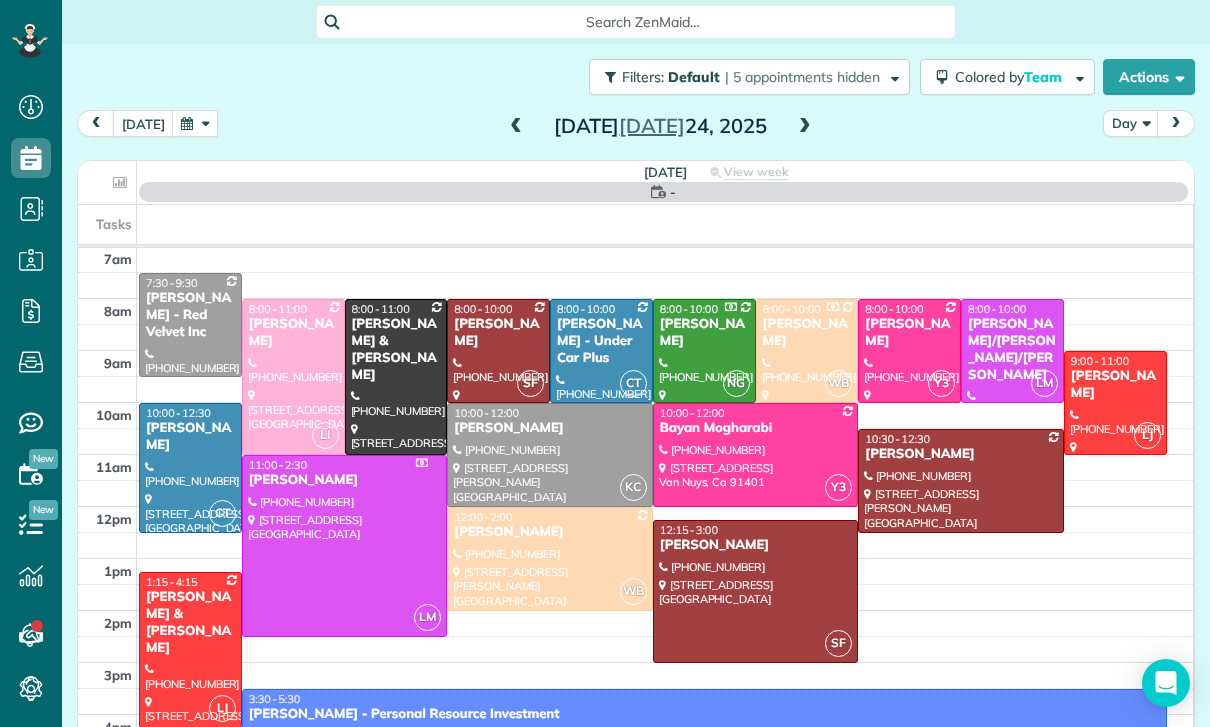 scroll, scrollTop: 157, scrollLeft: 0, axis: vertical 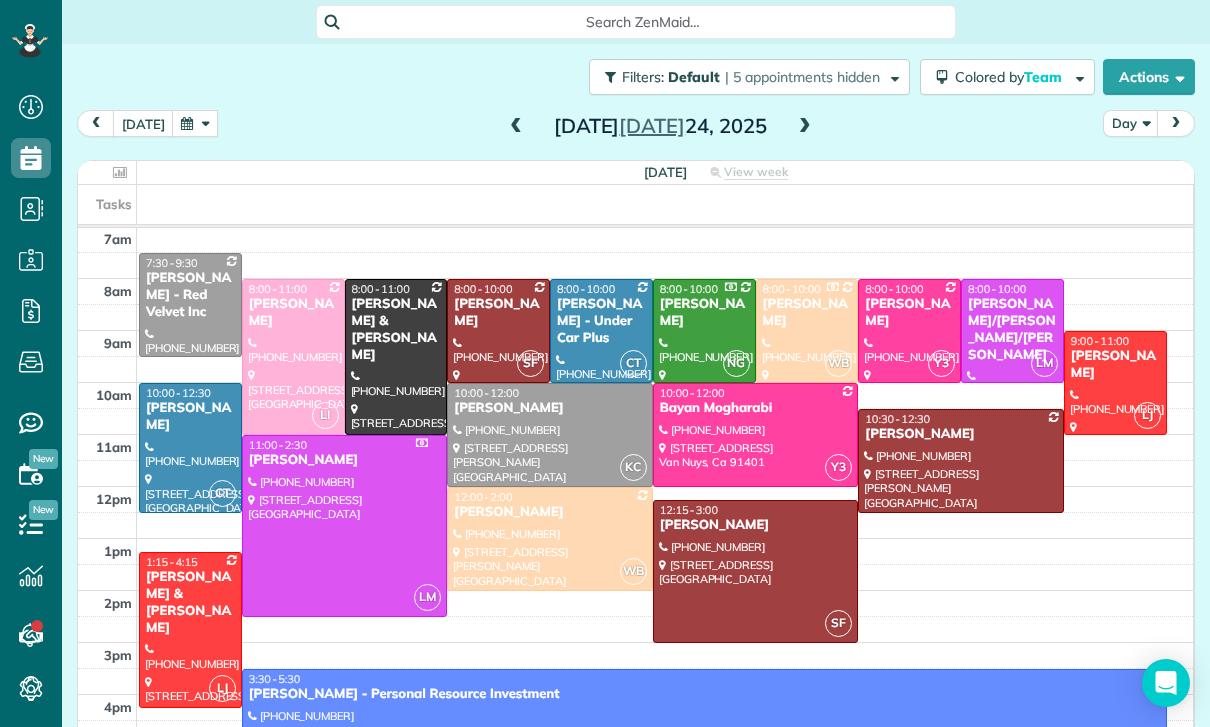 click at bounding box center (516, 127) 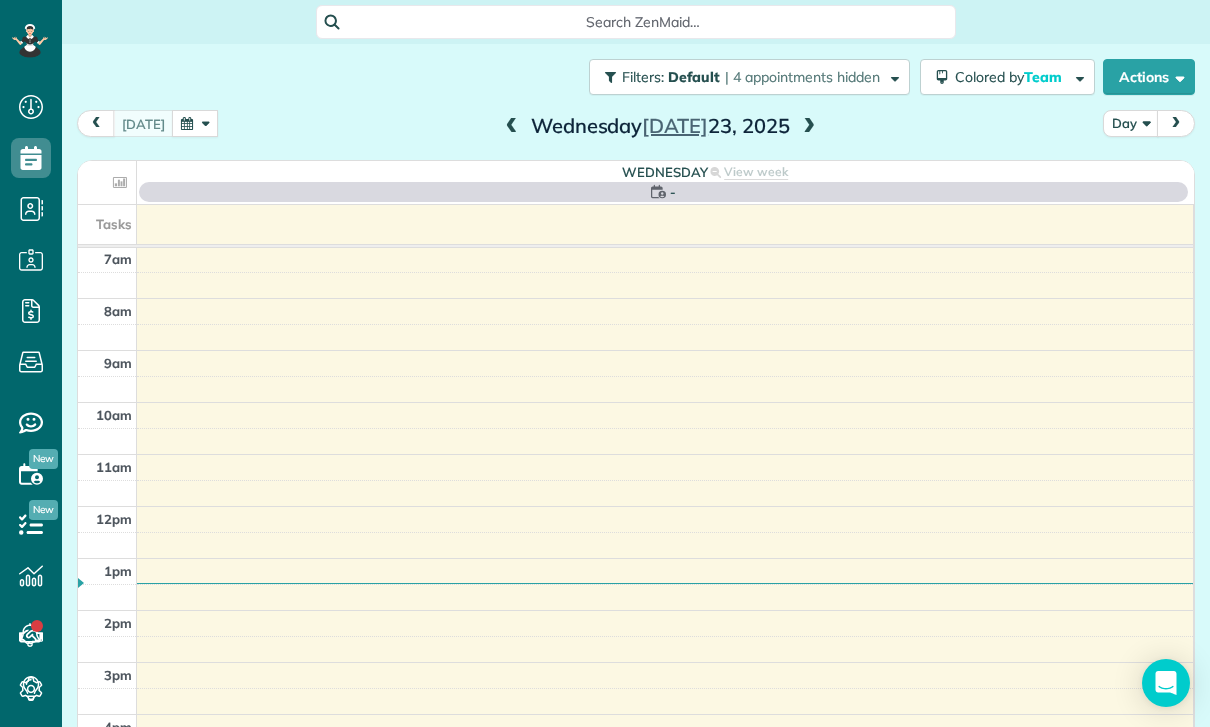 scroll, scrollTop: 157, scrollLeft: 0, axis: vertical 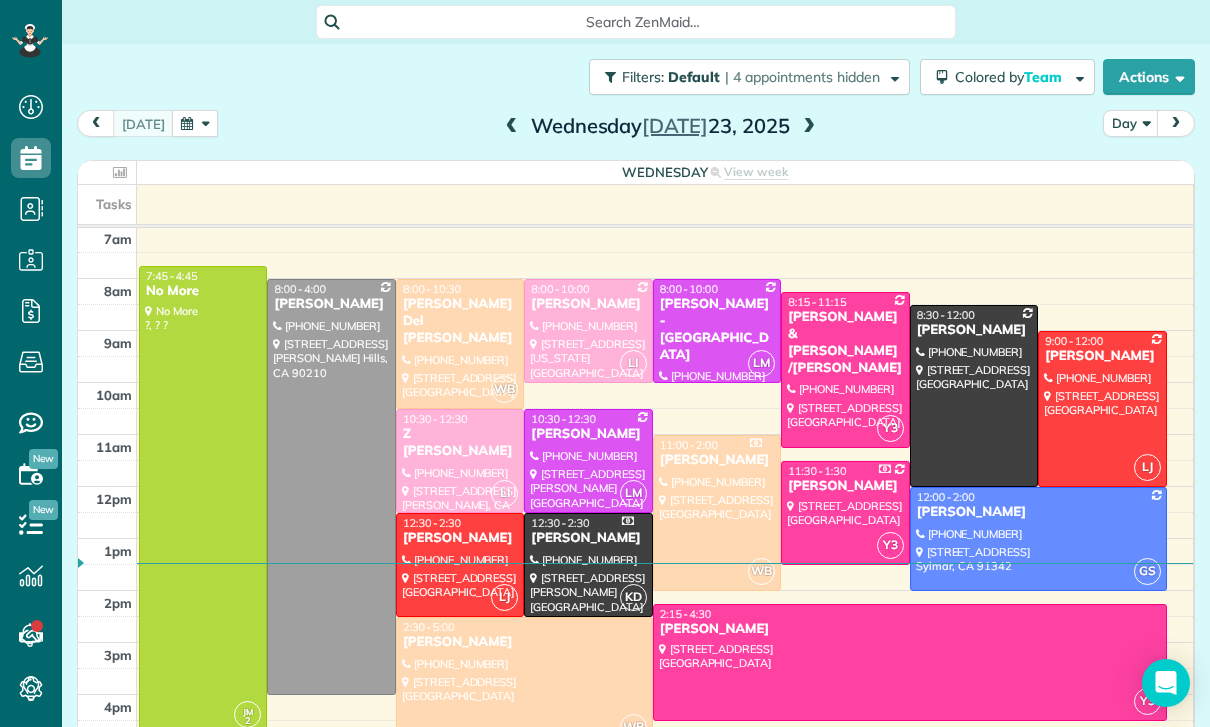 click at bounding box center (512, 127) 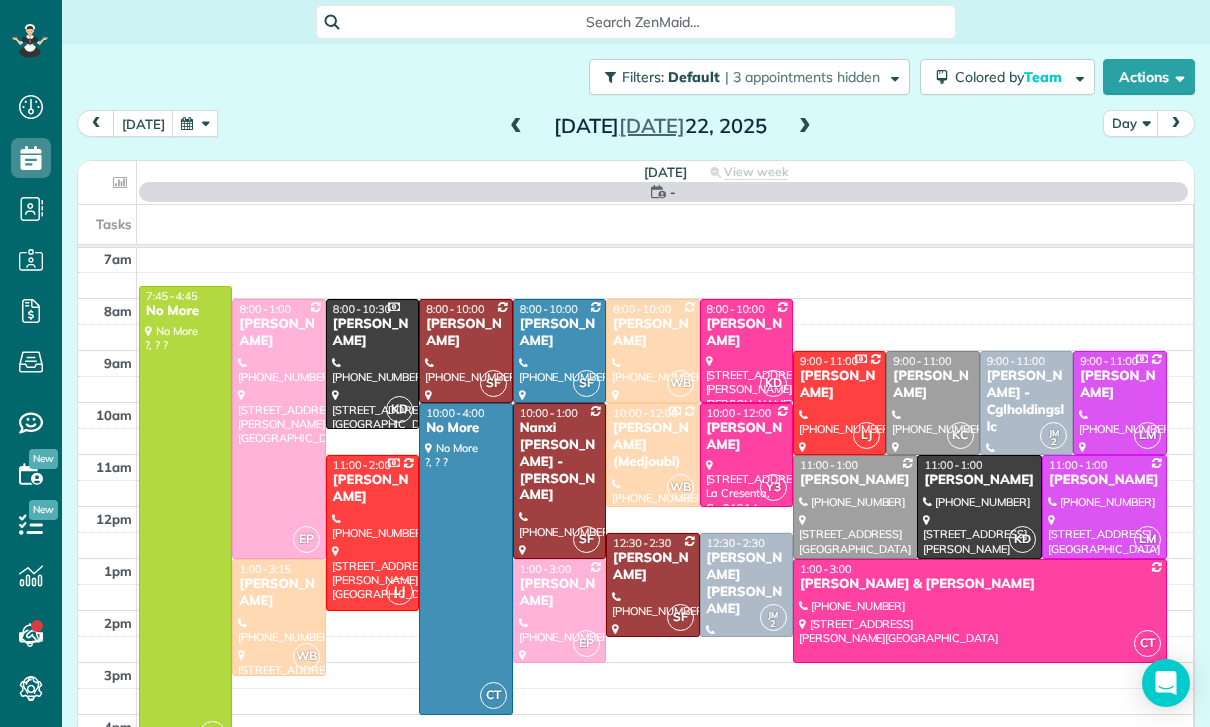 scroll, scrollTop: 157, scrollLeft: 0, axis: vertical 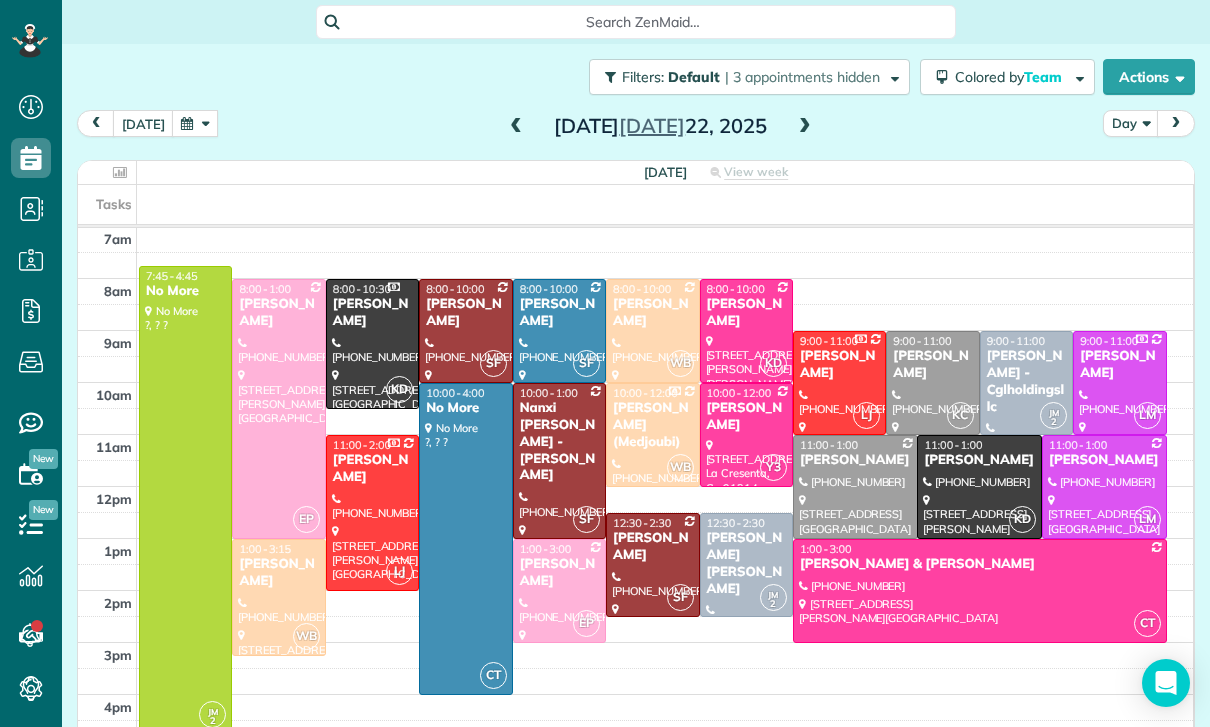 click at bounding box center [195, 123] 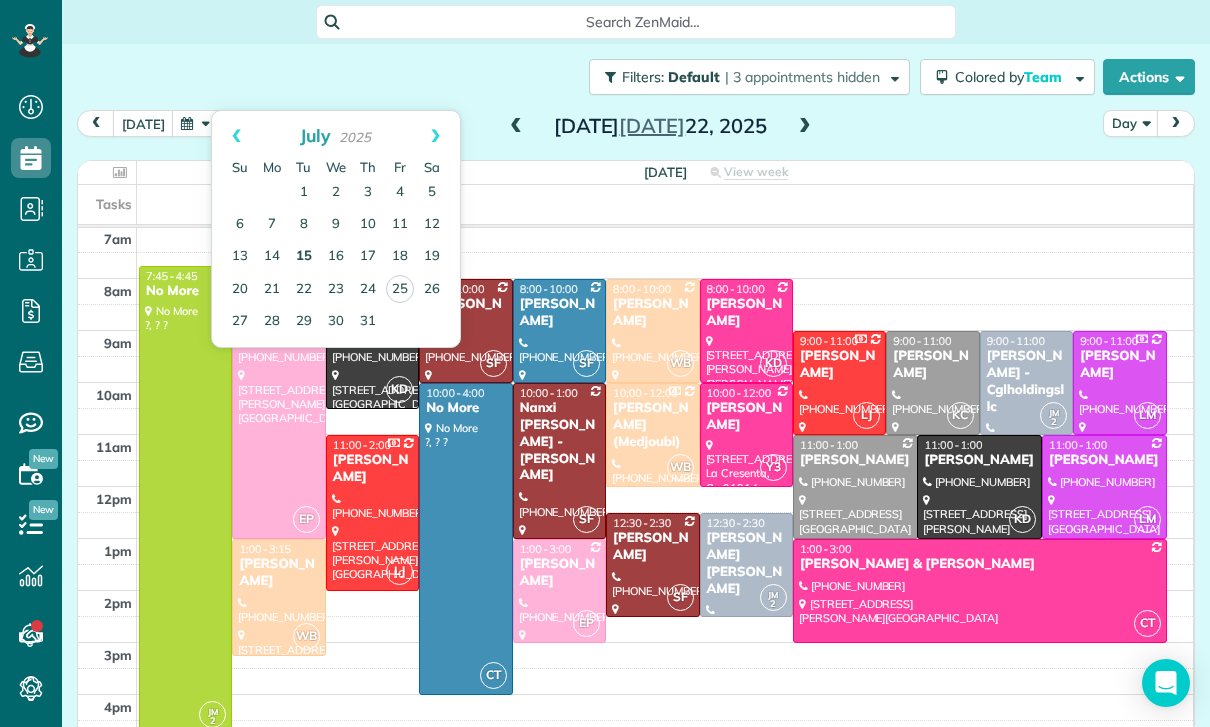 click on "15" at bounding box center [304, 257] 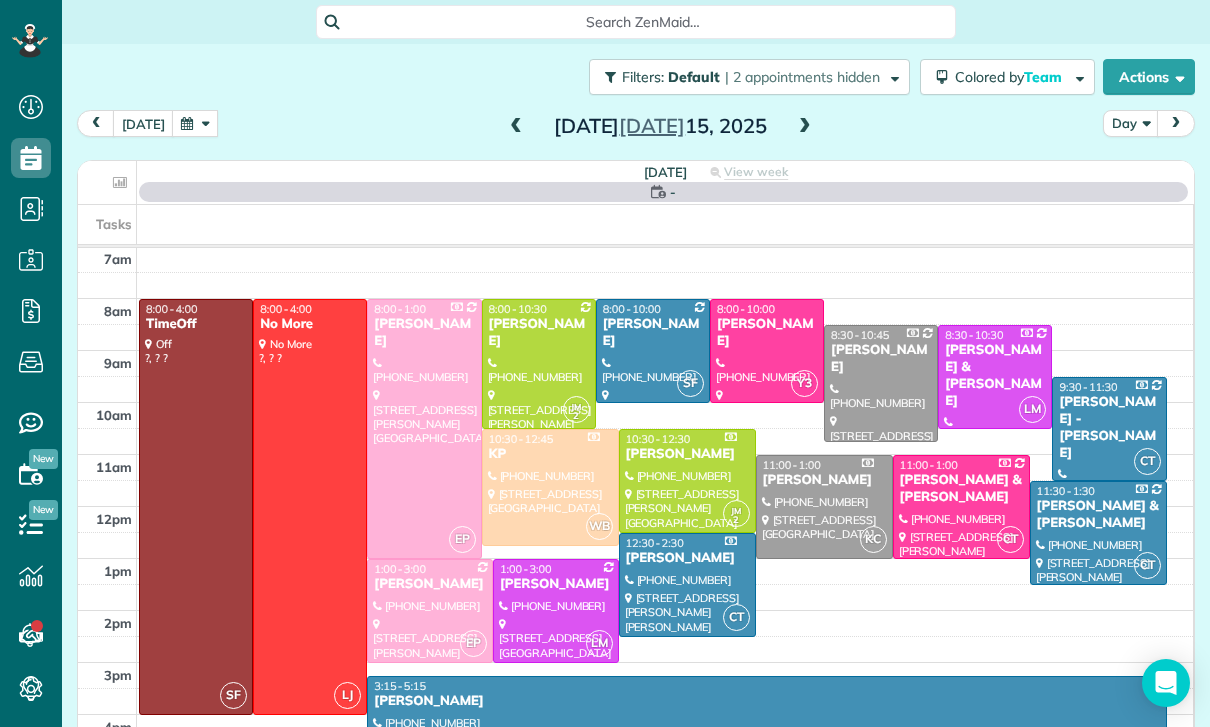 scroll, scrollTop: 157, scrollLeft: 0, axis: vertical 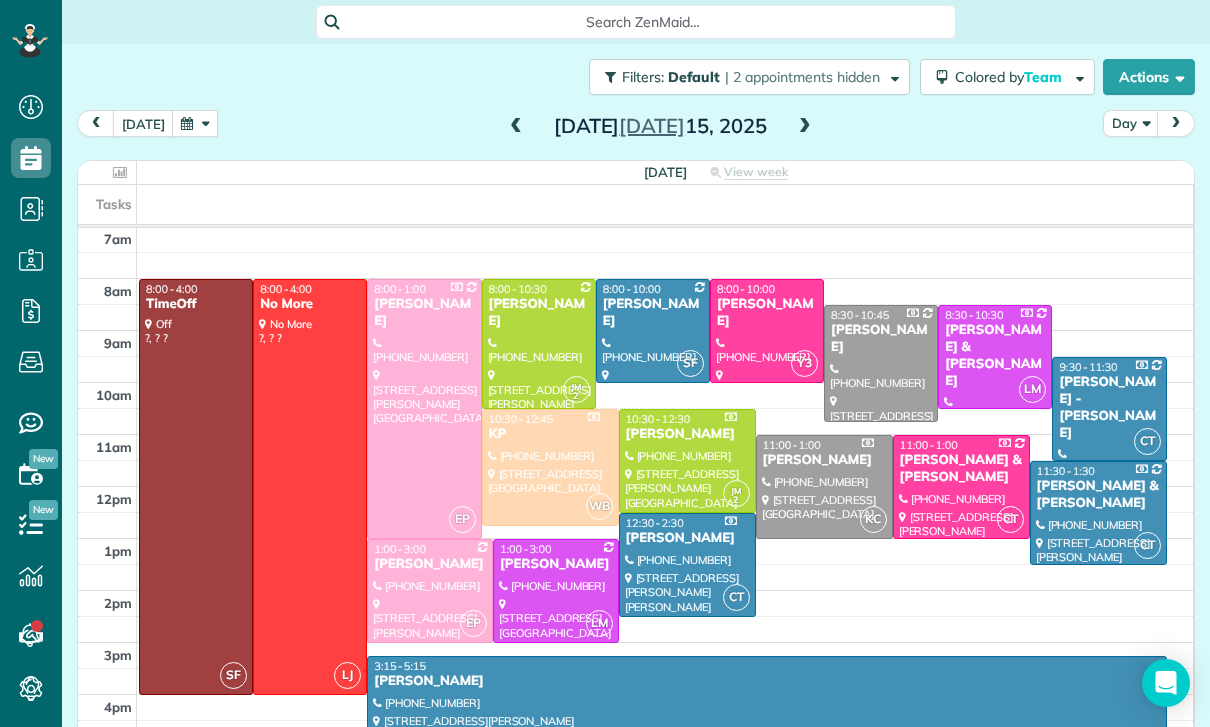click at bounding box center (805, 127) 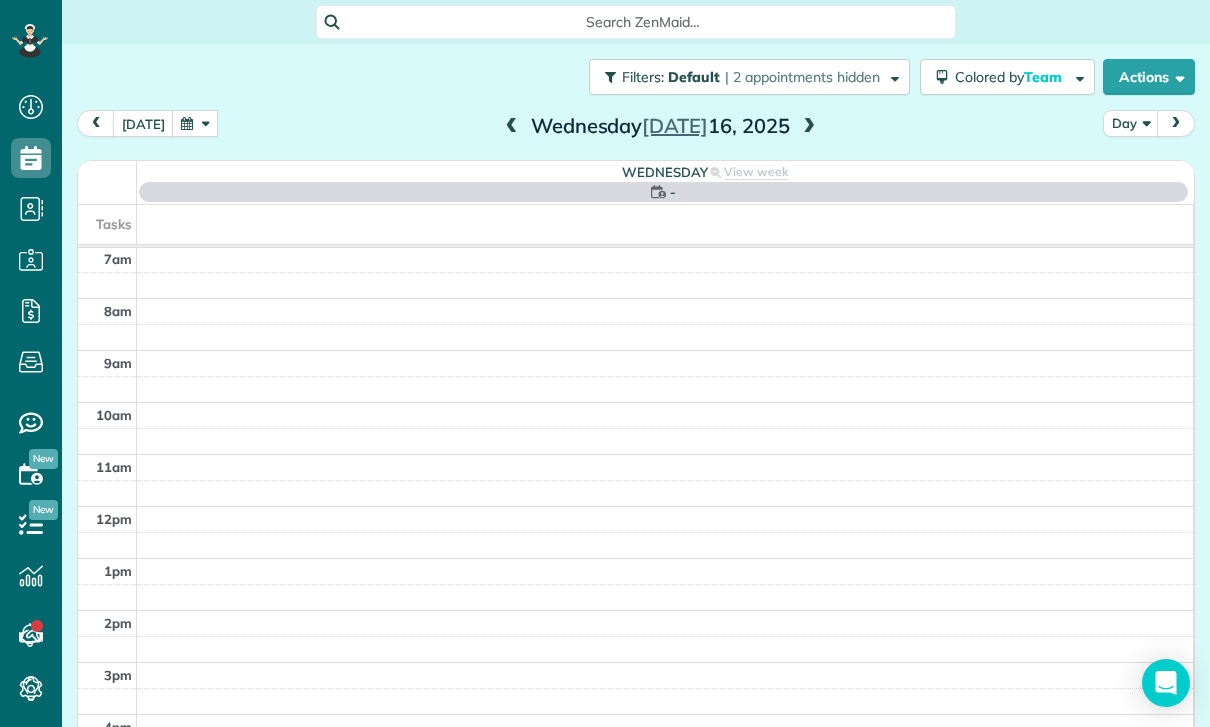 scroll, scrollTop: 157, scrollLeft: 0, axis: vertical 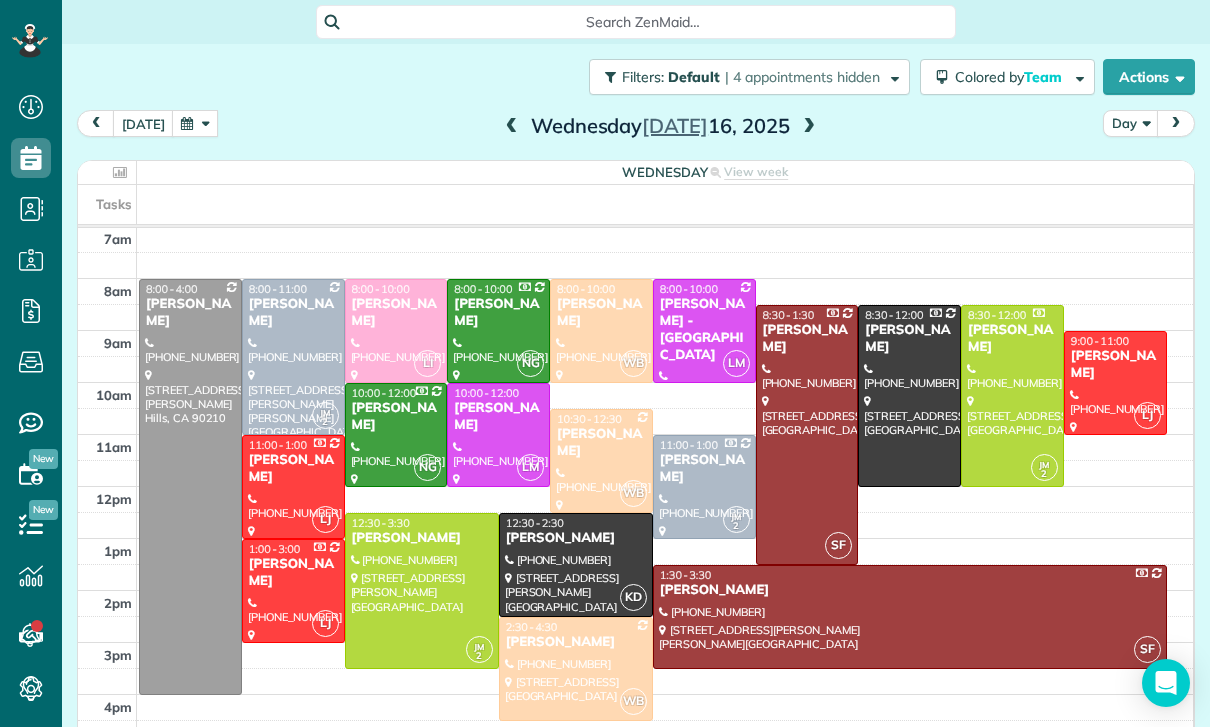 click on "[PERSON_NAME]" at bounding box center (1115, 365) 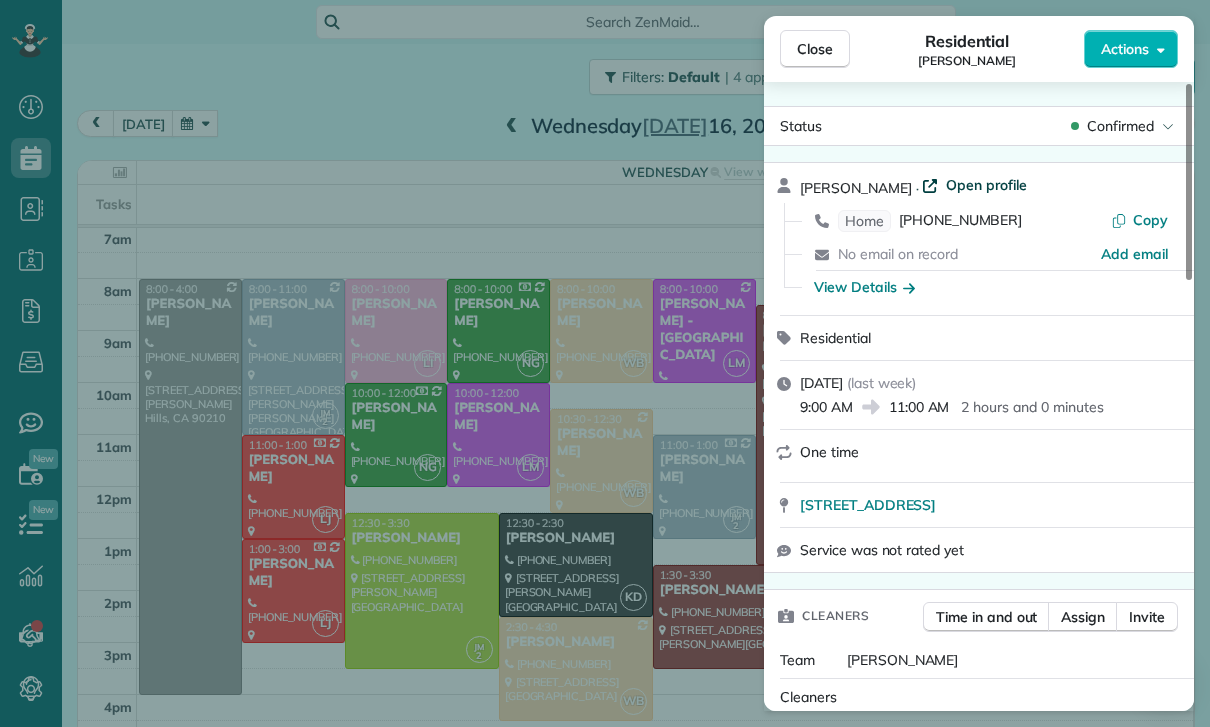click on "Open profile" at bounding box center (986, 185) 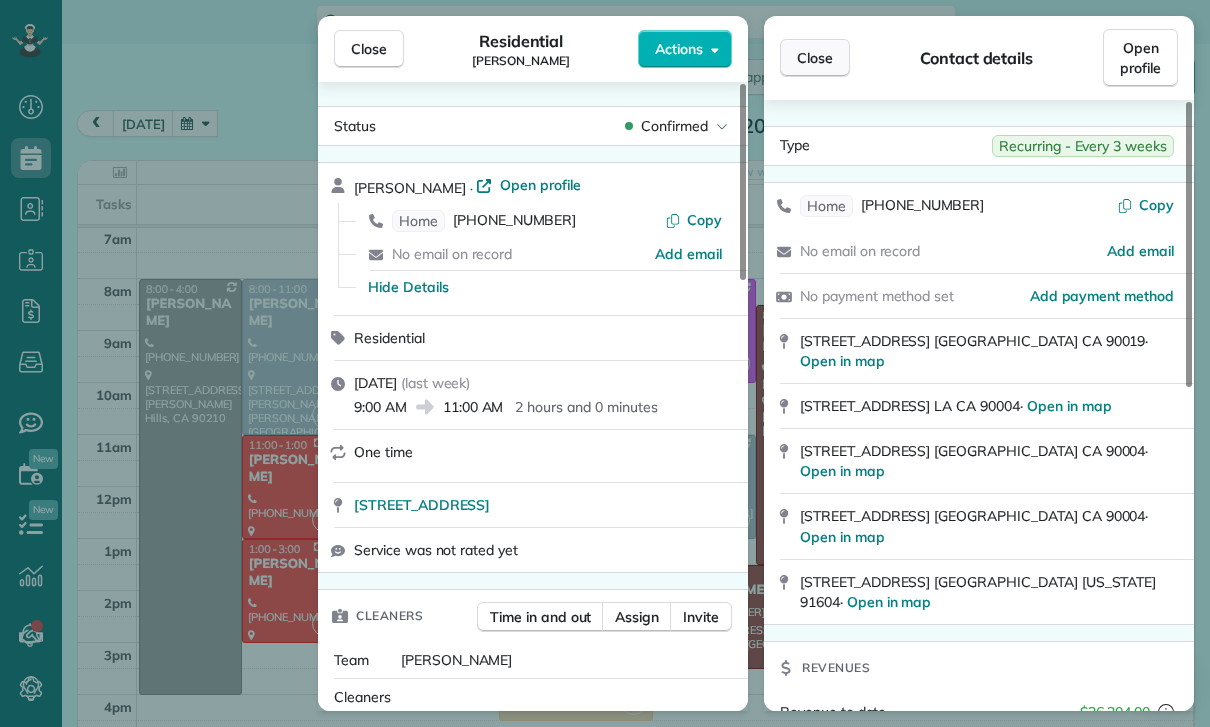 click on "Close" at bounding box center [815, 58] 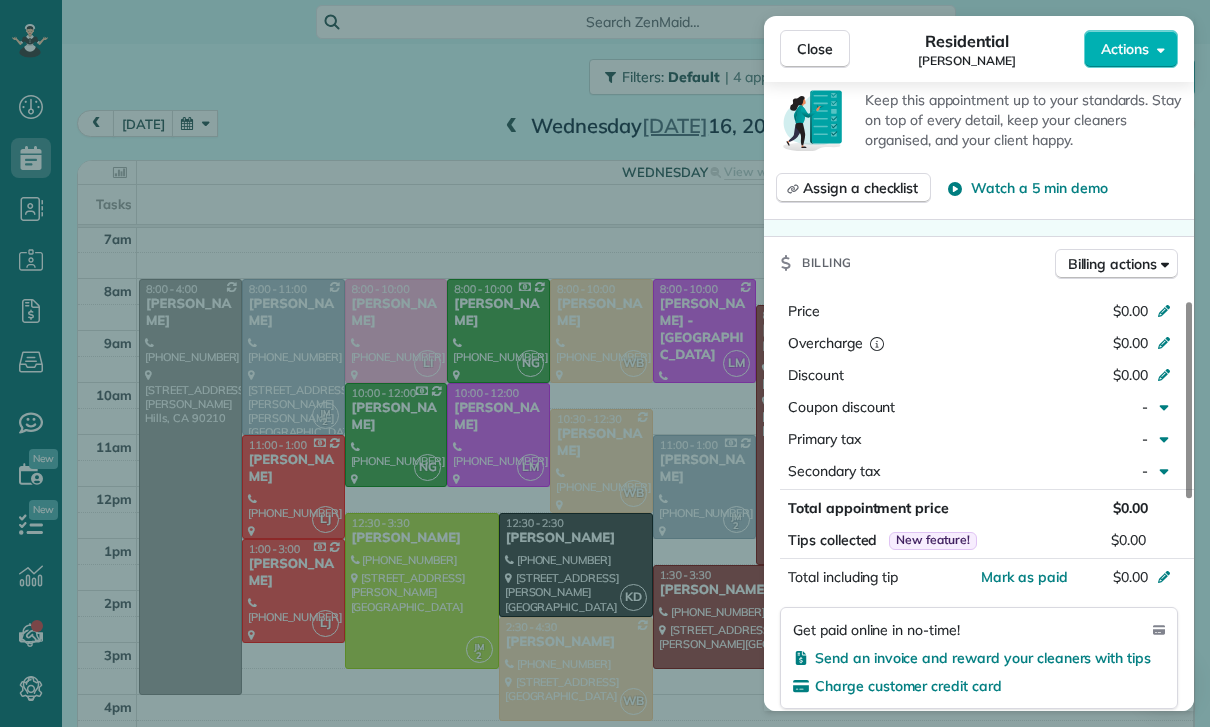 scroll, scrollTop: 659, scrollLeft: 0, axis: vertical 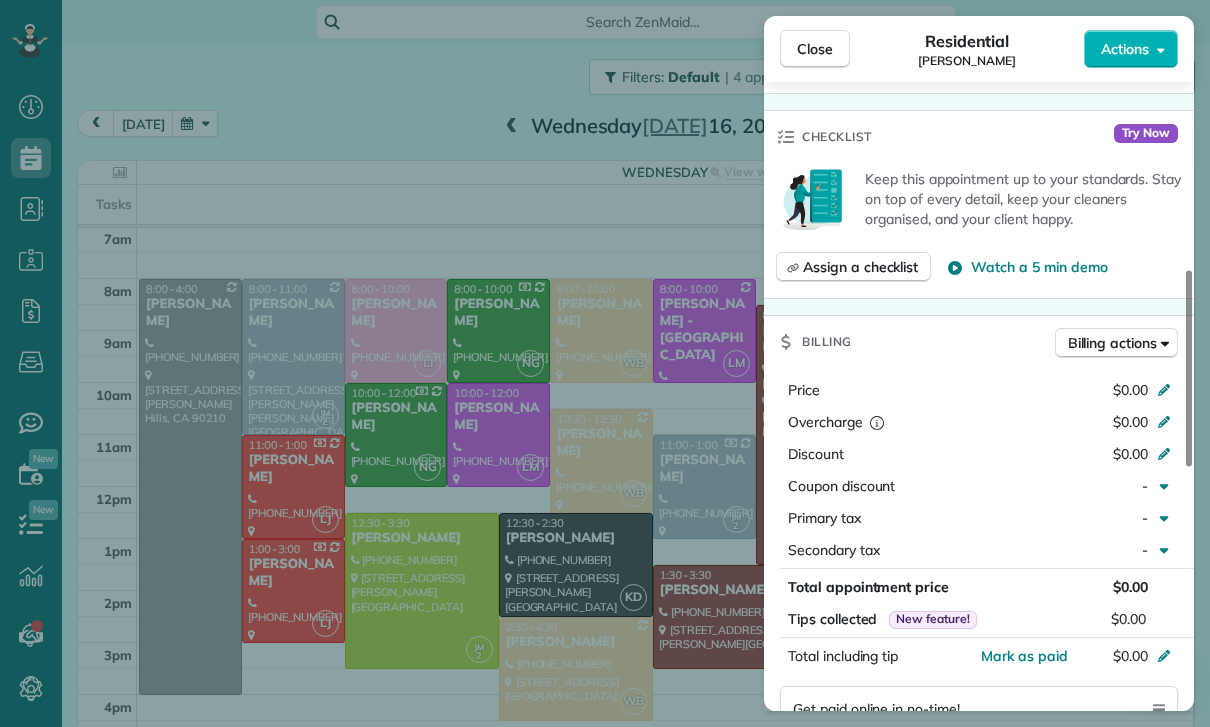 click on "Price $0.00 Overcharge $0.00 Discount $0.00 Coupon discount - Primary tax - Secondary tax -" at bounding box center (979, 472) 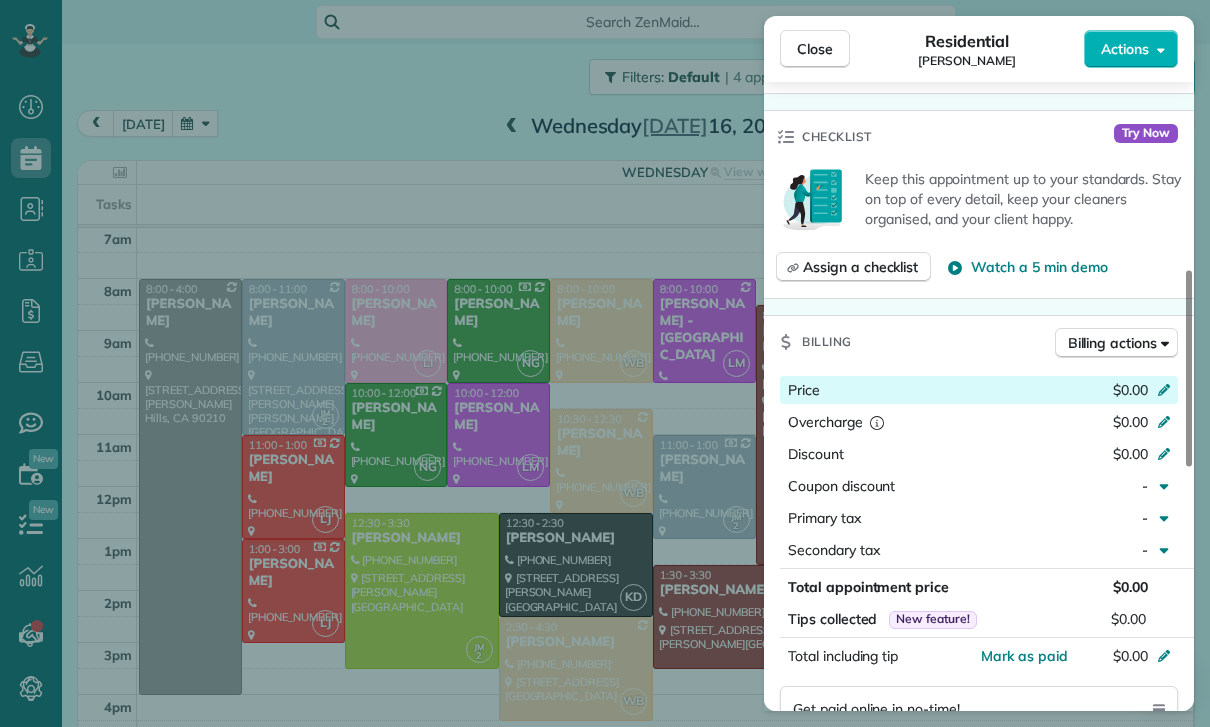 click 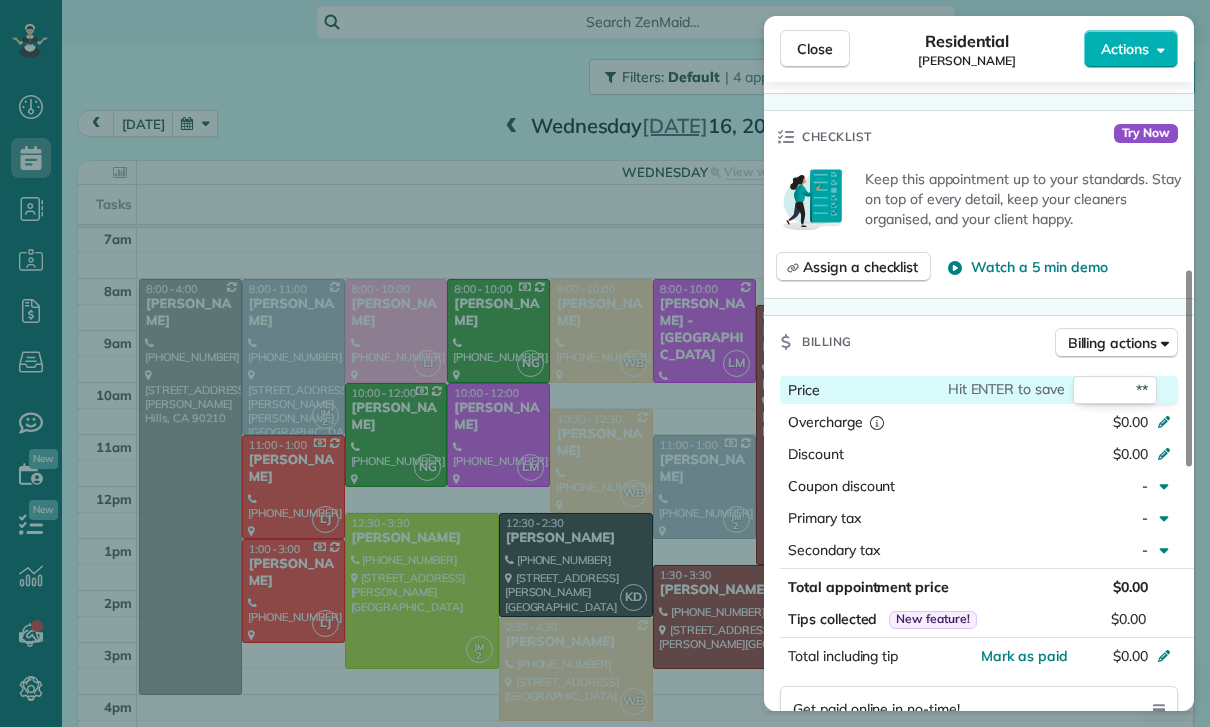 type on "***" 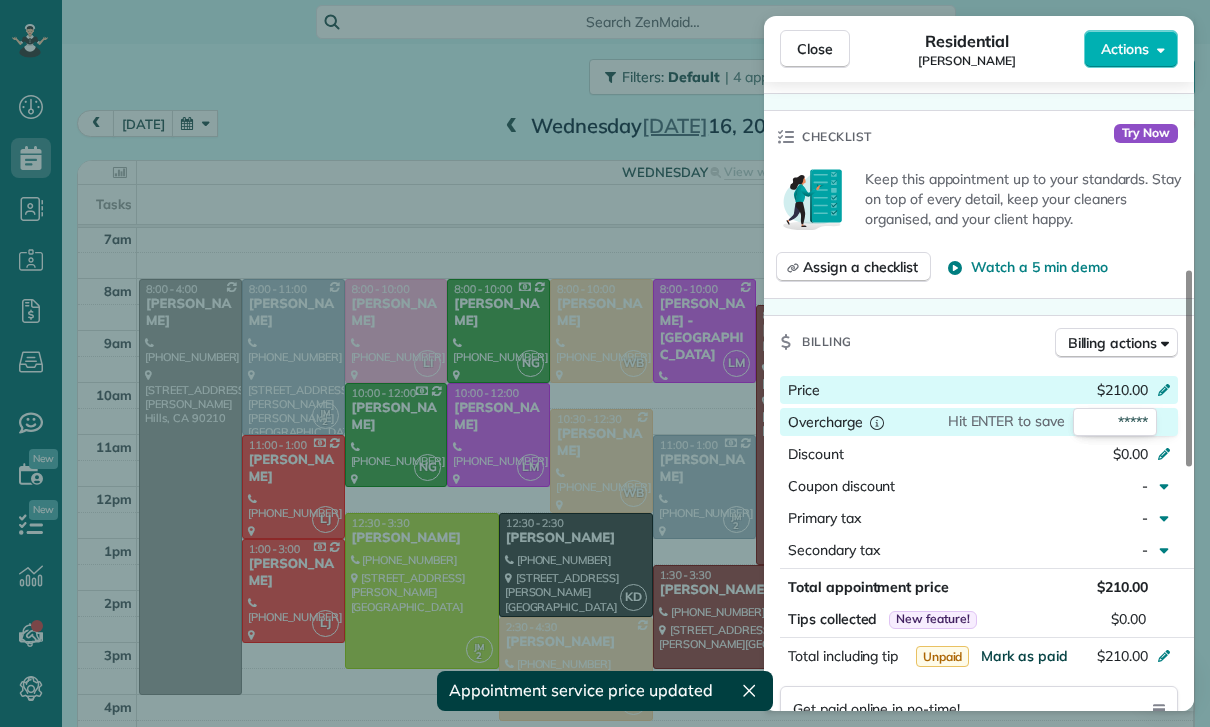 click on "Mark as paid" at bounding box center (1024, 656) 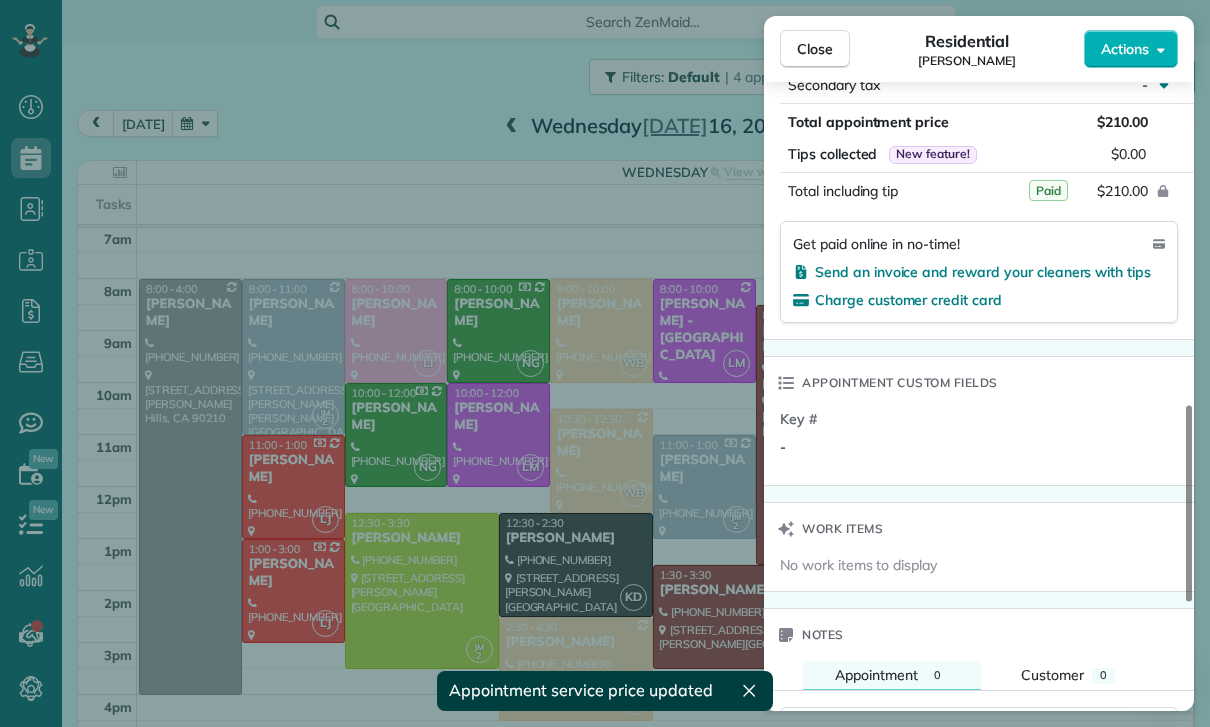 scroll, scrollTop: 1270, scrollLeft: 0, axis: vertical 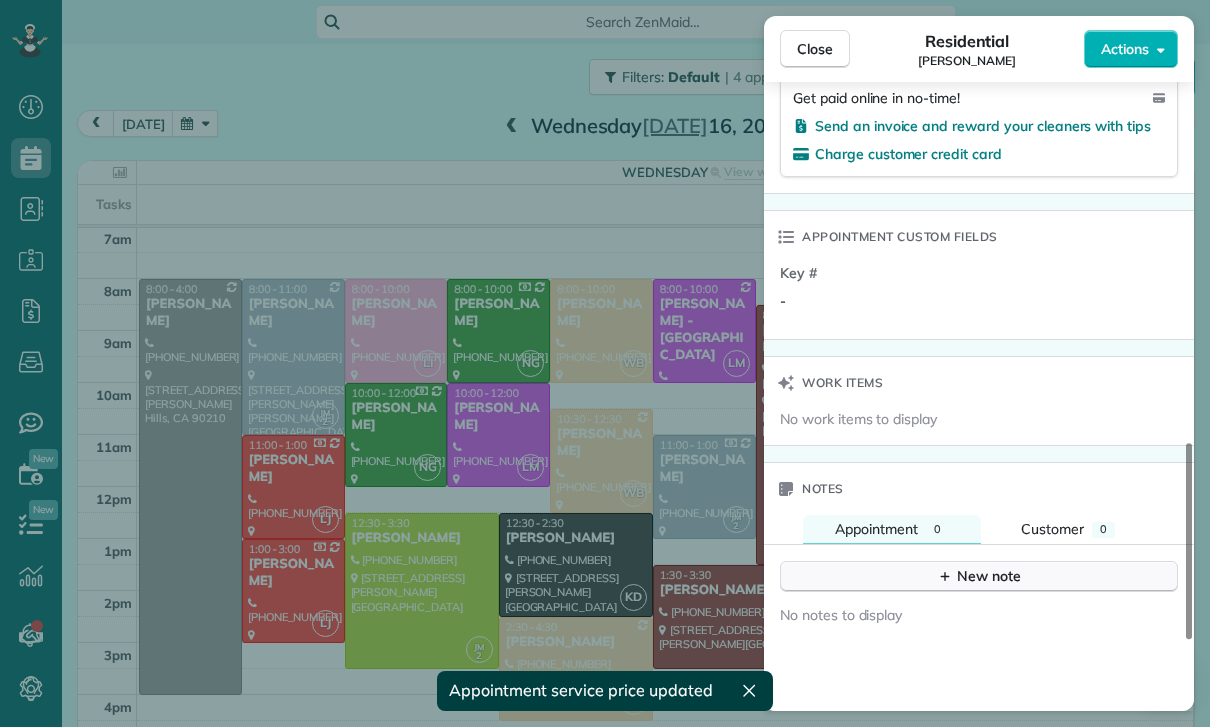 click on "New note" at bounding box center [979, 576] 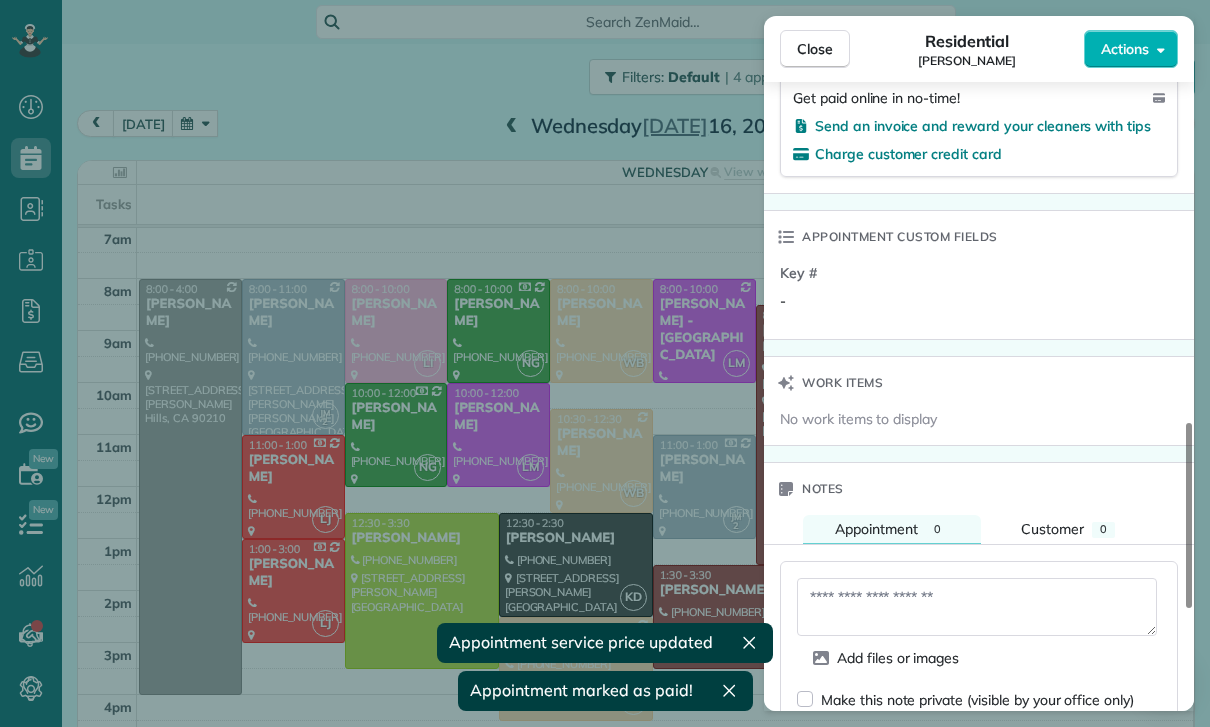 click at bounding box center (977, 607) 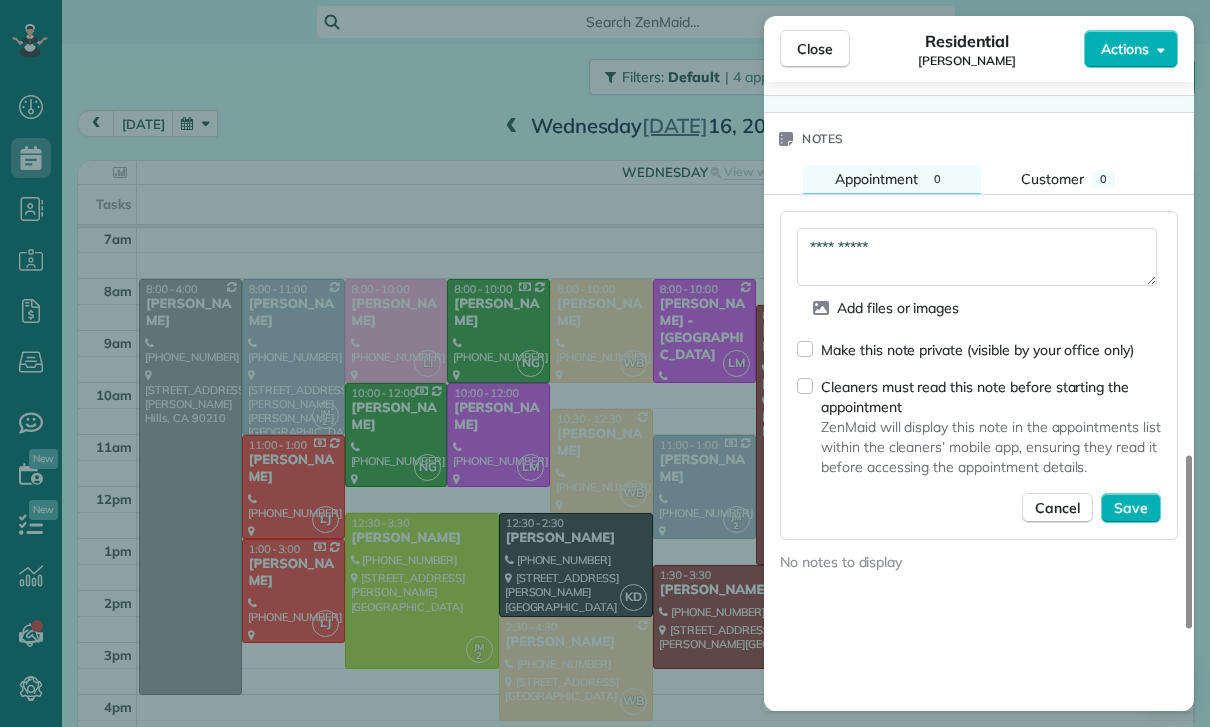 scroll, scrollTop: 1622, scrollLeft: 0, axis: vertical 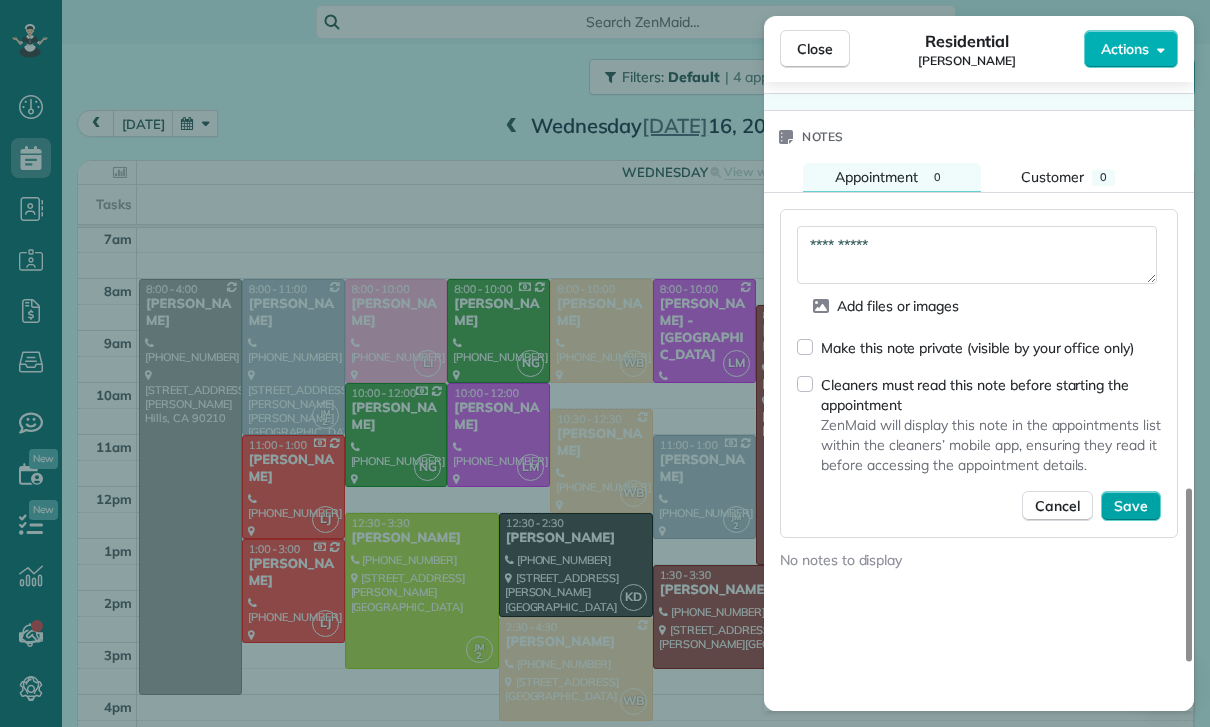 type on "**********" 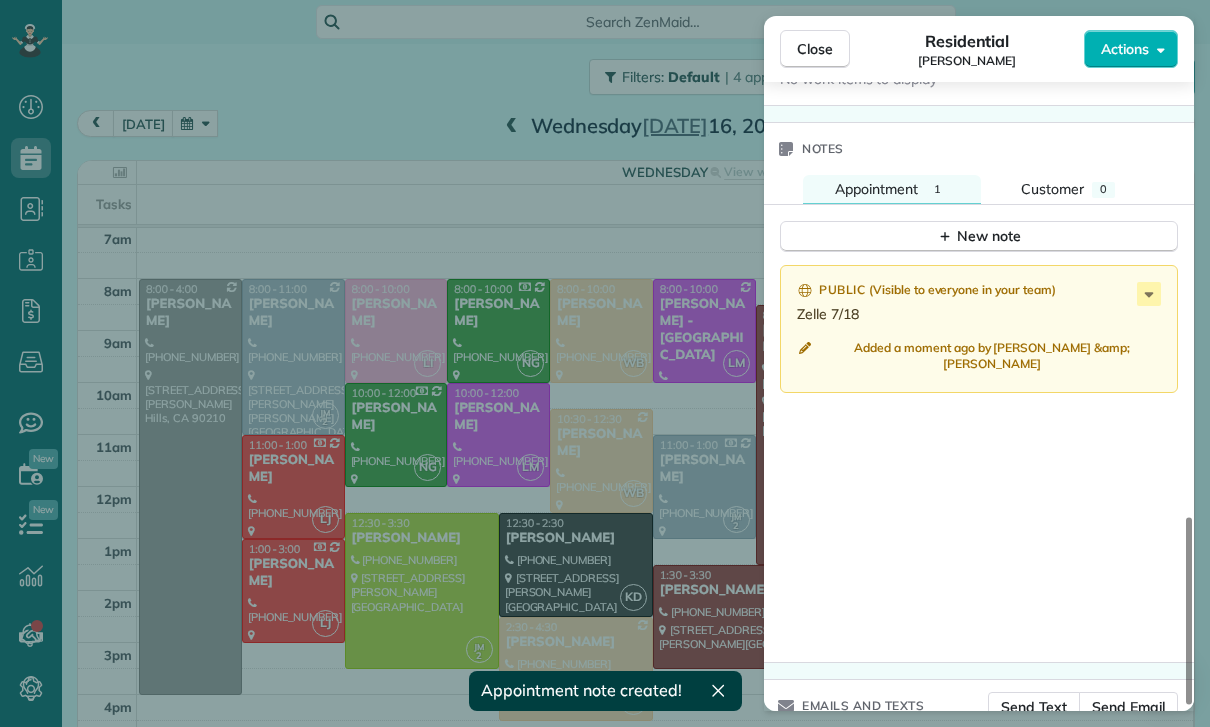 scroll, scrollTop: 1605, scrollLeft: 0, axis: vertical 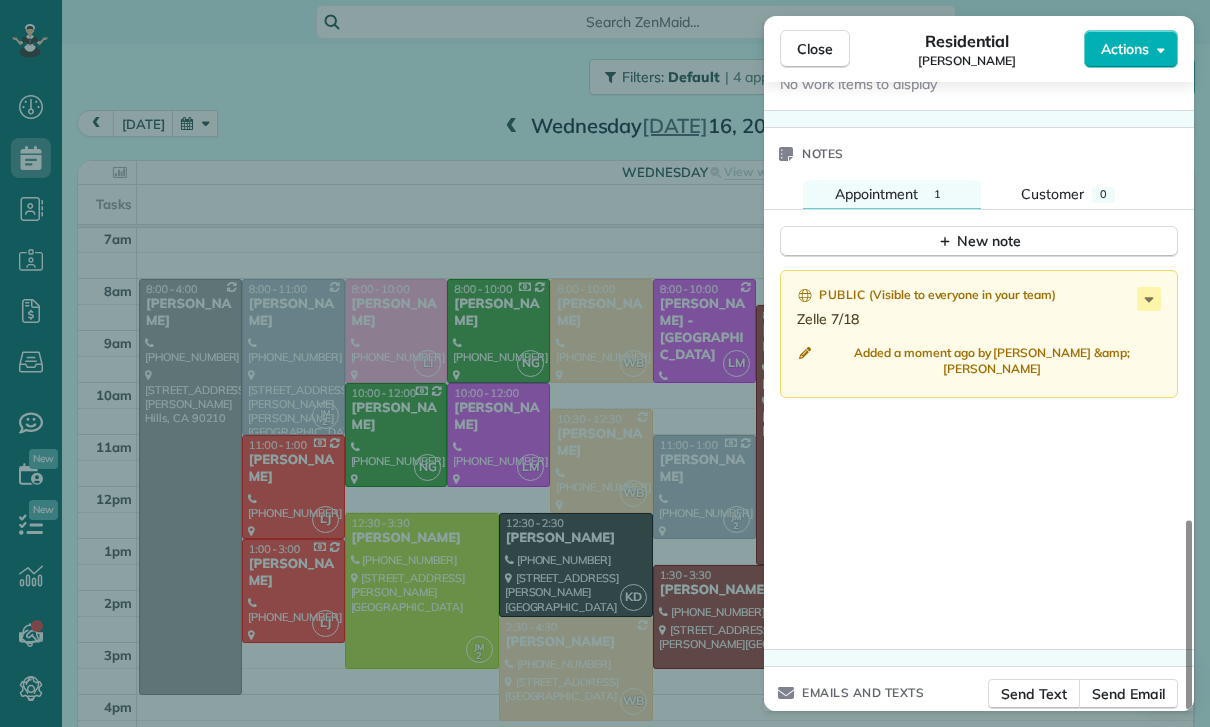 click on "Close Residential Karen Johnson Actions Status Confirmed Karen Johnson · Open profile Home (657) 465-0249 Copy No email on record Add email View Details Residential Wednesday, July 16, 2025 ( last week ) 9:00 AM 11:00 AM 2 hours and 0 minutes One time 1325 South Orange Drive Los Angeles CA 90019 Service was not rated yet Cleaners Time in and out Assign Invite Team Luisa Cleaners Luisa   Juarez 9:00 AM 11:00 AM Checklist Try Now Keep this appointment up to your standards. Stay on top of every detail, keep your cleaners organised, and your client happy. Assign a checklist Watch a 5 min demo Billing Billing actions Price $210.00 Overcharge $0.00 Discount $0.00 Coupon discount - Primary tax - Secondary tax - Total appointment price $210.00 Tips collected New feature! $0.00 Paid Total including tip $210.00 Get paid online in no-time! Send an invoice and reward your cleaners with tips Charge customer credit card Appointment custom fields Key # - Work items No work items to display Notes Appointment 1 Customer 0 (" at bounding box center [605, 363] 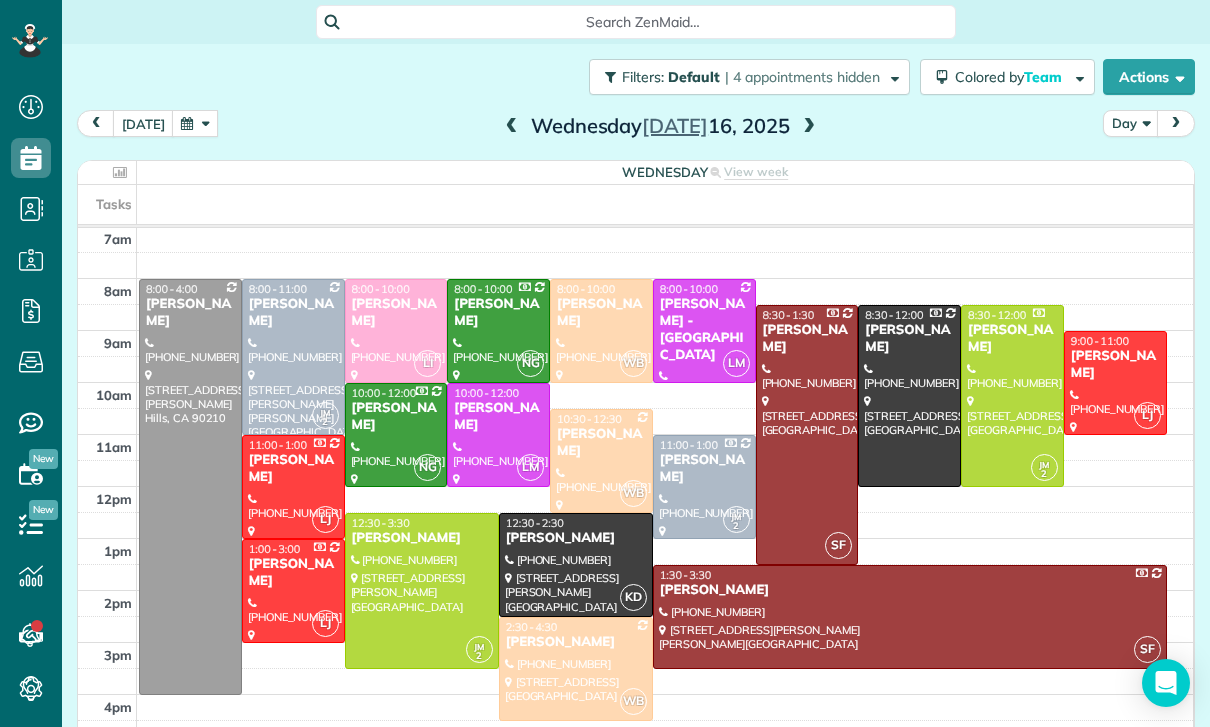 click at bounding box center (195, 123) 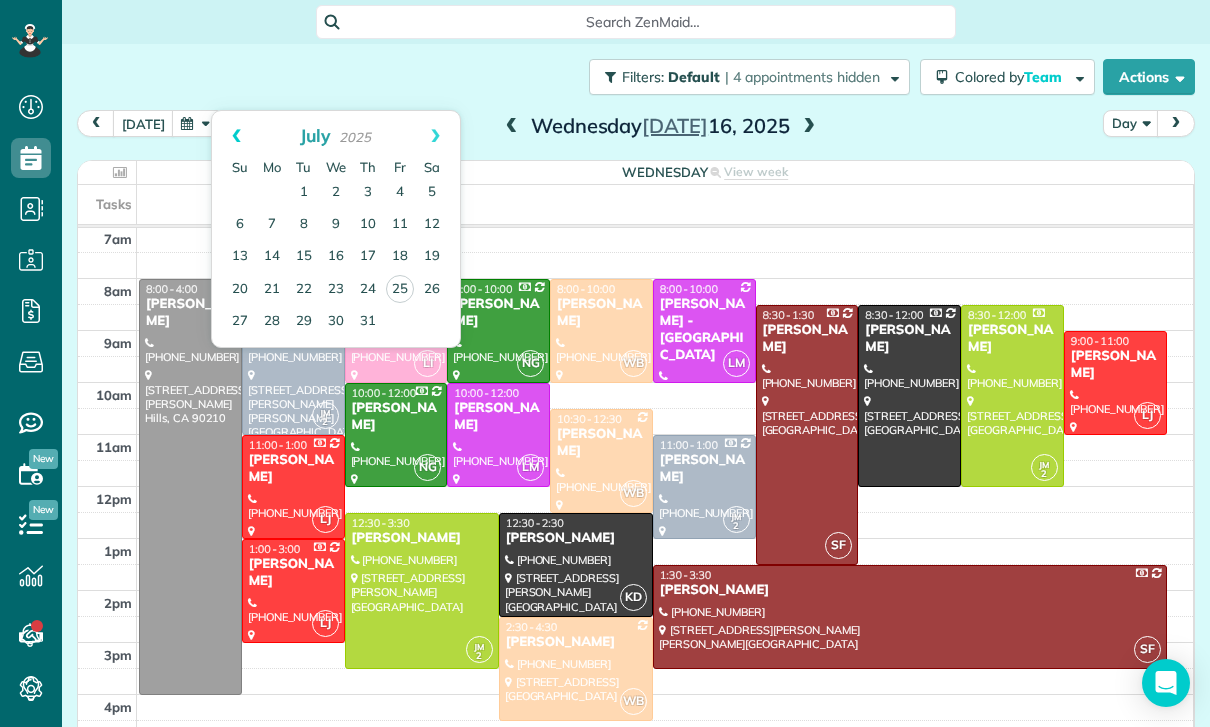 click on "Prev" at bounding box center (236, 136) 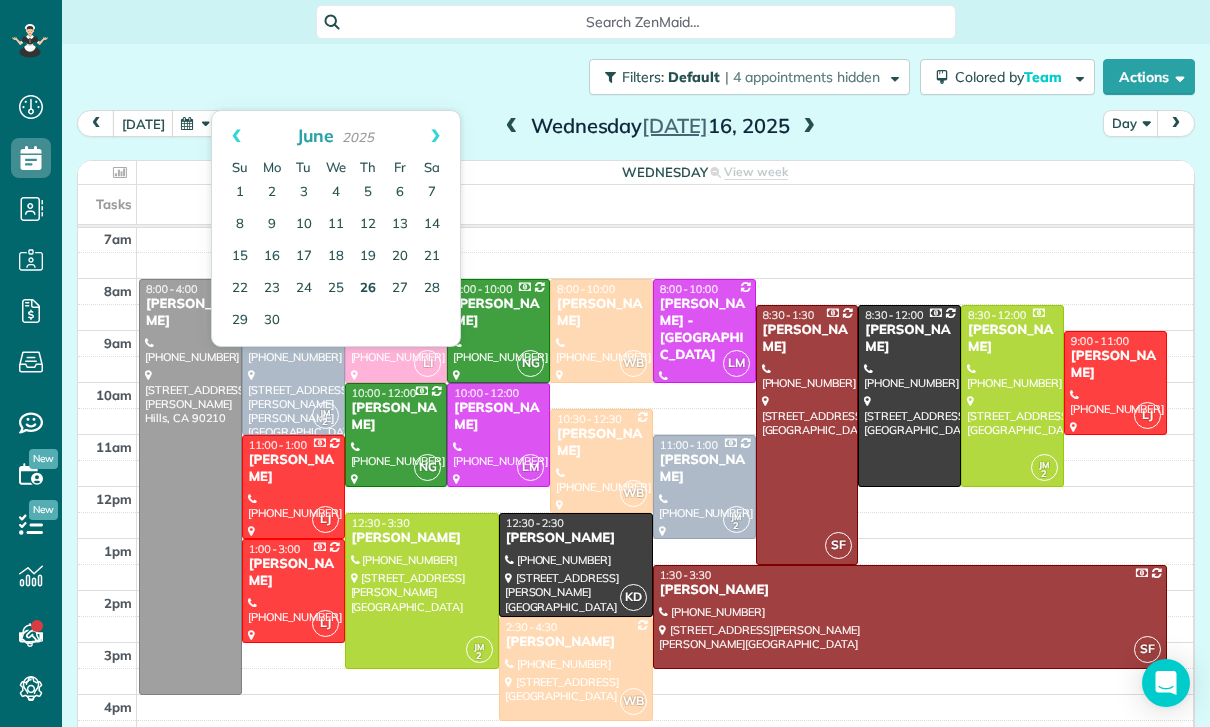click on "26" at bounding box center (368, 289) 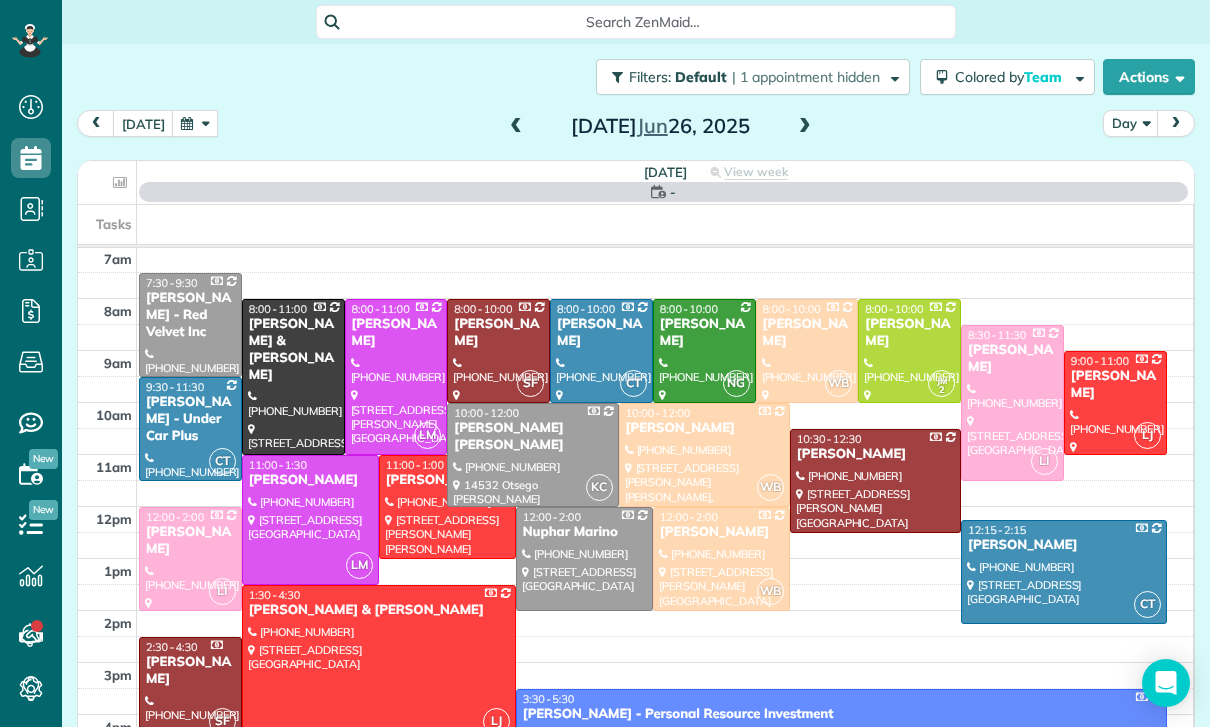 scroll, scrollTop: 157, scrollLeft: 0, axis: vertical 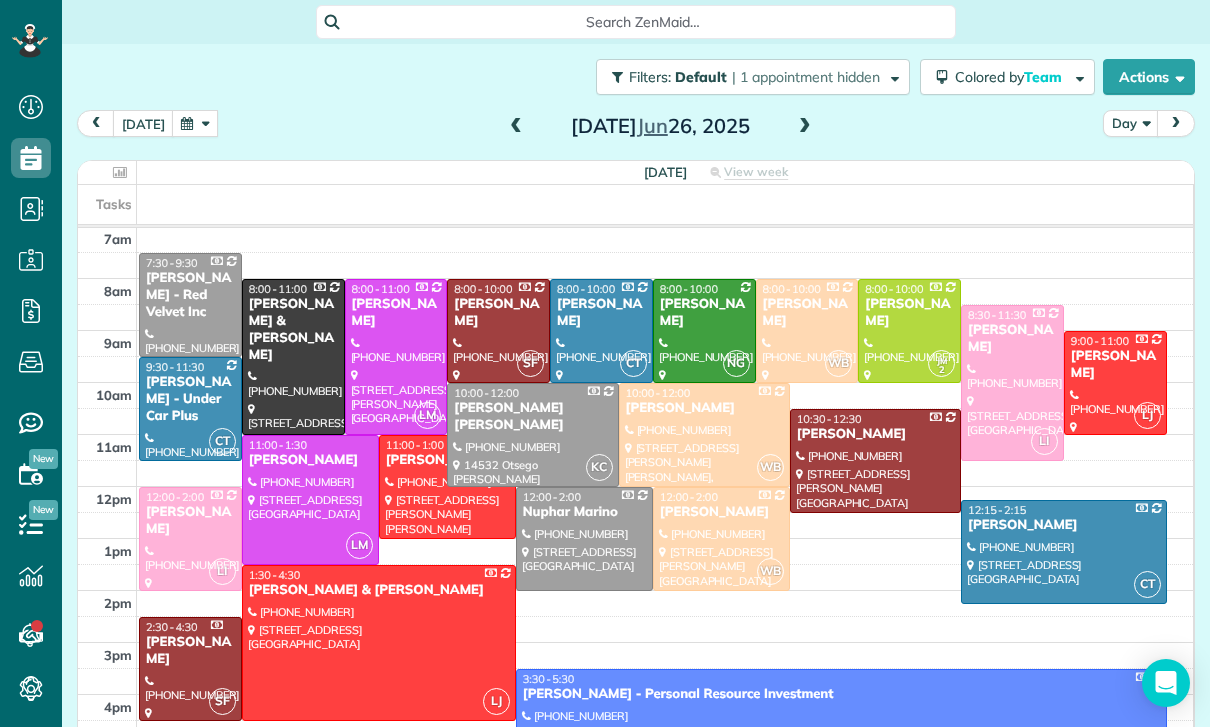 click at bounding box center [310, 500] 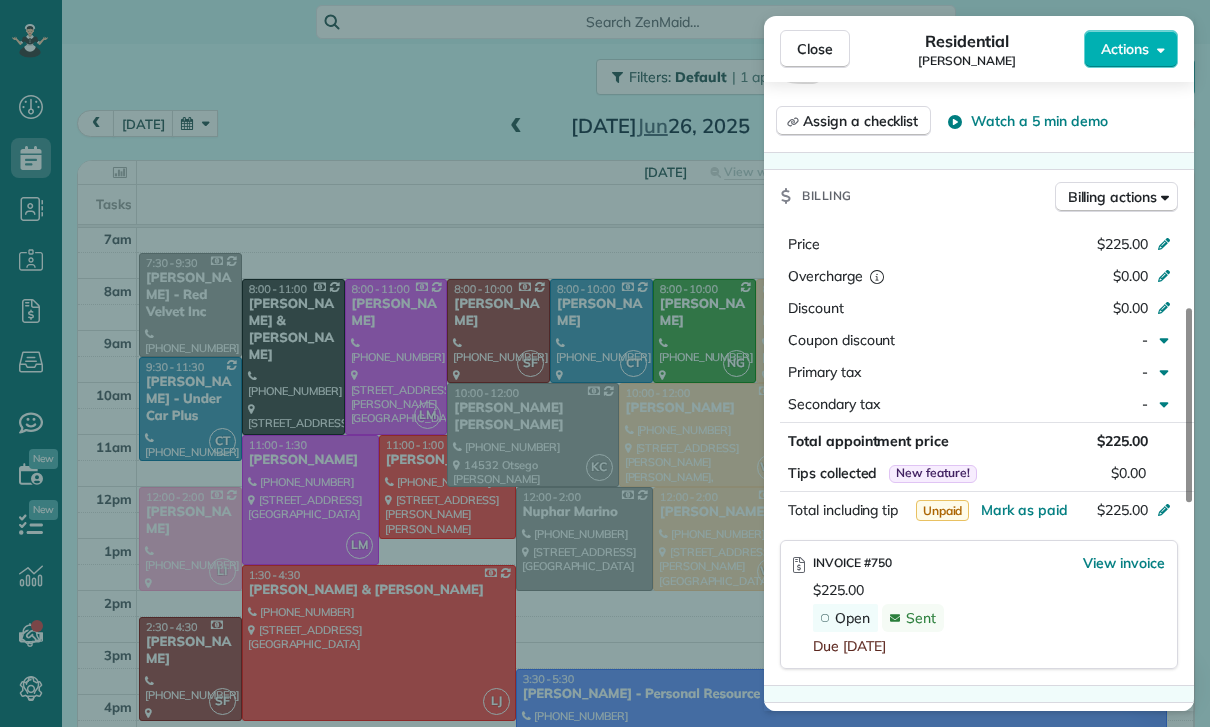 scroll, scrollTop: 803, scrollLeft: 0, axis: vertical 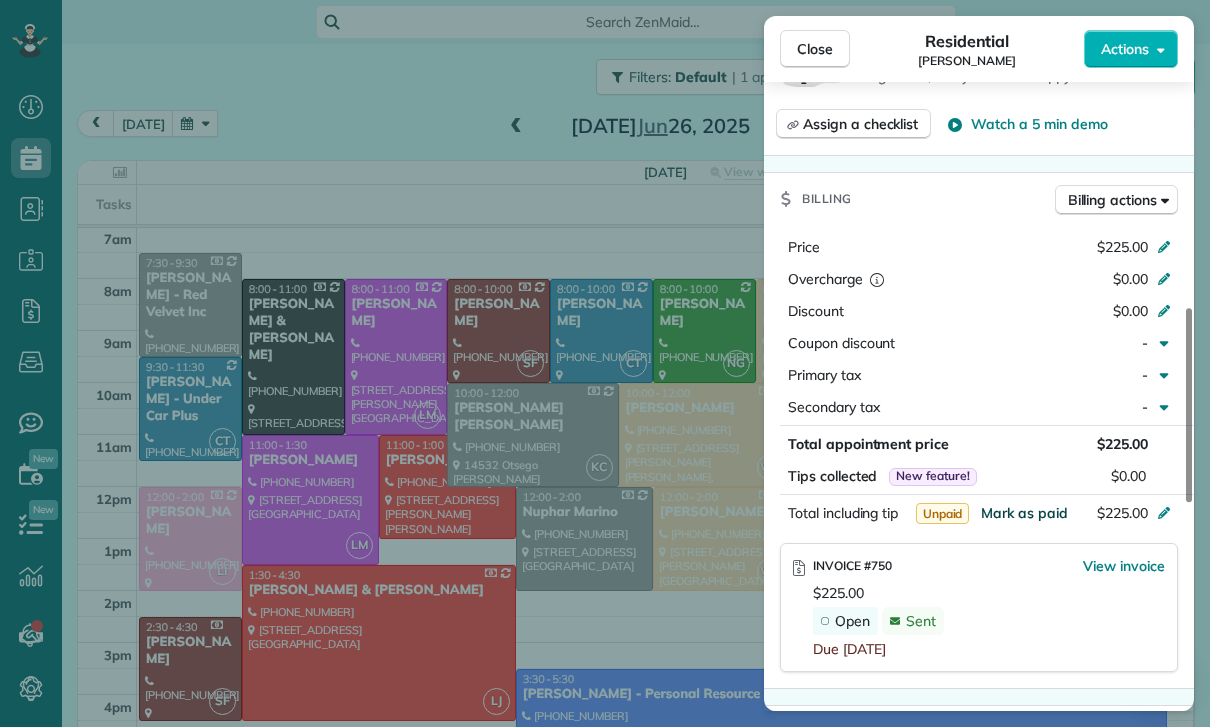click on "Mark as paid" at bounding box center (1024, 513) 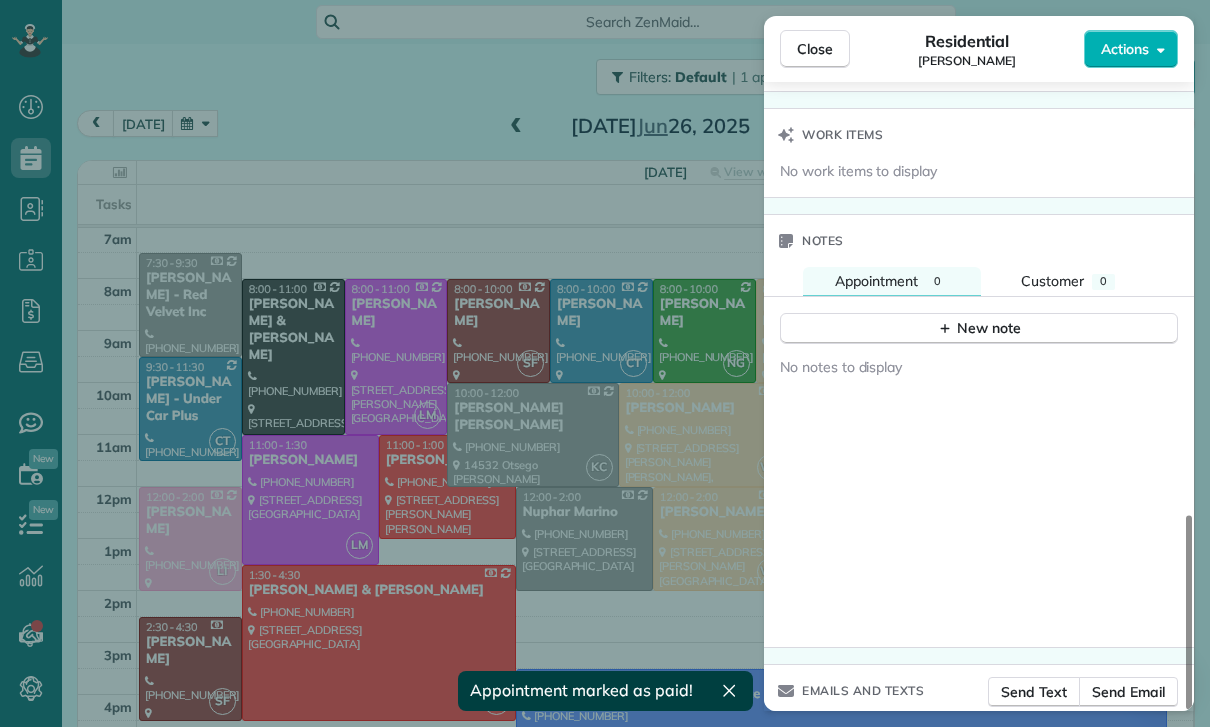 scroll, scrollTop: 1544, scrollLeft: 0, axis: vertical 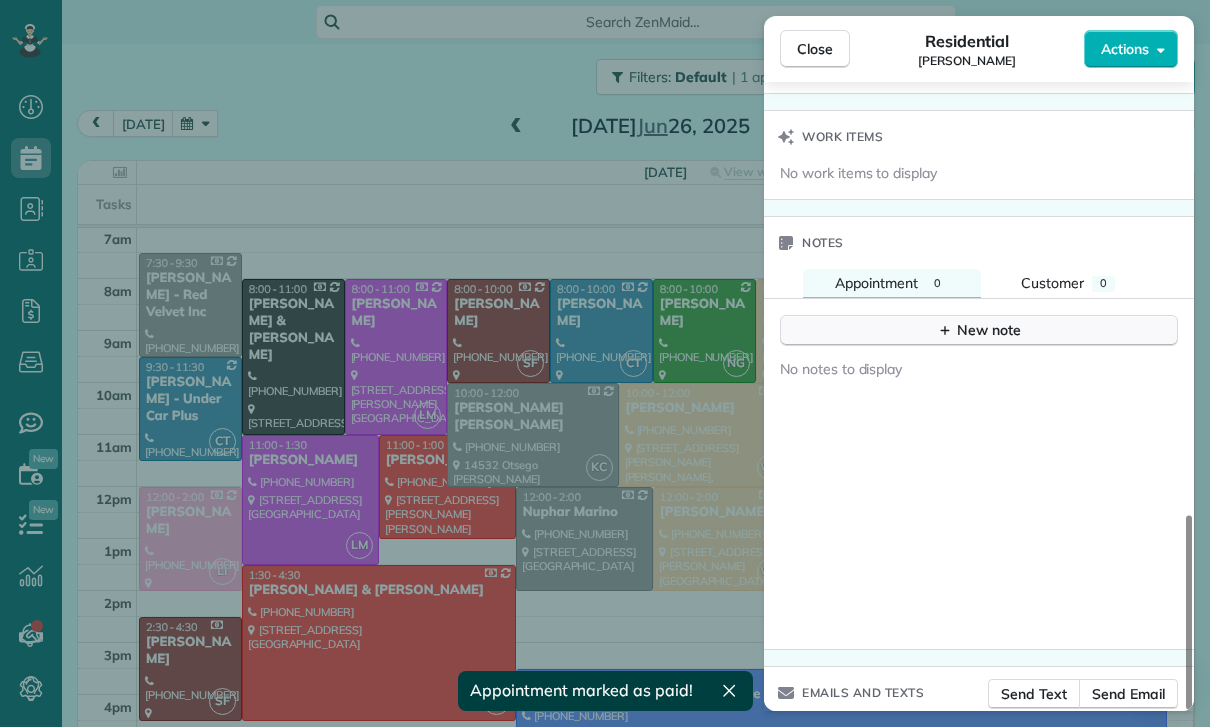 click 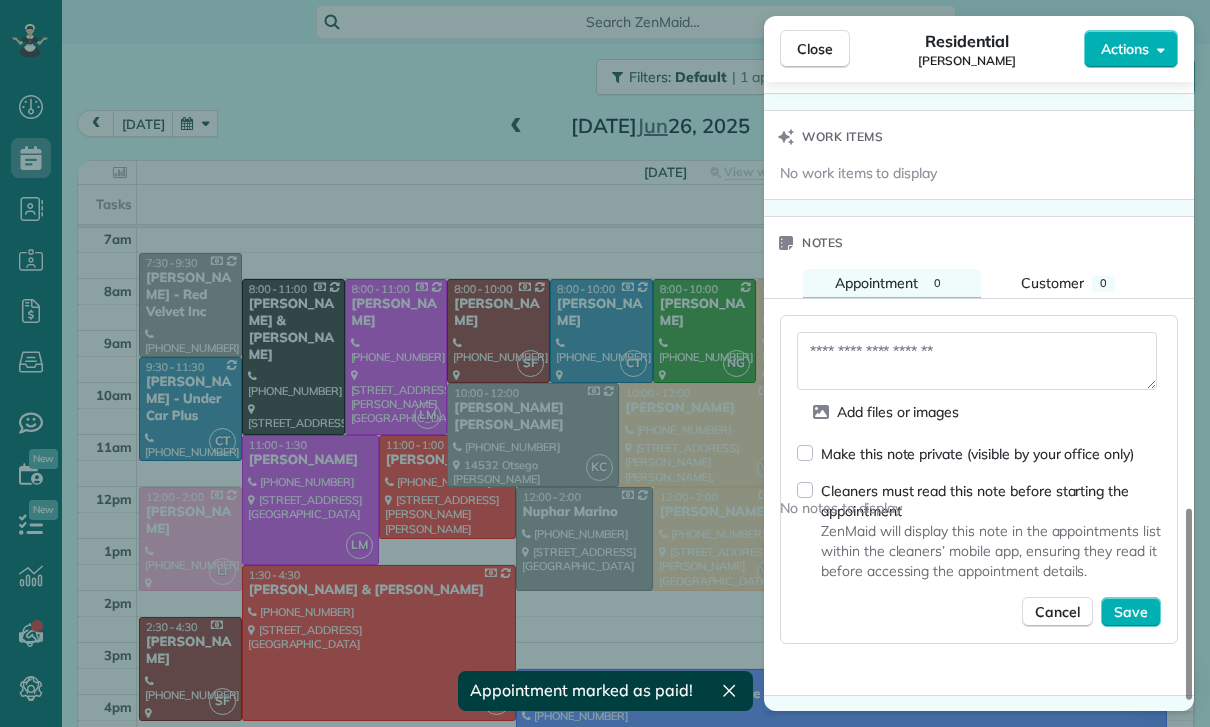 click at bounding box center [977, 361] 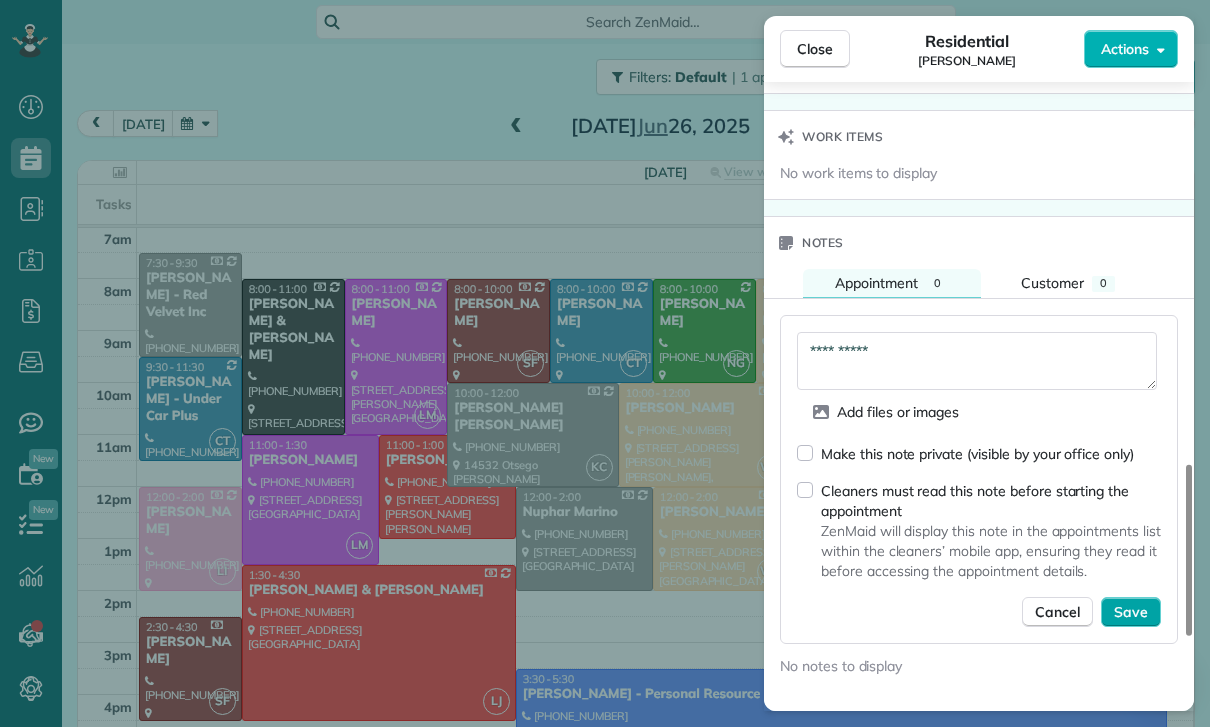 type on "**********" 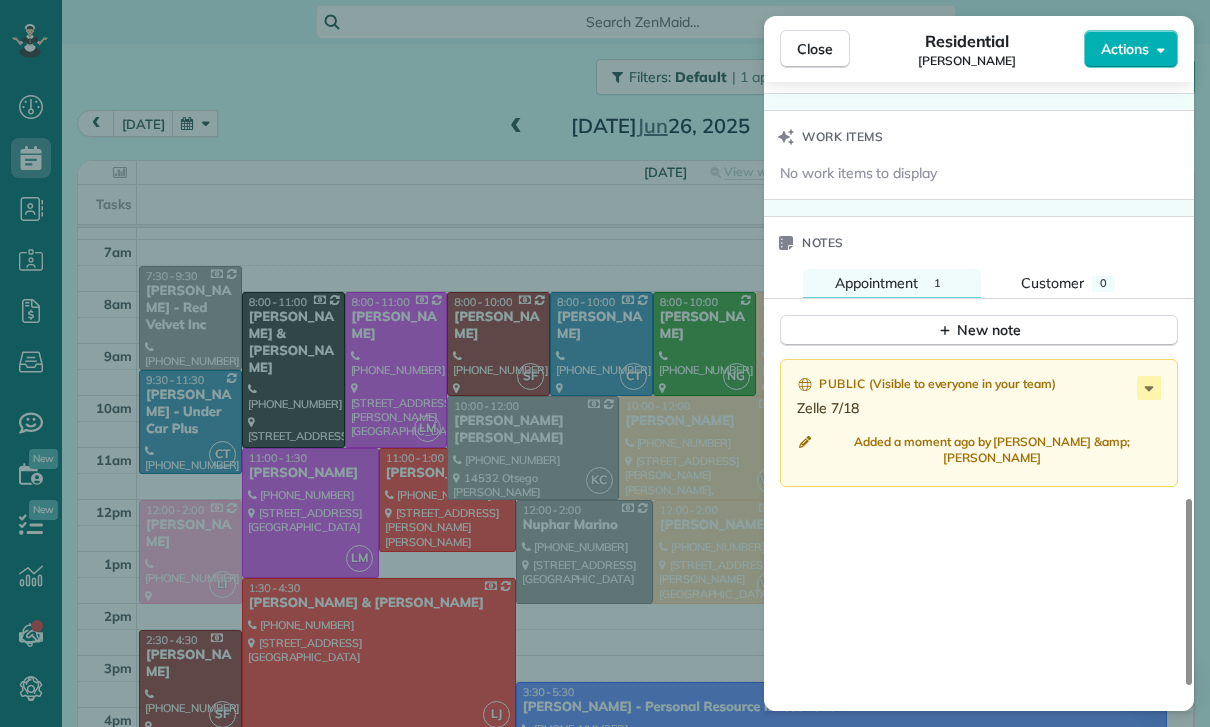 scroll, scrollTop: 157, scrollLeft: 0, axis: vertical 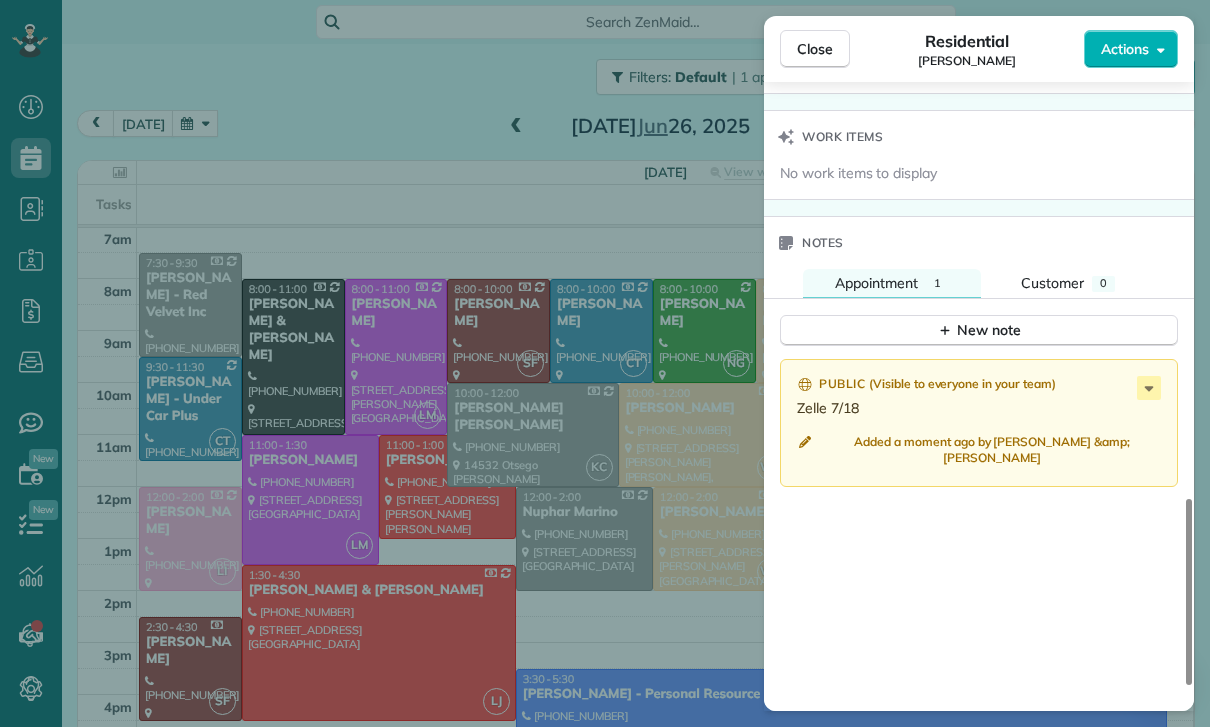 click on "Close Residential David Gervasi Actions Status Confirmed David Gervasi · Open profile Mobile (310) 403-1236 Copy idg22@earthlink.net Copy View Details Residential Thursday, June 26, 2025 11:00 AM 1:30 PM 2 hours and 30 minutes One time 2899 Woodwardia Drive Los Angeles CA 90077 Service was not rated yet Cleaners Time in and out Assign Invite Team Leslie Miranda Cleaners Leslie Mirnada   11:00 AM 1:30 PM Checklist Try Now Keep this appointment up to your standards. Stay on top of every detail, keep your cleaners organised, and your client happy. Assign a checklist Watch a 5 min demo Billing Billing actions Price $225.00 Overcharge $0.00 Discount $0.00 Coupon discount - Primary tax - Secondary tax - Total appointment price $225.00 Tips collected New feature! $0.00 Paid Total including tip $225.00 INVOICE #750 View invoice $225.00 Open Sent Due in 1 days Appointment custom fields Key # - Work items No work items to display Notes Appointment 1 Customer 0 New note Public ( Visible to everyone in your team )" at bounding box center [605, 363] 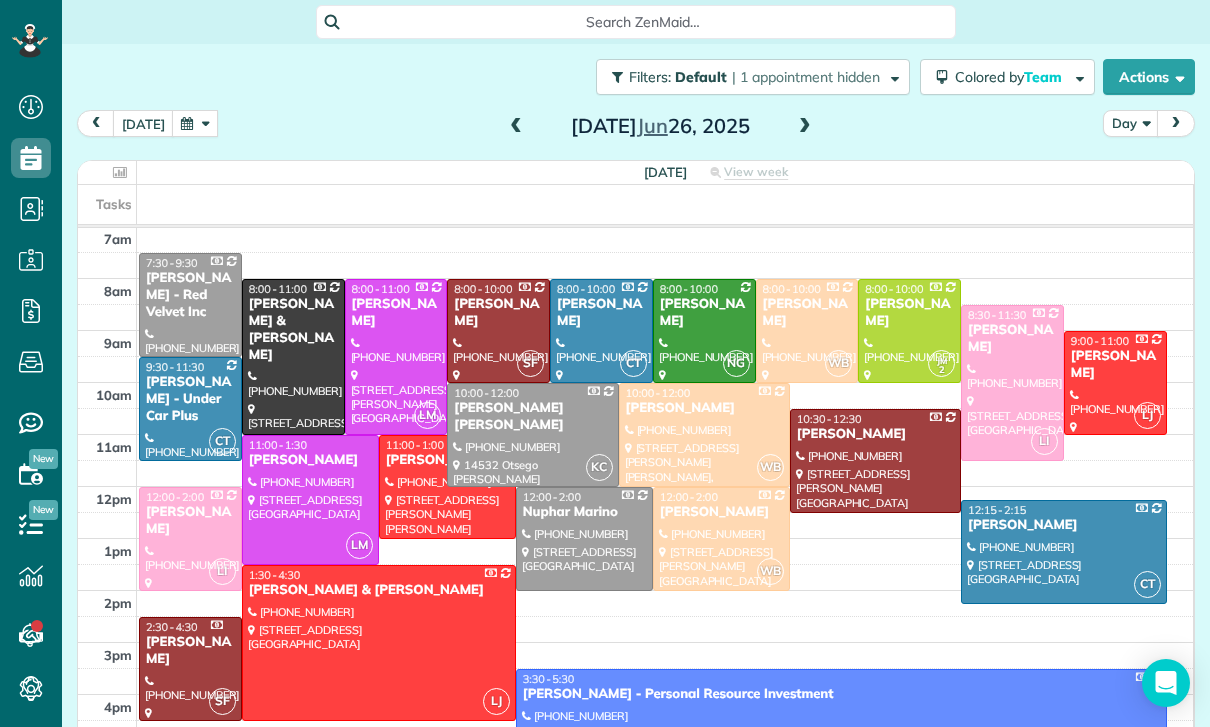 click at bounding box center [195, 123] 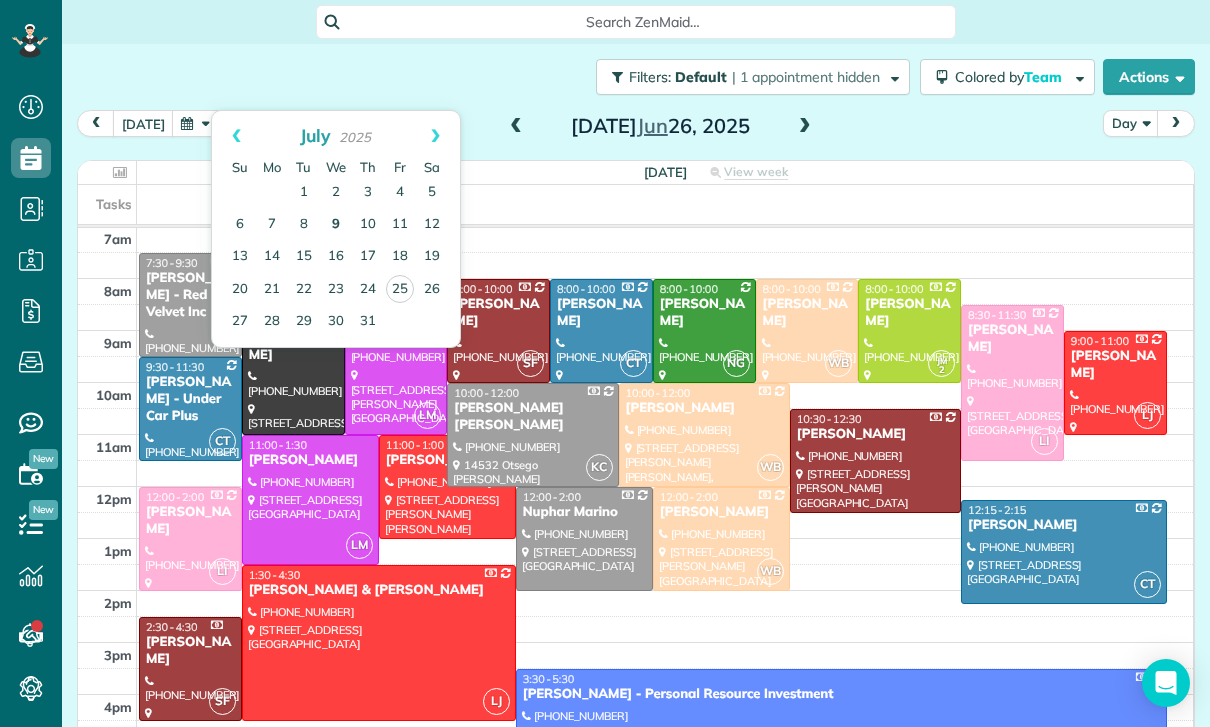 click on "9" at bounding box center [336, 225] 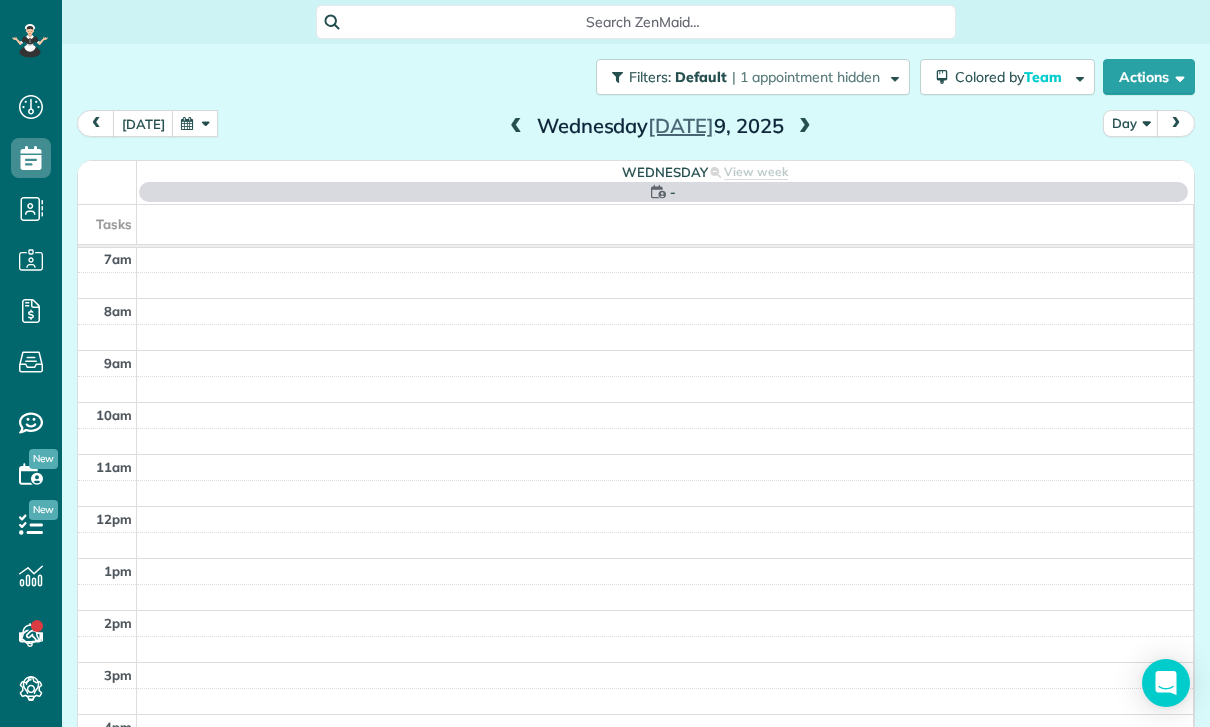 scroll, scrollTop: 157, scrollLeft: 0, axis: vertical 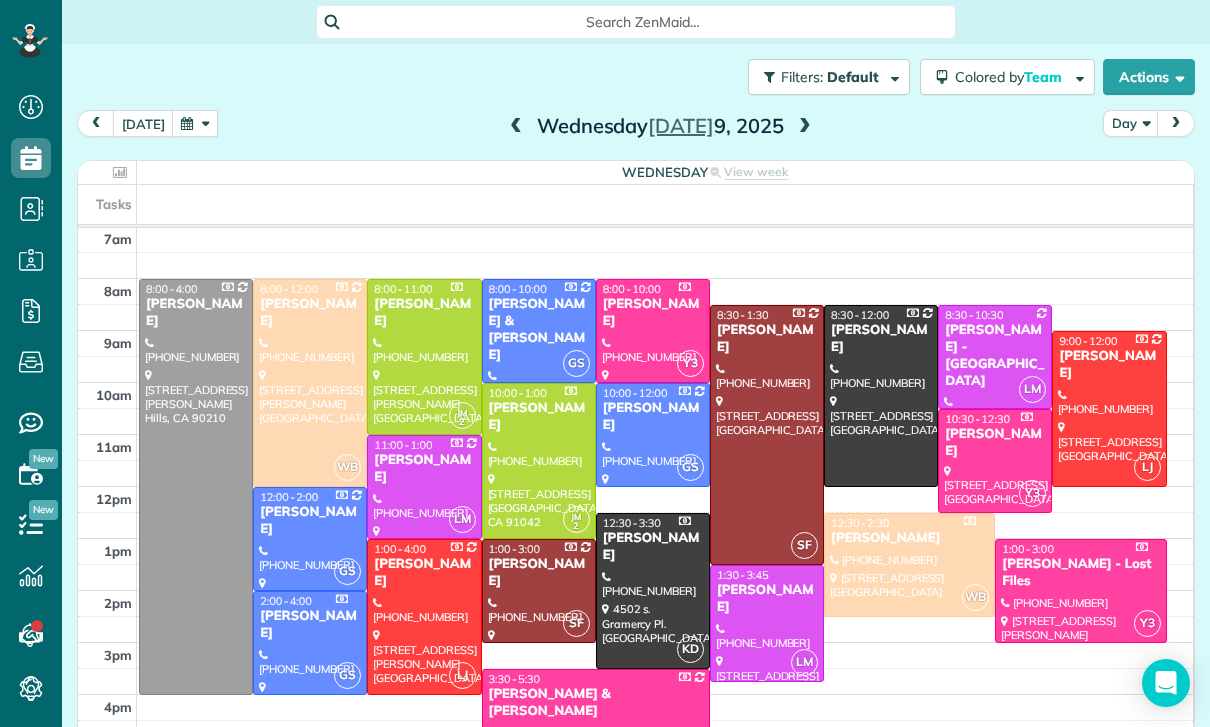 click at bounding box center [805, 127] 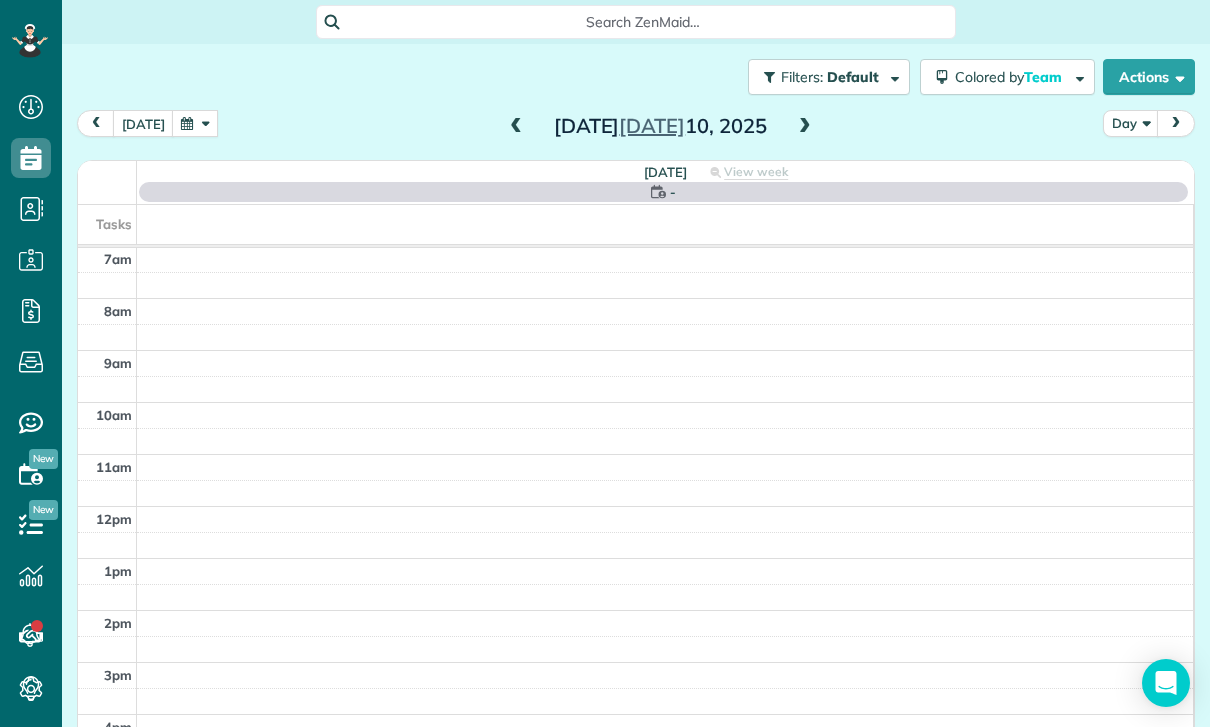 scroll, scrollTop: 157, scrollLeft: 0, axis: vertical 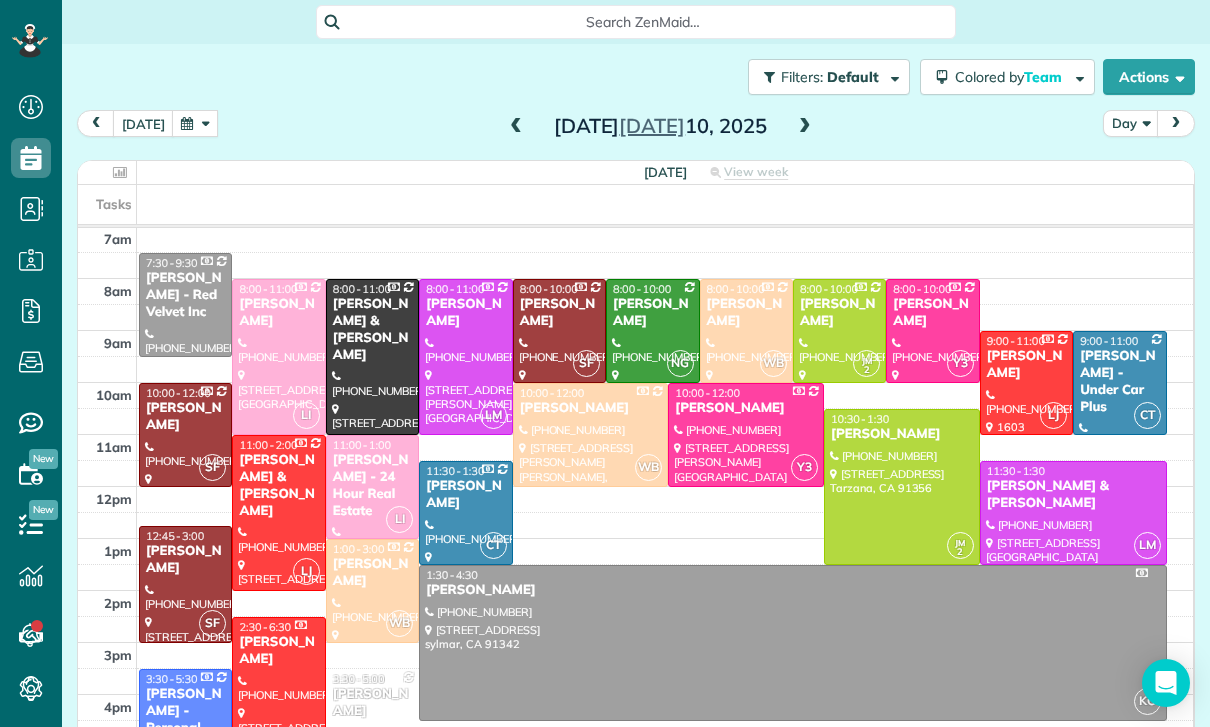 click on "[PERSON_NAME] - 24 Hour Real Estate" at bounding box center [372, 486] 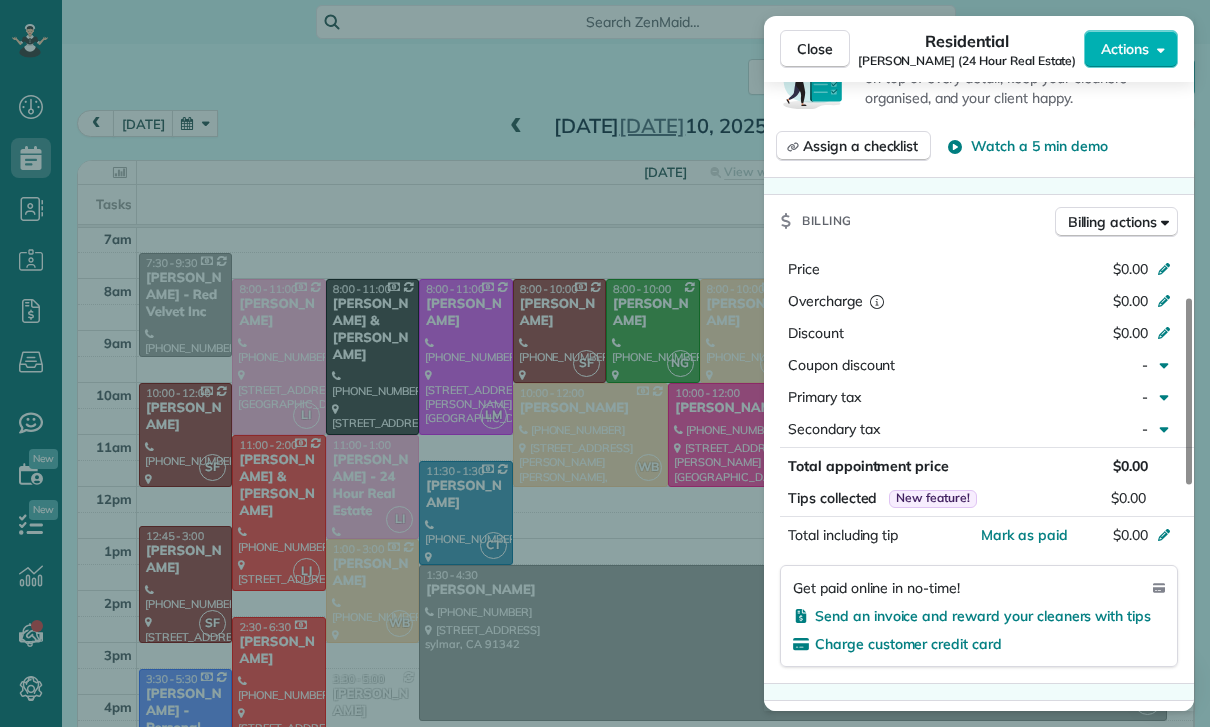 scroll, scrollTop: 799, scrollLeft: 0, axis: vertical 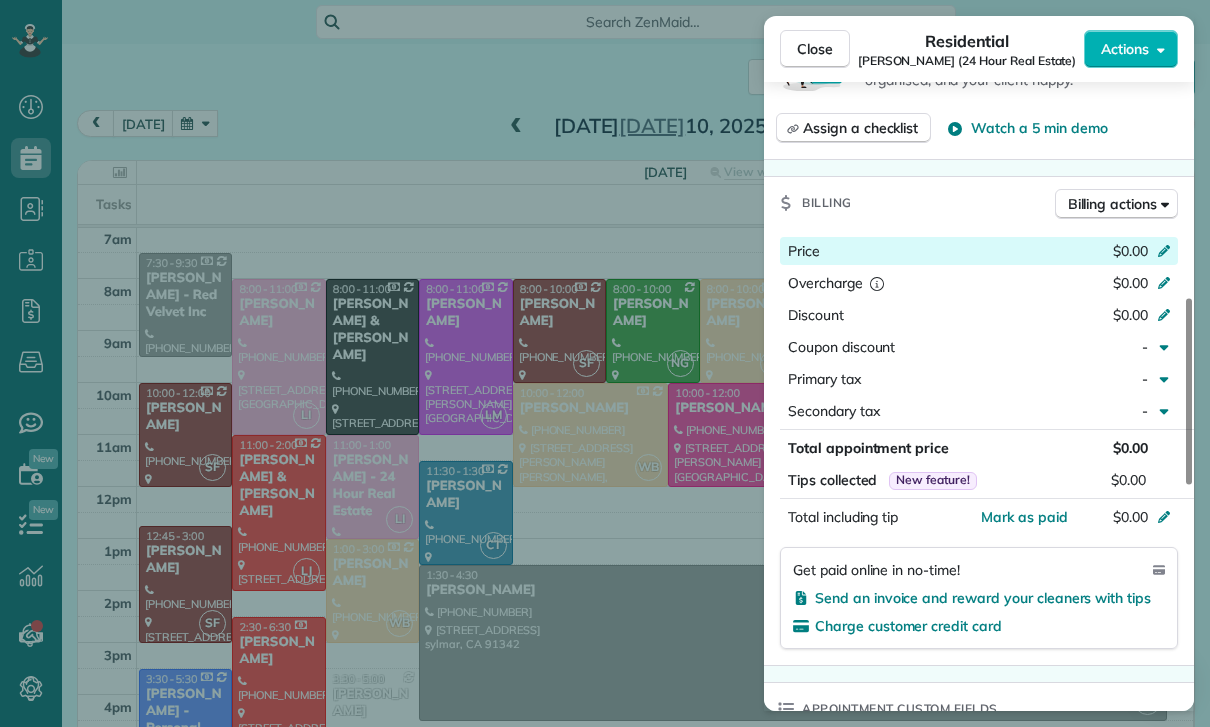 click 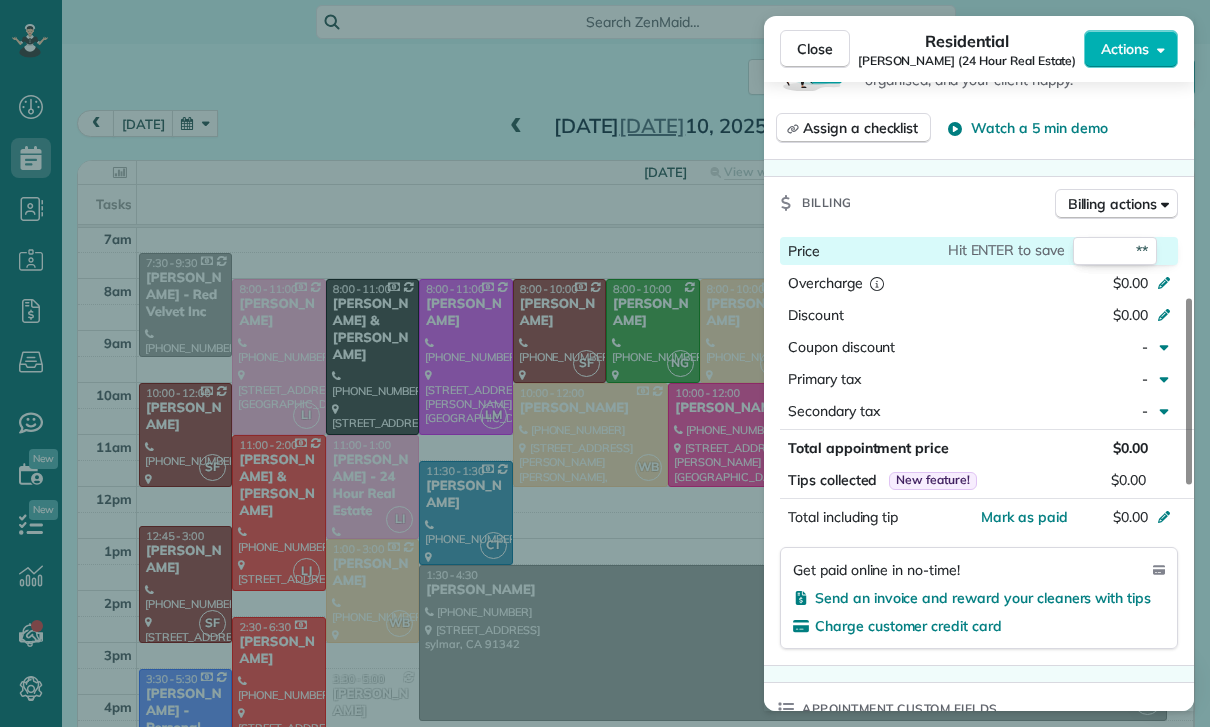 type on "***" 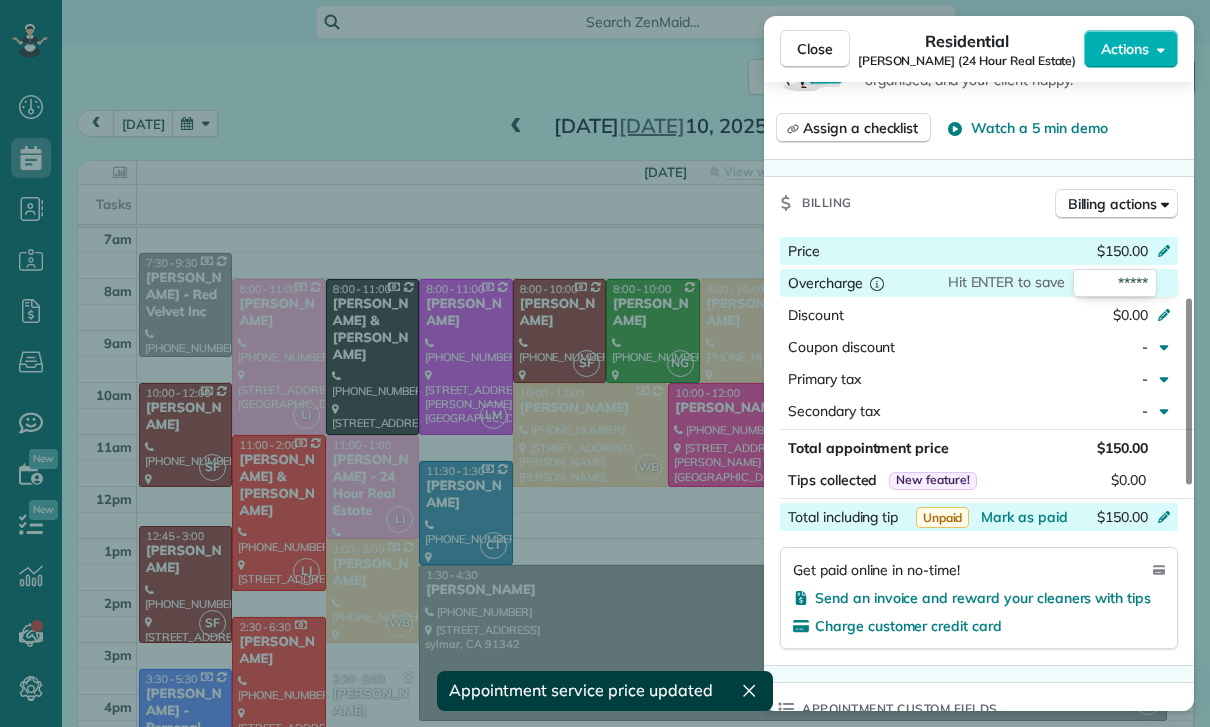 click on "$150.00" at bounding box center (1058, 519) 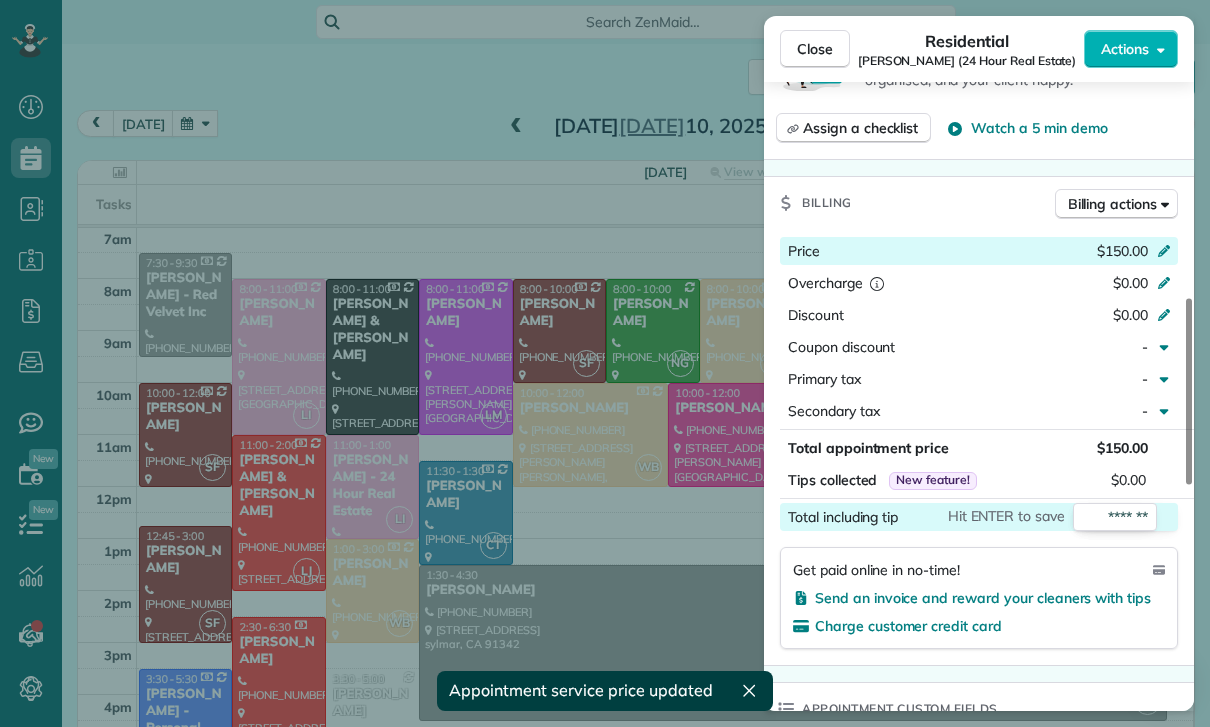 click on "Price $150.00 Overcharge $0.00 Discount $0.00 Coupon discount - Primary tax - Secondary tax - Total appointment price $150.00 Tips collected New feature! $0.00 Total including tip Hit ENTER to save ******* Get paid online in no-time! Send an invoice and reward your cleaners with tips Charge customer credit card" at bounding box center (979, 447) 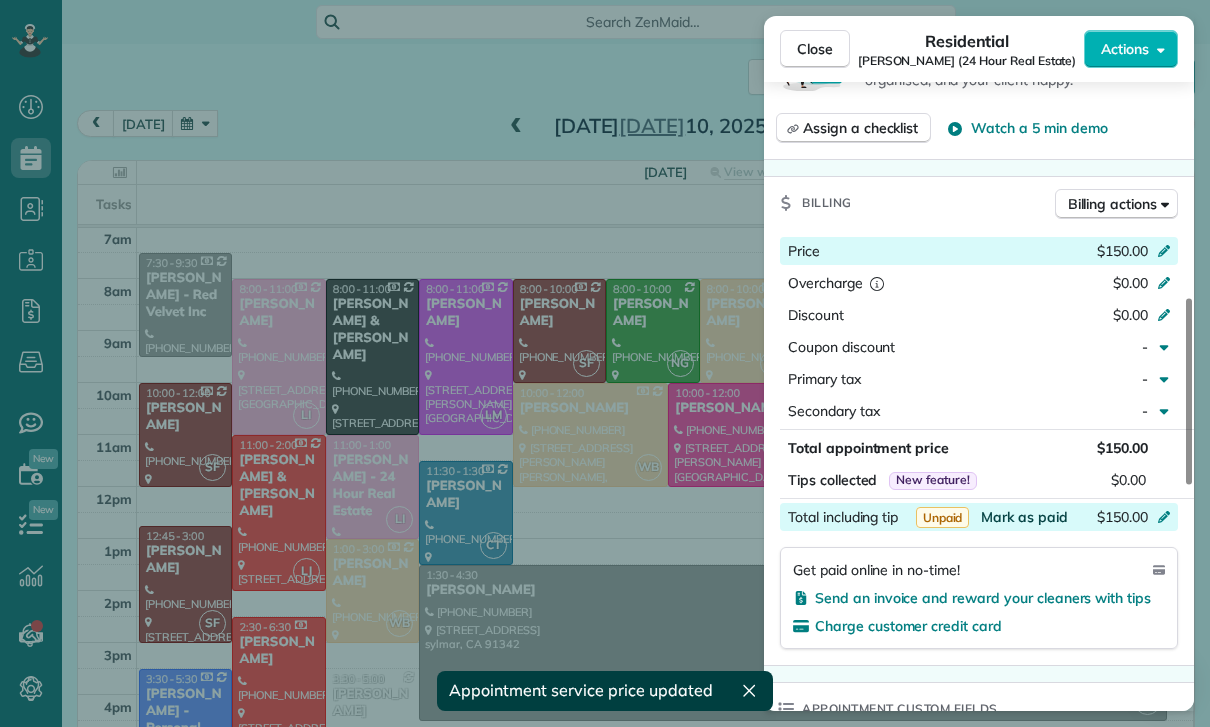 click on "Mark as paid" at bounding box center [1024, 517] 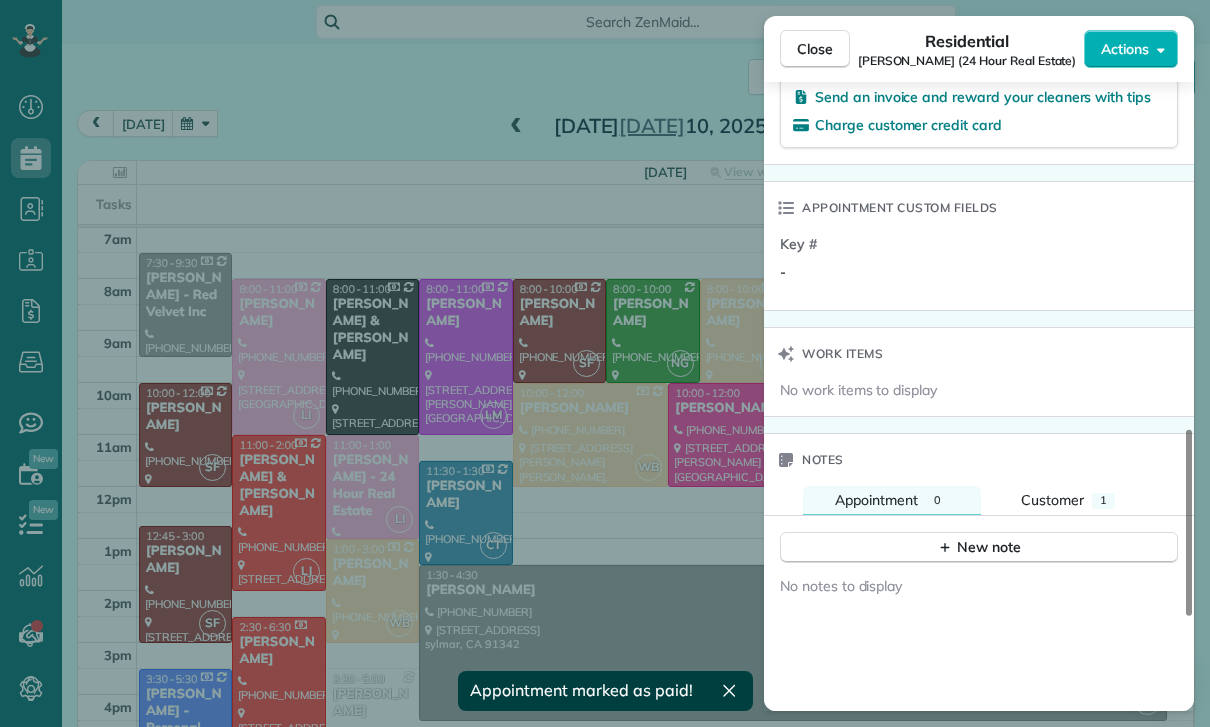 scroll, scrollTop: 1394, scrollLeft: 0, axis: vertical 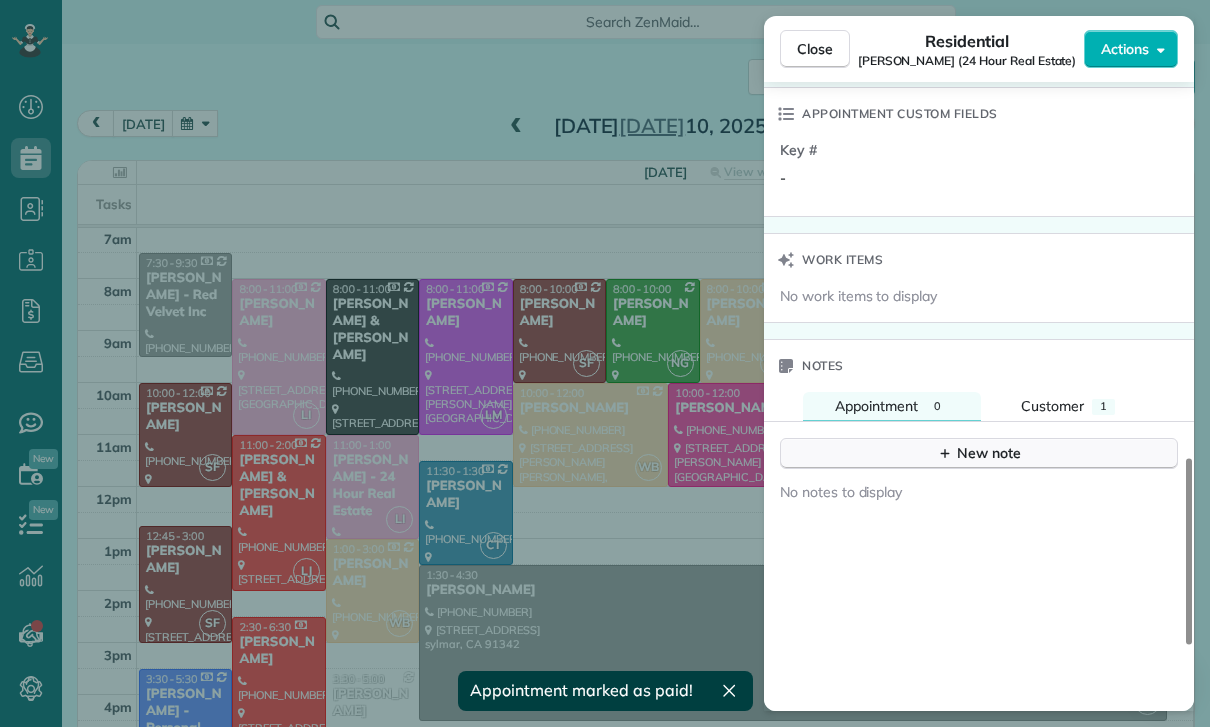 click on "New note" at bounding box center [979, 453] 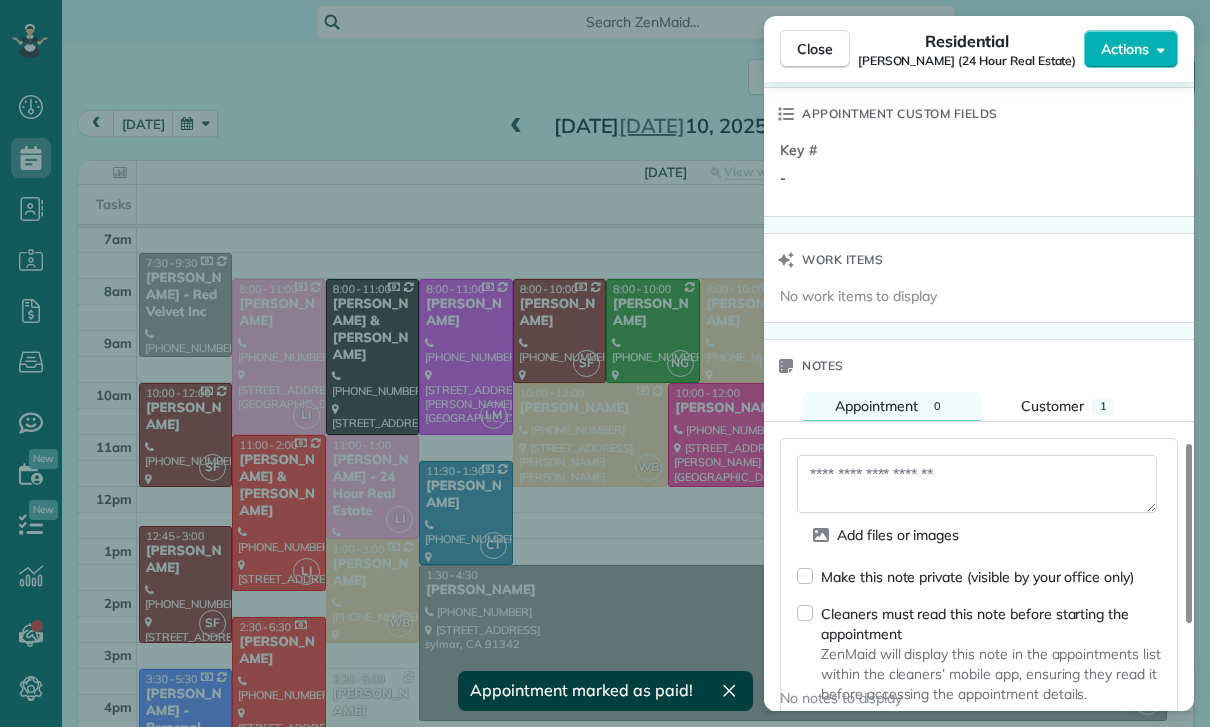 click at bounding box center [977, 484] 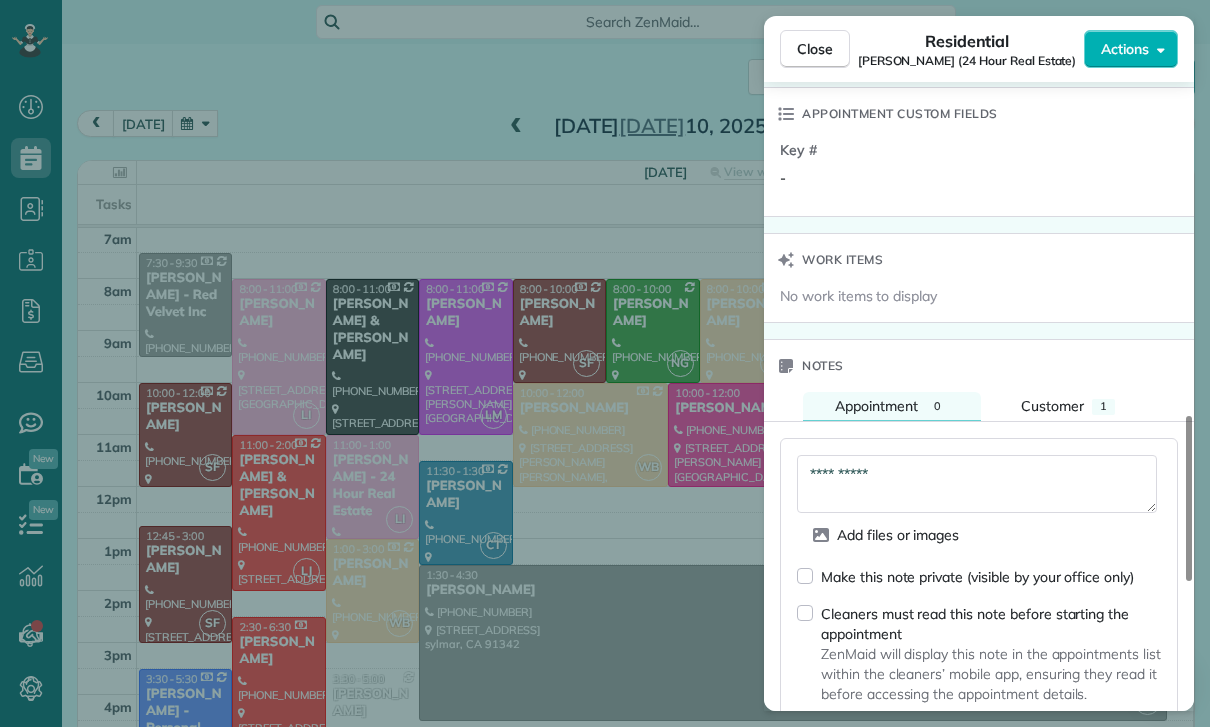 scroll, scrollTop: 64, scrollLeft: 0, axis: vertical 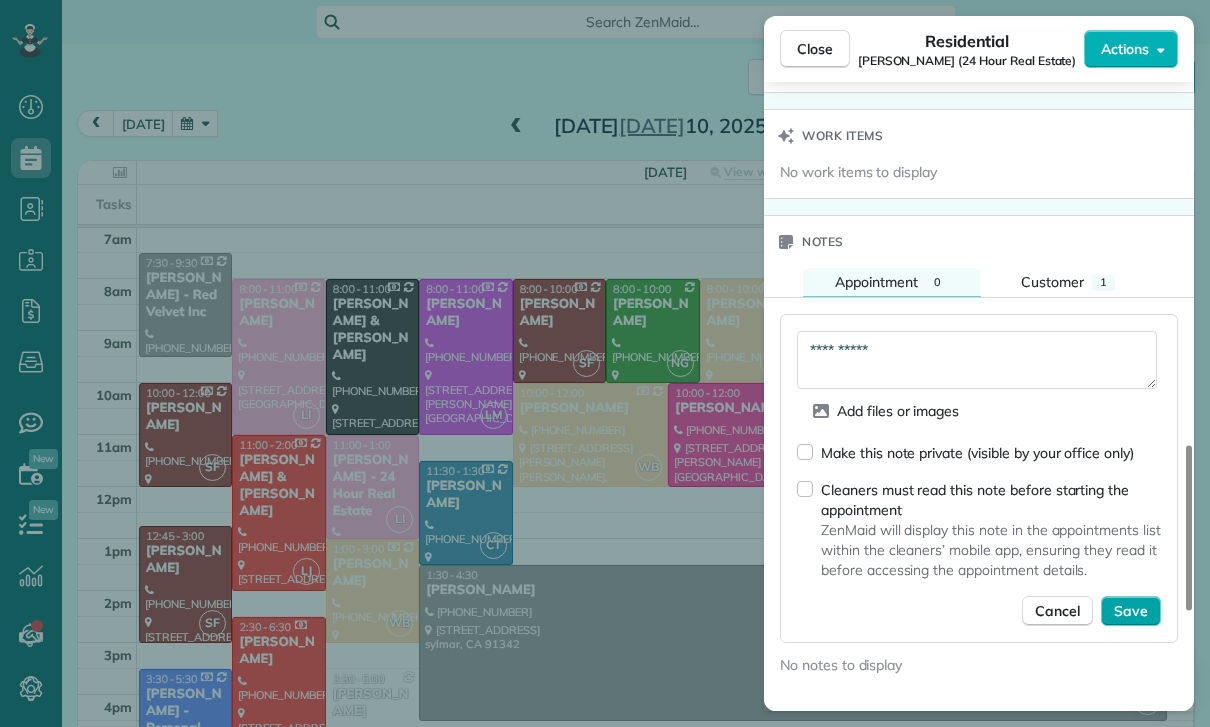 type on "**********" 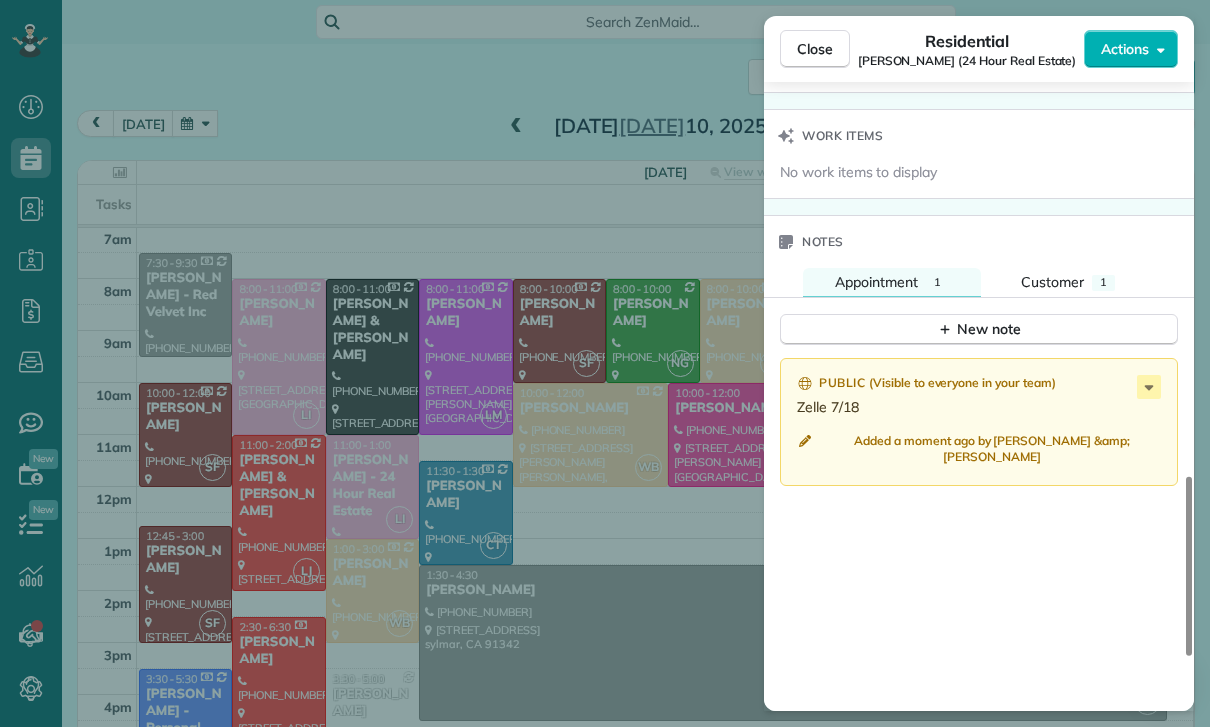 scroll, scrollTop: 157, scrollLeft: 0, axis: vertical 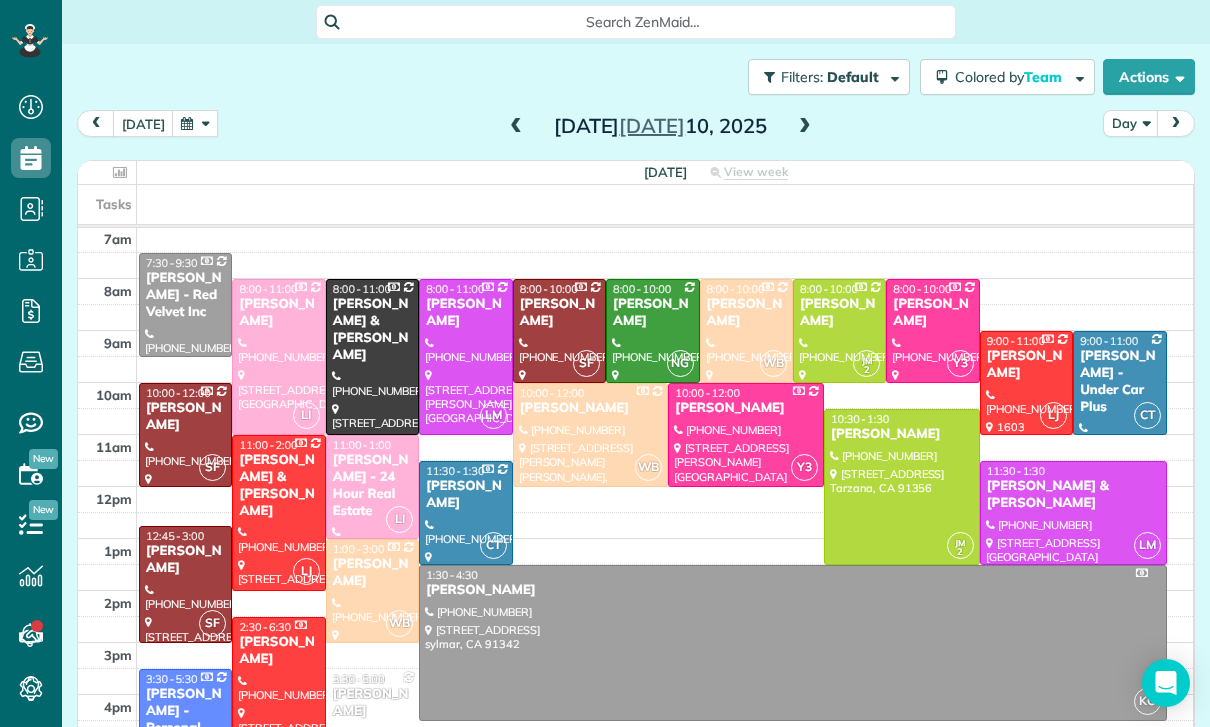 click at bounding box center (902, 487) 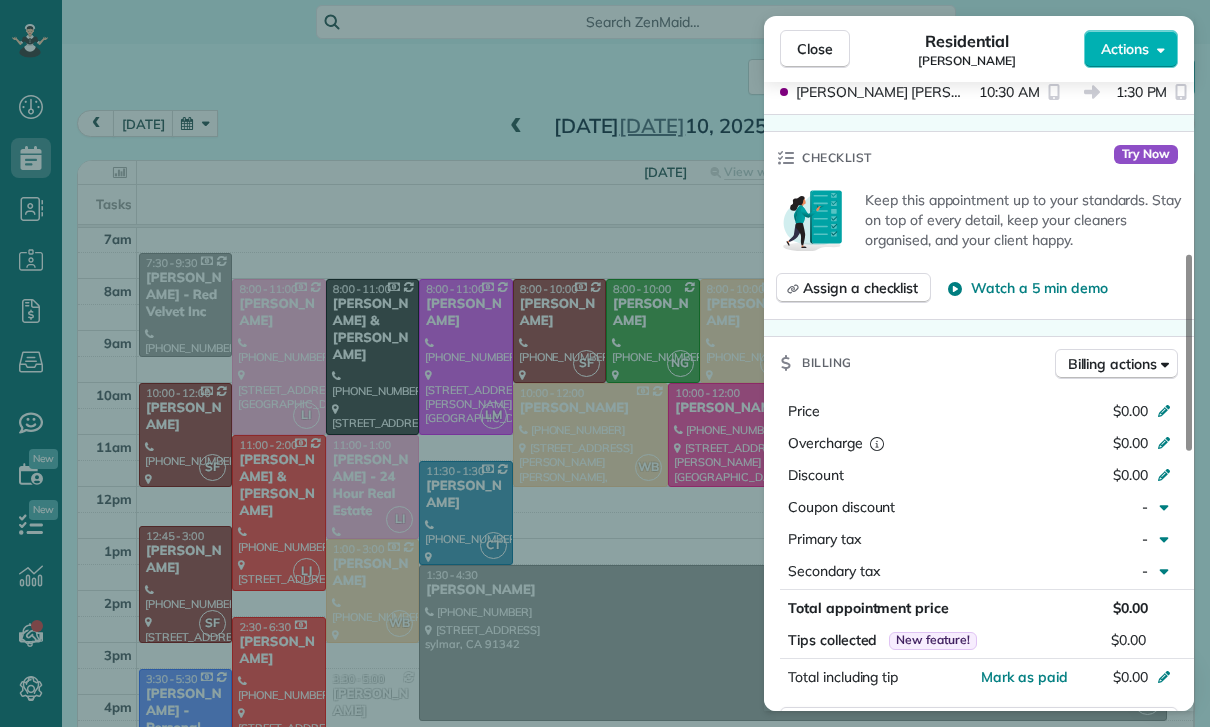 scroll, scrollTop: 683, scrollLeft: 0, axis: vertical 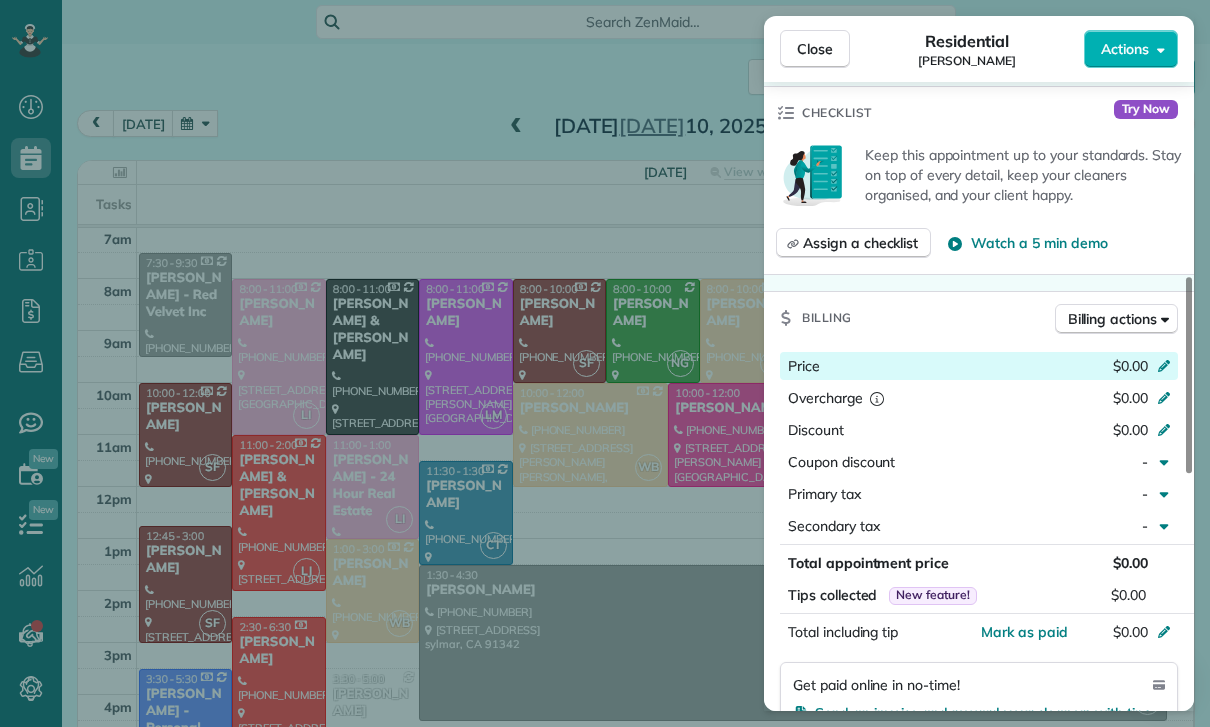 click 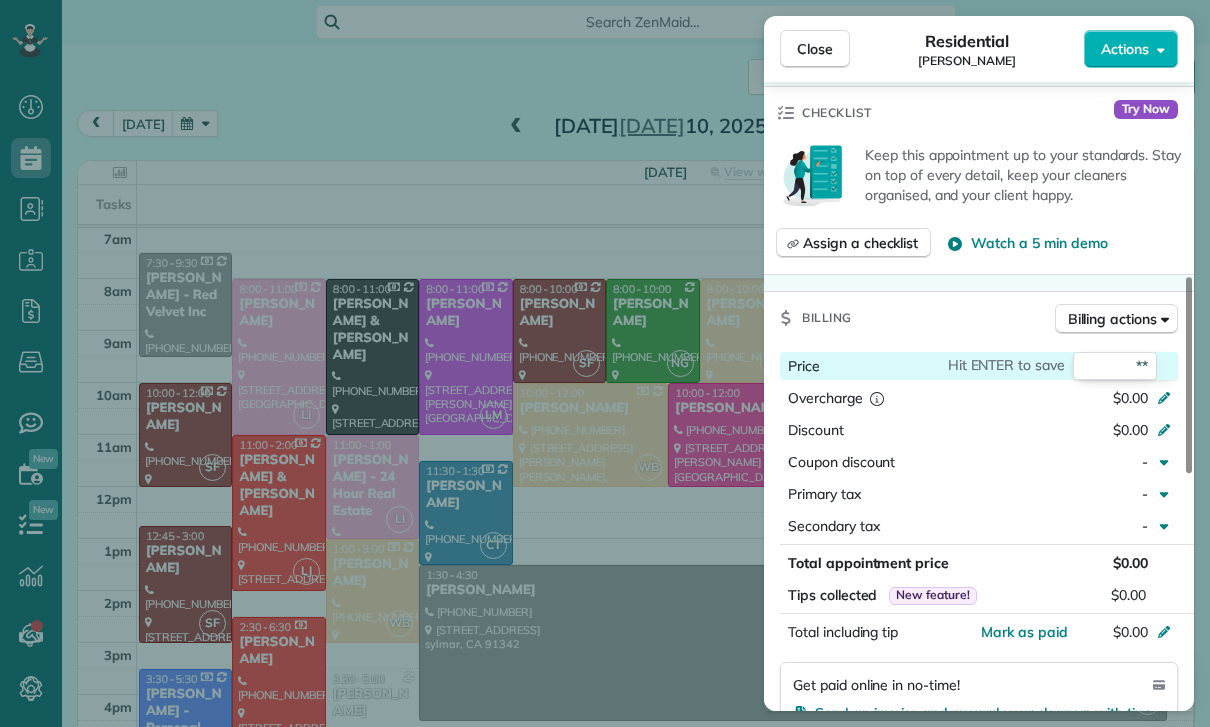 type on "***" 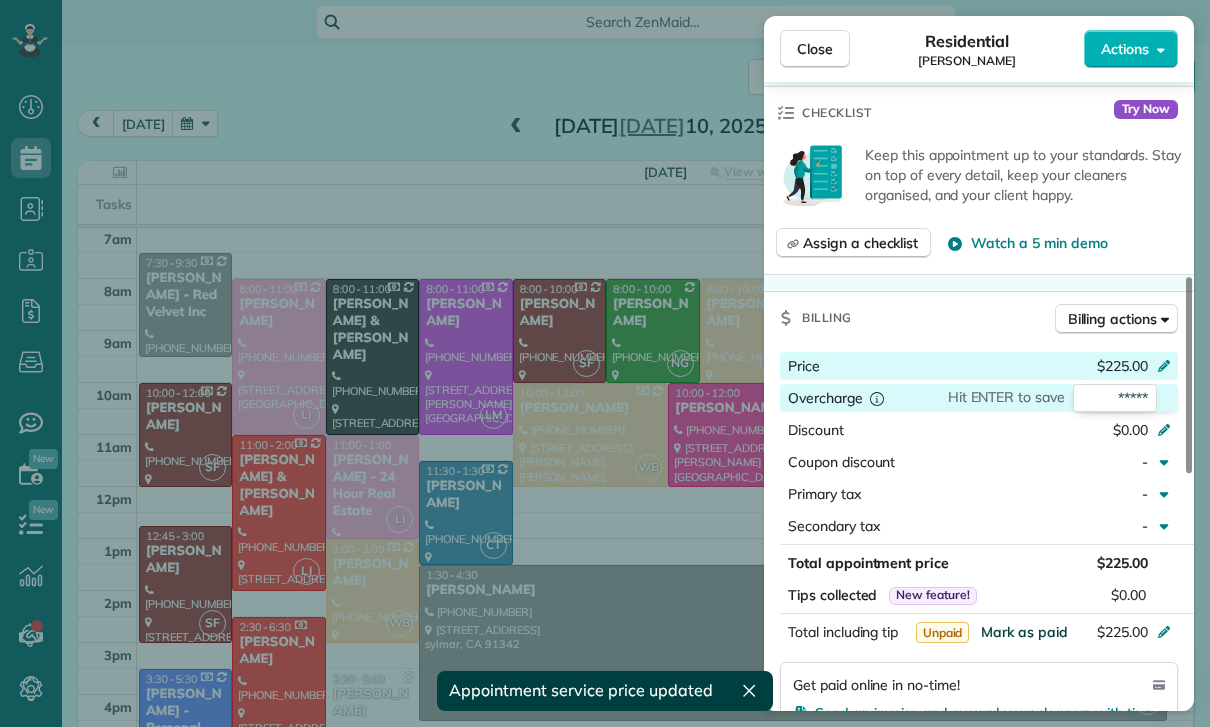 click on "Mark as paid" at bounding box center (1024, 632) 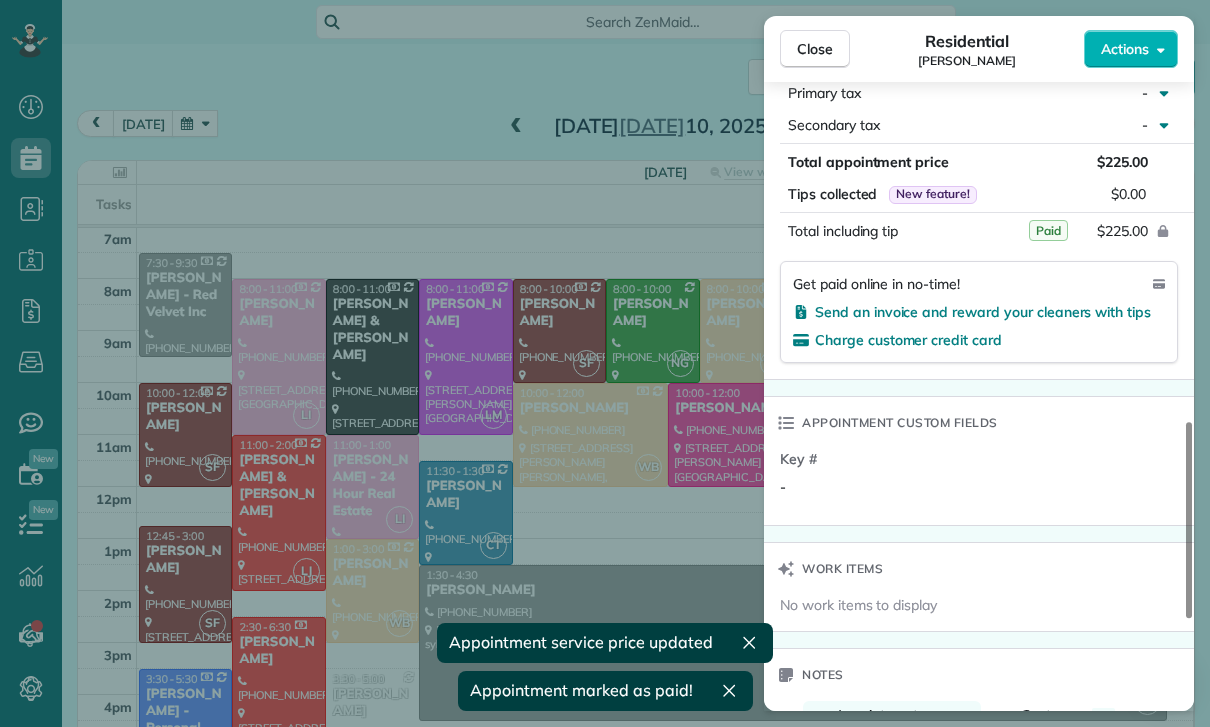 scroll, scrollTop: 1319, scrollLeft: 0, axis: vertical 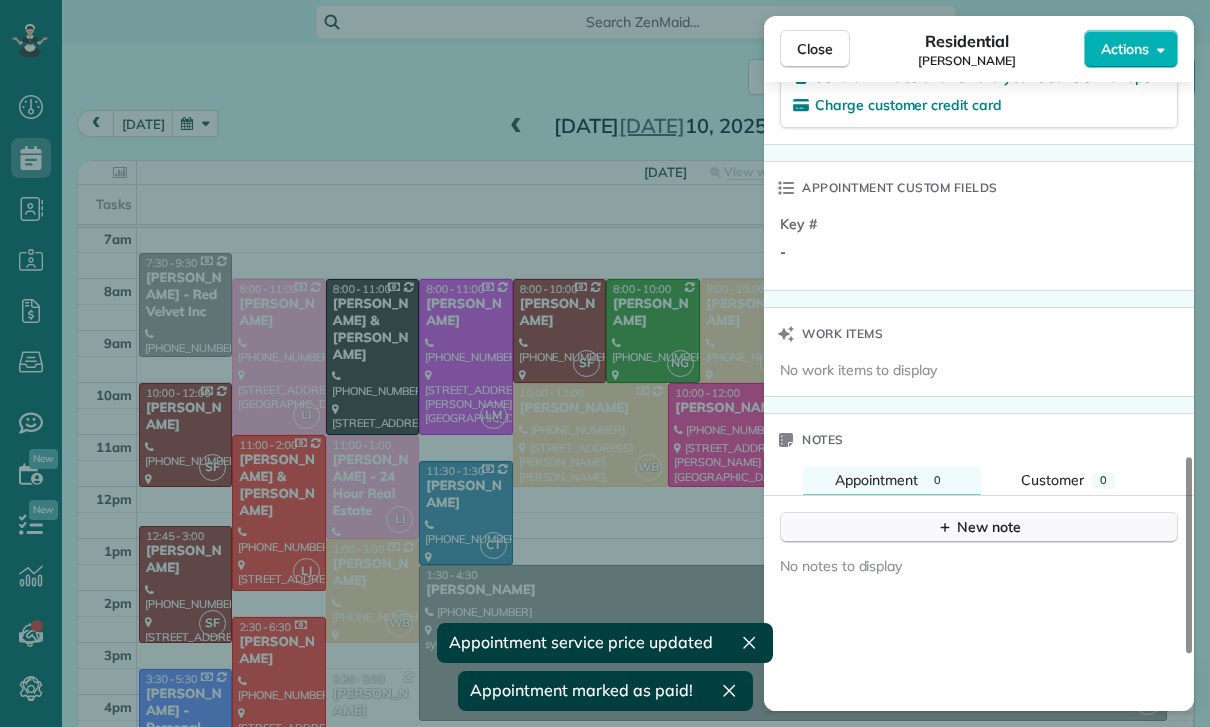 click on "New note" at bounding box center [979, 527] 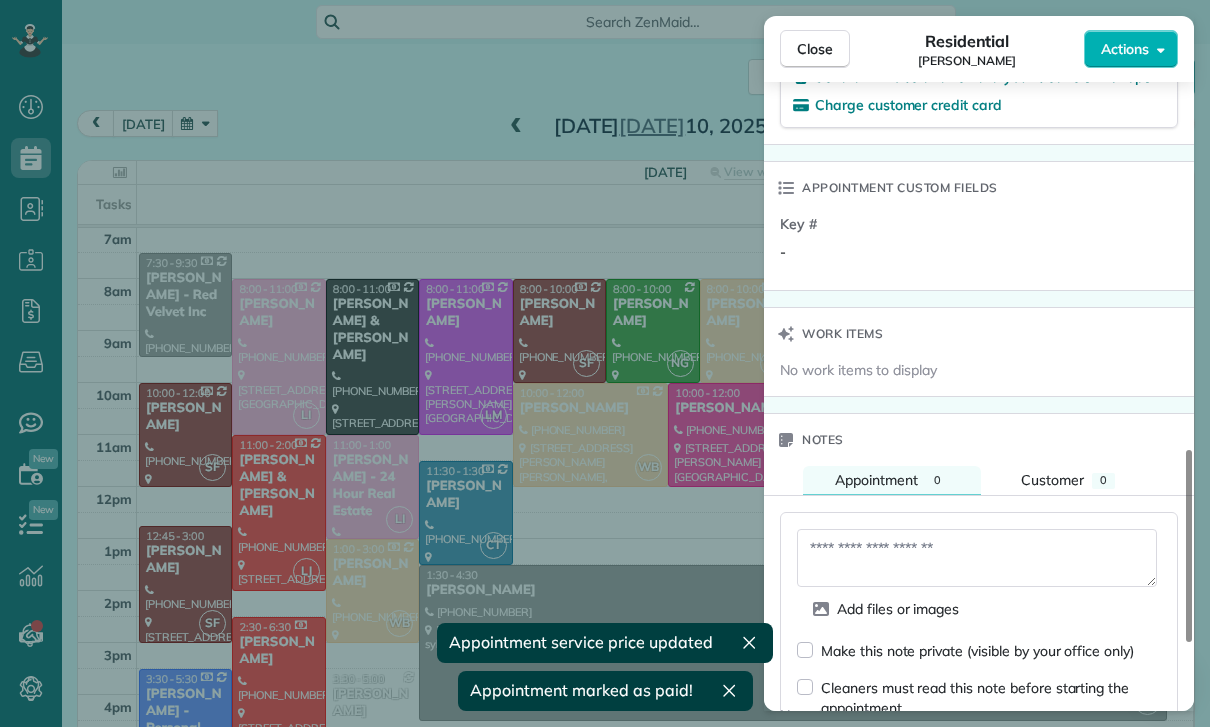 click at bounding box center (977, 558) 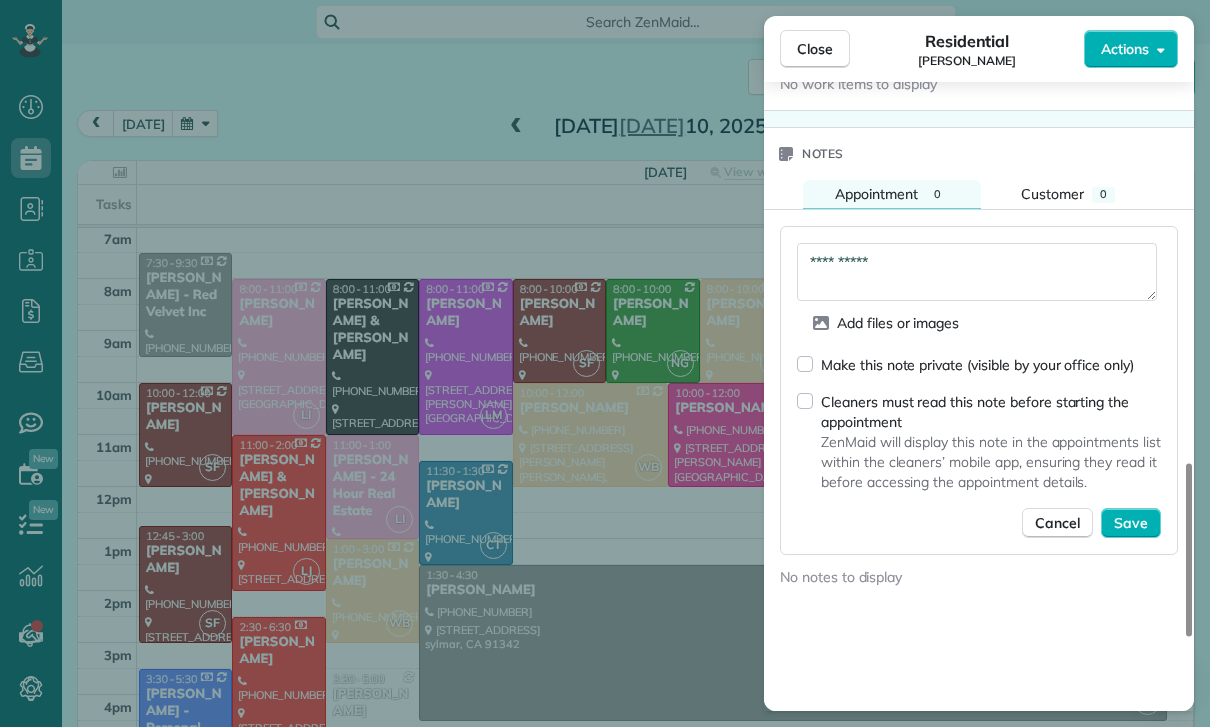 scroll, scrollTop: 1606, scrollLeft: 0, axis: vertical 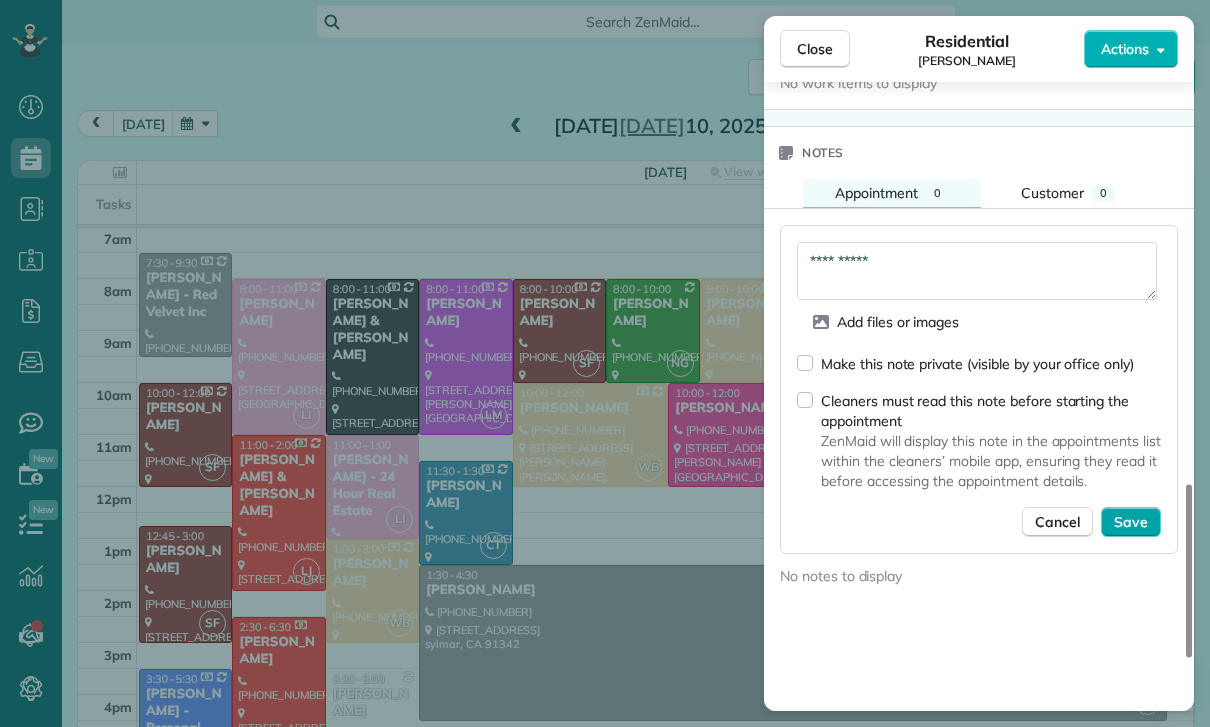 type on "**********" 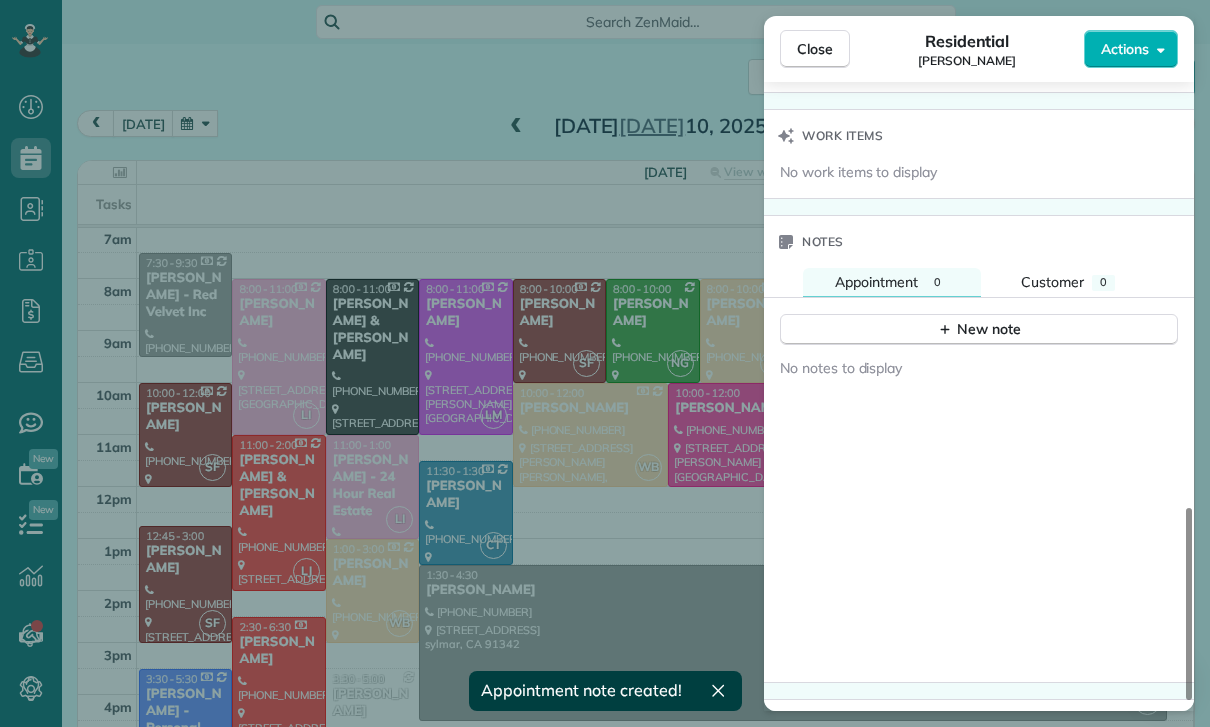 scroll, scrollTop: 1516, scrollLeft: 0, axis: vertical 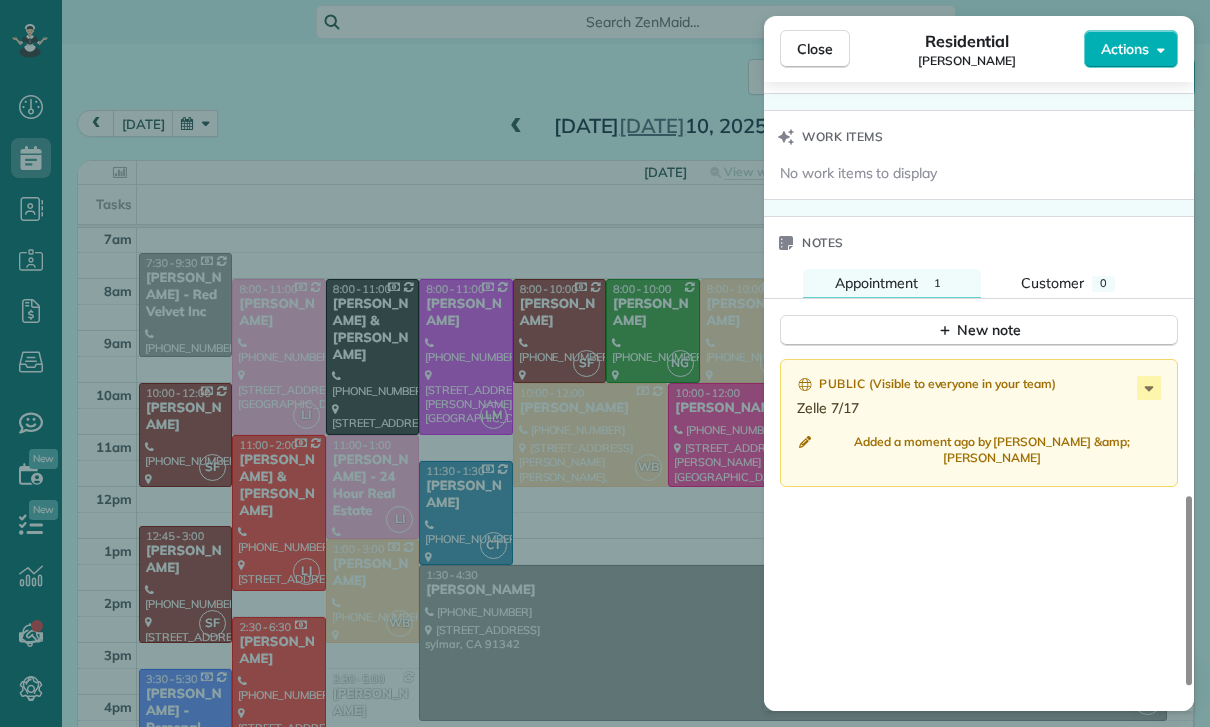 click on "Close Residential Ana Kesaryan Actions Status Confirmed Ana Kesaryan · Open profile Mobile (818) 523-0025 Copy No email on record Add email View Details Residential Thursday, July 10, 2025 10:30 AM 1:30 PM 3 hours and 0 minutes One time 4028 Coldstream Terrace Tarzana CA 91356 Service was not rated yet Cleaners Time in and out Assign Invite Team Jacqueline Cleaners Johanna   Martinez 10:30 AM 1:30 PM Checklist Try Now Keep this appointment up to your standards. Stay on top of every detail, keep your cleaners organised, and your client happy. Assign a checklist Watch a 5 min demo Billing Billing actions Price $225.00 Overcharge $0.00 Discount $0.00 Coupon discount - Primary tax - Secondary tax - Total appointment price $225.00 Tips collected New feature! $0.00 Paid Total including tip $225.00 Get paid online in no-time! Send an invoice and reward your cleaners with tips Charge customer credit card Appointment custom fields Key # - Work items No work items to display Notes Appointment 1 Customer 0 New note ( )" at bounding box center (605, 363) 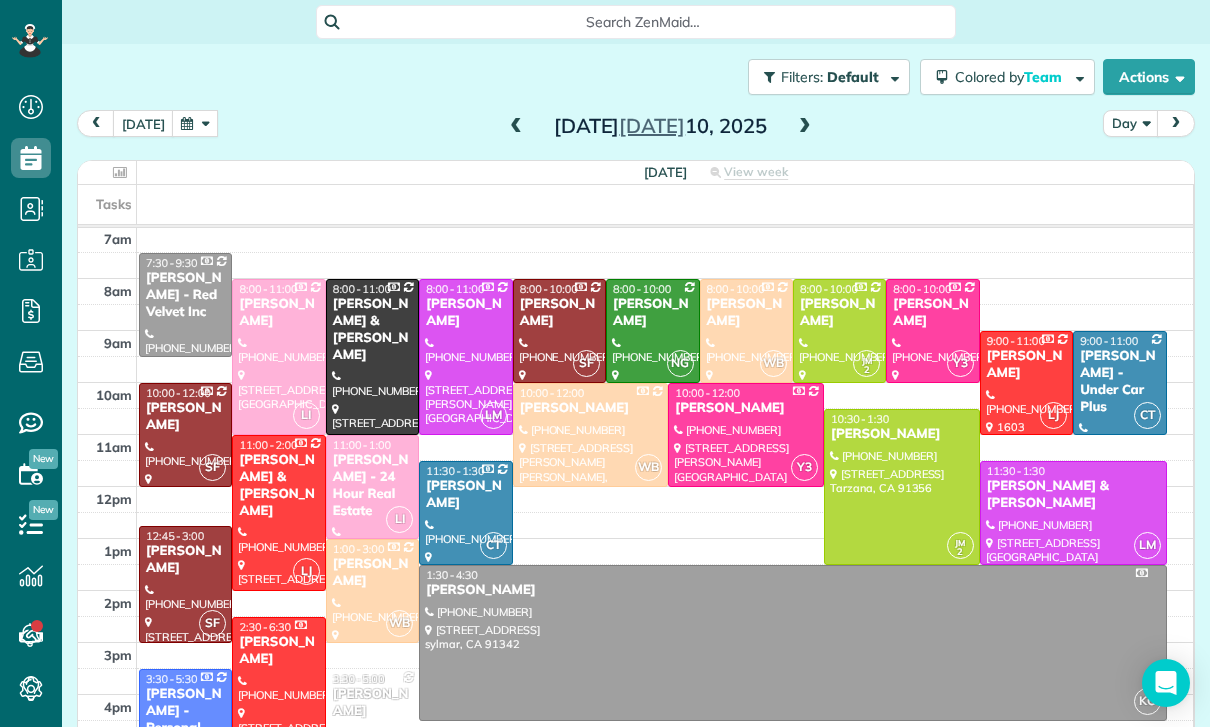 click at bounding box center (195, 123) 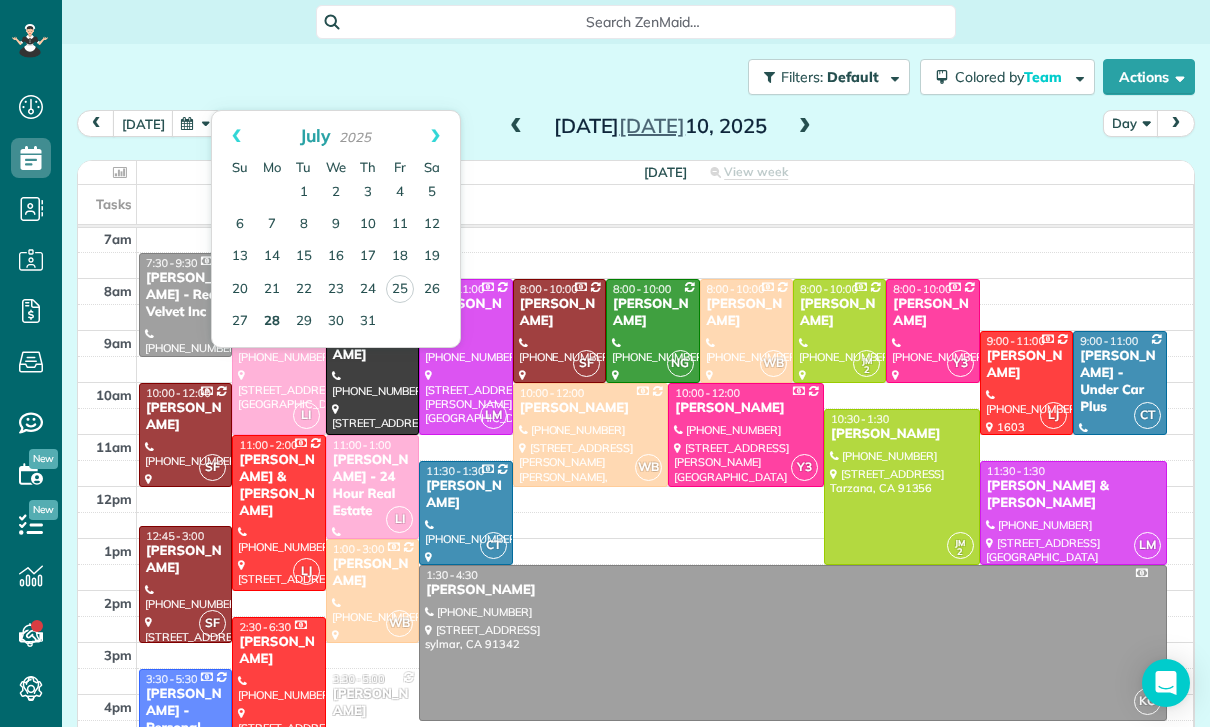 click on "28" at bounding box center (272, 322) 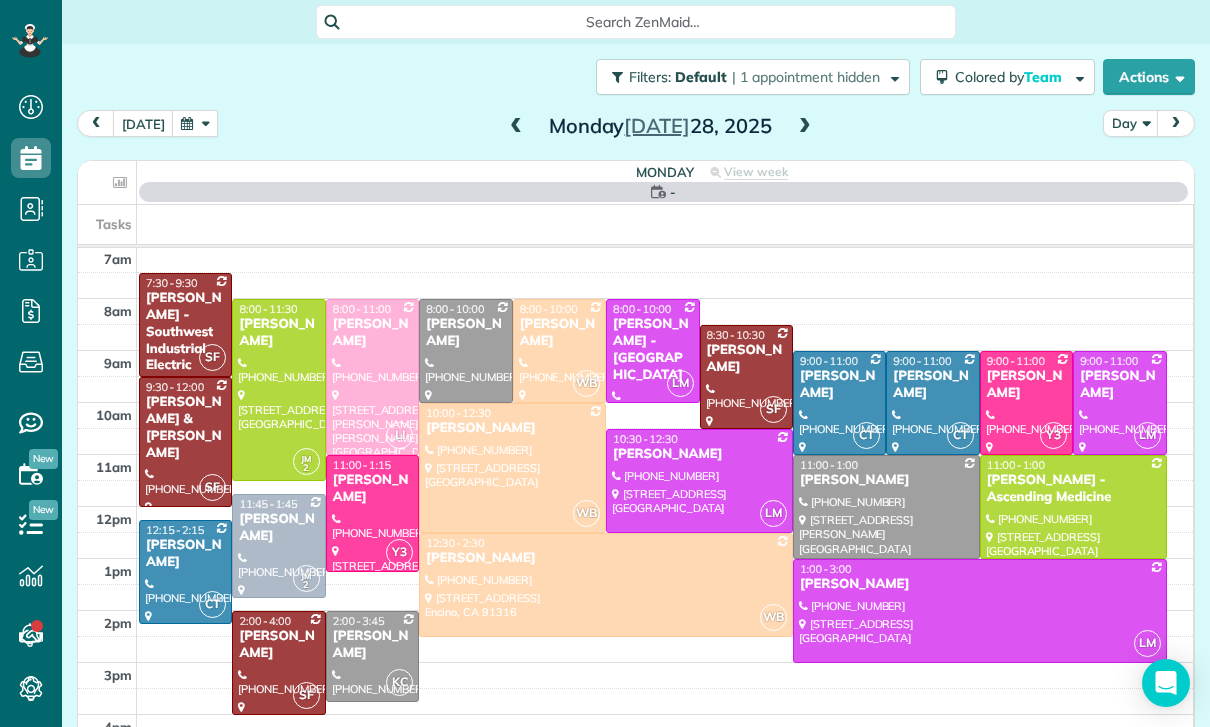 scroll, scrollTop: 157, scrollLeft: 0, axis: vertical 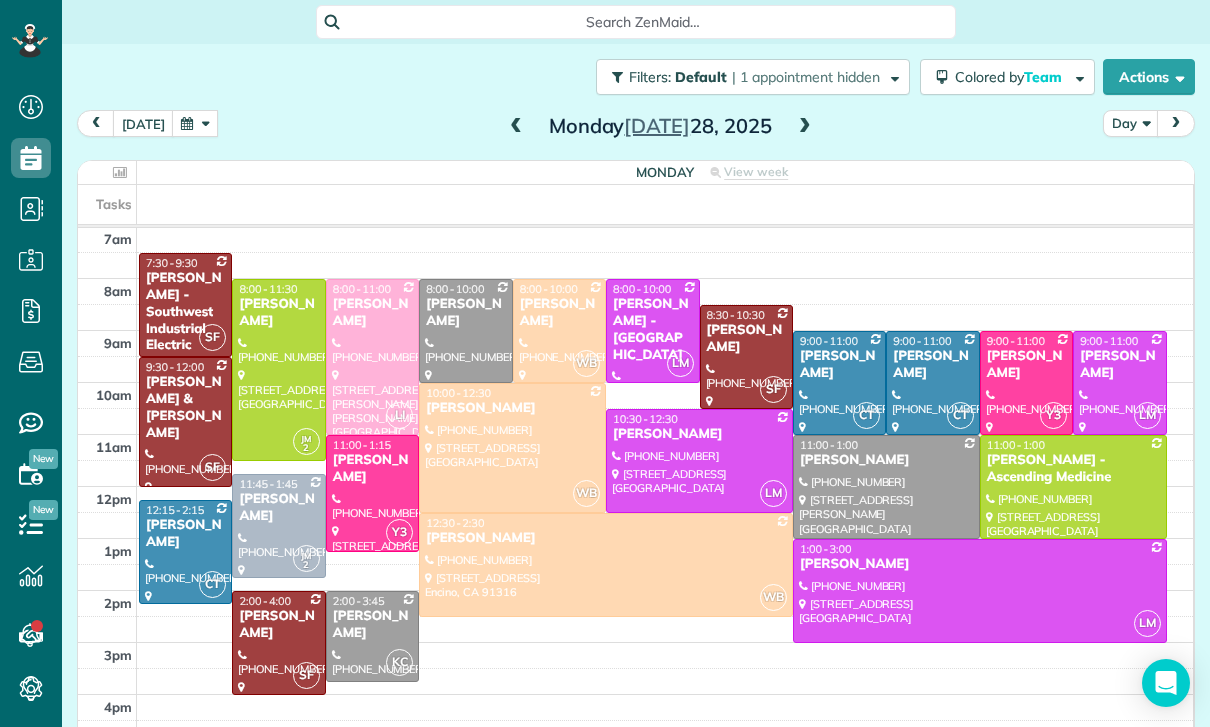 click at bounding box center [195, 123] 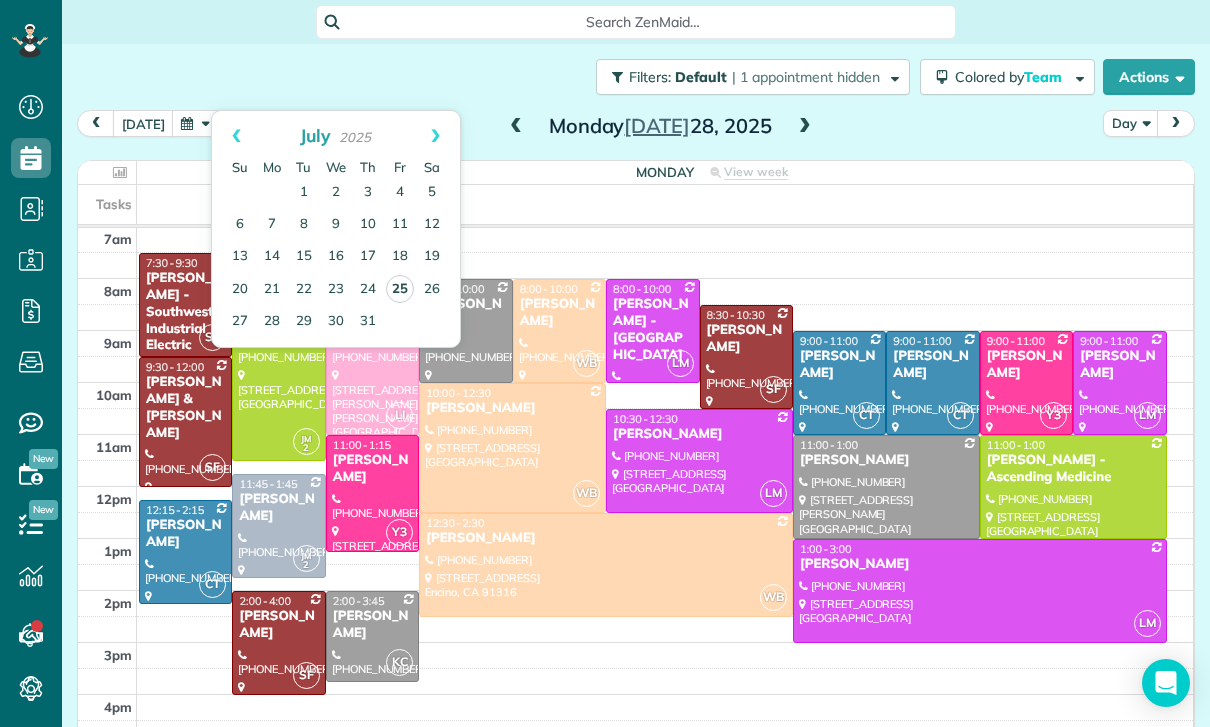 click on "25" at bounding box center [400, 289] 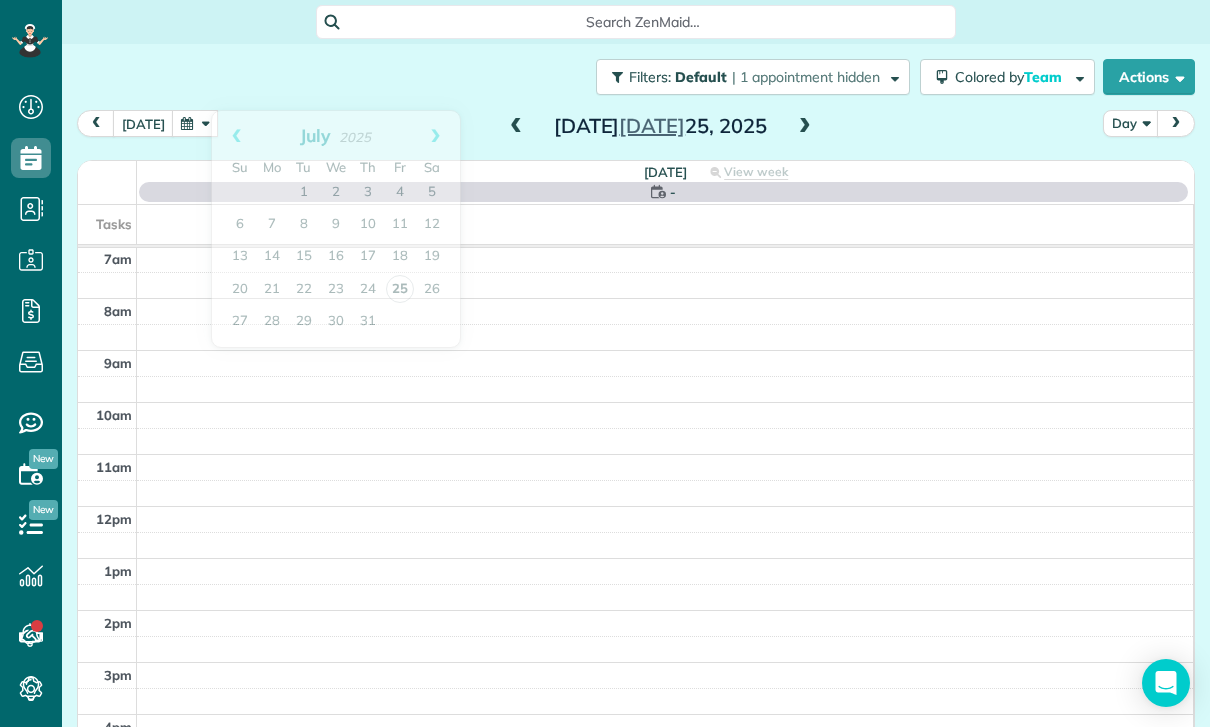 scroll, scrollTop: 157, scrollLeft: 0, axis: vertical 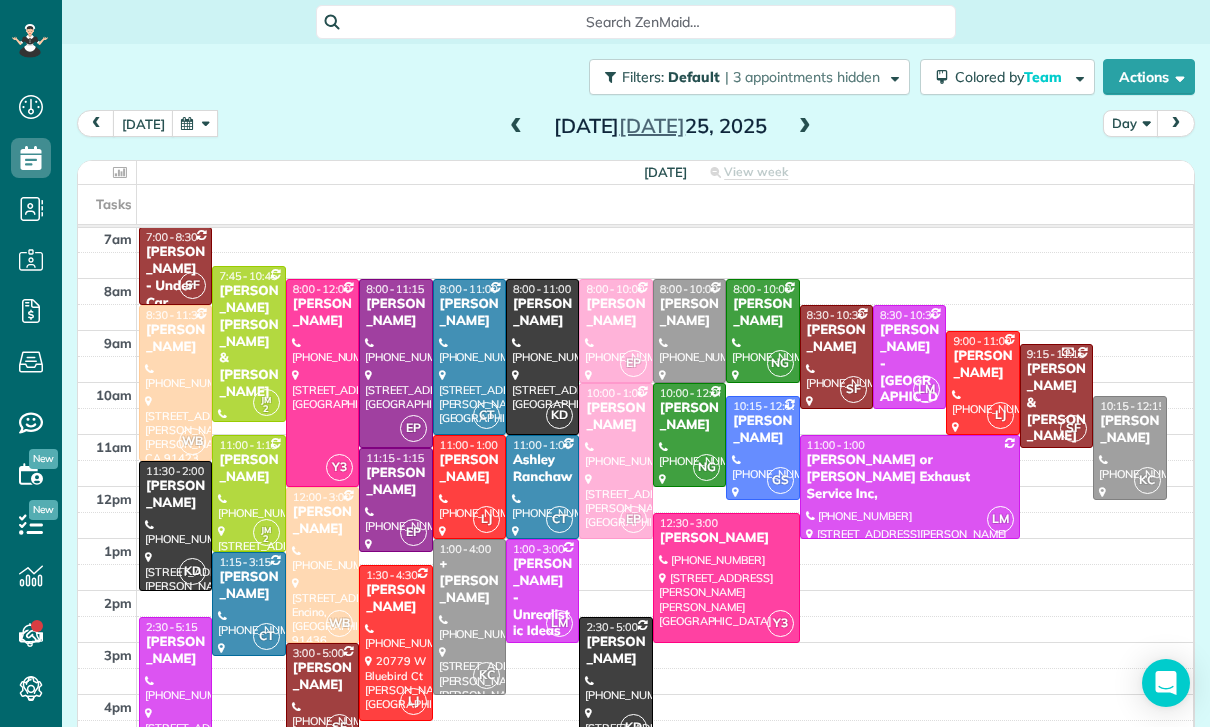 click at bounding box center (395, 363) 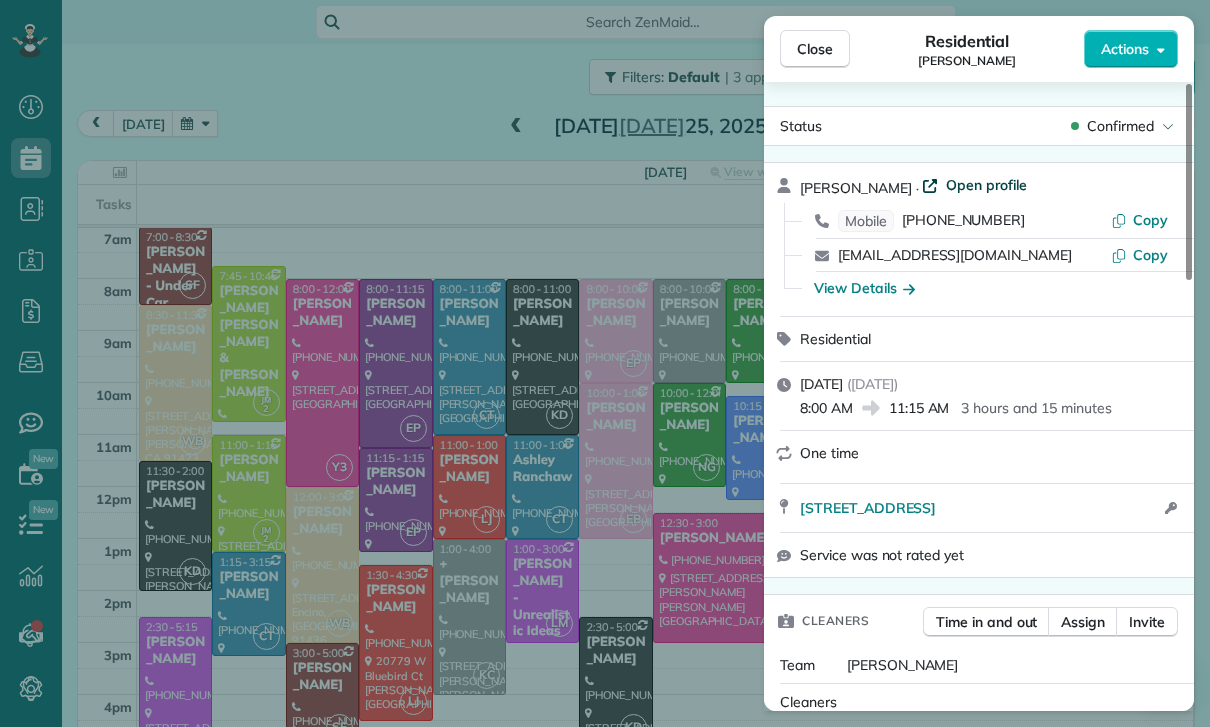 click on "Open profile" at bounding box center (986, 185) 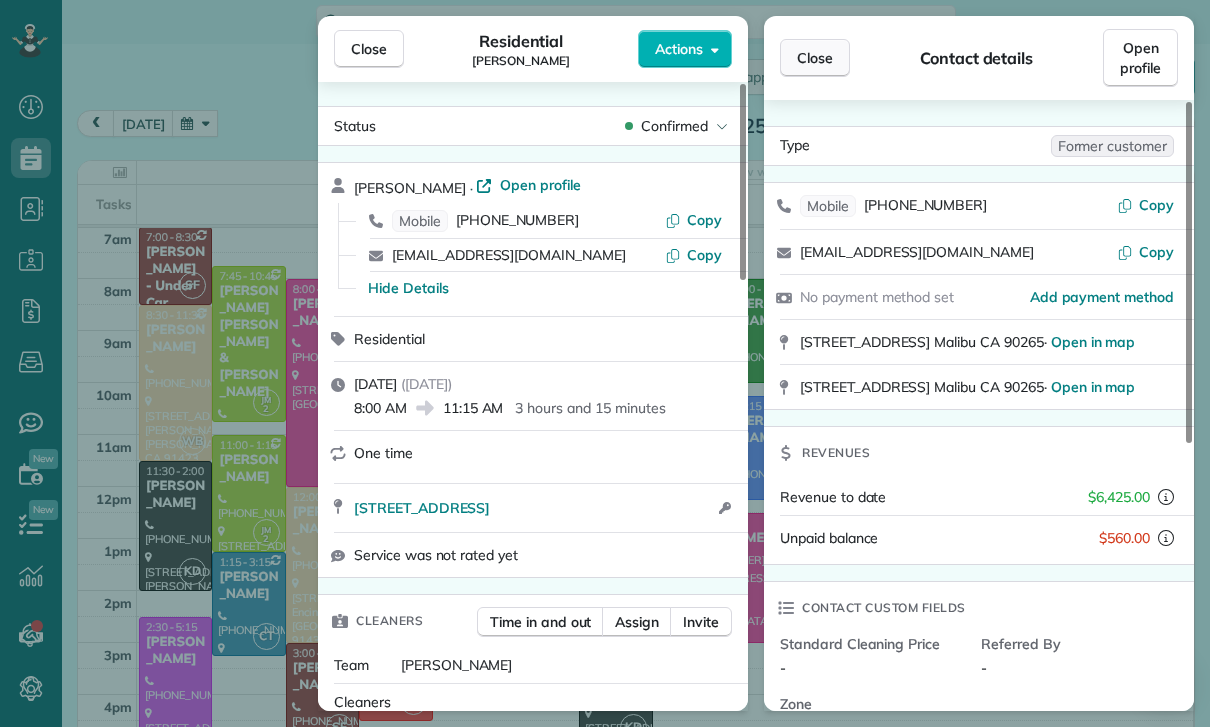 click on "Close" at bounding box center (815, 58) 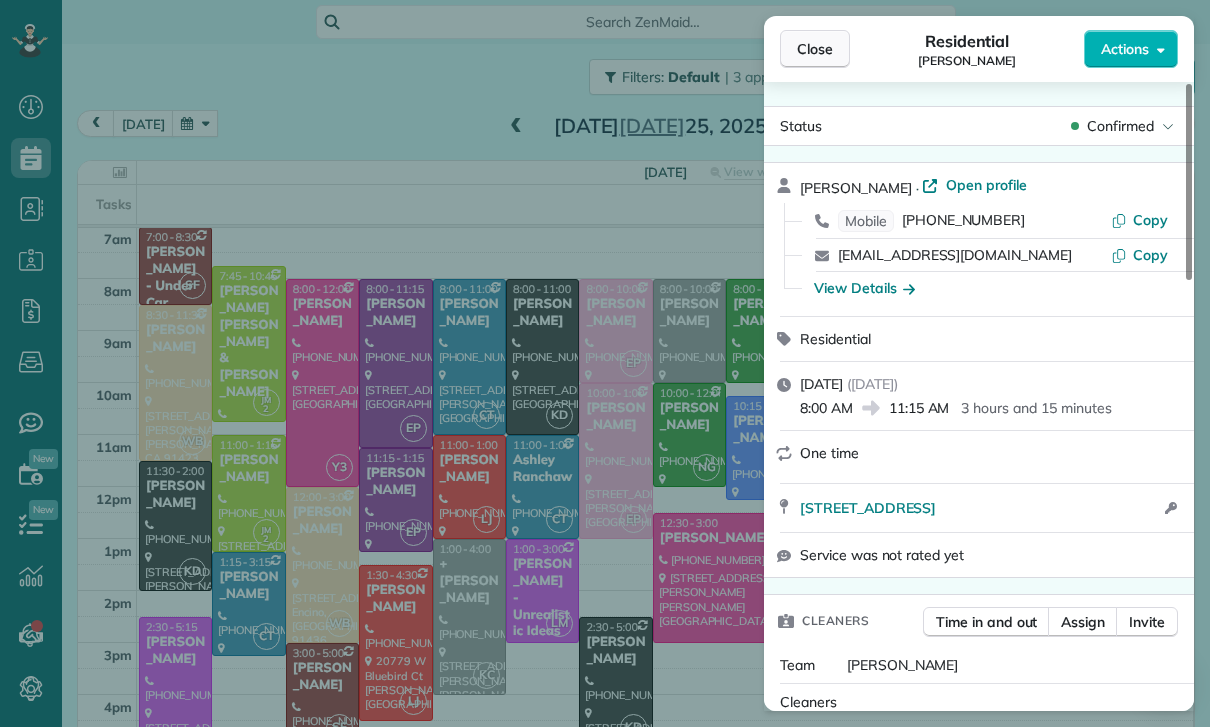 click on "Close" at bounding box center [815, 49] 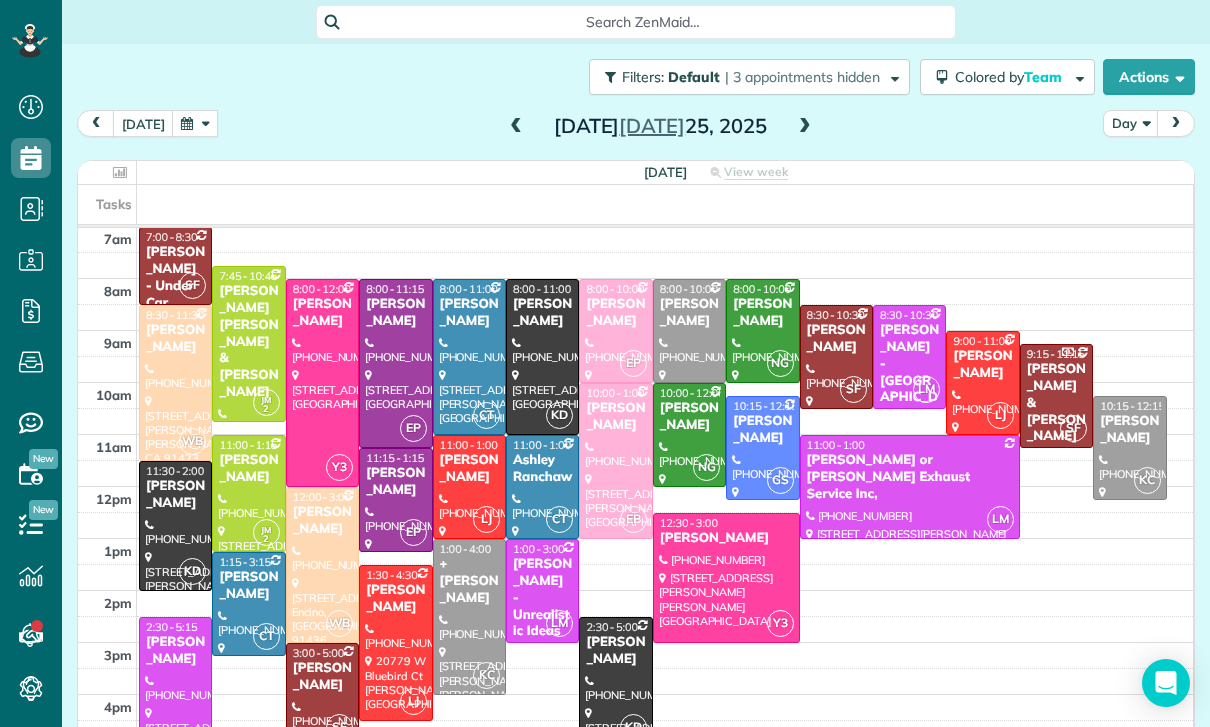 scroll, scrollTop: 157, scrollLeft: 0, axis: vertical 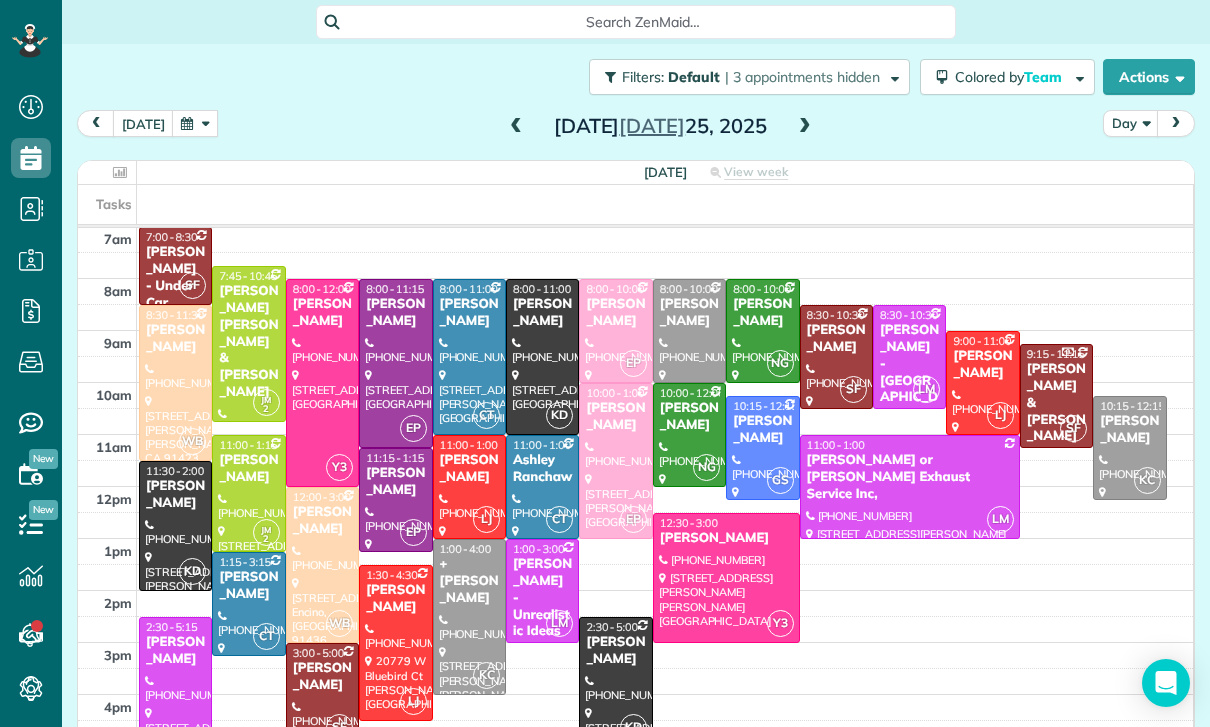 click at bounding box center [195, 123] 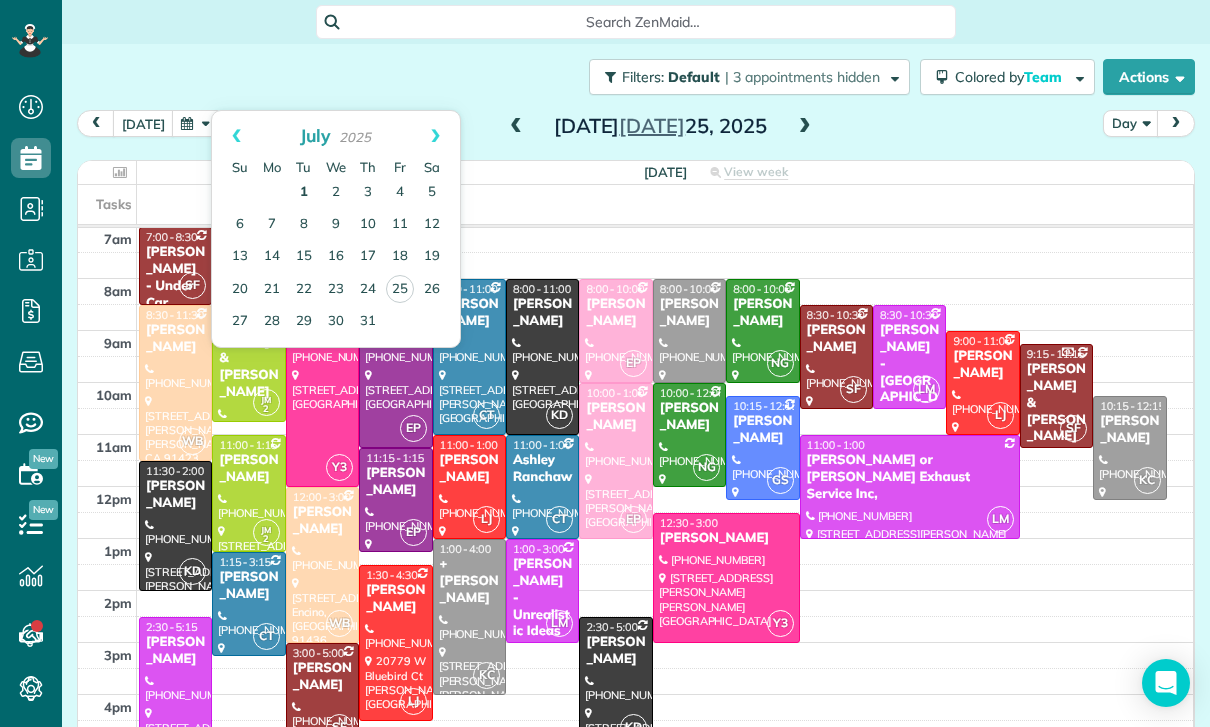 click on "1" at bounding box center (304, 193) 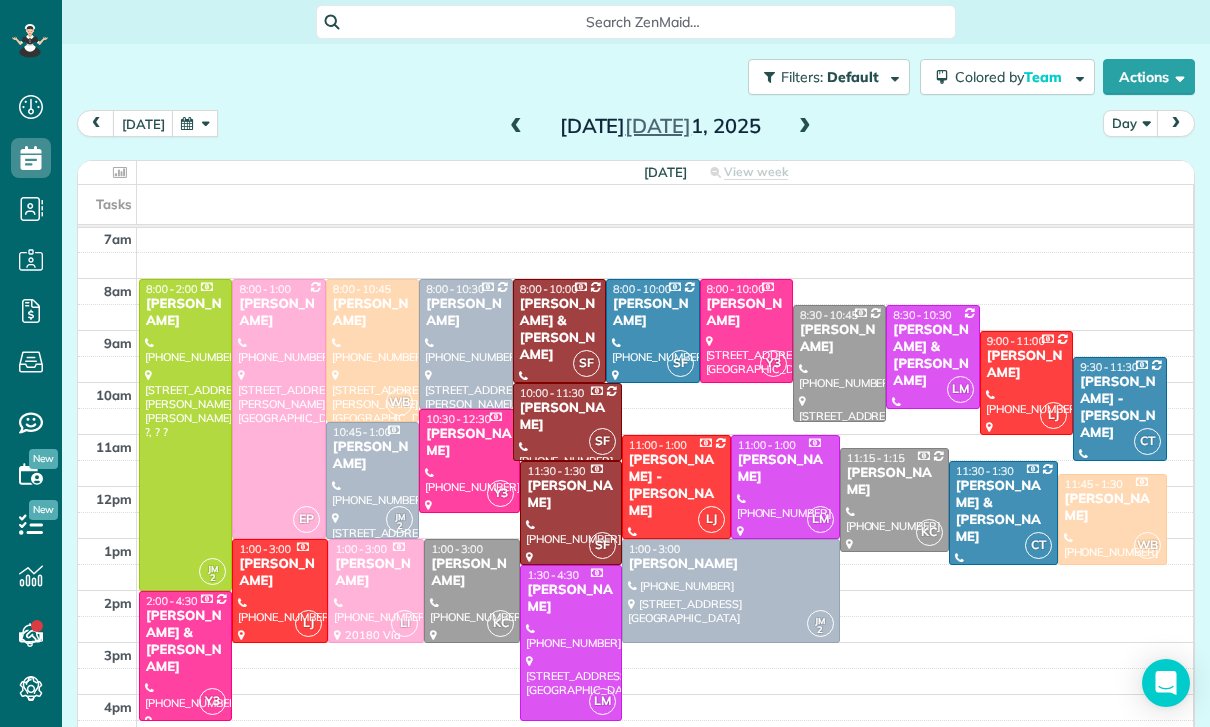 scroll, scrollTop: 157, scrollLeft: 0, axis: vertical 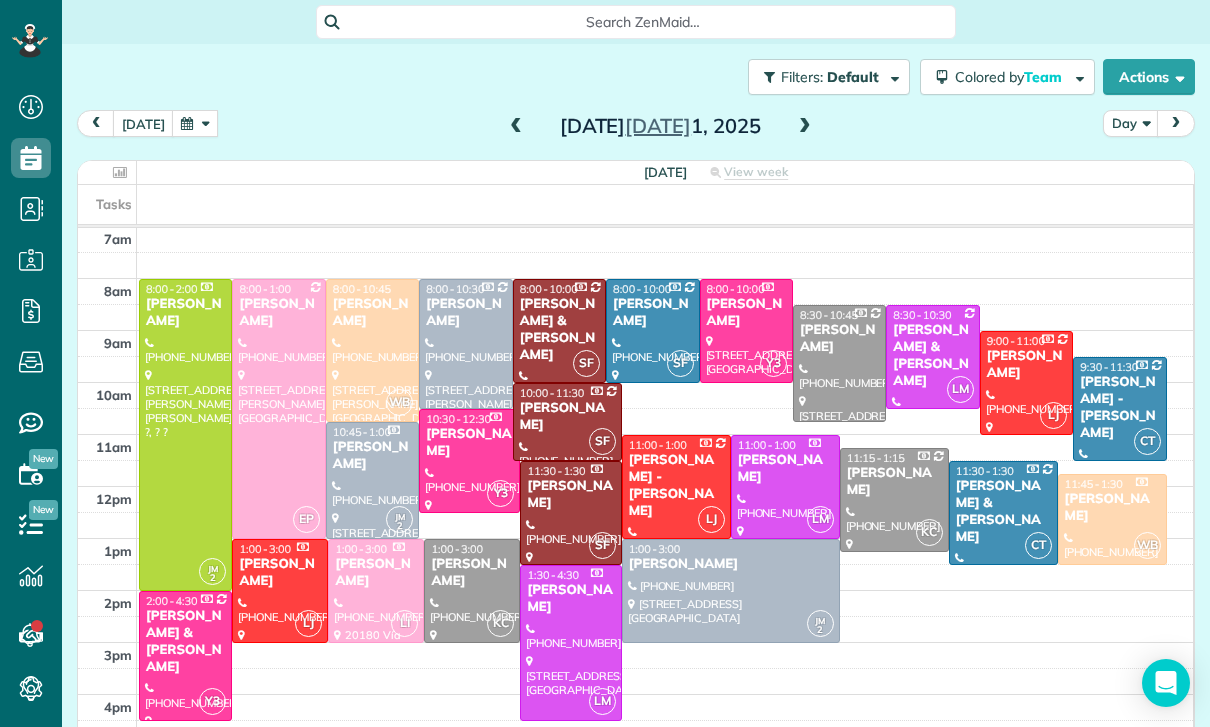 click at bounding box center (195, 123) 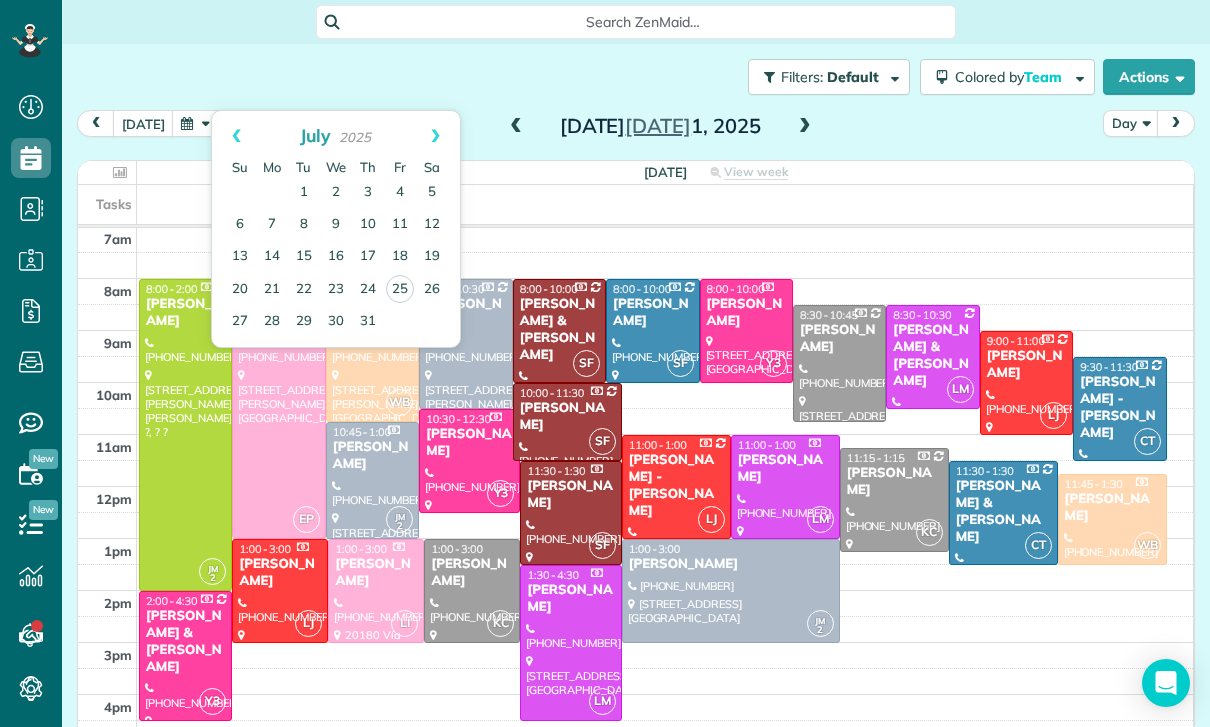 click at bounding box center (278, 409) 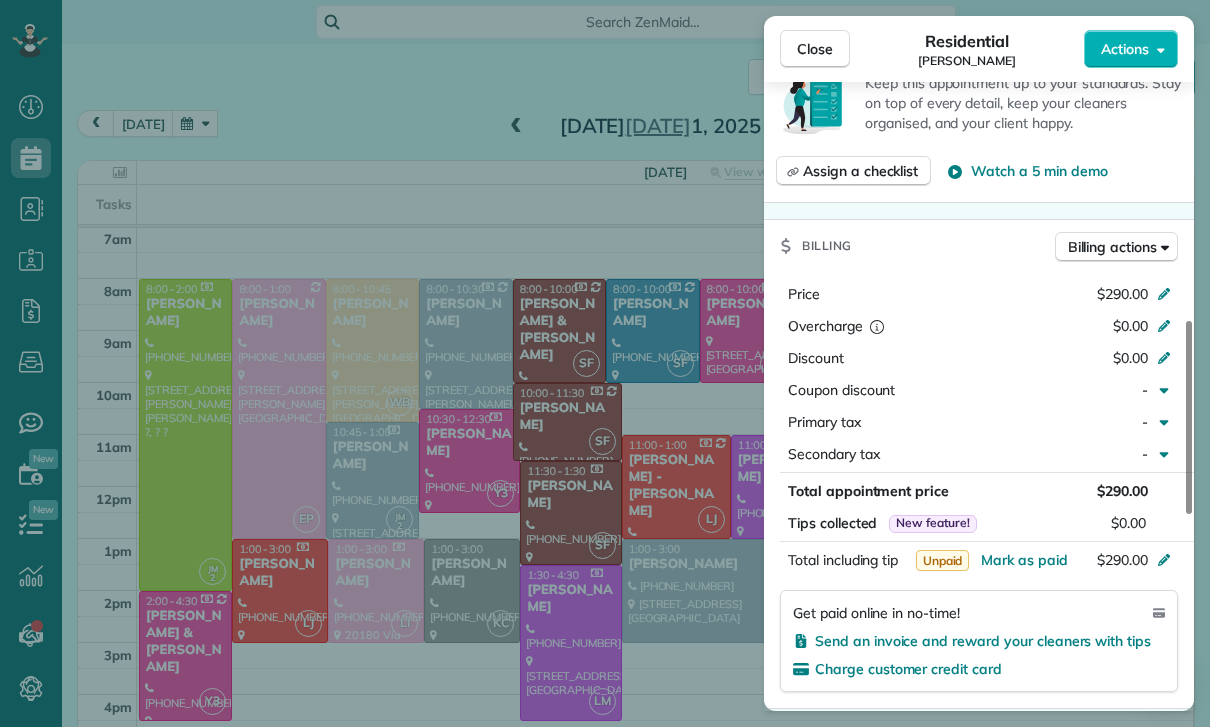 scroll, scrollTop: 850, scrollLeft: 0, axis: vertical 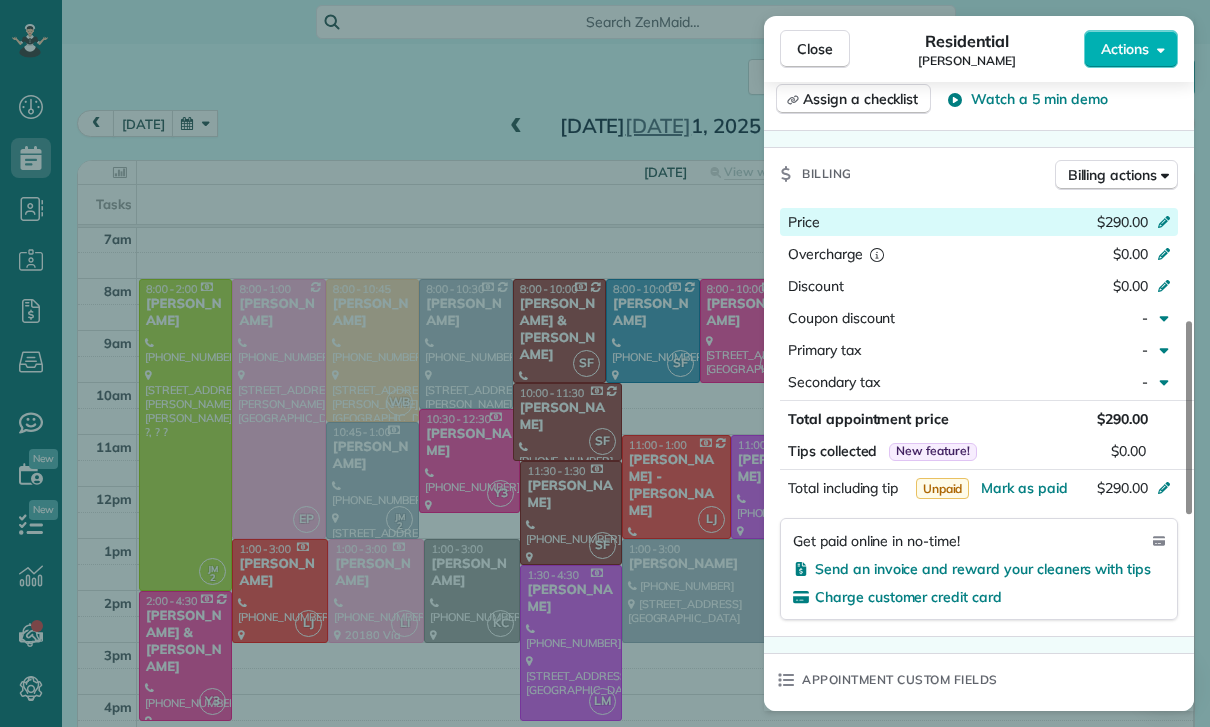 click 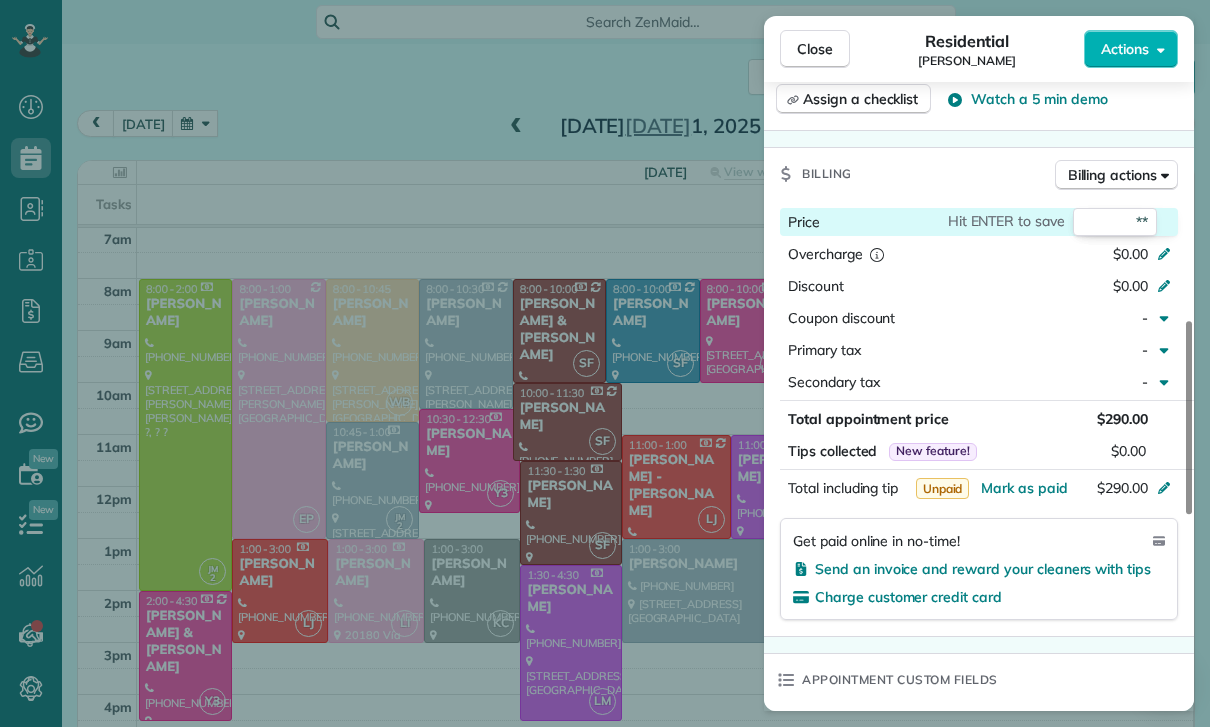 type on "***" 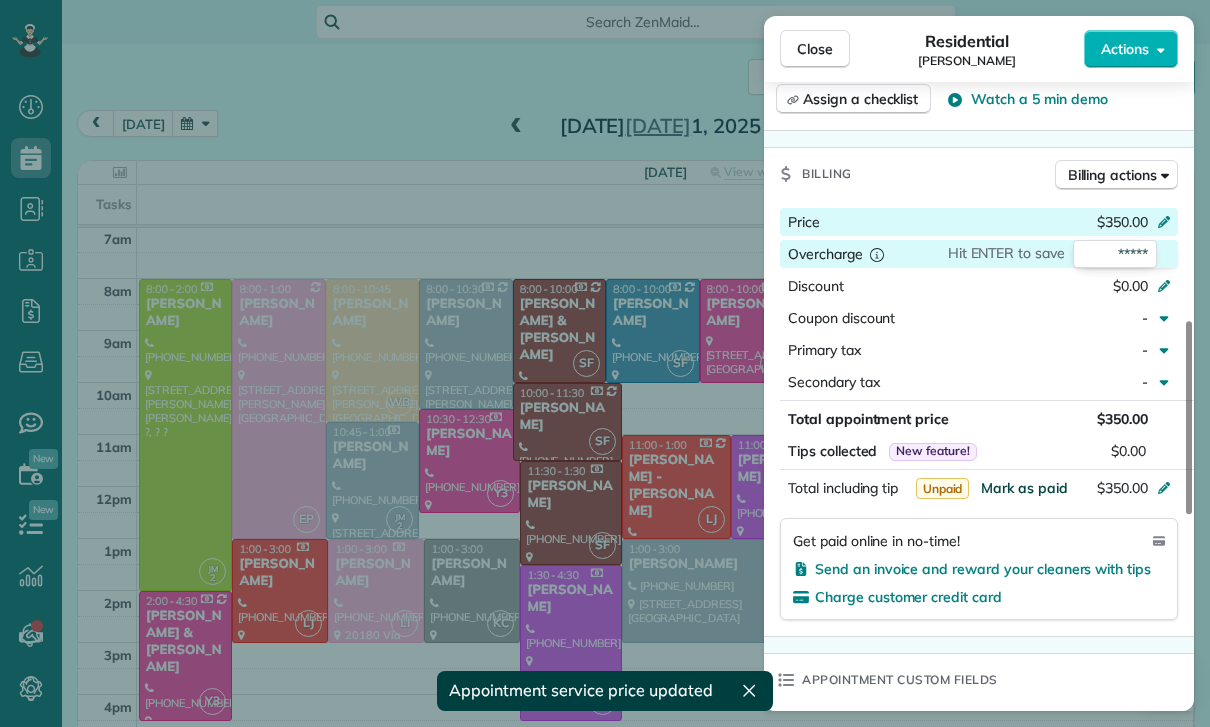 click on "Mark as paid" at bounding box center (1024, 488) 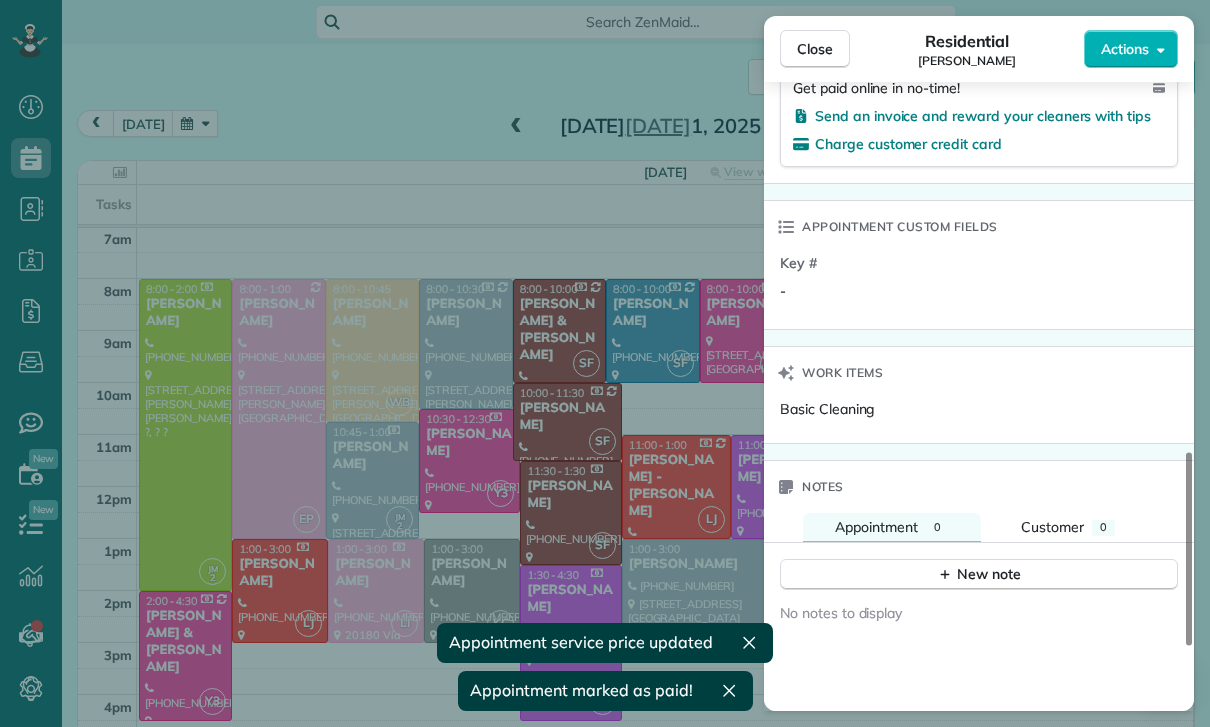 scroll, scrollTop: 1372, scrollLeft: 0, axis: vertical 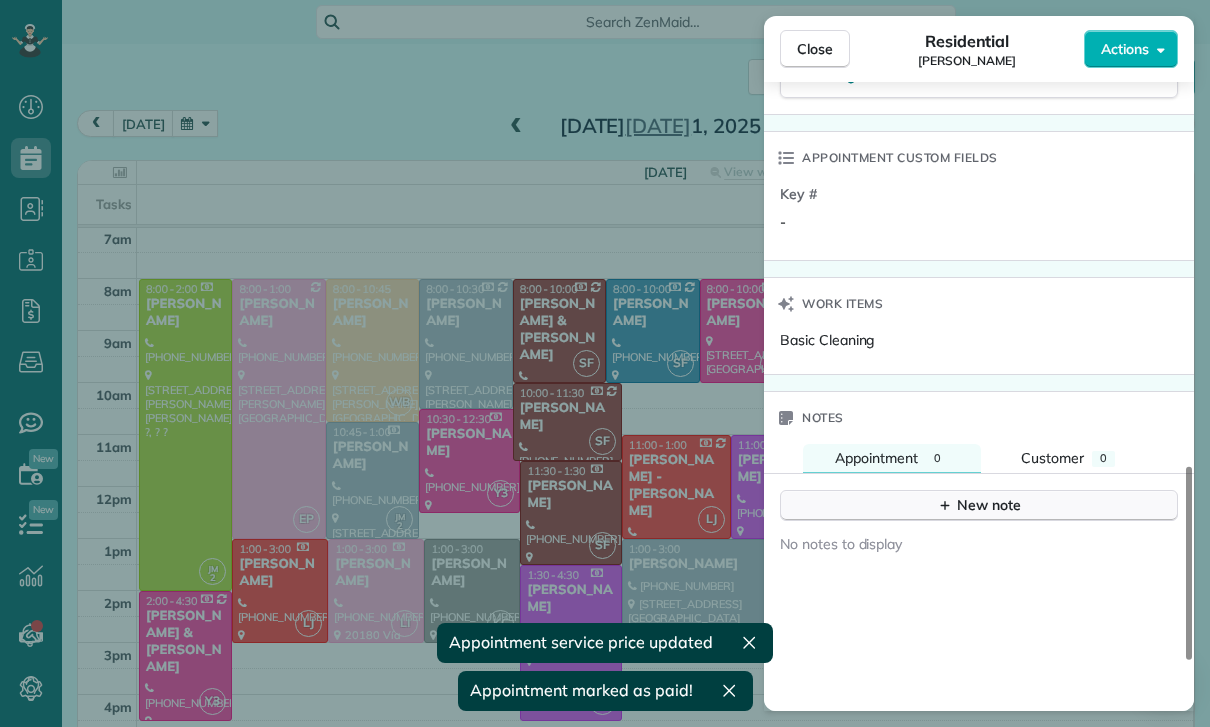 click on "New note" at bounding box center [979, 505] 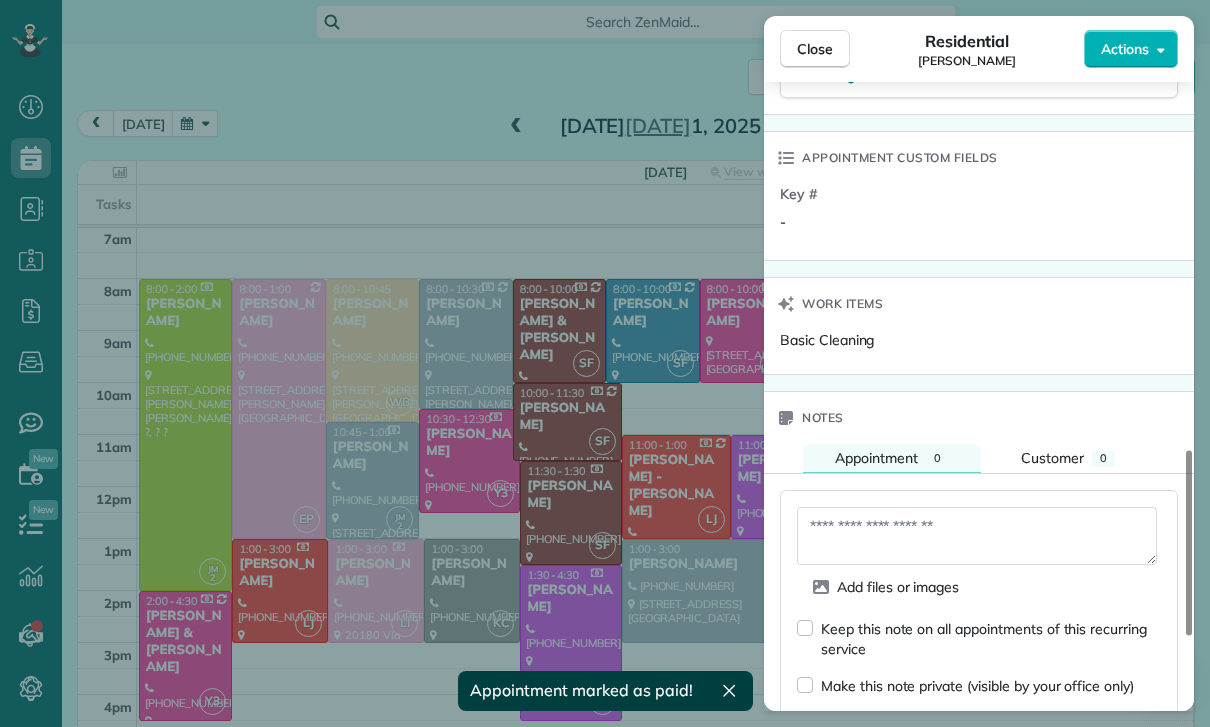 click at bounding box center (977, 536) 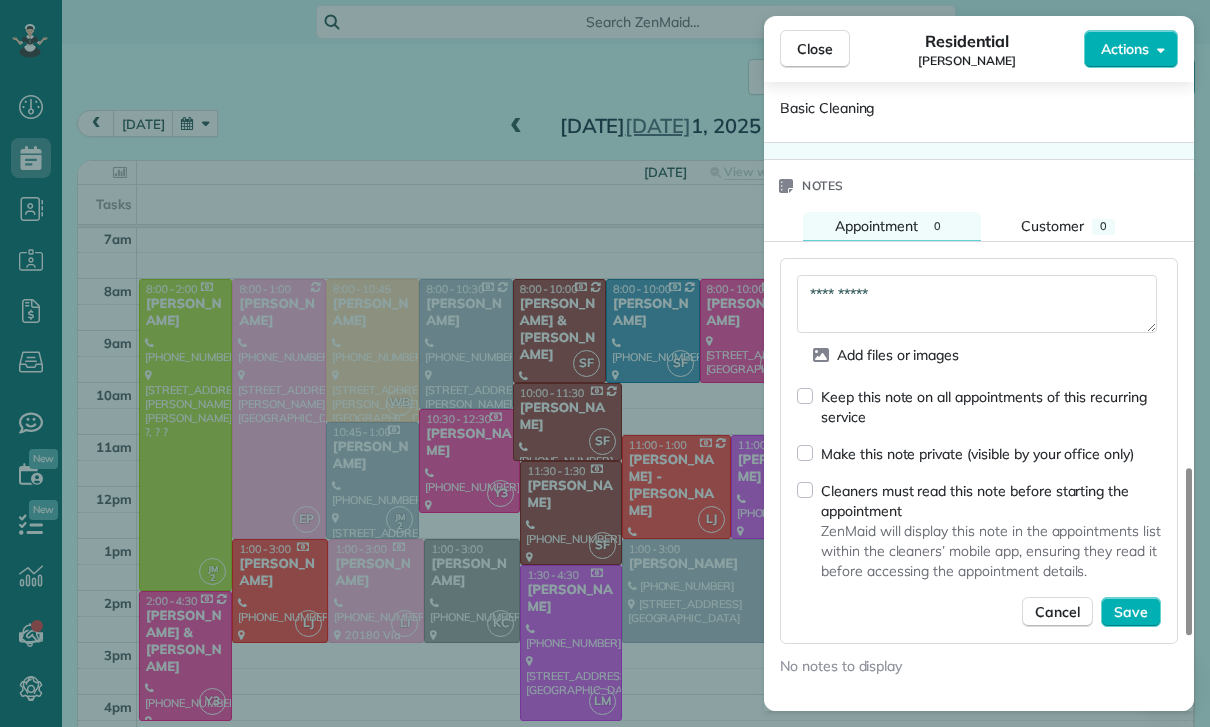 scroll, scrollTop: 1609, scrollLeft: 0, axis: vertical 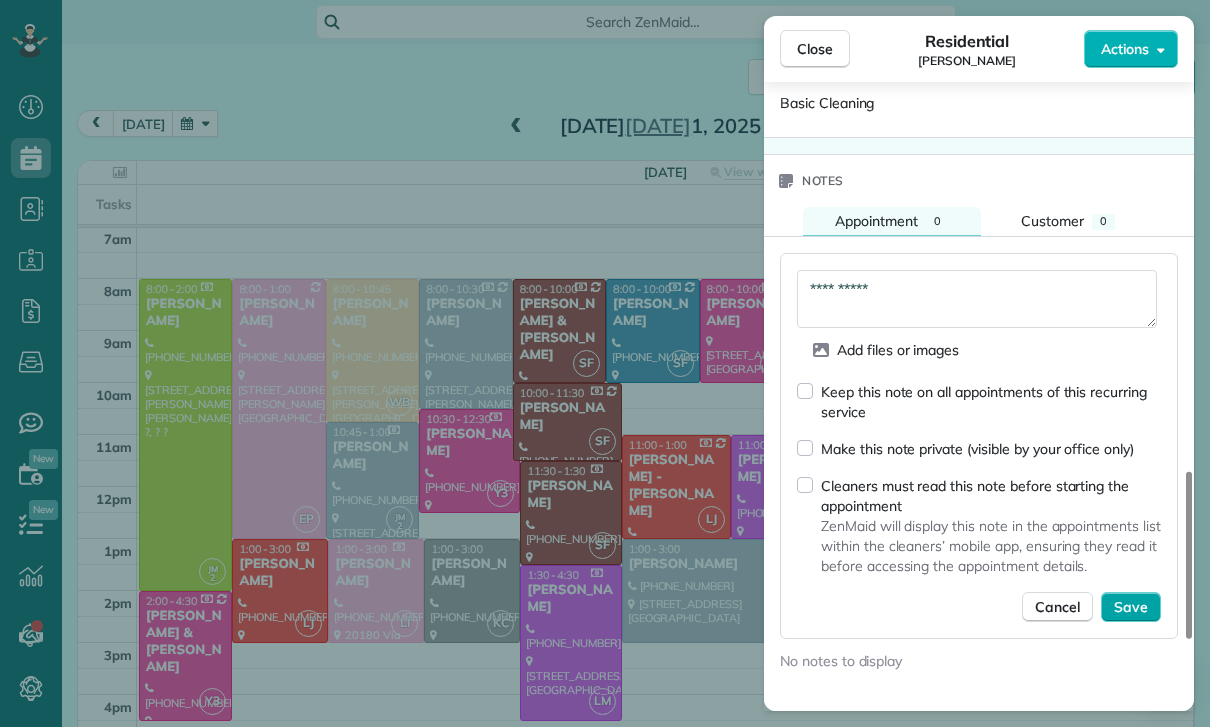 type on "**********" 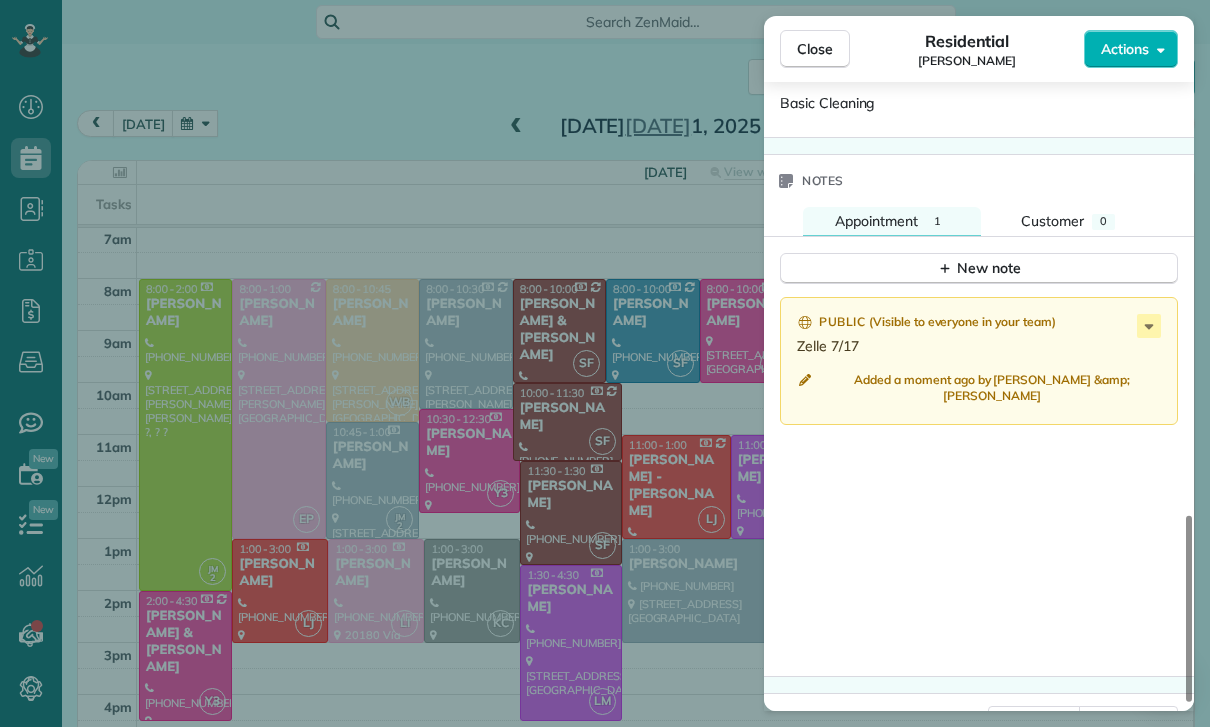 click on "Close Residential Marie Kuehne Actions Status Confirmed Marie Kuehne · Open profile Mobile (646) 467-4268 Copy No email on record Add email View Details Residential Tuesday, July 01, 2025 8:00 AM 1:00 PM 5 hours and 0 minutes Repeats weekly Edit recurring service Previous (Jun 24) Next (Jul 08) 4257 Beeman Avenue Studio City CA 91604 Service was not rated yet Cleaners Time in and out Assign Invite Team Laritza Cleaners Esmeralda   Parra 8:00 AM 1:00 PM Checklist Try Now Keep this appointment up to your standards. Stay on top of every detail, keep your cleaners organised, and your client happy. Assign a checklist Watch a 5 min demo Billing Billing actions Price $350.00 Overcharge $0.00 Discount $0.00 Coupon discount - Primary tax - Secondary tax - Total appointment price $350.00 Tips collected New feature! $0.00 Paid Total including tip $350.00 Get paid online in no-time! Send an invoice and reward your cleaners with tips Charge customer credit card Appointment custom fields Key # - Work items Basic Cleaning" at bounding box center [605, 363] 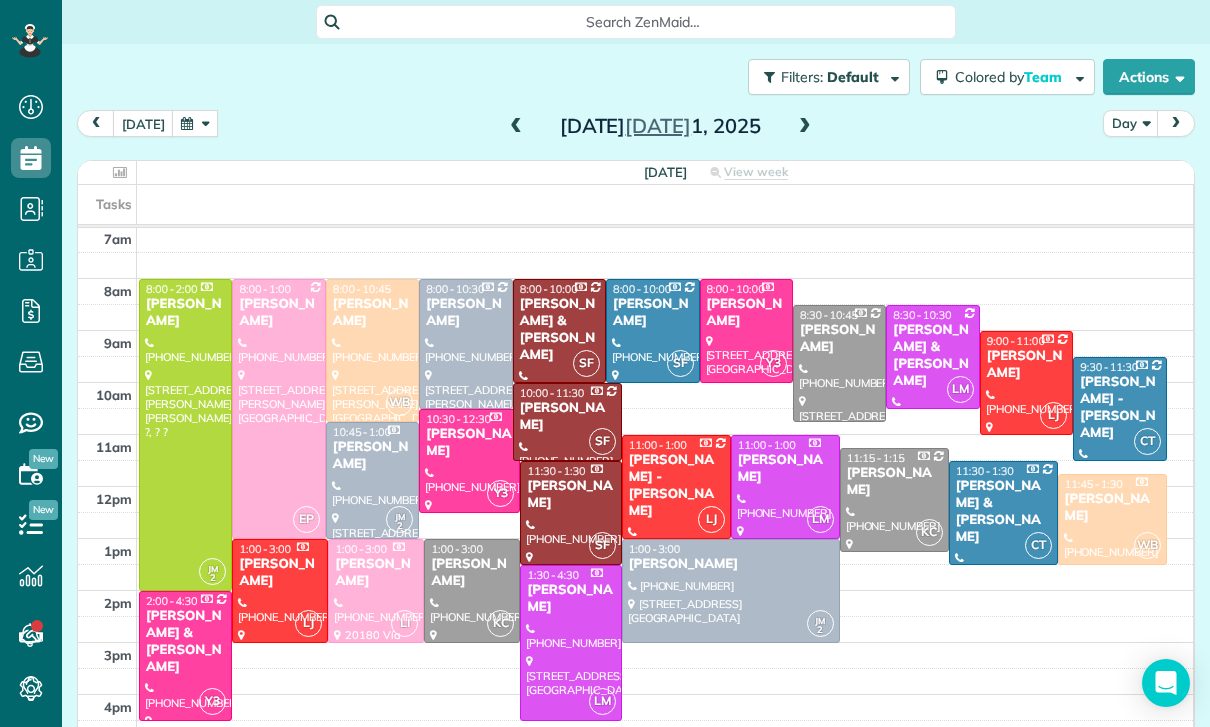 click at bounding box center [195, 123] 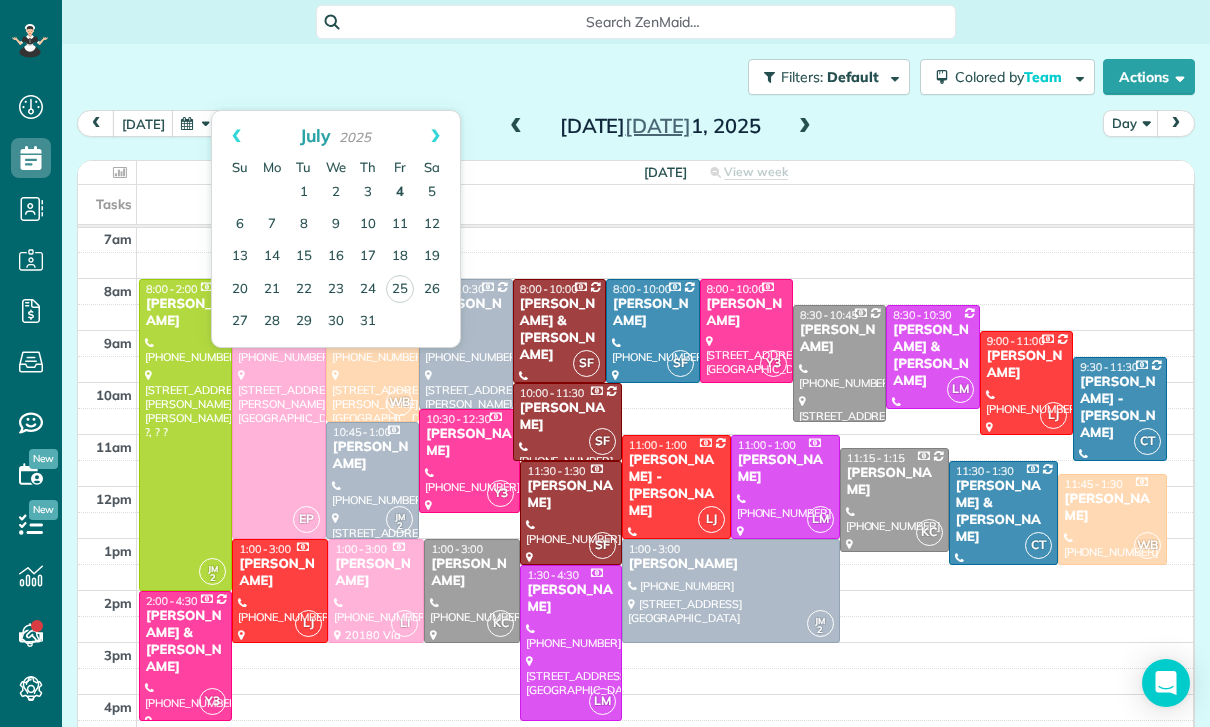 click on "4" at bounding box center [400, 193] 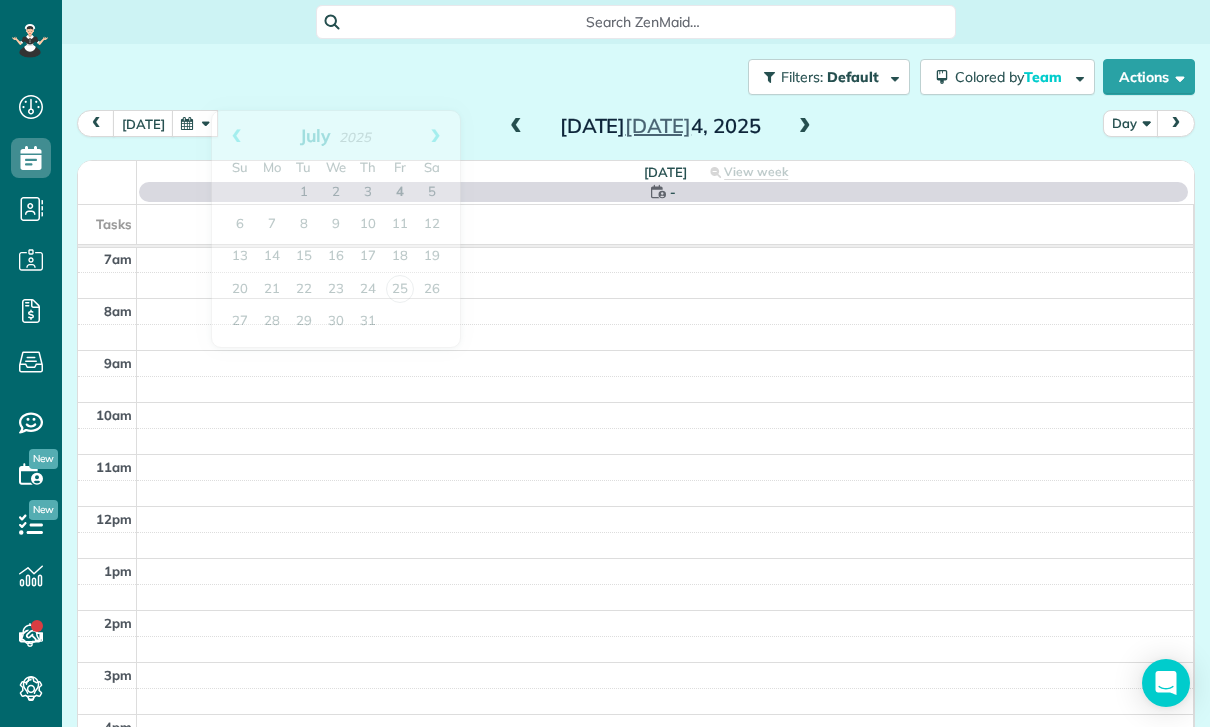 scroll, scrollTop: 157, scrollLeft: 0, axis: vertical 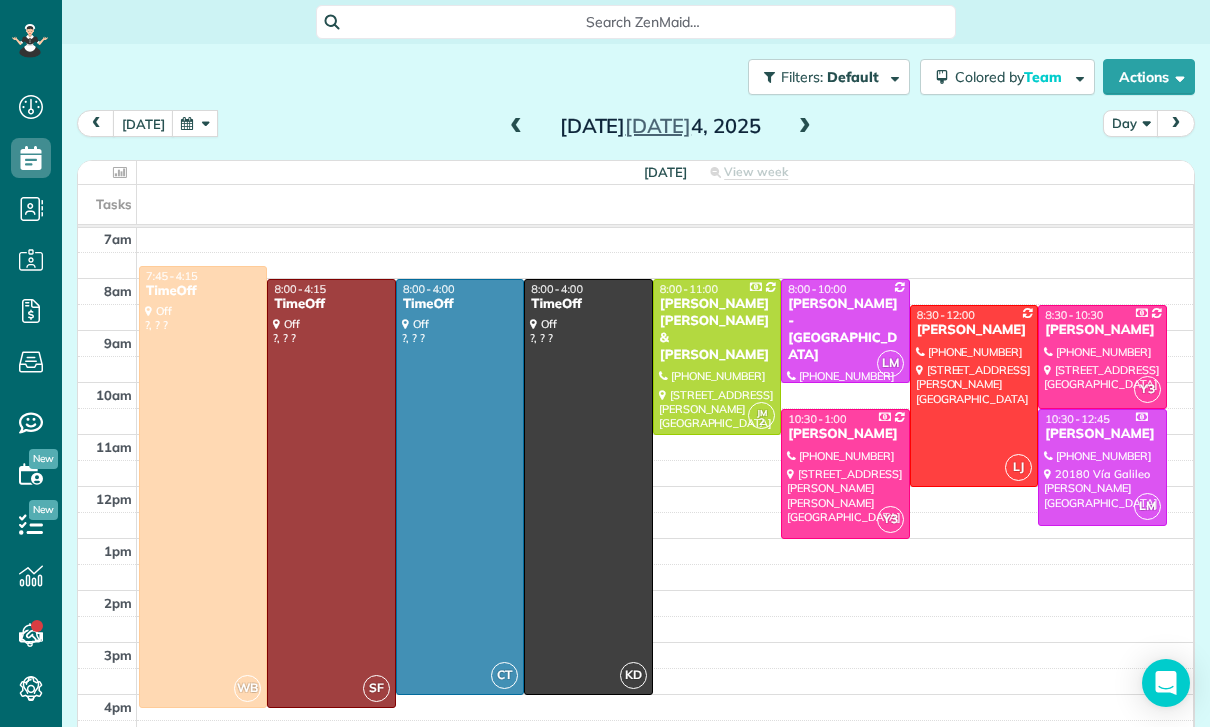 click at bounding box center (974, 396) 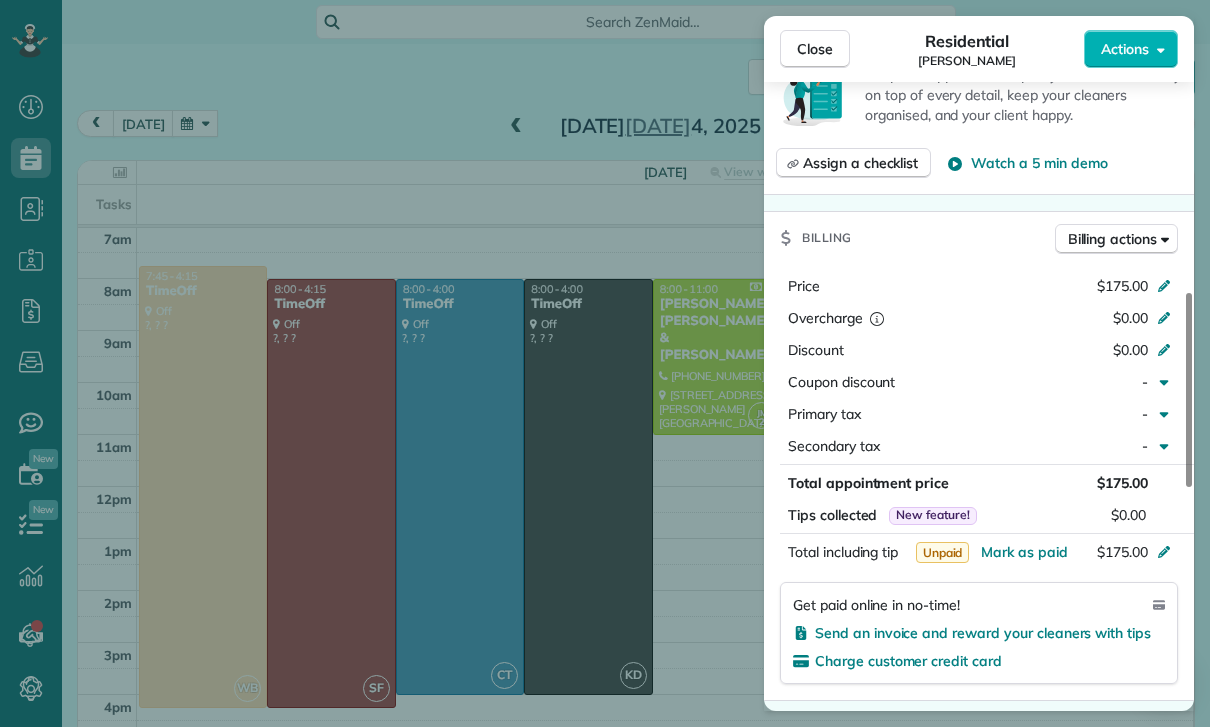 scroll, scrollTop: 799, scrollLeft: 0, axis: vertical 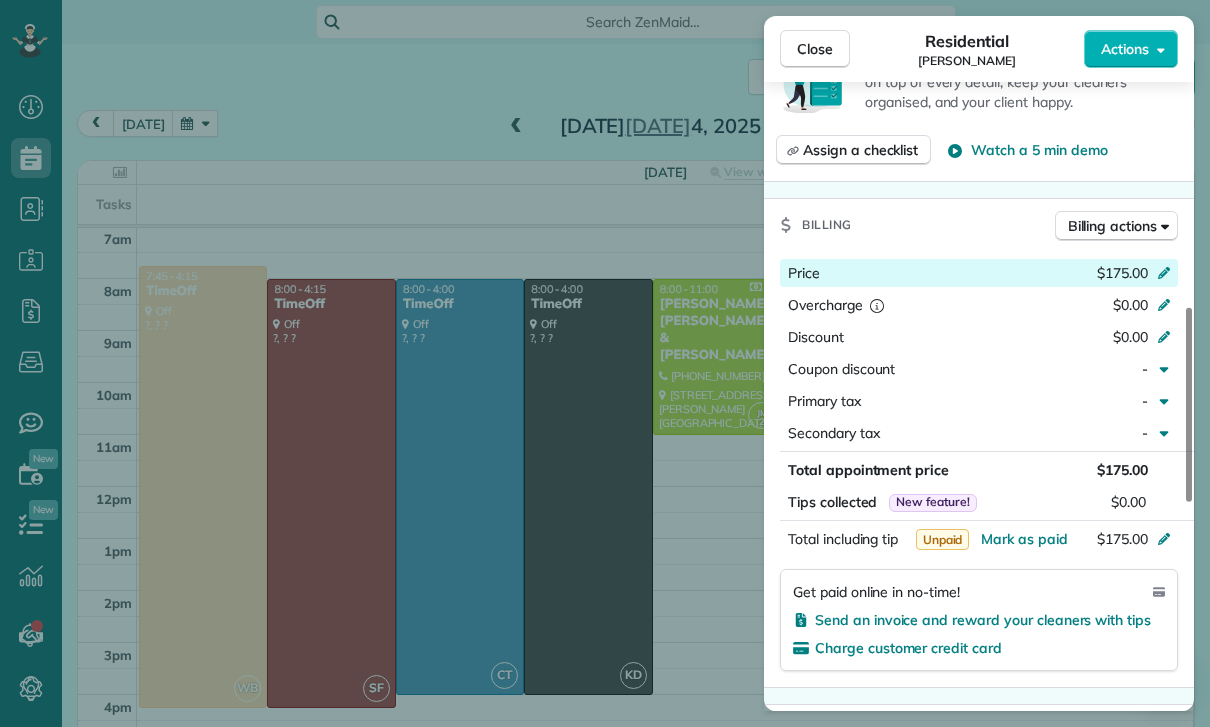 click at bounding box center [1167, 275] 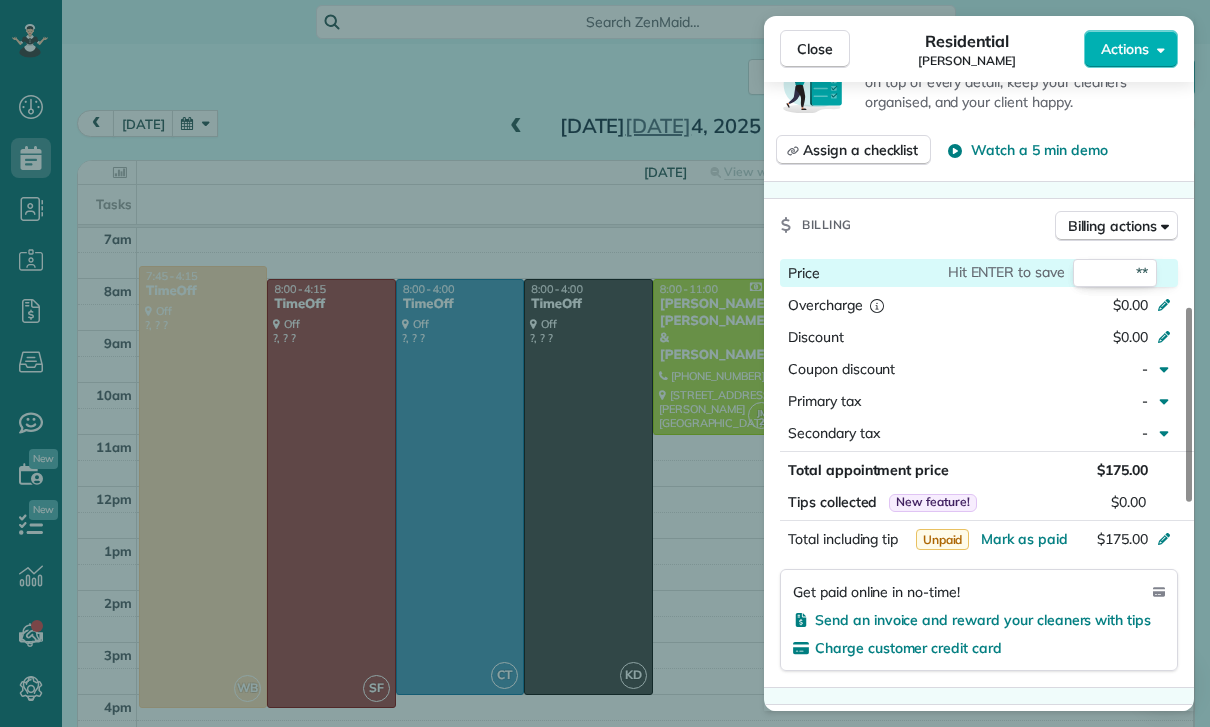 type on "***" 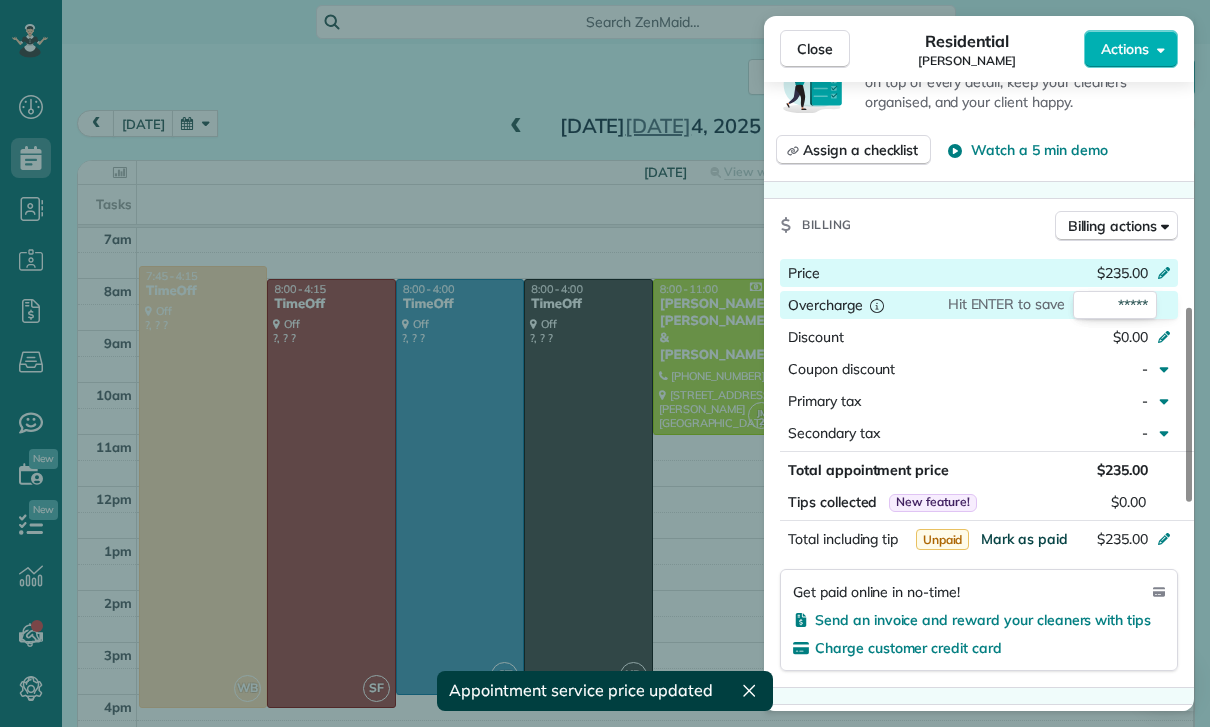 click on "Mark as paid" at bounding box center [1024, 539] 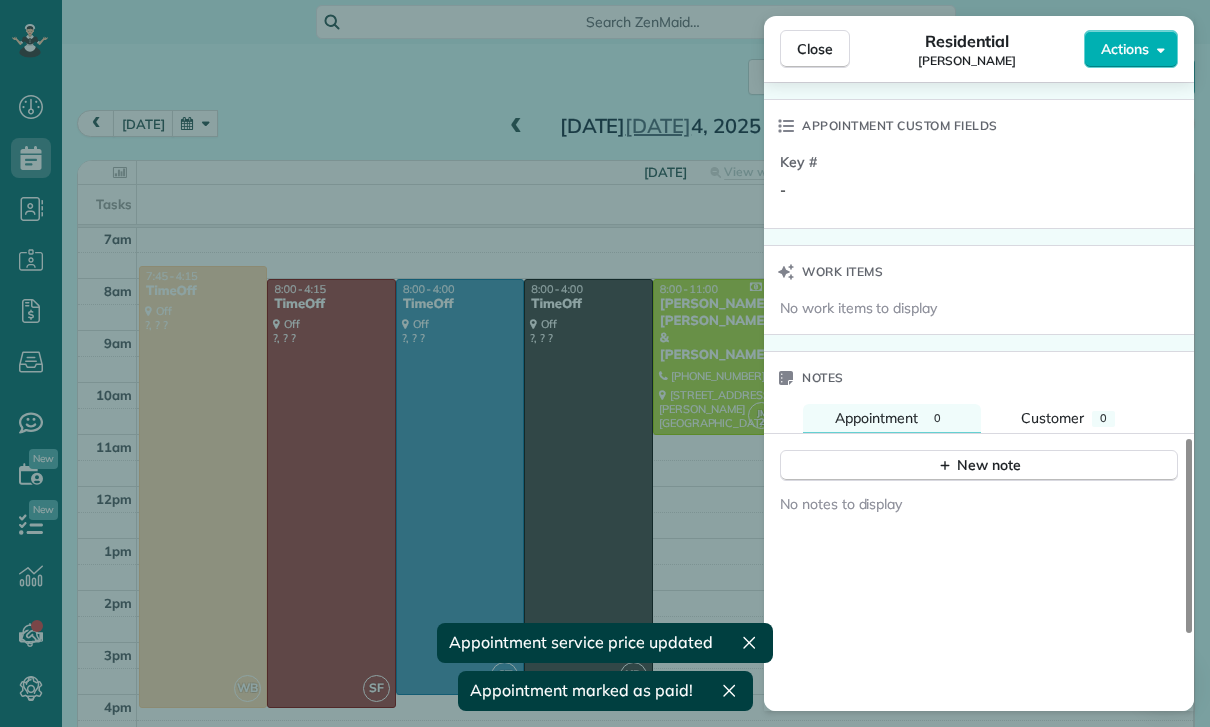 scroll, scrollTop: 1425, scrollLeft: 0, axis: vertical 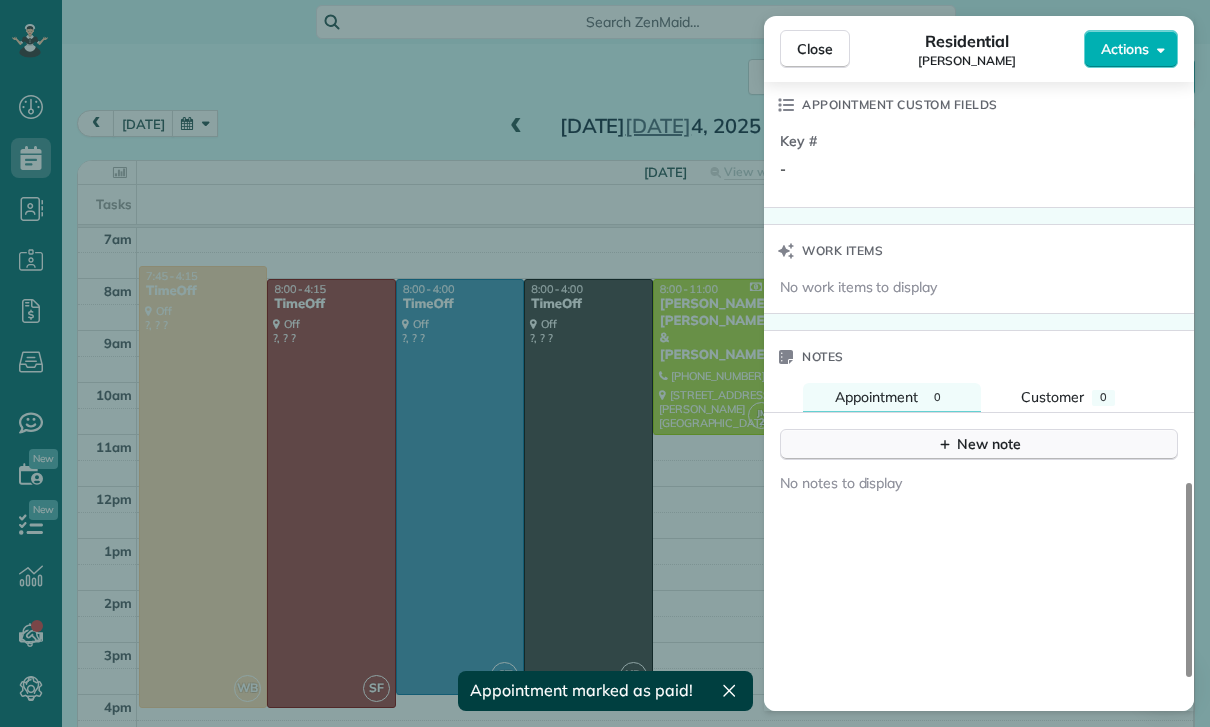 click on "New note" at bounding box center [979, 444] 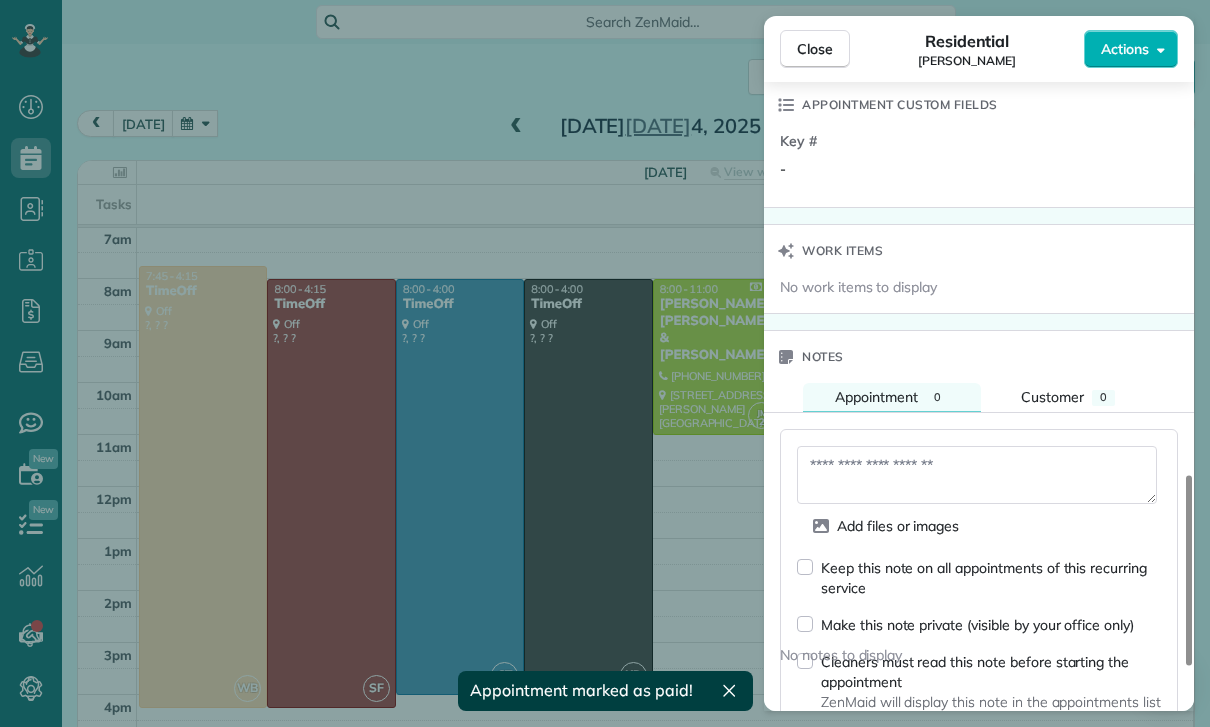 click at bounding box center [977, 475] 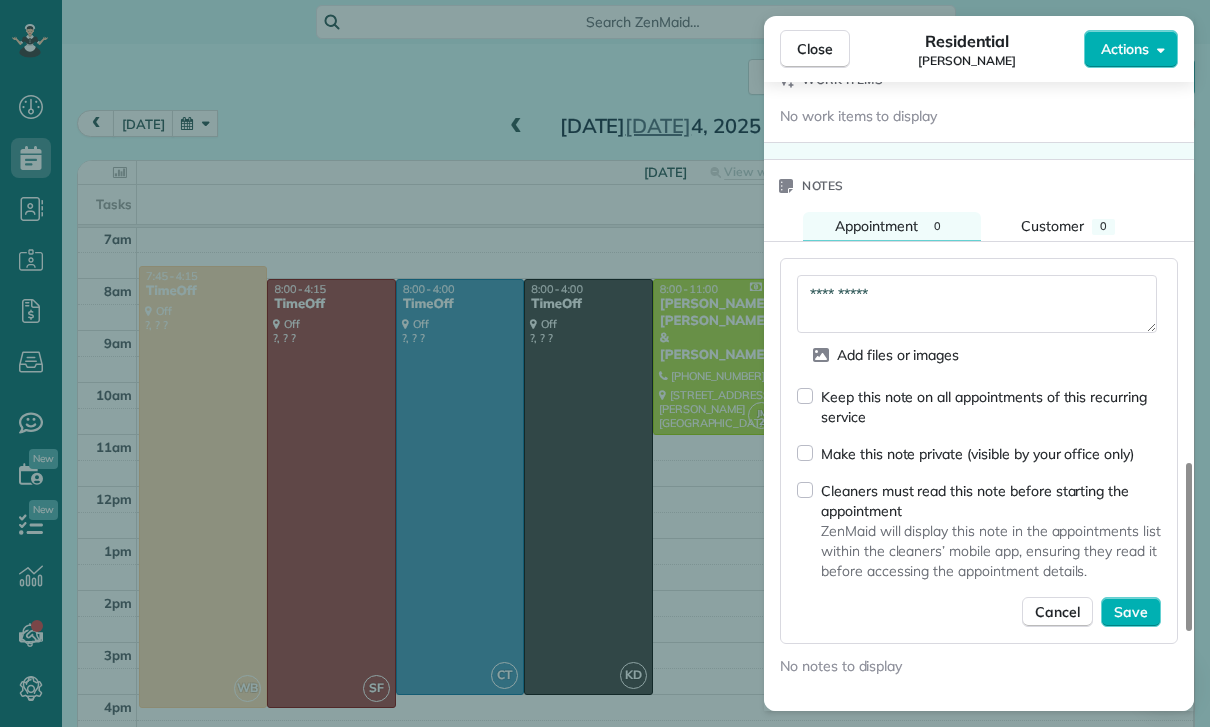scroll, scrollTop: 1617, scrollLeft: 0, axis: vertical 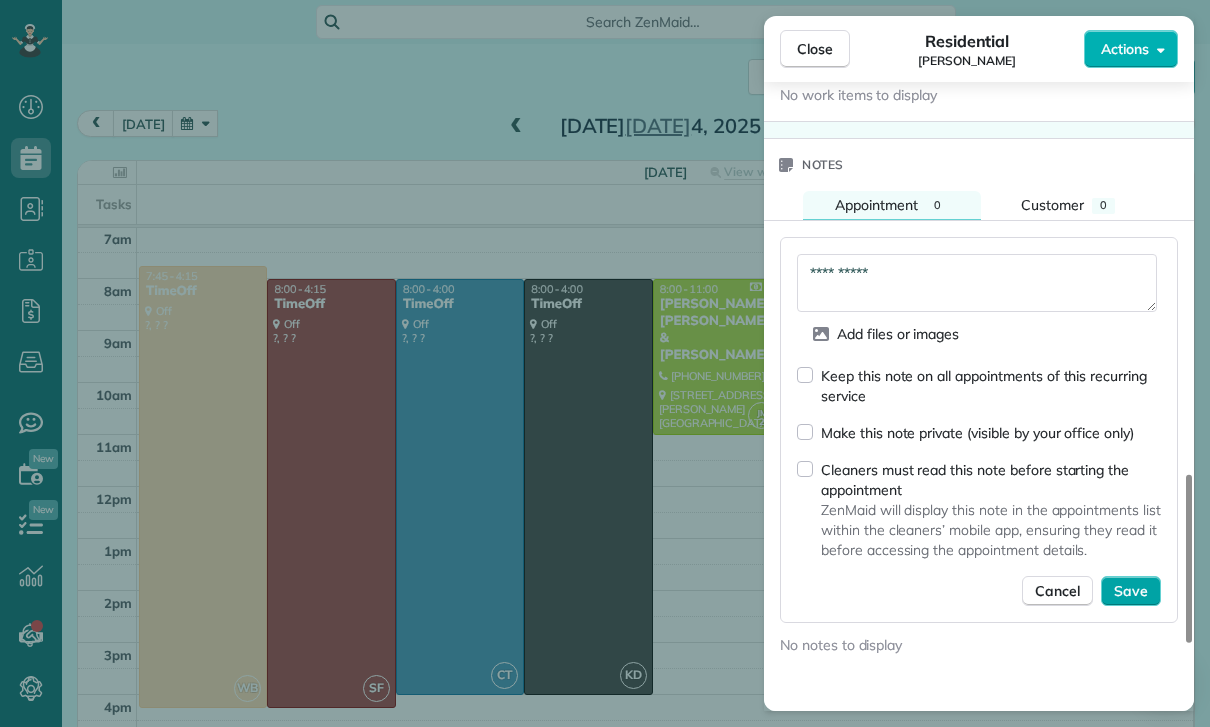 type on "**********" 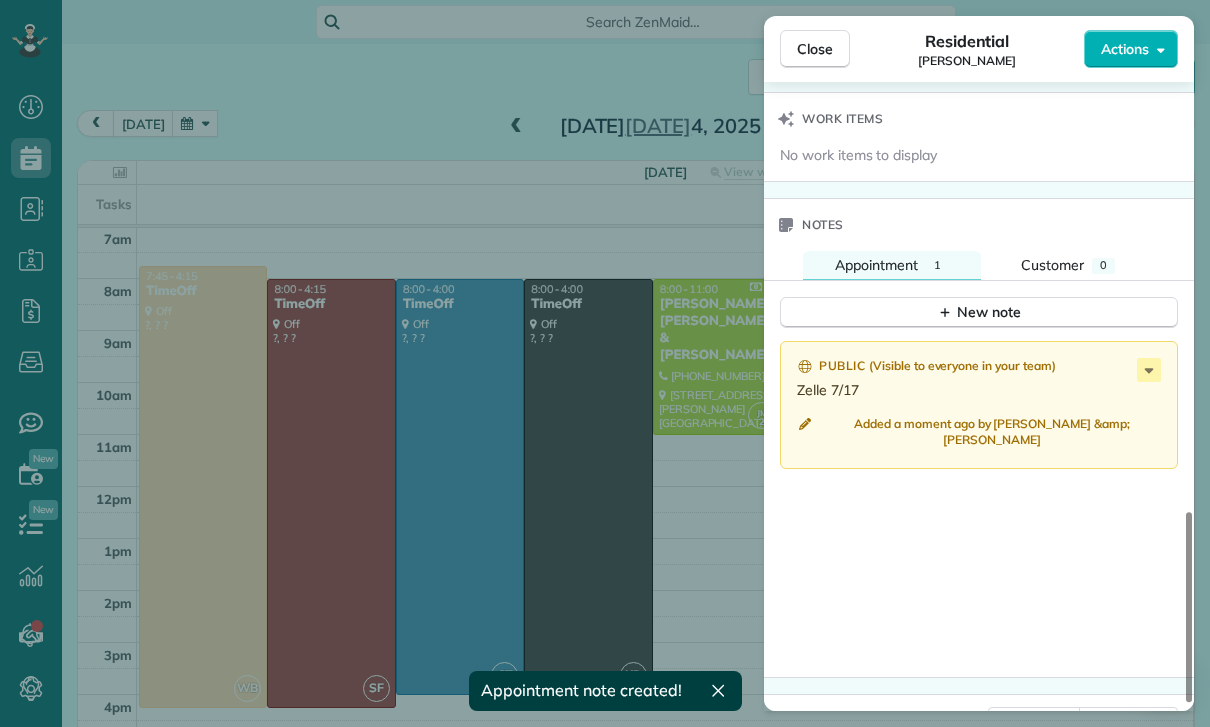 scroll, scrollTop: 1562, scrollLeft: 0, axis: vertical 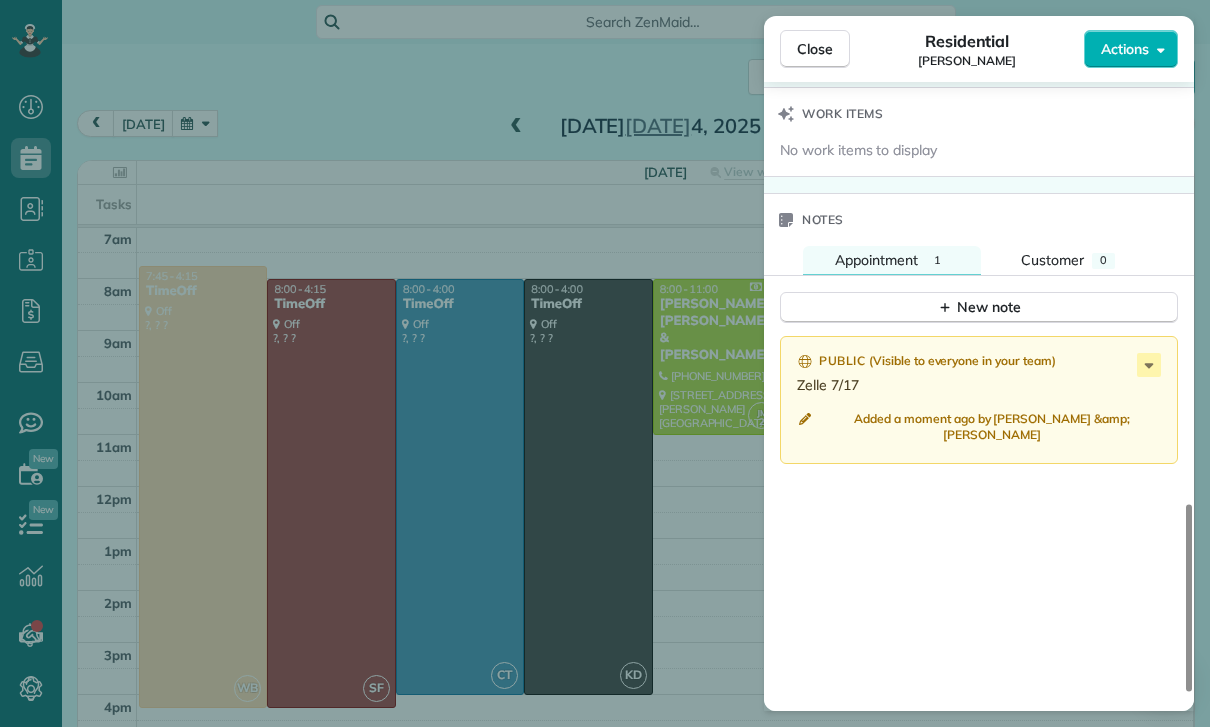 click on "Close Residential Marie Kuehne Actions Status Confirmed Marie Kuehne · Open profile Mobile (646) 467-4268 Copy No email on record Add email View Details Residential Friday, July 04, 2025 8:30 AM 12:00 PM 3 hours and 30 minutes Repeats weekly Edit recurring service Previous (Jun 27) Next (Jul 11) 4257 Beeman Avenue Studio City CA 91604 Service was not rated yet Cleaners Time in and out Assign Invite Team Luisa Cleaners Luisa   Juarez 8:30 AM 12:00 PM Checklist Try Now Keep this appointment up to your standards. Stay on top of every detail, keep your cleaners organised, and your client happy. Assign a checklist Watch a 5 min demo Billing Billing actions Price $235.00 Overcharge $0.00 Discount $0.00 Coupon discount - Primary tax - Secondary tax - Total appointment price $235.00 Tips collected New feature! $0.00 Paid Total including tip $235.00 Get paid online in no-time! Send an invoice and reward your cleaners with tips Charge customer credit card Appointment custom fields Key # - Work items Notes Appointment" at bounding box center (605, 363) 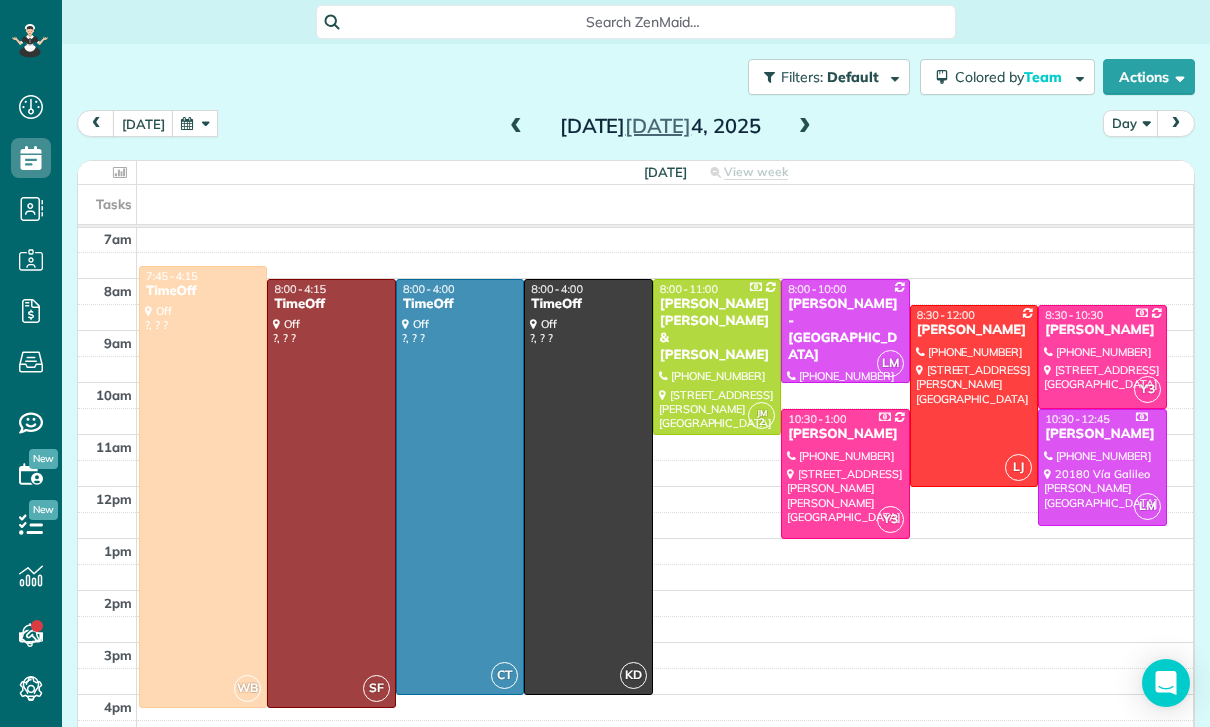 click at bounding box center [195, 123] 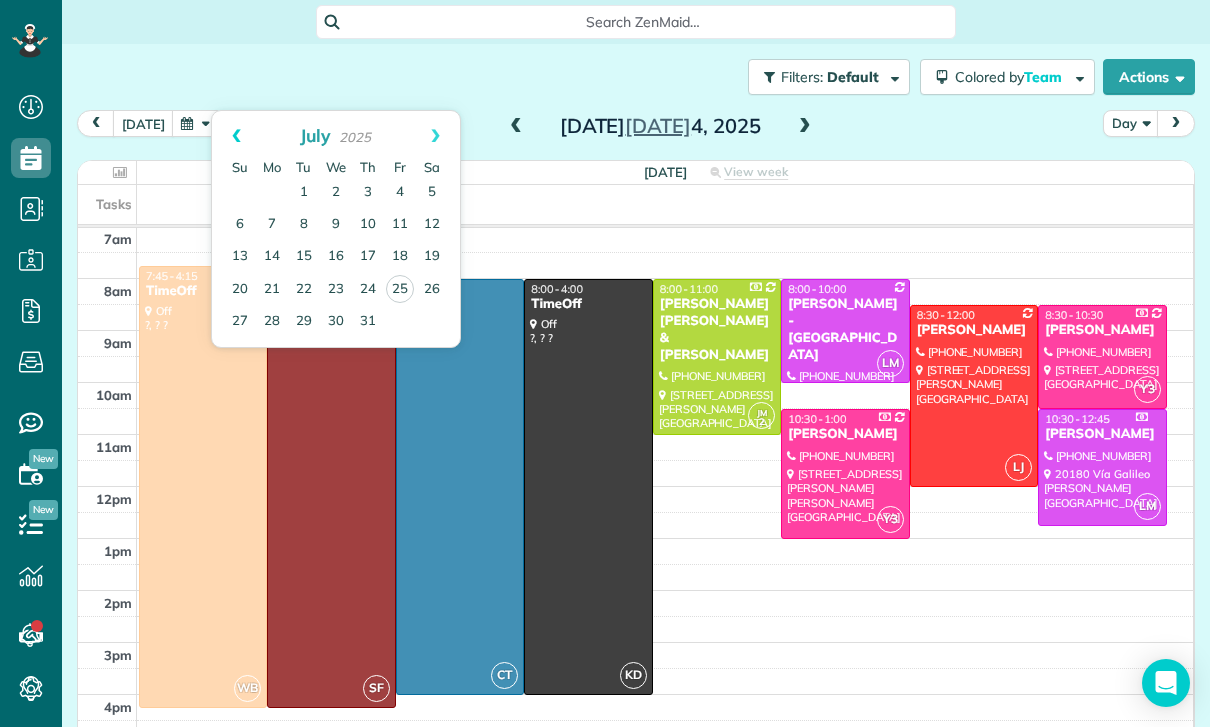 click on "Prev" at bounding box center (236, 136) 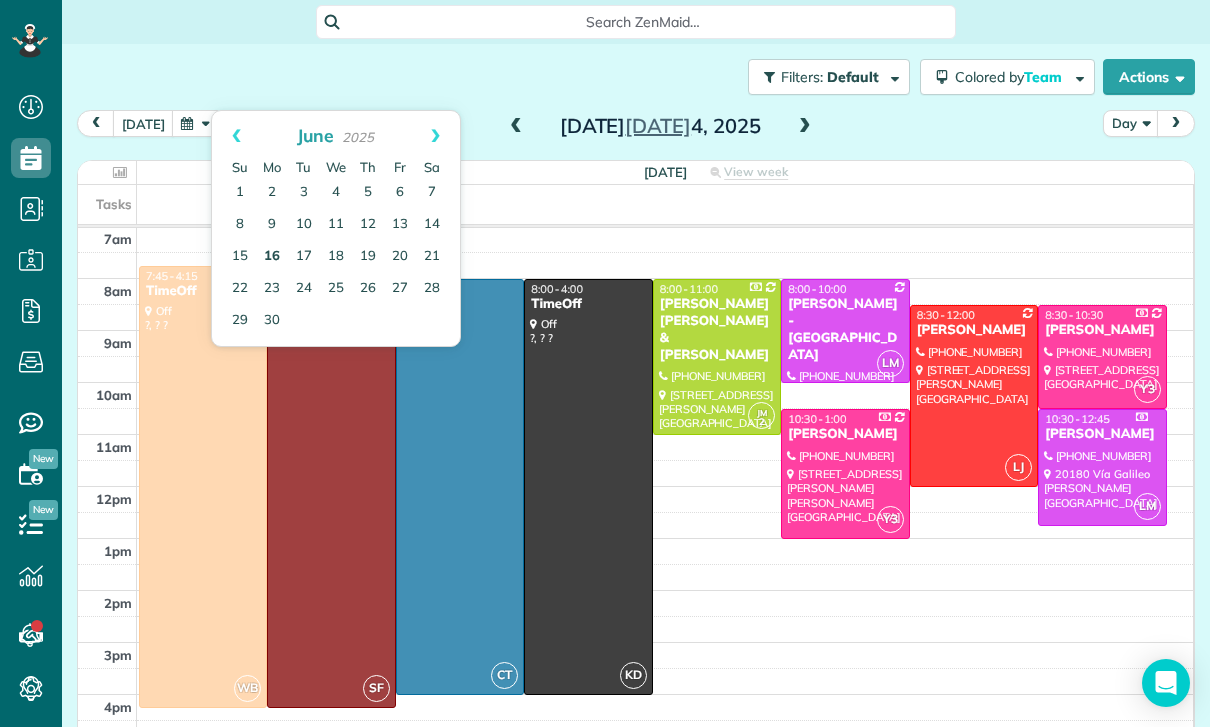 click on "16" at bounding box center [272, 257] 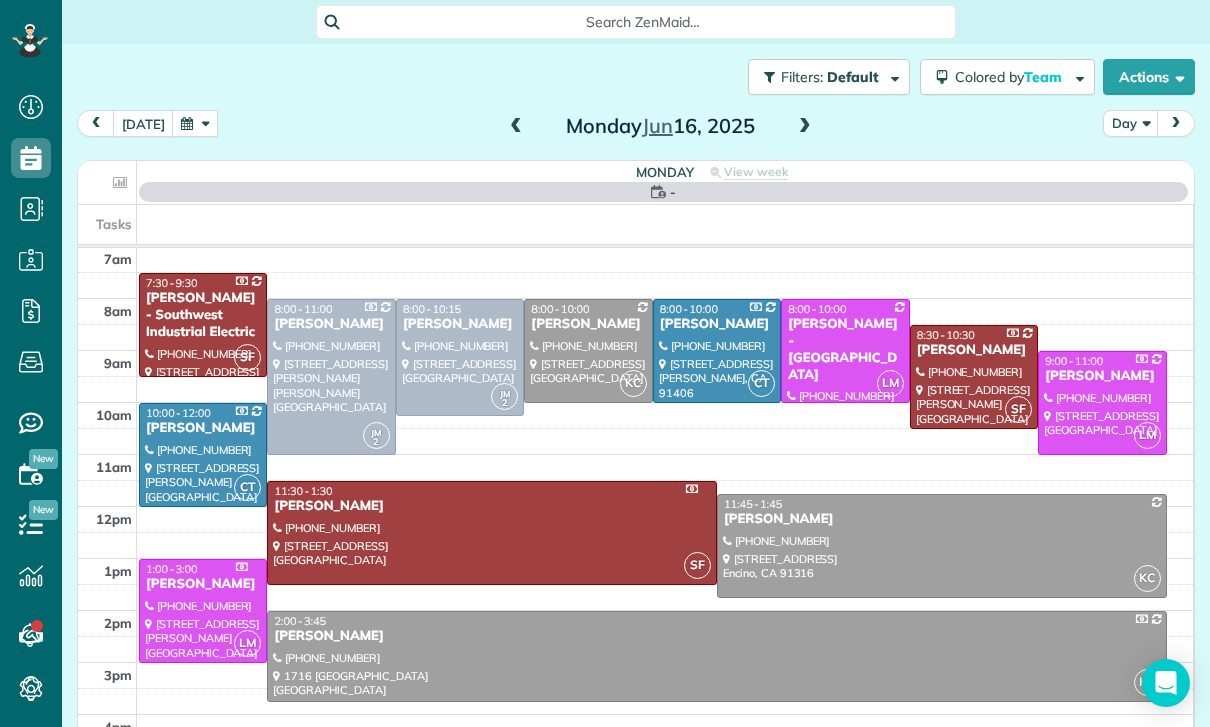 scroll, scrollTop: 157, scrollLeft: 0, axis: vertical 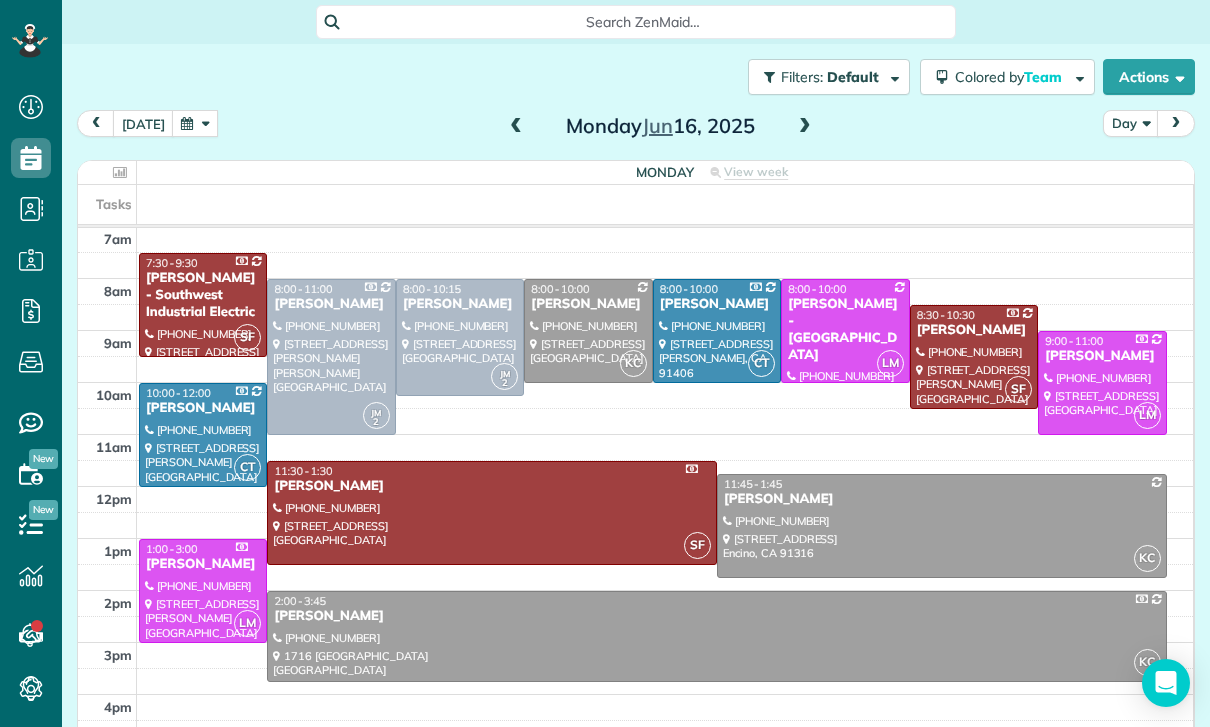 click at bounding box center (588, 331) 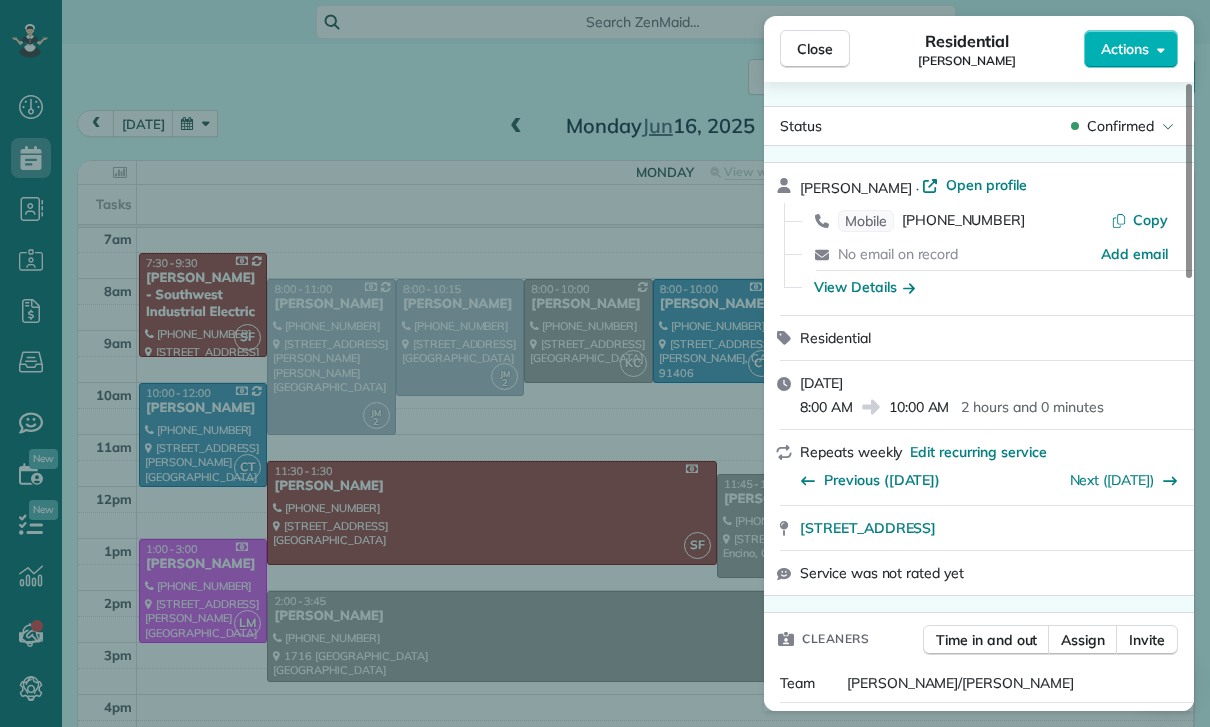 scroll, scrollTop: 144, scrollLeft: 0, axis: vertical 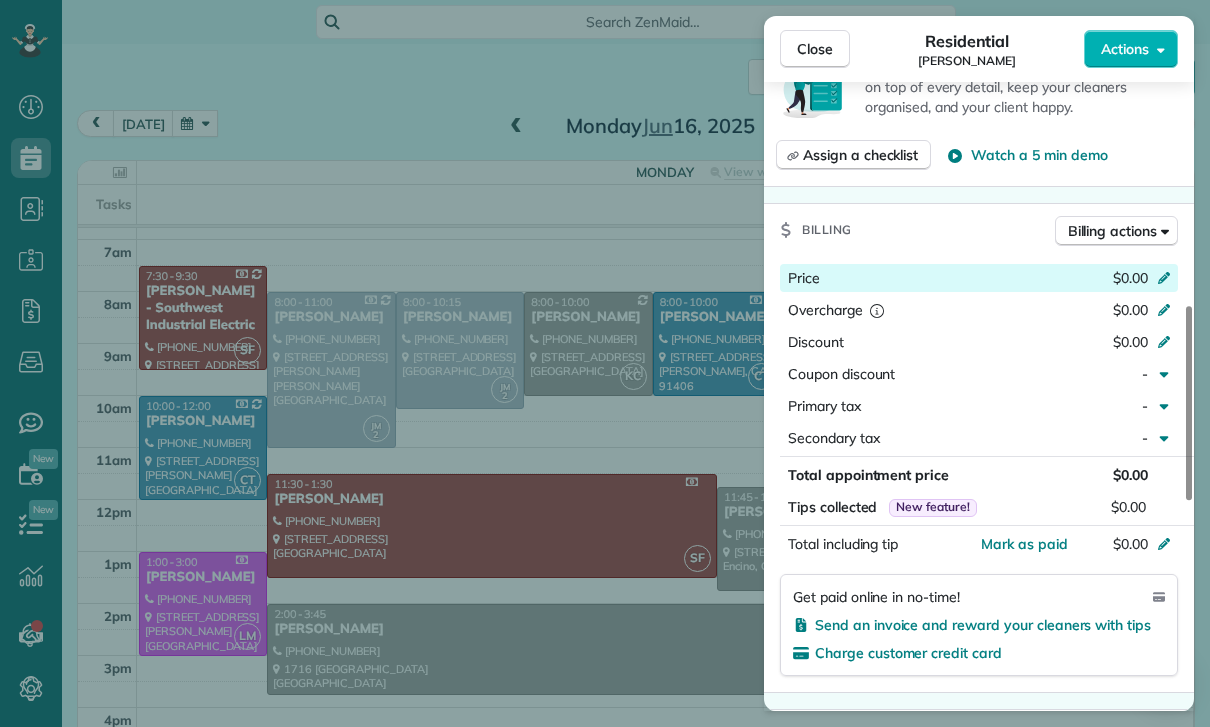 click 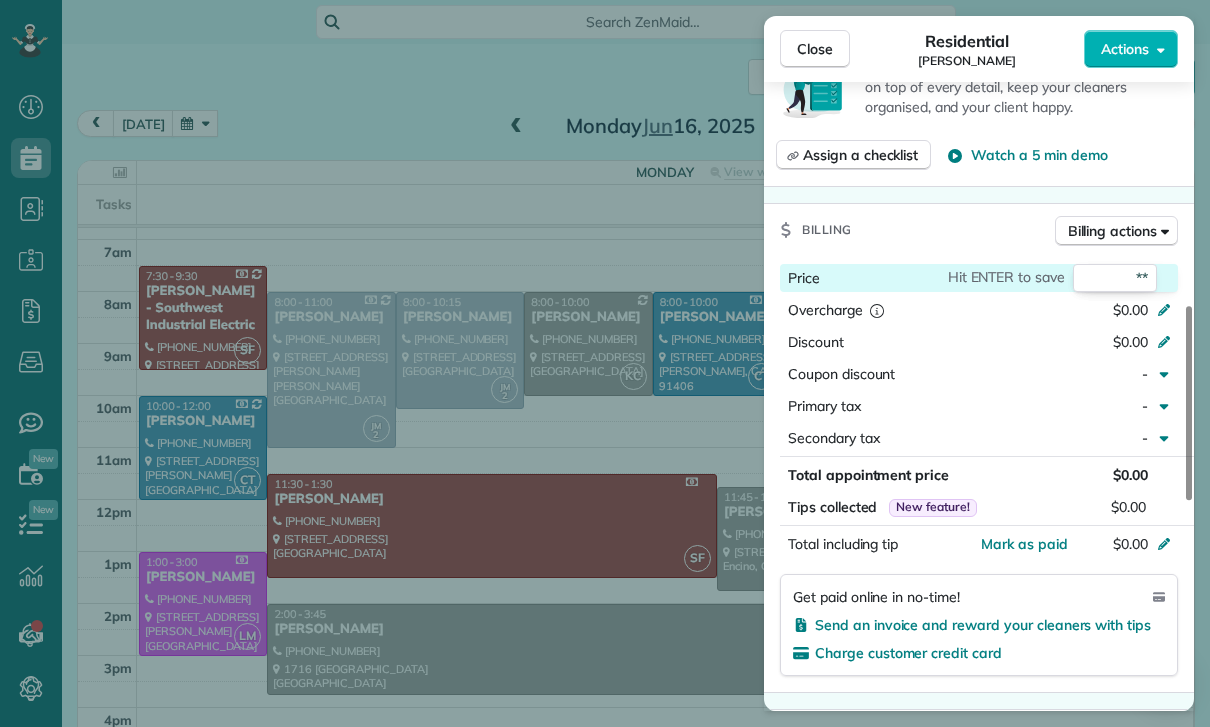 type on "***" 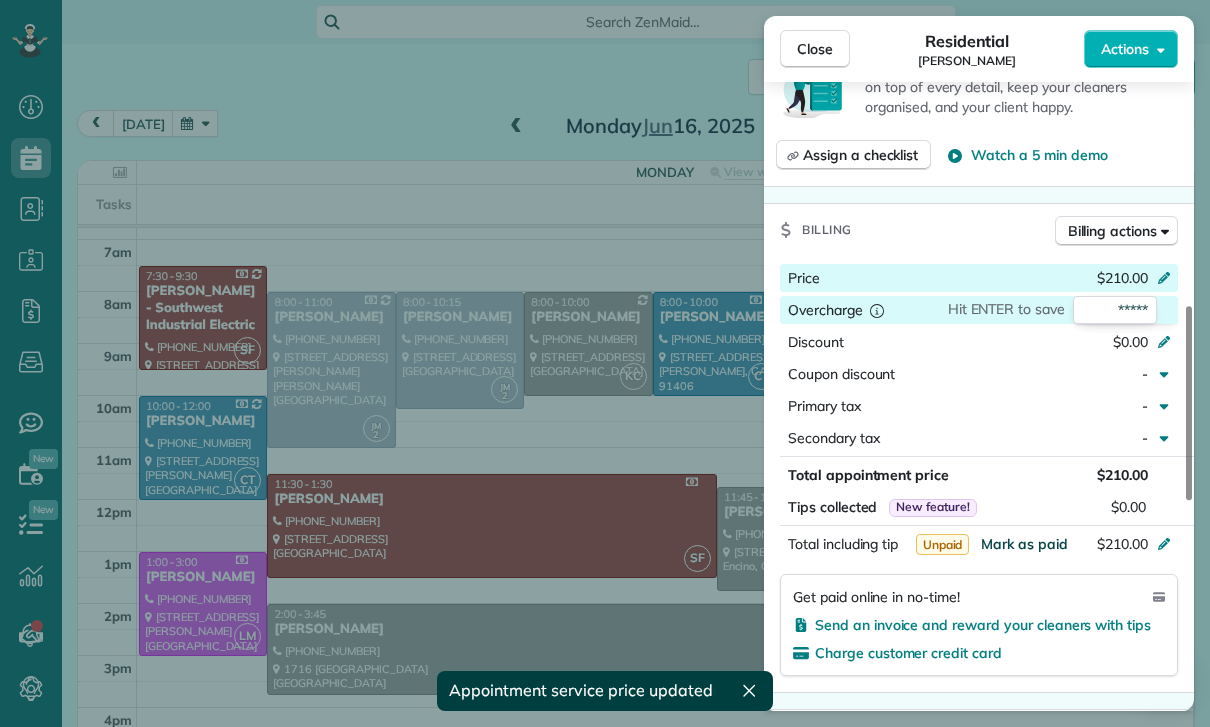 click on "Mark as paid" at bounding box center (1024, 544) 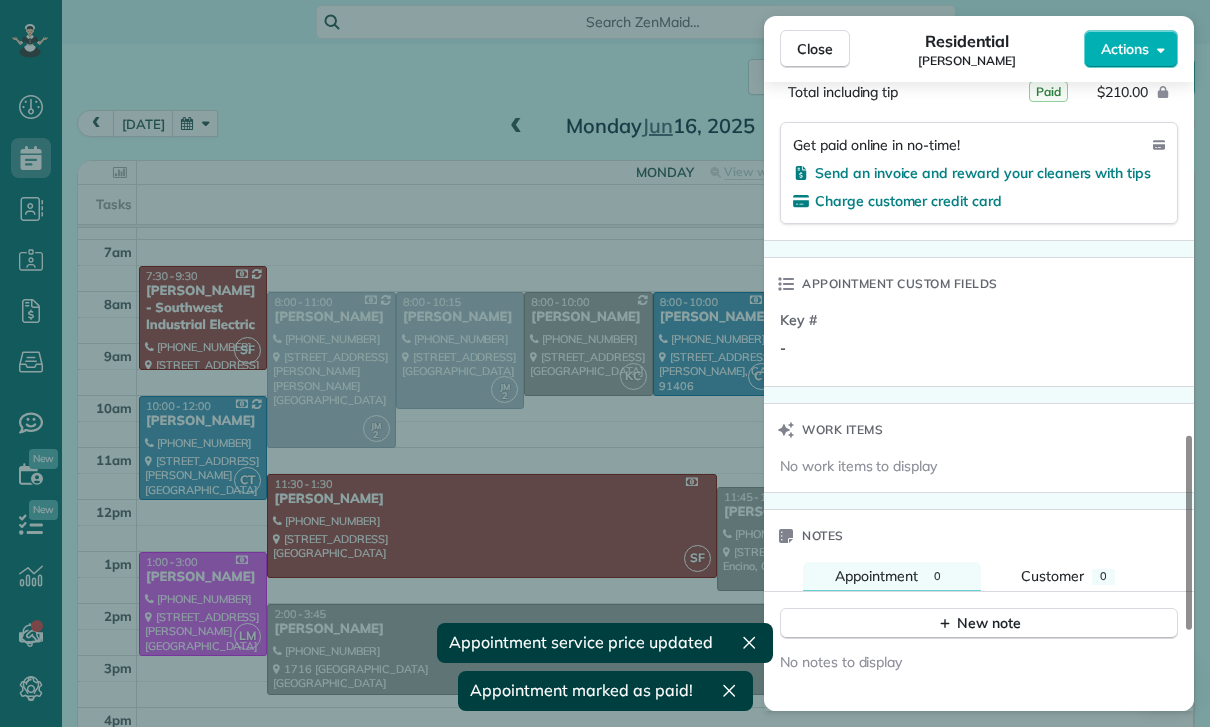 scroll, scrollTop: 1329, scrollLeft: 0, axis: vertical 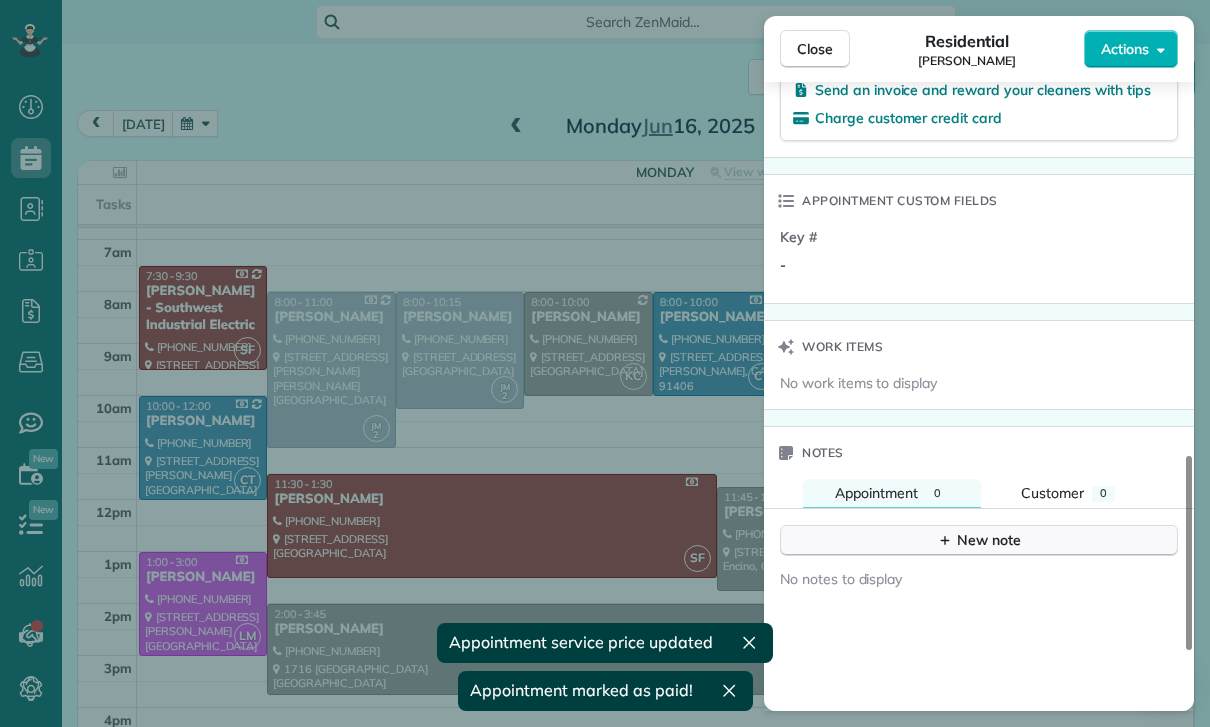 click on "New note" at bounding box center (979, 540) 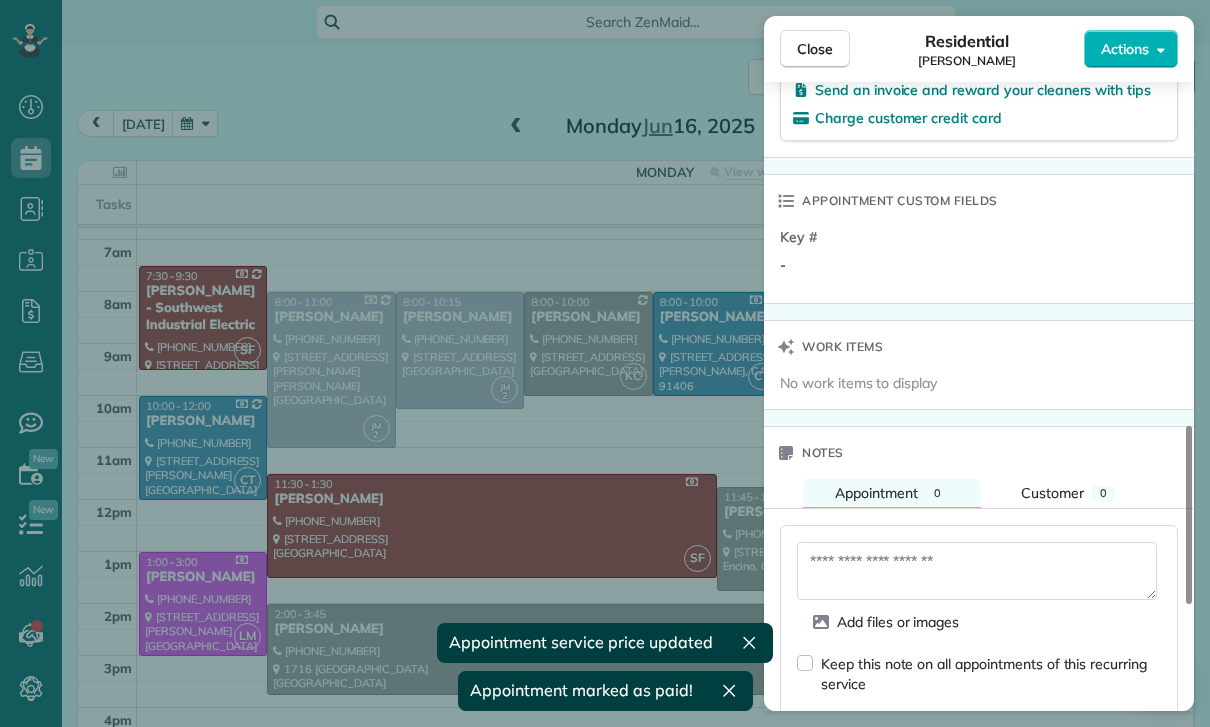 click at bounding box center (977, 571) 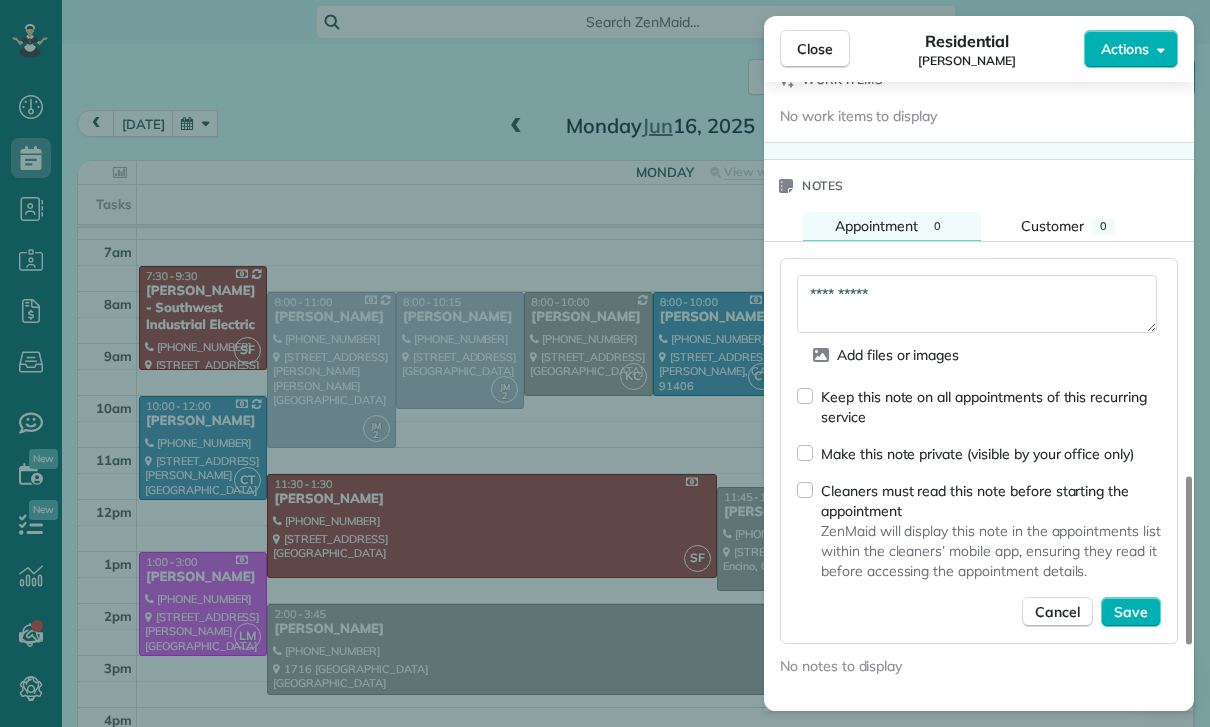 scroll, scrollTop: 1639, scrollLeft: 0, axis: vertical 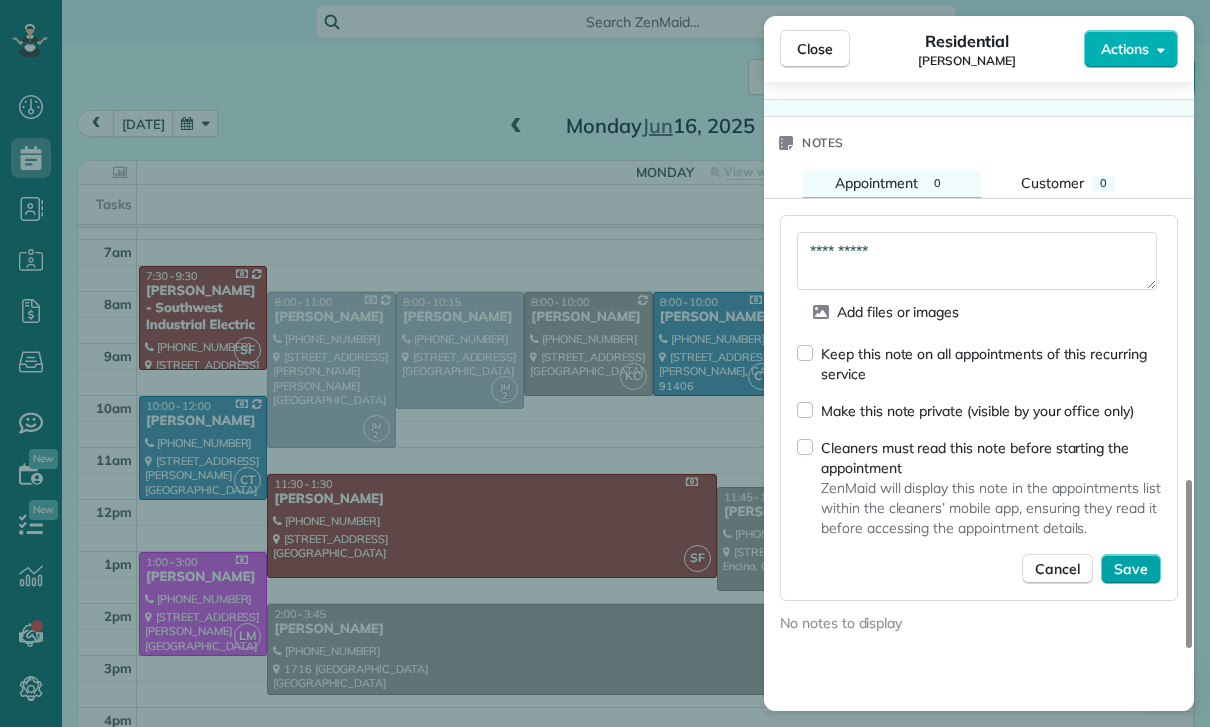 type on "**********" 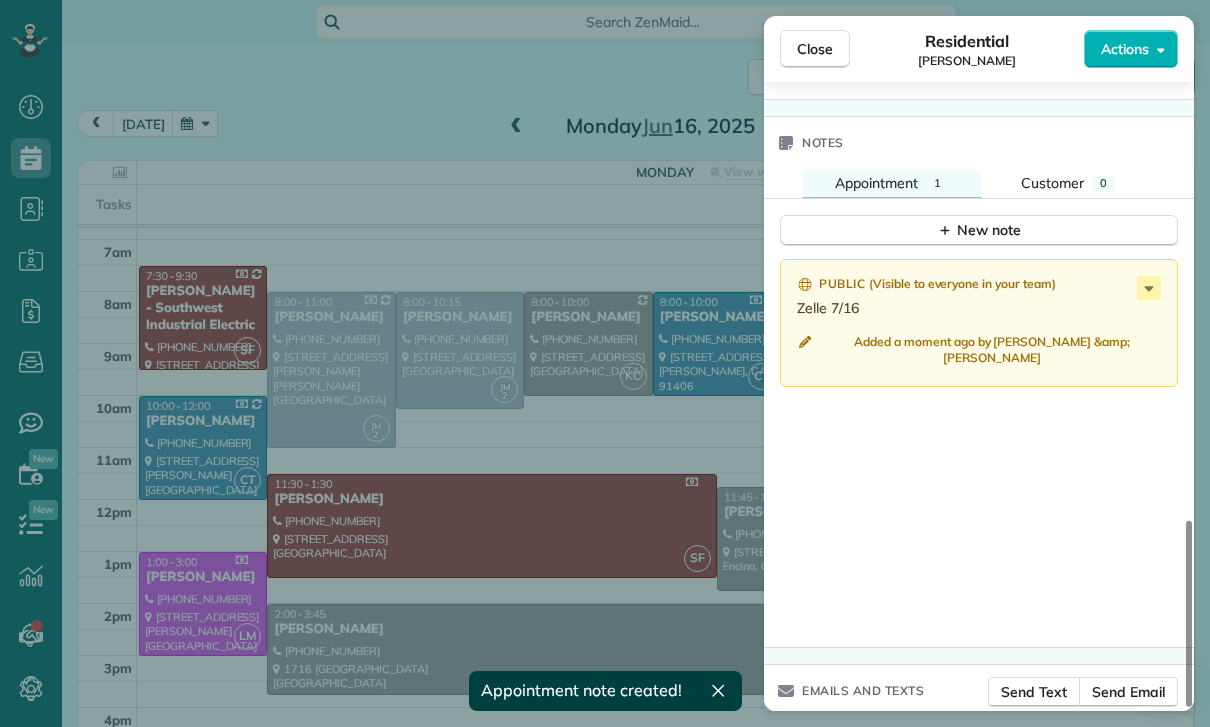scroll, scrollTop: 1628, scrollLeft: 0, axis: vertical 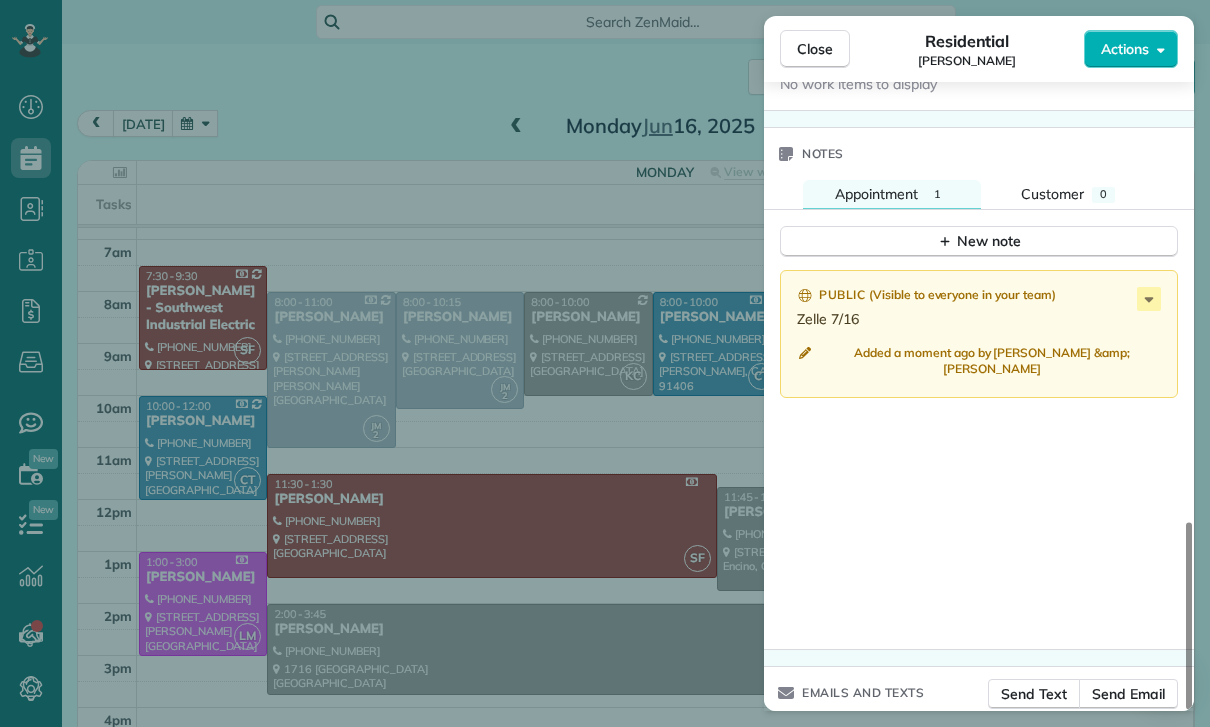 click on "Close Residential Mark Ransom Actions Status Confirmed Mark Ransom · Open profile Mobile (774) 259-1119 Copy No email on record Add email View Details Residential Monday, June 16, 2025 8:00 AM 10:00 AM 2 hours and 0 minutes Repeats weekly Edit recurring service Previous (Jun 09) Next (Jun 23) 2208 Silver Lake Boulevard Los Angeles CA 90039 Service was not rated yet Cleaners Time in and out Assign Invite Team Karla/Karina Cleaners Karla   Castro 8:00 AM 10:00 AM Checklist Try Now Keep this appointment up to your standards. Stay on top of every detail, keep your cleaners organised, and your client happy. Assign a checklist Watch a 5 min demo Billing Billing actions Price $210.00 Overcharge $0.00 Discount $0.00 Coupon discount - Primary tax - Secondary tax - Total appointment price $210.00 Tips collected New feature! $0.00 Paid Total including tip $210.00 Get paid online in no-time! Send an invoice and reward your cleaners with tips Charge customer credit card Appointment custom fields Key # - Work items Notes" at bounding box center (605, 363) 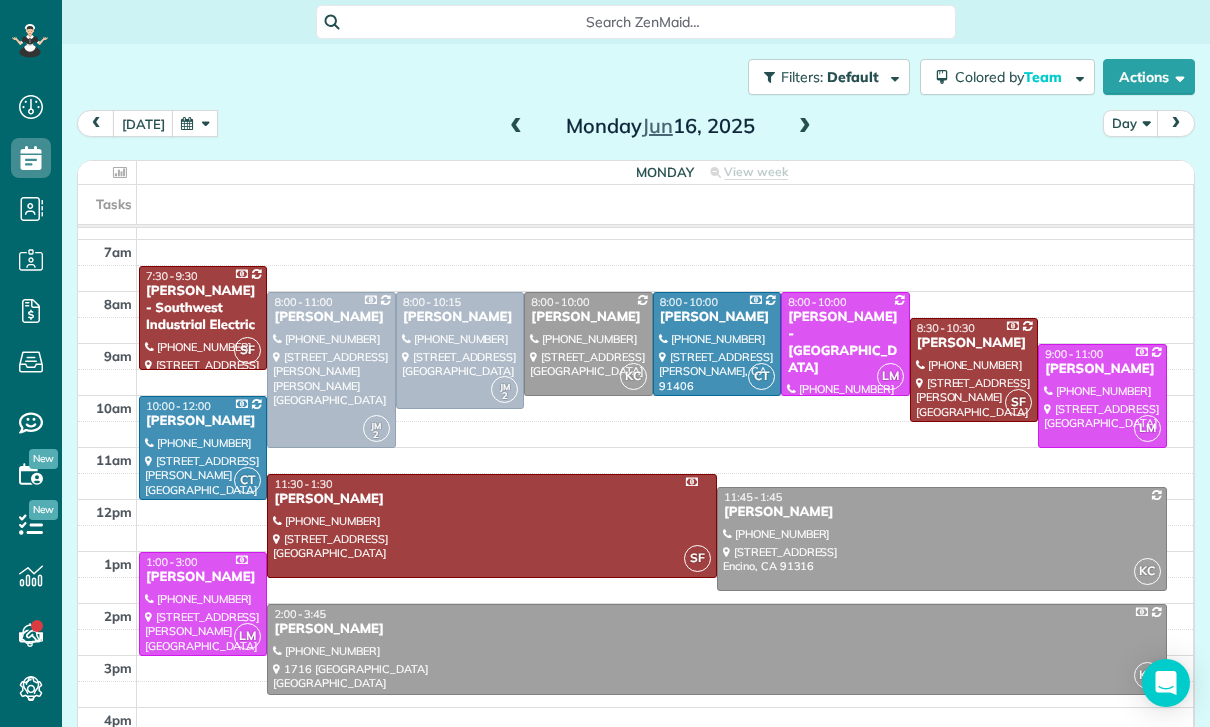 click at bounding box center [195, 123] 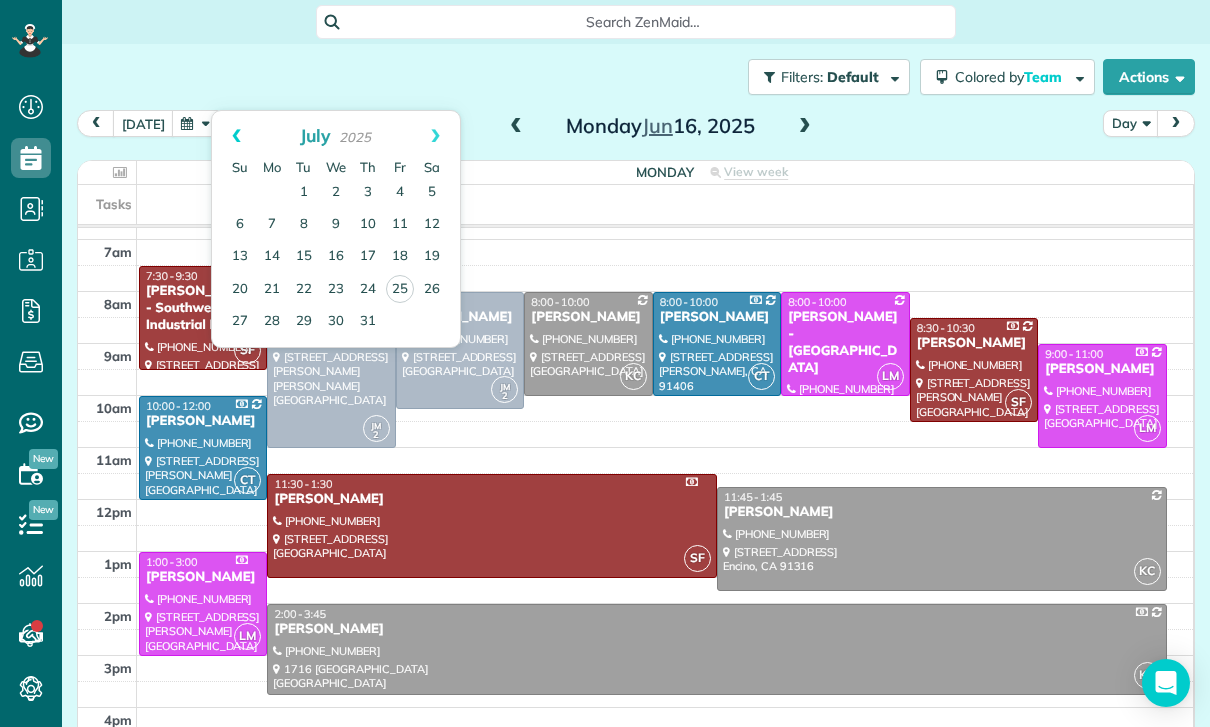 click on "Prev" at bounding box center [236, 136] 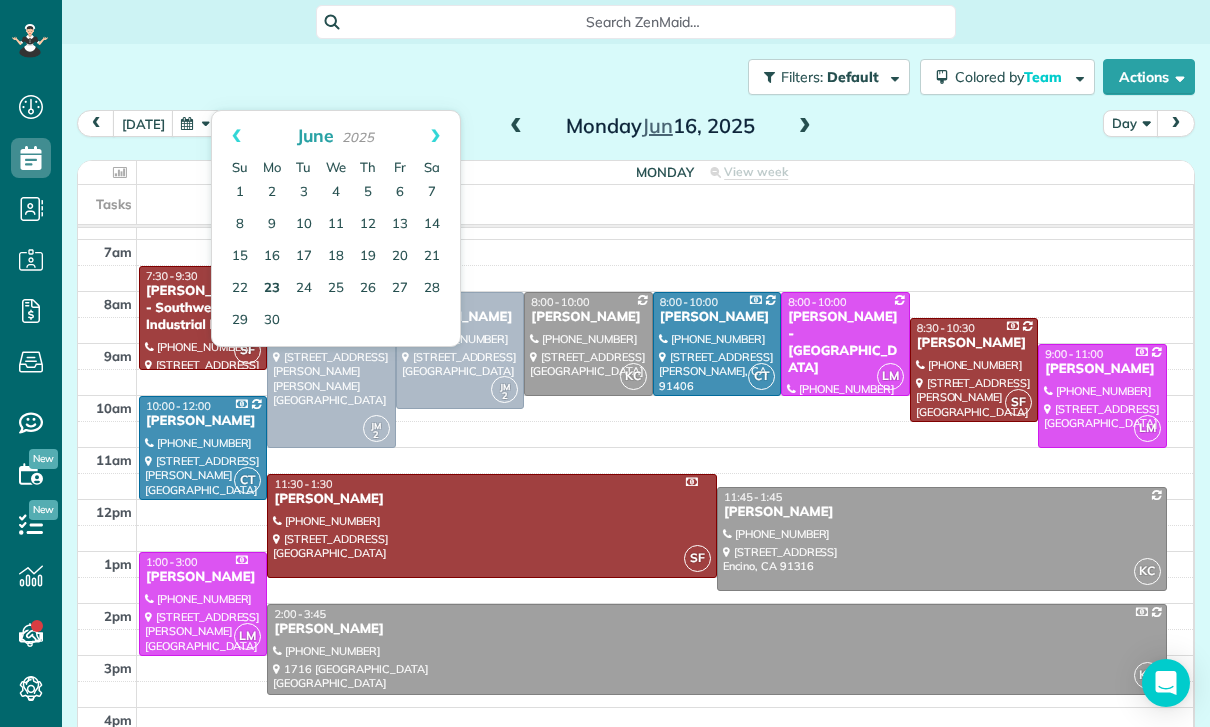 click on "23" at bounding box center (272, 289) 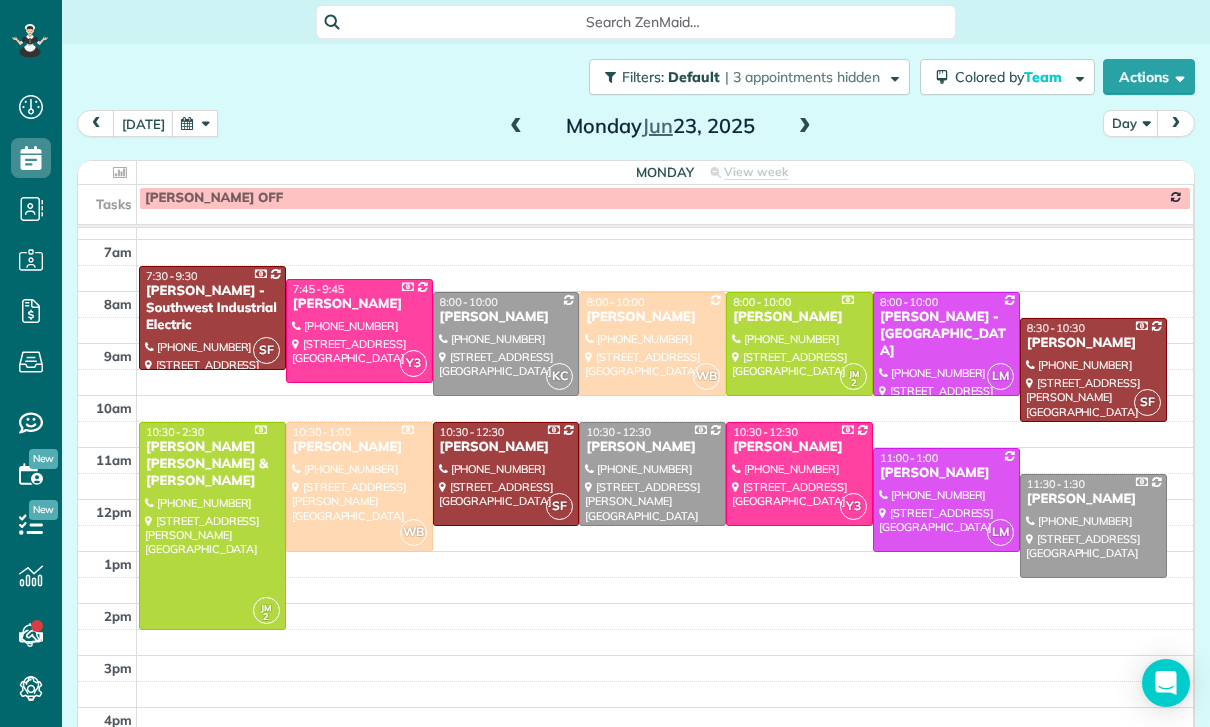 scroll, scrollTop: 157, scrollLeft: 0, axis: vertical 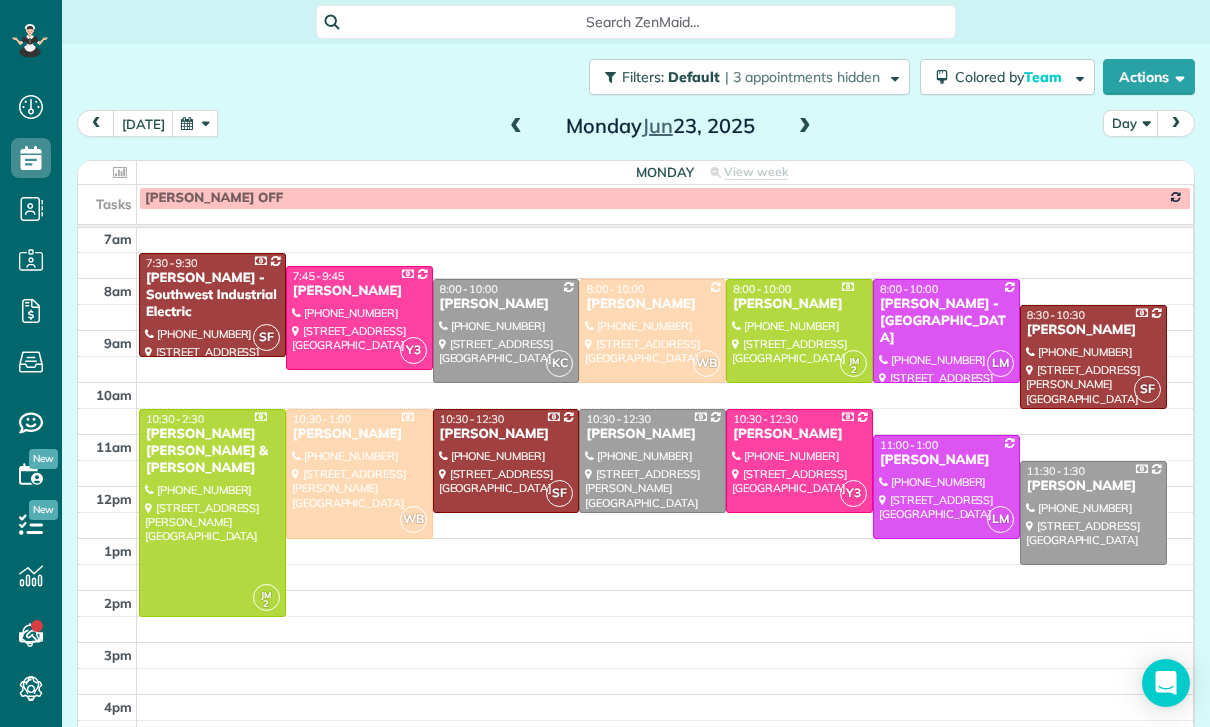 click at bounding box center (506, 331) 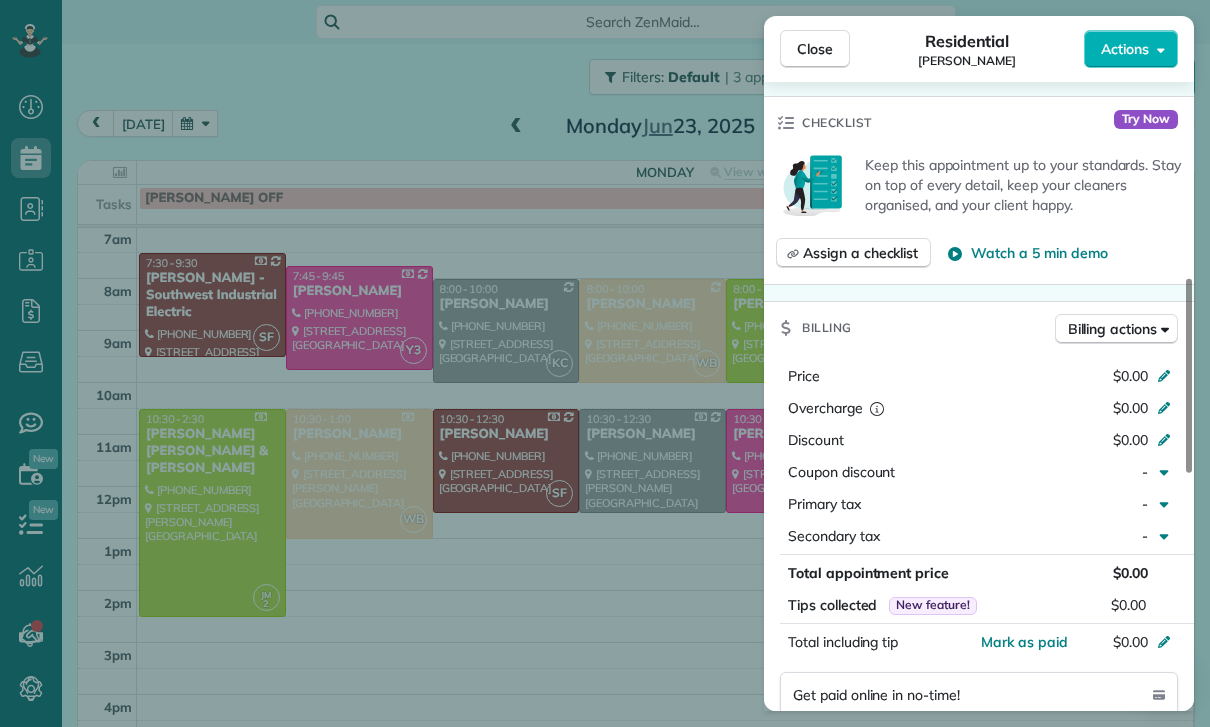 scroll, scrollTop: 702, scrollLeft: 0, axis: vertical 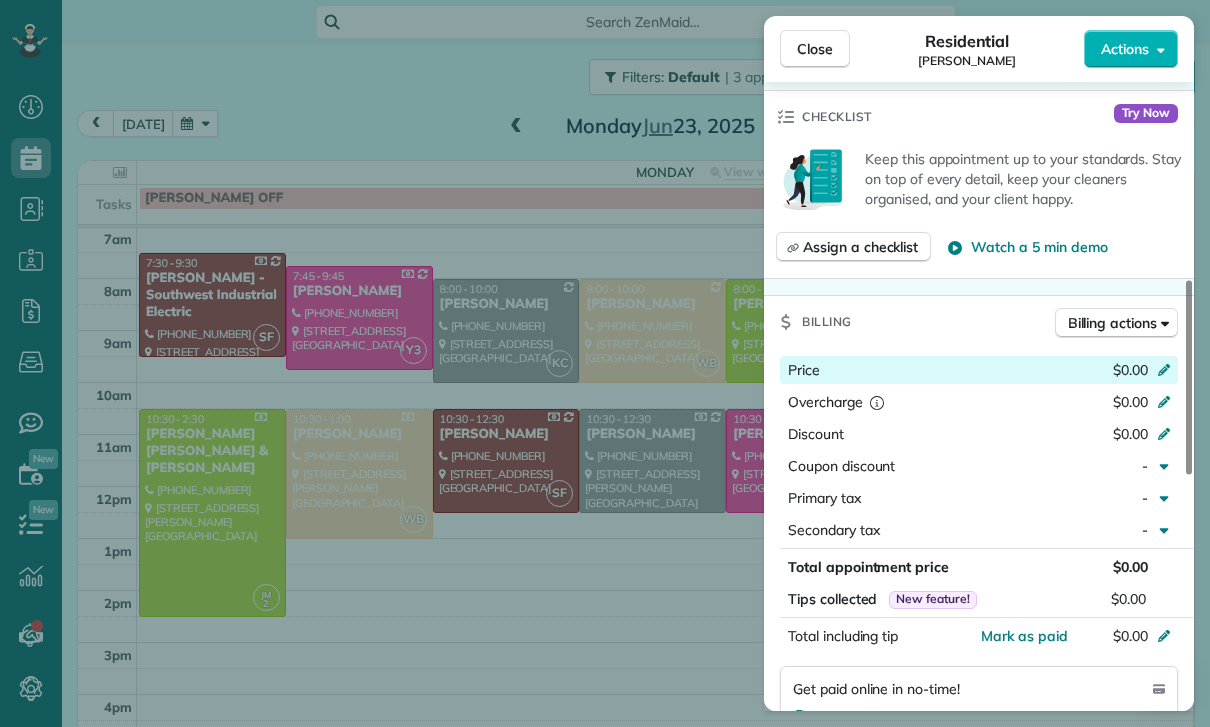 click at bounding box center (1167, 372) 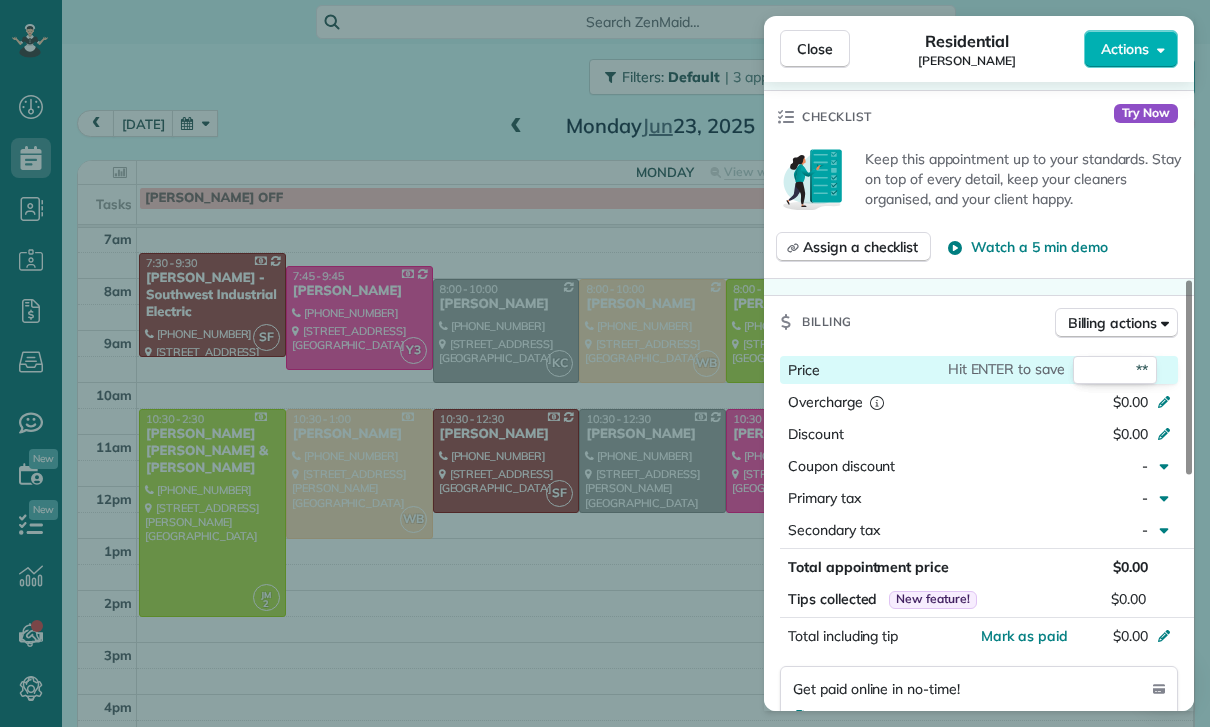 type on "***" 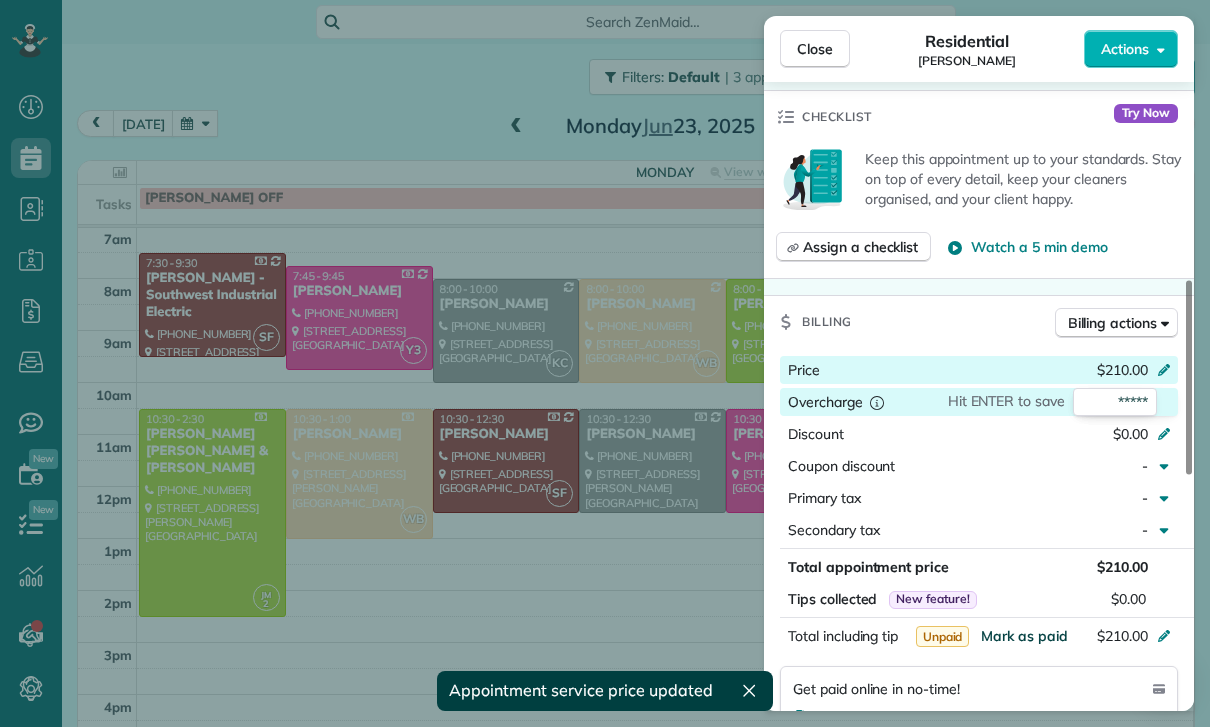 click on "Mark as paid" at bounding box center [1024, 636] 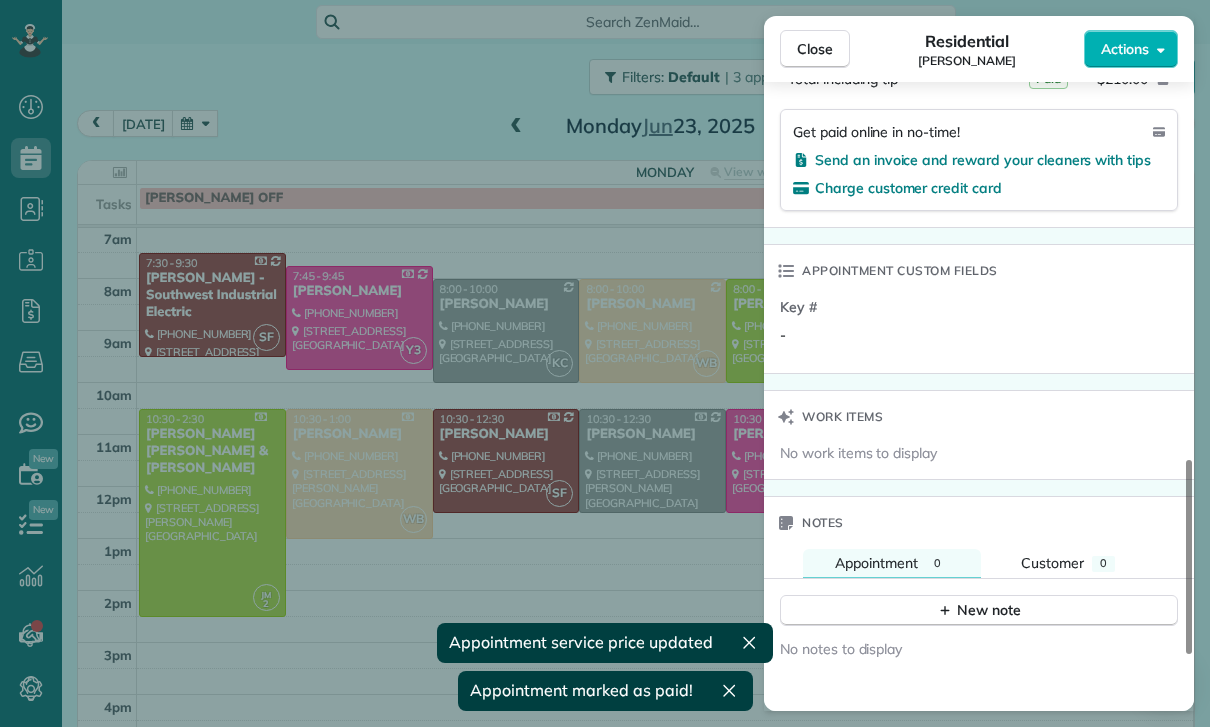 scroll, scrollTop: 1352, scrollLeft: 0, axis: vertical 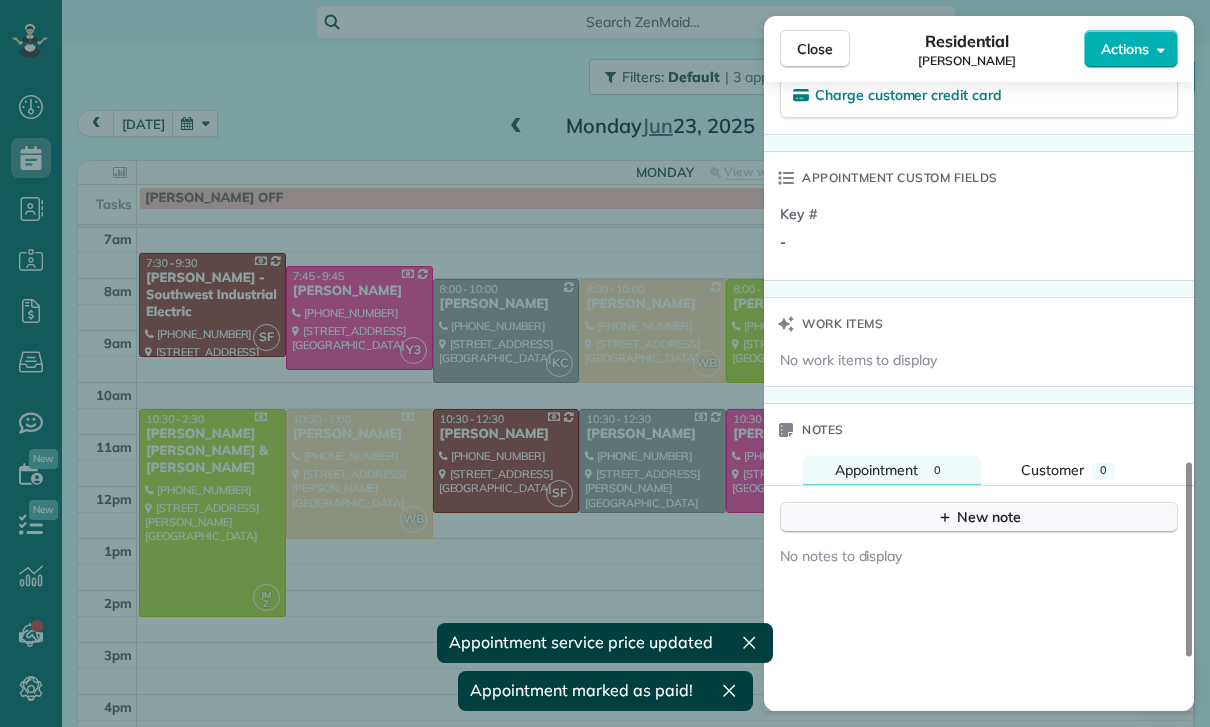 click on "New note" at bounding box center (979, 517) 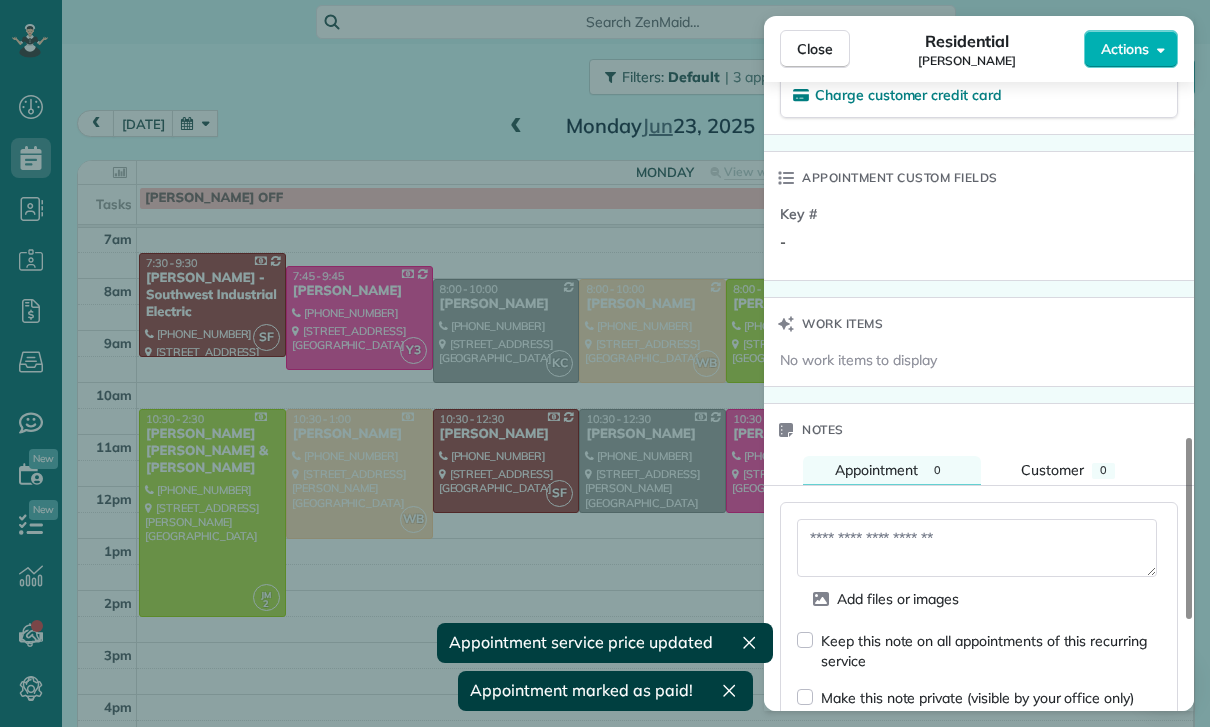 click at bounding box center [977, 548] 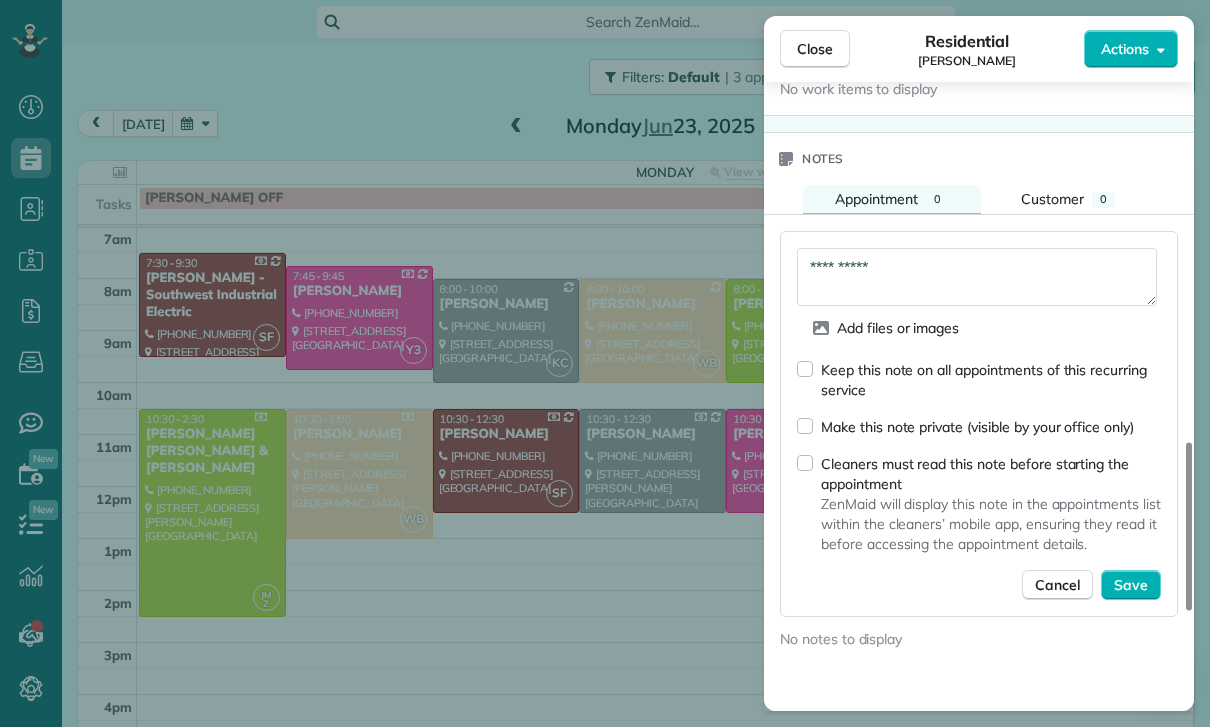 scroll, scrollTop: 1628, scrollLeft: 0, axis: vertical 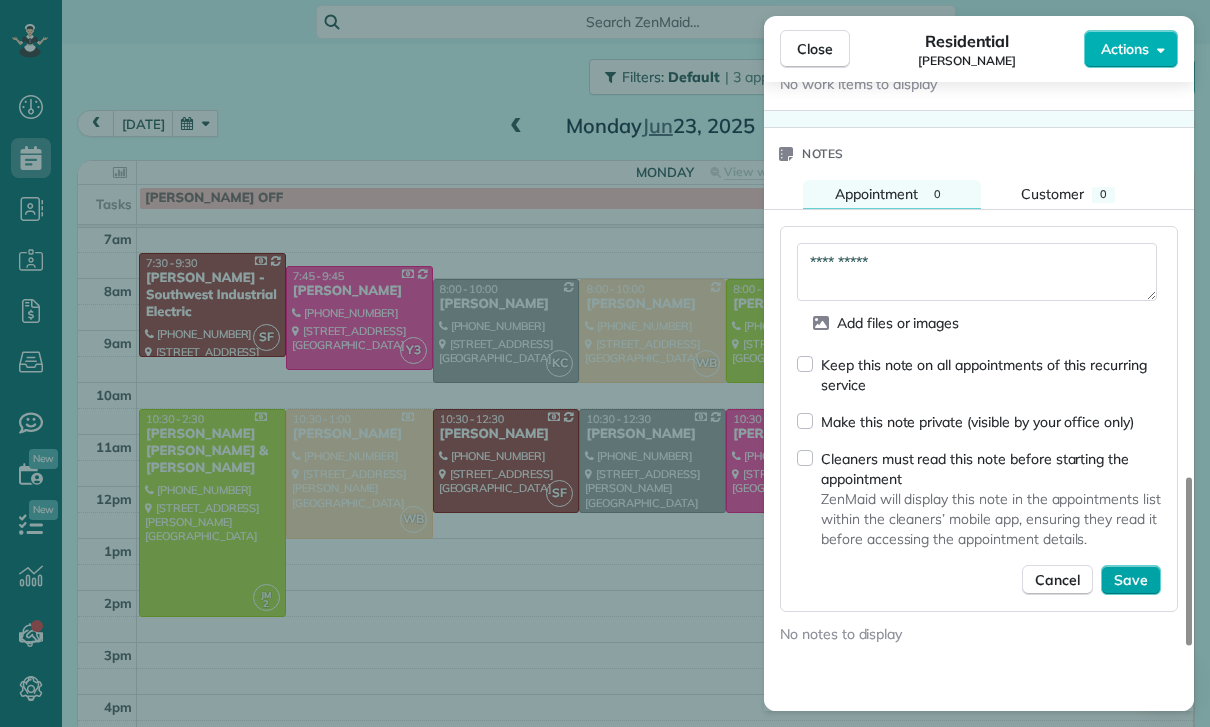 type on "**********" 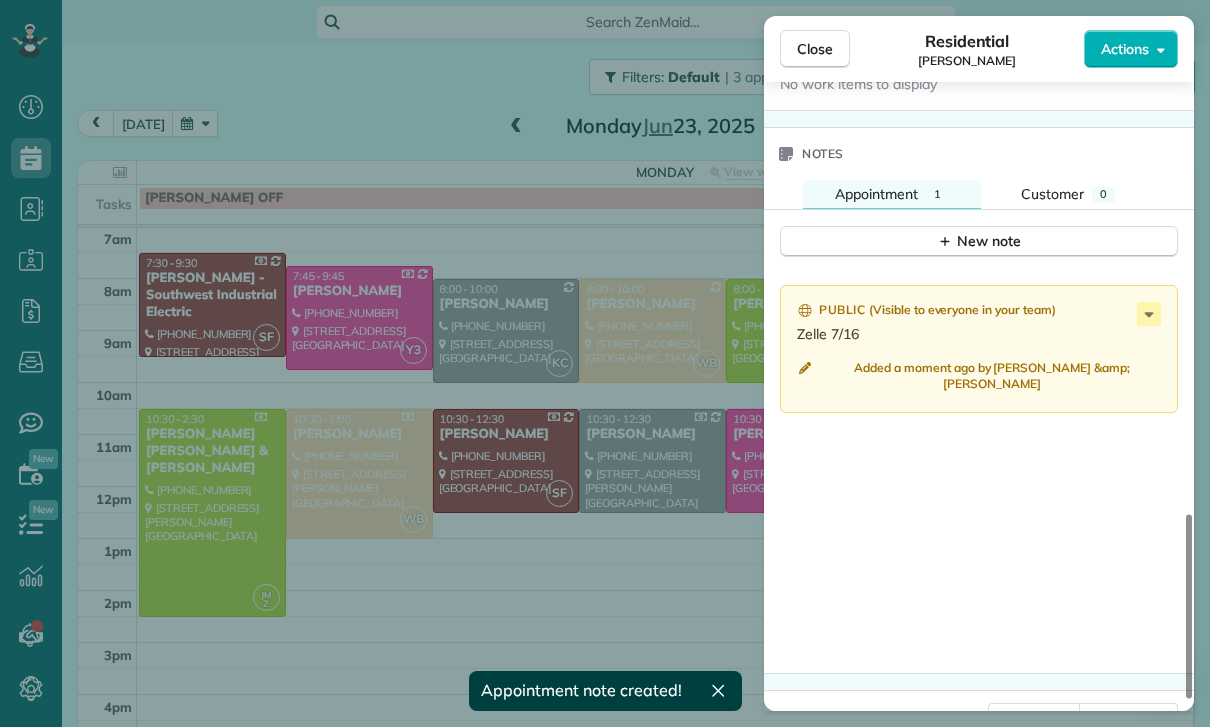 scroll, scrollTop: 1606, scrollLeft: 0, axis: vertical 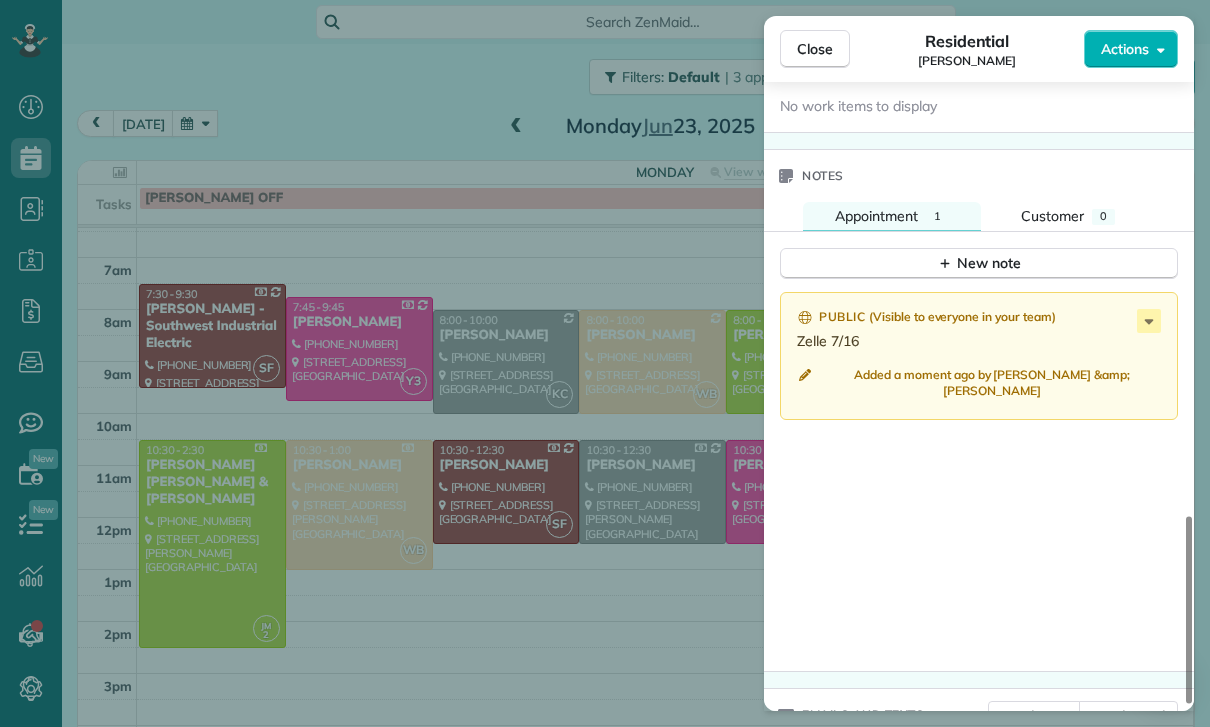 click on "Close Residential Mark Ransom Actions Status Confirmed Mark Ransom · Open profile Mobile (774) 259-1119 Copy No email on record Add email View Details Residential Monday, June 23, 2025 8:00 AM 10:00 AM 2 hours and 0 minutes Repeats weekly Edit recurring service Previous (Jun 16) Next (Jun 30) 2208 Silver Lake Boulevard Los Angeles CA 90039 Service was not rated yet Cleaners Time in and out Assign Invite Team Karla/Karina Cleaners Karla   Castro 8:00 AM 10:00 AM Checklist Try Now Keep this appointment up to your standards. Stay on top of every detail, keep your cleaners organised, and your client happy. Assign a checklist Watch a 5 min demo Billing Billing actions Price $210.00 Overcharge $0.00 Discount $0.00 Coupon discount - Primary tax - Secondary tax - Total appointment price $210.00 Tips collected New feature! $0.00 Paid Total including tip $210.00 Get paid online in no-time! Send an invoice and reward your cleaners with tips Charge customer credit card Appointment custom fields Key # - Work items Notes" at bounding box center (605, 363) 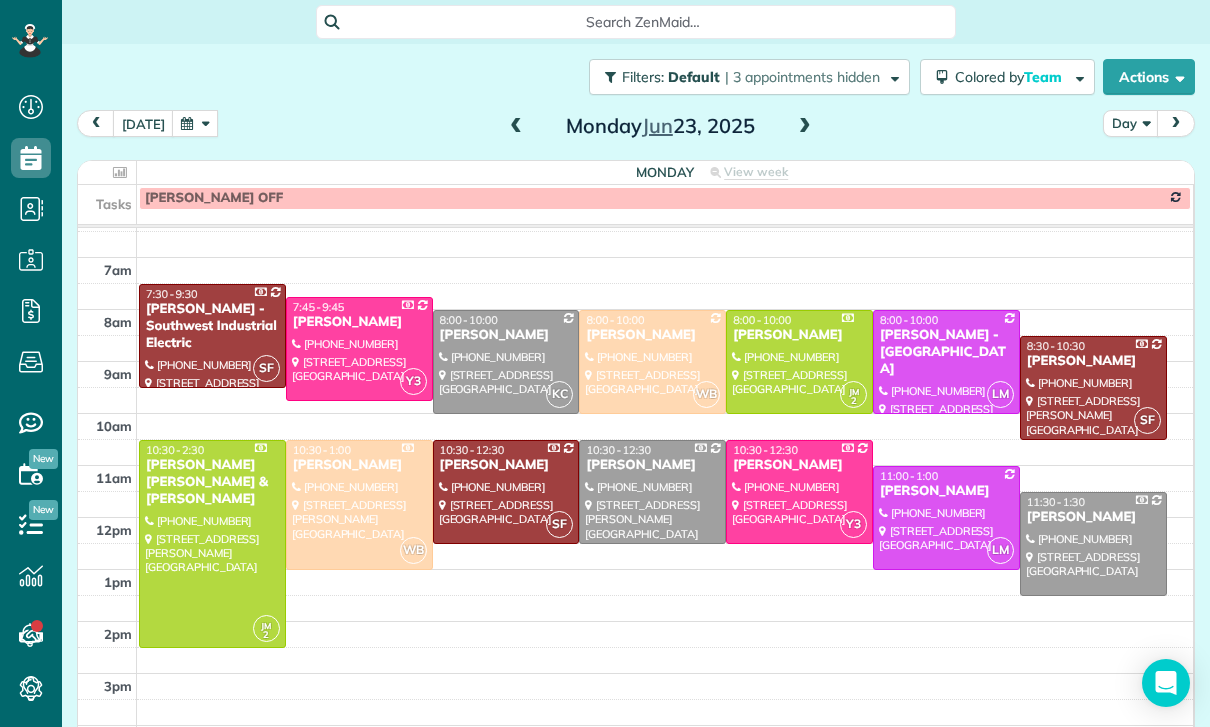 click at bounding box center [195, 123] 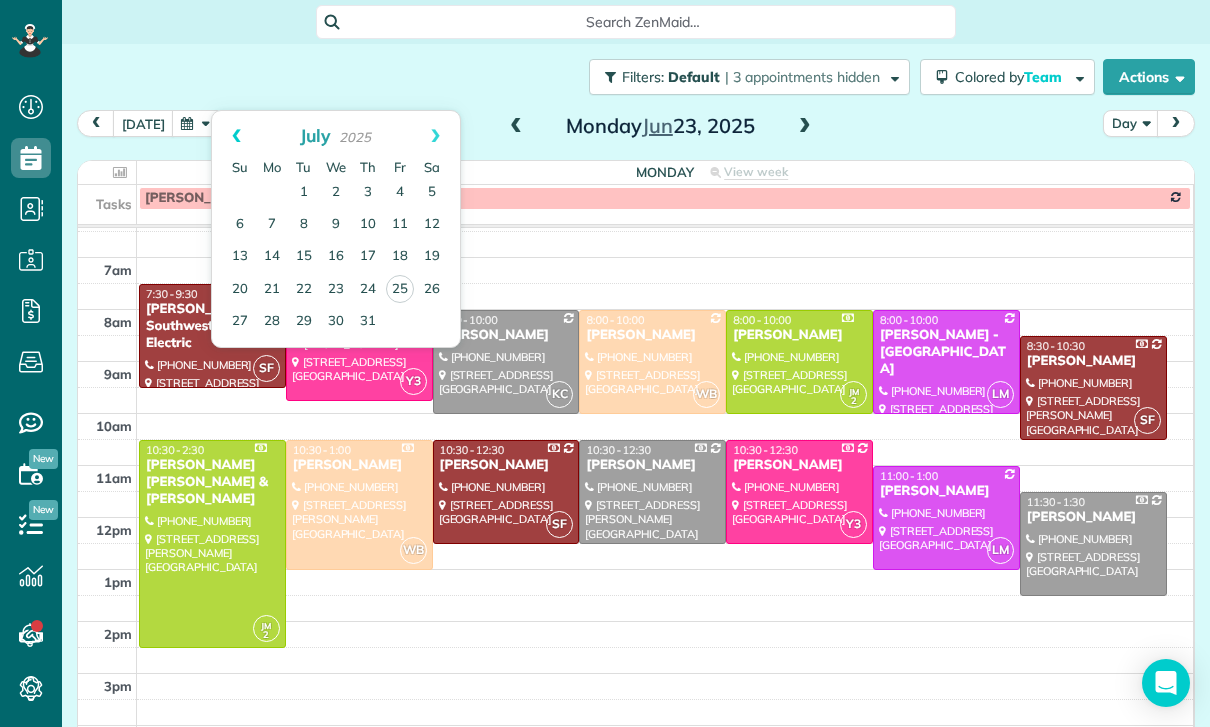 click on "Prev" at bounding box center (236, 136) 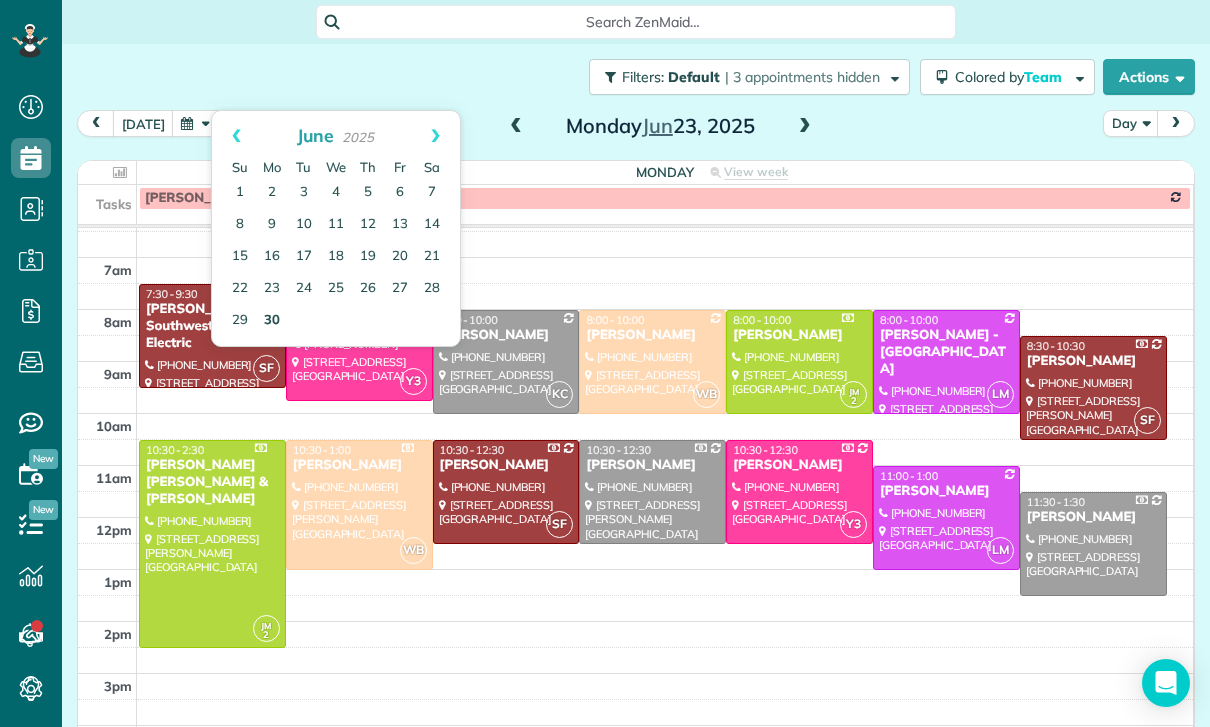 click on "30" at bounding box center [272, 321] 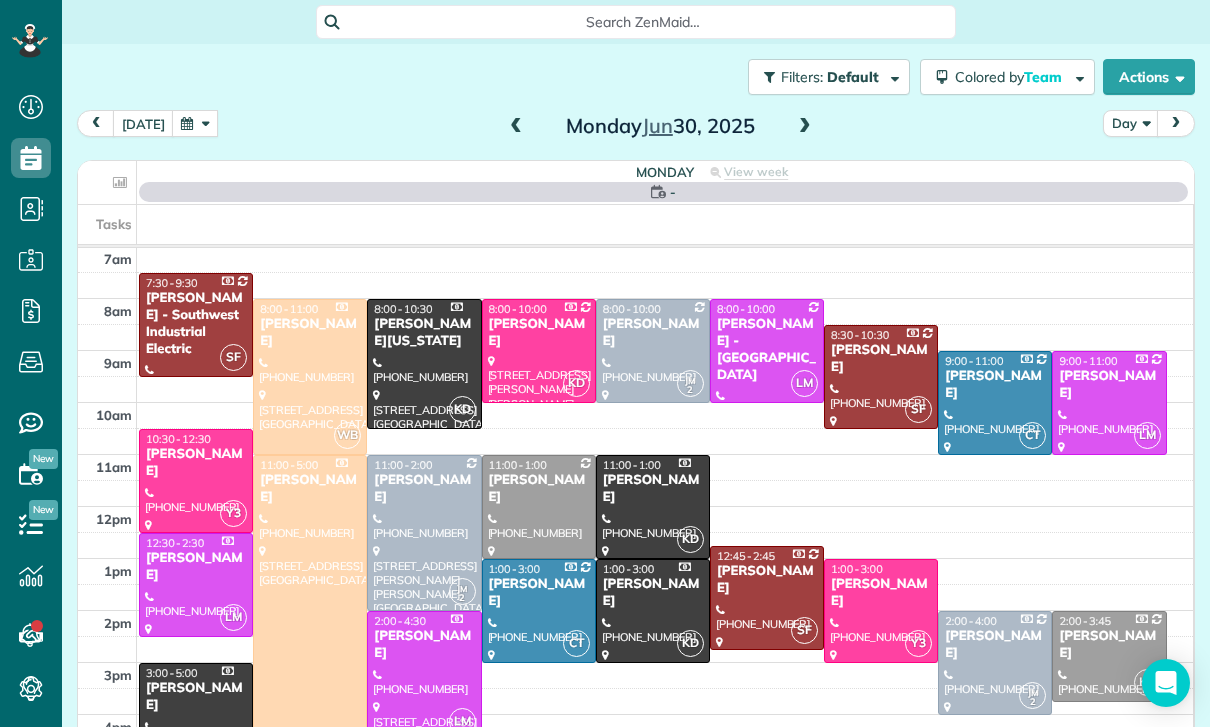 scroll, scrollTop: 157, scrollLeft: 0, axis: vertical 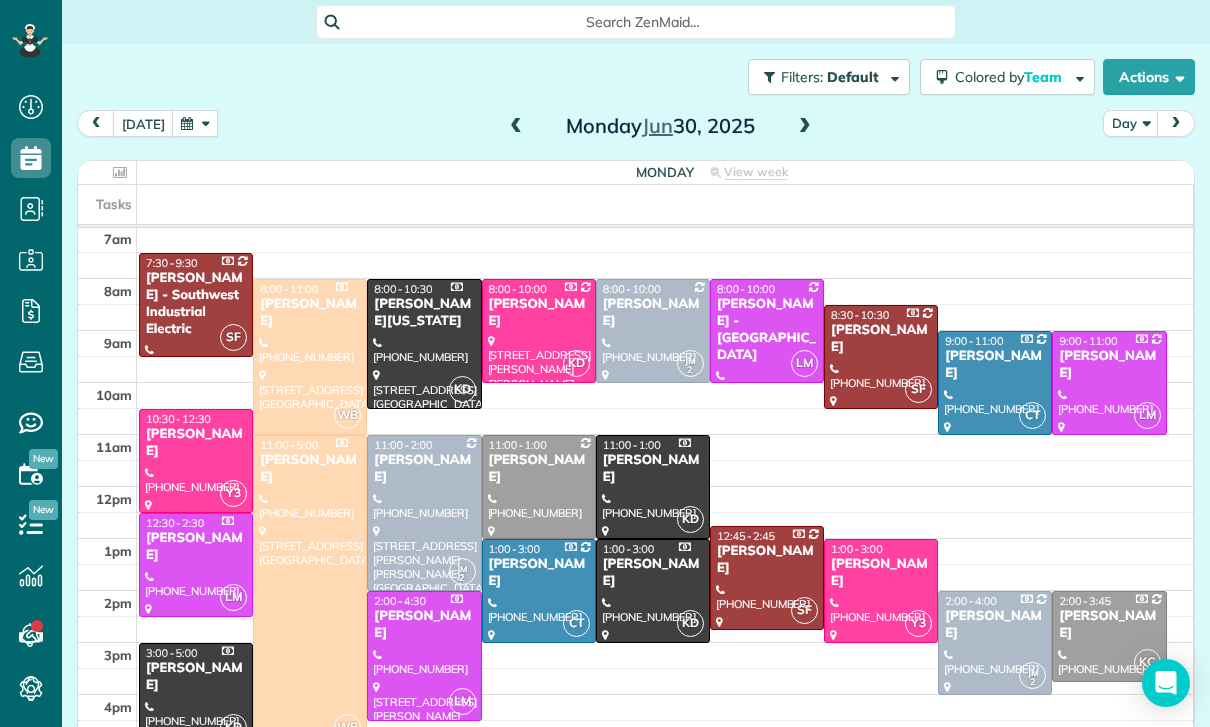click at bounding box center [653, 331] 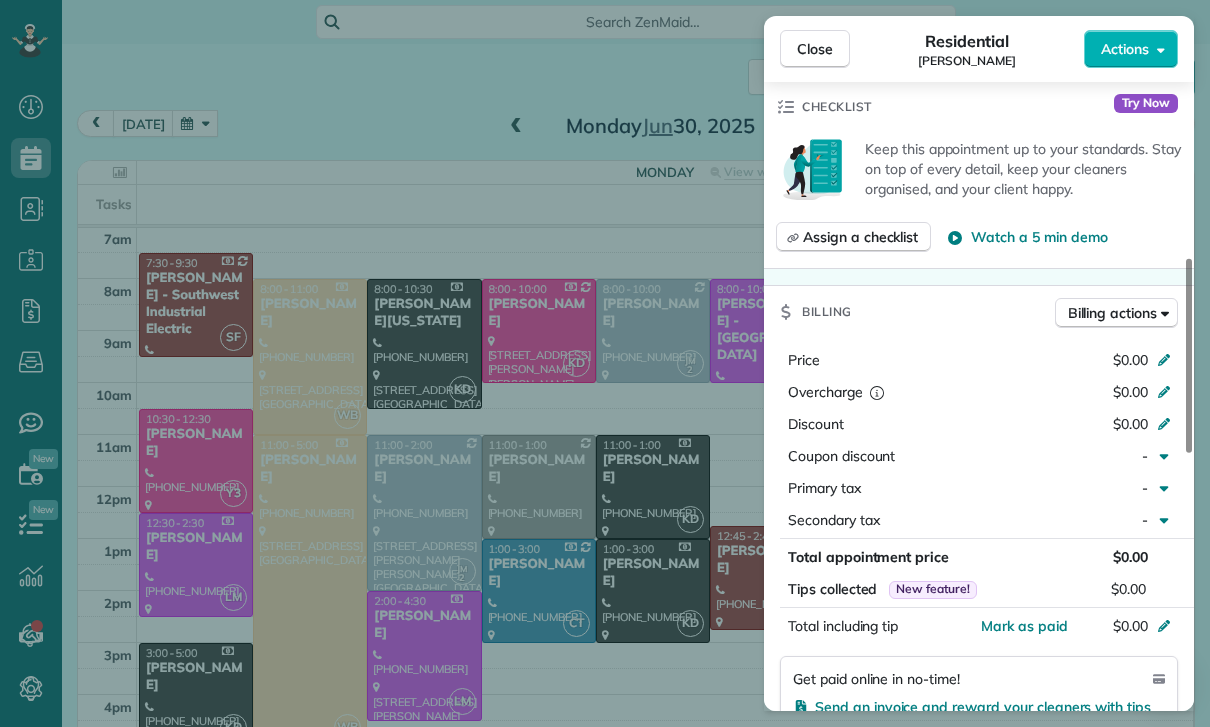 scroll, scrollTop: 769, scrollLeft: 0, axis: vertical 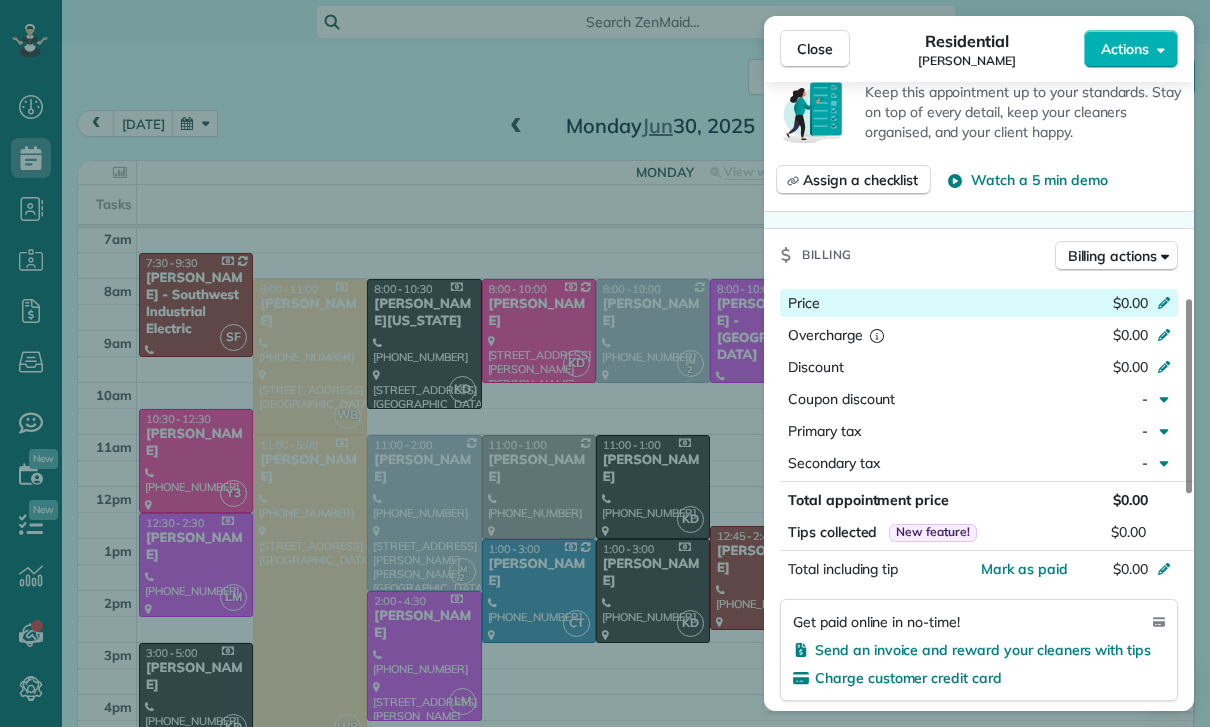 click on "$0.00" at bounding box center (1058, 305) 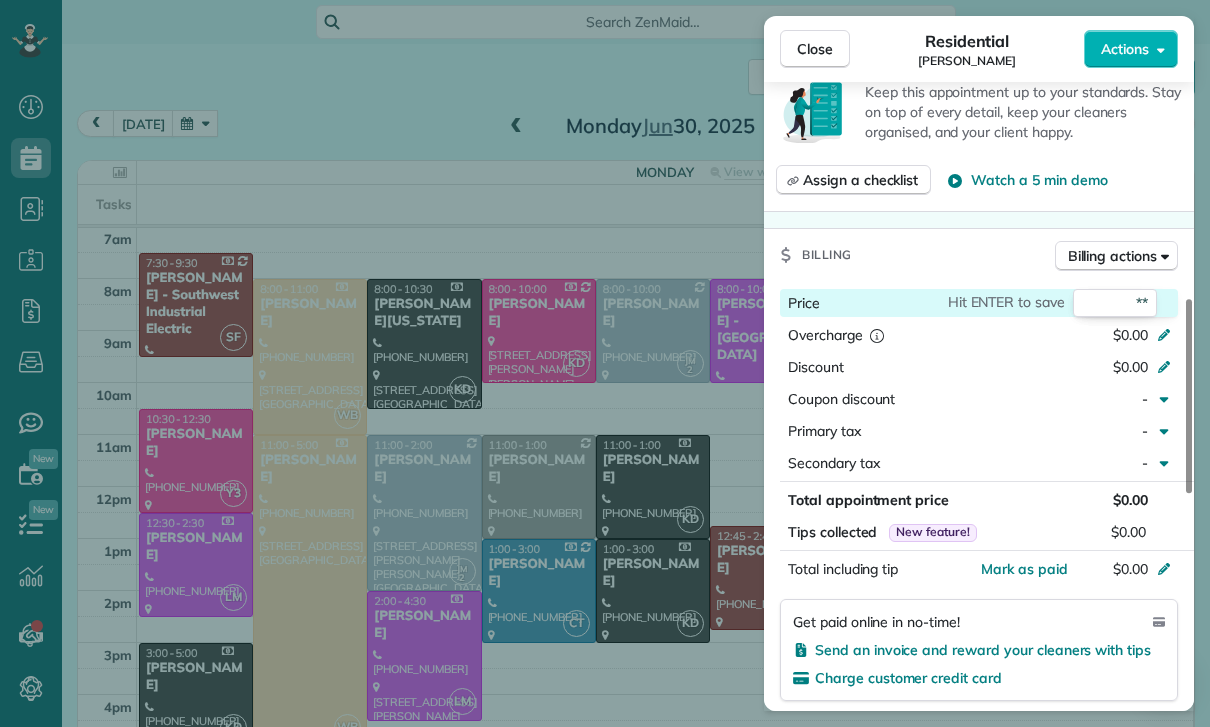 type on "***" 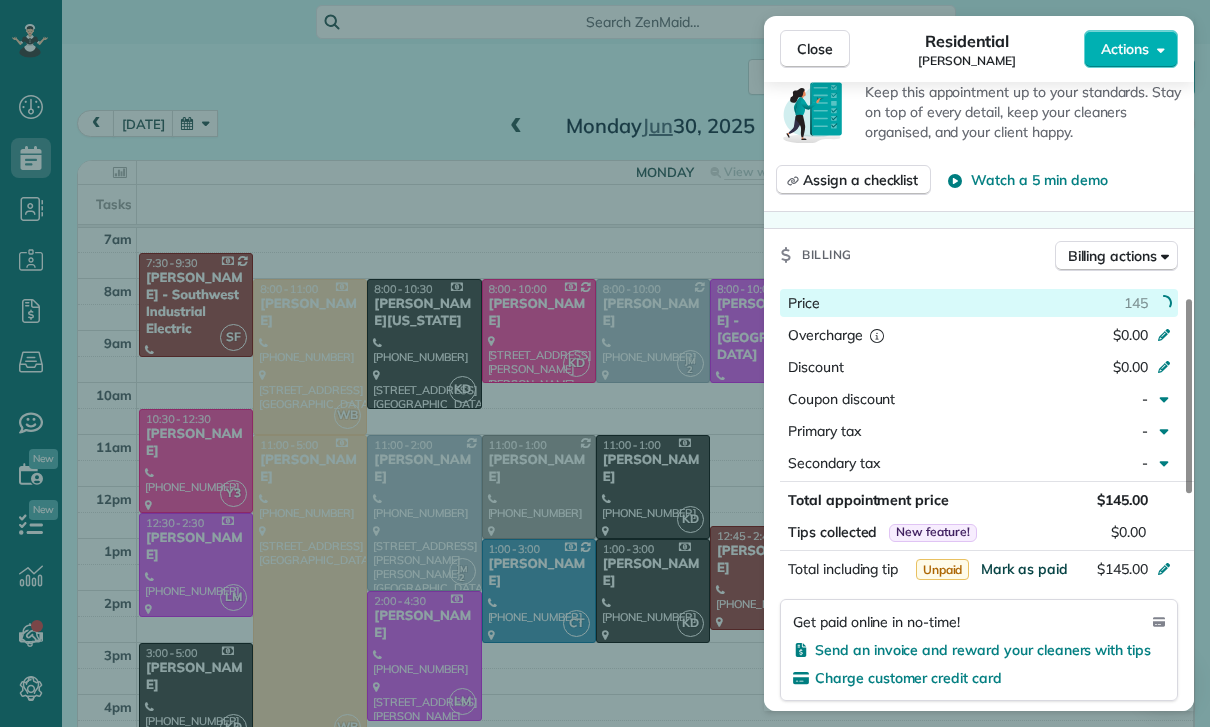 click on "Mark as paid" at bounding box center [1024, 569] 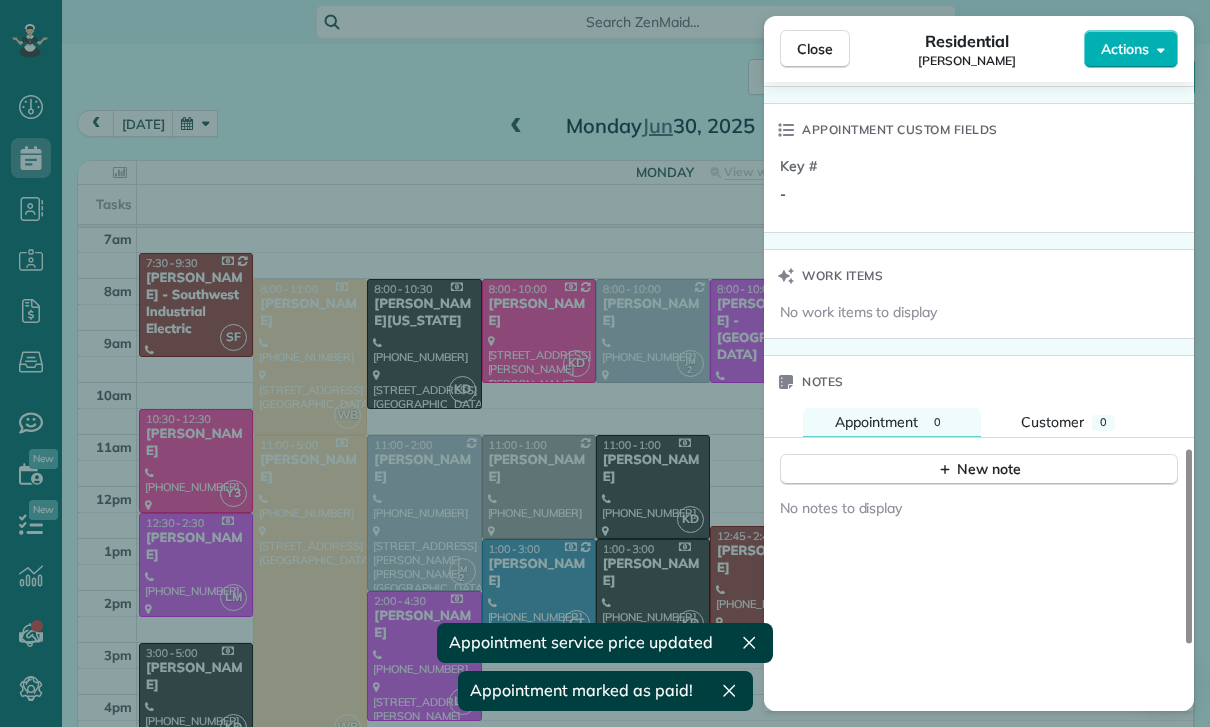 scroll, scrollTop: 1506, scrollLeft: 0, axis: vertical 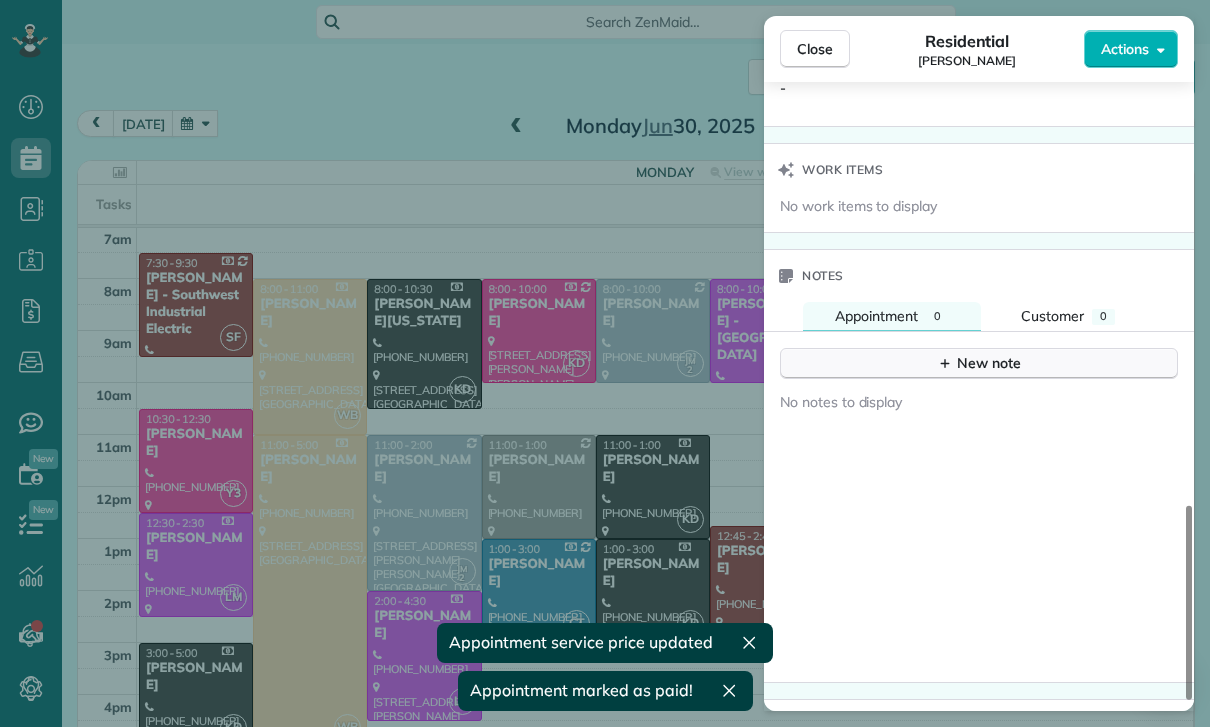 click on "New note" at bounding box center (979, 363) 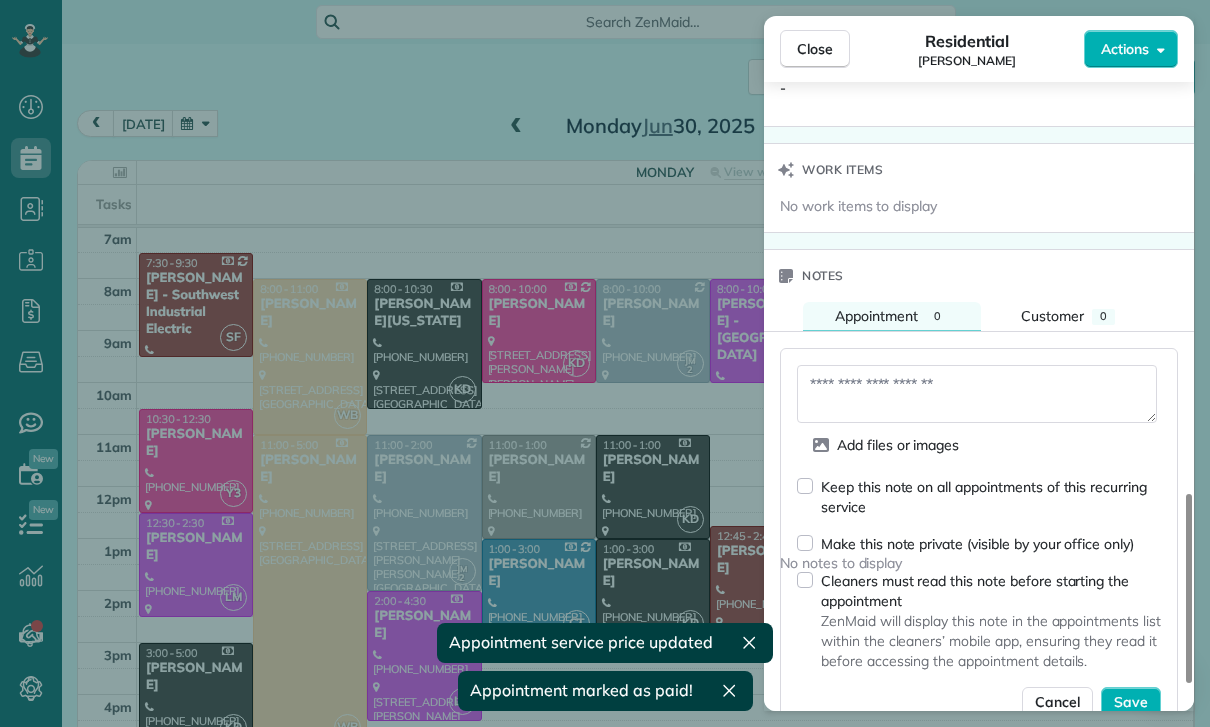 click at bounding box center [977, 394] 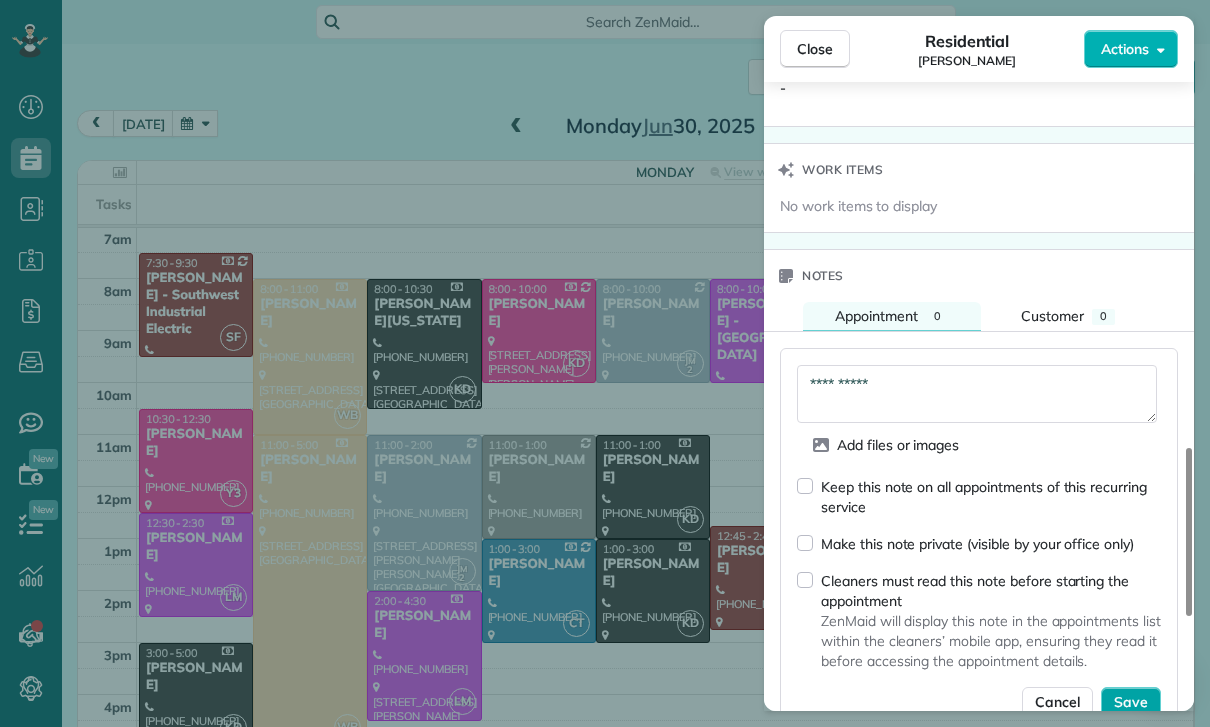 type on "**********" 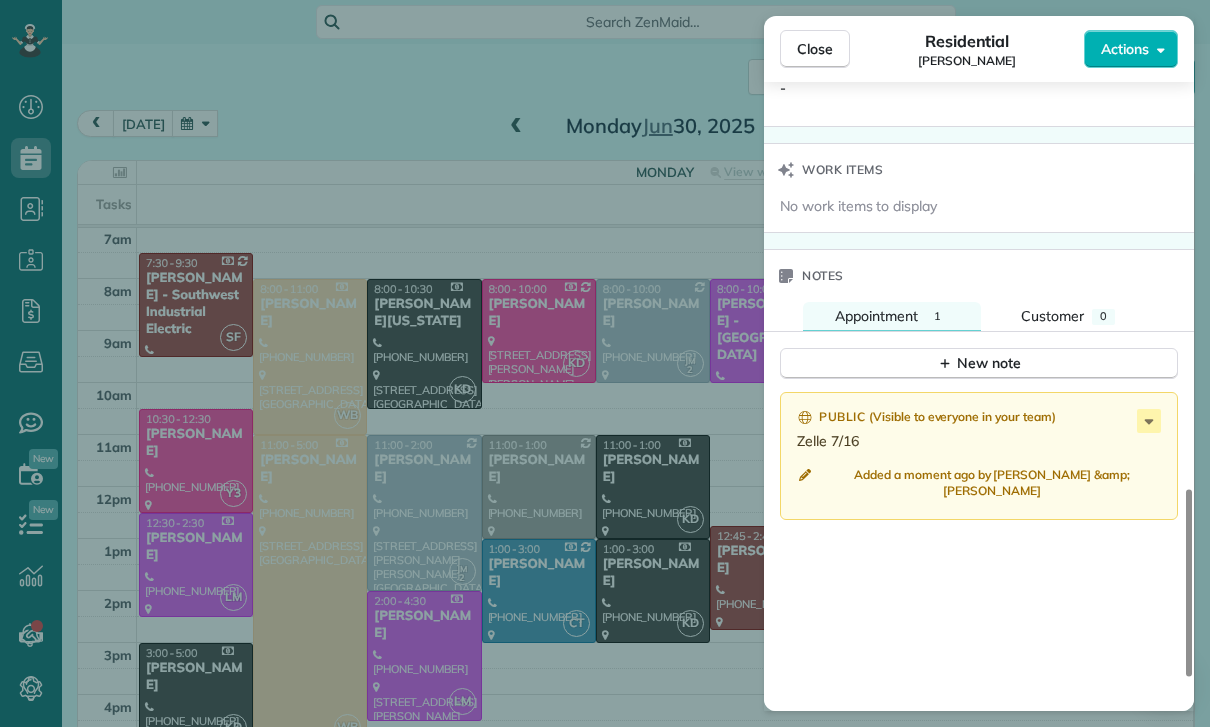 click on "Close Residential Mark Ransom Actions Status Confirmed Mark Ransom · Open profile Mobile (774) 259-1119 Copy No email on record Add email View Details Residential Monday, June 30, 2025 8:00 AM 10:00 AM 2 hours and 0 minutes Repeats weekly Edit recurring service Previous (Jun 23) Next (Jul 07) 2208 Silver Lake Boulevard Los Angeles CA 90039 Service was not rated yet Cleaners Time in and out Assign Invite Team Maria  Cleaners Johanna   Martinez 8:00 AM 10:00 AM Checklist Try Now Keep this appointment up to your standards. Stay on top of every detail, keep your cleaners organised, and your client happy. Assign a checklist Watch a 5 min demo Billing Billing actions Price $145.00 Overcharge $0.00 Discount $0.00 Coupon discount - Primary tax - Secondary tax - Total appointment price $145.00 Tips collected New feature! $0.00 Paid Total including tip $145.00 Get paid online in no-time! Send an invoice and reward your cleaners with tips Charge customer credit card Appointment custom fields Key # - Work items Notes 1" at bounding box center (605, 363) 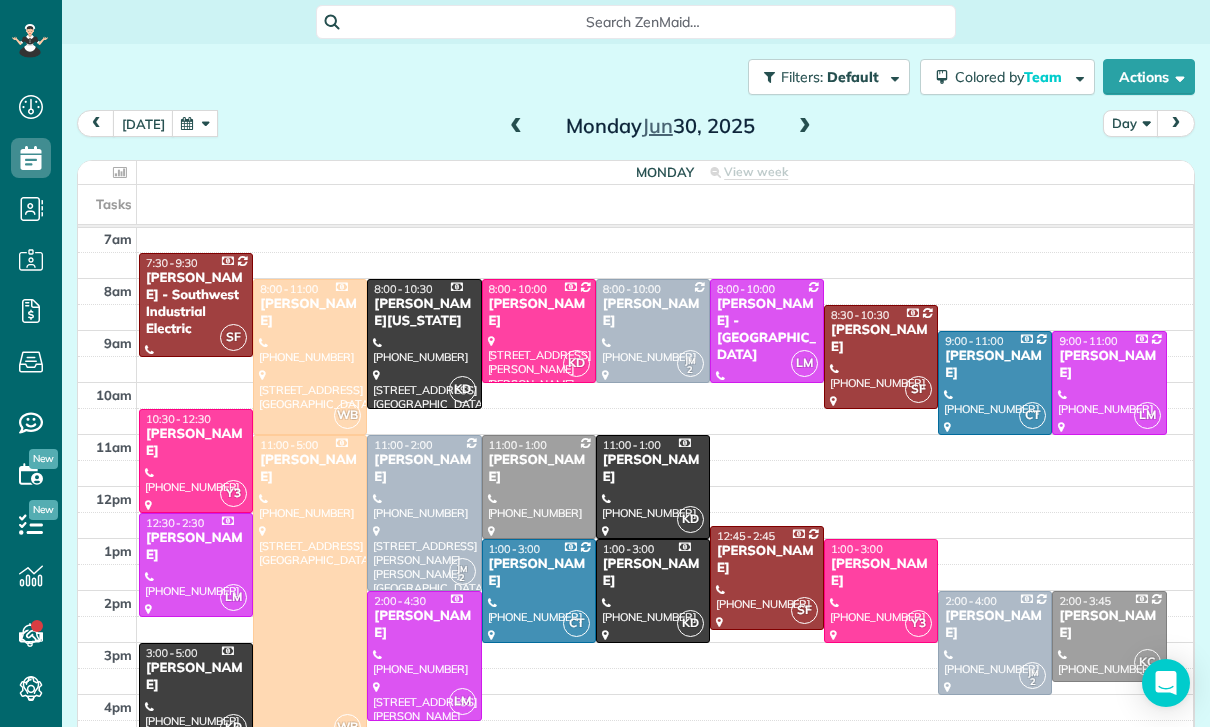 click at bounding box center [195, 123] 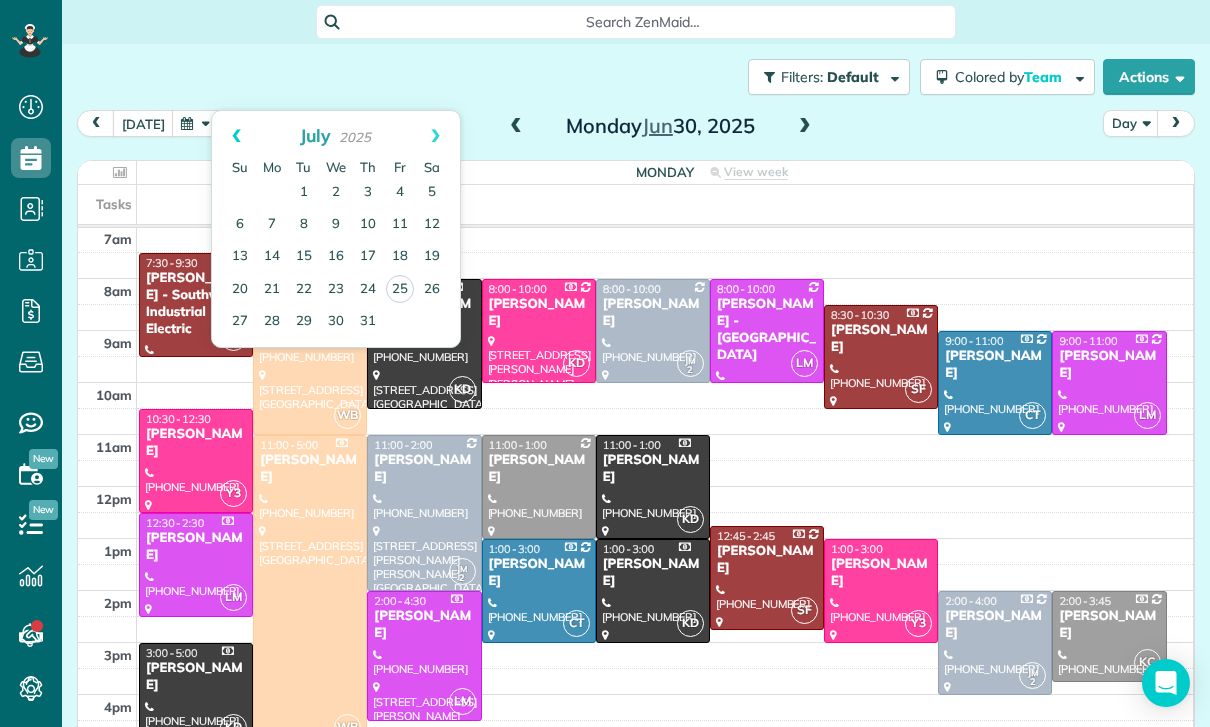 click on "Prev" at bounding box center (236, 136) 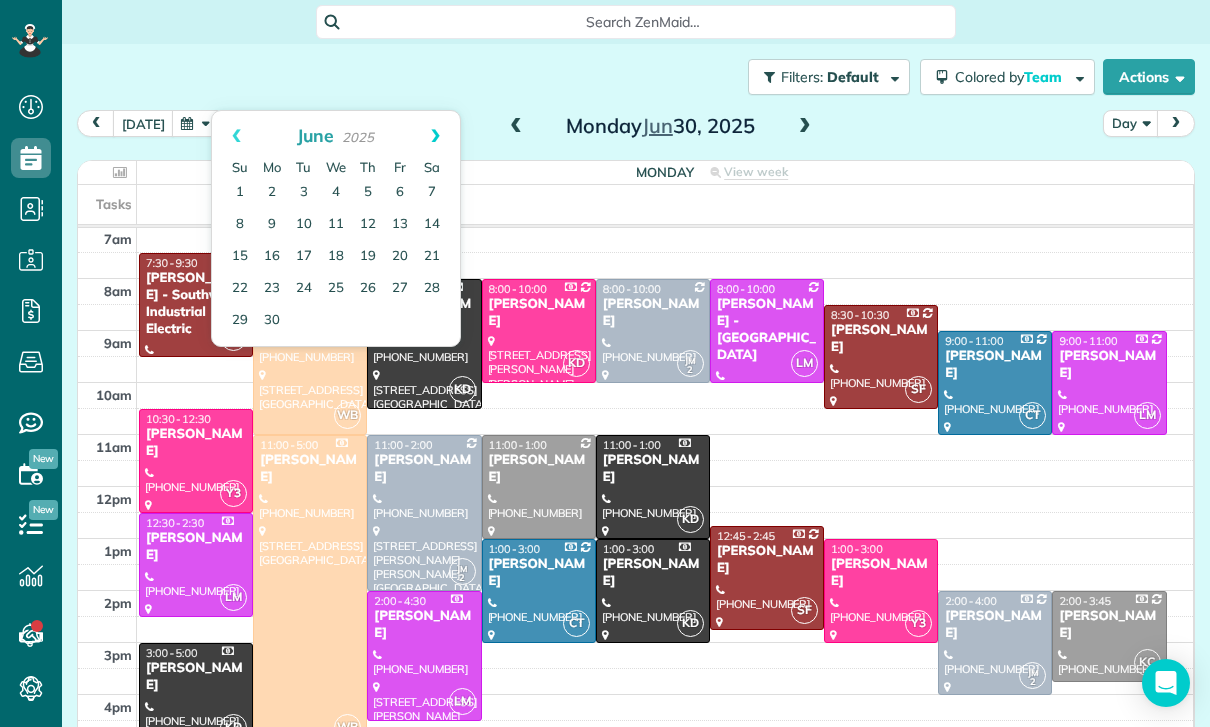 click on "Next" at bounding box center (435, 136) 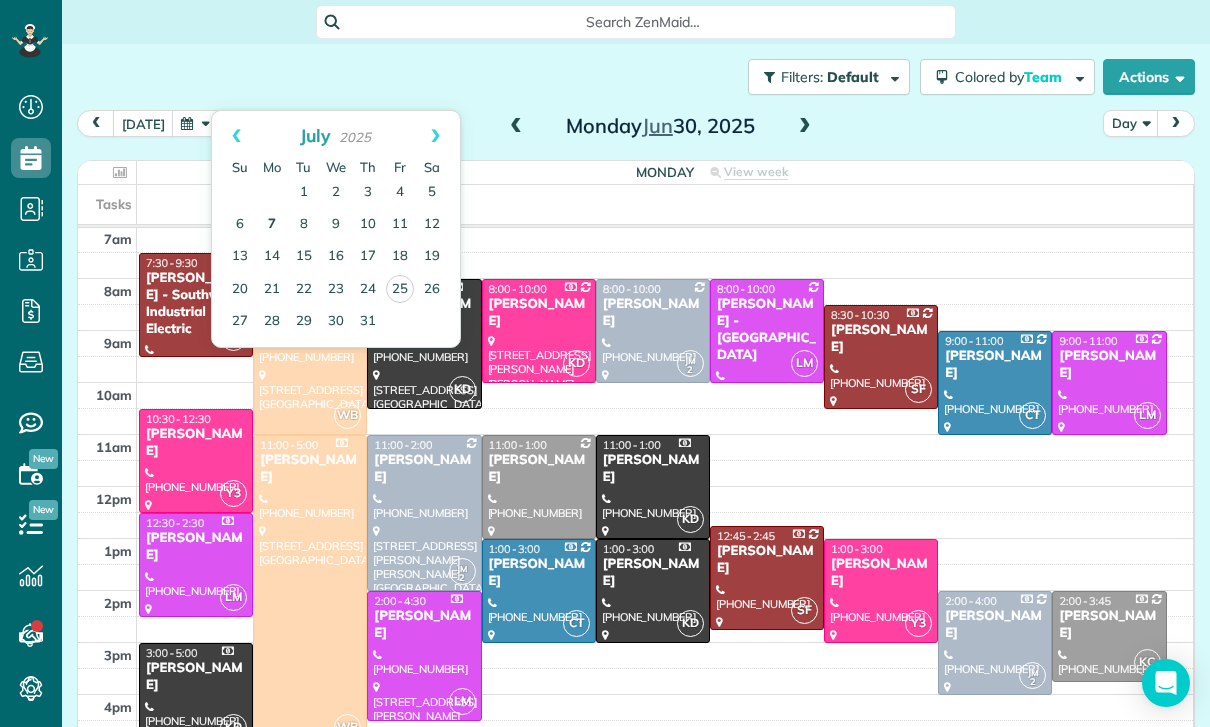 click on "7" at bounding box center (272, 225) 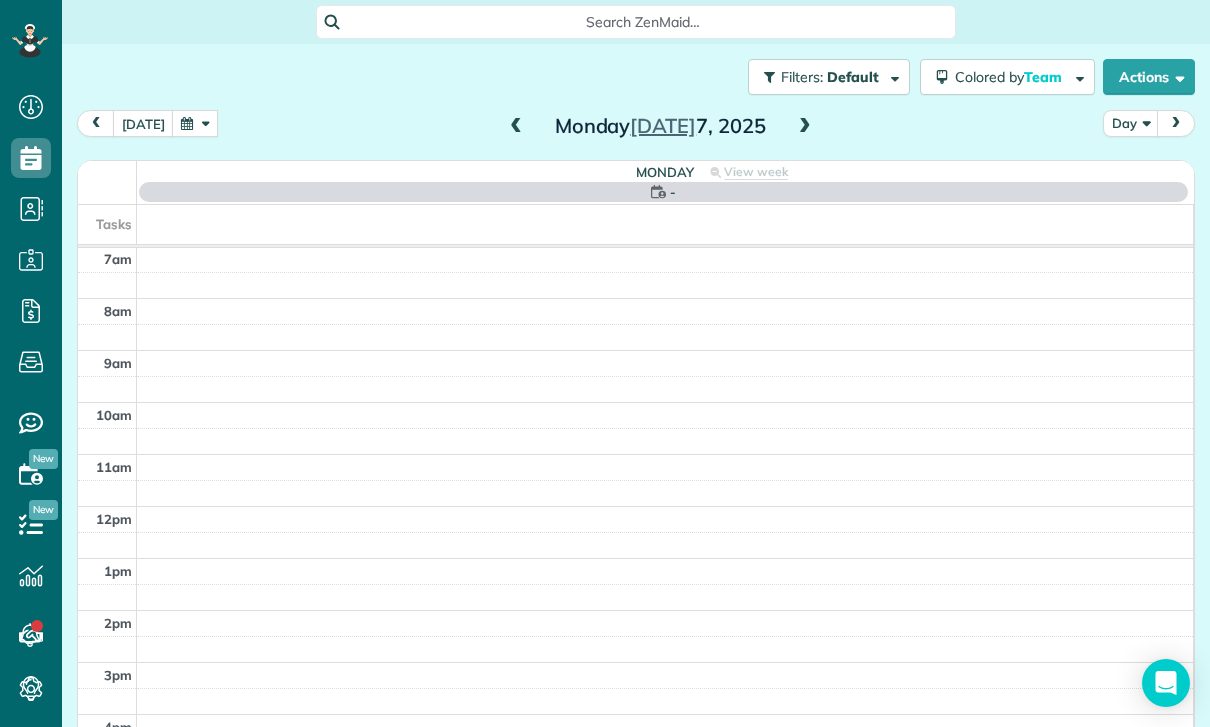 scroll, scrollTop: 157, scrollLeft: 0, axis: vertical 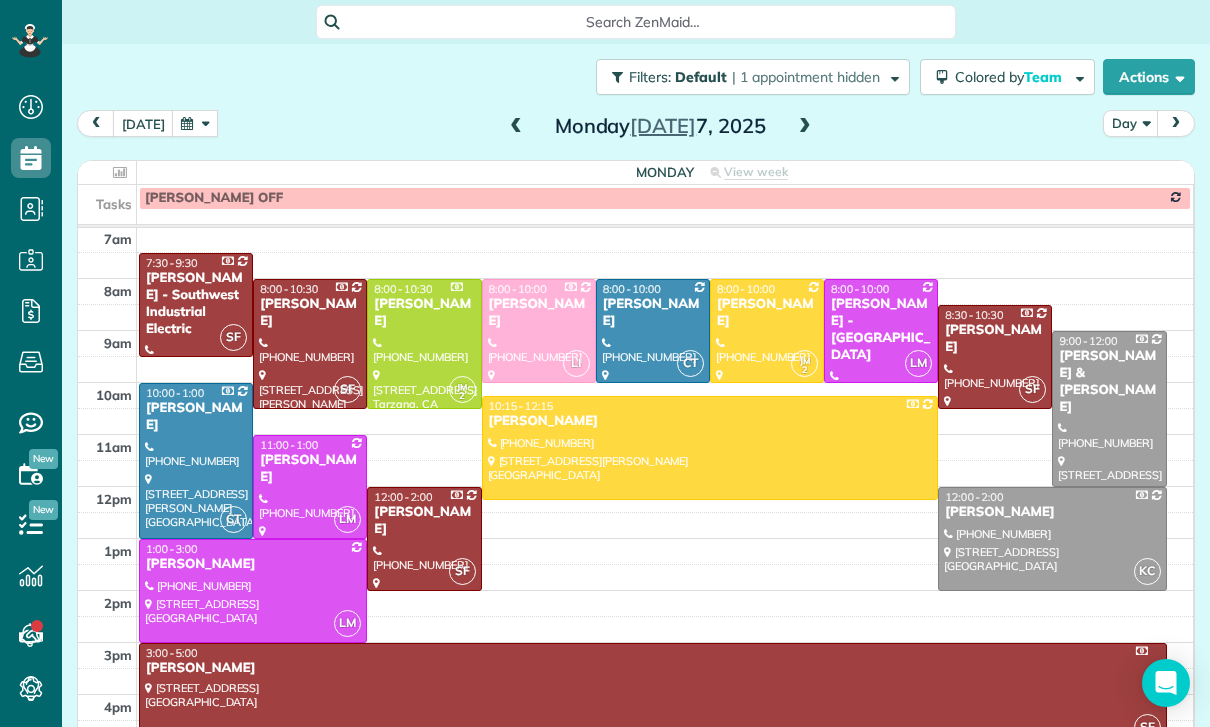 click at bounding box center [767, 331] 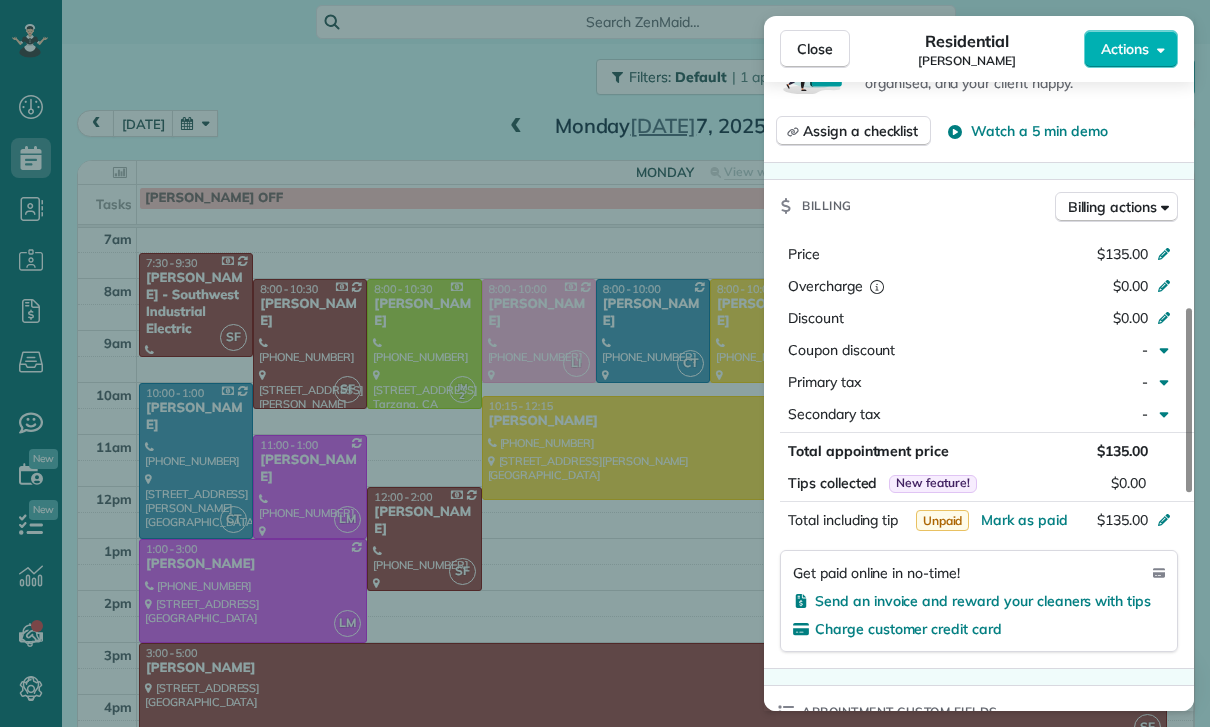 scroll, scrollTop: 846, scrollLeft: 0, axis: vertical 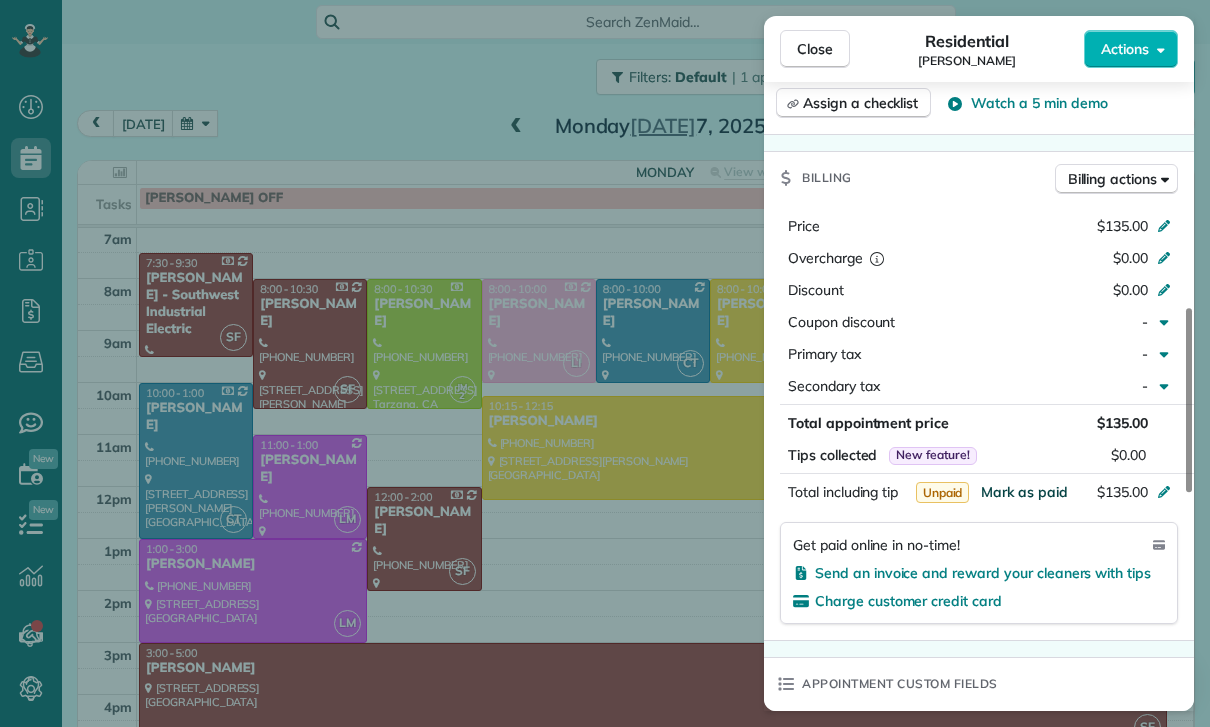 click on "Mark as paid" at bounding box center (1024, 492) 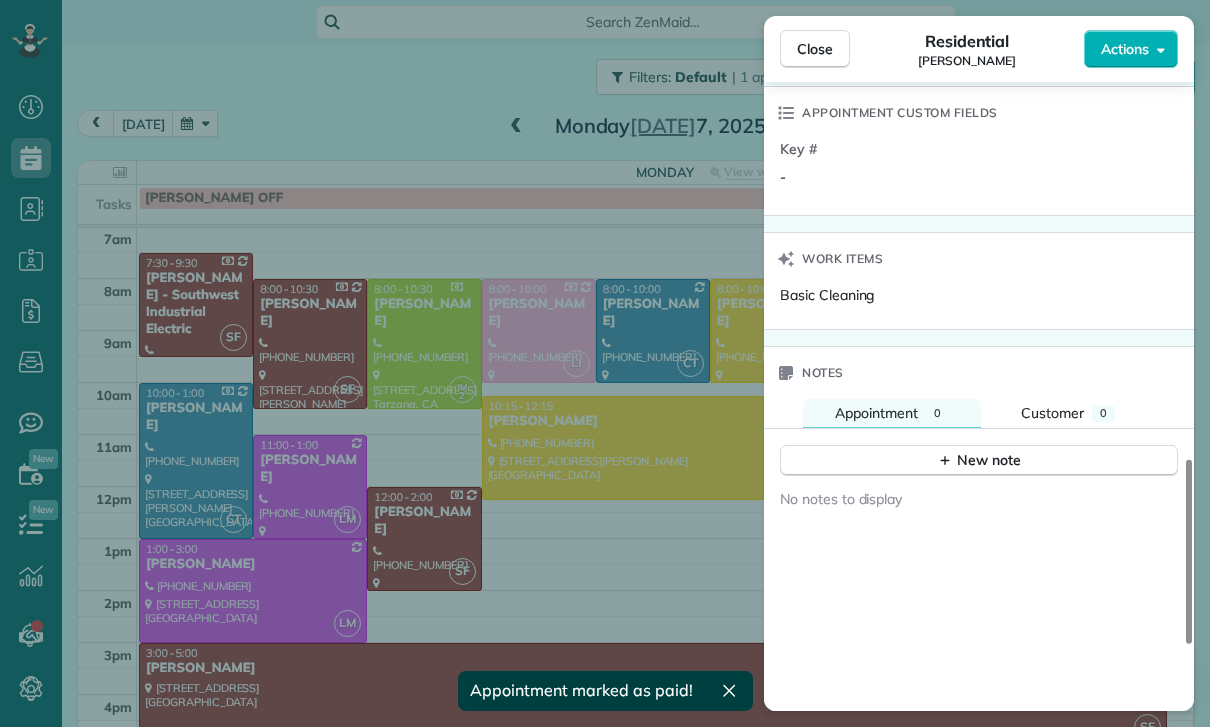 scroll, scrollTop: 1420, scrollLeft: 0, axis: vertical 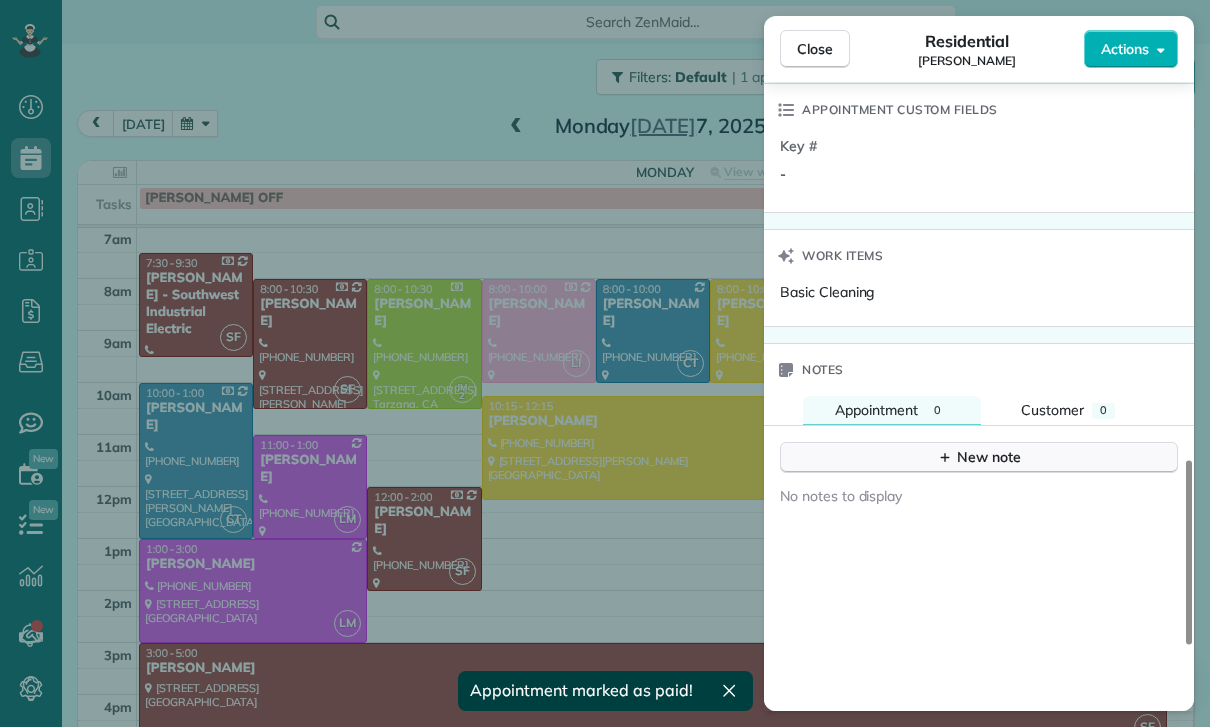 click on "New note" at bounding box center [979, 457] 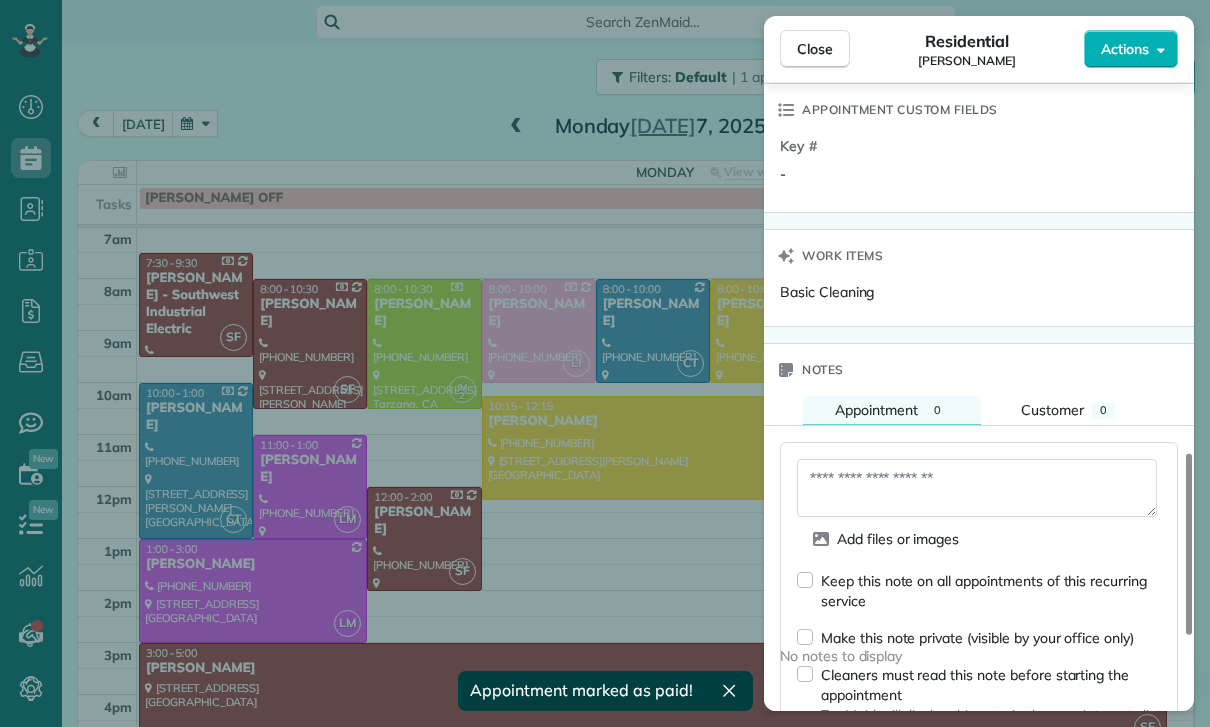 click at bounding box center [977, 488] 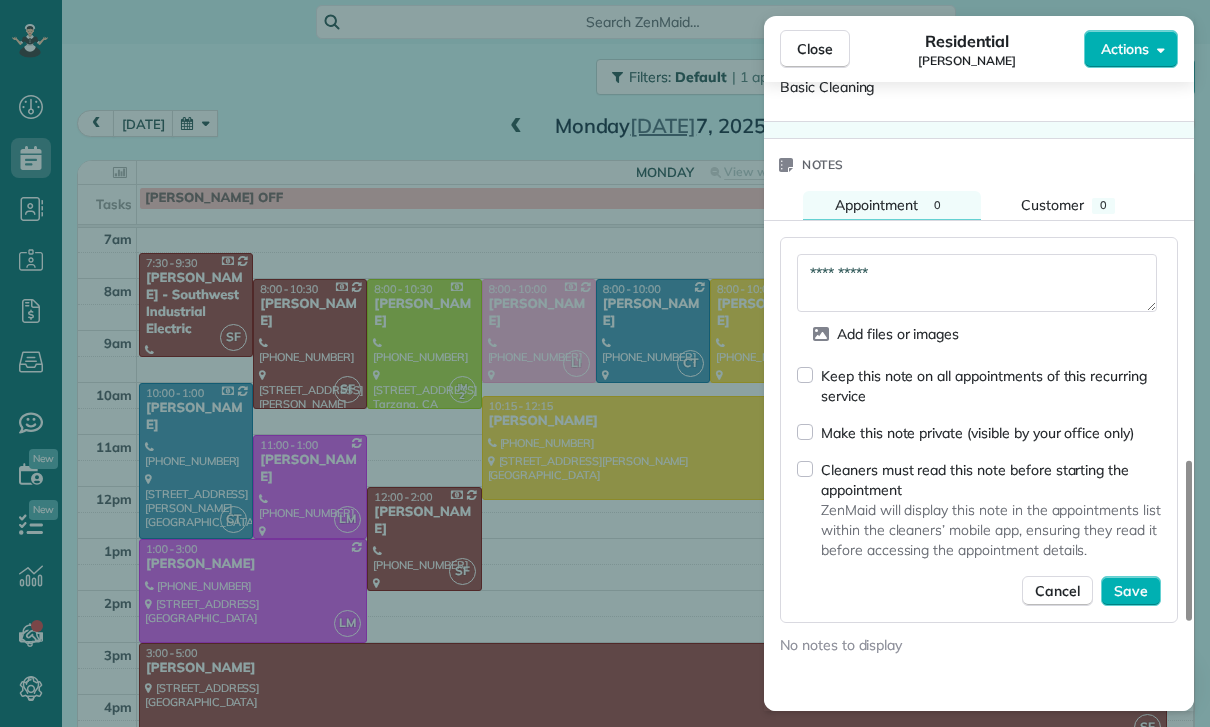 scroll, scrollTop: 1643, scrollLeft: 0, axis: vertical 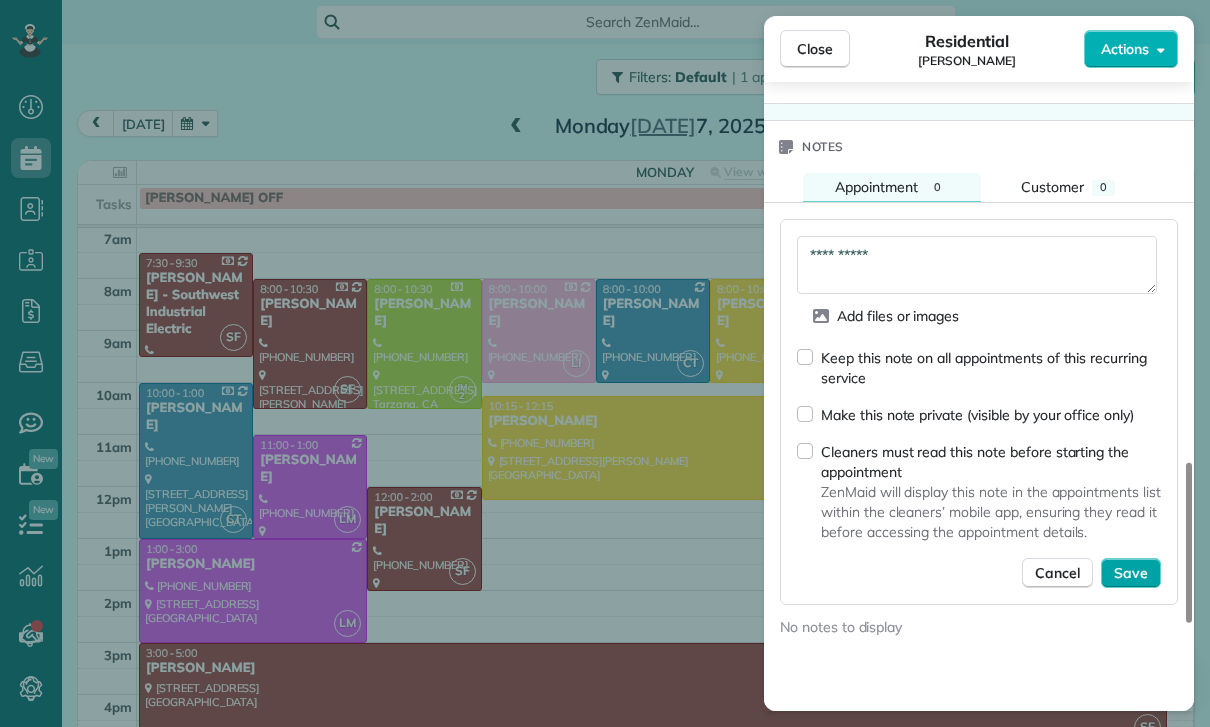 type on "**********" 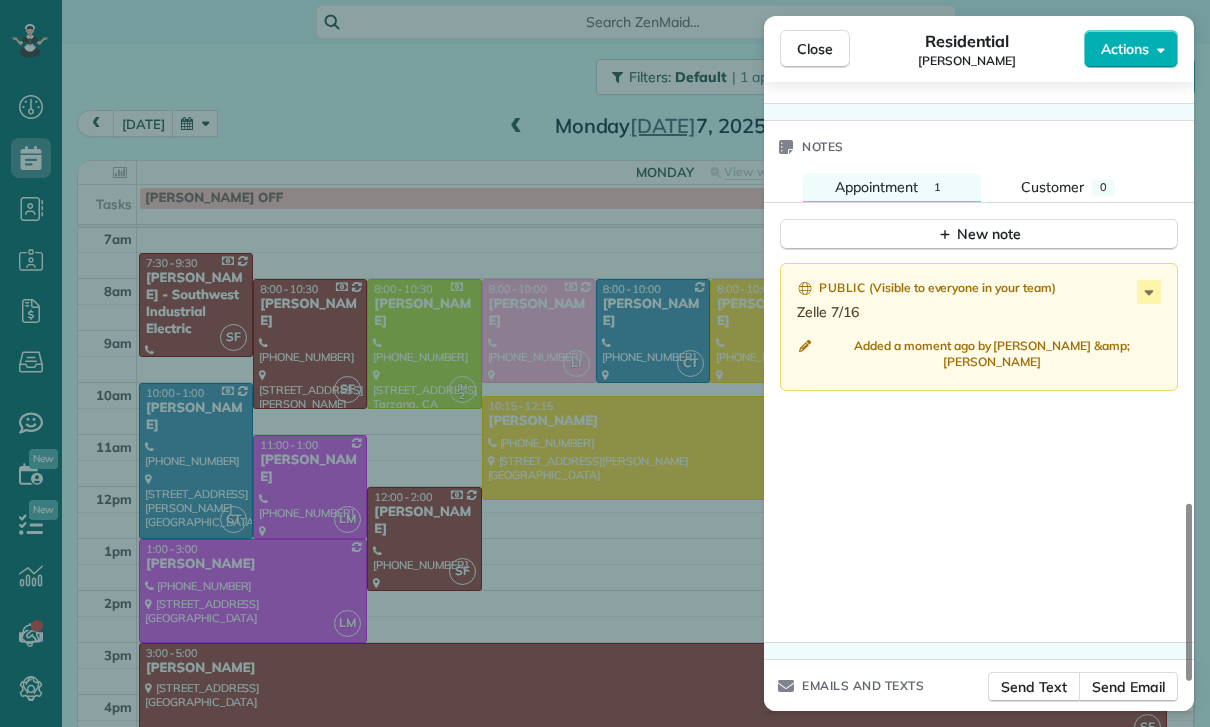 click on "Close Residential Scott Kaufman Actions Status Yet to Confirm Scott Kaufman · Open profile Mobile (818) 621-4340 Copy No email on record Add email View Details Residential Monday, July 07, 2025 8:00 AM 10:00 AM 2 hours and 0 minutes Repeats every 2 weeks Edit recurring service Previous (Jun 21) Next (Jul 19) 15033 Dickens Street Apt 103 Sherman Oaks CA 91403 Service was not rated yet Cleaners Time in and out Assign Invite Team Johana  Cleaners Johanna   Martinez 8:00 AM 10:00 AM Checklist Try Now Keep this appointment up to your standards. Stay on top of every detail, keep your cleaners organised, and your client happy. Assign a checklist Watch a 5 min demo Billing Billing actions Price $135.00 Overcharge $0.00 Discount $0.00 Coupon discount - Primary tax - Secondary tax - Total appointment price $135.00 Tips collected New feature! $0.00 Paid Total including tip $135.00 Get paid online in no-time! Send an invoice and reward your cleaners with tips Charge customer credit card Appointment custom fields Key # -" at bounding box center (605, 363) 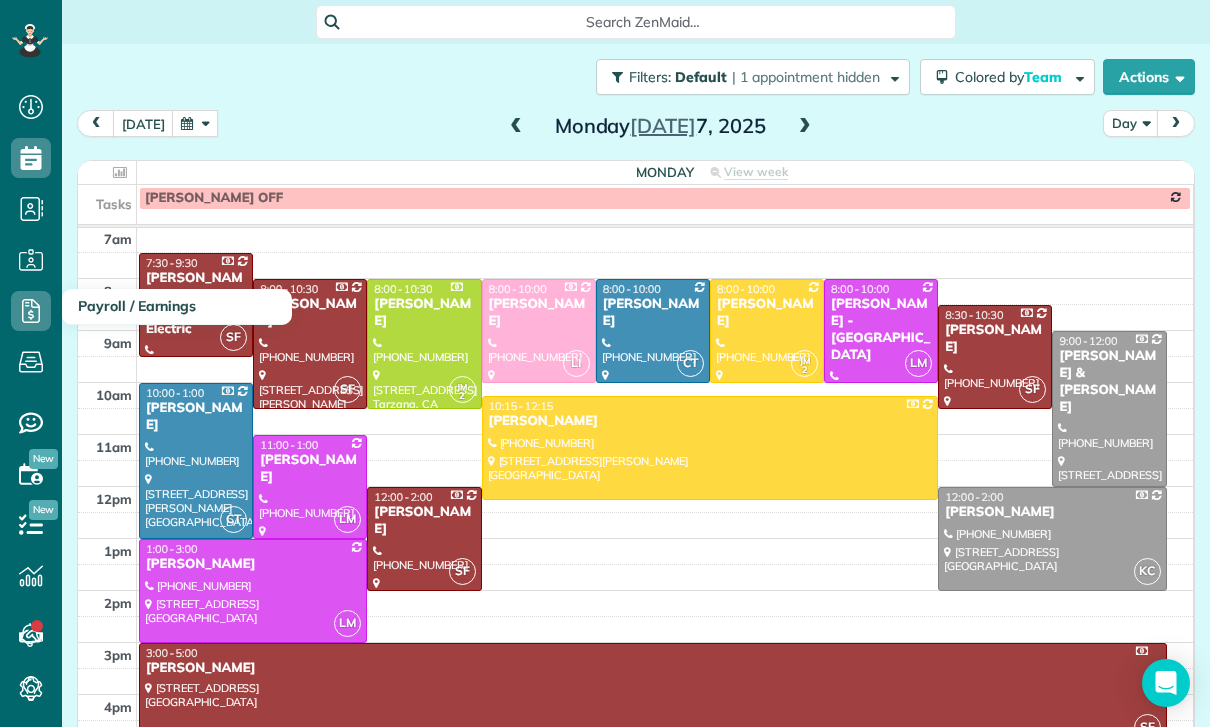 click 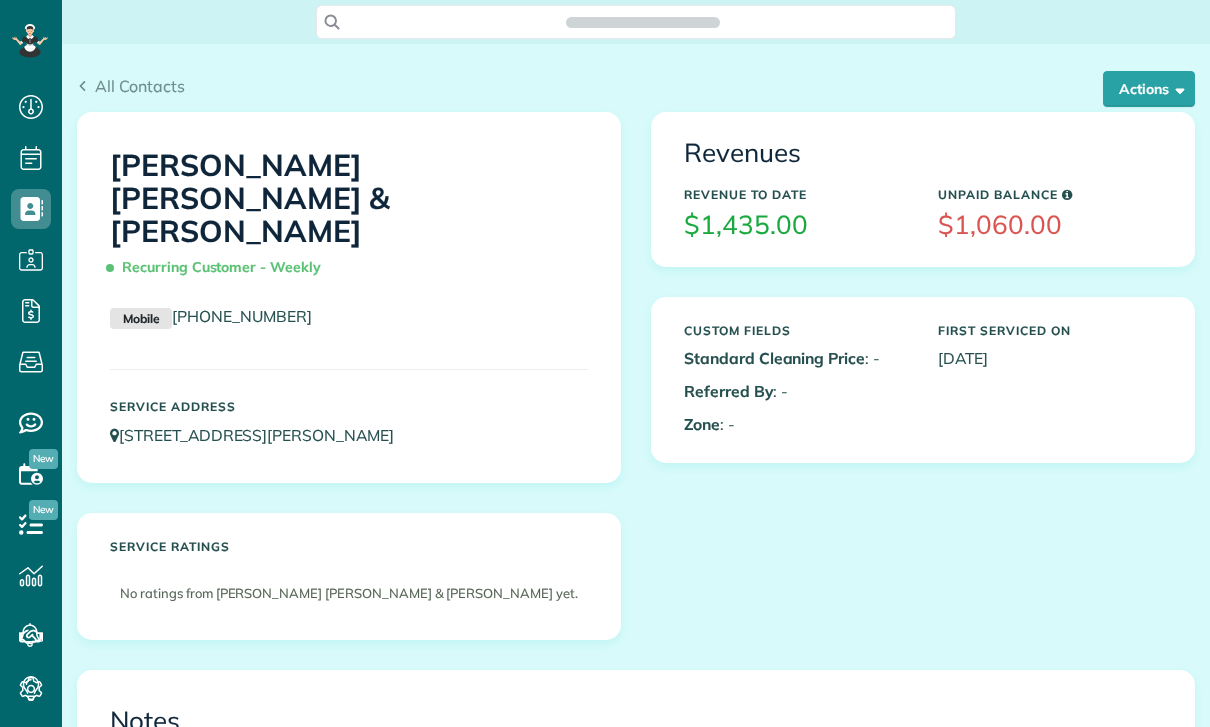 scroll, scrollTop: 0, scrollLeft: 0, axis: both 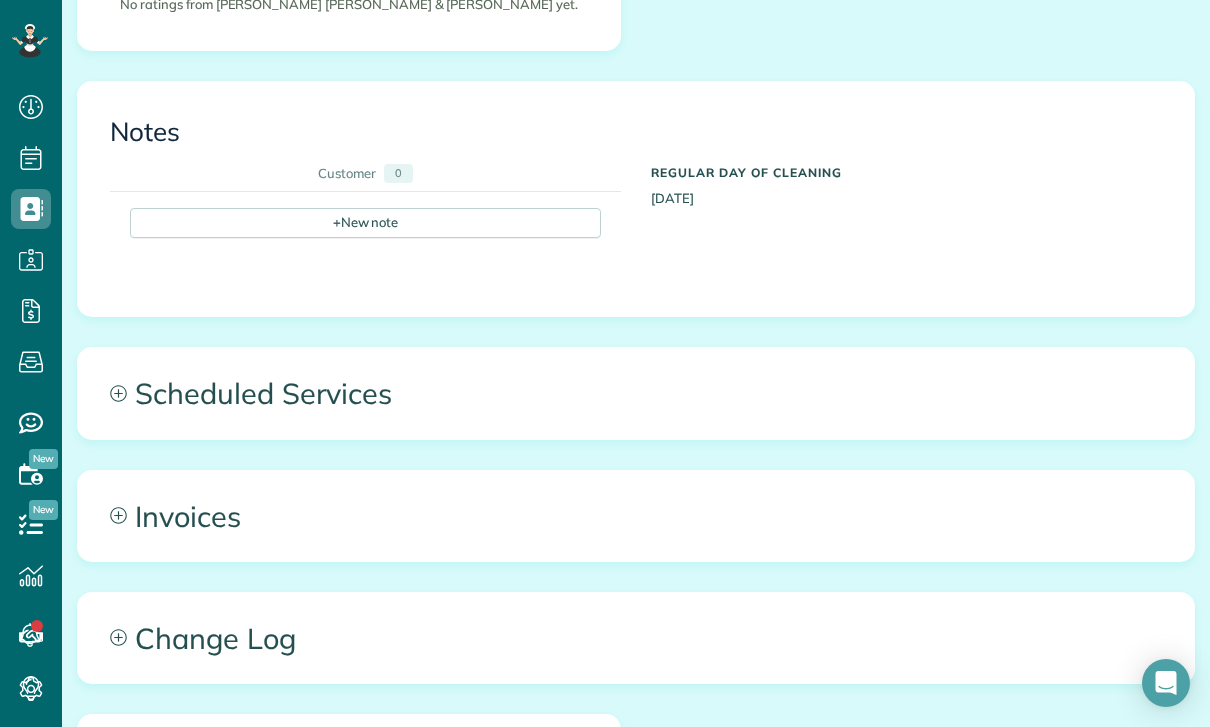 click on "Scheduled Services" at bounding box center (636, 393) 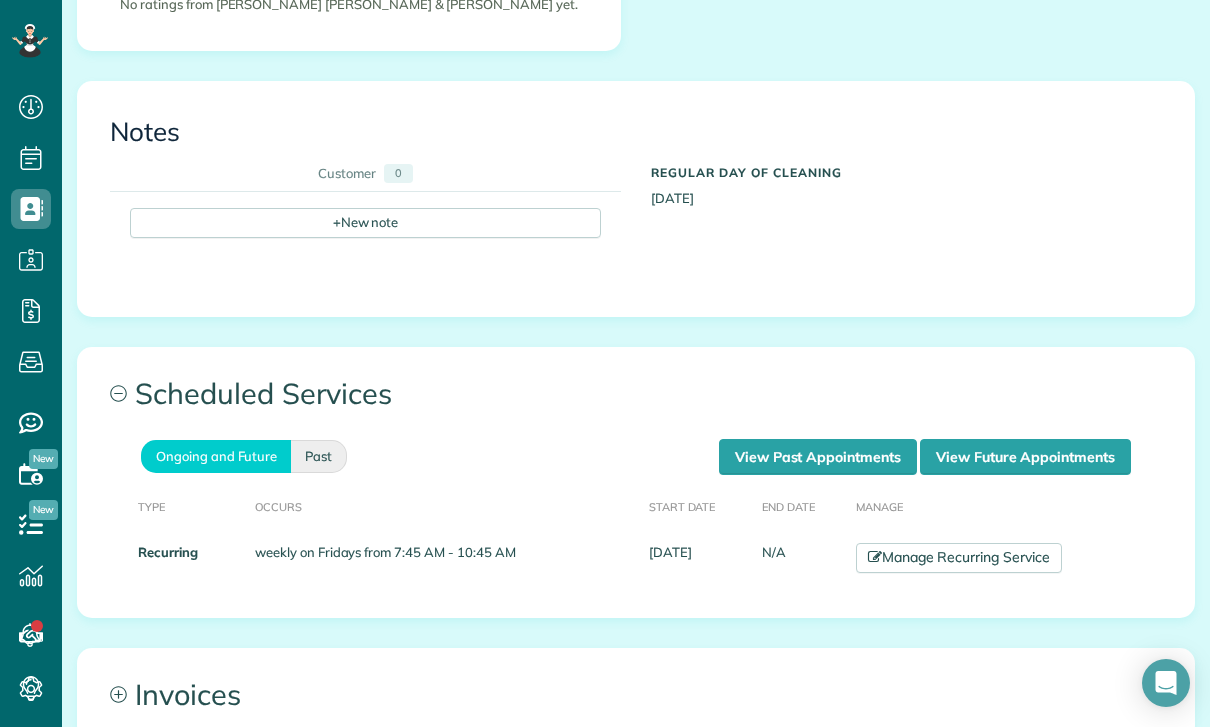 click on "Past" at bounding box center [319, 456] 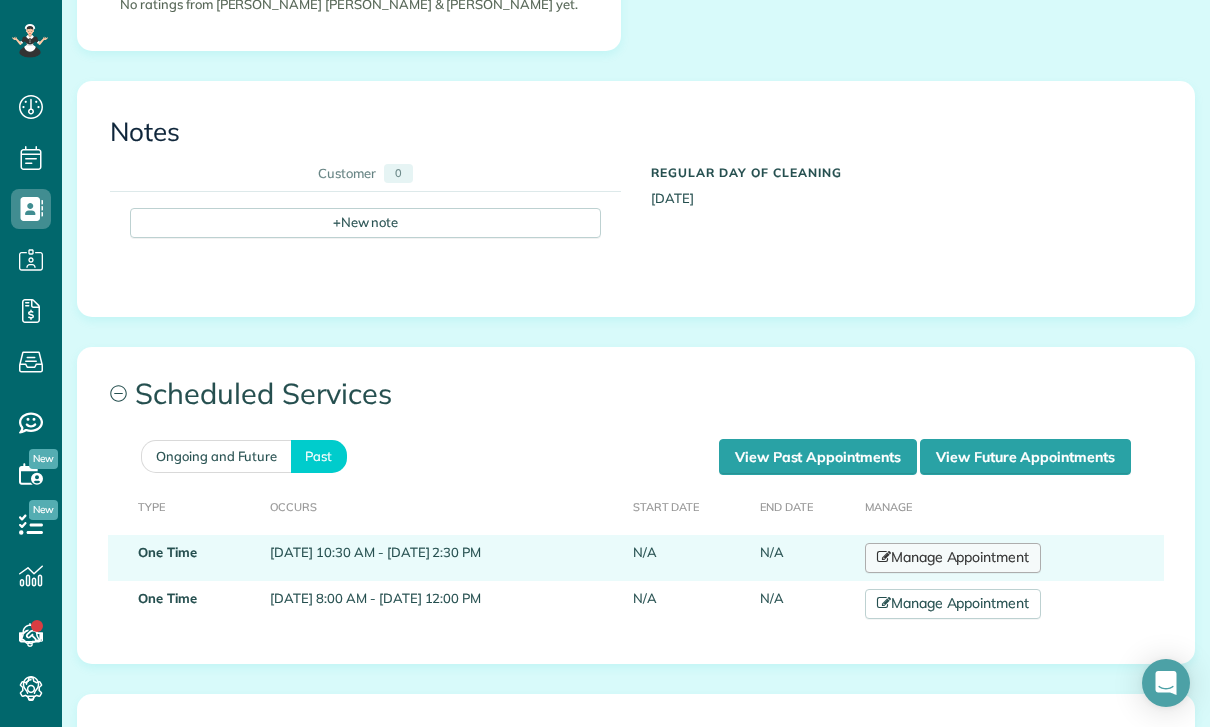 click on "Manage Appointment" at bounding box center [953, 558] 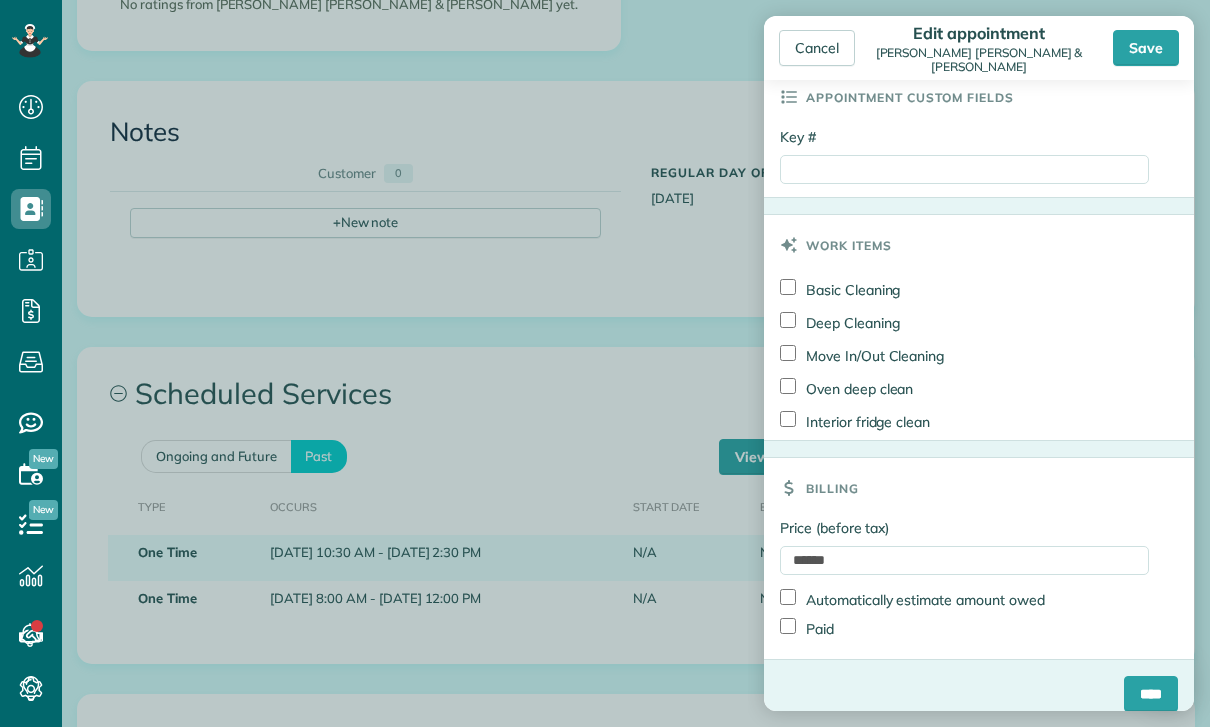 scroll, scrollTop: 954, scrollLeft: 0, axis: vertical 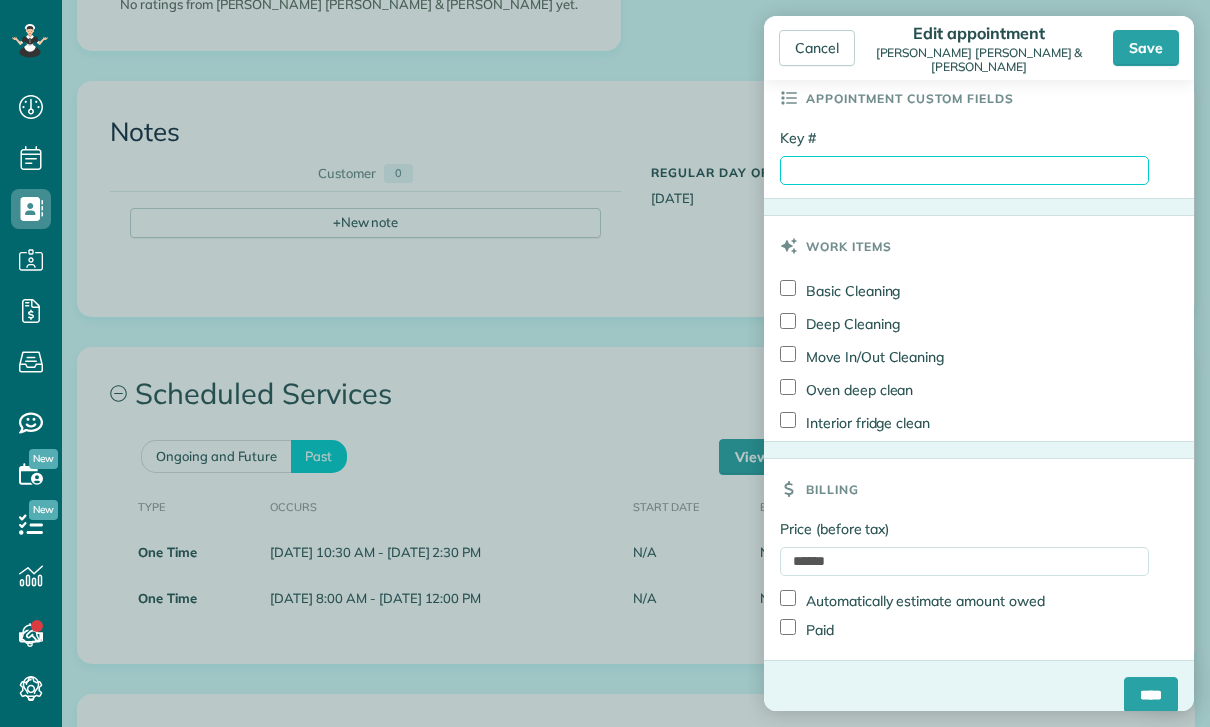 click on "Key #" at bounding box center (964, 170) 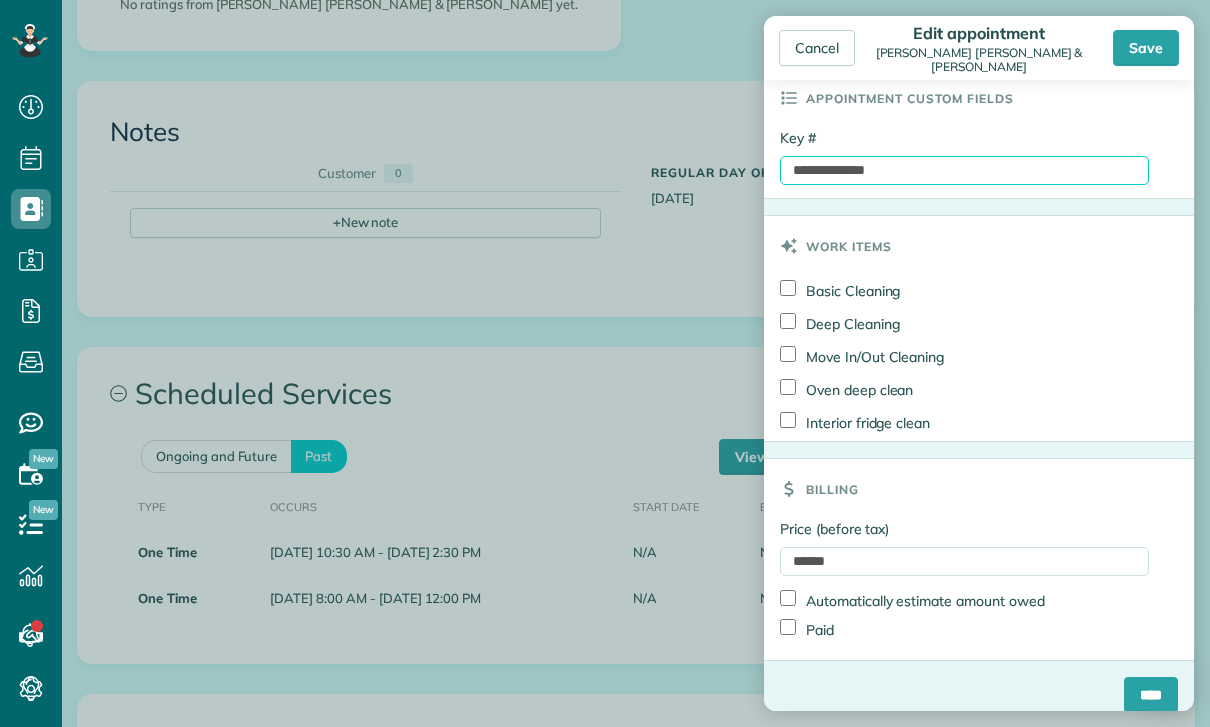 paste on "**********" 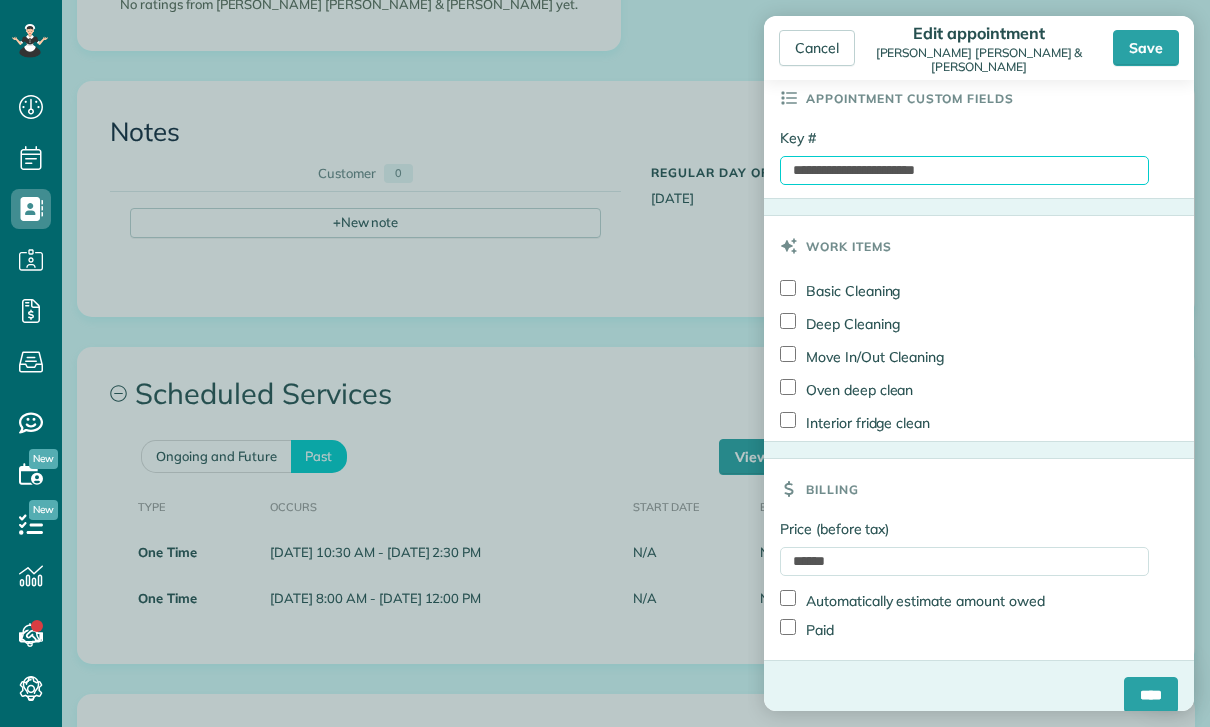 click on "**********" at bounding box center [964, 170] 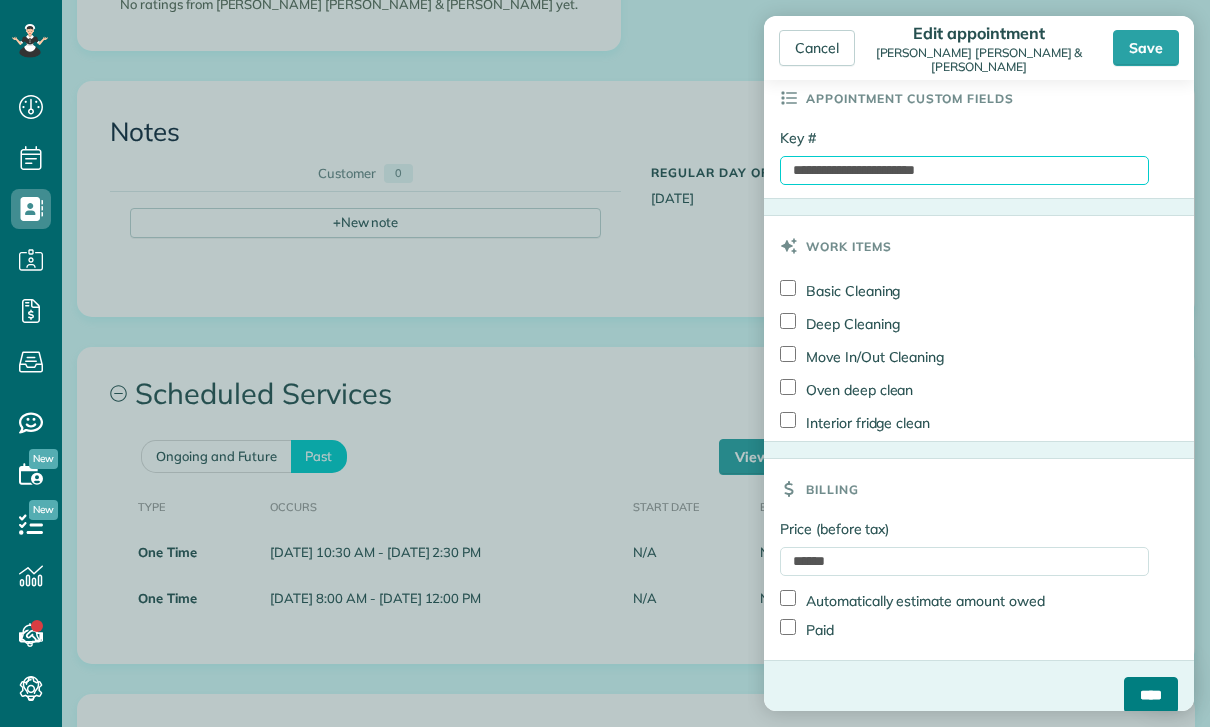 type on "**********" 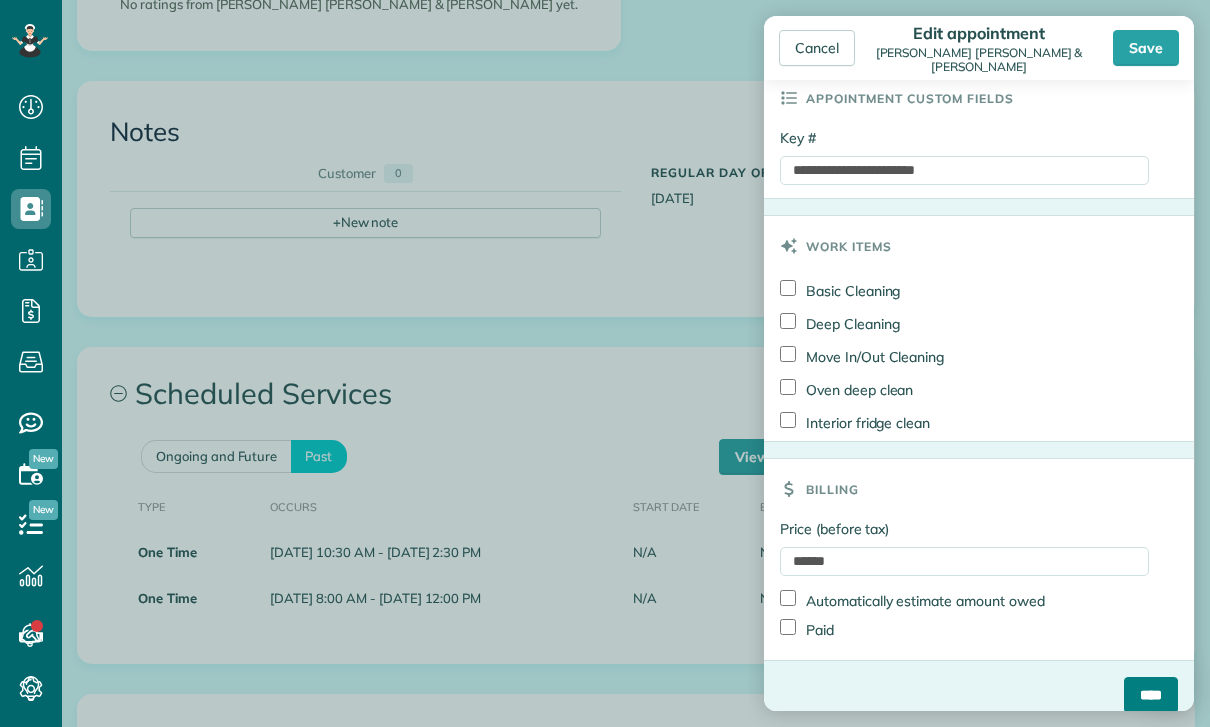 click on "****" at bounding box center (1151, 695) 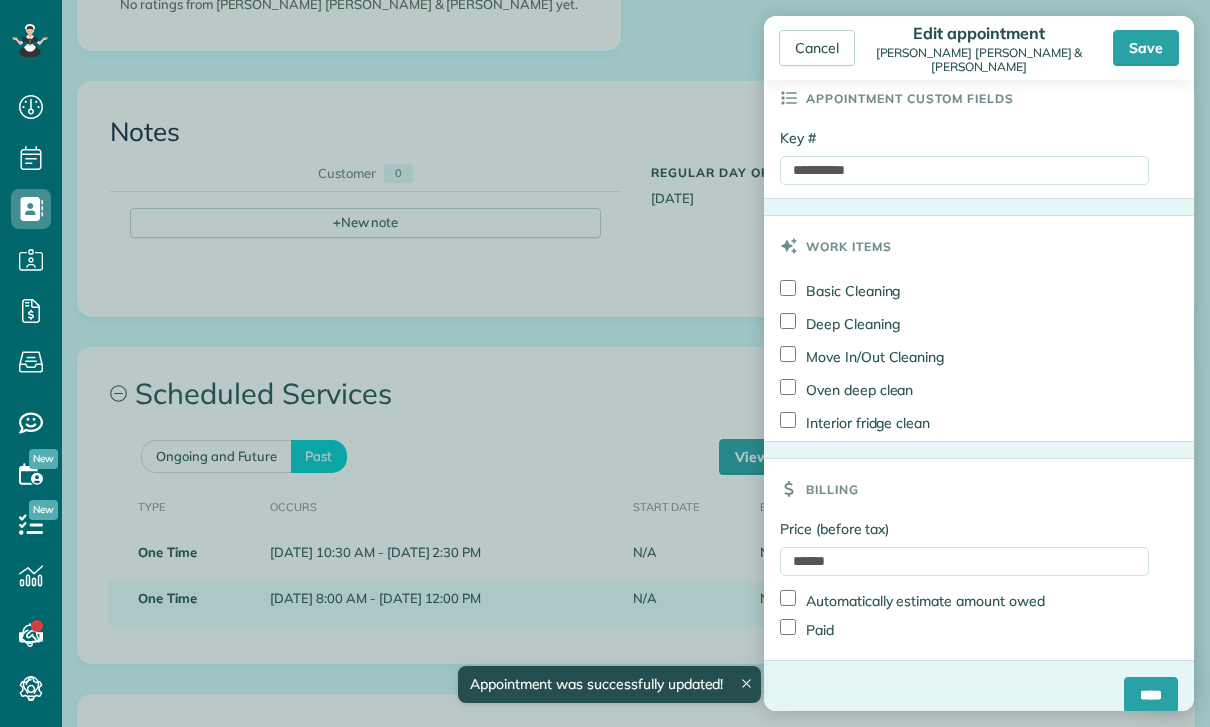scroll, scrollTop: 954, scrollLeft: 0, axis: vertical 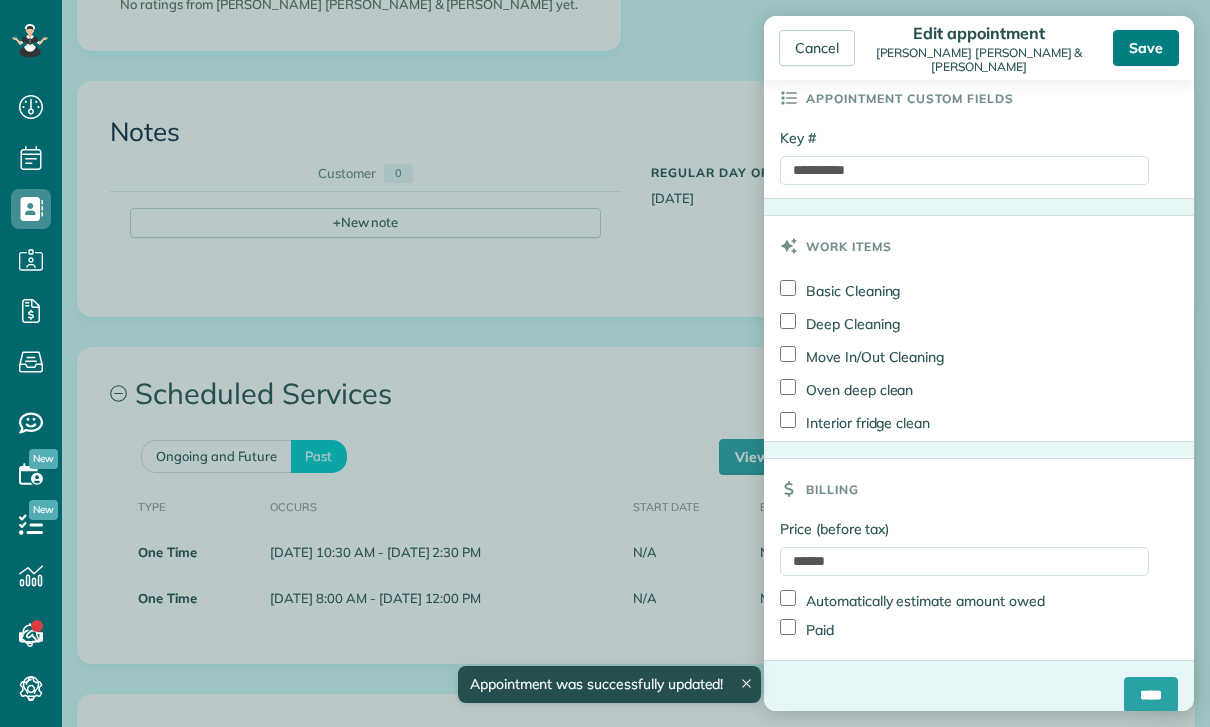 click on "Save" at bounding box center (1146, 48) 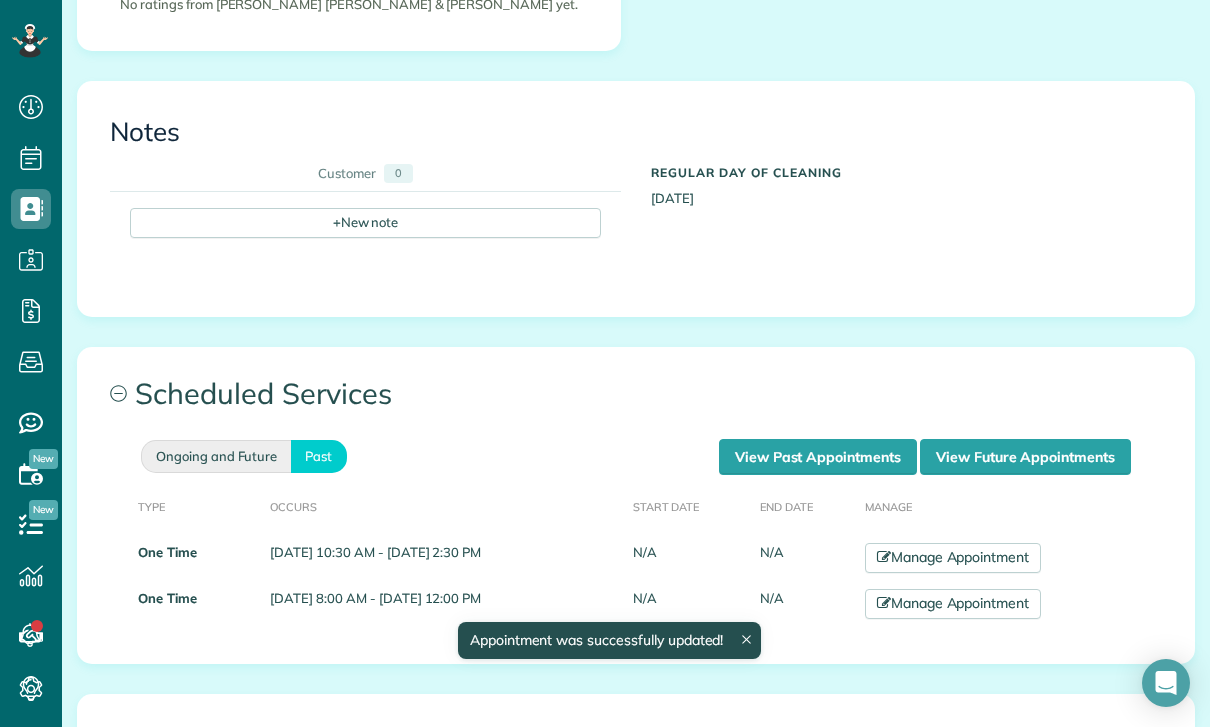 click on "Ongoing and Future" at bounding box center (216, 456) 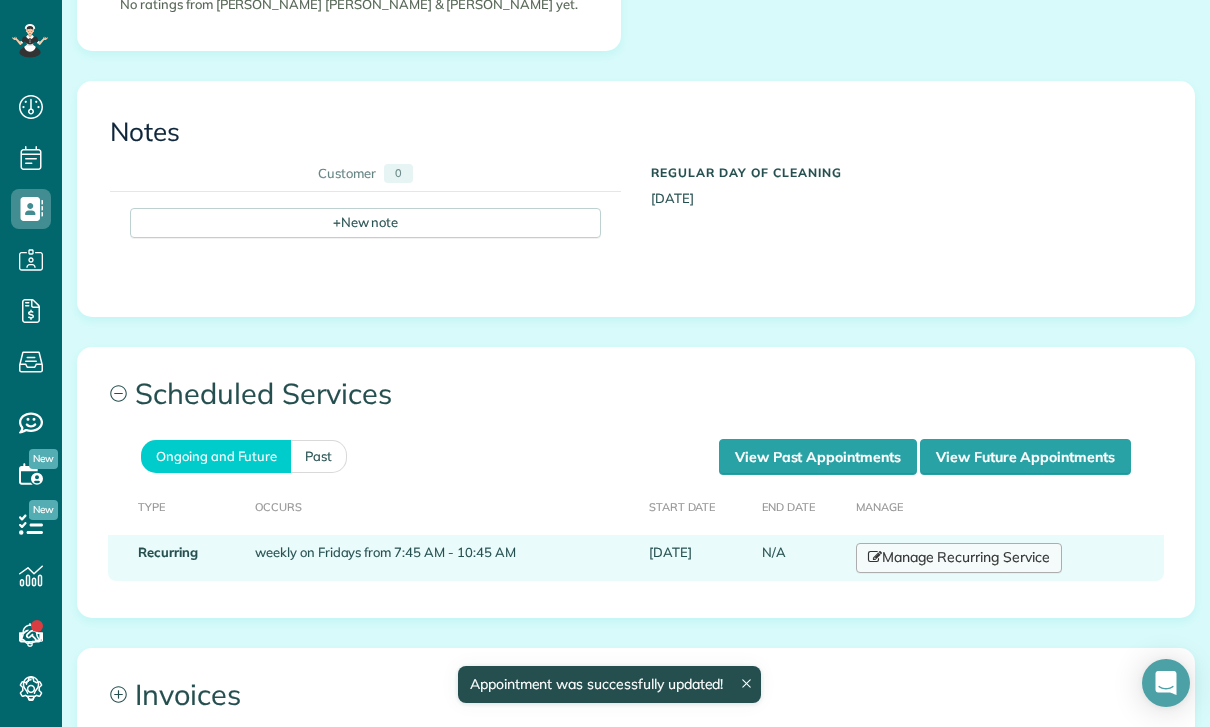 click on "Manage Recurring Service" at bounding box center (959, 558) 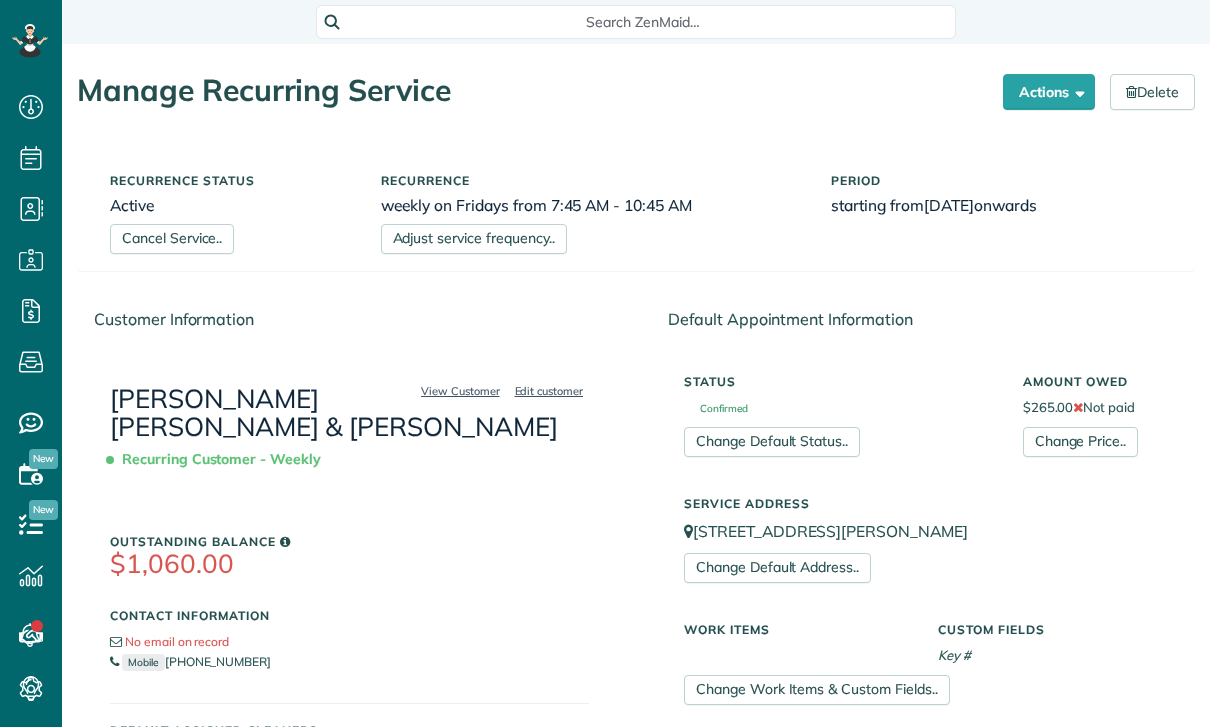 scroll, scrollTop: 0, scrollLeft: 0, axis: both 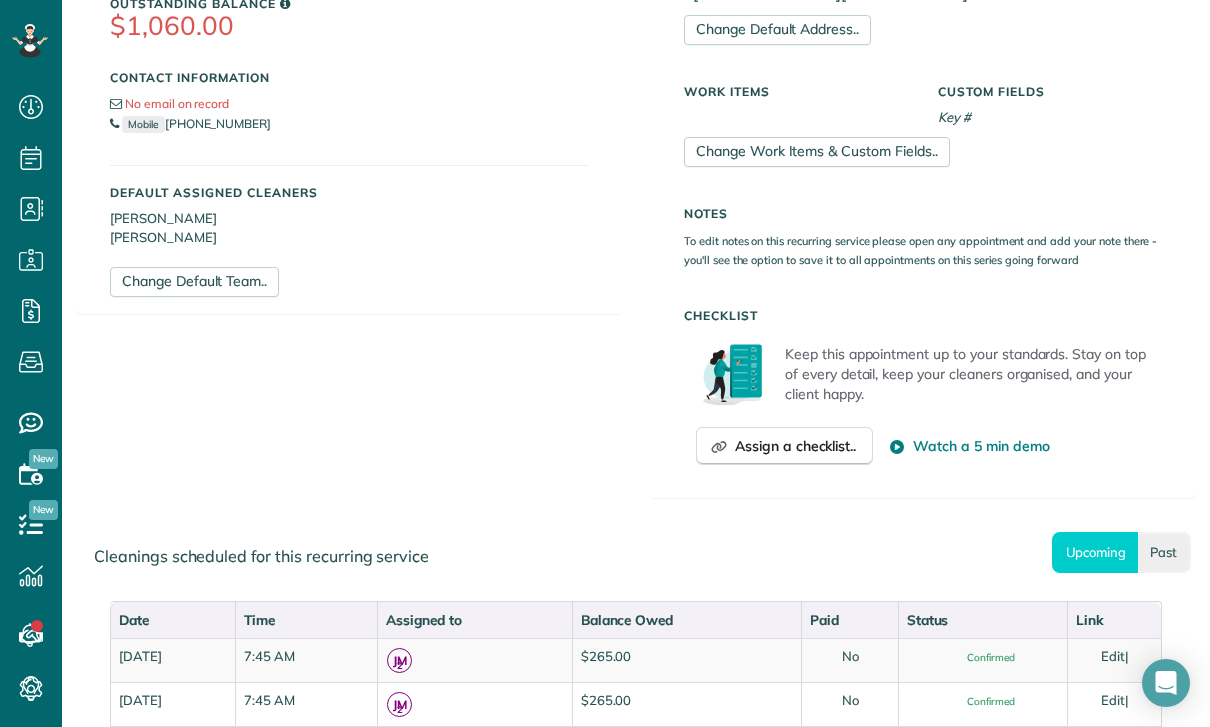 click on "Past" at bounding box center [1164, 552] 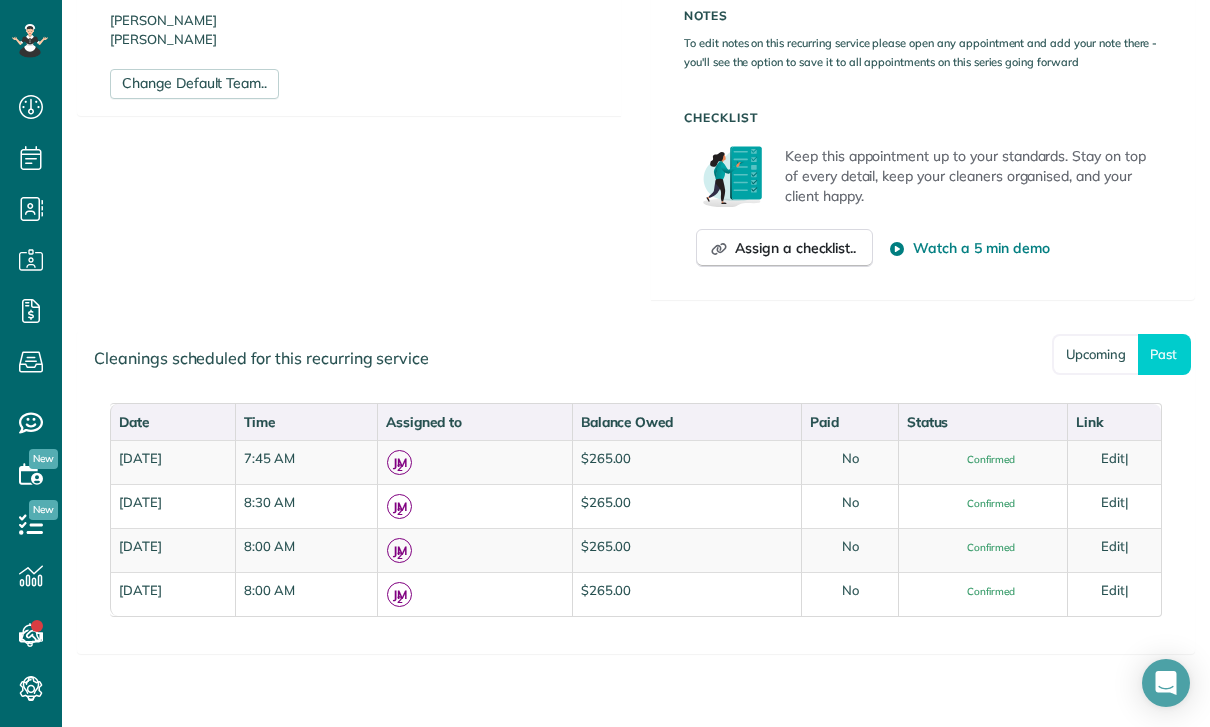 scroll, scrollTop: 735, scrollLeft: 0, axis: vertical 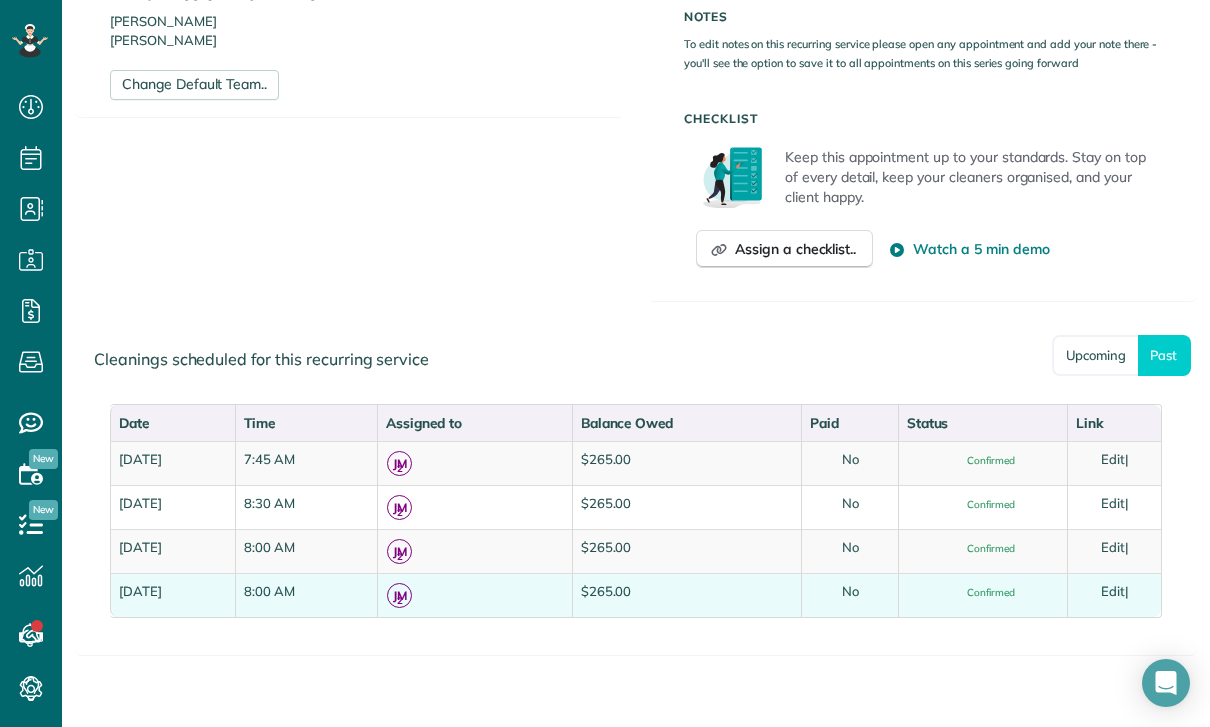 click on "Edit" at bounding box center [1113, 591] 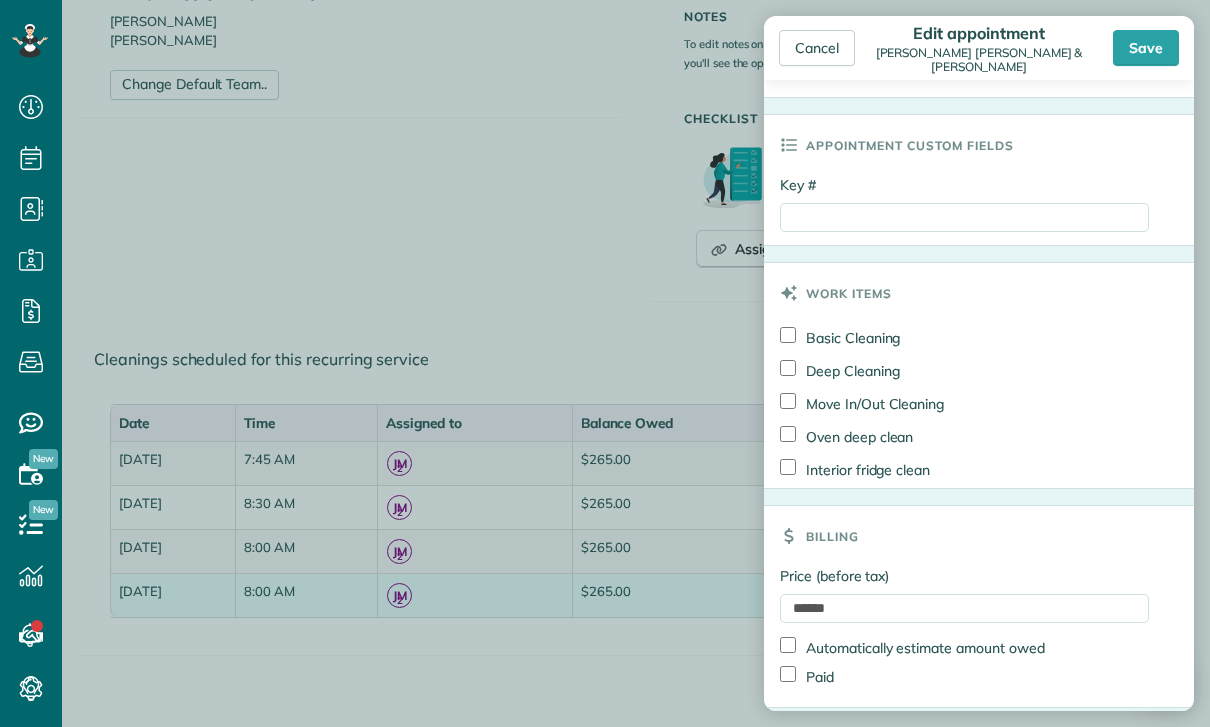 scroll, scrollTop: 909, scrollLeft: 0, axis: vertical 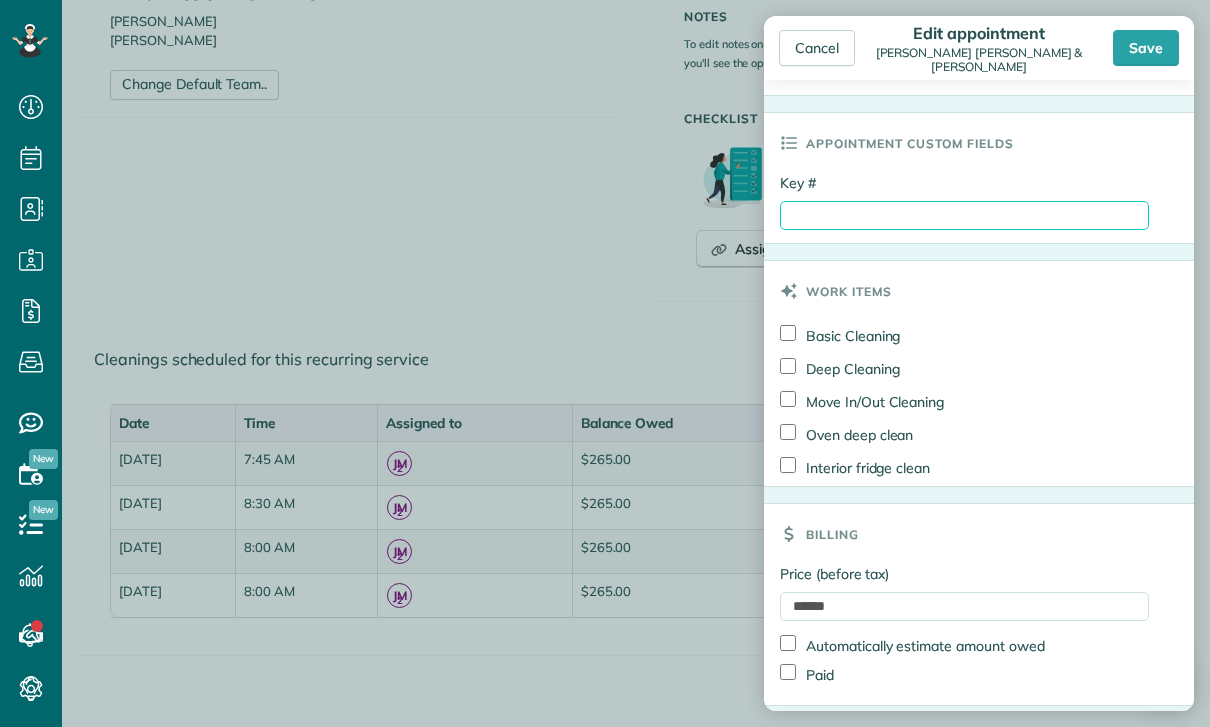 click on "Key #" at bounding box center [964, 215] 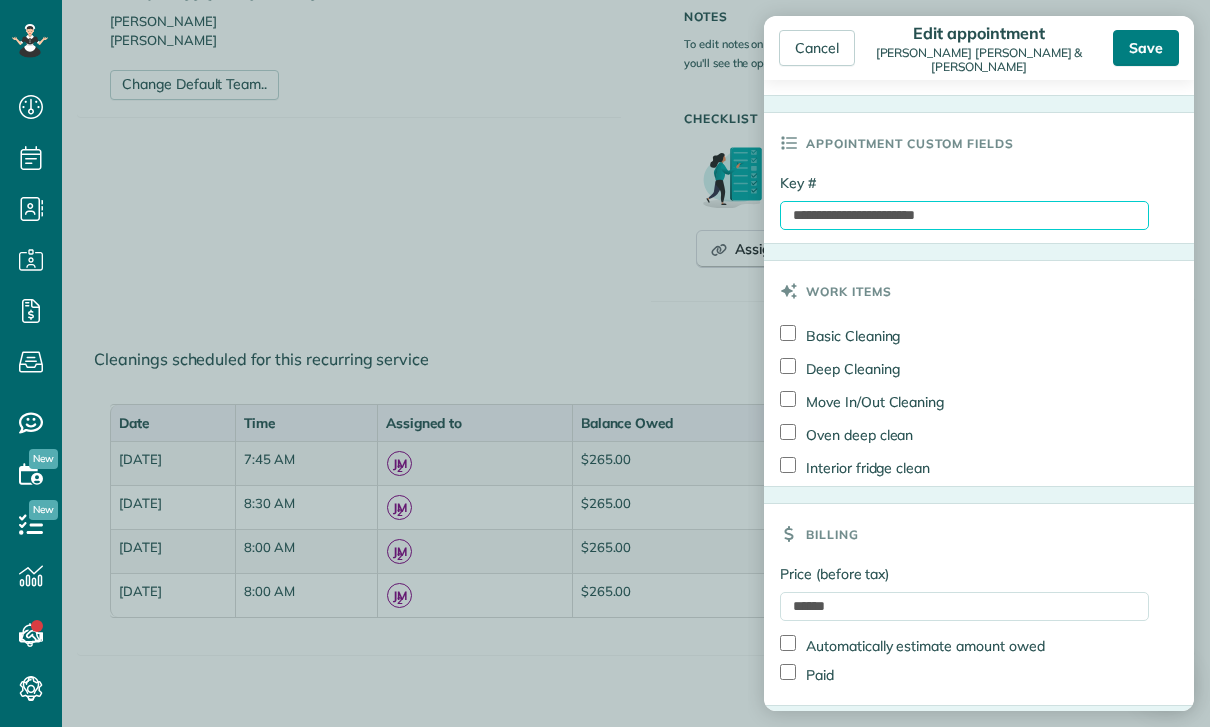 type on "**********" 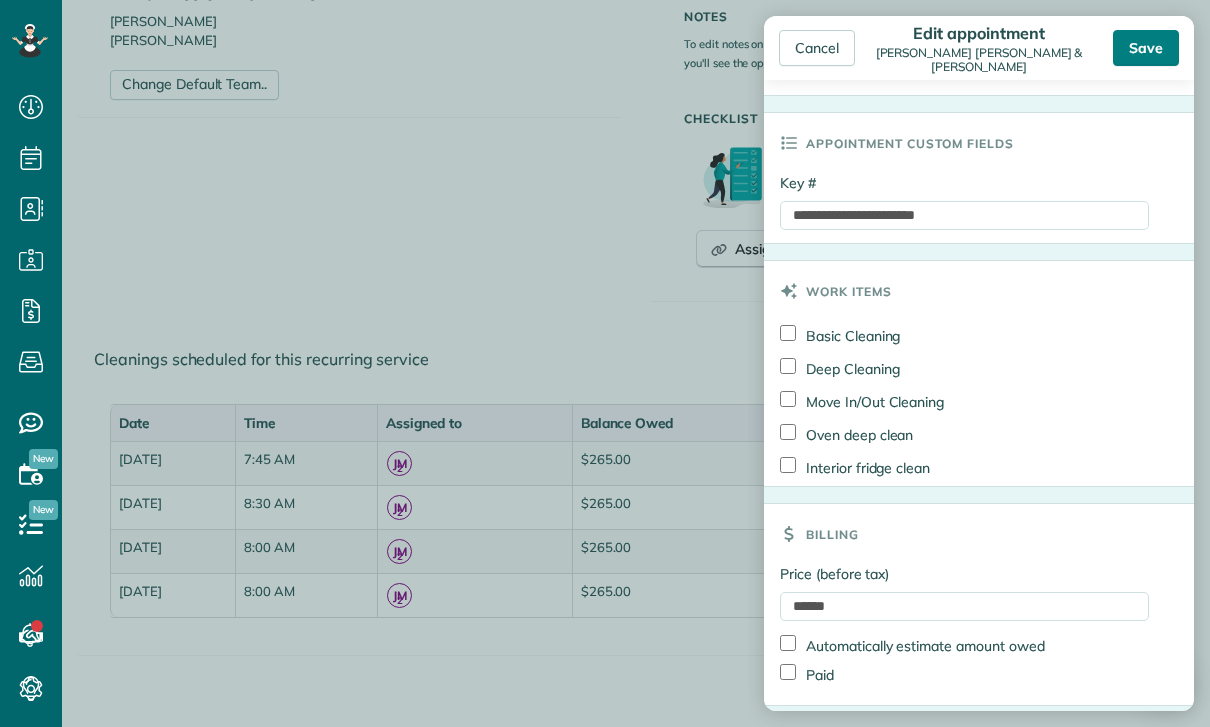 click on "Save" at bounding box center [1146, 48] 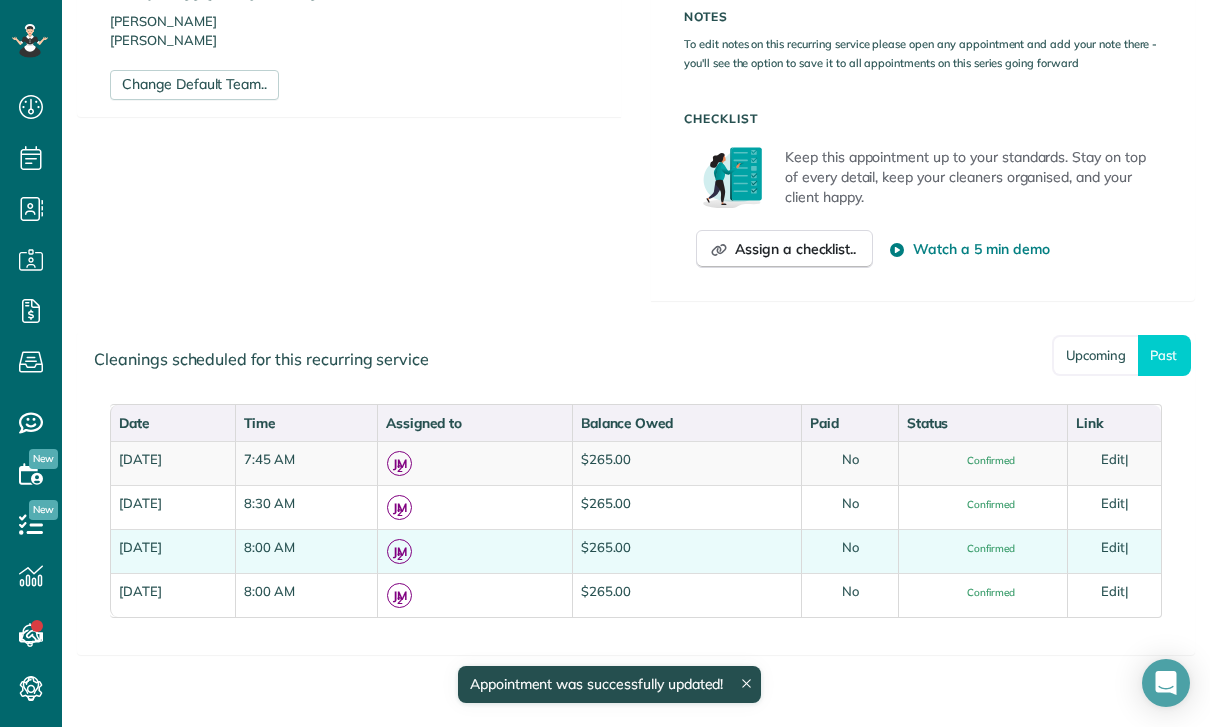 click on "Edit" at bounding box center [1113, 547] 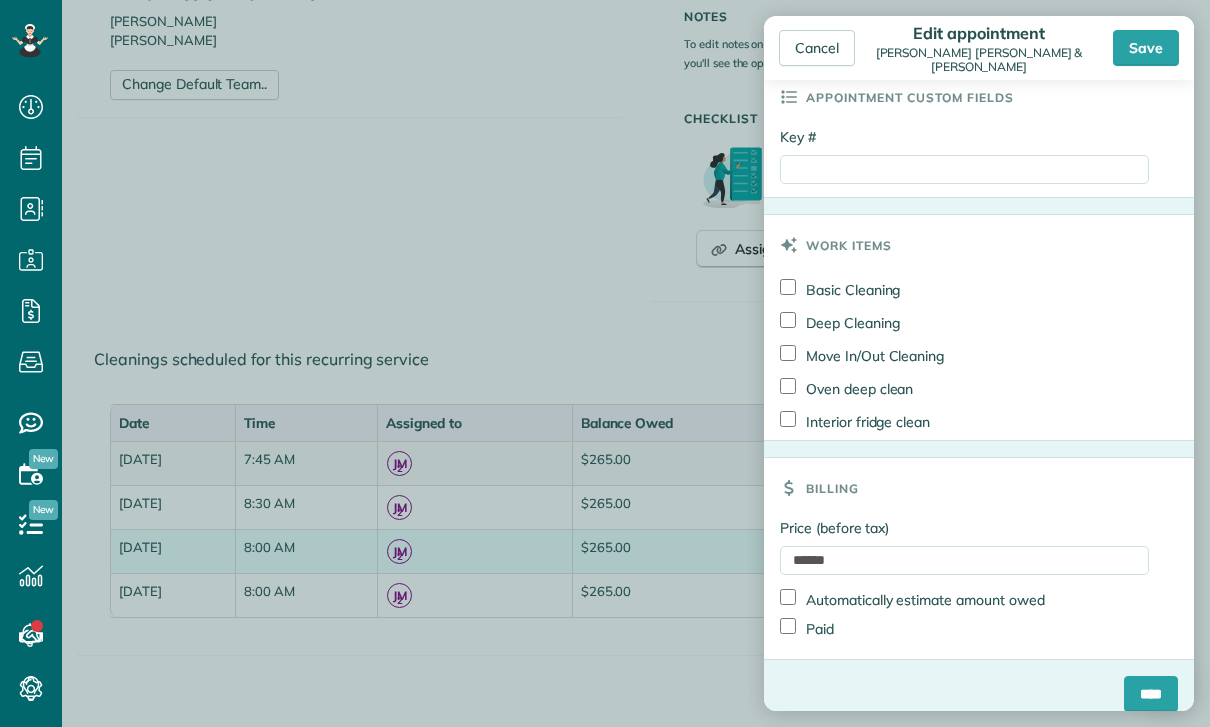 scroll, scrollTop: 954, scrollLeft: 0, axis: vertical 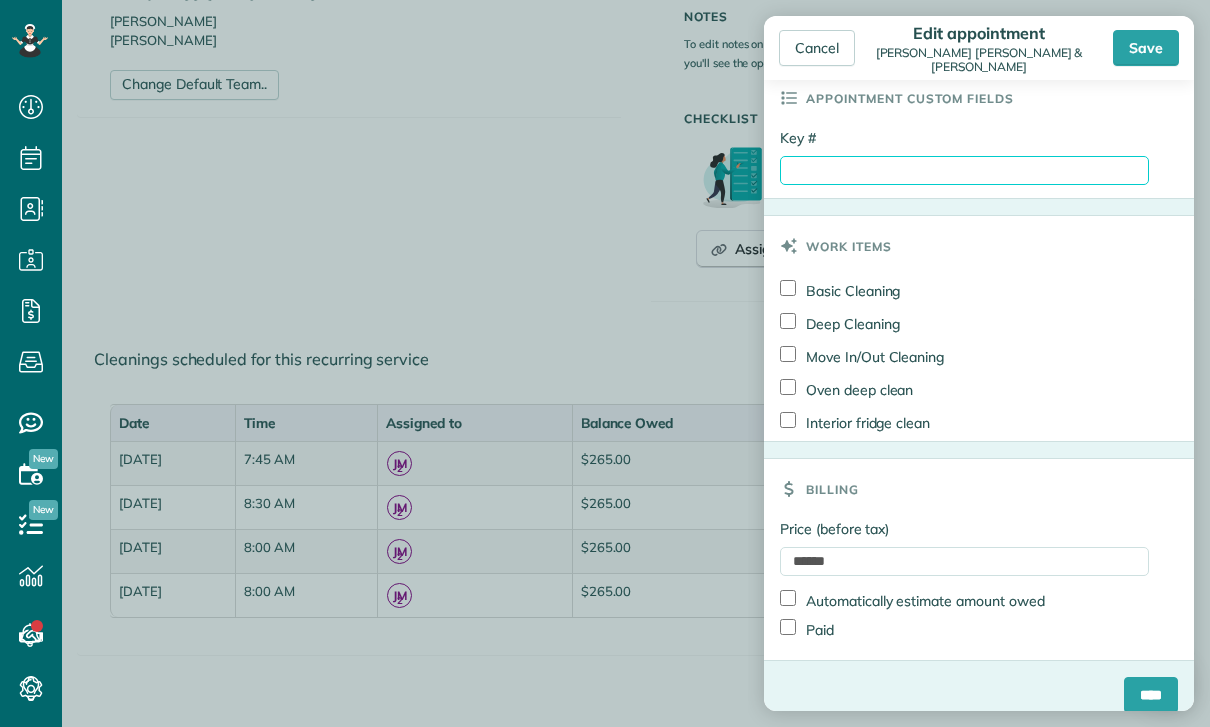 click on "Key #" at bounding box center (964, 170) 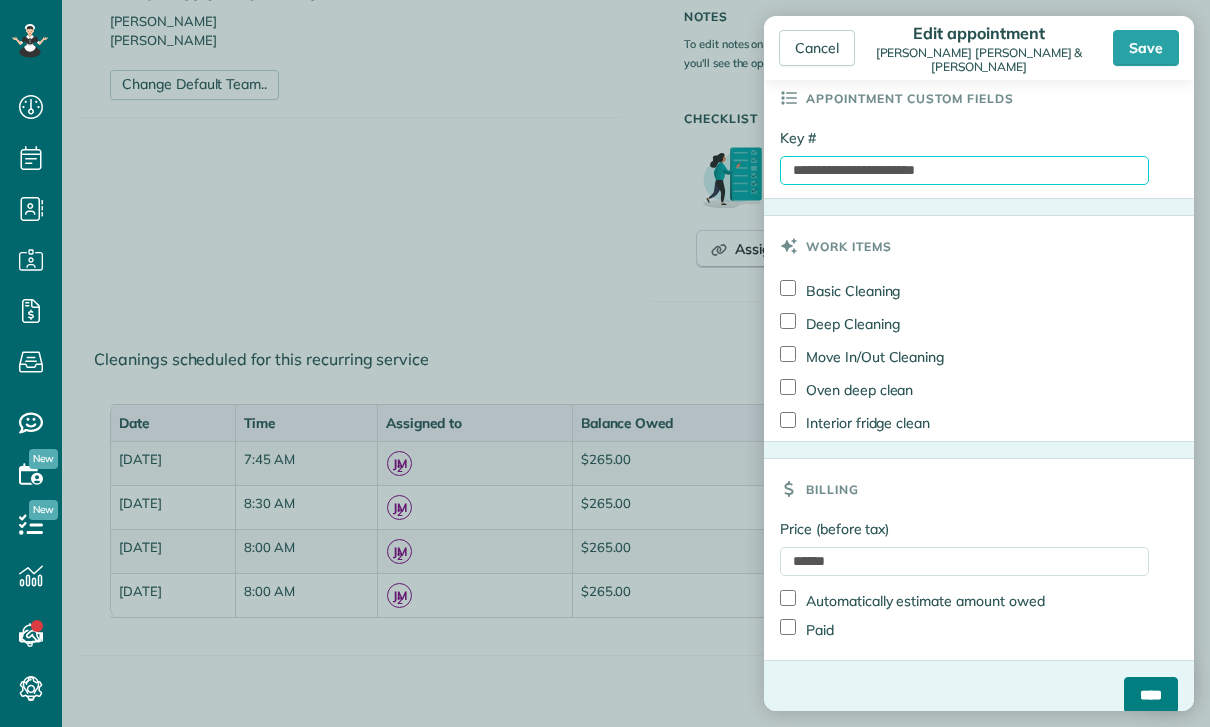 type on "**********" 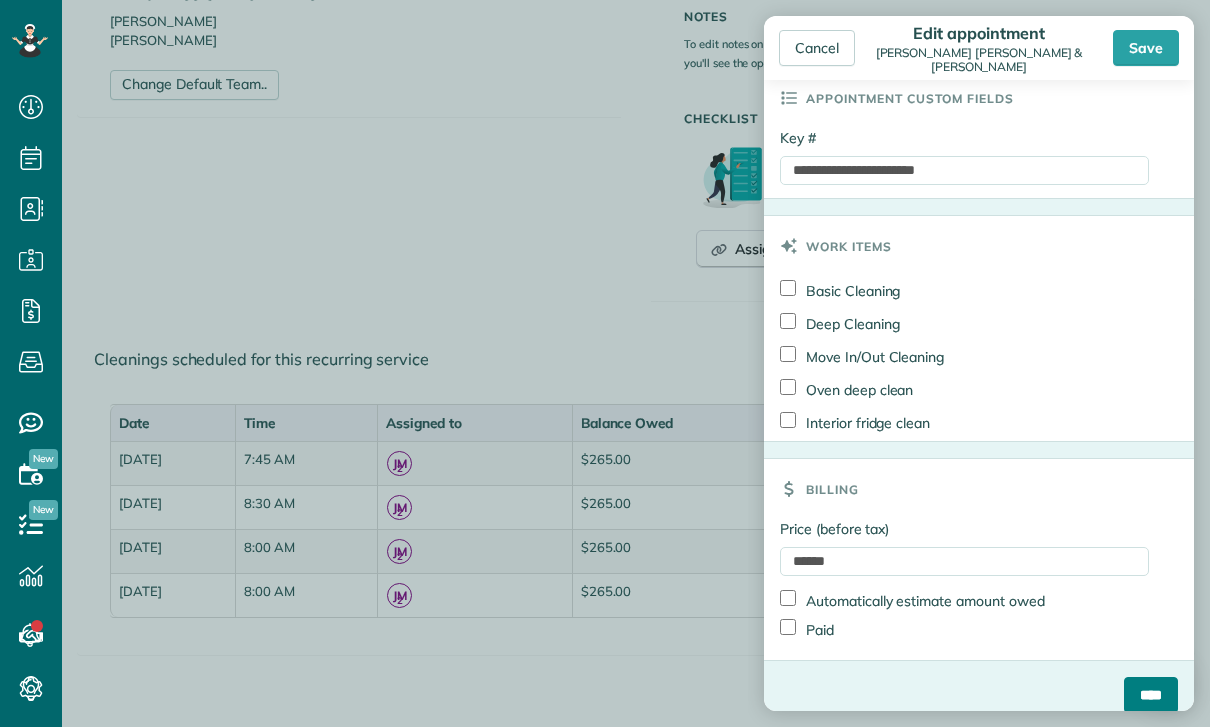 click on "****" at bounding box center [1151, 695] 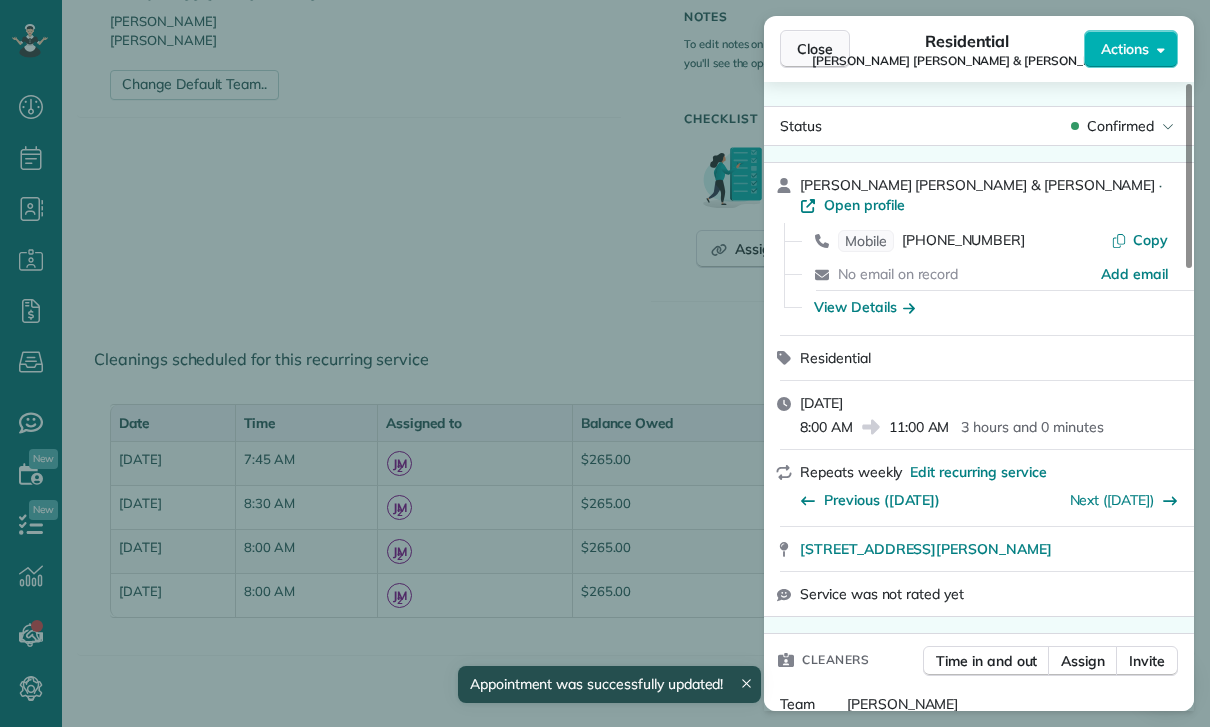 click on "Close" at bounding box center (815, 49) 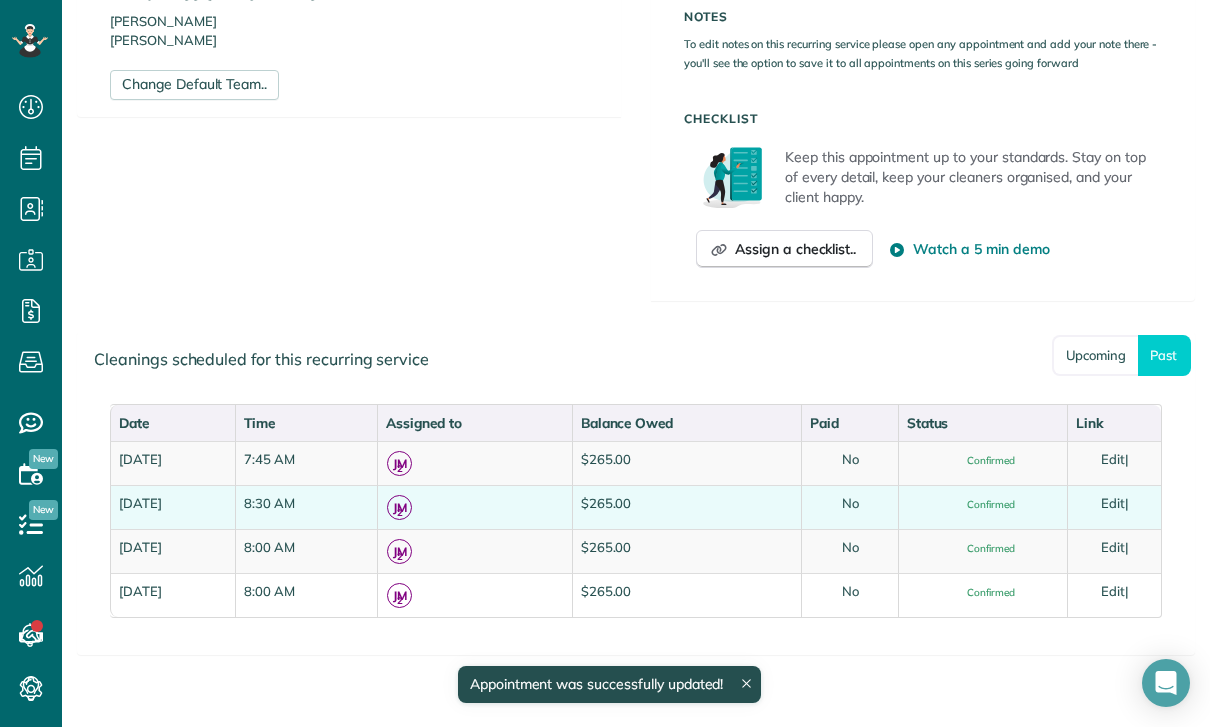 click on "Edit" at bounding box center (1113, 503) 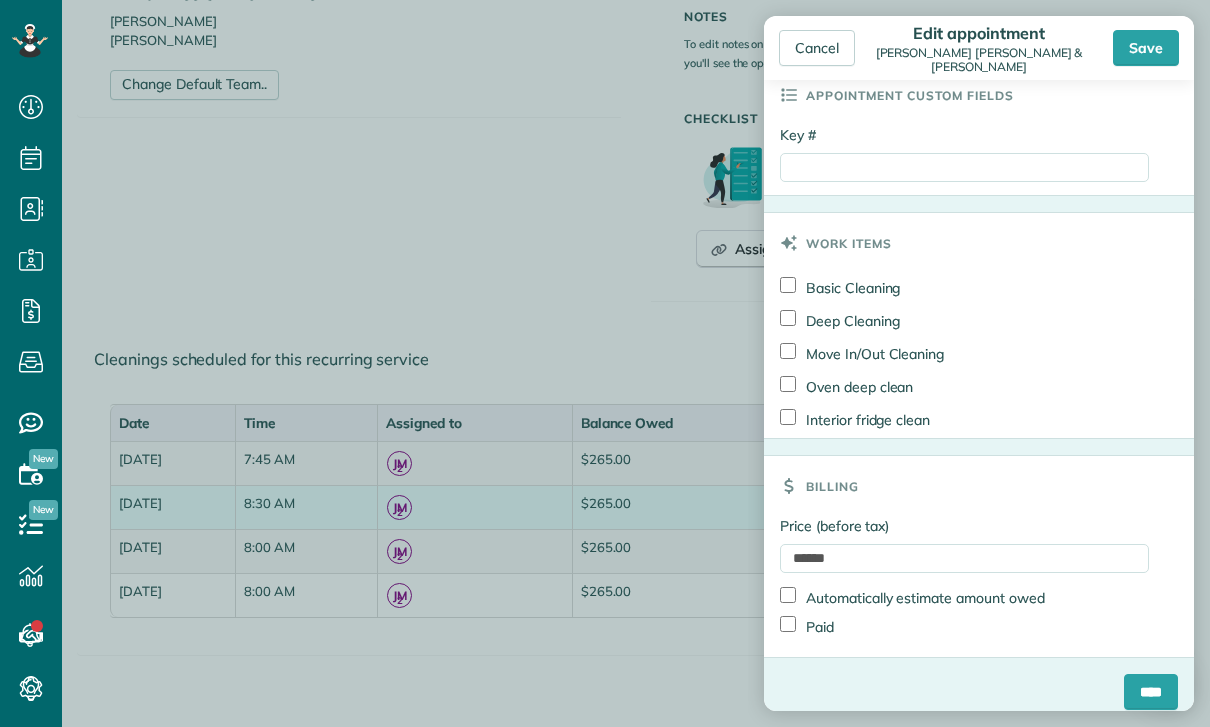 scroll, scrollTop: 954, scrollLeft: 0, axis: vertical 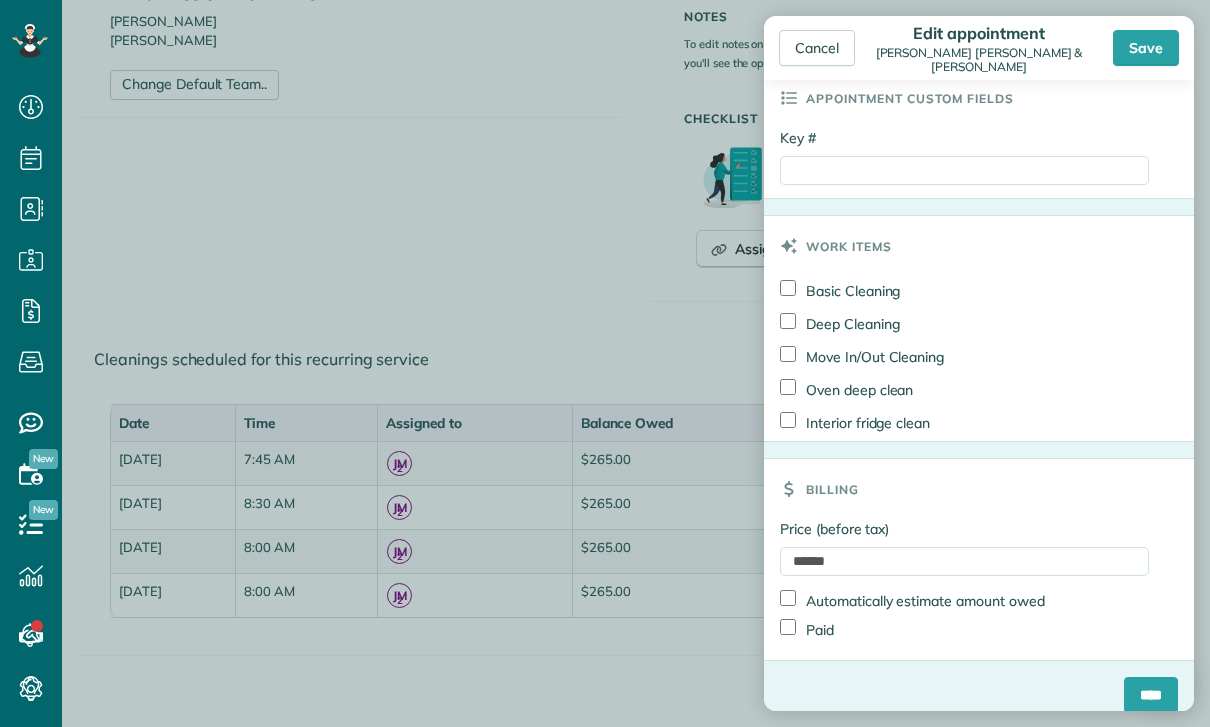 click on "Paid" at bounding box center (807, 629) 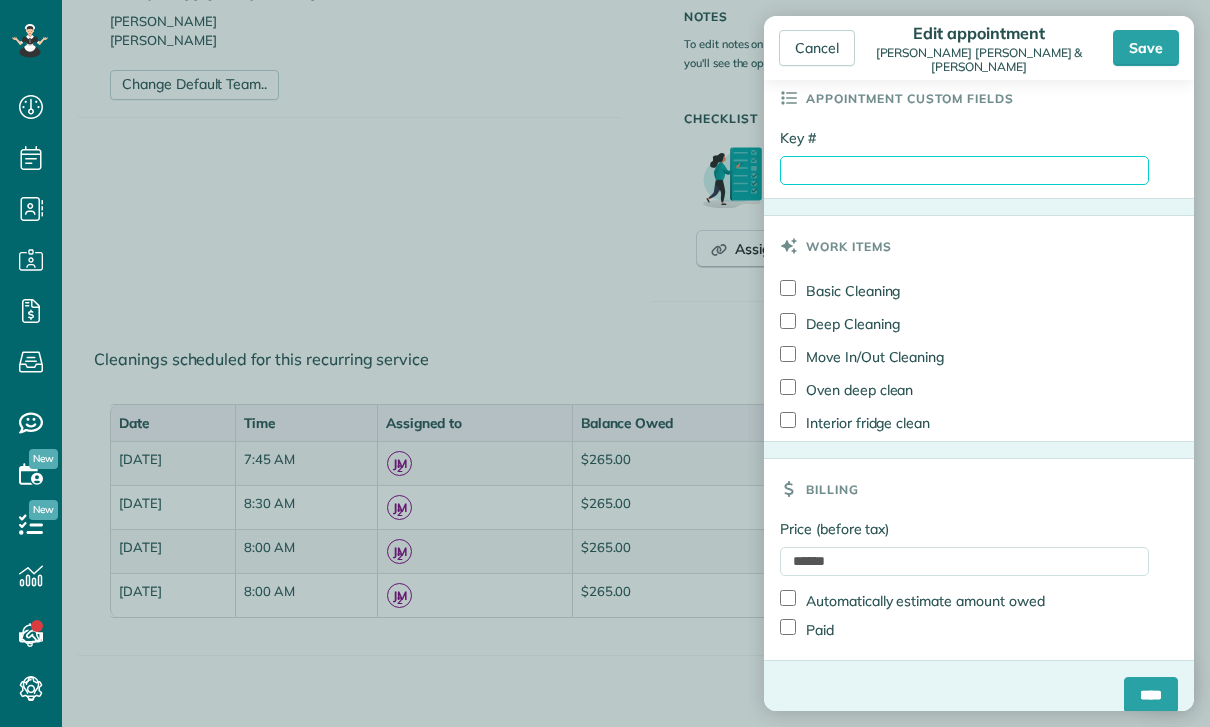 click on "Key #" at bounding box center [964, 170] 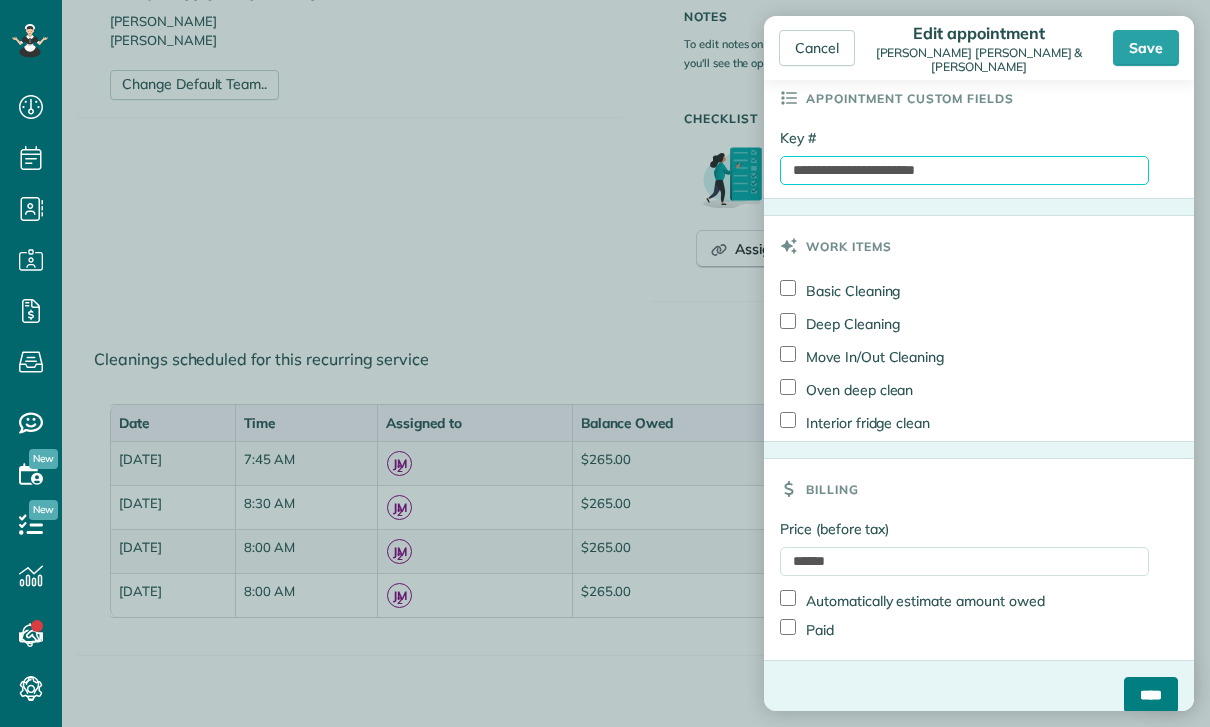 type on "**********" 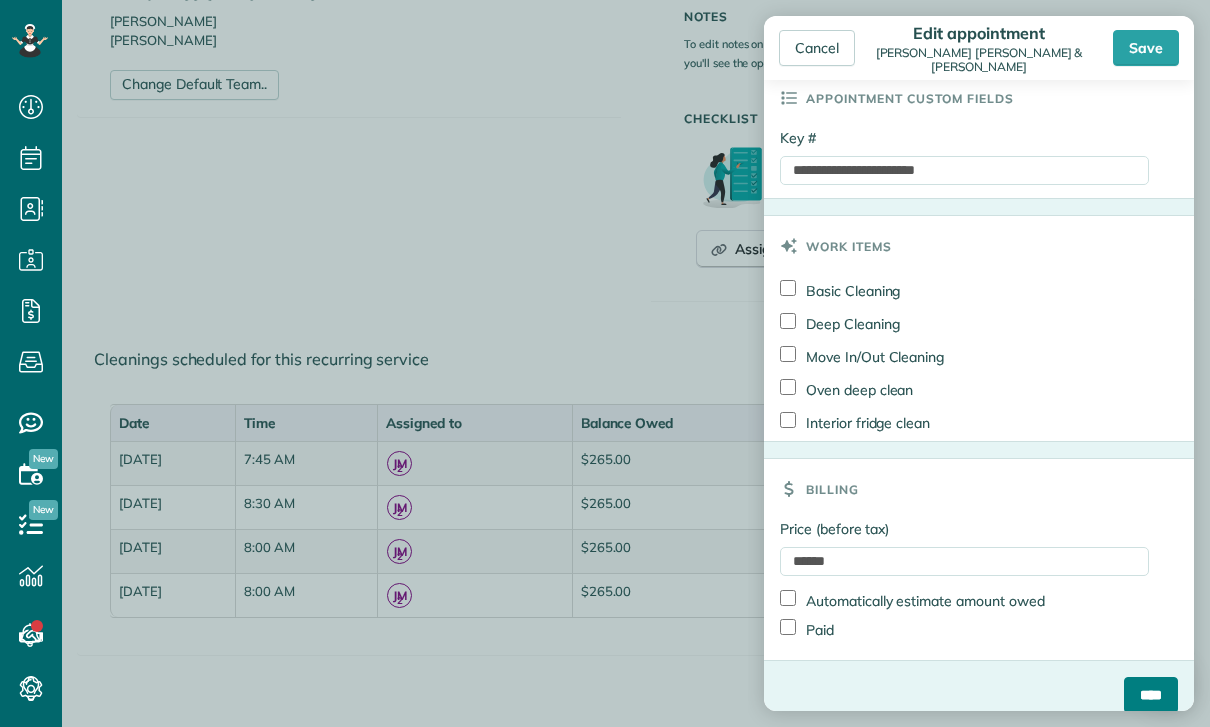 click on "****" at bounding box center (1151, 695) 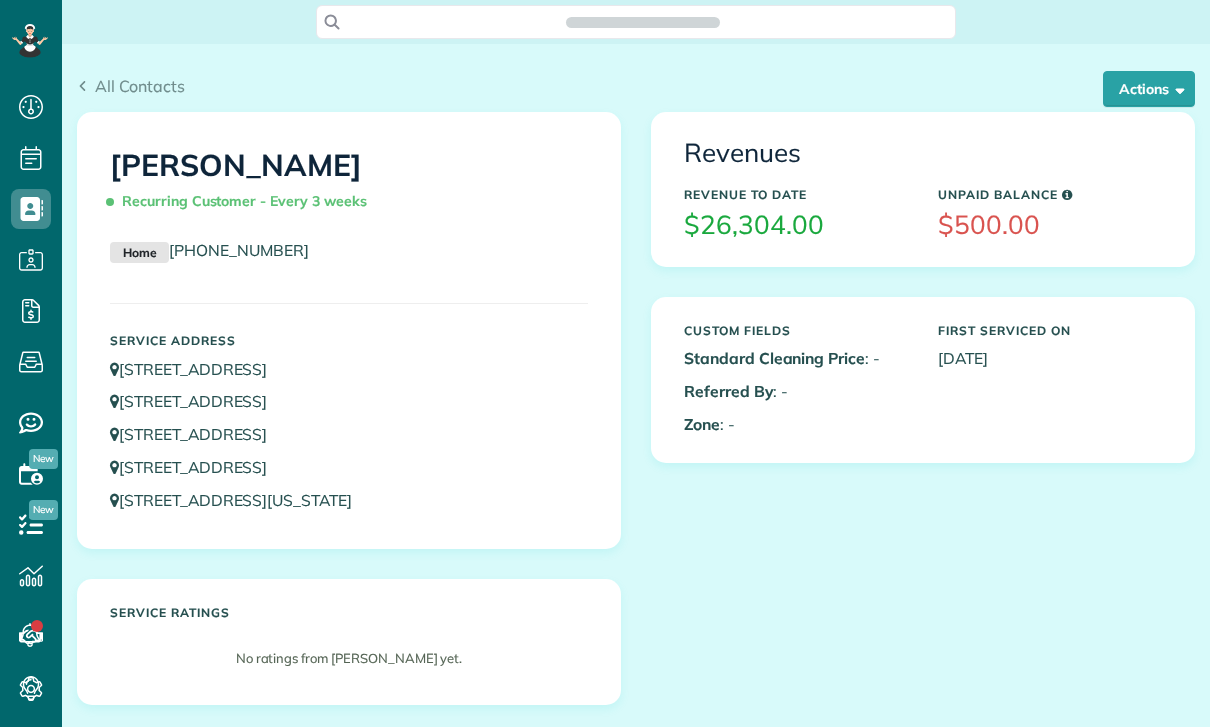 scroll, scrollTop: 0, scrollLeft: 0, axis: both 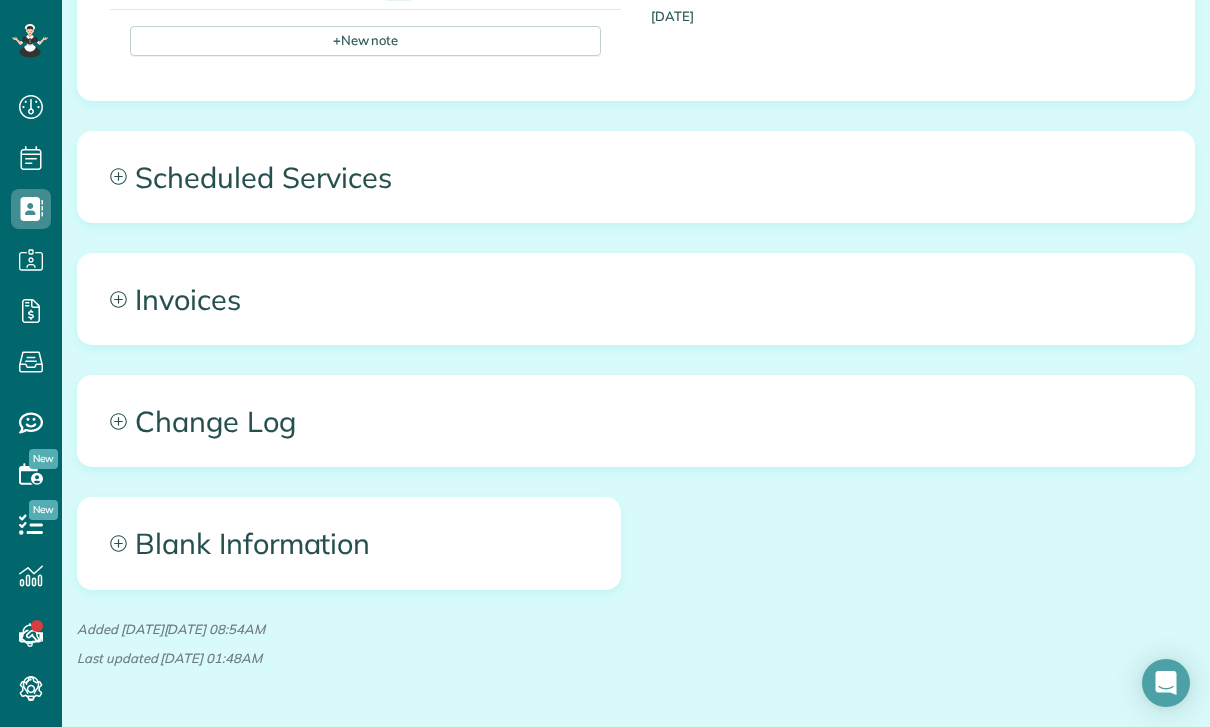 click on "Scheduled Services" at bounding box center (636, 177) 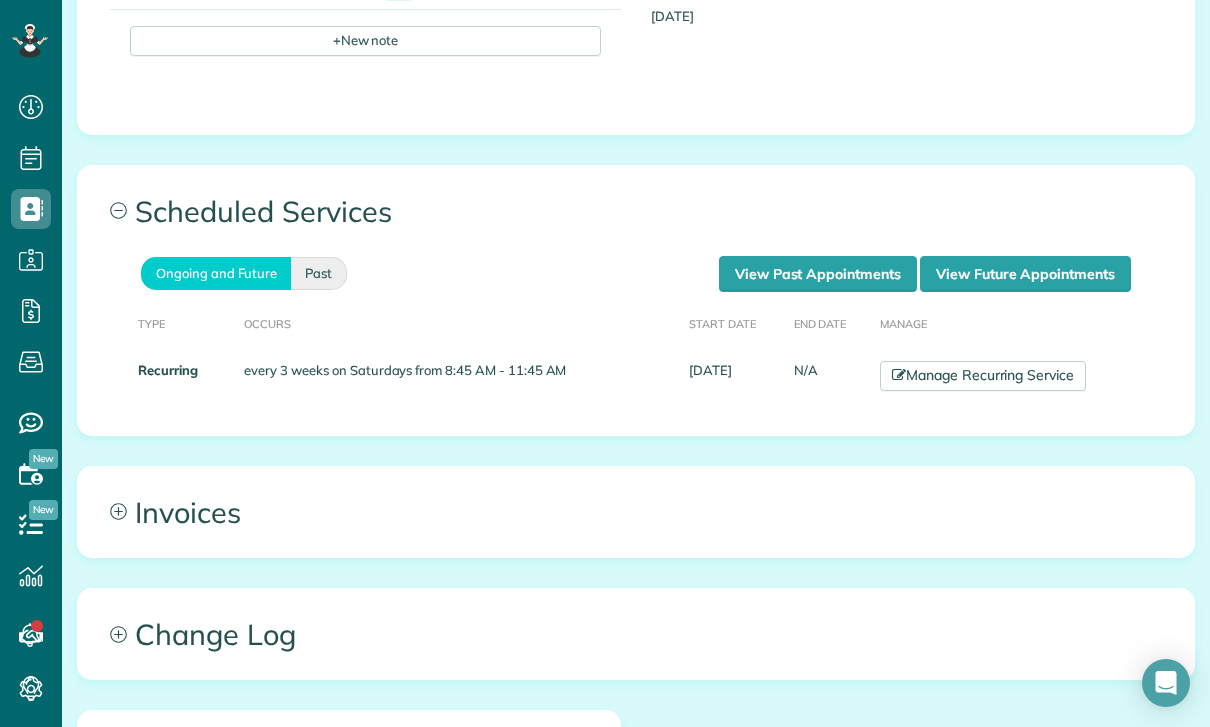 click on "Past" at bounding box center (319, 273) 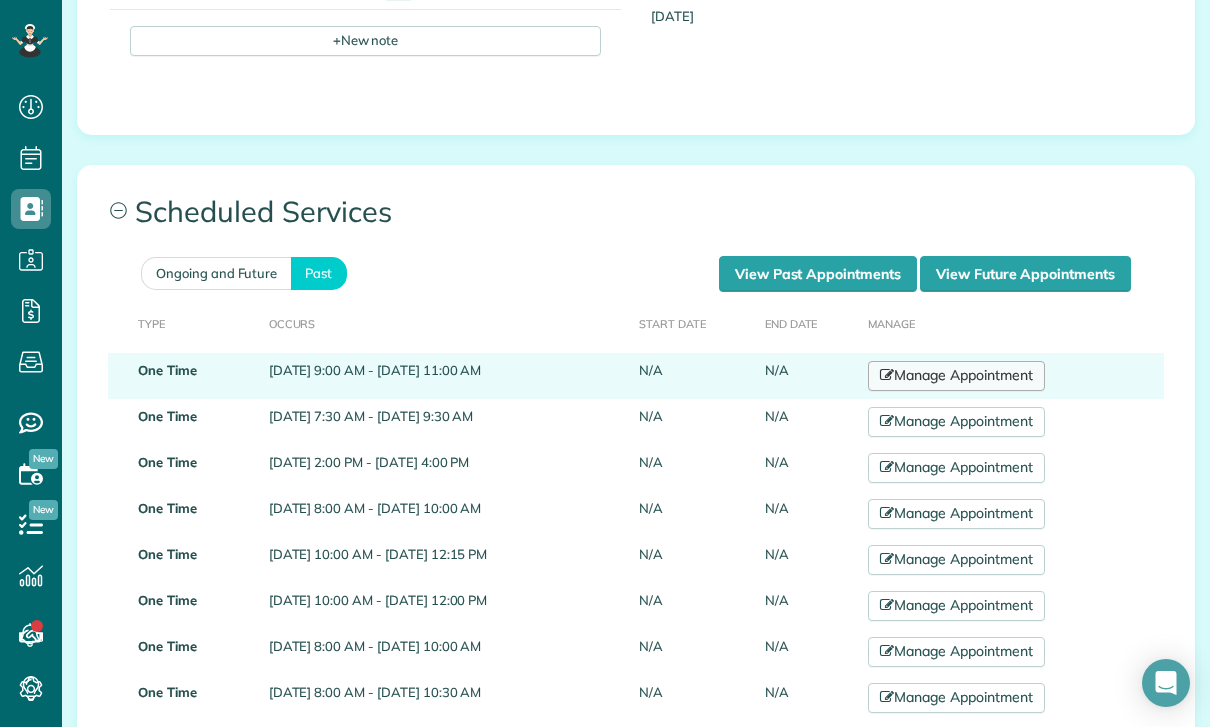 click on "Manage Appointment" at bounding box center [956, 376] 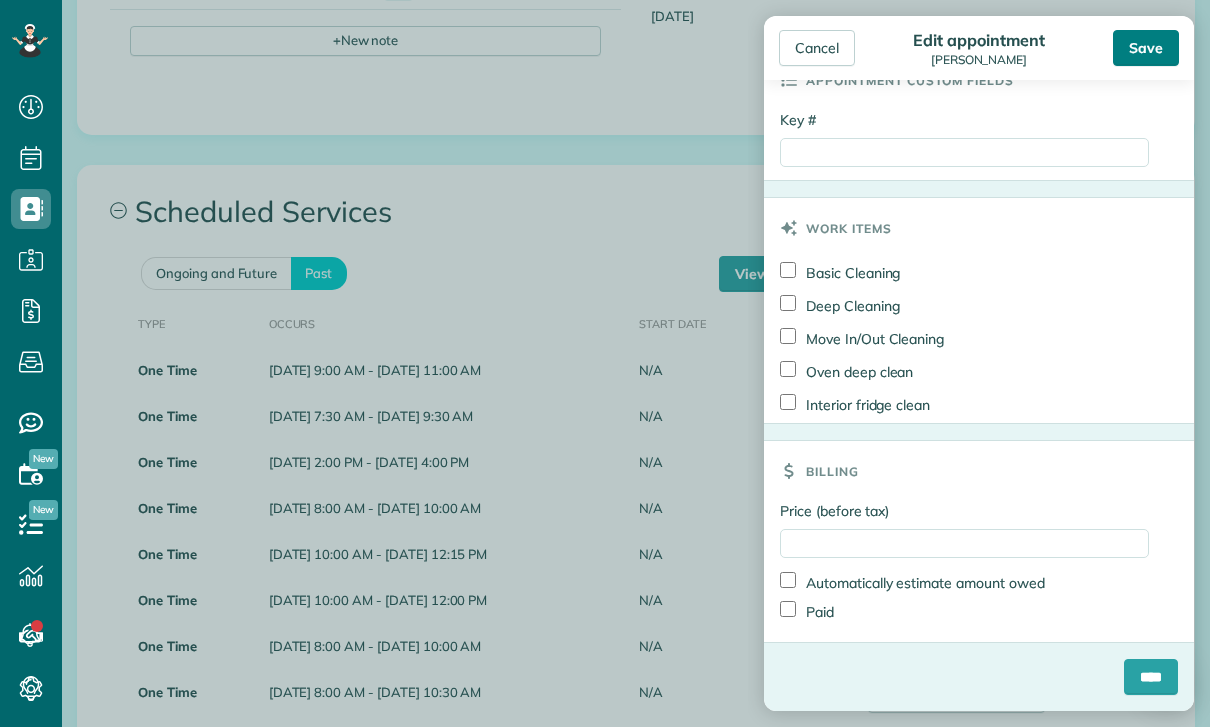scroll, scrollTop: 954, scrollLeft: 0, axis: vertical 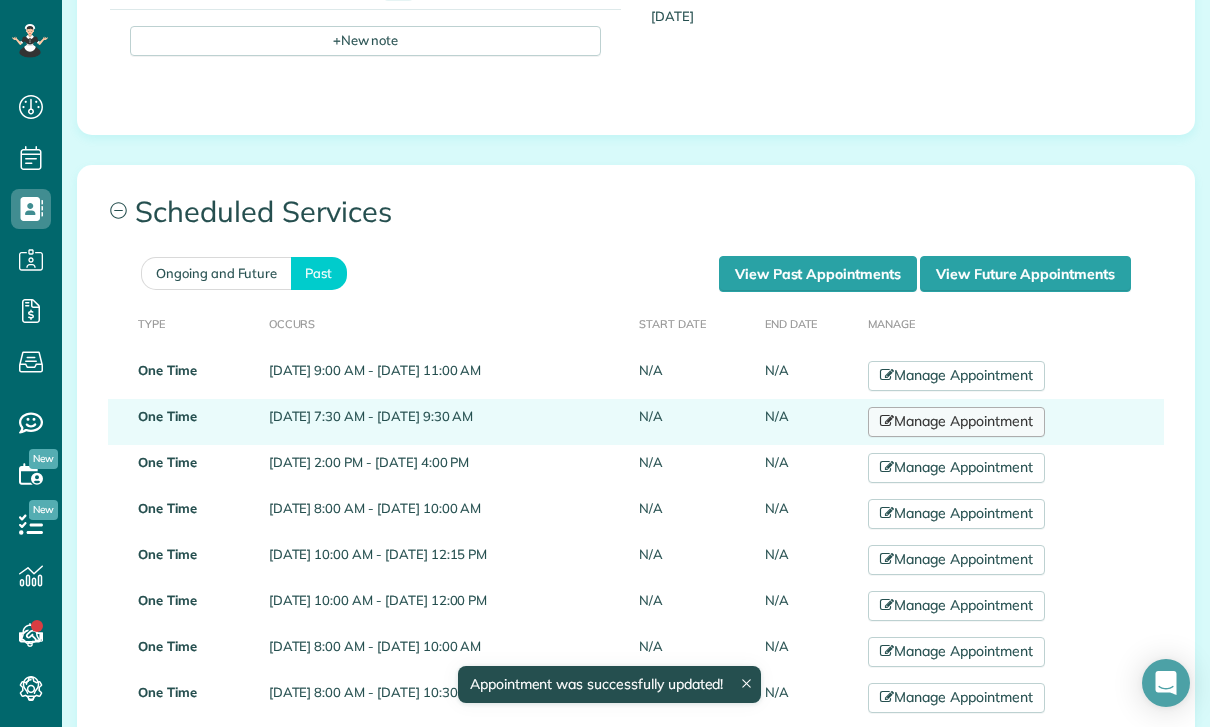 click on "Manage Appointment" at bounding box center (956, 422) 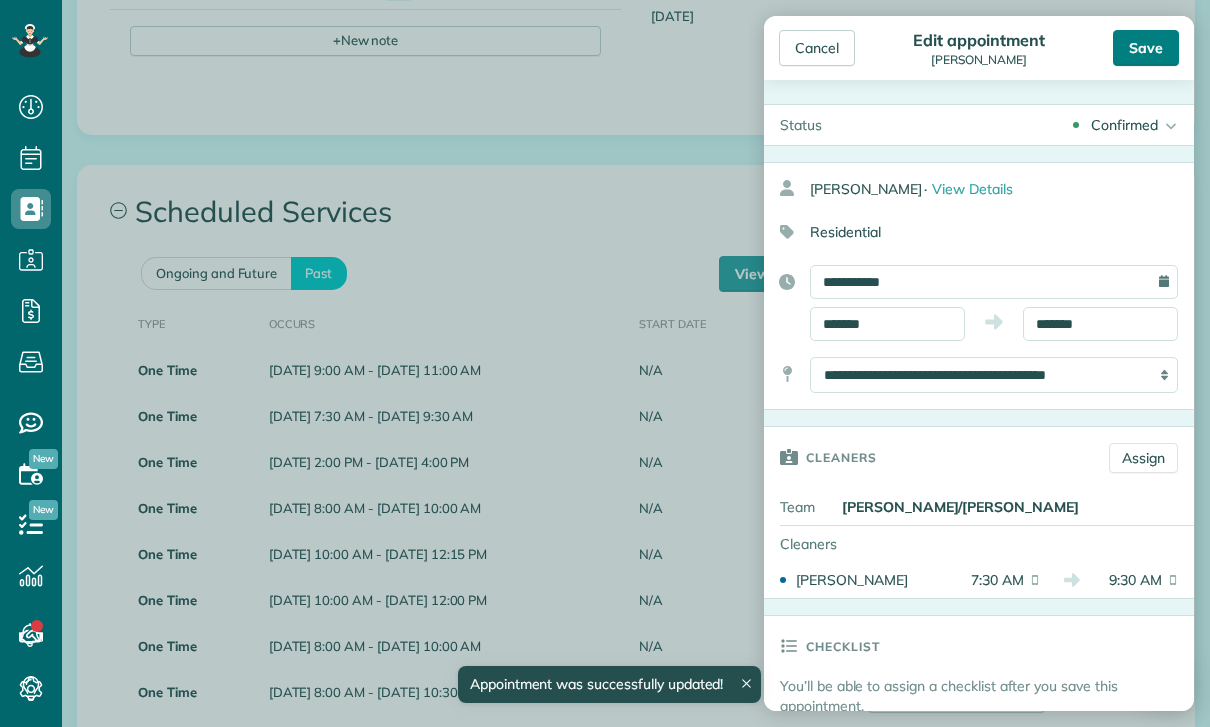 click on "Save" at bounding box center (1146, 48) 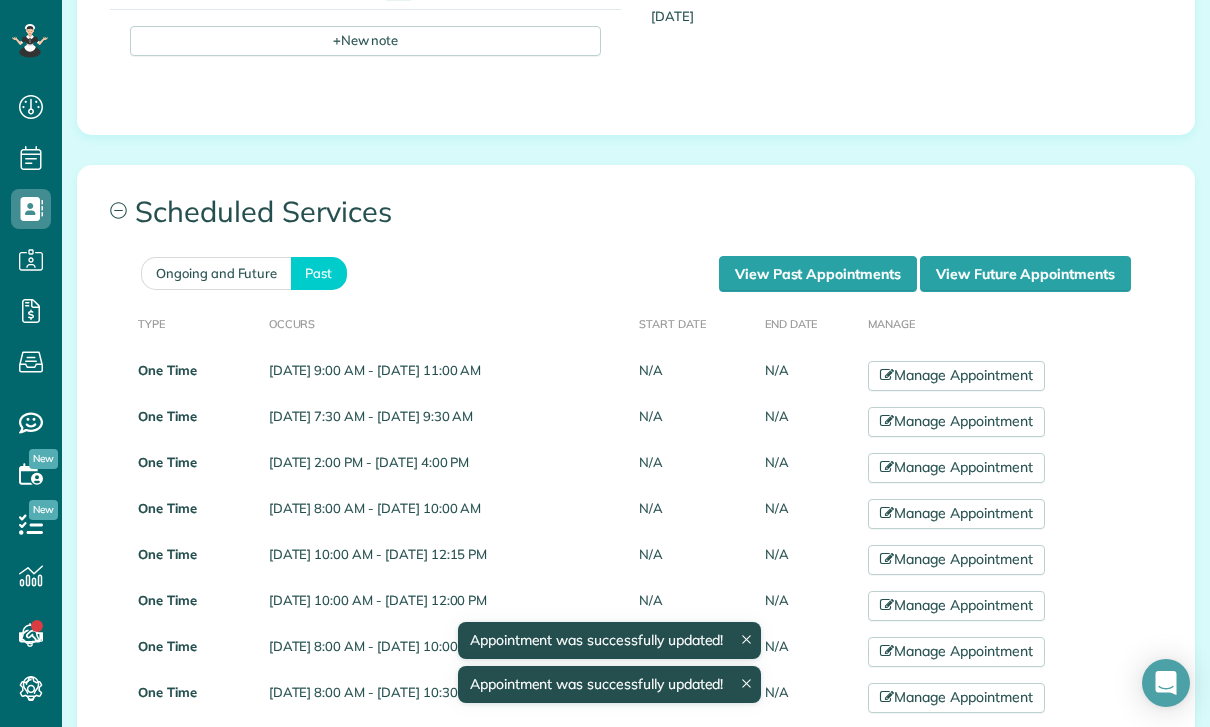 click on "Ongoing and Future" at bounding box center [216, 273] 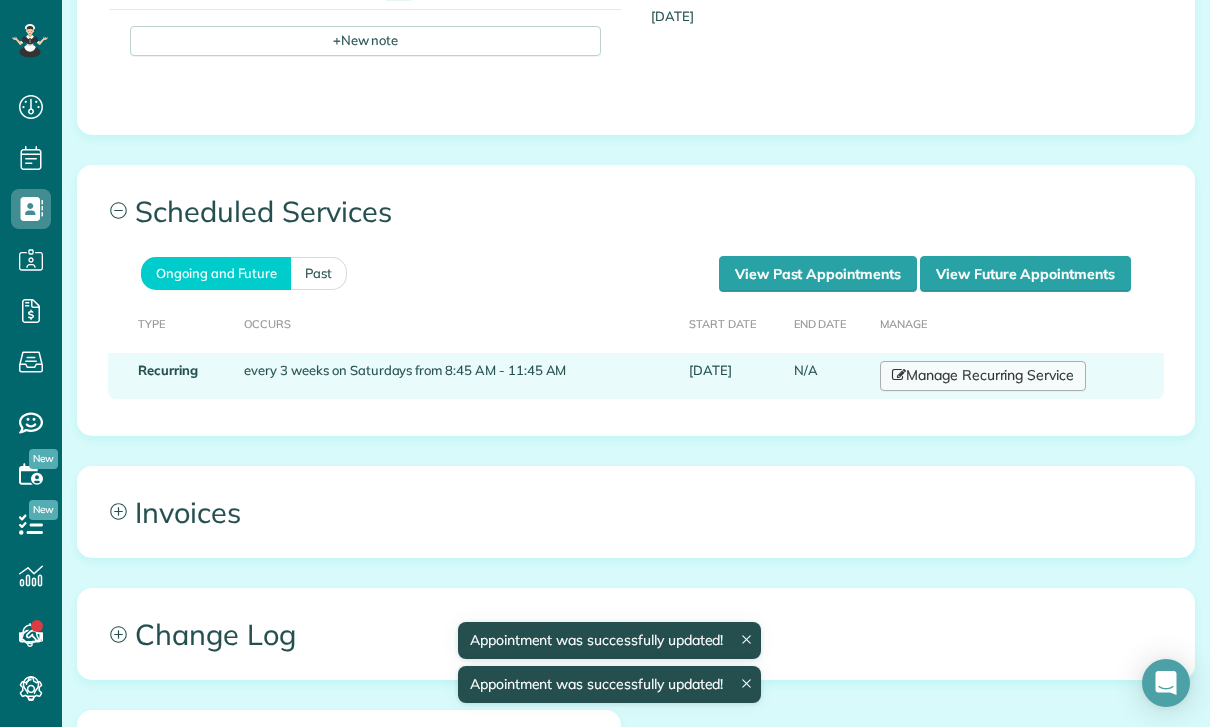 click on "Manage Recurring Service" at bounding box center (983, 376) 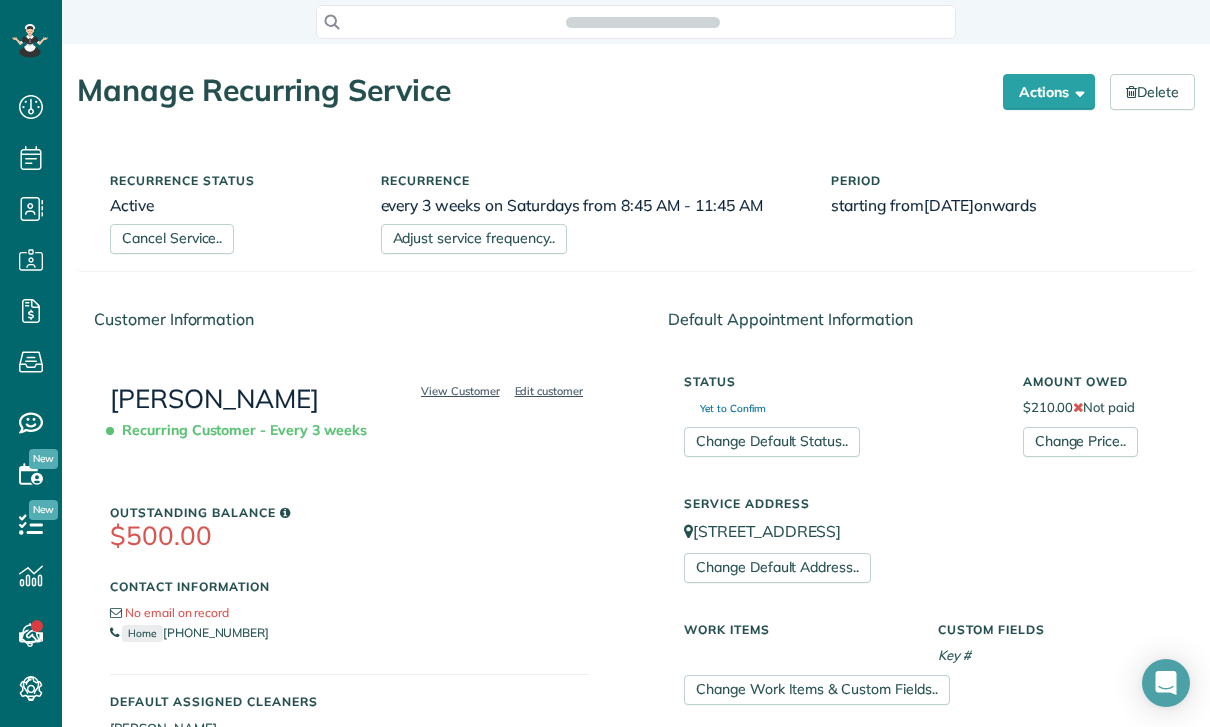 scroll, scrollTop: 0, scrollLeft: 0, axis: both 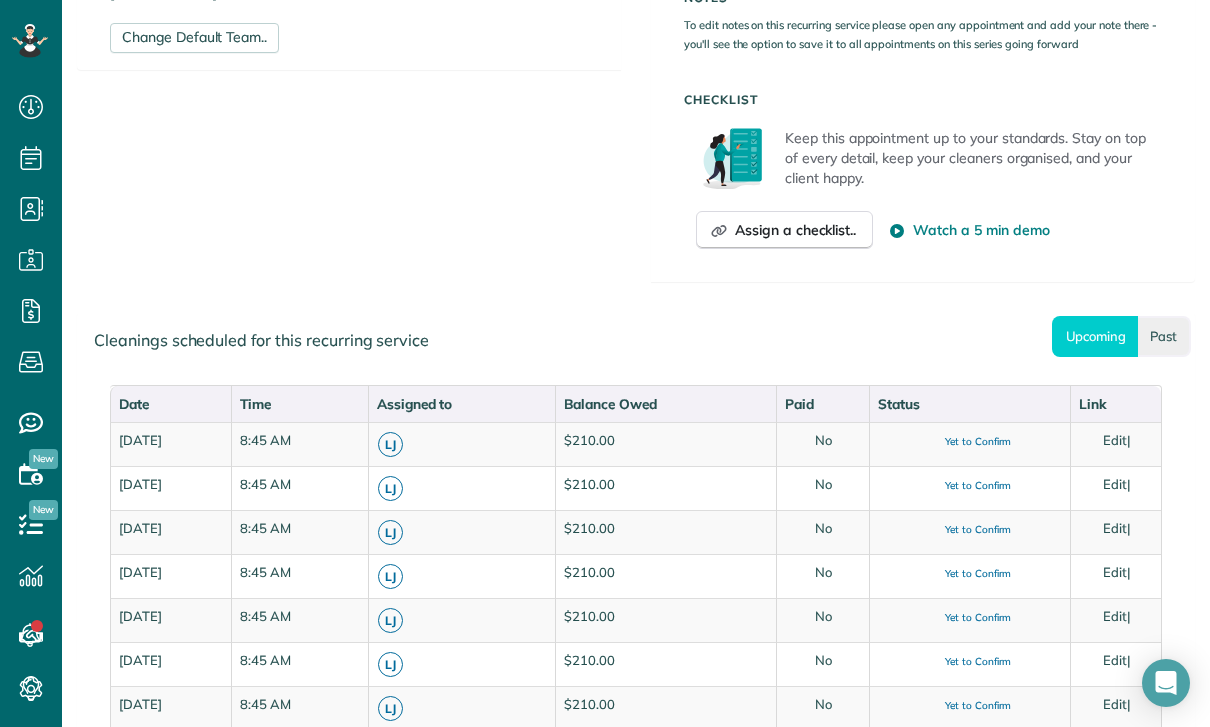 click on "Past" at bounding box center (1164, 336) 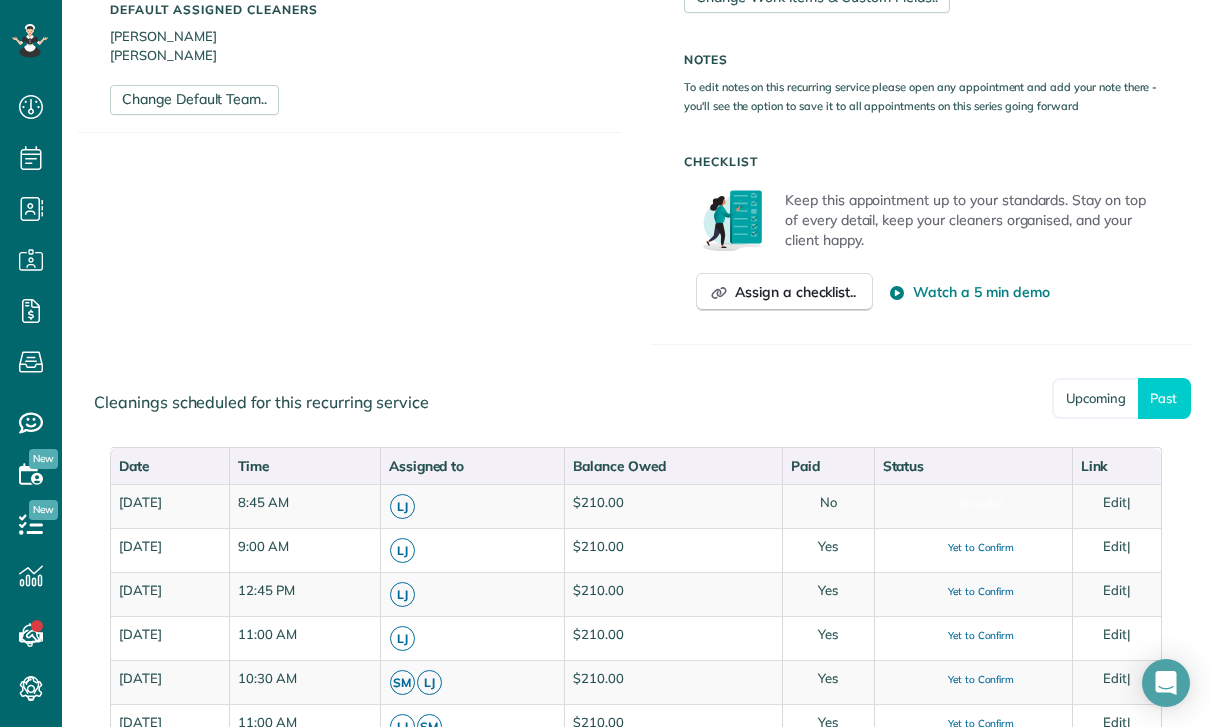 scroll, scrollTop: 697, scrollLeft: 0, axis: vertical 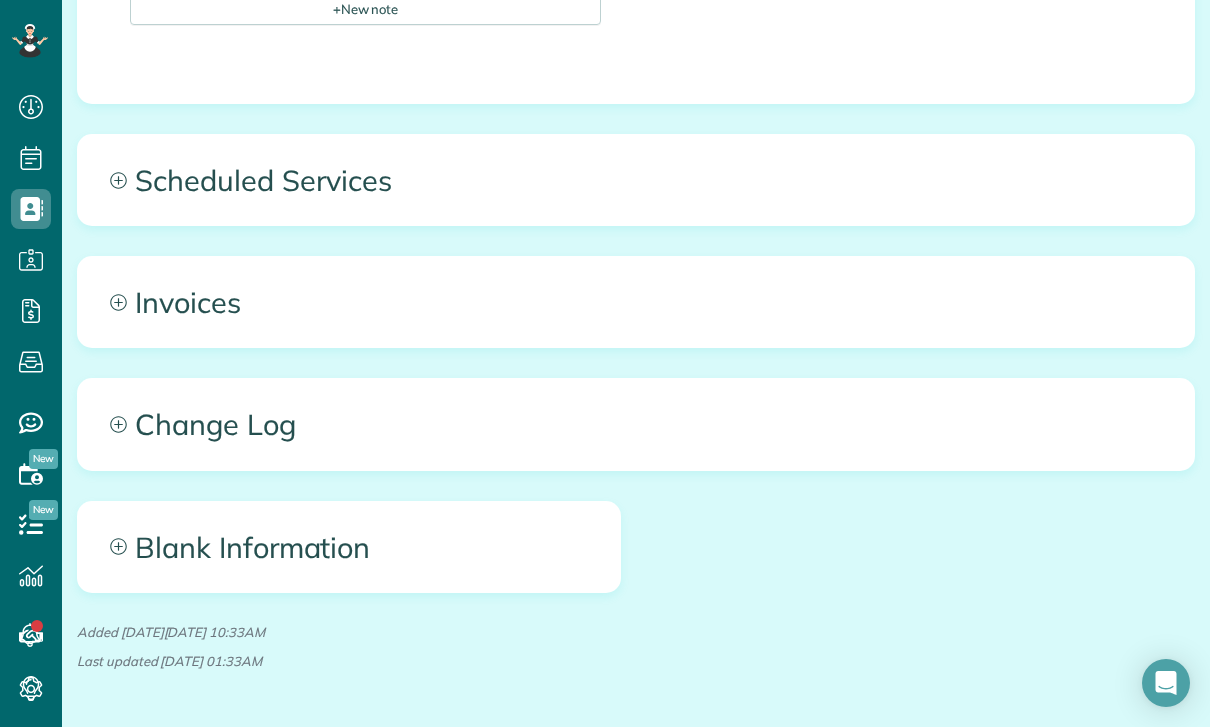 click on "Scheduled Services" at bounding box center [636, 180] 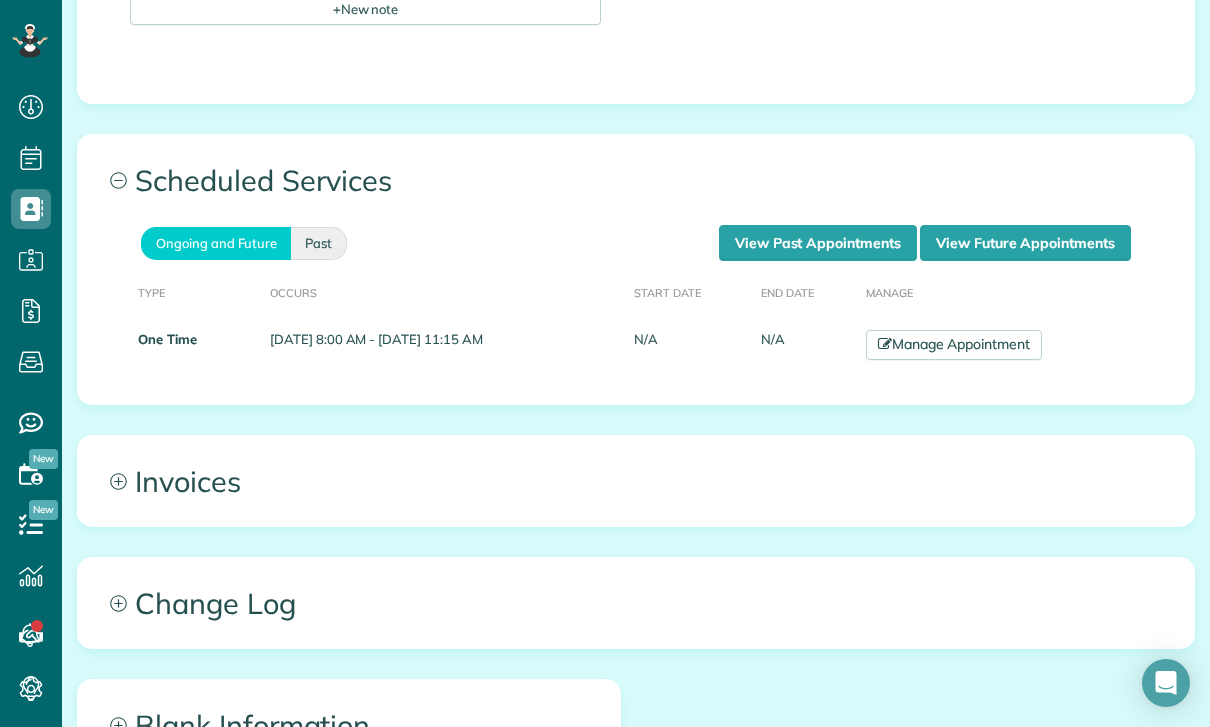 click on "Past" at bounding box center [319, 243] 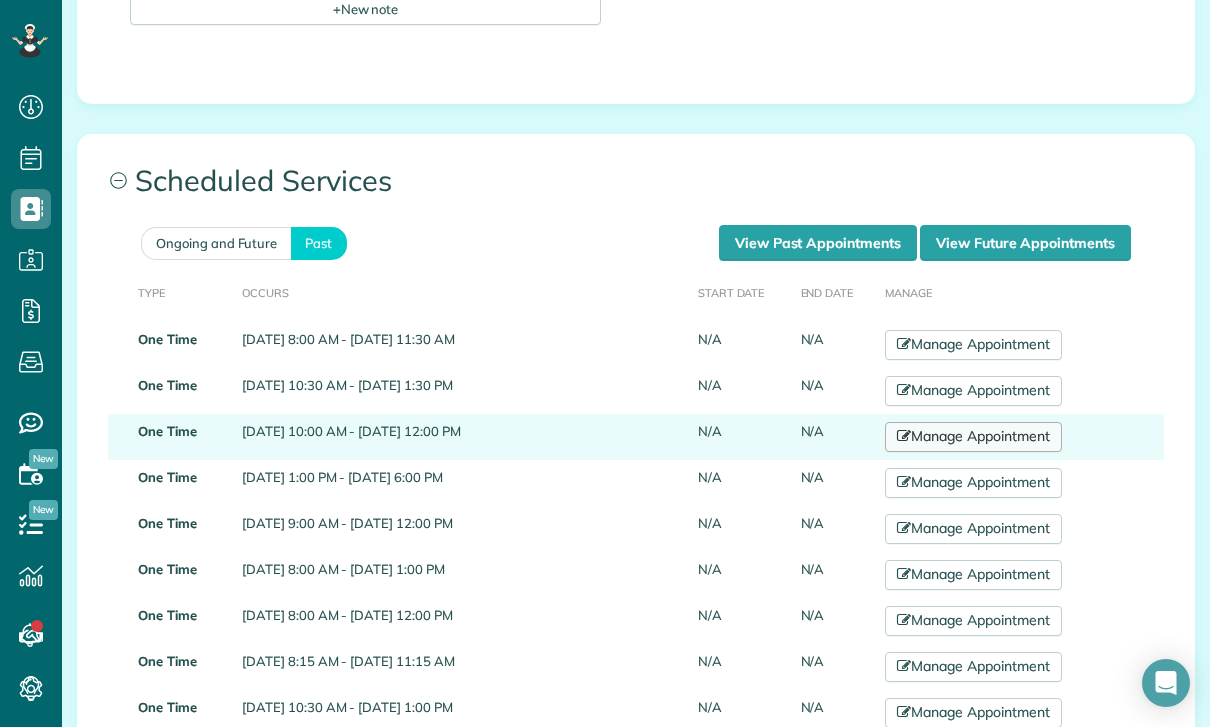 click on "Manage Appointment" at bounding box center (973, 437) 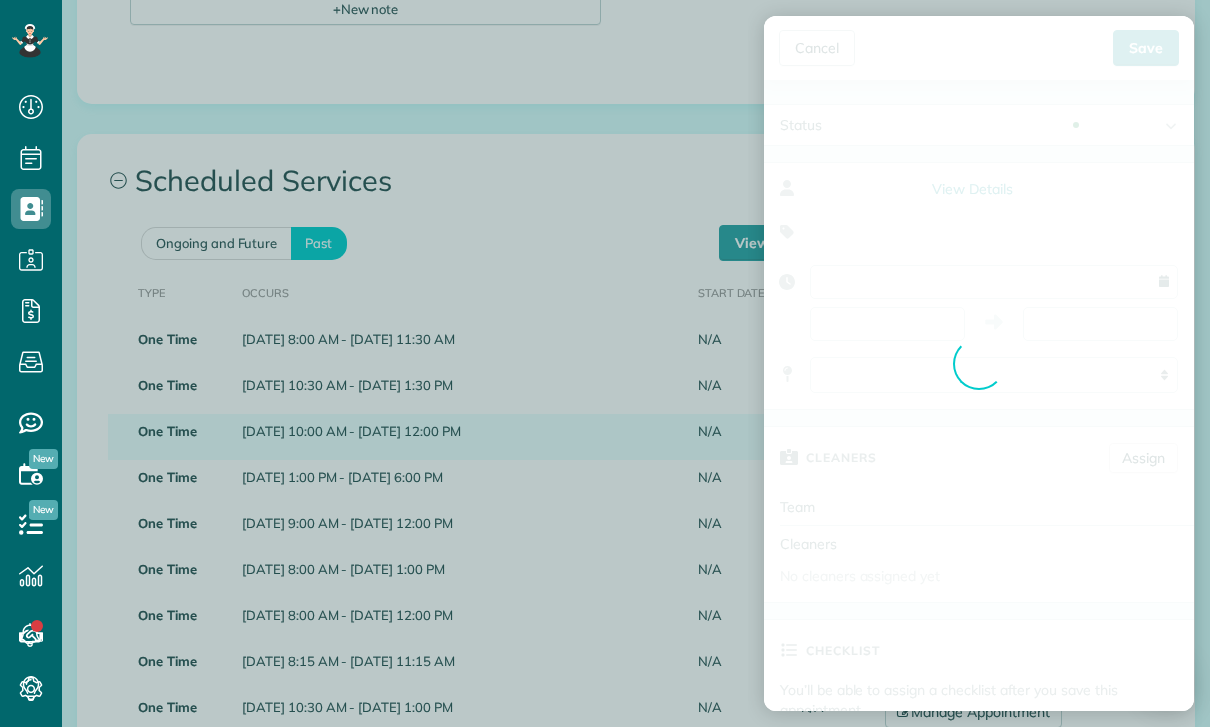 type on "**********" 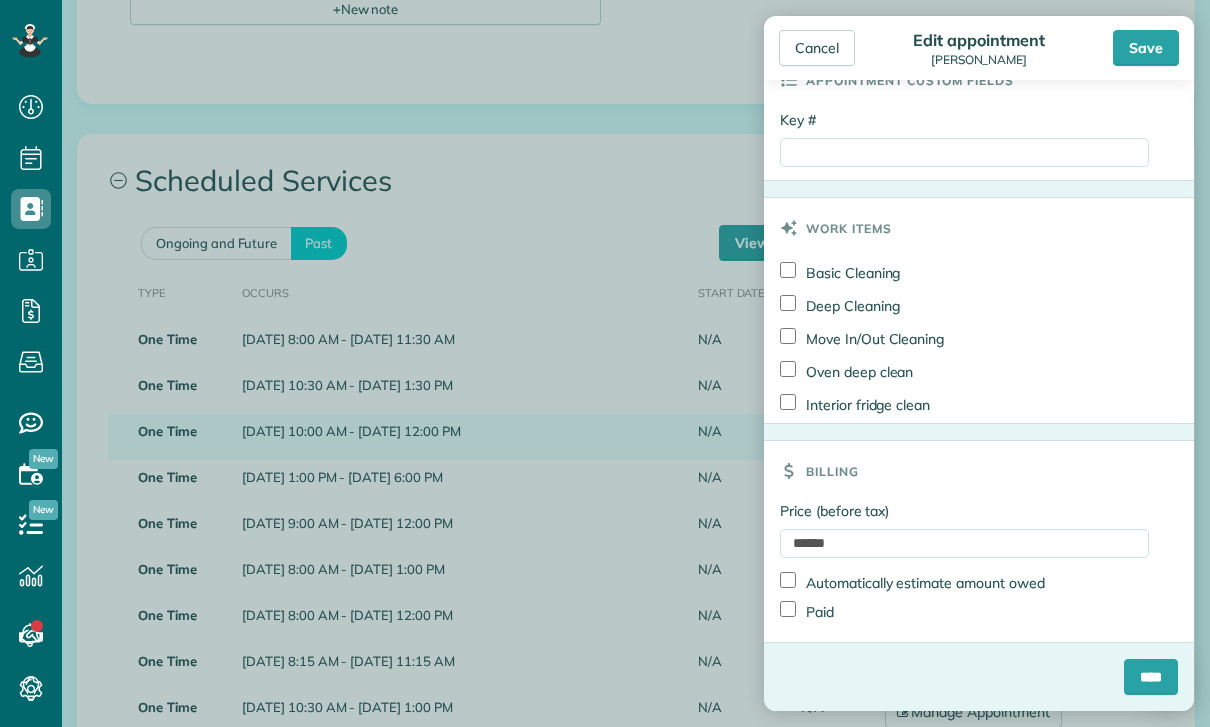 scroll, scrollTop: 1086, scrollLeft: 0, axis: vertical 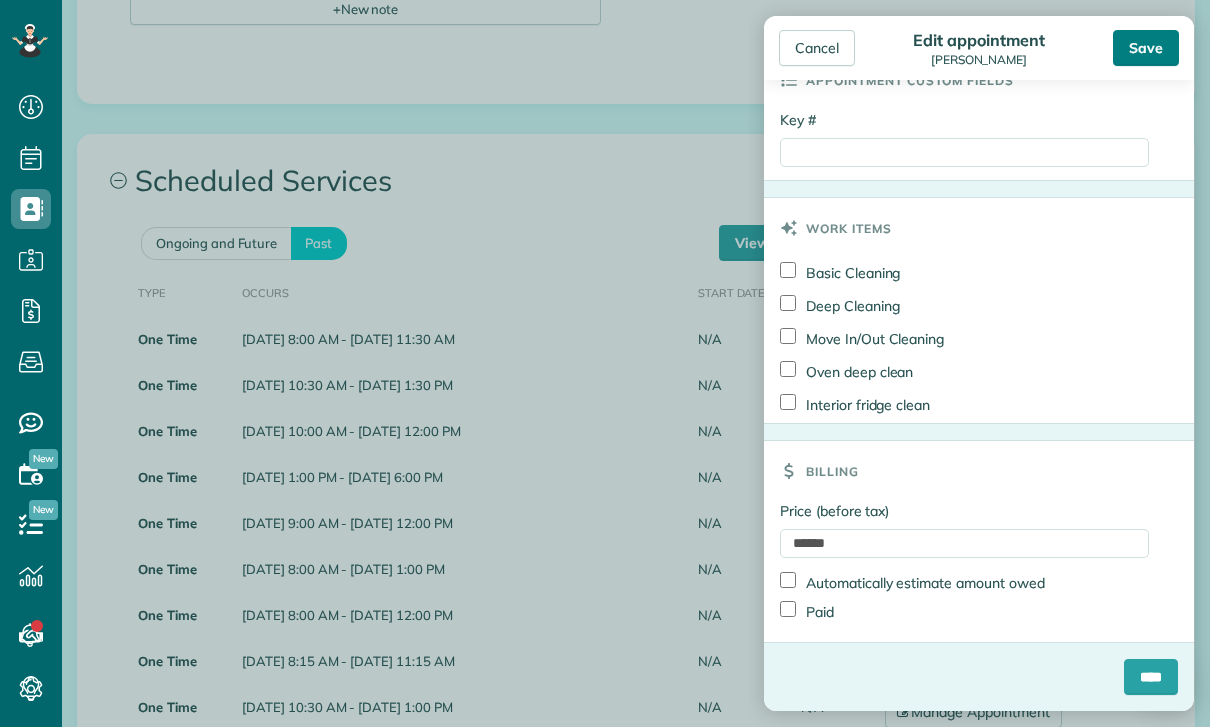 click on "Save" at bounding box center [1146, 48] 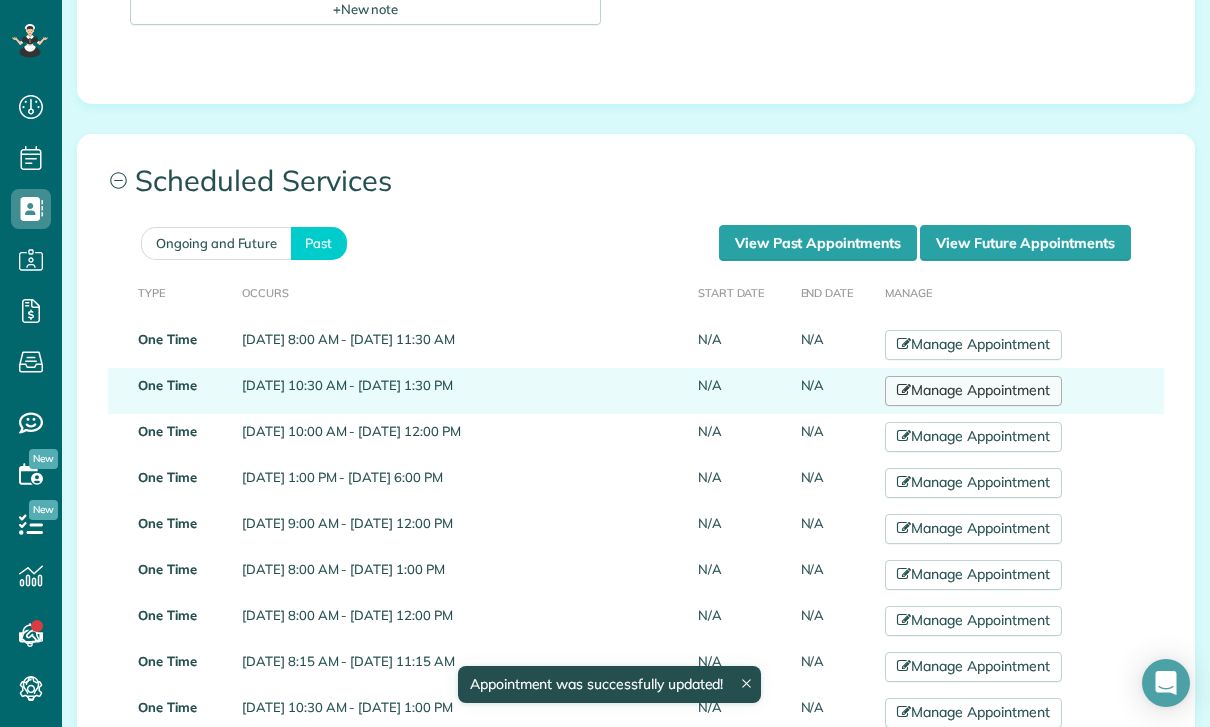 click on "Manage Appointment" at bounding box center [973, 391] 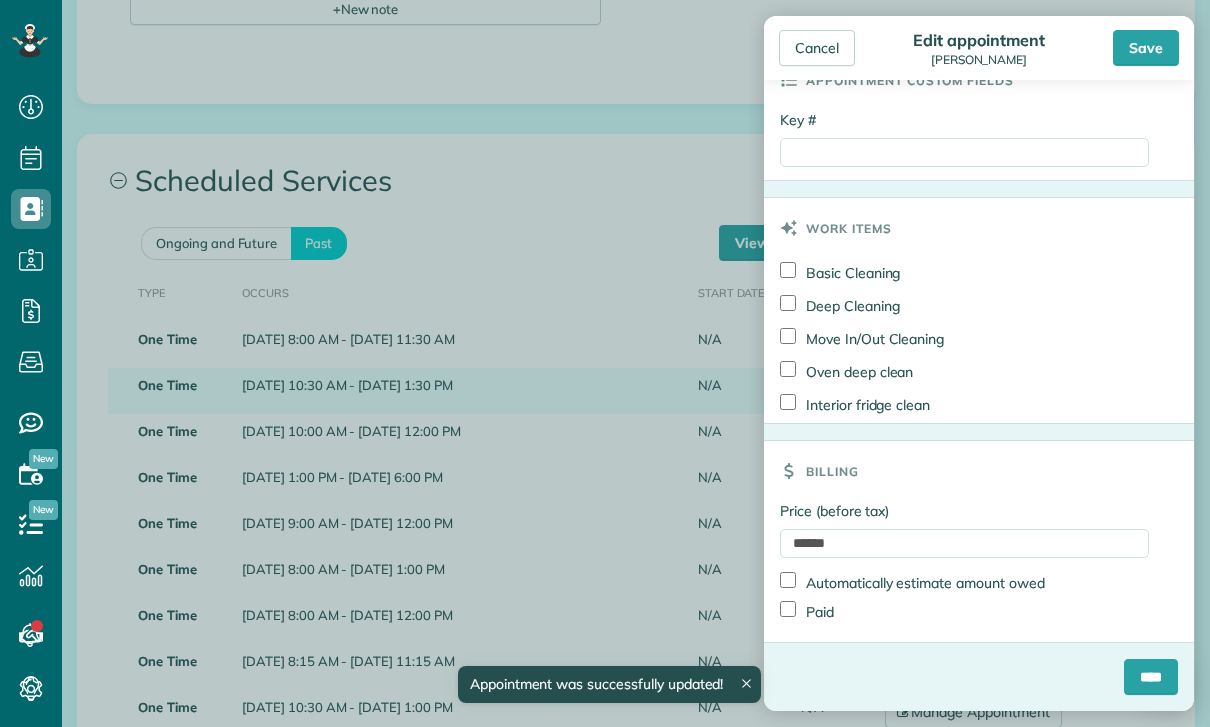 scroll, scrollTop: 954, scrollLeft: 0, axis: vertical 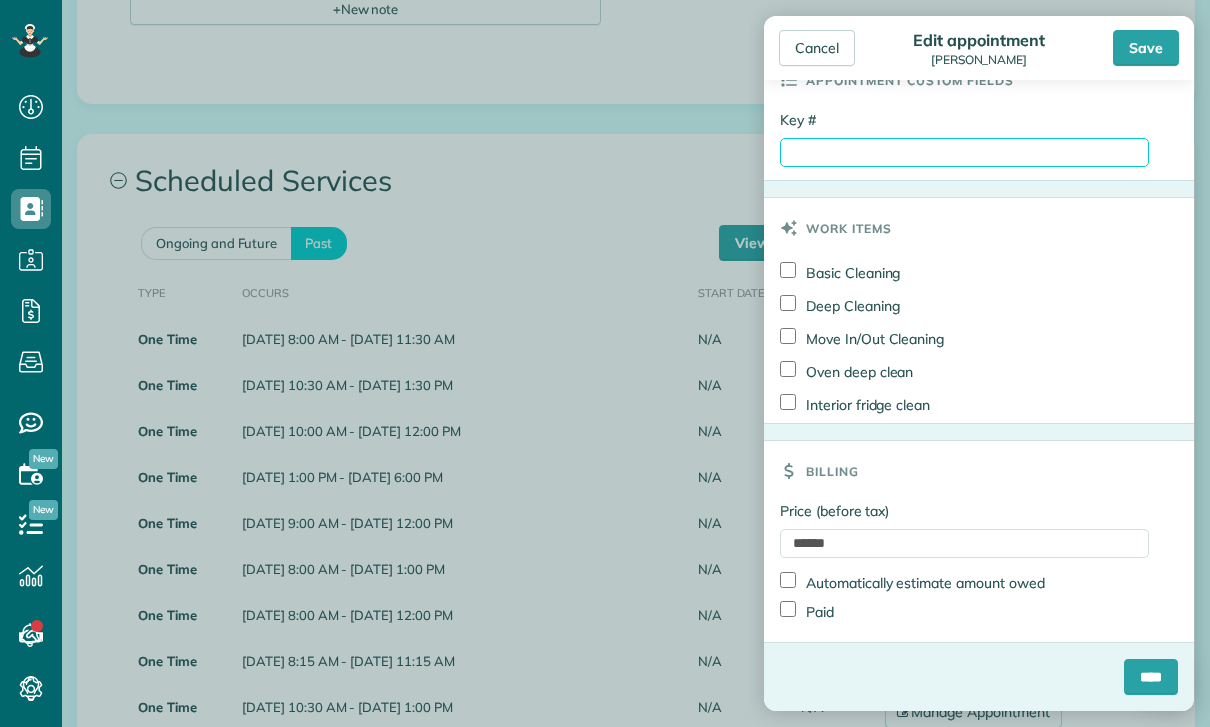 click on "Key #" at bounding box center (964, 152) 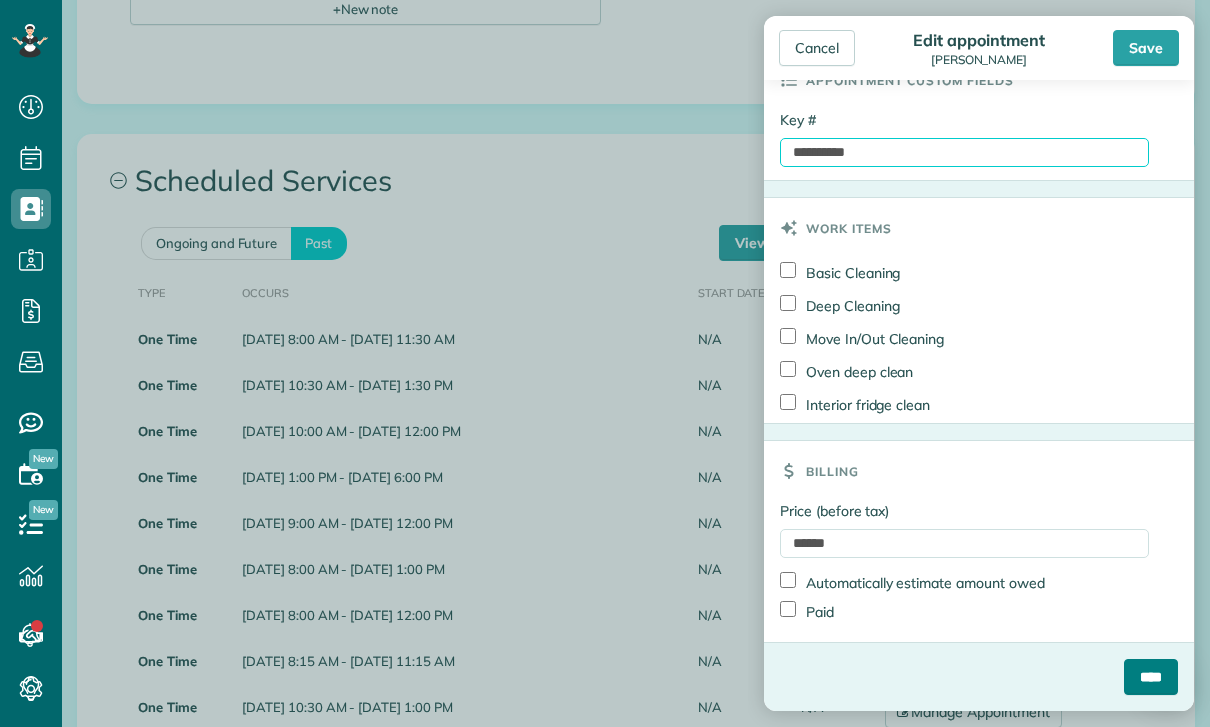 type on "**********" 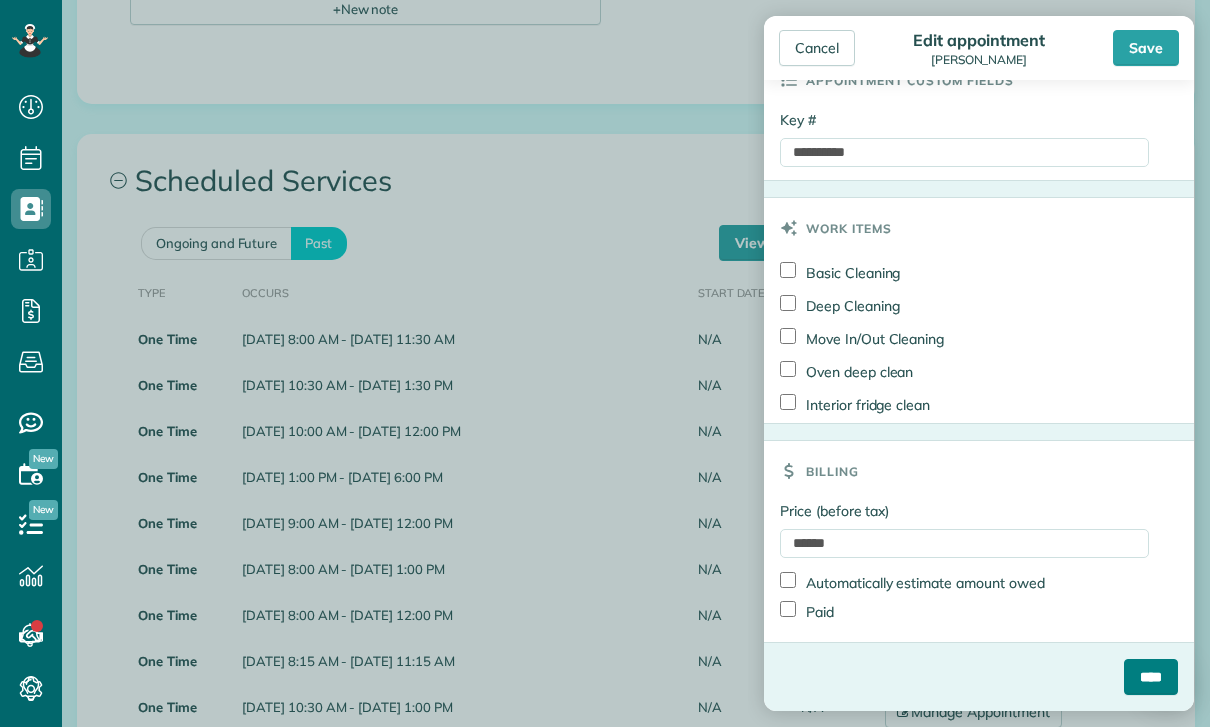 click on "****" at bounding box center [1151, 677] 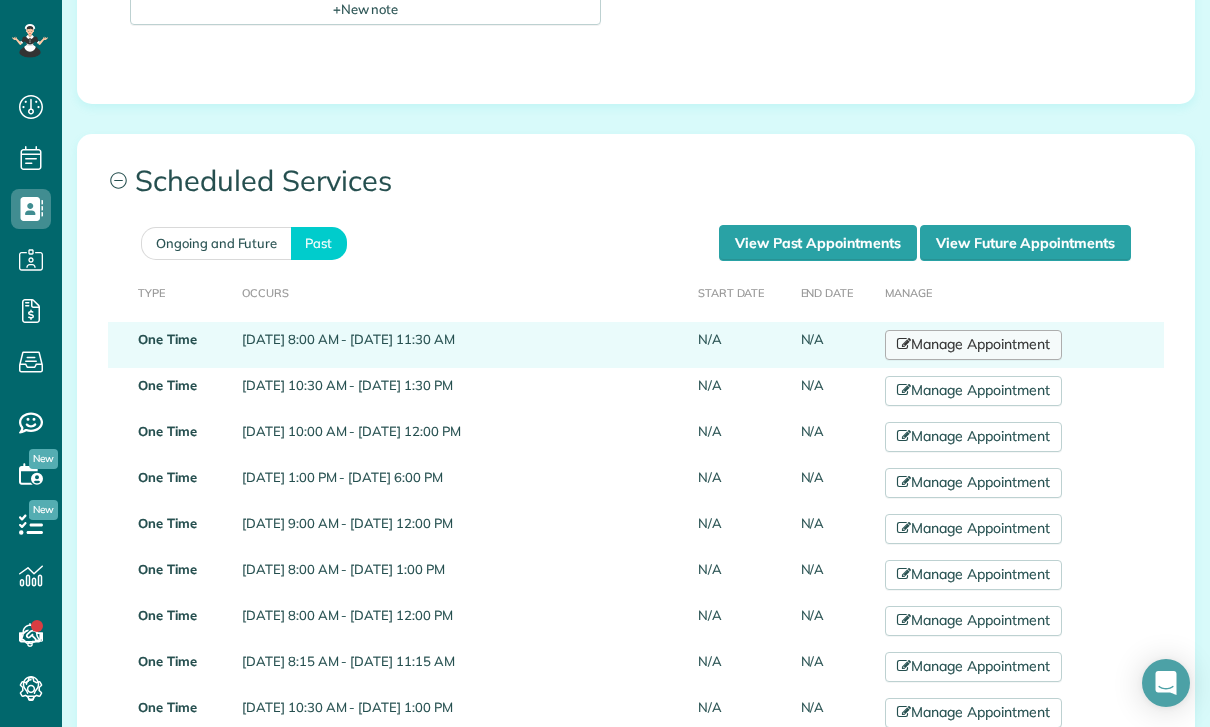 click on "Manage Appointment" at bounding box center (973, 345) 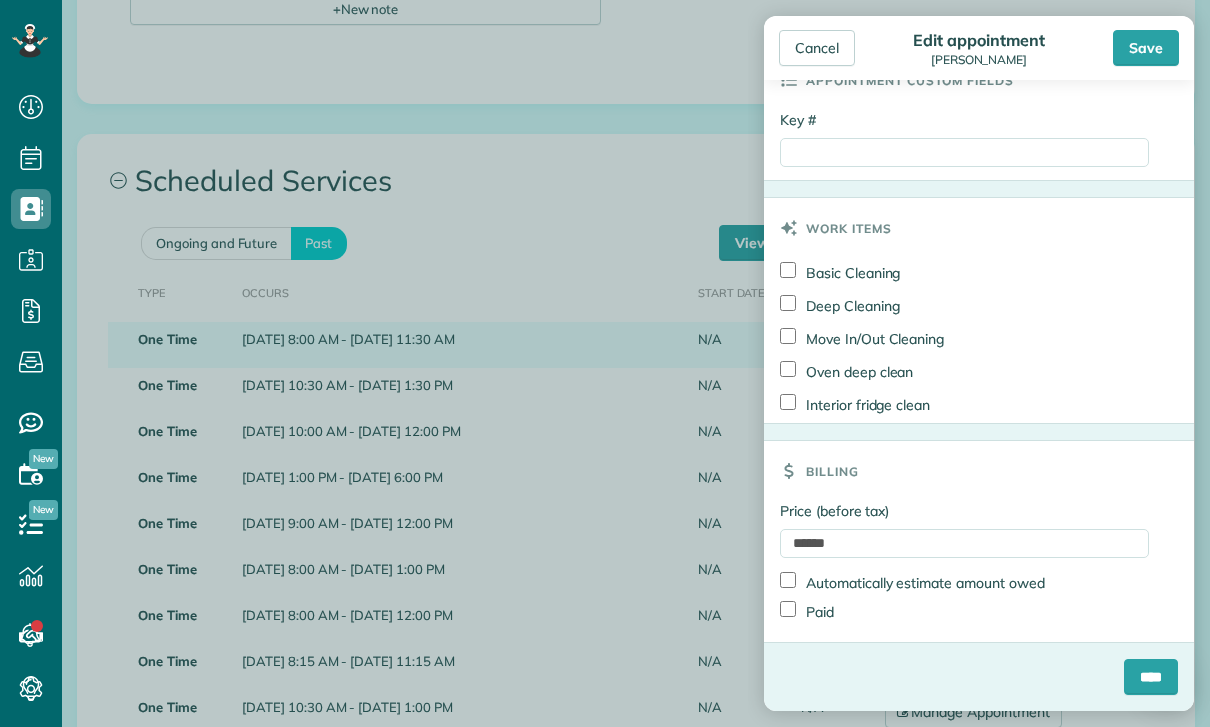 scroll, scrollTop: 954, scrollLeft: 0, axis: vertical 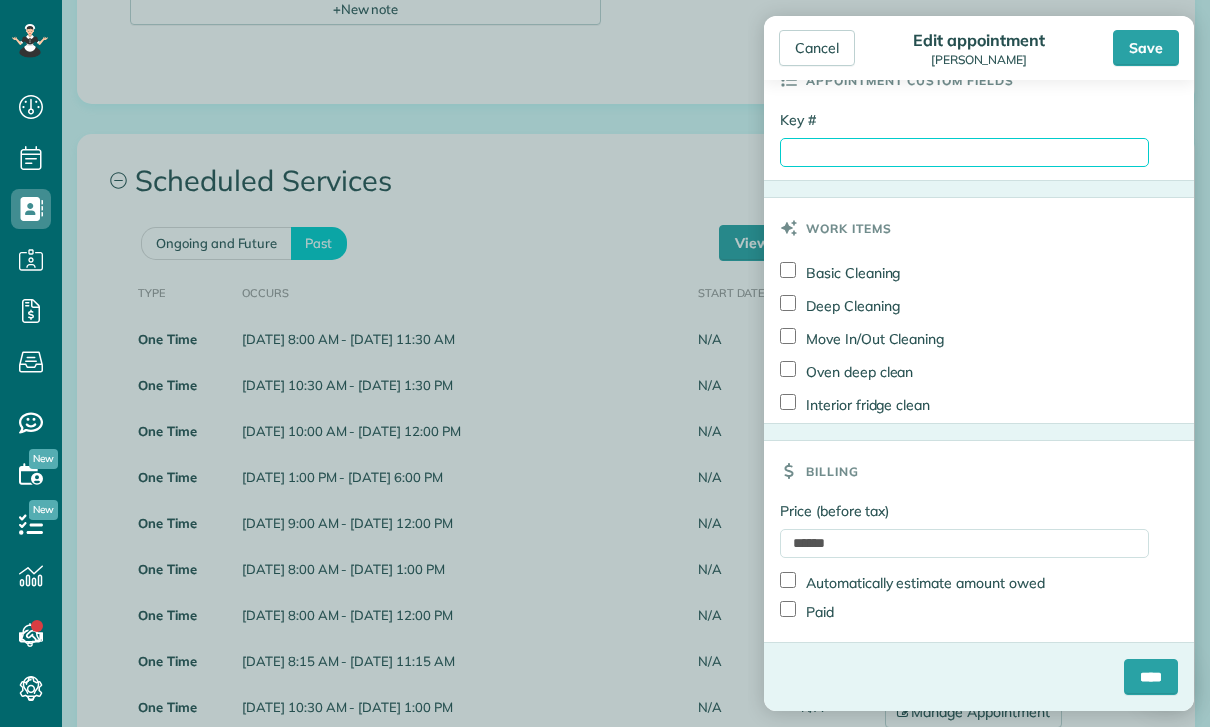 click on "Key #" at bounding box center (964, 152) 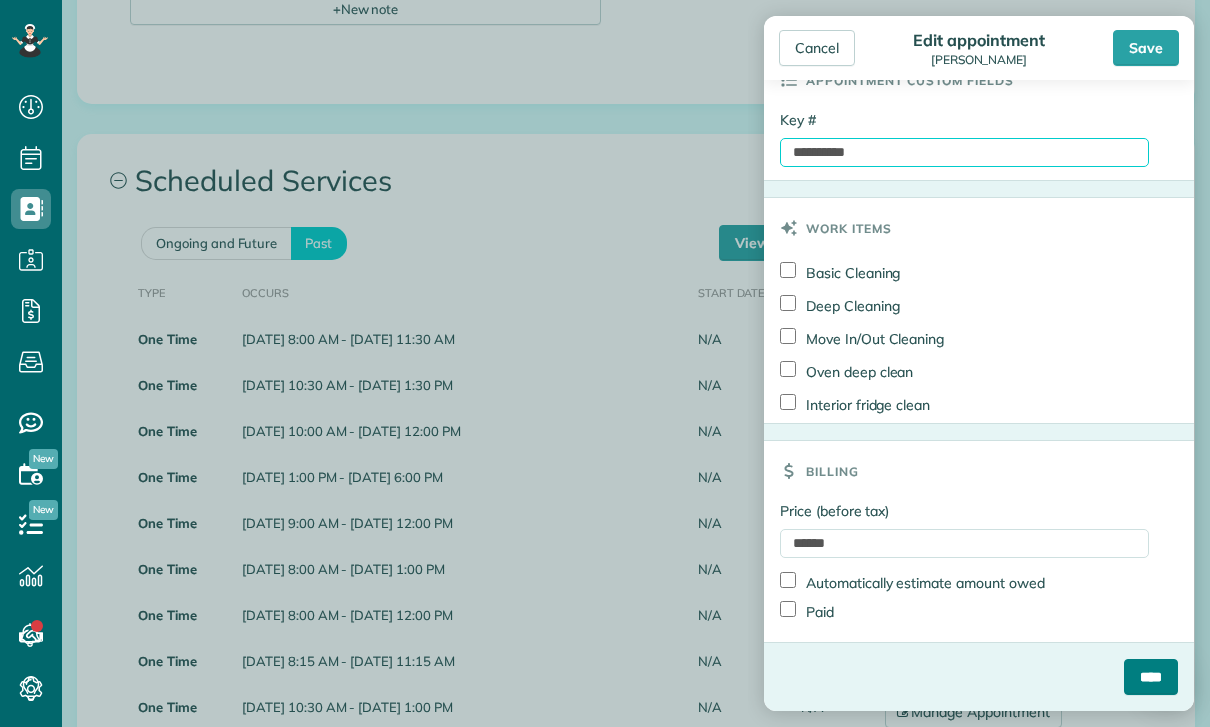 type on "**********" 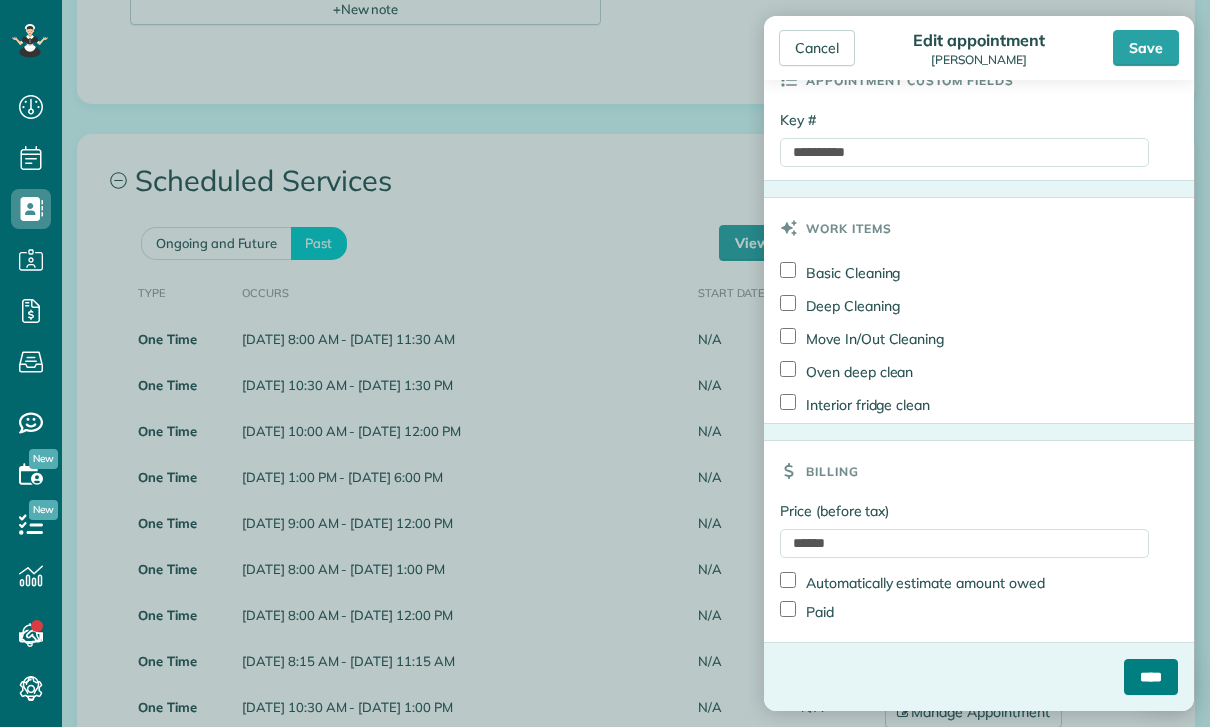 click on "****" at bounding box center (1151, 677) 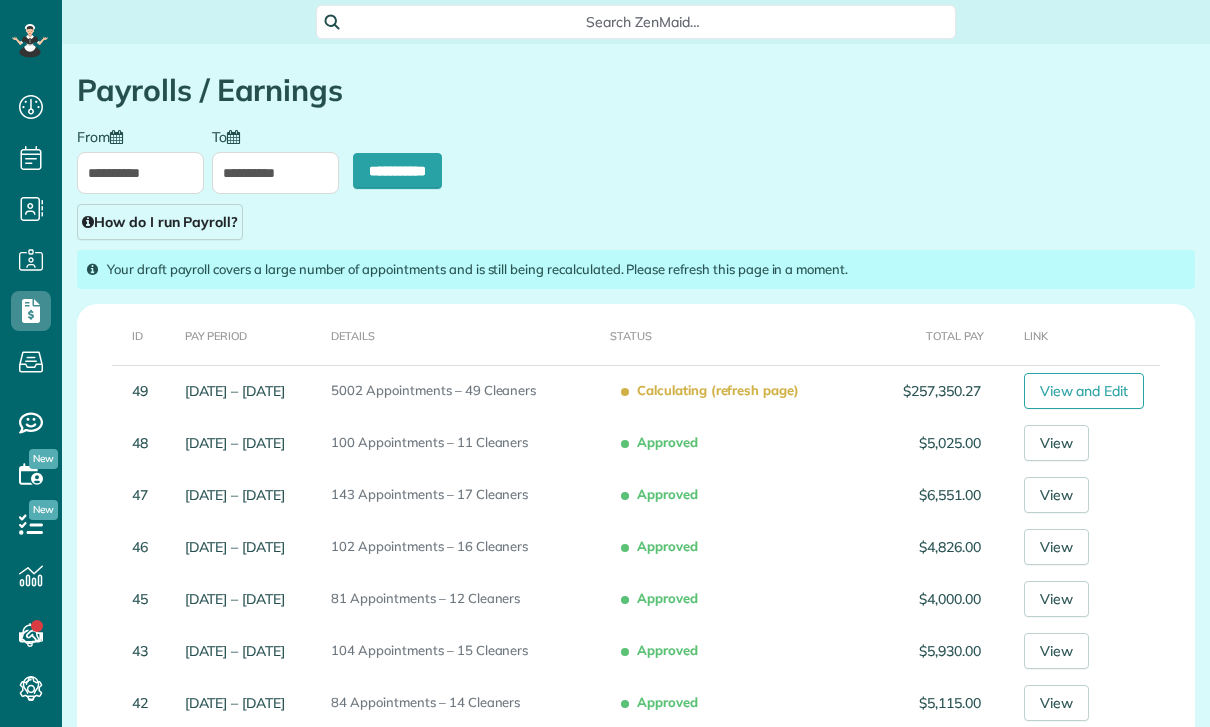 scroll, scrollTop: 0, scrollLeft: 0, axis: both 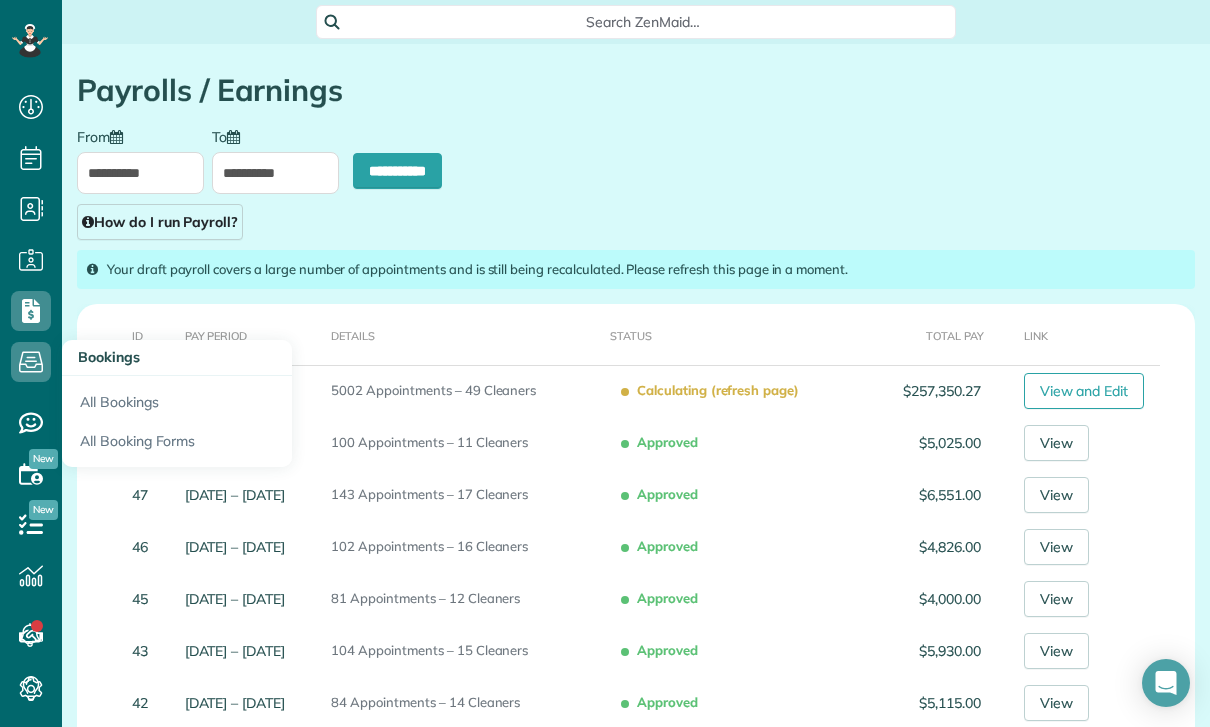 click 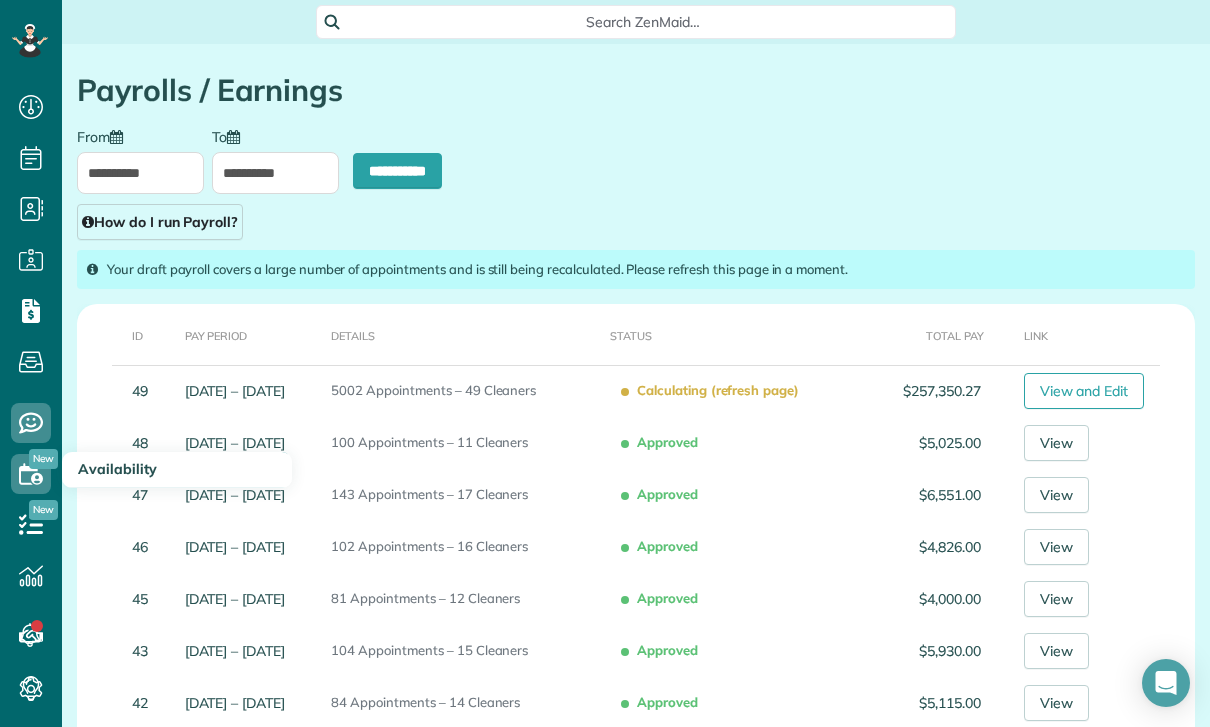 click 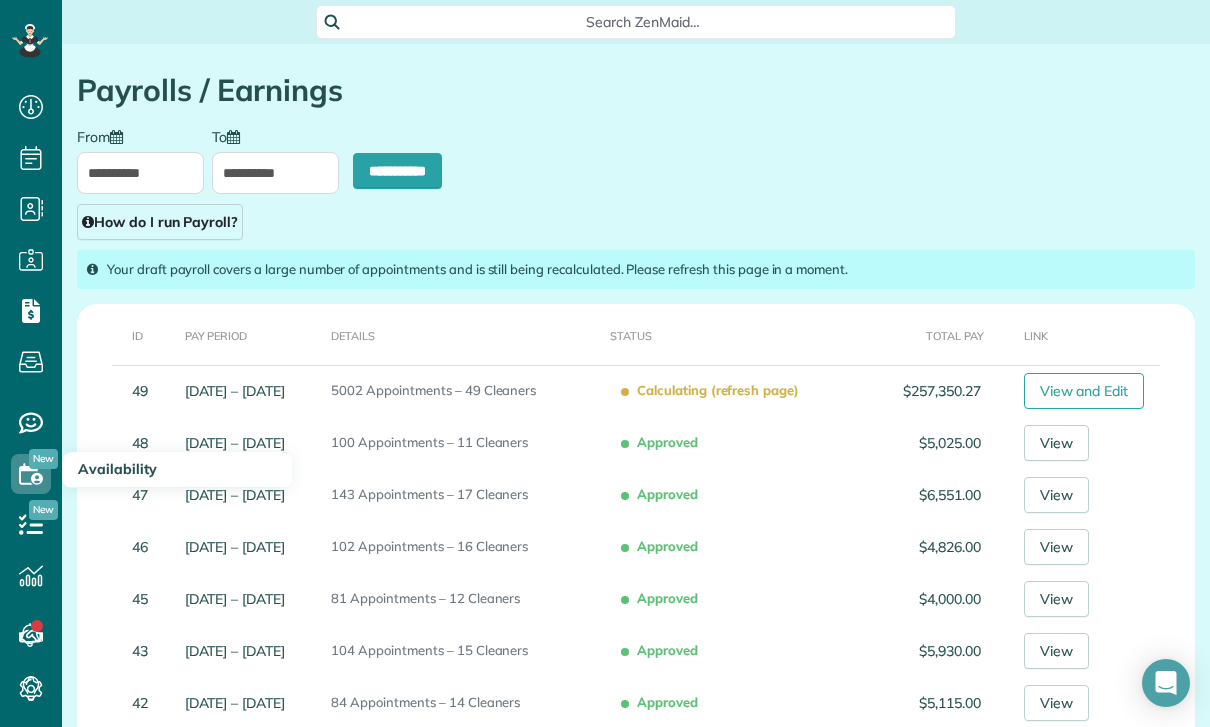 click 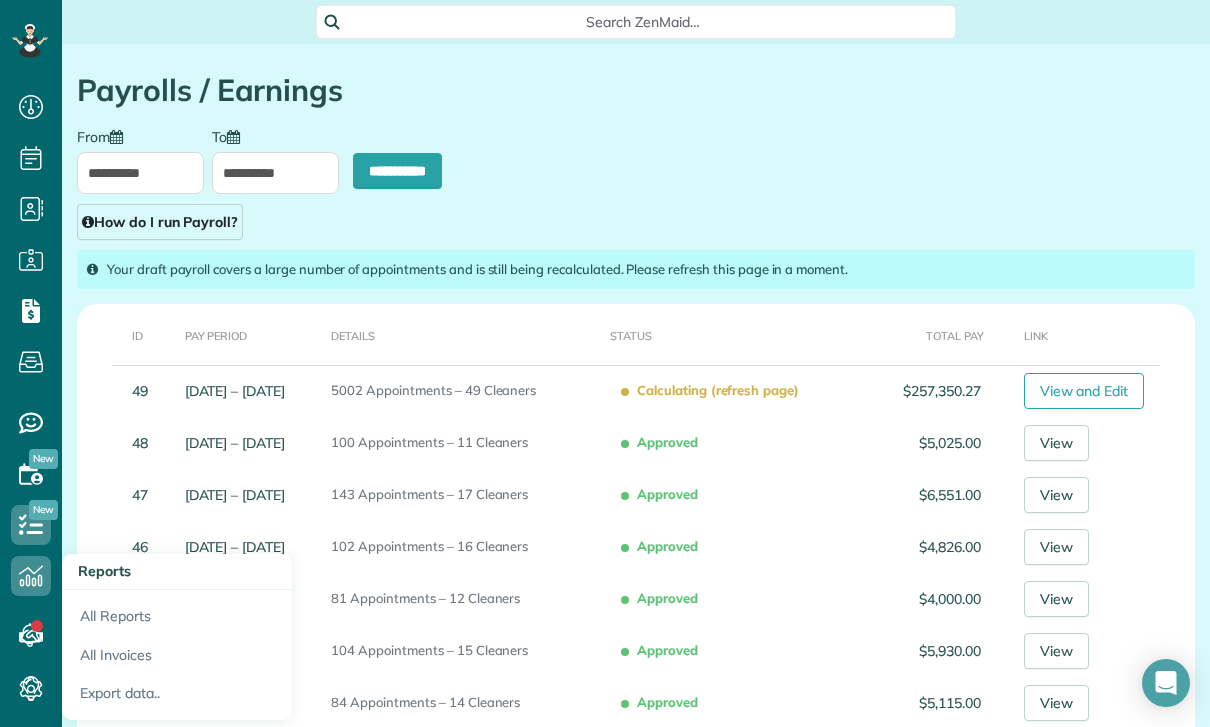 click 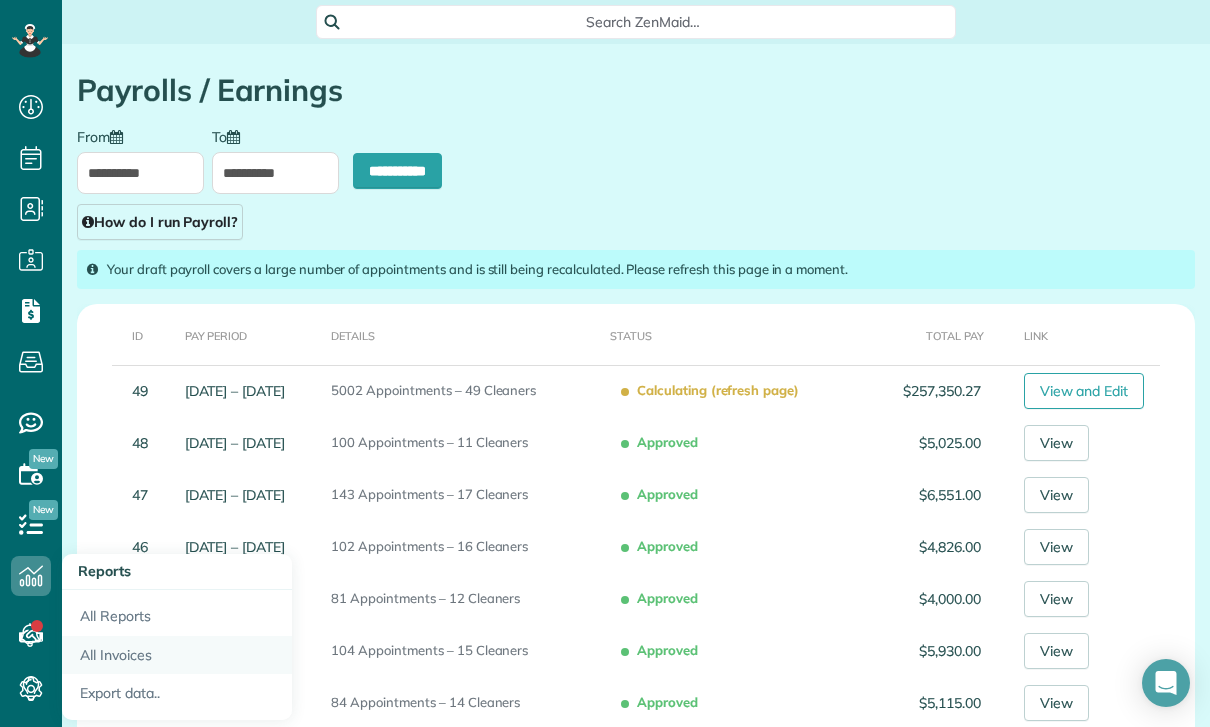 click on "All Invoices" at bounding box center (177, 655) 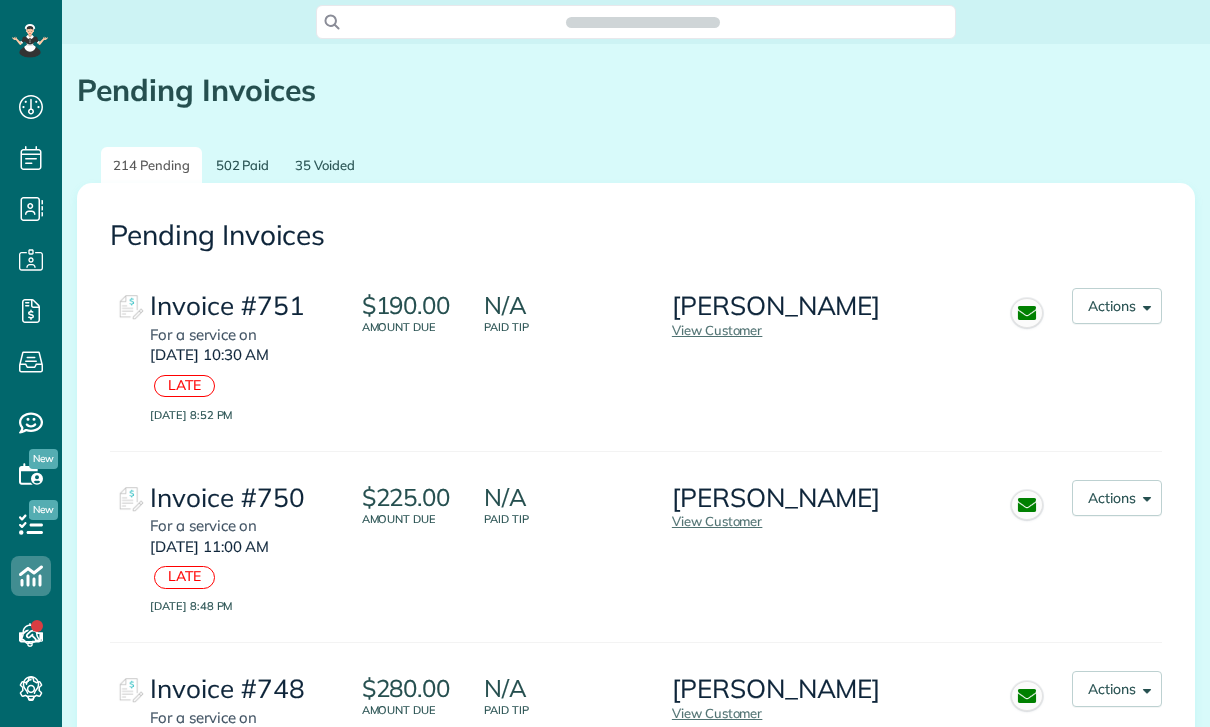 scroll, scrollTop: 0, scrollLeft: 0, axis: both 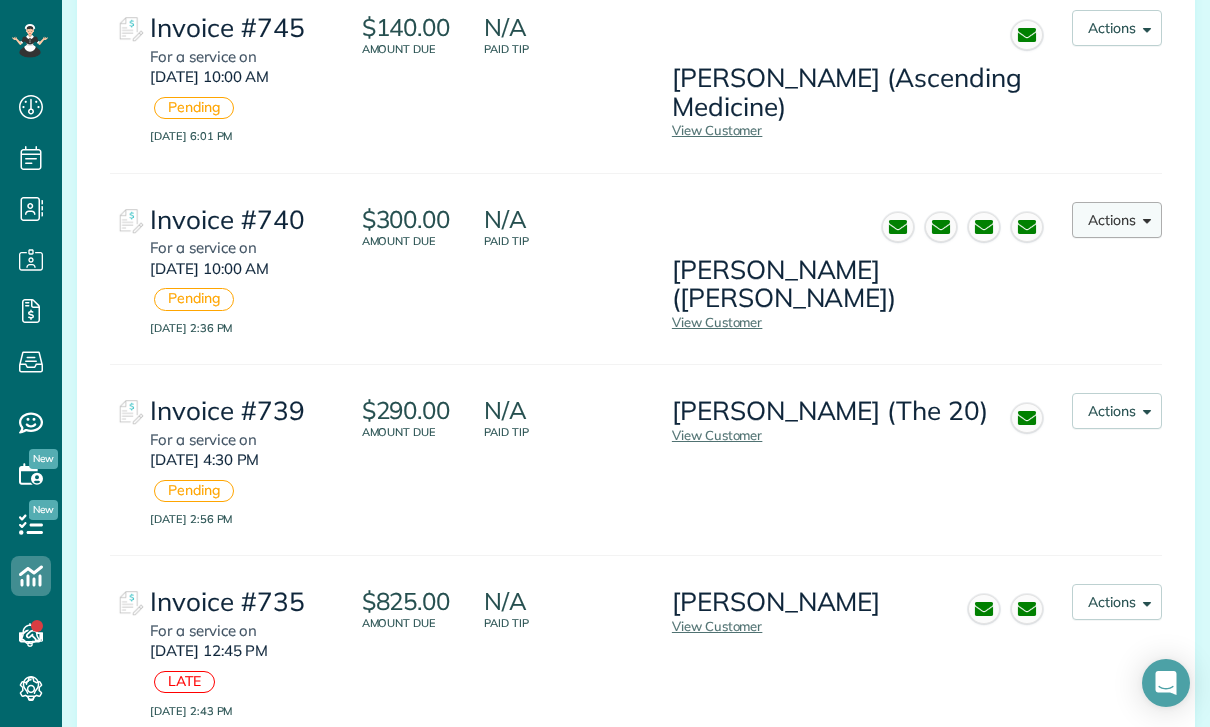 click on "Actions" at bounding box center [1117, 220] 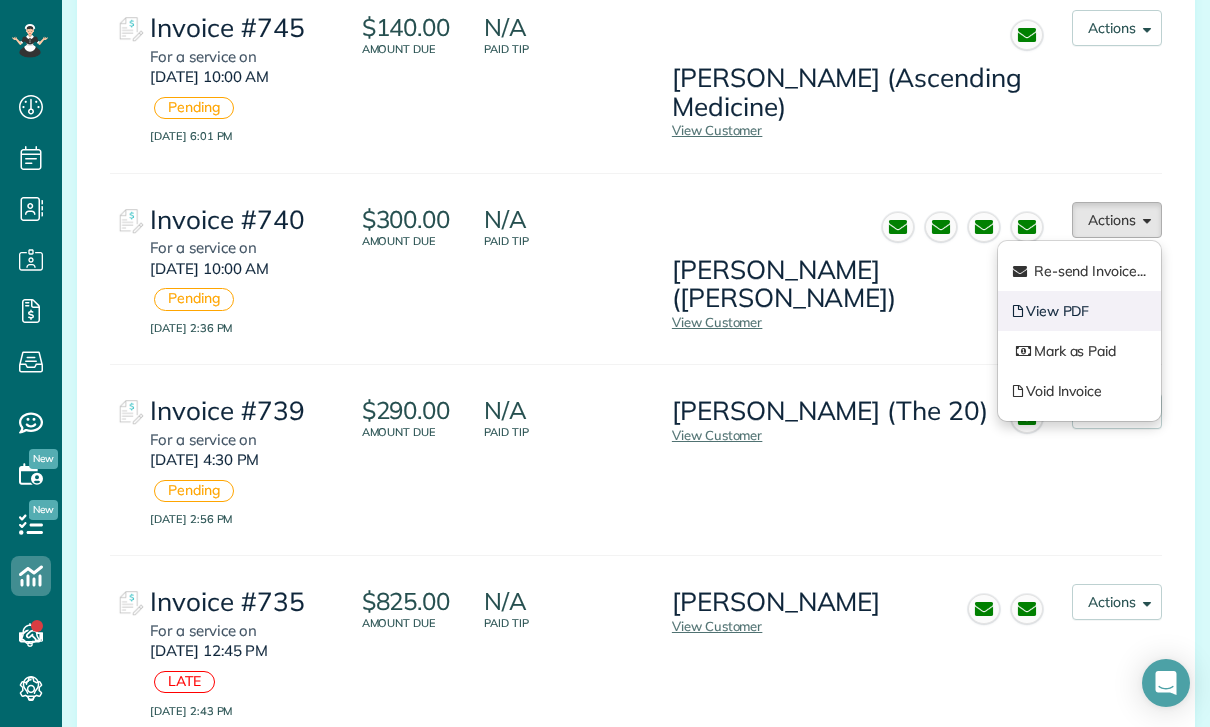 click on "View PDF" at bounding box center [1079, 311] 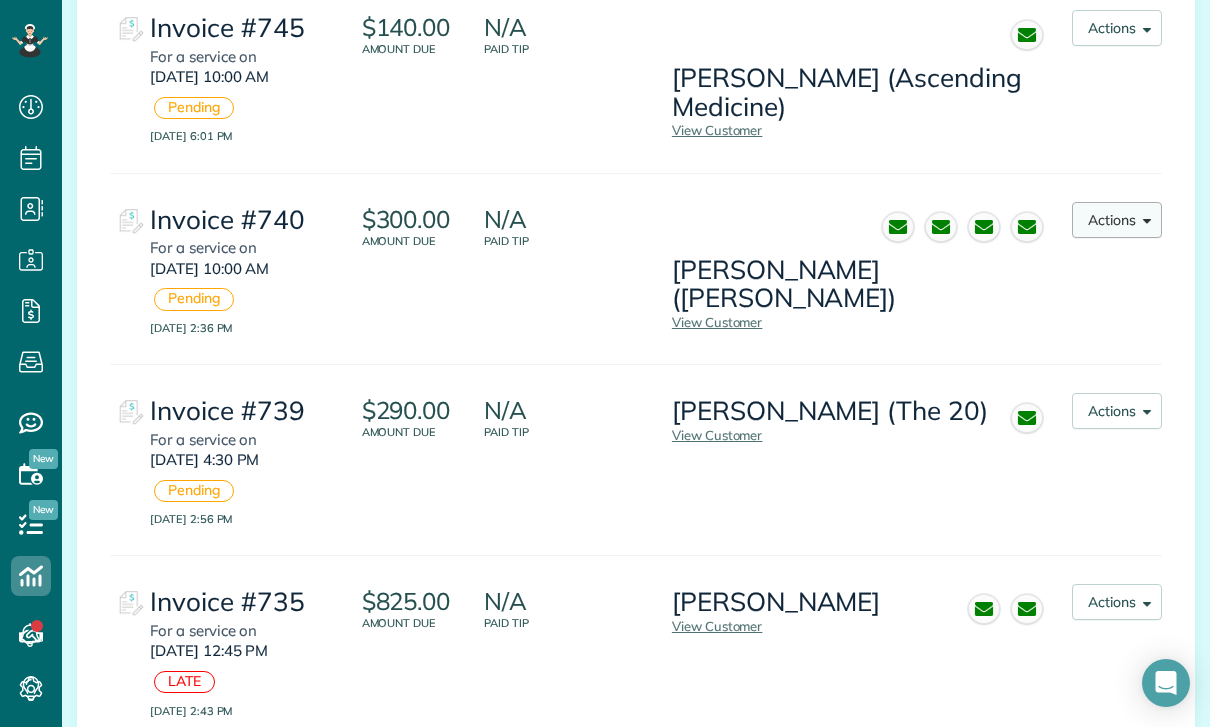 click on "Actions" at bounding box center [1117, 220] 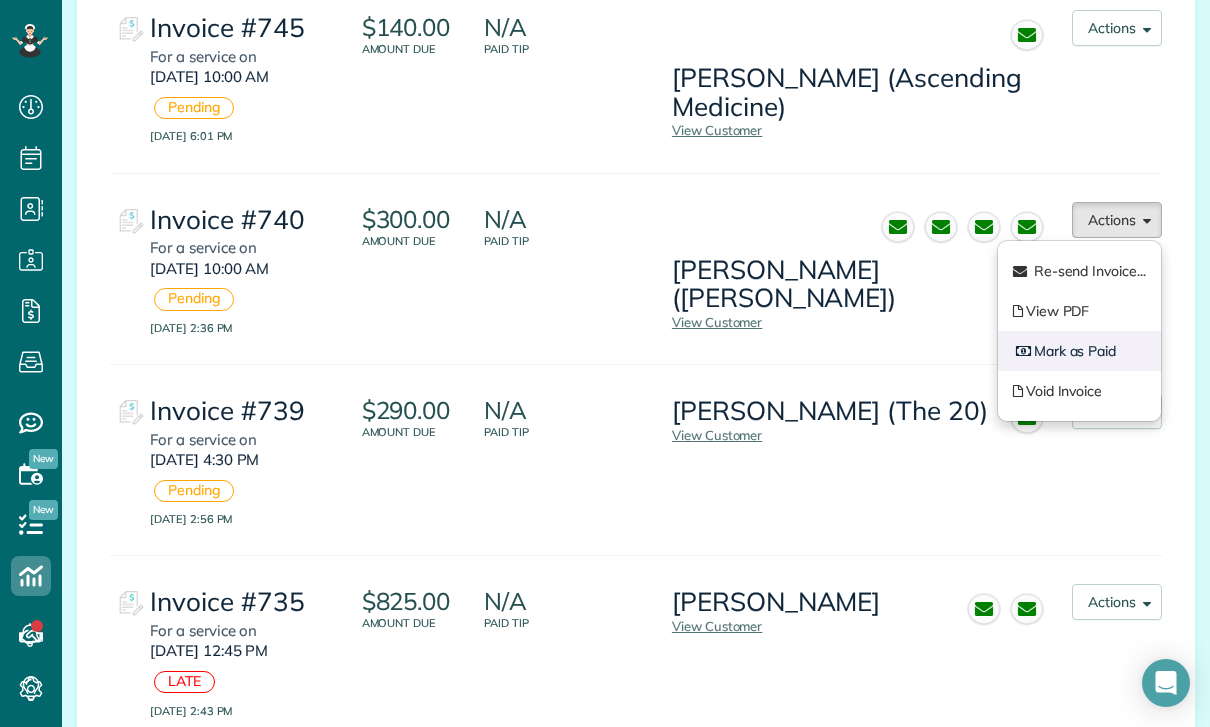 click on "Mark as Paid" at bounding box center [1079, 351] 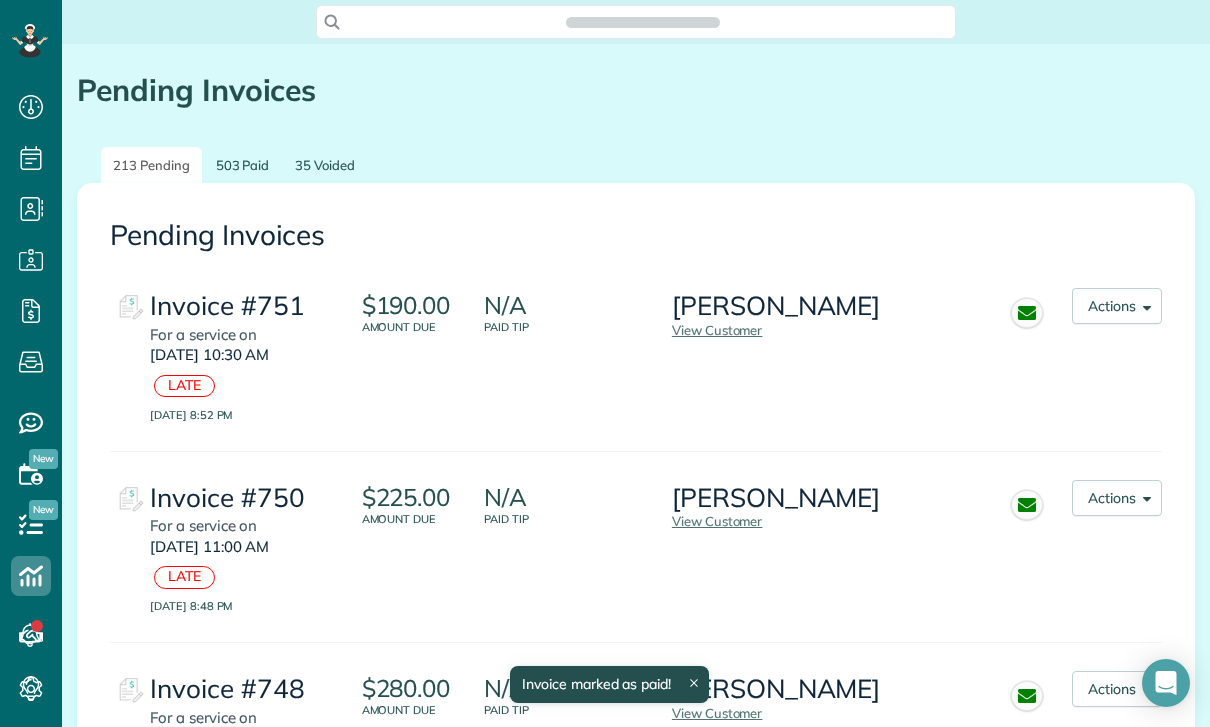 scroll, scrollTop: 0, scrollLeft: 0, axis: both 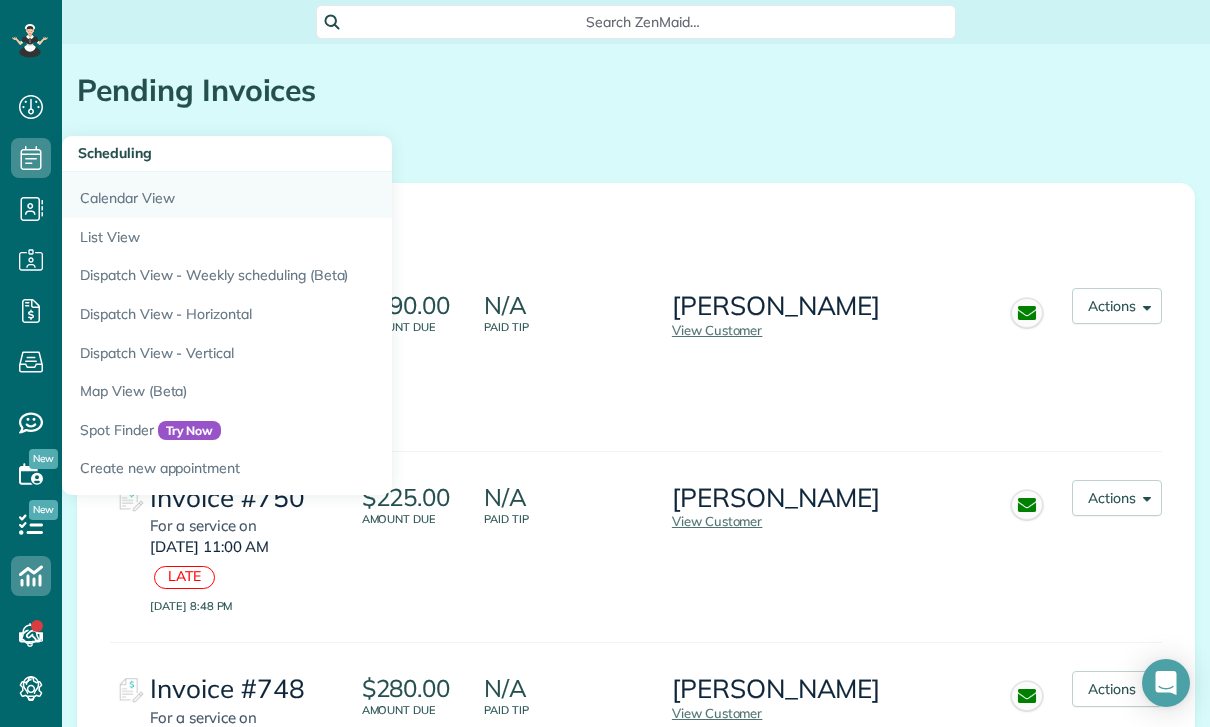 click on "Calendar View" at bounding box center (312, 195) 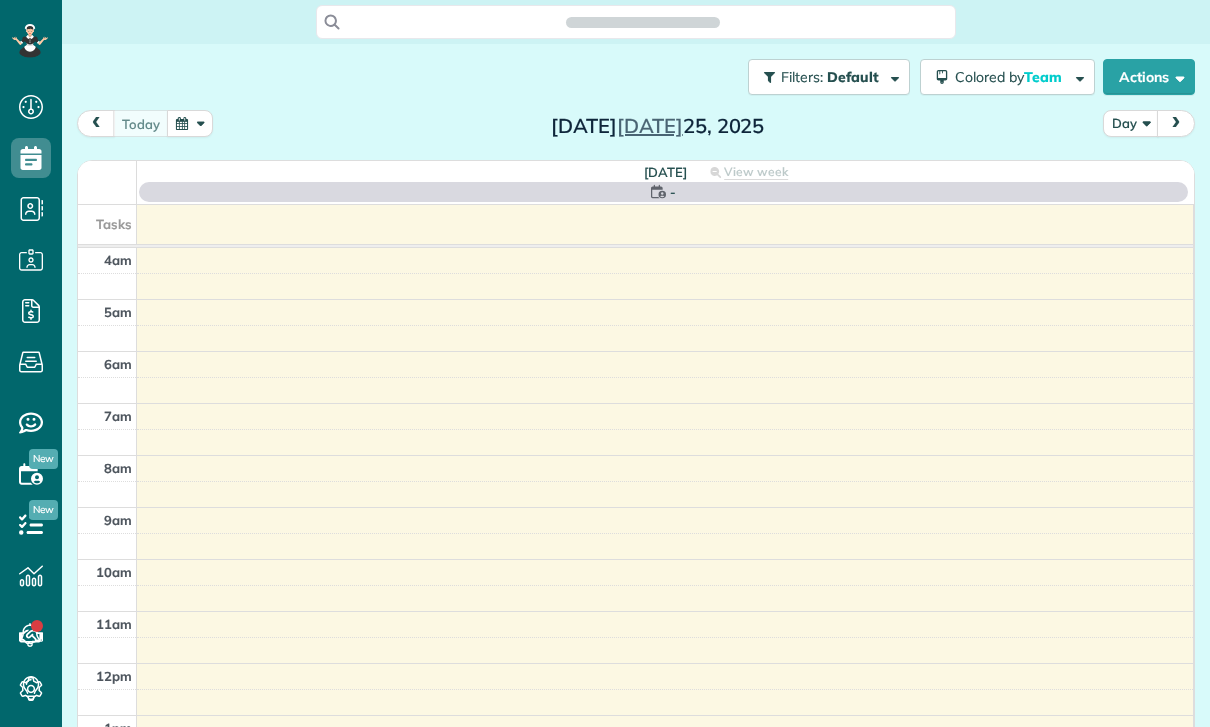 scroll, scrollTop: 0, scrollLeft: 0, axis: both 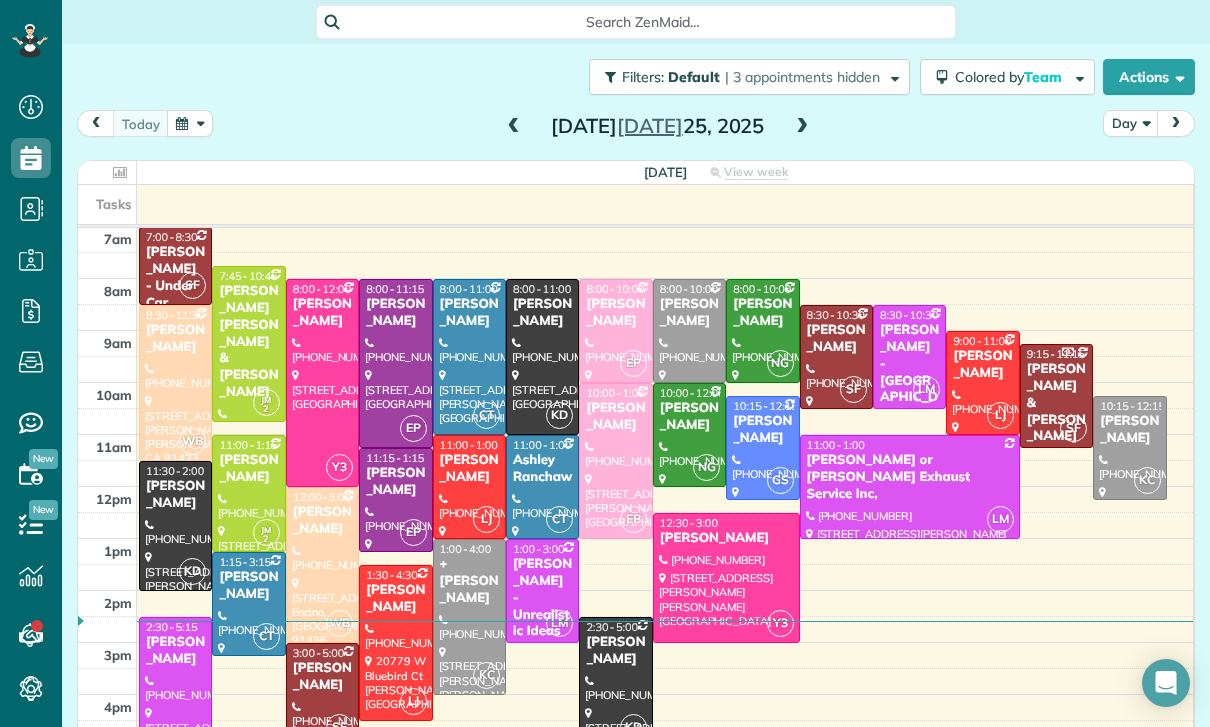 click at bounding box center [190, 123] 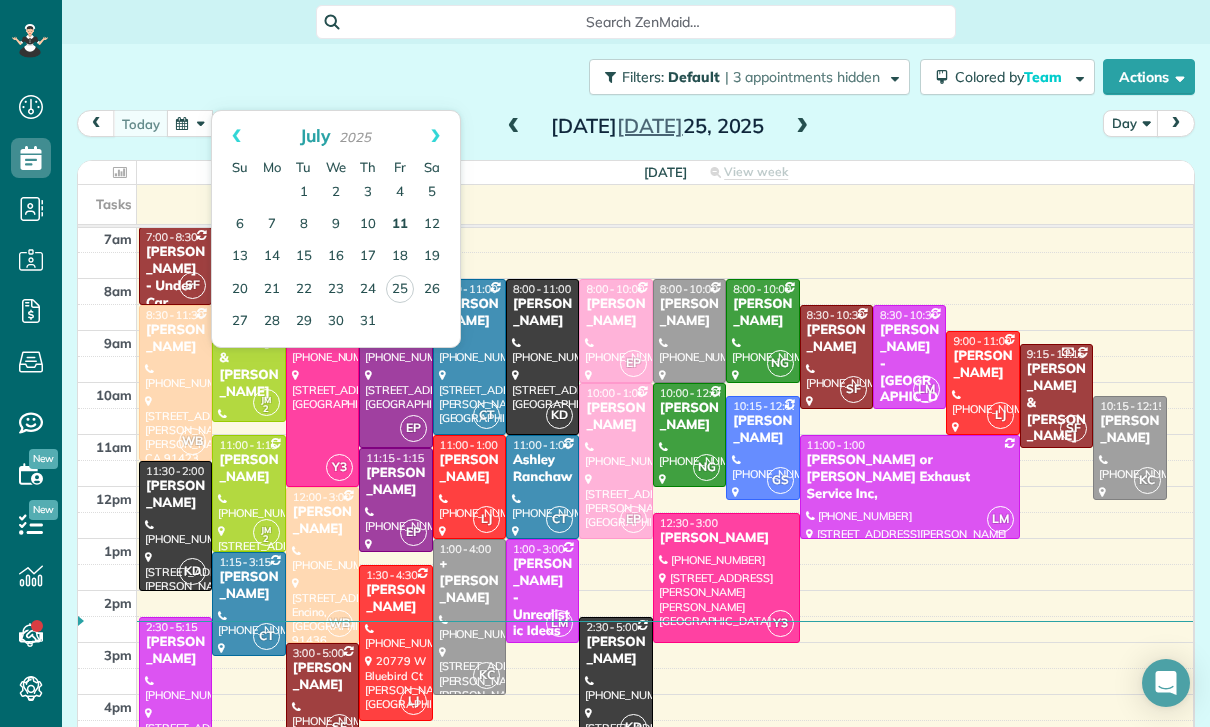 click on "11" at bounding box center [400, 225] 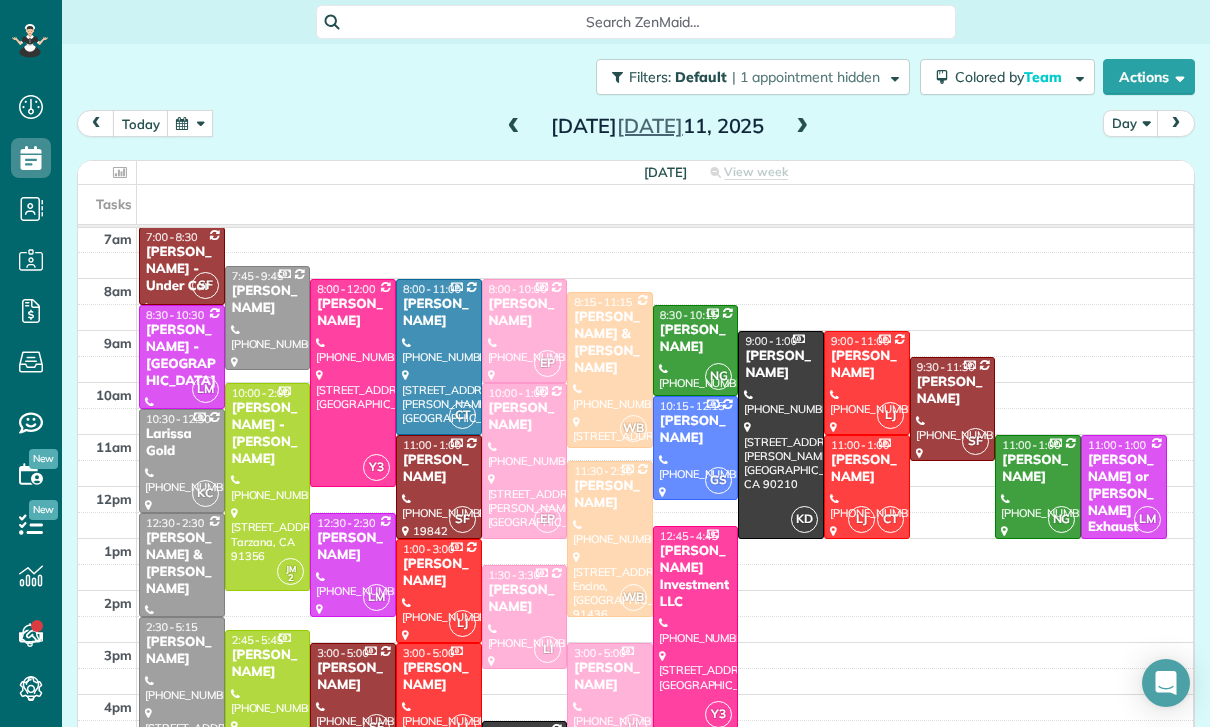 scroll, scrollTop: 202, scrollLeft: 0, axis: vertical 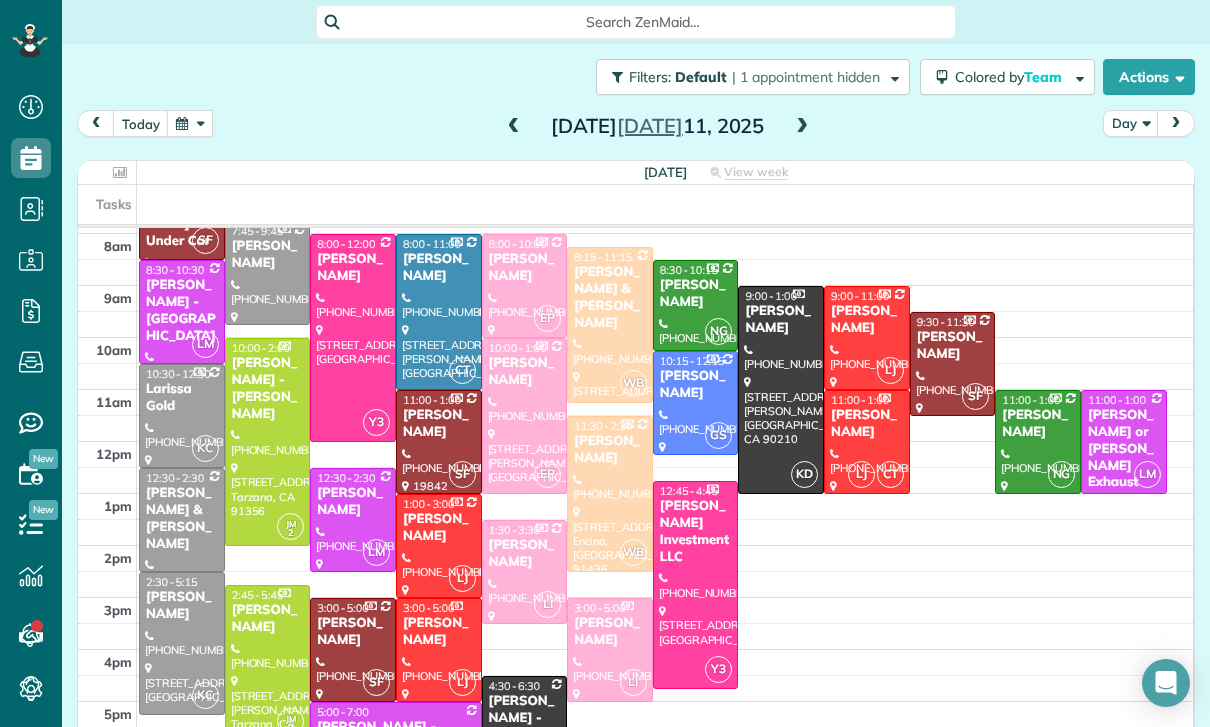 click on "[PERSON_NAME] - [PERSON_NAME]" at bounding box center (268, 389) 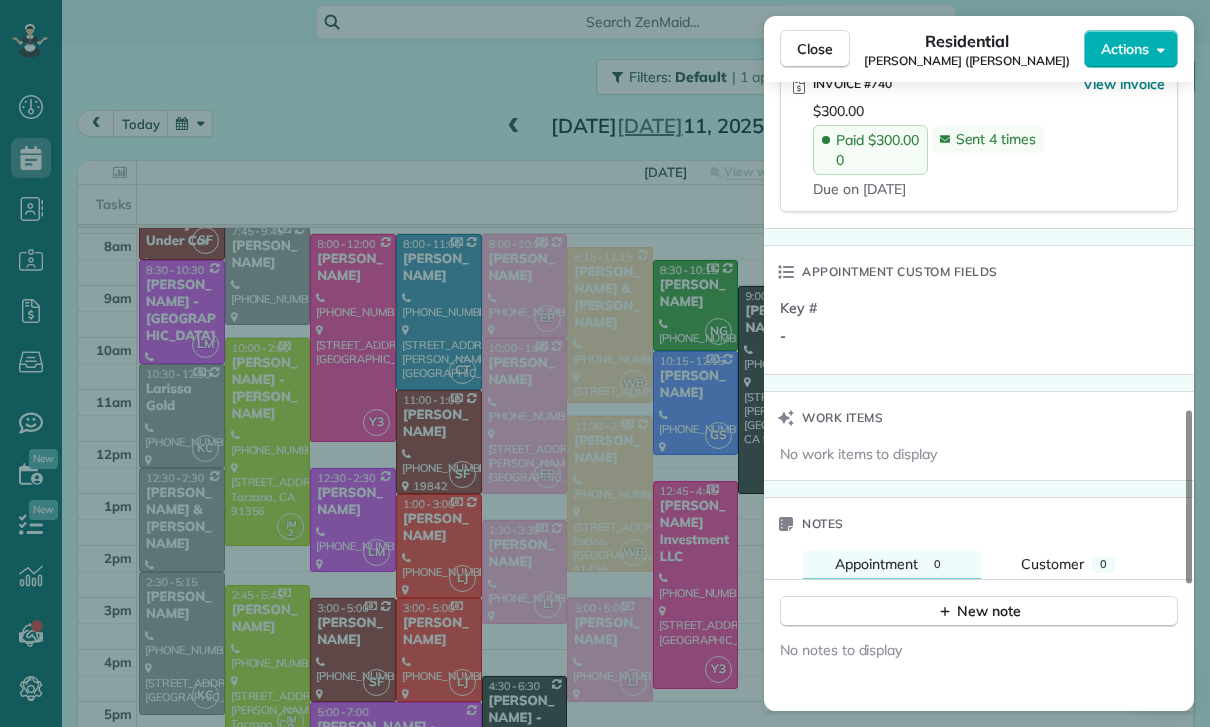 scroll, scrollTop: 1395, scrollLeft: 0, axis: vertical 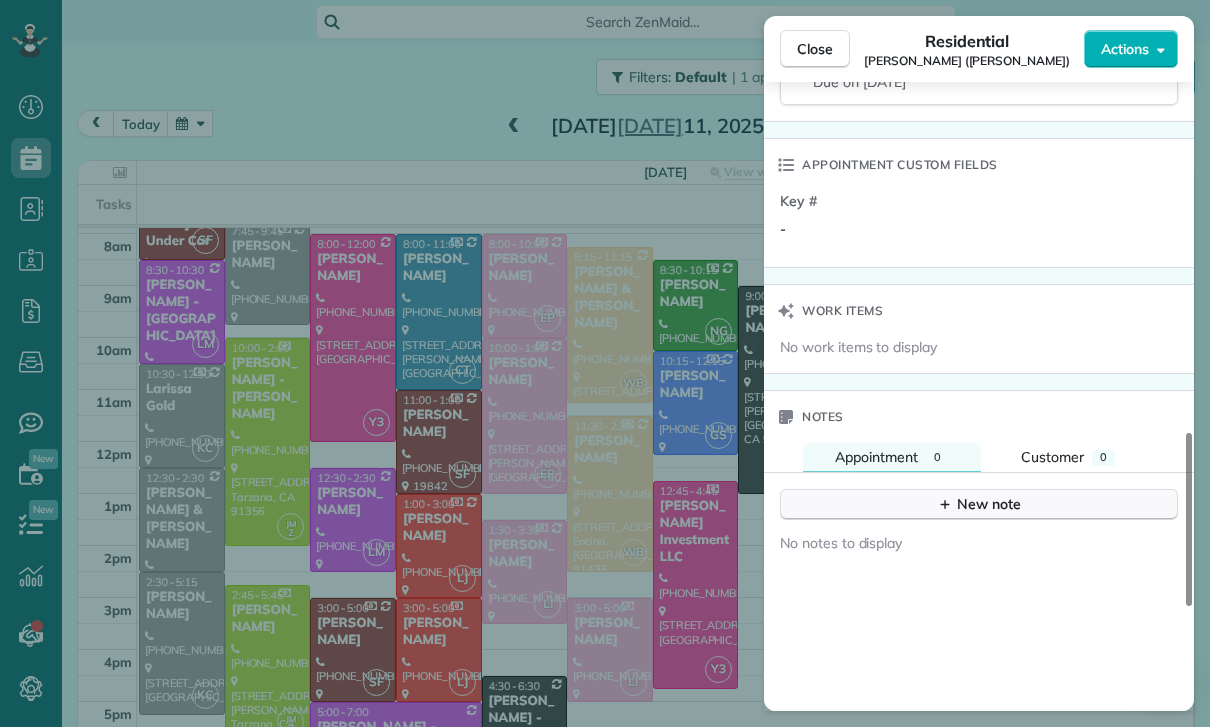 click 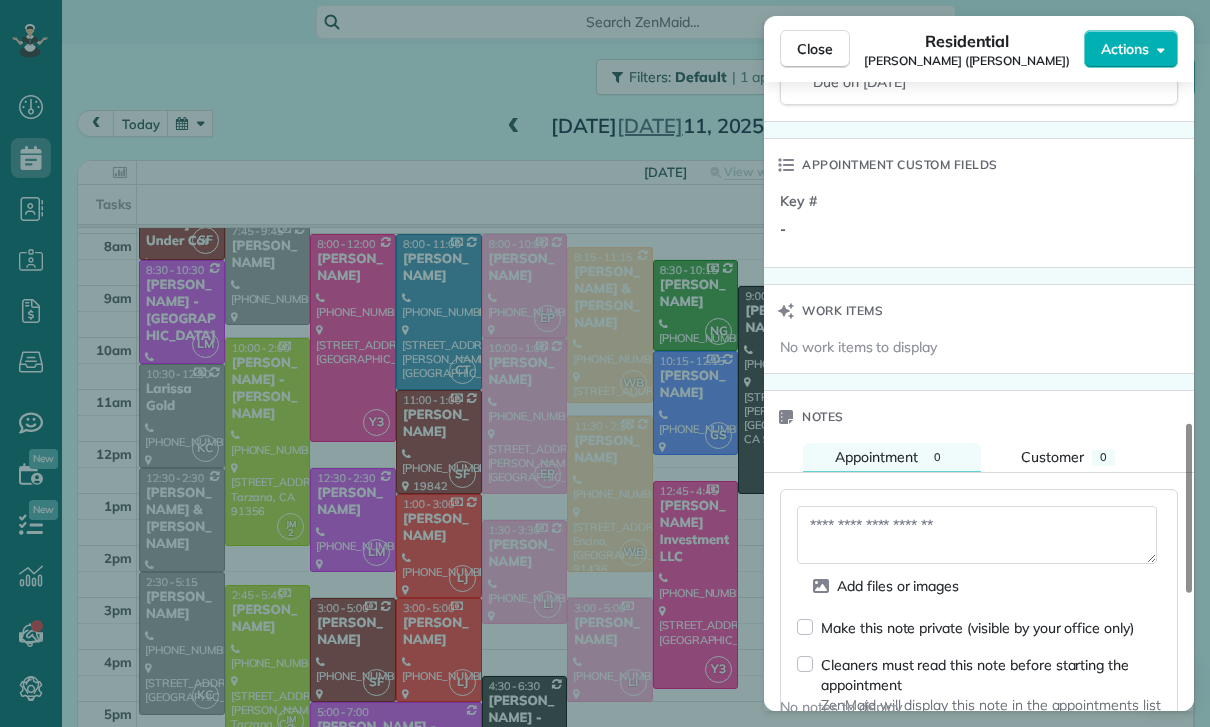 click at bounding box center [977, 535] 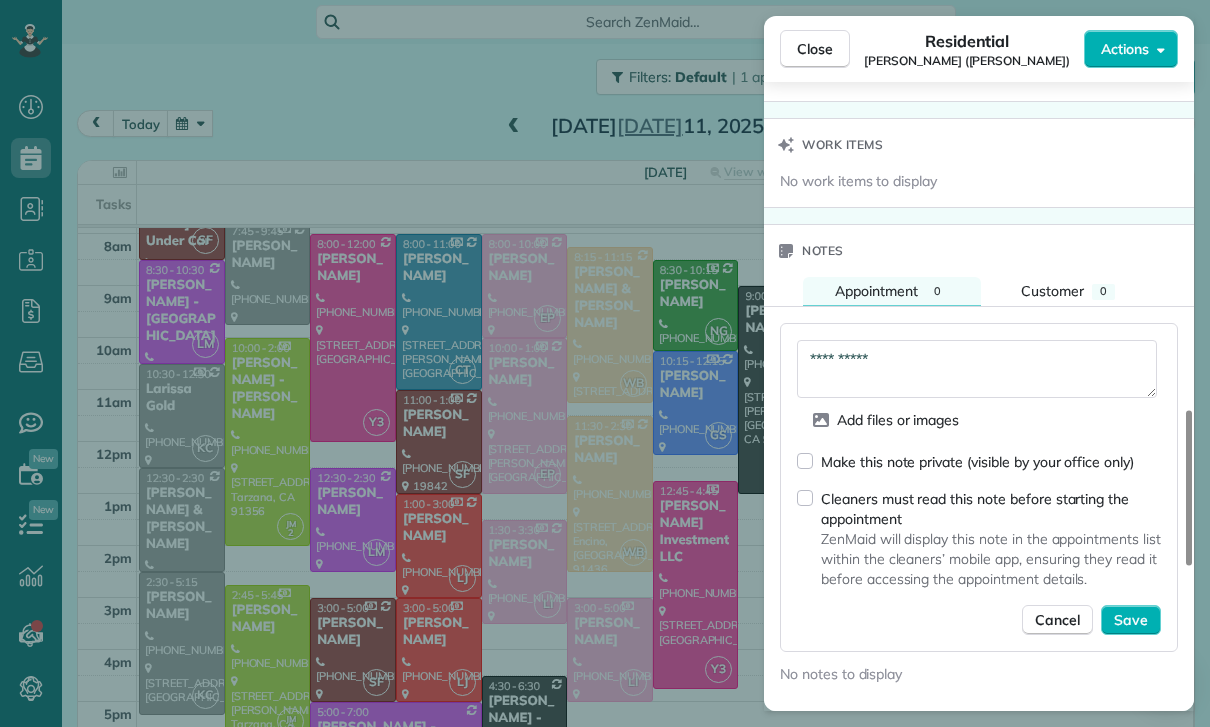 scroll, scrollTop: 1615, scrollLeft: 0, axis: vertical 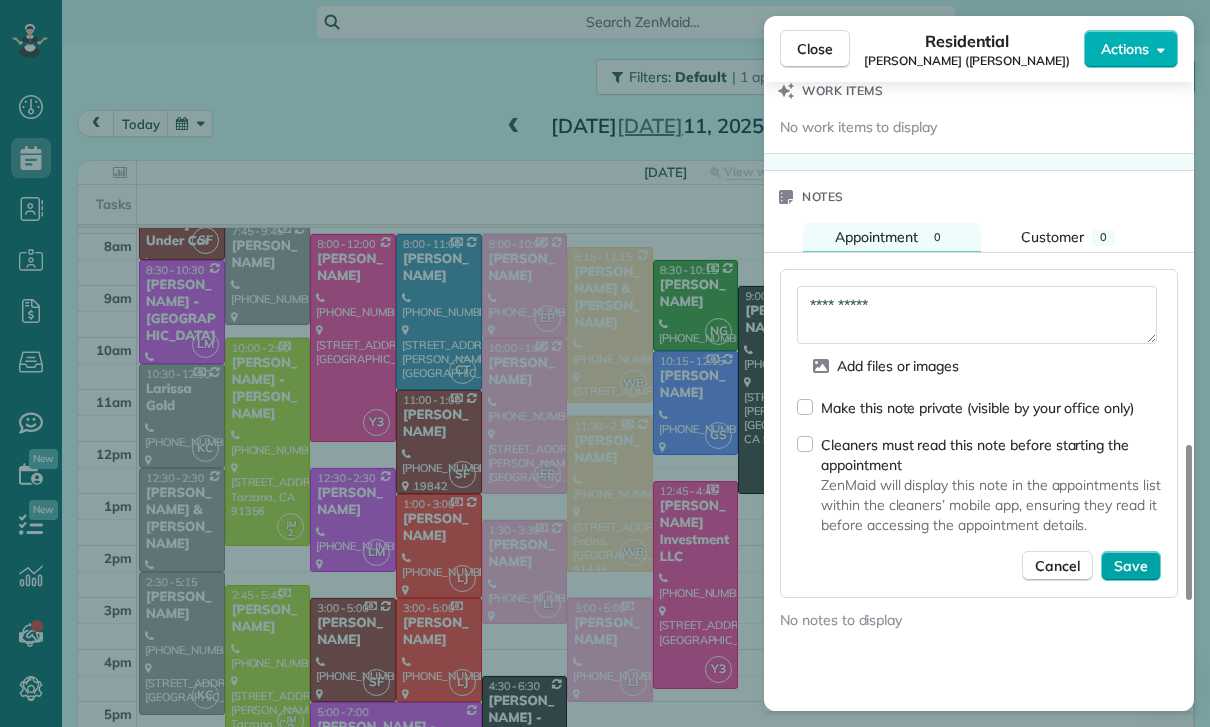 type on "**********" 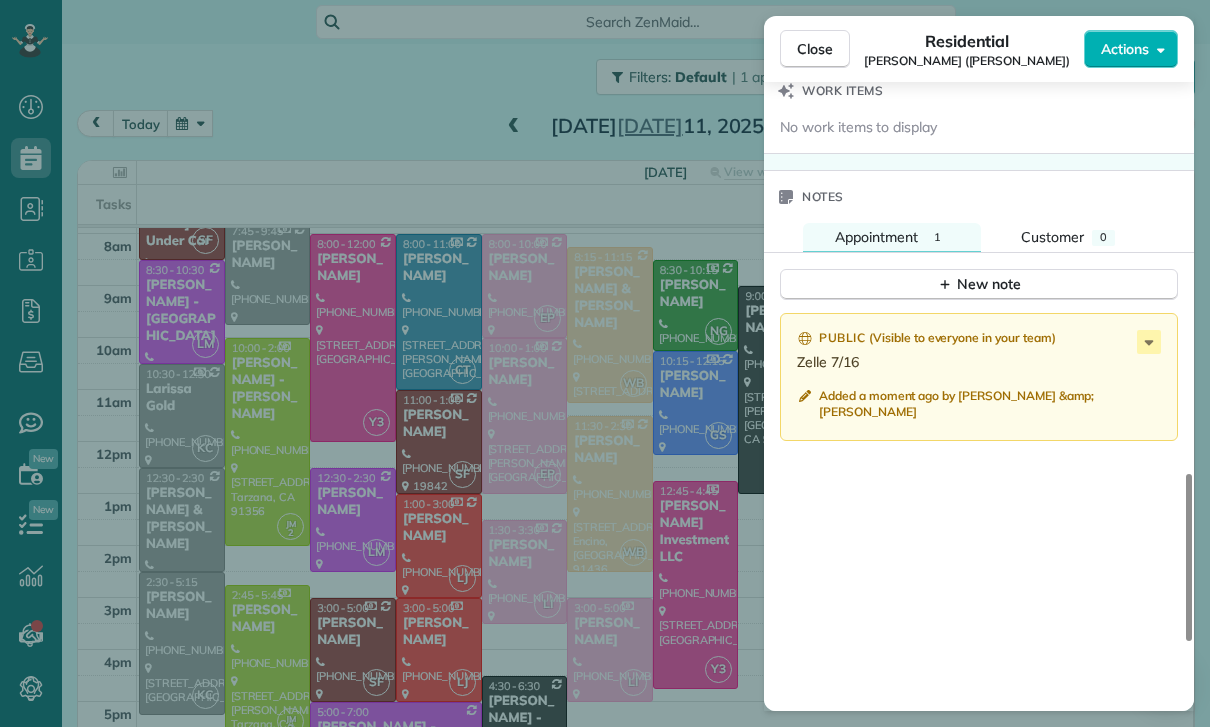 click on "Close Residential [PERSON_NAME] ([PERSON_NAME]) Actions Status Confirmed [PERSON_NAME] ([PERSON_NAME]) · Open profile Mobile [PHONE_NUMBER] Copy No email on record Add email View Details Residential [DATE] 10:00 AM 2:00 PM 4 hours and 0 minutes One time [STREET_ADDRESS] Open access information Service was not rated yet Cleaners Time in and out Assign Invite Team [PERSON_NAME] [PERSON_NAME] 10:00 AM 2:00 PM Checklist Try Now Keep this appointment up to your standards. Stay on top of every detail, keep your cleaners organised, and your client happy. Assign a checklist Watch a 5 min demo Billing Billing actions Price $300.00 Overcharge $0.00 Discount $0.00 Coupon discount - Primary tax - Secondary tax - Total appointment price $300.00 Tips collected New feature! $0.00 Paid Total including tip $300.00 INVOICE #740 View invoice $300.00 Paid $300.00 0 Sent 4 times Due on [DATE] Appointment custom fields Key # - Work items No work items to display Notes Appointment 1 0 (" at bounding box center [605, 363] 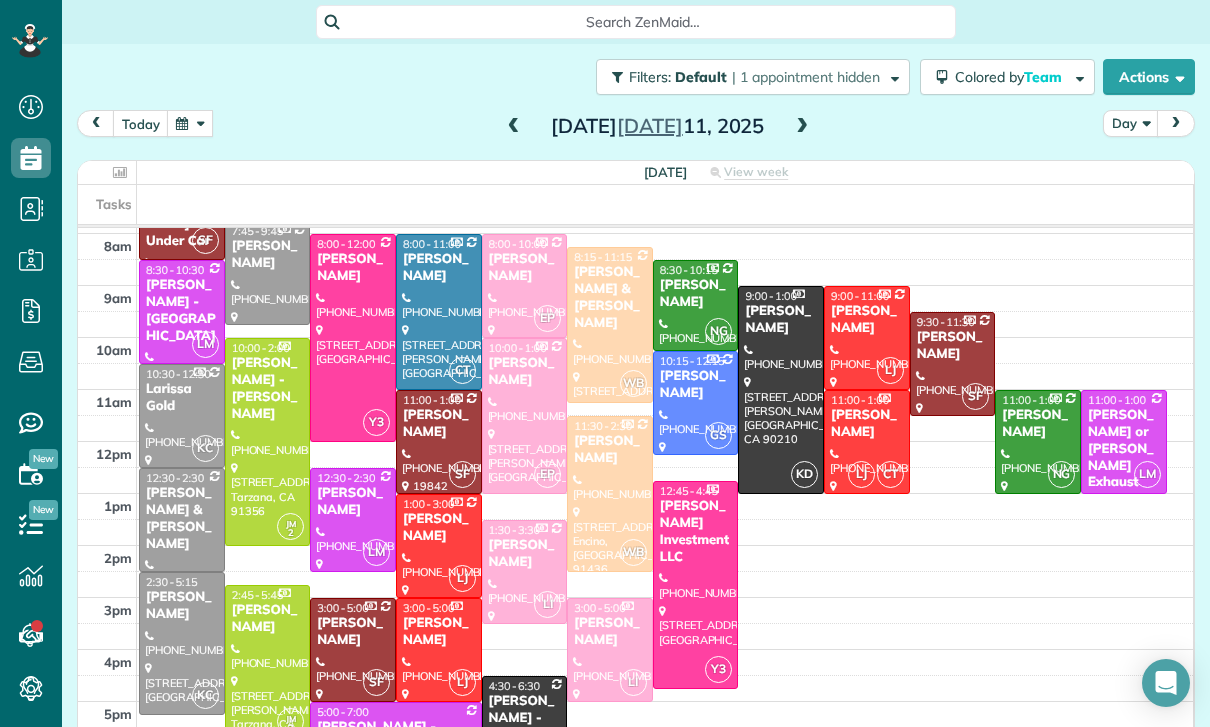 click at bounding box center (190, 123) 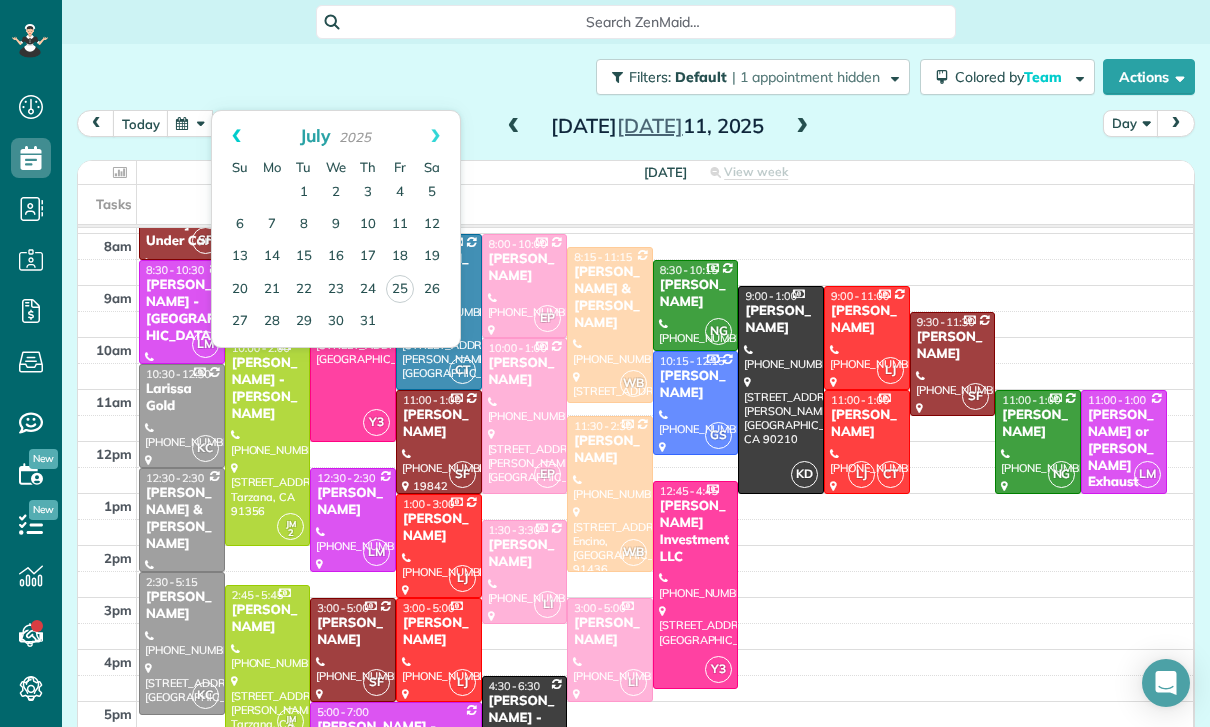 click on "Prev" at bounding box center [236, 136] 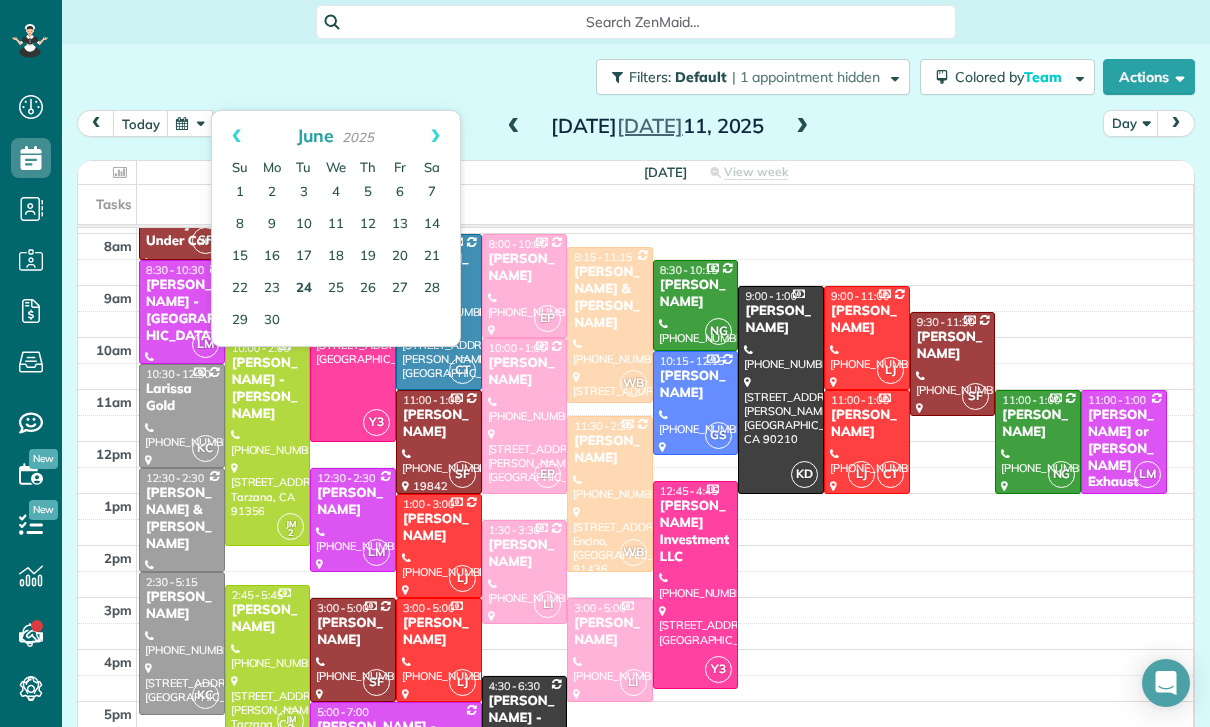 click on "24" at bounding box center (304, 289) 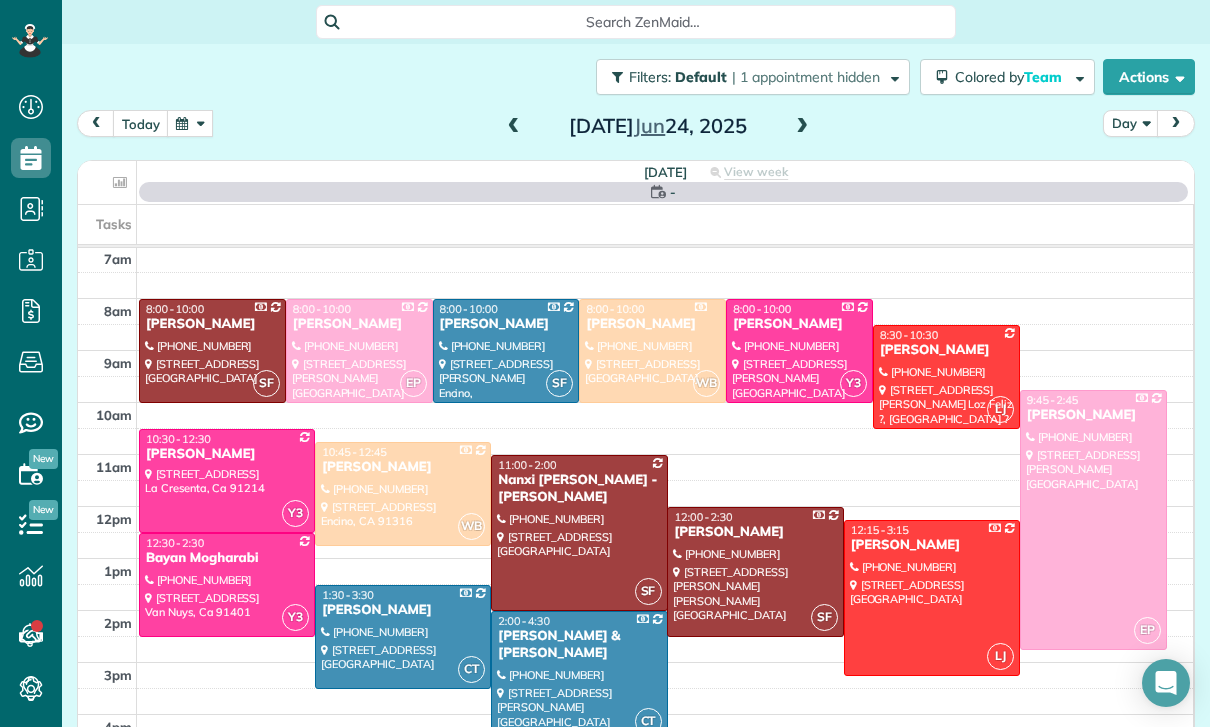 scroll, scrollTop: 157, scrollLeft: 0, axis: vertical 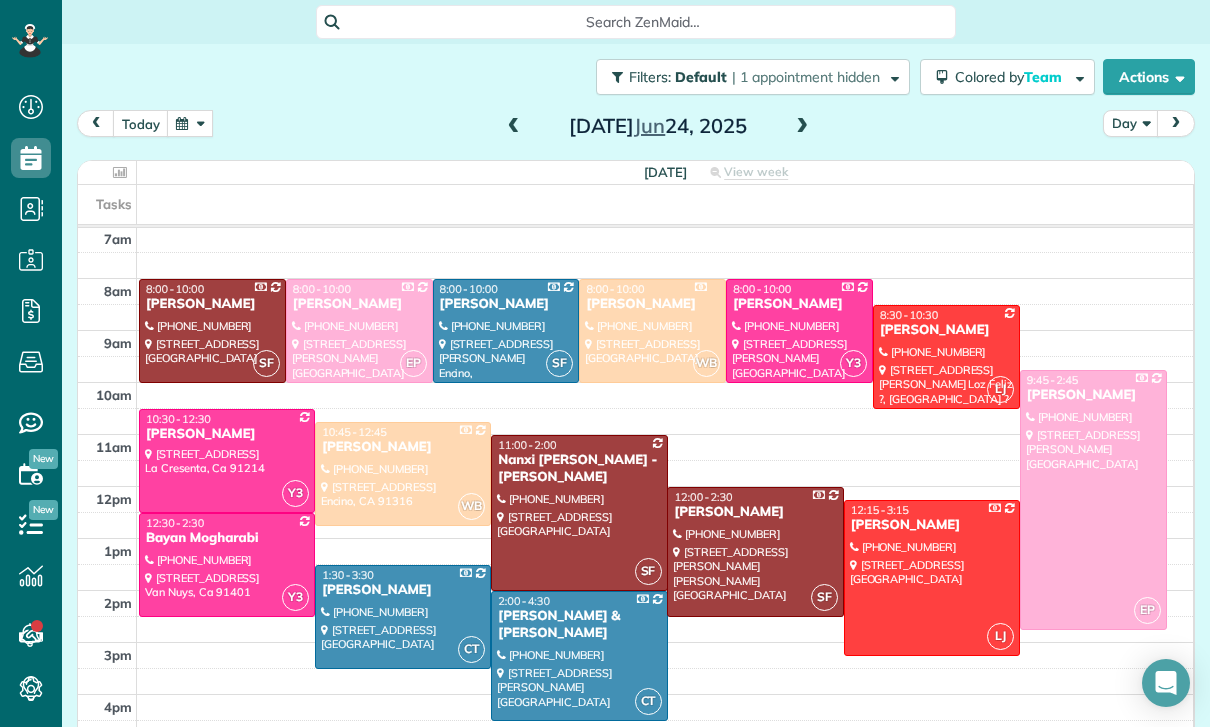 click at bounding box center [946, 357] 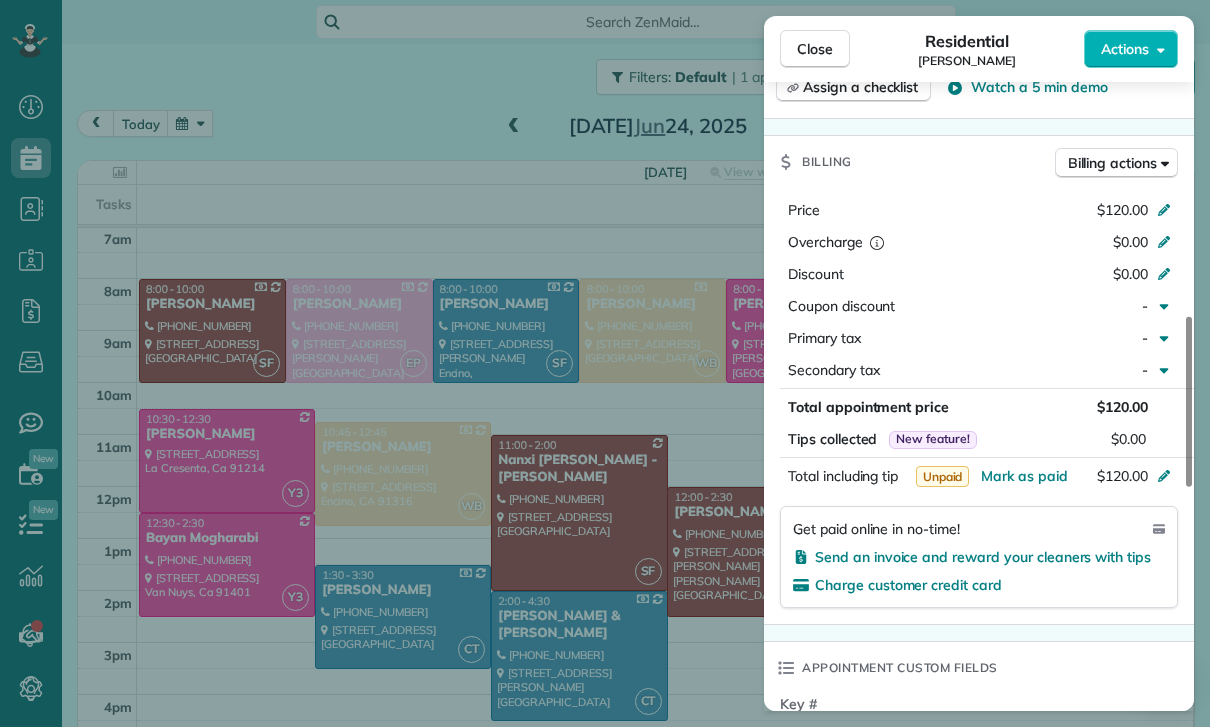 scroll, scrollTop: 963, scrollLeft: 0, axis: vertical 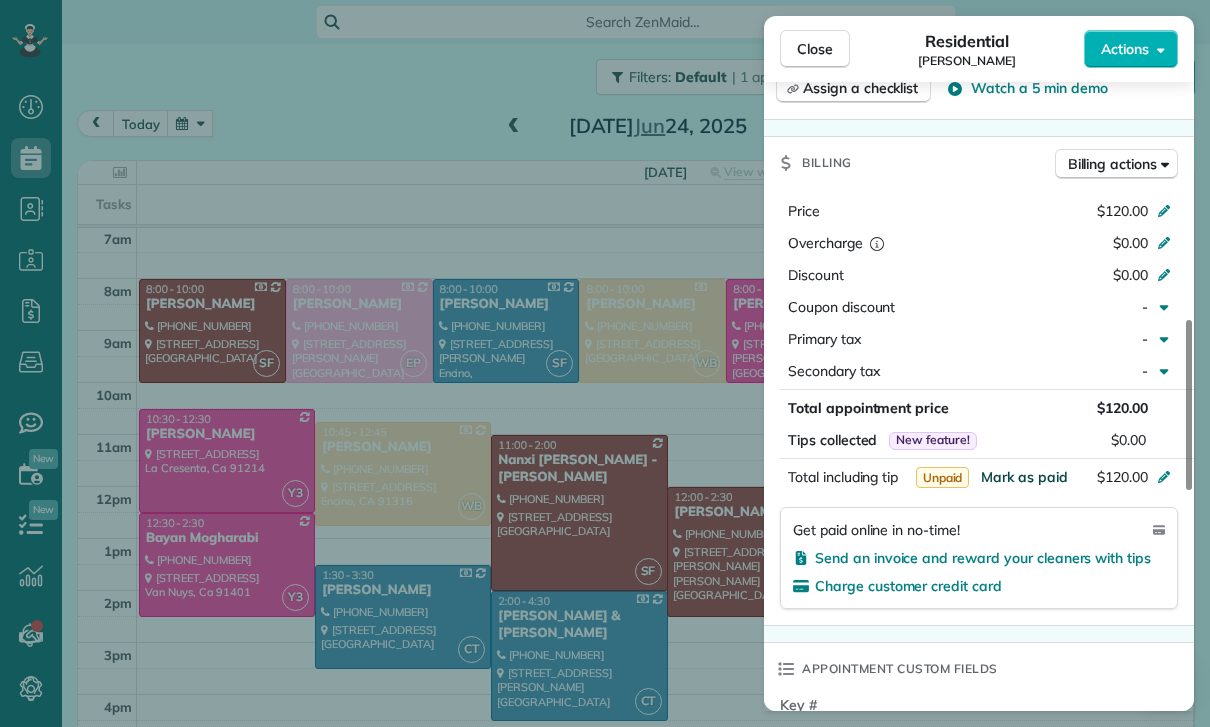 click on "Mark as paid" at bounding box center (1024, 477) 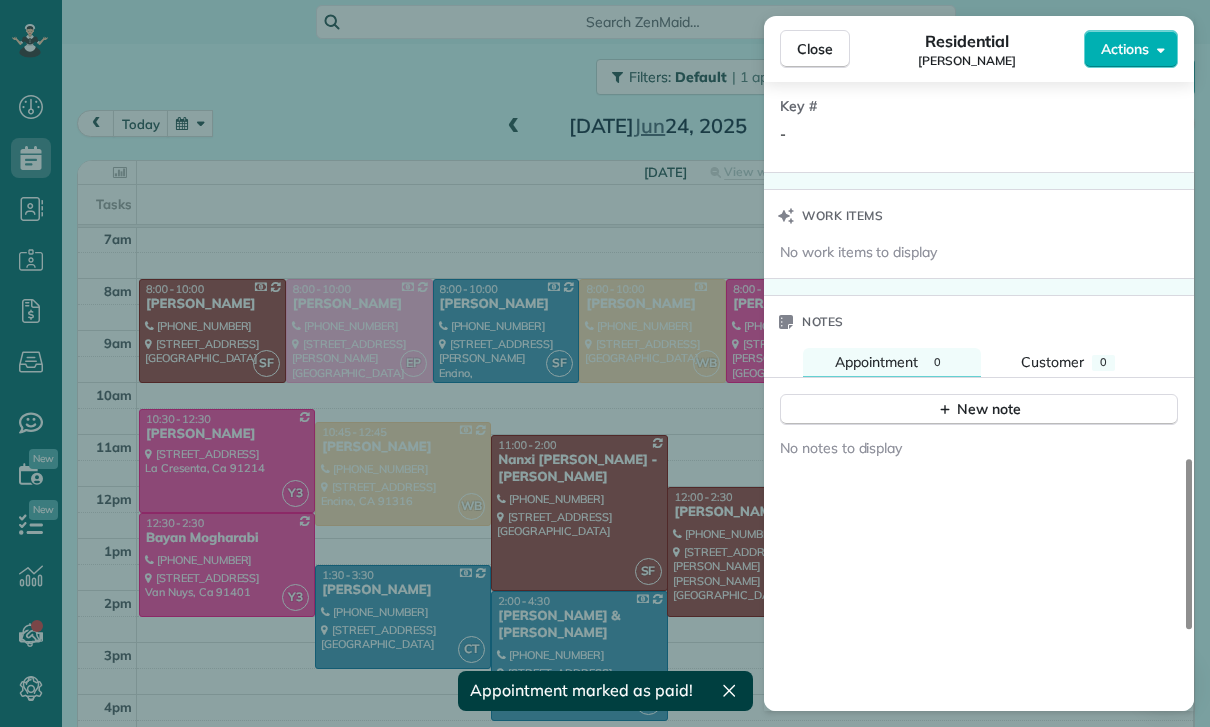 scroll, scrollTop: 1581, scrollLeft: 0, axis: vertical 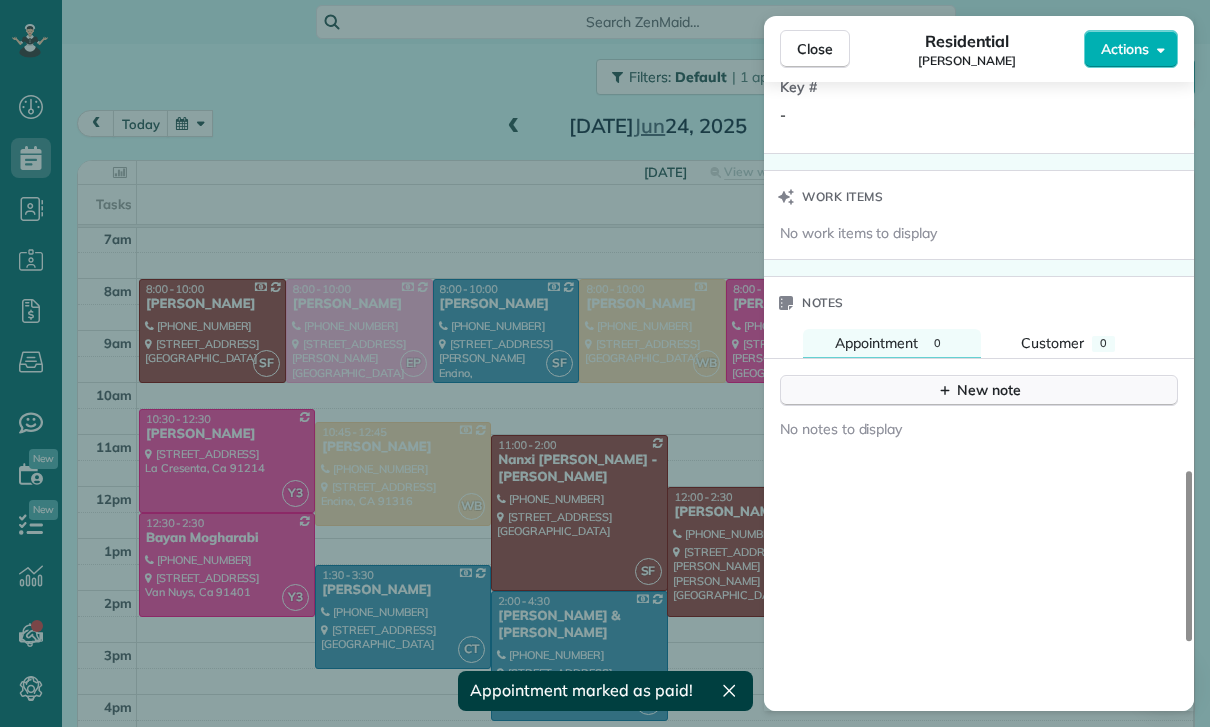 click on "New note" at bounding box center [979, 390] 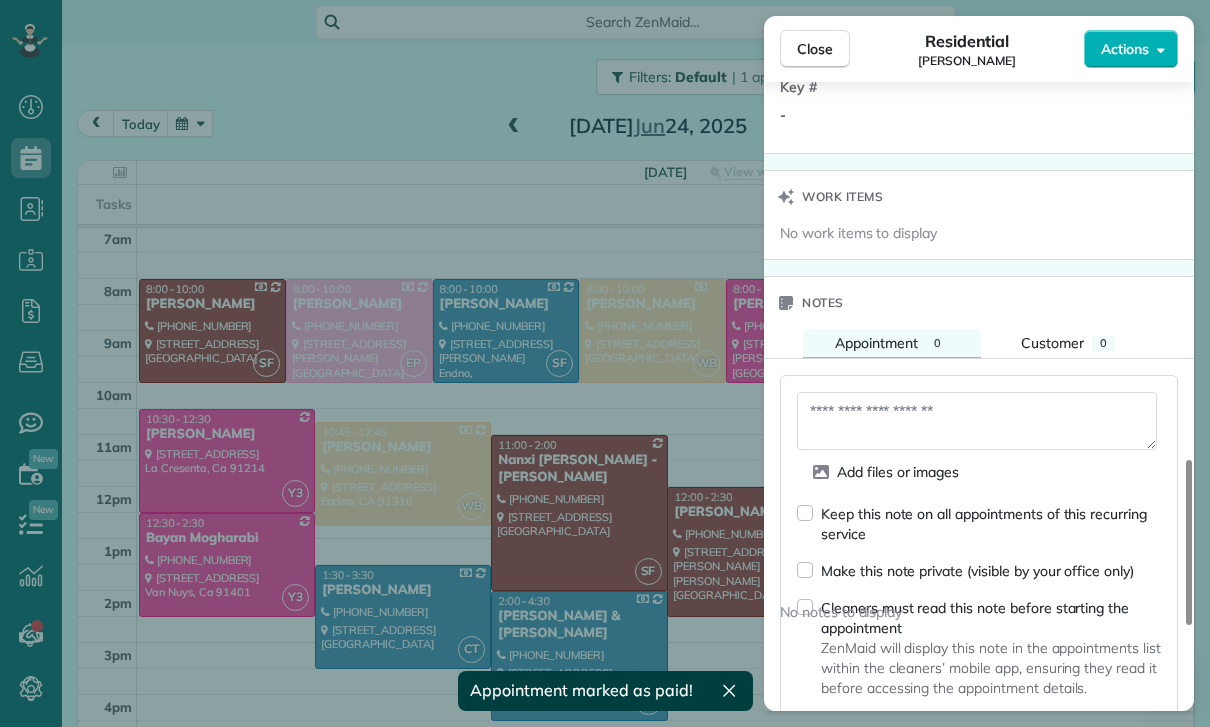 click at bounding box center (977, 421) 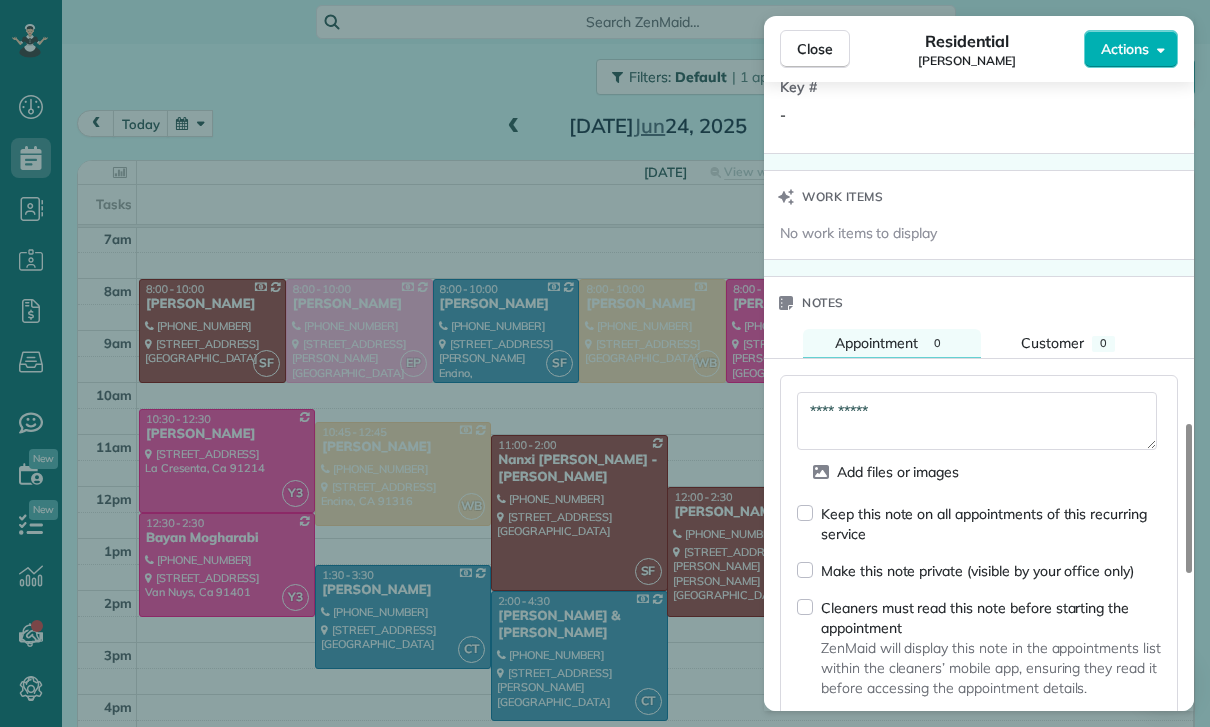 type on "**********" 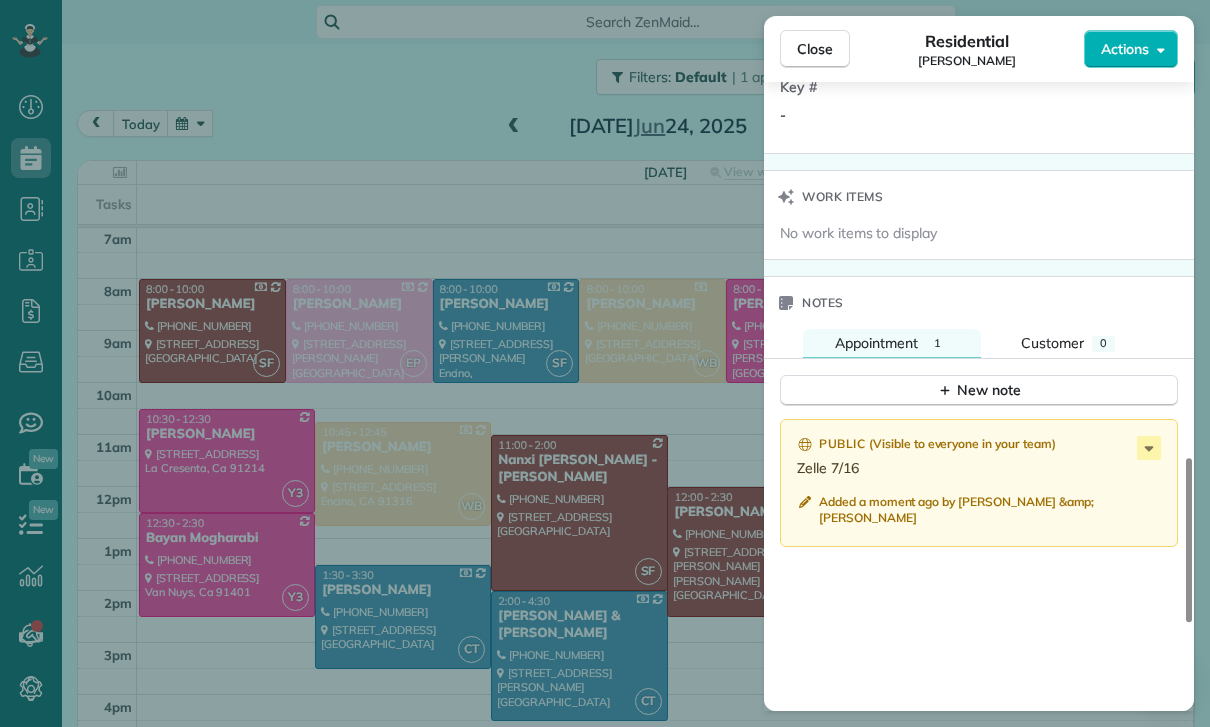click on "Close Residential [PERSON_NAME] Actions Status Yet to Confirm [PERSON_NAME] · Open profile Mobile [PHONE_NUMBER] Copy Home [PHONE_NUMBER] Copy Home [PHONE_NUMBER] Copy No email on record Add email View Details Residential [DATE] 8:30 AM 10:30 AM 2 hours and 0 minutes Repeats every 2 weeks Edit recurring service Previous ([DATE]) Next ([DATE]) [STREET_ADDRESS][PERSON_NAME] Loz Feliz ? [GEOGRAPHIC_DATA] ? Service was not rated yet Cleaners Time in and out Assign Invite Team [PERSON_NAME] Cleaners [PERSON_NAME] 8:30 AM 10:30 AM Checklist Try Now Keep this appointment up to your standards. Stay on top of every detail, keep your cleaners organised, and your client happy. Assign a checklist Watch a 5 min demo Billing Billing actions Price $120.00 Overcharge $0.00 Discount $0.00 Coupon discount - Primary tax - Secondary tax - Total appointment price $120.00 Tips collected New feature! $0.00 Paid Total including tip $120.00 Get paid online in no-time! Send an invoice and reward your cleaners with tips Charge customer credit card - 1" at bounding box center [605, 363] 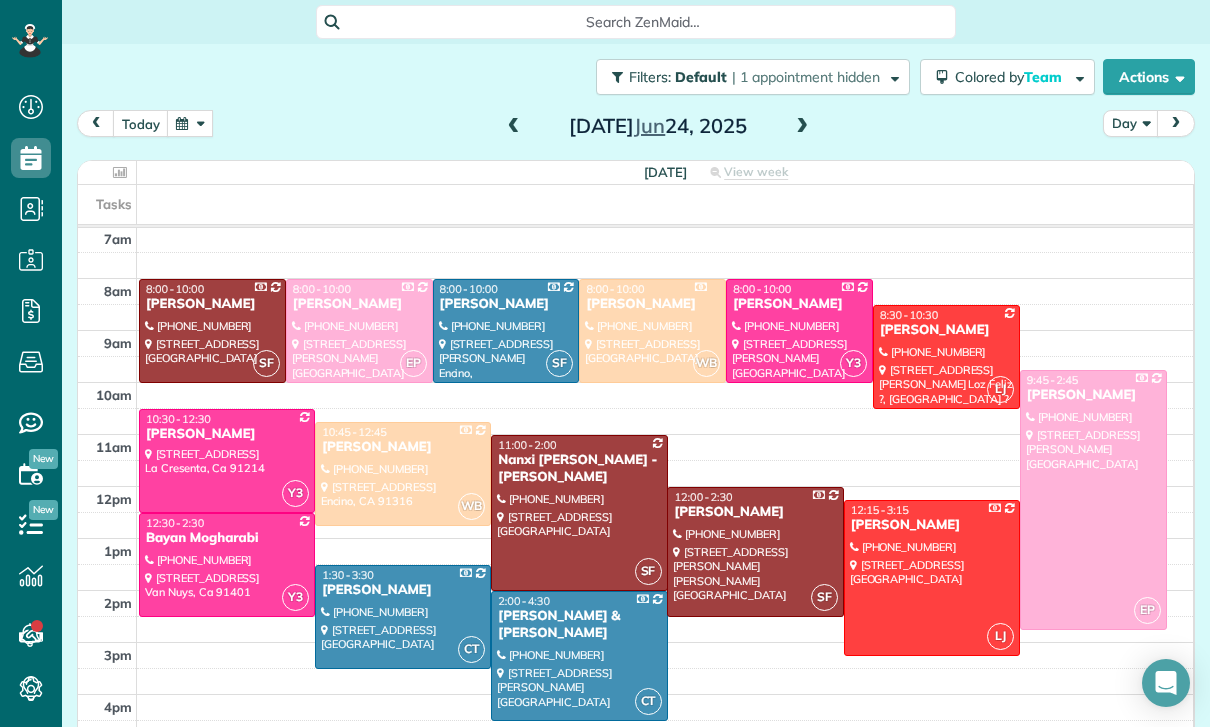 click at bounding box center [190, 123] 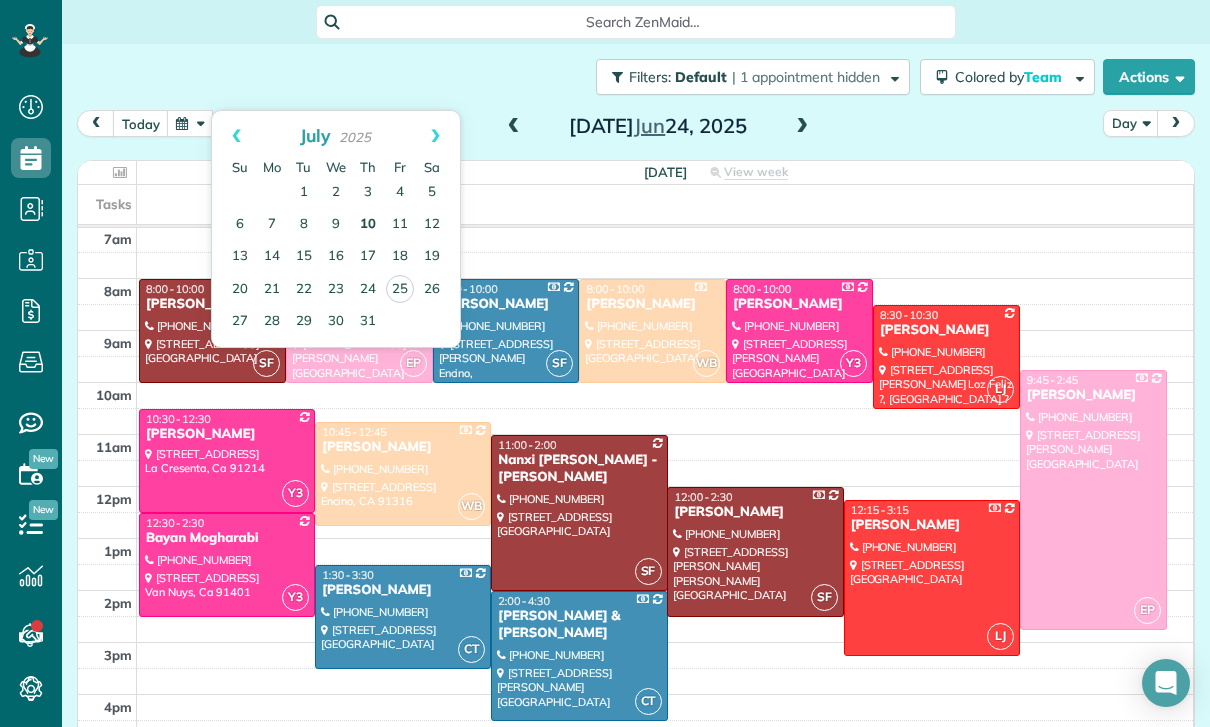 click on "10" at bounding box center (368, 225) 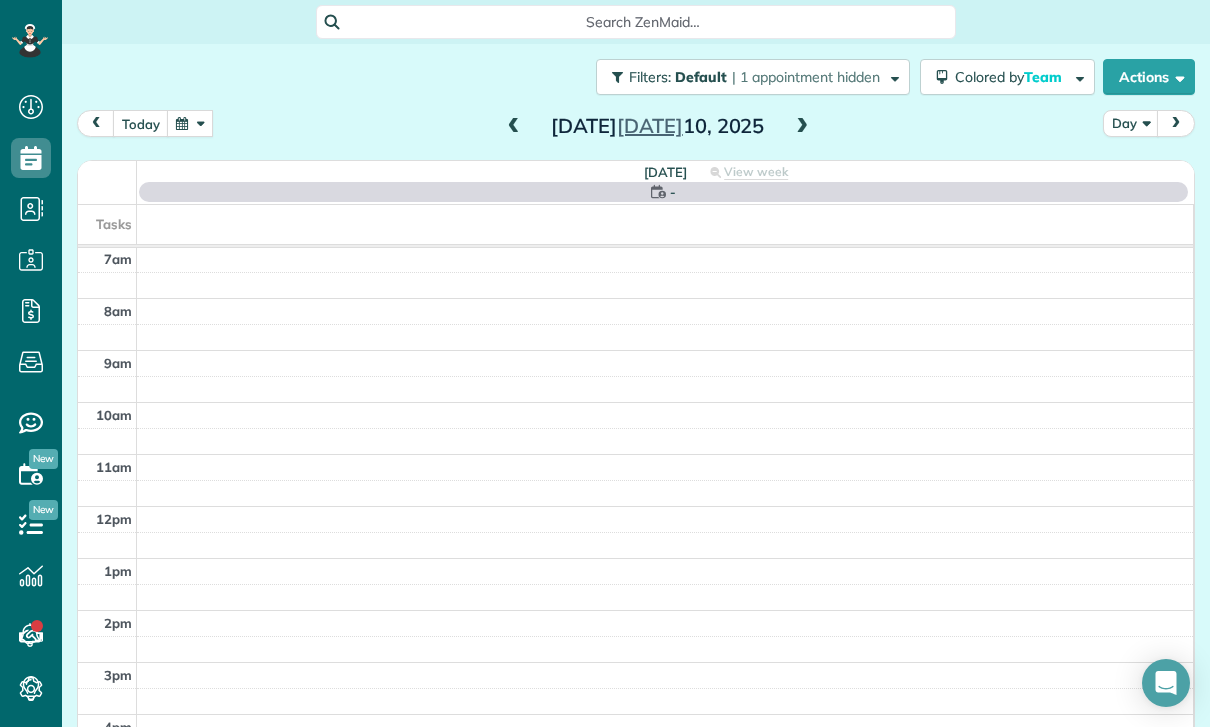 scroll, scrollTop: 157, scrollLeft: 0, axis: vertical 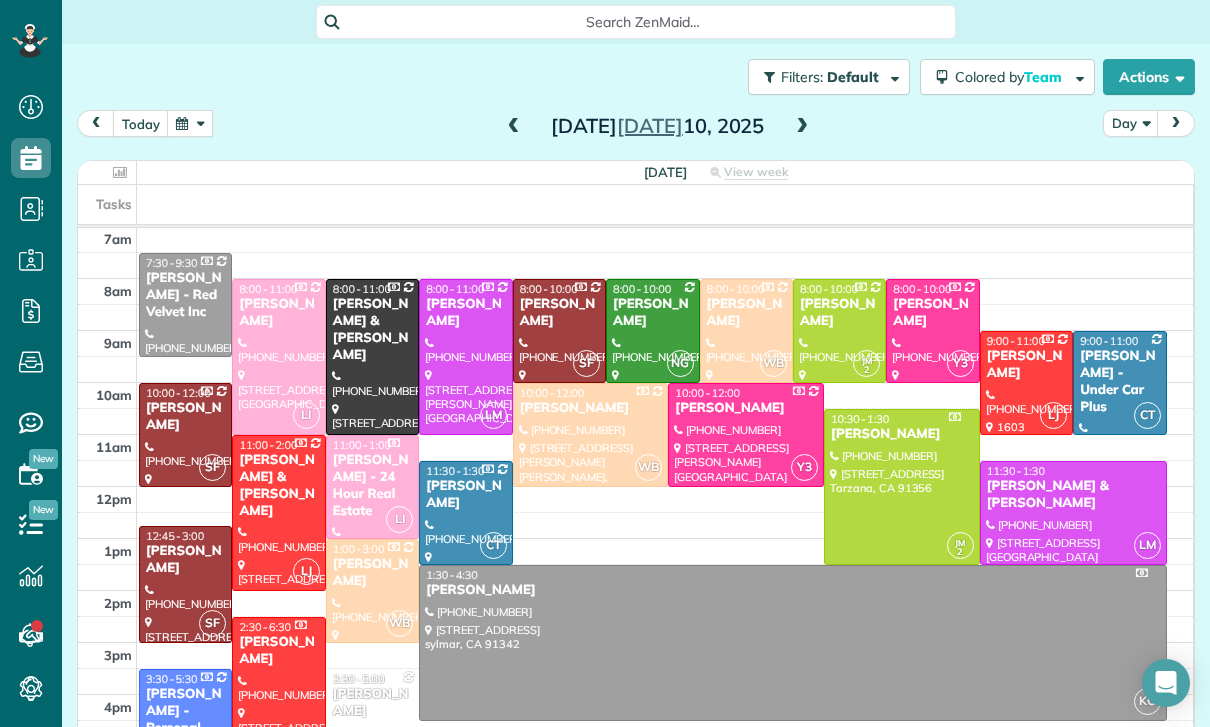 click on "[PERSON_NAME]" at bounding box center (652, 313) 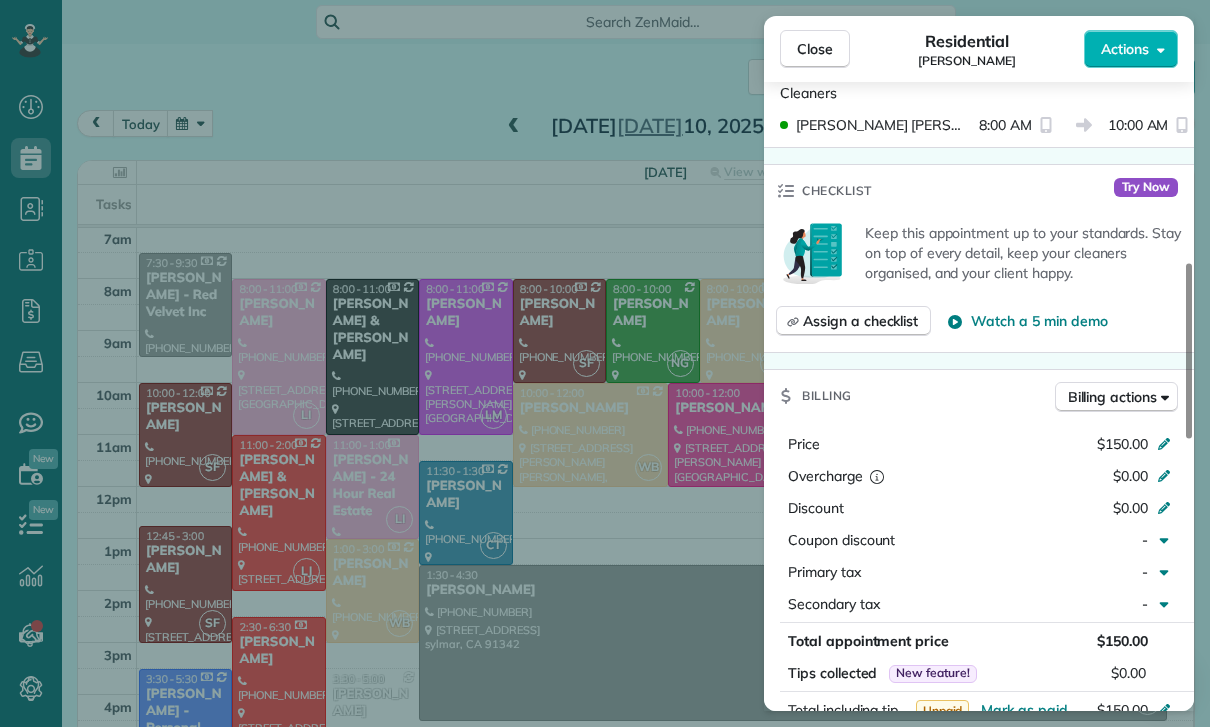 scroll, scrollTop: 709, scrollLeft: 0, axis: vertical 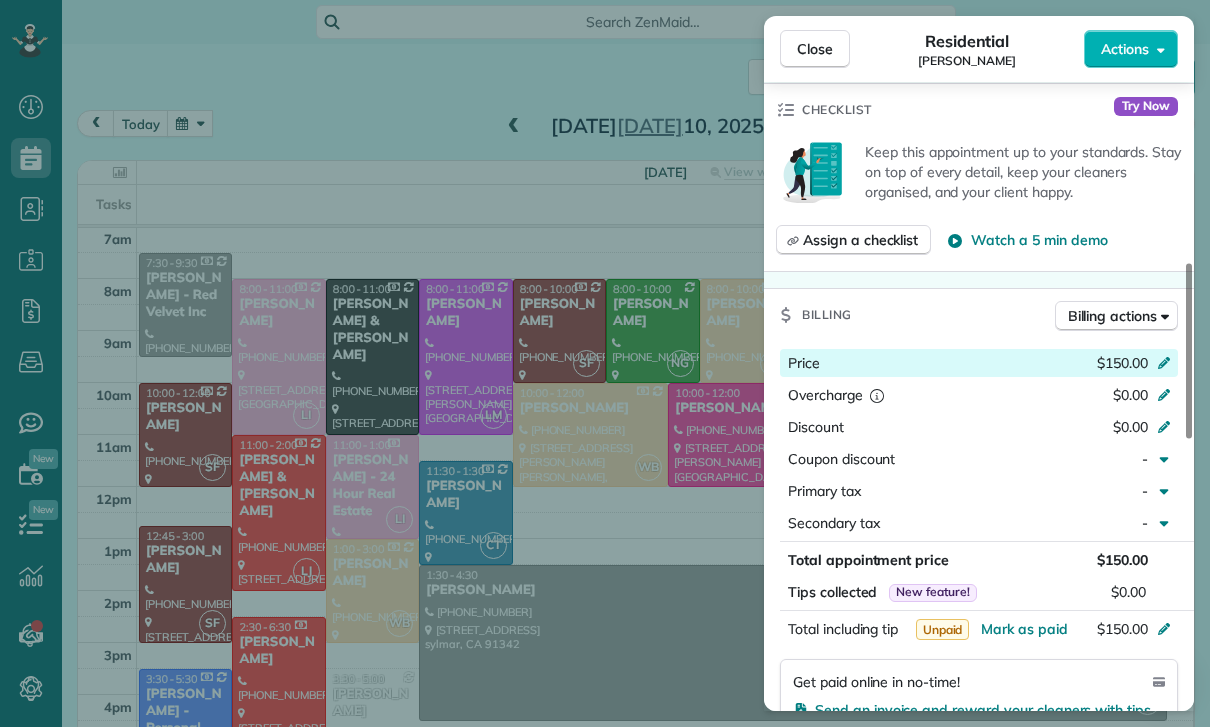 click 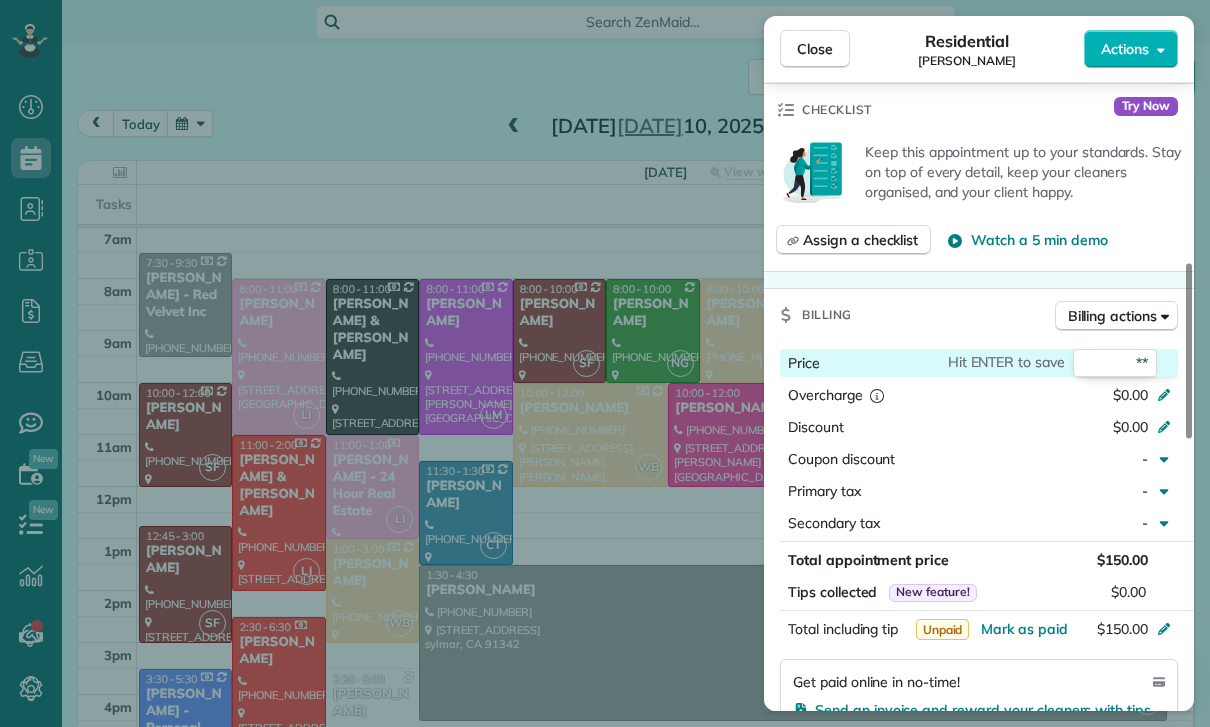 type on "***" 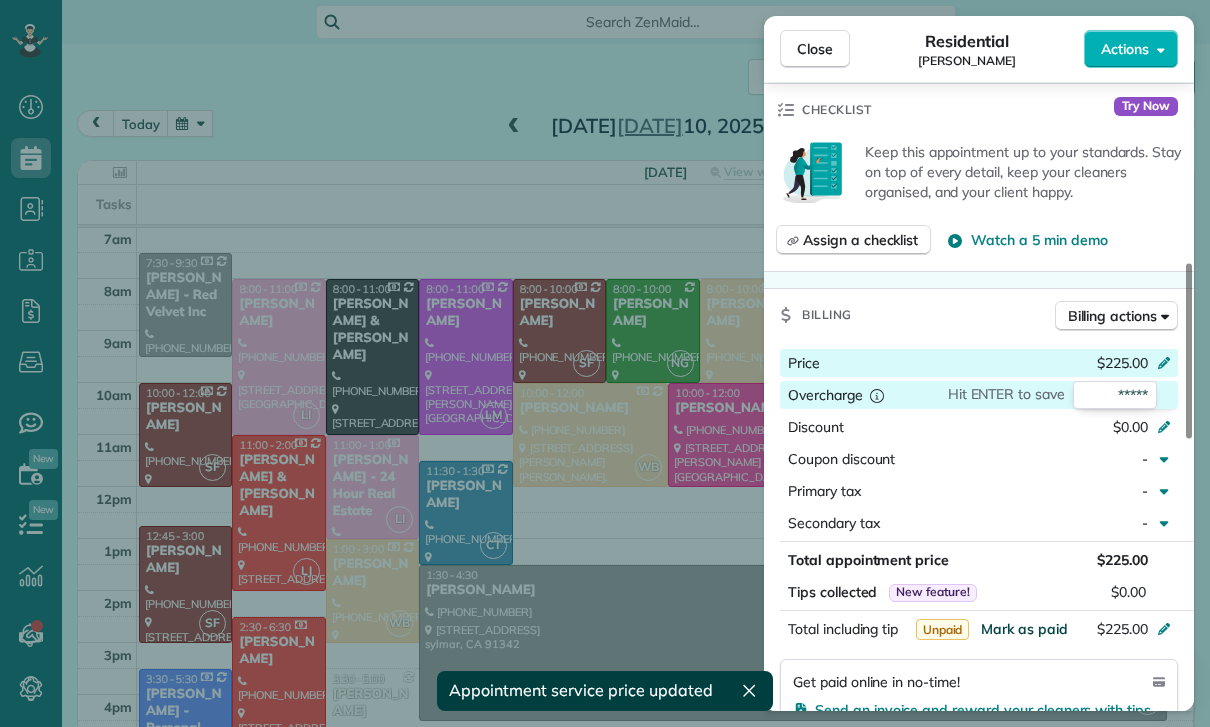 click on "Mark as paid" at bounding box center (1024, 629) 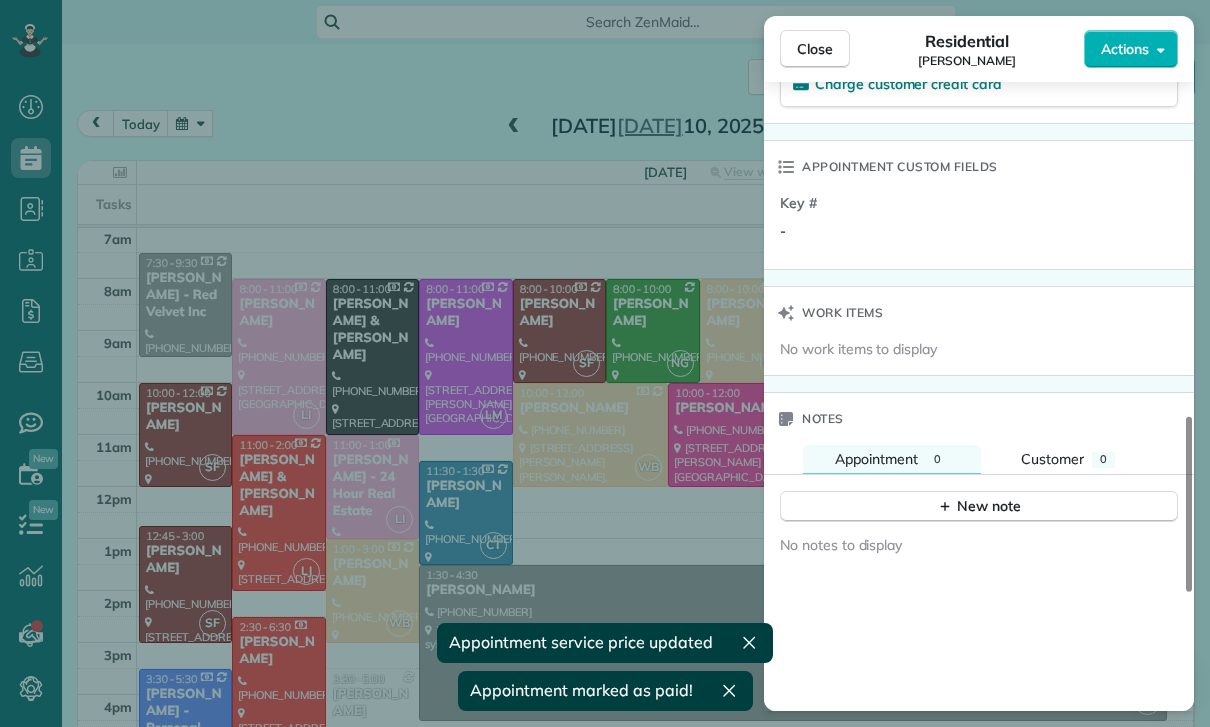 scroll, scrollTop: 1422, scrollLeft: 0, axis: vertical 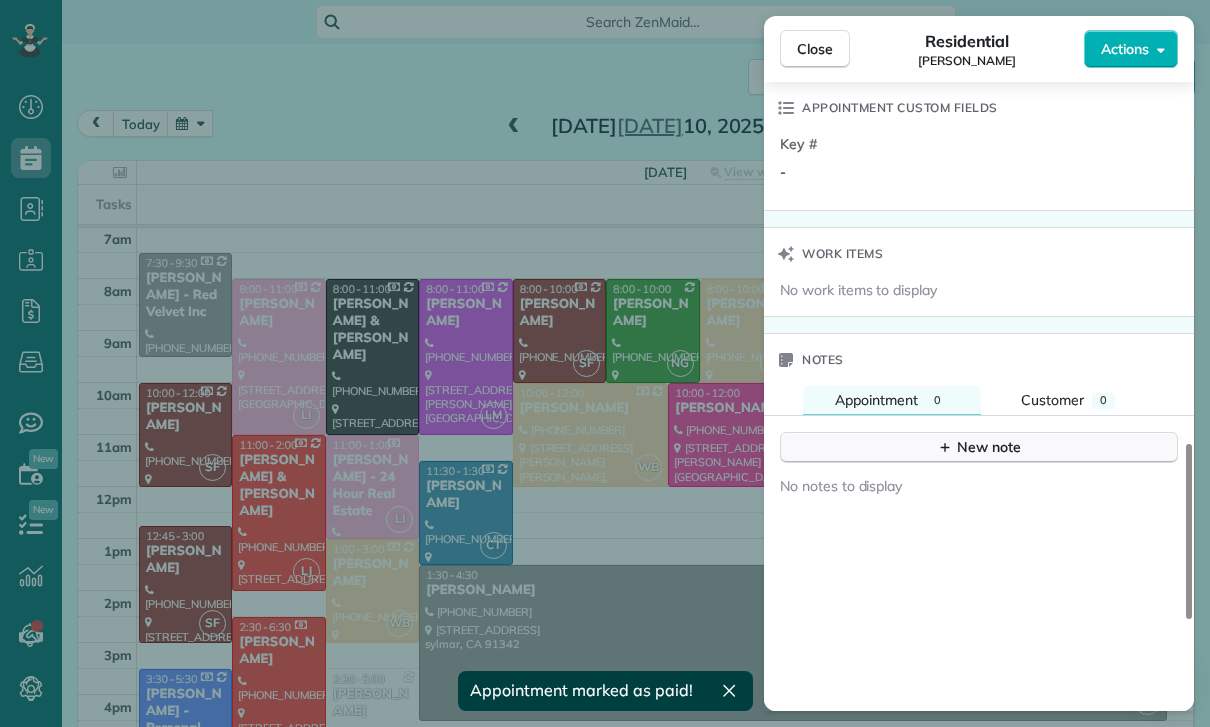 click on "New note" at bounding box center [979, 447] 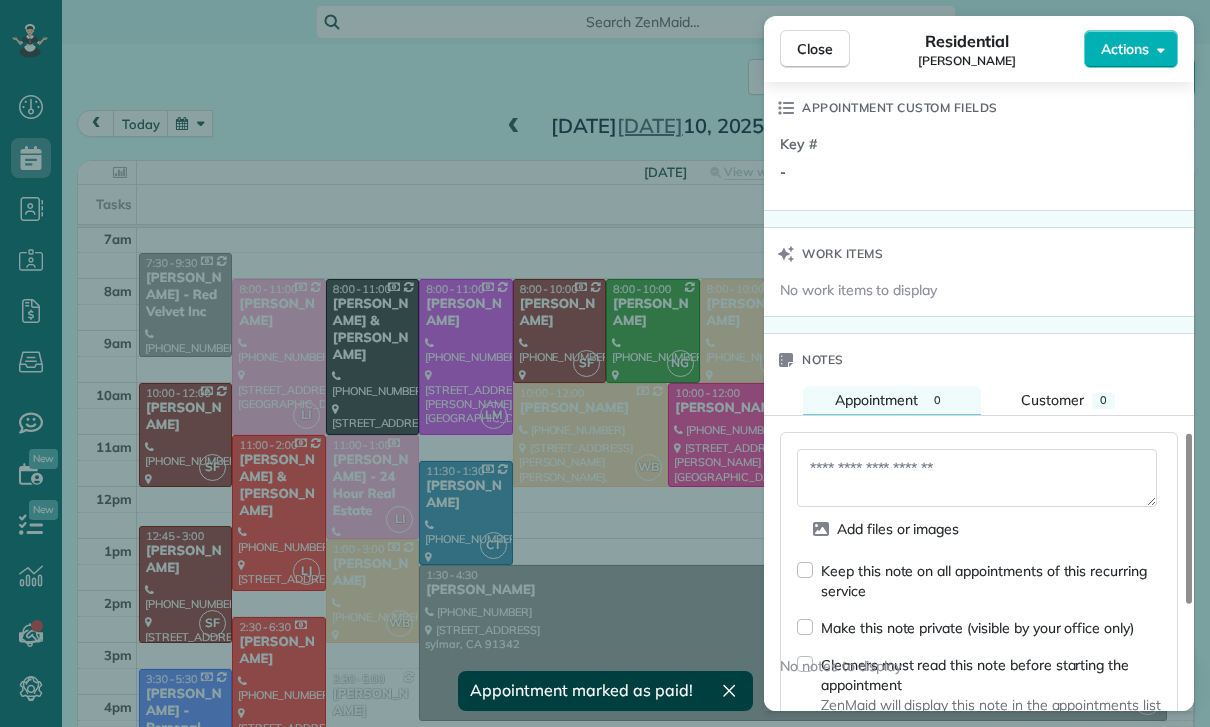 click at bounding box center [977, 478] 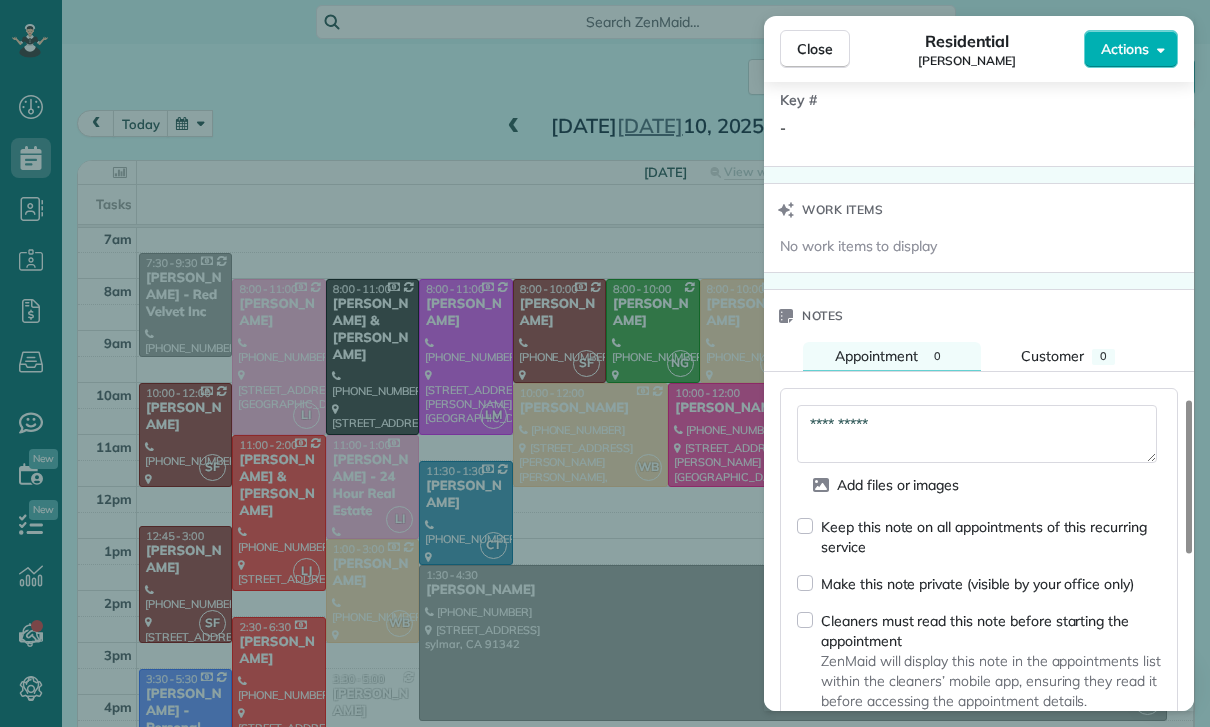 scroll, scrollTop: 1658, scrollLeft: 0, axis: vertical 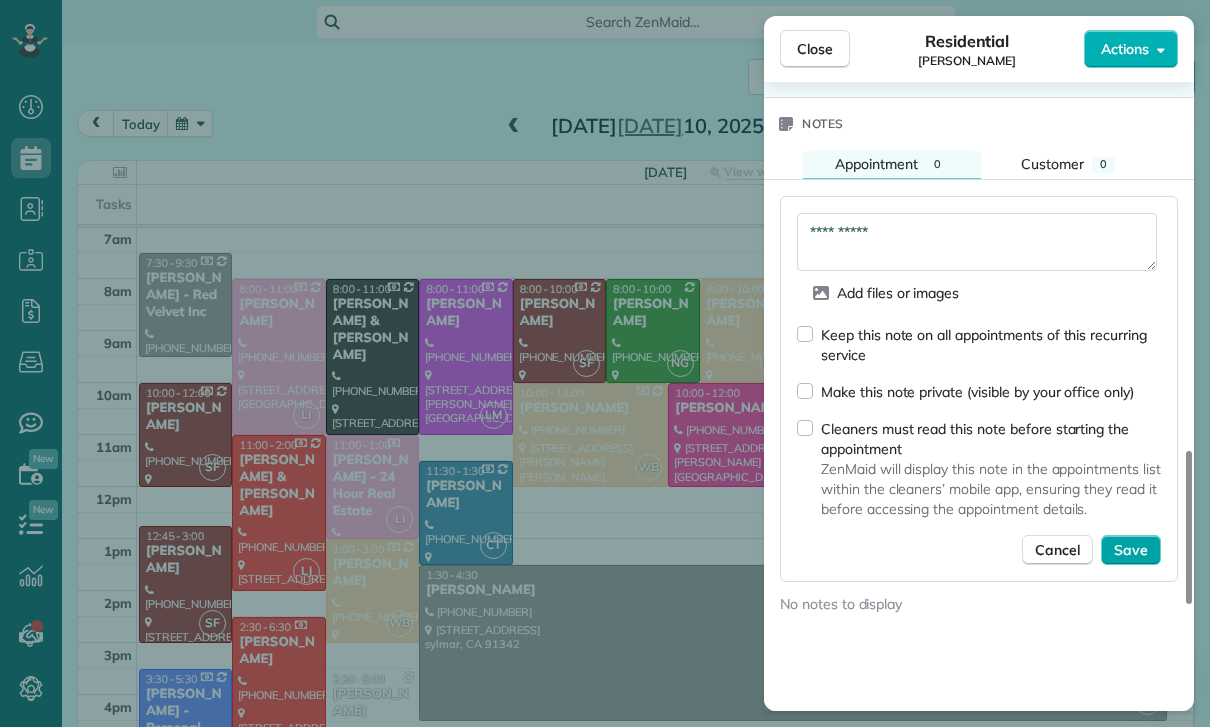 type on "**********" 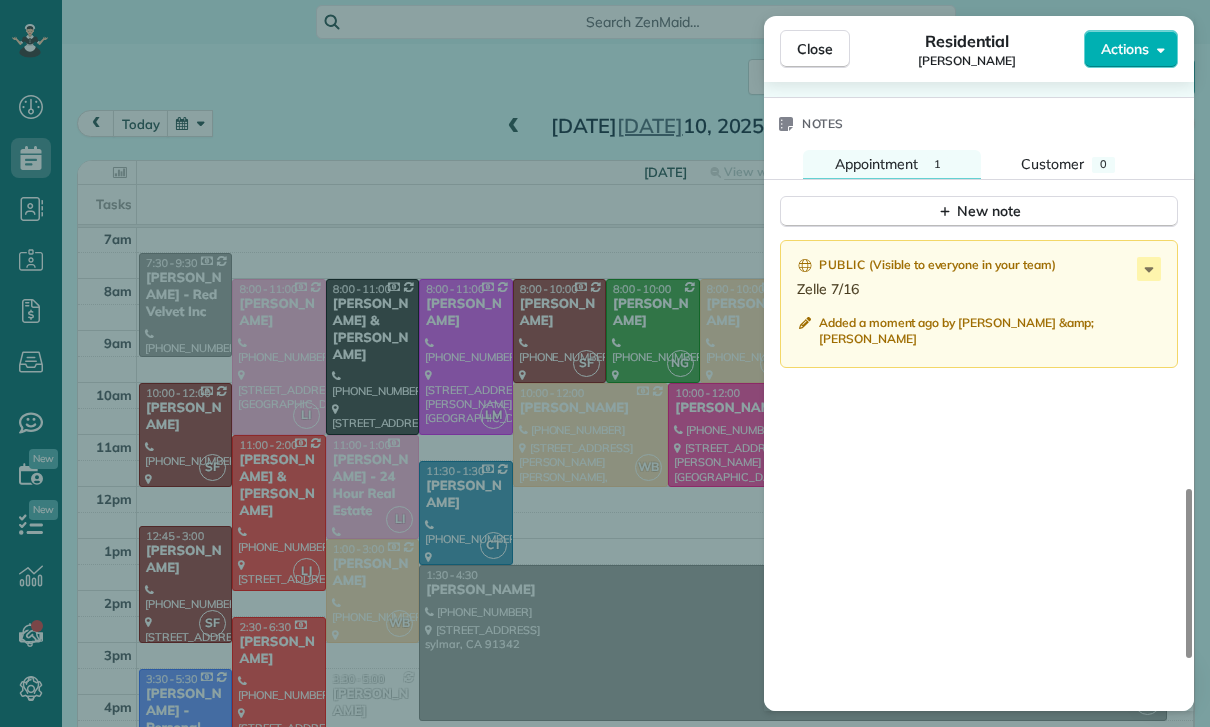 click on "Close Residential [PERSON_NAME] Actions Status Yet to Confirm [PERSON_NAME] · Open profile Mobile [PHONE_NUMBER] Copy No email on record Add email View Details Residential [DATE] 8:00 AM 10:00 AM 2 hours and 0 minutes Repeats every 2 weeks Edit recurring service Previous ([DATE]) Next ([DATE]) [STREET_ADDRESS][PERSON_NAME][PERSON_NAME] Service was not rated yet Cleaners Time in and out Assign Invite Team Nelly Cleaners [PERSON_NAME] 8:00 AM 10:00 AM Checklist Try Now Keep this appointment up to your standards. Stay on top of every detail, keep your cleaners organised, and your client happy. Assign a checklist Watch a 5 min demo Billing Billing actions Price $225.00 Overcharge $0.00 Discount $0.00 Coupon discount - Primary tax - Secondary tax - Total appointment price $225.00 Tips collected New feature! $0.00 Paid Total including tip $225.00 Get paid online in no-time! Send an invoice and reward your cleaners with tips Charge customer credit card Appointment custom fields Key # - Work items" at bounding box center [605, 363] 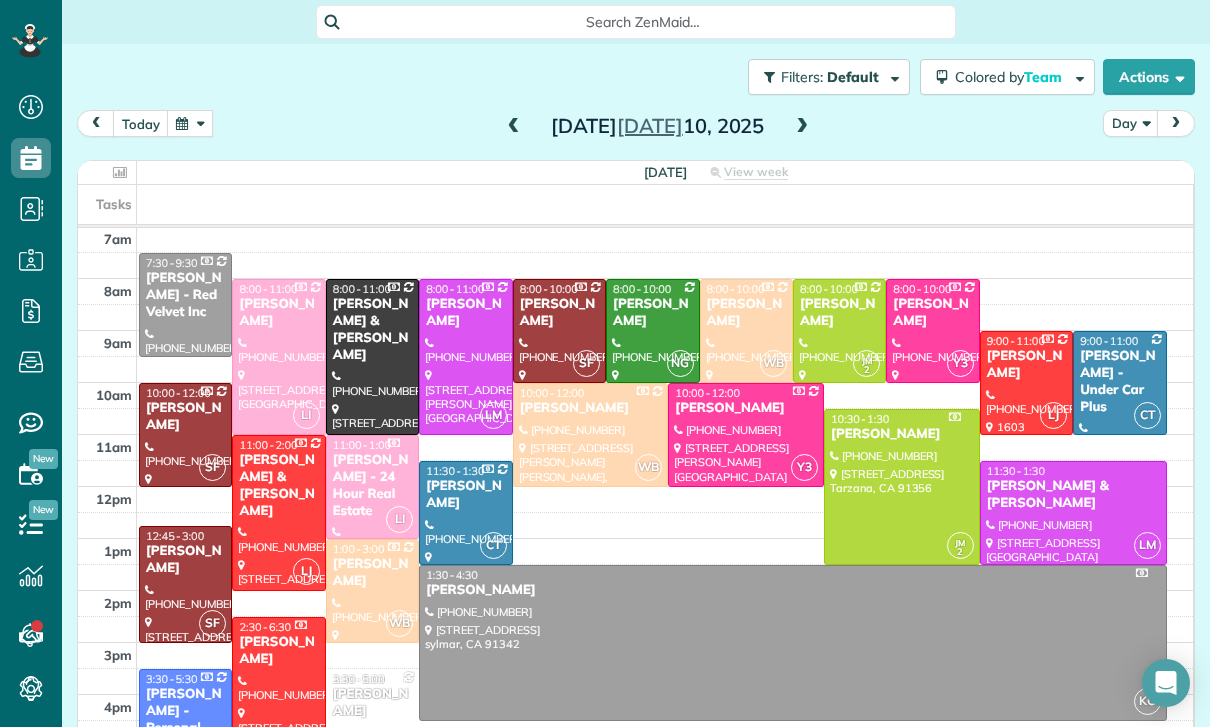 click at bounding box center [190, 123] 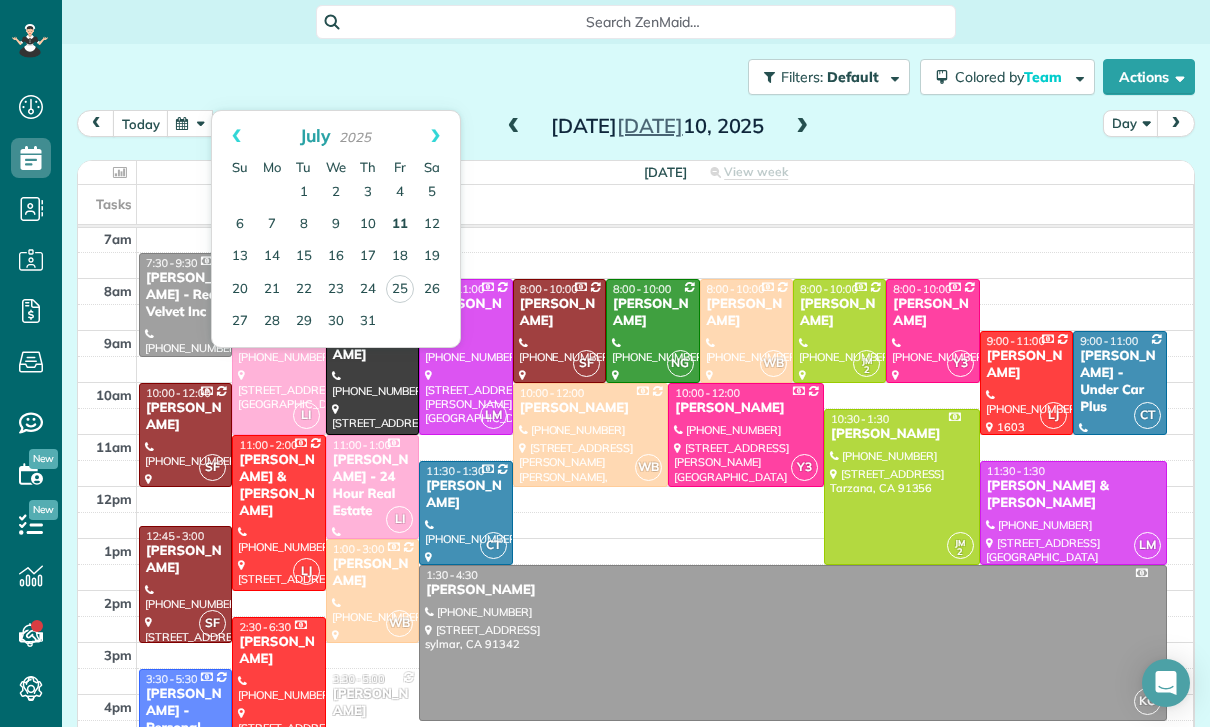 click on "11" at bounding box center (400, 225) 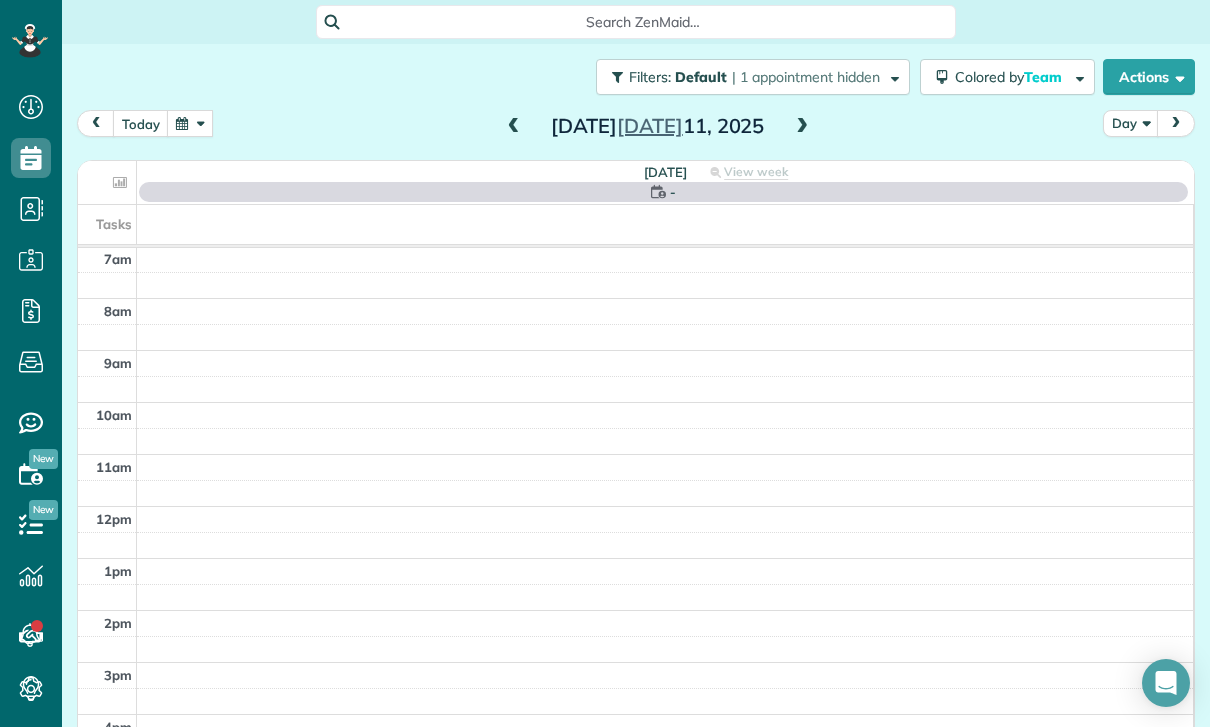 scroll, scrollTop: 157, scrollLeft: 0, axis: vertical 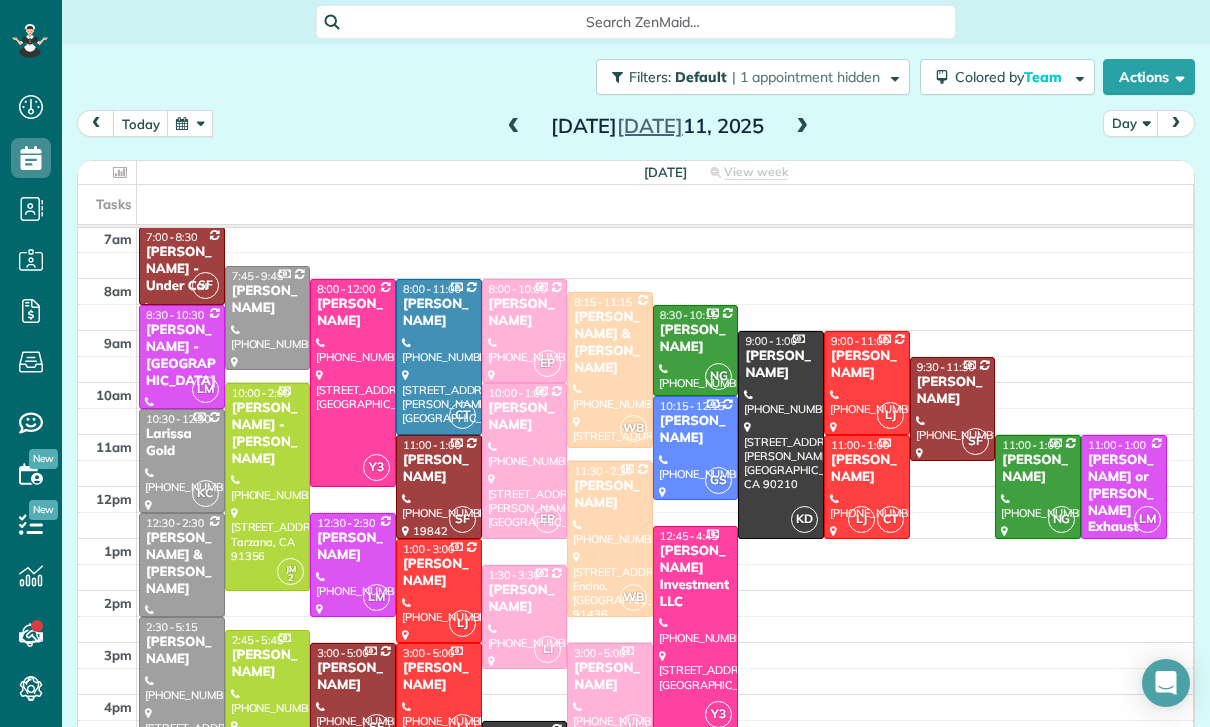 click on "[PERSON_NAME] & [PERSON_NAME]" at bounding box center [182, 564] 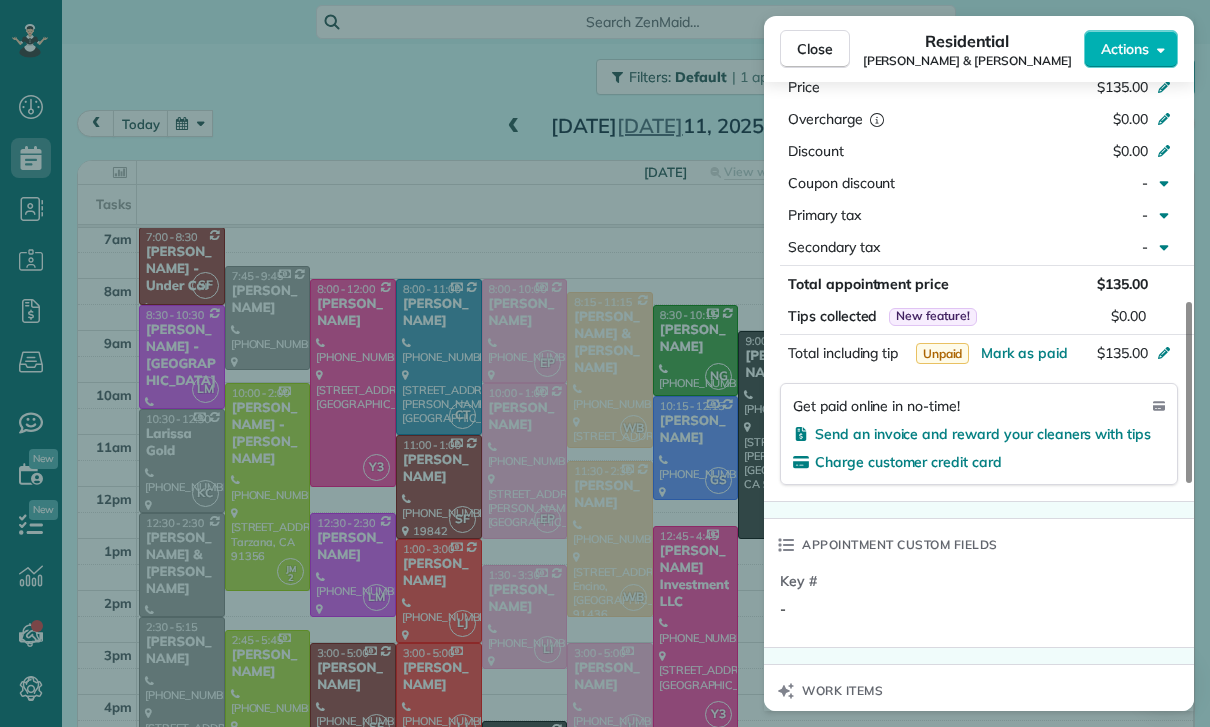 scroll, scrollTop: 1059, scrollLeft: 0, axis: vertical 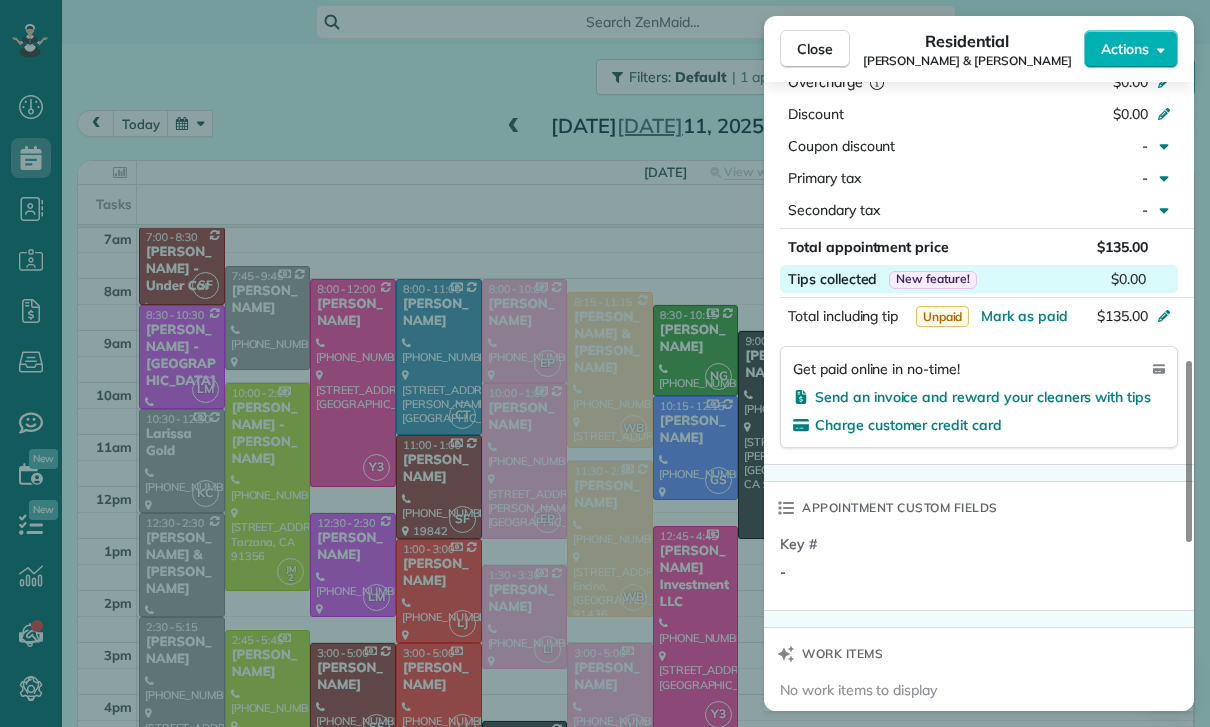 click on "Tips collected New feature! $0.00" at bounding box center [979, 279] 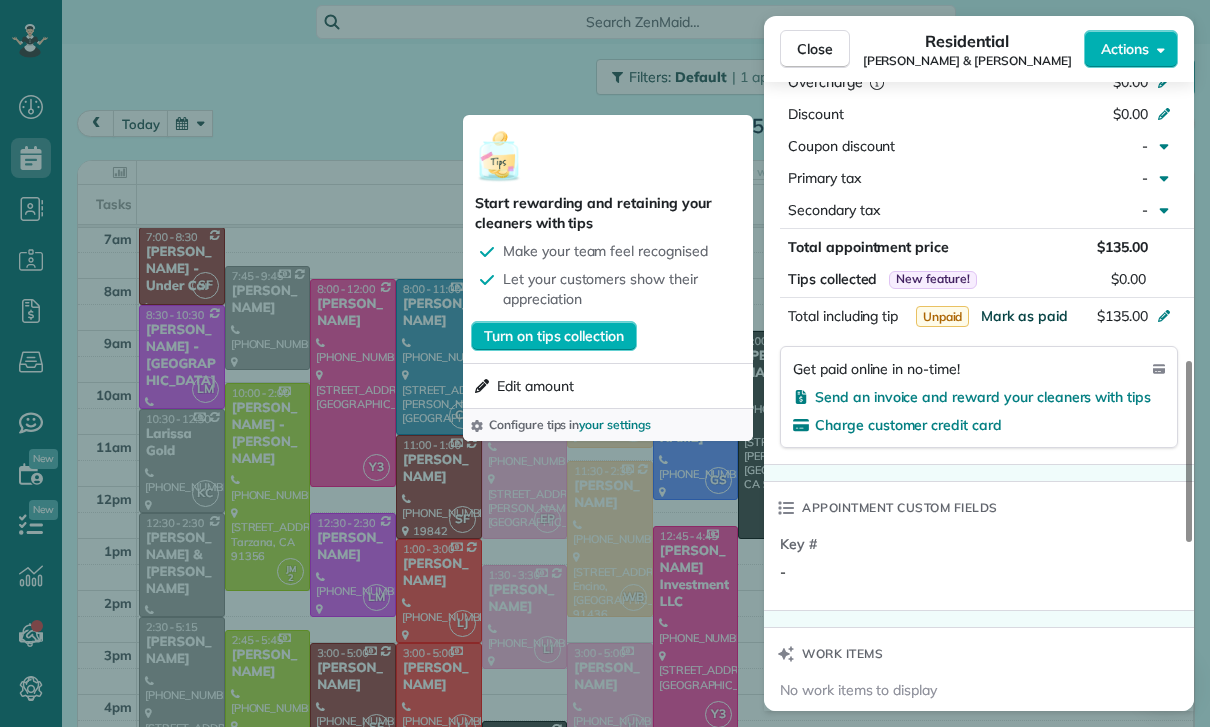 click on "Mark as paid" at bounding box center [1024, 316] 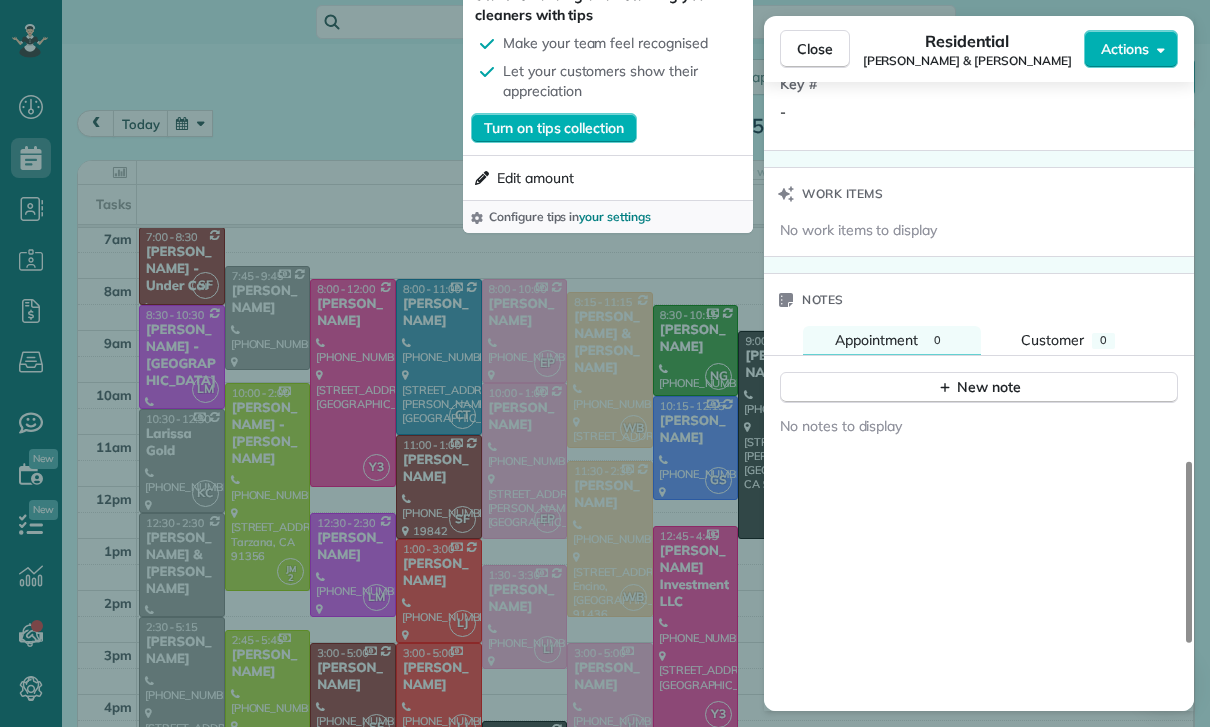 scroll, scrollTop: 1549, scrollLeft: 0, axis: vertical 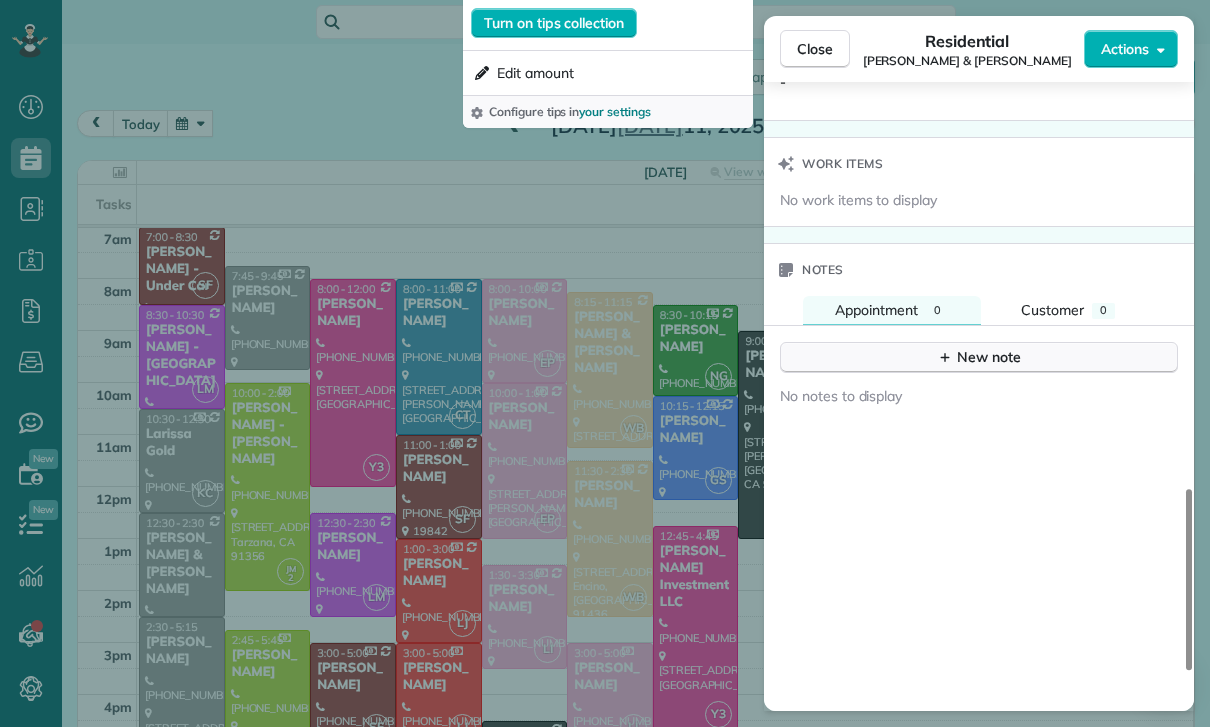 click on "New note" at bounding box center [979, 357] 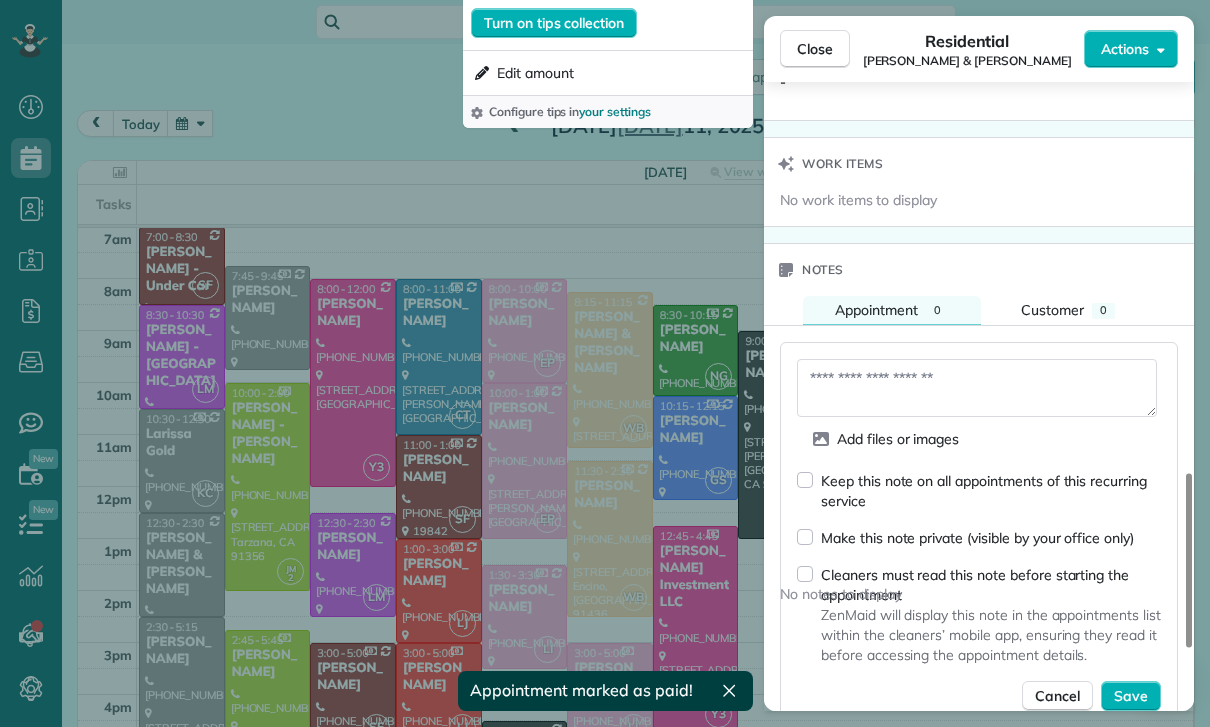 click at bounding box center (977, 388) 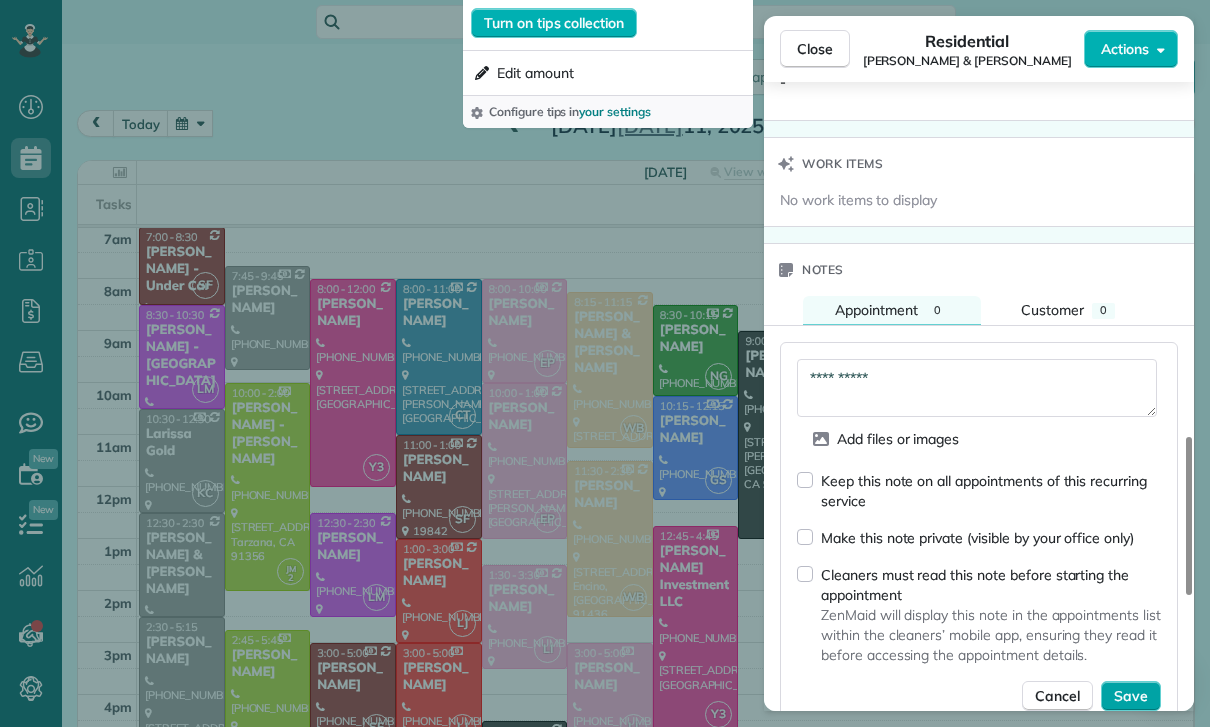 type on "**********" 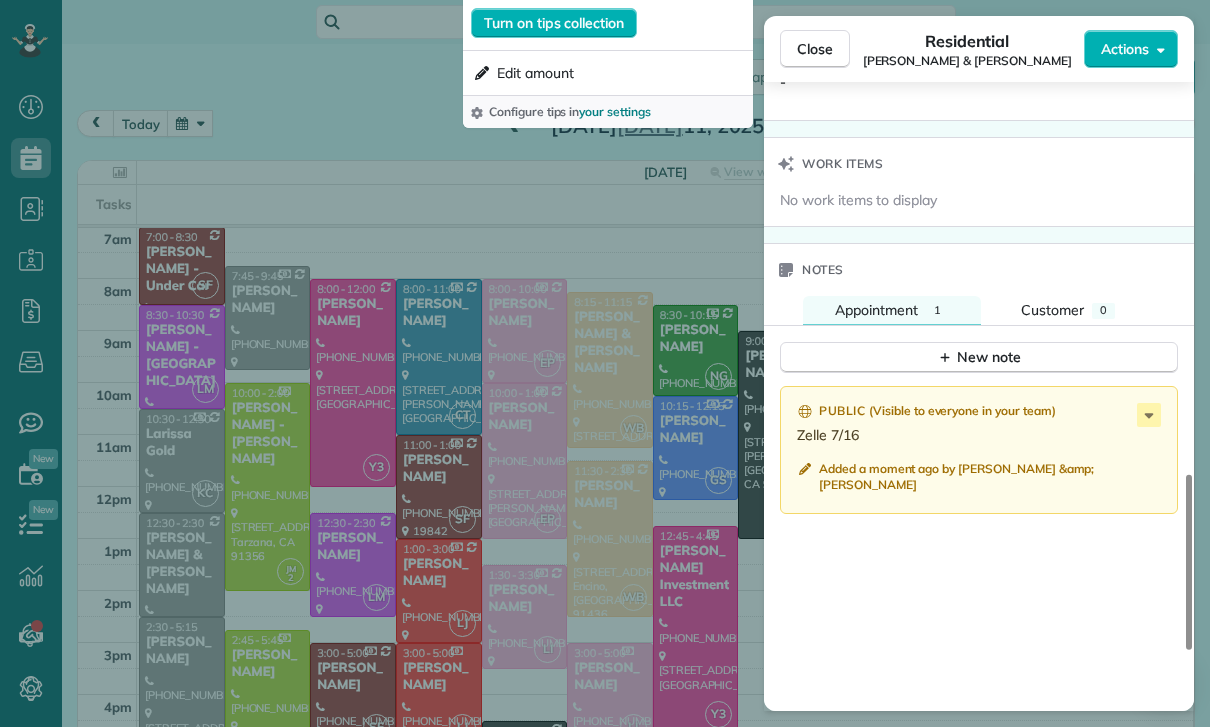 scroll, scrollTop: 45, scrollLeft: 0, axis: vertical 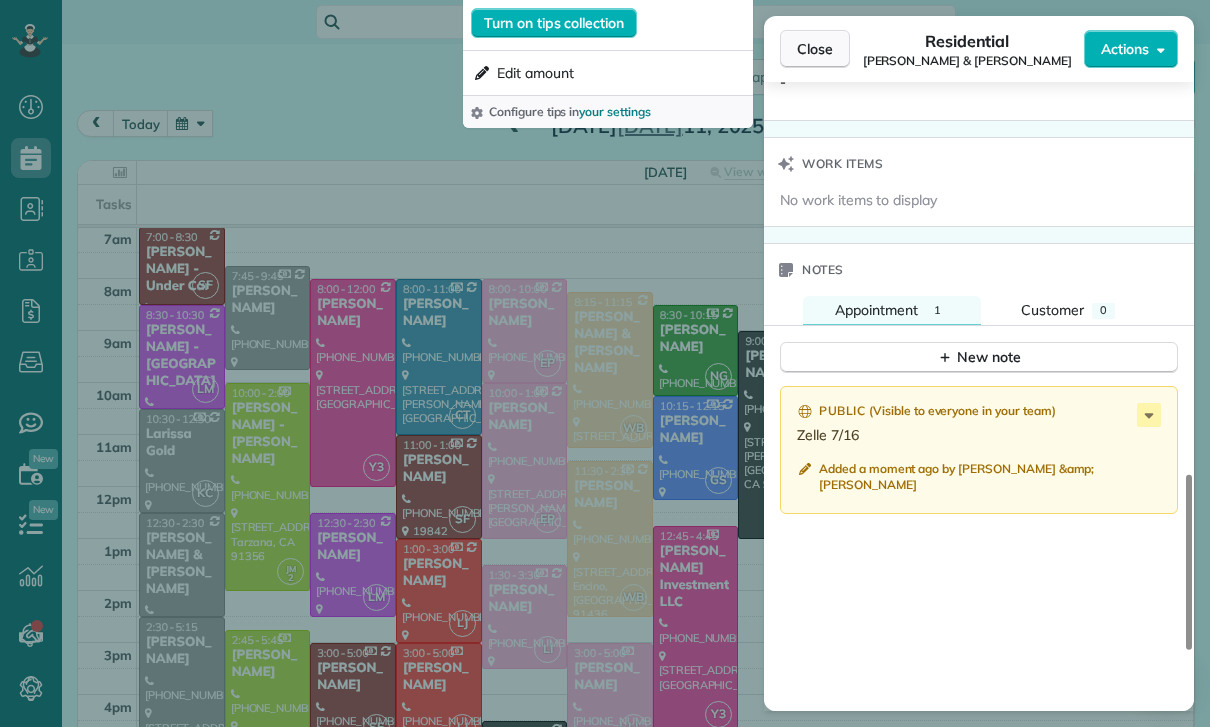click on "Close" at bounding box center [815, 49] 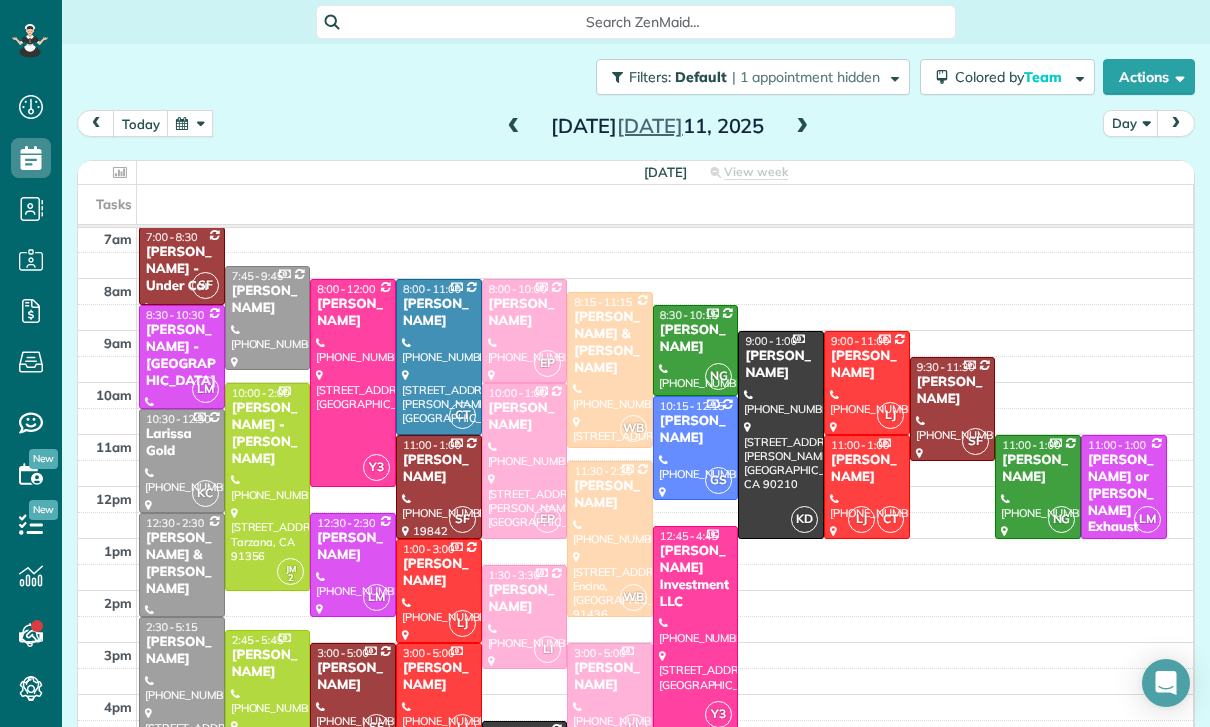 scroll, scrollTop: 157, scrollLeft: 0, axis: vertical 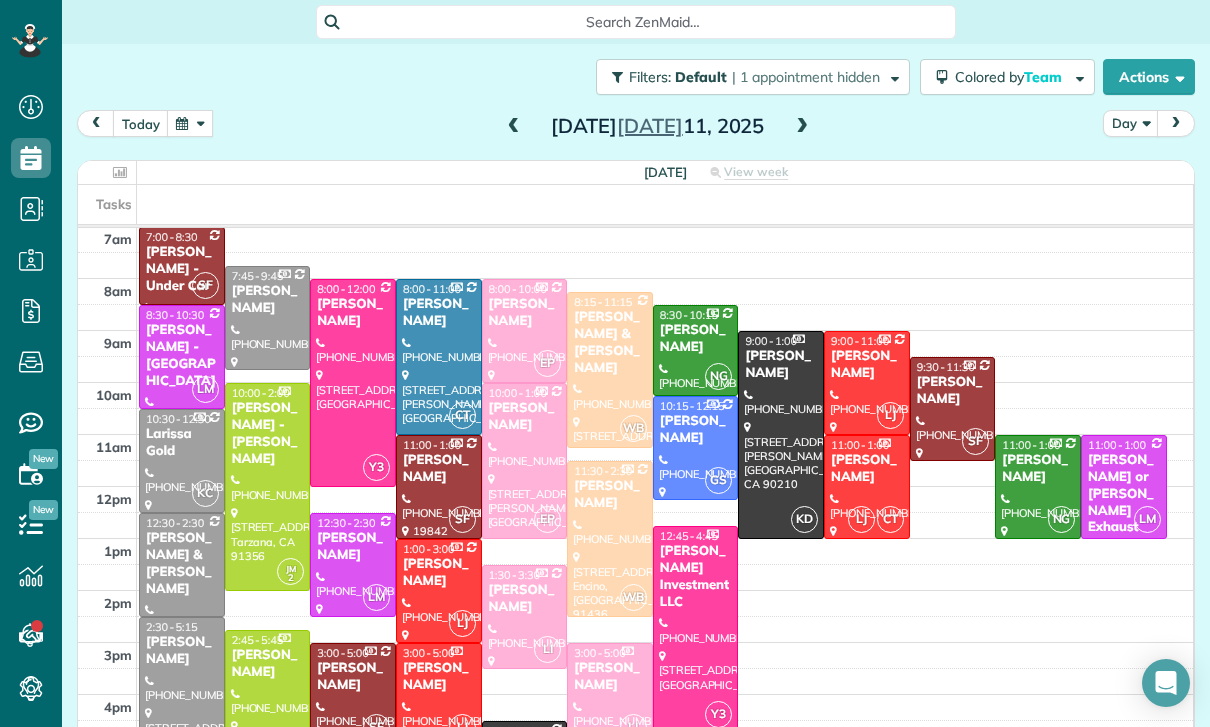 click at bounding box center (190, 123) 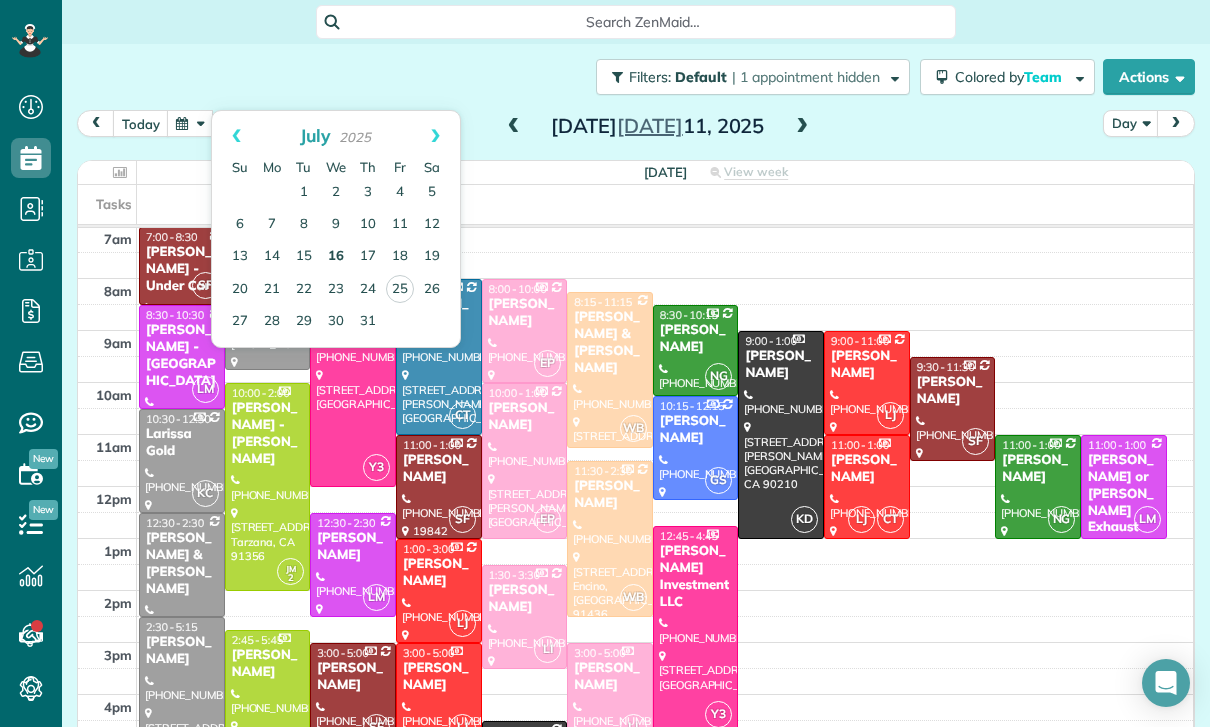 click on "16" at bounding box center (336, 257) 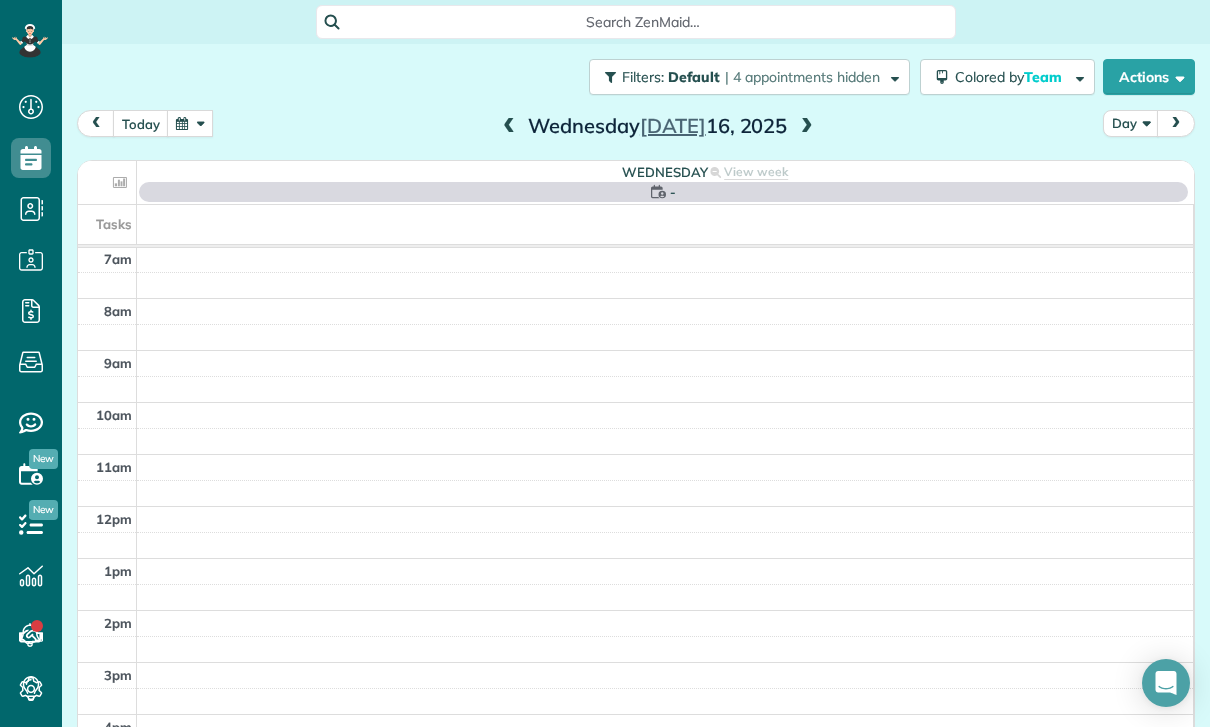 scroll, scrollTop: 157, scrollLeft: 0, axis: vertical 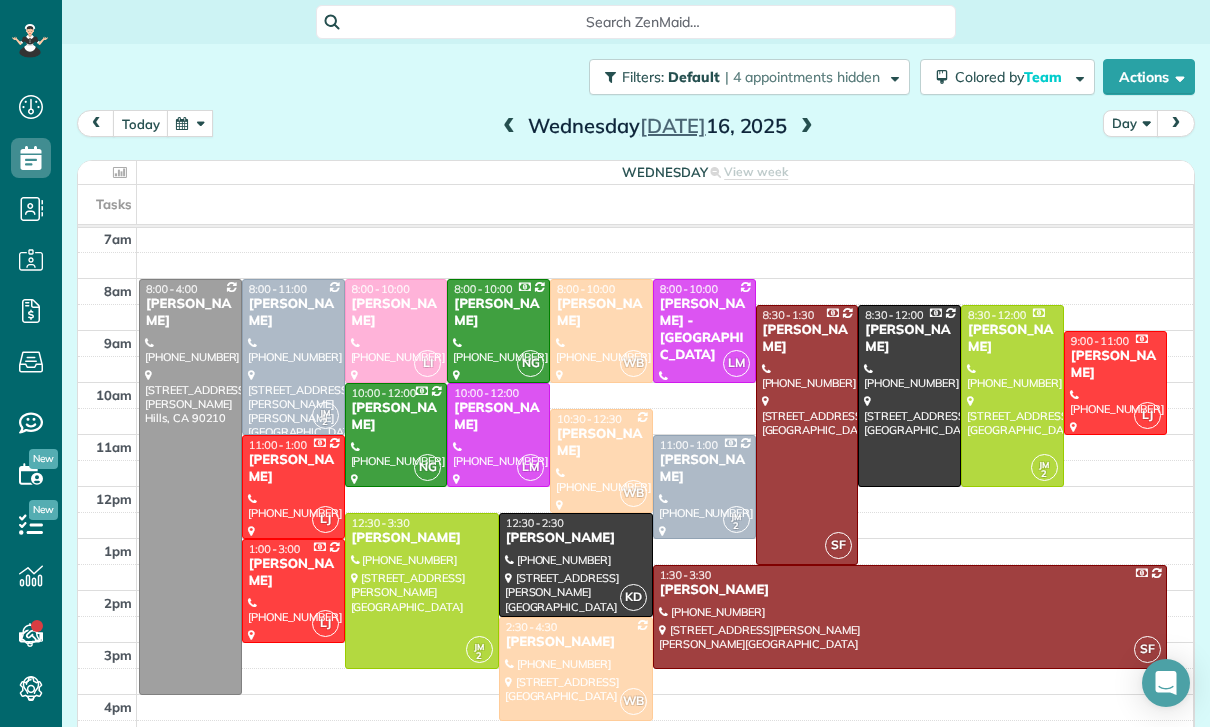 click at bounding box center (422, 591) 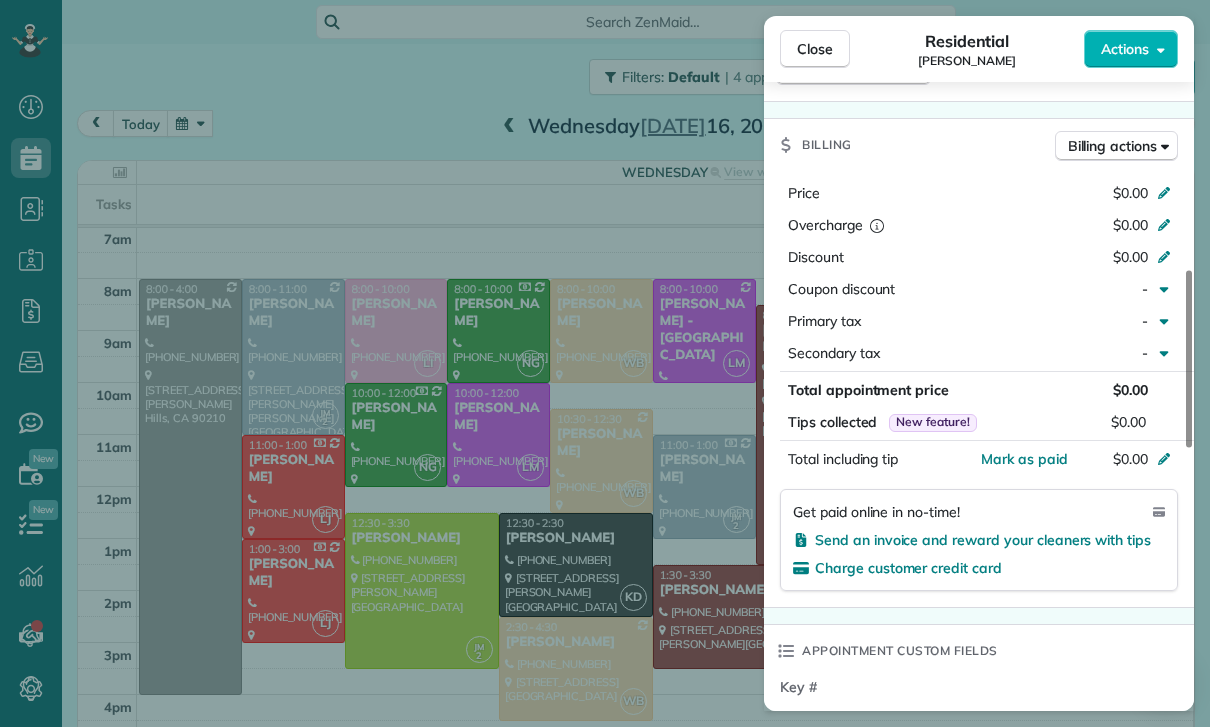 scroll, scrollTop: 881, scrollLeft: 0, axis: vertical 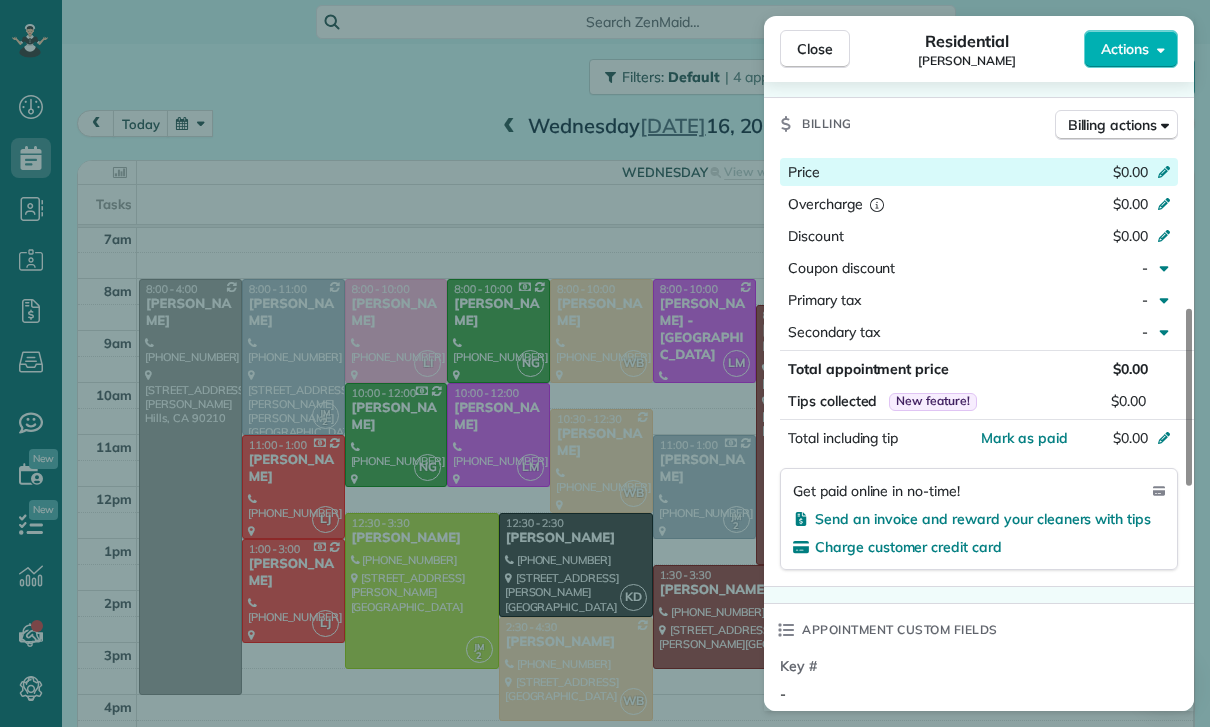click 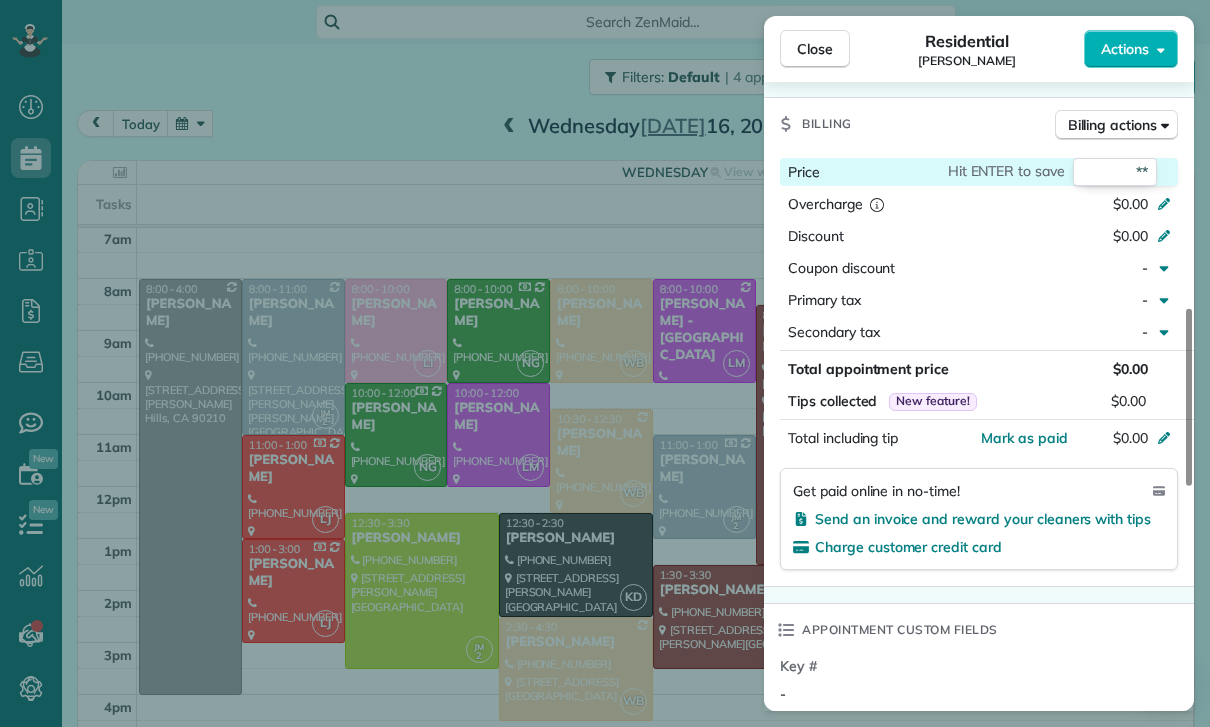 type on "***" 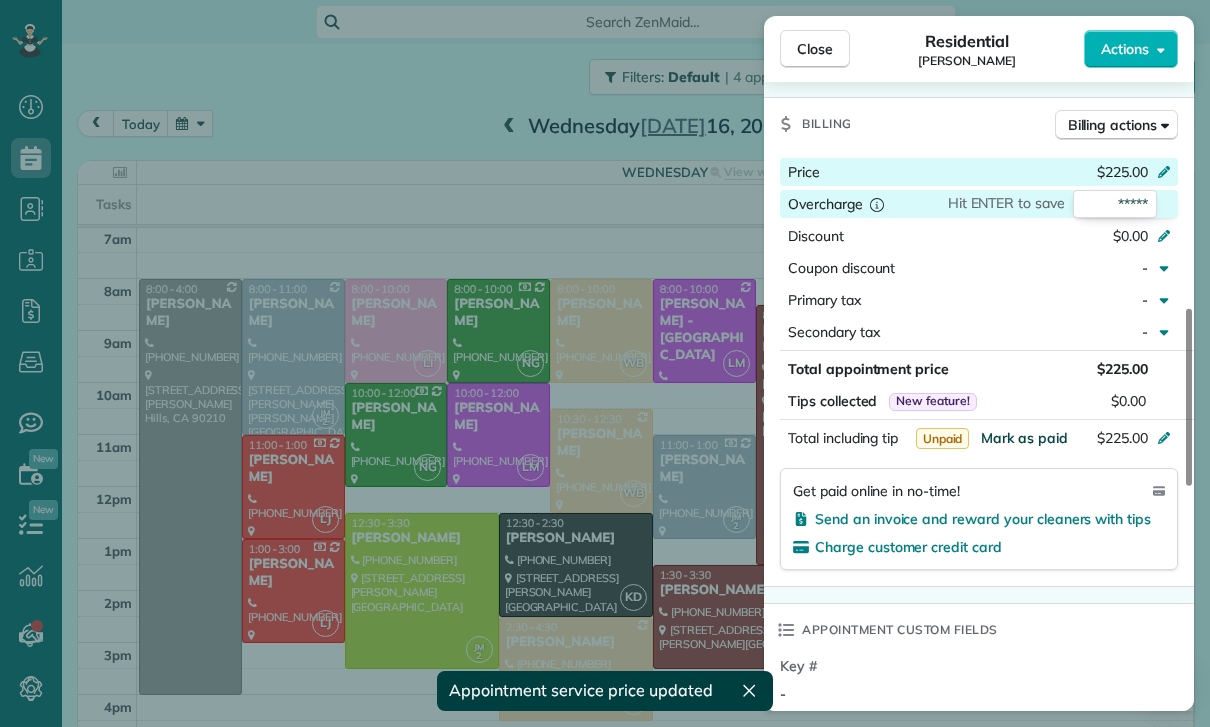 click on "Mark as paid" at bounding box center (1024, 438) 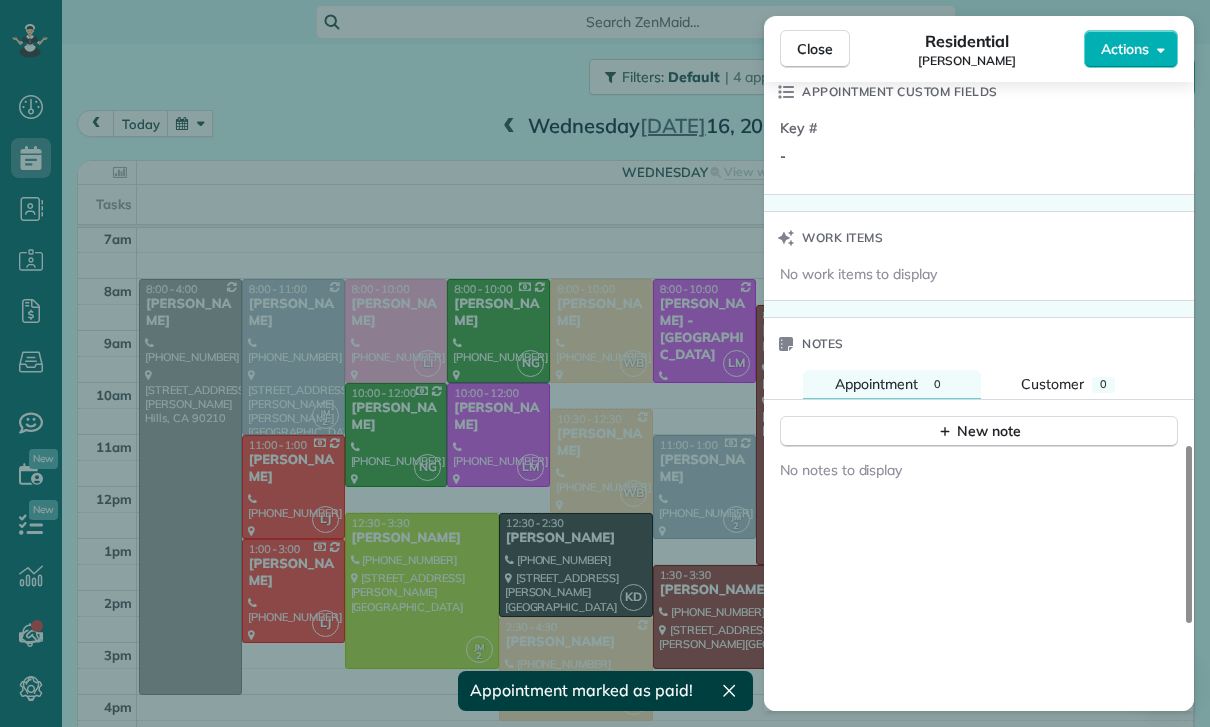 scroll, scrollTop: 1419, scrollLeft: 0, axis: vertical 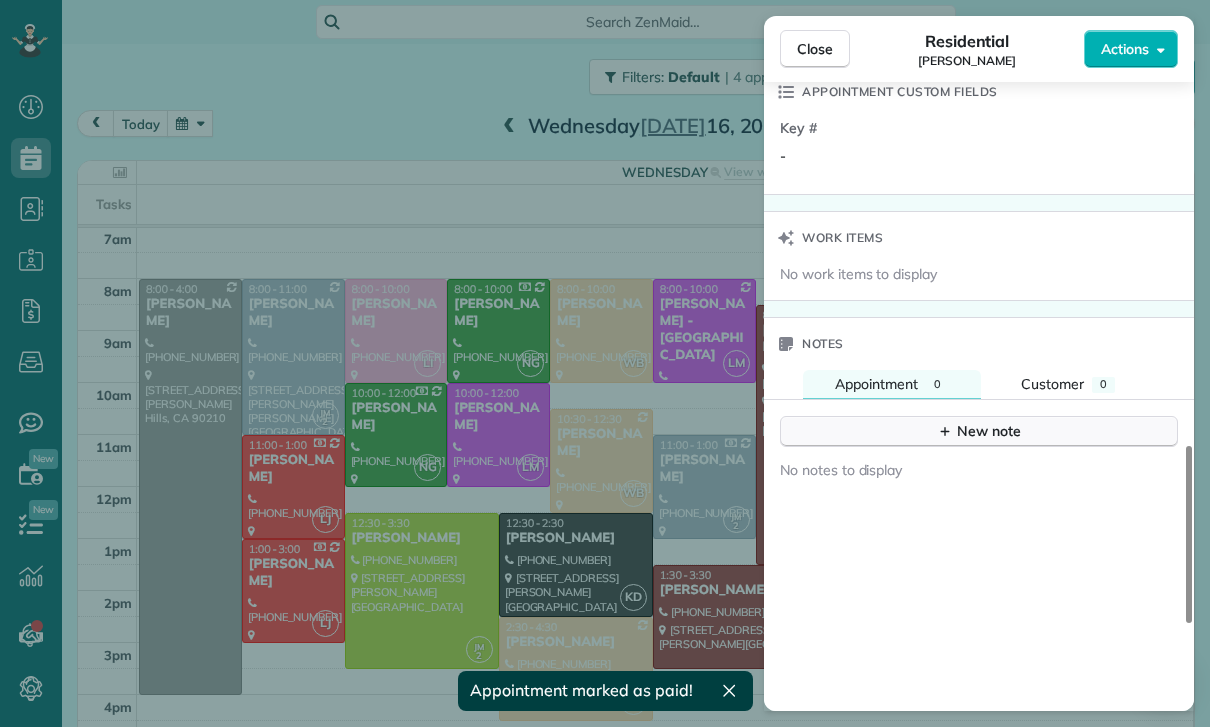 click on "New note" at bounding box center [979, 431] 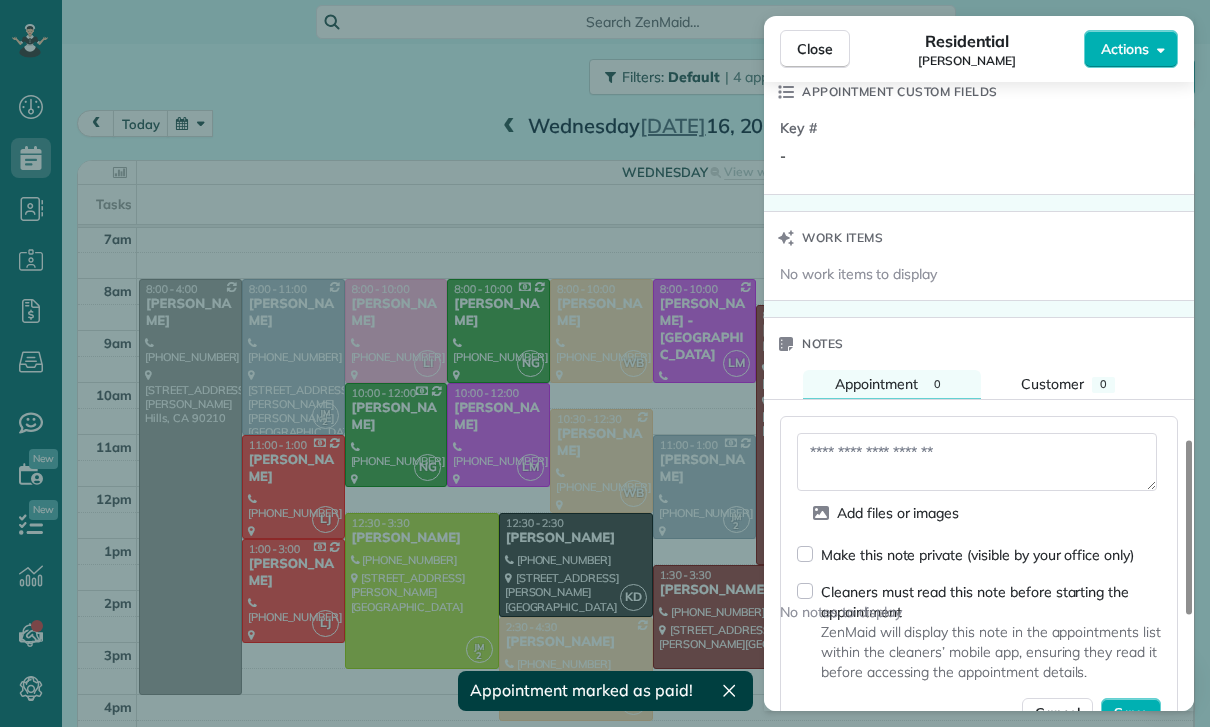 click at bounding box center [977, 462] 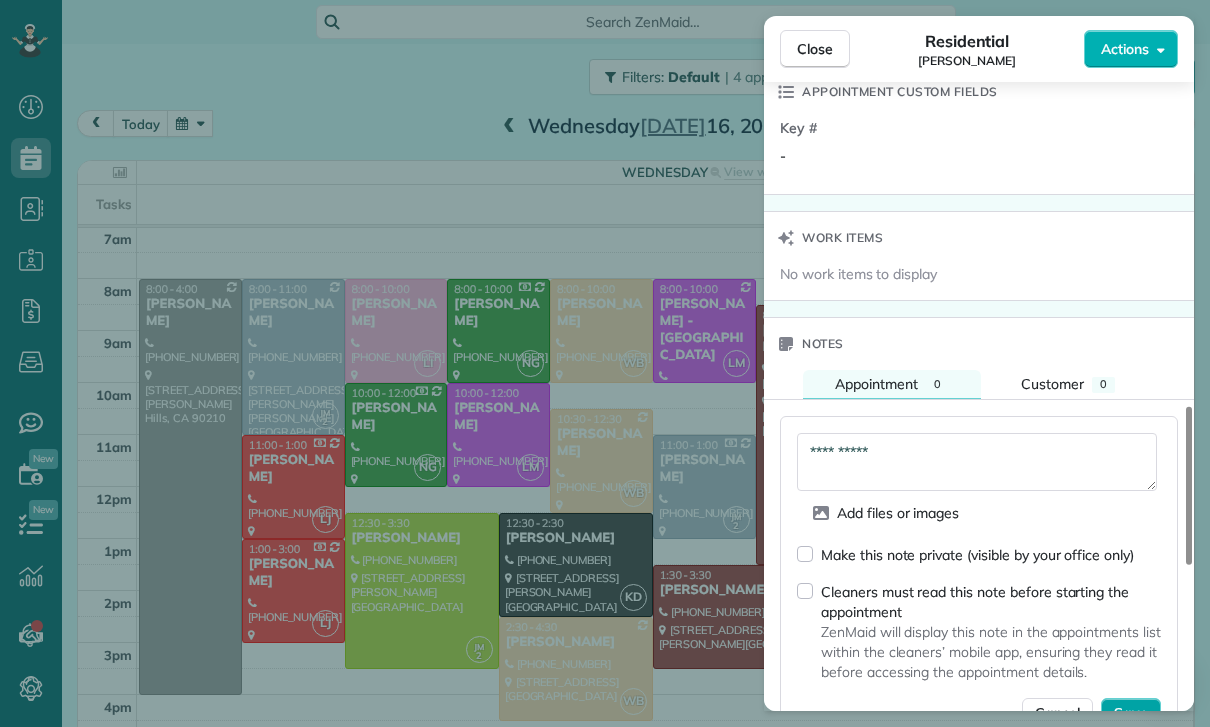 type on "**********" 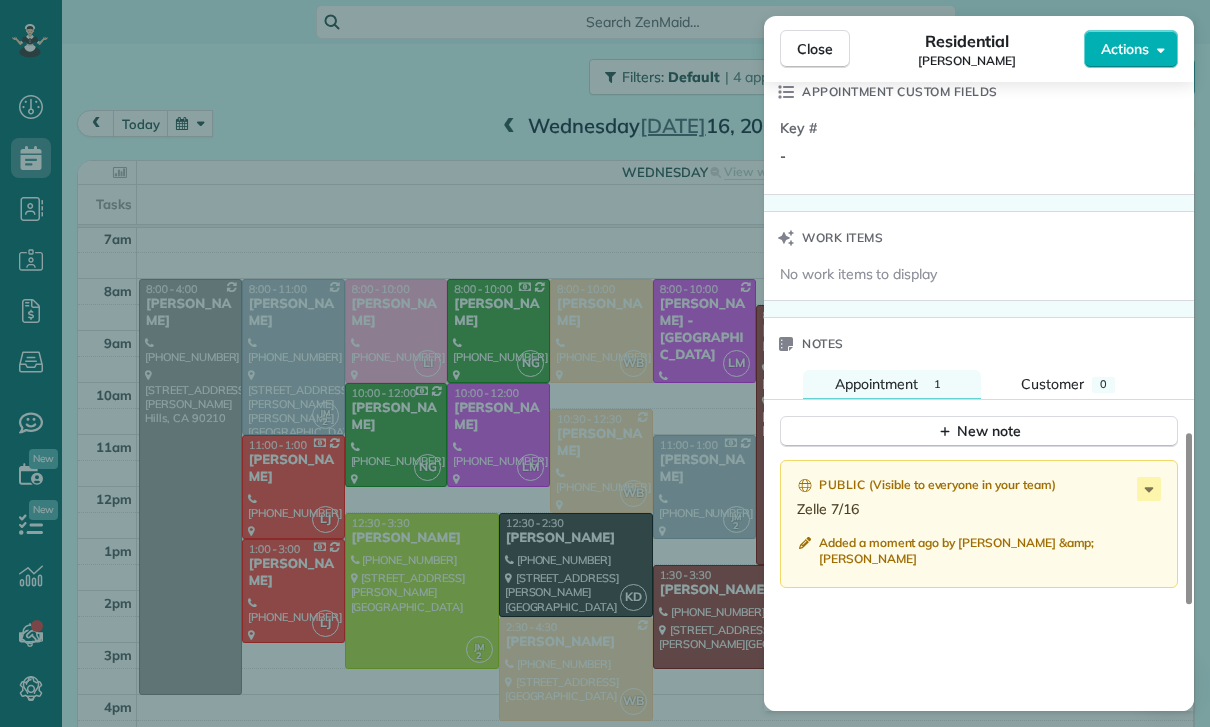 click on "Close Residential [PERSON_NAME] Actions Status Confirmed [PERSON_NAME] · Open profile Mobile [PHONE_NUMBER] Copy No email on record Add email View Details Residential [DATE] ( last week ) 12:30 PM 3:30 PM 3 hours and 0 minutes One time [STREET_ADDRESS][PERSON_NAME] Open access information Service was not rated yet Cleaners Time in and out Assign Invite Team [PERSON_NAME] [PERSON_NAME] 12:30 PM 3:30 PM Checklist Try Now Keep this appointment up to your standards. Stay on top of every detail, keep your cleaners organised, and your client happy. Assign a checklist Watch a 5 min demo Billing Billing actions Price $225.00 Overcharge $0.00 Discount $0.00 Coupon discount - Primary tax - Secondary tax - Total appointment price $225.00 Tips collected New feature! $0.00 Paid Total including tip $225.00 Get paid online in no-time! Send an invoice and reward your cleaners with tips Charge customer credit card Appointment custom fields Key # - Work items Notes Appointment 1 0" at bounding box center (605, 363) 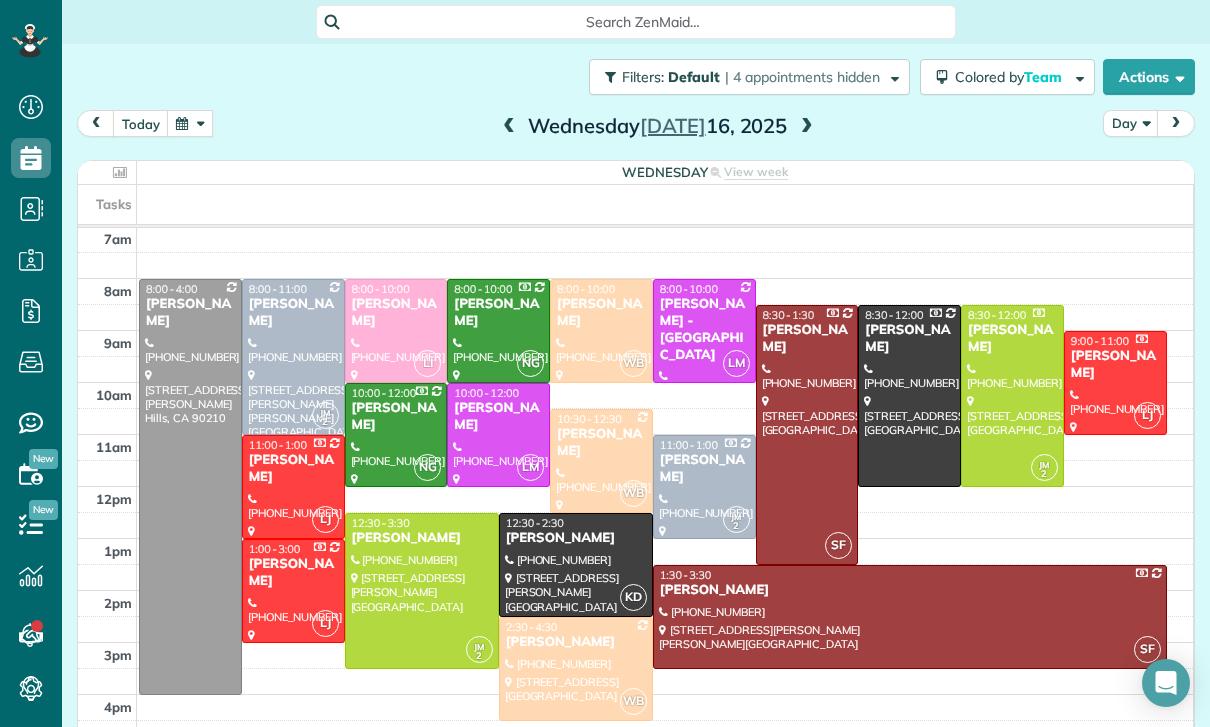 click at bounding box center [509, 127] 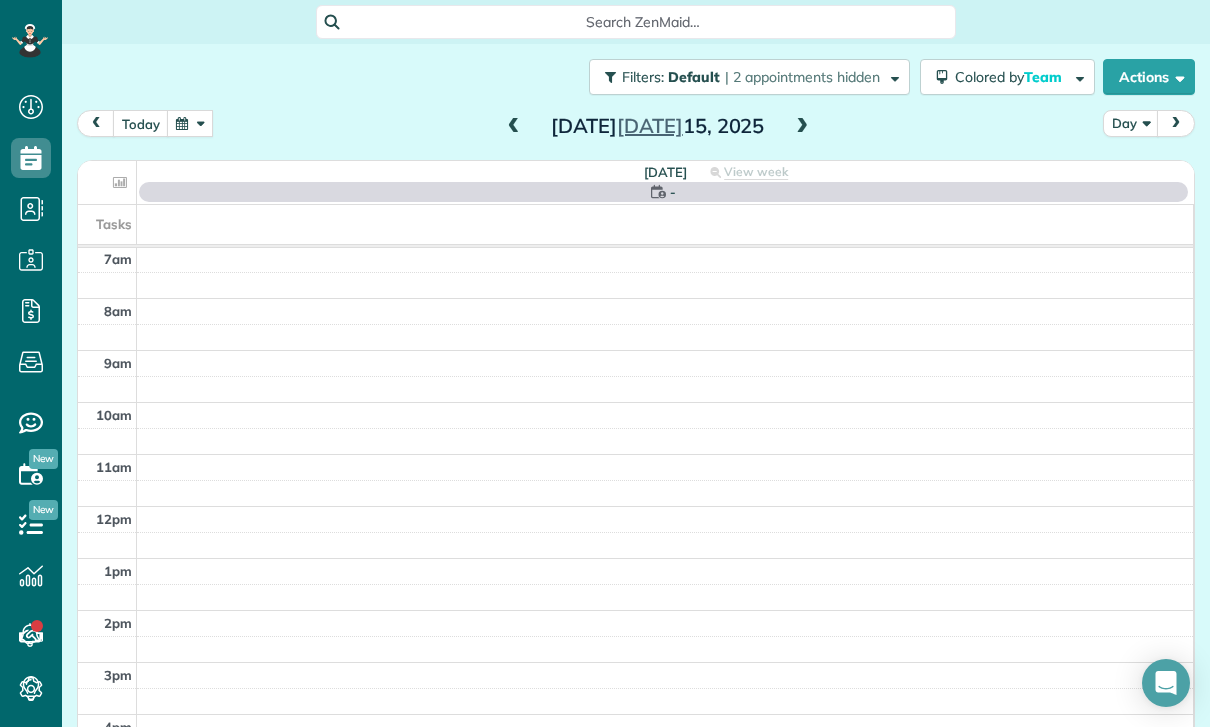 scroll, scrollTop: 157, scrollLeft: 0, axis: vertical 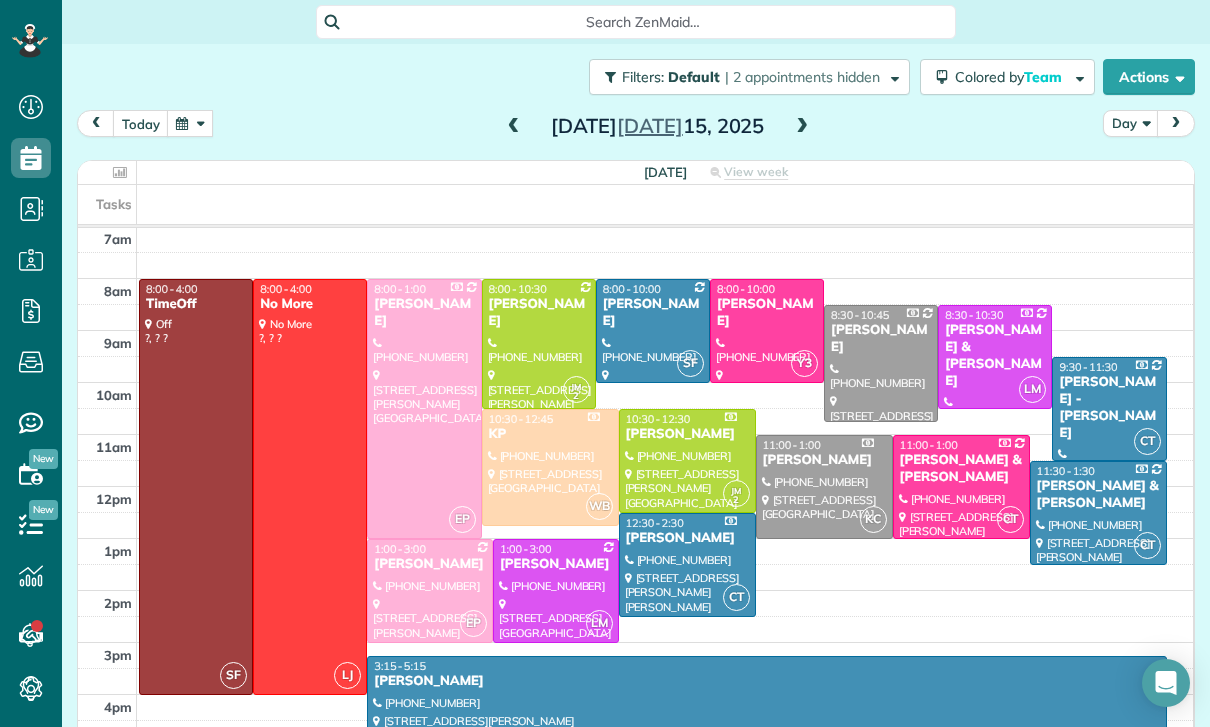click at bounding box center (190, 123) 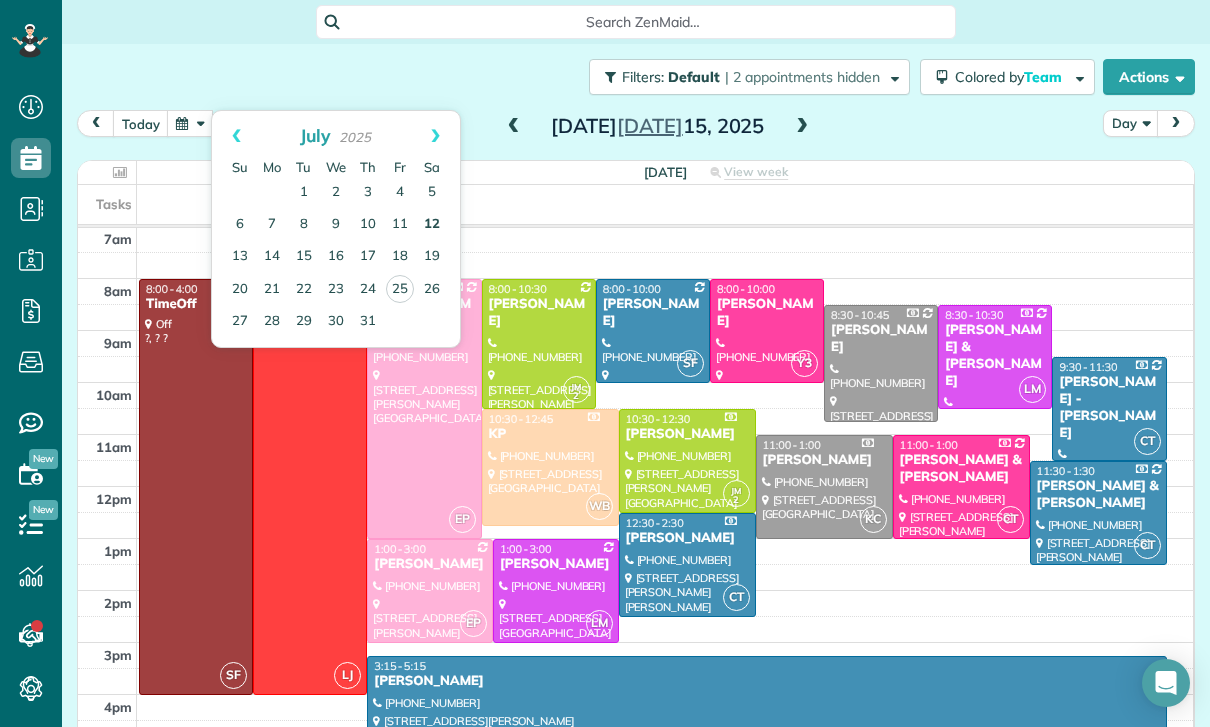 click on "12" at bounding box center (432, 225) 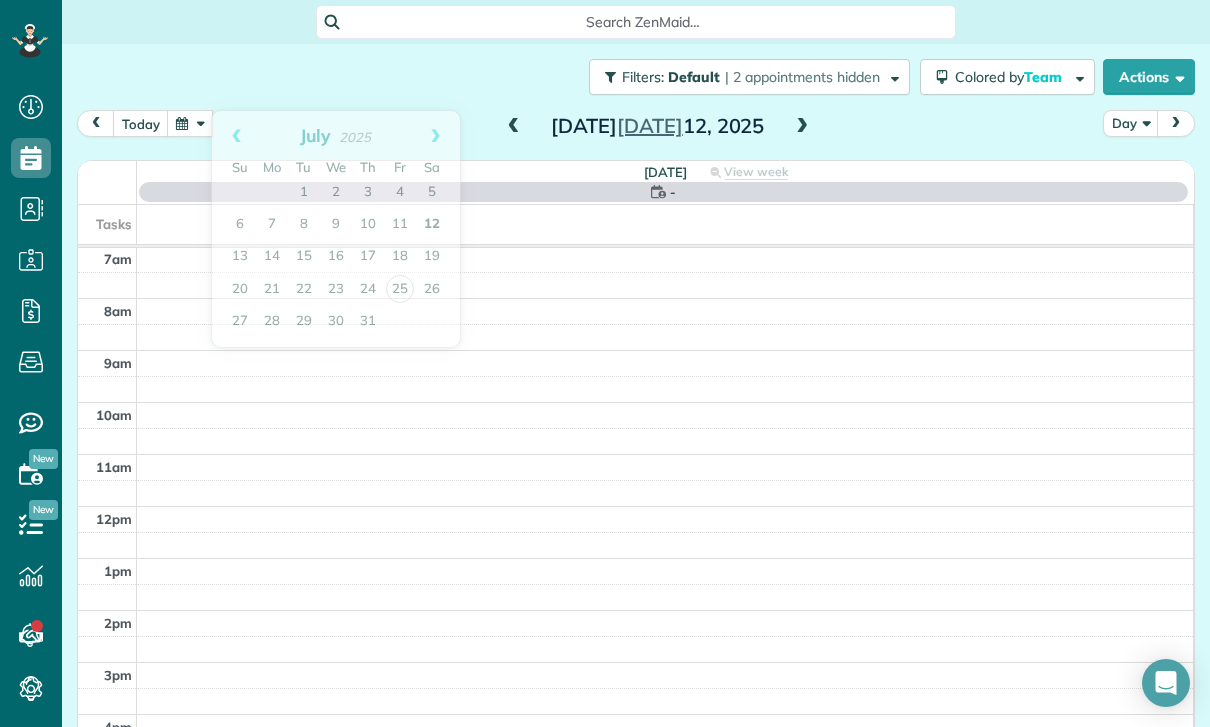 scroll, scrollTop: 157, scrollLeft: 0, axis: vertical 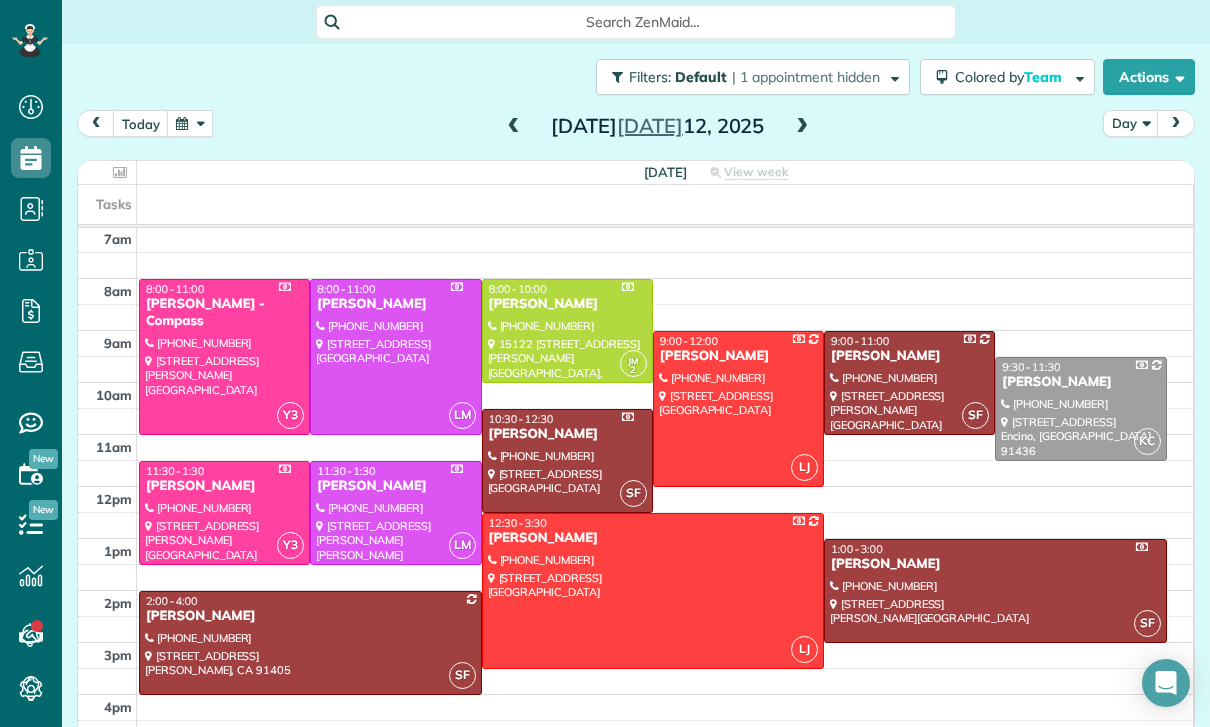 click at bounding box center [653, 591] 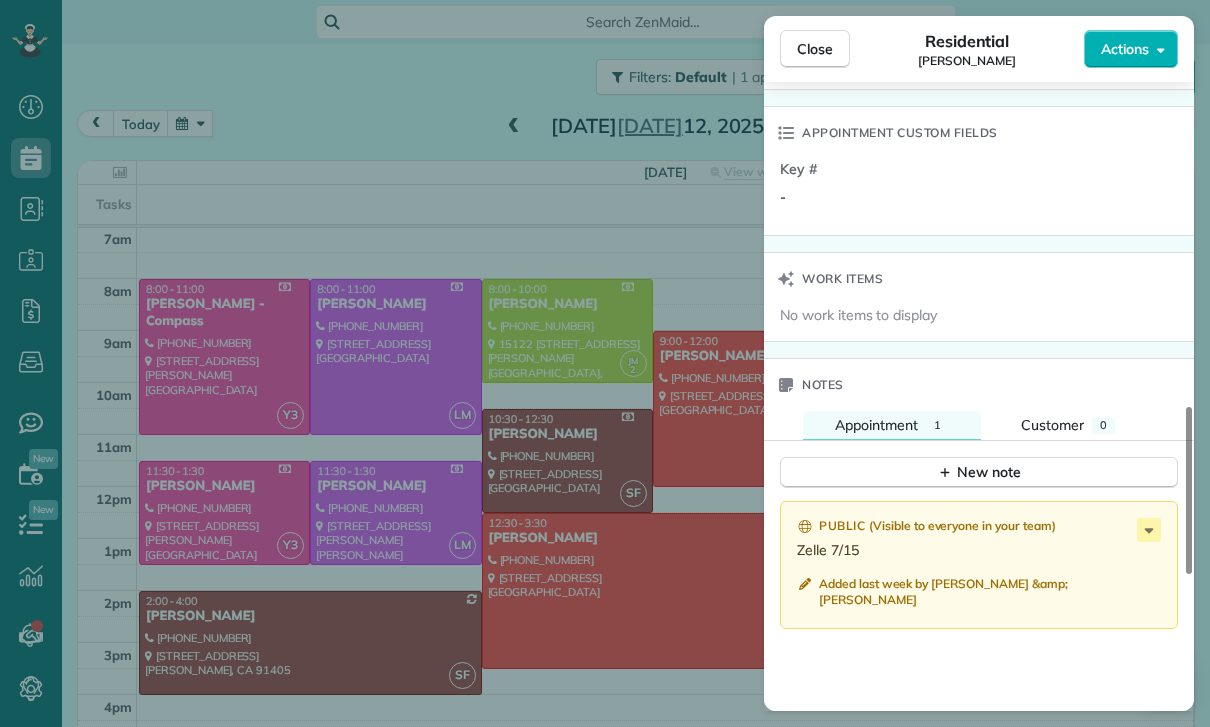 scroll, scrollTop: 1459, scrollLeft: 0, axis: vertical 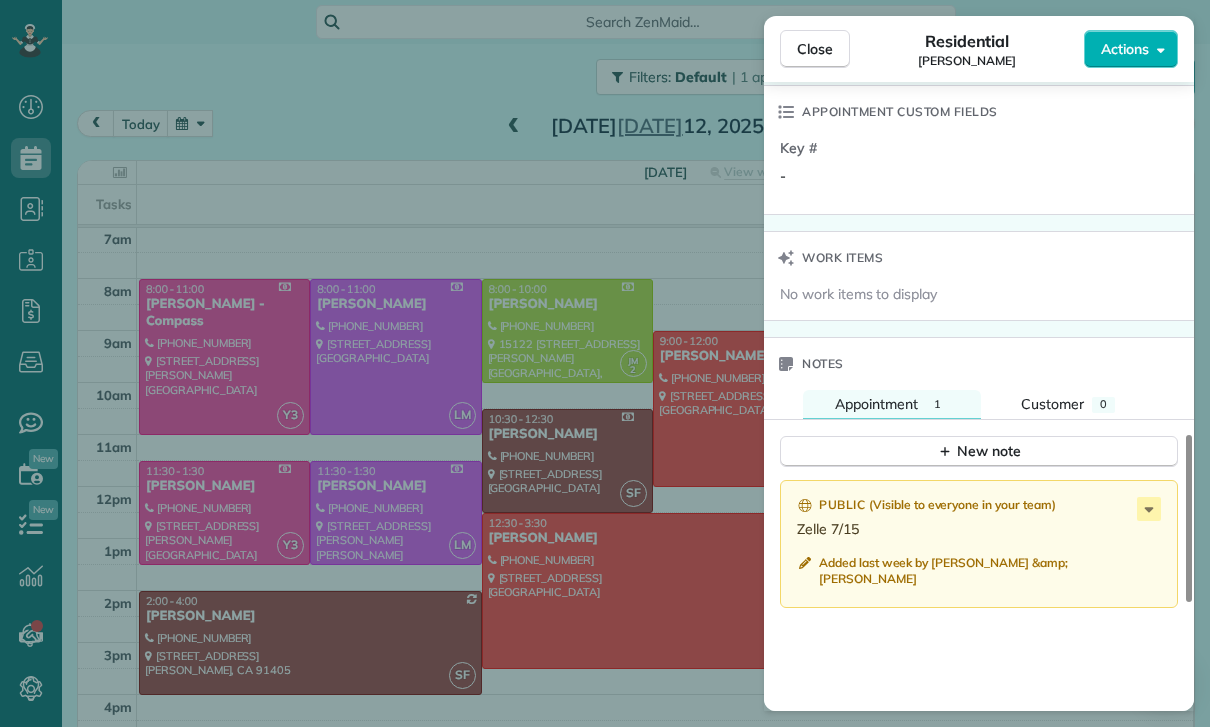 click on "Close Residential [PERSON_NAME] Actions Status Yet to Confirm [PERSON_NAME] · Open profile Spouse [PHONE_NUMBER] Copy Mobile [PHONE_NUMBER] Copy No email on record Add email View Details Residential [DATE] 12:30 PM 3:30 PM 3 hours and 0 minutes Repeats every 2 weeks Edit recurring service Previous ([DATE]) Next ([DATE]) [STREET_ADDRESS] Service was not rated yet Cleaners Time in and out Assign Invite Team [PERSON_NAME] Cleaners [PERSON_NAME] 12:30 PM 3:30 PM Checklist Try Now Keep this appointment up to your standards. Stay on top of every detail, keep your cleaners organised, and your client happy. Assign a checklist Watch a 5 min demo Billing Billing actions Price $240.00 Overcharge $0.00 Discount $0.00 Coupon discount - Primary tax - Secondary tax - Total appointment price $240.00 Tips collected New feature! $0.00 Paid Total including tip $240.00 Get paid online in no-time! Send an invoice and reward your cleaners with tips Charge customer credit card Appointment custom fields -" at bounding box center (605, 363) 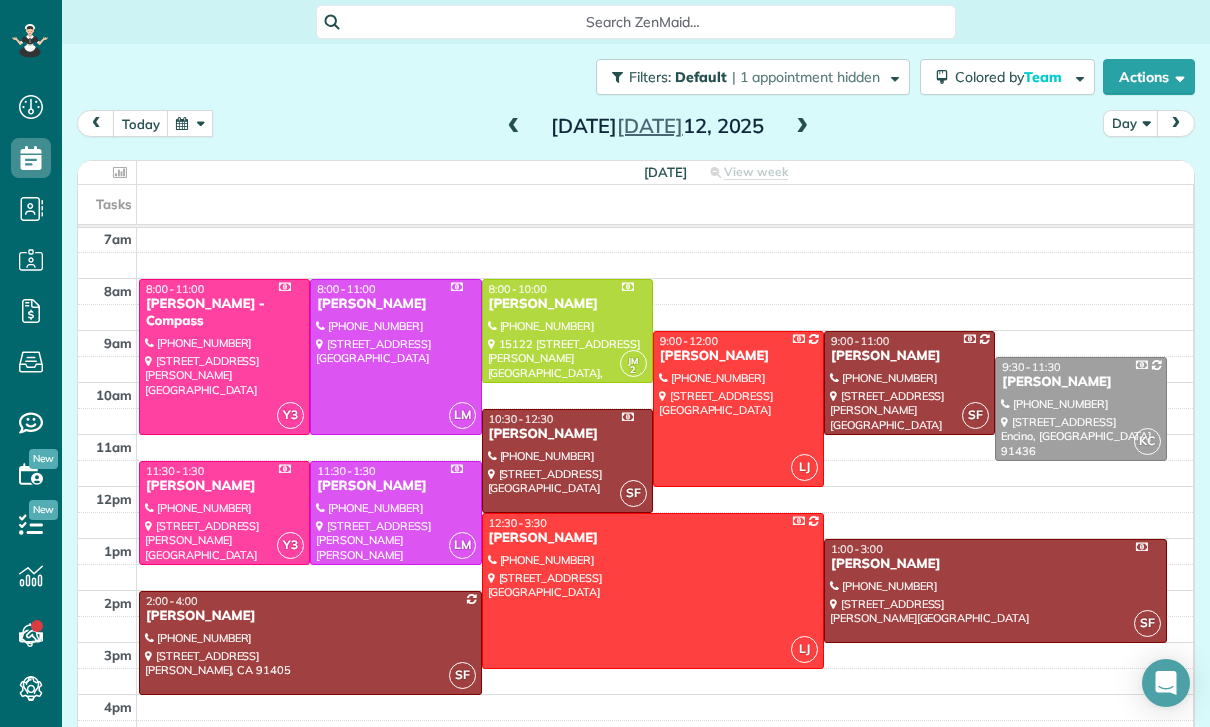 click at bounding box center (190, 123) 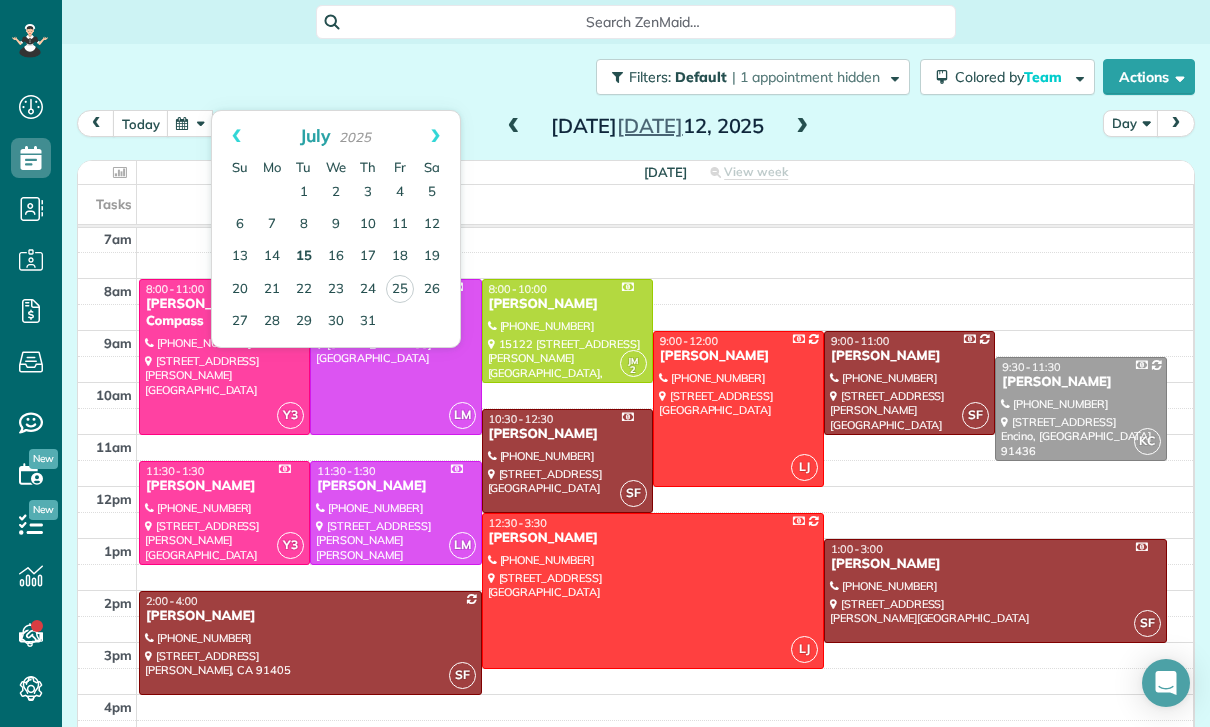 click on "15" at bounding box center (304, 257) 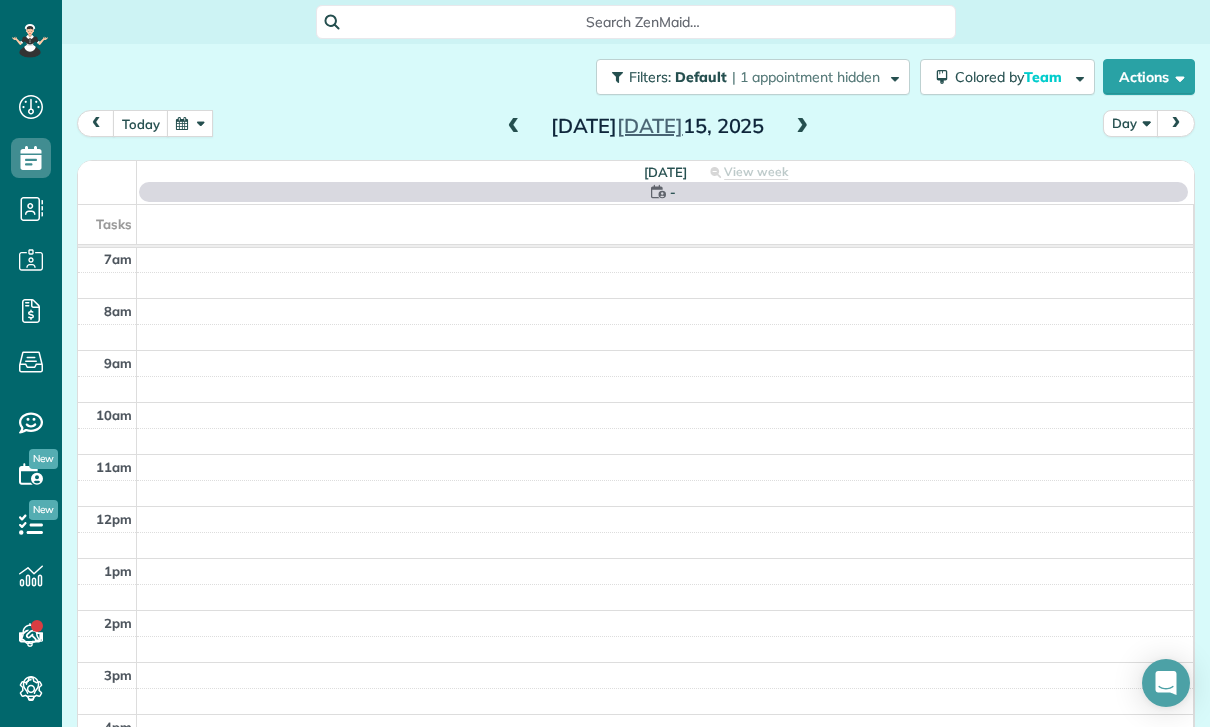 scroll, scrollTop: 157, scrollLeft: 0, axis: vertical 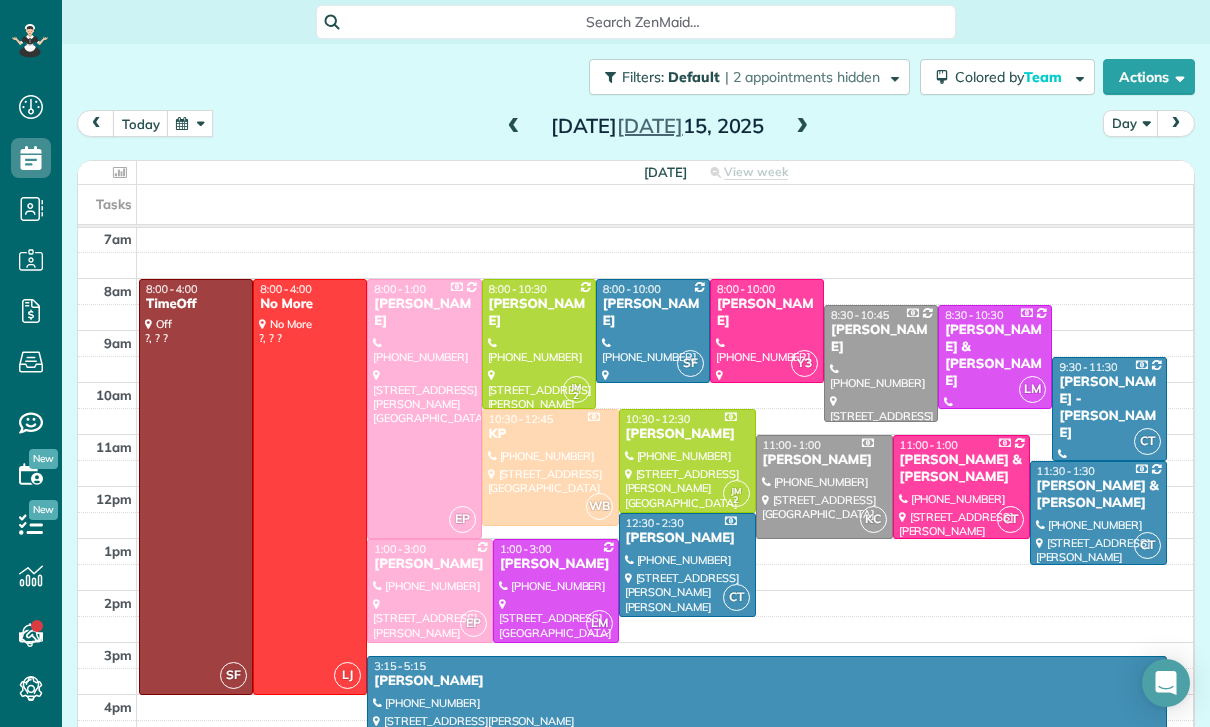 click at bounding box center [514, 127] 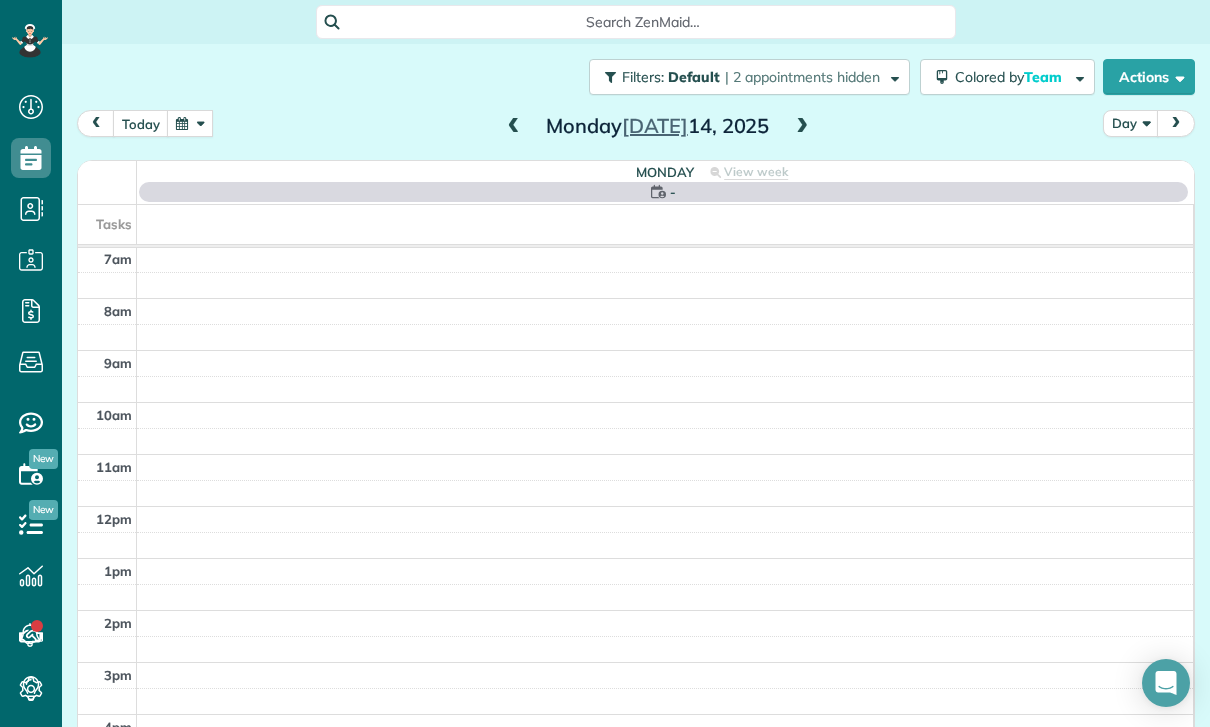 scroll, scrollTop: 157, scrollLeft: 0, axis: vertical 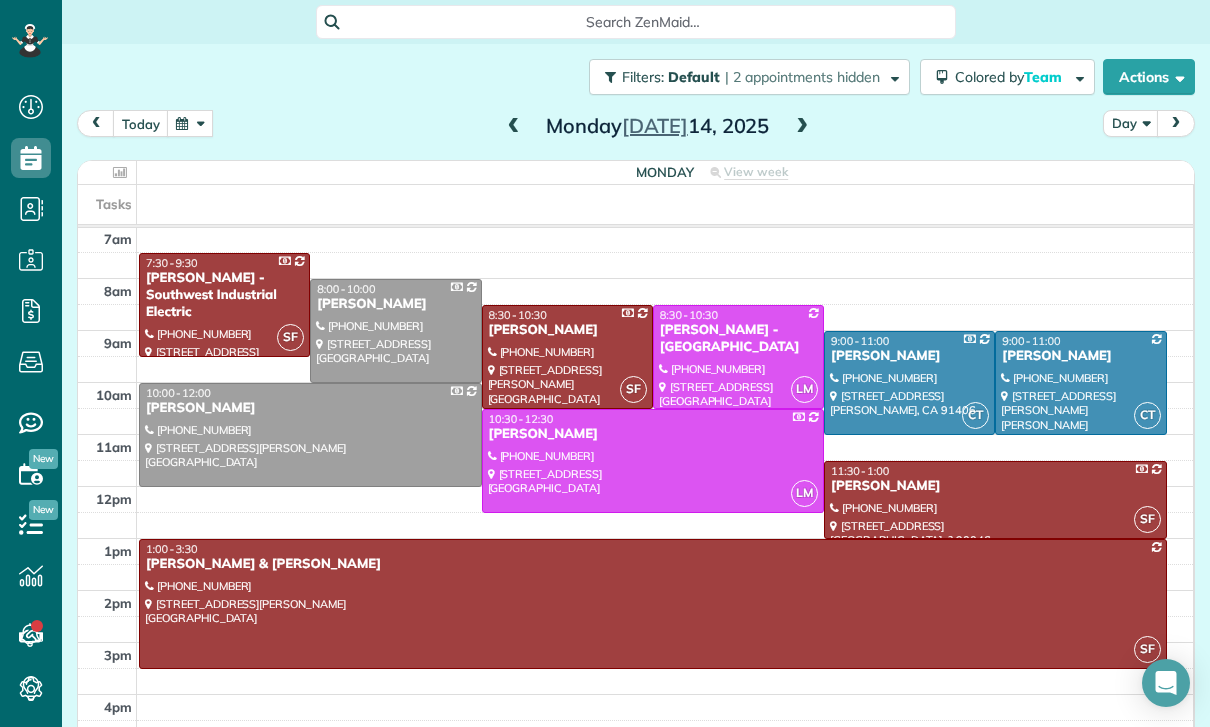 click at bounding box center (190, 123) 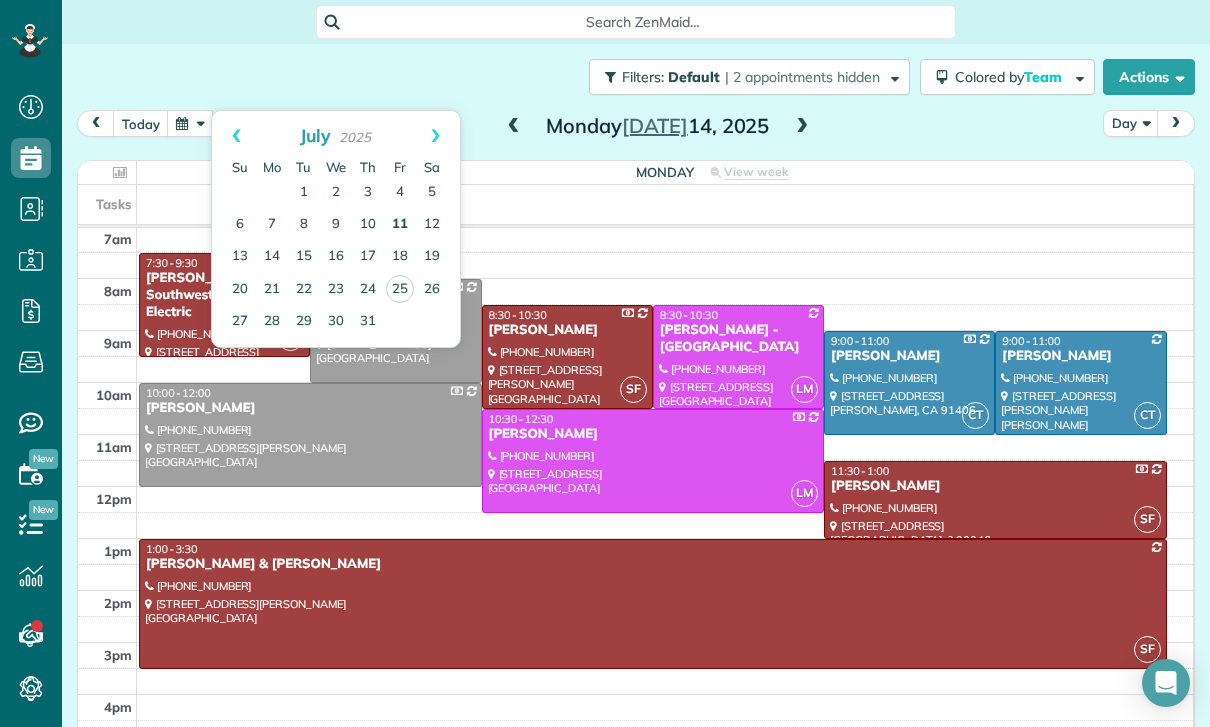 click on "11" at bounding box center [400, 225] 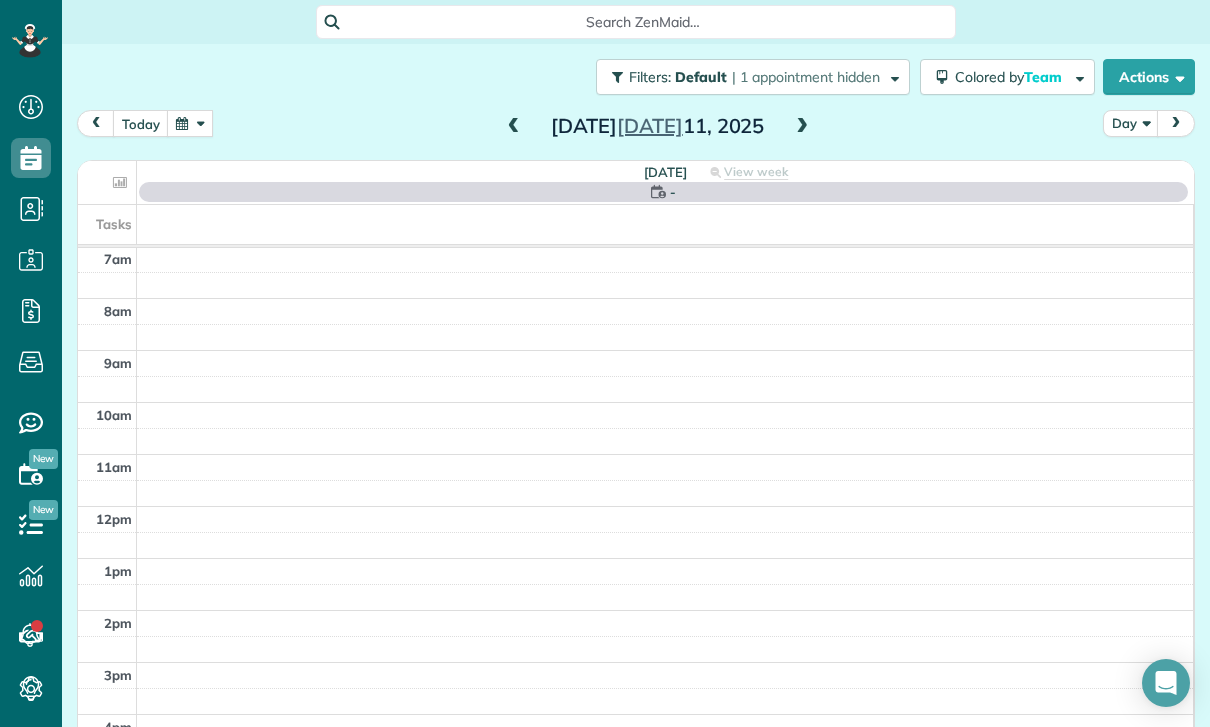 scroll, scrollTop: 157, scrollLeft: 0, axis: vertical 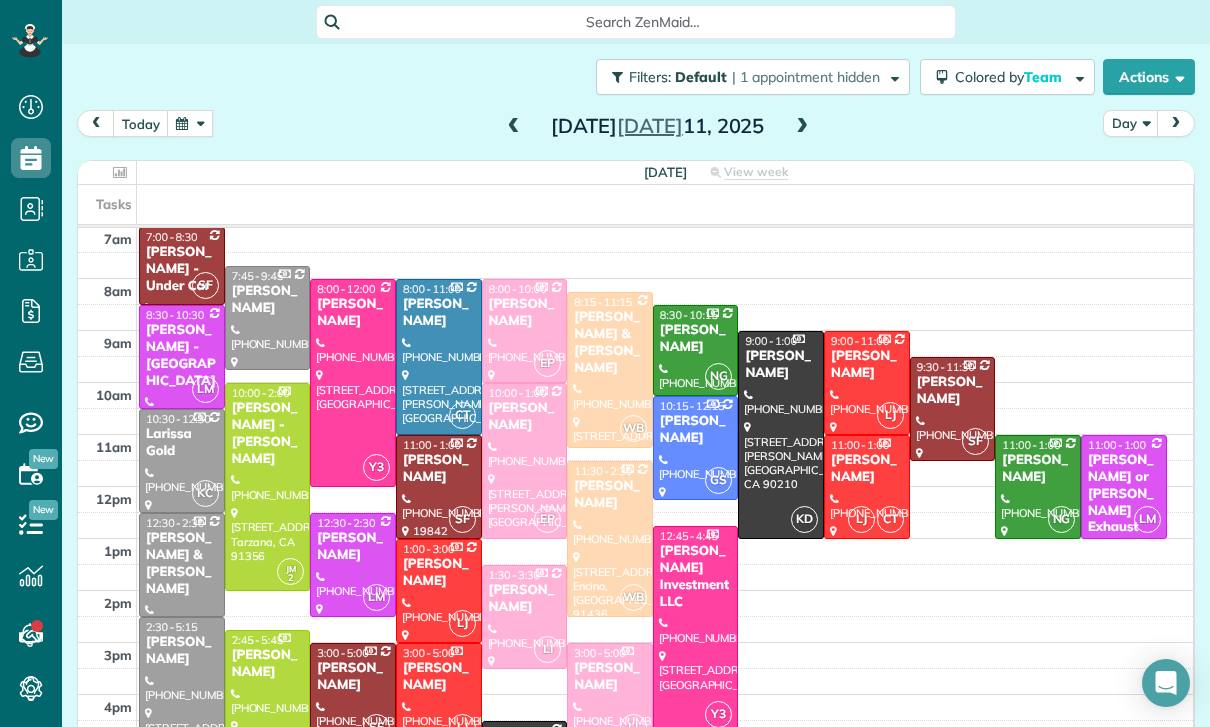 click at bounding box center (781, 435) 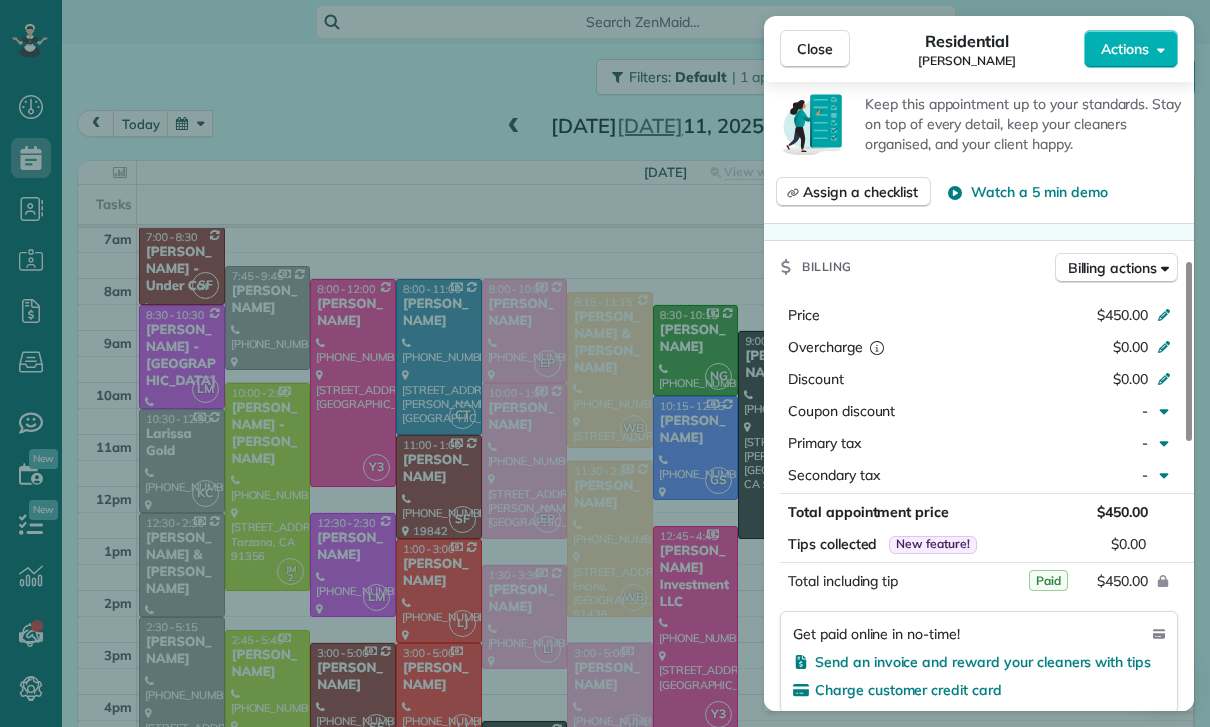 scroll, scrollTop: 760, scrollLeft: 0, axis: vertical 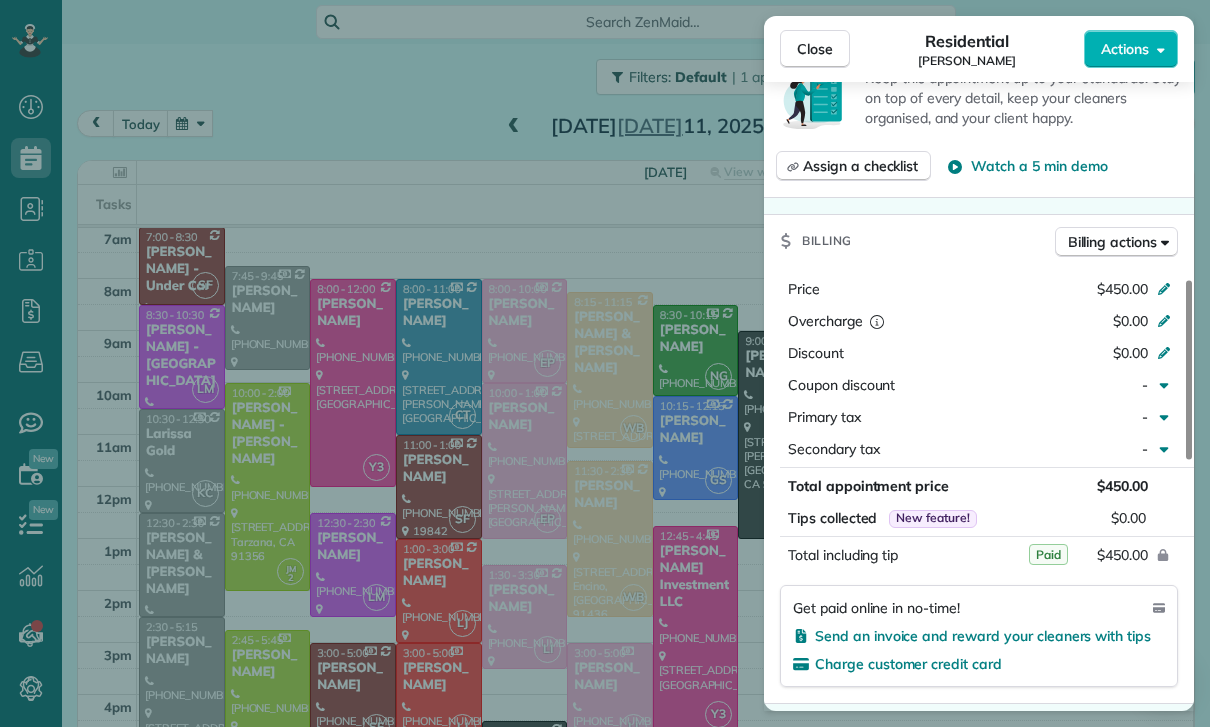 click on "Close Residential [PERSON_NAME] Actions Status Confirmed [PERSON_NAME] · Open profile Mobile [PHONE_NUMBER] Copy No email on record Add email View Details Residential [DATE] 9:00 AM 1:00 PM 4 hours and 0 minutes One time [STREET_ADDRESS][PERSON_NAME] Service was not rated yet Cleaners Time in and out Assign Invite Team Karina Cleaners [PERSON_NAME] 9:00 AM 1:00 PM Checklist Try Now Keep this appointment up to your standards. Stay on top of every detail, keep your cleaners organised, and your client happy. Assign a checklist Watch a 5 min demo Billing Billing actions Price $450.00 Overcharge $0.00 Discount $0.00 Coupon discount - Primary tax - Secondary tax - Total appointment price $450.00 Tips collected New feature! $0.00 Paid Total including tip $450.00 Get paid online in no-time! Send an invoice and reward your cleaners with tips Charge customer credit card Appointment custom fields Key # - Work items No work items to display Notes Appointment 1 Customer 0 New note Public ( )" at bounding box center (605, 363) 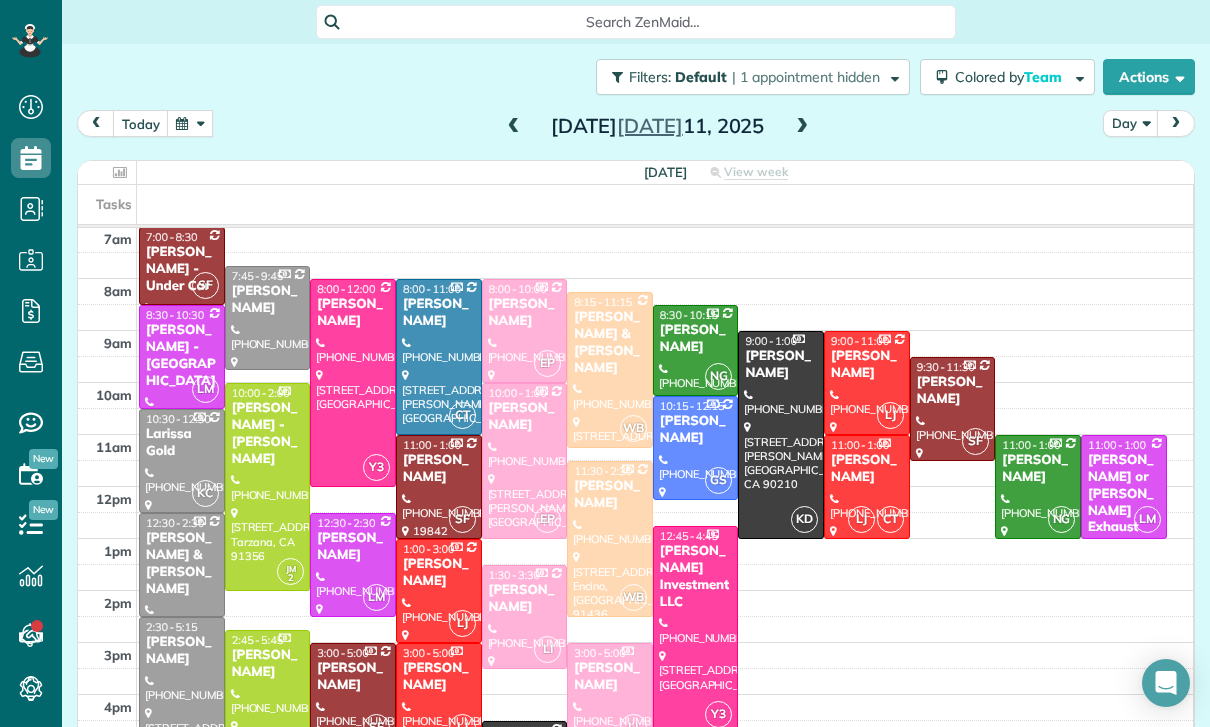 click at bounding box center (190, 123) 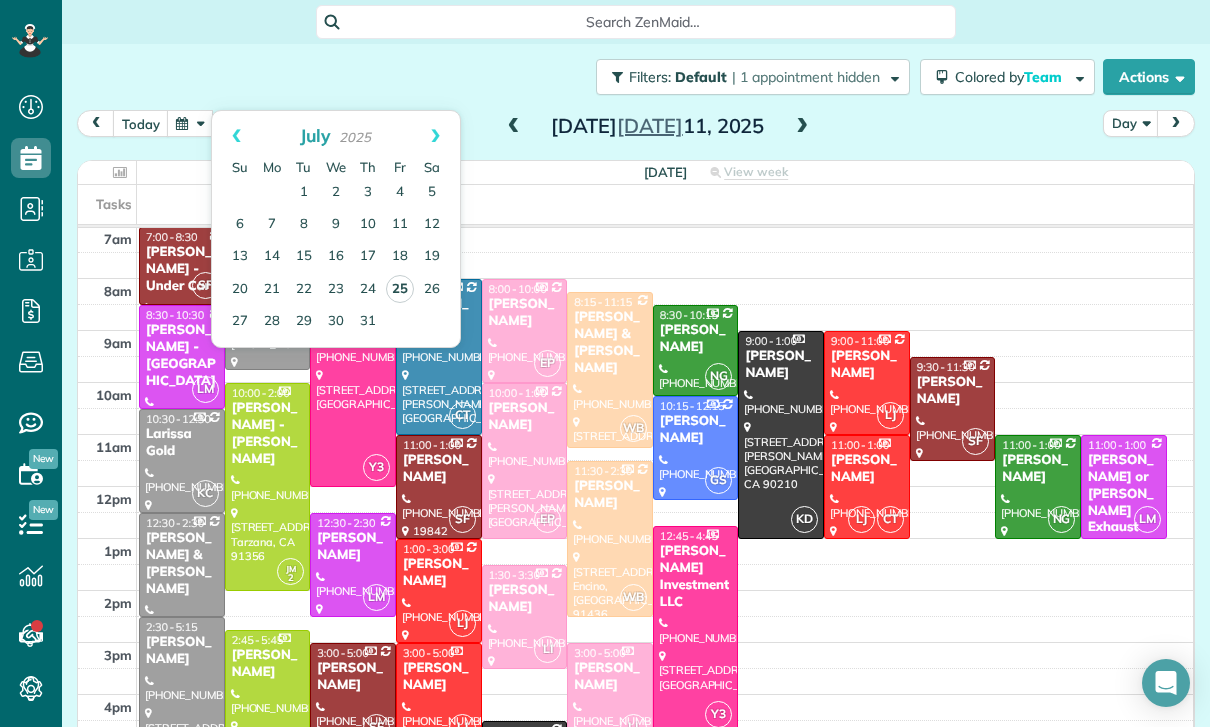 click on "25" at bounding box center (400, 289) 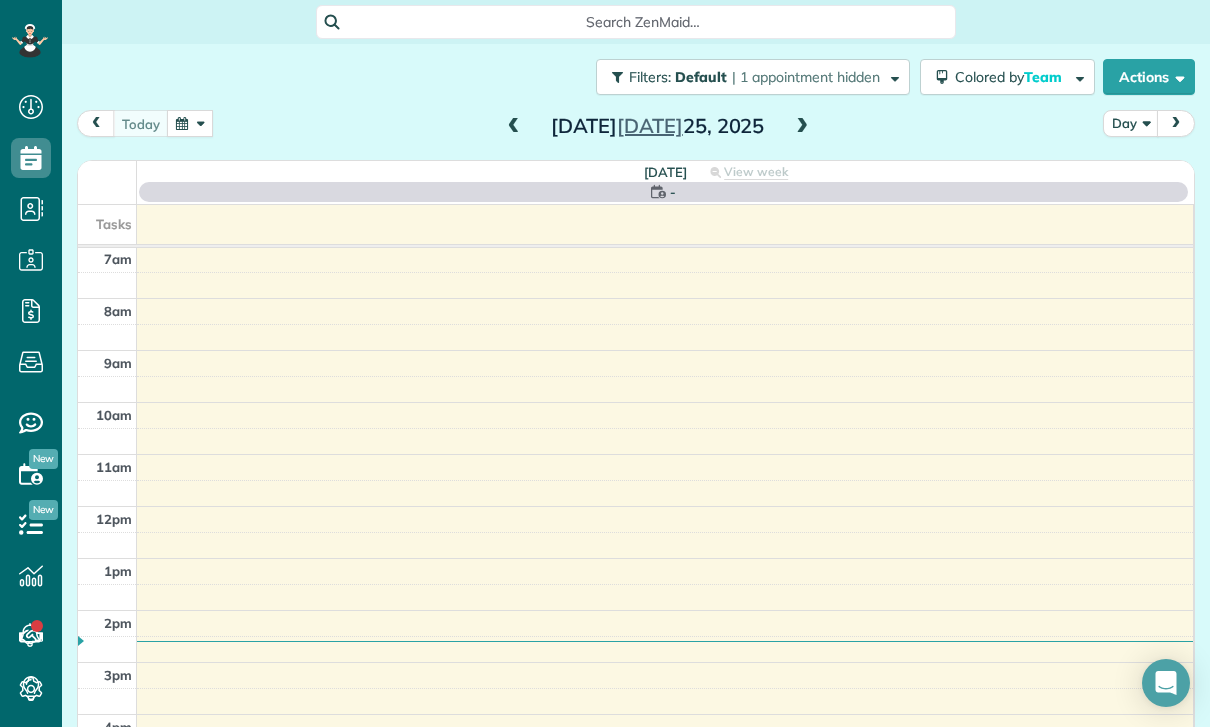 scroll, scrollTop: 157, scrollLeft: 0, axis: vertical 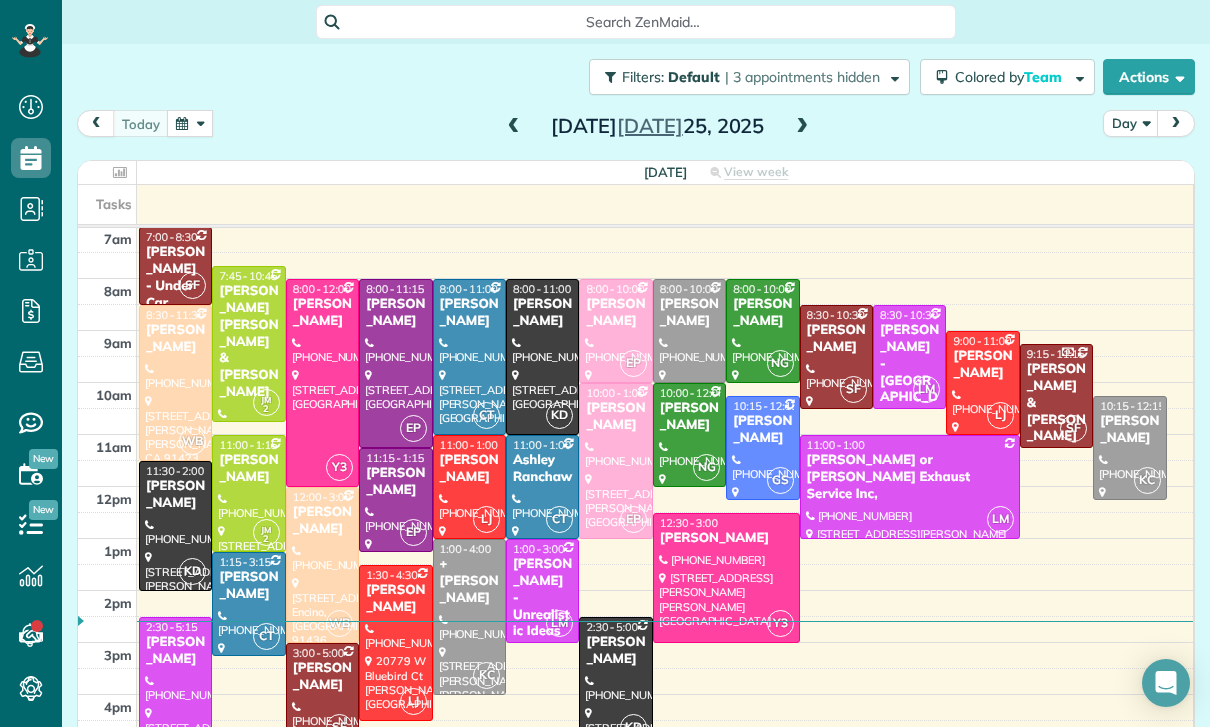 click on "[PERSON_NAME]" at bounding box center (689, 313) 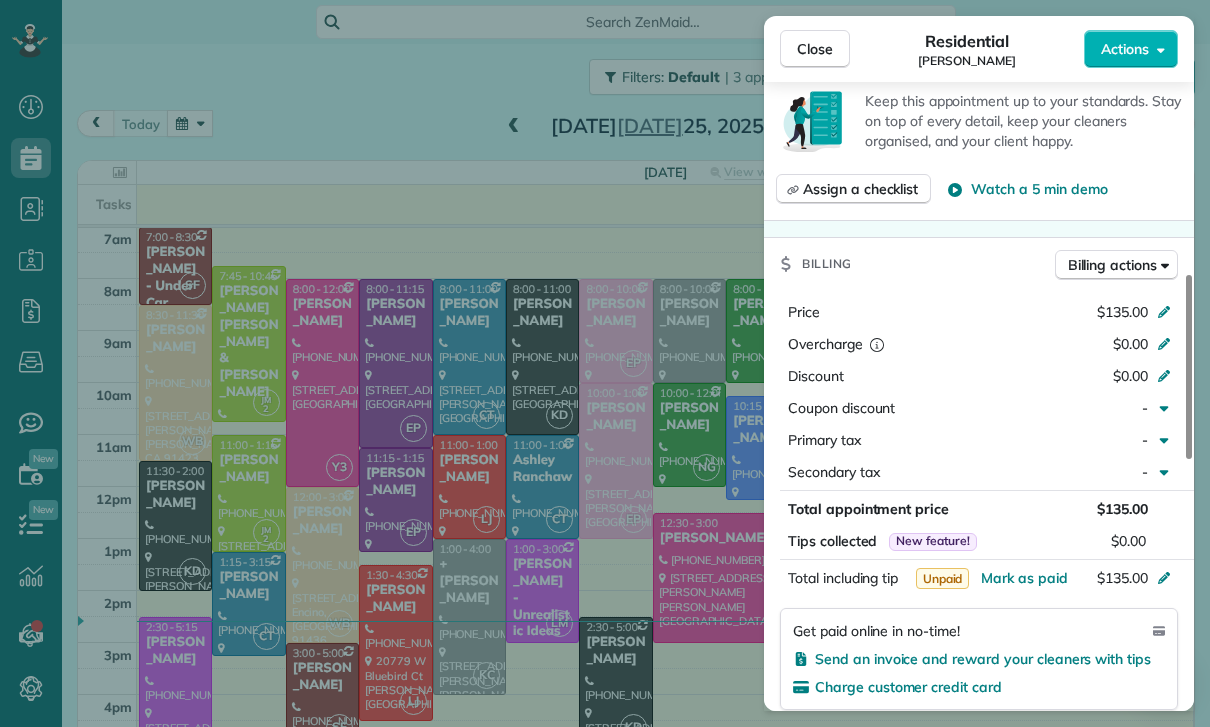 scroll, scrollTop: 762, scrollLeft: 0, axis: vertical 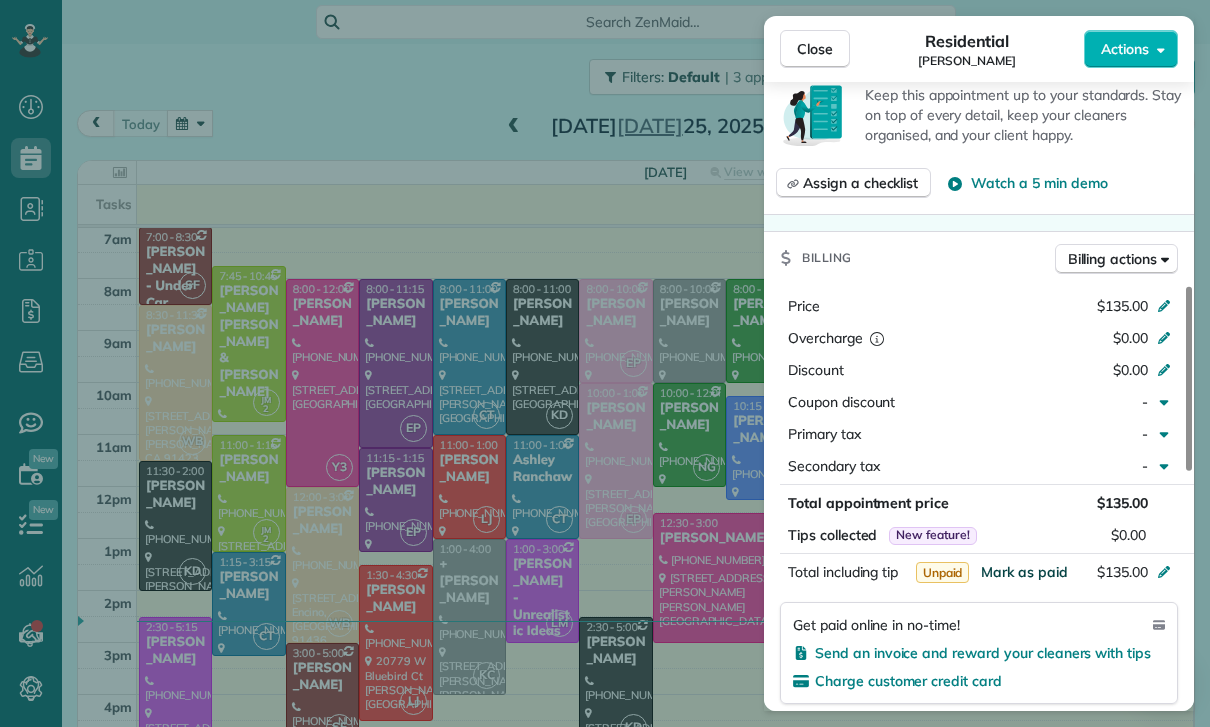 click on "Mark as paid" at bounding box center [1024, 572] 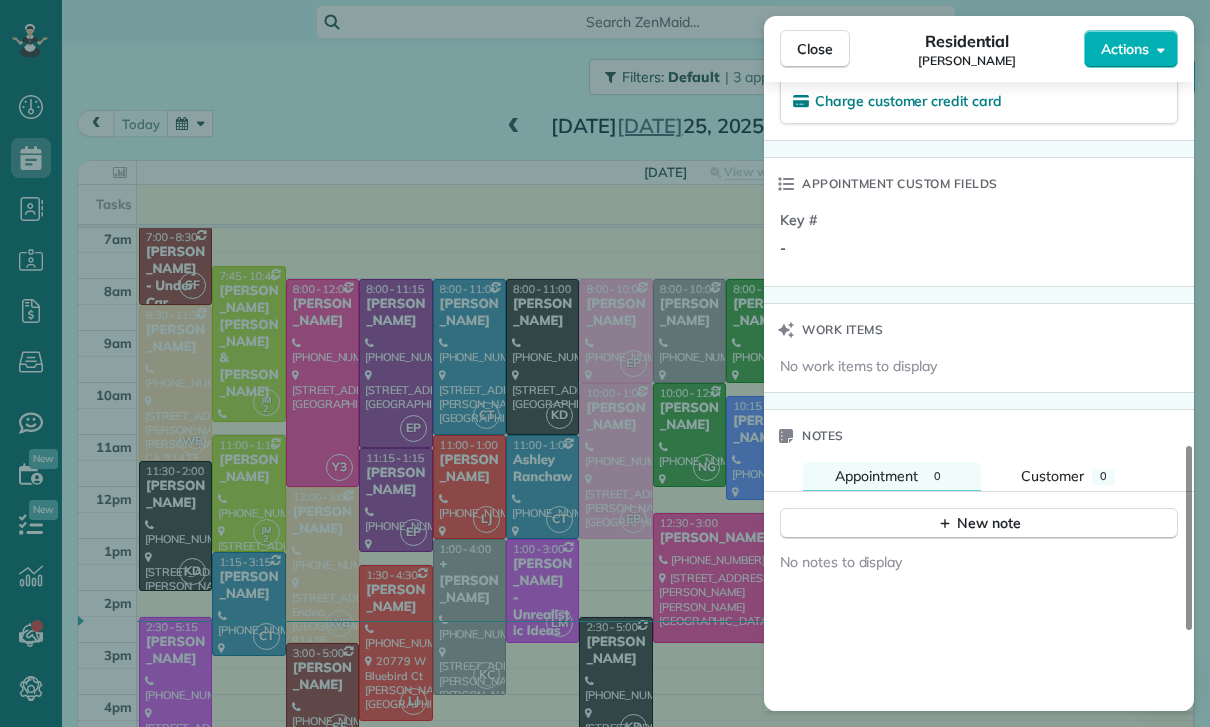 scroll, scrollTop: 1360, scrollLeft: 0, axis: vertical 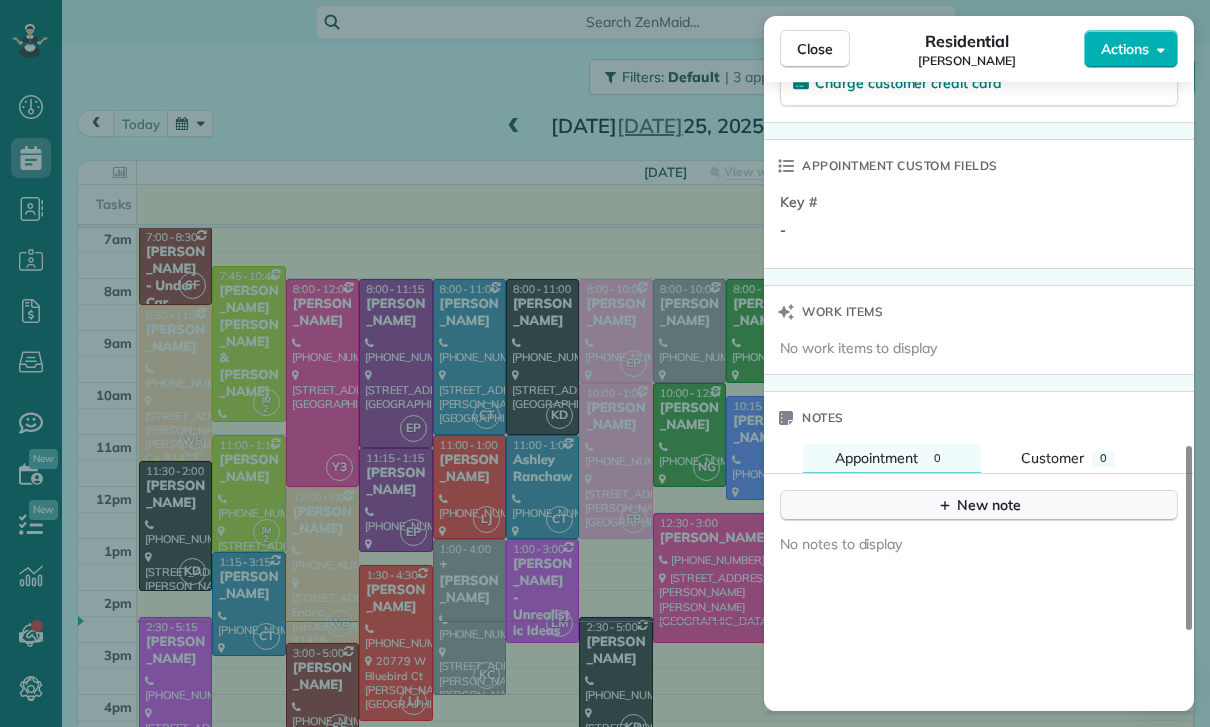 click on "New note" at bounding box center (979, 505) 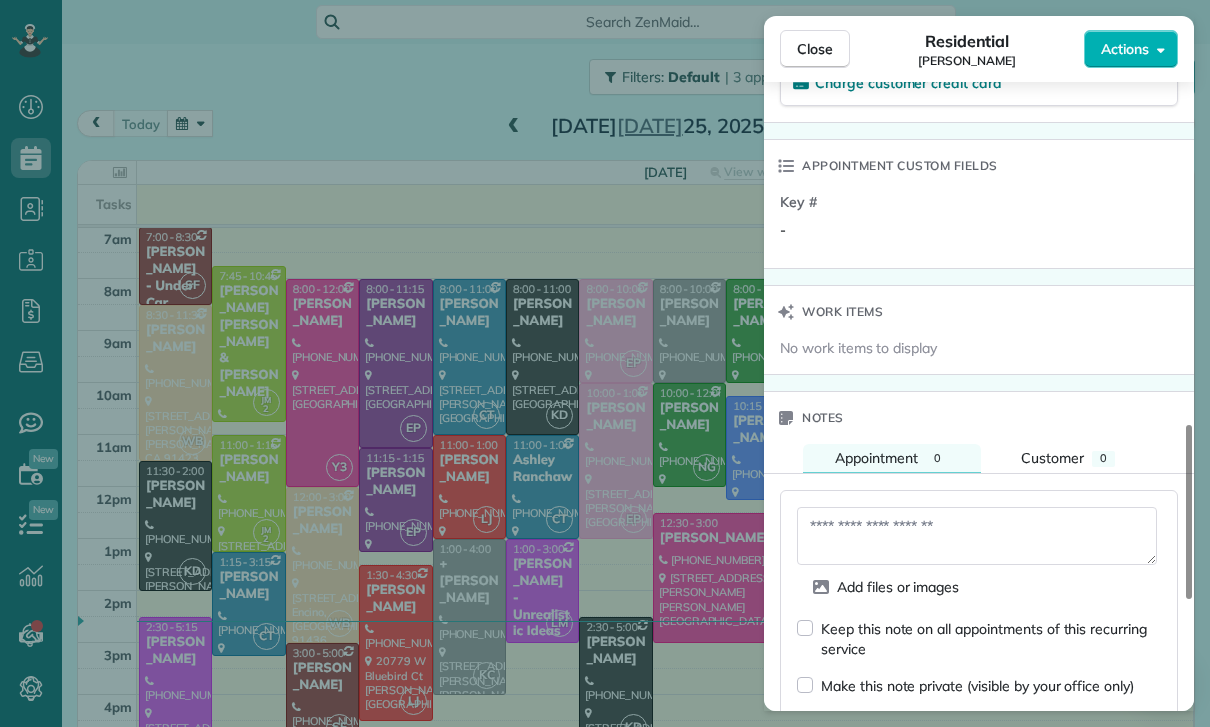 click at bounding box center [977, 536] 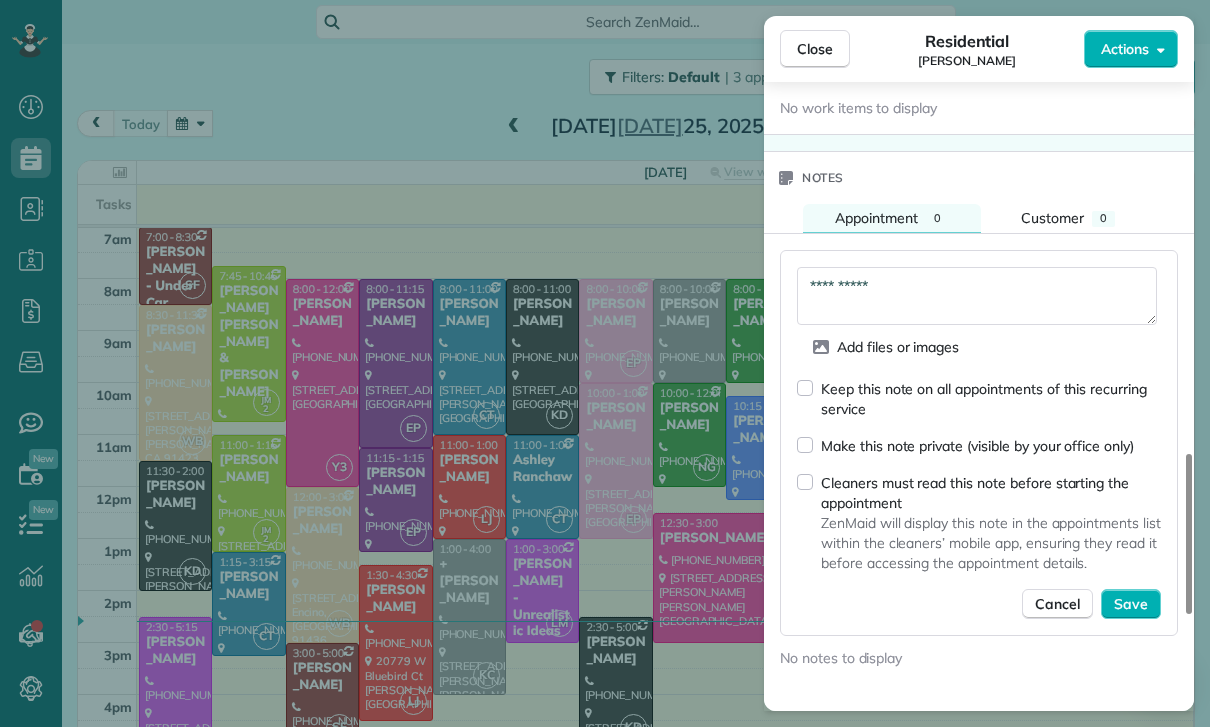 scroll, scrollTop: 1606, scrollLeft: 0, axis: vertical 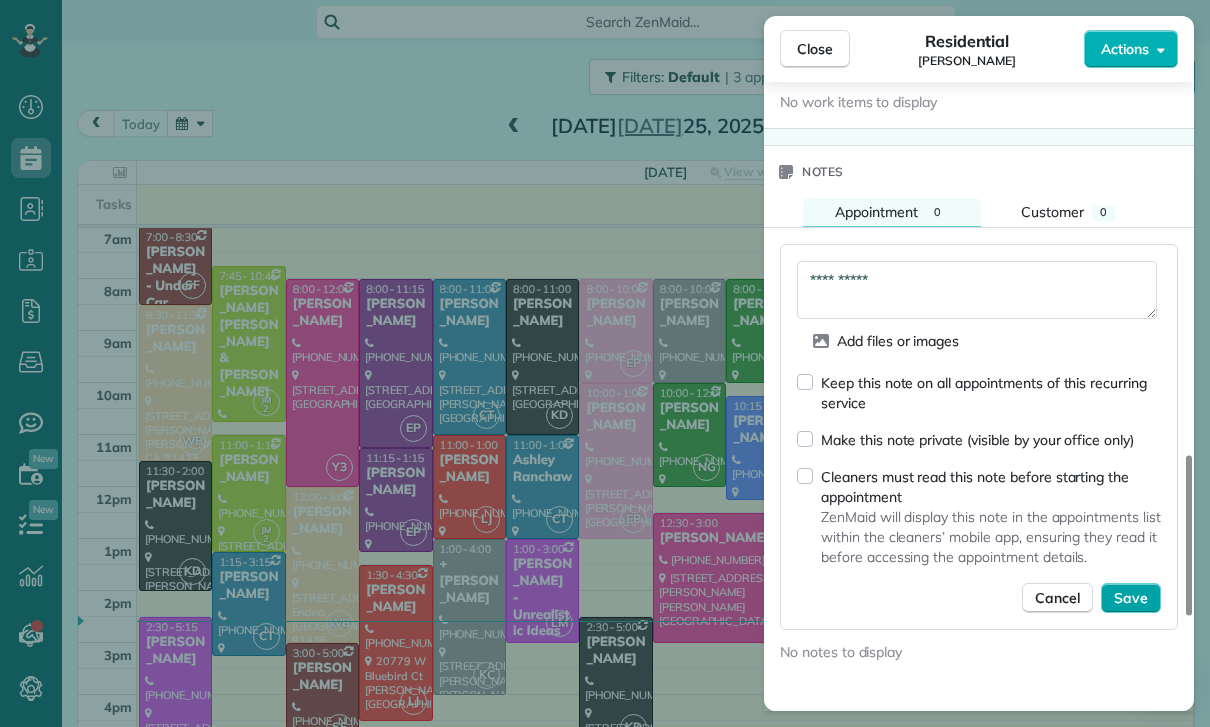 type on "**********" 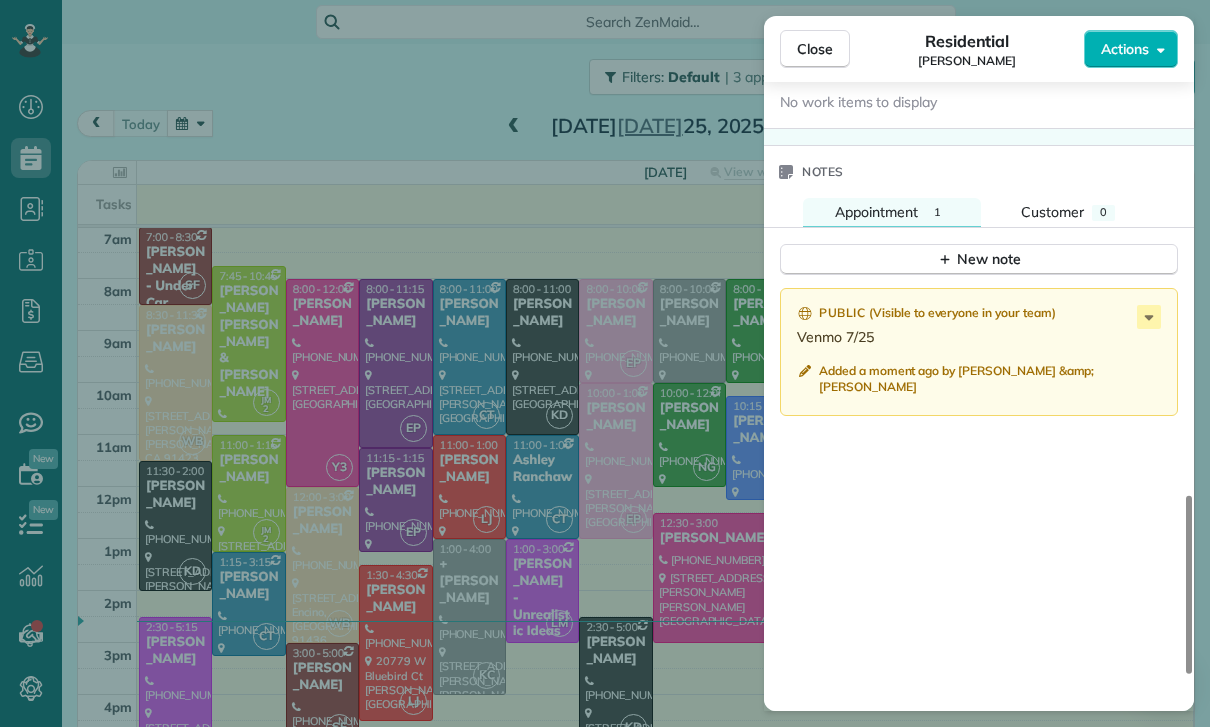 click on "Close Residential [PERSON_NAME] Actions Status Confirmed [PERSON_NAME] · Open profile Mobile [PHONE_NUMBER] Copy No email on record Add email View Details Residential [DATE] ( [DATE] ) 8:00 AM 10:00 AM 2 hours and 0 minutes Repeats every 2 weeks Edit recurring service Previous ([DATE]) Next ([DATE]) [STREET_ADDRESS] Service was not rated yet Cleaners Time in and out Assign Invite Team [PERSON_NAME]/[PERSON_NAME] Cleaners No cleaners assigned yet Checklist Try Now Keep this appointment up to your standards. Stay on top of every detail, keep your cleaners organised, and your client happy. Assign a checklist Watch a 5 min demo Billing Billing actions Price $135.00 Overcharge $0.00 Discount $0.00 Coupon discount - Primary tax - Secondary tax - Total appointment price $135.00 Tips collected New feature! $0.00 Paid Total including tip $135.00 Get paid online in no-time! Send an invoice and reward your cleaners with tips Charge customer credit card Appointment custom fields Key # - 1 0" at bounding box center (605, 363) 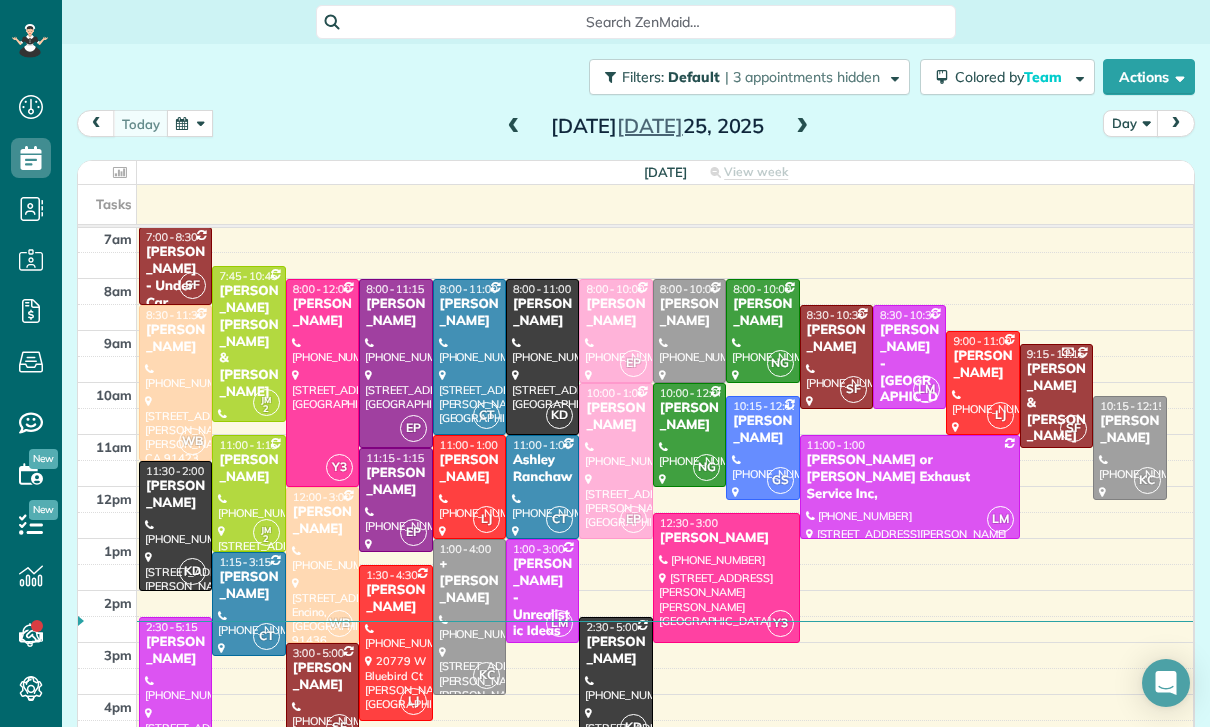click at bounding box center (726, 578) 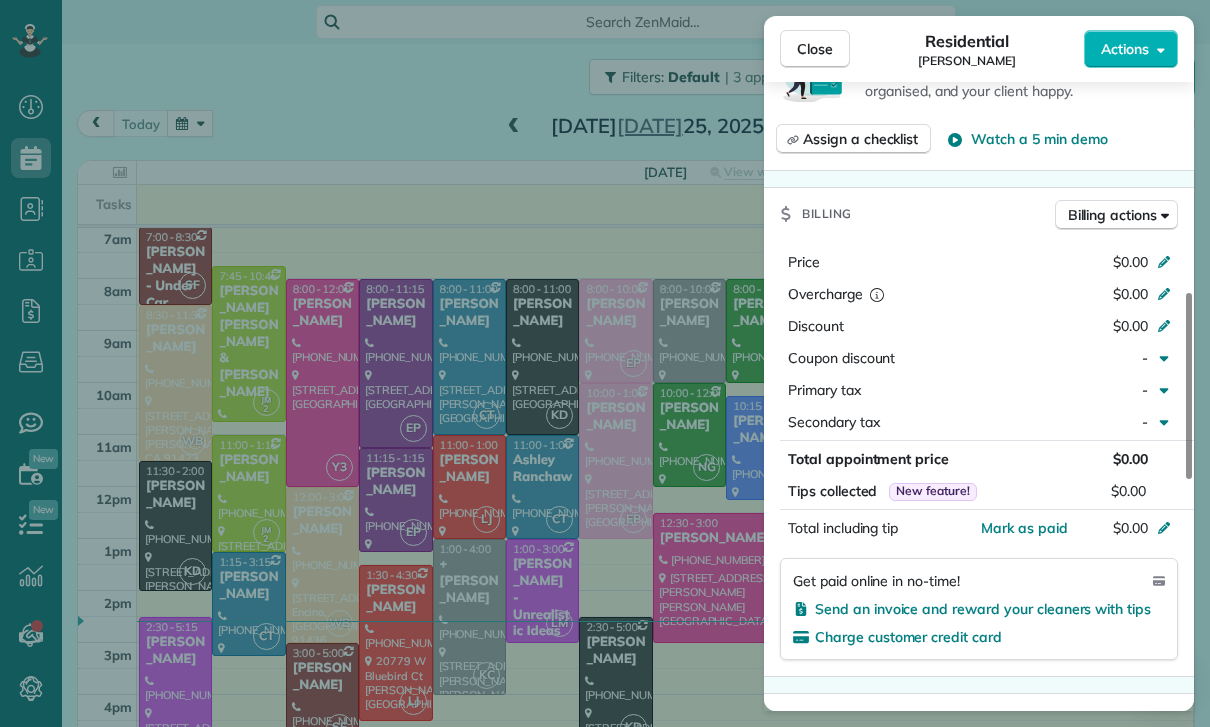 scroll, scrollTop: 794, scrollLeft: 0, axis: vertical 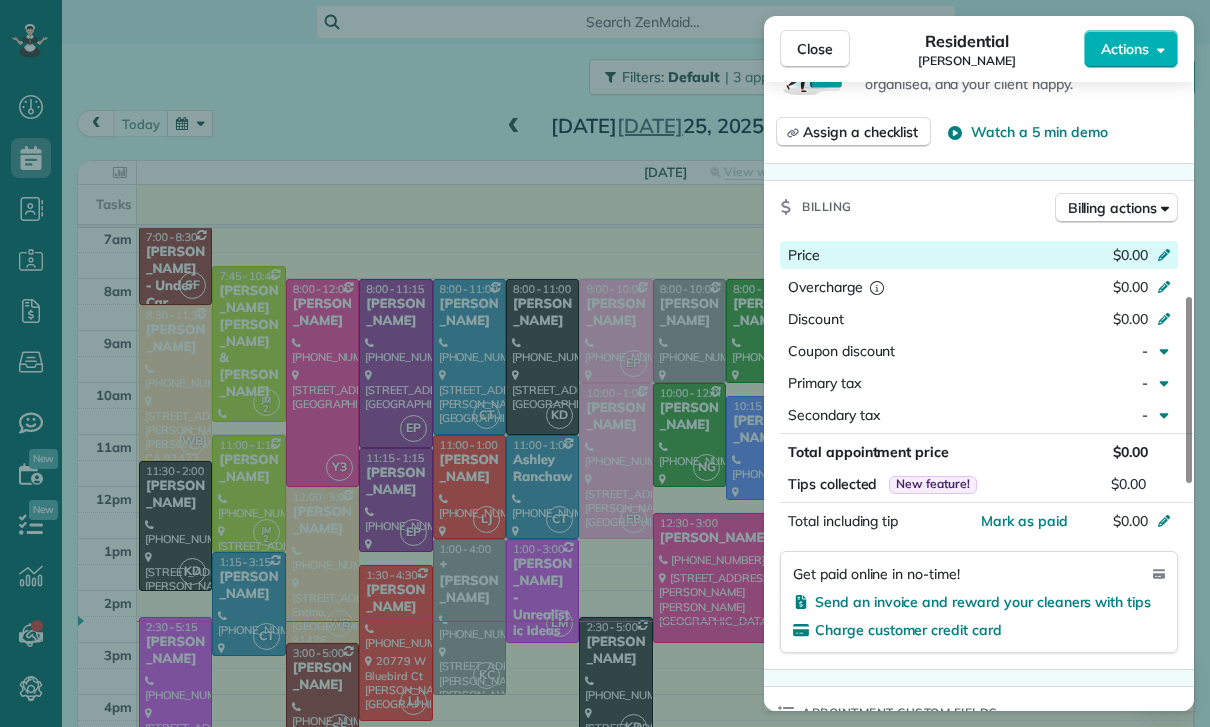 click 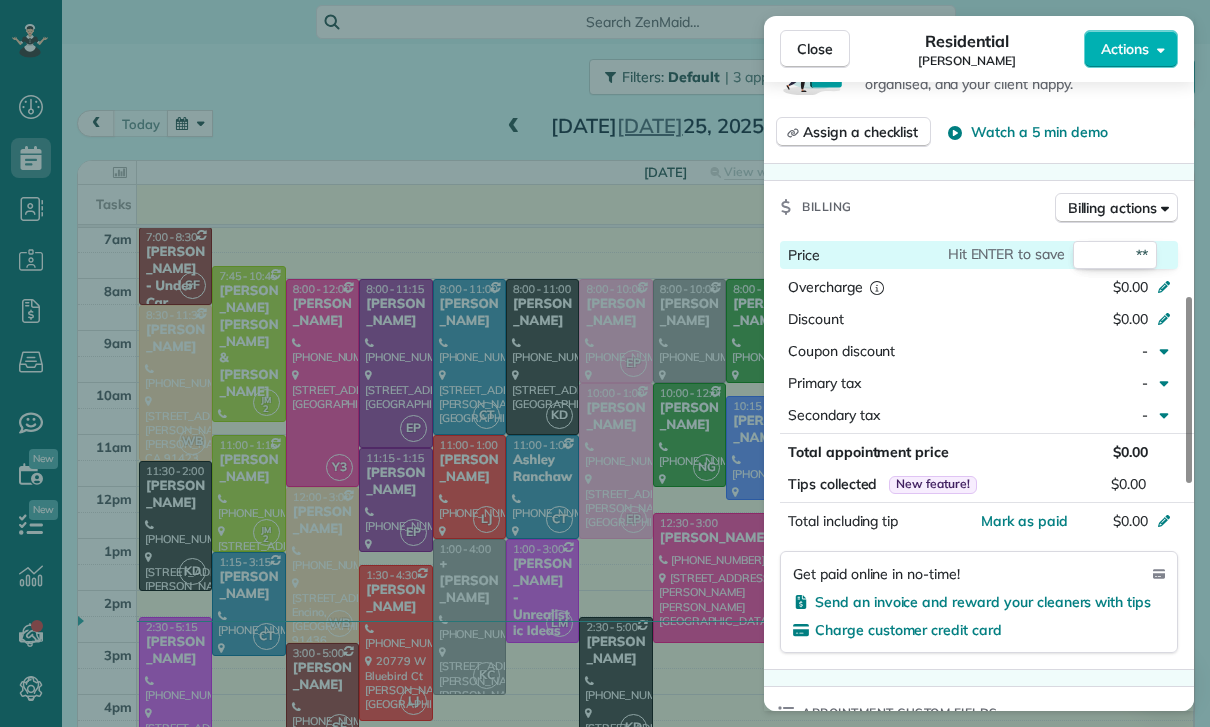 type on "***" 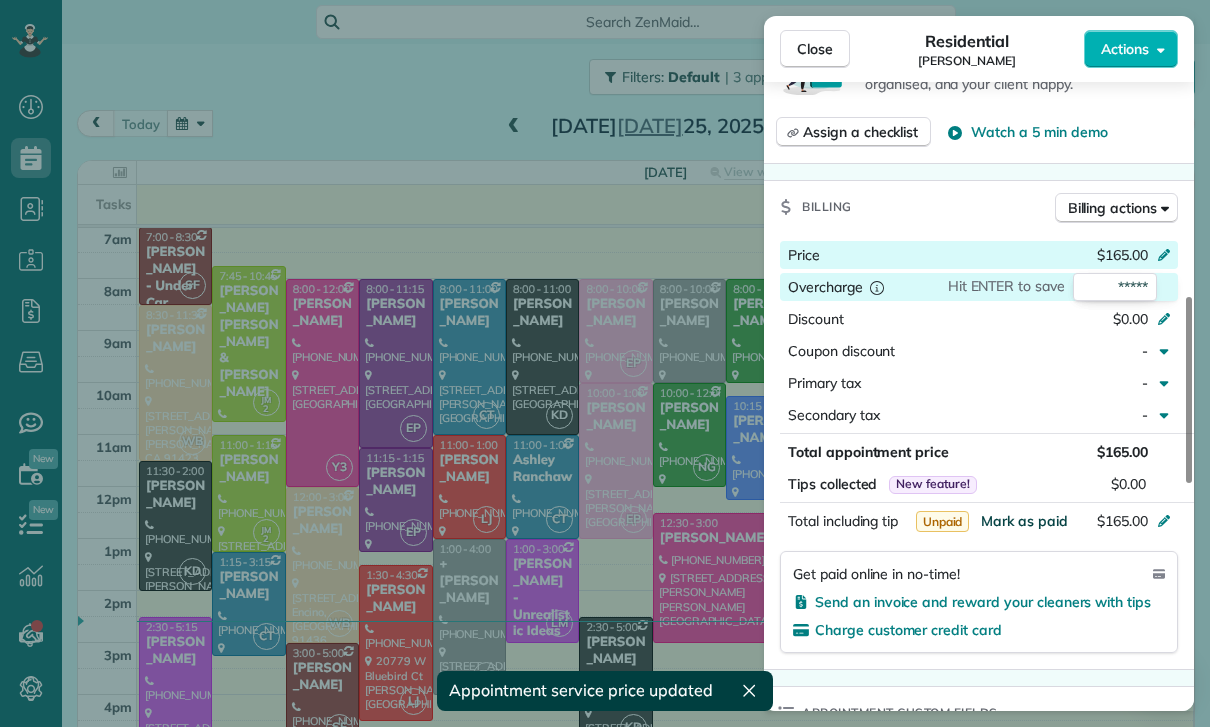 click on "Mark as paid" at bounding box center [1024, 521] 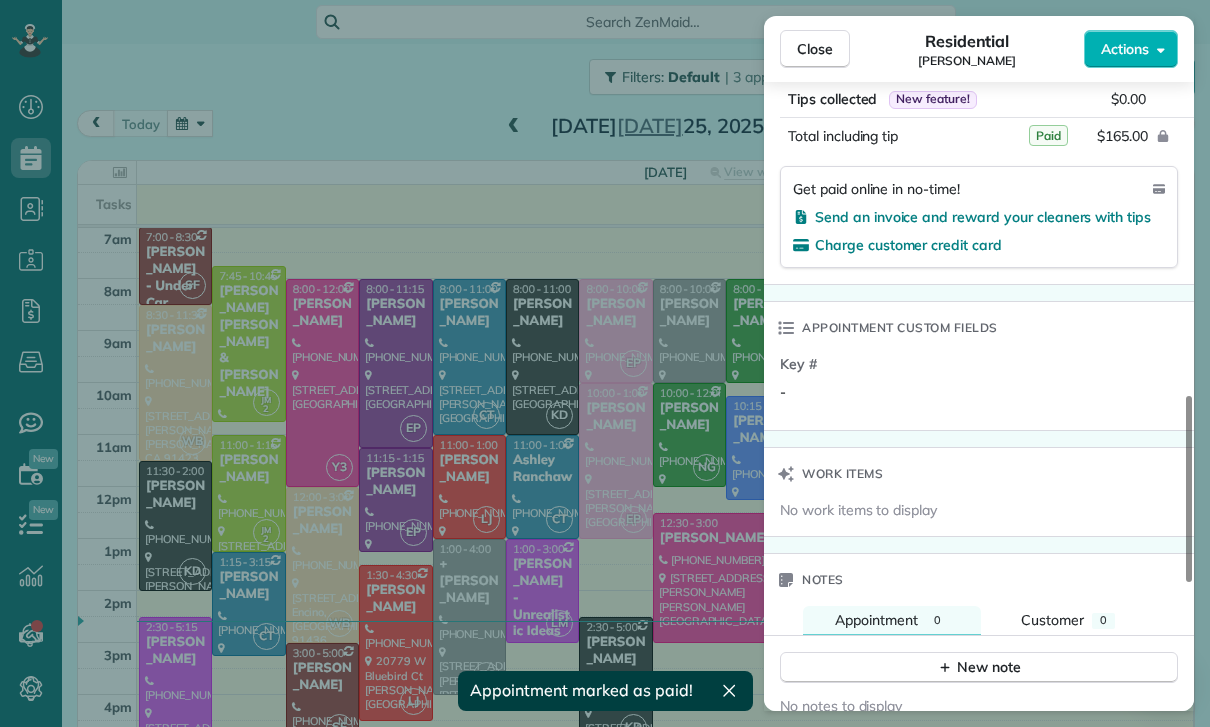 scroll, scrollTop: 1490, scrollLeft: 0, axis: vertical 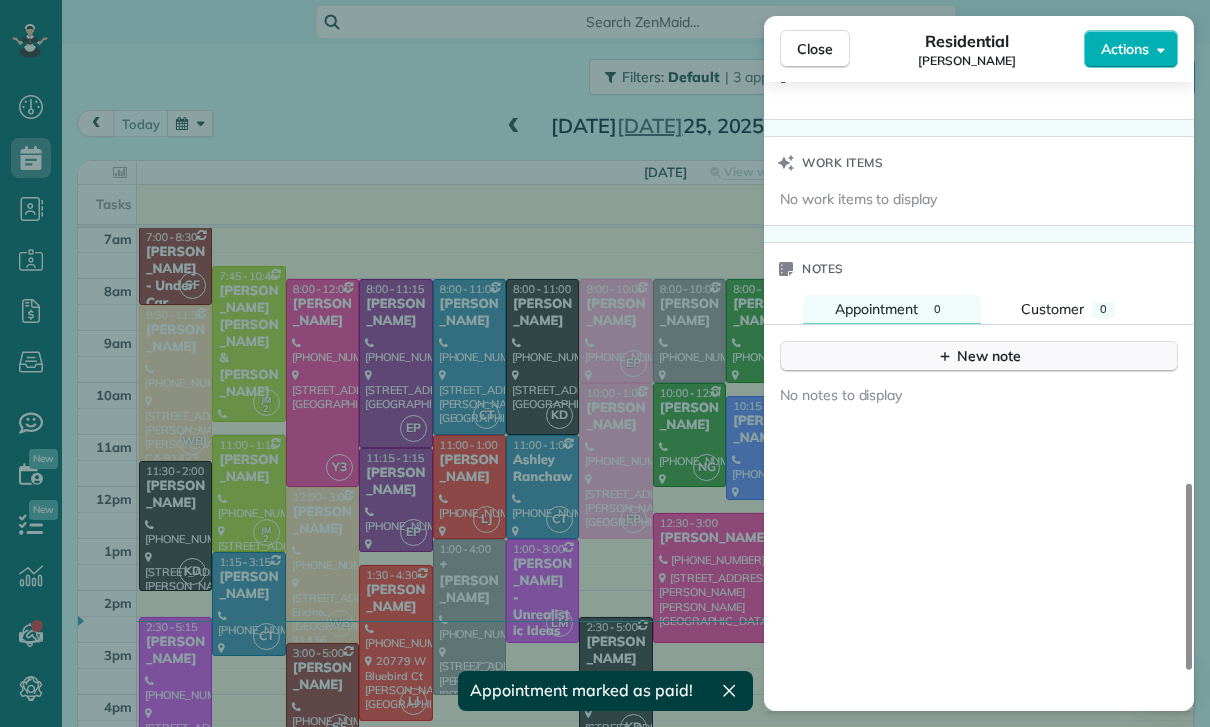 click on "New note" at bounding box center (979, 356) 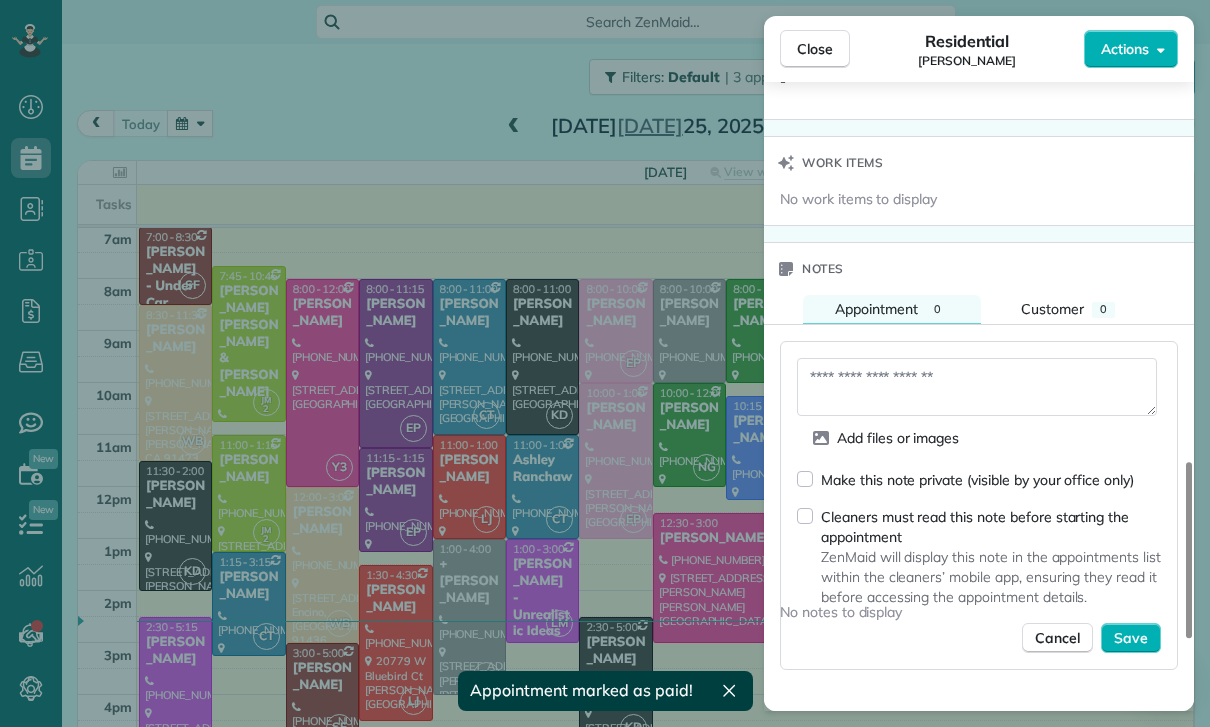 click at bounding box center [977, 387] 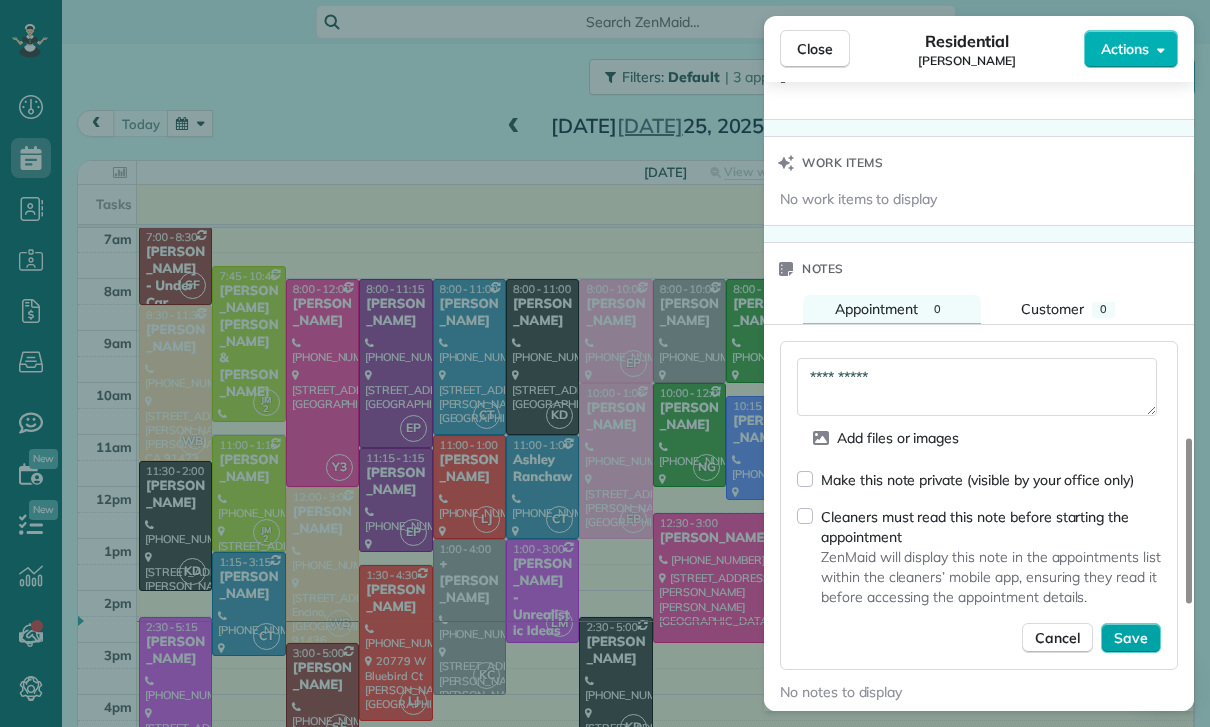 type on "**********" 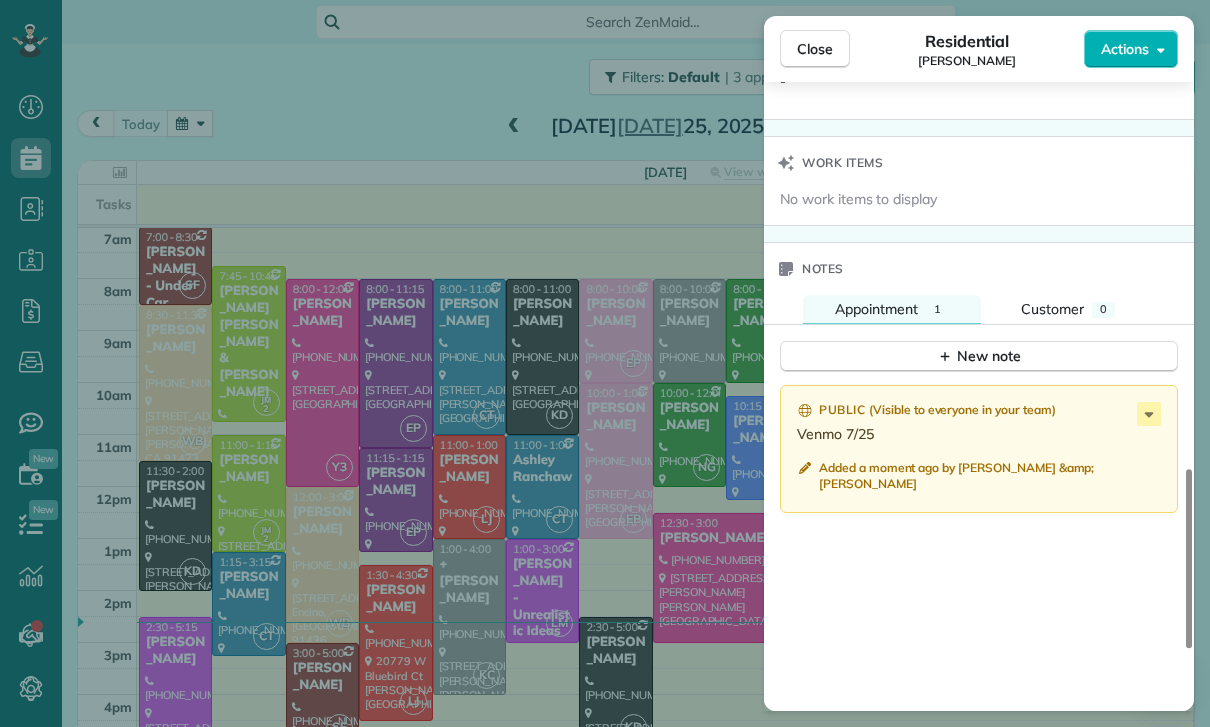 click on "Close Residential [PERSON_NAME] Actions Status Confirmed [PERSON_NAME] · Open profile Mobile [PHONE_NUMBER] Copy No email on record Add email View Details Residential [DATE] ( [DATE] ) 12:30 PM 3:00 PM 2 hours and 30 minutes One time [STREET_ADDRESS][PERSON_NAME][PERSON_NAME] Service was not rated yet Cleaners Time in and out Assign Invite Team Yuri Cleaners [PERSON_NAME]   12:30 PM 3:00 PM Checklist Try Now Keep this appointment up to your standards. Stay on top of every detail, keep your cleaners organised, and your client happy. Assign a checklist Watch a 5 min demo Billing Billing actions Price $165.00 Overcharge $0.00 Discount $0.00 Coupon discount - Primary tax - Secondary tax - Total appointment price $165.00 Tips collected New feature! $0.00 Paid Total including tip $165.00 Get paid online in no-time! Send an invoice and reward your cleaners with tips Charge customer credit card Appointment custom fields Key # - Work items No work items to display Notes Appointment 1 Customer 0 New note Public ( )" at bounding box center [605, 363] 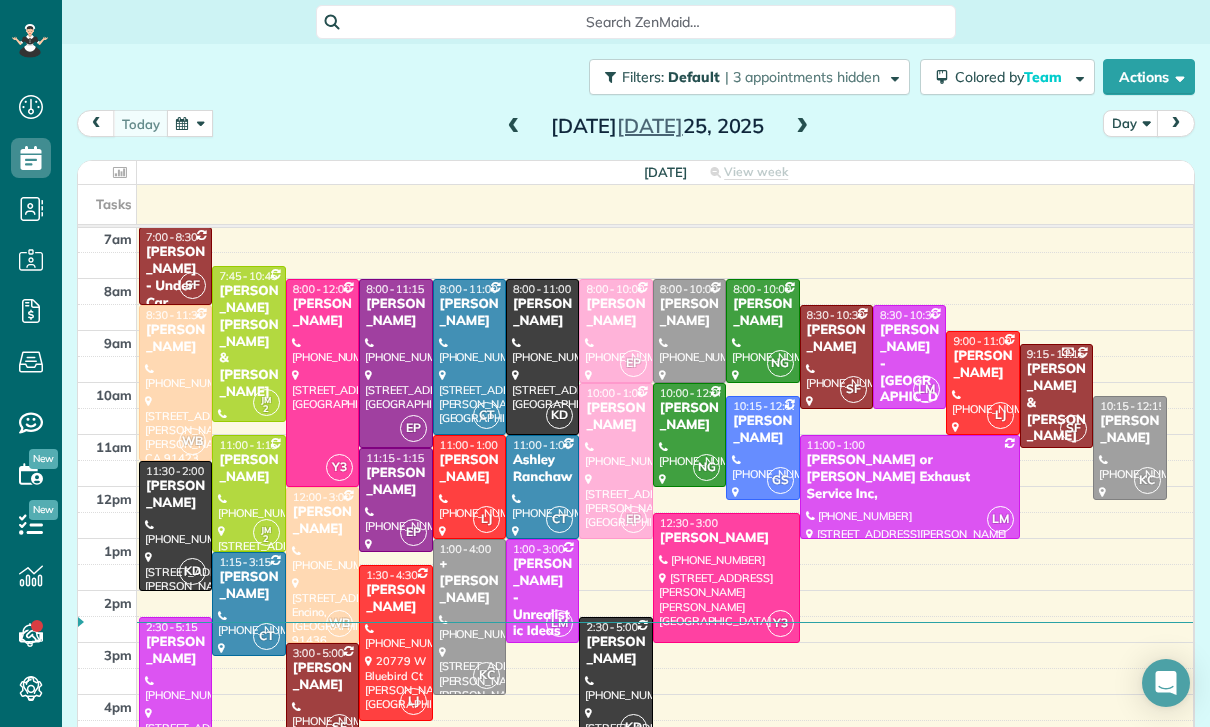 click at bounding box center (514, 127) 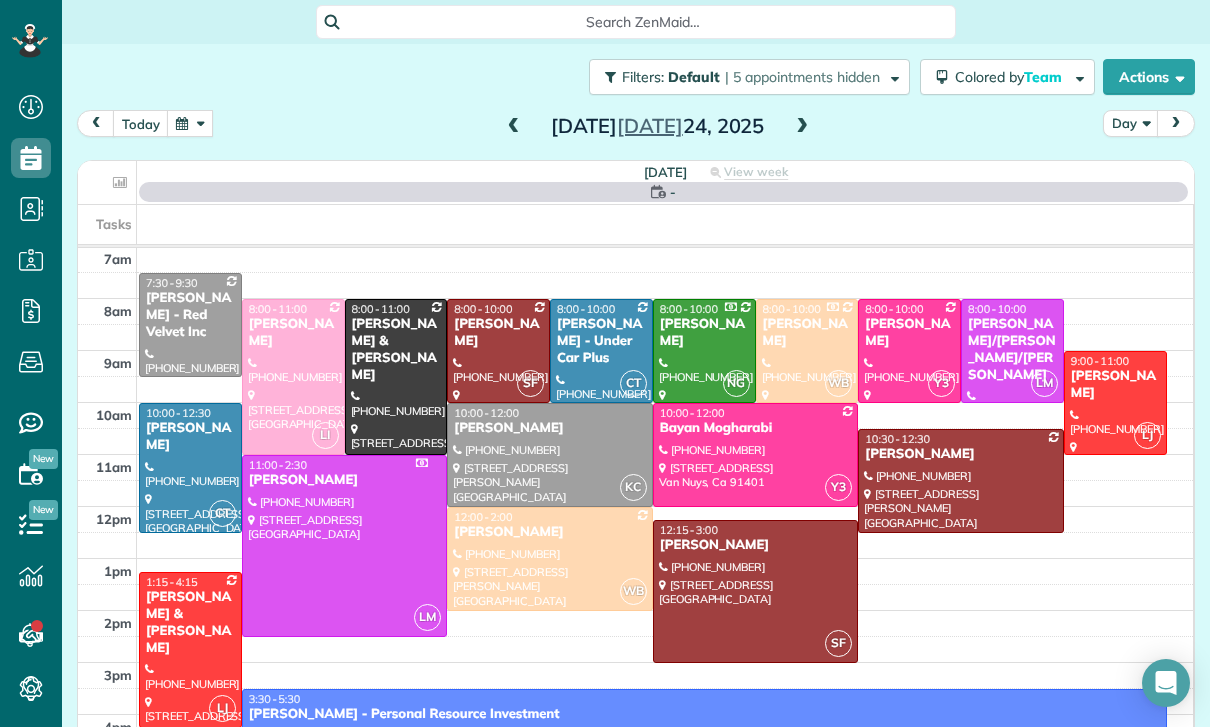 scroll, scrollTop: 157, scrollLeft: 0, axis: vertical 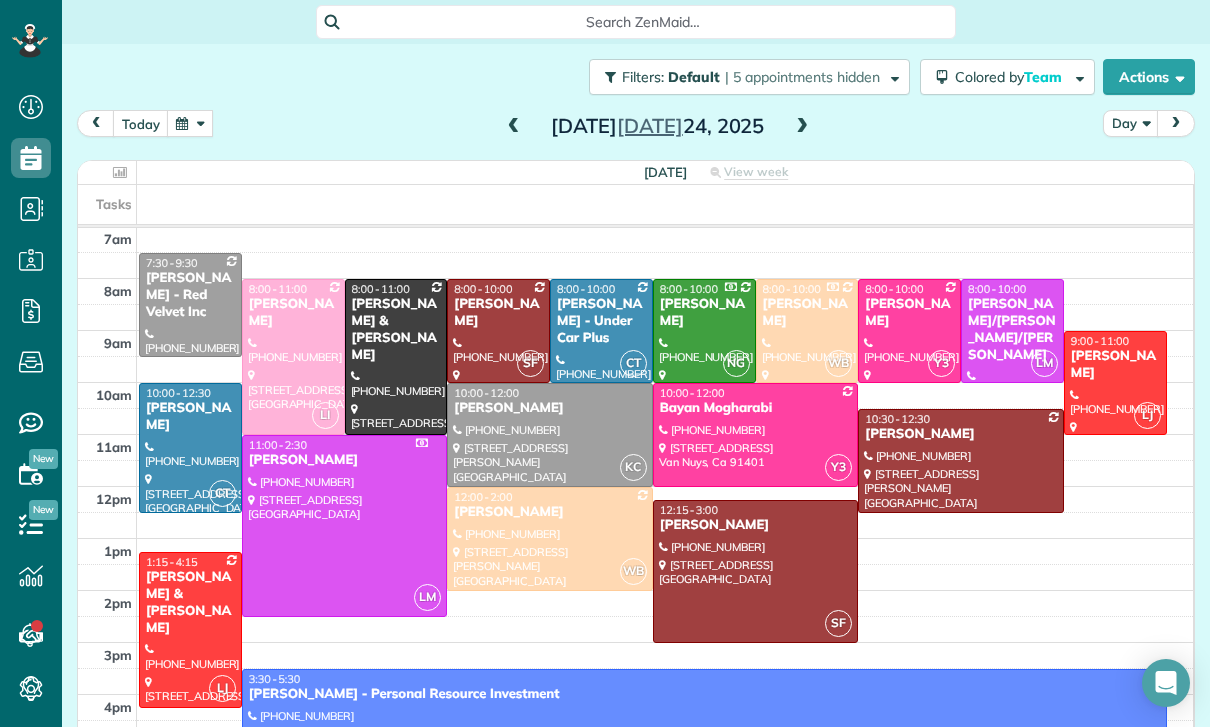 click on "[PERSON_NAME]/[PERSON_NAME]/[PERSON_NAME]" at bounding box center (1012, 330) 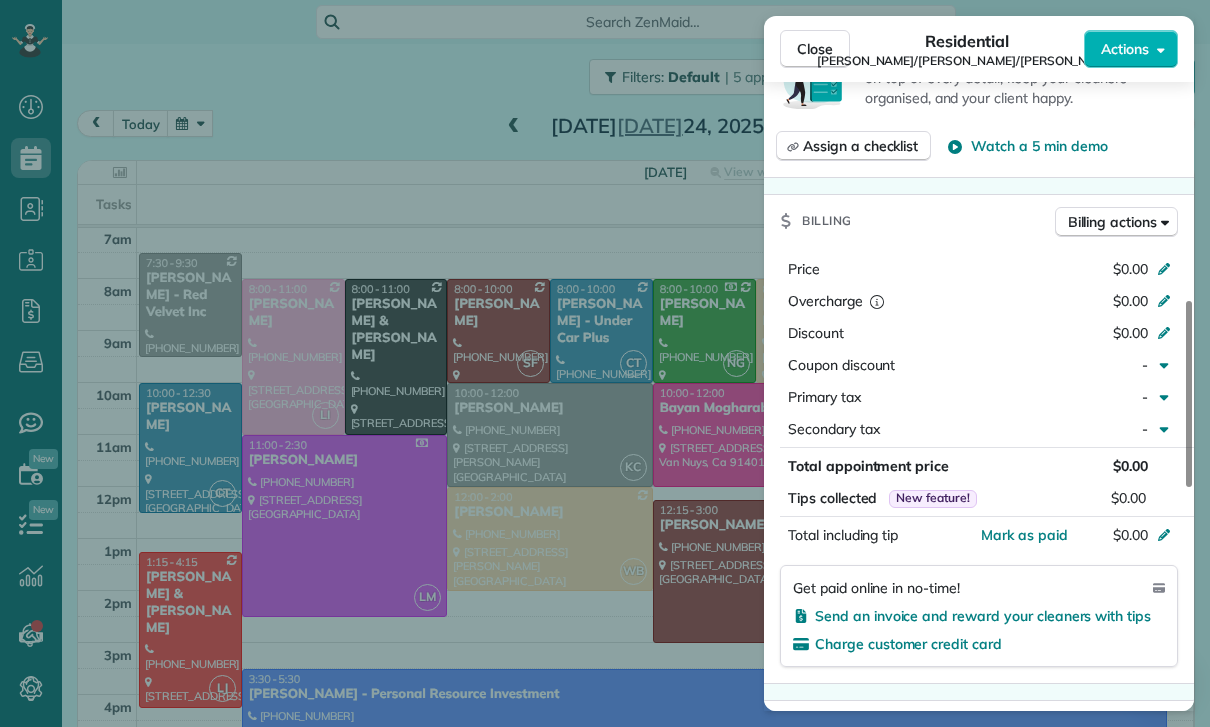 scroll, scrollTop: 836, scrollLeft: 0, axis: vertical 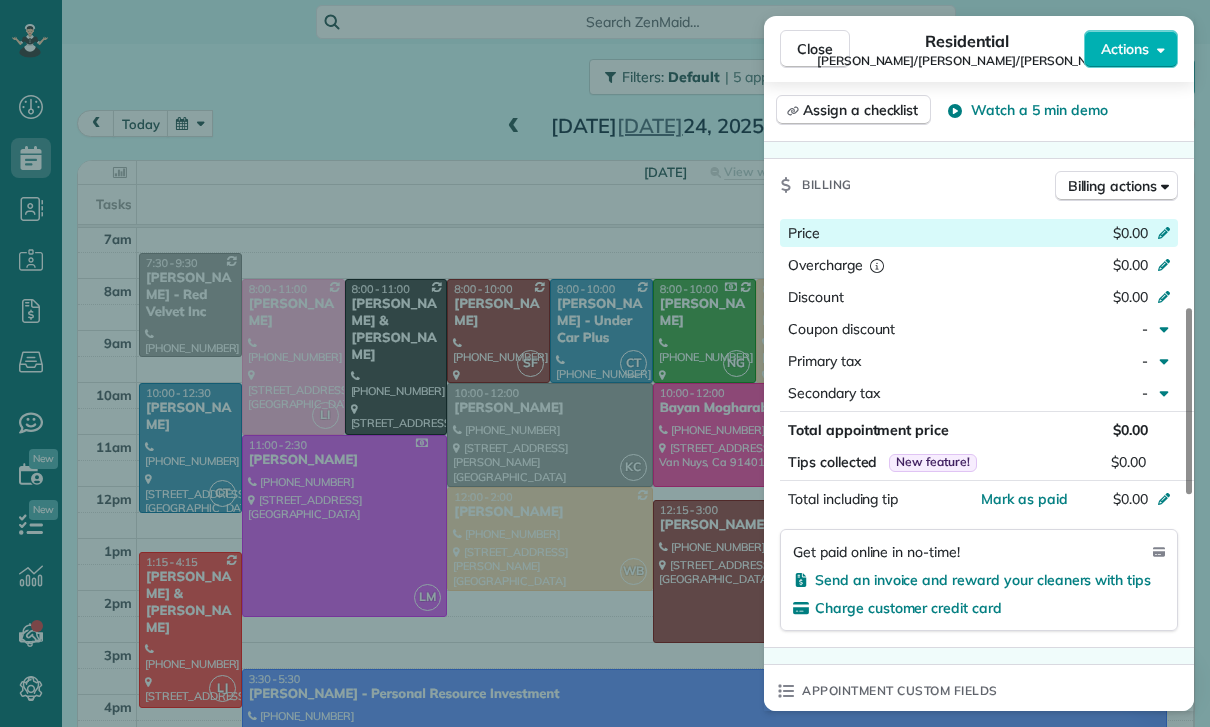 click 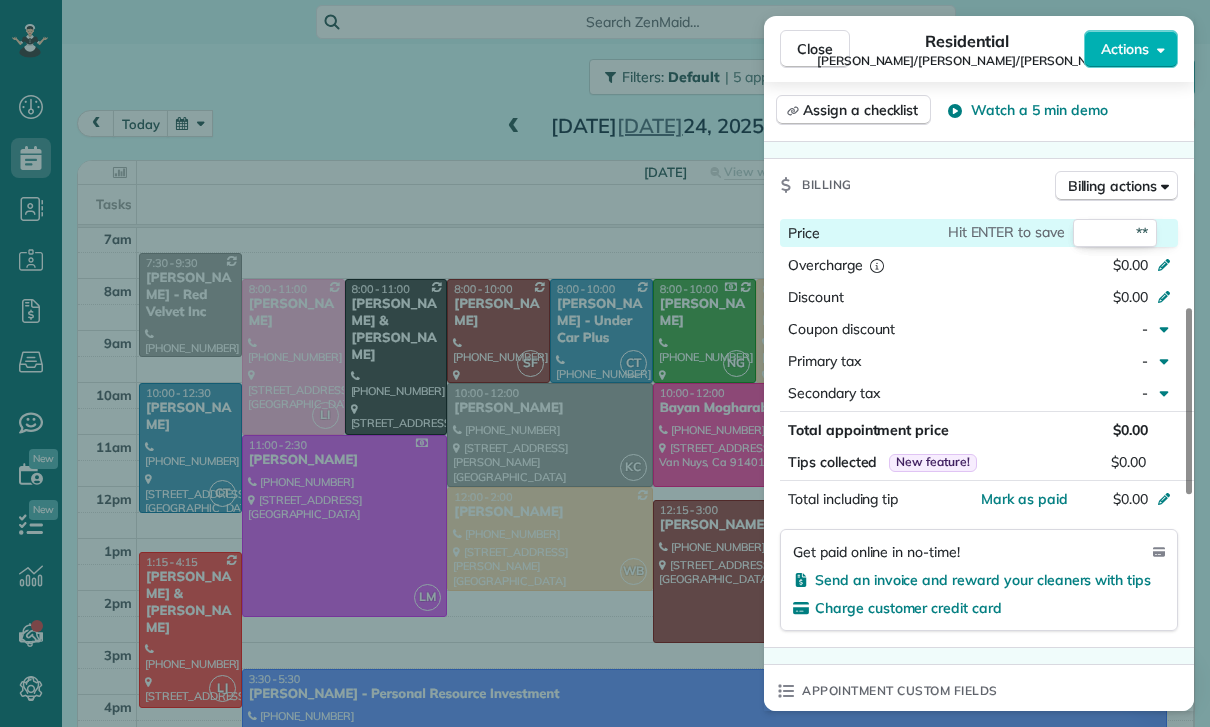 type on "***" 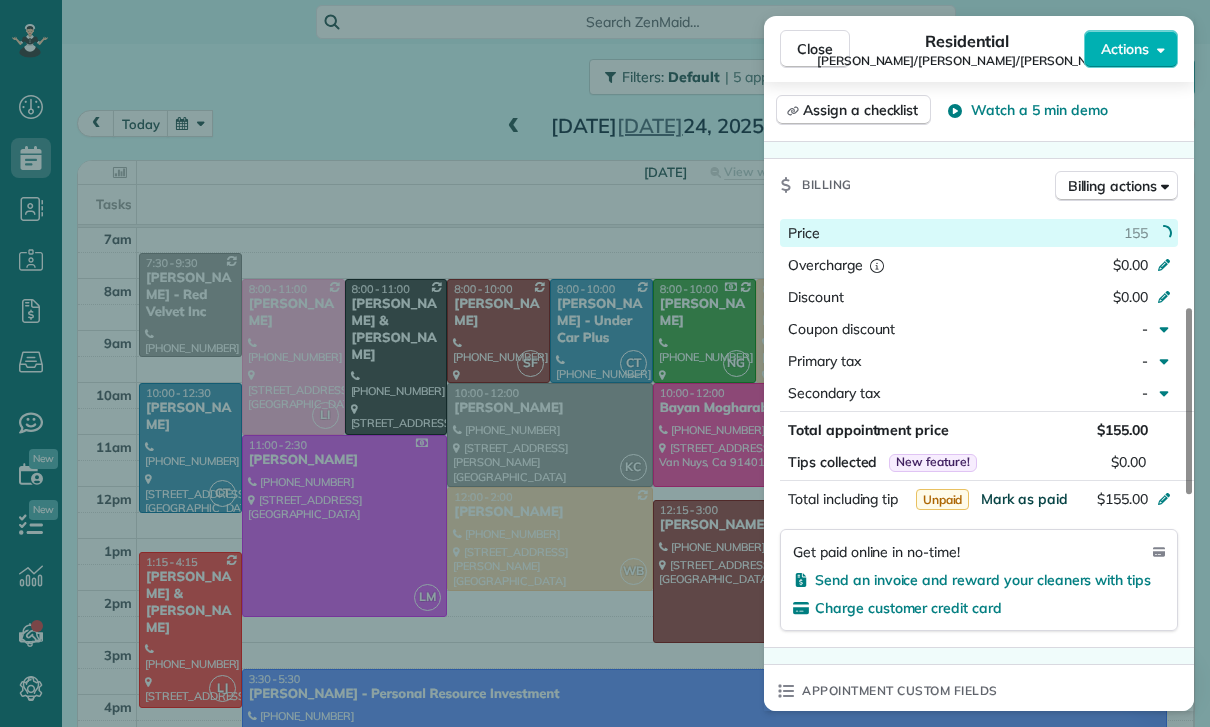 click on "Mark as paid" at bounding box center [1024, 499] 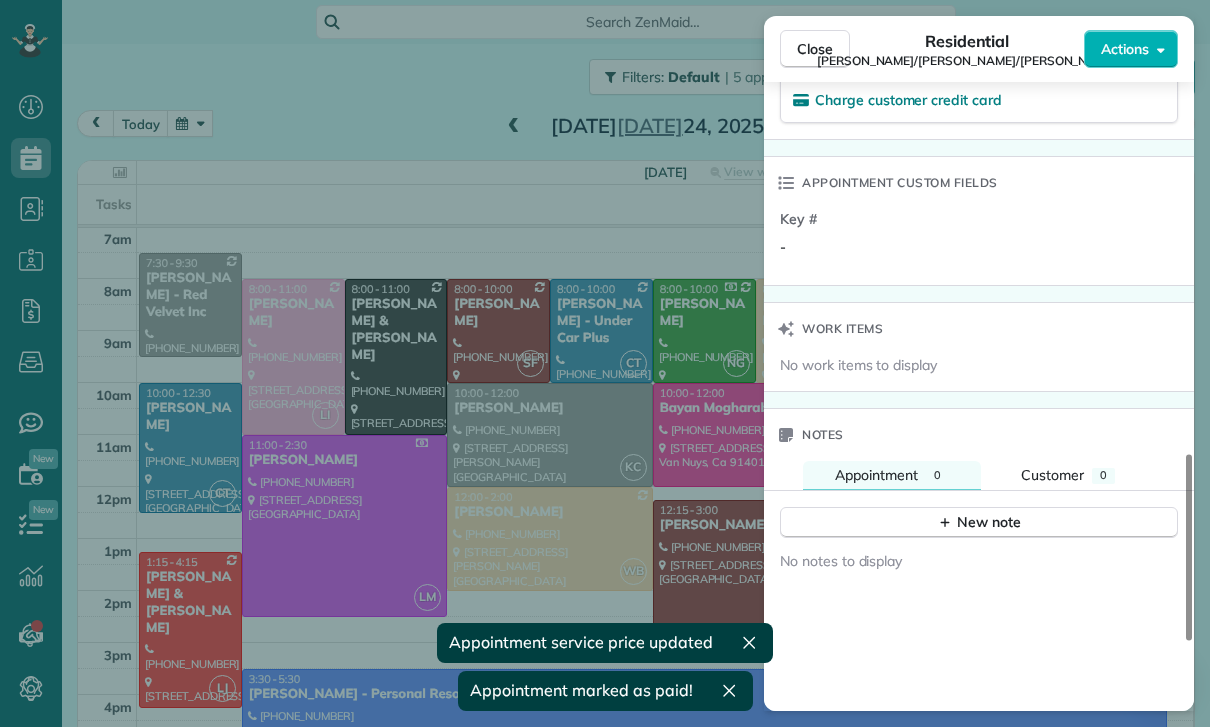 scroll, scrollTop: 1462, scrollLeft: 0, axis: vertical 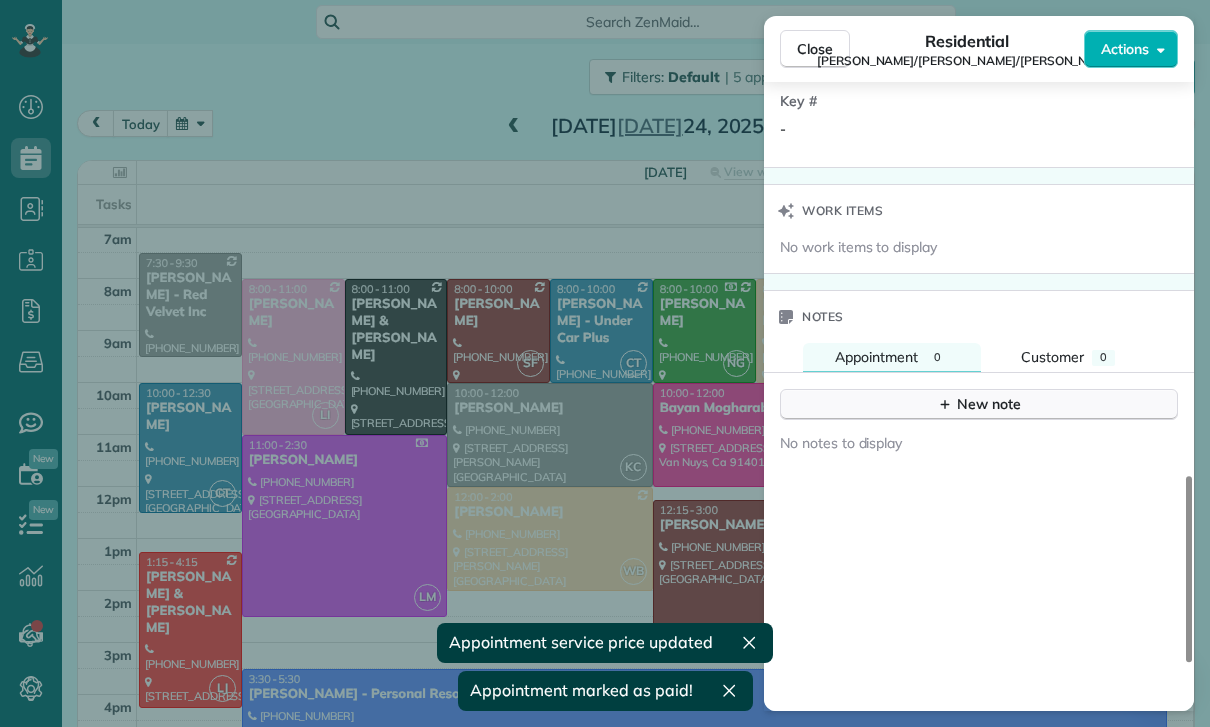 click on "New note" at bounding box center [979, 404] 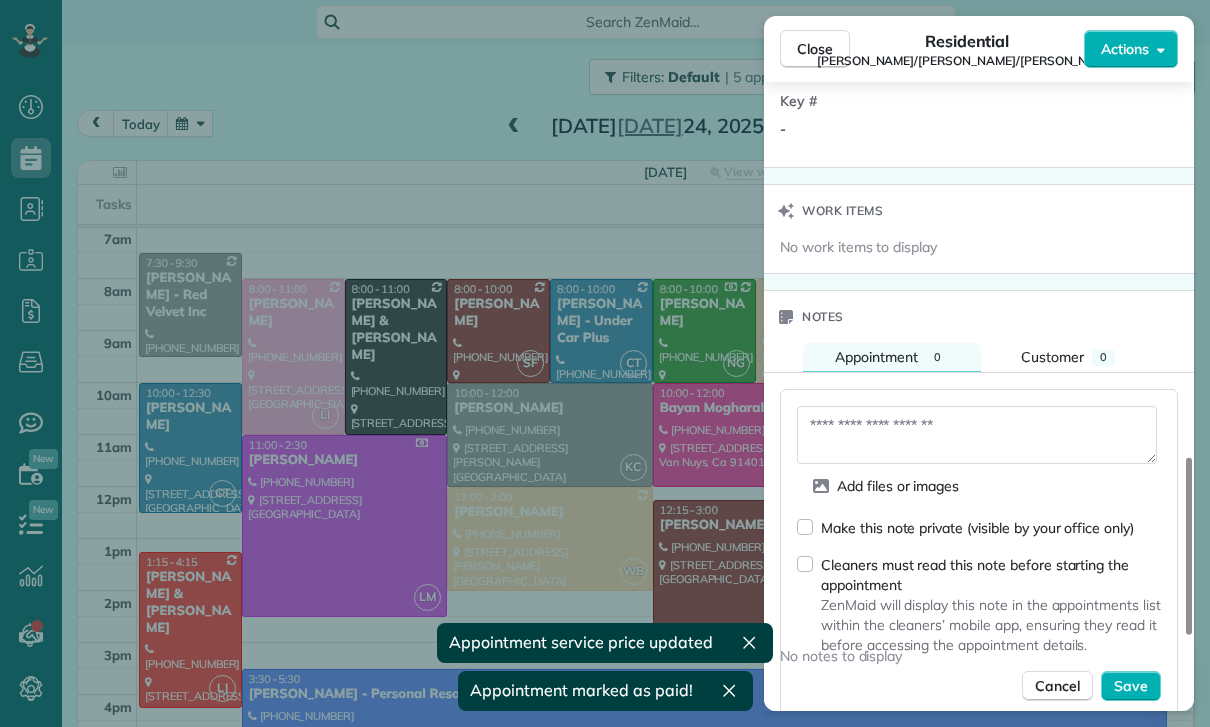 click at bounding box center [977, 435] 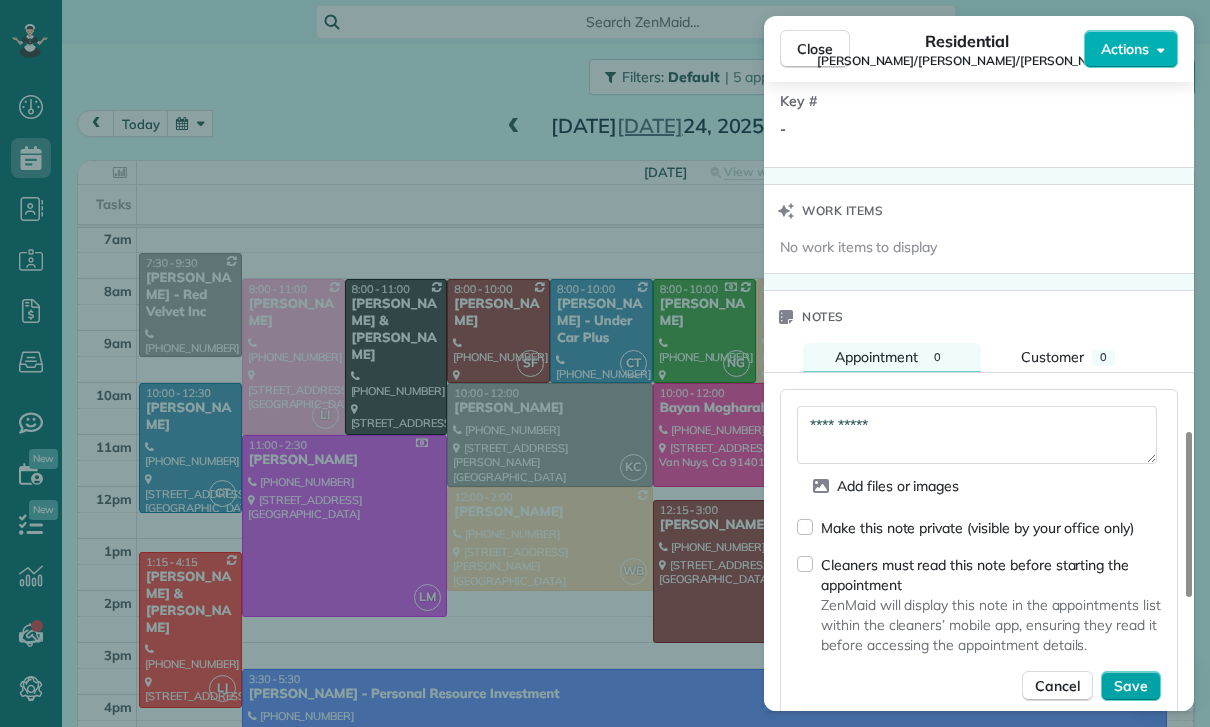 type on "**********" 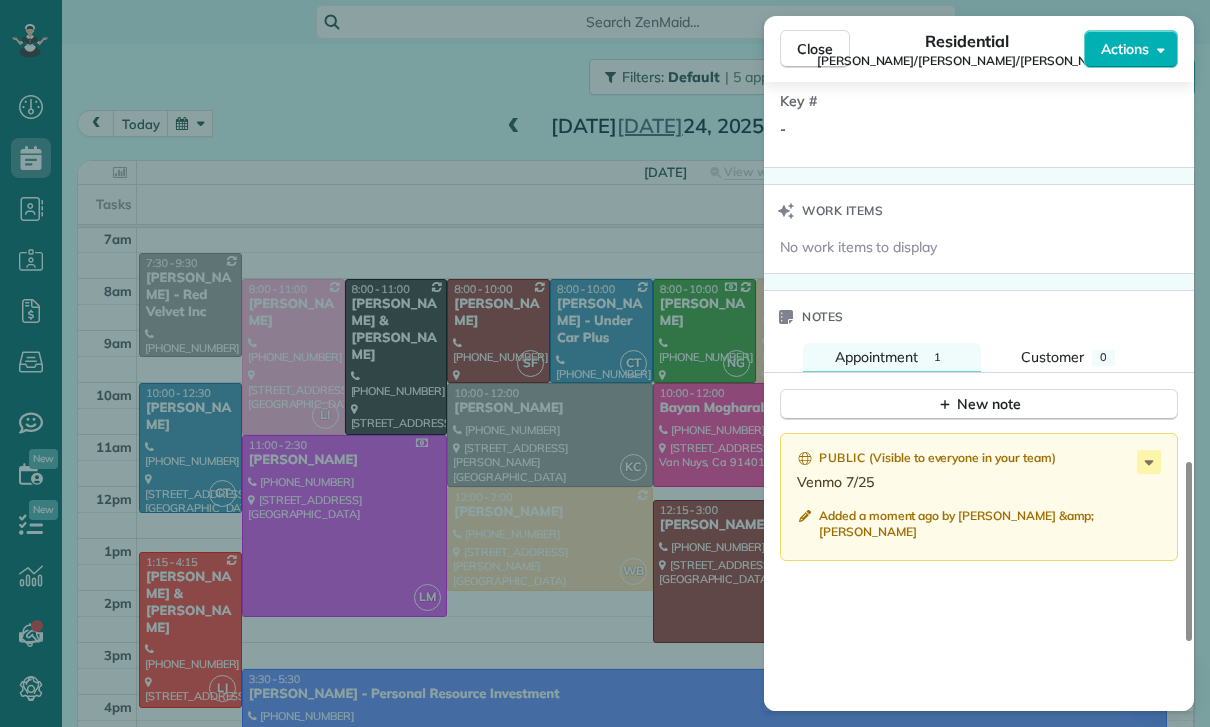 click on "Close Residential [PERSON_NAME]/[PERSON_NAME]/[PERSON_NAME] Actions Status Confirmed [PERSON_NAME]/[PERSON_NAME]/[PERSON_NAME] · Open profile Mobile [PHONE_NUMBER] Copy No email on record Add email View Details Residential [DATE] ( [DATE] ) 8:00 AM 10:00 AM 2 hours and 0 minutes One time [STREET_ADDRESS] Service was not rated yet Cleaners Time in and out Assign Invite Team [PERSON_NAME] Cleaners [PERSON_NAME]   8:00 AM 10:00 AM Checklist Try Now Keep this appointment up to your standards. Stay on top of every detail, keep your cleaners organised, and your client happy. Assign a checklist Watch a 5 min demo Billing Billing actions Price $155.00 Overcharge $0.00 Discount $0.00 Coupon discount - Primary tax - Secondary tax - Total appointment price $155.00 Tips collected New feature! $0.00 Paid Total including tip $155.00 Get paid online in no-time! Send an invoice and reward your cleaners with tips Charge customer credit card Appointment custom fields Key # - Work items Notes 1 0" at bounding box center [605, 363] 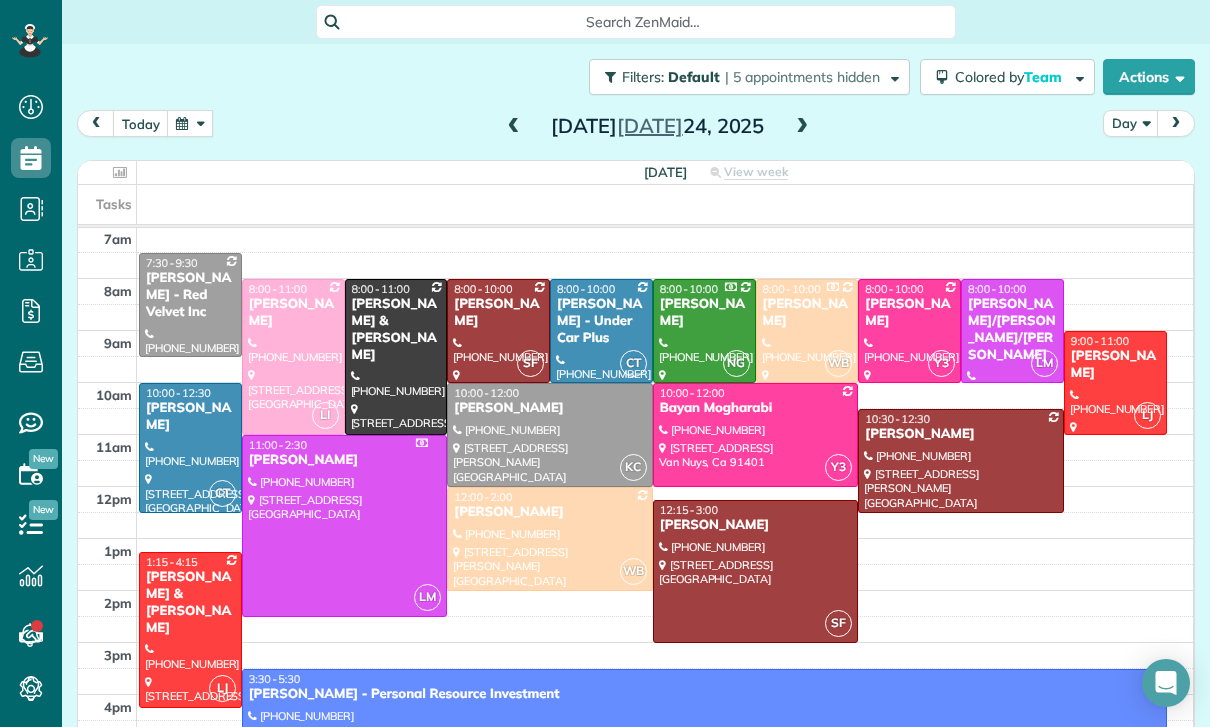 click at bounding box center [190, 123] 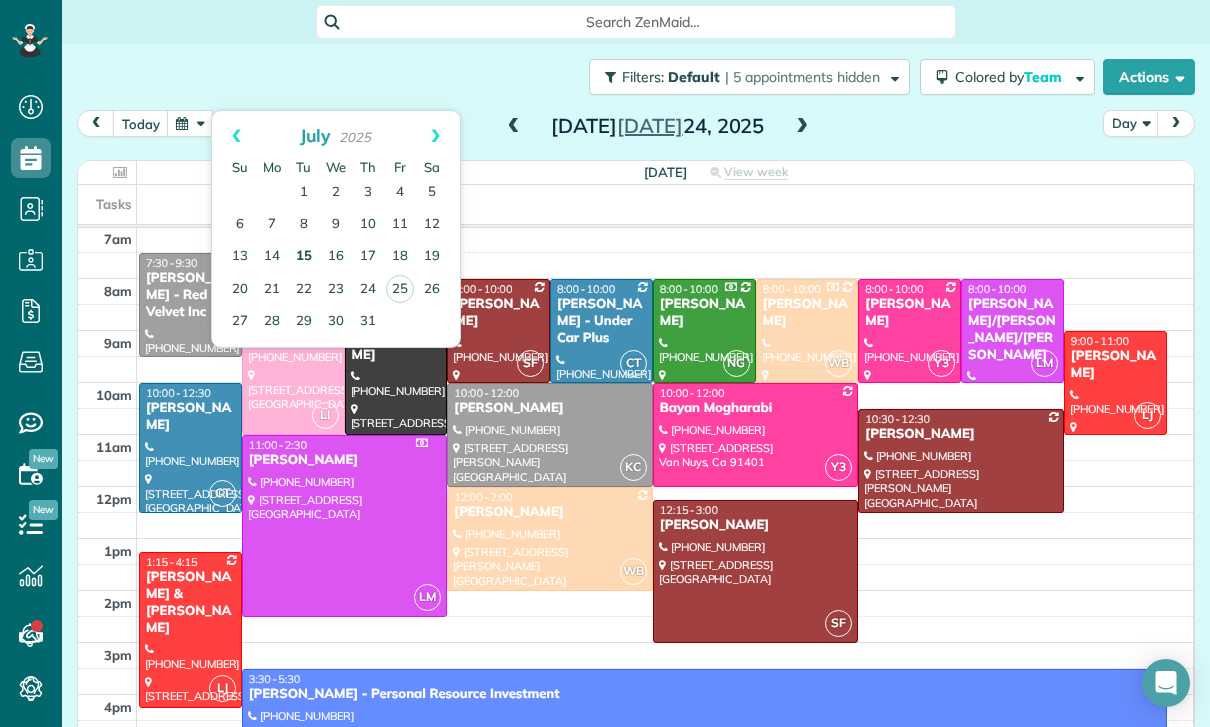 click on "15" at bounding box center (304, 257) 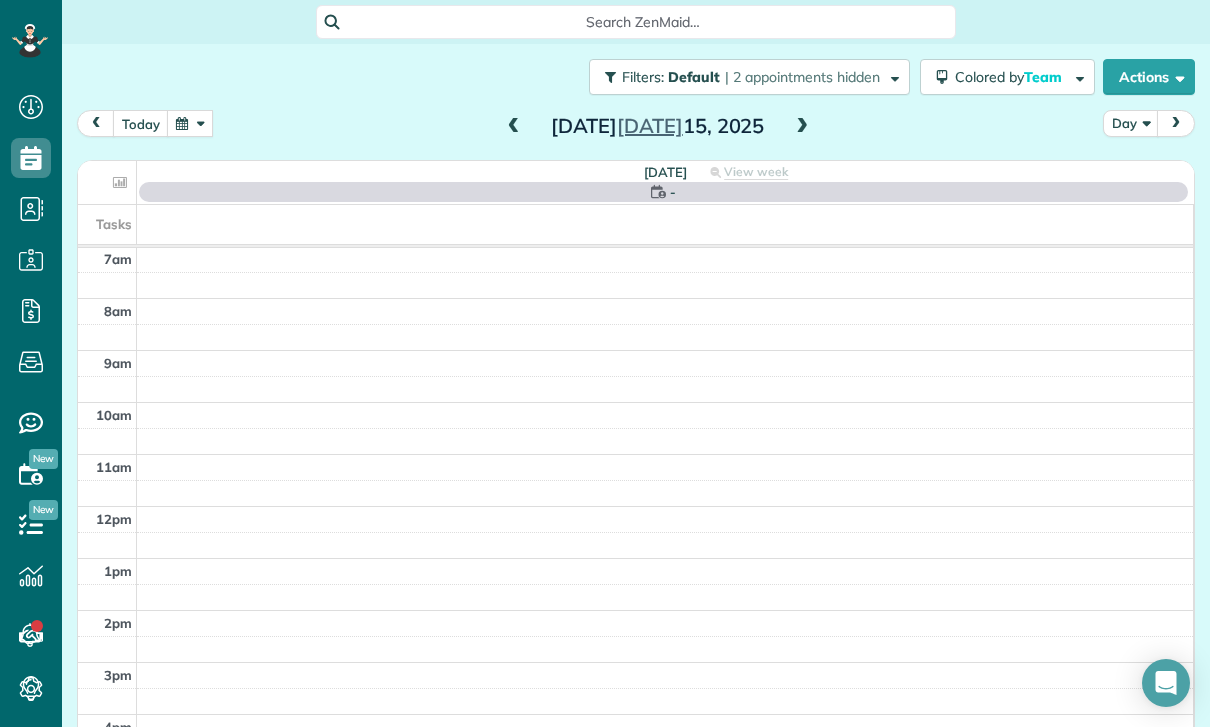 scroll, scrollTop: 157, scrollLeft: 0, axis: vertical 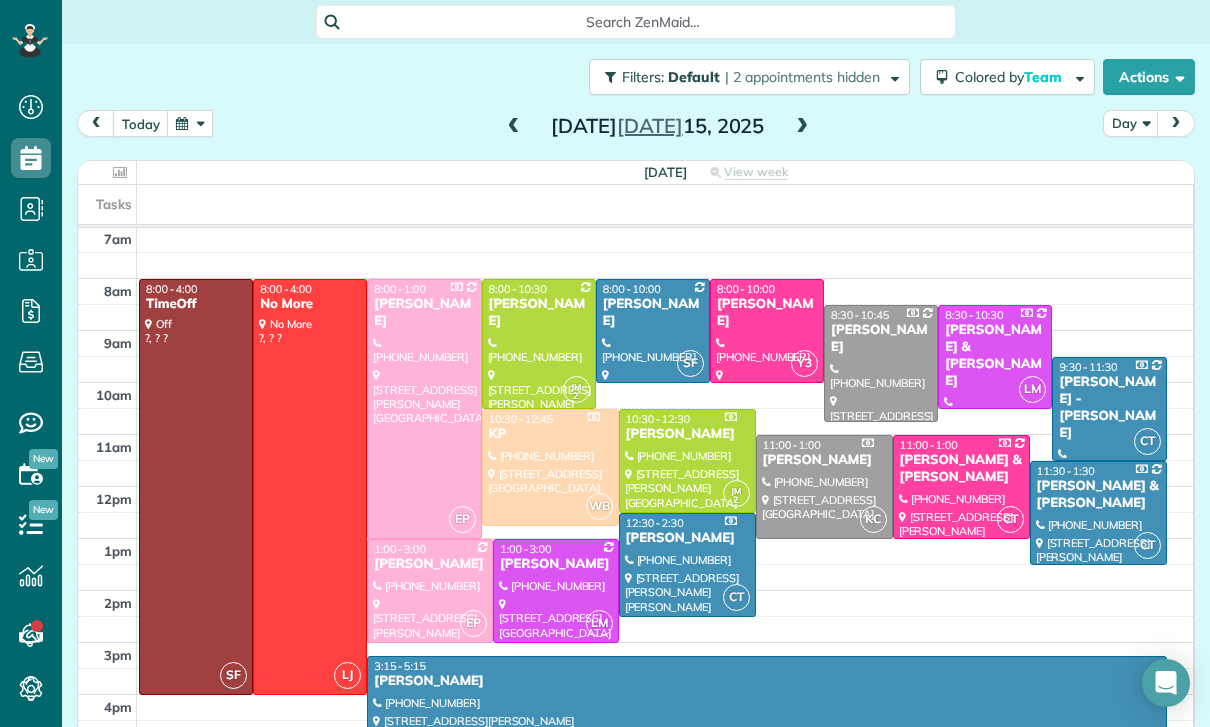 click at bounding box center (430, 591) 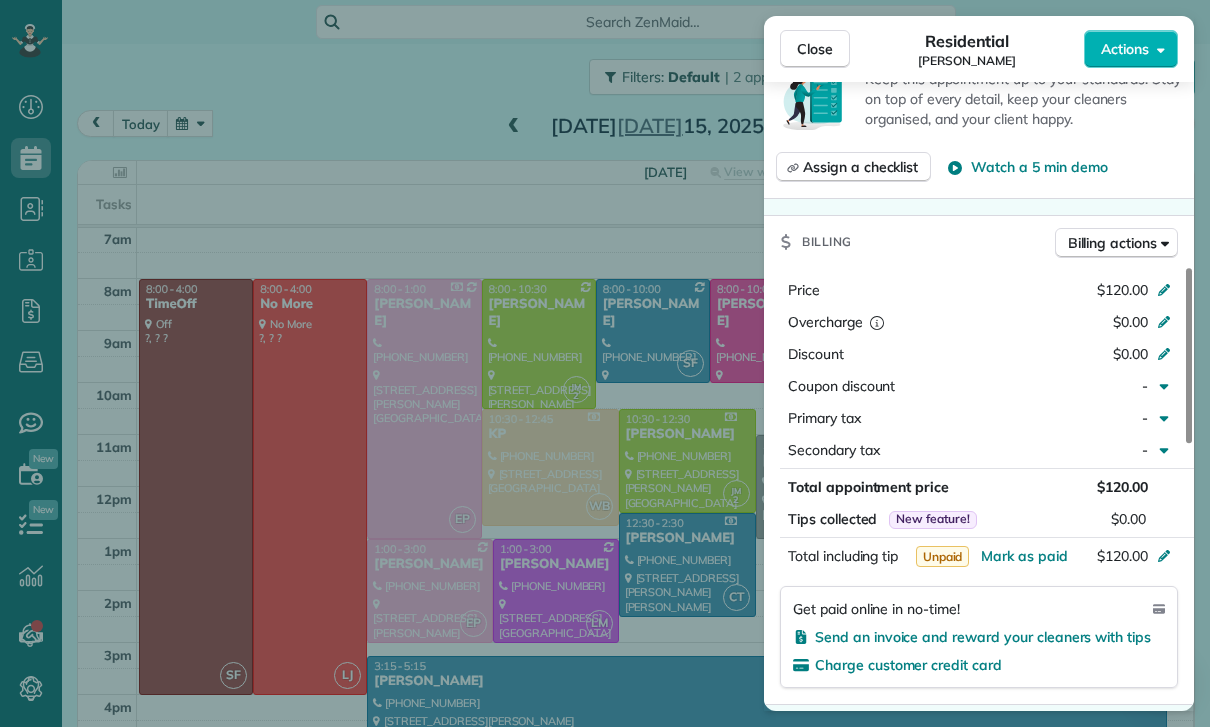 scroll, scrollTop: 938, scrollLeft: 0, axis: vertical 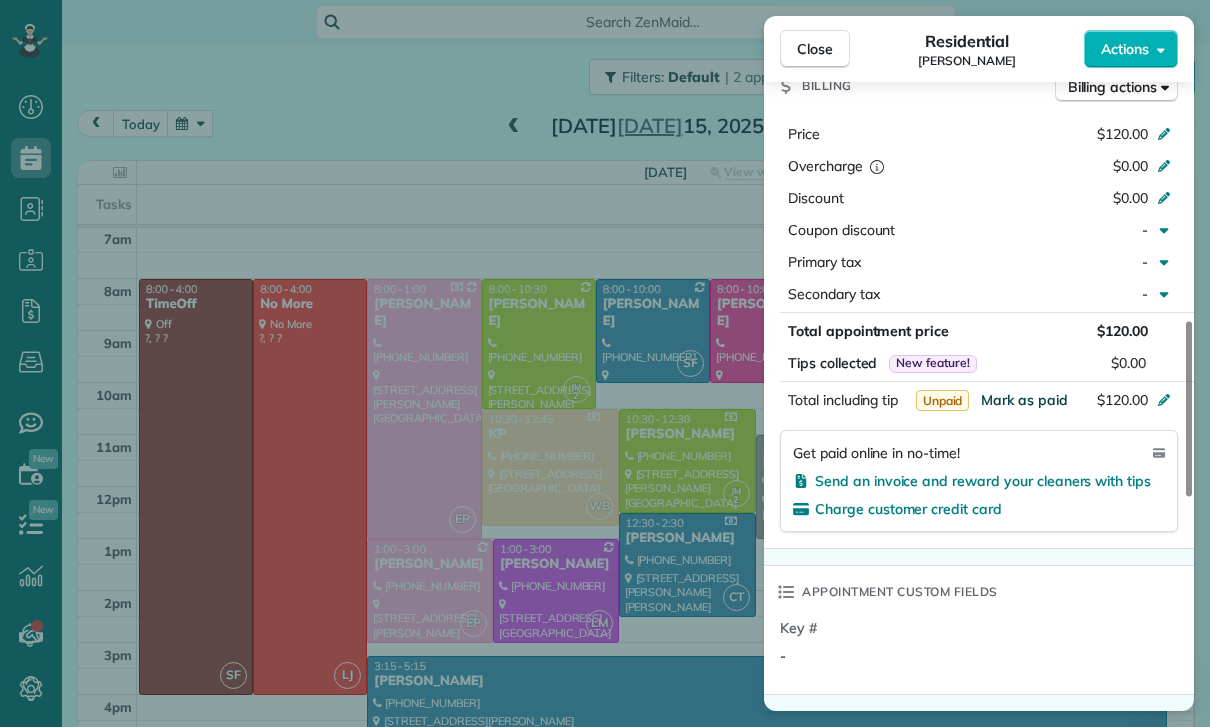 click on "Mark as paid" at bounding box center [1024, 400] 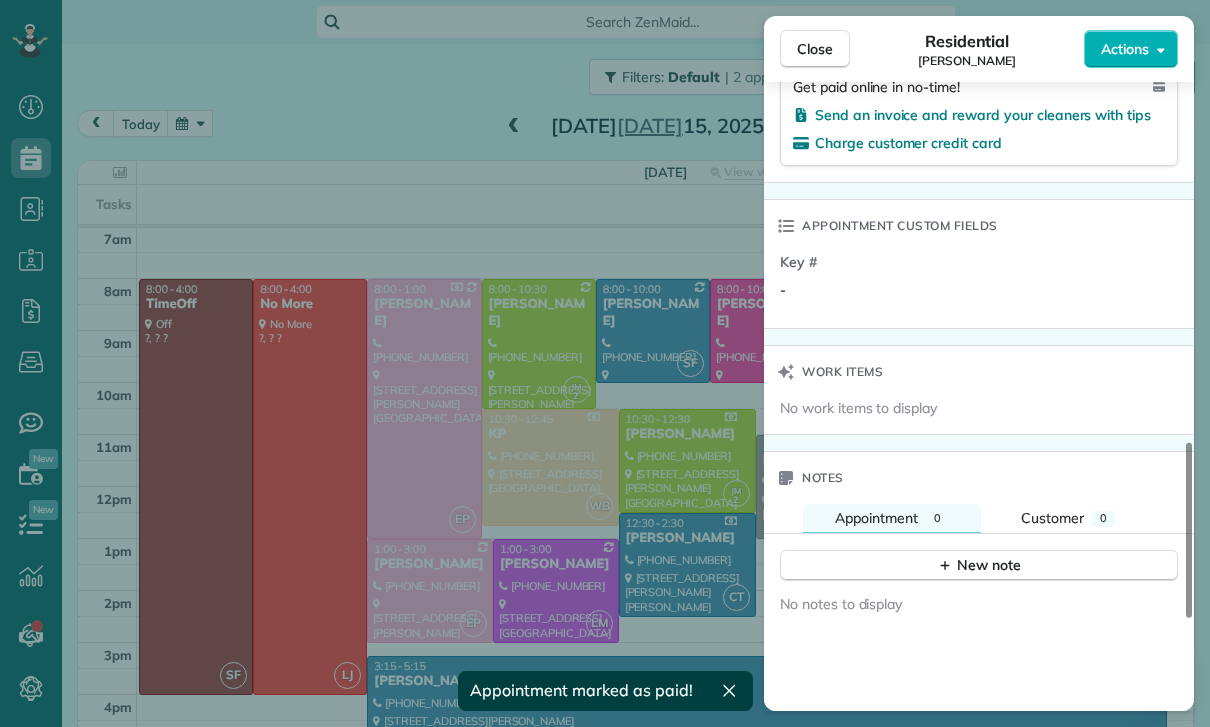 scroll, scrollTop: 1442, scrollLeft: 0, axis: vertical 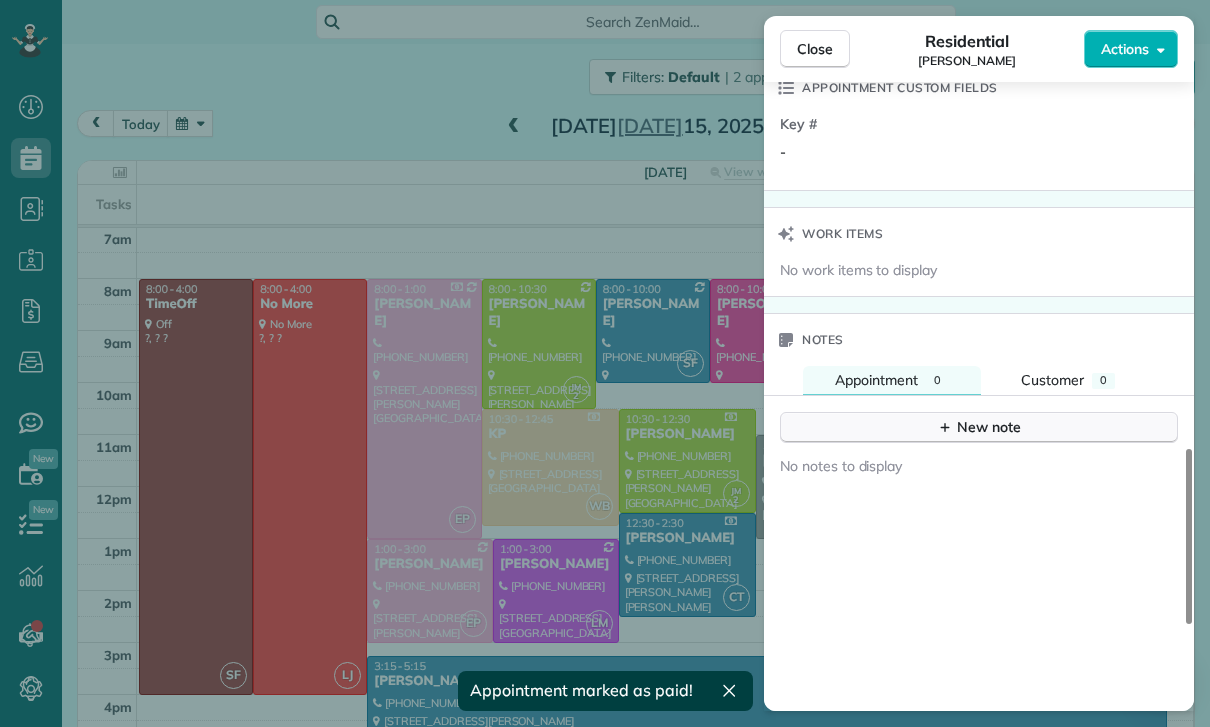 click on "New note" at bounding box center [979, 427] 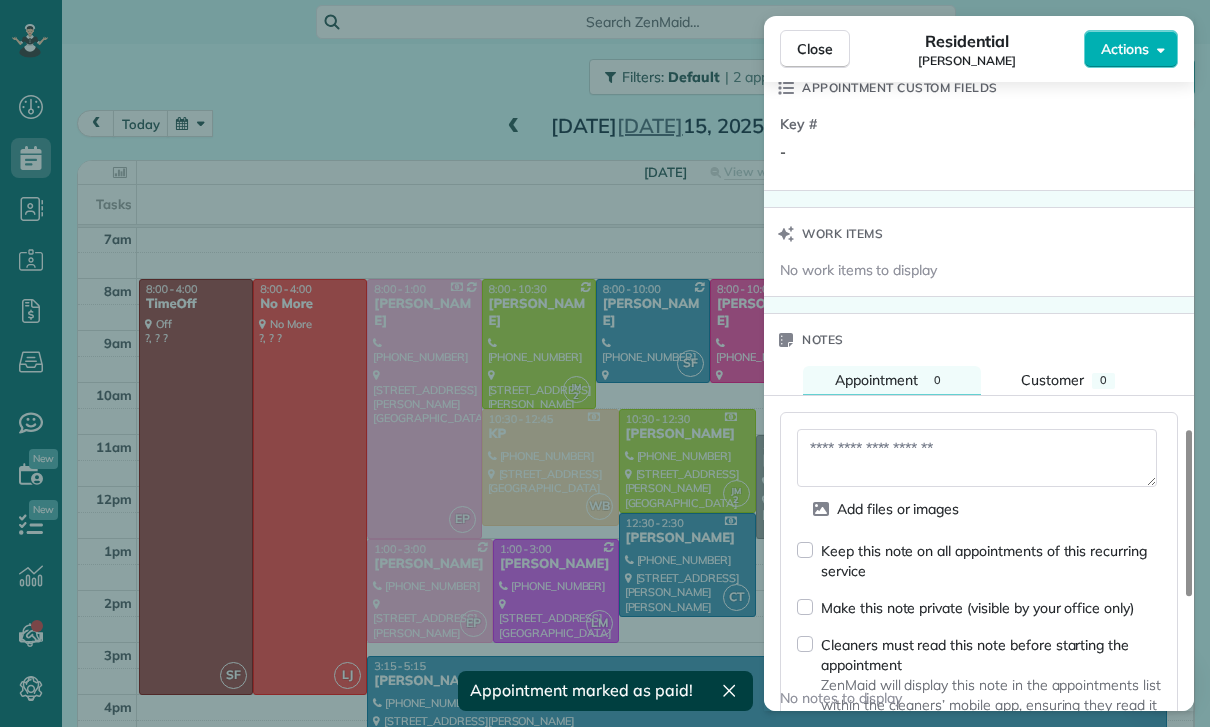 click at bounding box center [977, 458] 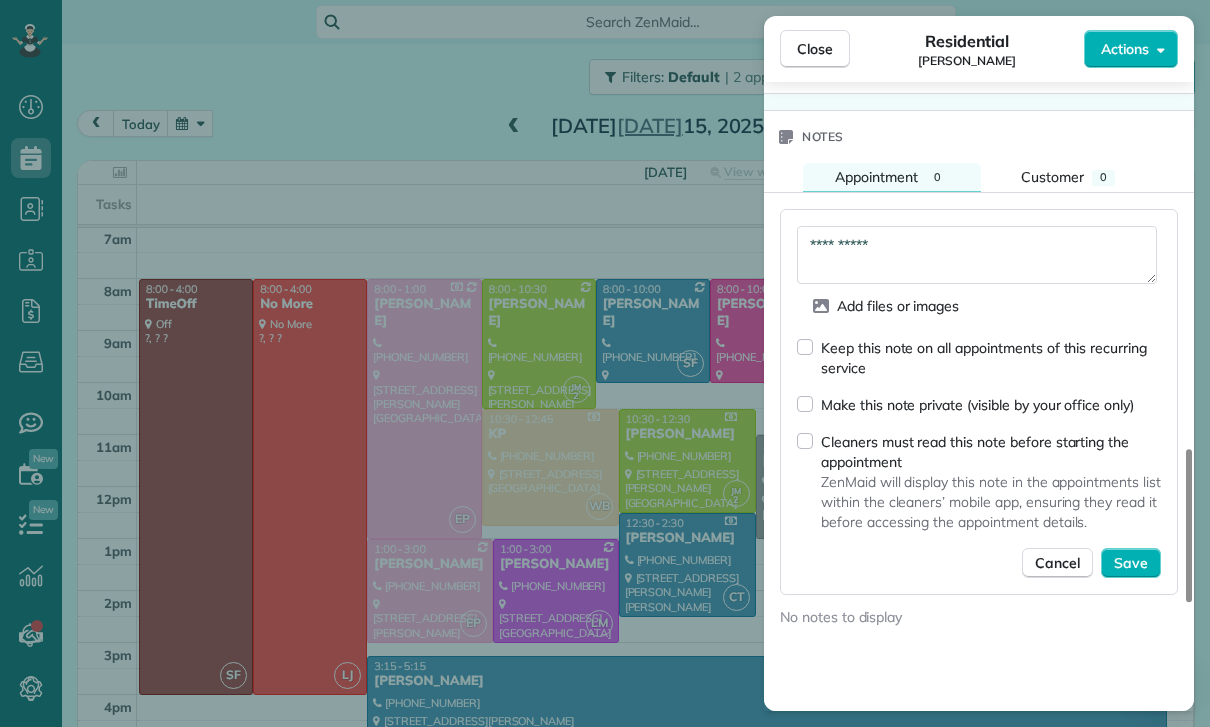scroll, scrollTop: 1650, scrollLeft: 0, axis: vertical 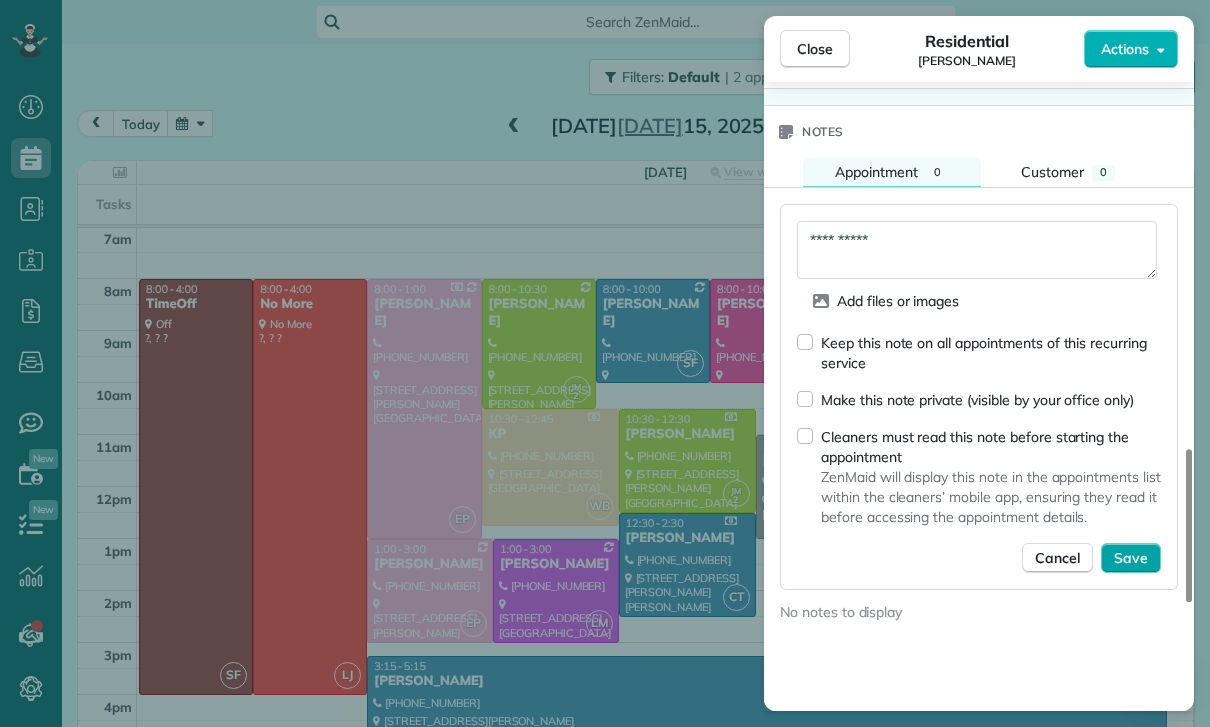 type on "**********" 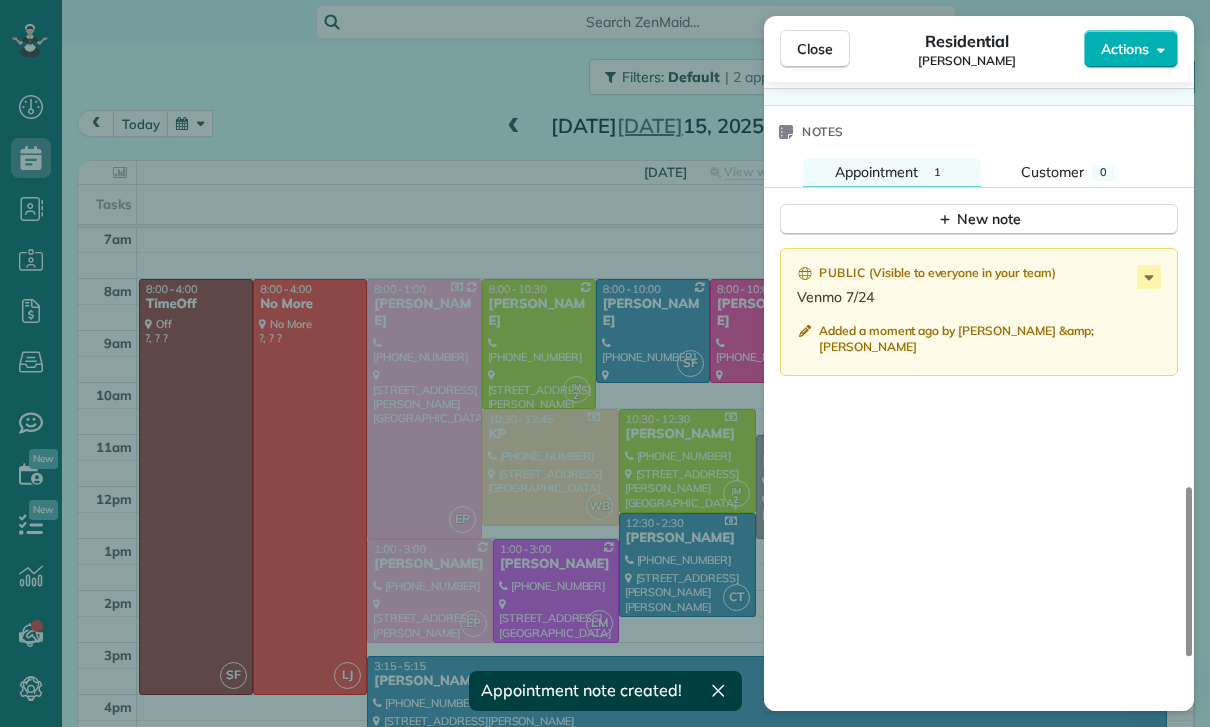 click on "Close Residential [PERSON_NAME] Actions Status Yet to Confirm [PERSON_NAME] · Open profile Mobile [PHONE_NUMBER] Copy No email on record Add email View Details Residential [DATE] ( last week ) 1:00 PM 3:00 PM 2 hours and 0 minutes Repeats weekly Edit recurring service Previous ([DATE]) Next ([DATE]) [STREET_ADDRESS][PERSON_NAME] Service was not rated yet Cleaners Time in and out Assign Invite Team Laritza Cleaners [PERSON_NAME] 1:00 PM 3:00 PM Checklist Try Now Keep this appointment up to your standards. Stay on top of every detail, keep your cleaners organised, and your client happy. Assign a checklist Watch a 5 min demo Billing Billing actions Price $120.00 Overcharge $0.00 Discount $0.00 Coupon discount - Primary tax - Secondary tax - Total appointment price $120.00 Tips collected New feature! $0.00 Paid Total including tip $120.00 Get paid online in no-time! Send an invoice and reward your cleaners with tips Charge customer credit card Appointment custom fields Key # - 1" at bounding box center [605, 363] 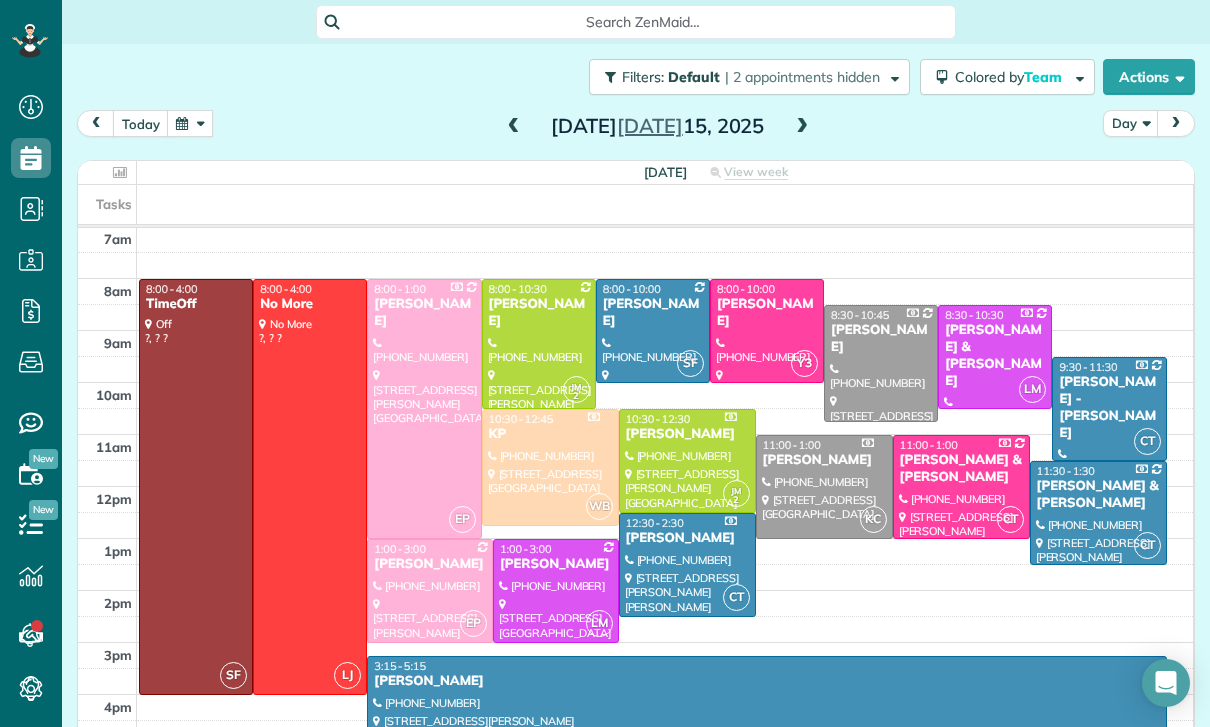 click at bounding box center (190, 123) 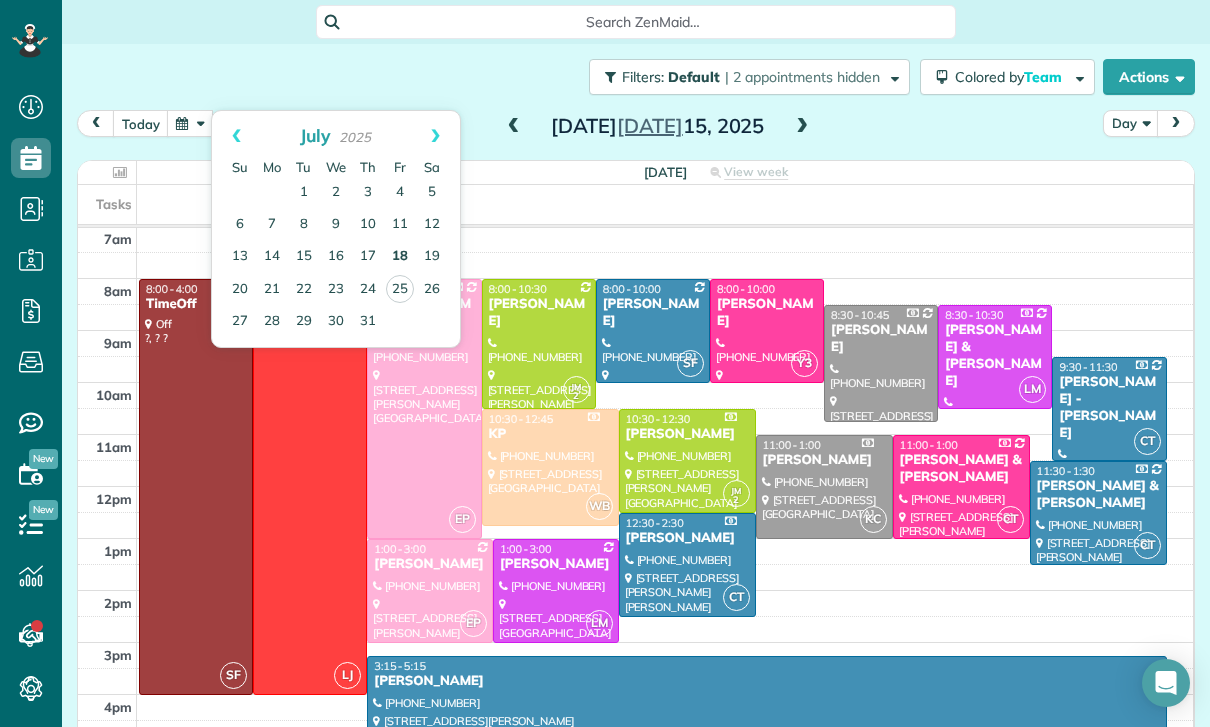 click on "18" at bounding box center (400, 257) 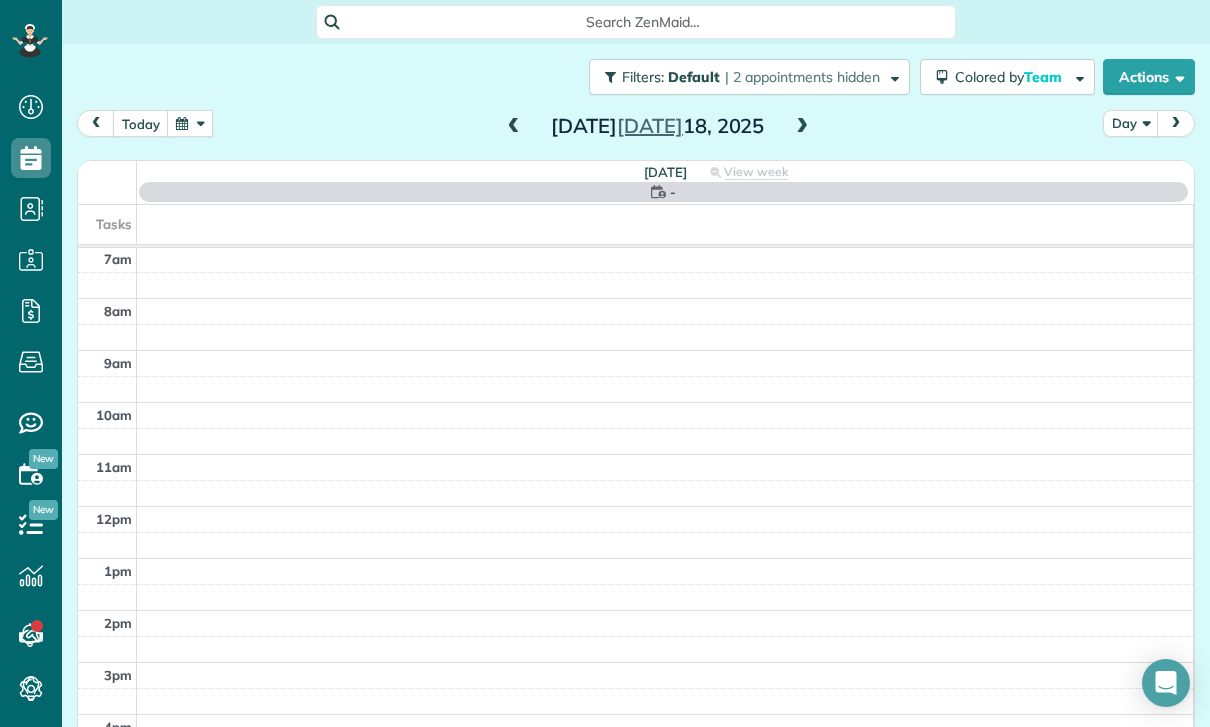 scroll, scrollTop: 157, scrollLeft: 0, axis: vertical 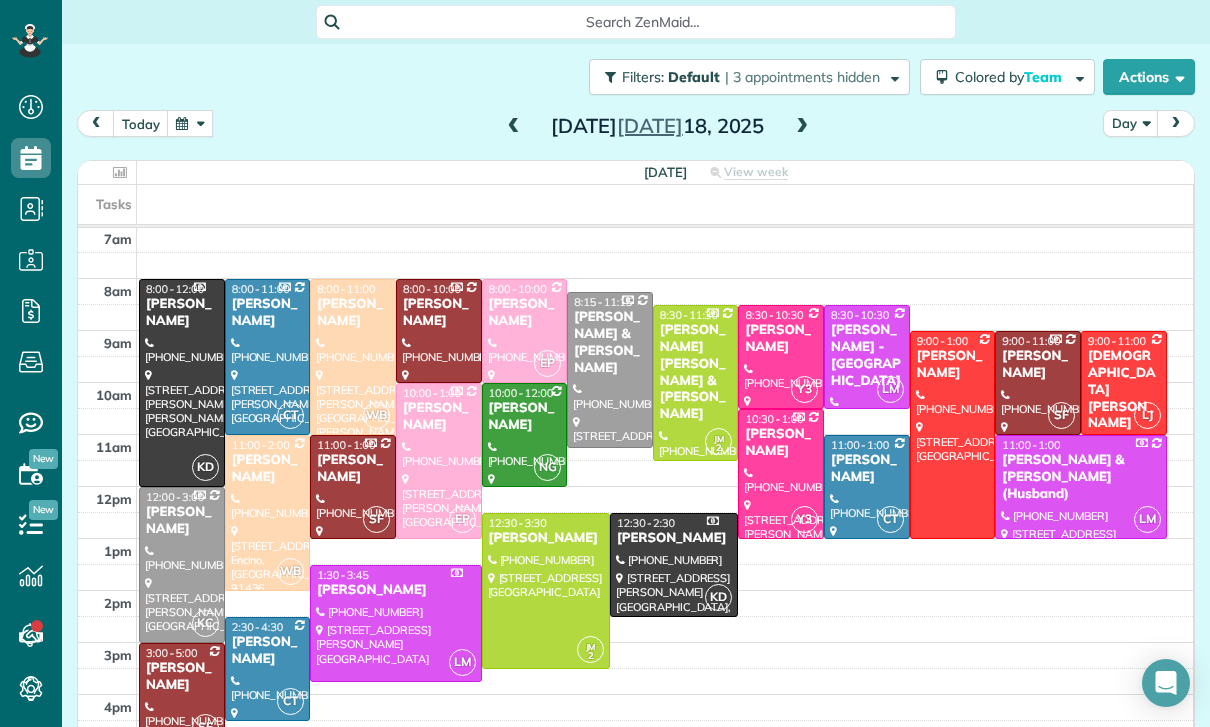 click on "[PERSON_NAME]" at bounding box center (525, 313) 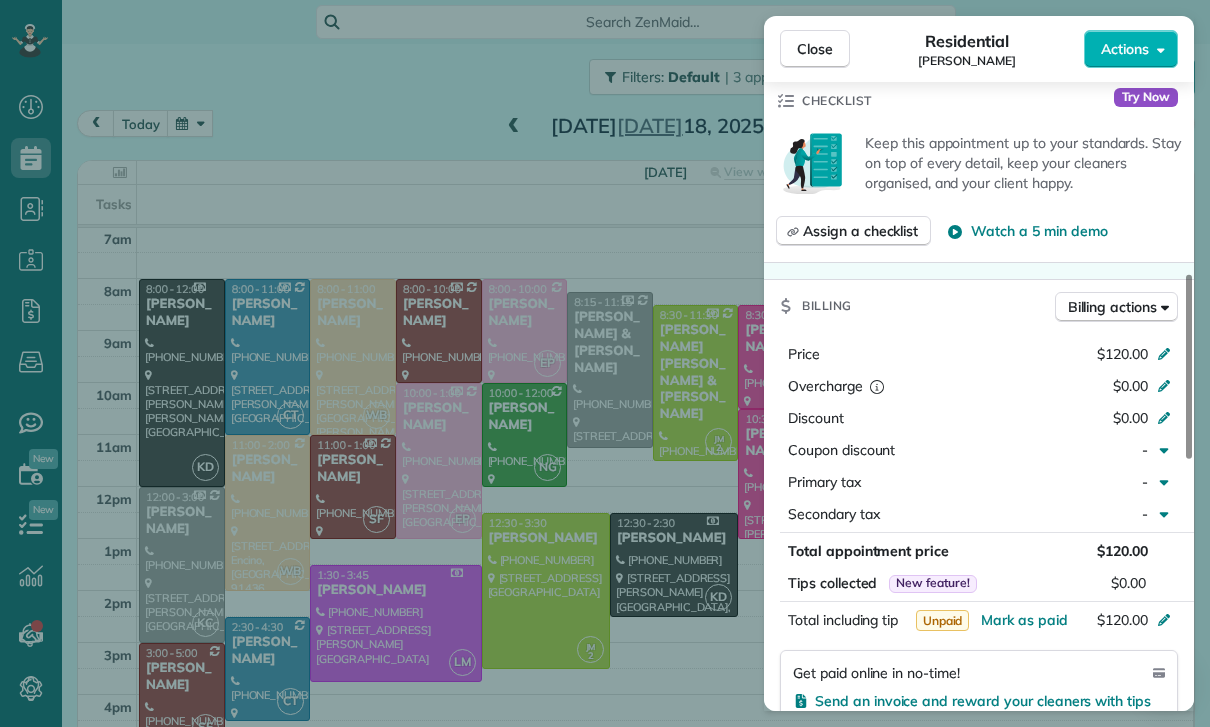 scroll, scrollTop: 848, scrollLeft: 0, axis: vertical 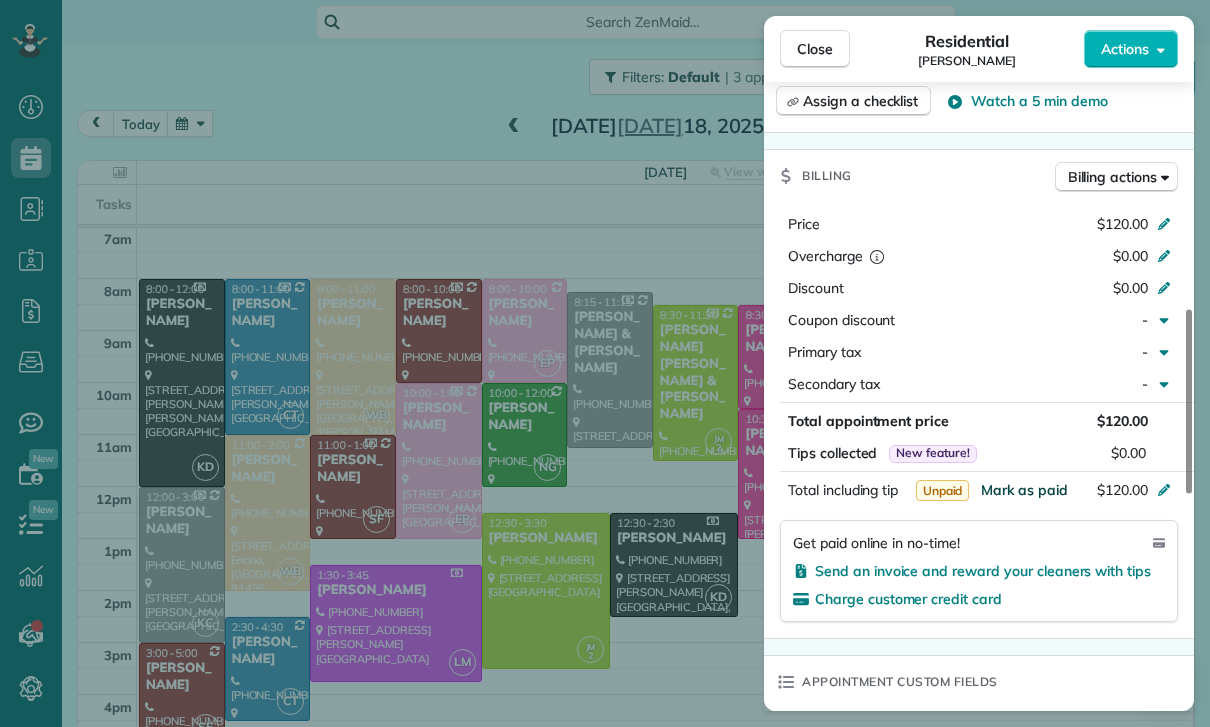 click on "Mark as paid" at bounding box center (1024, 490) 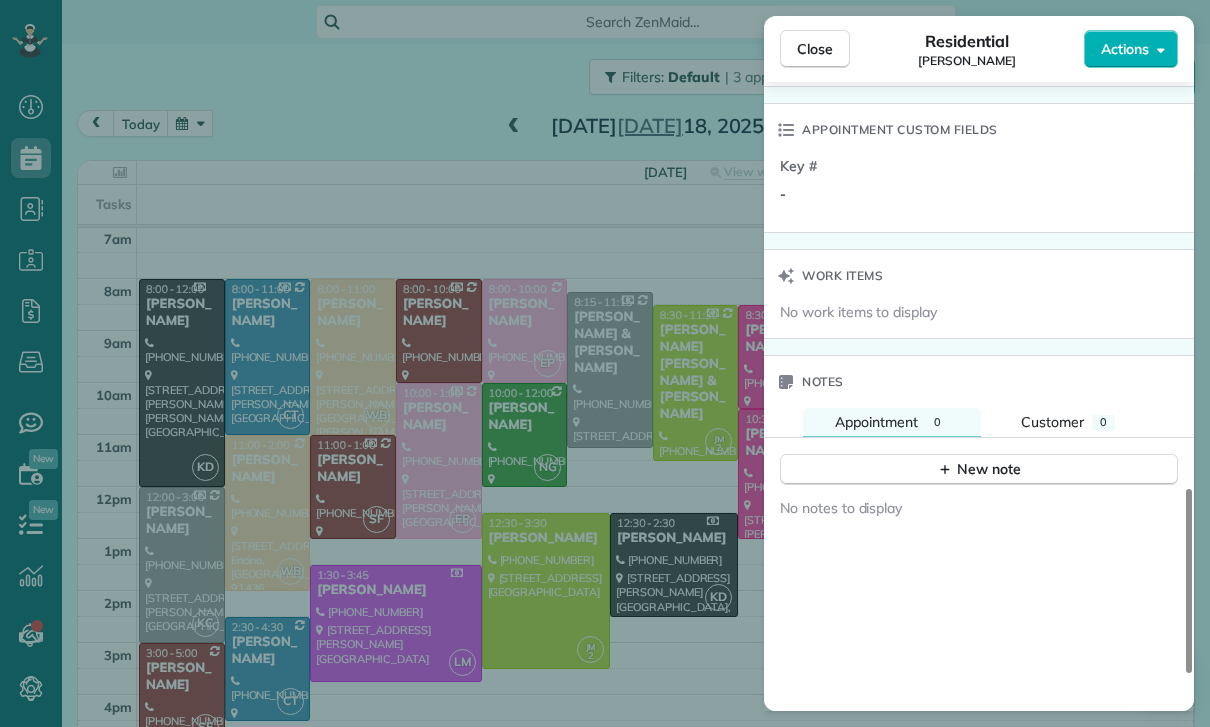 scroll, scrollTop: 1537, scrollLeft: 0, axis: vertical 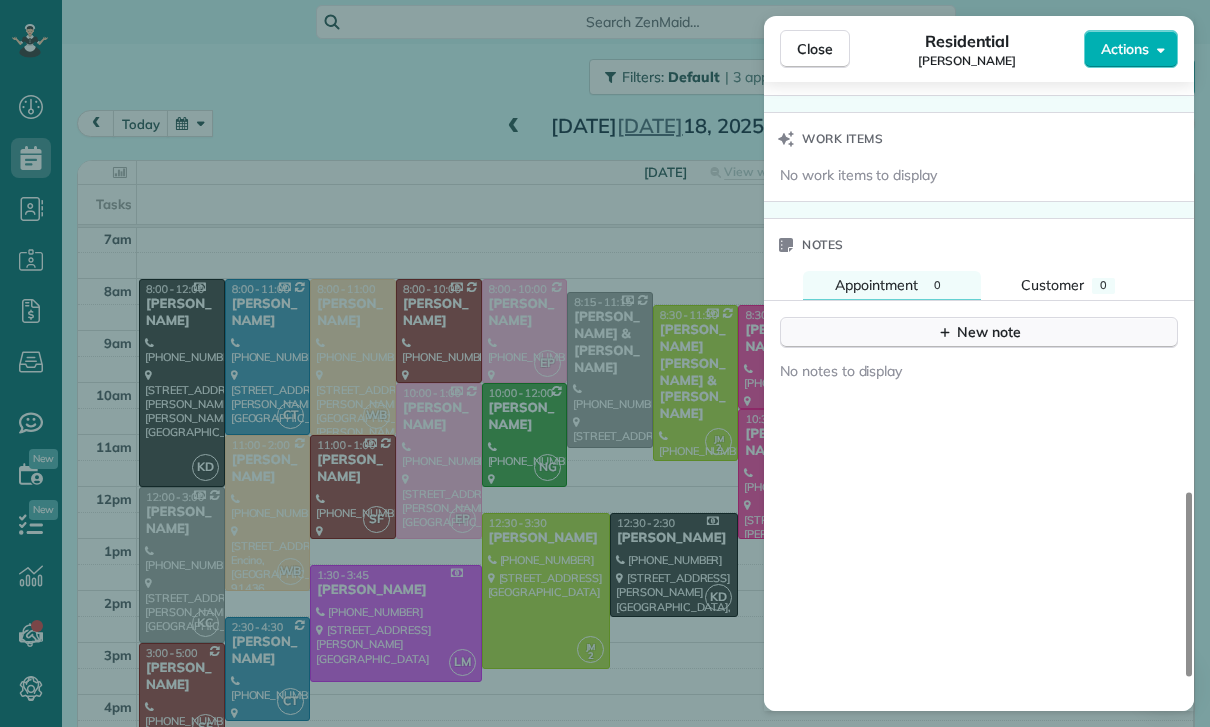 click on "New note" at bounding box center (979, 332) 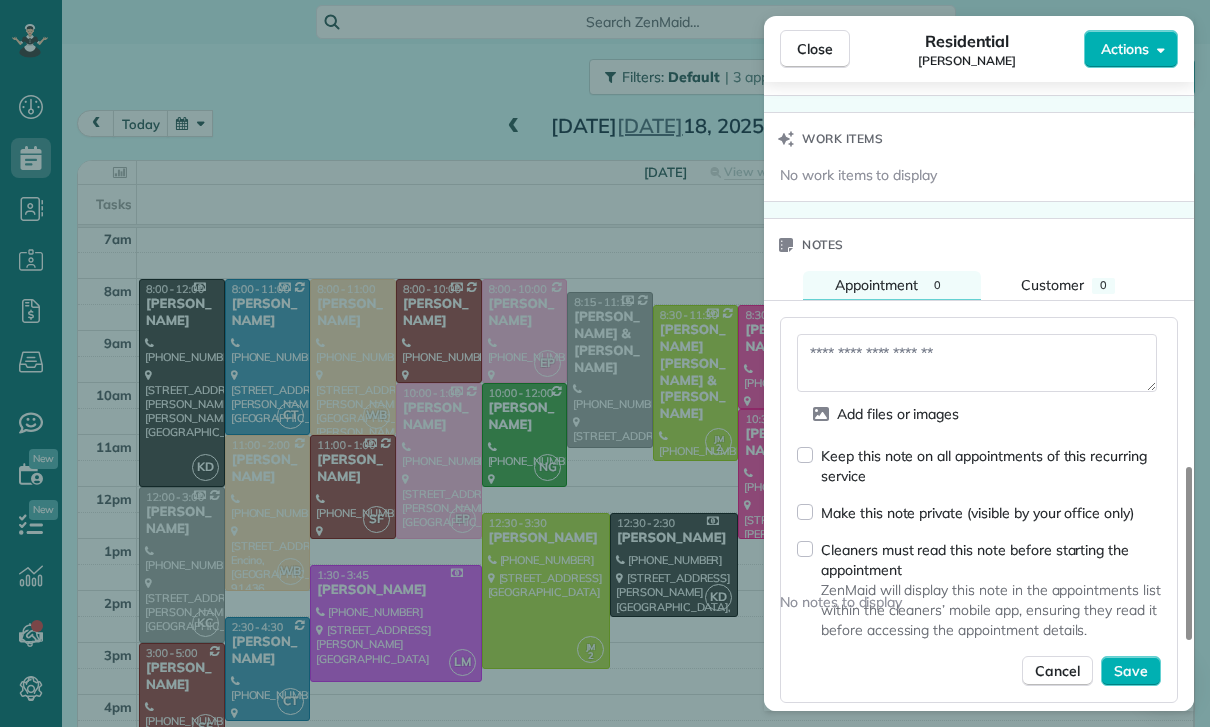 click at bounding box center [977, 363] 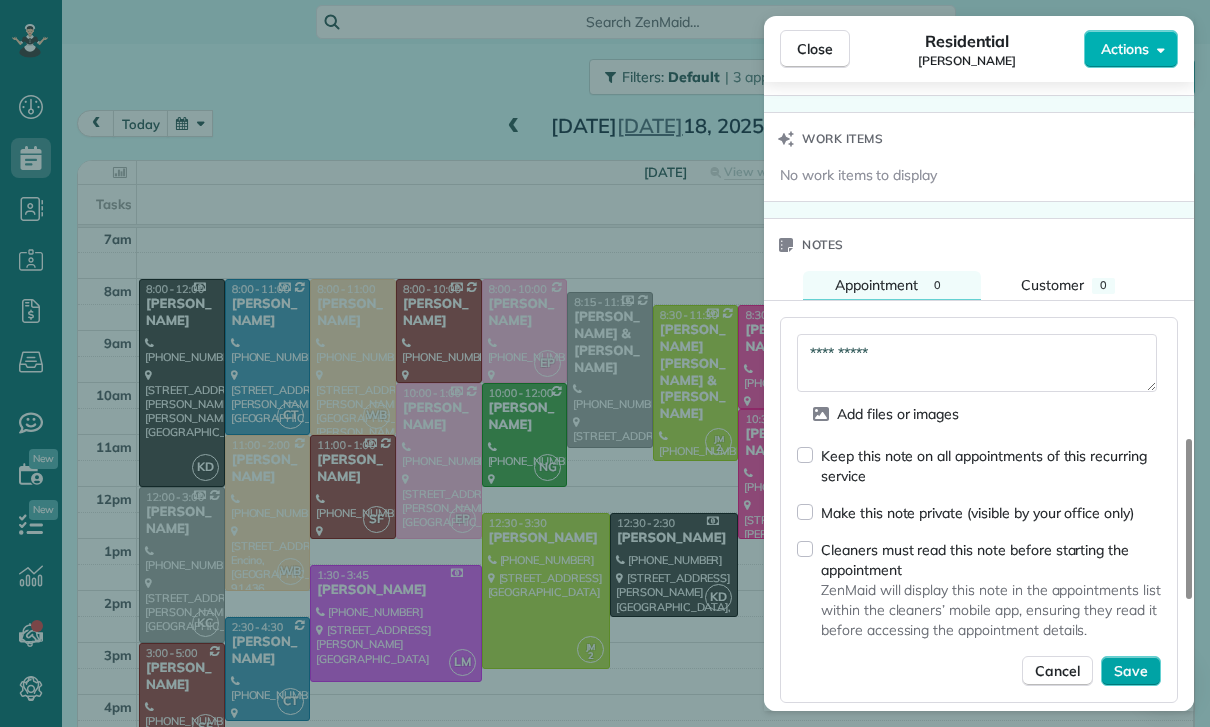 type on "**********" 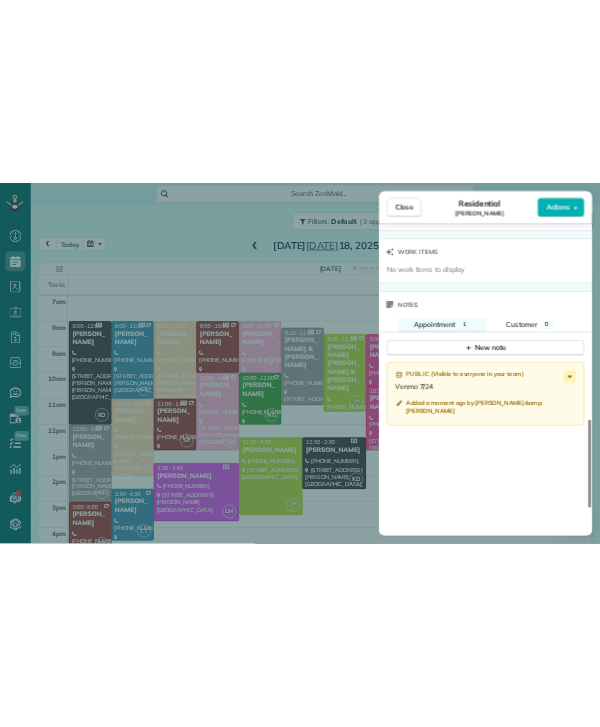 scroll, scrollTop: 0, scrollLeft: 0, axis: both 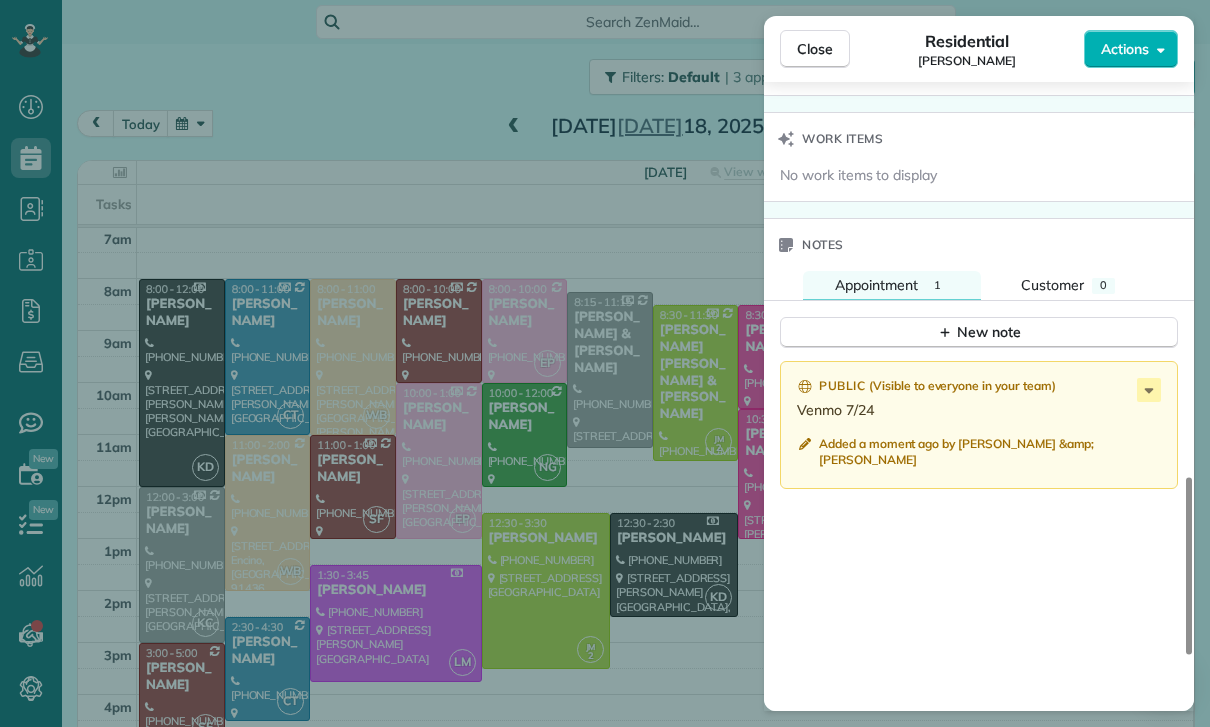 click on "Close Residential [PERSON_NAME] Actions Status Confirmed [PERSON_NAME] · Open profile Mobile [PHONE_NUMBER] Copy No email on record Add email View Details Residential [DATE] ( last week ) 8:00 AM 10:00 AM 2 hours and 0 minutes Repeats weekly Edit recurring service Previous ([DATE]) Next ([DATE]) [STREET_ADDRESS][PERSON_NAME] Service was not rated yet Cleaners Time in and out Assign Invite Team Laritza Cleaners [PERSON_NAME] 8:00 AM 10:00 AM Checklist Try Now Keep this appointment up to your standards. Stay on top of every detail, keep your cleaners organised, and your client happy. Assign a checklist Watch a 5 min demo Billing Billing actions Price $120.00 Overcharge $0.00 Discount $0.00 Coupon discount - Primary tax - Secondary tax - Total appointment price $120.00 Tips collected New feature! $0.00 Paid Total including tip $120.00 Get paid online in no-time! Send an invoice and reward your cleaners with tips Charge customer credit card Appointment custom fields Key # - Notes" at bounding box center [605, 363] 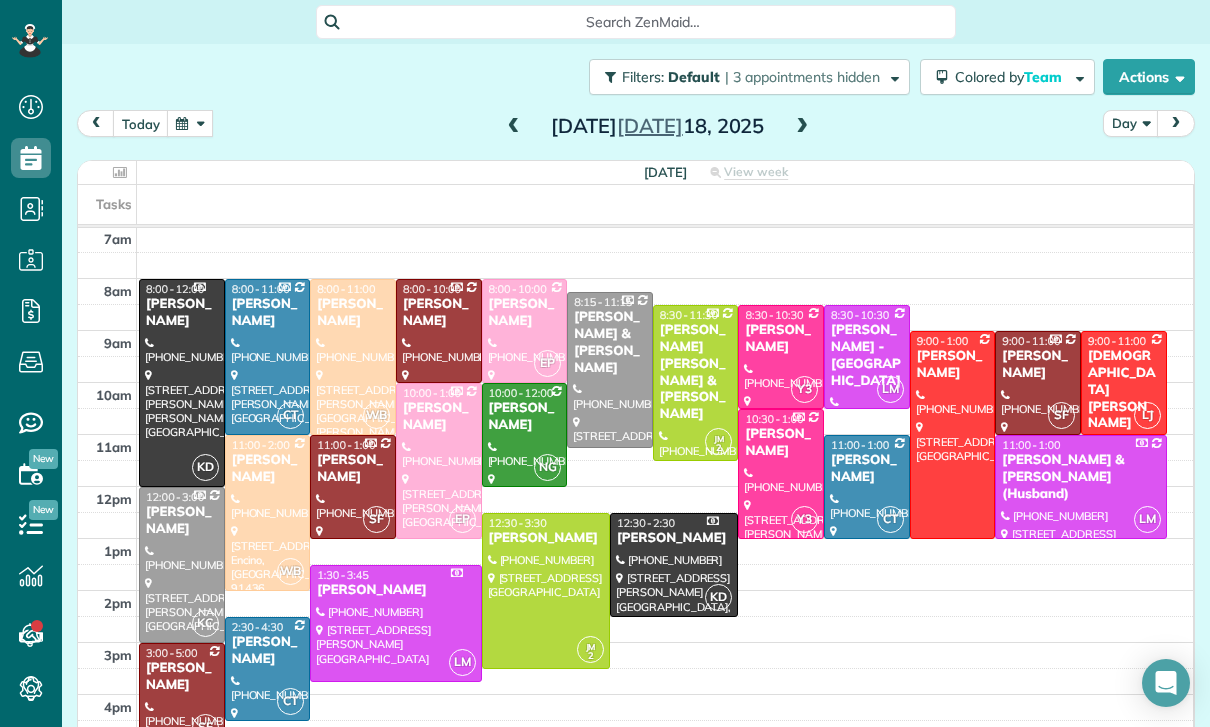 click at bounding box center [190, 123] 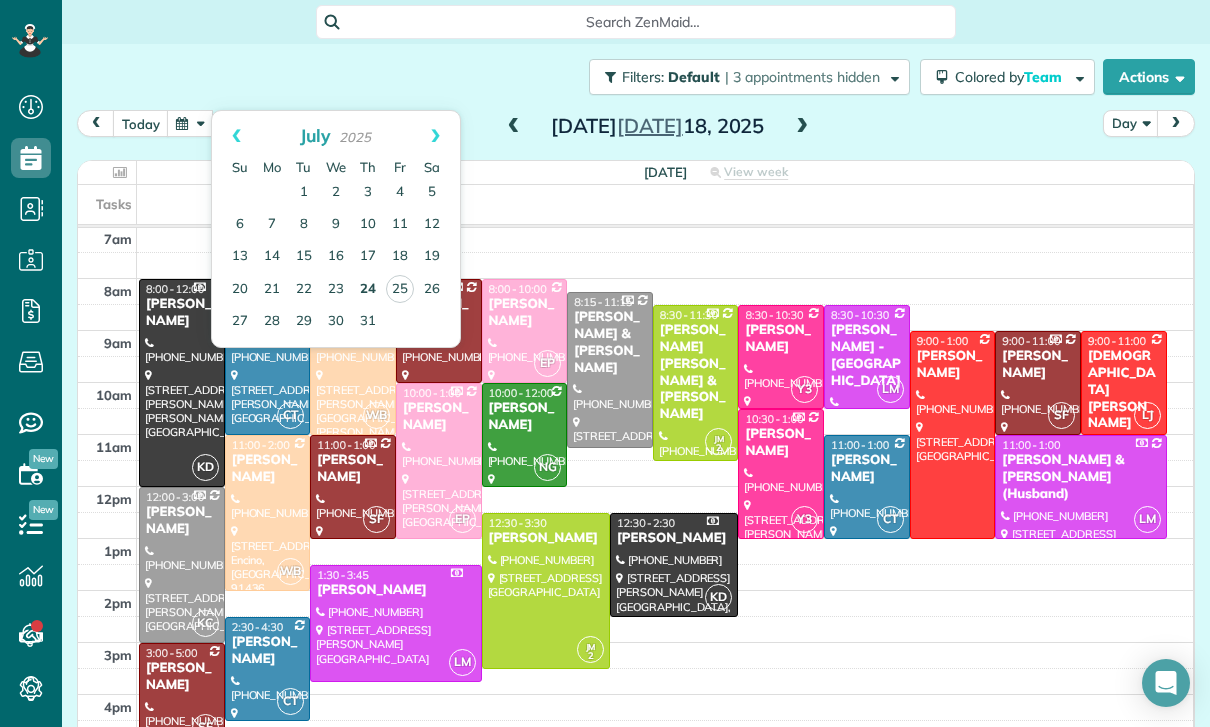 click on "24" at bounding box center [368, 290] 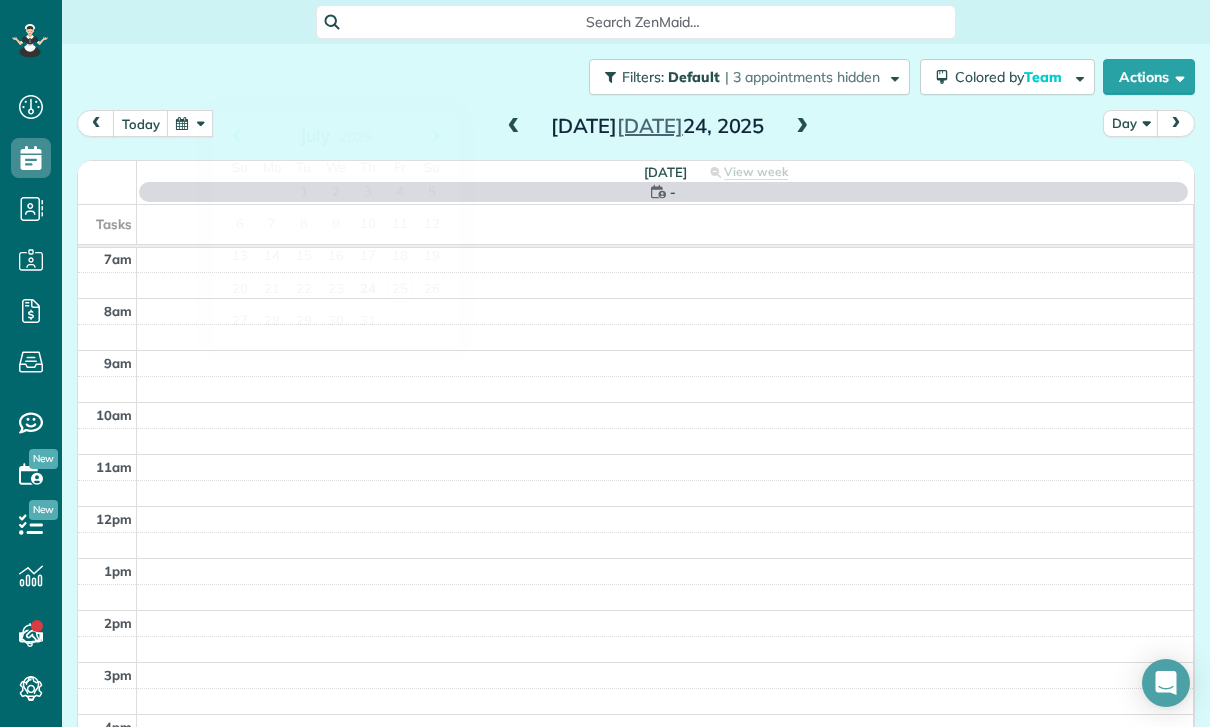 scroll, scrollTop: 157, scrollLeft: 0, axis: vertical 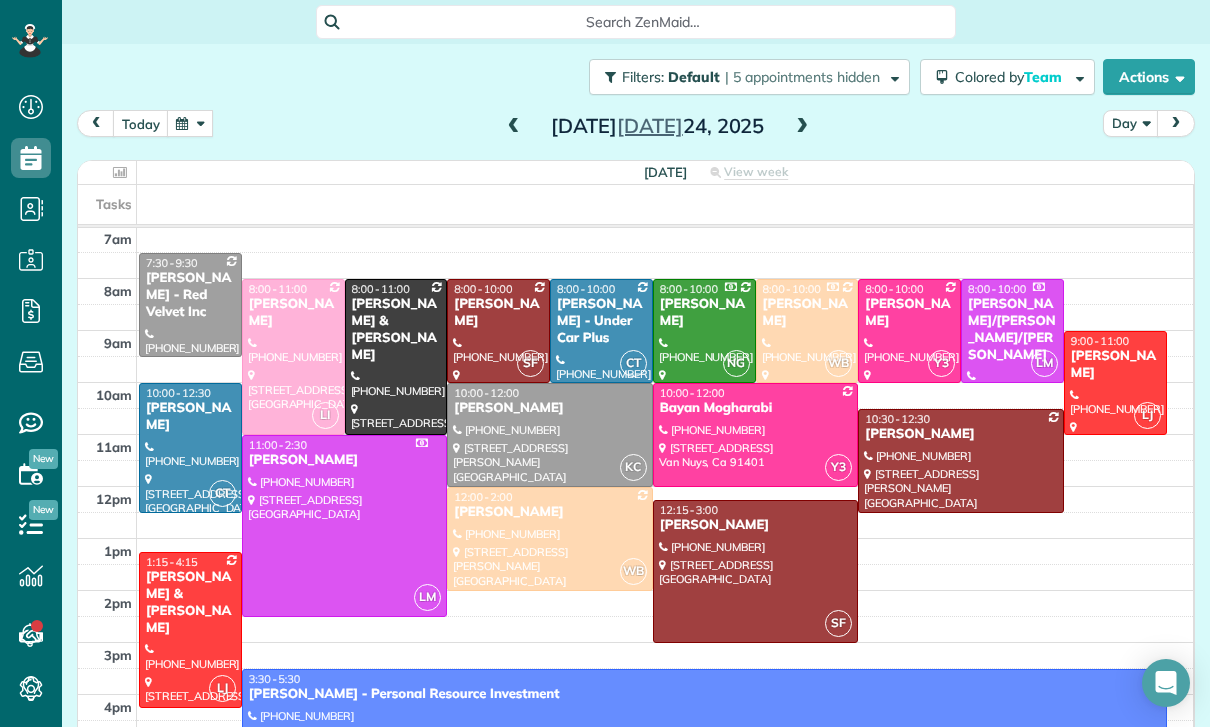 click at bounding box center (1115, 383) 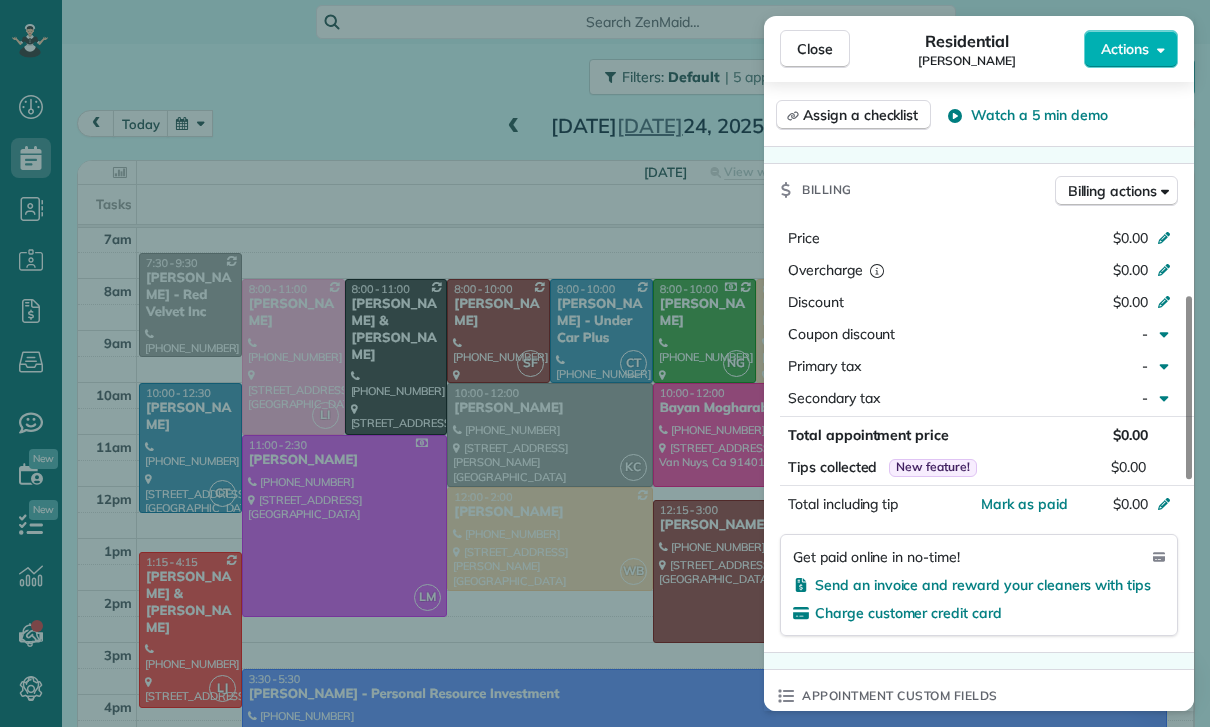 scroll, scrollTop: 896, scrollLeft: 0, axis: vertical 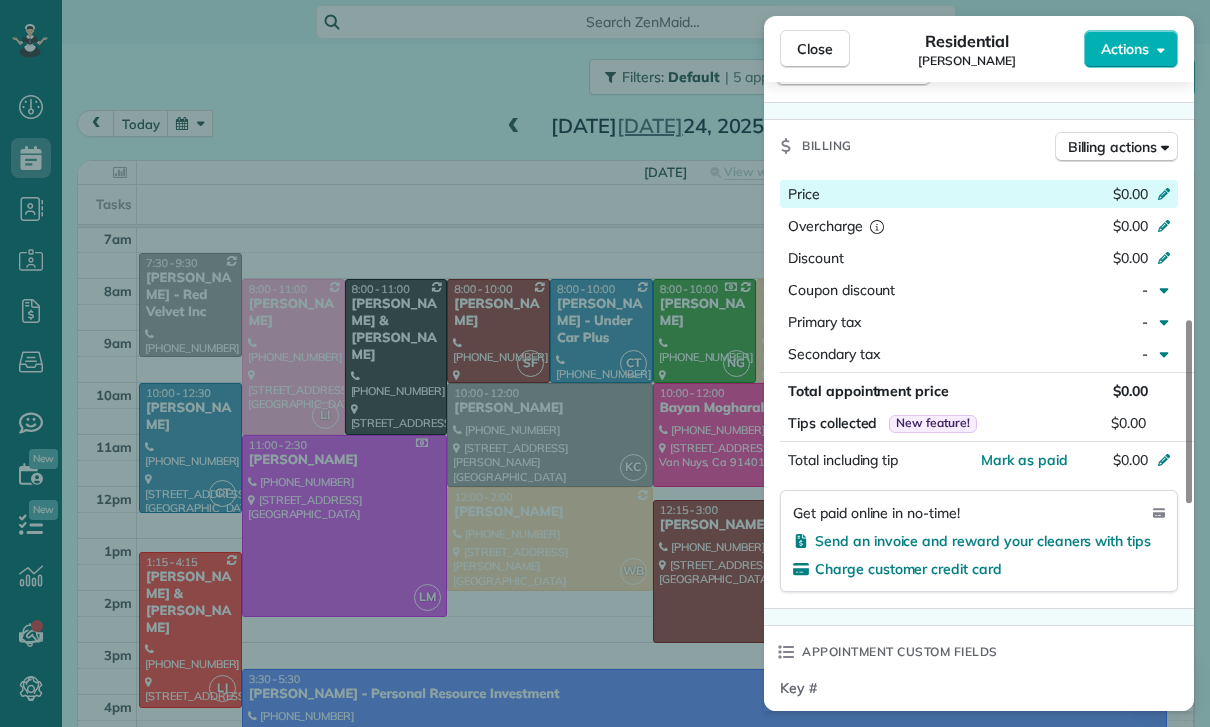 click 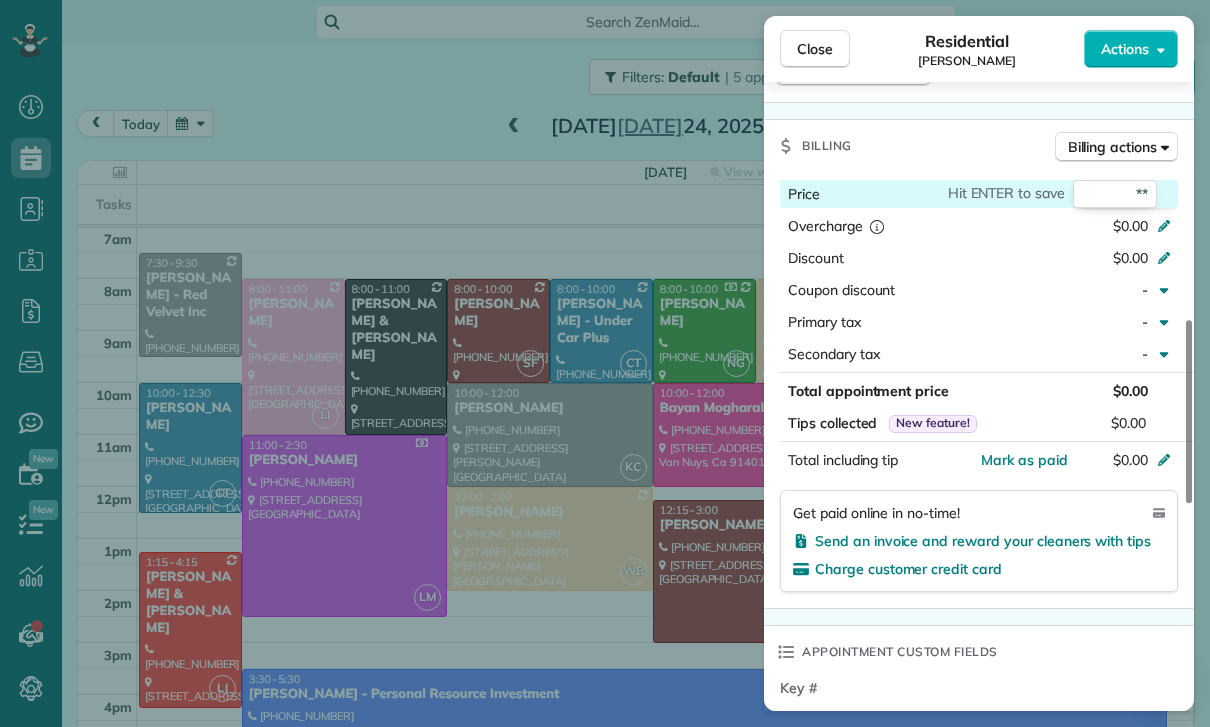 type on "***" 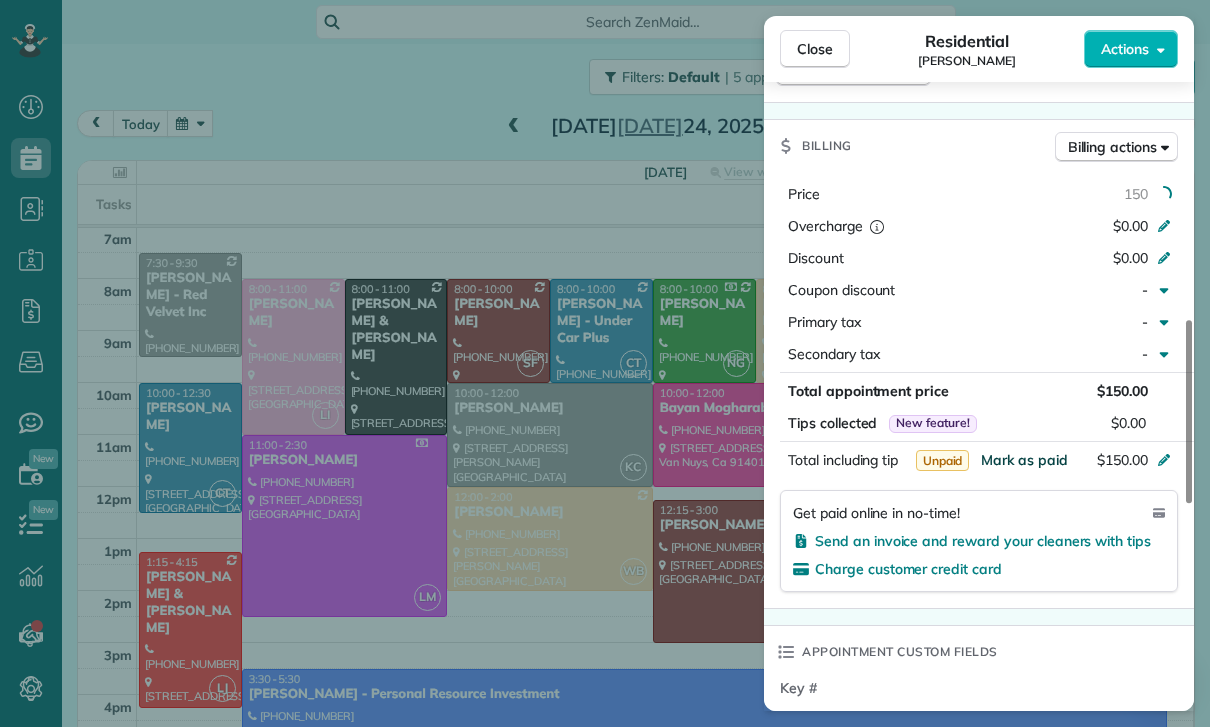 click on "Mark as paid" at bounding box center [1024, 460] 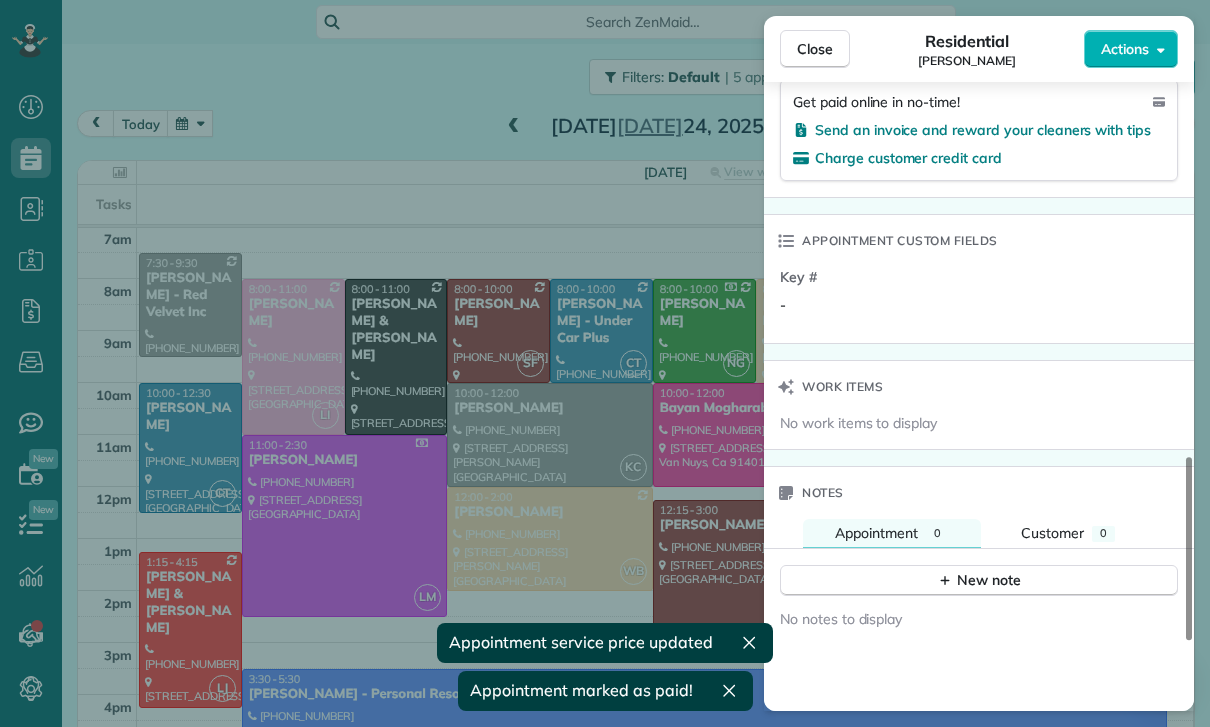 scroll, scrollTop: 1442, scrollLeft: 0, axis: vertical 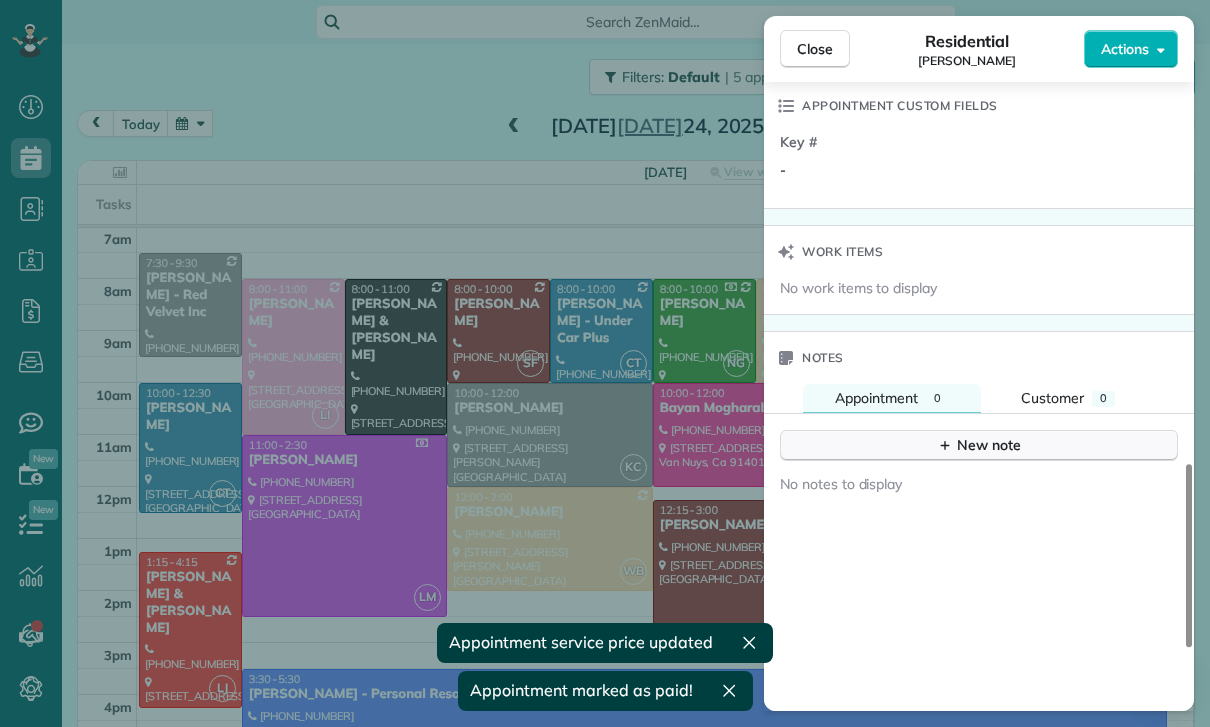click on "New note" at bounding box center (979, 445) 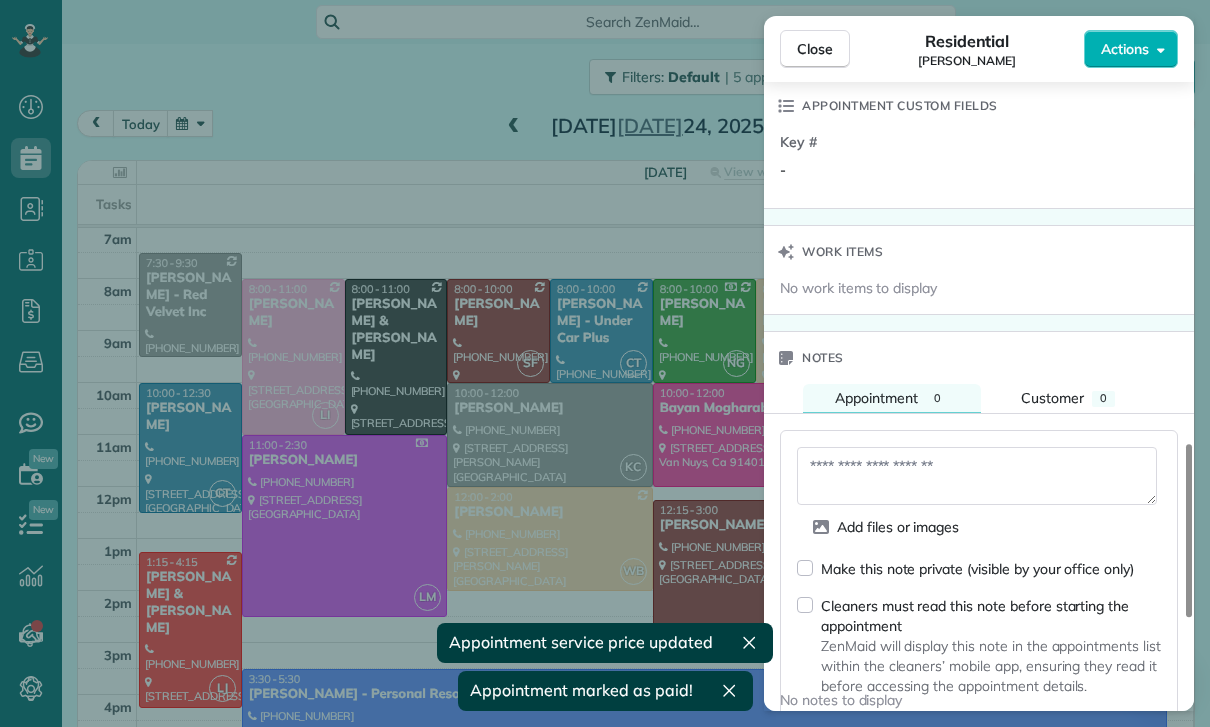click at bounding box center (977, 476) 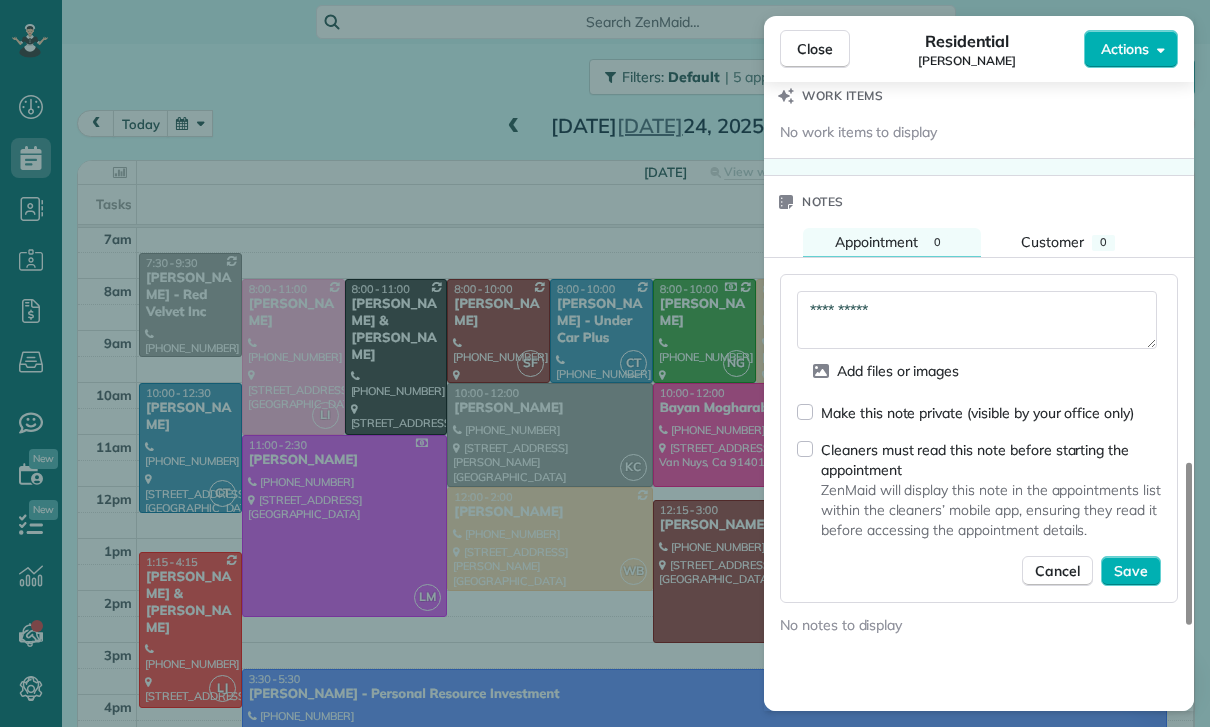scroll, scrollTop: 1617, scrollLeft: 0, axis: vertical 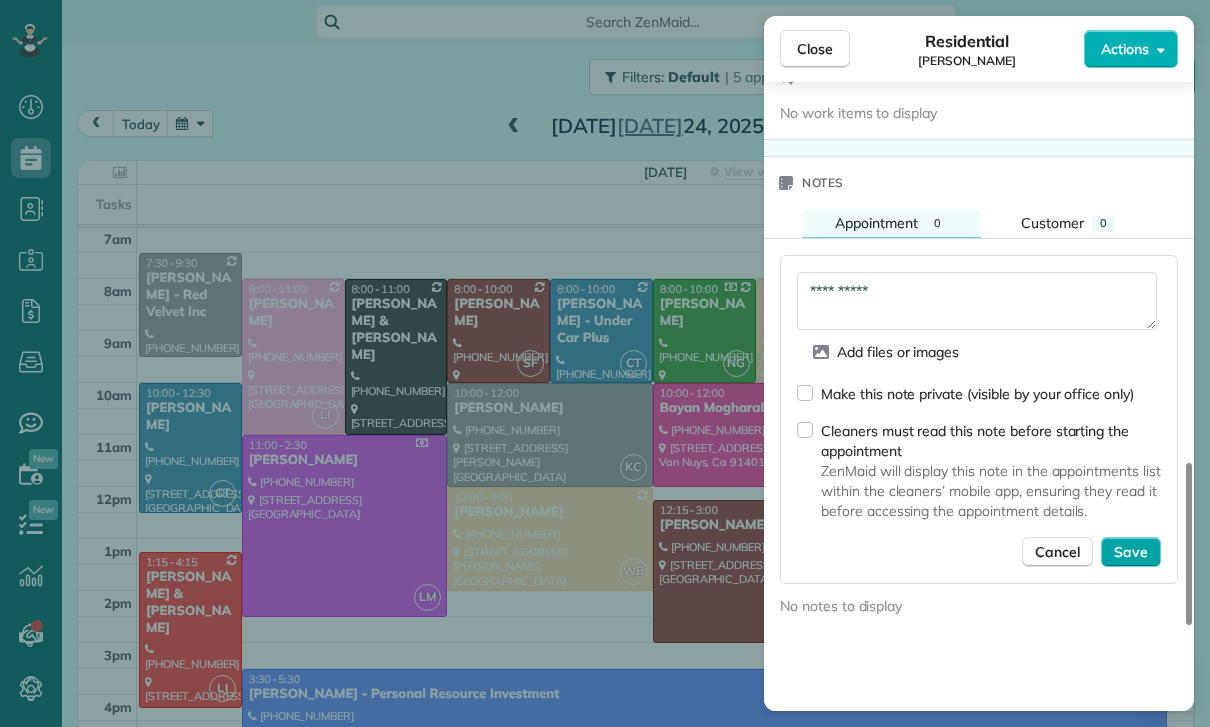 type on "**********" 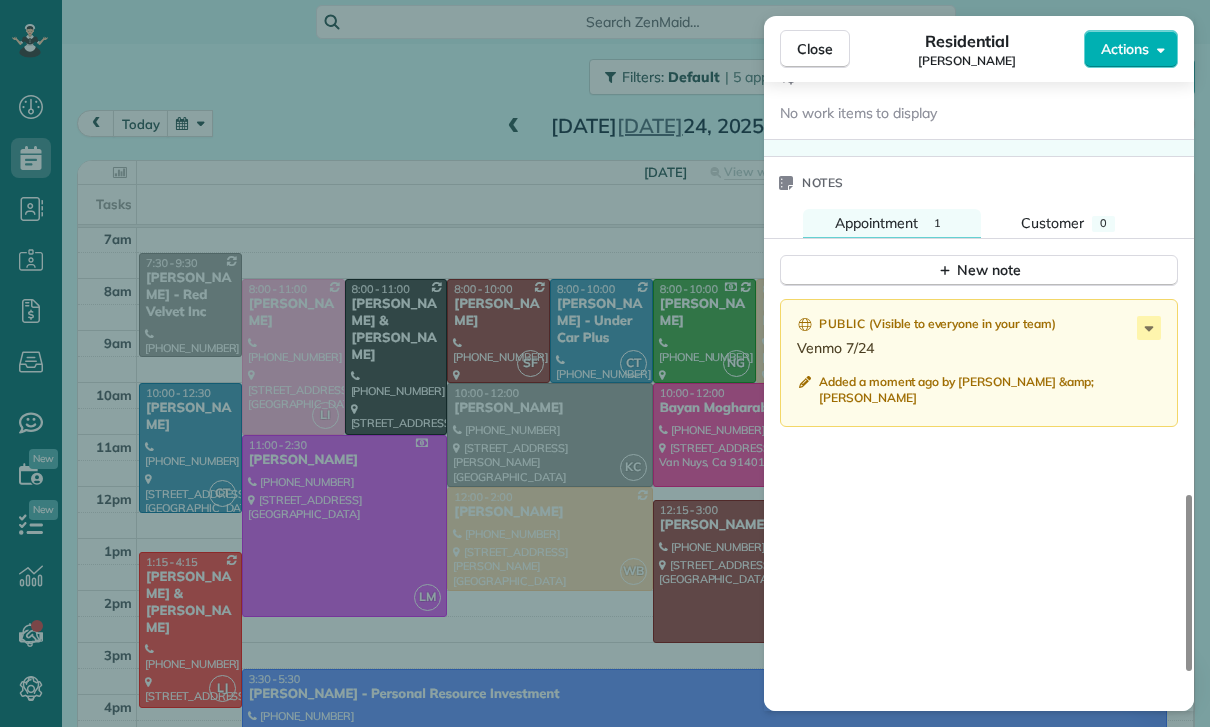 click on "Close Residential [PERSON_NAME] Actions Status Confirmed [PERSON_NAME] · Open profile Mobile [PHONE_NUMBER] Copy Mobile [PHONE_NUMBER] Copy No email on record Add email View Details Residential [DATE] ( [DATE] ) 9:00 AM 11:00 AM 2 hours and 0 minutes One time [STREET_ADDRESS] Service was not rated yet Cleaners Time in and out Assign Invite Team [PERSON_NAME] [PERSON_NAME] 9:00 AM 11:00 AM Checklist Try Now Keep this appointment up to your standards. Stay on top of every detail, keep your cleaners organised, and your client happy. Assign a checklist Watch a 5 min demo Billing Billing actions Price $150.00 Overcharge $0.00 Discount $0.00 Coupon discount - Primary tax - Secondary tax - Total appointment price $150.00 Tips collected New feature! $0.00 Paid Total including tip $150.00 Get paid online in no-time! Send an invoice and reward your cleaners with tips Charge customer credit card Appointment custom fields Key # - Work items No work items to display Notes 1 0" at bounding box center (605, 363) 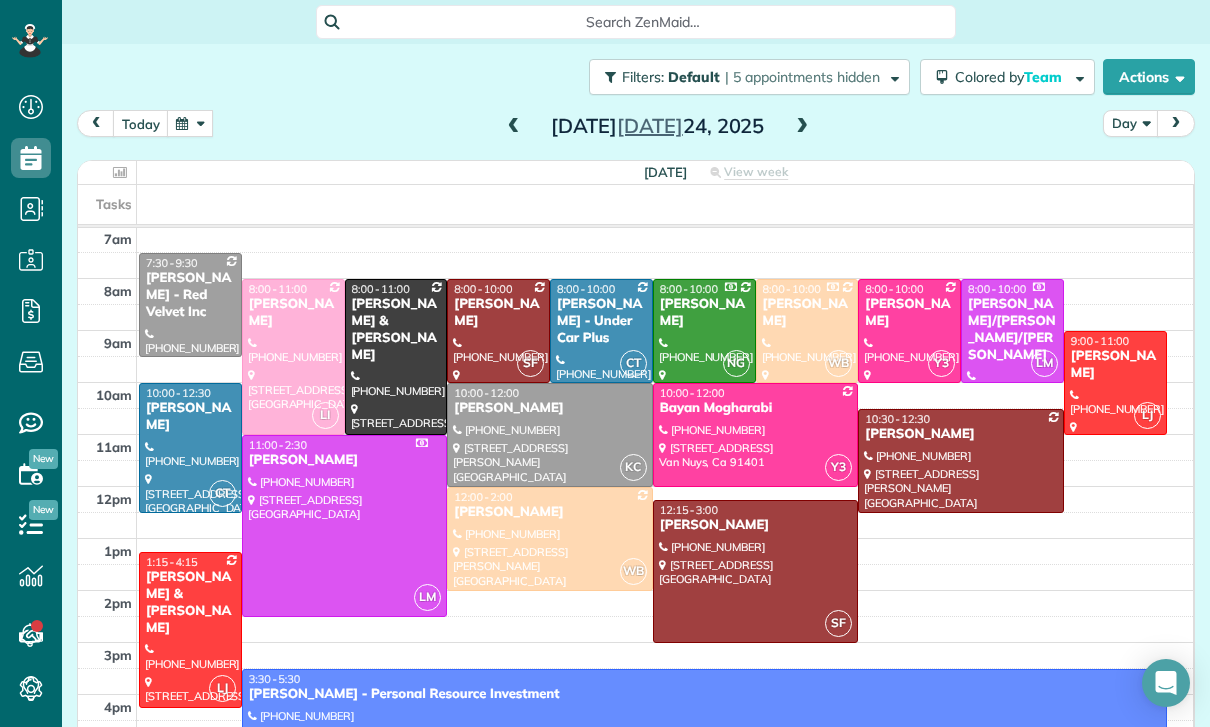 click at bounding box center (190, 123) 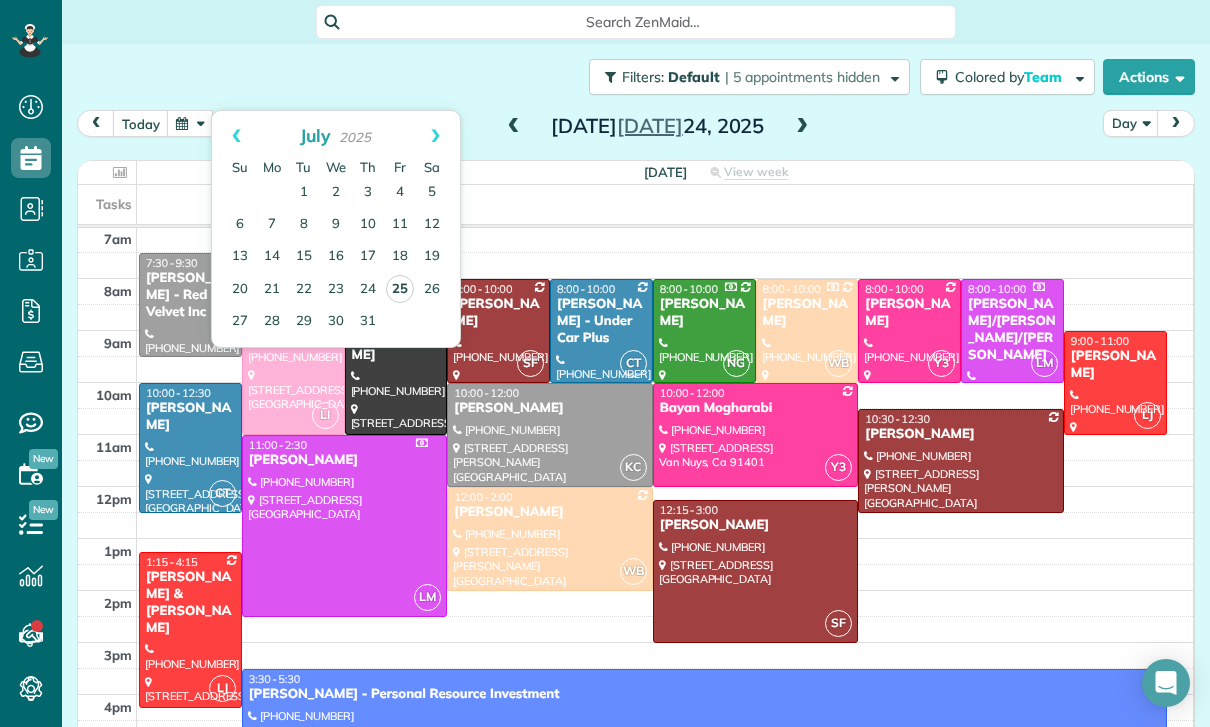 click on "25" at bounding box center [400, 289] 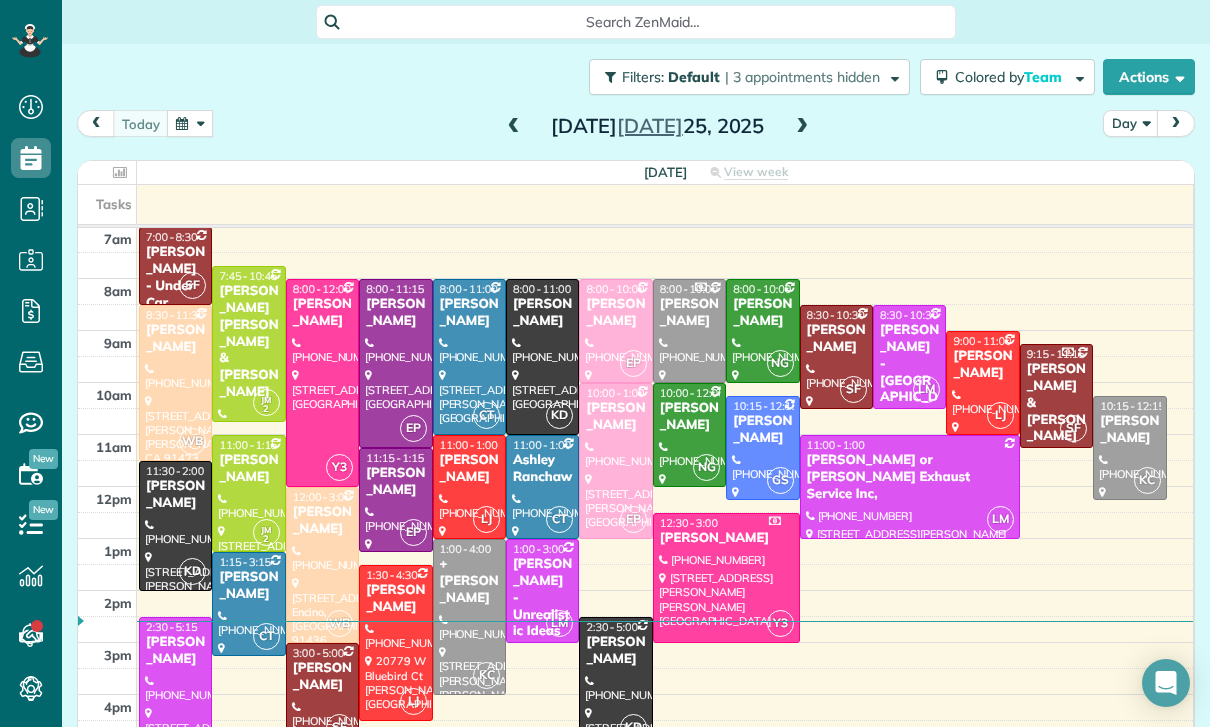 scroll, scrollTop: 157, scrollLeft: 0, axis: vertical 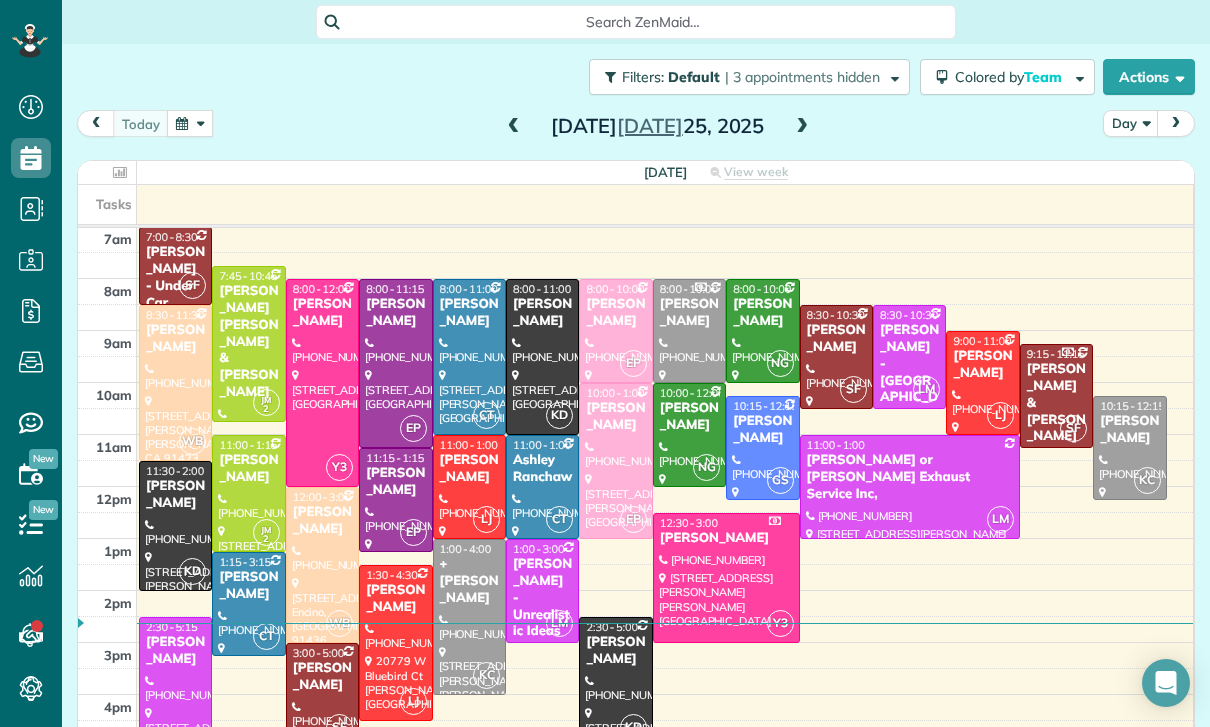 click at bounding box center (190, 123) 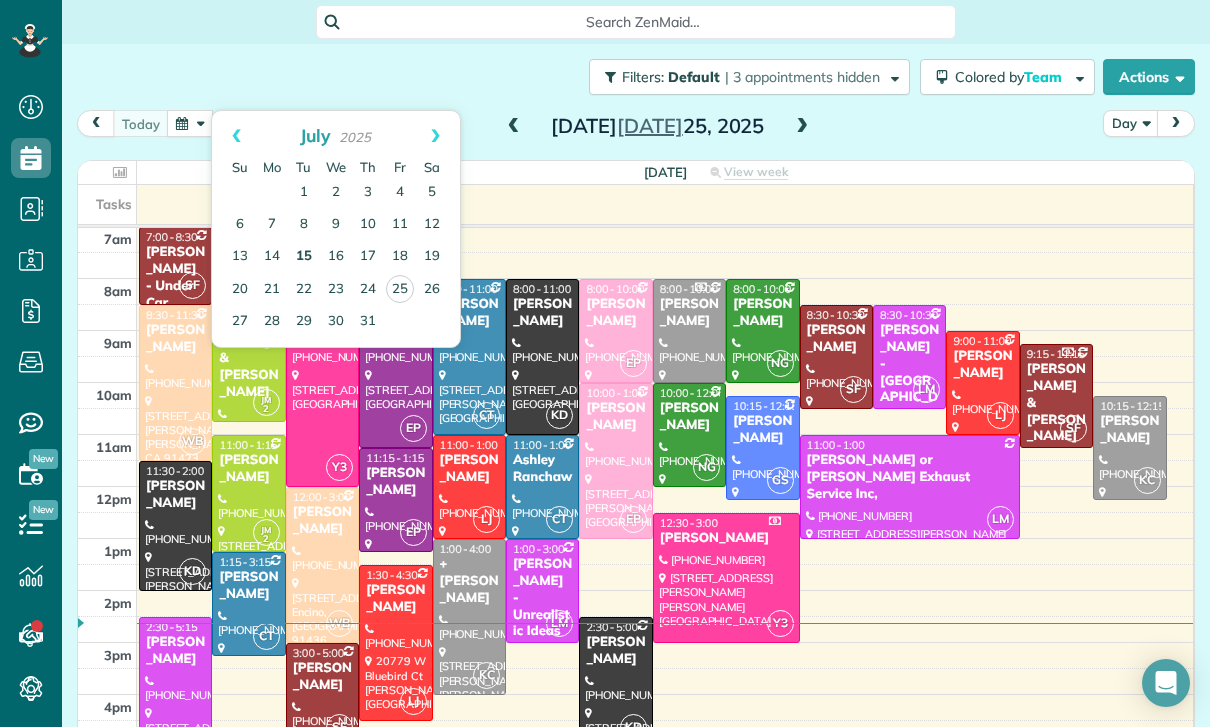 click on "15" at bounding box center (304, 257) 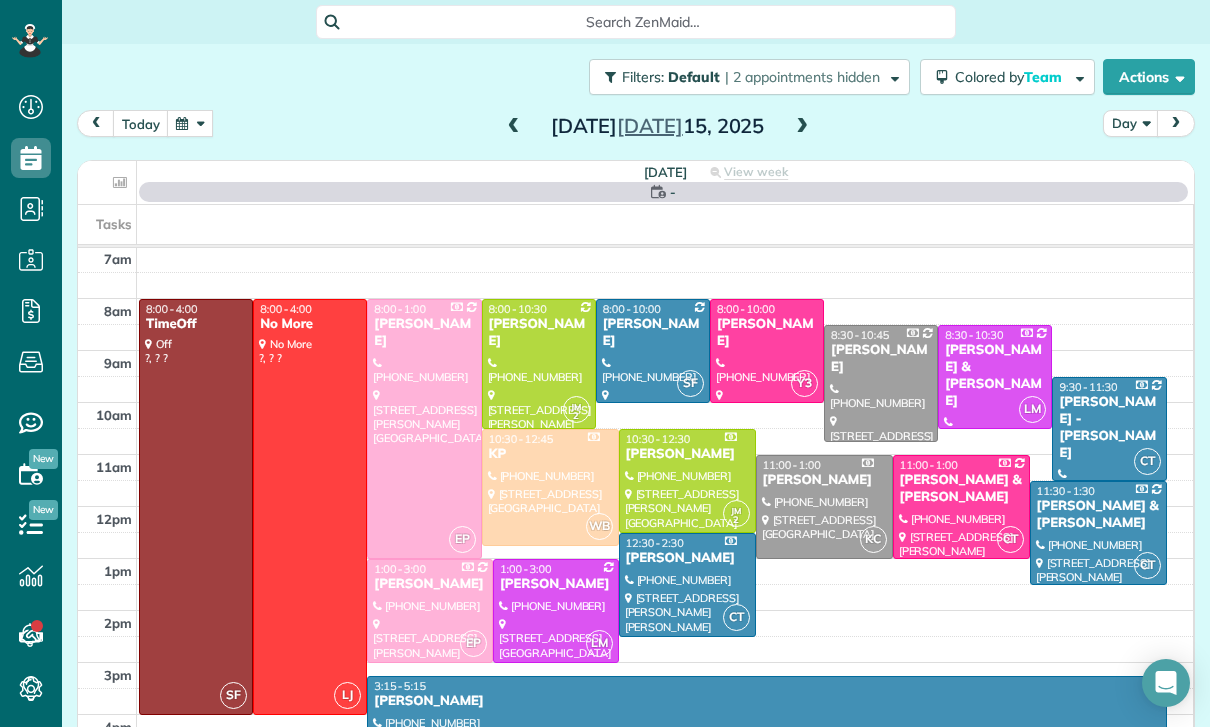 scroll, scrollTop: 157, scrollLeft: 0, axis: vertical 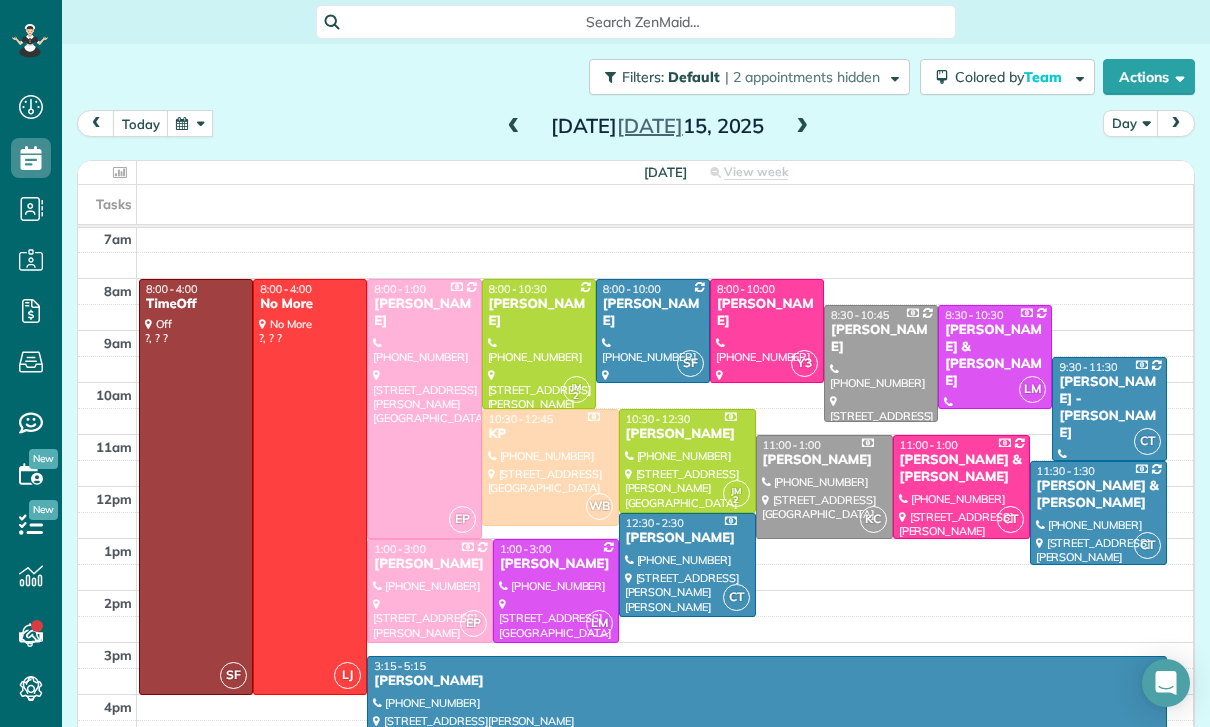 click at bounding box center (802, 127) 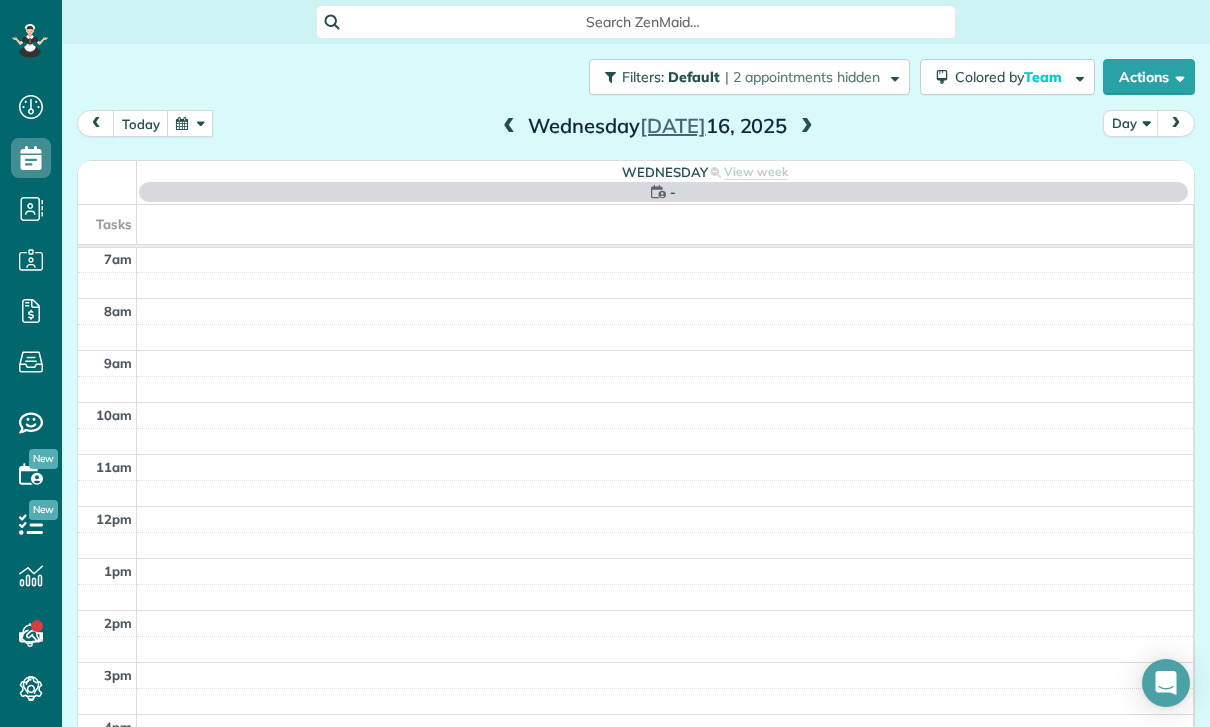 scroll, scrollTop: 157, scrollLeft: 0, axis: vertical 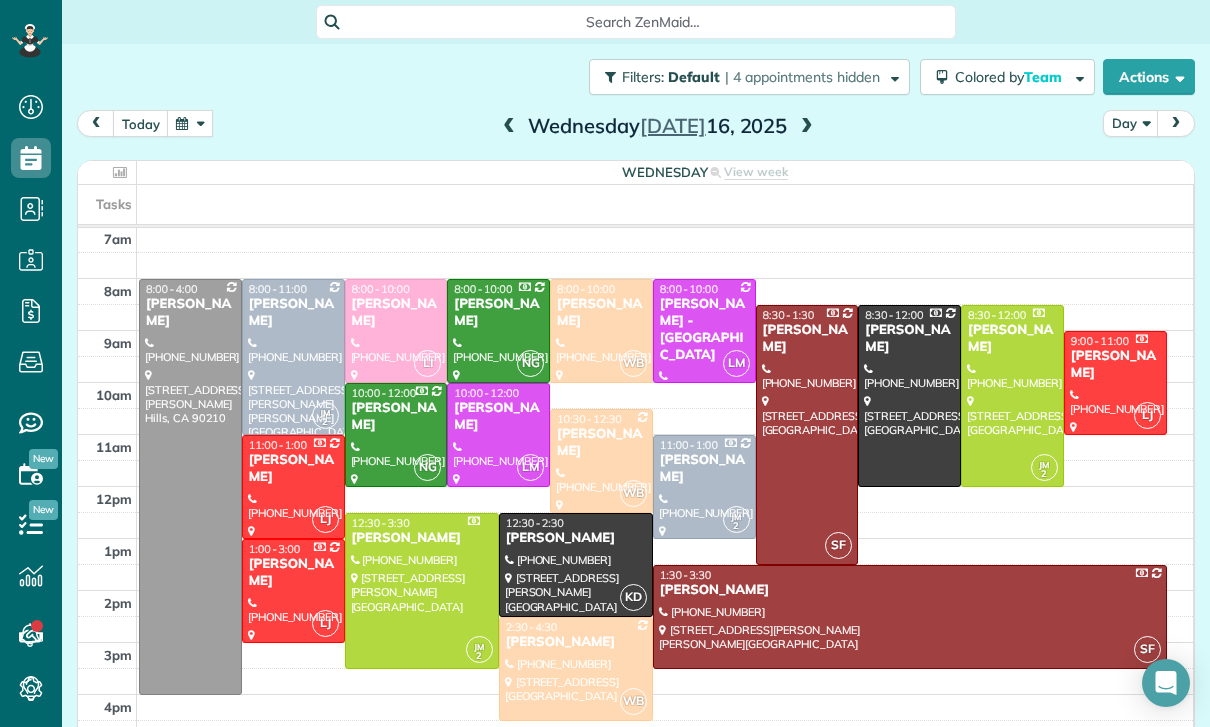 click at bounding box center [807, 127] 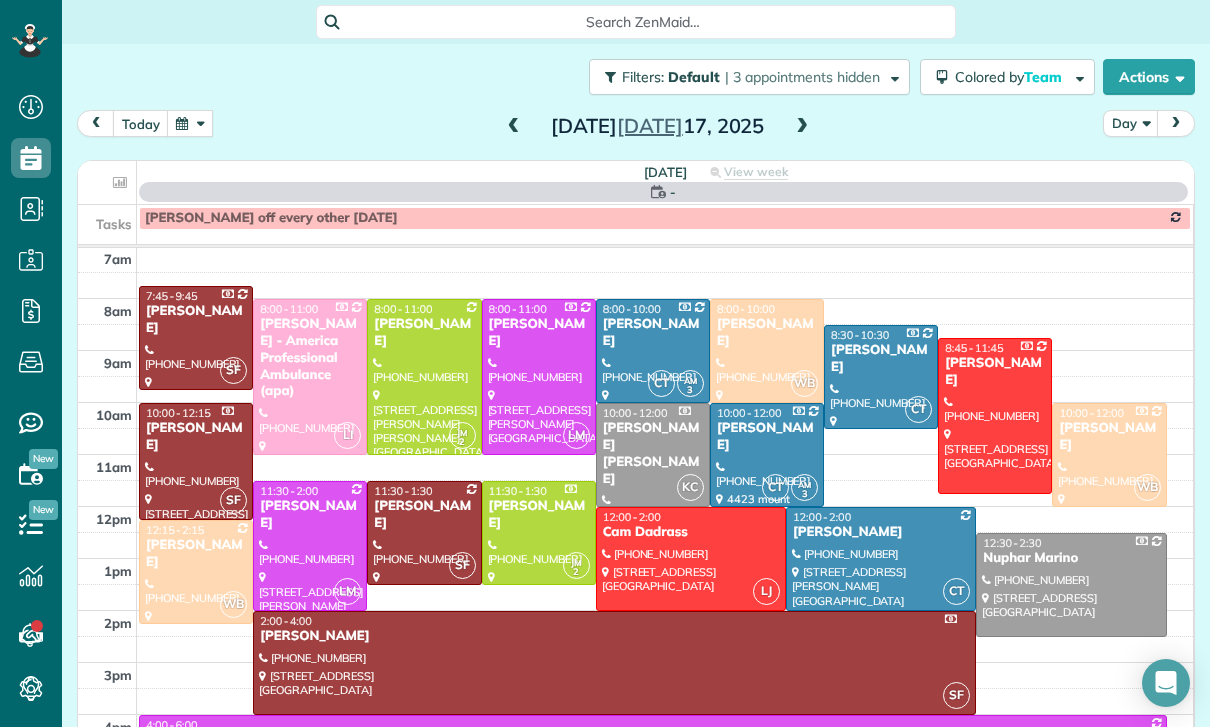 scroll, scrollTop: 157, scrollLeft: 0, axis: vertical 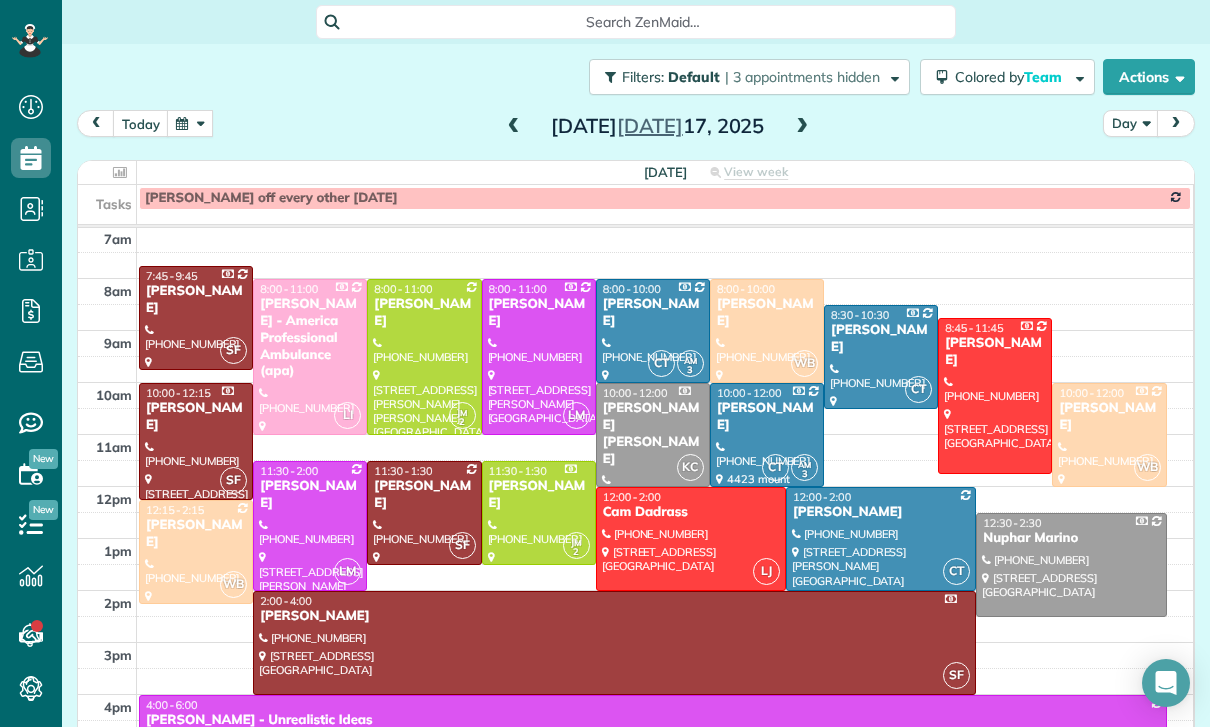 click at bounding box center [802, 127] 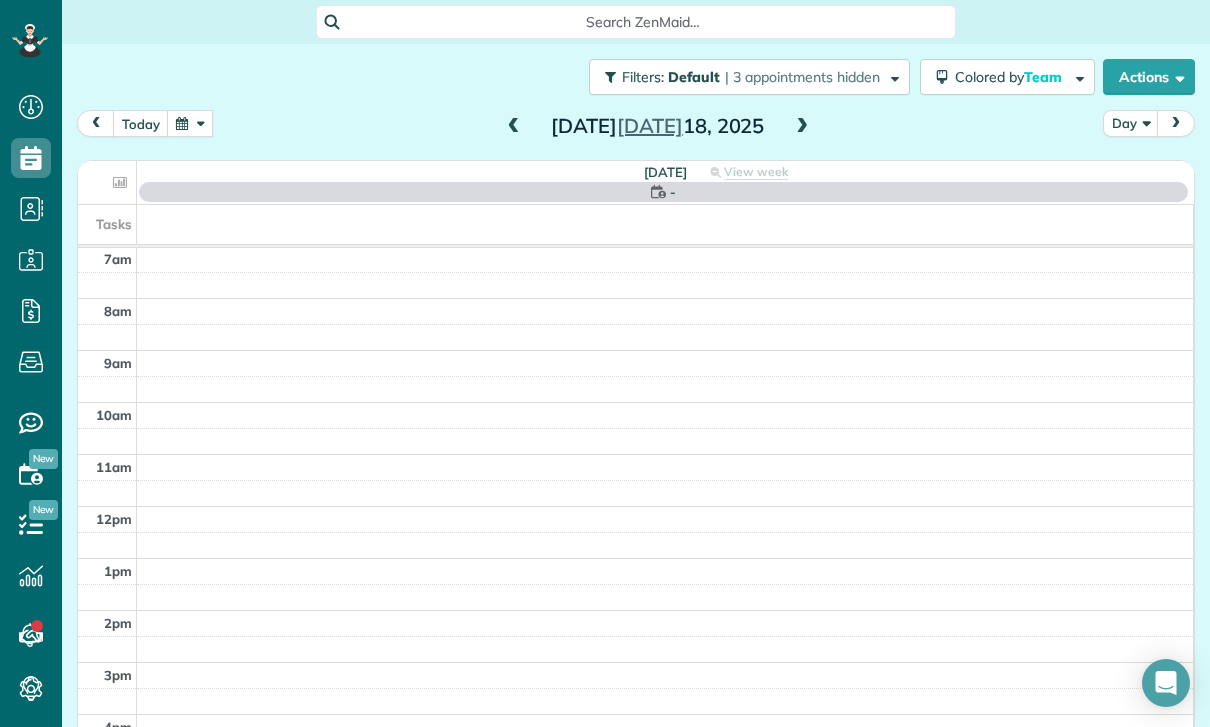scroll, scrollTop: 157, scrollLeft: 0, axis: vertical 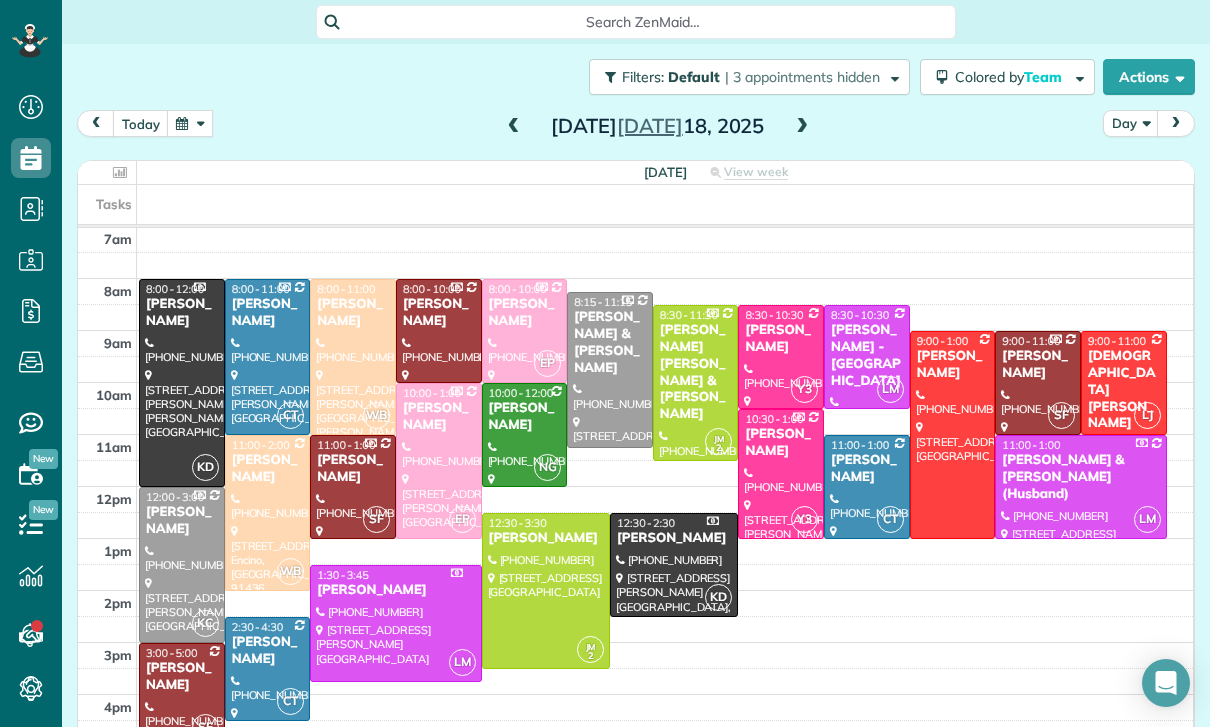 click at bounding box center (353, 487) 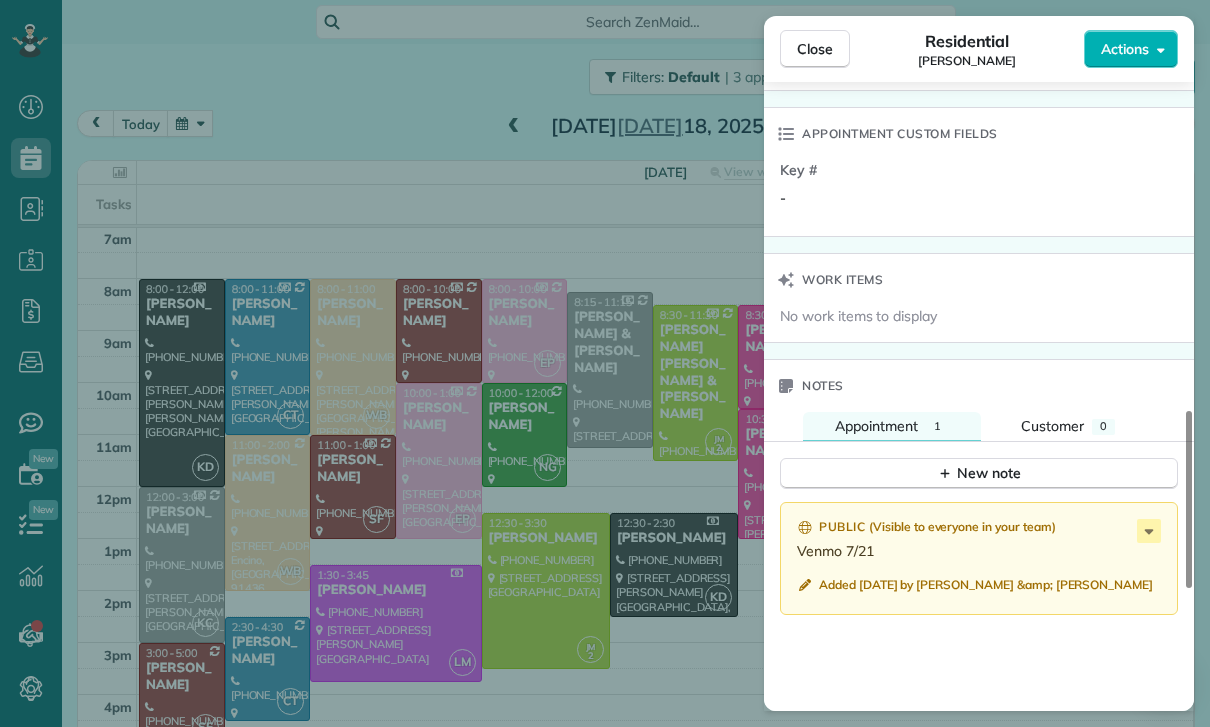 scroll, scrollTop: 1413, scrollLeft: 0, axis: vertical 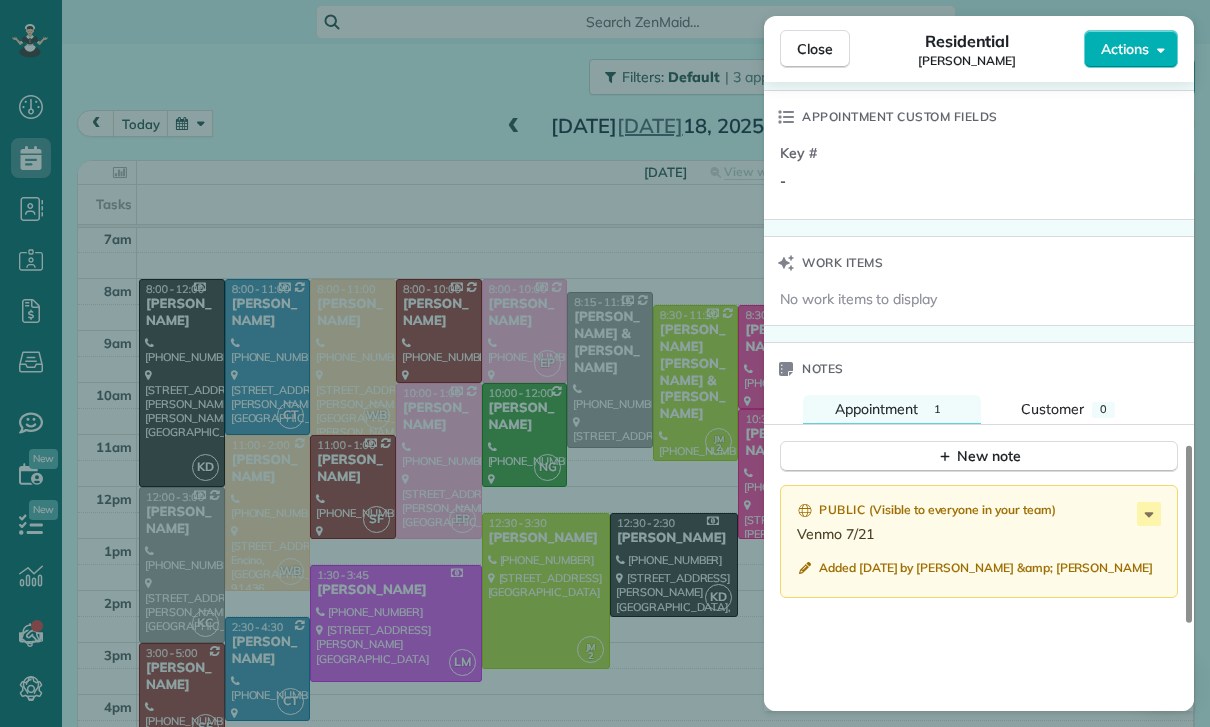 click on "Close Residential [PERSON_NAME] Actions Status Confirmed [PERSON_NAME] · Open profile Mobile [PHONE_NUMBER] Copy No email on record Add email View Details Residential [DATE] ( last week ) 11:00 AM 1:00 PM 2 hours and 0 minutes Repeats weekly Edit recurring service Previous ([DATE]) Next ([DATE]) [STREET_ADDRESS] Service was not rated yet Cleaners Time in and out Assign Invite Team [PERSON_NAME] Cleaners [PERSON_NAME] 11:00 AM 1:00 PM Checklist Try Now Keep this appointment up to your standards. Stay on top of every detail, keep your cleaners organised, and your client happy. Assign a checklist Watch a 5 min demo Billing Billing actions Price $240.00 Overcharge $0.00 Discount $0.00 Coupon discount - Primary tax - Secondary tax - Total appointment price $240.00 Tips collected New feature! $0.00 Paid Total including tip $240.00 Get paid online in no-time! Send an invoice and reward your cleaners with tips Charge customer credit card Appointment custom fields Key # - Work items Notes 1" at bounding box center (605, 363) 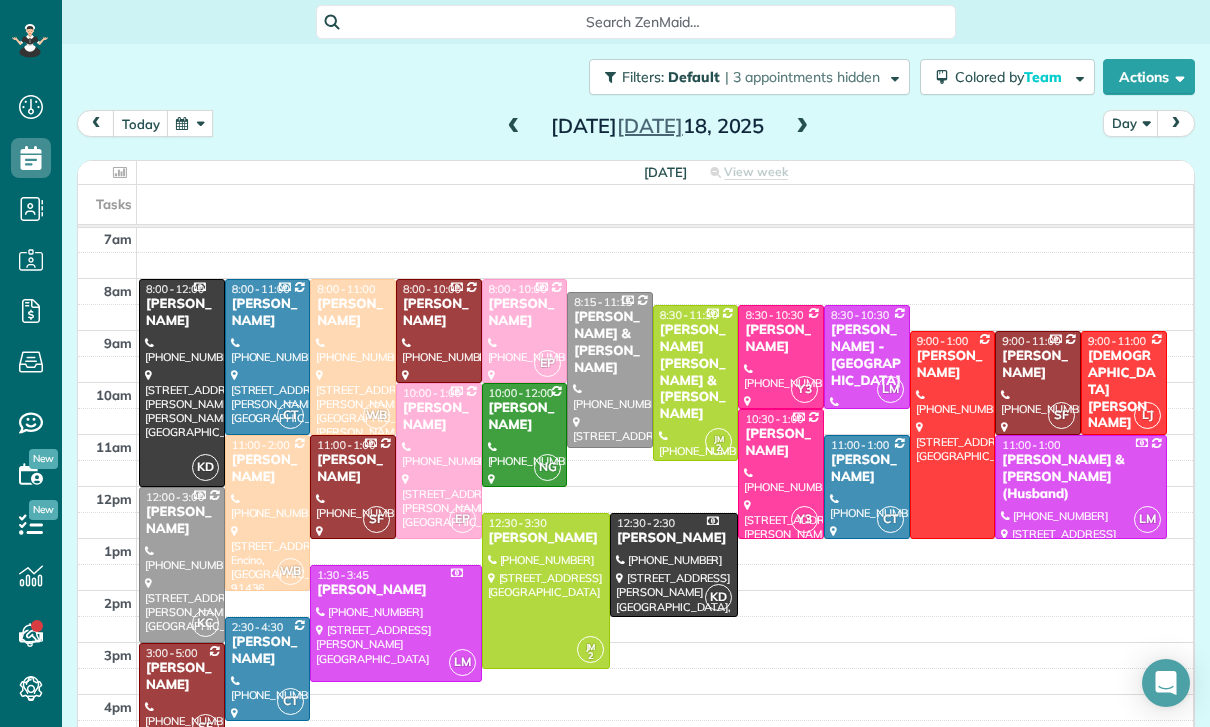 click at bounding box center [190, 123] 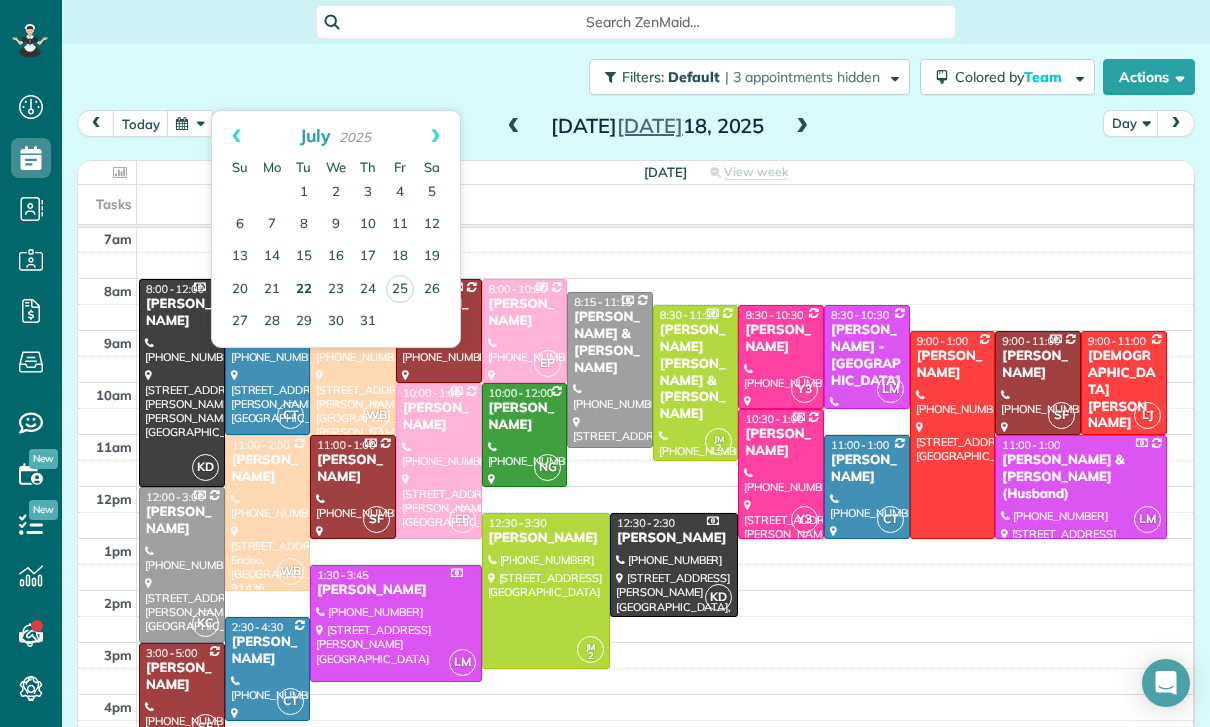 click on "22" at bounding box center (304, 290) 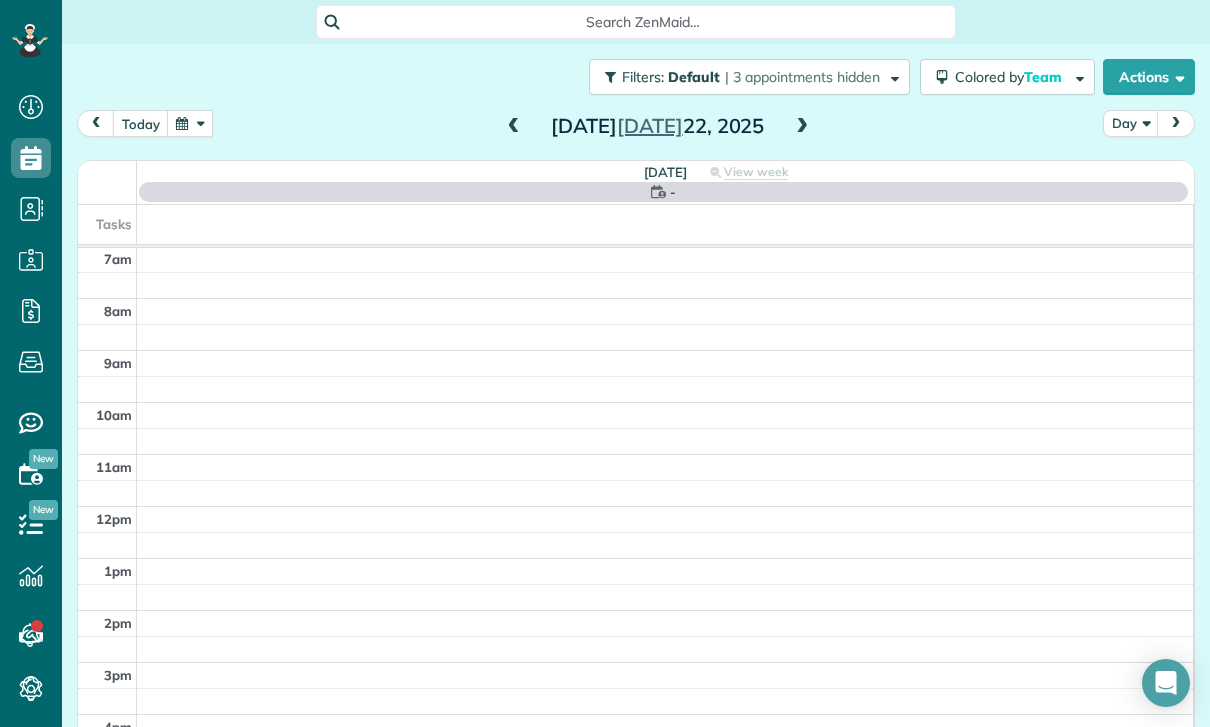 scroll, scrollTop: 157, scrollLeft: 0, axis: vertical 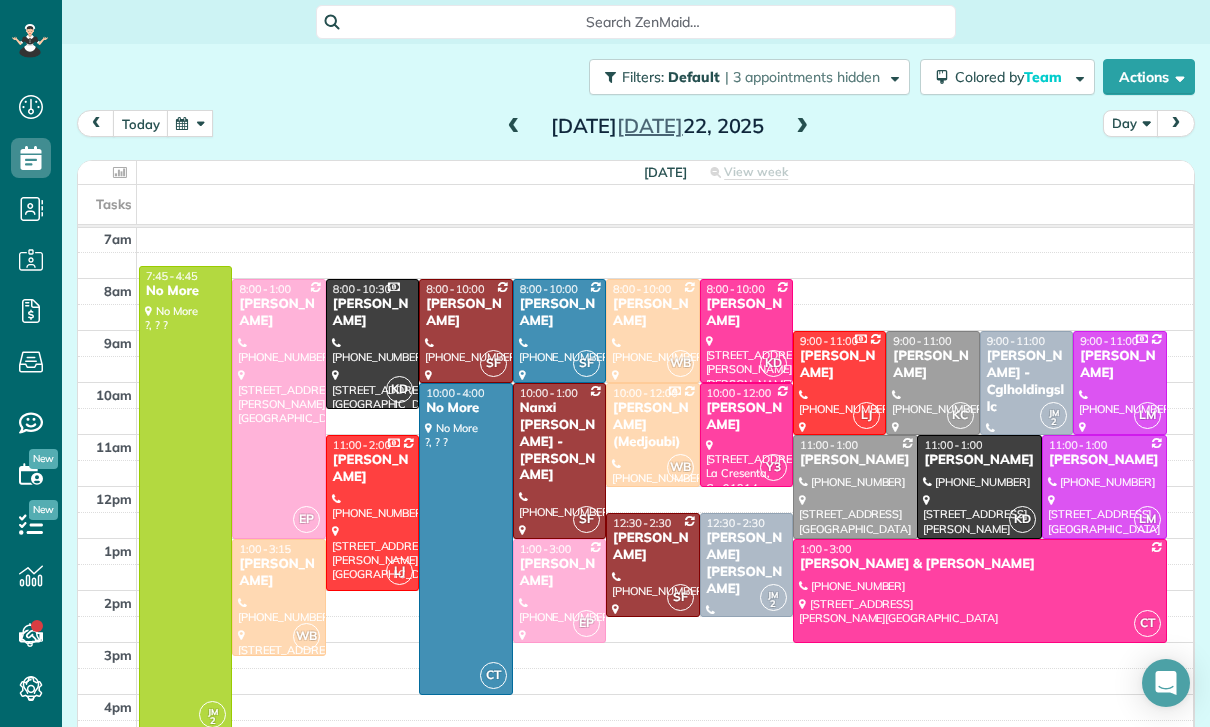 click at bounding box center (652, 565) 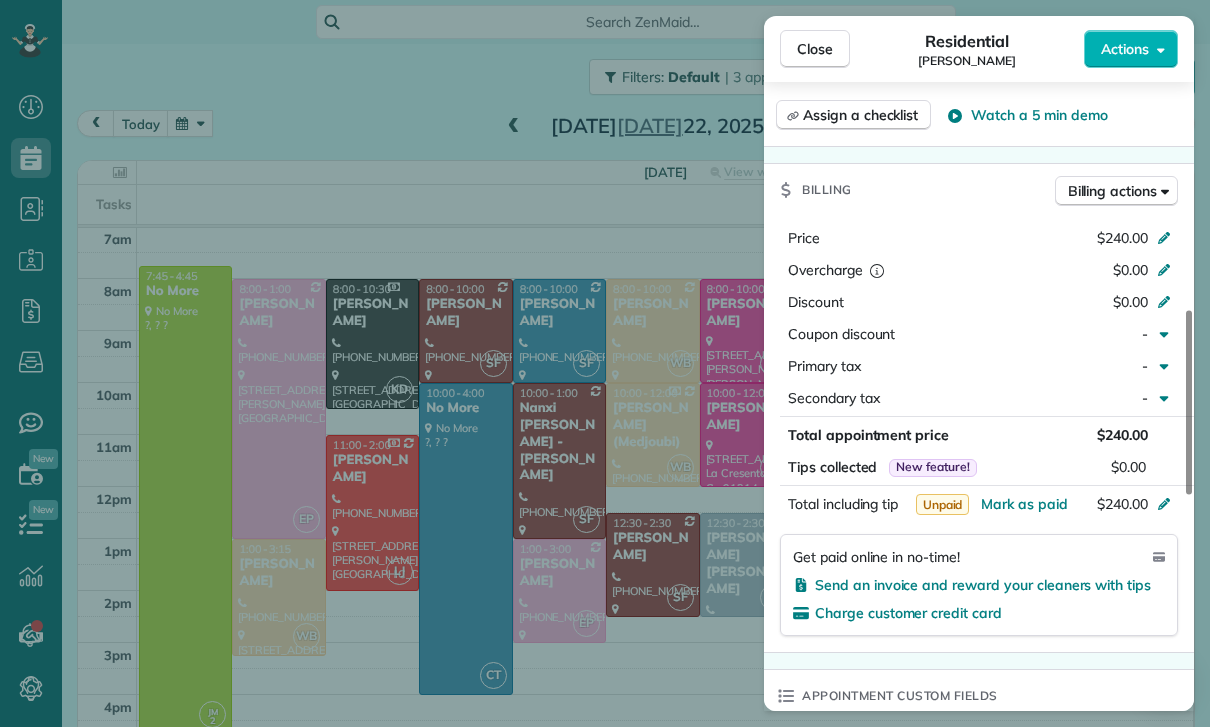 scroll, scrollTop: 879, scrollLeft: 0, axis: vertical 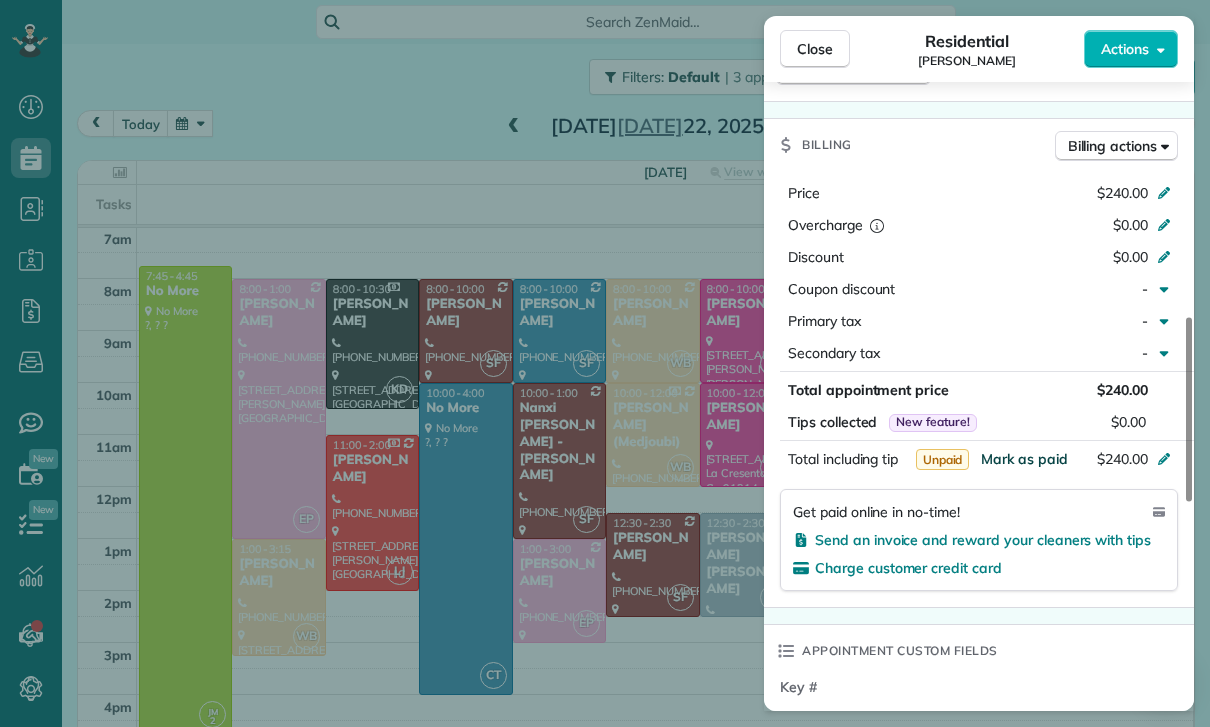 click on "Mark as paid" at bounding box center (1024, 459) 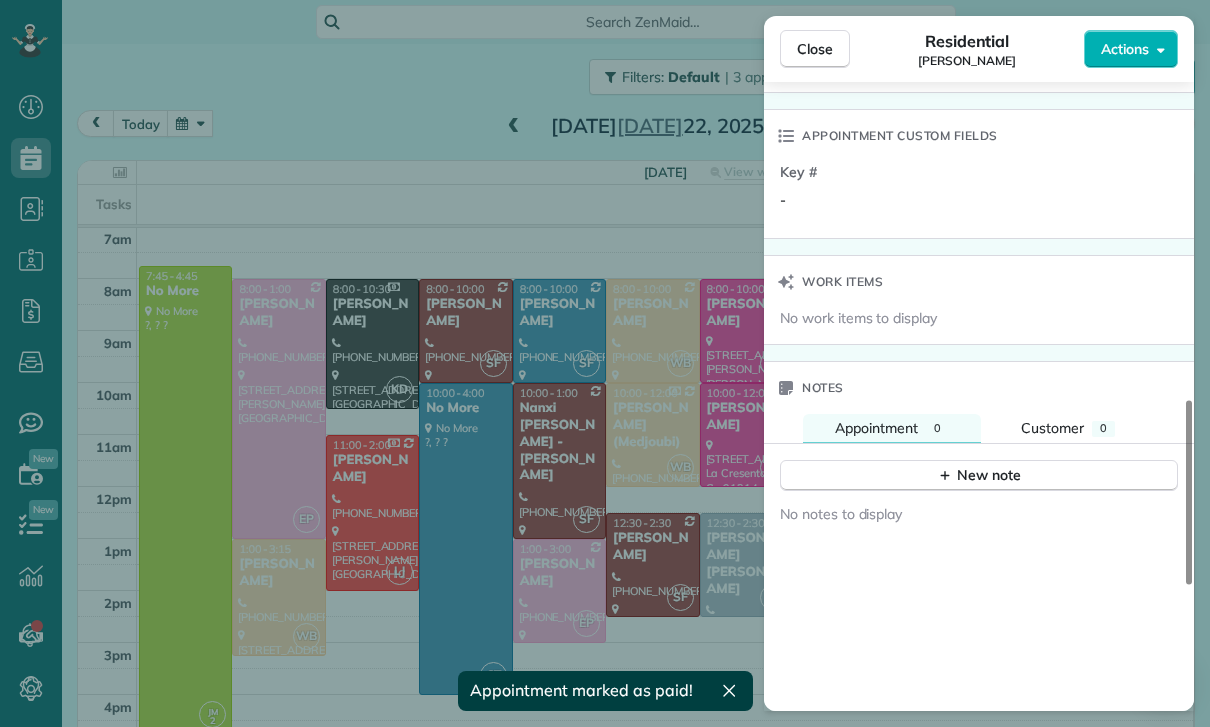 scroll, scrollTop: 1412, scrollLeft: 0, axis: vertical 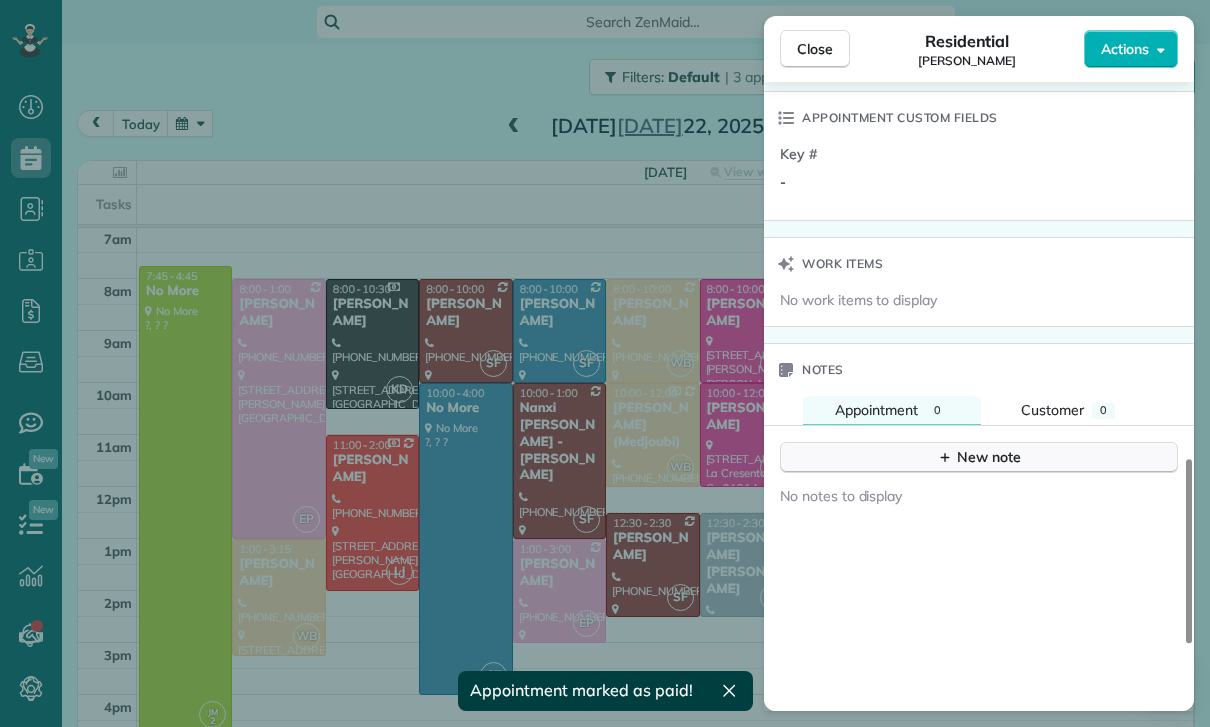 click on "New note" at bounding box center [979, 457] 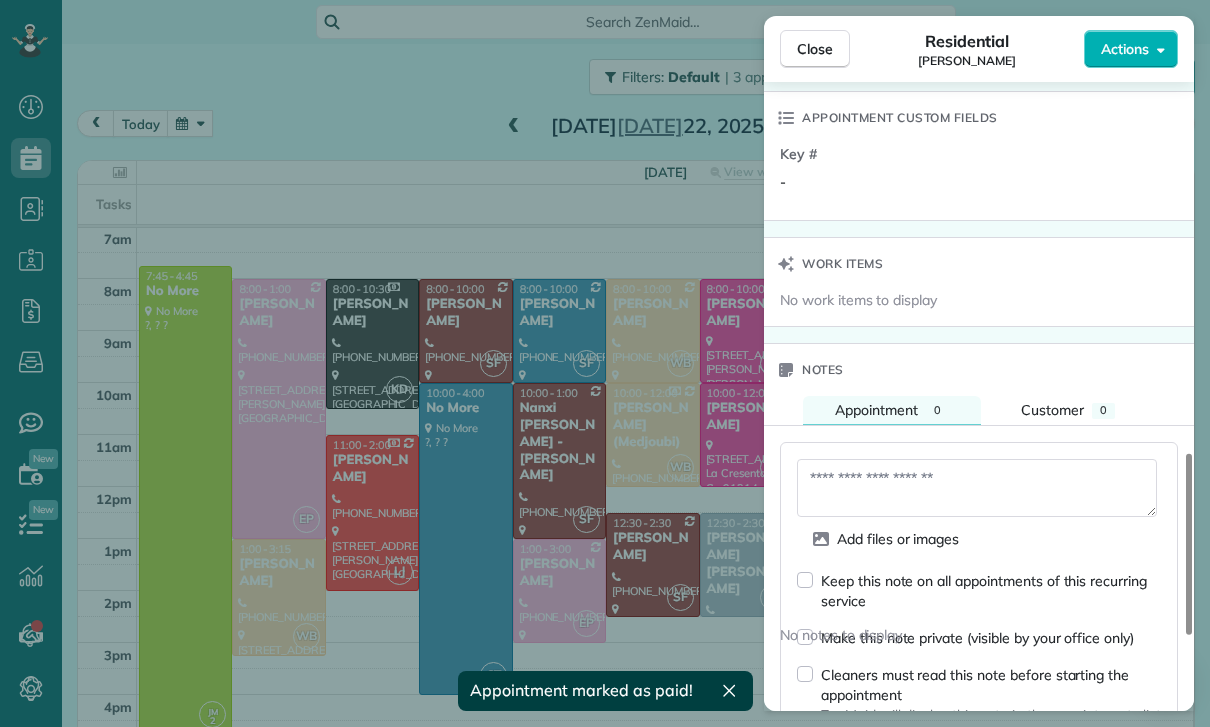 click at bounding box center (977, 488) 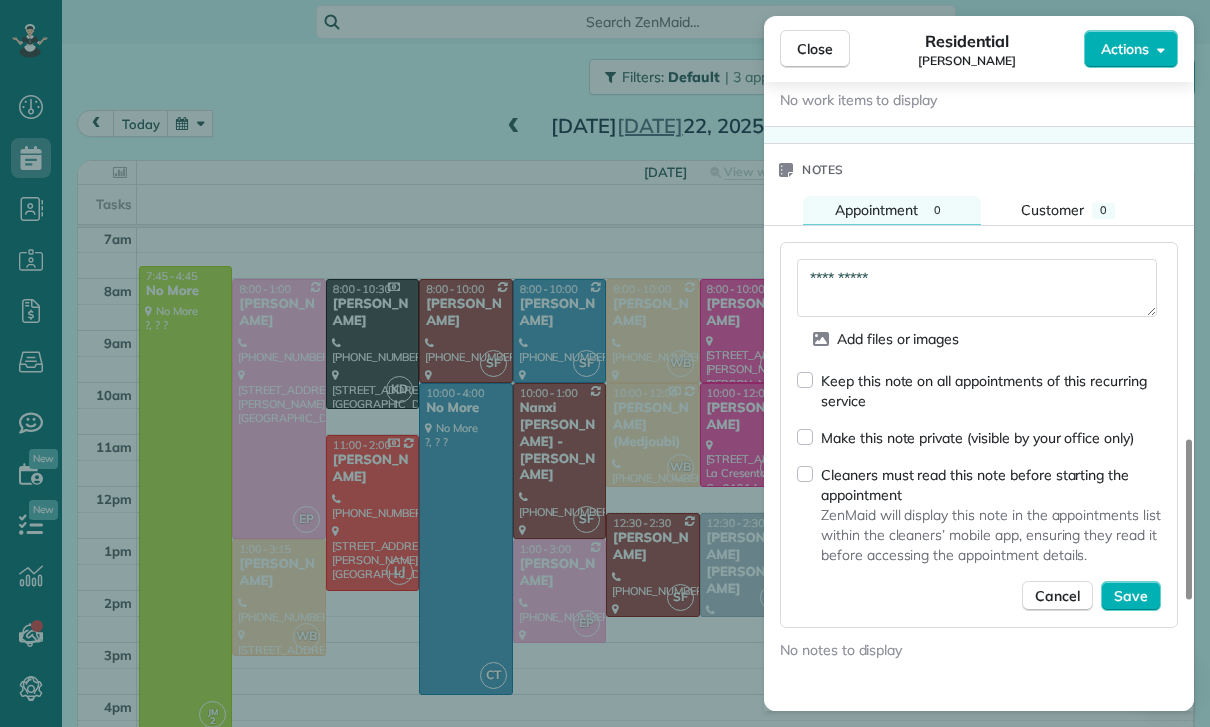 scroll, scrollTop: 1613, scrollLeft: 0, axis: vertical 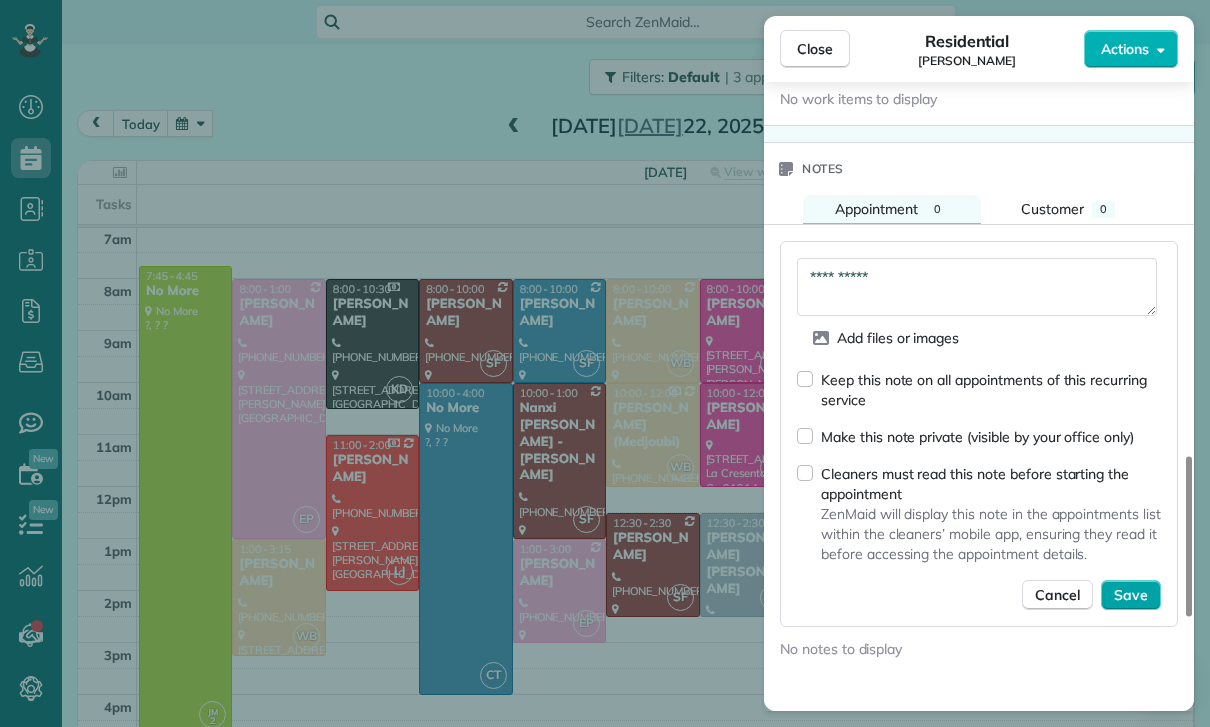 type on "**********" 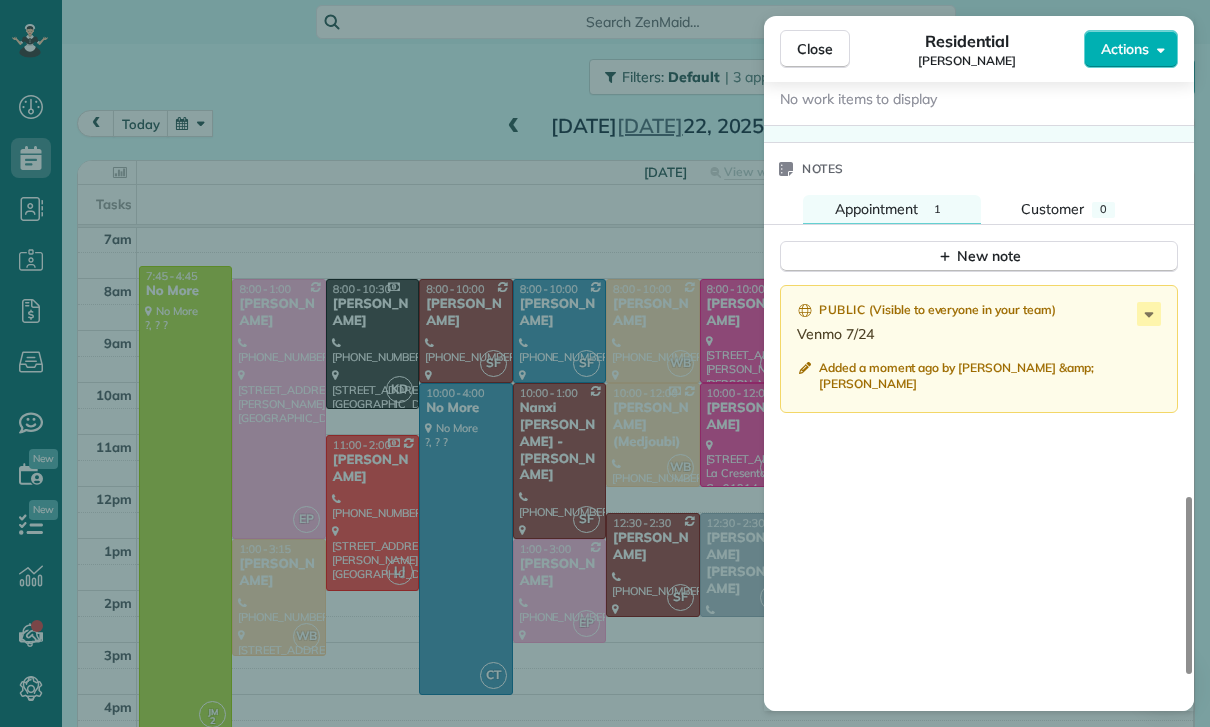 click on "Close Residential [PERSON_NAME] Actions Status Confirmed [PERSON_NAME] · Open profile Mobile [PHONE_NUMBER] Copy No email on record Add email View Details Residential [DATE] ( [DATE] ) 12:30 PM 2:30 PM 2 hours and 0 minutes Repeats weekly Edit recurring service Previous ([DATE]) Next ([DATE]) [STREET_ADDRESS] Service was not rated yet Cleaners Time in and out Assign Invite Team [PERSON_NAME] Cleaners [PERSON_NAME] 12:30 PM 2:30 PM Checklist Try Now Keep this appointment up to your standards. Stay on top of every detail, keep your cleaners organised, and your client happy. Assign a checklist Watch a 5 min demo Billing Billing actions Price $240.00 Overcharge $0.00 Discount $0.00 Coupon discount - Primary tax - Secondary tax - Total appointment price $240.00 Tips collected New feature! $0.00 Paid Total including tip $240.00 Get paid online in no-time! Send an invoice and reward your cleaners with tips Charge customer credit card Appointment custom fields Key # - Work items Notes" at bounding box center [605, 363] 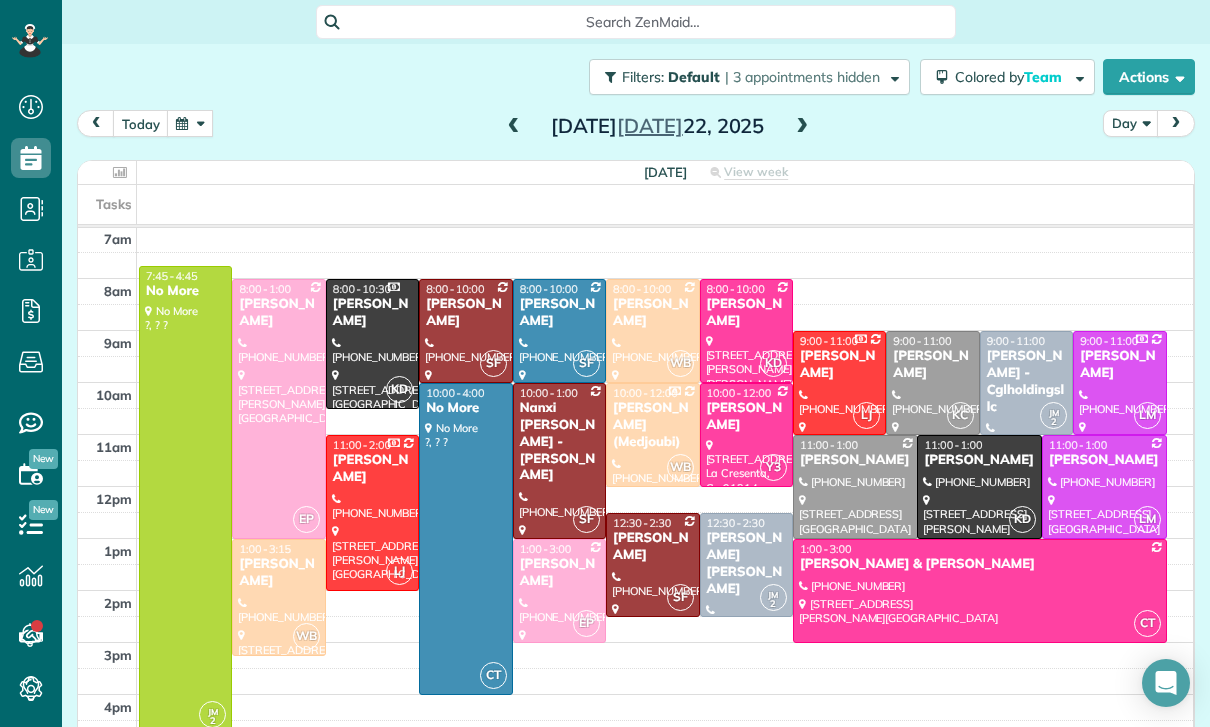click at bounding box center (190, 123) 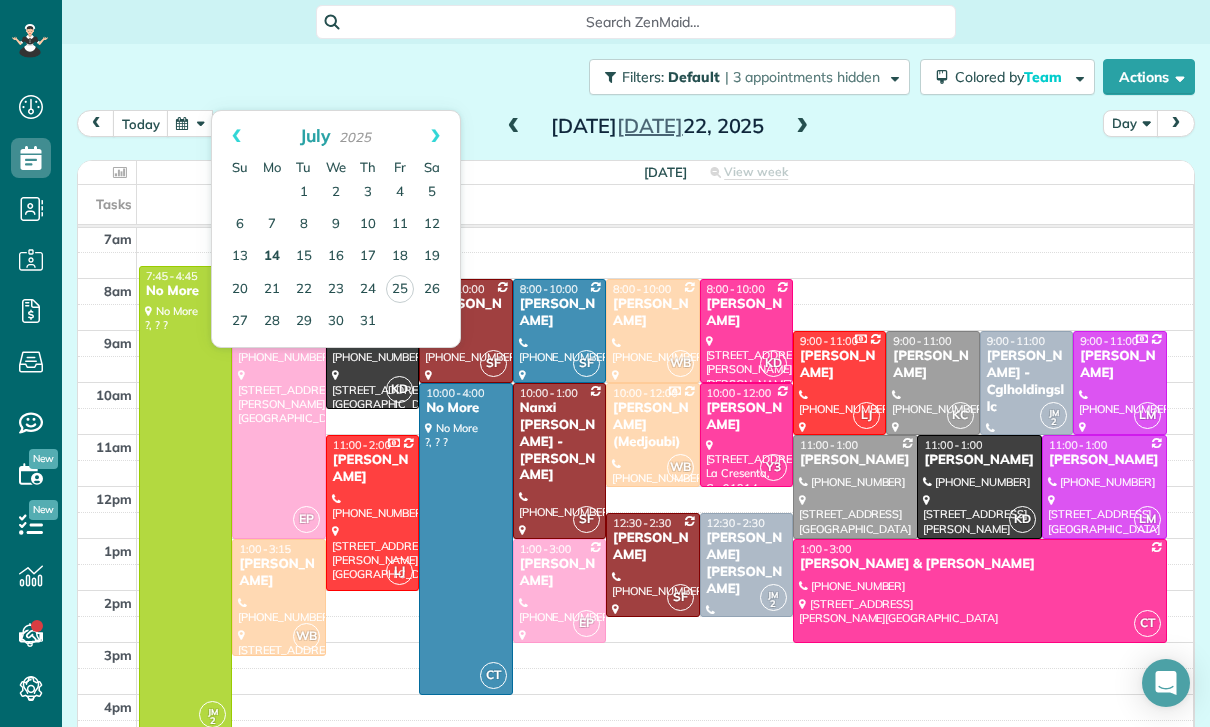 click on "14" at bounding box center (272, 257) 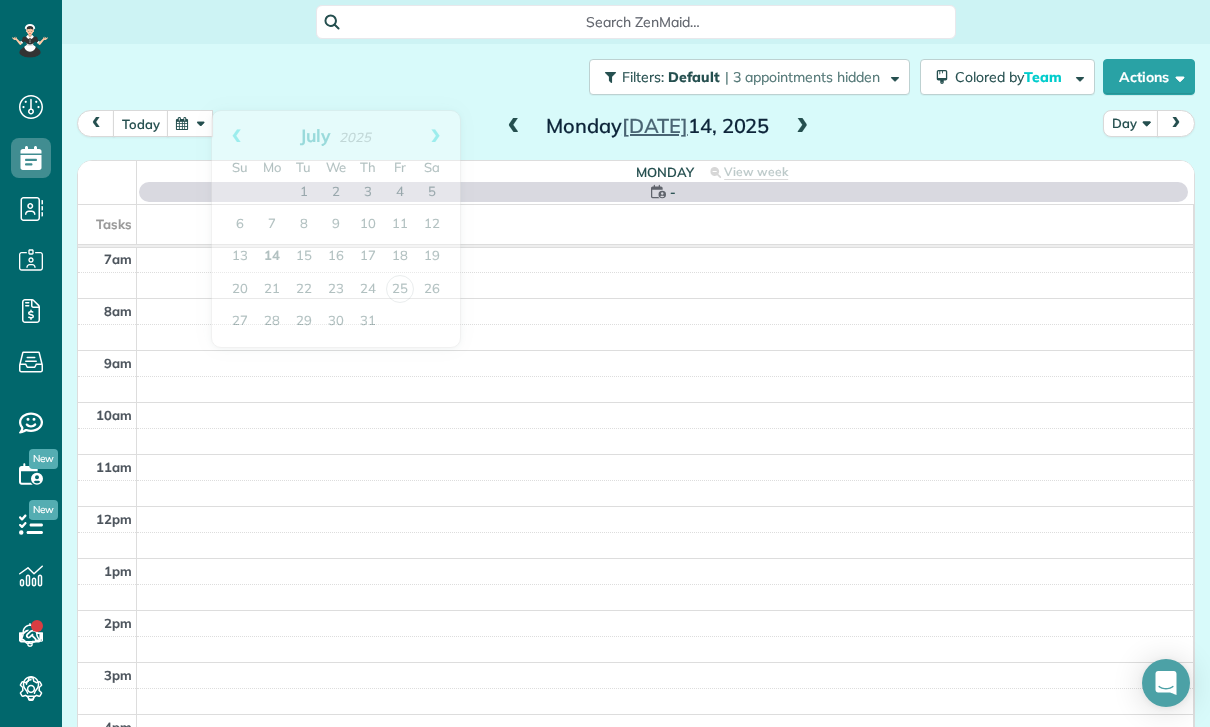 scroll, scrollTop: 157, scrollLeft: 0, axis: vertical 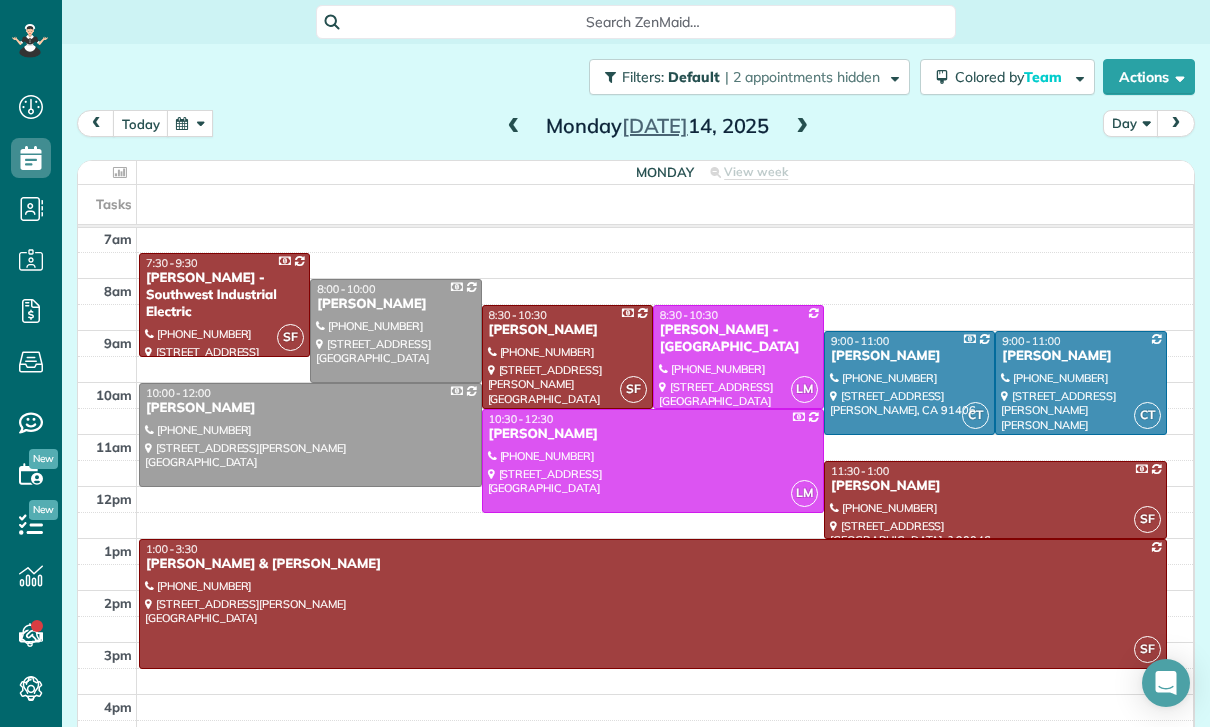 click at bounding box center (653, 604) 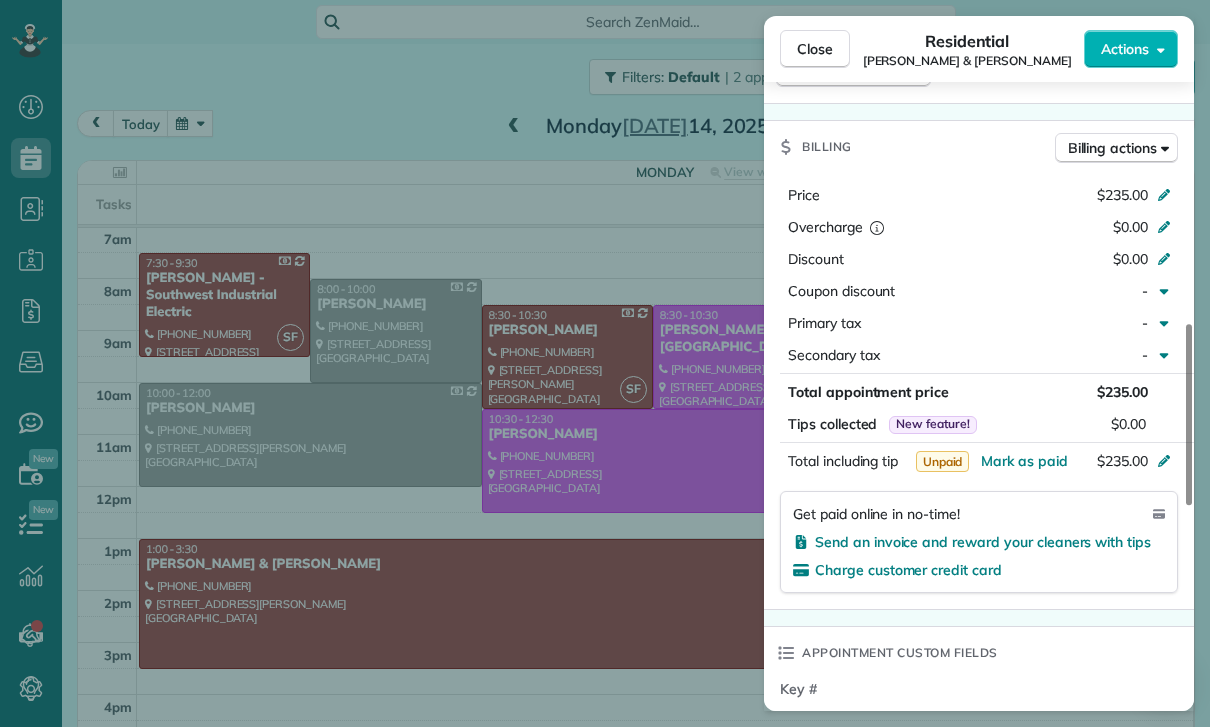 scroll, scrollTop: 920, scrollLeft: 0, axis: vertical 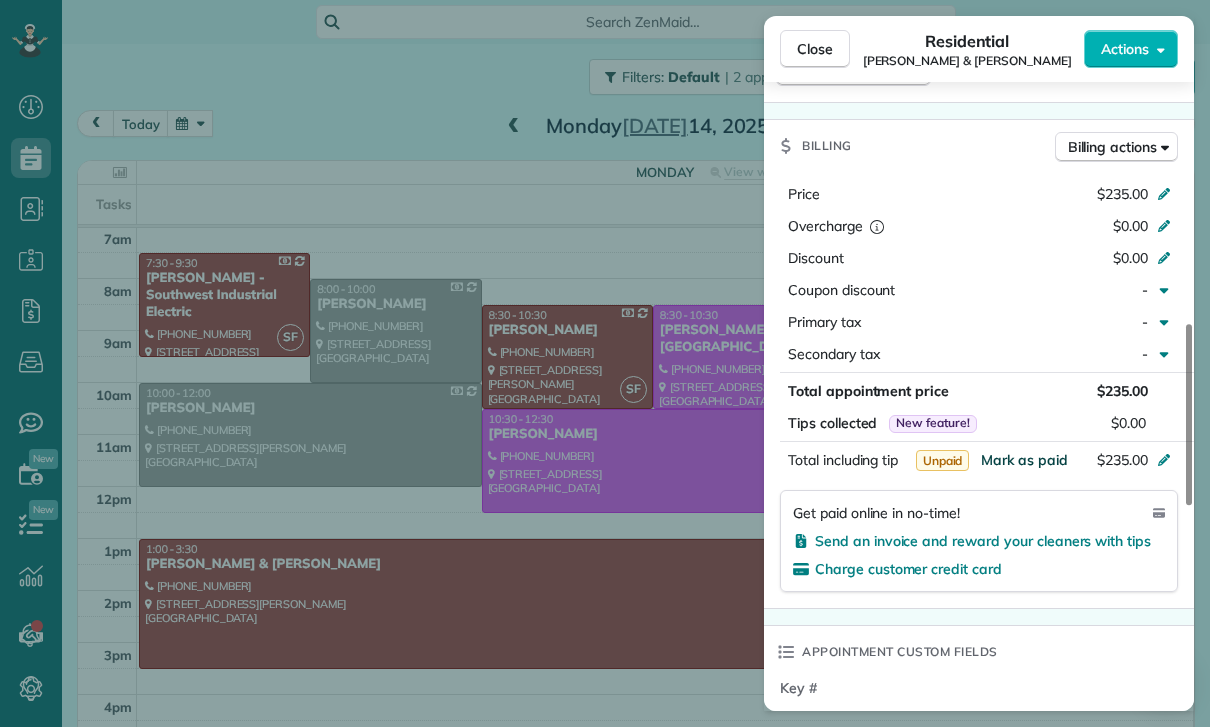 click on "Mark as paid" at bounding box center (1024, 460) 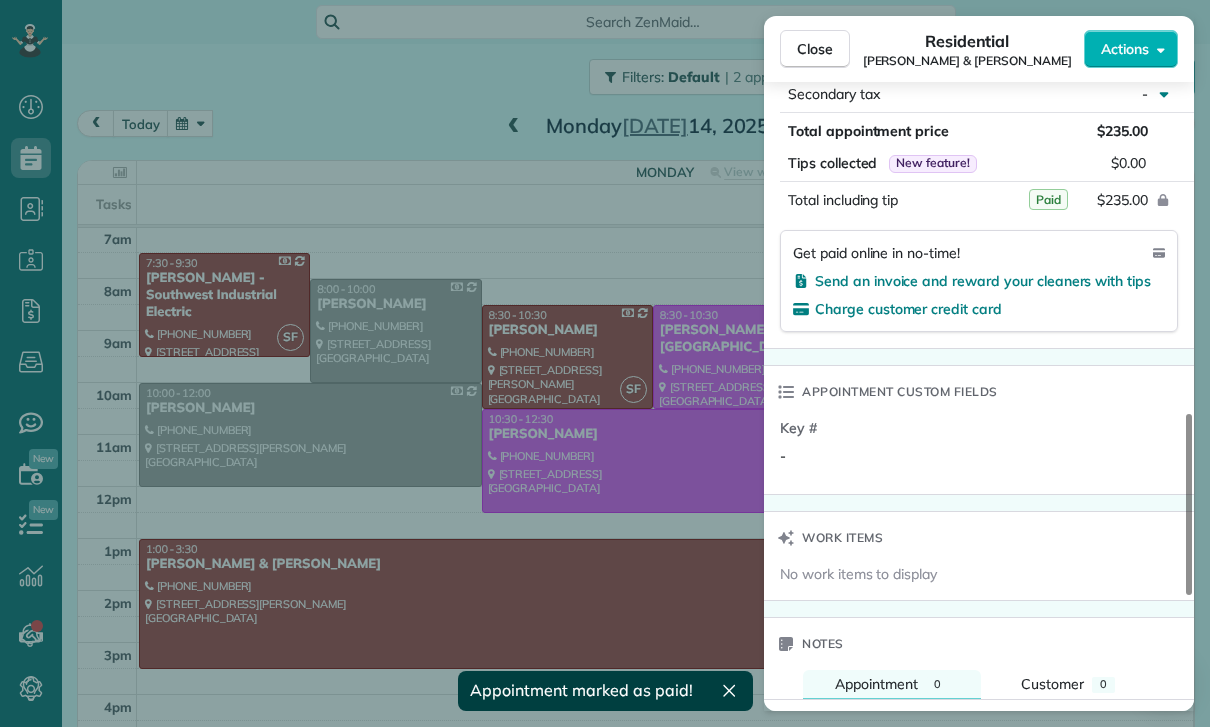 scroll, scrollTop: 1421, scrollLeft: 0, axis: vertical 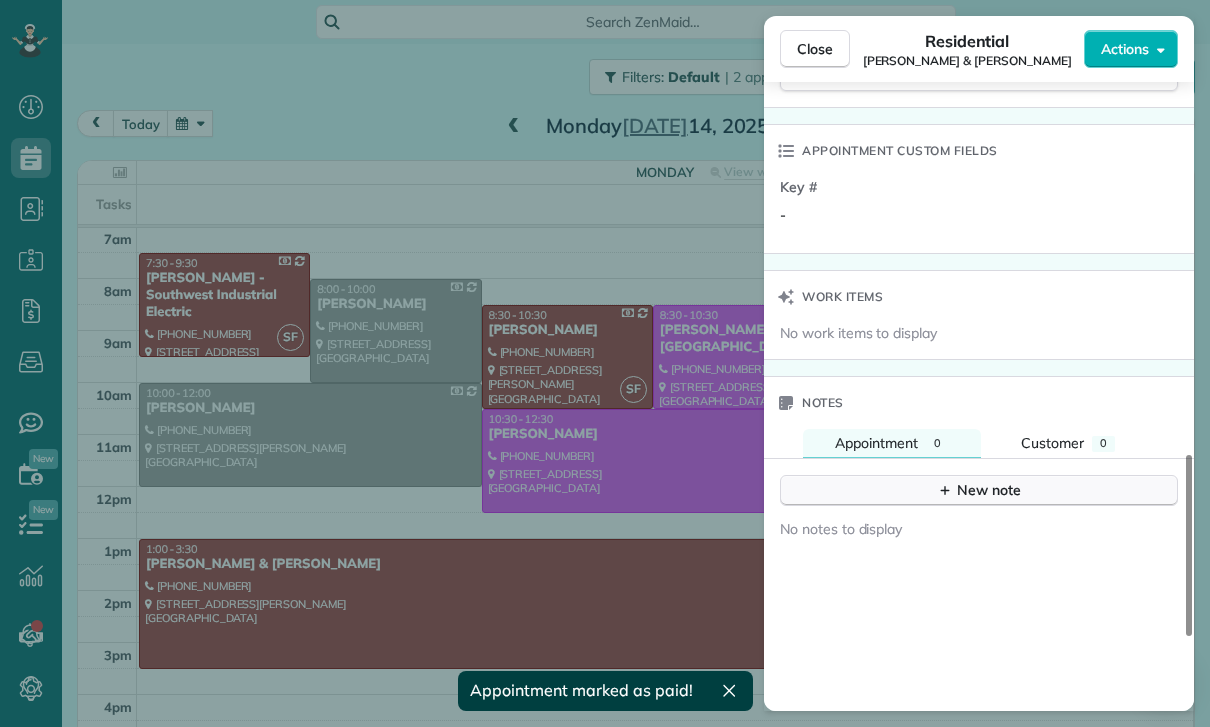 click on "New note" at bounding box center (979, 490) 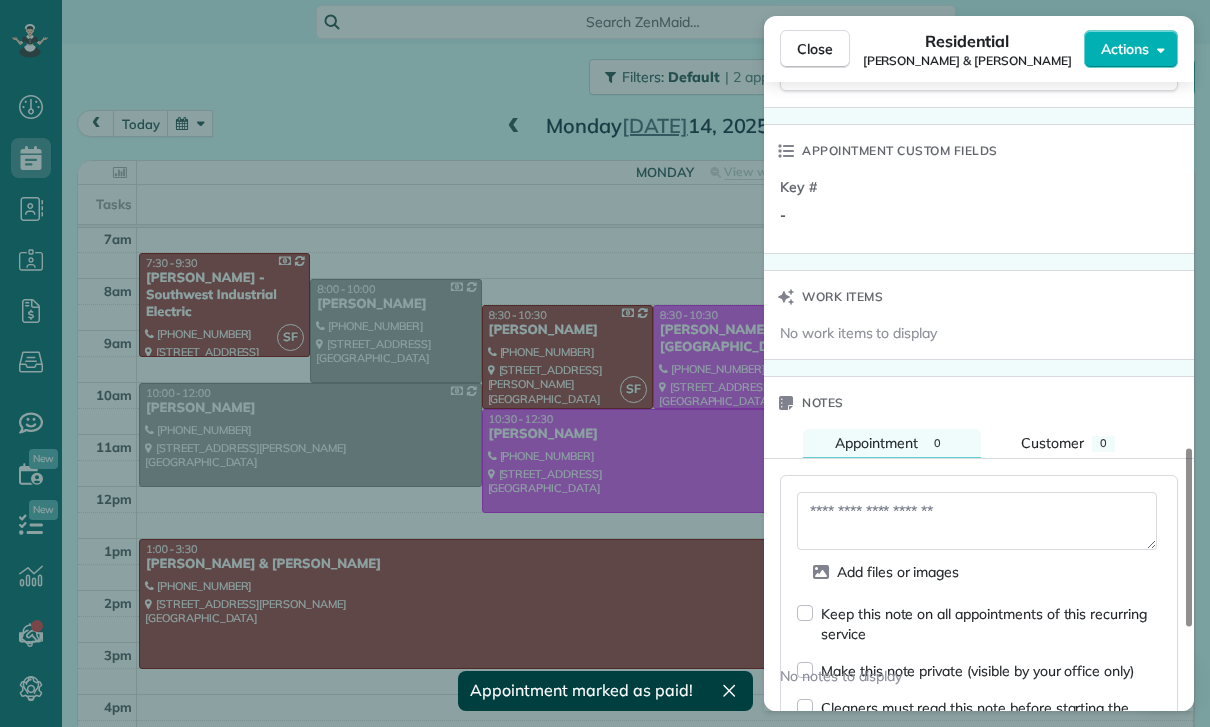 click at bounding box center (977, 521) 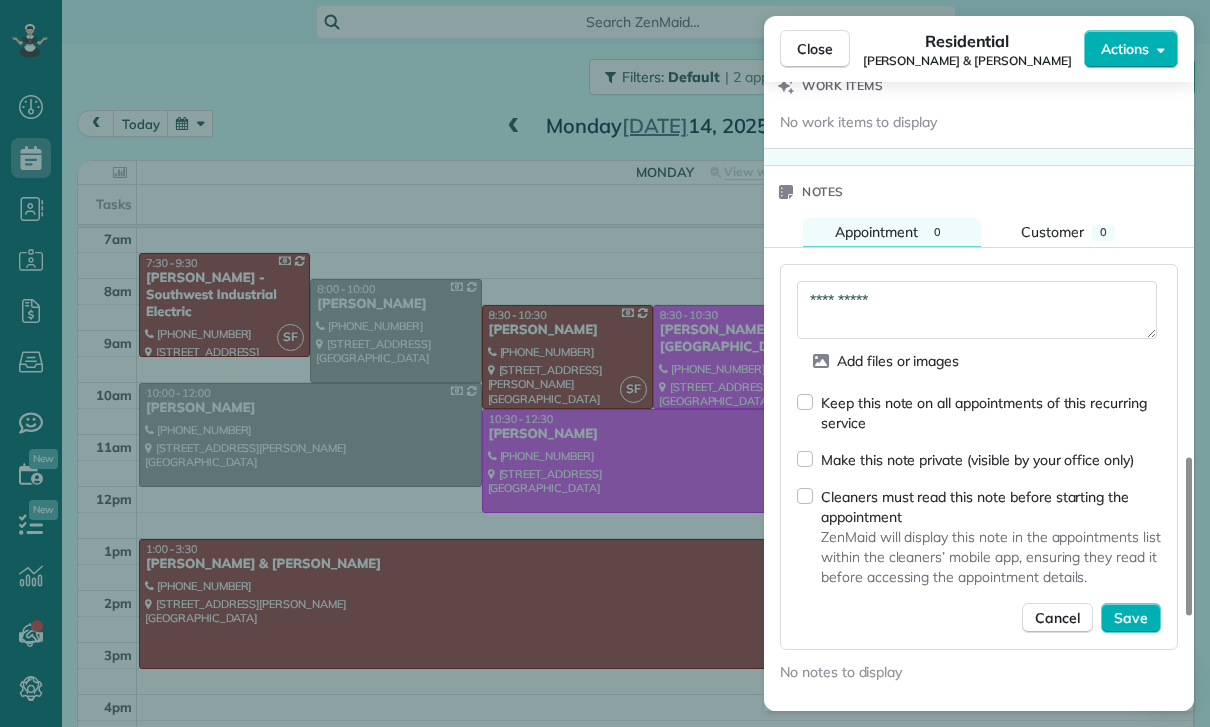 scroll, scrollTop: 1642, scrollLeft: 0, axis: vertical 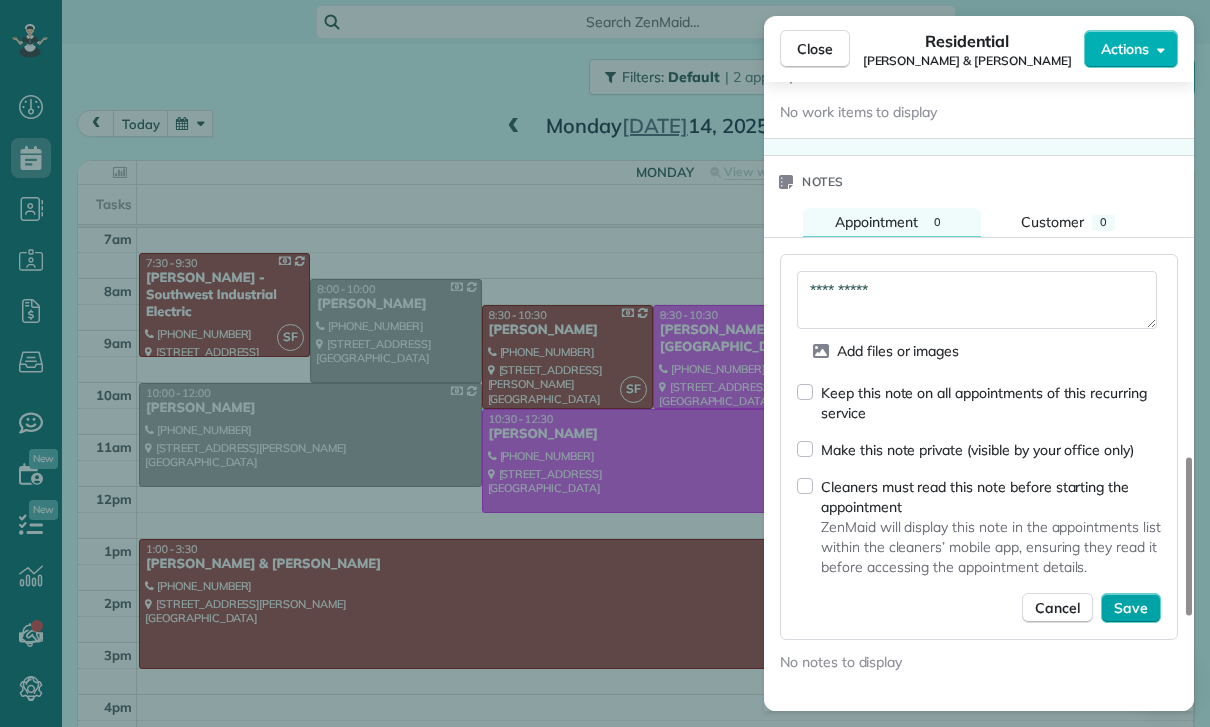 type on "**********" 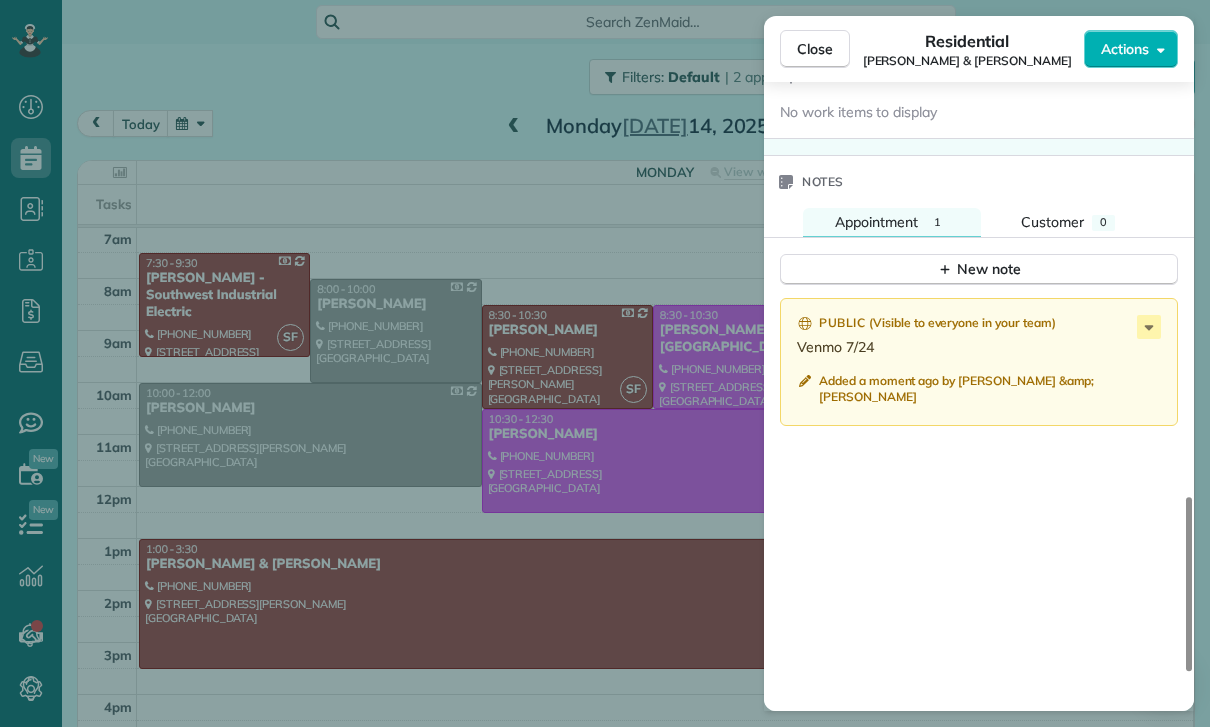 click on "Close Residential [PERSON_NAME] & [PERSON_NAME] Actions Status Confirmed [PERSON_NAME] & [PERSON_NAME] · Open profile Mobile [PHONE_NUMBER] Copy Home [PHONE_NUMBER] Copy [EMAIL_ADDRESS][DOMAIN_NAME] Copy View Details Residential [DATE] ( [DATE] ) 1:00 PM 3:30 PM 2 hours and 30 minutes Repeats every 2 weeks Edit recurring service Previous ([DATE]) Next ([DATE]) [STREET_ADDRESS][PERSON_NAME] Service was not rated yet Cleaners Time in and out Assign Invite Team [PERSON_NAME] Cleaners [PERSON_NAME] 1:00 PM 3:30 PM Checklist Try Now Keep this appointment up to your standards. Stay on top of every detail, keep your cleaners organised, and your client happy. Assign a checklist Watch a 5 min demo Billing Billing actions Price $235.00 Overcharge $0.00 Discount $0.00 Coupon discount - Primary tax - Secondary tax - Total appointment price $235.00 Tips collected New feature! $0.00 Paid Total including tip $235.00 Get paid online in no-time! Send an invoice and reward your cleaners with tips Charge customer credit card -" at bounding box center (605, 363) 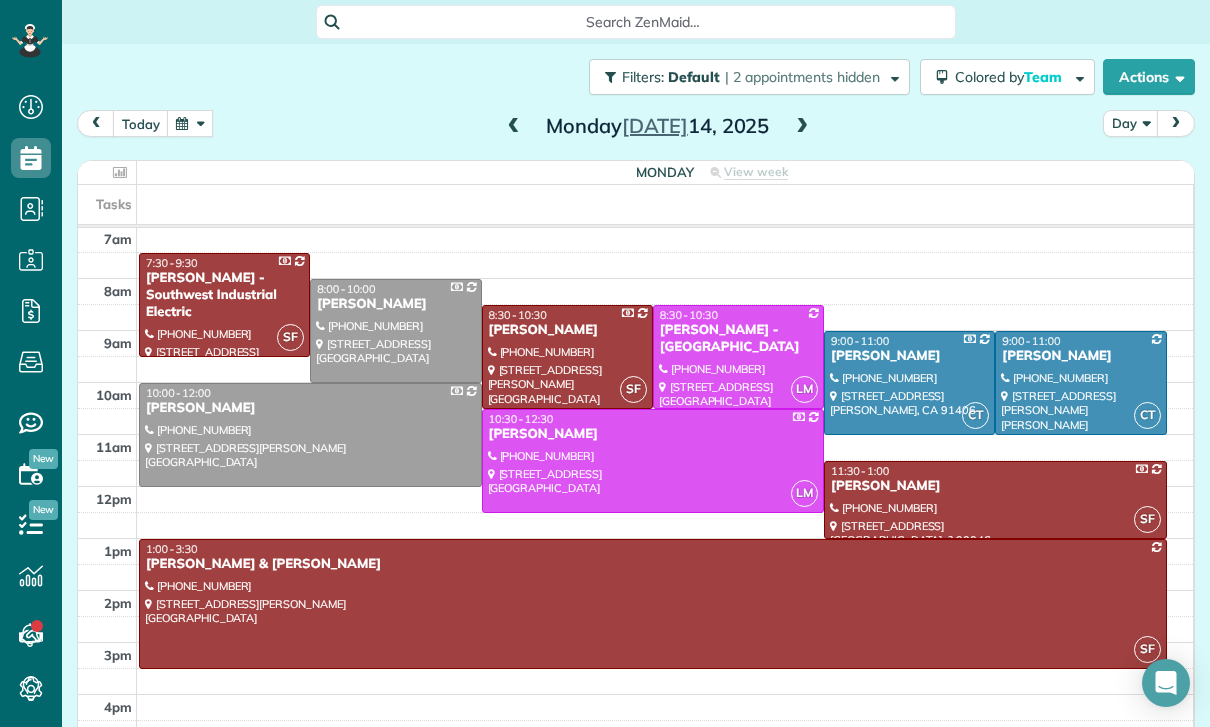 click at bounding box center (190, 123) 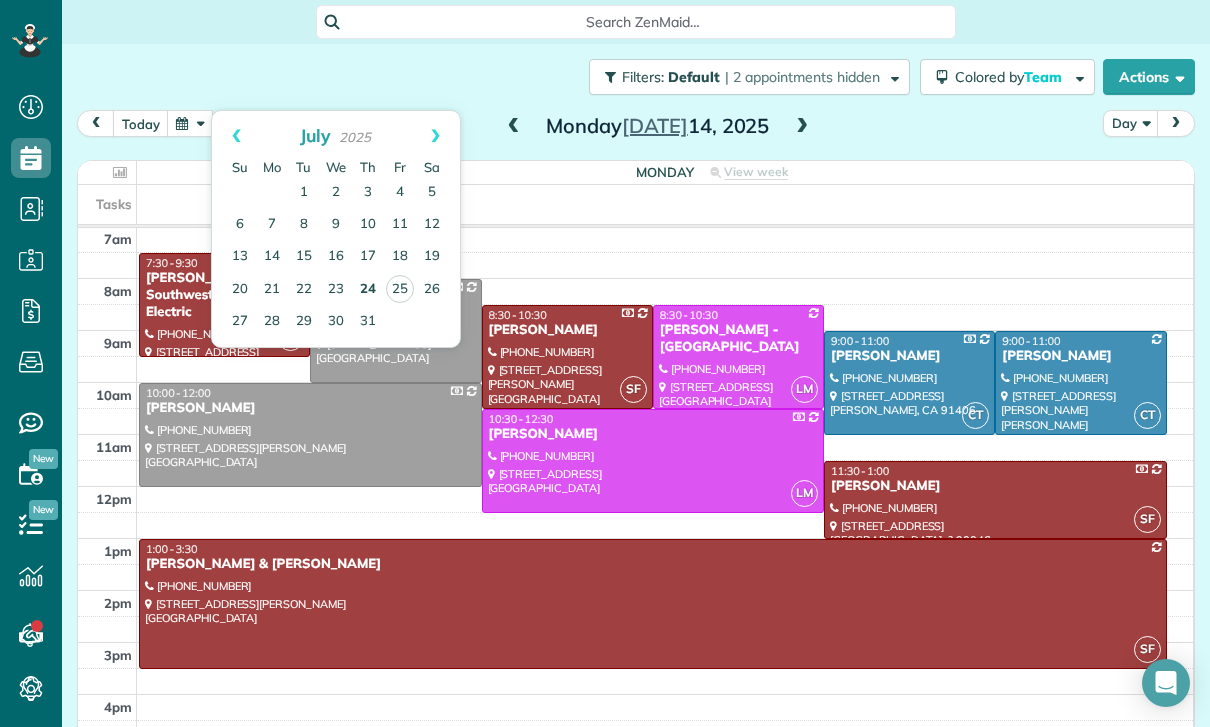 click on "24" at bounding box center [368, 290] 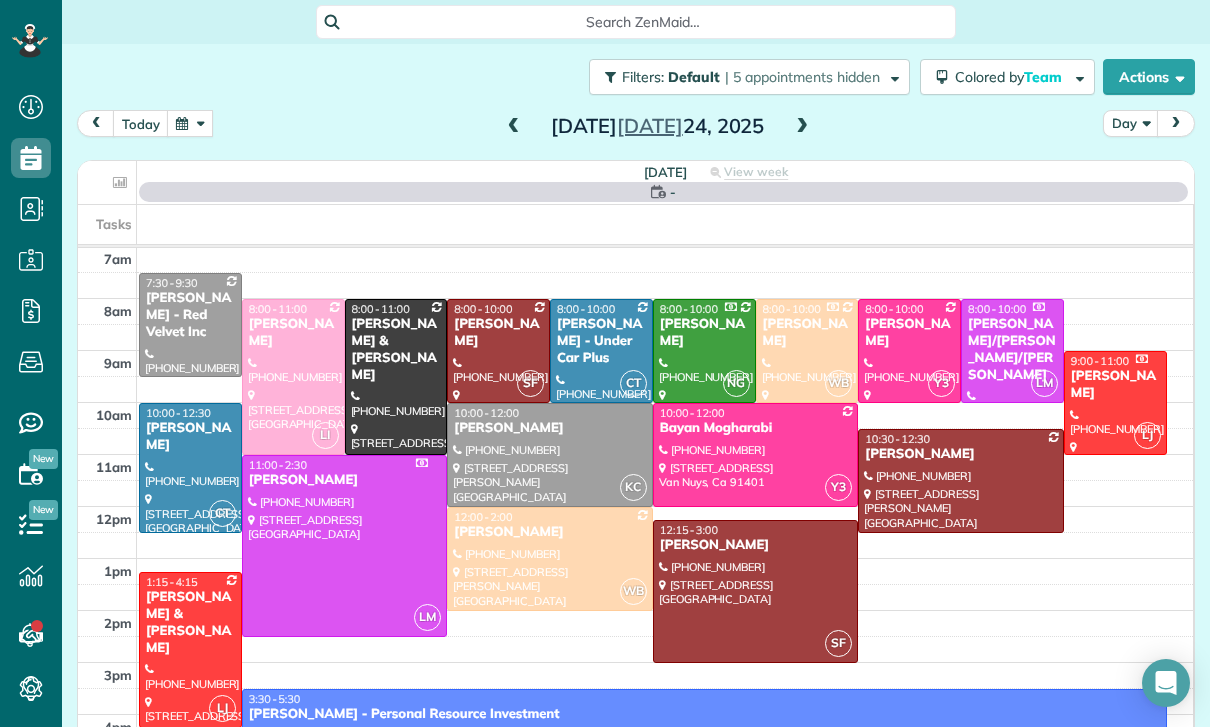 scroll, scrollTop: 157, scrollLeft: 0, axis: vertical 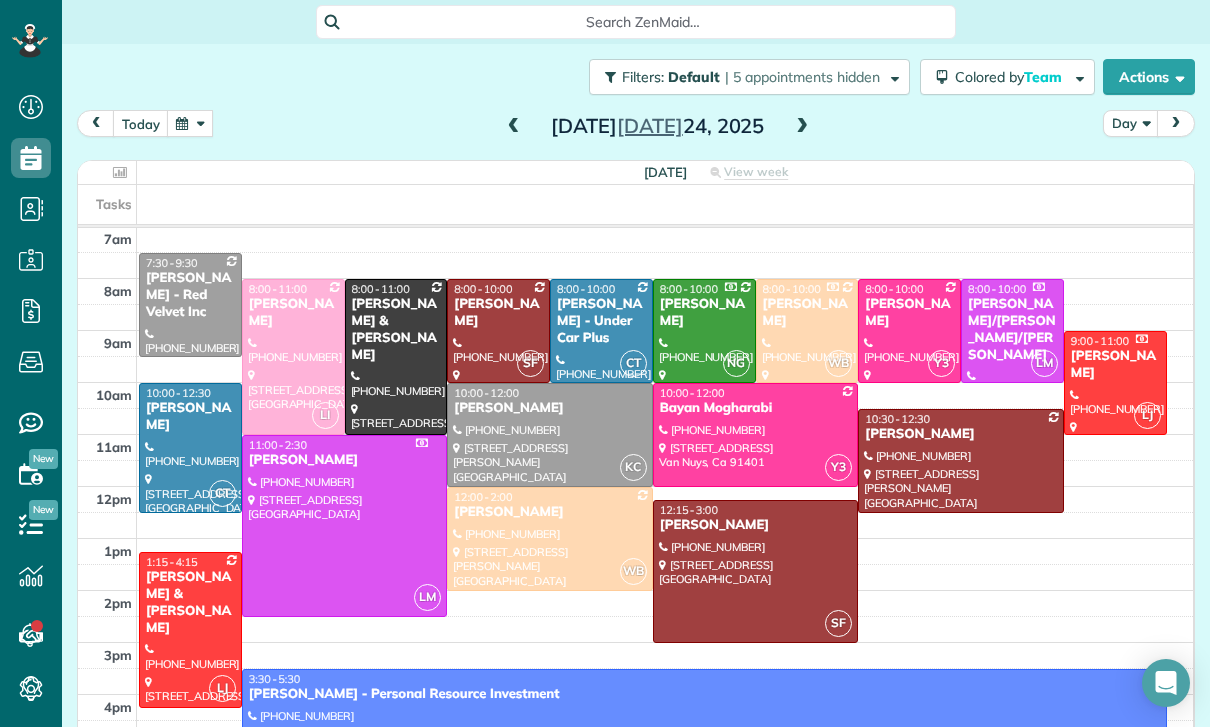 click at bounding box center [756, 571] 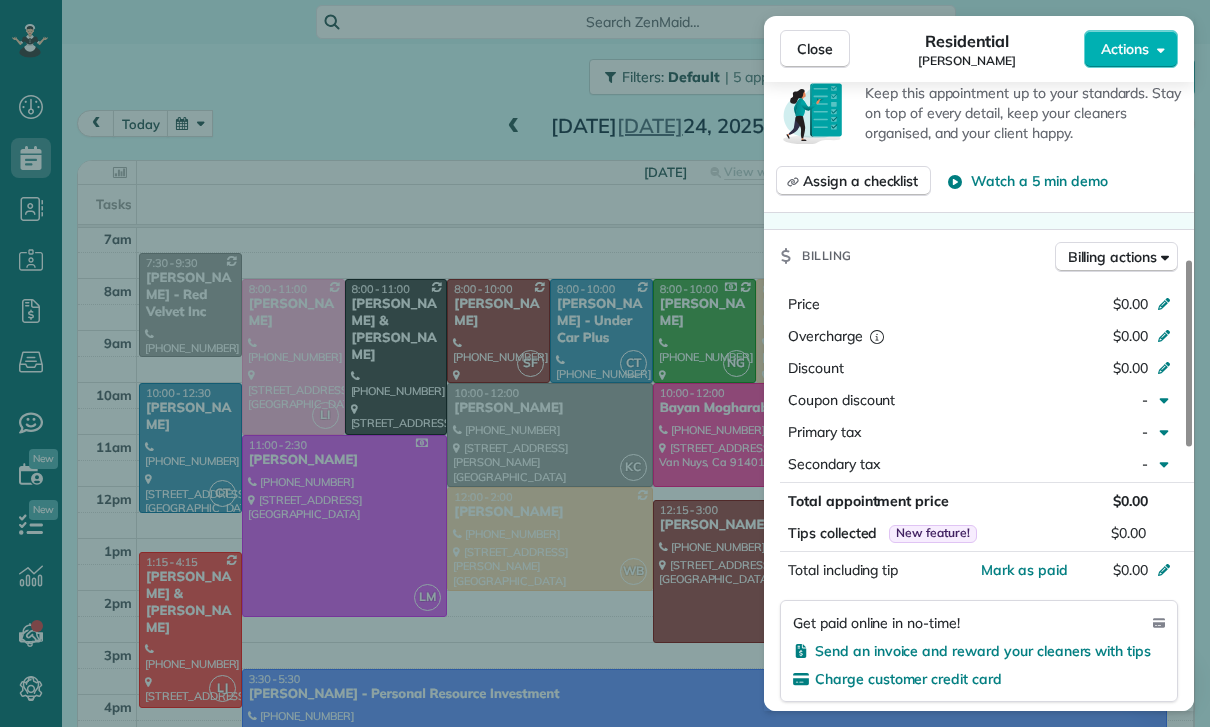 scroll, scrollTop: 891, scrollLeft: 0, axis: vertical 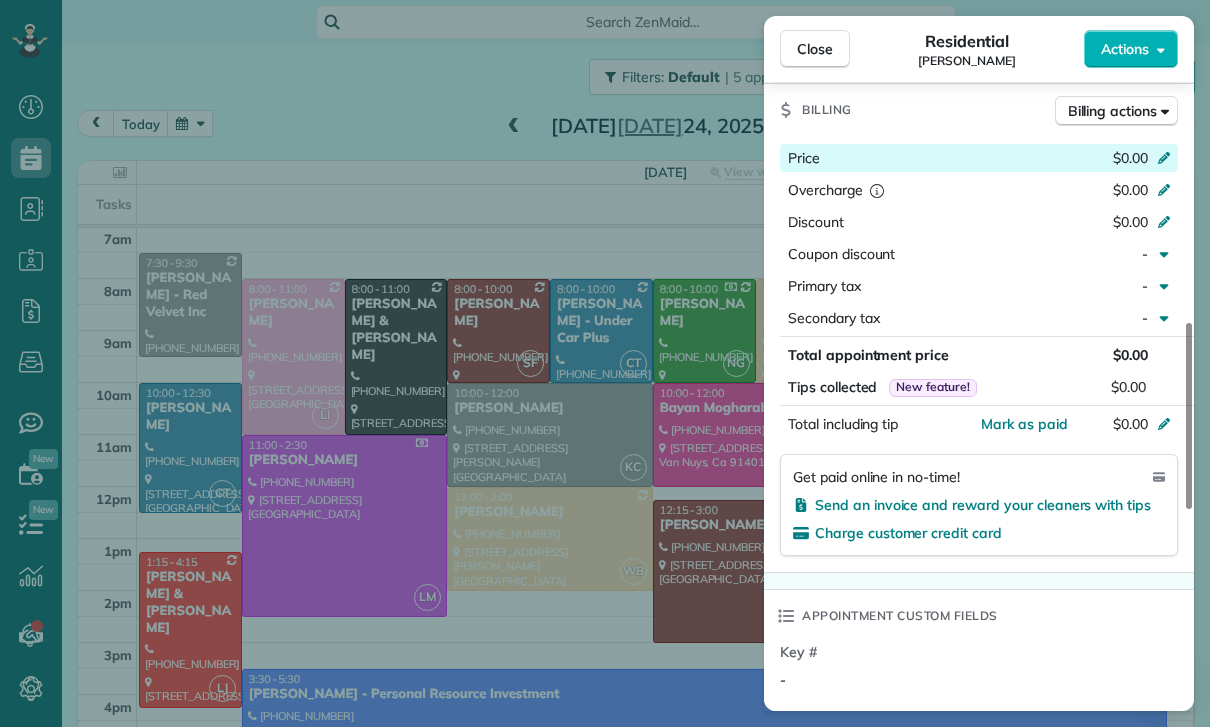 click at bounding box center [1167, 160] 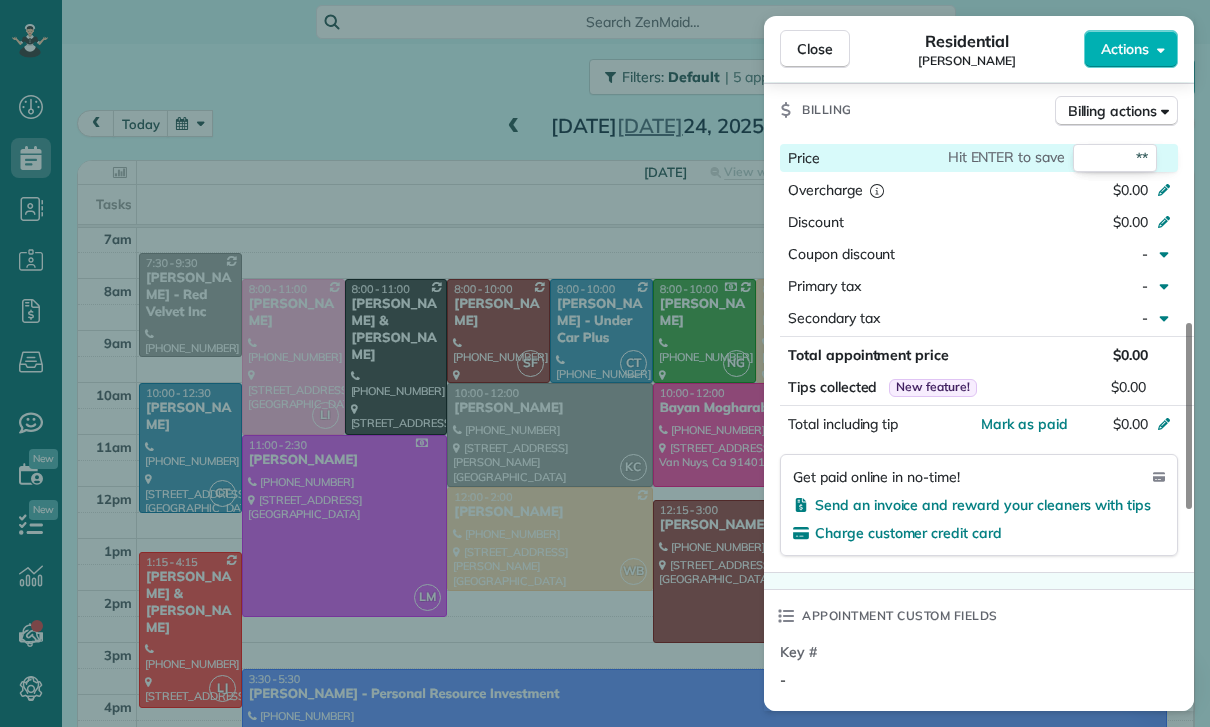 type on "***" 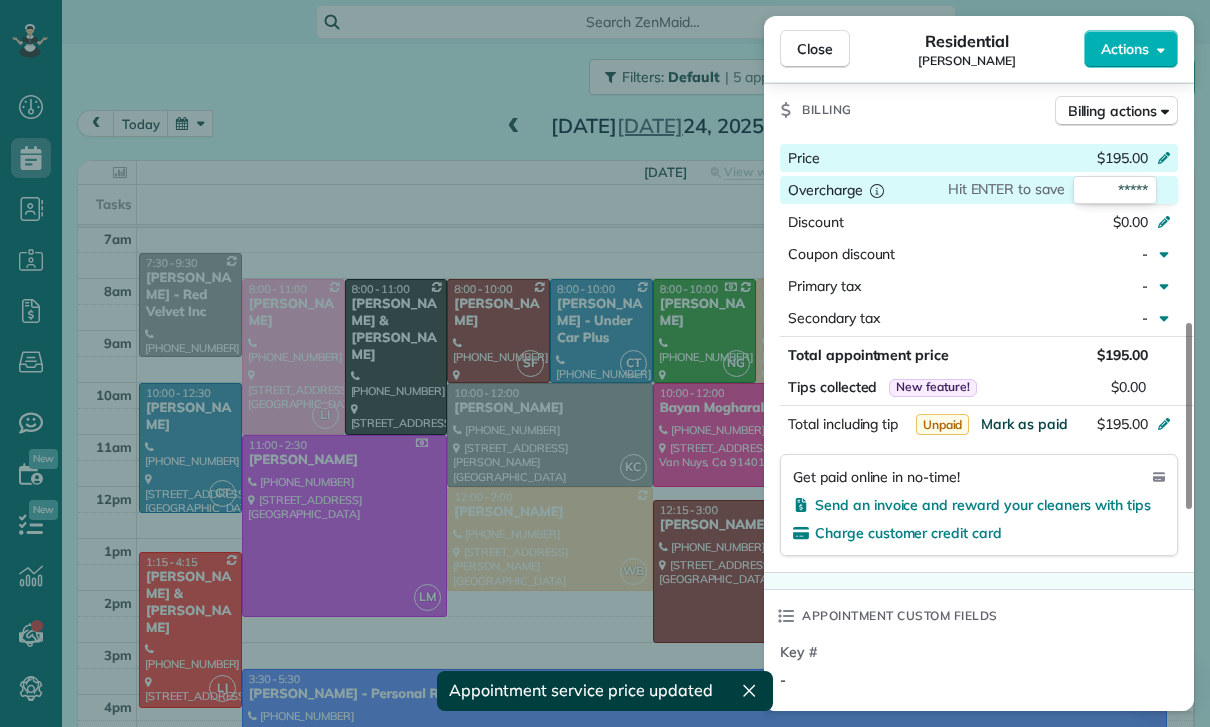 click on "Mark as paid" at bounding box center [1024, 424] 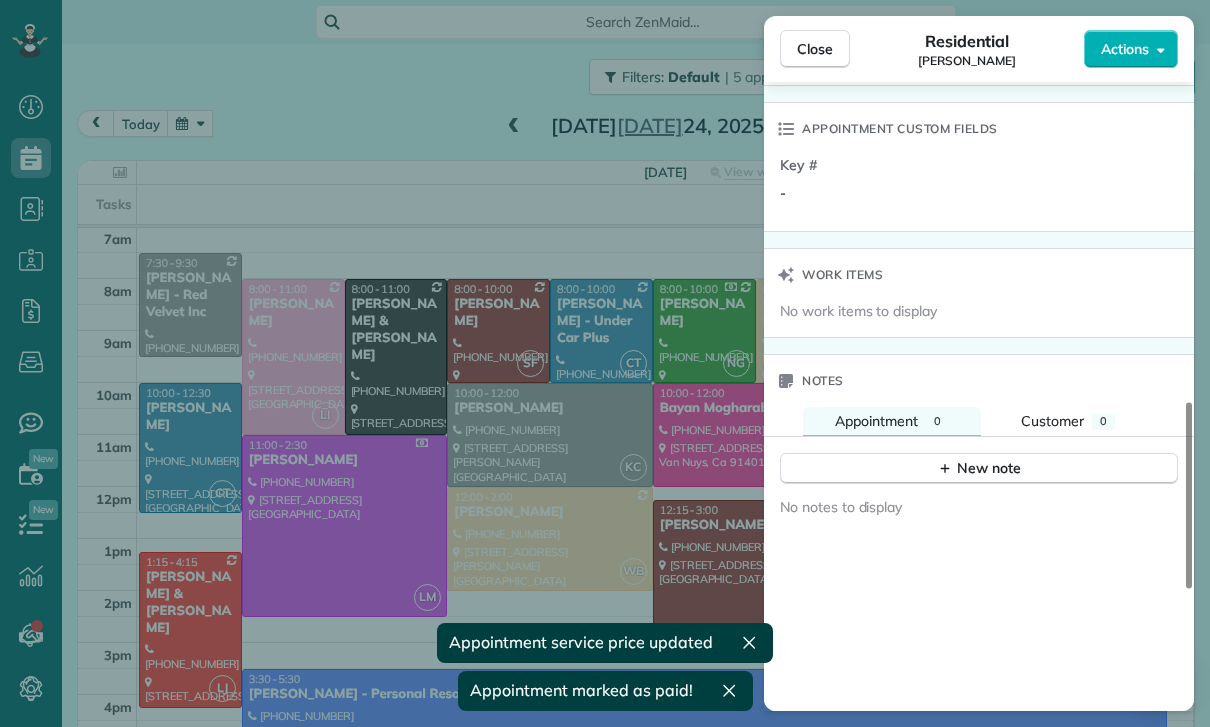 scroll, scrollTop: 1459, scrollLeft: 0, axis: vertical 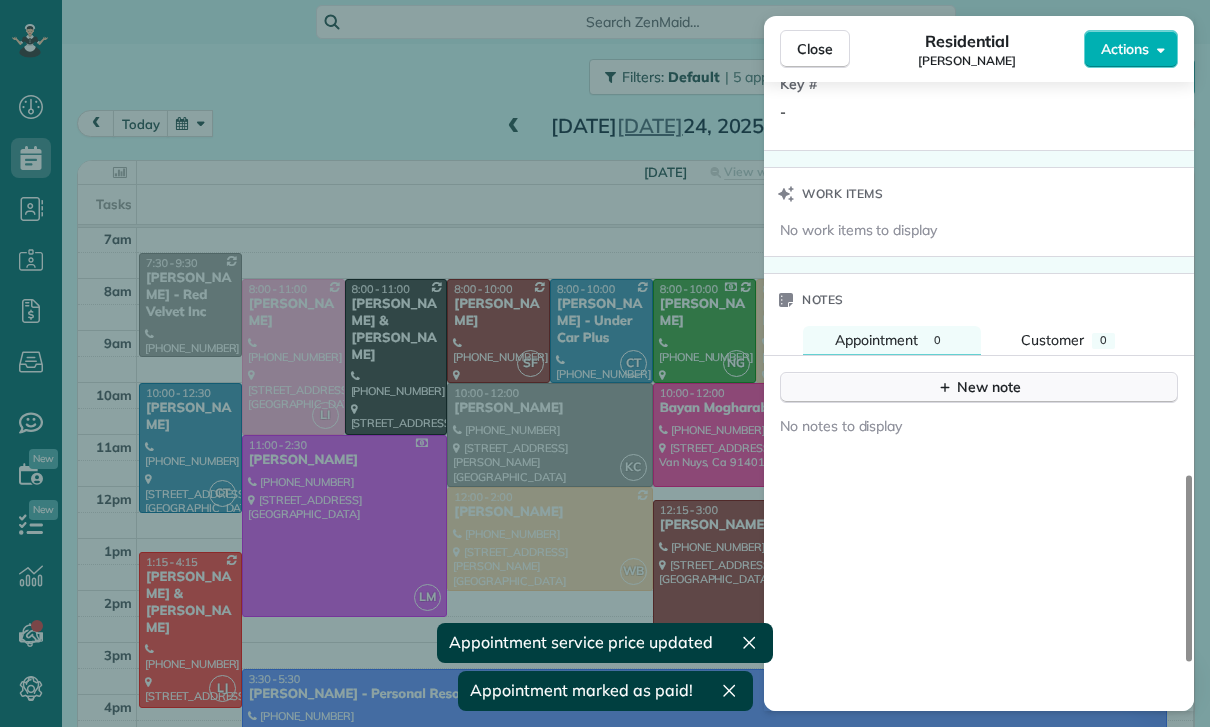 click on "New note" at bounding box center (979, 387) 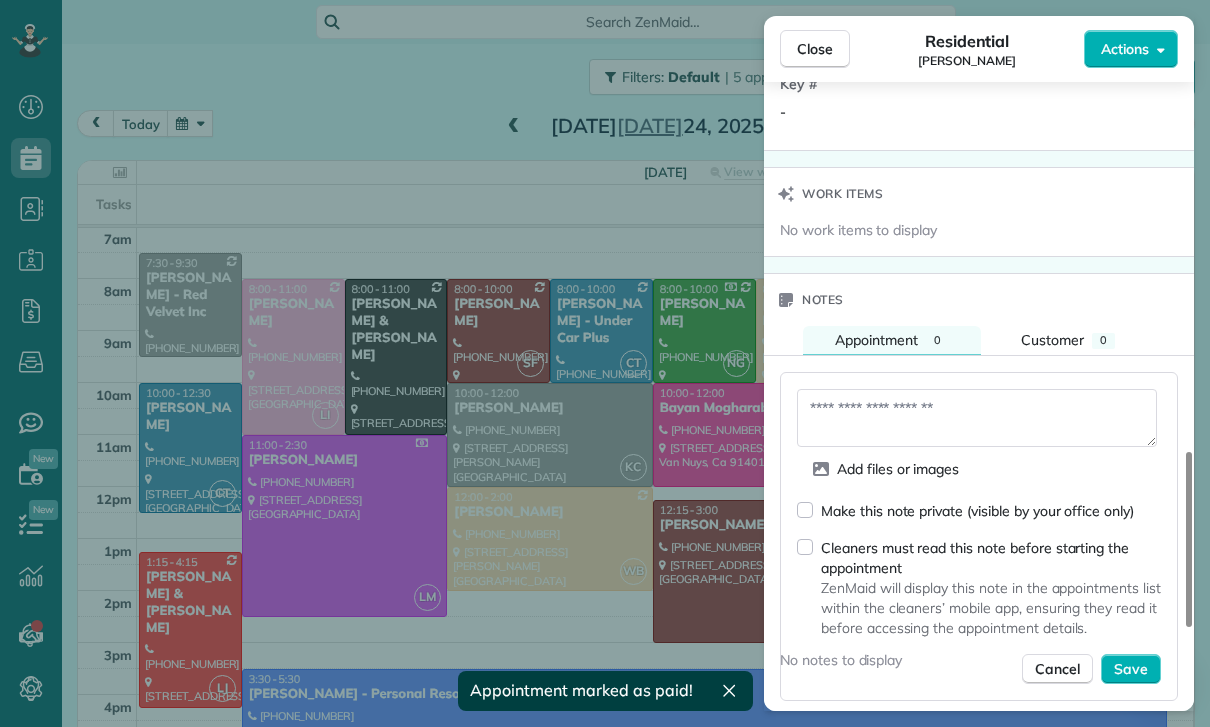 click at bounding box center [977, 418] 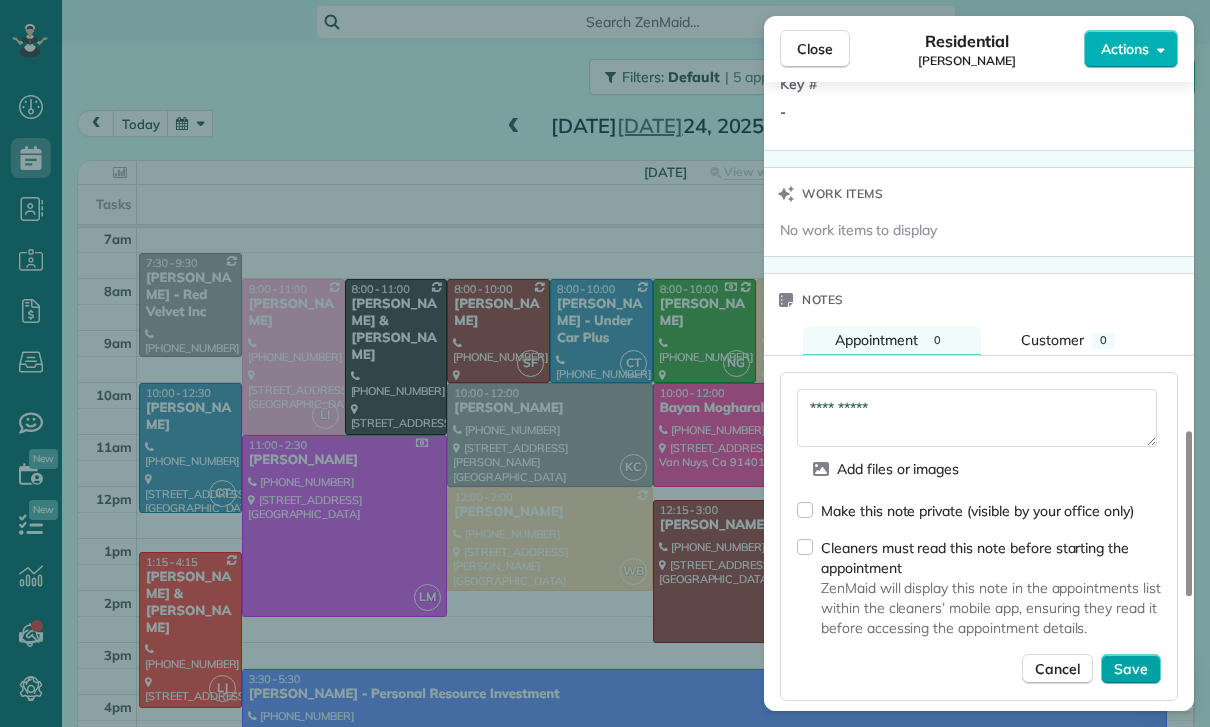 type on "**********" 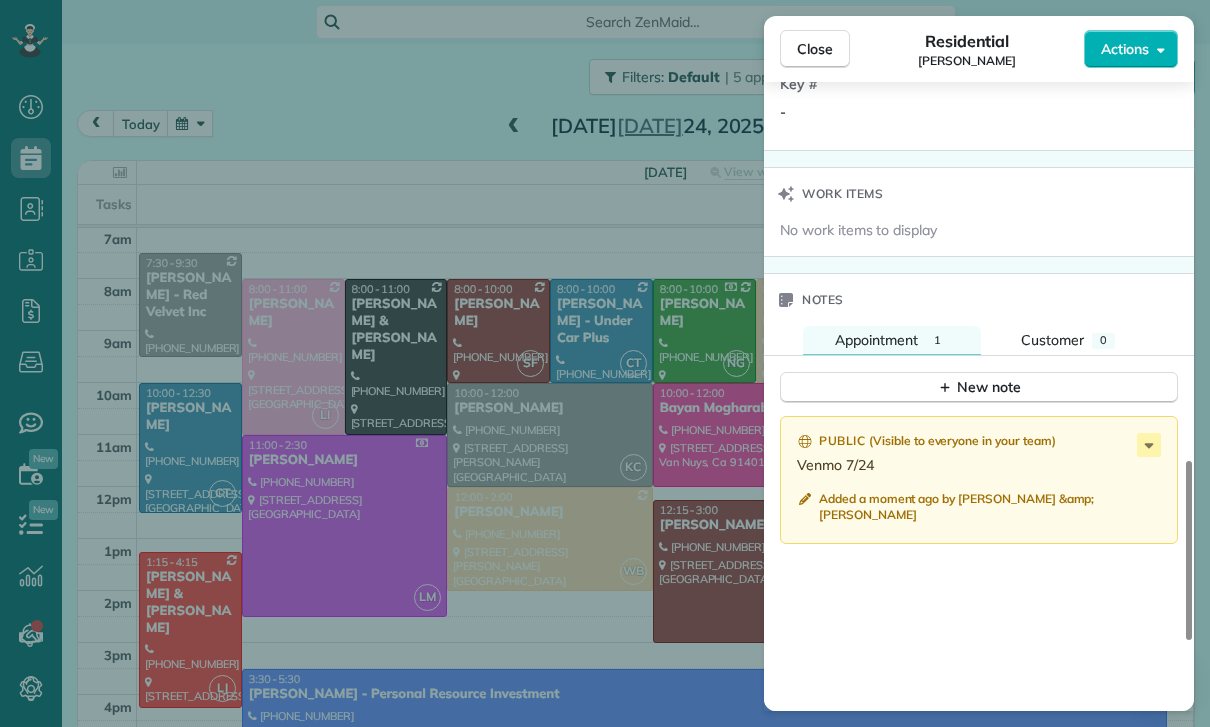 click on "Close Residential [PERSON_NAME] Actions Status Confirmed [PERSON_NAME] · Open profile Mobile [PHONE_NUMBER] Copy No email on record Add email View Details Residential [DATE] ( [DATE] ) 12:15 PM 3:00 PM 2 hours and 45 minutes One time [STREET_ADDRESS] Service was not rated yet Cleaners Time in and out Assign Invite Team [PERSON_NAME] Cleaners [PERSON_NAME] 12:15 PM 3:00 PM Checklist Try Now Keep this appointment up to your standards. Stay on top of every detail, keep your cleaners organised, and your client happy. Assign a checklist Watch a 5 min demo Billing Billing actions Price $195.00 Overcharge $0.00 Discount $0.00 Coupon discount - Primary tax - Secondary tax - Total appointment price $195.00 Tips collected New feature! $0.00 Paid Total including tip $195.00 Get paid online in no-time! Send an invoice and reward your cleaners with tips Charge customer credit card Appointment custom fields Key # - Work items No work items to display Notes Appointment 1 0 ( )" at bounding box center [605, 363] 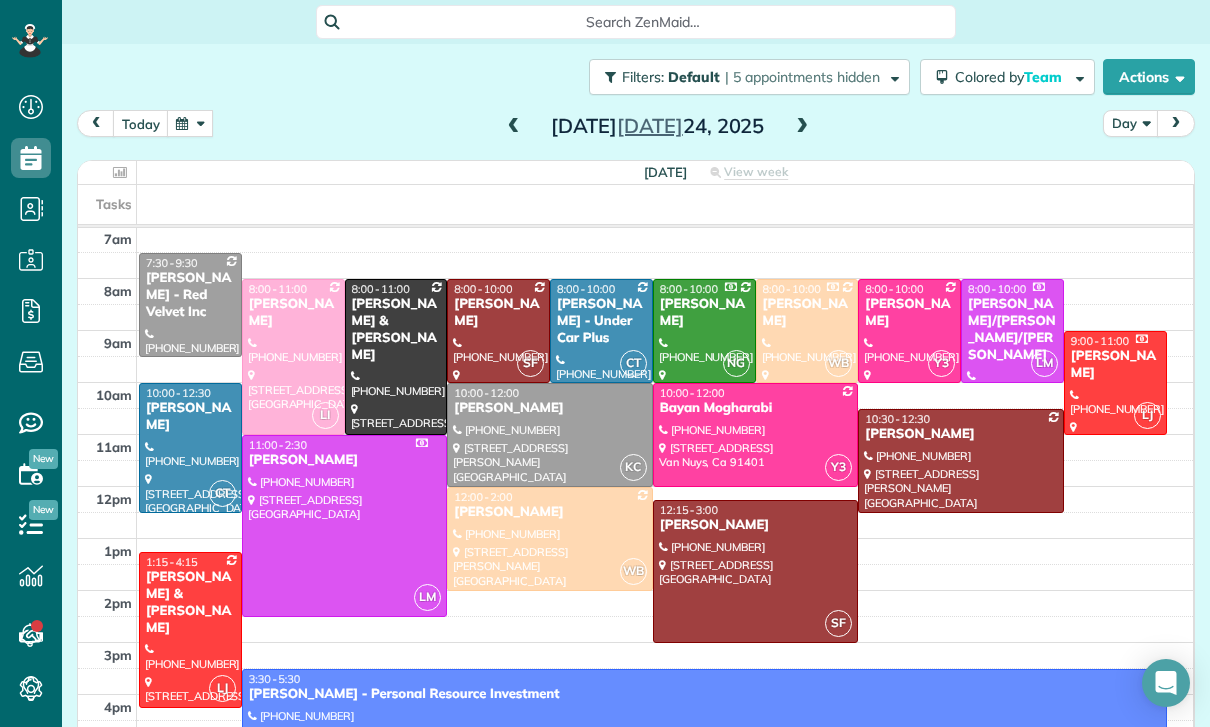 click at bounding box center (190, 123) 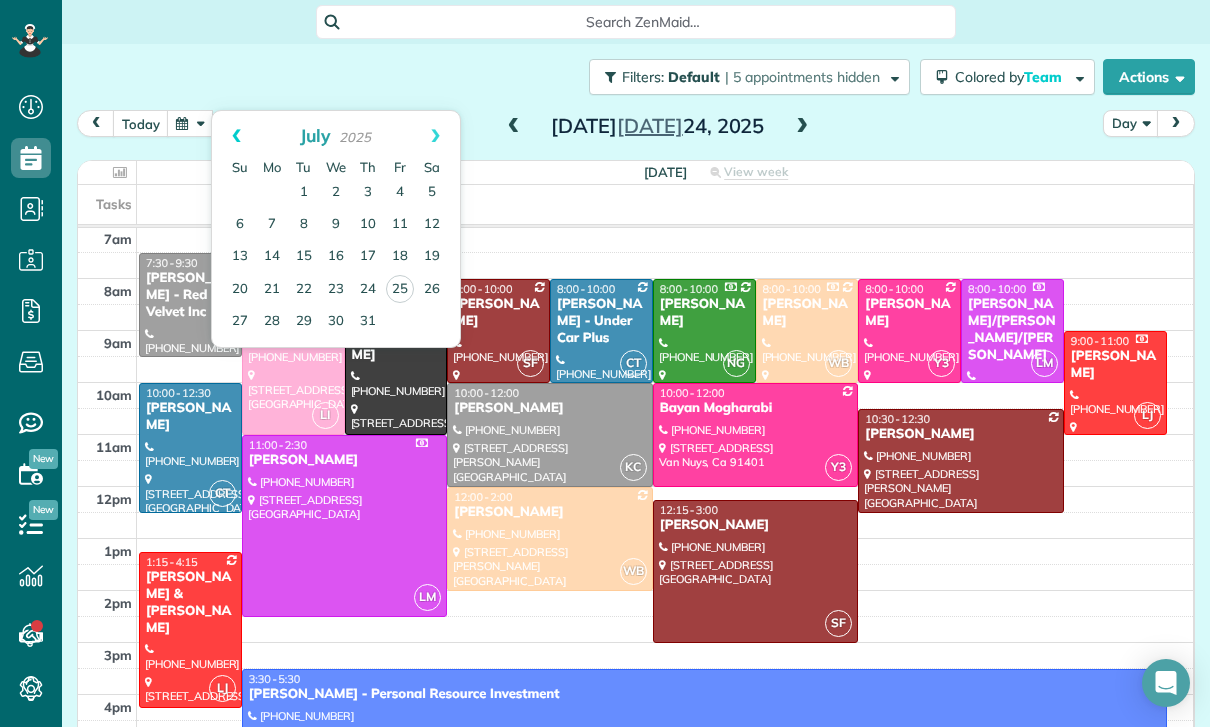 click on "Prev" at bounding box center [236, 136] 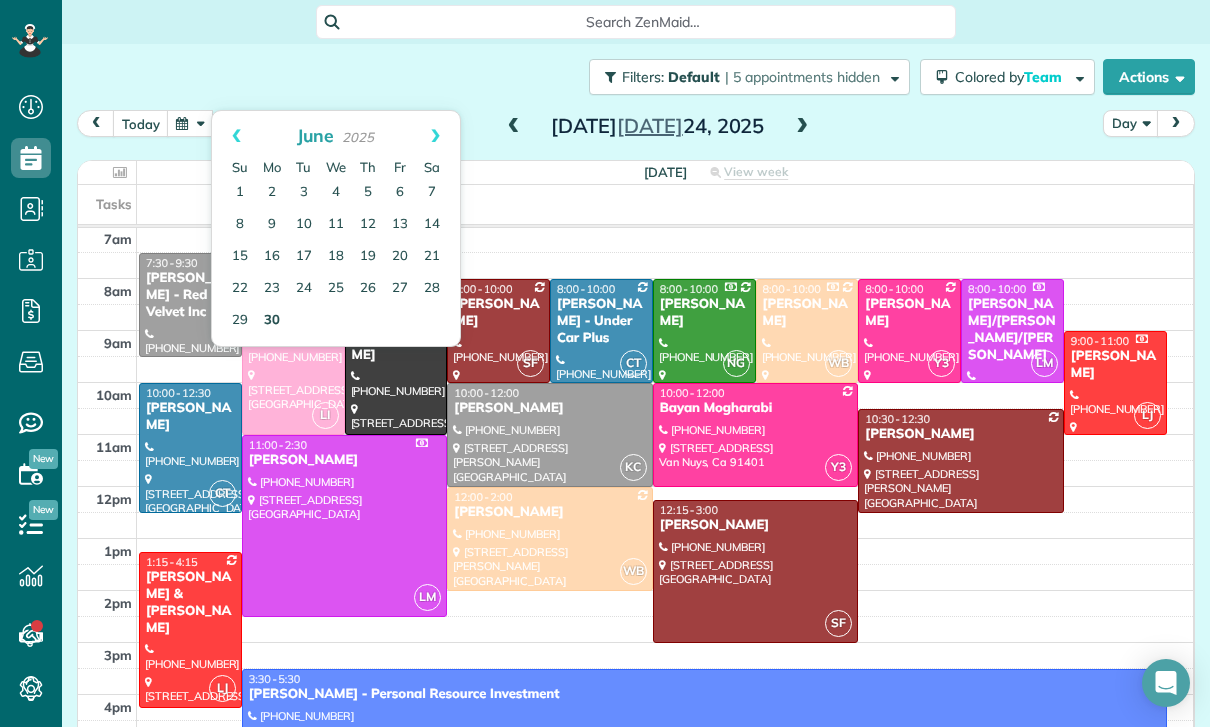 click on "30" at bounding box center (272, 321) 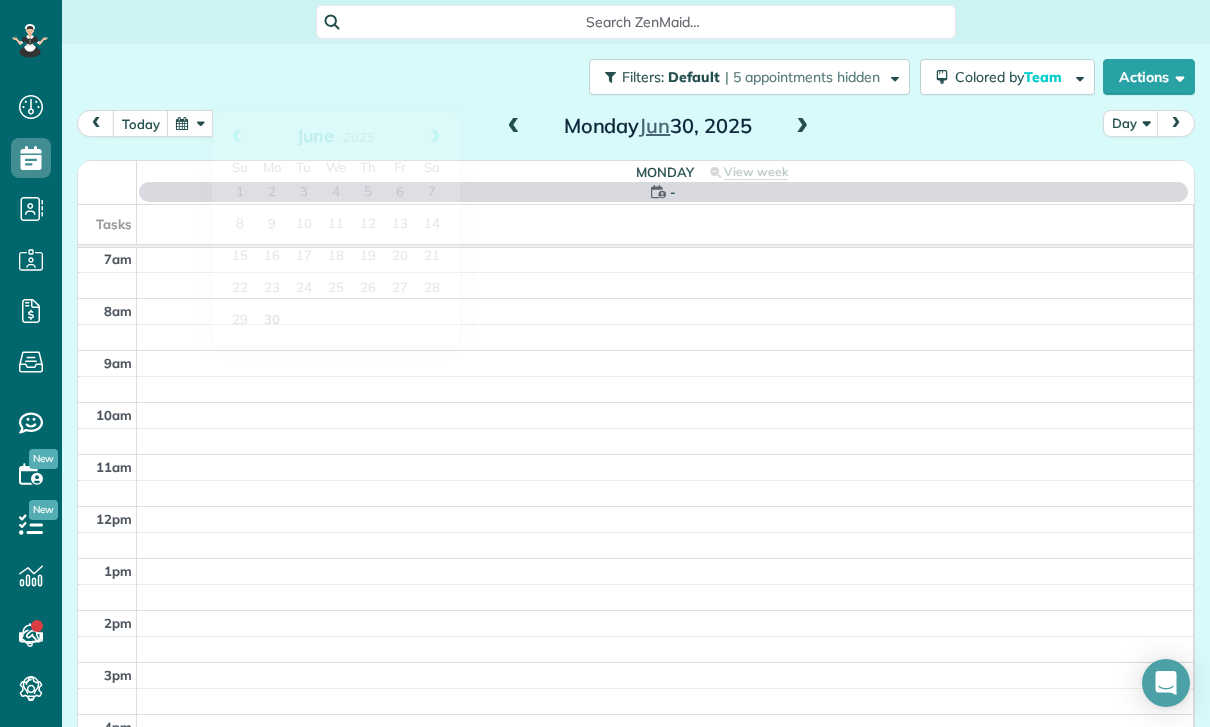 scroll, scrollTop: 157, scrollLeft: 0, axis: vertical 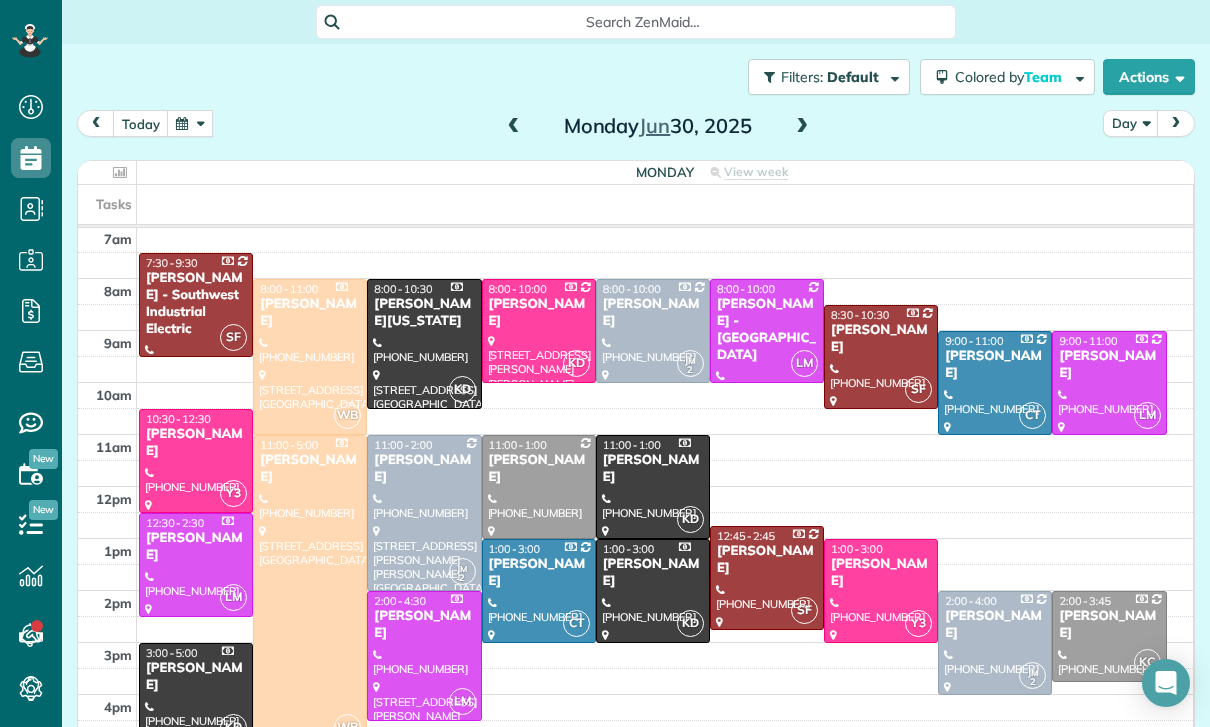 click at bounding box center (196, 461) 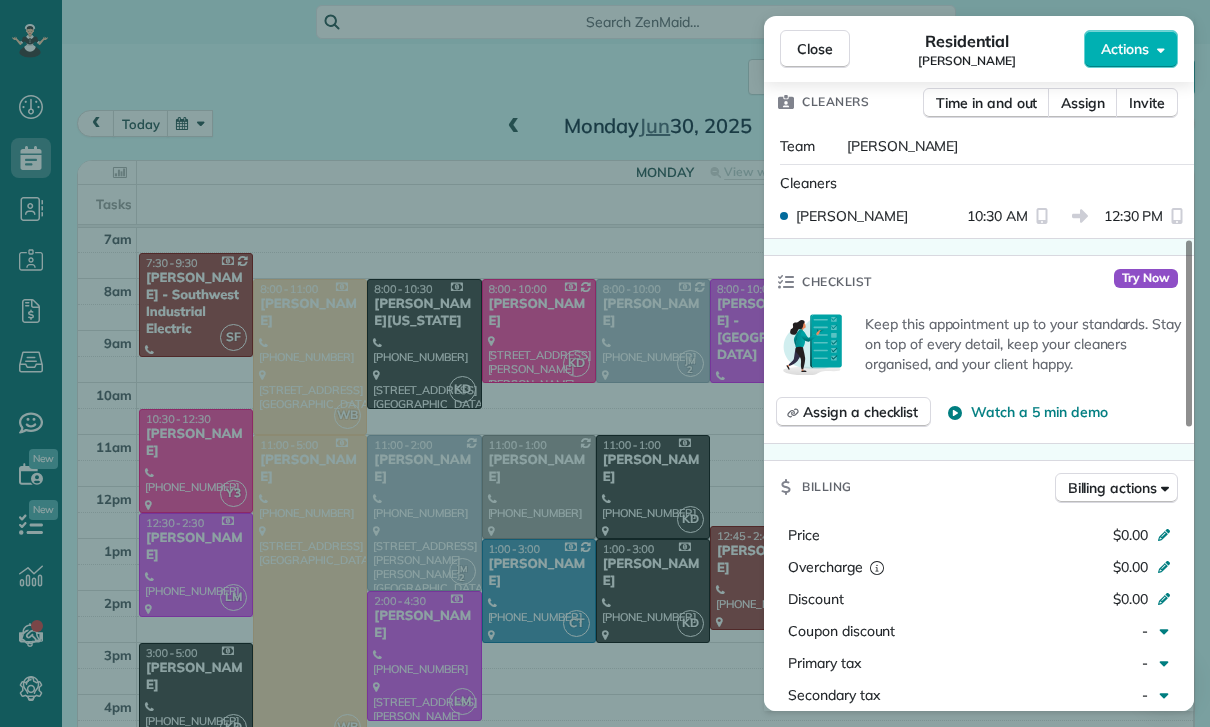 scroll, scrollTop: 798, scrollLeft: 0, axis: vertical 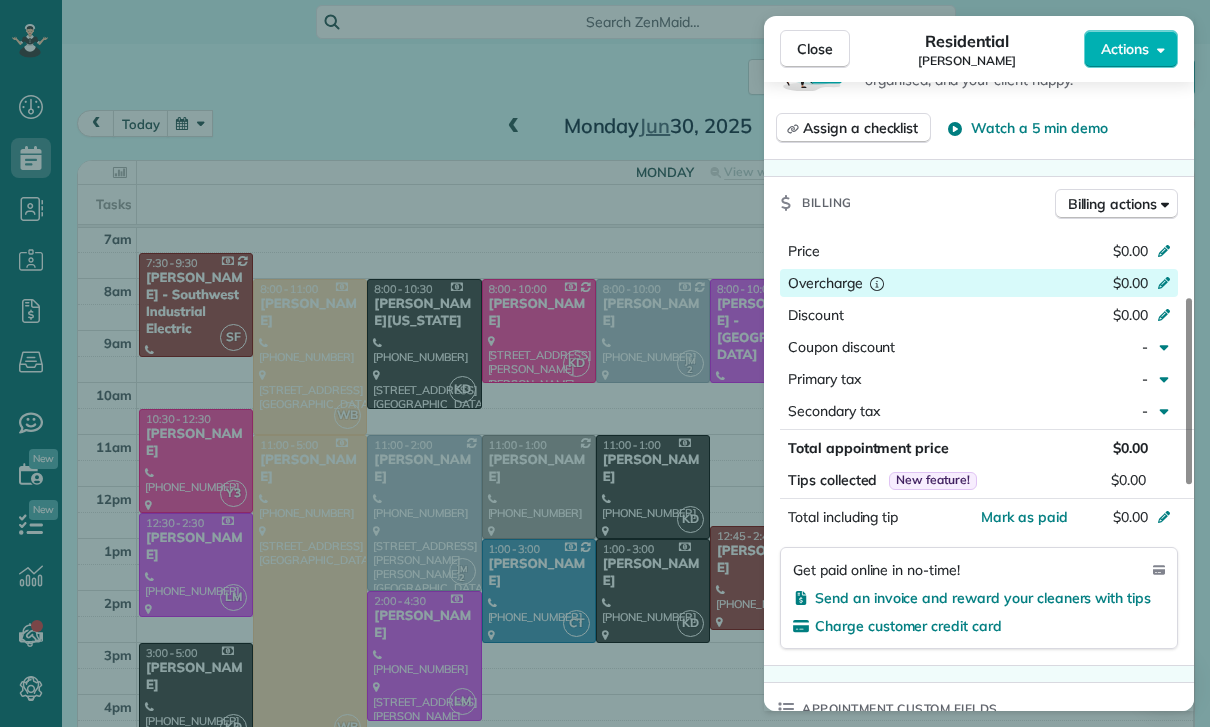 click on "Overcharge $0.00" at bounding box center [979, 283] 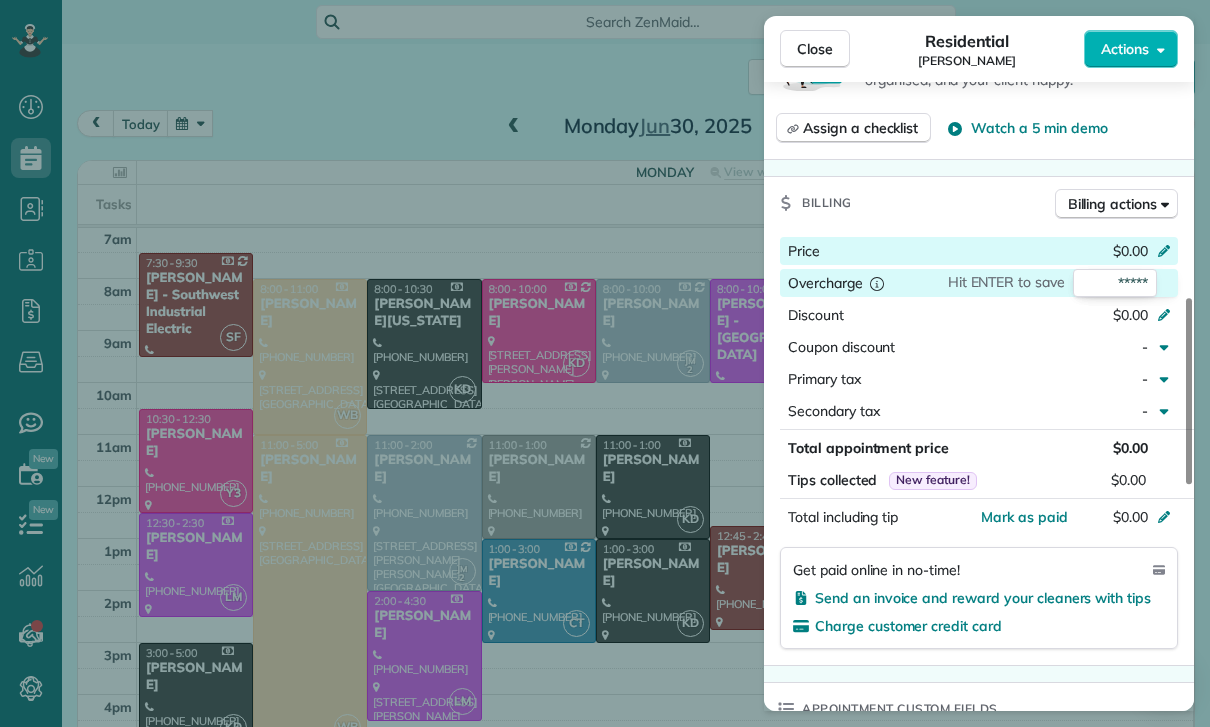click 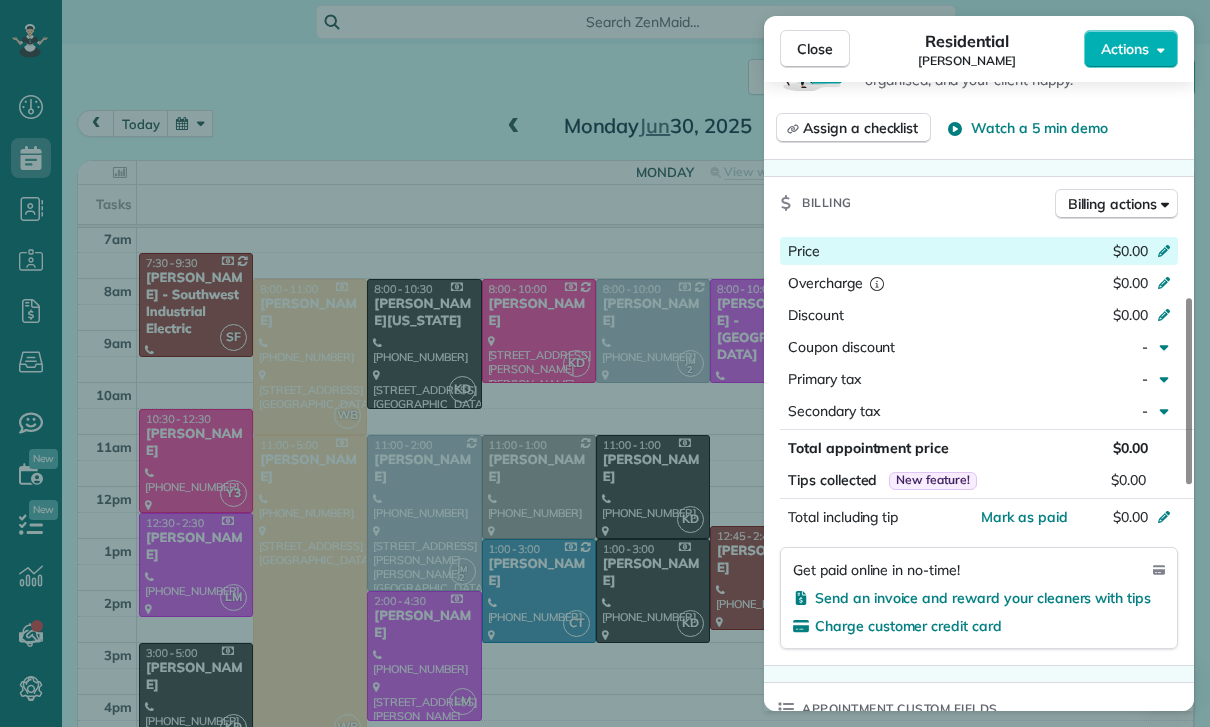 click 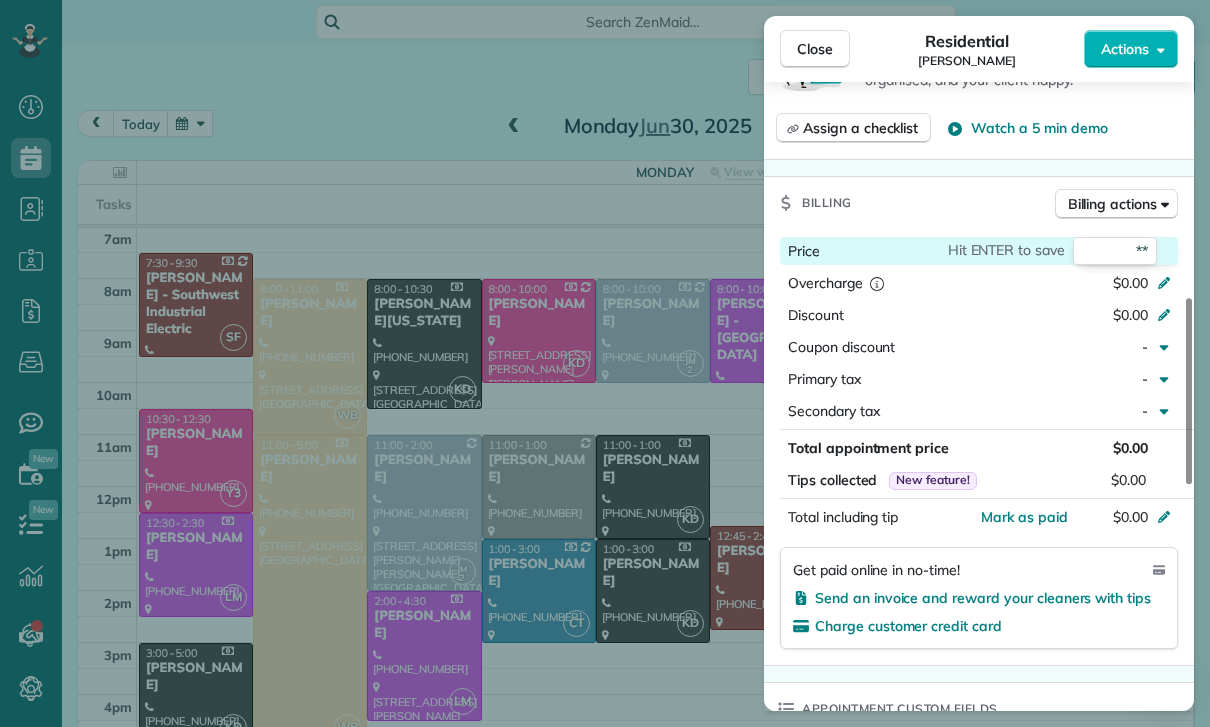 type on "***" 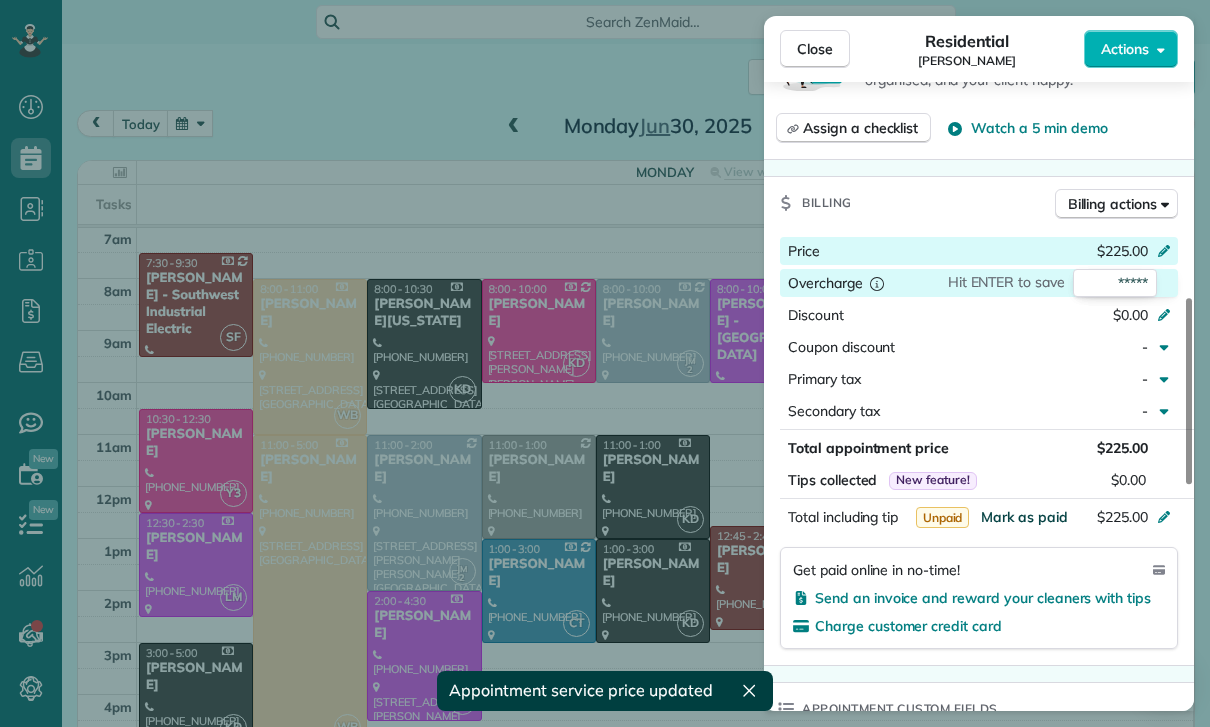 click on "Mark as paid" at bounding box center [1024, 517] 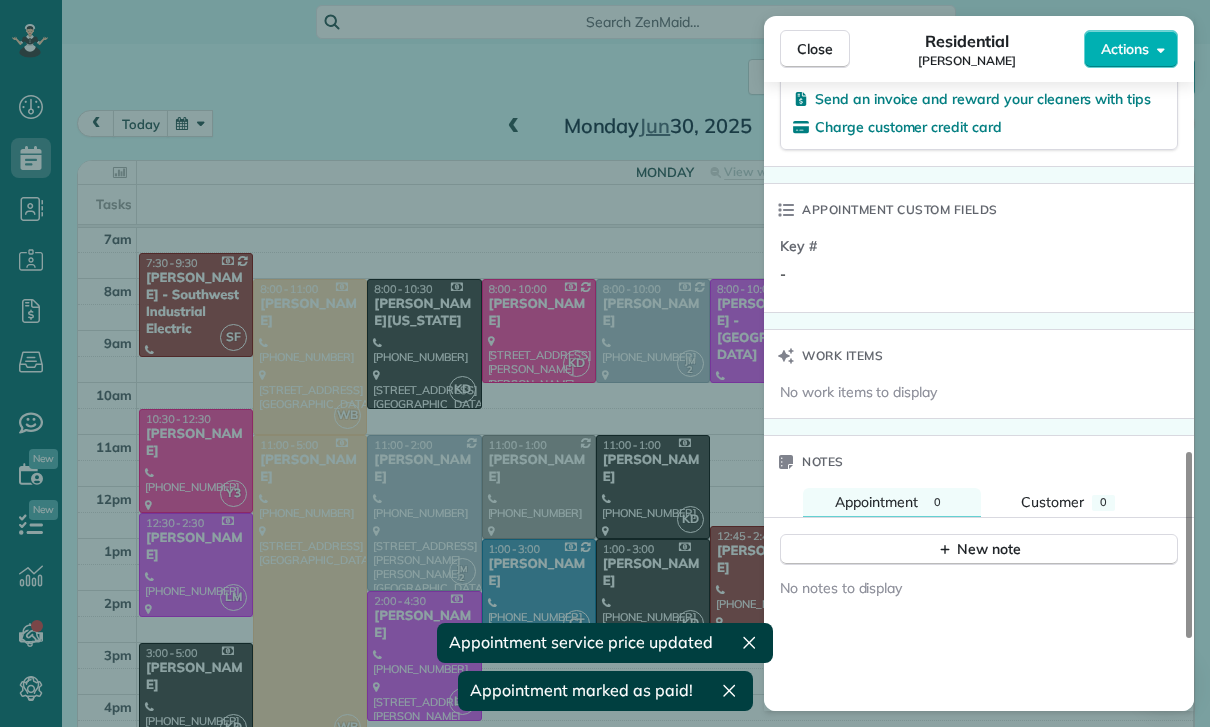 scroll, scrollTop: 1371, scrollLeft: 0, axis: vertical 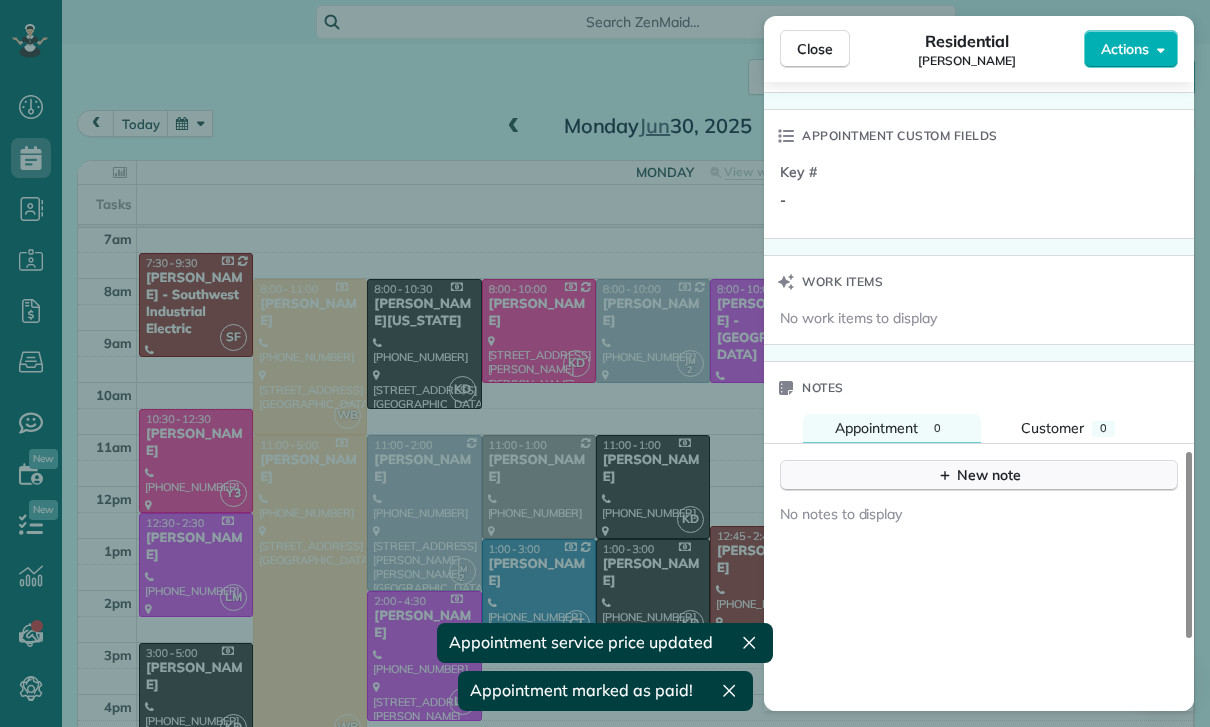 click on "New note" at bounding box center [979, 475] 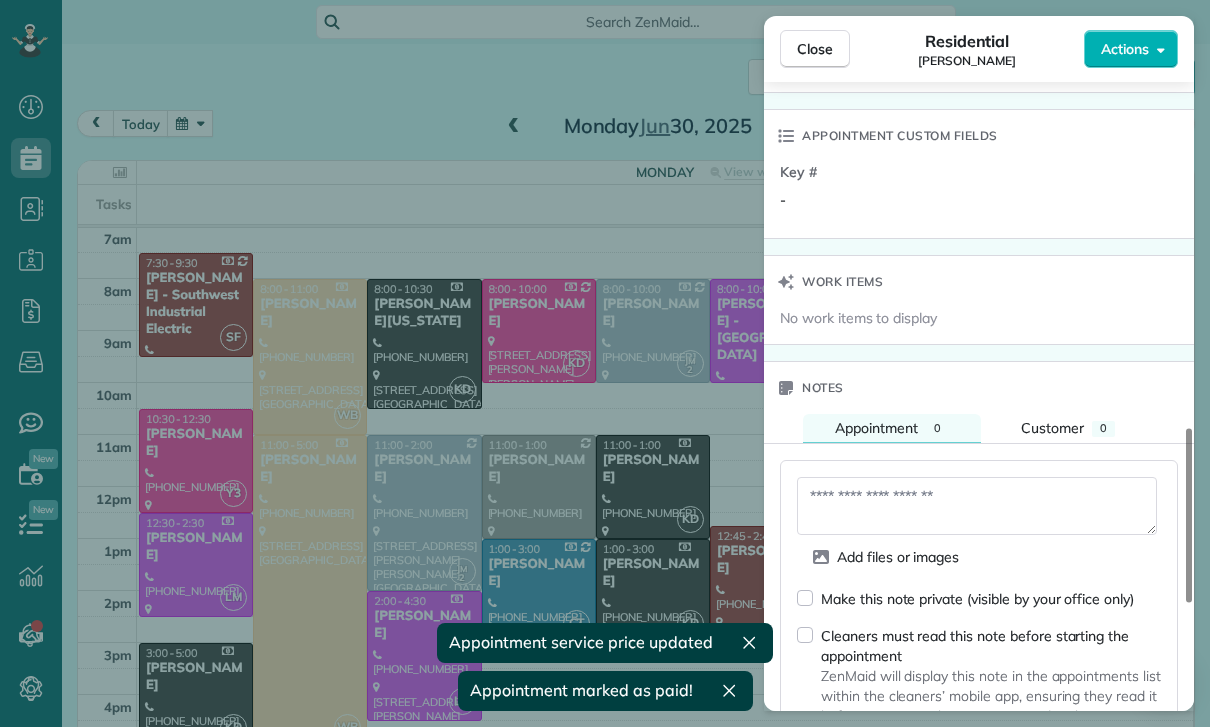 click at bounding box center (977, 506) 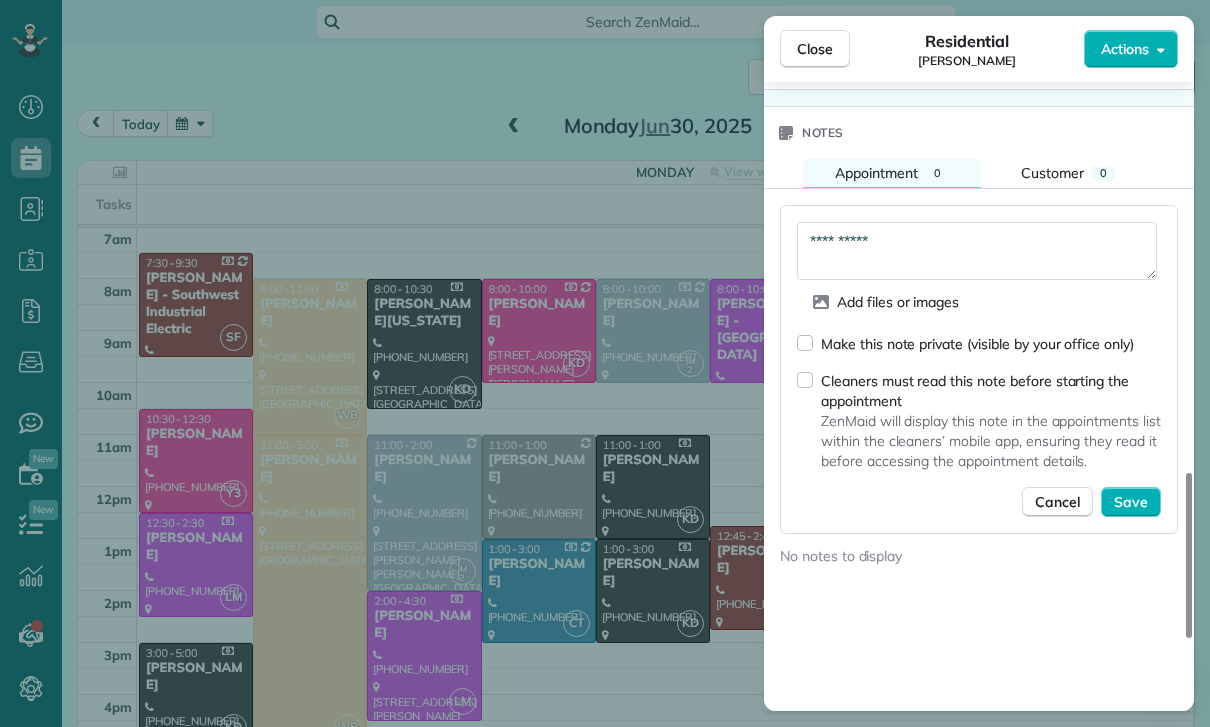 scroll, scrollTop: 1635, scrollLeft: 0, axis: vertical 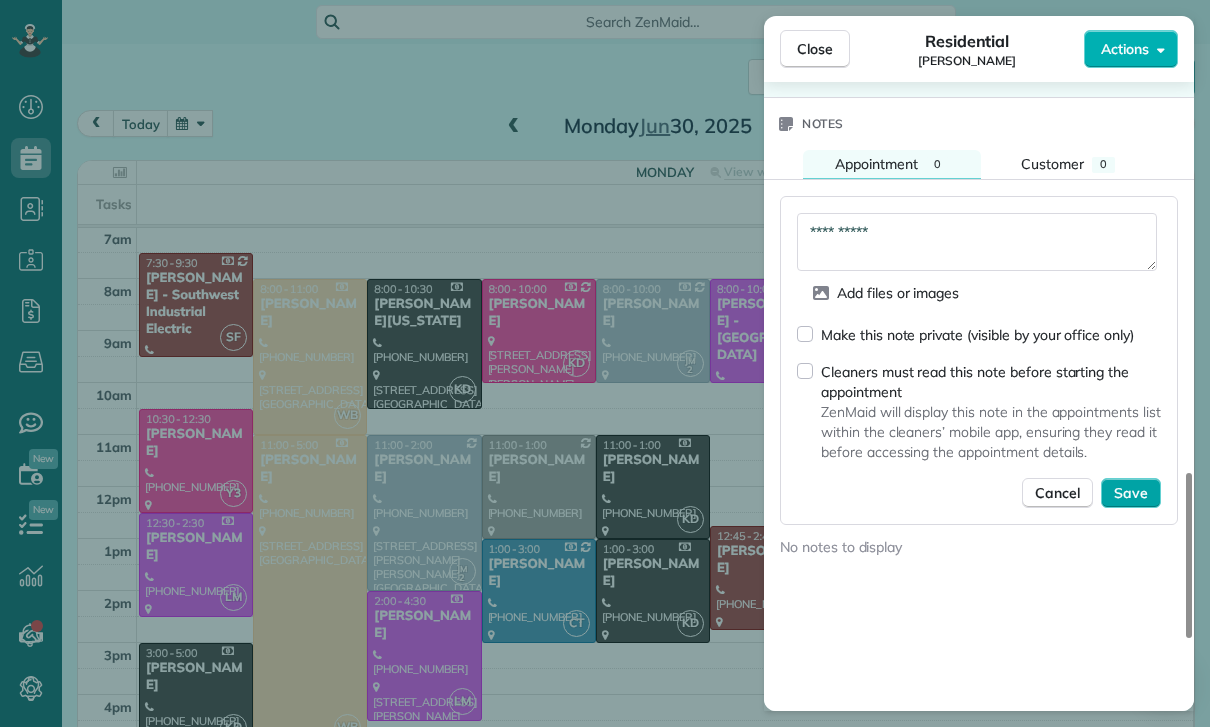 type on "**********" 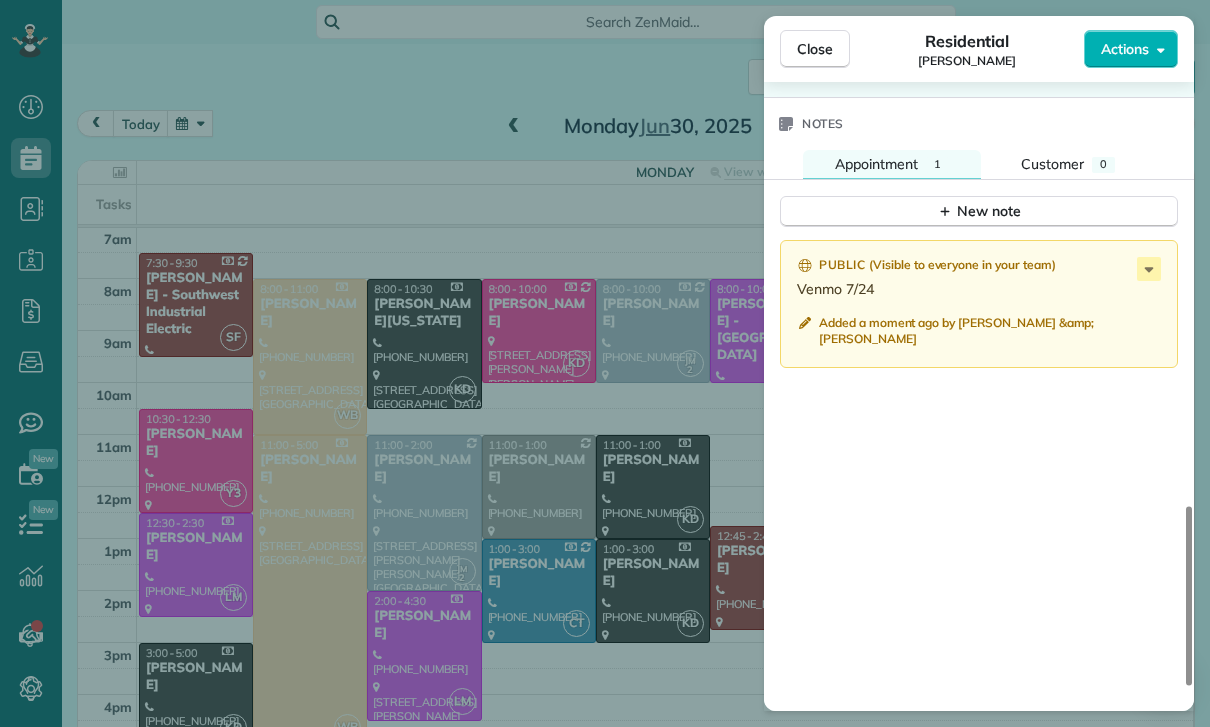click on "Close Residential [PERSON_NAME] Actions Status Confirmed [PERSON_NAME] · Open profile Mobile [PHONE_NUMBER] Copy No email on record Add email View Details Residential [DATE] 10:30 AM 12:30 PM 2 hours and 0 minutes One time [STREET_ADDRESS] Service was not rated yet Cleaners Time in and out Assign Invite Team Yuri Cleaners Yuri   10:30 AM 12:30 PM Checklist Try Now Keep this appointment up to your standards. Stay on top of every detail, keep your cleaners organised, and your client happy. Assign a checklist Watch a 5 min demo Billing Billing actions Price $225.00 Overcharge $0.00 Discount $0.00 Coupon discount - Primary tax - Secondary tax - Total appointment price $225.00 Tips collected New feature! $0.00 Paid Total including tip $225.00 Get paid online in no-time! Send an invoice and reward your cleaners with tips Charge customer credit card Appointment custom fields Key # - Work items No work items to display Notes Appointment 1 Customer 0 New note Public ( )" at bounding box center [605, 363] 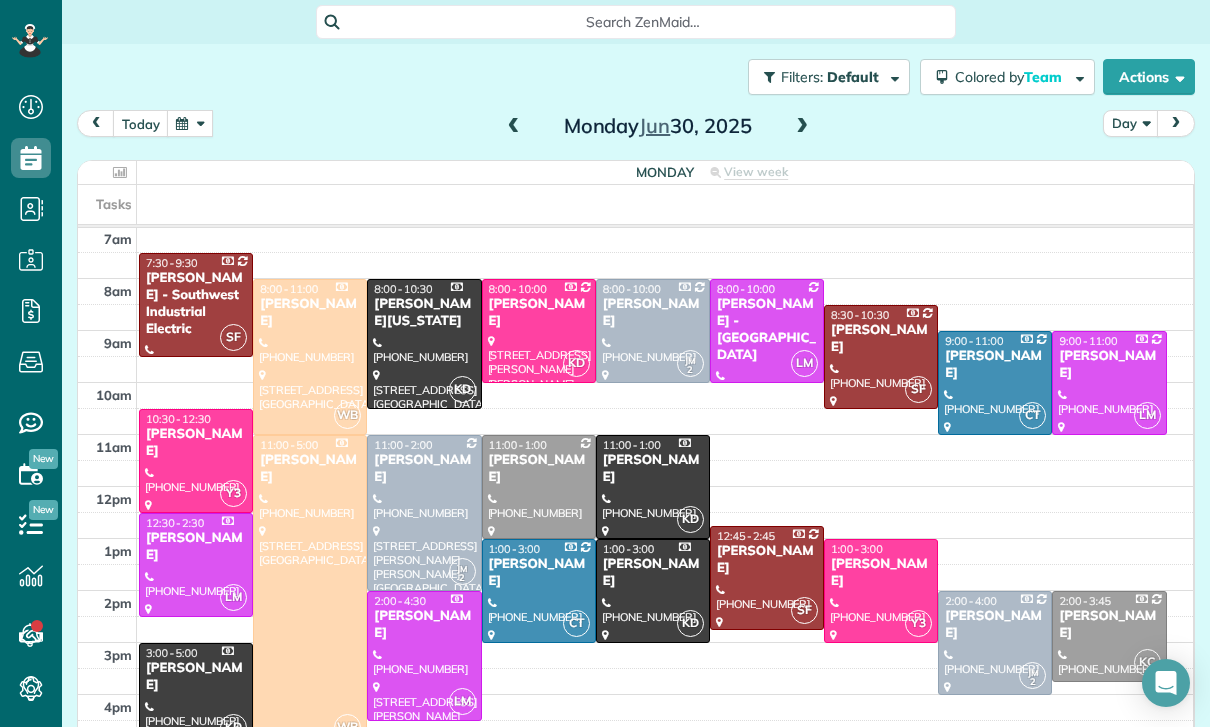 click at bounding box center (190, 123) 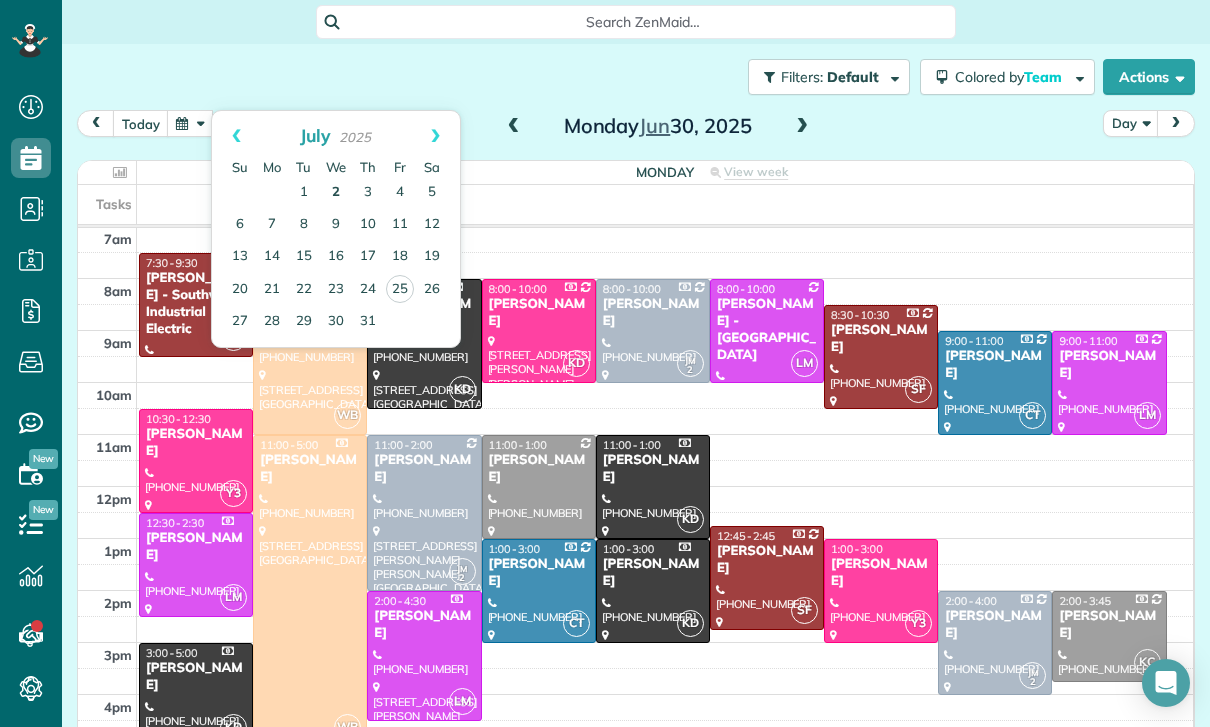 click on "2" at bounding box center [336, 193] 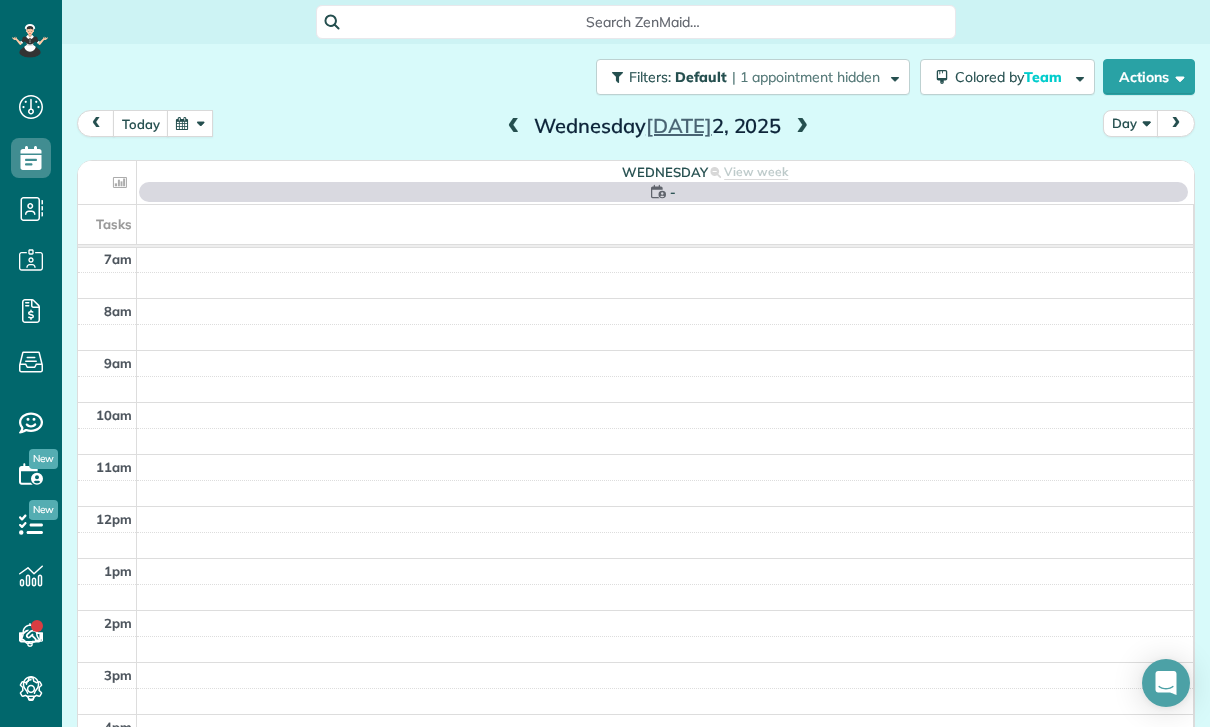 scroll, scrollTop: 157, scrollLeft: 0, axis: vertical 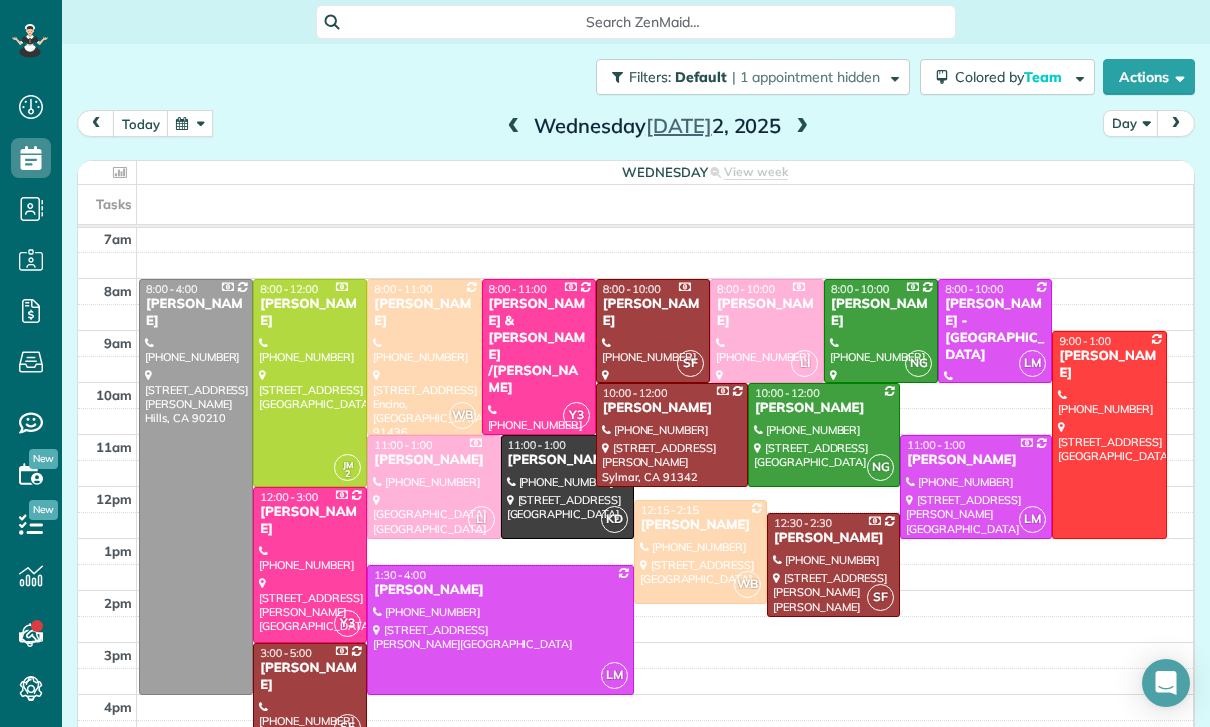 click at bounding box center [567, 487] 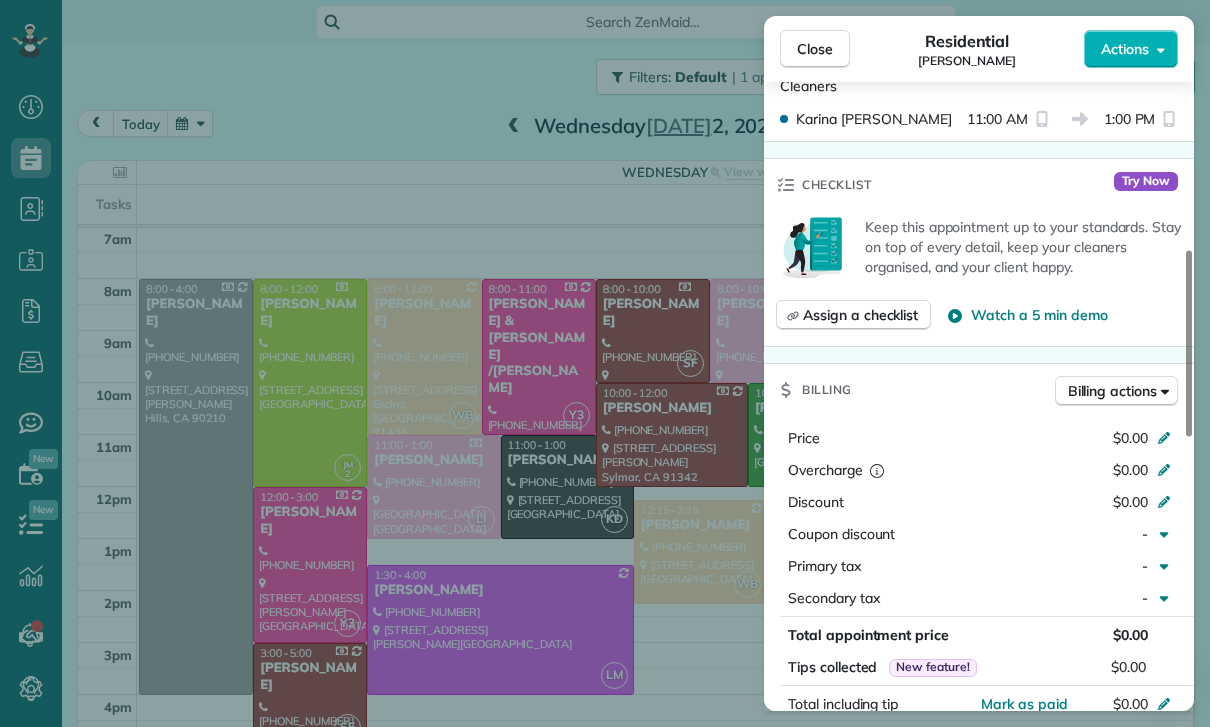 scroll, scrollTop: 684, scrollLeft: 0, axis: vertical 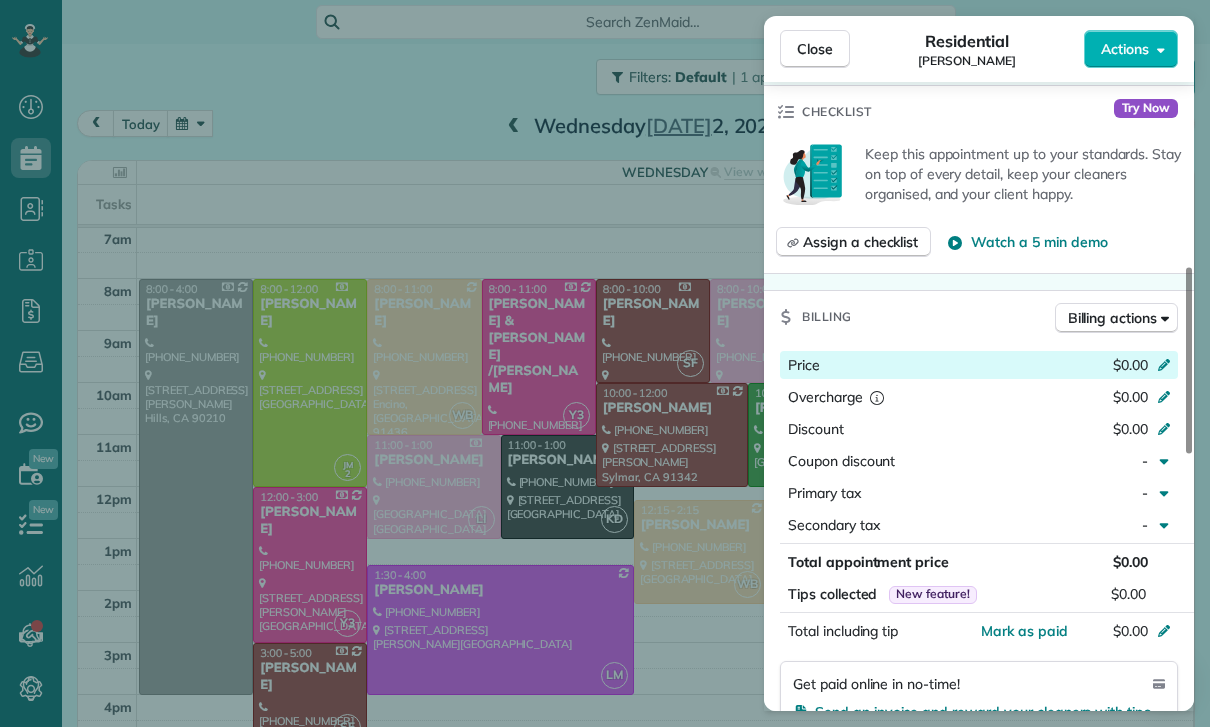 click at bounding box center (1167, 367) 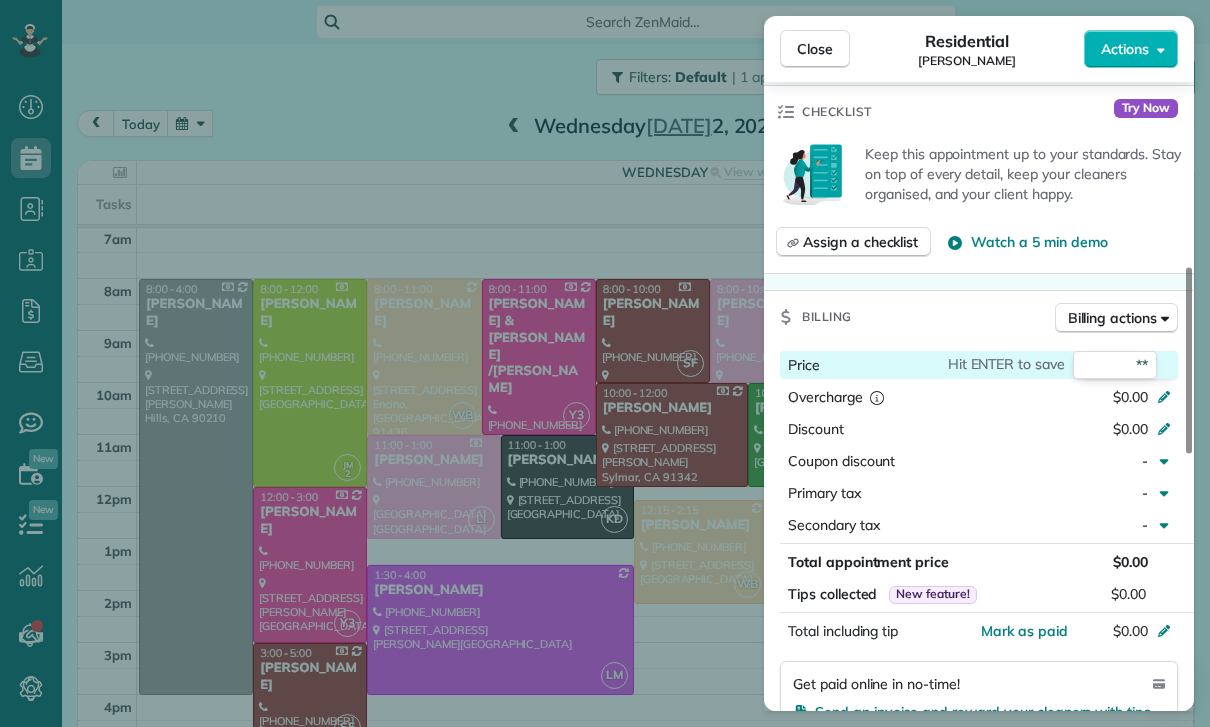 type on "***" 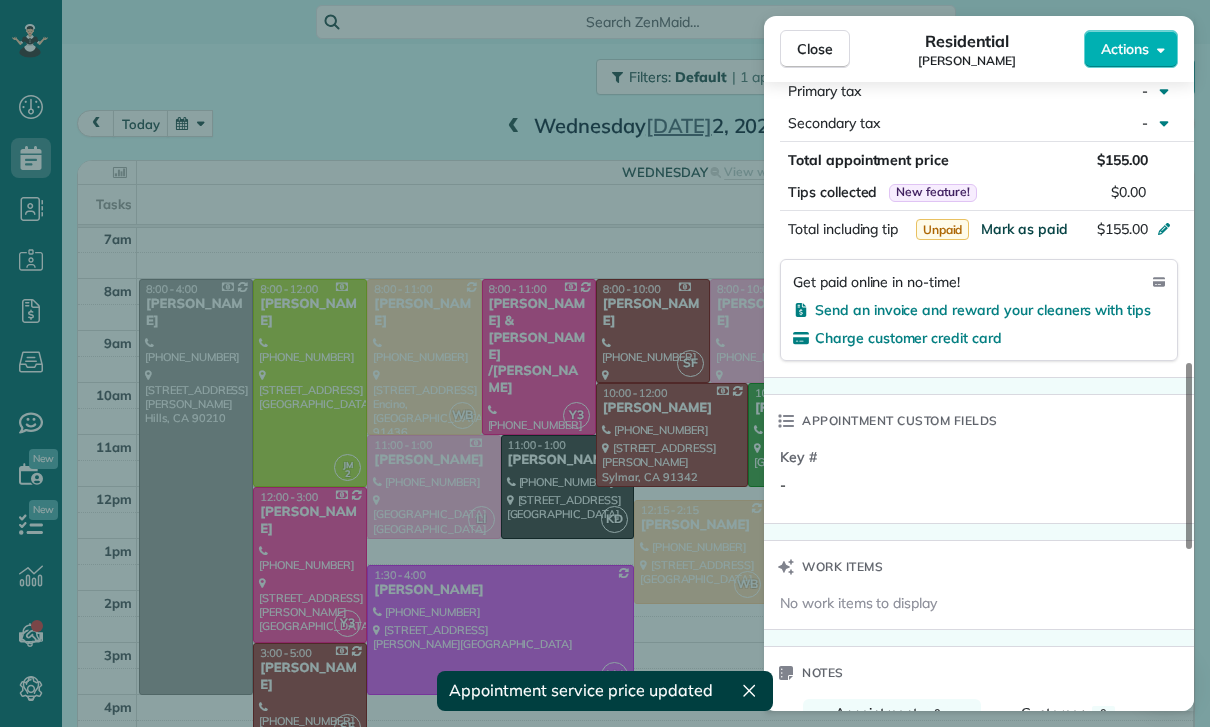scroll, scrollTop: 1115, scrollLeft: 0, axis: vertical 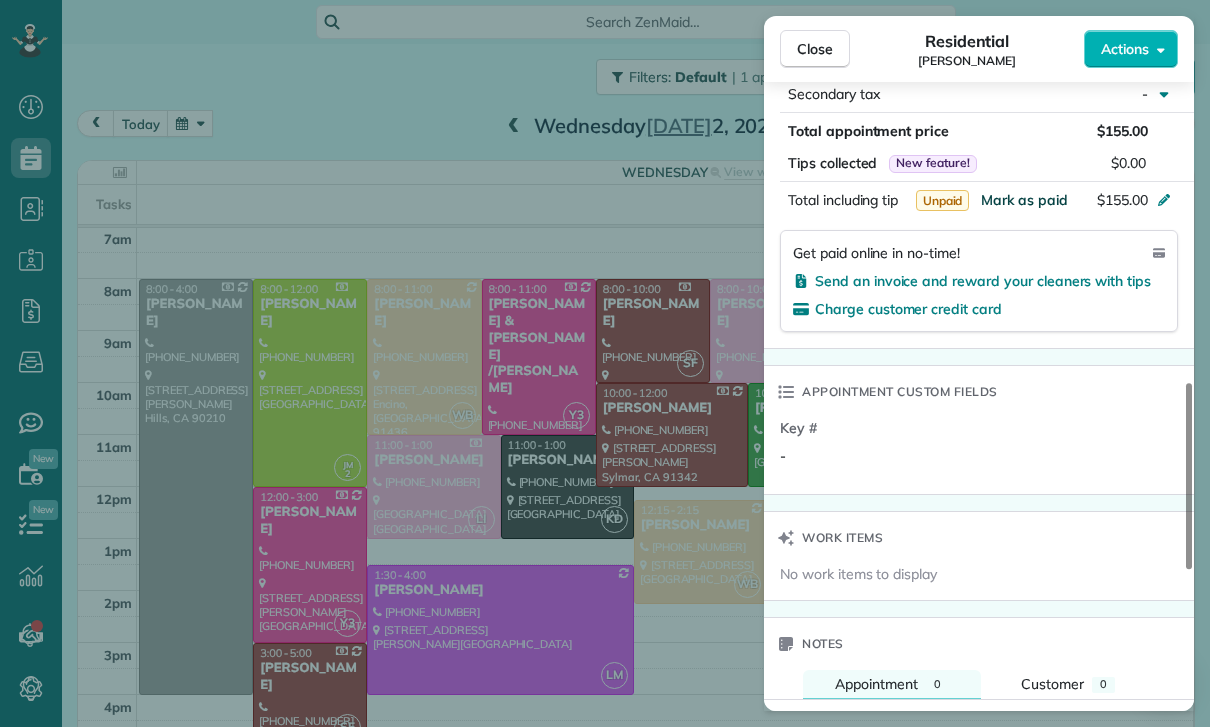 click on "Mark as paid" at bounding box center [1024, 200] 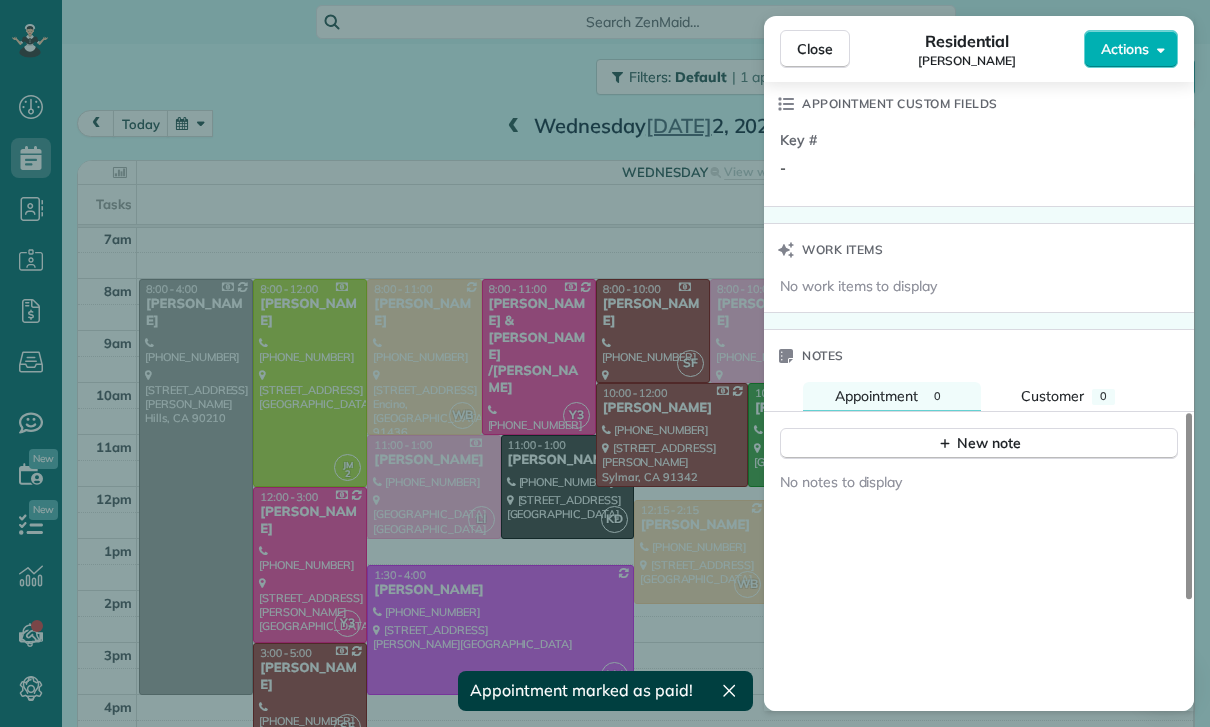 scroll, scrollTop: 1481, scrollLeft: 0, axis: vertical 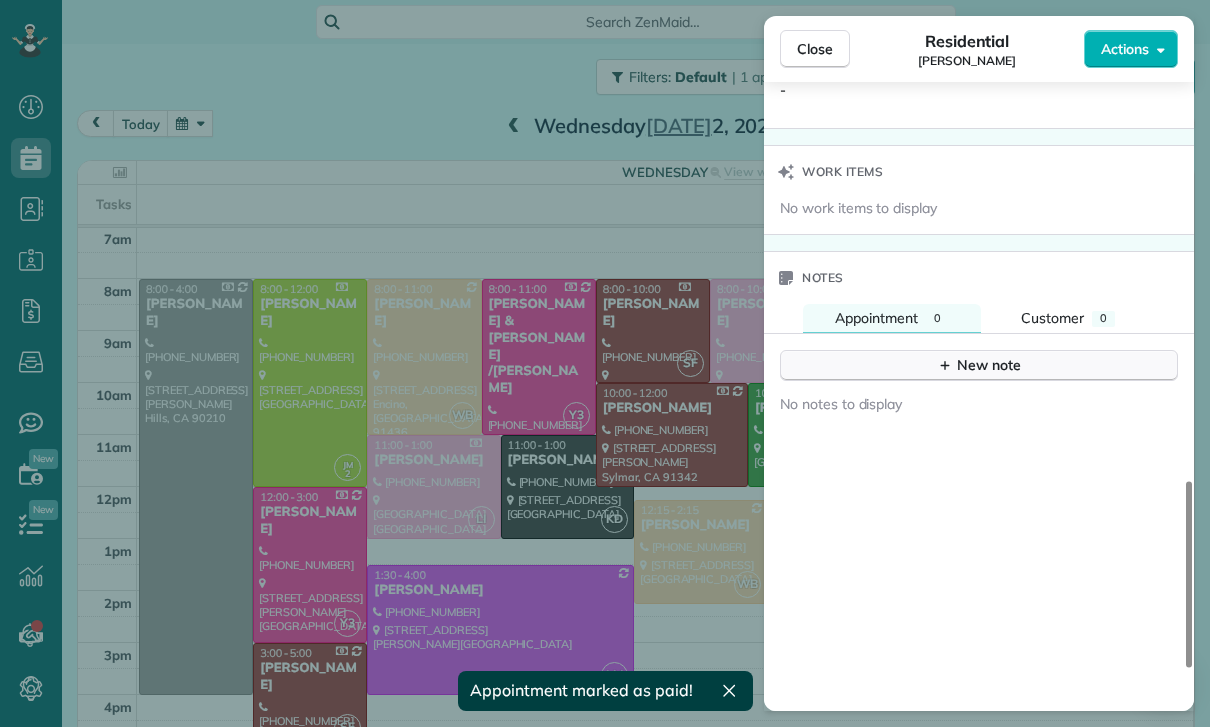 click on "New note" at bounding box center [979, 365] 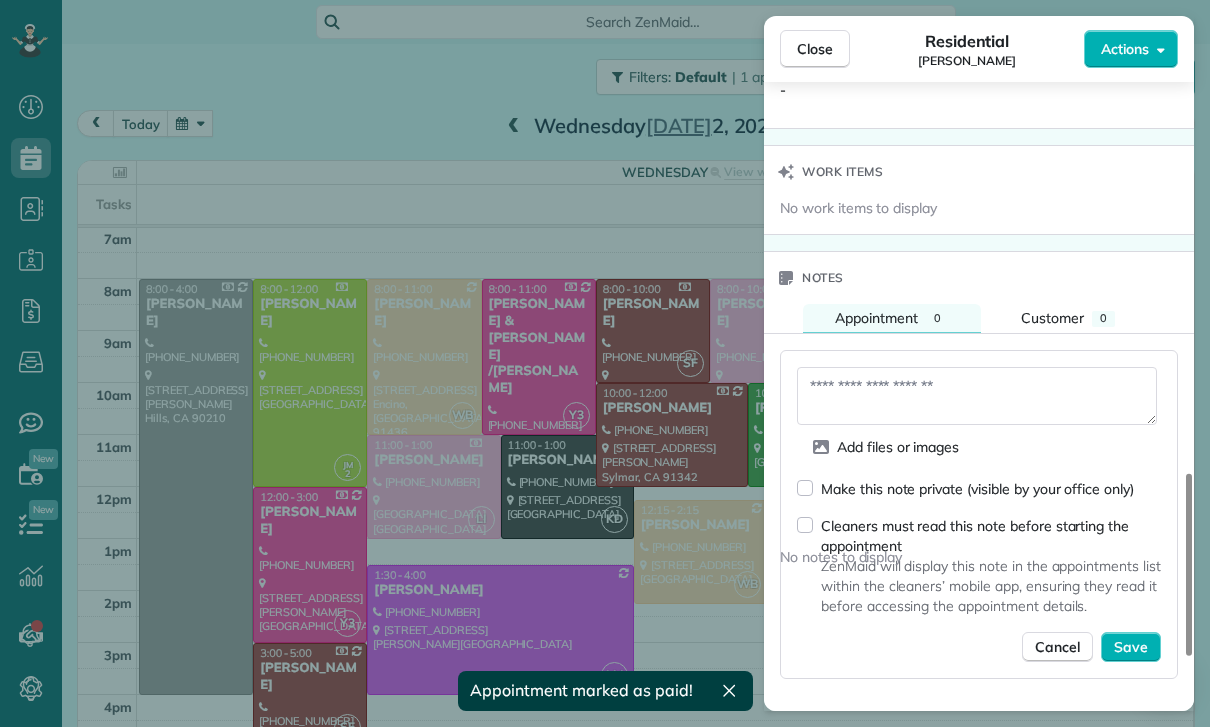 click at bounding box center (977, 396) 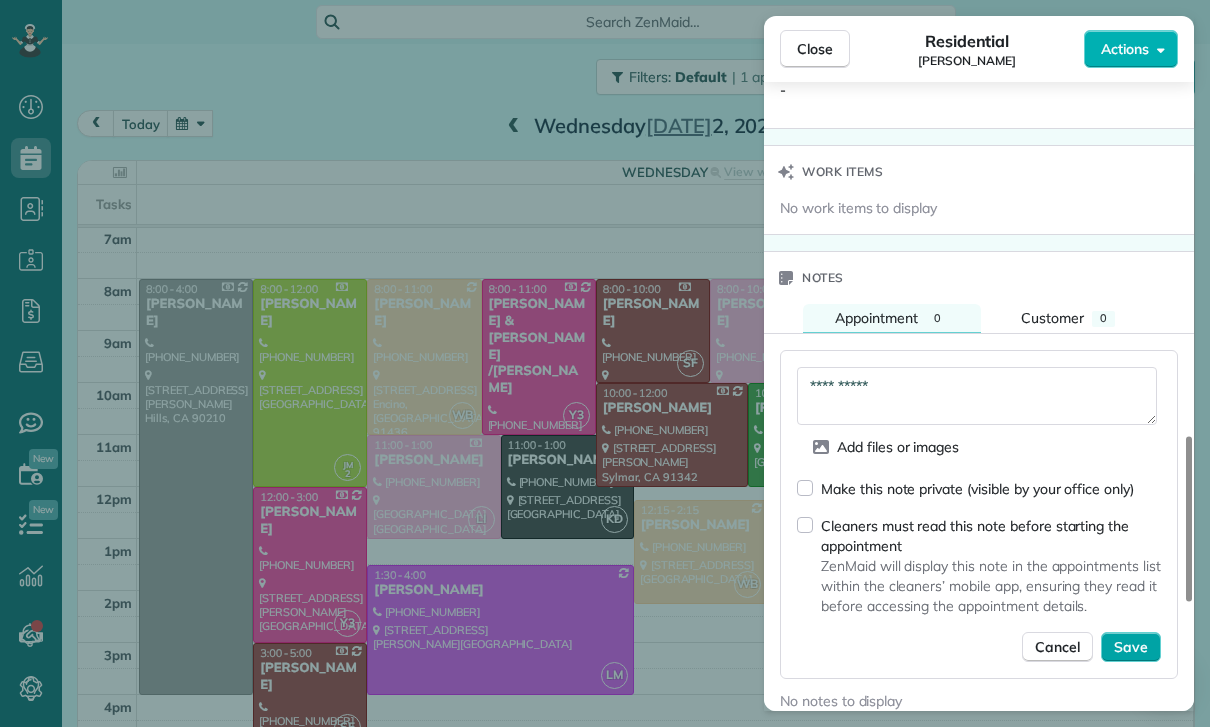 type on "**********" 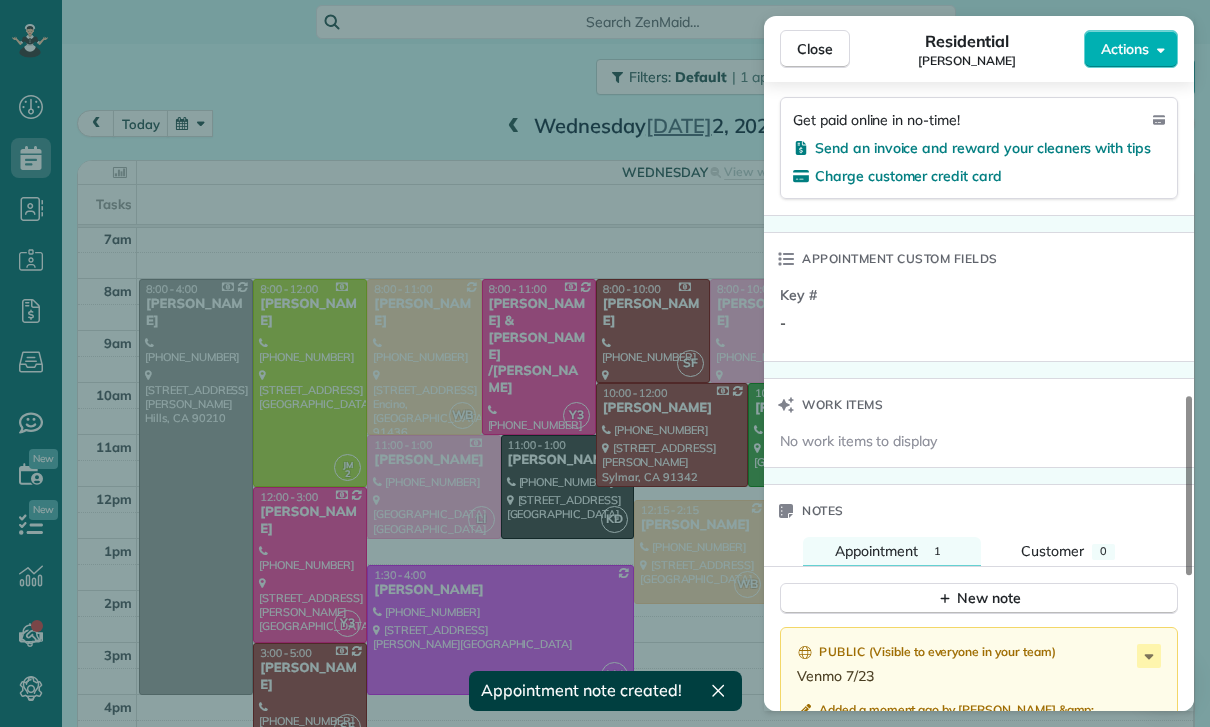 scroll, scrollTop: 1145, scrollLeft: 0, axis: vertical 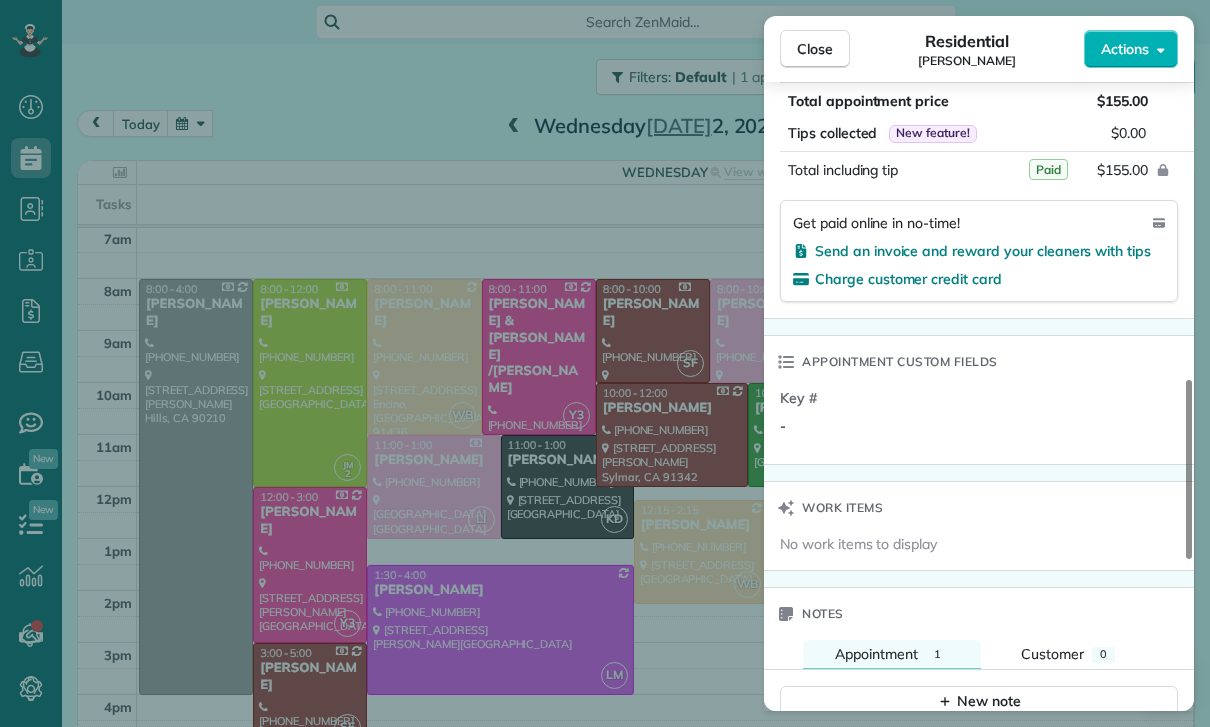 click on "Close Residential [PERSON_NAME] Actions Status Confirmed [PERSON_NAME] · Open profile Mobile [PHONE_NUMBER] Copy No email on record Add email View Details Residential [DATE] 11:00 AM 1:00 PM 2 hours and 0 minutes One time [STREET_ADDRESS] Service was not rated yet Cleaners Time in and out Assign Invite Team Karina Cleaners [PERSON_NAME] 11:00 AM 1:00 PM Checklist Try Now Keep this appointment up to your standards. Stay on top of every detail, keep your cleaners organised, and your client happy. Assign a checklist Watch a 5 min demo Billing Billing actions Price $155.00 Overcharge $0.00 Discount $0.00 Coupon discount - Primary tax - Secondary tax - Total appointment price $155.00 Tips collected New feature! $0.00 Paid Total including tip $155.00 Get paid online in no-time! Send an invoice and reward your cleaners with tips Charge customer credit card Appointment custom fields Key # - Work items No work items to display Notes Appointment 1 Customer 0 New note ( )" at bounding box center [605, 363] 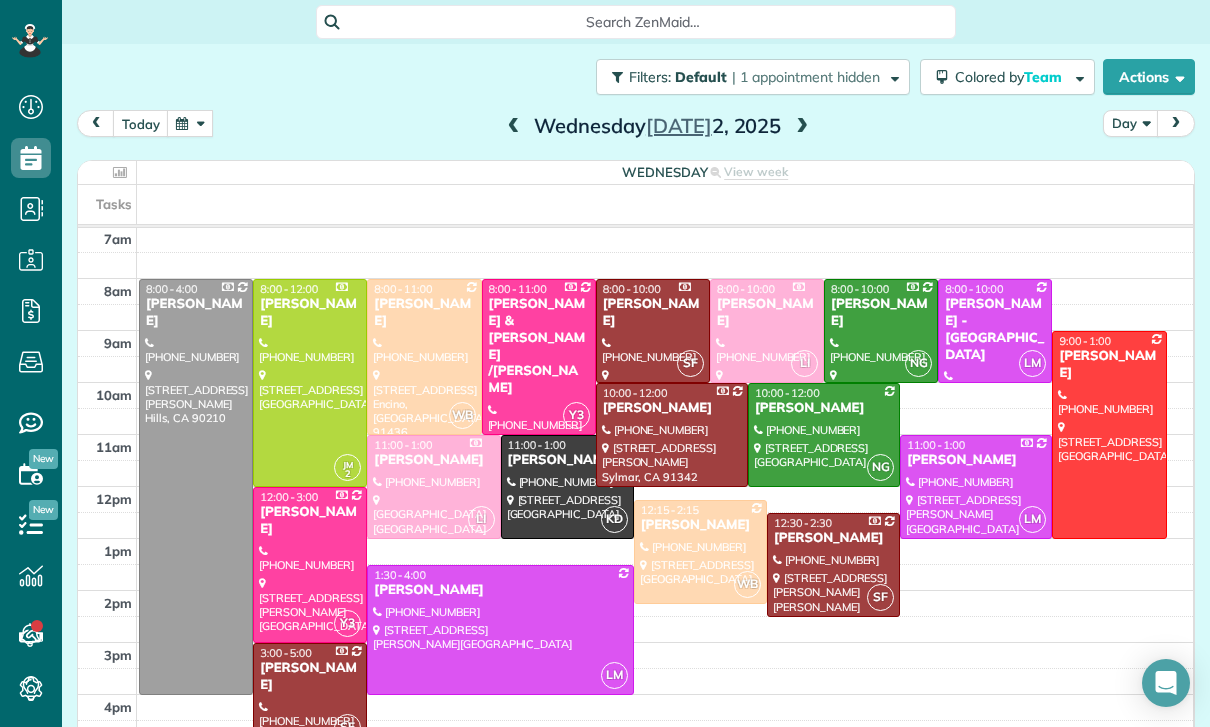 click at bounding box center [190, 123] 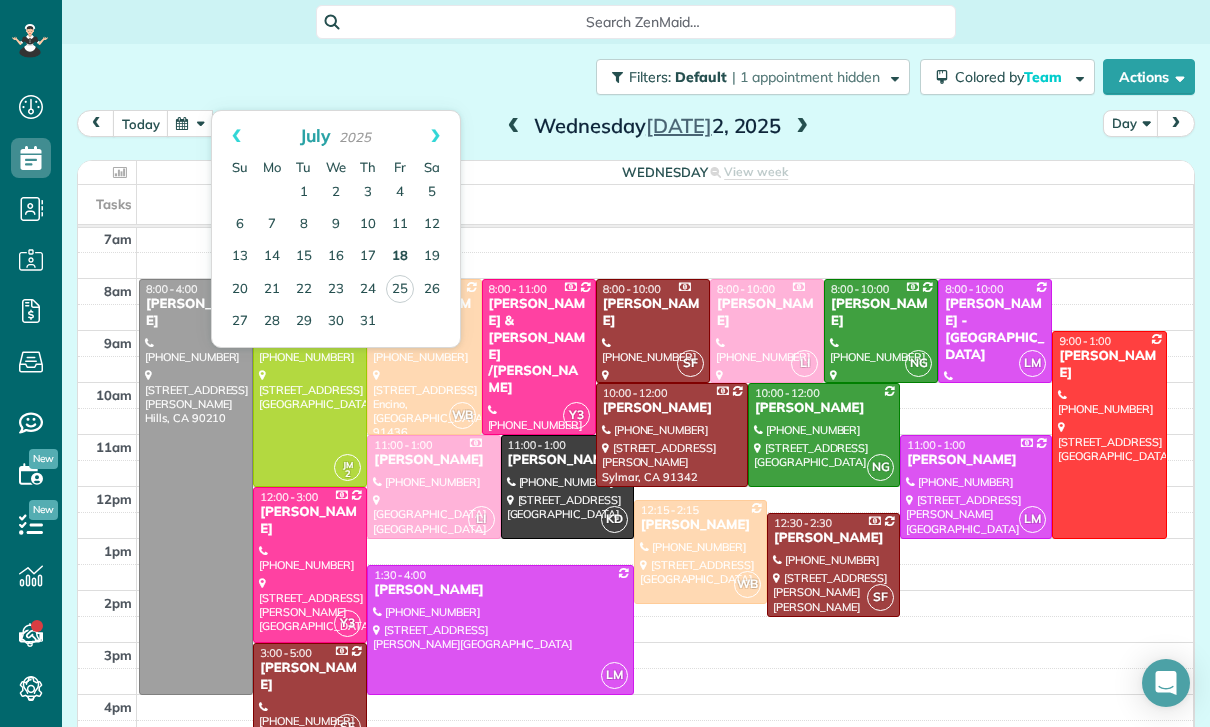 click on "18" at bounding box center [400, 257] 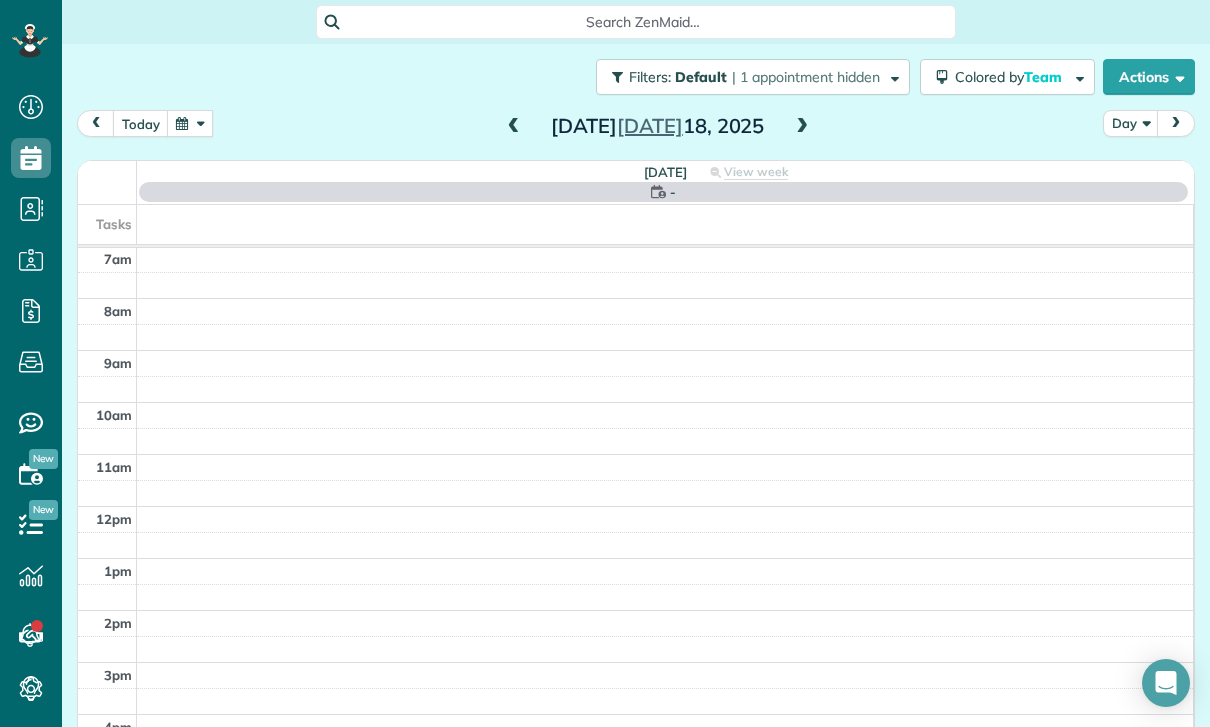 scroll, scrollTop: 157, scrollLeft: 0, axis: vertical 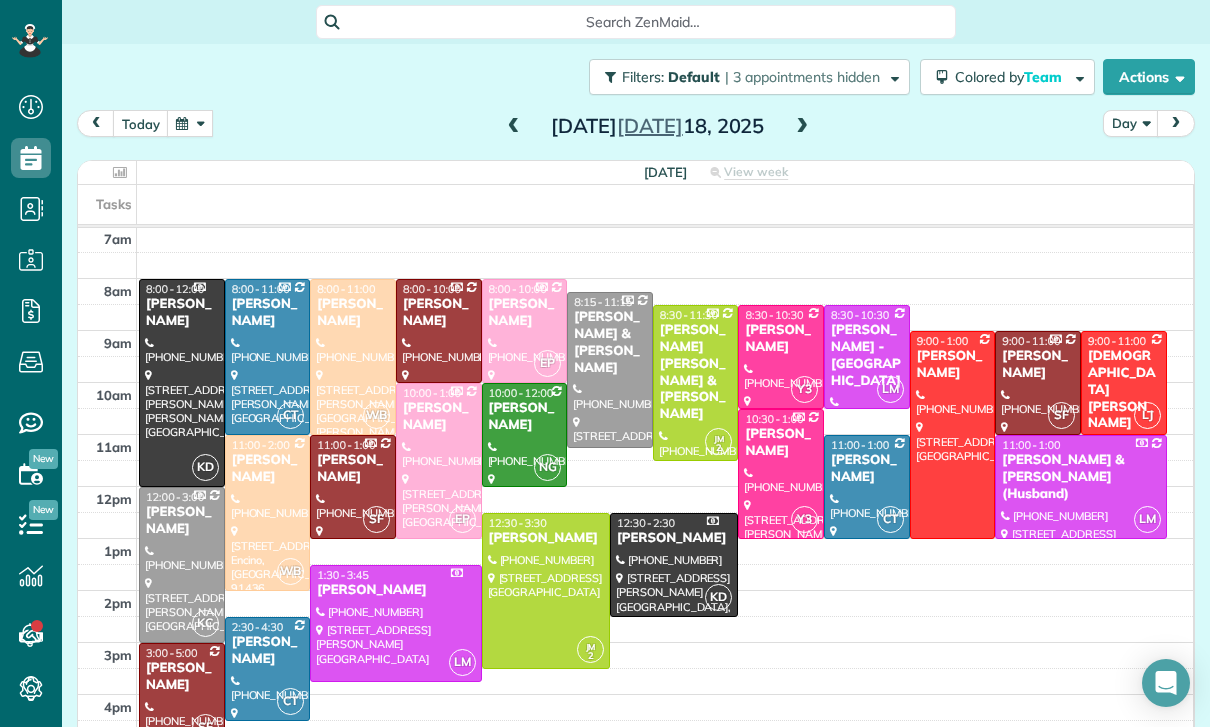 click on "[PERSON_NAME]" at bounding box center [781, 339] 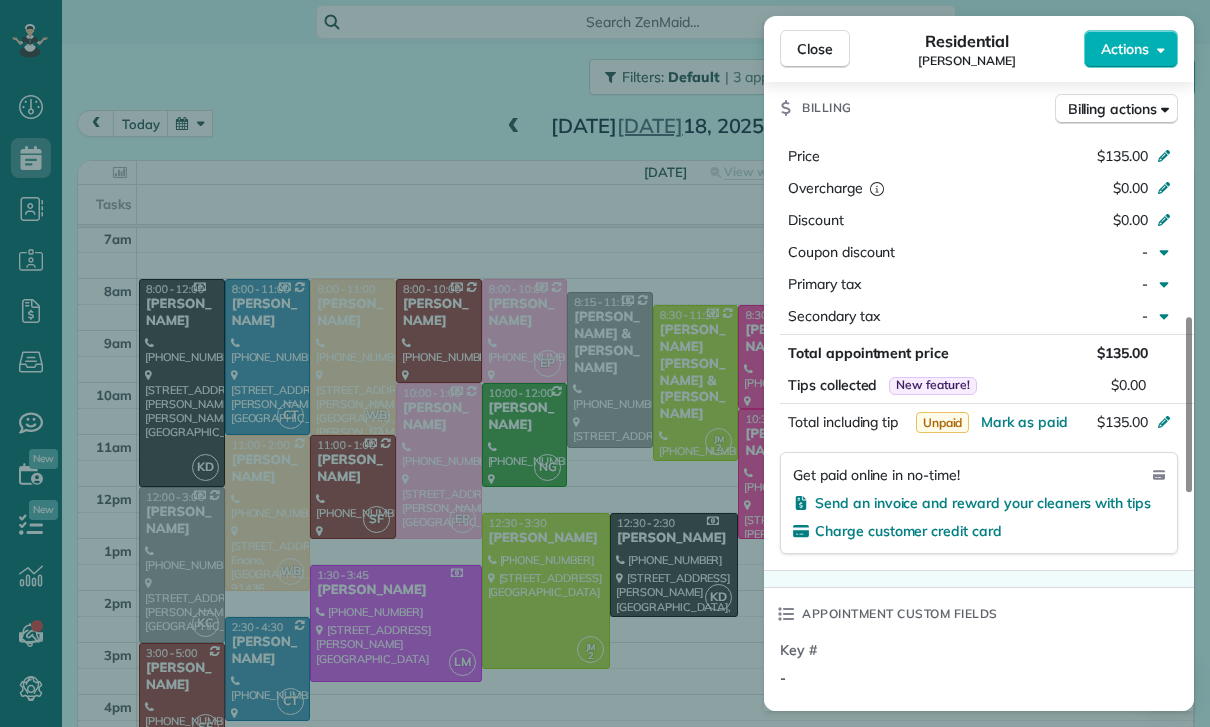 scroll, scrollTop: 919, scrollLeft: 0, axis: vertical 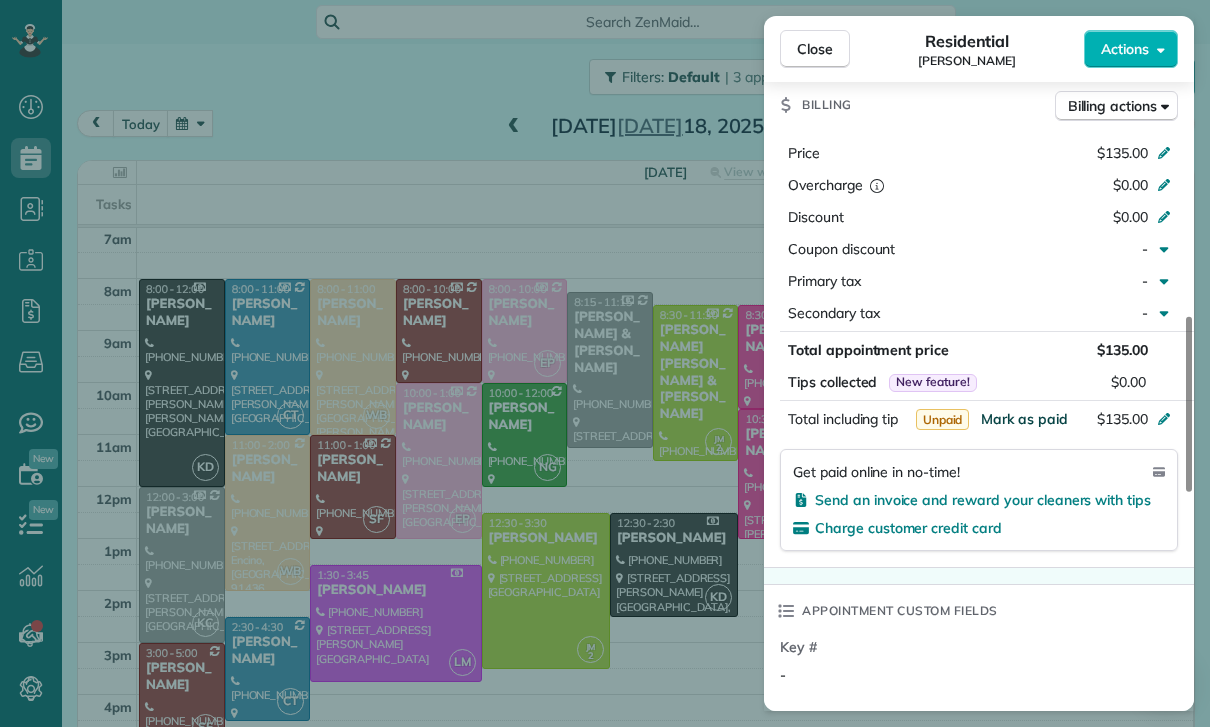 click on "Mark as paid" at bounding box center (1024, 419) 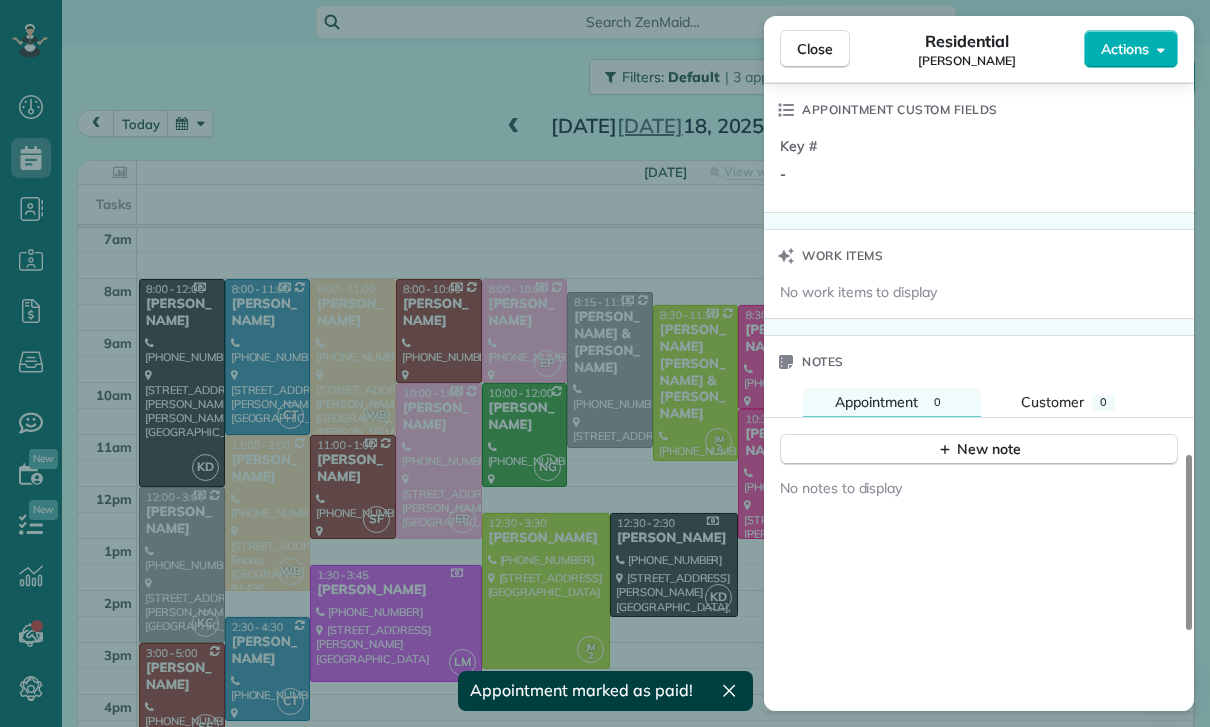 scroll, scrollTop: 1466, scrollLeft: 0, axis: vertical 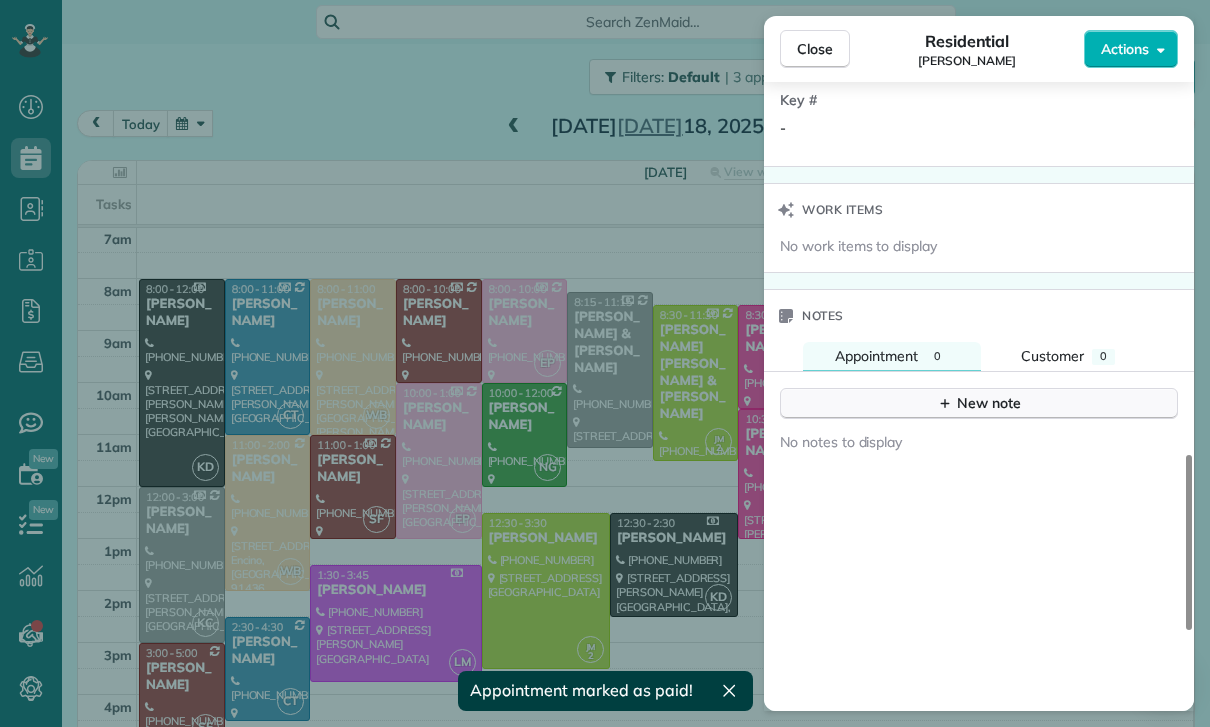 click on "New note" at bounding box center [979, 403] 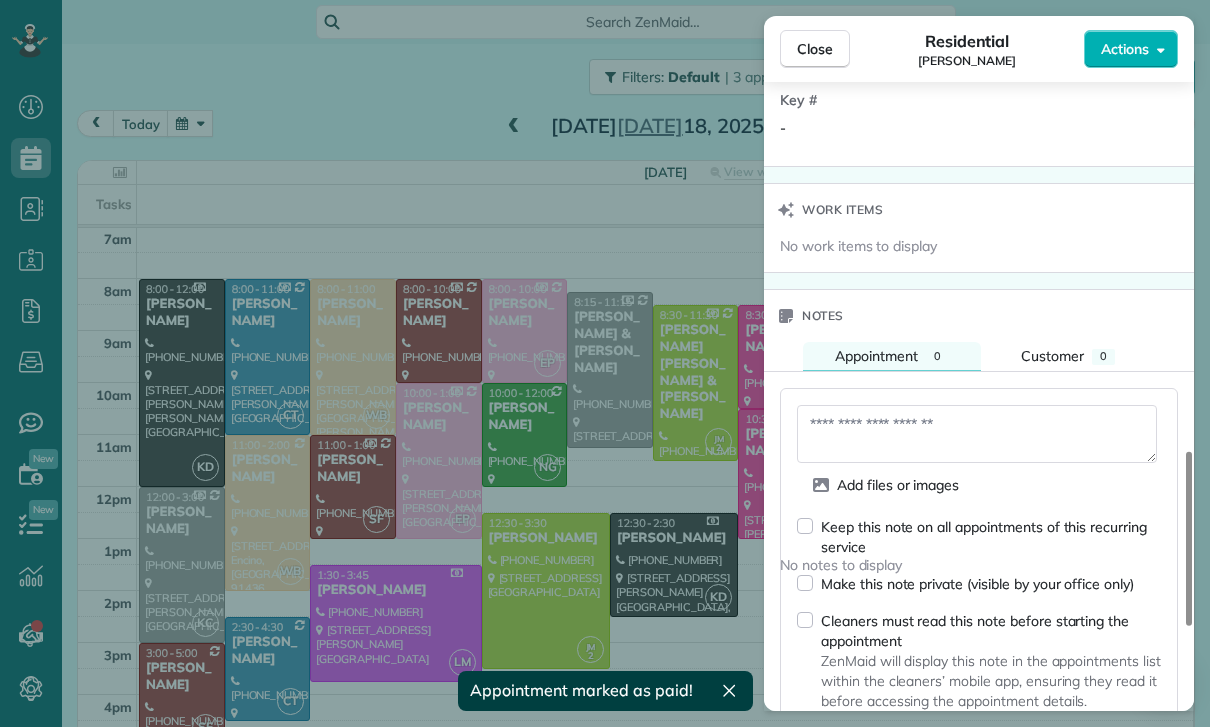 click at bounding box center [977, 434] 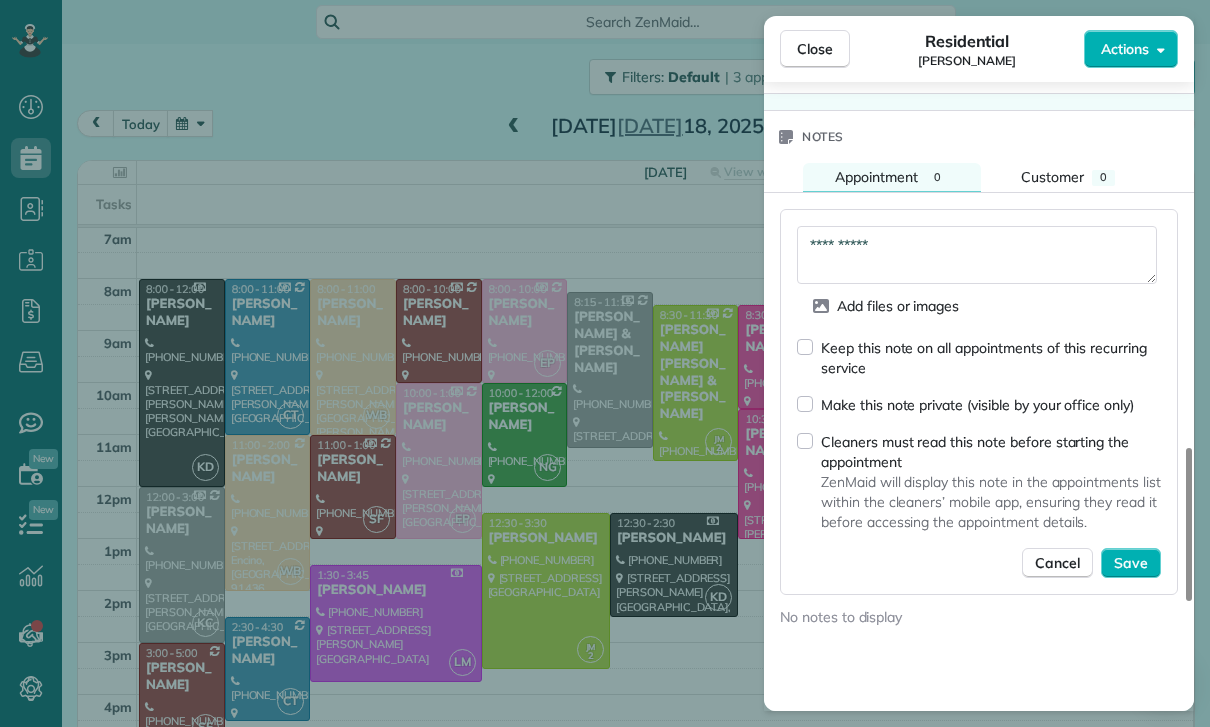 scroll, scrollTop: 1643, scrollLeft: 0, axis: vertical 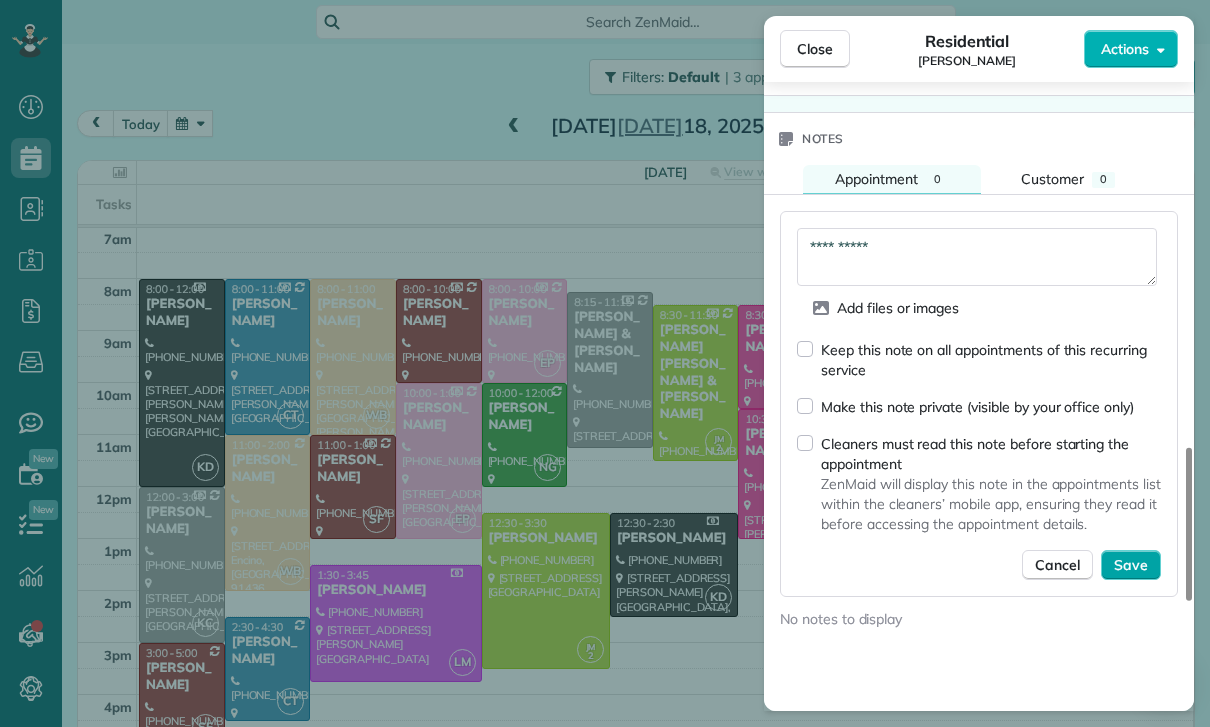 type on "**********" 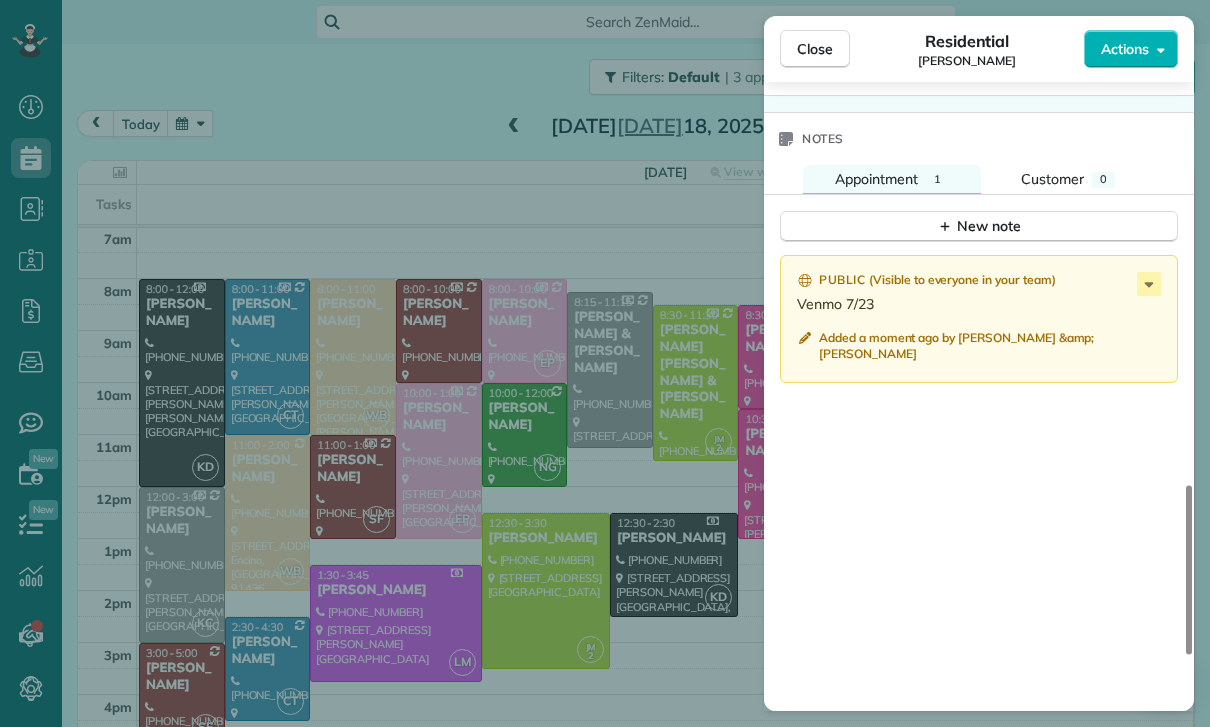 scroll, scrollTop: 157, scrollLeft: 0, axis: vertical 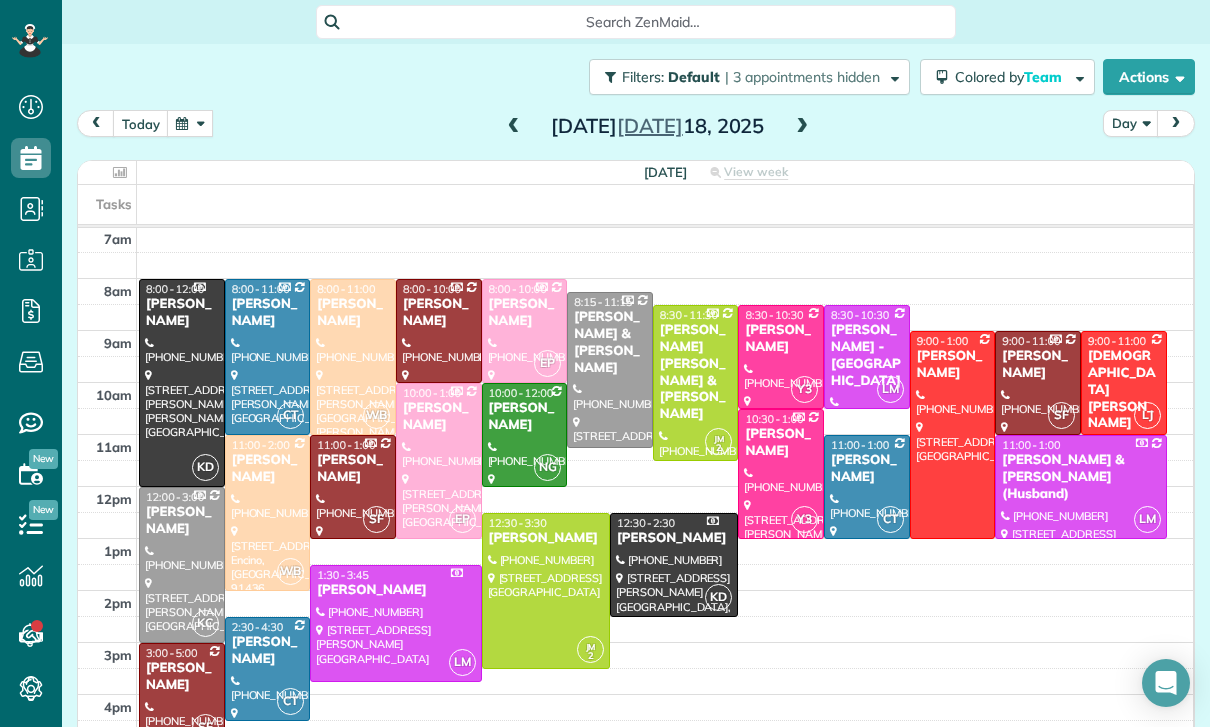 click at bounding box center [190, 123] 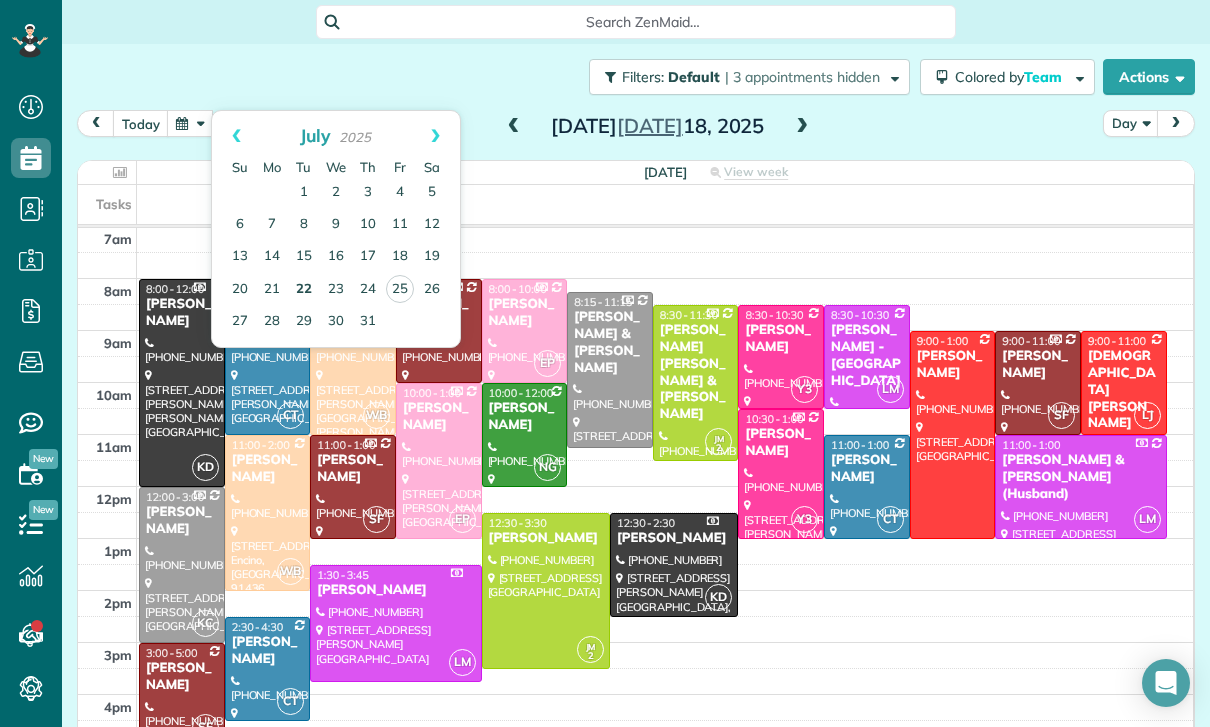 click on "22" at bounding box center (304, 290) 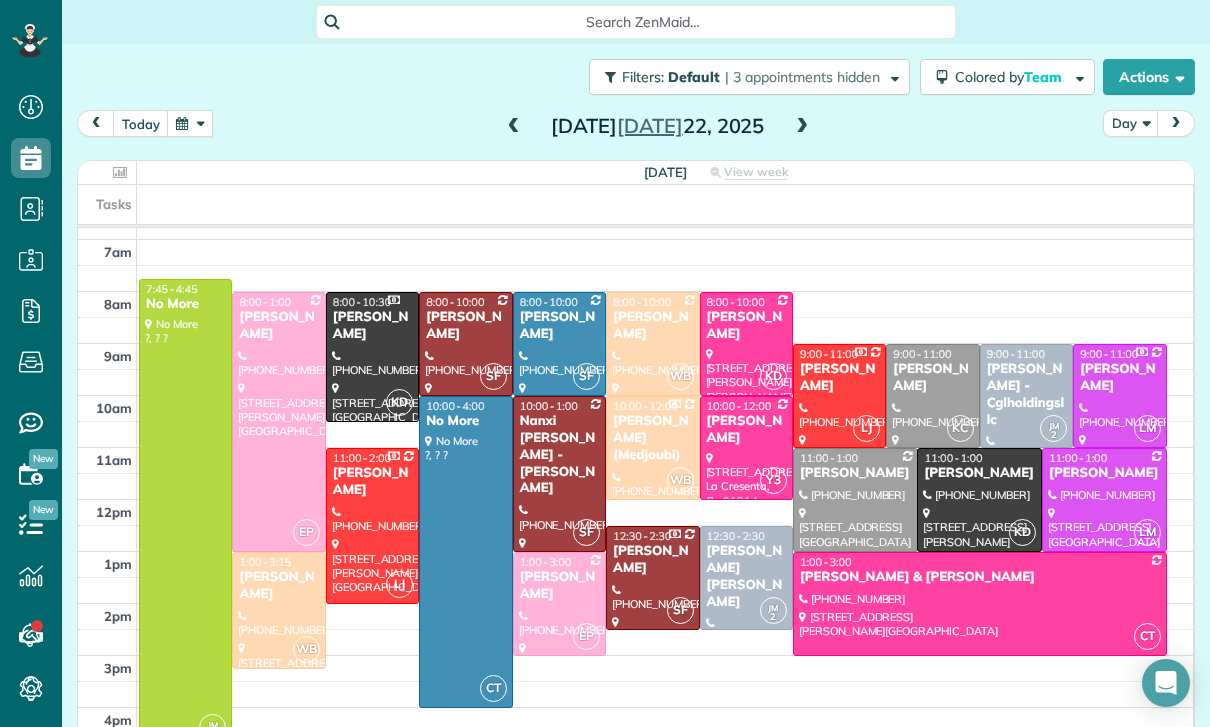 scroll, scrollTop: 157, scrollLeft: 0, axis: vertical 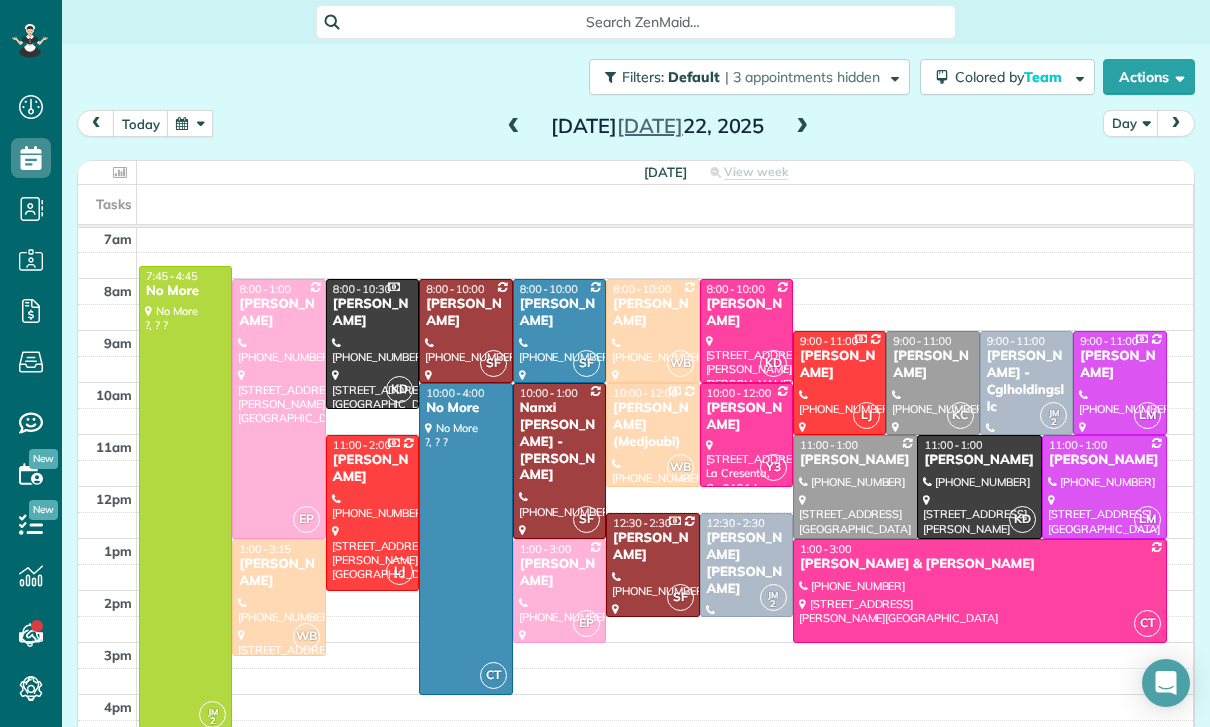 click at bounding box center (190, 123) 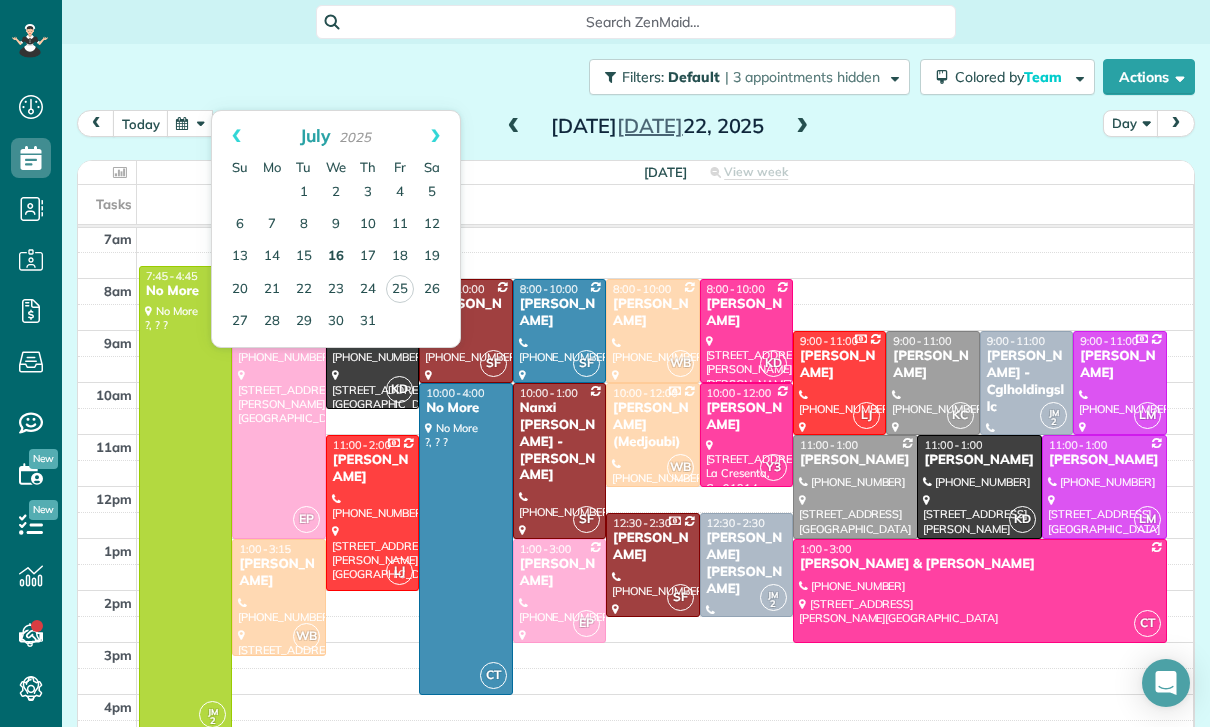 click on "16" at bounding box center [336, 257] 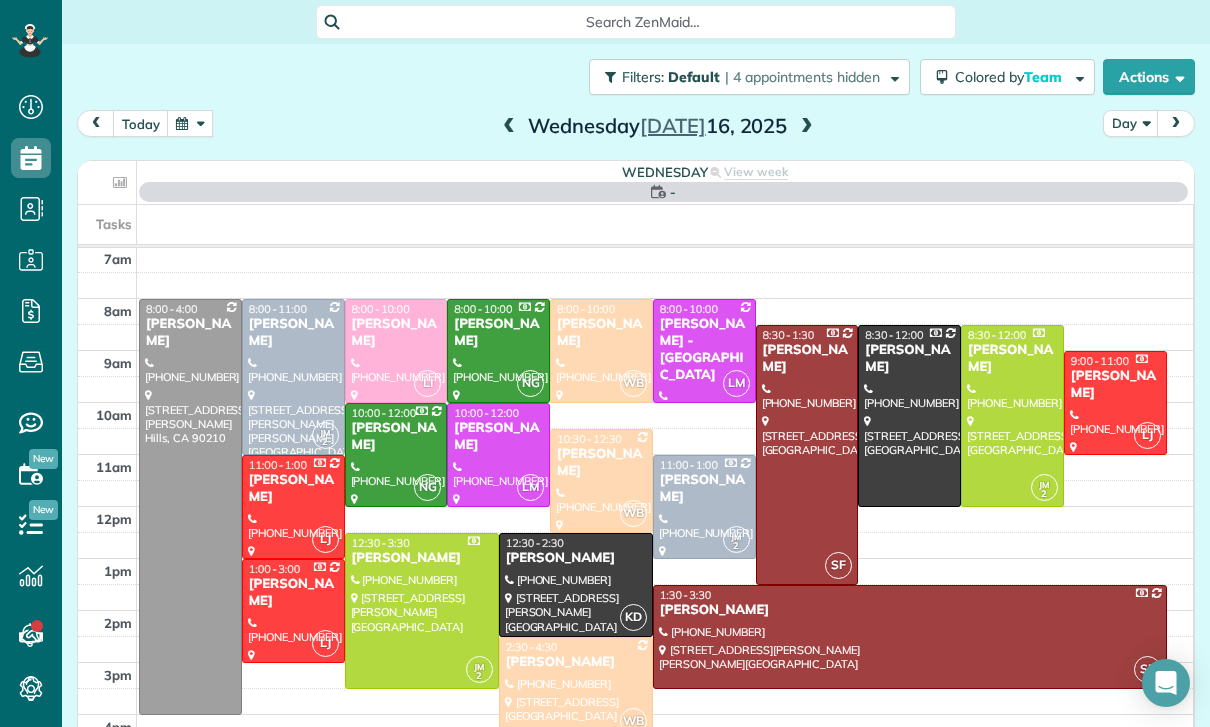 scroll, scrollTop: 157, scrollLeft: 0, axis: vertical 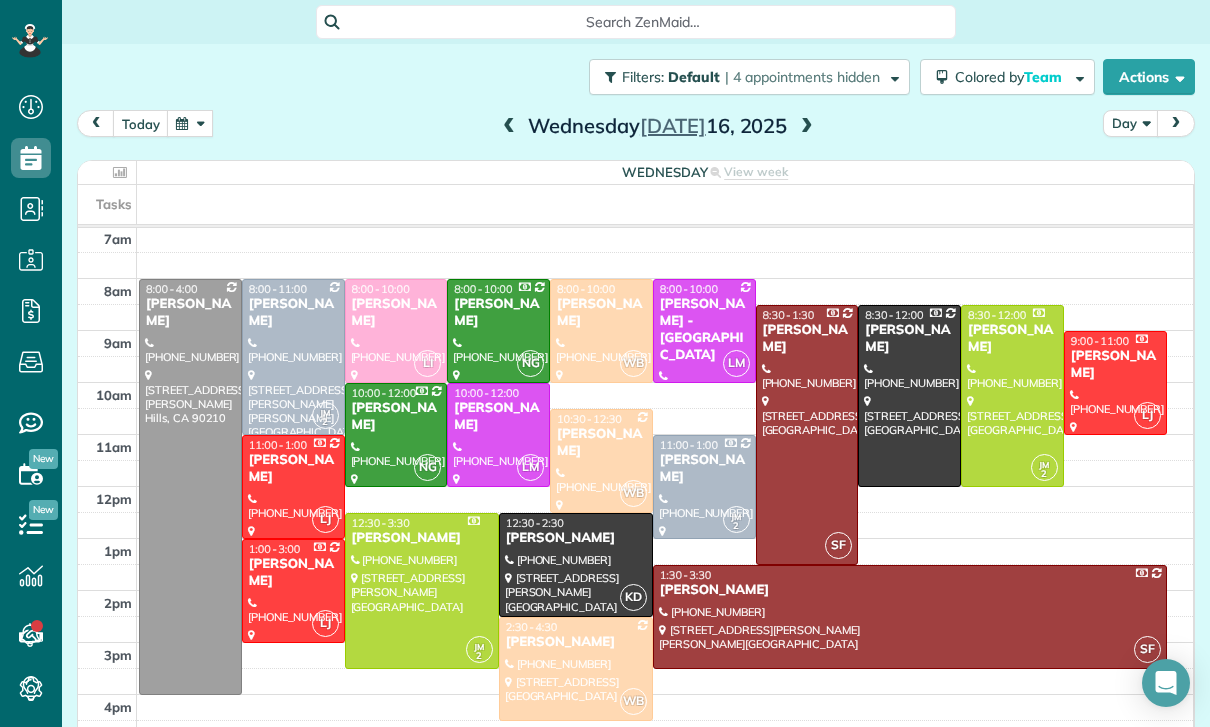 click on "[PERSON_NAME]" at bounding box center [576, 538] 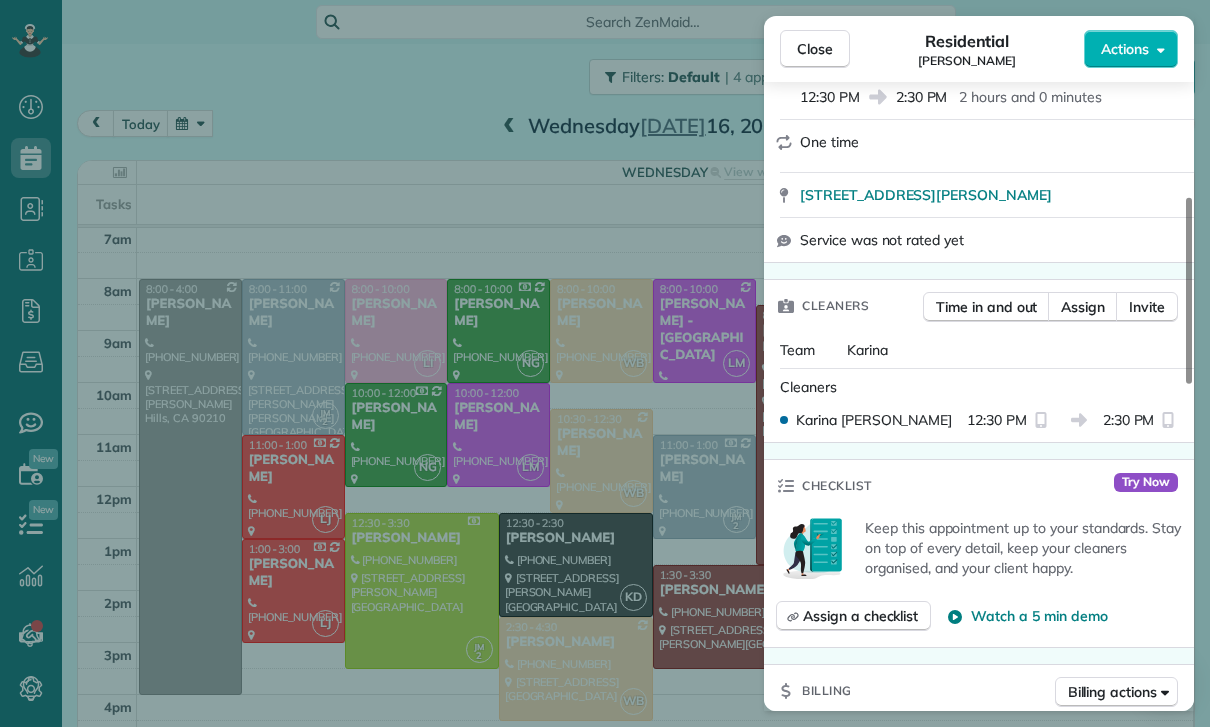 scroll, scrollTop: 542, scrollLeft: 0, axis: vertical 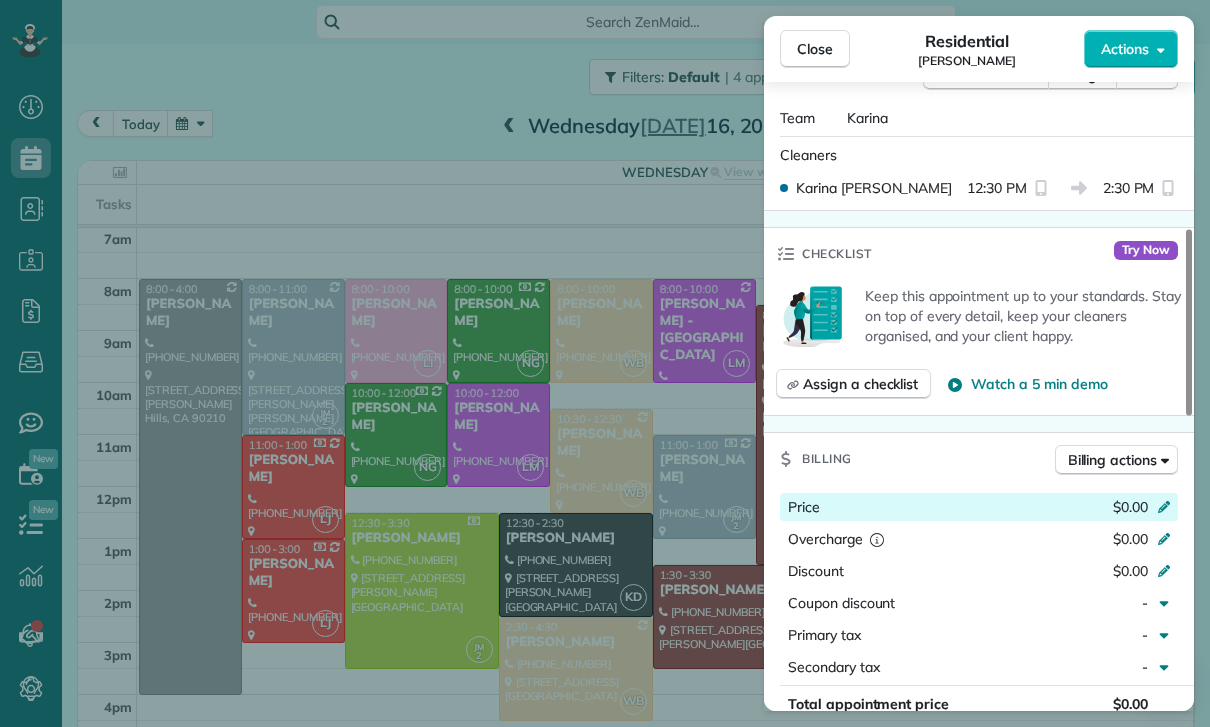 click at bounding box center [1167, 509] 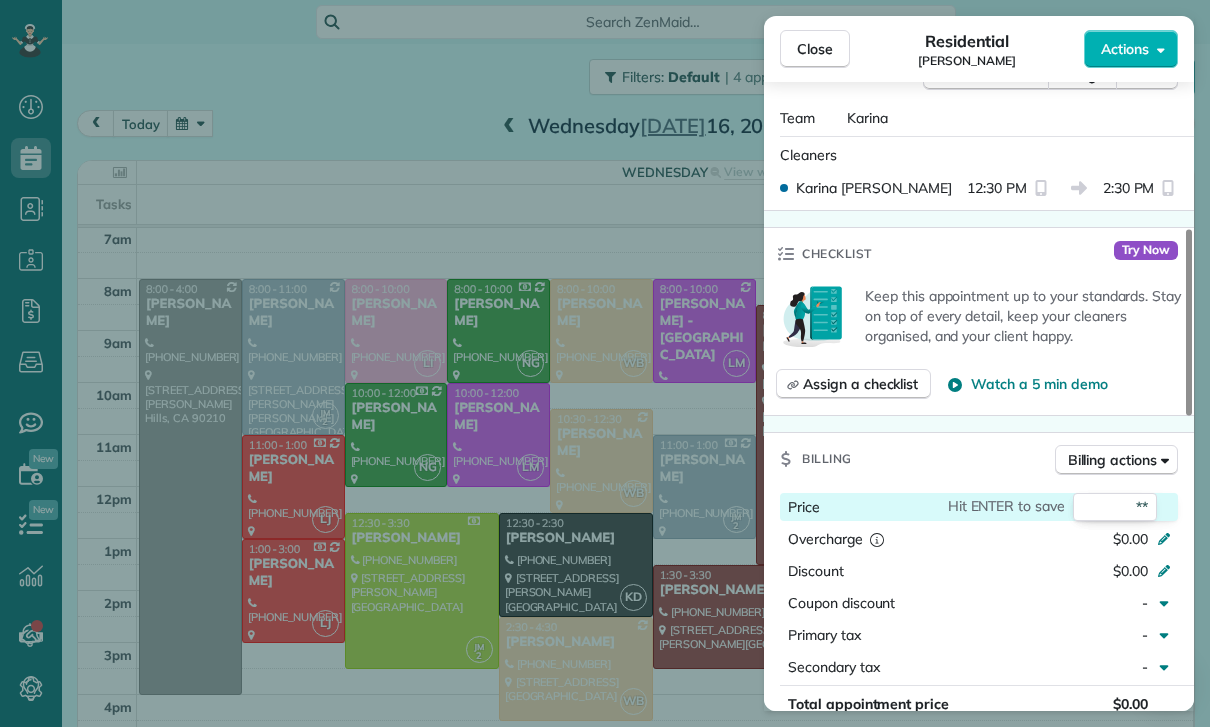 type on "***" 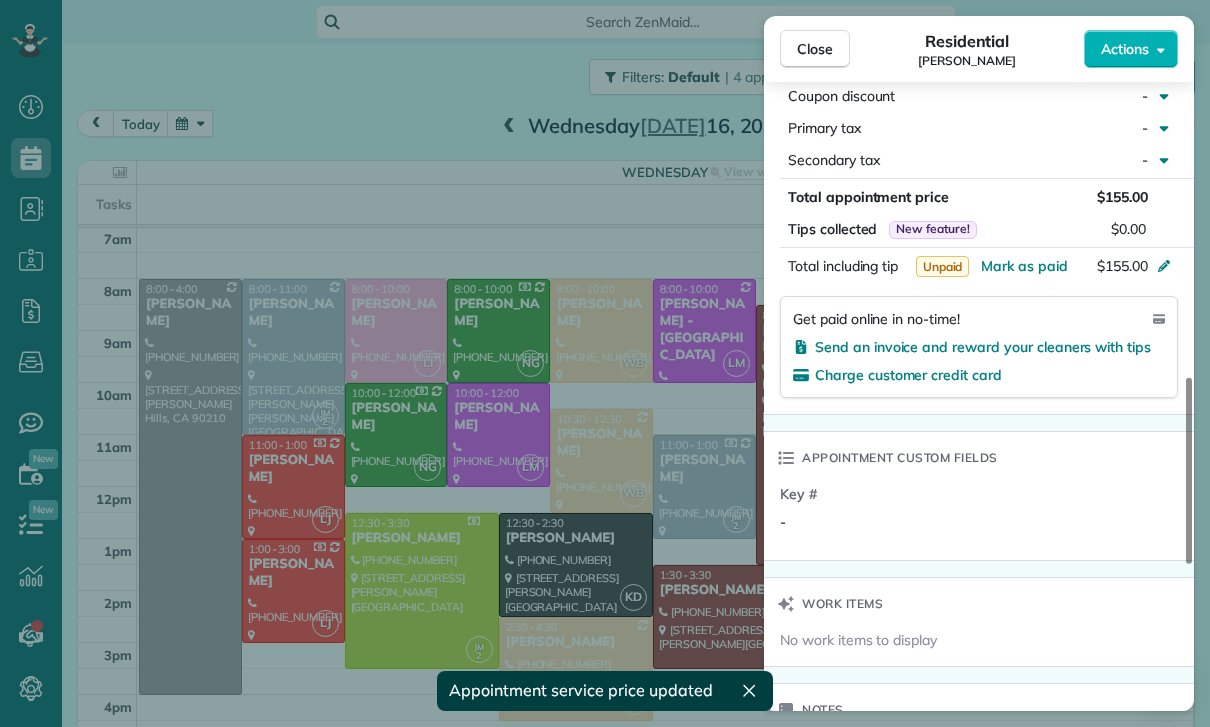scroll, scrollTop: 1095, scrollLeft: 0, axis: vertical 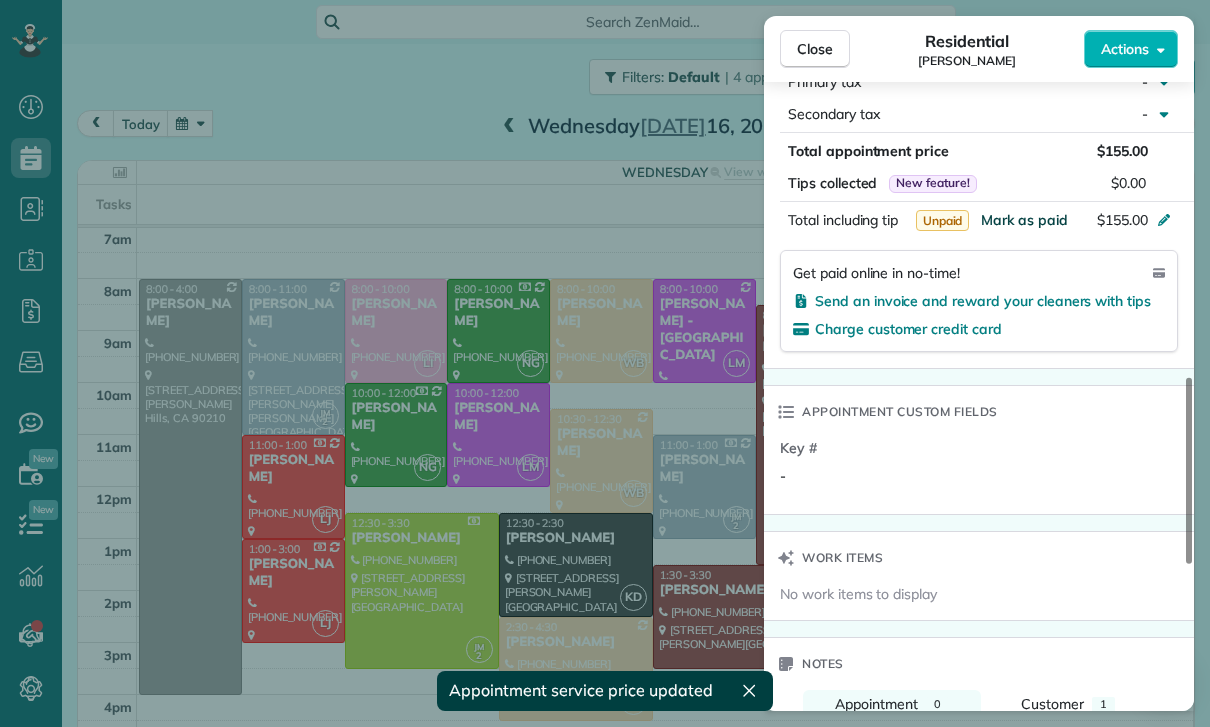 click on "Mark as paid" at bounding box center (1024, 220) 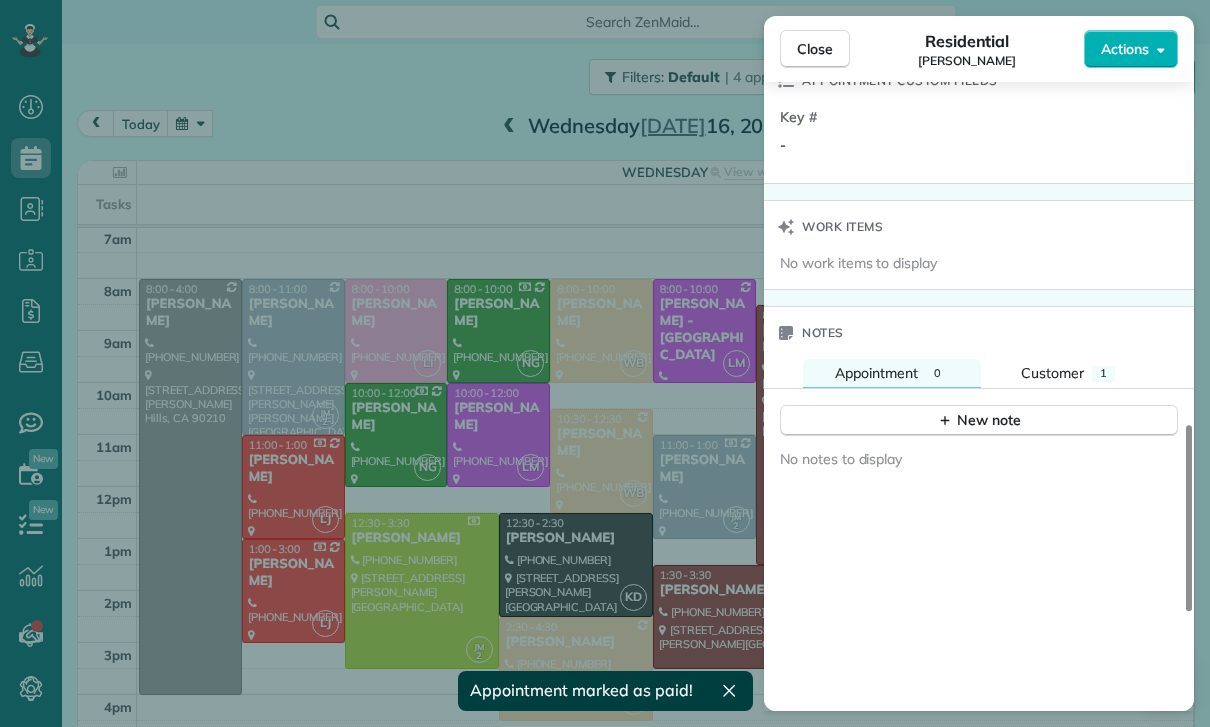 scroll, scrollTop: 1492, scrollLeft: 0, axis: vertical 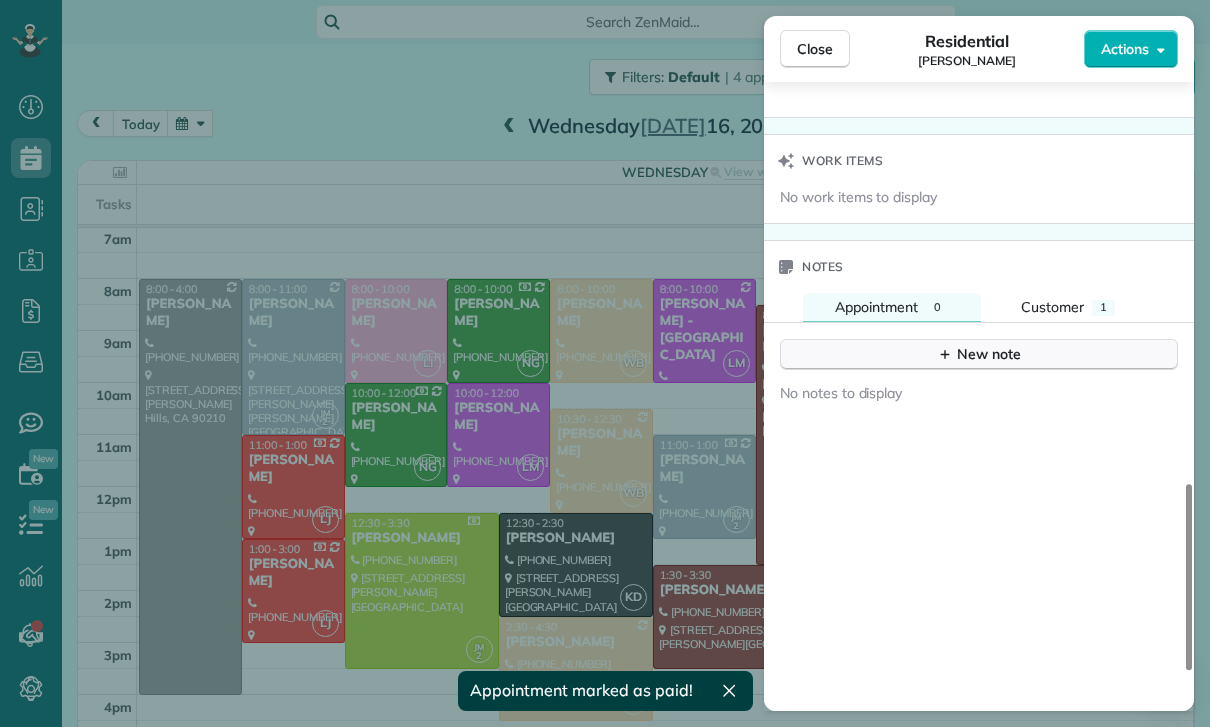 click on "New note" at bounding box center [979, 354] 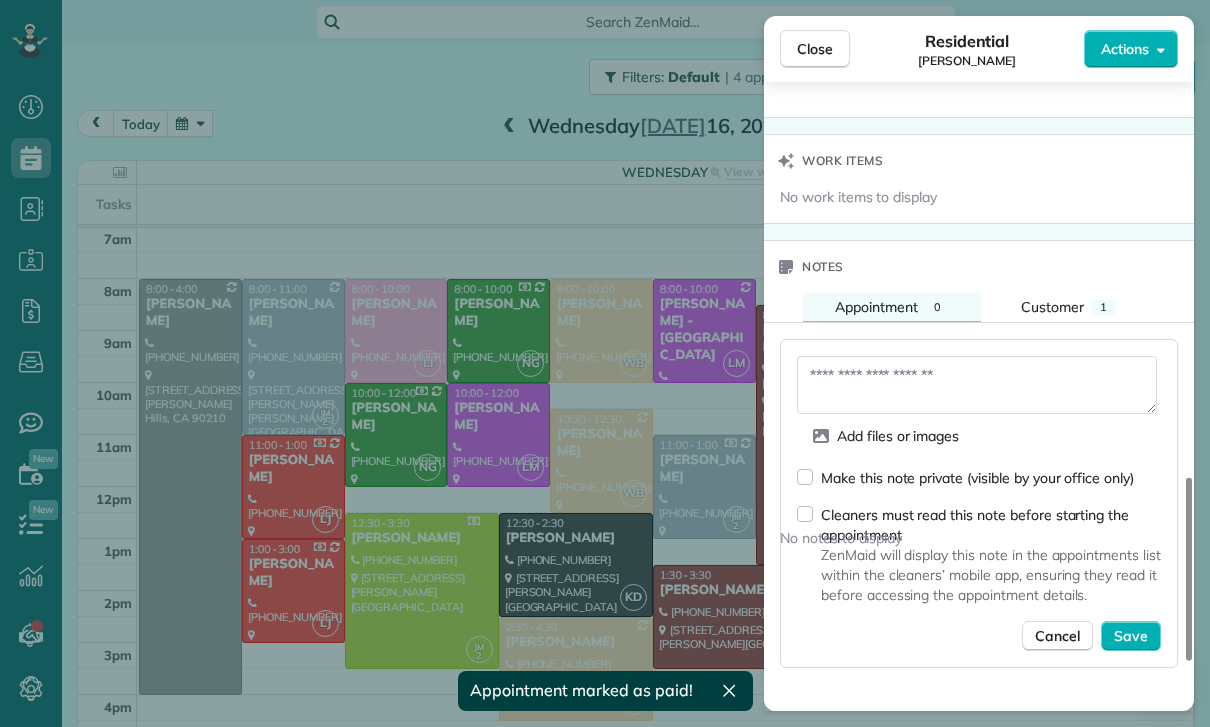click at bounding box center [977, 385] 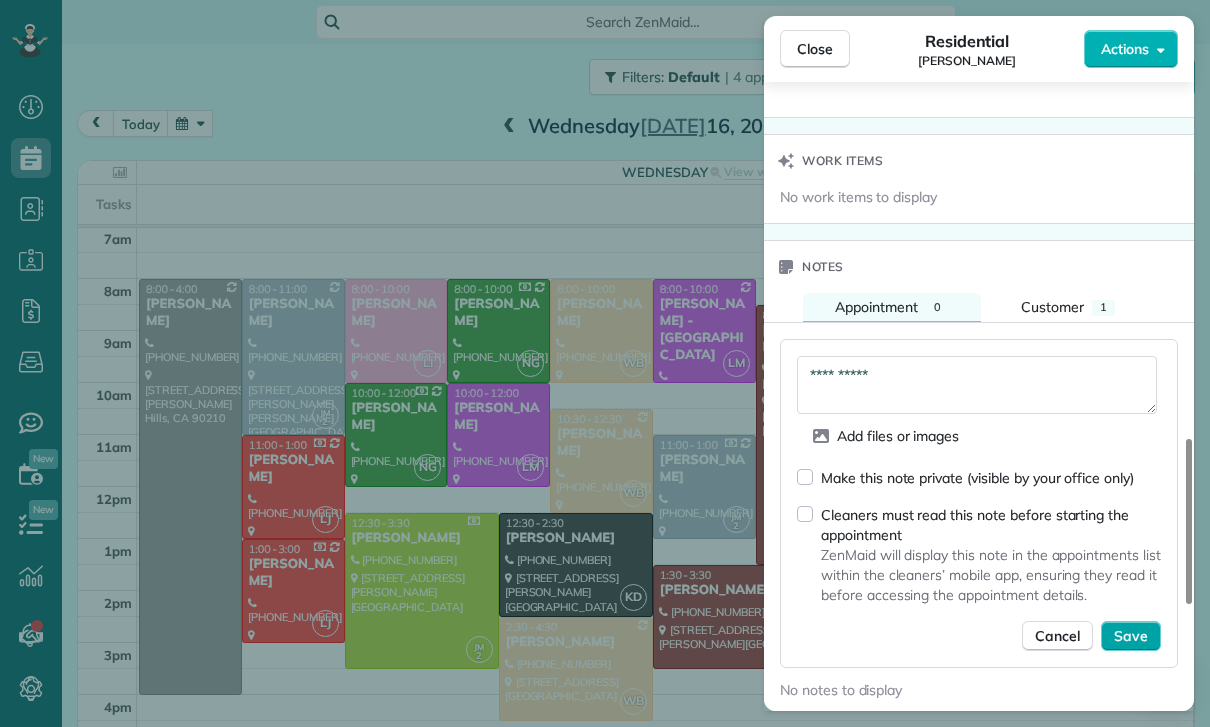 type on "**********" 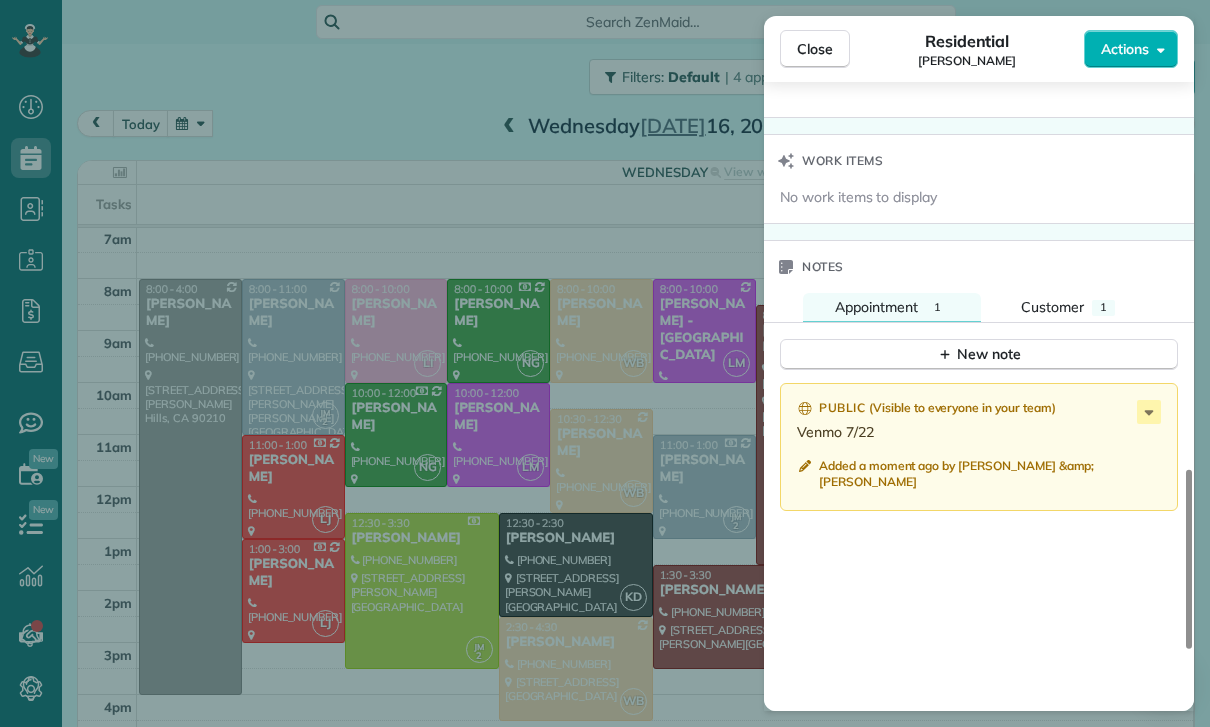 click on "Close Residential [PERSON_NAME] Actions Status Confirmed [PERSON_NAME] · Open profile Home [PHONE_NUMBER] Copy No email on record Add email View Details Residential [DATE] ( last week ) 12:30 PM 2:30 PM 2 hours and 0 minutes One time [STREET_ADDRESS][PERSON_NAME] Service was not rated yet Cleaners Time in and out Assign Invite Team Karina Cleaners [PERSON_NAME] 12:30 PM 2:30 PM Checklist Try Now Keep this appointment up to your standards. Stay on top of every detail, keep your cleaners organised, and your client happy. Assign a checklist Watch a 5 min demo Billing Billing actions Price $155.00 Overcharge $0.00 Discount $0.00 Coupon discount - Primary tax - Secondary tax - Total appointment price $155.00 Tips collected New feature! $0.00 Paid Total including tip $155.00 Get paid online in no-time! Send an invoice and reward your cleaners with tips Charge customer credit card Appointment custom fields Key # - Work items No work items to display Notes Appointment 1 Customer" at bounding box center (605, 363) 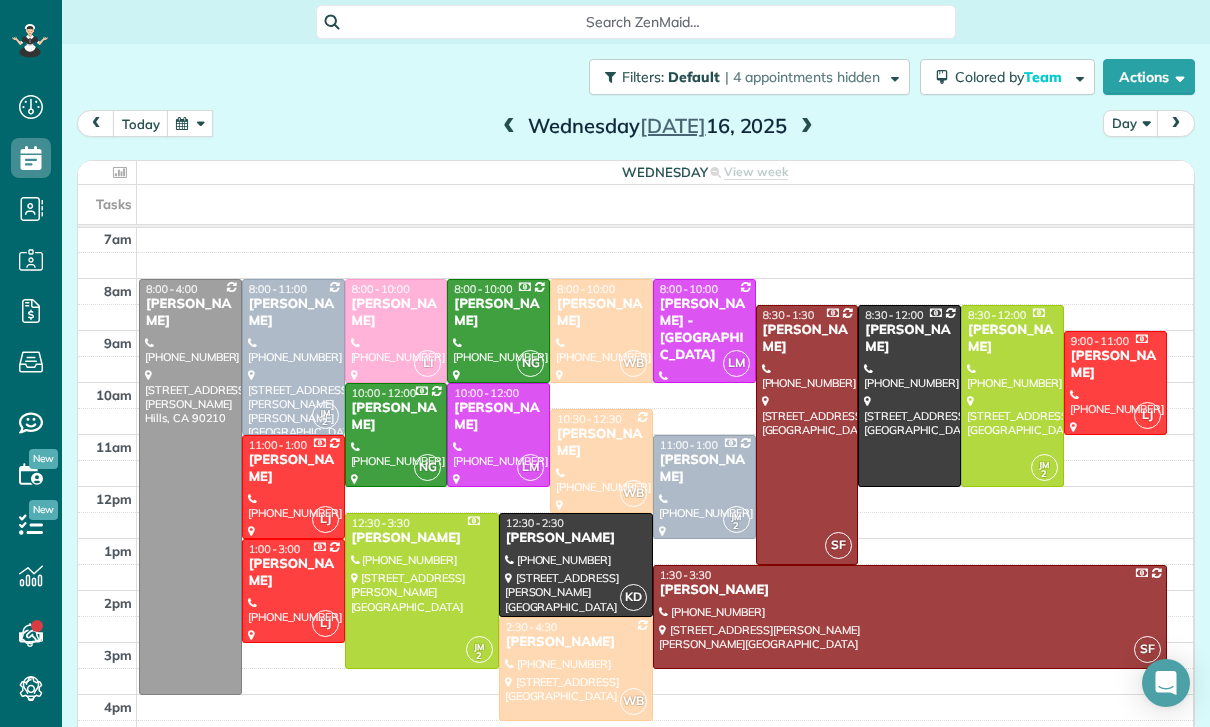 click at bounding box center [190, 123] 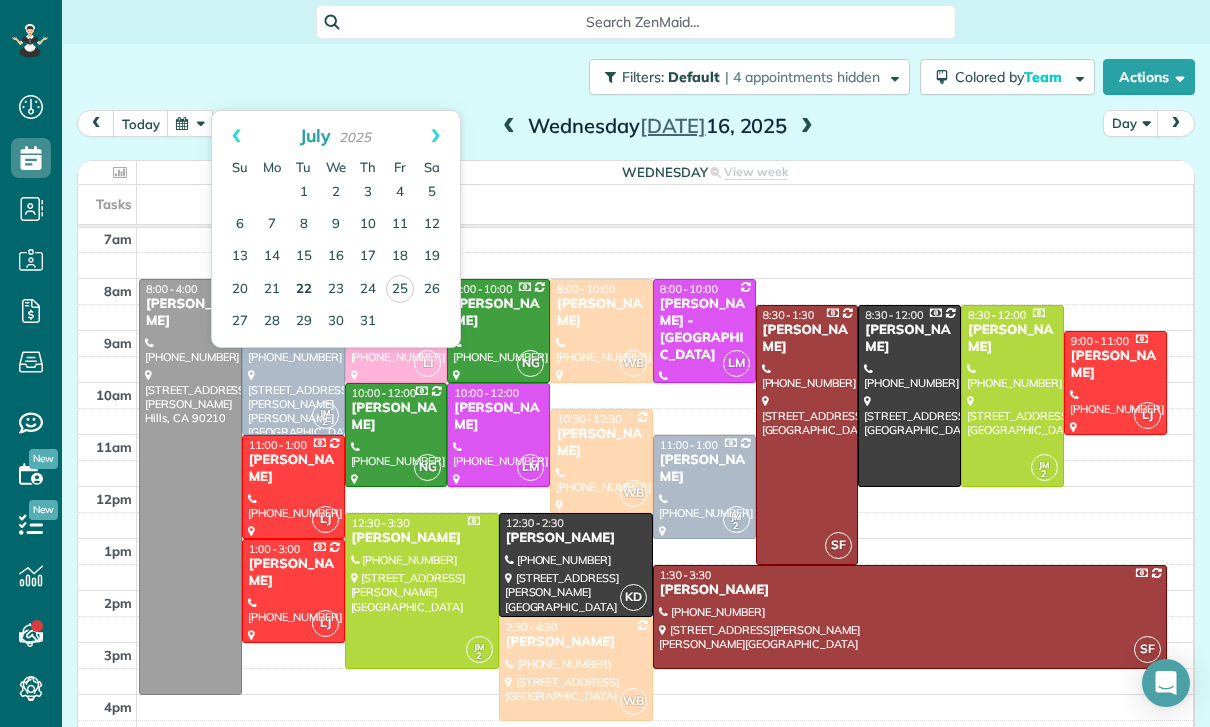 click on "22" at bounding box center (304, 290) 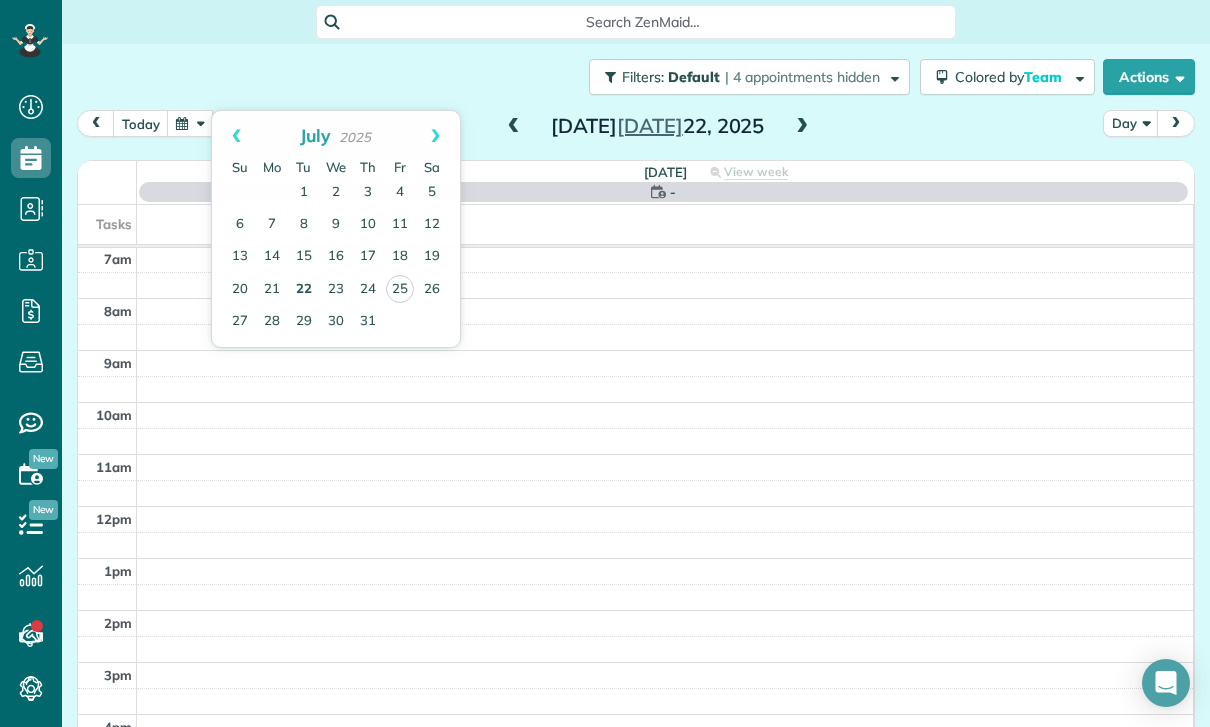 scroll, scrollTop: 157, scrollLeft: 0, axis: vertical 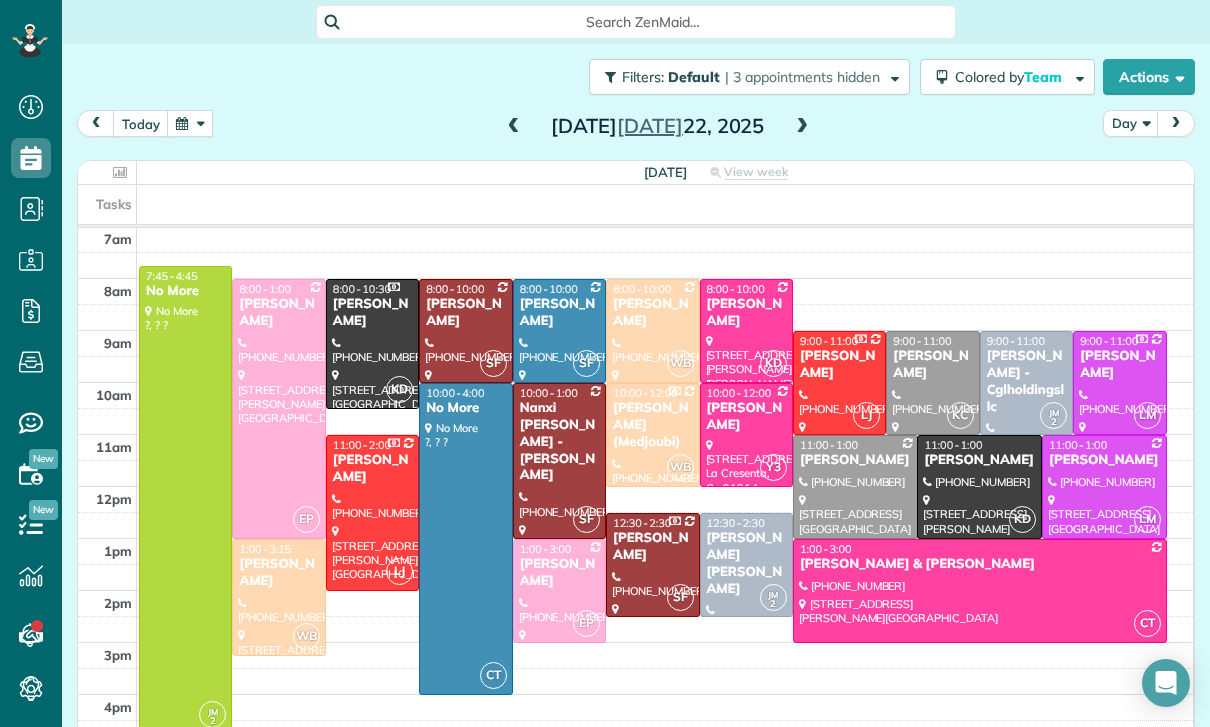 click at bounding box center (980, 591) 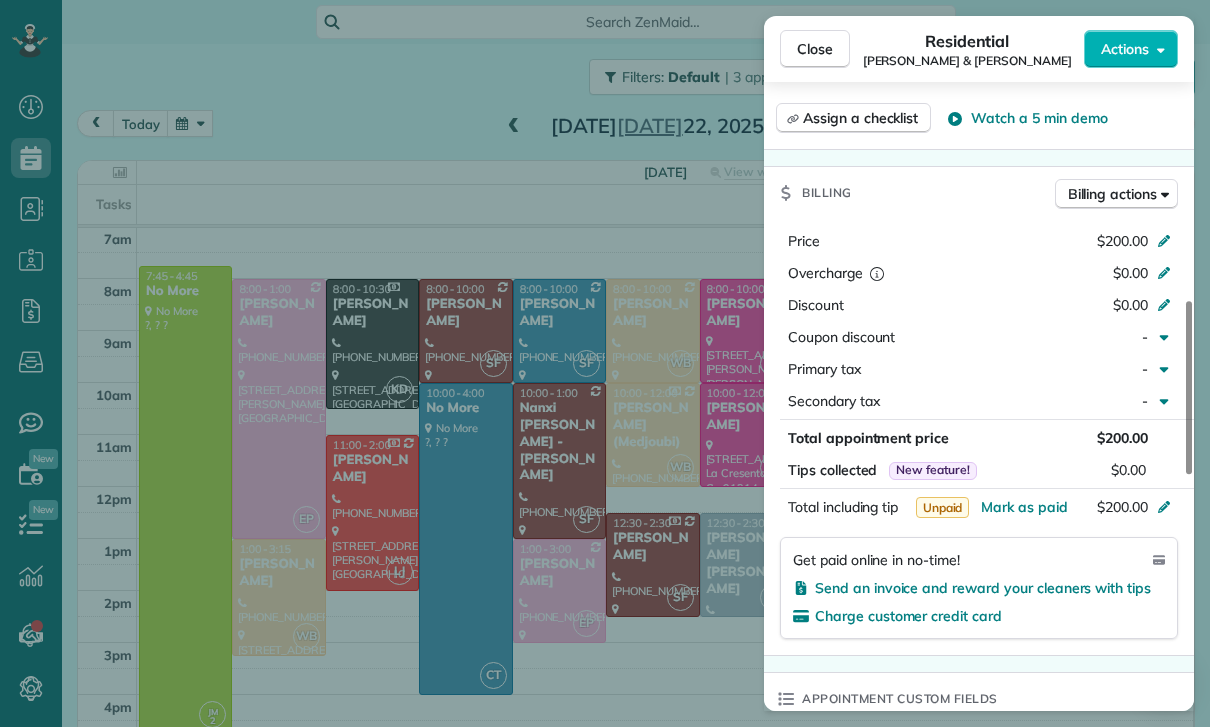 scroll, scrollTop: 900, scrollLeft: 0, axis: vertical 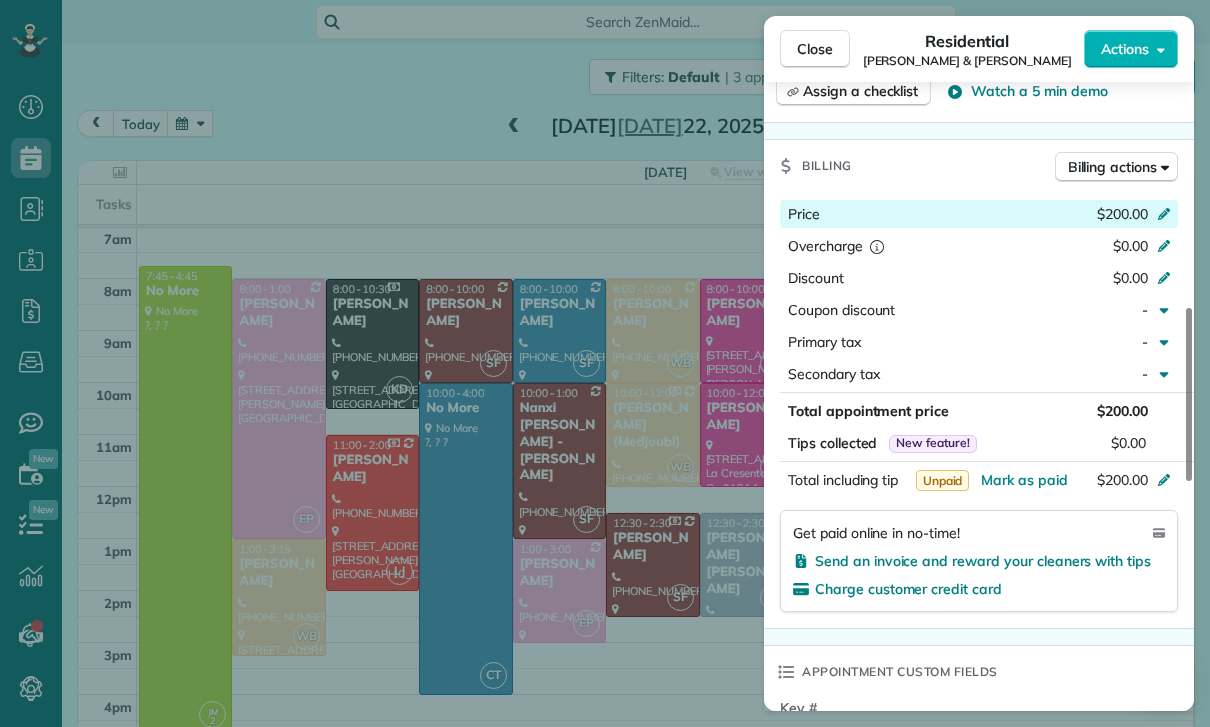 click 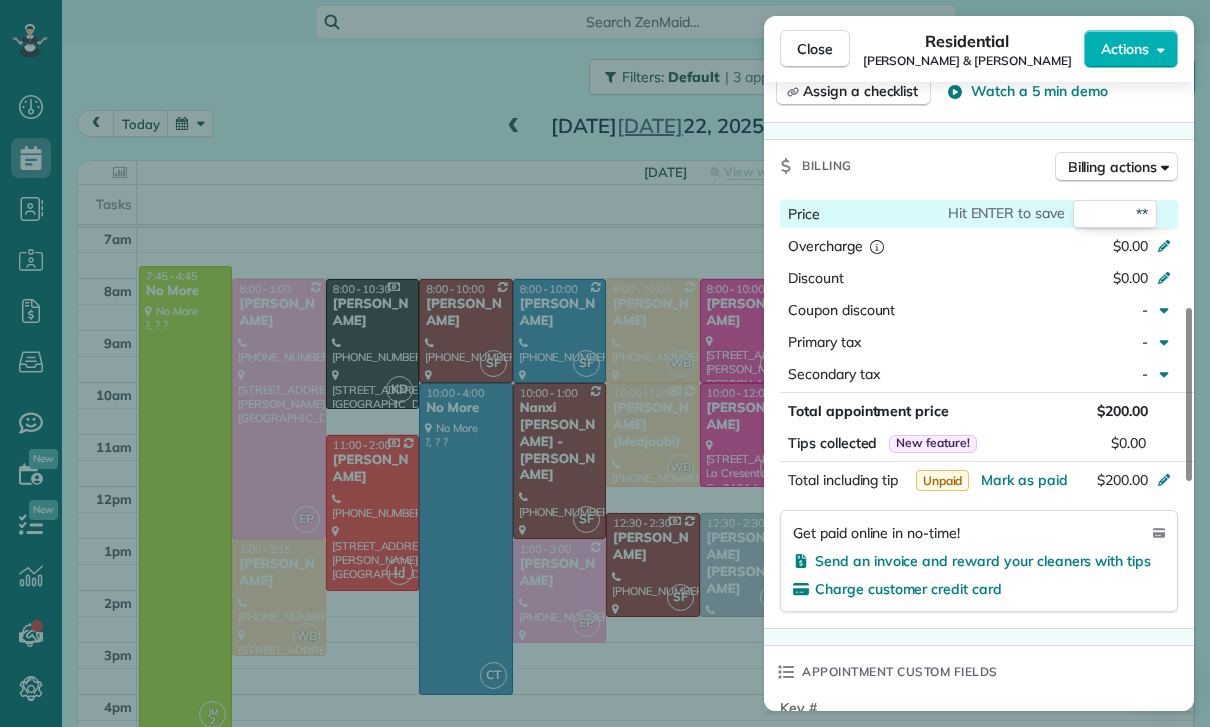 type on "***" 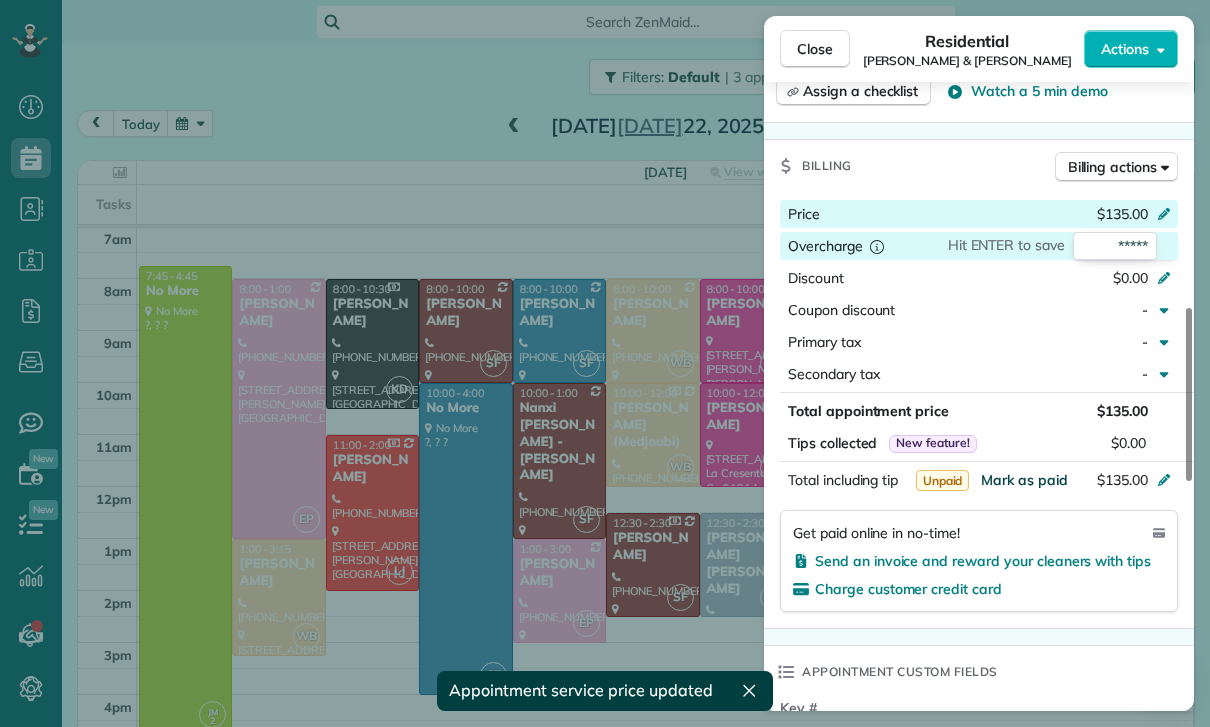 click on "Mark as paid" at bounding box center [1024, 480] 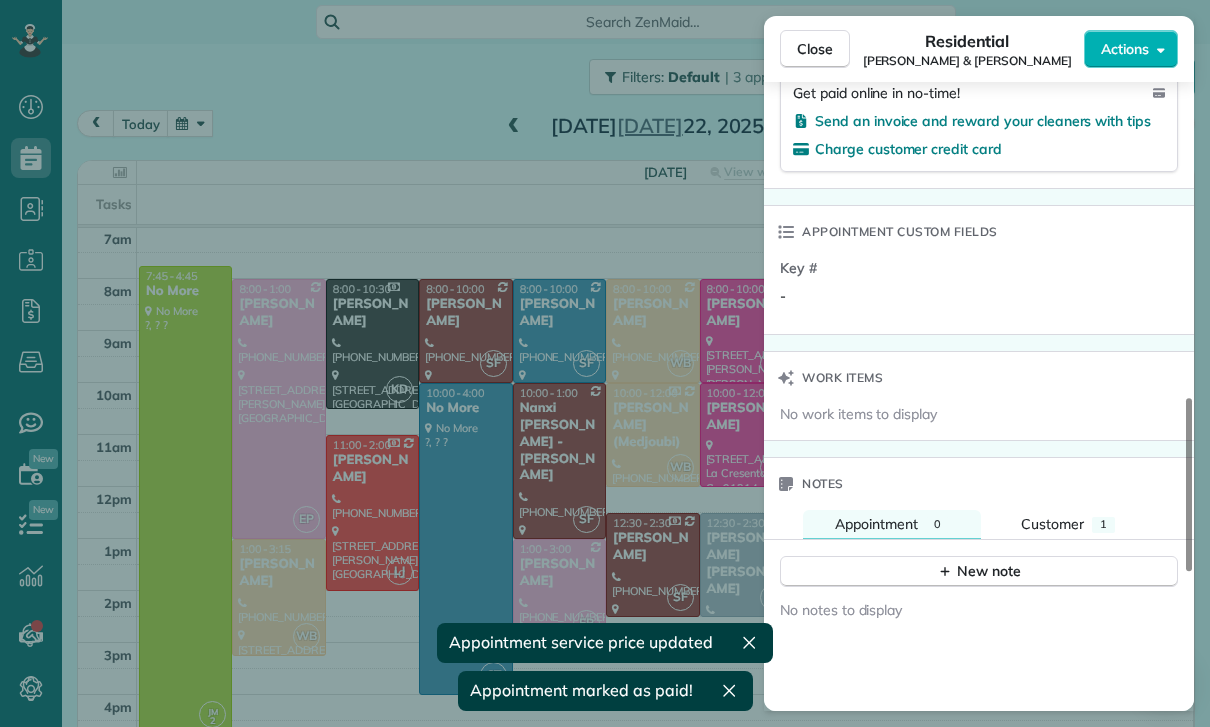 scroll, scrollTop: 1462, scrollLeft: 0, axis: vertical 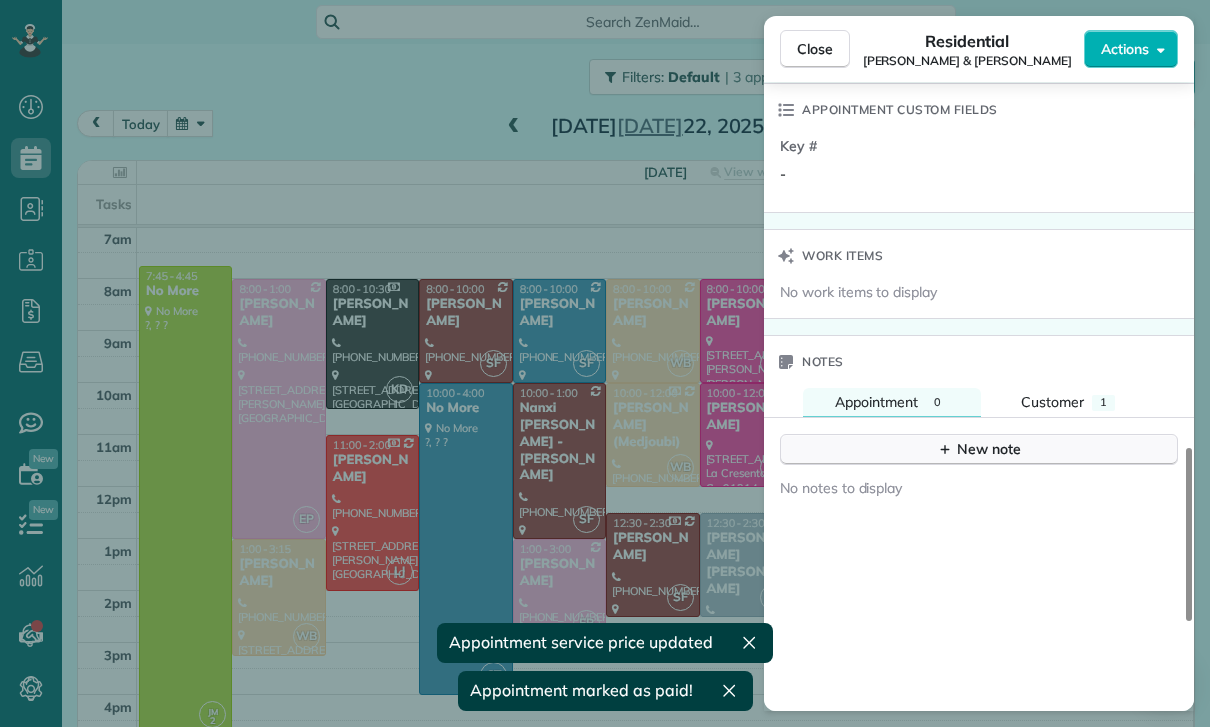 click on "New note" at bounding box center (979, 449) 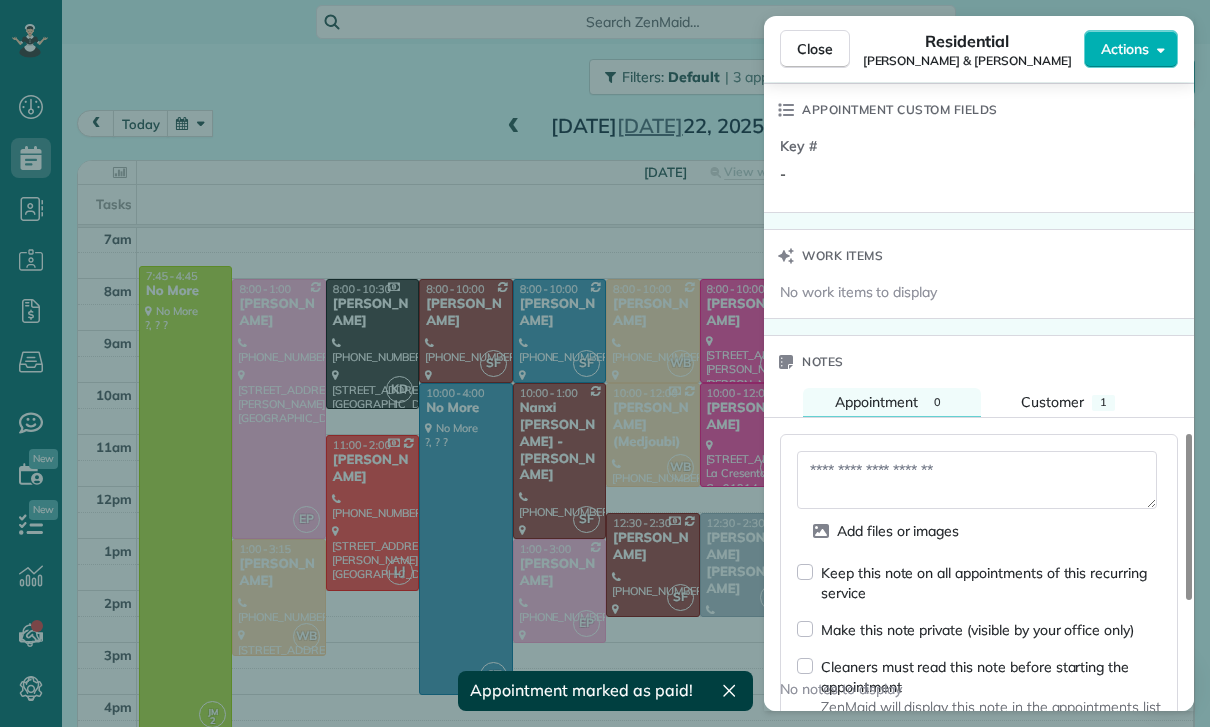 click at bounding box center (977, 480) 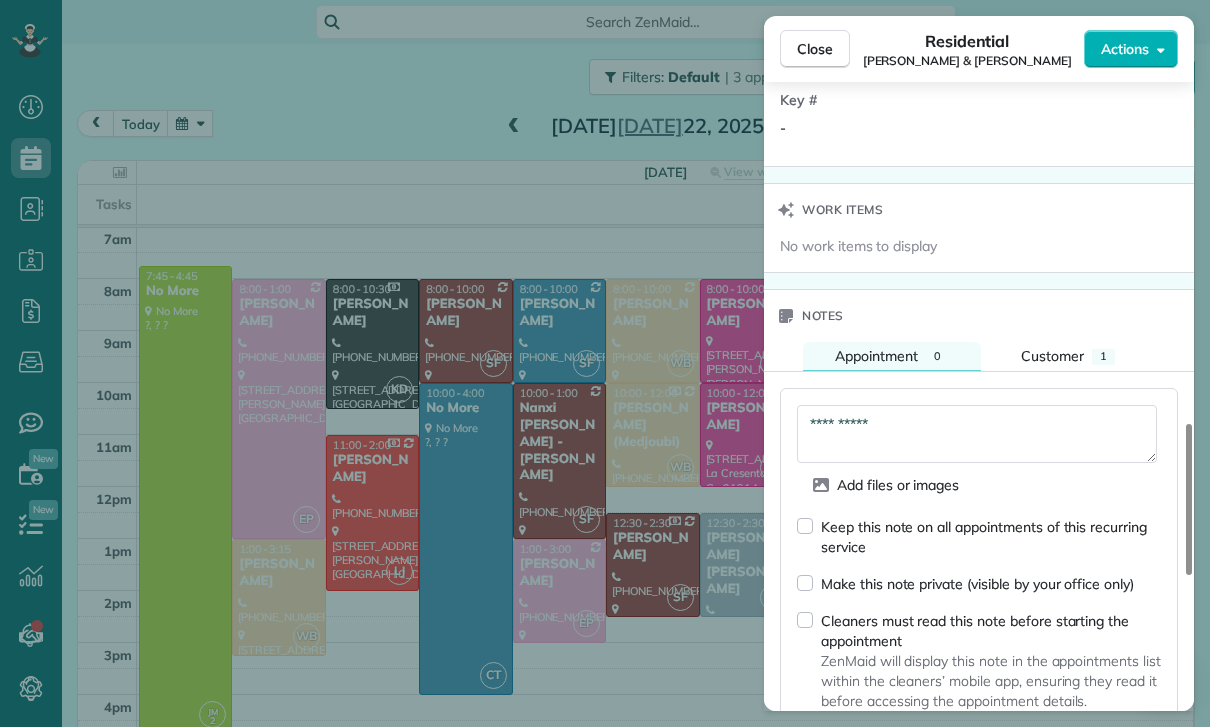 scroll, scrollTop: 1645, scrollLeft: 0, axis: vertical 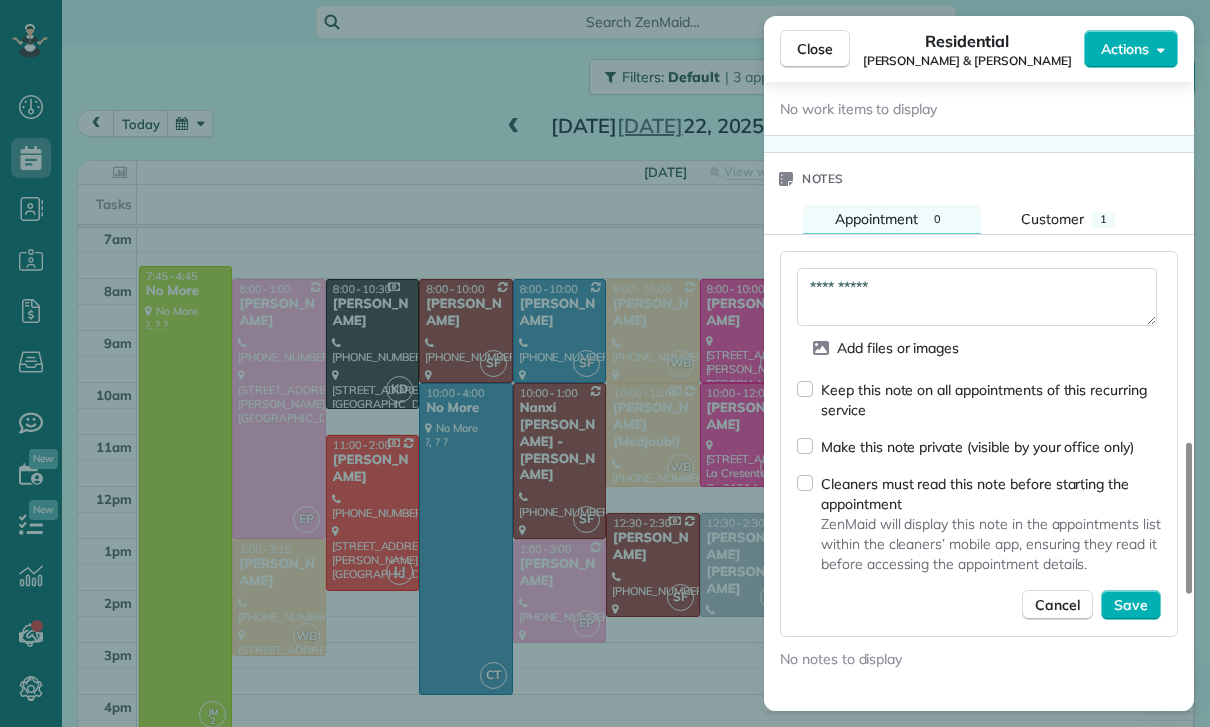 type on "**********" 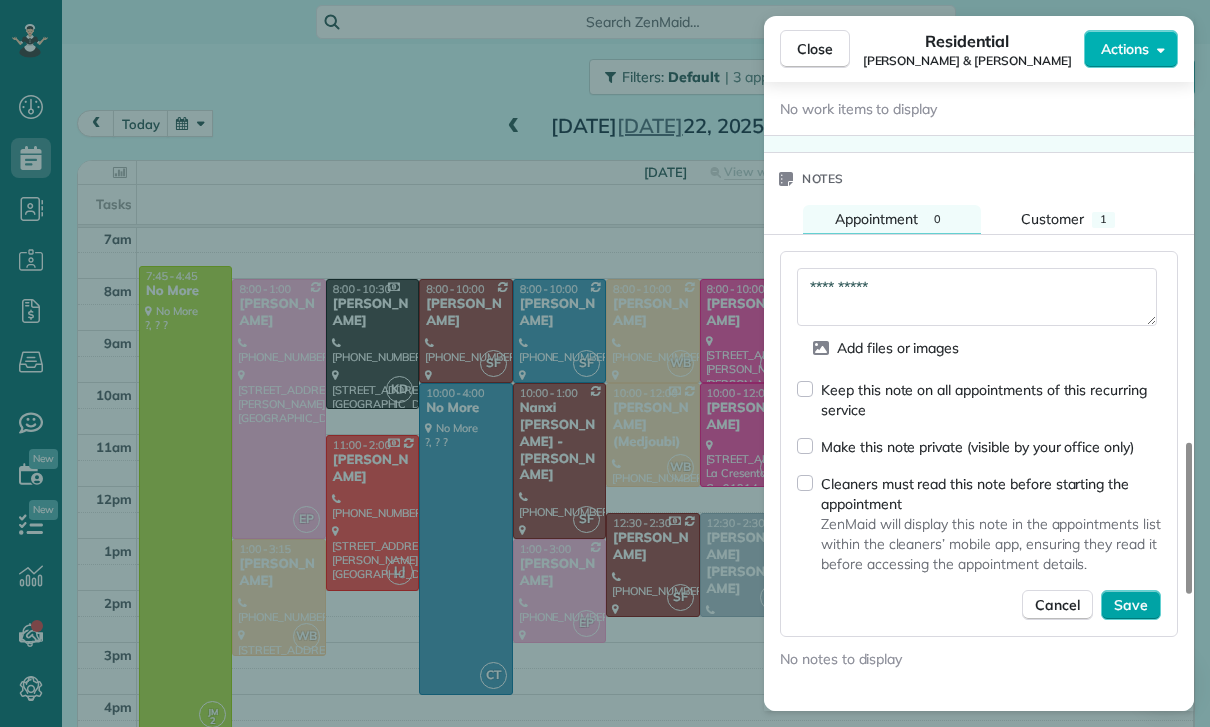 click on "Save" at bounding box center (1131, 605) 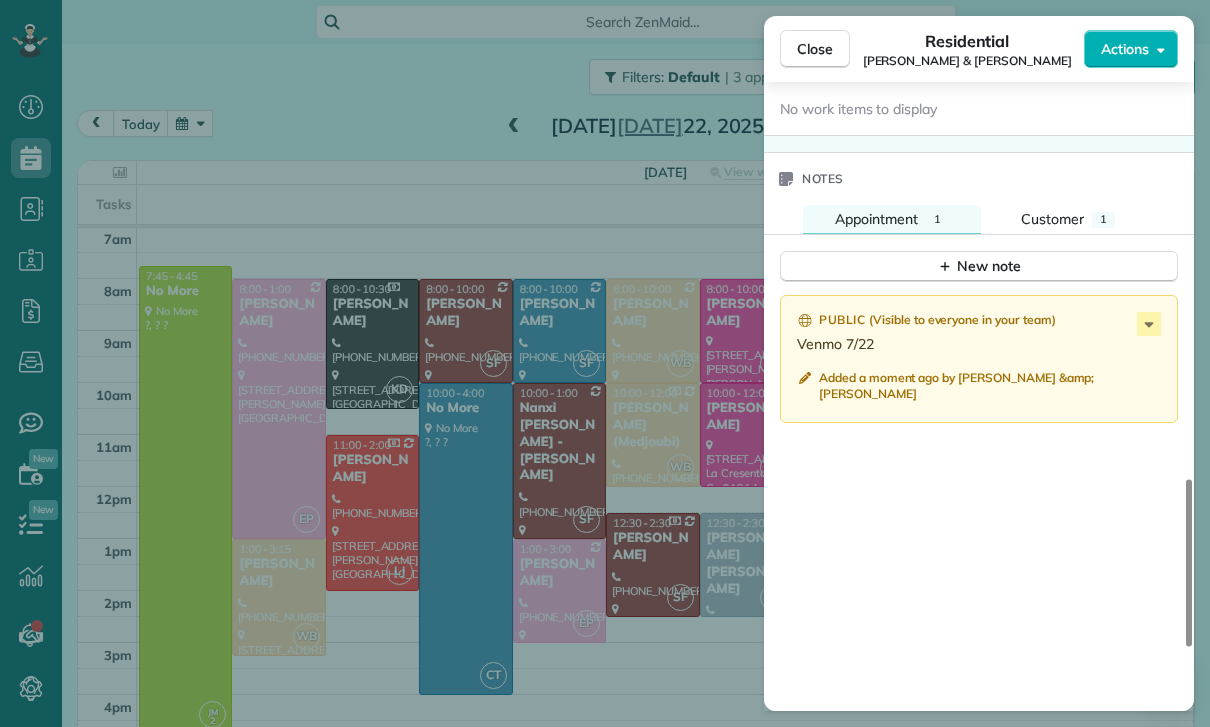 click on "Close Residential [PERSON_NAME] & [PERSON_NAME] Actions Status Yet to Confirm [PERSON_NAME] & [PERSON_NAME] · Open profile Spouse [PHONE_NUMBER] Copy Mobile [PHONE_NUMBER] Copy [EMAIL_ADDRESS][DOMAIN_NAME] Copy View Details Residential [DATE] ( [DATE] ) 1:00 PM 3:00 PM 2 hours and 0 minutes Repeats weekly Edit recurring service Previous ([DATE]) Next ([DATE]) [STREET_ADDRESS][PERSON_NAME] Service was not rated yet Cleaners Time in and out Assign Invite Team Yuri Cleaners [PERSON_NAME] 1:00 PM 3:00 PM Checklist Try Now Keep this appointment up to your standards. Stay on top of every detail, keep your cleaners organised, and your client happy. Assign a checklist Watch a 5 min demo Billing Billing actions Price $135.00 Overcharge $0.00 Discount $0.00 Coupon discount - Primary tax - Secondary tax - Total appointment price $135.00 Tips collected New feature! $0.00 Paid Total including tip $135.00 Get paid online in no-time! Send an invoice and reward your cleaners with tips Charge customer credit card Key # -" at bounding box center (605, 363) 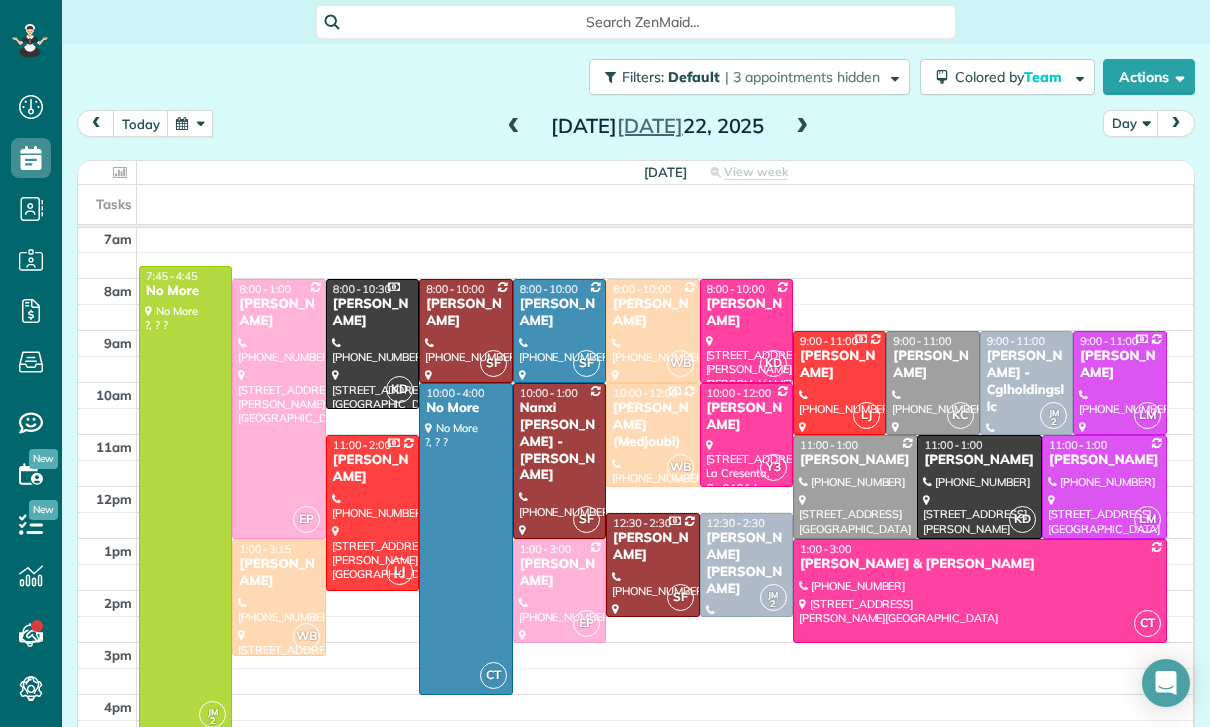 click at bounding box center (190, 123) 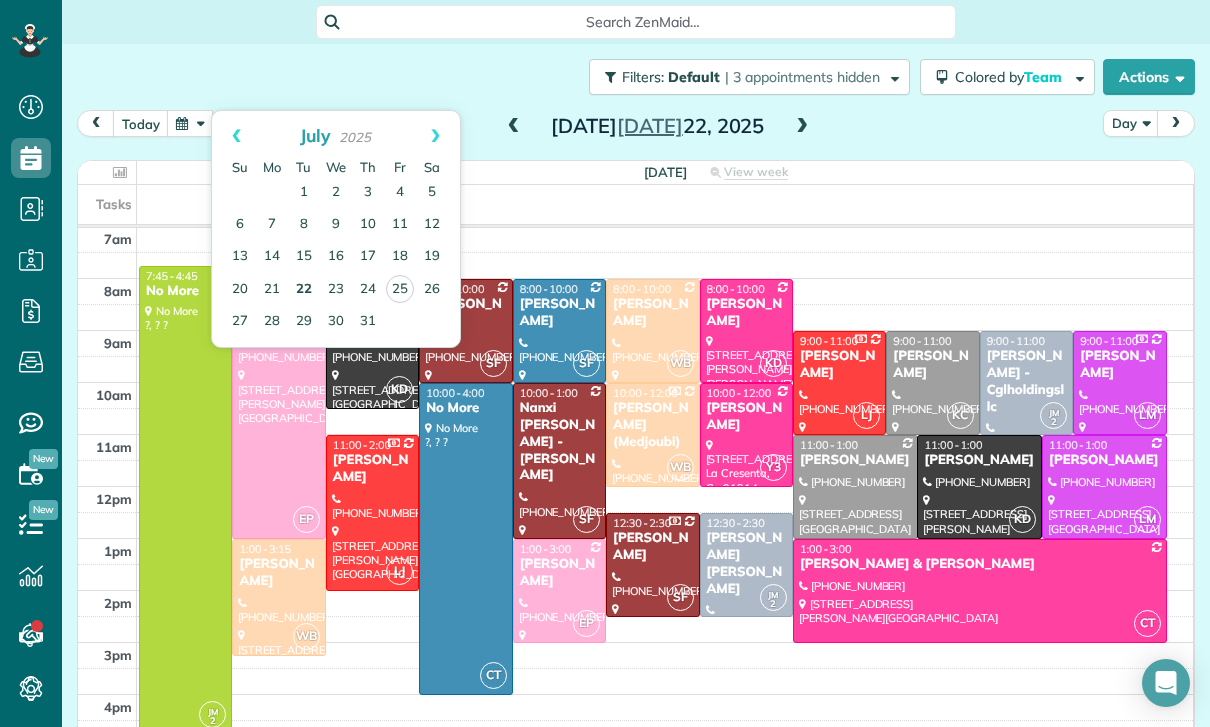 click on "22" at bounding box center [304, 290] 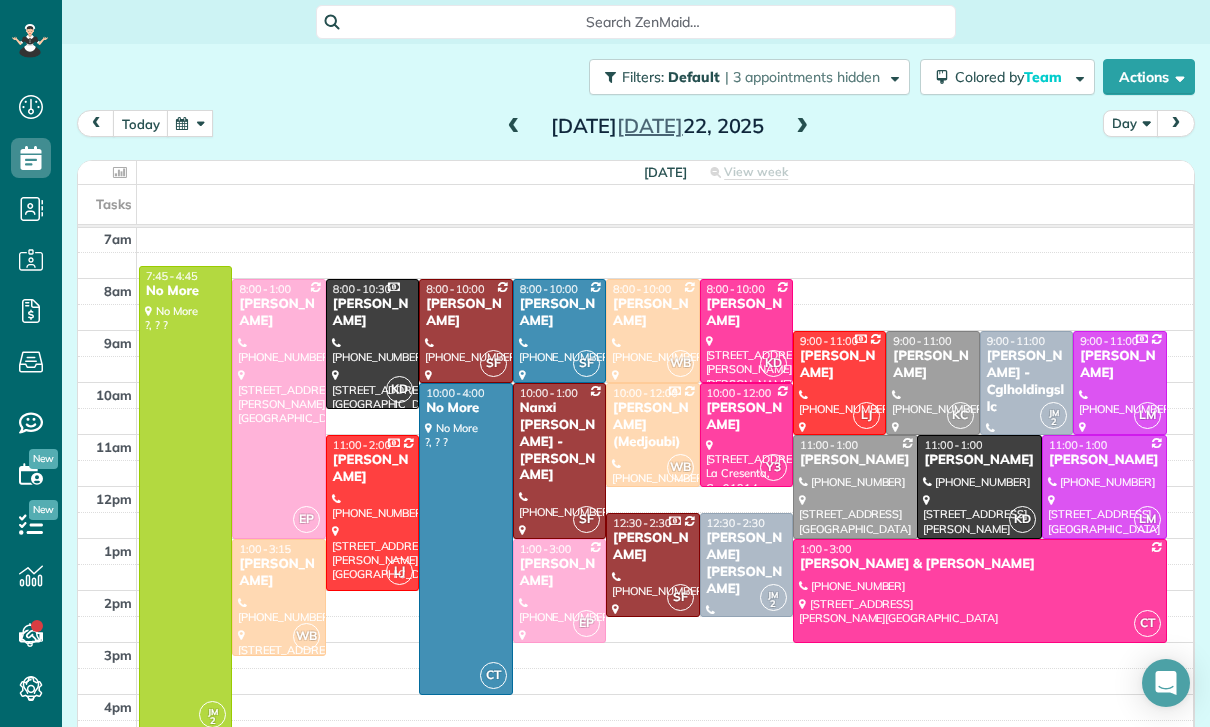 click on "[PERSON_NAME] [PERSON_NAME]" at bounding box center [746, 564] 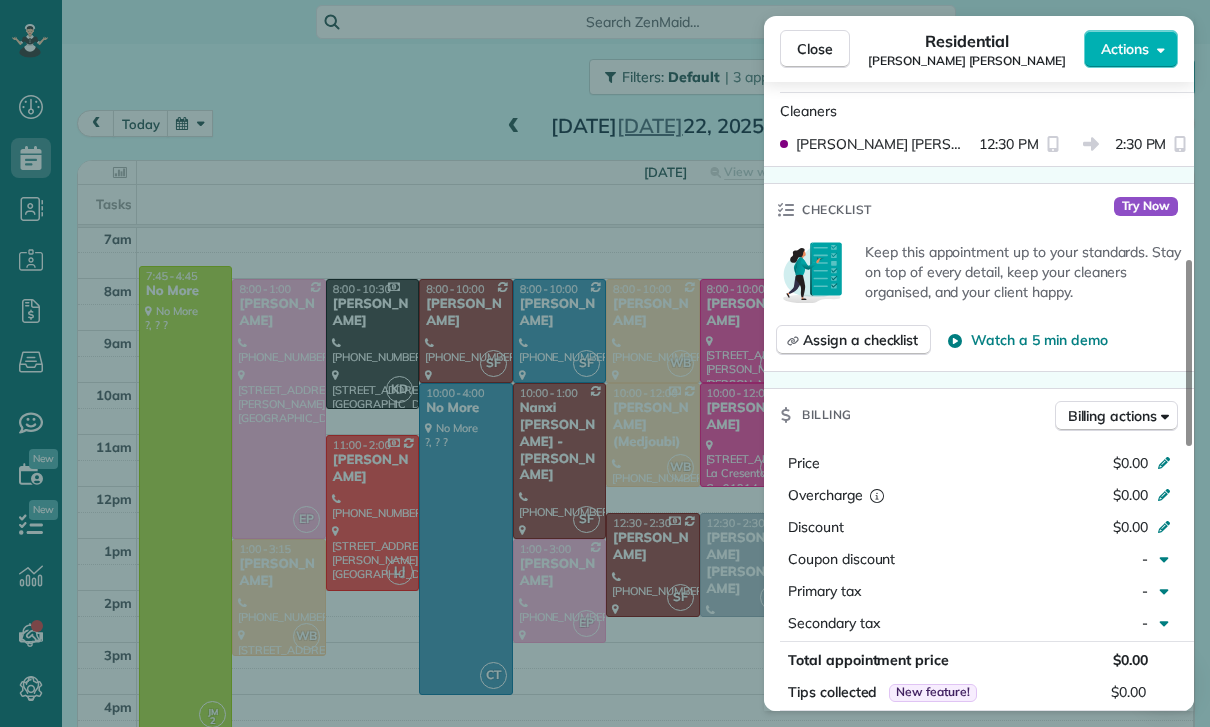 scroll, scrollTop: 751, scrollLeft: 0, axis: vertical 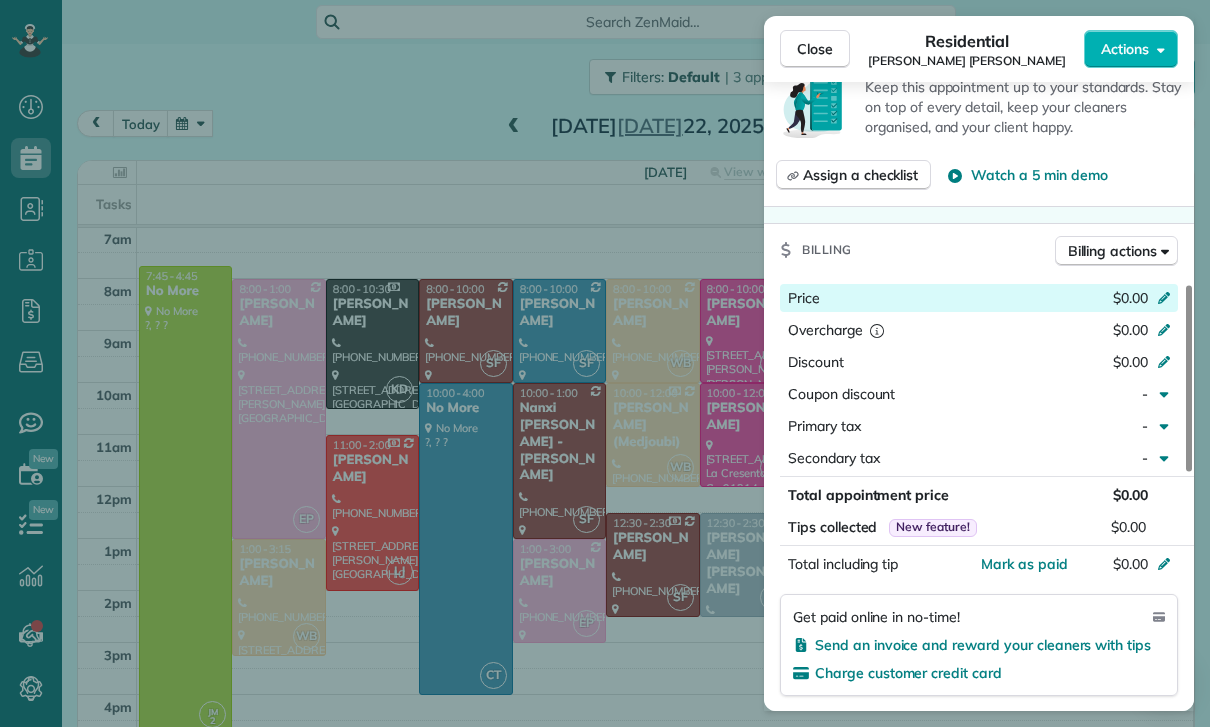 click 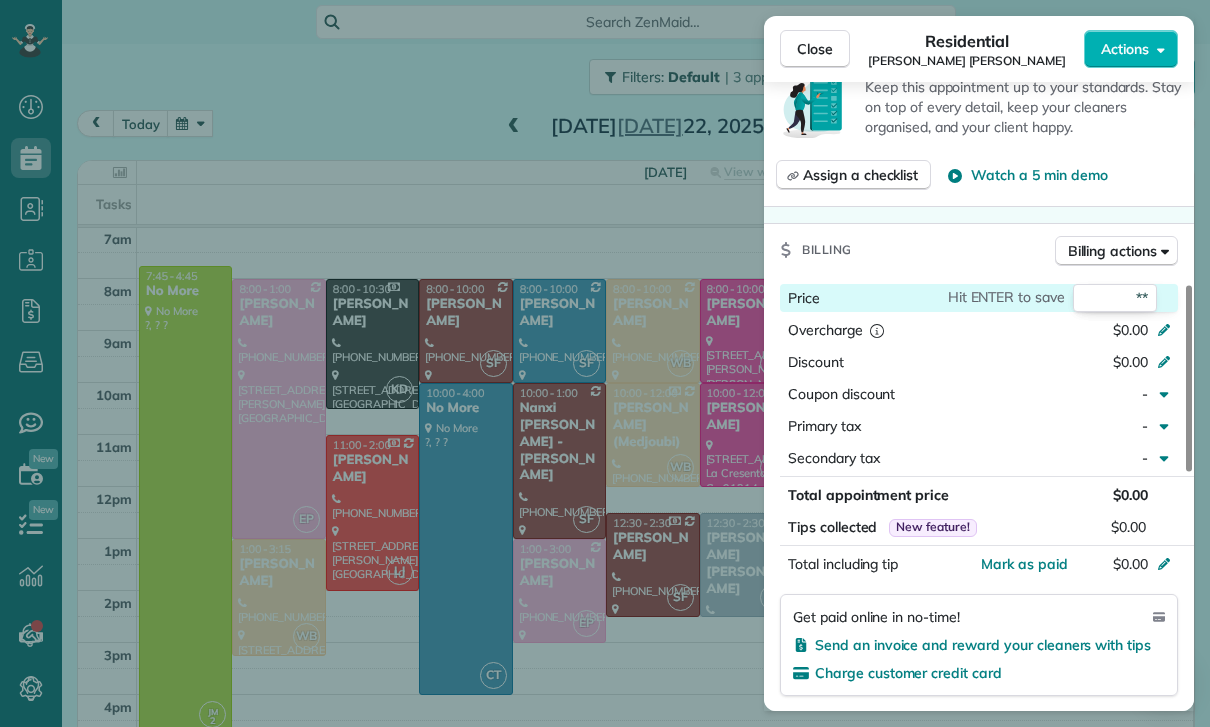 type on "***" 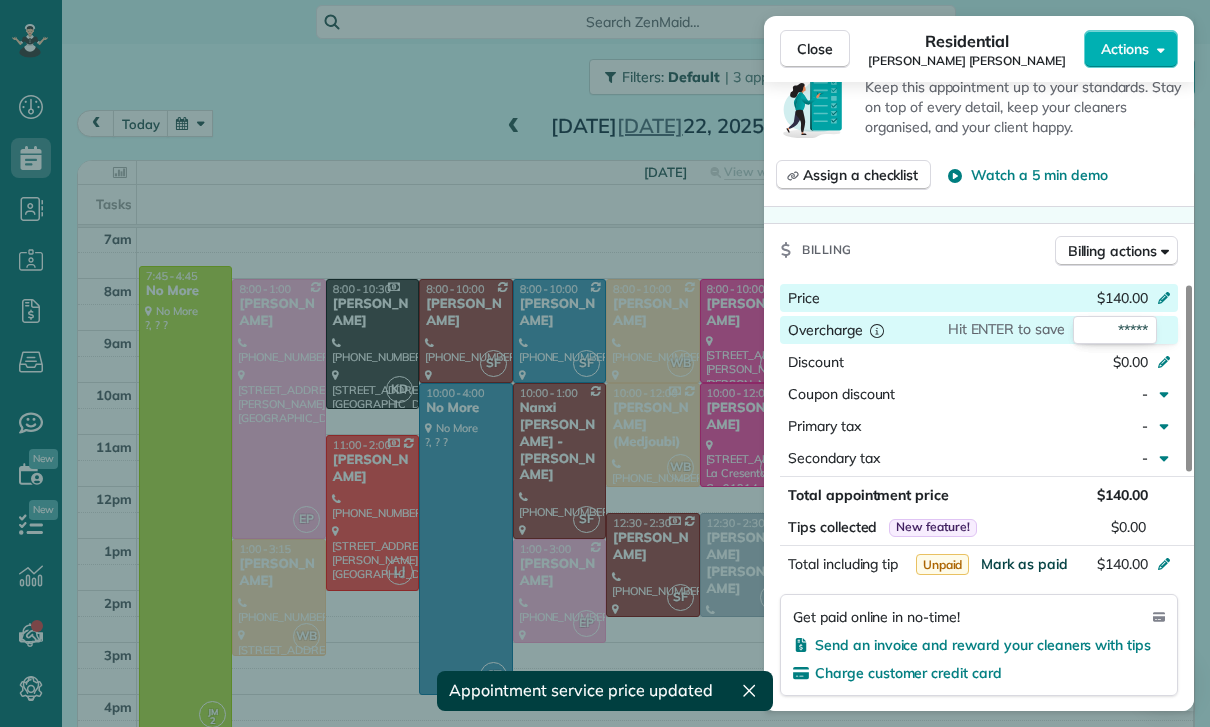 click on "Mark as paid" at bounding box center (1024, 564) 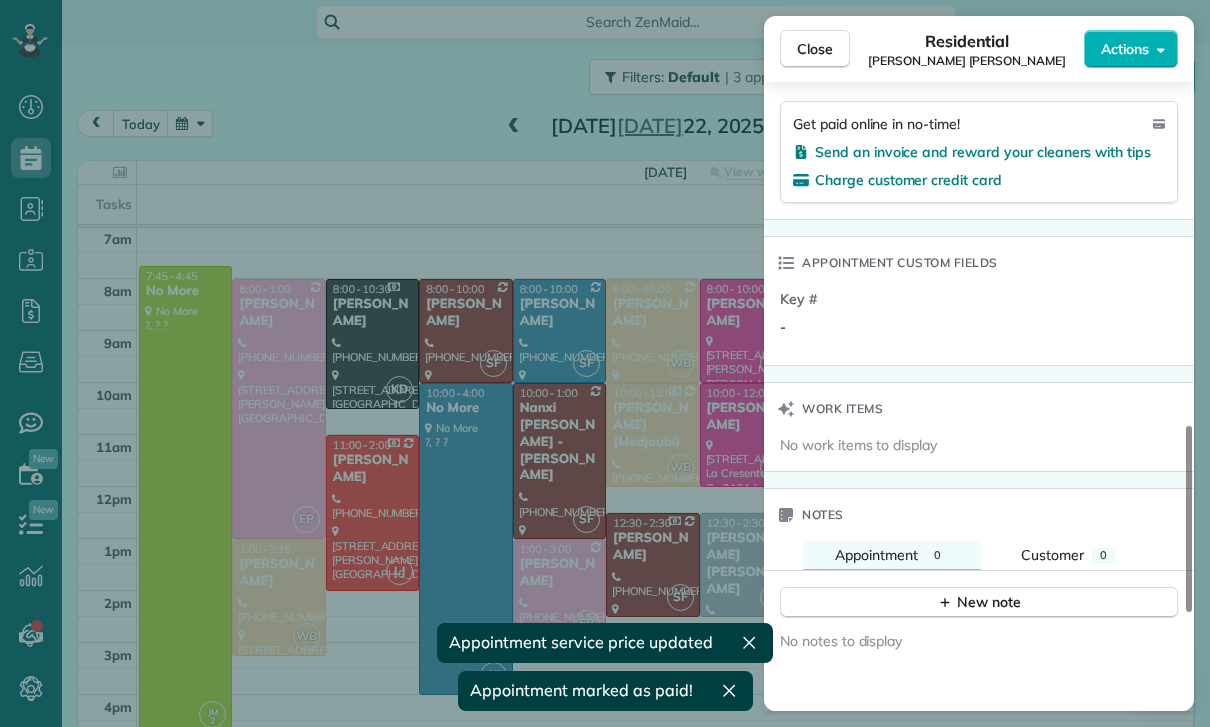 scroll, scrollTop: 1331, scrollLeft: 0, axis: vertical 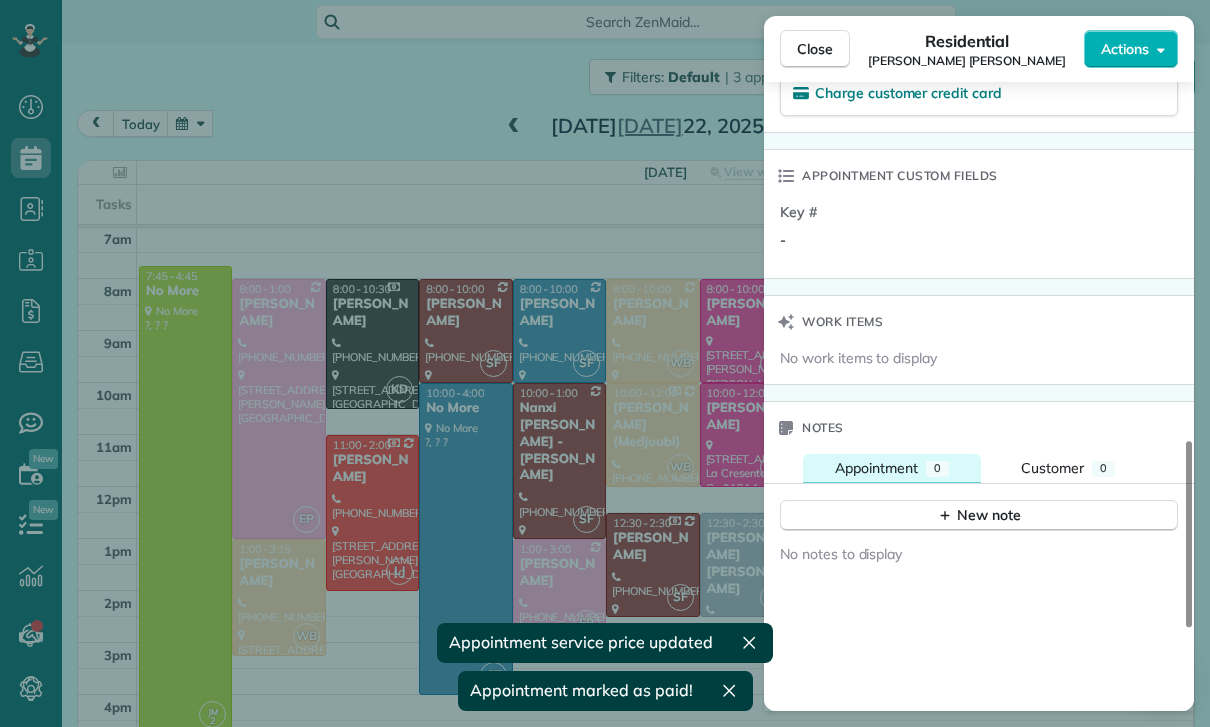 click on "Appointment 0" at bounding box center (892, 468) 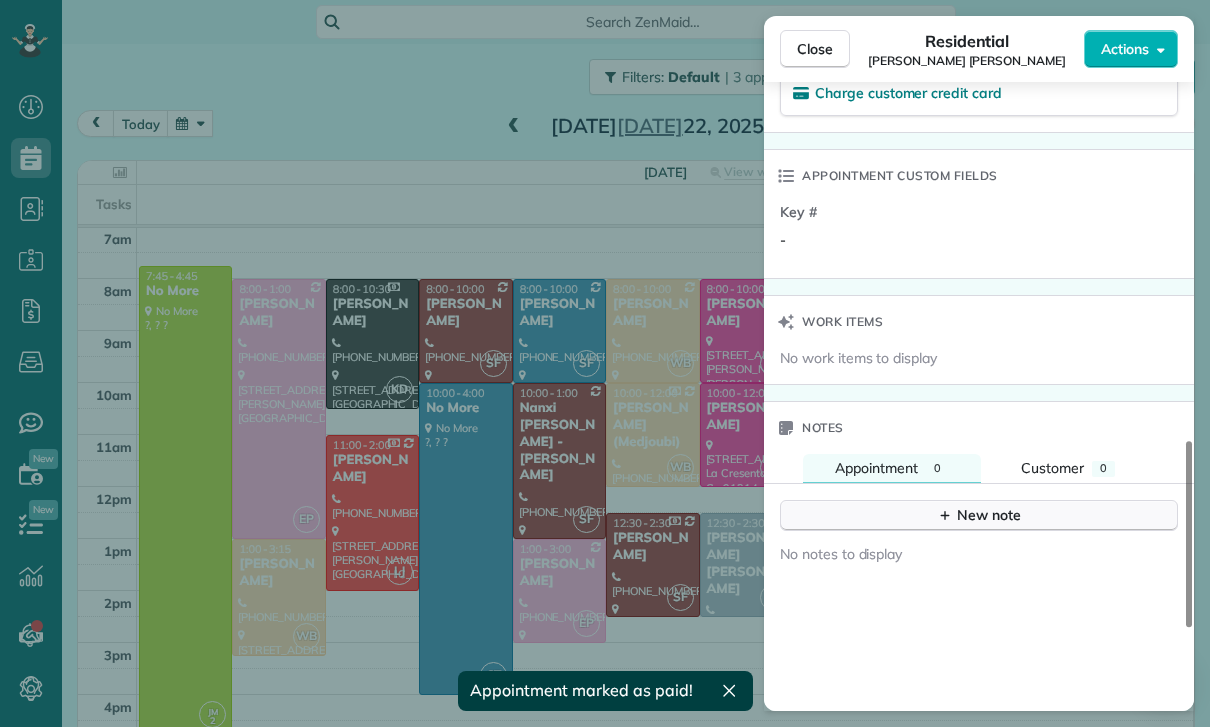 click on "New note" at bounding box center (979, 515) 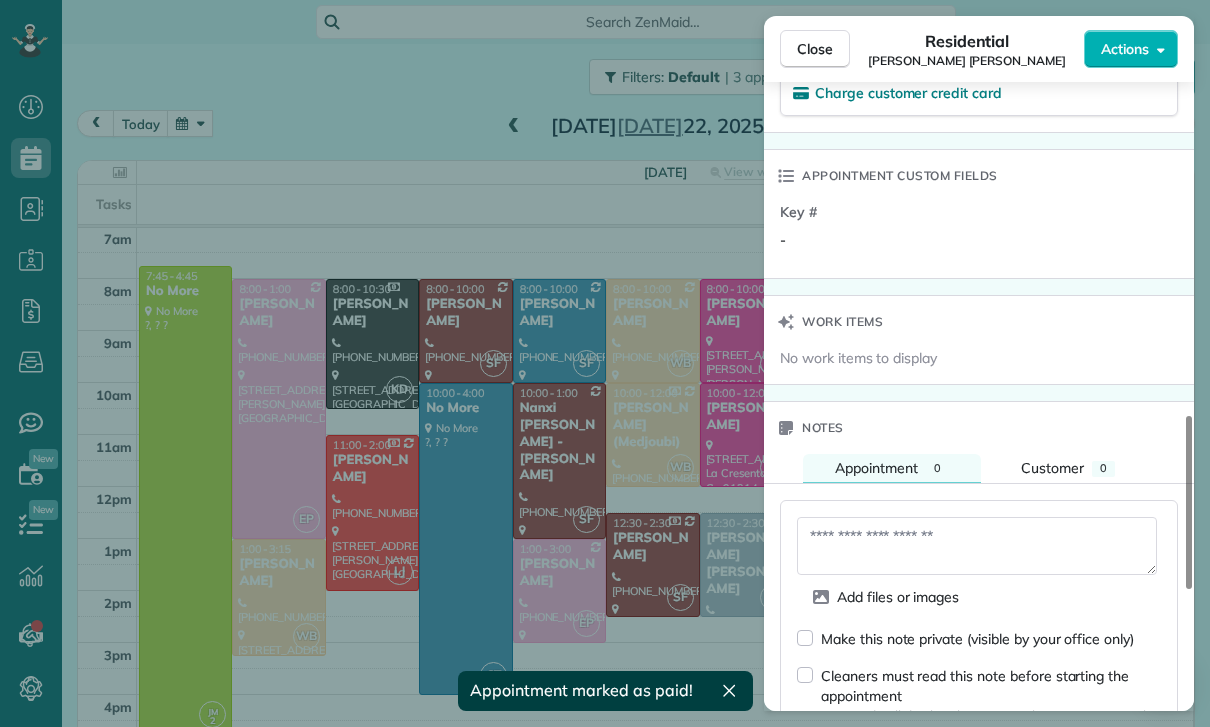 click at bounding box center [977, 546] 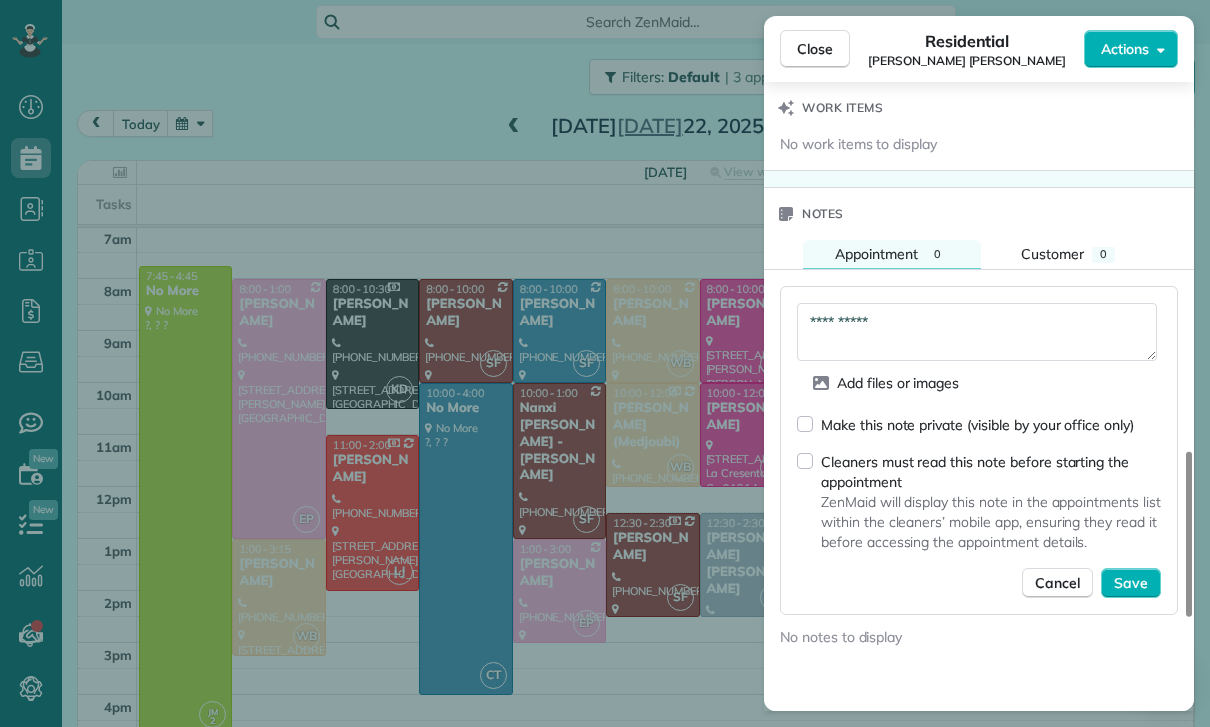 scroll, scrollTop: 1613, scrollLeft: 0, axis: vertical 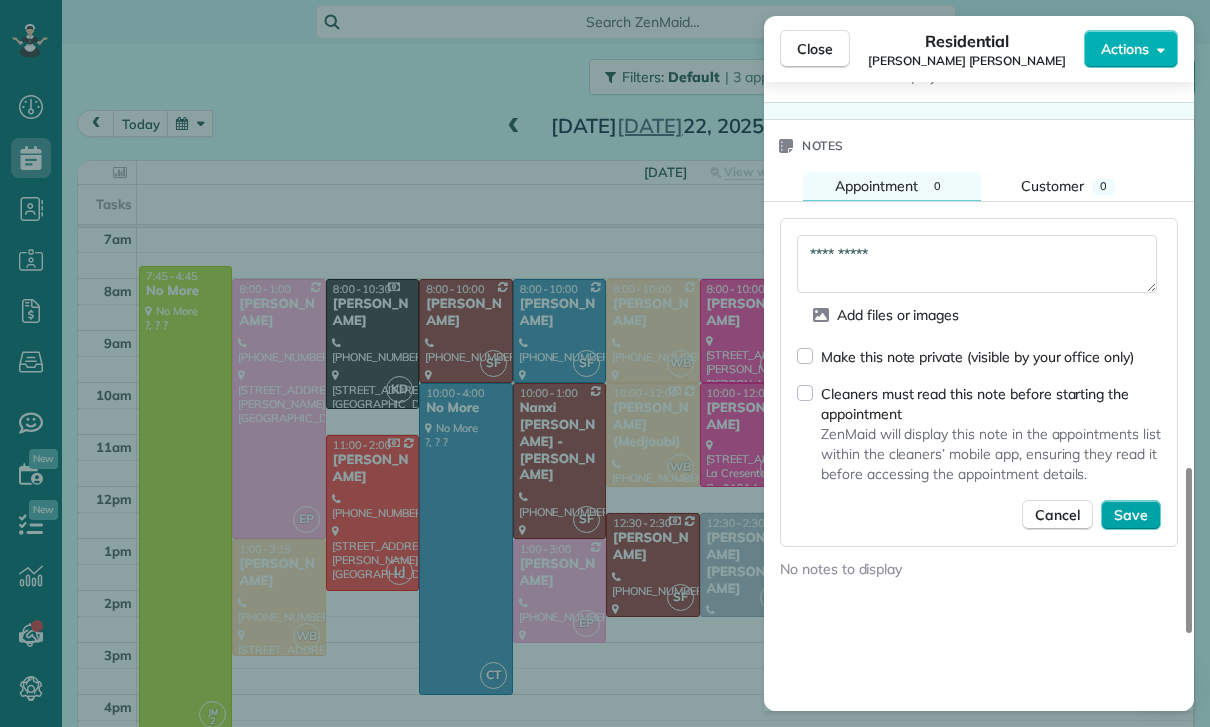 type on "**********" 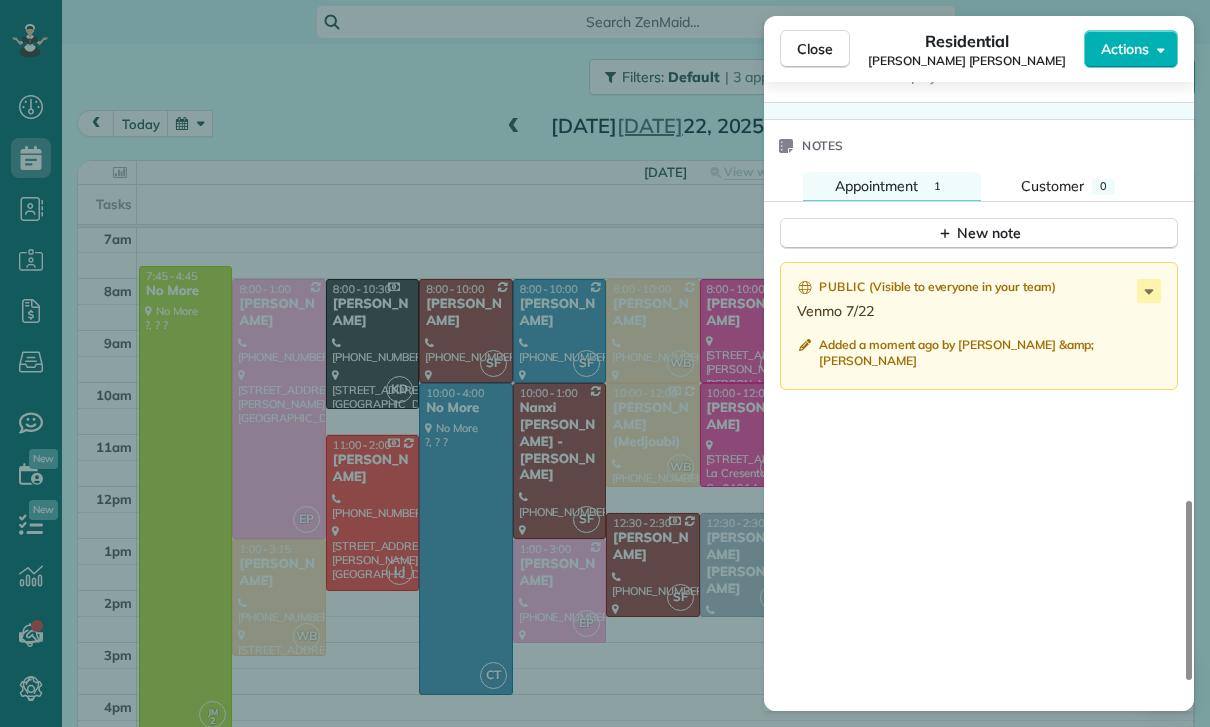 click on "Close Residential [PERSON_NAME] [PERSON_NAME] Actions Status Confirmed [PERSON_NAME] [PERSON_NAME] · Open profile Mobile [PHONE_NUMBER] Copy No email on record Add email View Details Residential [DATE] ( [DATE] ) 12:30 PM 2:30 PM 2 hours and 0 minutes One time [STREET_ADDRESS] Service was not rated yet Cleaners Time in and out Assign Invite Team [PERSON_NAME]  Cleaners [PERSON_NAME] 12:30 PM 2:30 PM Checklist Try Now Keep this appointment up to your standards. Stay on top of every detail, keep your cleaners organised, and your client happy. Assign a checklist Watch a 5 min demo Billing Billing actions Price $140.00 Overcharge $0.00 Discount $0.00 Coupon discount - Primary tax - Secondary tax - Total appointment price $140.00 Tips collected New feature! $0.00 Paid Total including tip $140.00 Get paid online in no-time! Send an invoice and reward your cleaners with tips Charge customer credit card Appointment custom fields Key # - Work items No work items to display 1" at bounding box center (605, 363) 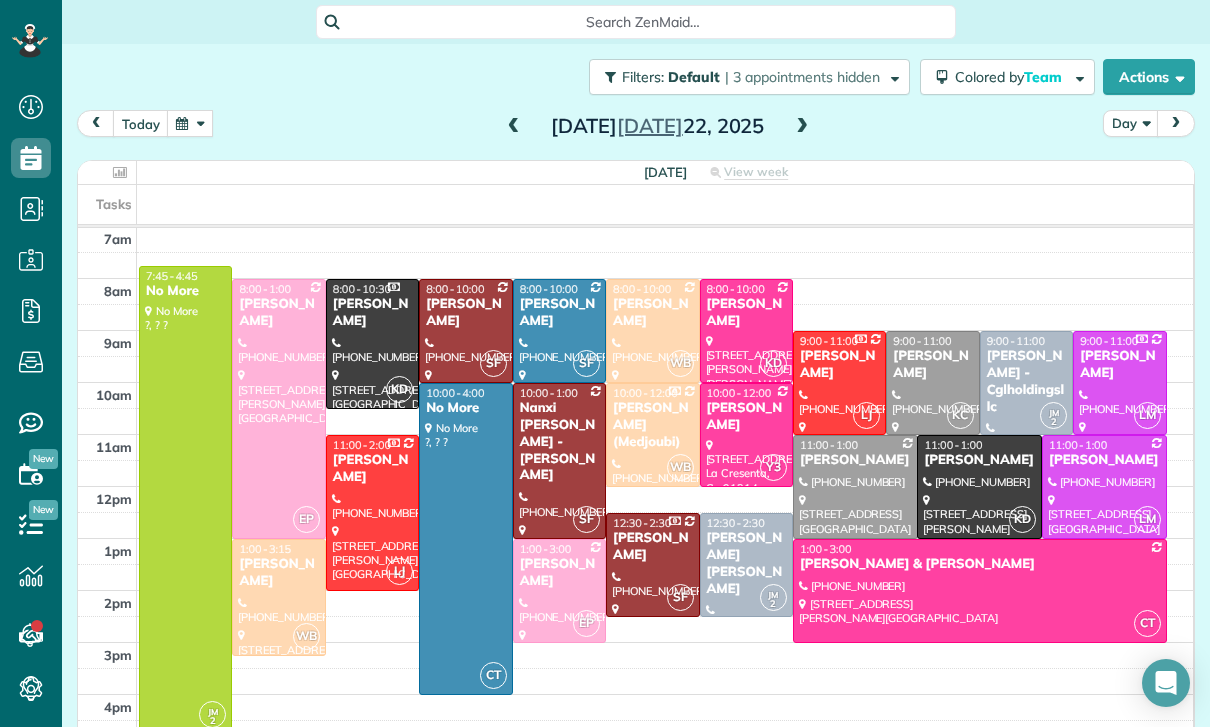 click on "[PERSON_NAME]" at bounding box center [278, 573] 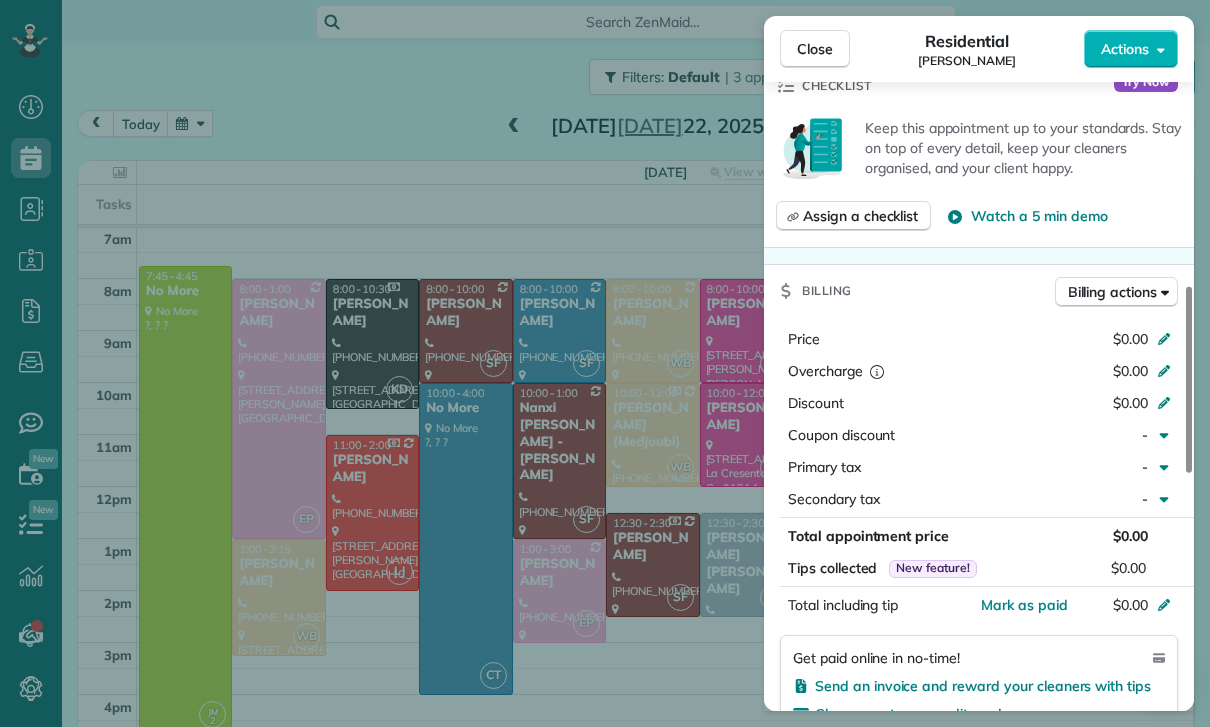 scroll, scrollTop: 755, scrollLeft: 0, axis: vertical 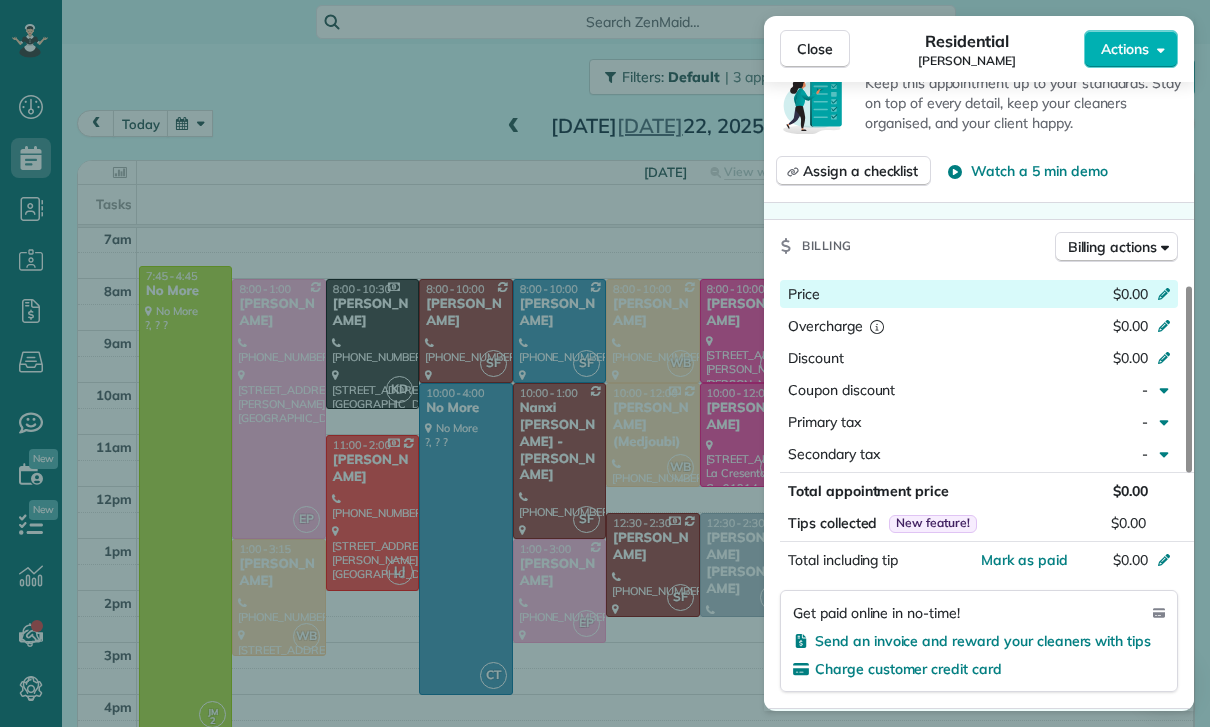 click on "Price $0.00" at bounding box center [979, 294] 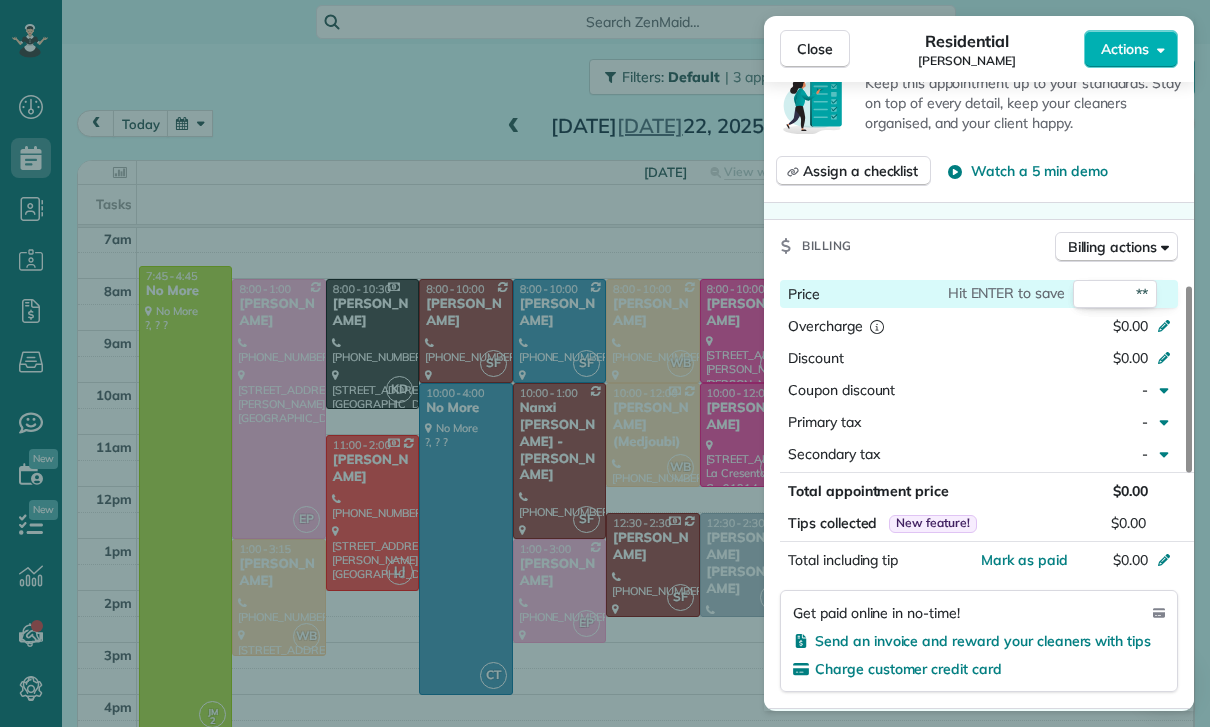 type on "***" 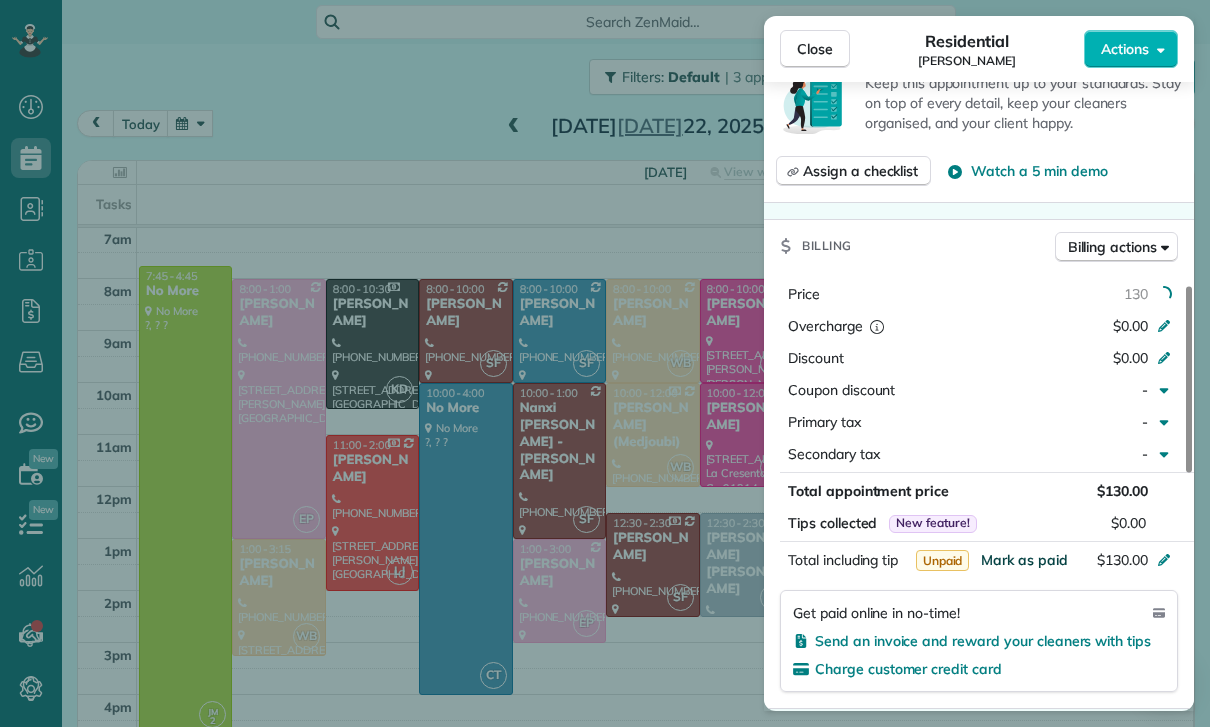 click on "Mark as paid" at bounding box center (1024, 560) 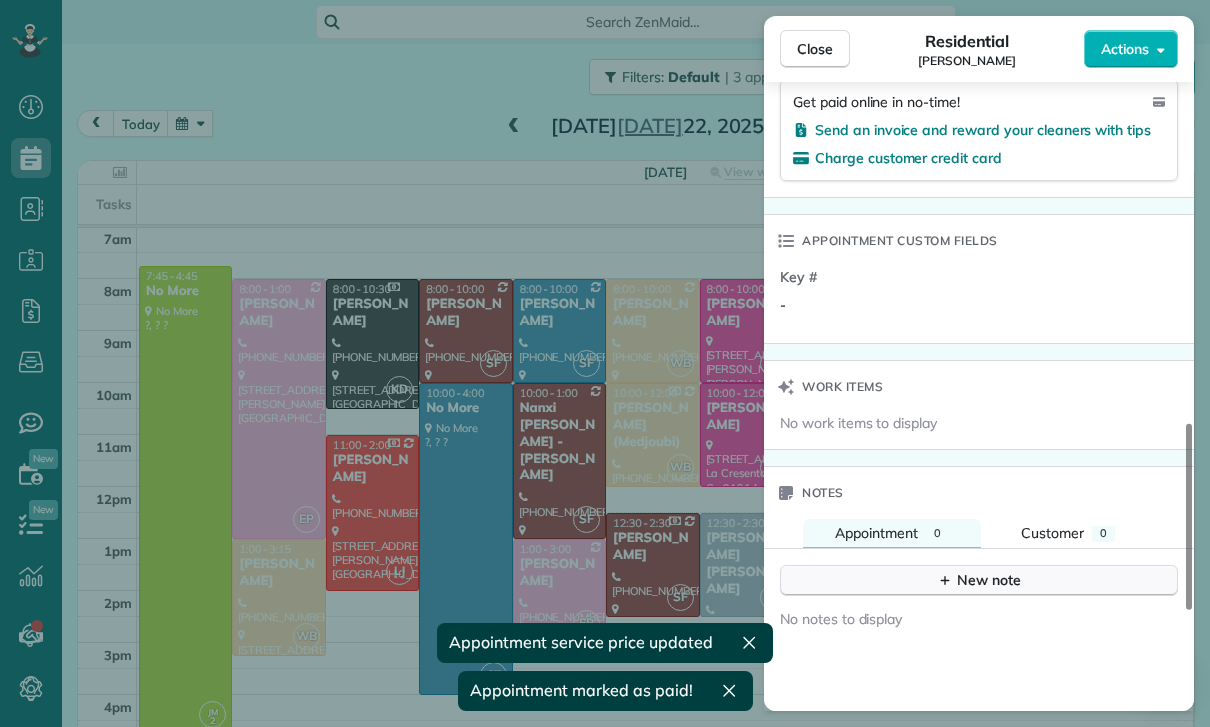 click on "New note" at bounding box center [979, 580] 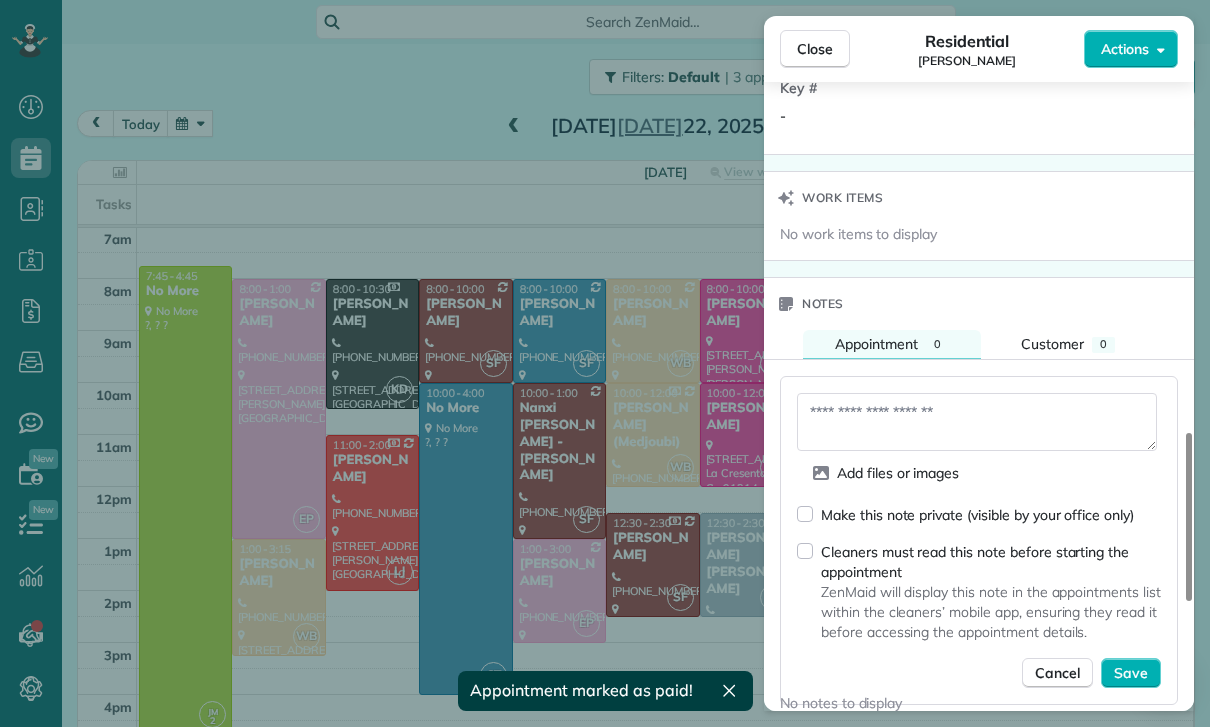 scroll, scrollTop: 1456, scrollLeft: 0, axis: vertical 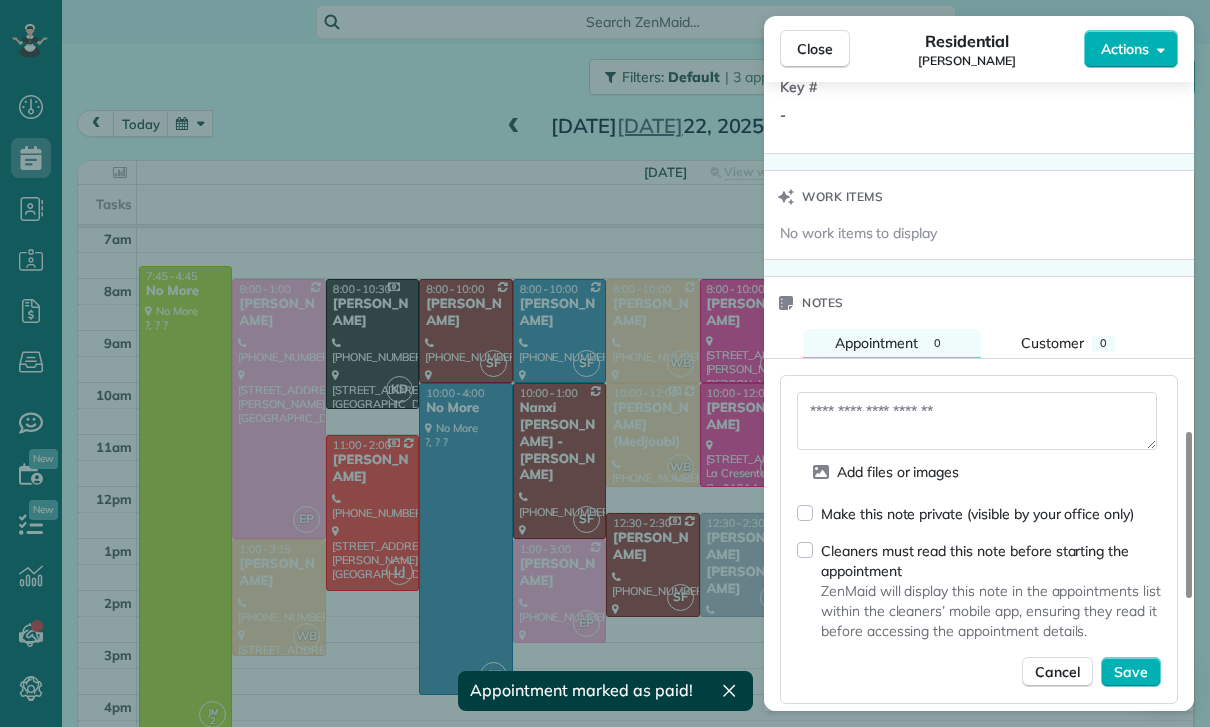 click at bounding box center (977, 421) 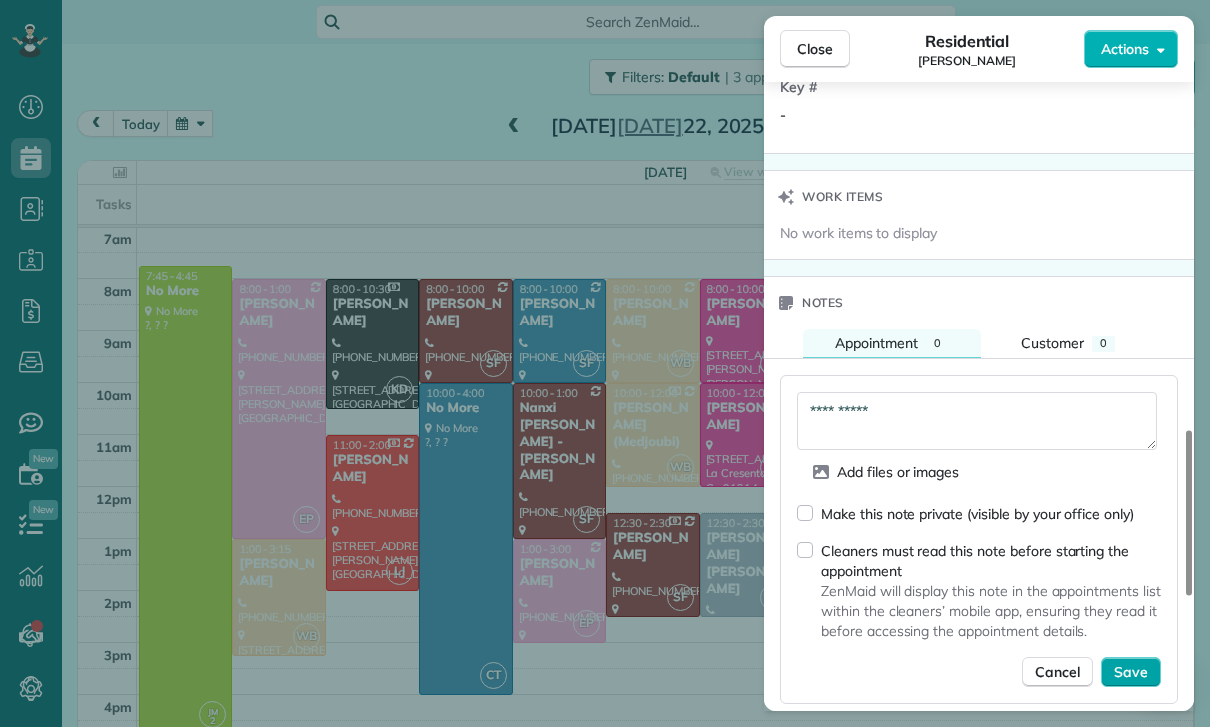 type on "**********" 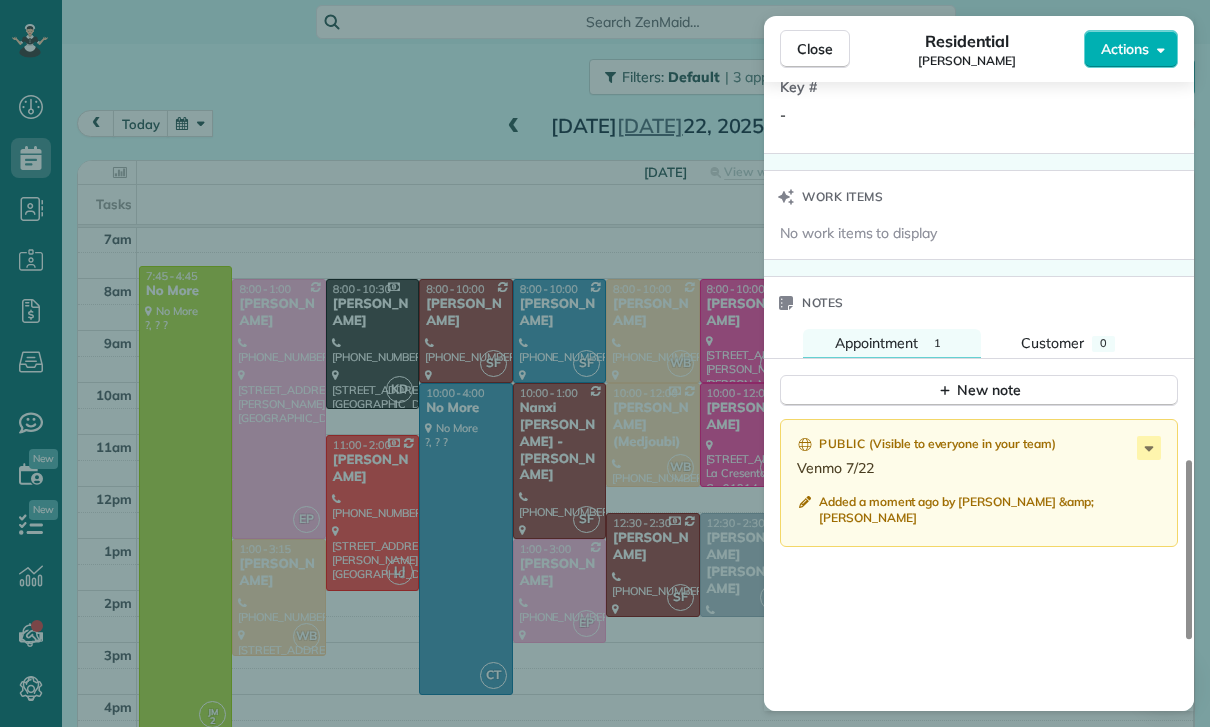 click on "Close Residential [PERSON_NAME] Actions Status Confirmed [PERSON_NAME] · Open profile Home [PHONE_NUMBER] Copy No email on record Add email View Details Residential [DATE] ( [DATE] ) 1:00 PM 3:15 PM 2 hours and 15 minutes One time [STREET_ADDRESS][PERSON_NAME][PERSON_NAME] Service was not rated yet Cleaners Time in and out Assign Invite Team [PERSON_NAME] Cleaners [PERSON_NAME] 1:00 PM 3:15 PM Checklist Try Now Keep this appointment up to your standards. Stay on top of every detail, keep your cleaners organised, and your client happy. Assign a checklist Watch a 5 min demo Billing Billing actions Price $130.00 Overcharge $0.00 Discount $0.00 Coupon discount - Primary tax - Secondary tax - Total appointment price $130.00 Tips collected New feature! $0.00 Paid Total including tip $130.00 Get paid online in no-time! Send an invoice and reward your cleaners with tips Charge customer credit card Appointment custom fields Key # - Work items No work items to display Notes Appointment 1 0 ( )" at bounding box center (605, 363) 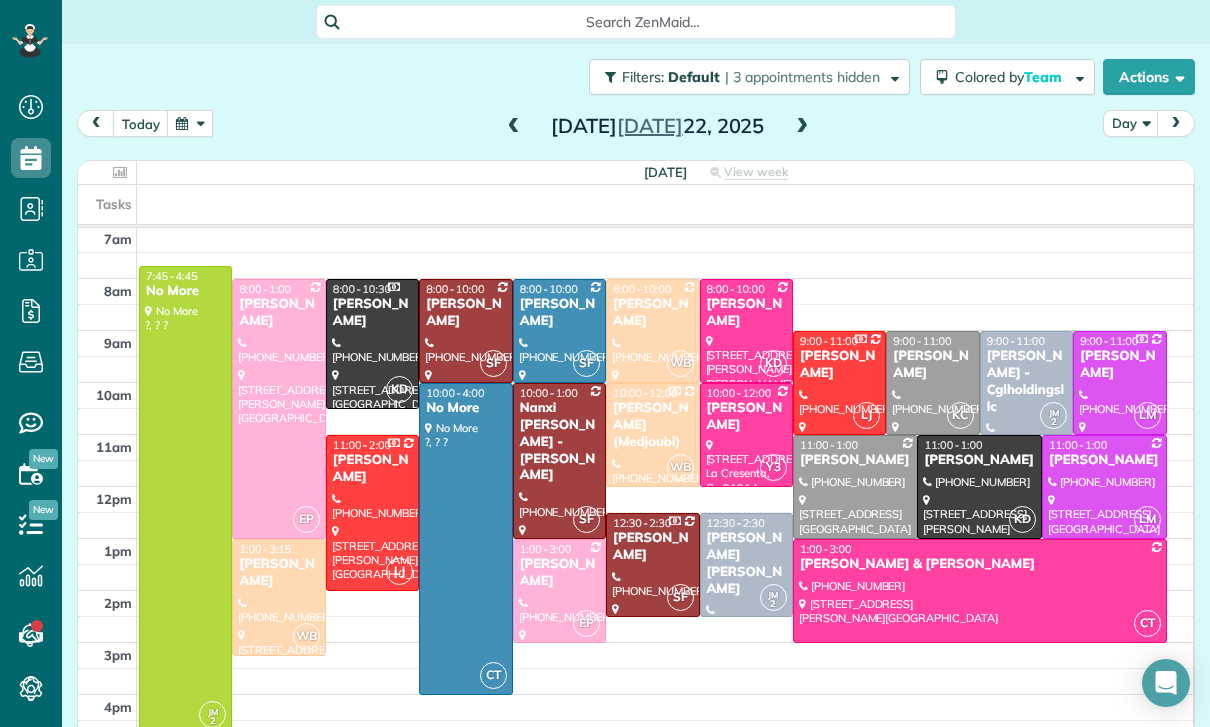 click at bounding box center [190, 123] 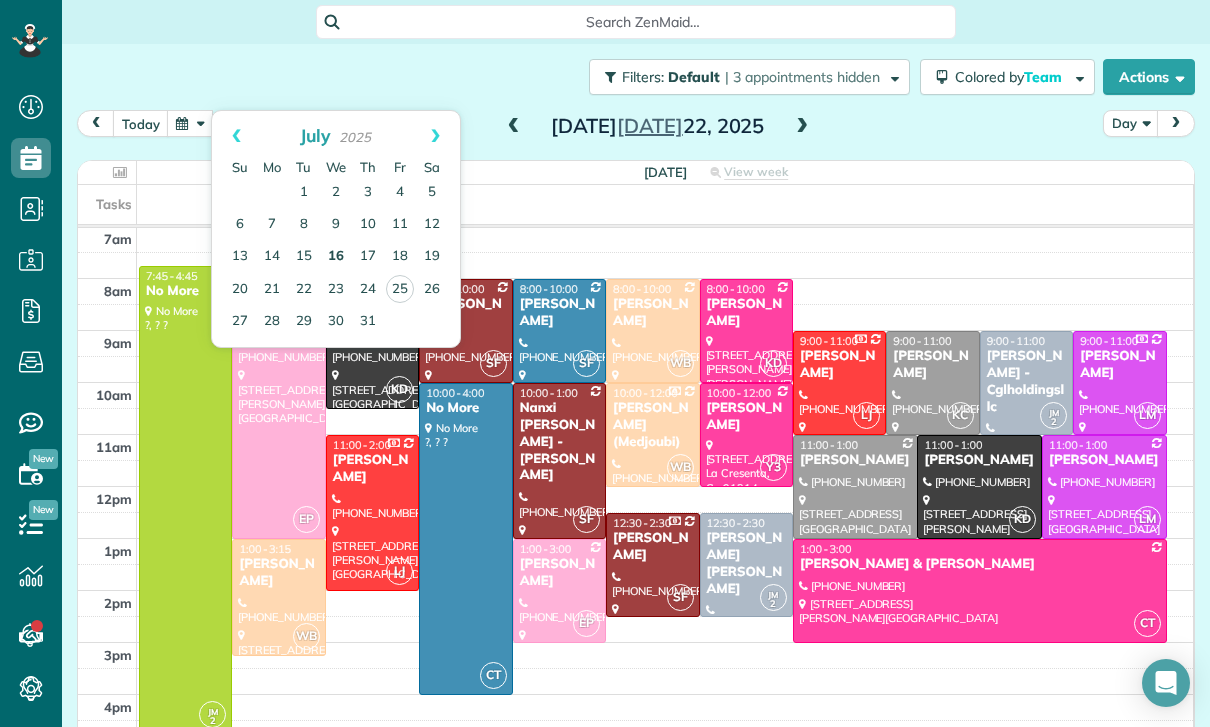 click on "16" at bounding box center (336, 257) 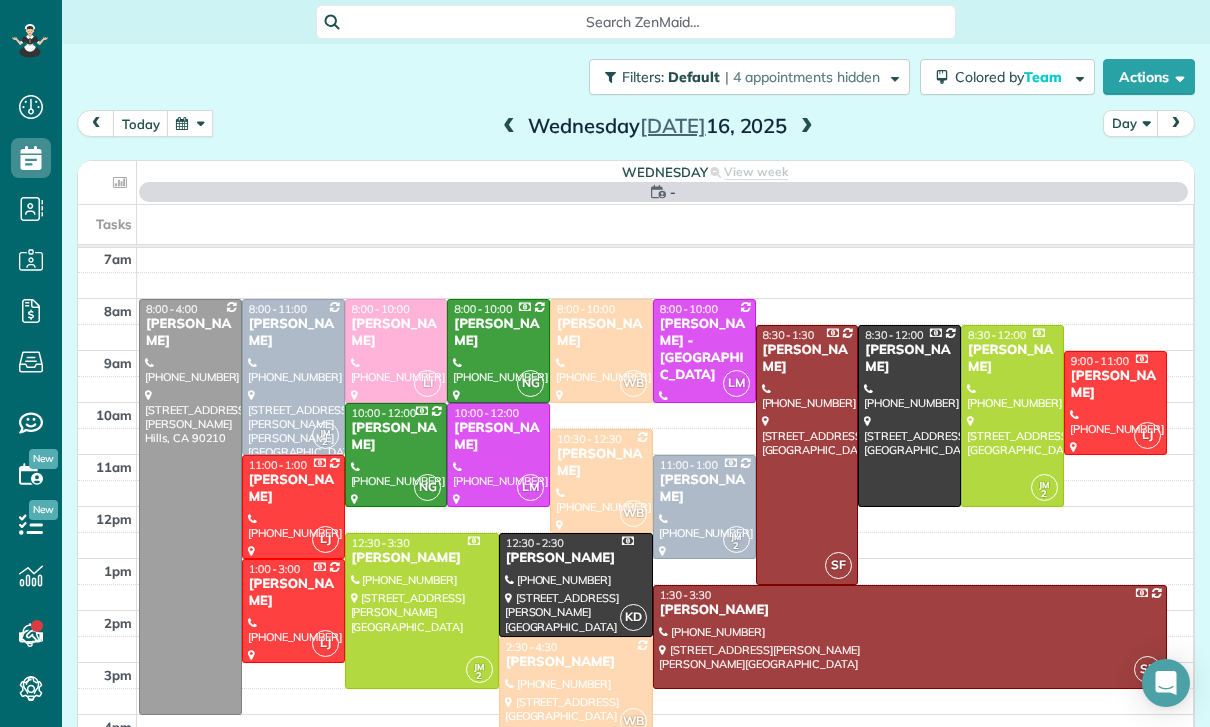 scroll, scrollTop: 157, scrollLeft: 0, axis: vertical 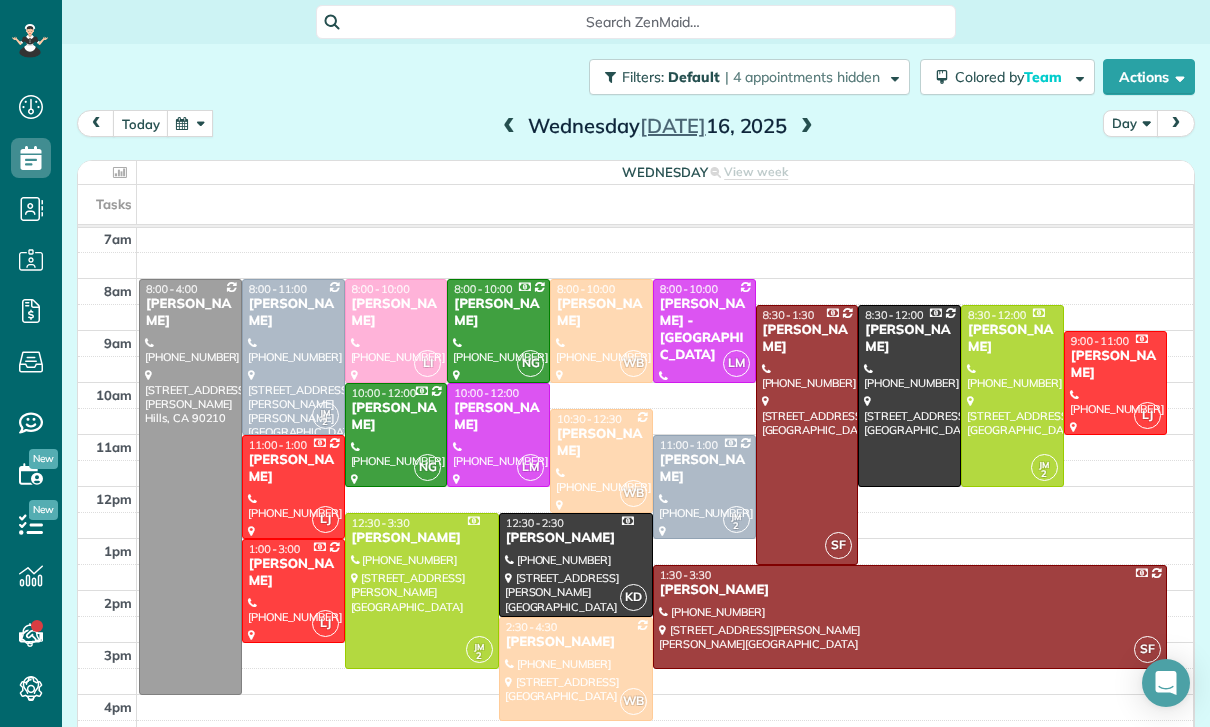 click at bounding box center [293, 357] 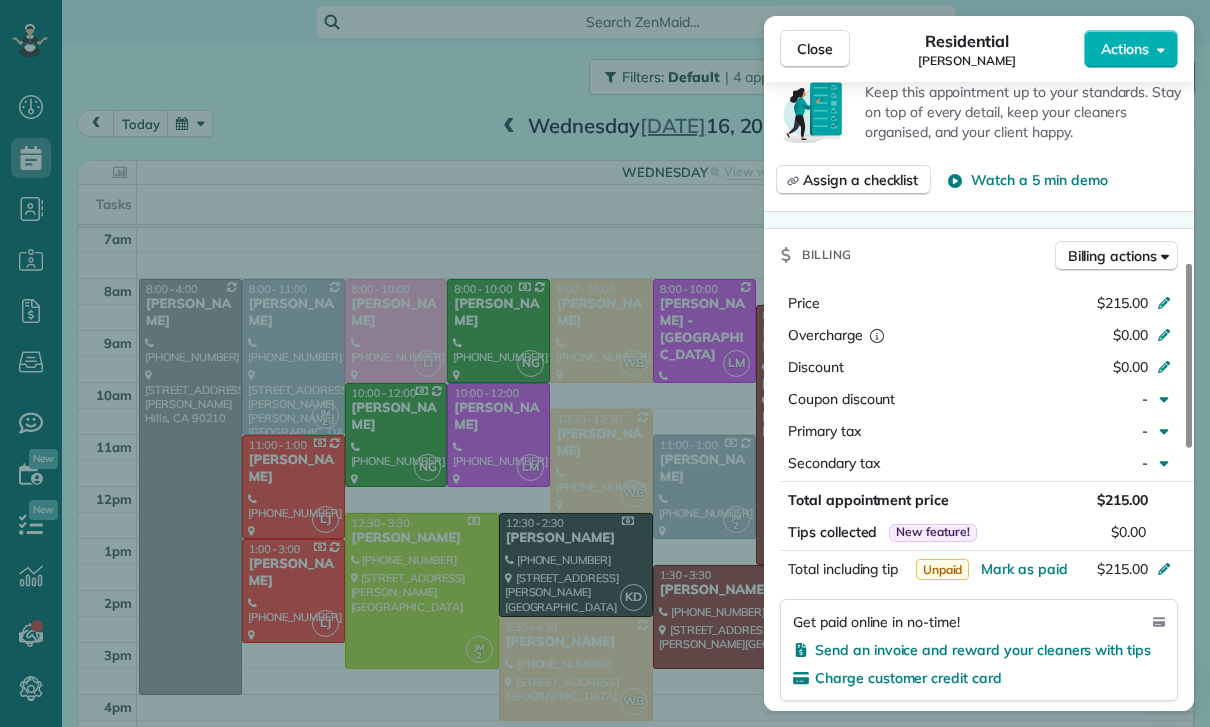 scroll, scrollTop: 806, scrollLeft: 0, axis: vertical 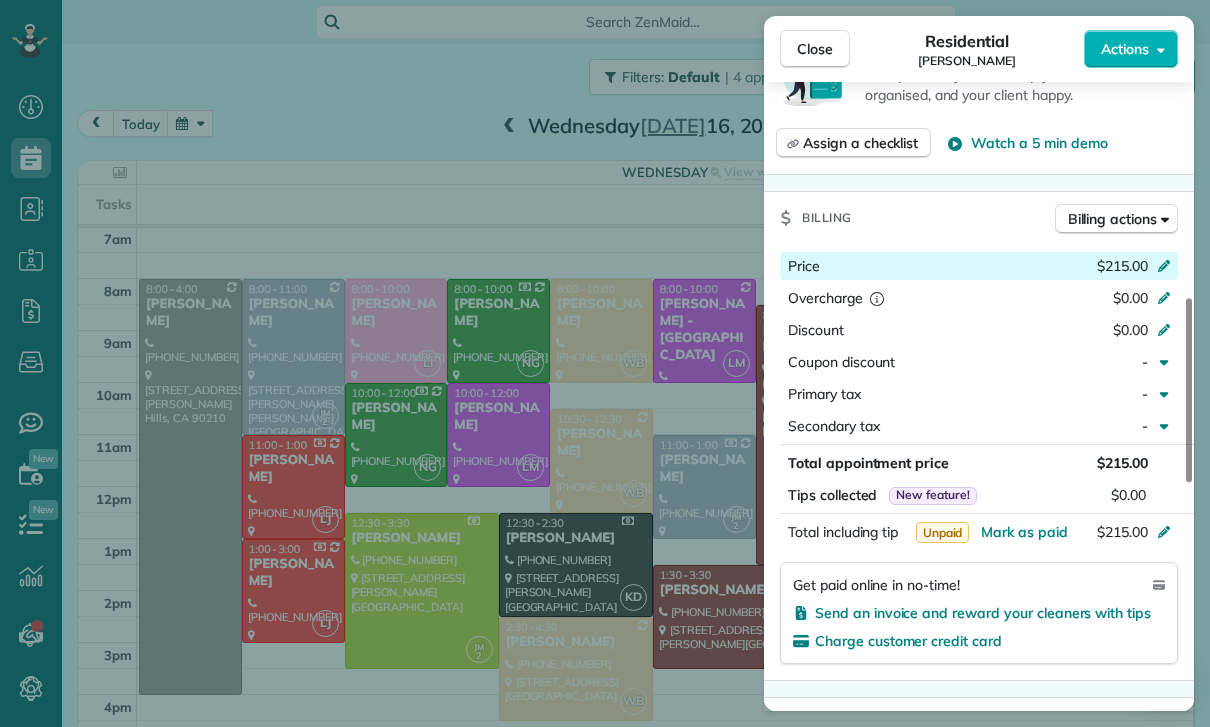 click 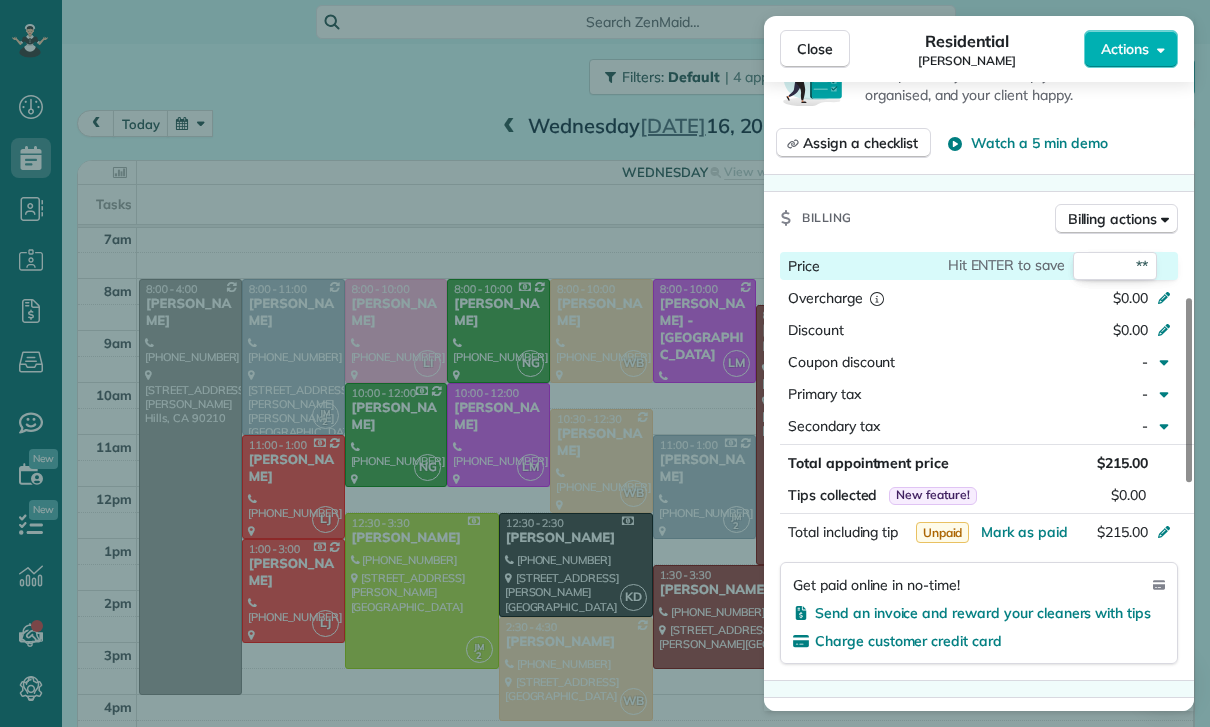 type on "***" 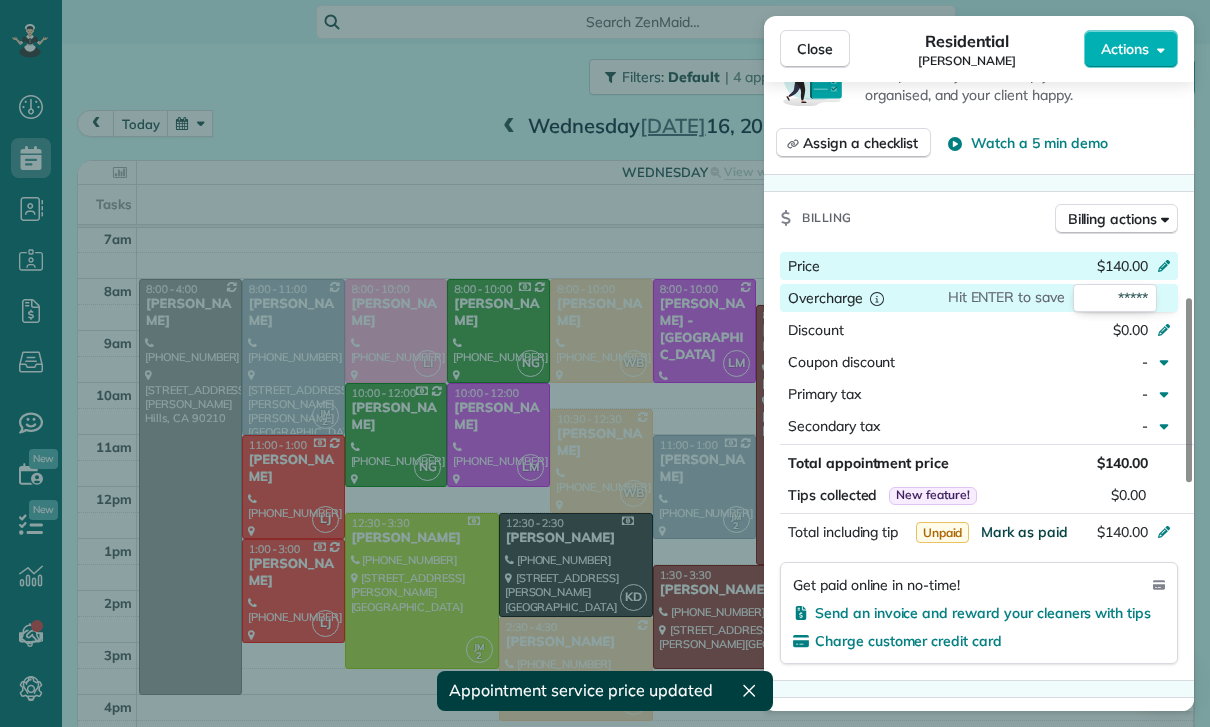 click on "Mark as paid" at bounding box center [1024, 532] 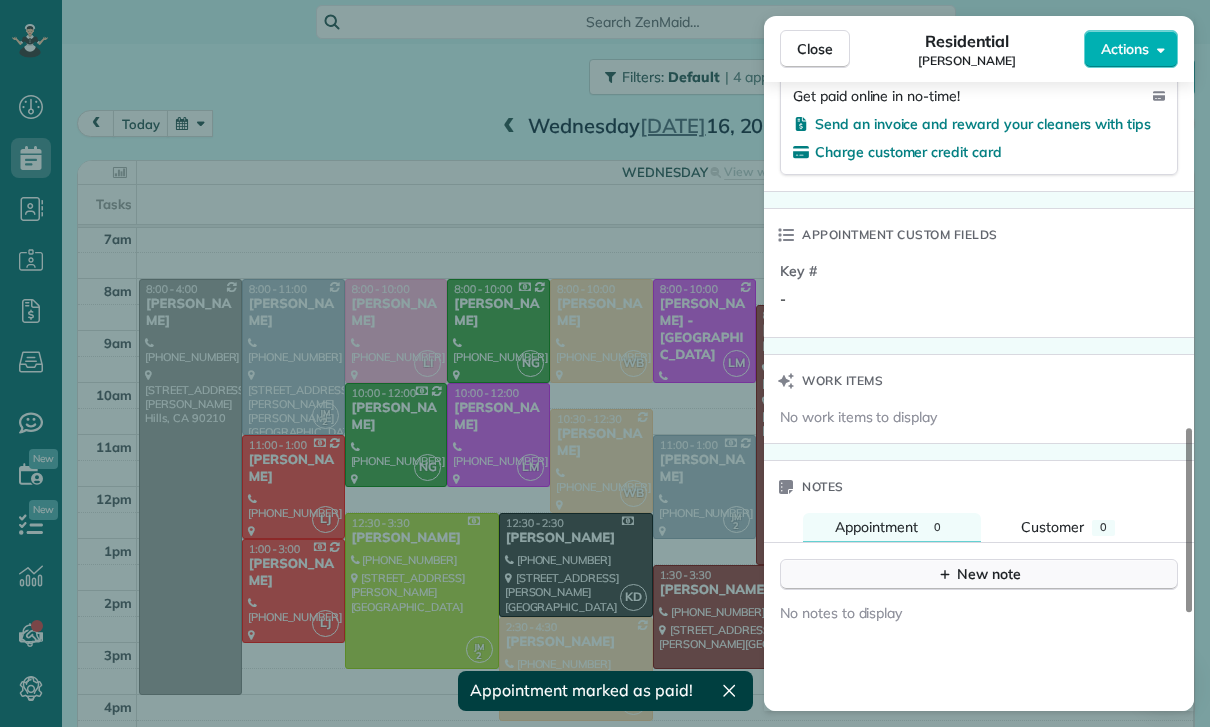 click on "New note" at bounding box center [979, 574] 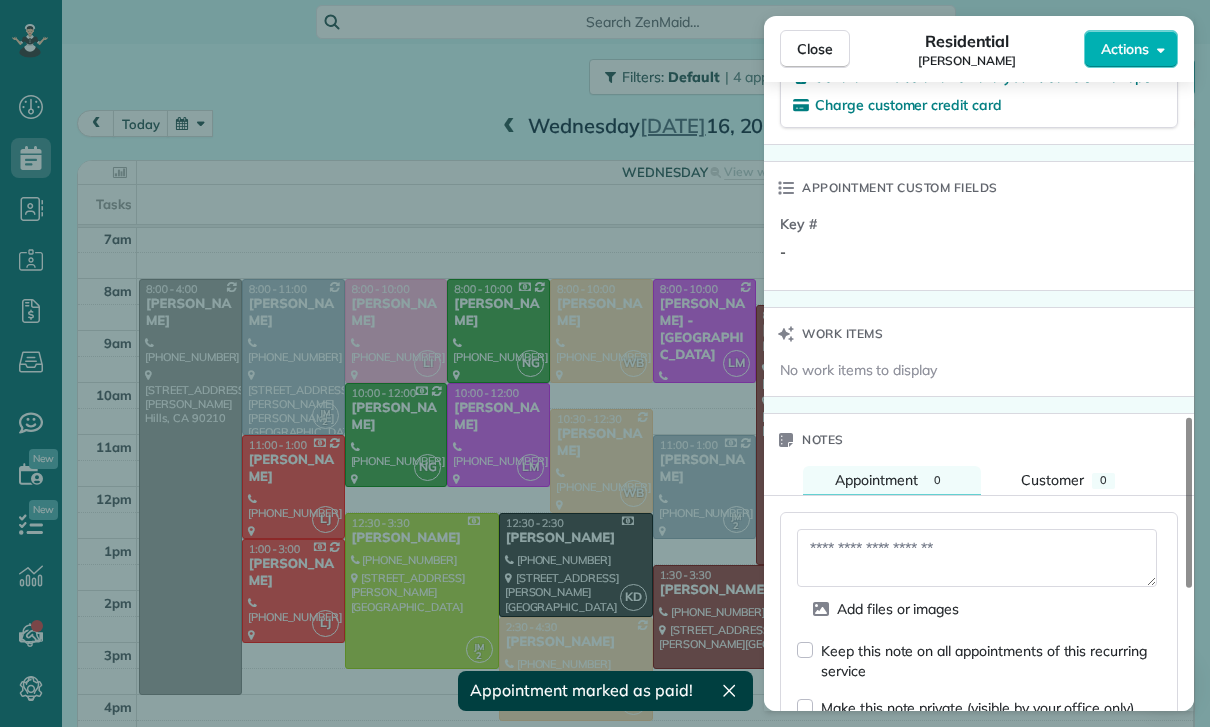scroll, scrollTop: 1451, scrollLeft: 0, axis: vertical 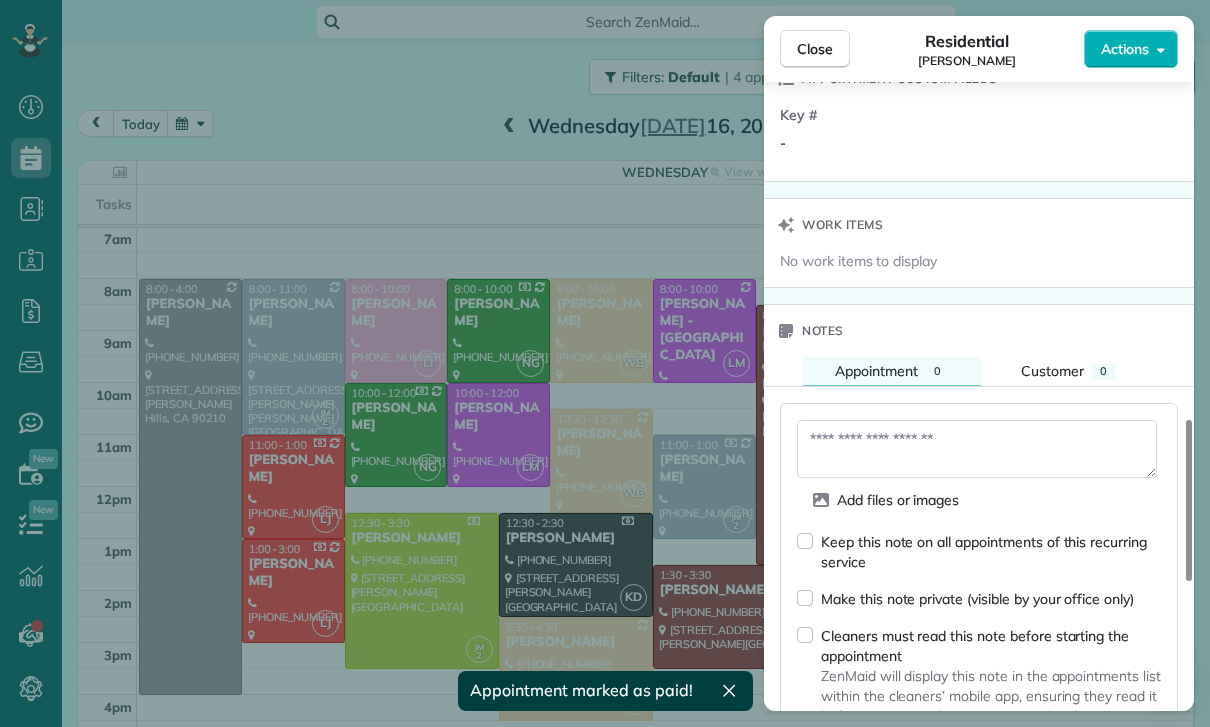 click at bounding box center (977, 449) 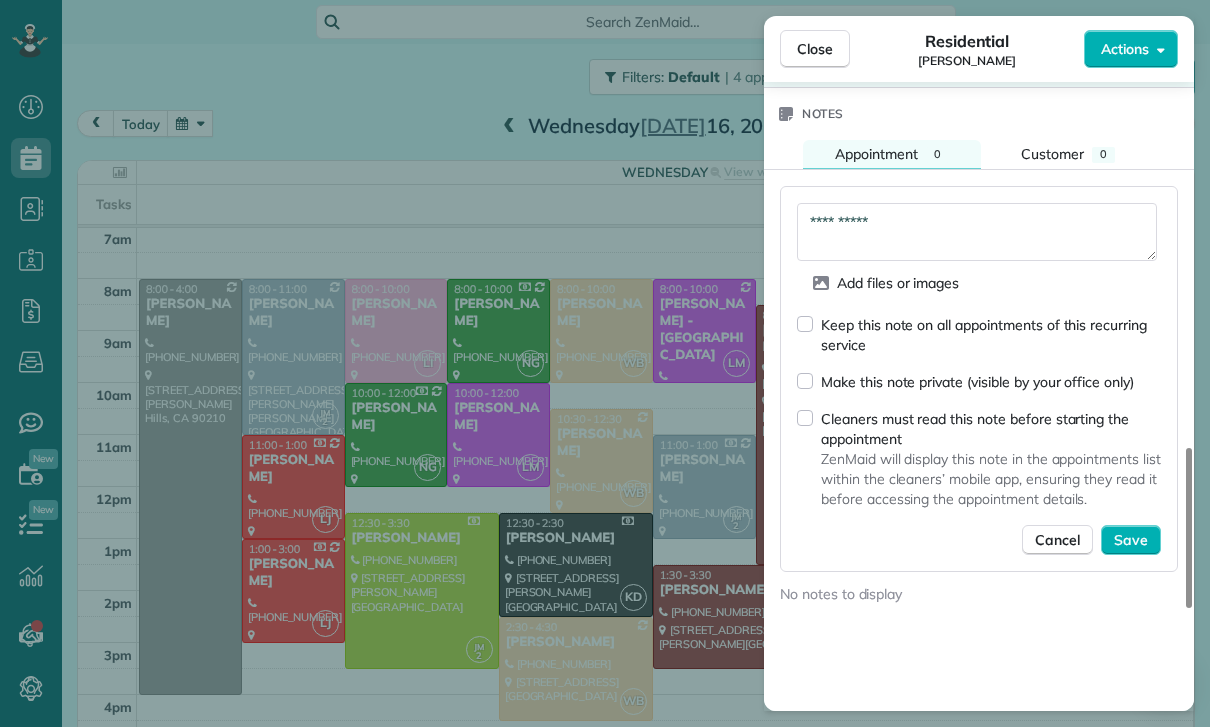 scroll, scrollTop: 1685, scrollLeft: 0, axis: vertical 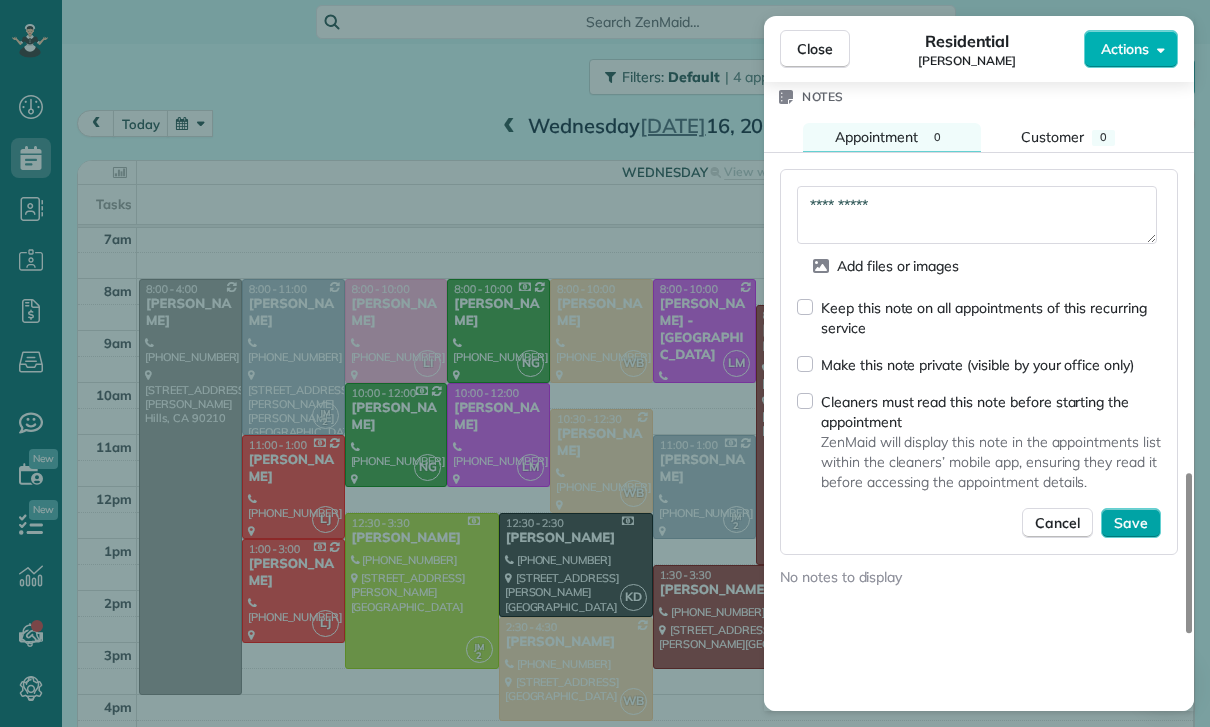 type on "**********" 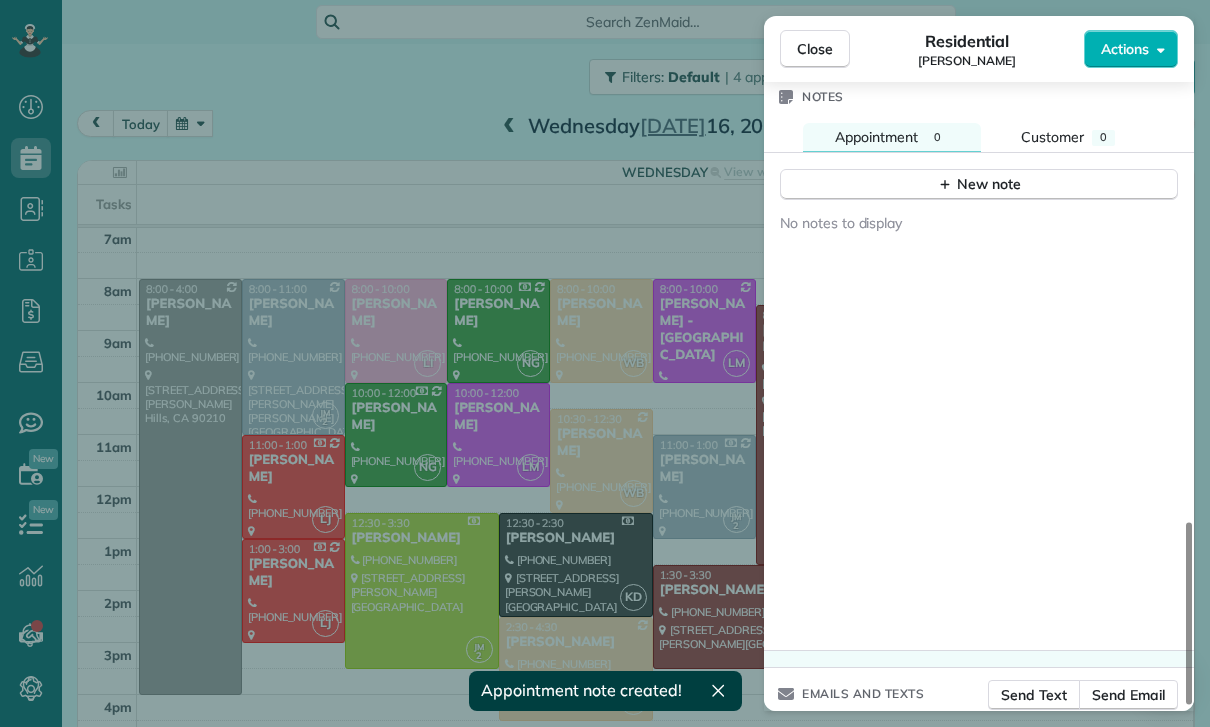 scroll, scrollTop: 1659, scrollLeft: 0, axis: vertical 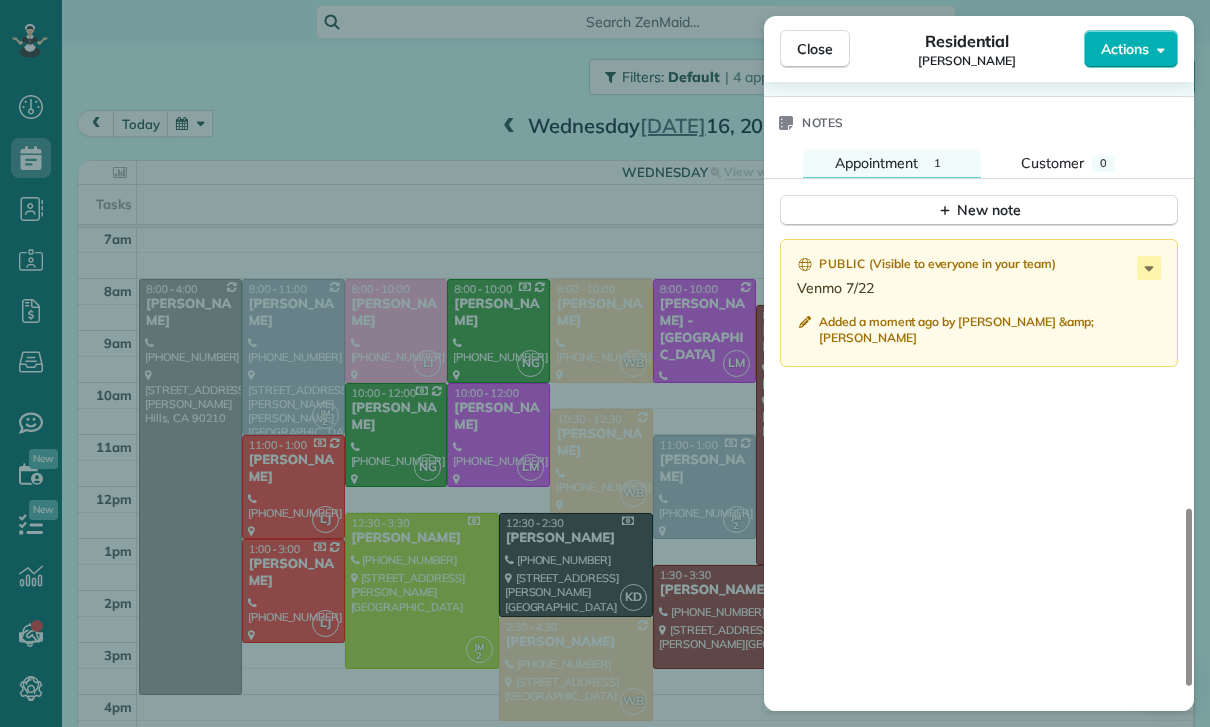 click on "Close Residential [PERSON_NAME] Actions Status Confirmed [PERSON_NAME] · Open profile Mobile [PHONE_NUMBER] Copy No email on record Add email View Details Residential [DATE] ( last week ) 8:00 AM 11:00 AM 3 hours and 0 minutes Repeats every 2 weeks Edit recurring service Previous ([DATE]) Next ([DATE]) [STREET_ADDRESS][PERSON_NAME][PERSON_NAME] Service was not rated yet Cleaners Time in and out Assign Invite Team [PERSON_NAME]  Cleaners [PERSON_NAME] 8:00 AM 11:00 AM Checklist Try Now Keep this appointment up to your standards. Stay on top of every detail, keep your cleaners organised, and your client happy. Assign a checklist Watch a 5 min demo Billing Billing actions Price $140.00 Overcharge $0.00 Discount $0.00 Coupon discount - Primary tax - Secondary tax - Total appointment price $140.00 Tips collected New feature! $0.00 Paid Total including tip $140.00 Get paid online in no-time! Send an invoice and reward your cleaners with tips Charge customer credit card Appointment custom fields" at bounding box center [605, 363] 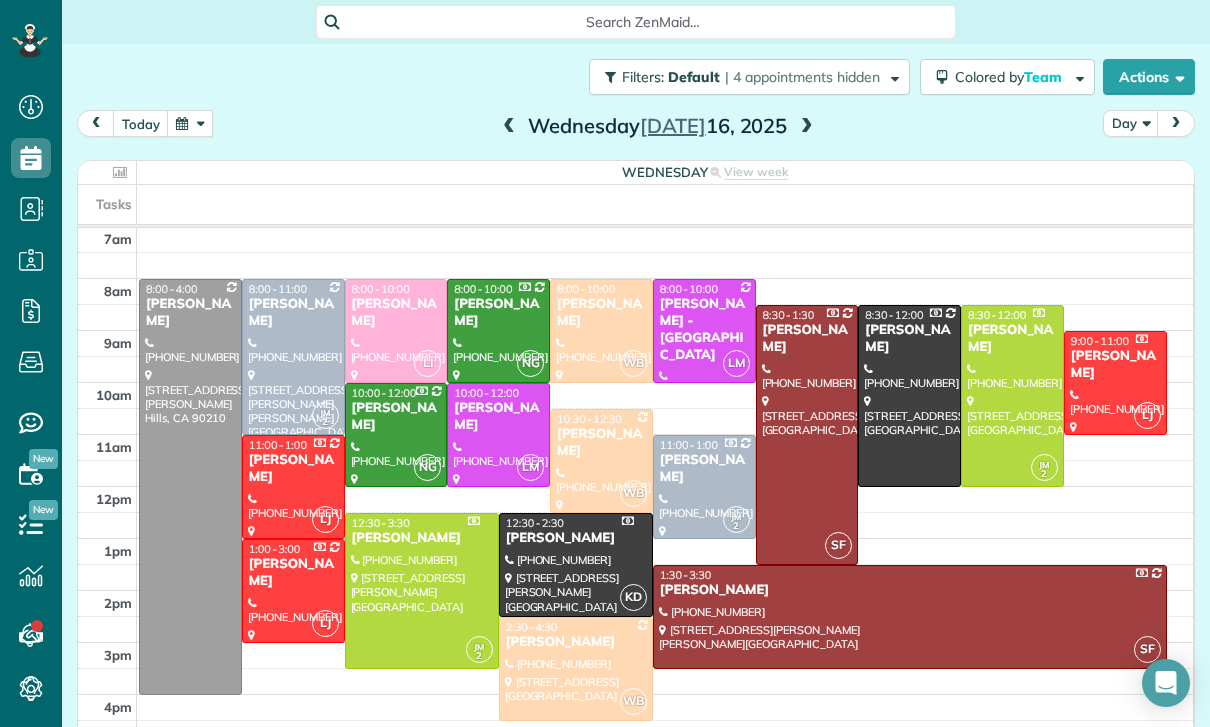 click at bounding box center [190, 123] 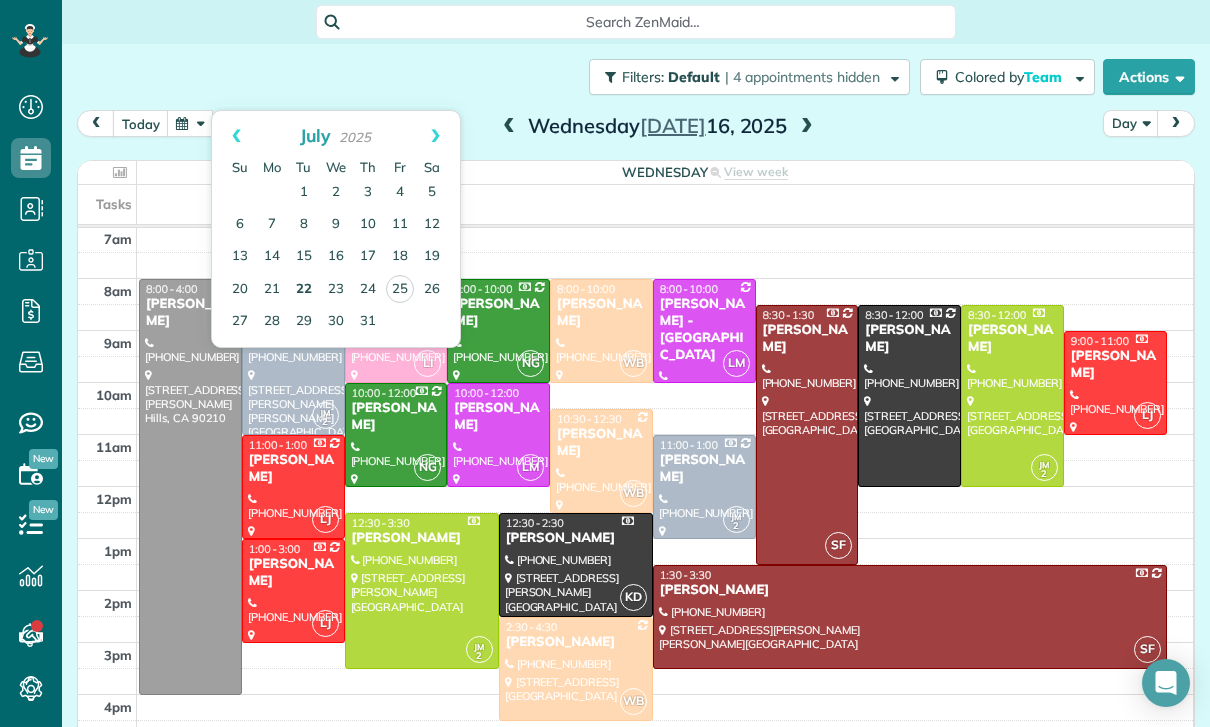 click on "22" at bounding box center (304, 290) 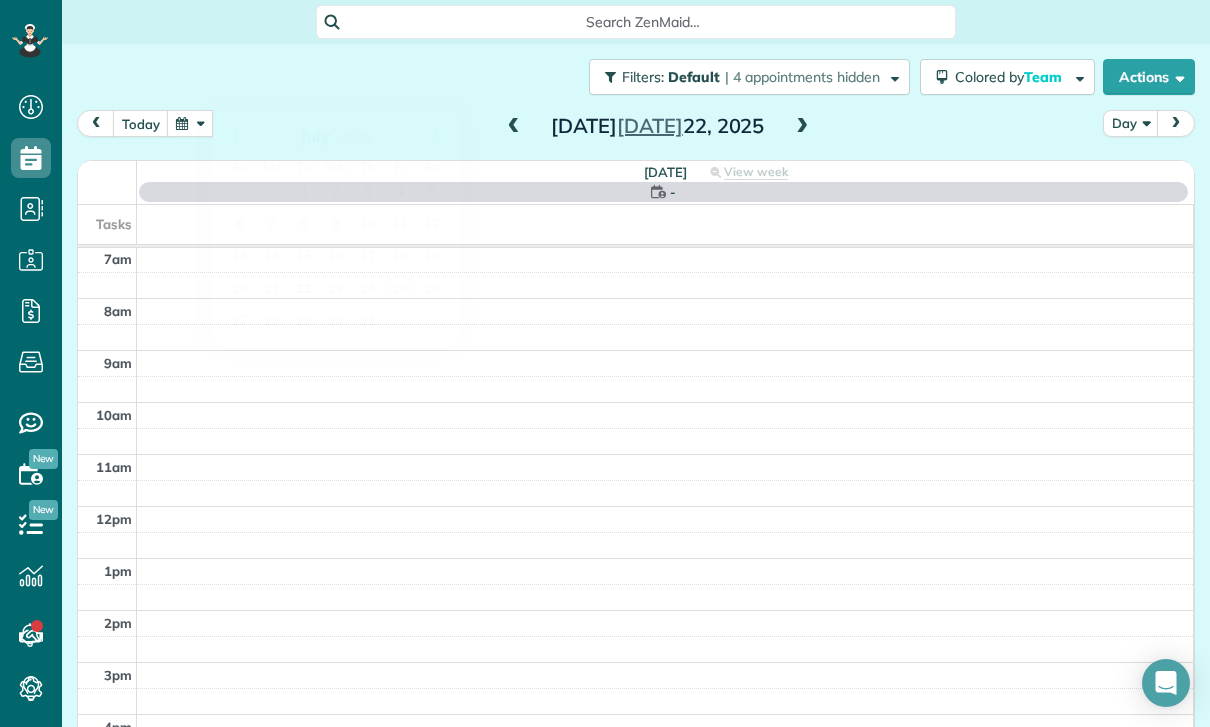 scroll, scrollTop: 157, scrollLeft: 0, axis: vertical 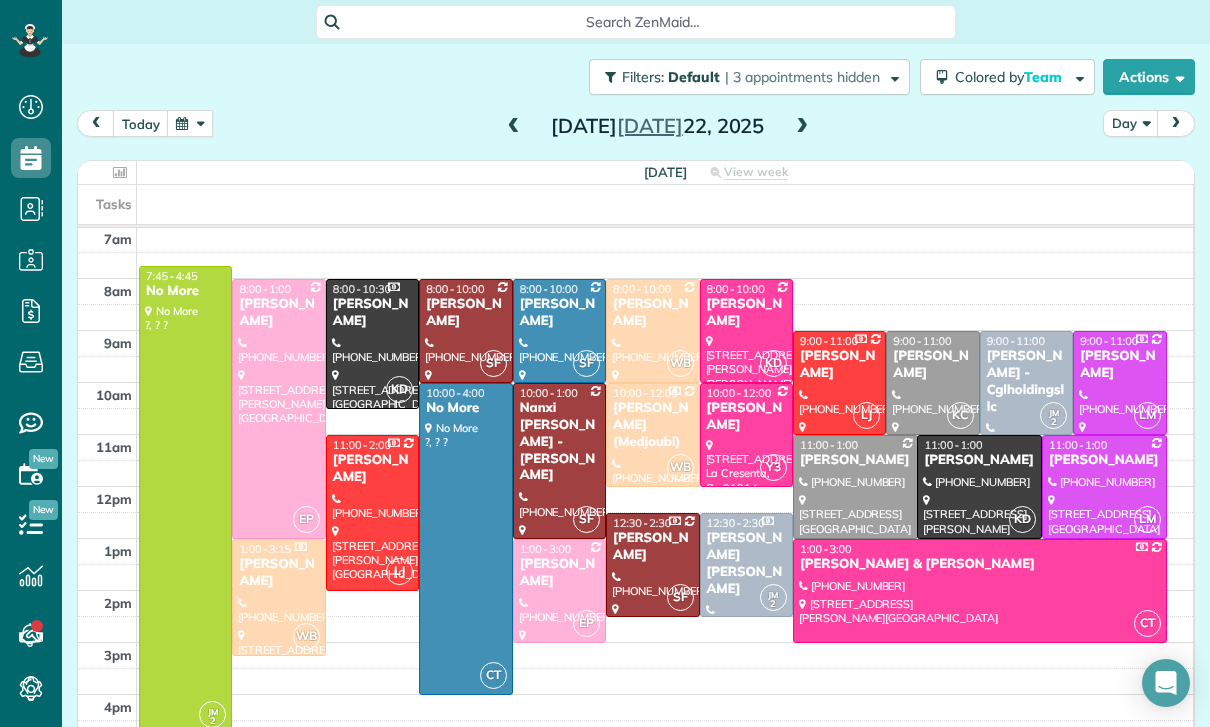 click on "[PERSON_NAME]" at bounding box center [746, 313] 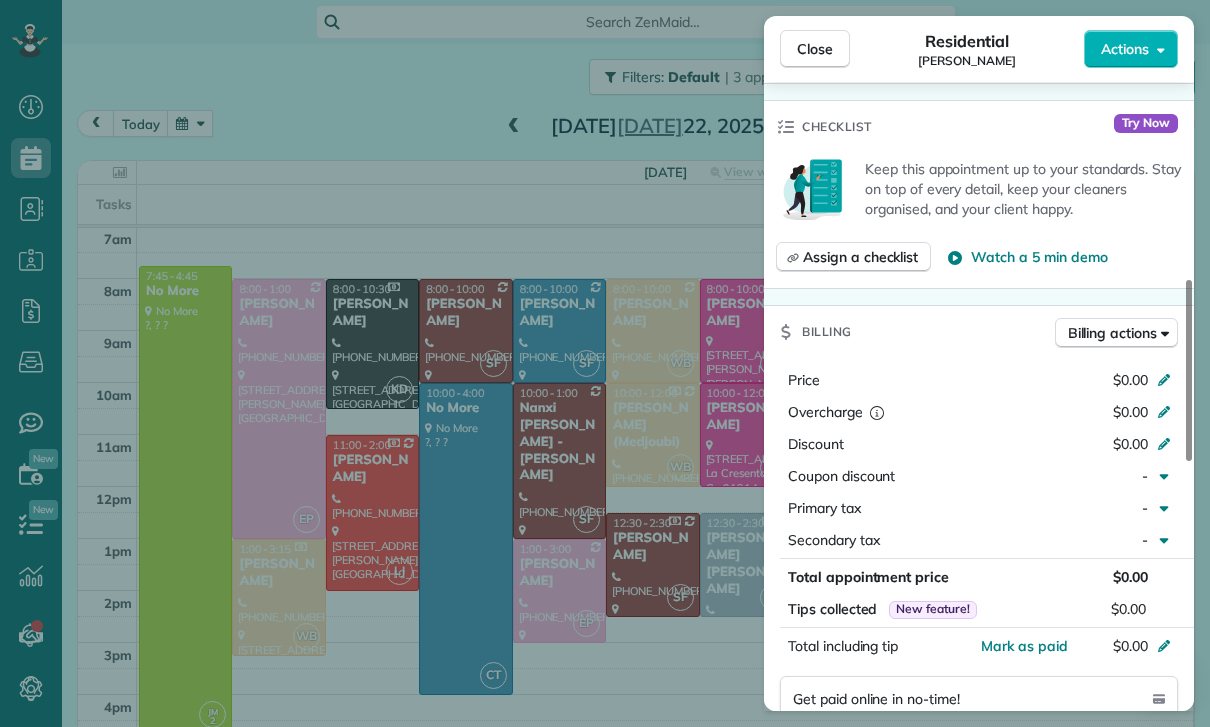 scroll, scrollTop: 834, scrollLeft: 0, axis: vertical 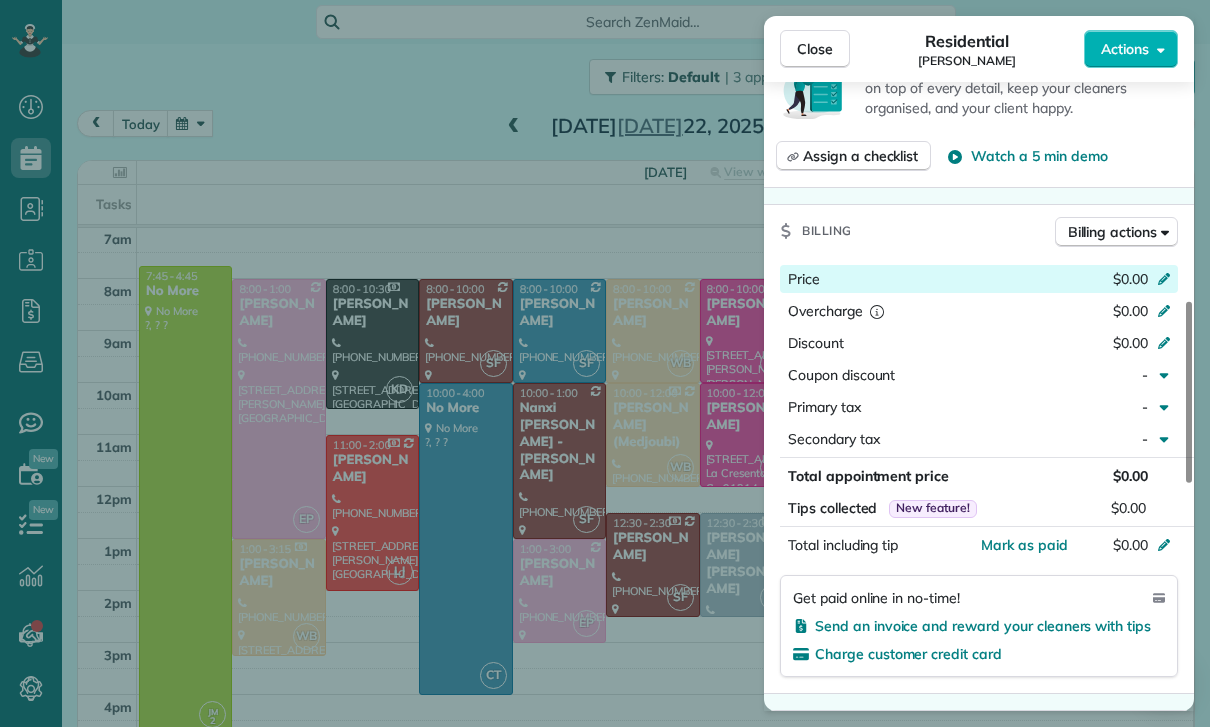 click on "$0.00" at bounding box center [1058, 281] 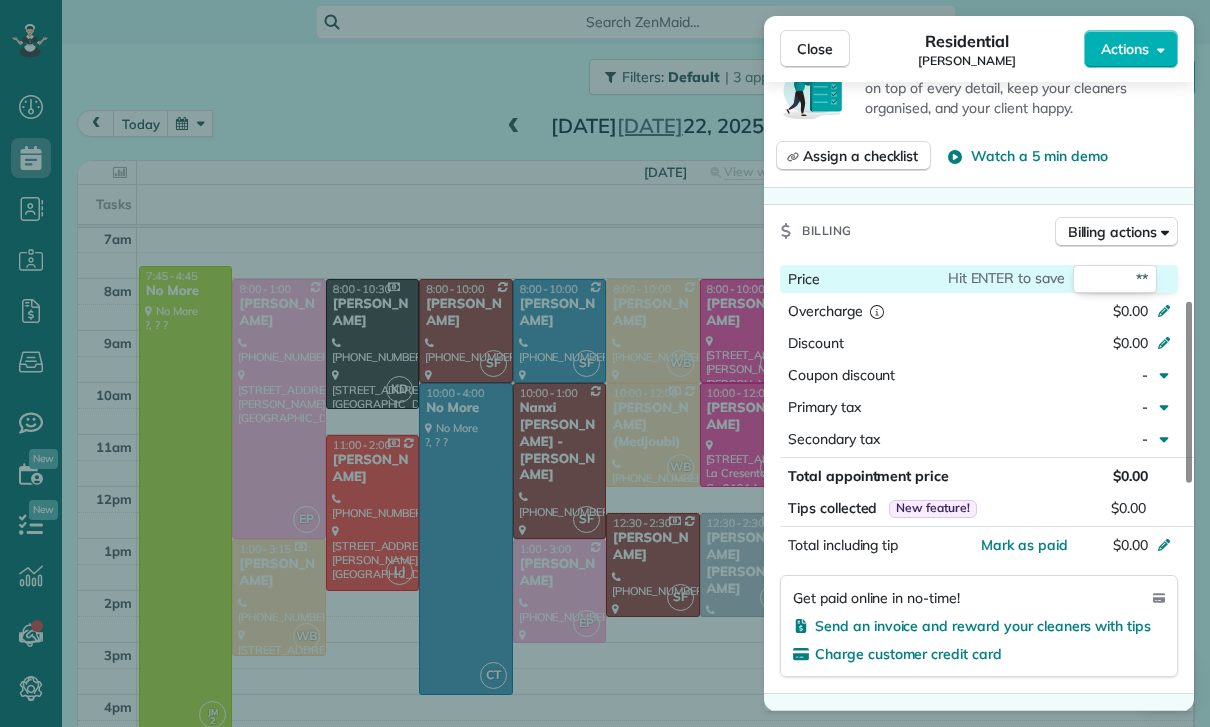 type on "***" 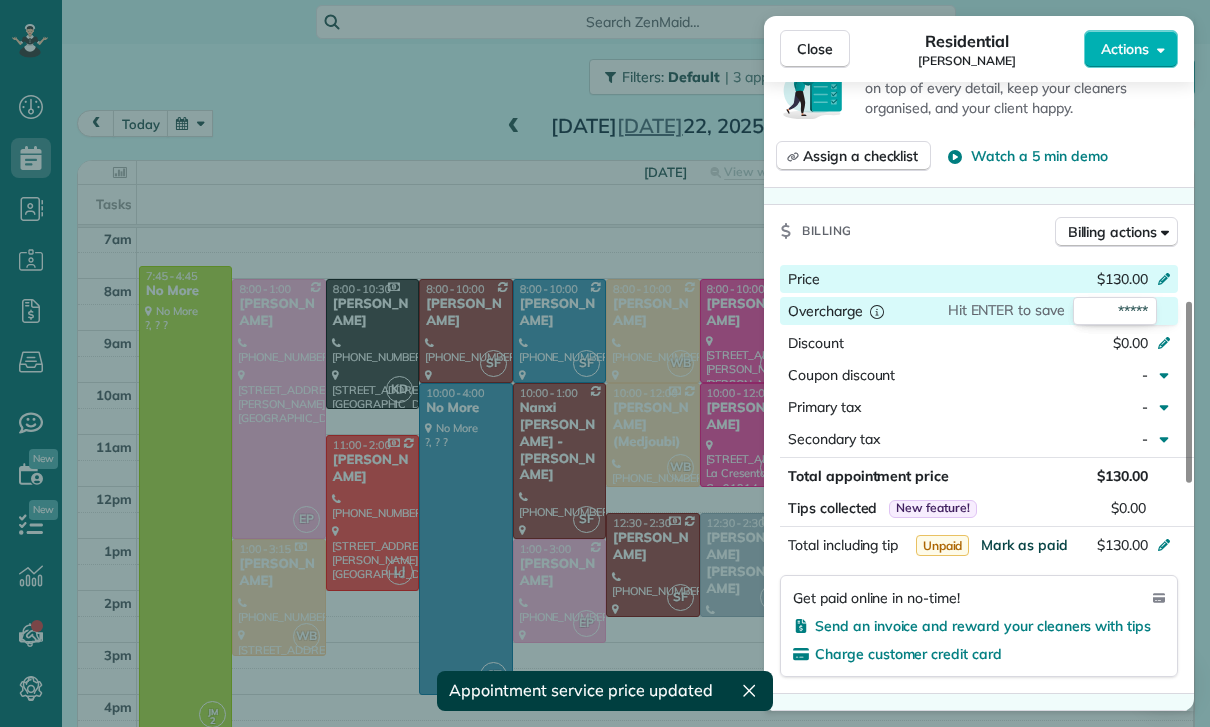 click on "Mark as paid" at bounding box center [1024, 545] 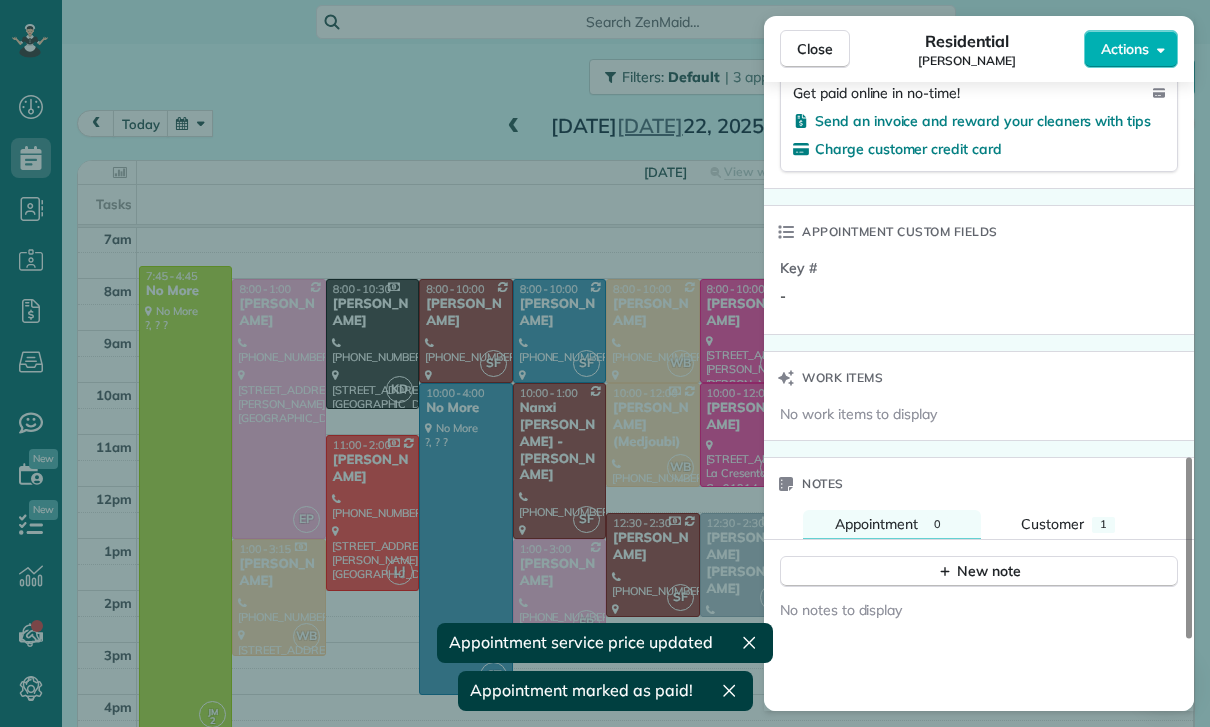 scroll, scrollTop: 1439, scrollLeft: 0, axis: vertical 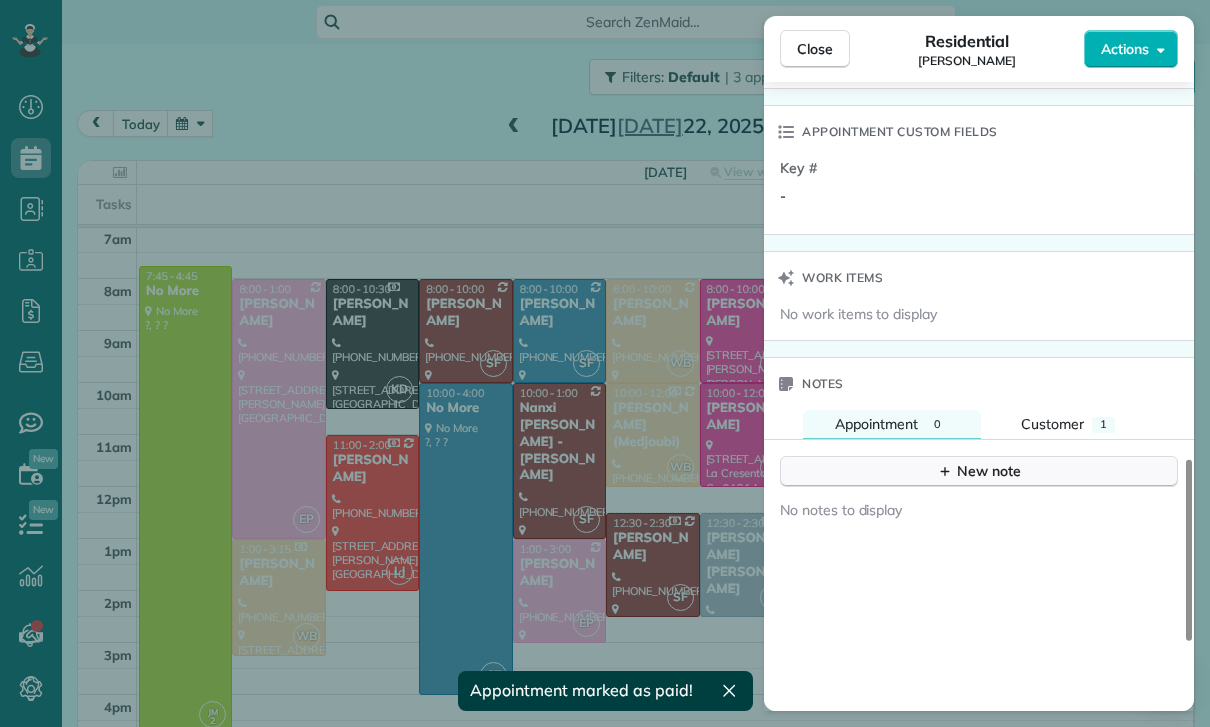 click on "New note" at bounding box center (979, 471) 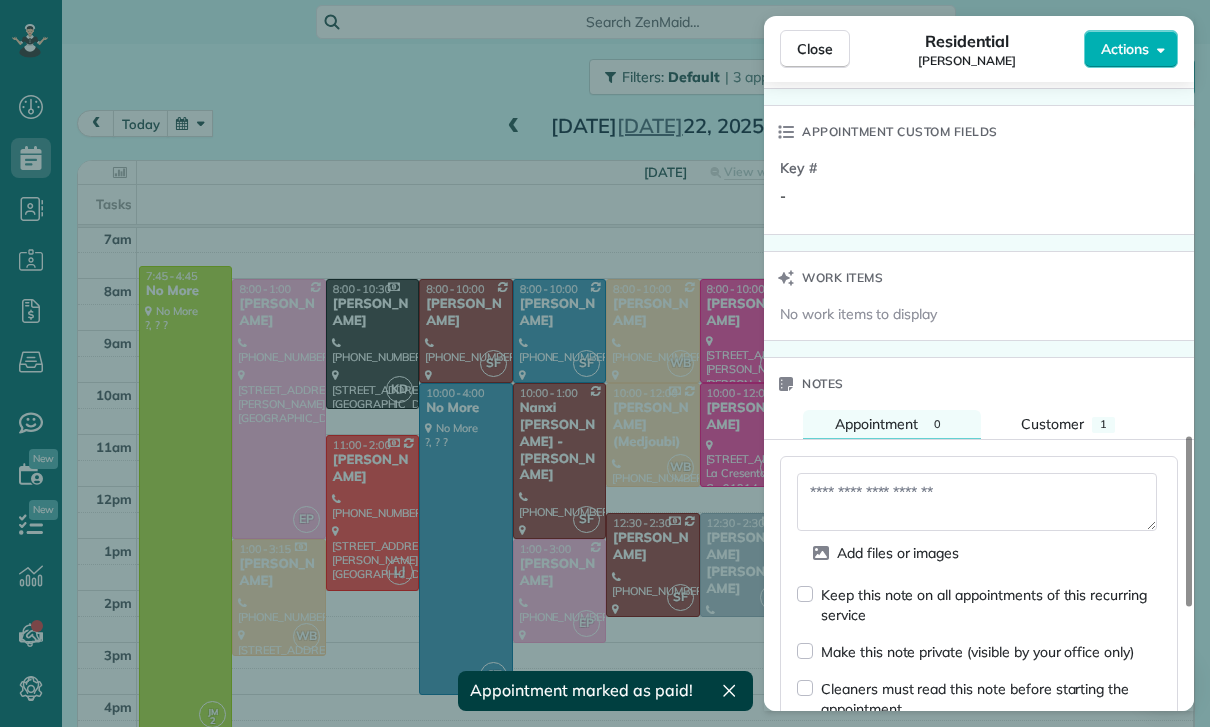 click at bounding box center [977, 502] 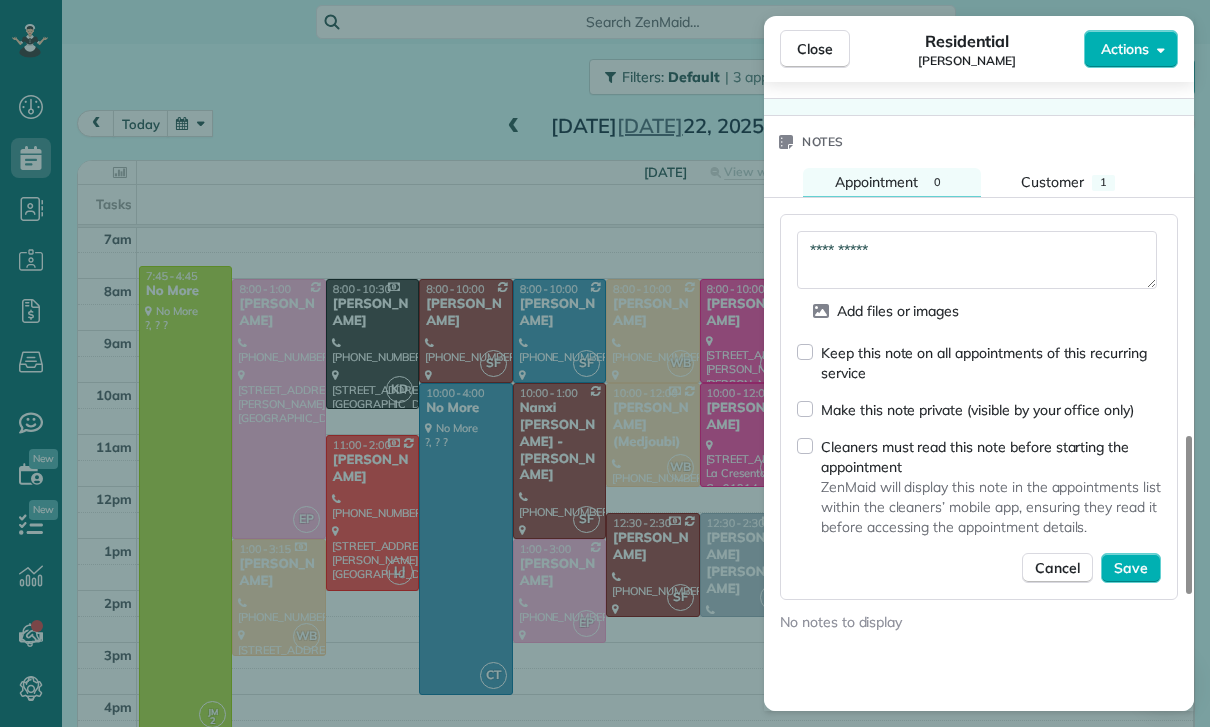 scroll, scrollTop: 1686, scrollLeft: 0, axis: vertical 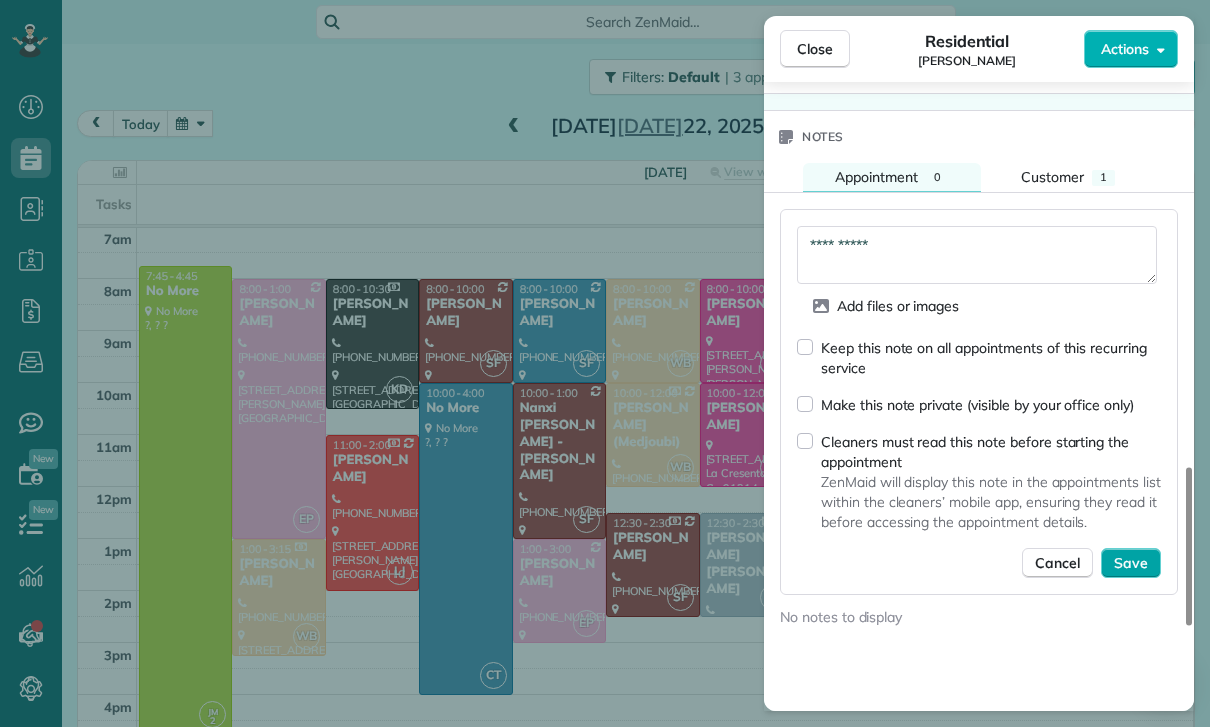 type on "**********" 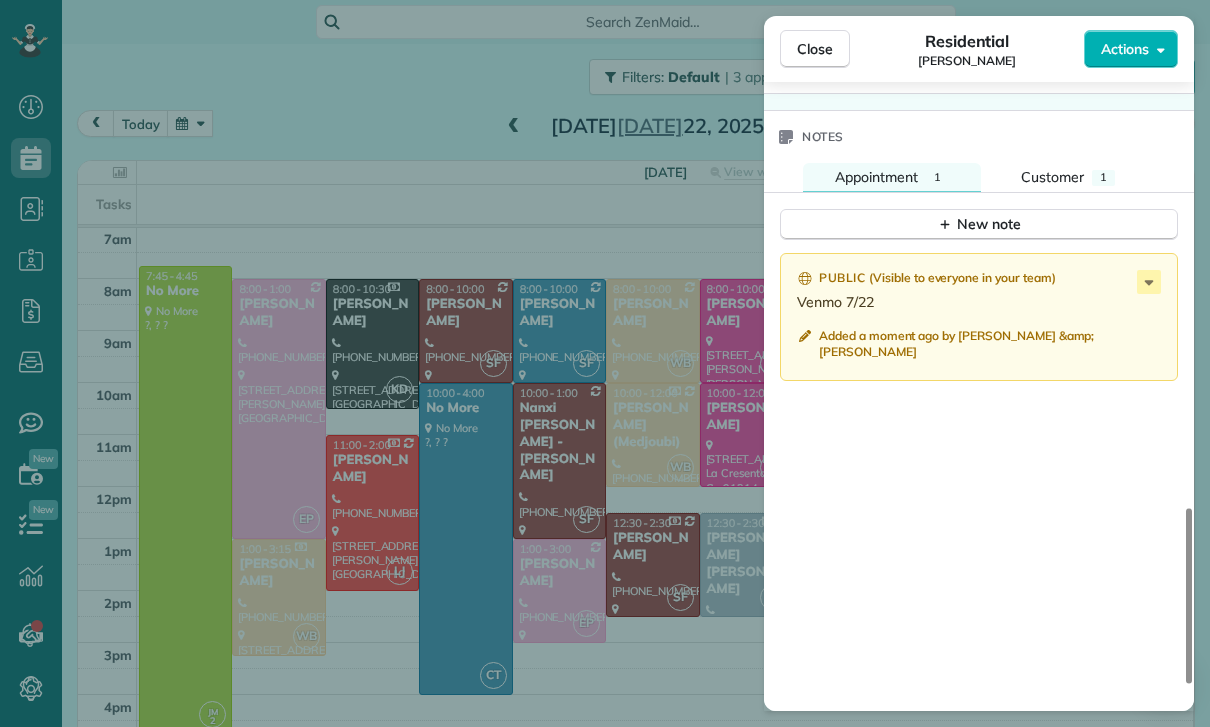 click on "Close Residential [PERSON_NAME] Actions Status Confirmed [PERSON_NAME] · Open profile Mobile [PHONE_NUMBER] Copy Mobile [PHONE_NUMBER] Copy No email on record Add email View Details Residential [DATE] ( [DATE] ) 8:00 AM 10:00 AM 2 hours and 0 minutes Repeats every 3 weeks Edit recurring service Previous ([DATE]) Next ([DATE]) [STREET_ADDRESS][PERSON_NAME][PERSON_NAME] Service was not rated yet Cleaners Time in and out Assign Invite Team Yuri Cleaners [PERSON_NAME] 8:00 AM 10:00 AM Checklist Try Now Keep this appointment up to your standards. Stay on top of every detail, keep your cleaners organised, and your client happy. Assign a checklist Watch a 5 min demo Billing Billing actions Price $130.00 Overcharge $0.00 Discount $0.00 Coupon discount - Primary tax - Secondary tax - Total appointment price $130.00 Tips collected New feature! $0.00 Paid Total including tip $130.00 Get paid online in no-time! Send an invoice and reward your cleaners with tips Charge customer credit card -" at bounding box center (605, 363) 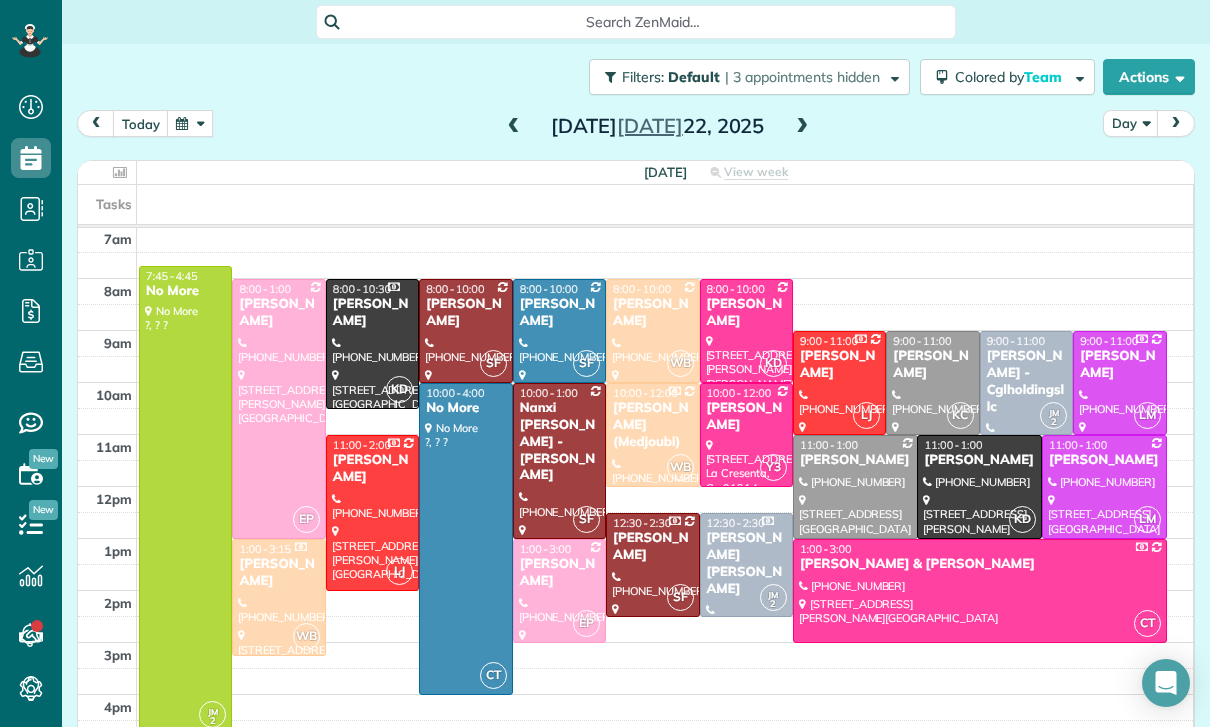 click at bounding box center [514, 127] 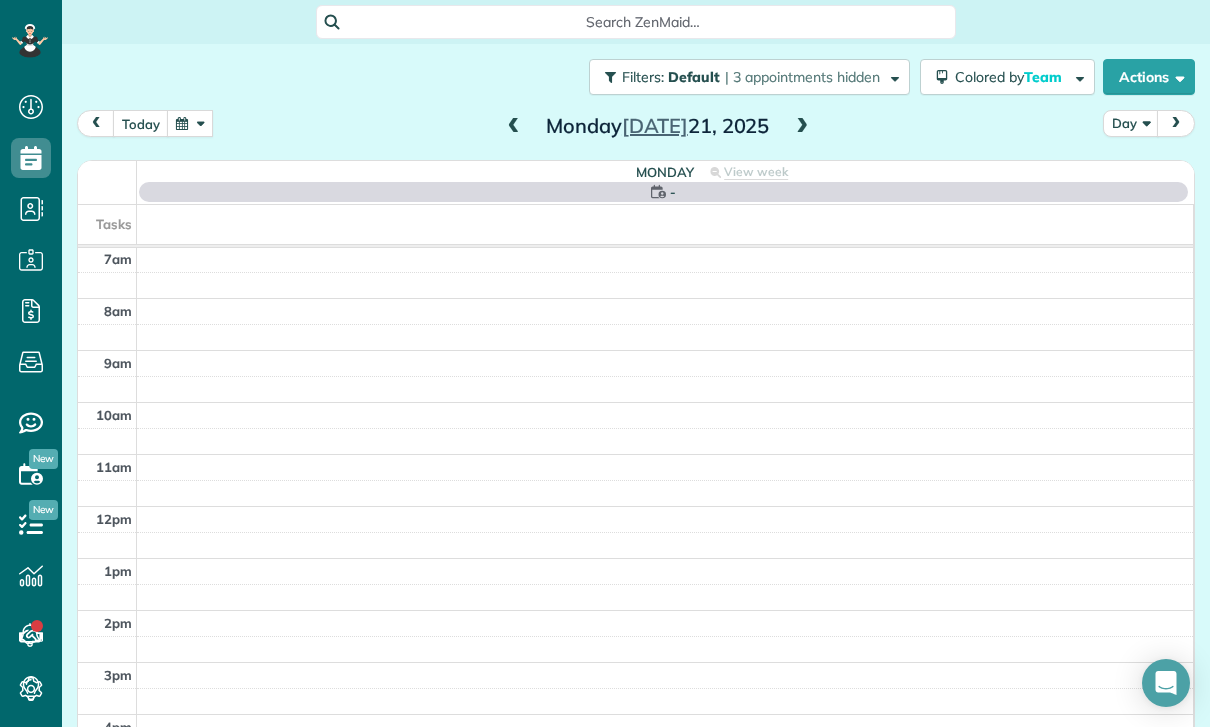 scroll, scrollTop: 157, scrollLeft: 0, axis: vertical 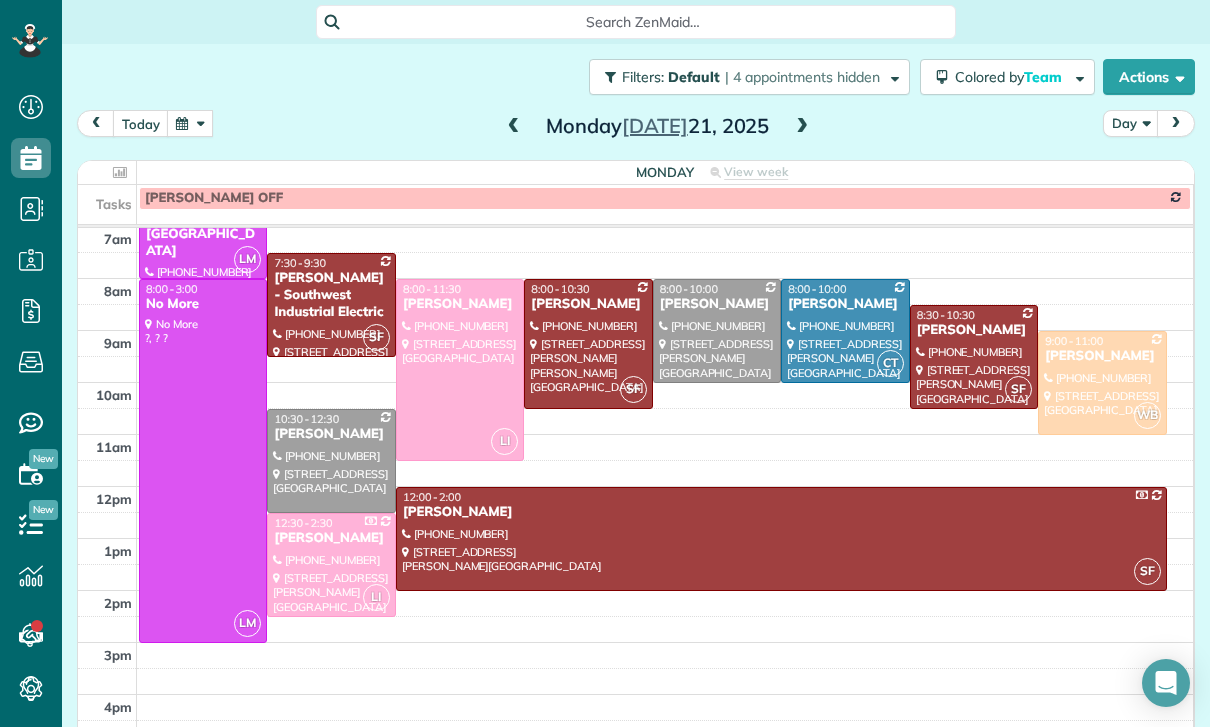 click at bounding box center (460, 370) 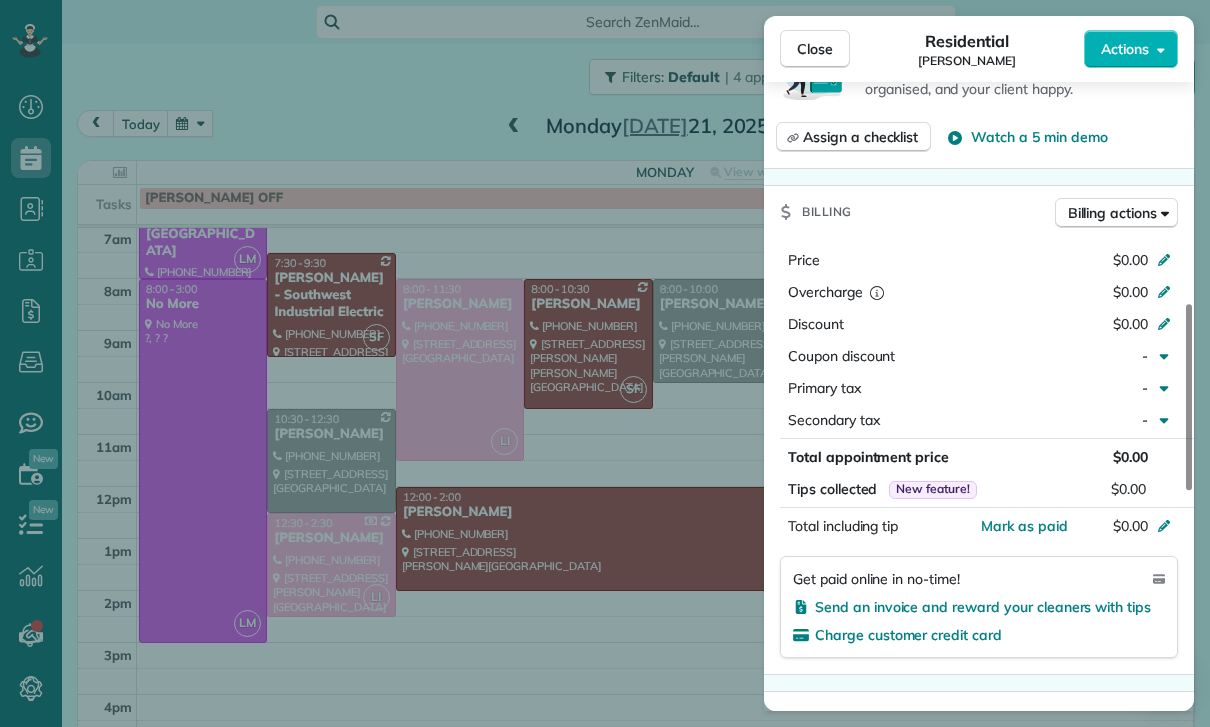 scroll, scrollTop: 837, scrollLeft: 0, axis: vertical 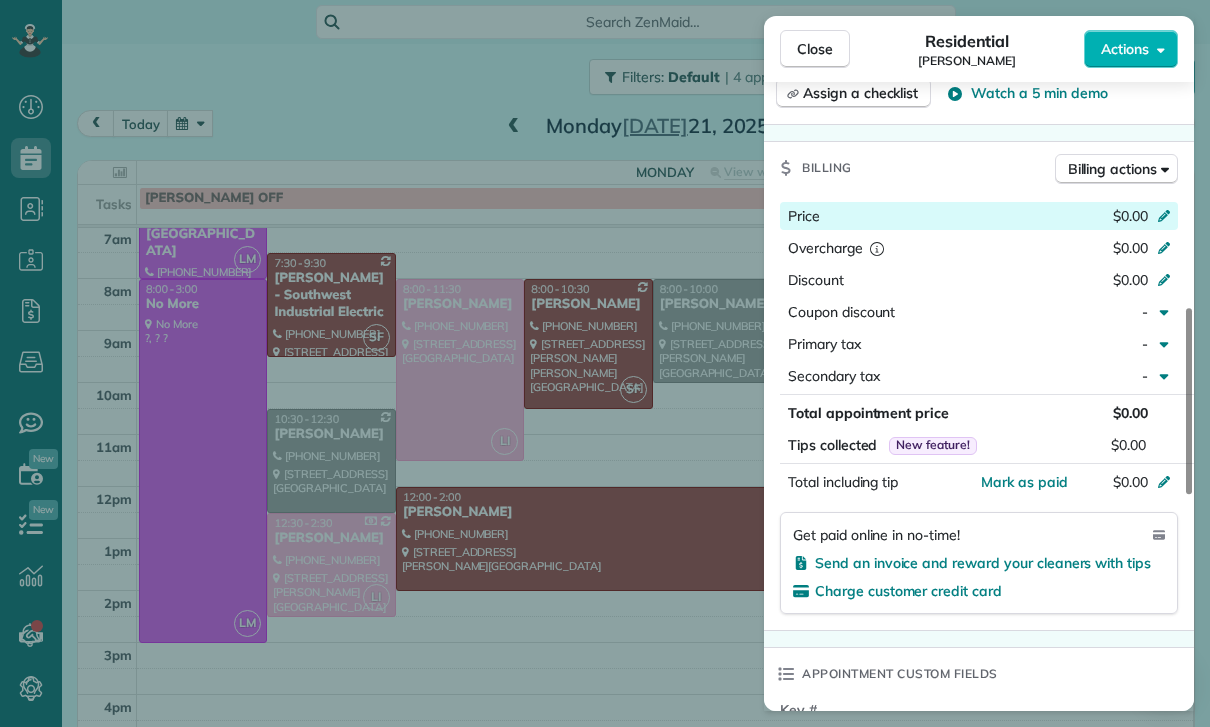 click at bounding box center (1167, 218) 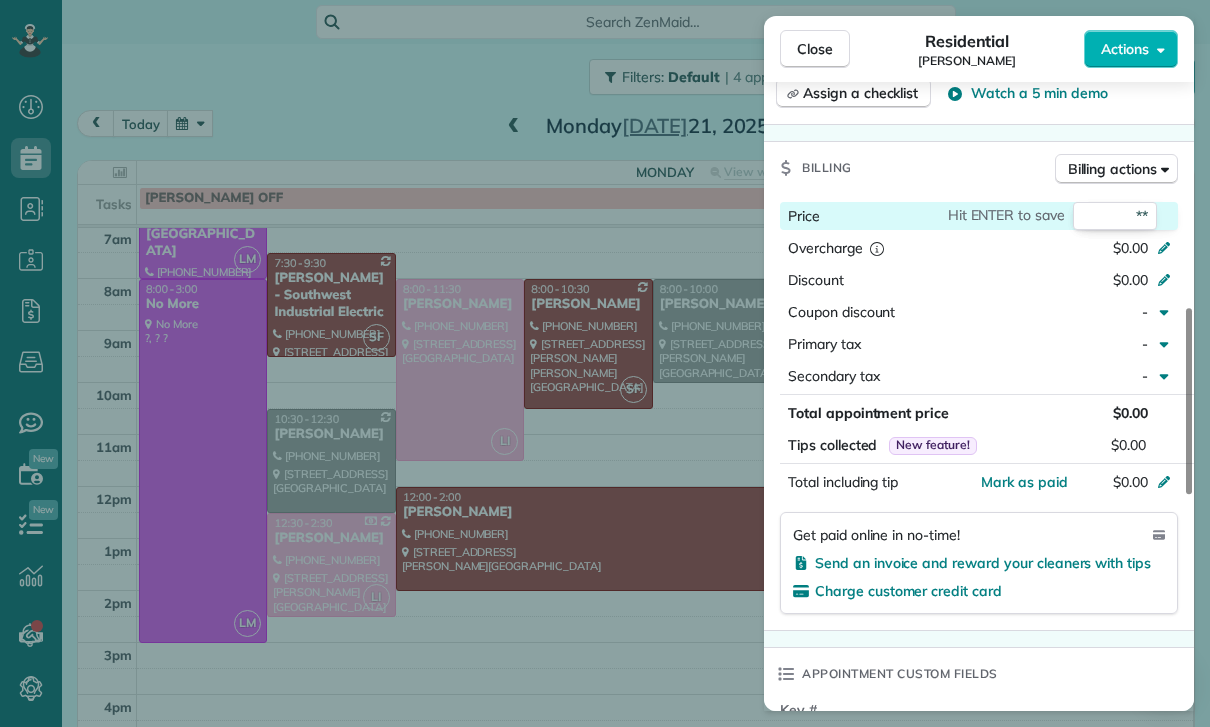type on "***" 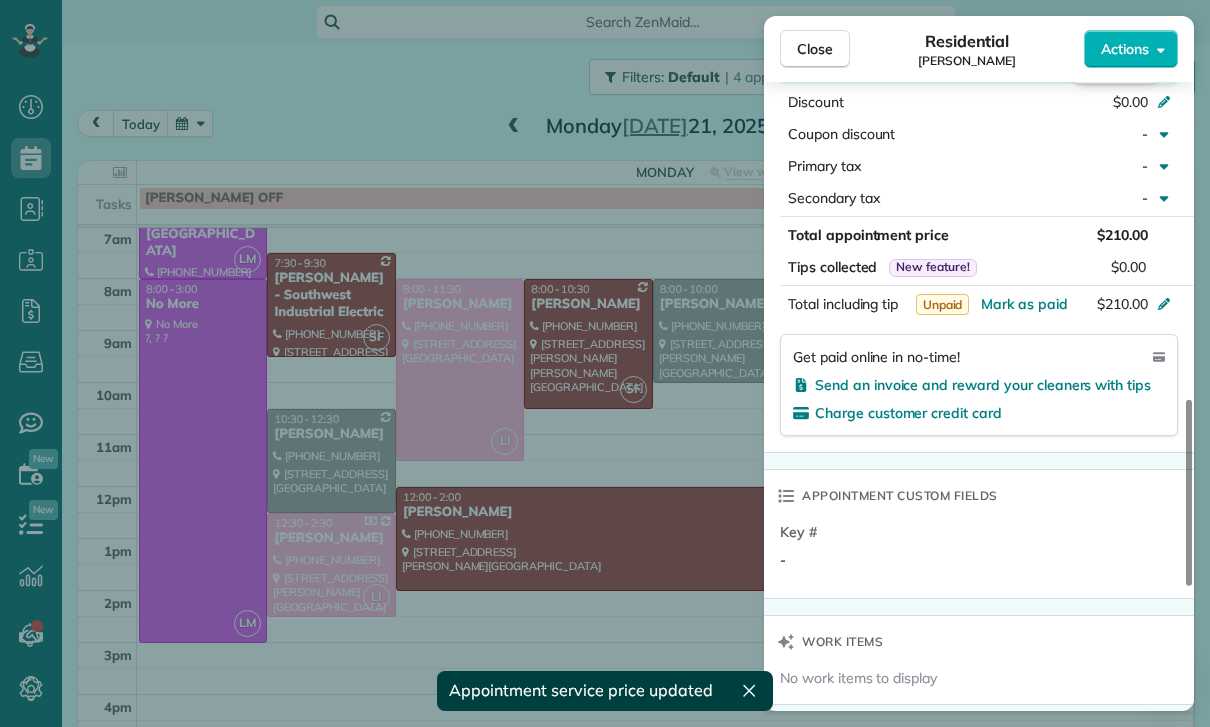 scroll, scrollTop: 977, scrollLeft: 0, axis: vertical 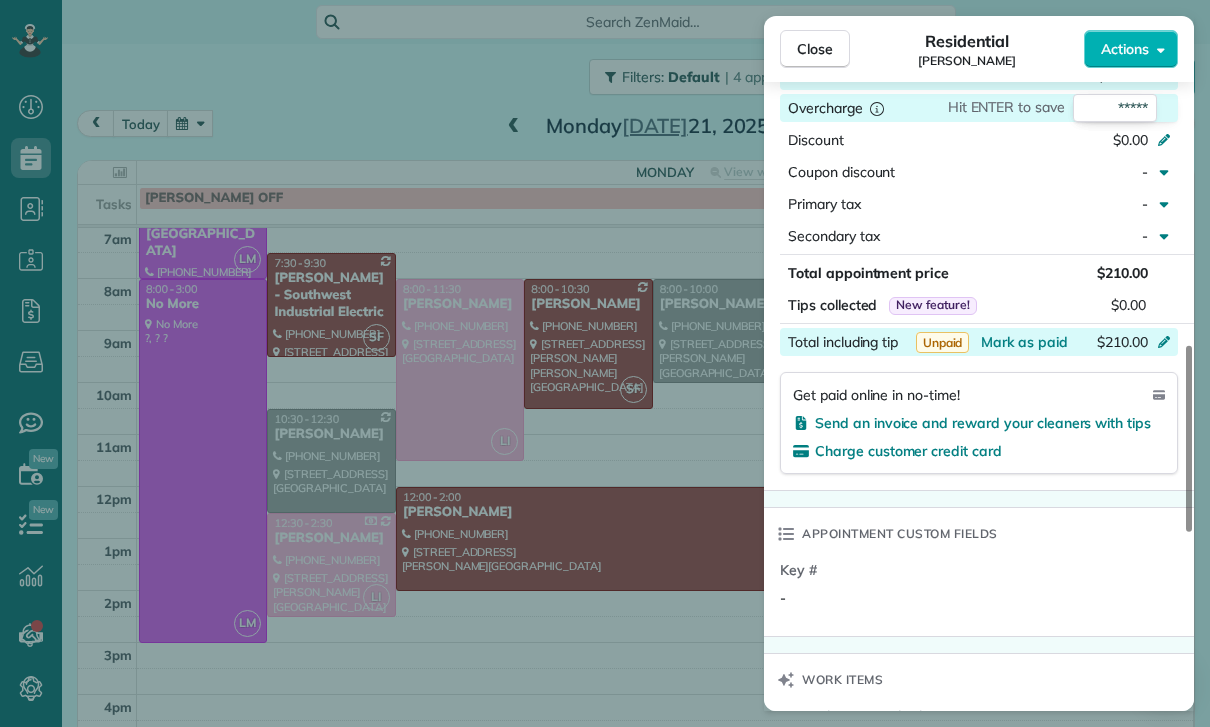 click on "$210.00" at bounding box center [1058, 344] 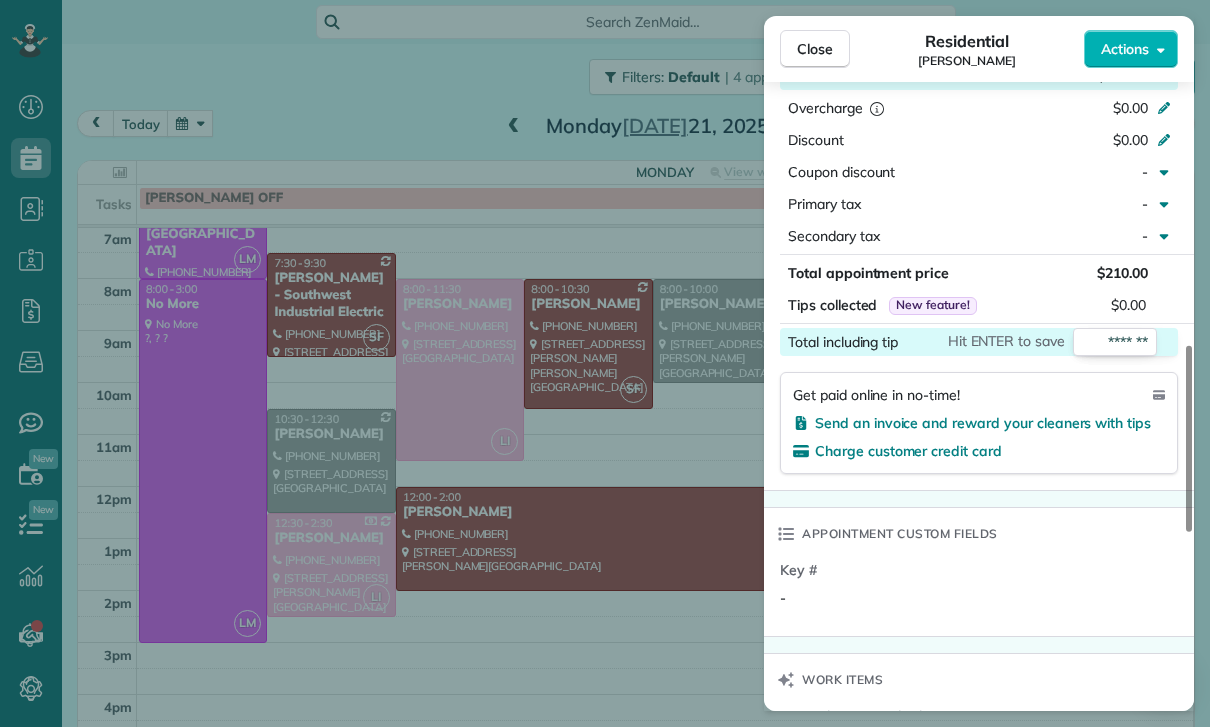 click on "Appointment custom fields" at bounding box center (979, 534) 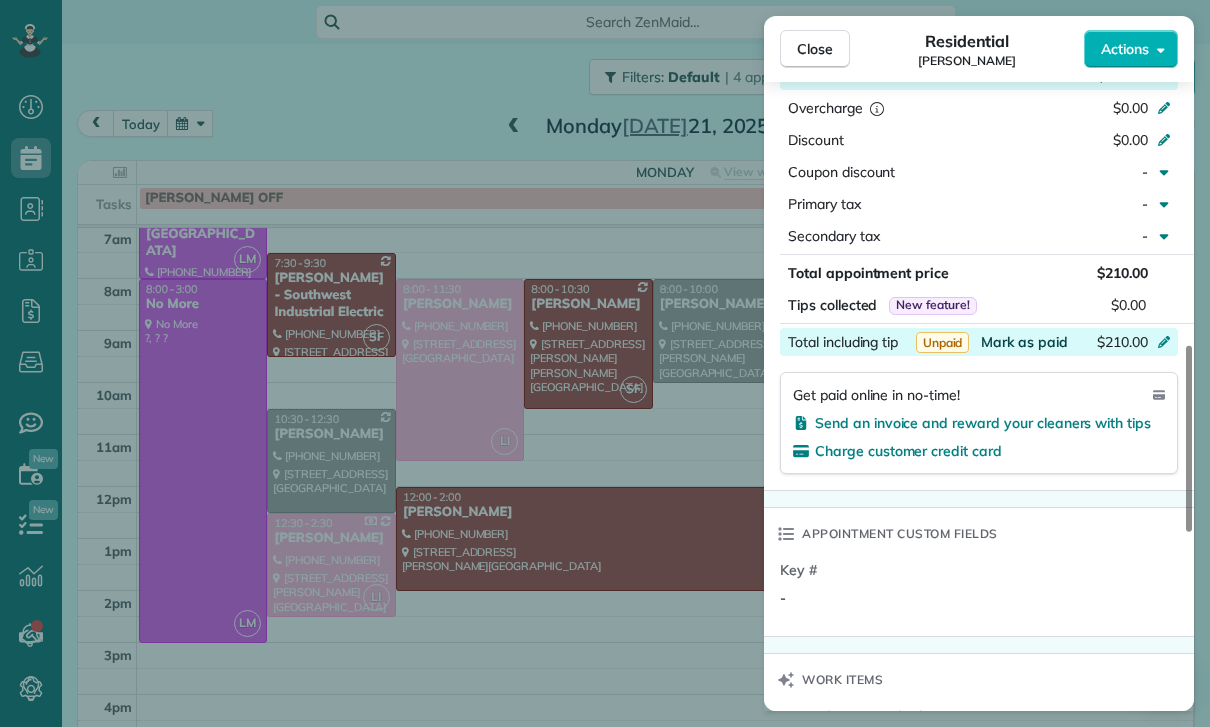 click on "Mark as paid" at bounding box center [1024, 342] 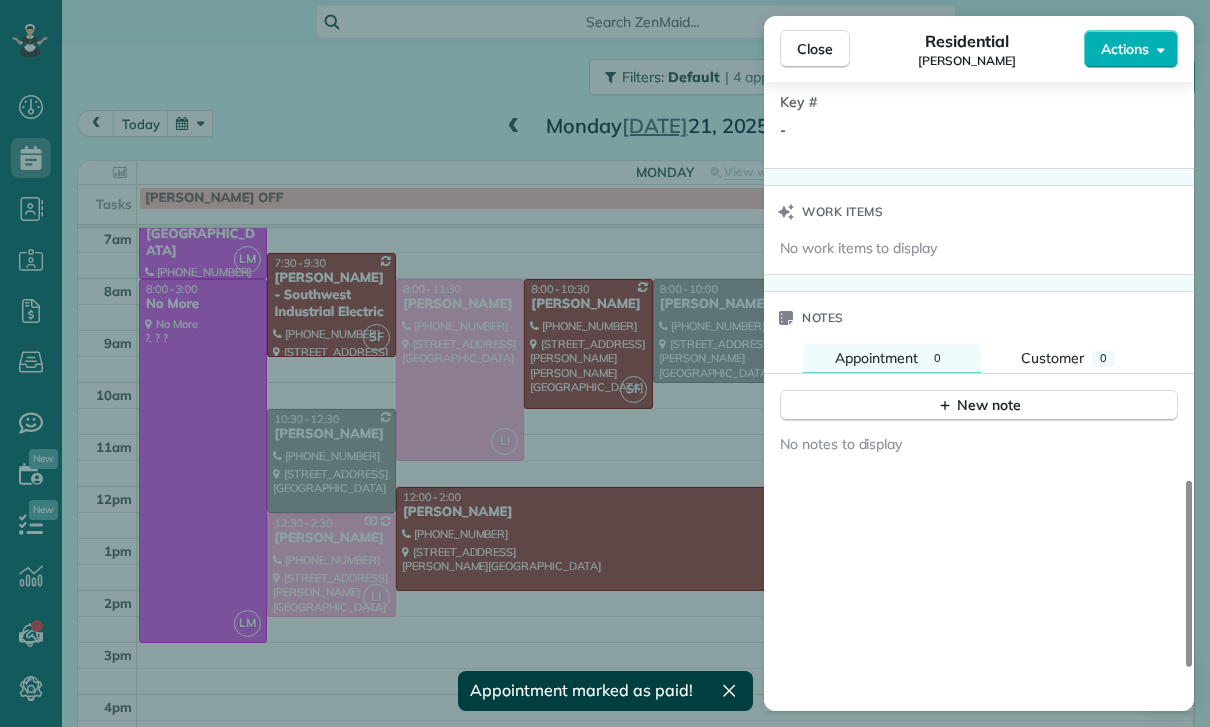 scroll, scrollTop: 1578, scrollLeft: 0, axis: vertical 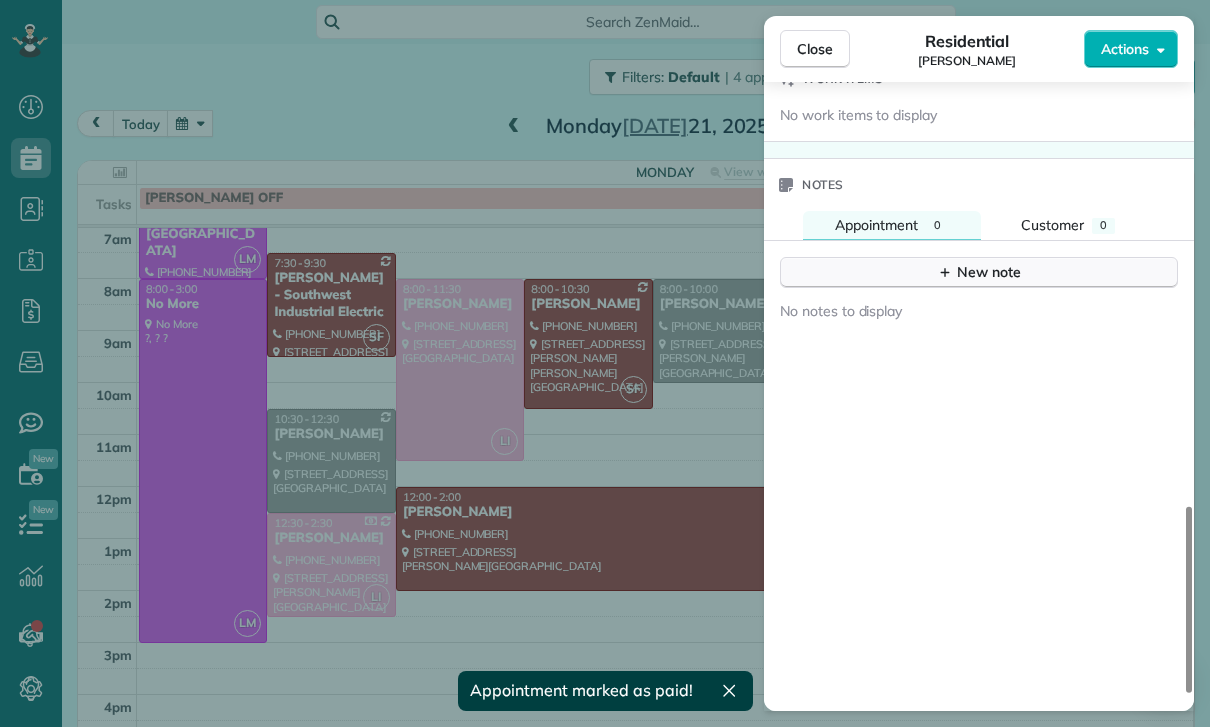 click on "New note" at bounding box center [979, 272] 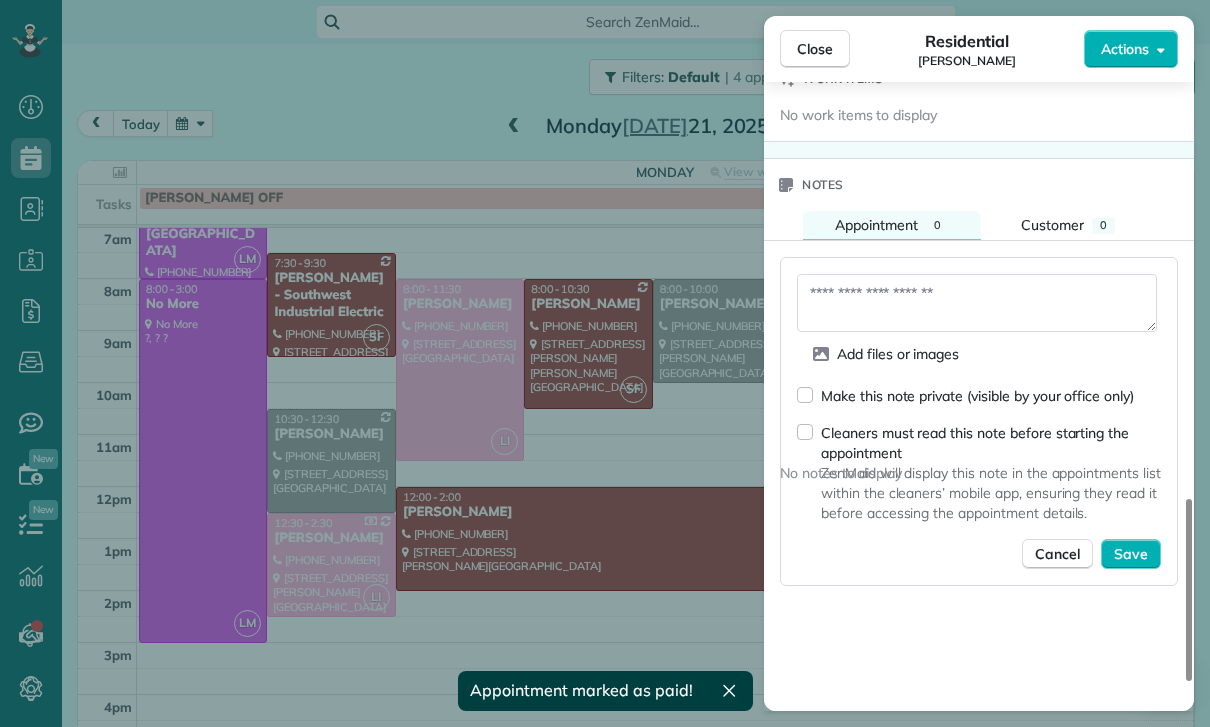 click at bounding box center [977, 303] 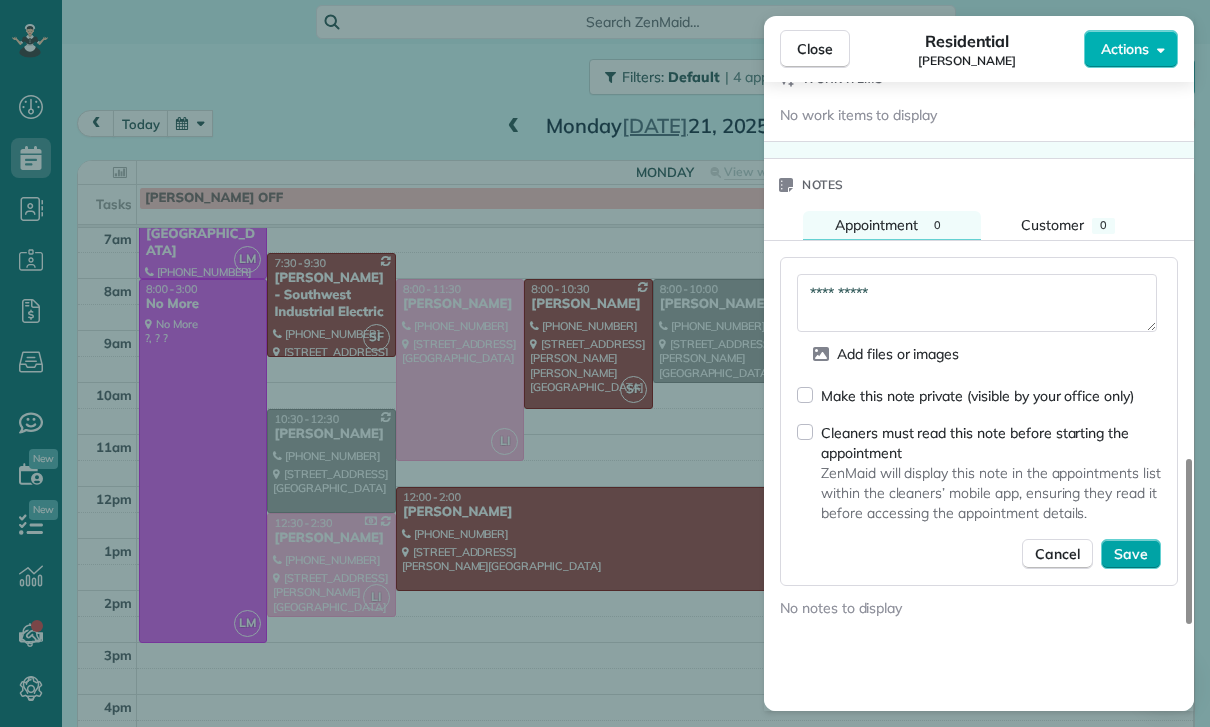type on "**********" 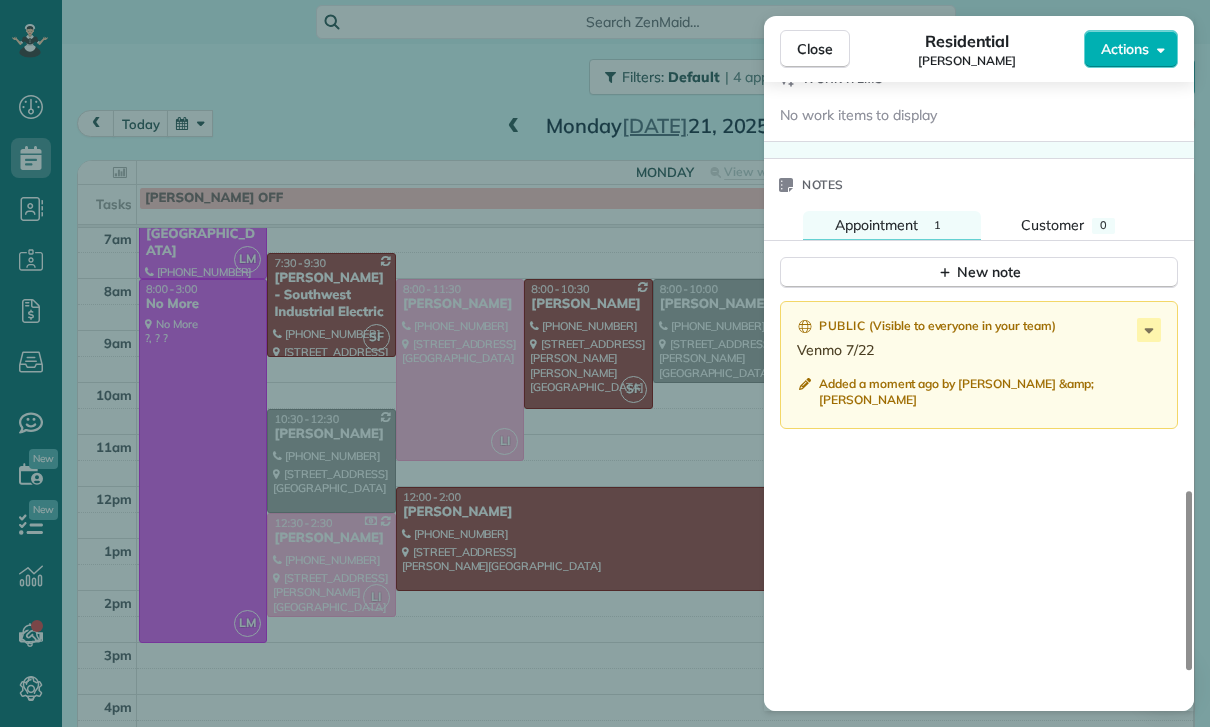 click on "Close Residential [PERSON_NAME] Actions Status Confirmed [PERSON_NAME] · Open profile Mobile [PHONE_NUMBER] Copy No email on record Add email View Details Residential [DATE] ( [DATE] ) 8:00 AM 11:30 AM 3 hours and 30 minutes One time [STREET_ADDRESS] Open access information Service was not rated yet Cleaners Time in and out Assign Invite Team Laritza Cleaners [PERSON_NAME] 8:00 AM 11:30 AM Checklist Try Now Keep this appointment up to your standards. Stay on top of every detail, keep your cleaners organised, and your client happy. Assign a checklist Watch a 5 min demo Billing Billing actions Price $210.00 Overcharge $0.00 Discount $0.00 Coupon discount - Primary tax - Secondary tax - Total appointment price $210.00 Tips collected New feature! $0.00 Paid Total including tip $210.00 Get paid online in no-time! Send an invoice and reward your cleaners with tips Charge customer credit card Appointment custom fields Key # - Work items No work items to display Notes" at bounding box center (605, 363) 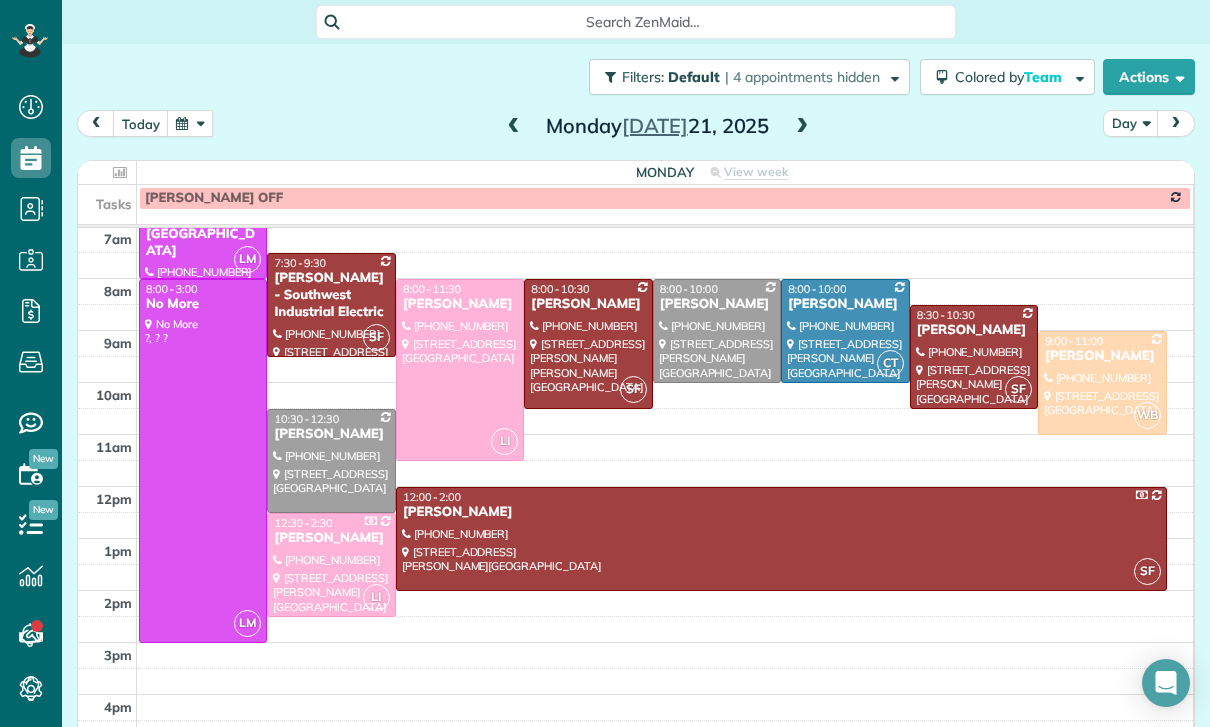 click at bounding box center [190, 123] 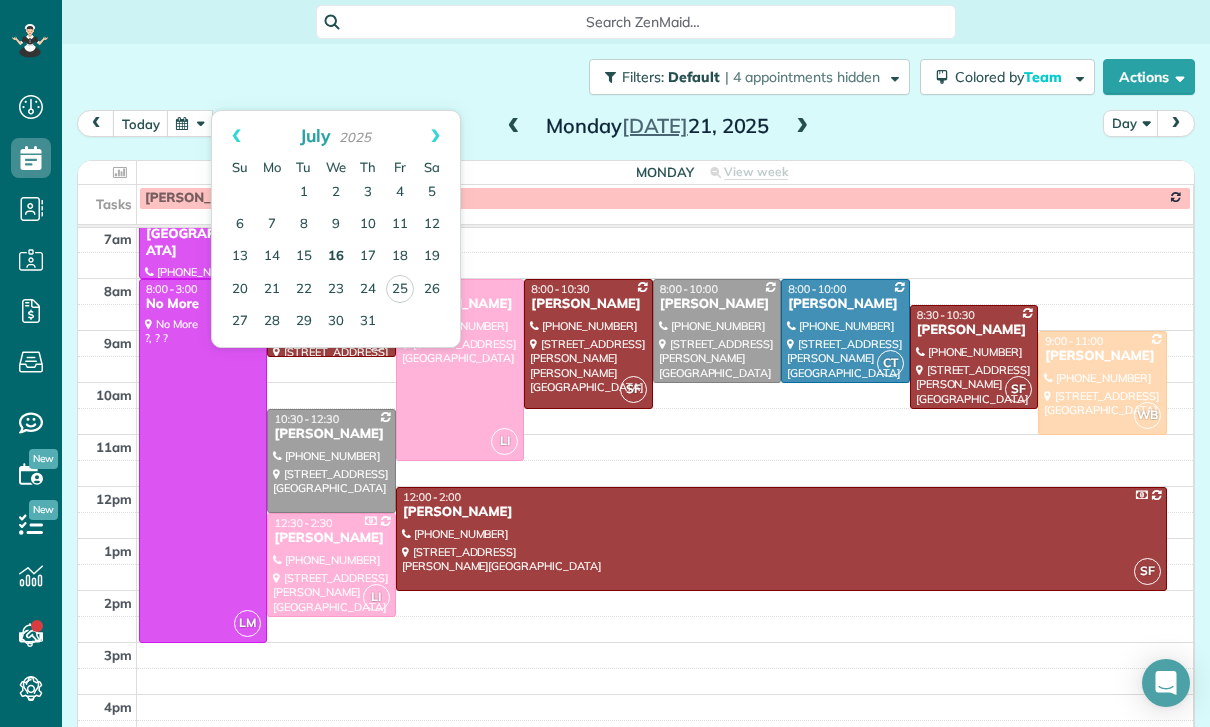 click on "16" at bounding box center [336, 257] 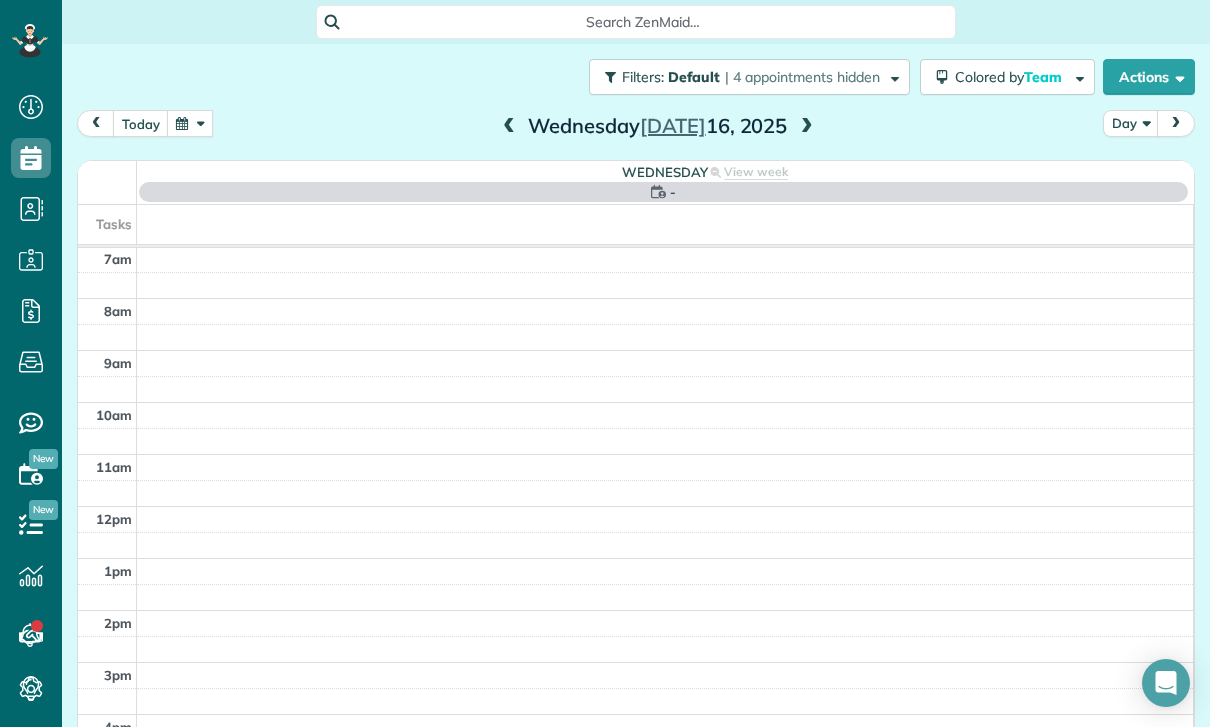 scroll, scrollTop: 157, scrollLeft: 0, axis: vertical 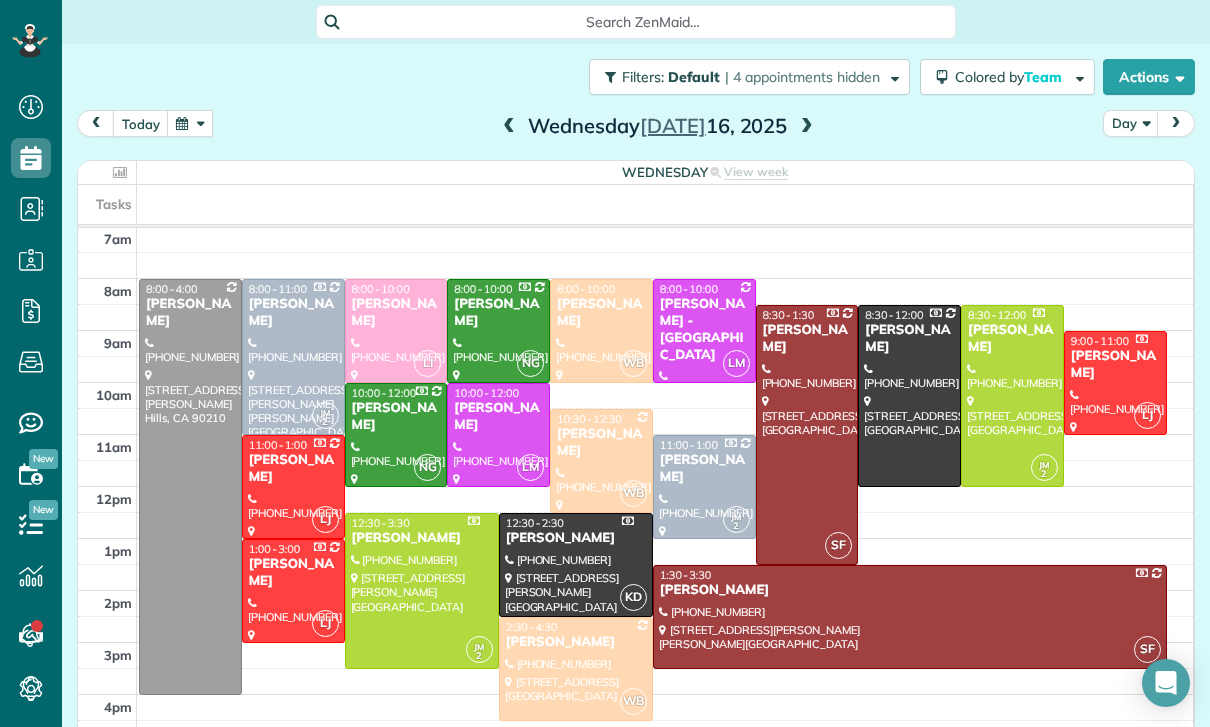 click at bounding box center [190, 487] 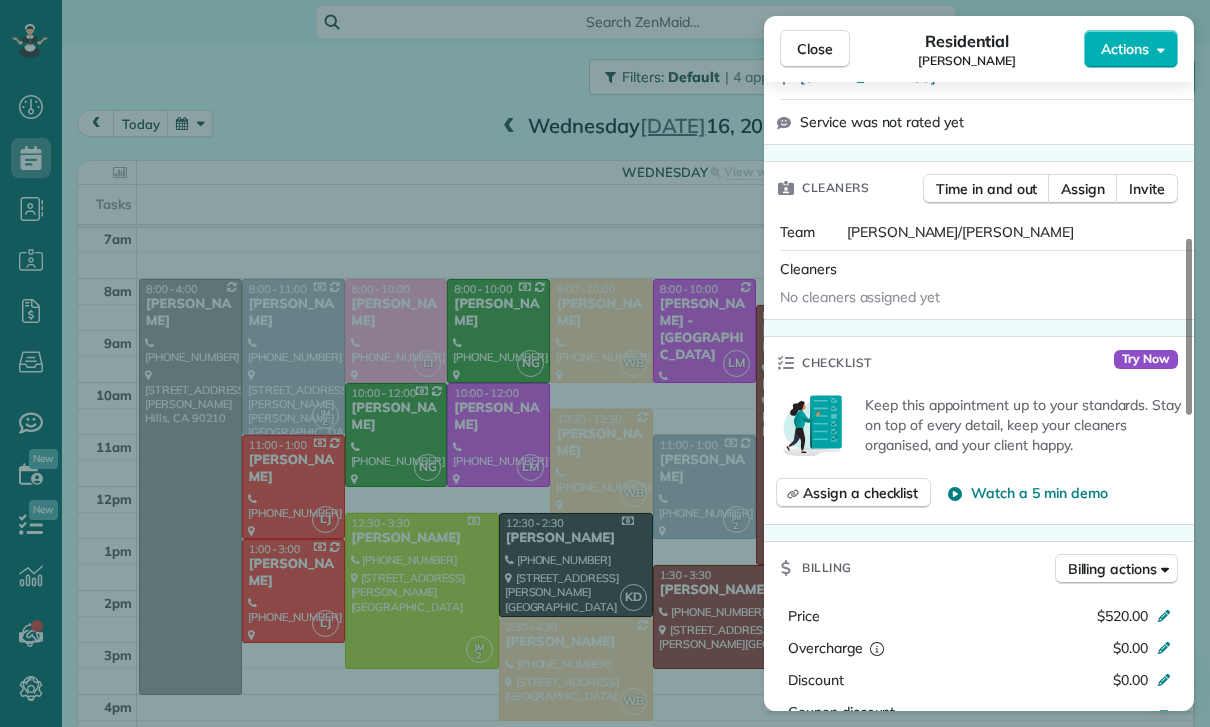 scroll, scrollTop: 821, scrollLeft: 0, axis: vertical 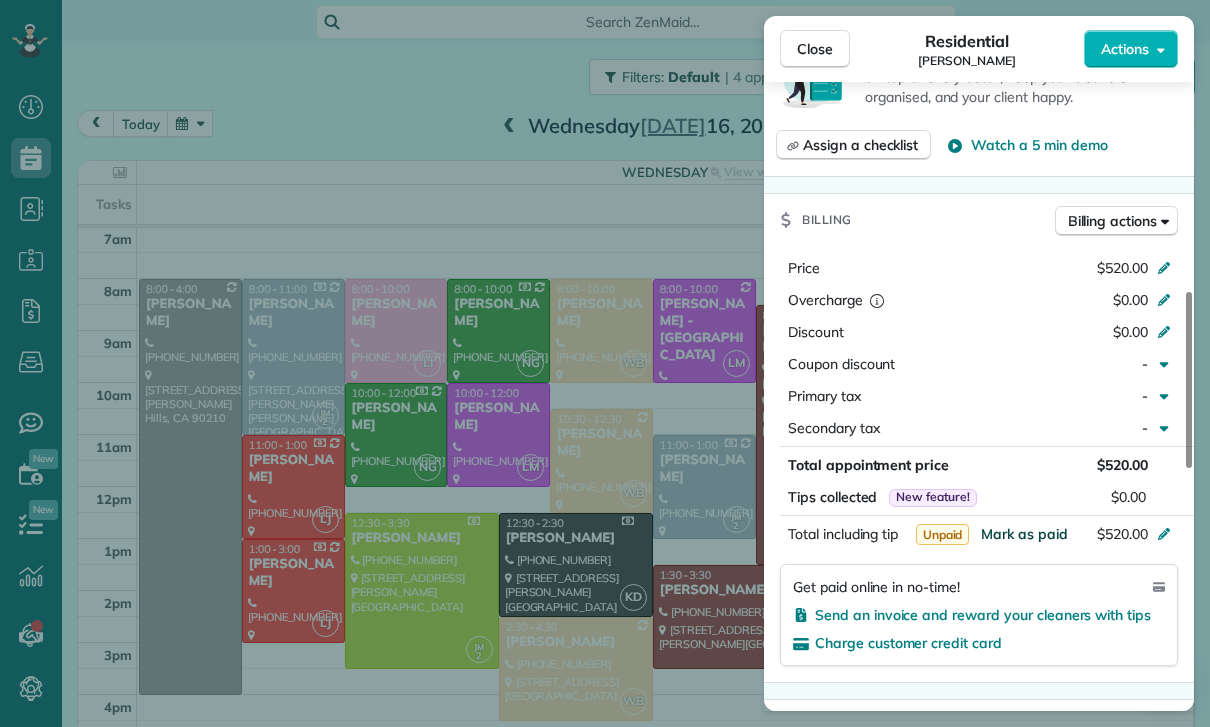 click on "Mark as paid" at bounding box center [1024, 534] 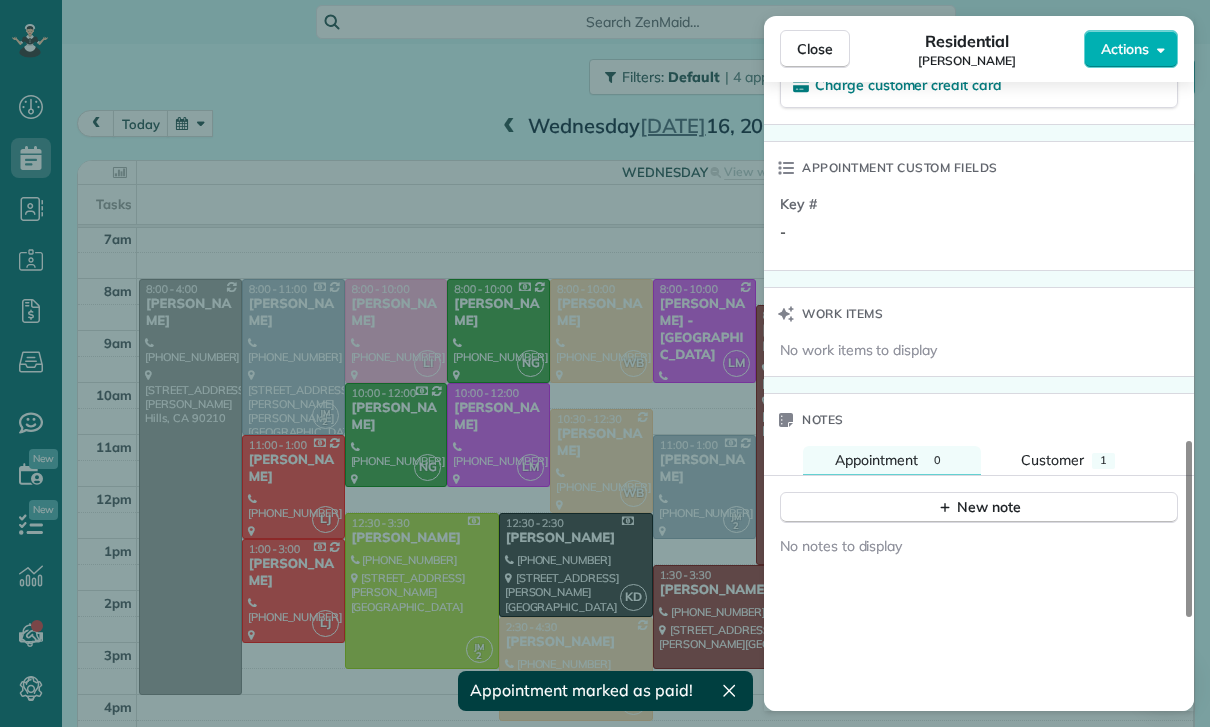 scroll, scrollTop: 1409, scrollLeft: 0, axis: vertical 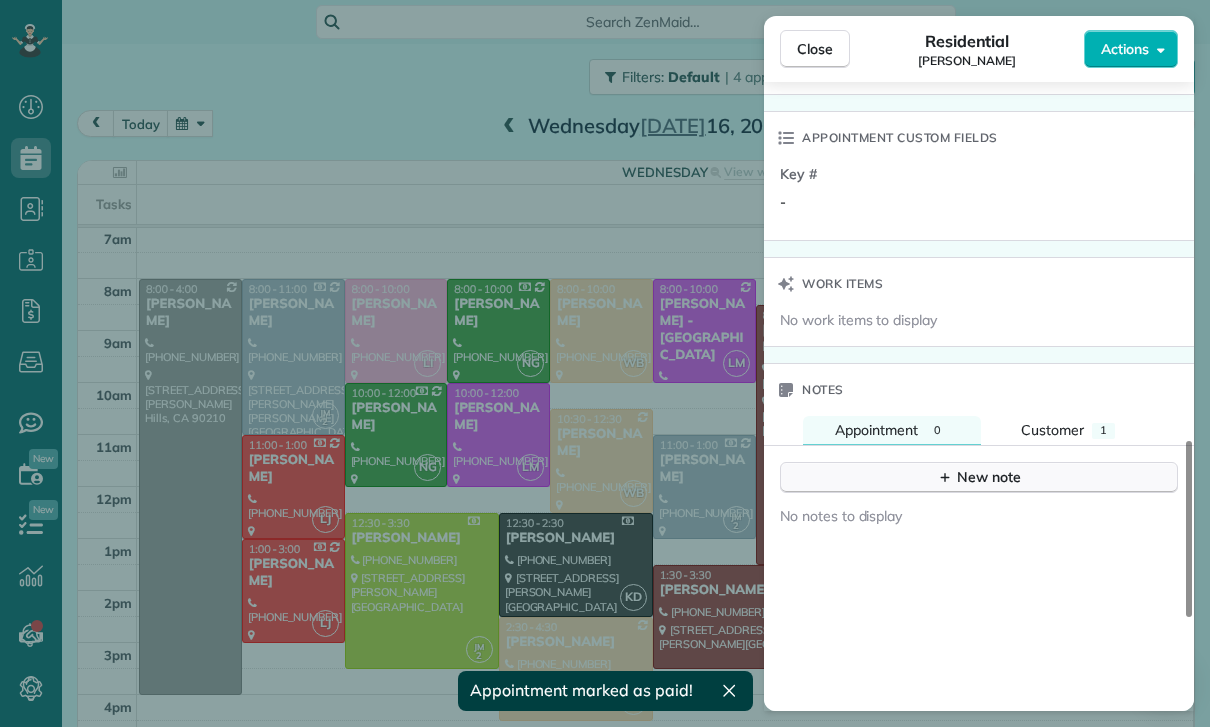 click on "New note" at bounding box center (979, 477) 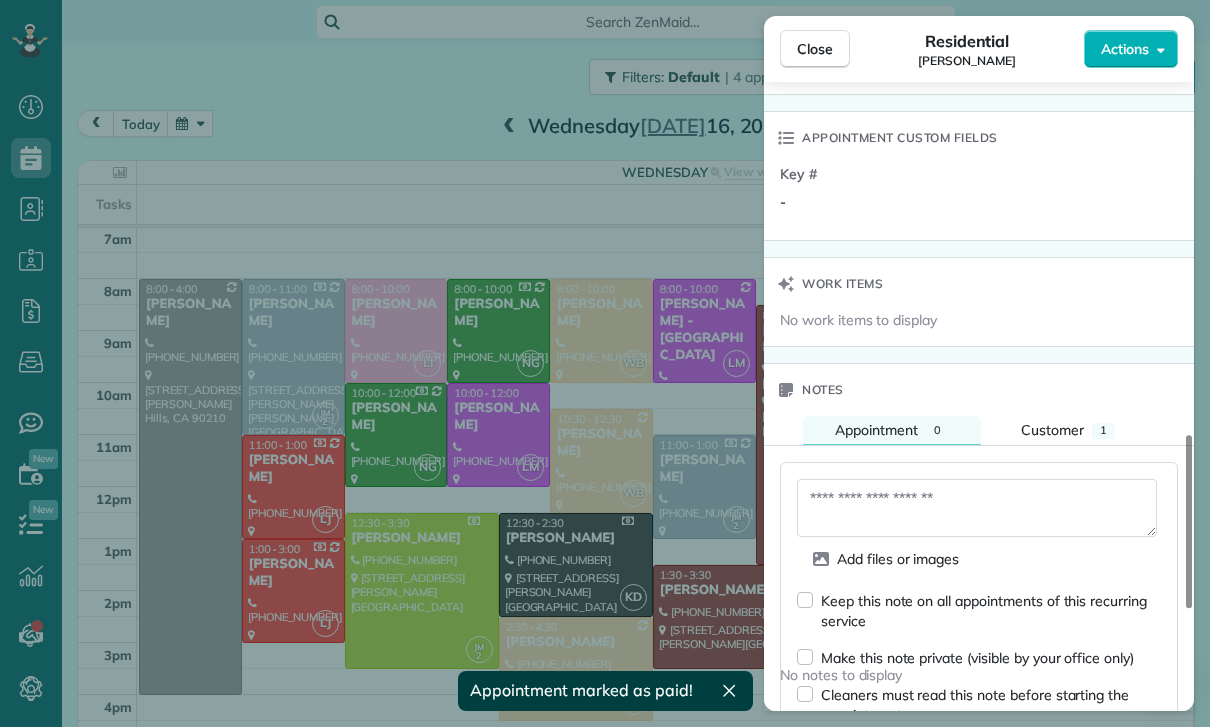 click at bounding box center (977, 508) 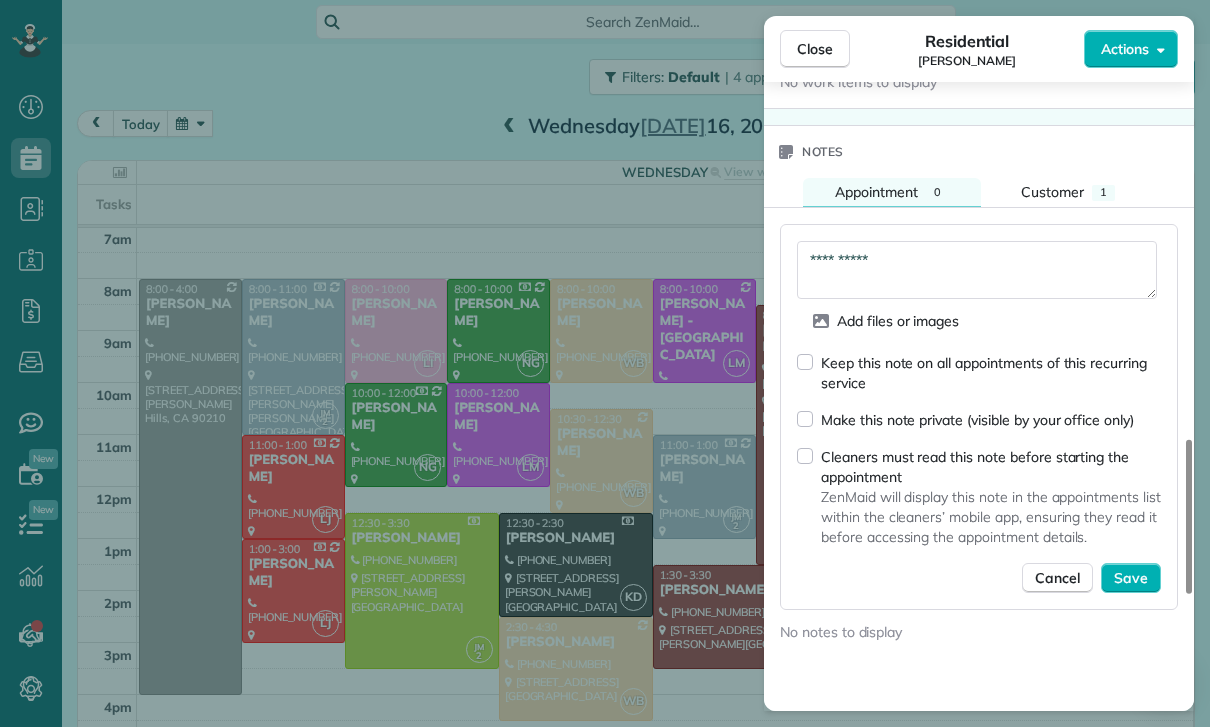scroll, scrollTop: 1658, scrollLeft: 0, axis: vertical 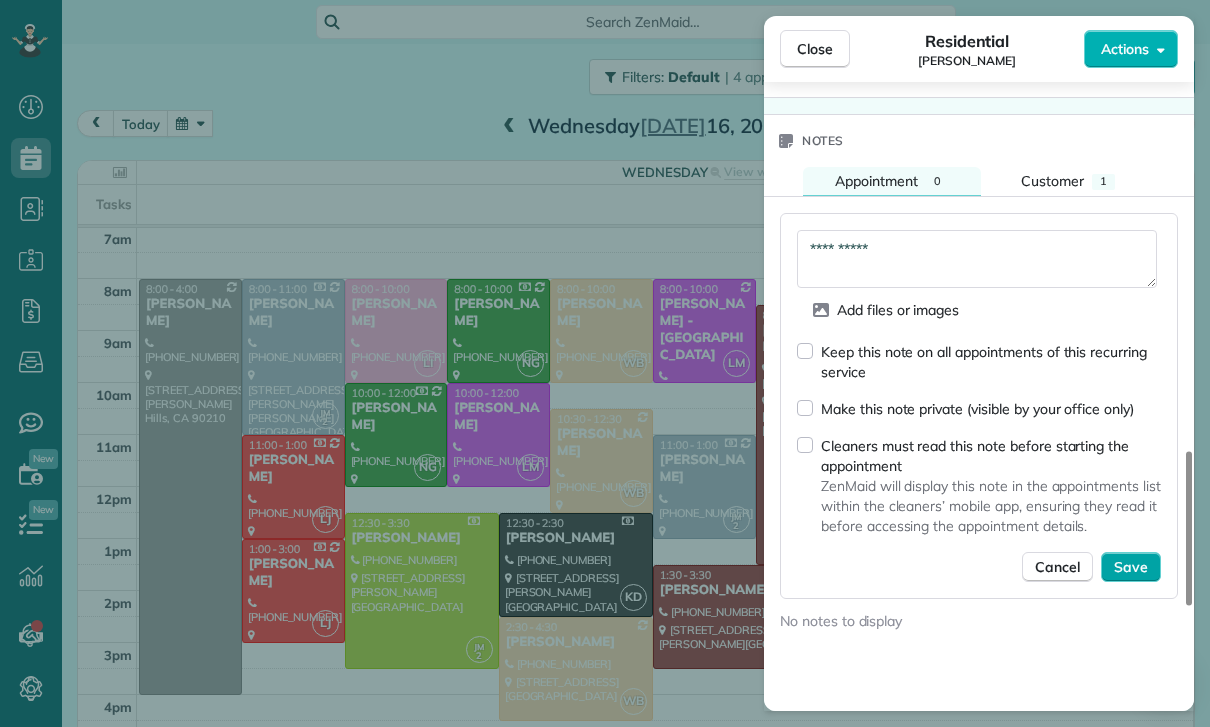 type on "**********" 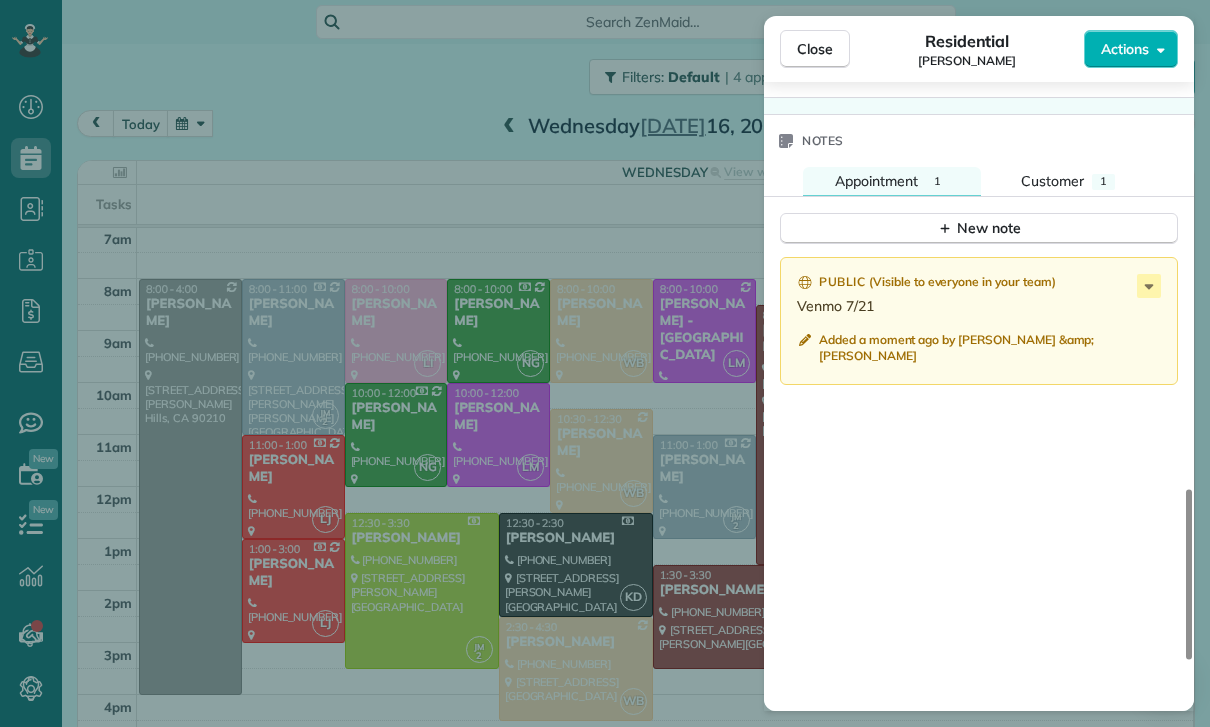 click on "Close Residential [PERSON_NAME] Actions Status Yet to Confirm [PERSON_NAME] · Open profile Mobile [PHONE_NUMBER] Copy [DOMAIN_NAME][EMAIL_ADDRESS][PERSON_NAME][DOMAIN_NAME] Copy View Details Residential [DATE] ( last week ) 8:00 AM 4:00 PM 8 hours and 0 minutes Repeats weekly Edit recurring service Previous ([DATE]) Next ([DATE]) 1432 Harridge Dr. Berverly Hills CA 90210 Service was not rated yet Cleaners Time in and out Assign Invite Team [PERSON_NAME]/[PERSON_NAME] Cleaners No cleaners assigned yet Checklist Try Now Keep this appointment up to your standards. Stay on top of every detail, keep your cleaners organised, and your client happy. Assign a checklist Watch a 5 min demo Billing Billing actions Price $520.00 Overcharge $0.00 Discount $0.00 Coupon discount - Primary tax - Secondary tax - Total appointment price $520.00 Tips collected New feature! $0.00 Paid Total including tip $520.00 Get paid online in no-time! Send an invoice and reward your cleaners with tips Charge customer credit card Appointment custom fields Key # - Work items Notes" at bounding box center (605, 363) 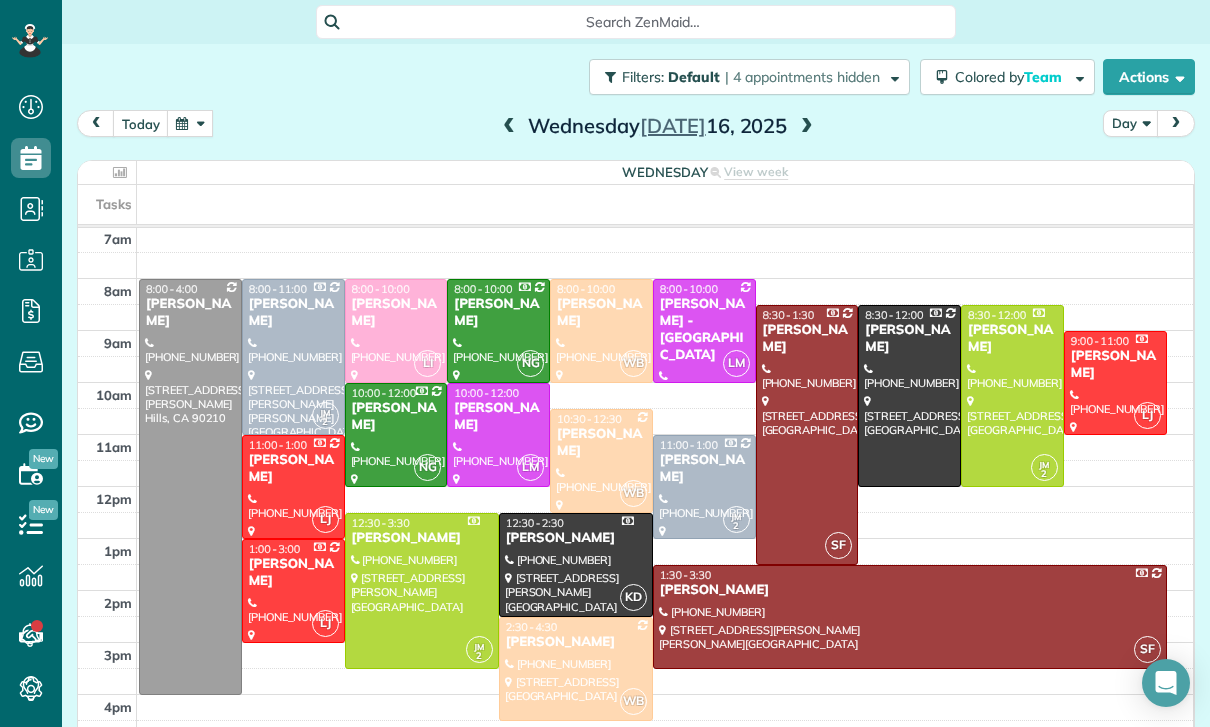 click at bounding box center (190, 123) 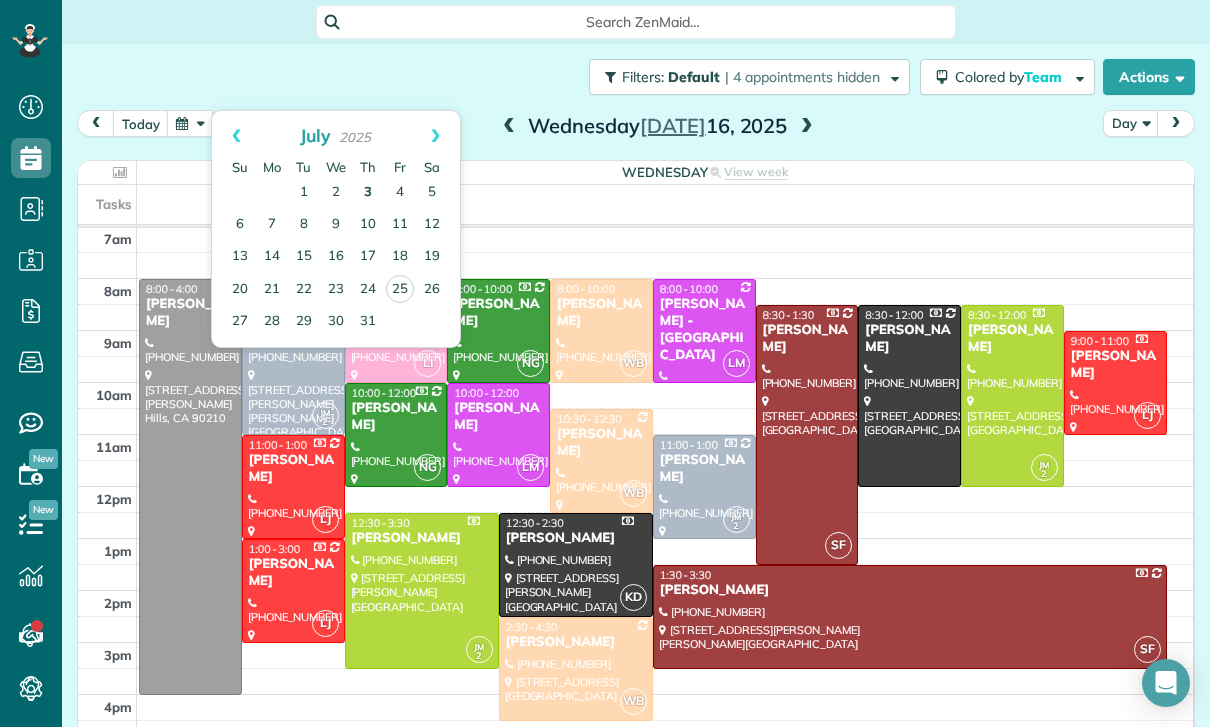 click on "3" at bounding box center [368, 193] 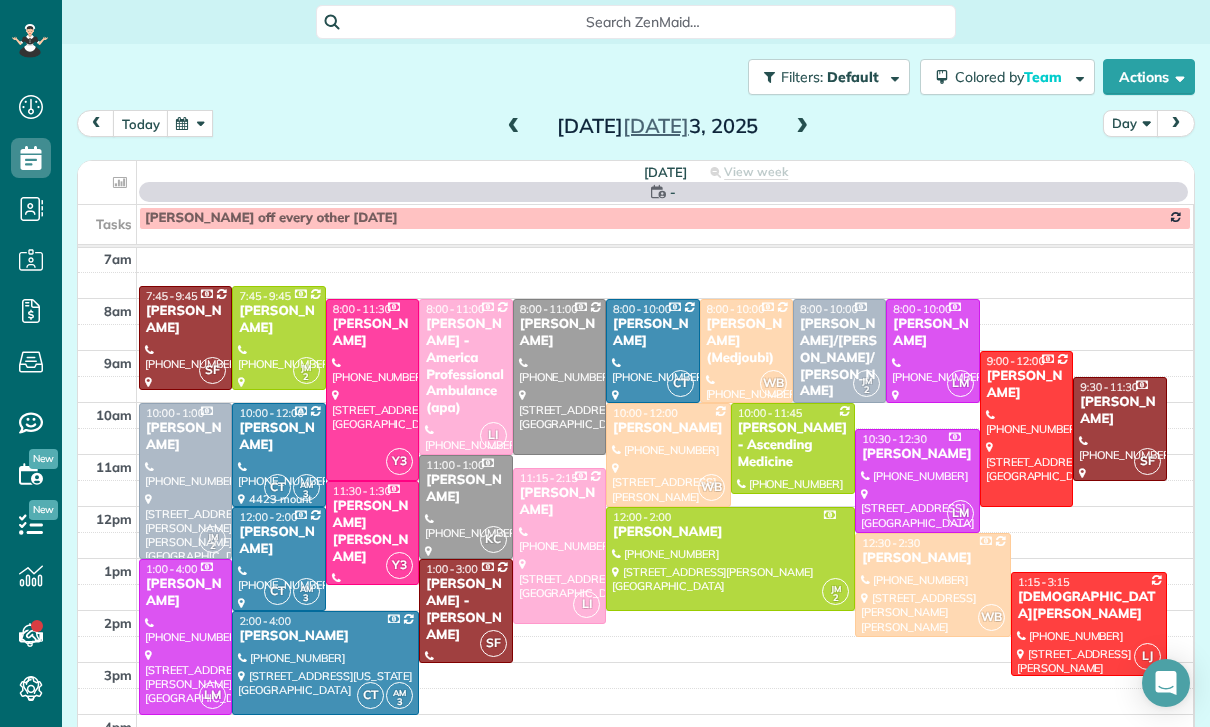 scroll, scrollTop: 157, scrollLeft: 0, axis: vertical 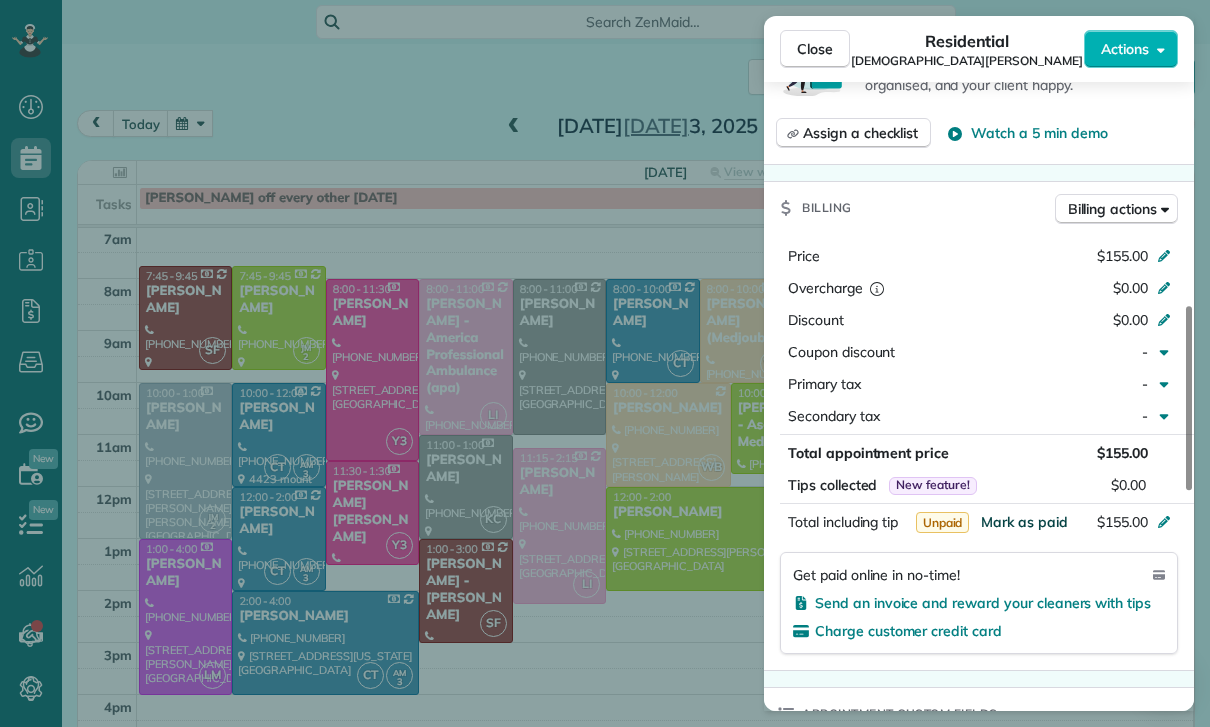 click on "Mark as paid" at bounding box center (1024, 522) 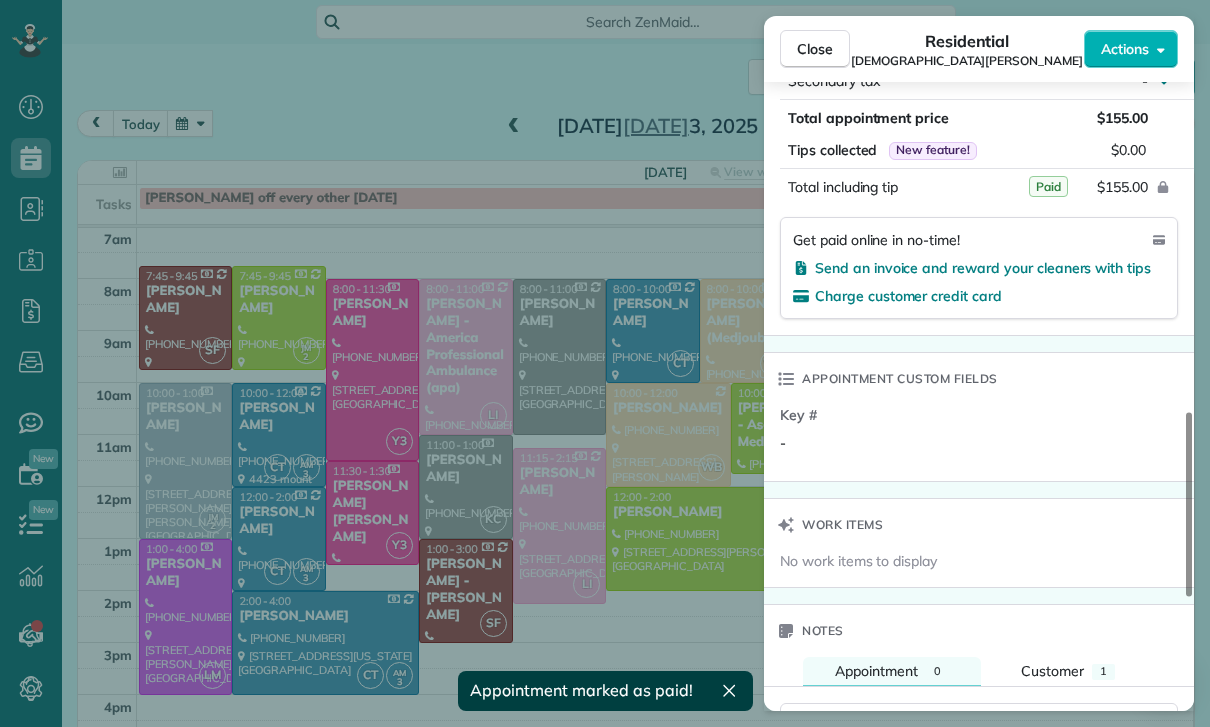 scroll, scrollTop: 1419, scrollLeft: 0, axis: vertical 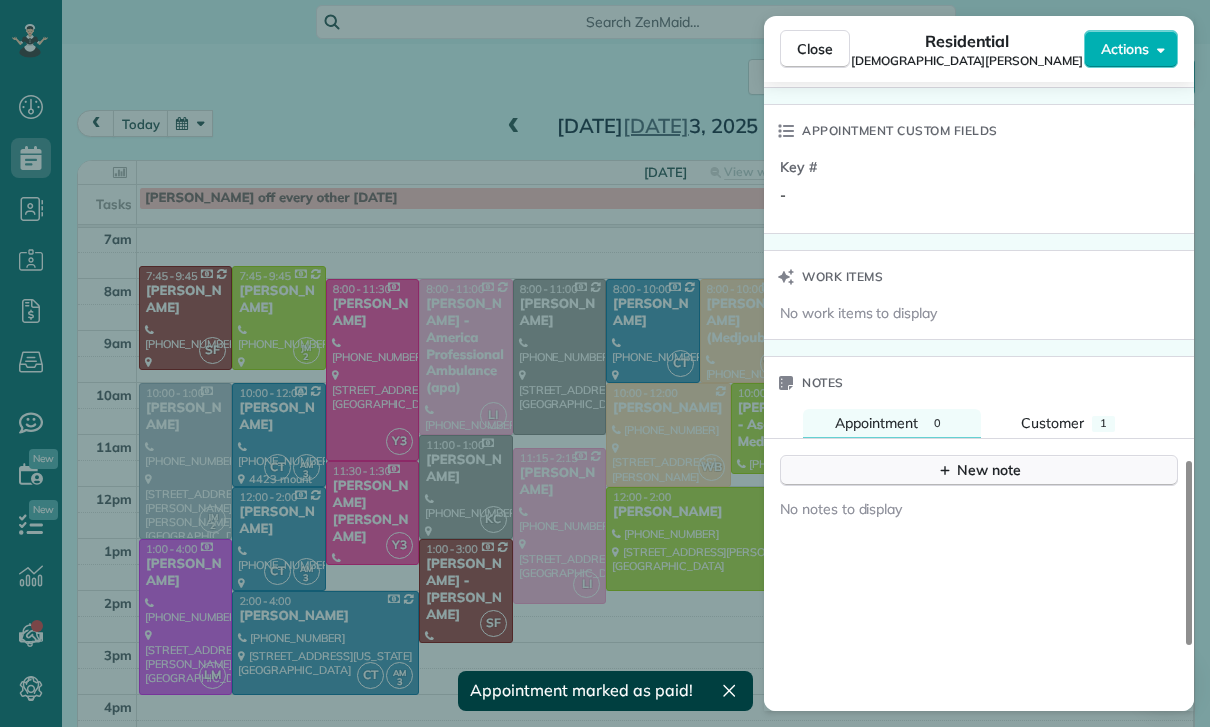 click on "New note" at bounding box center [979, 470] 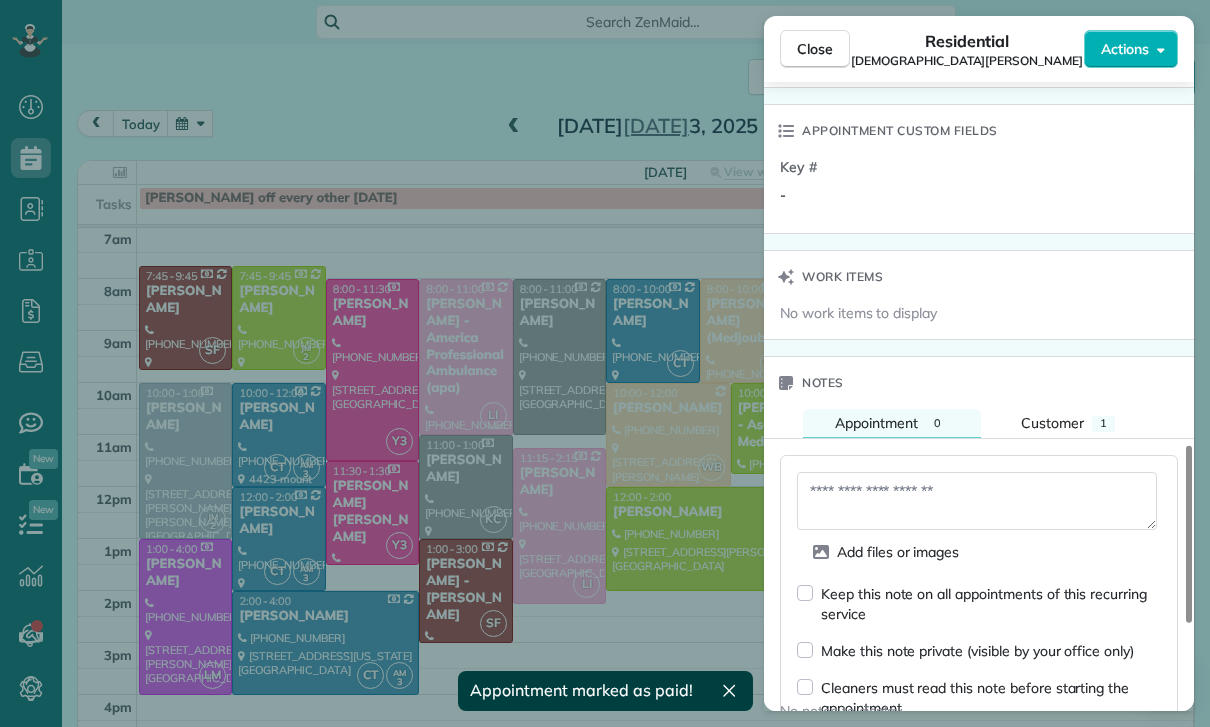 click at bounding box center [977, 501] 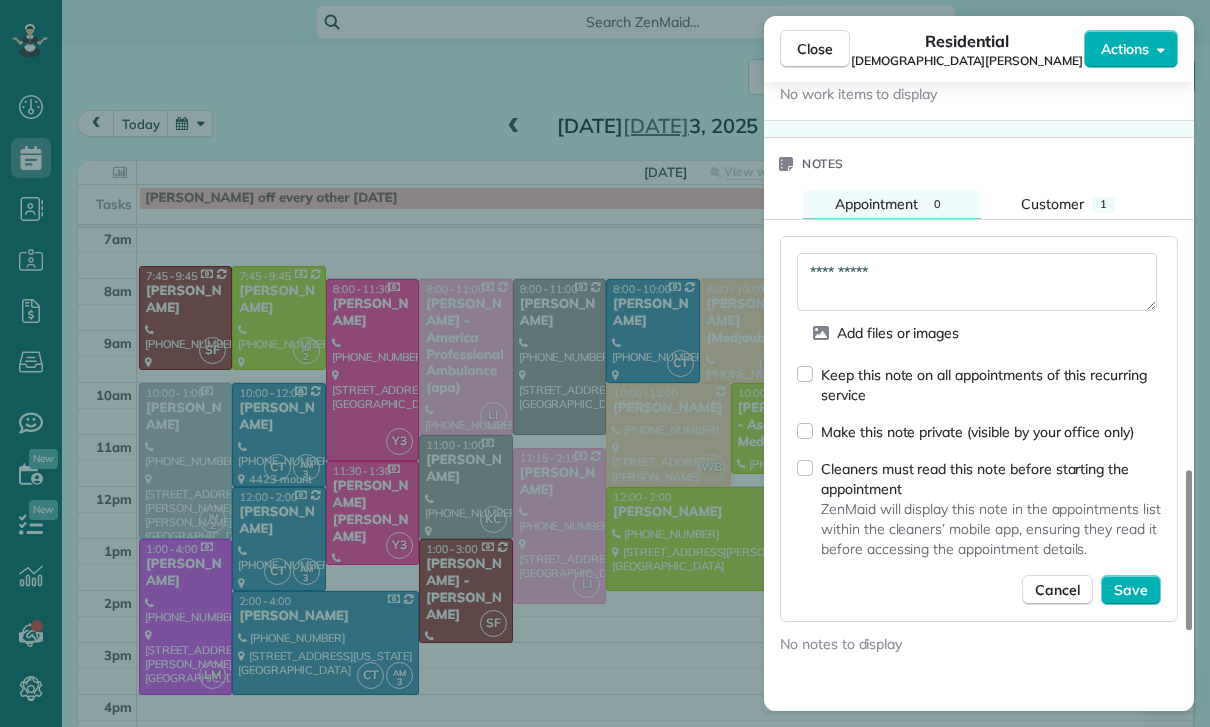 scroll, scrollTop: 1673, scrollLeft: 0, axis: vertical 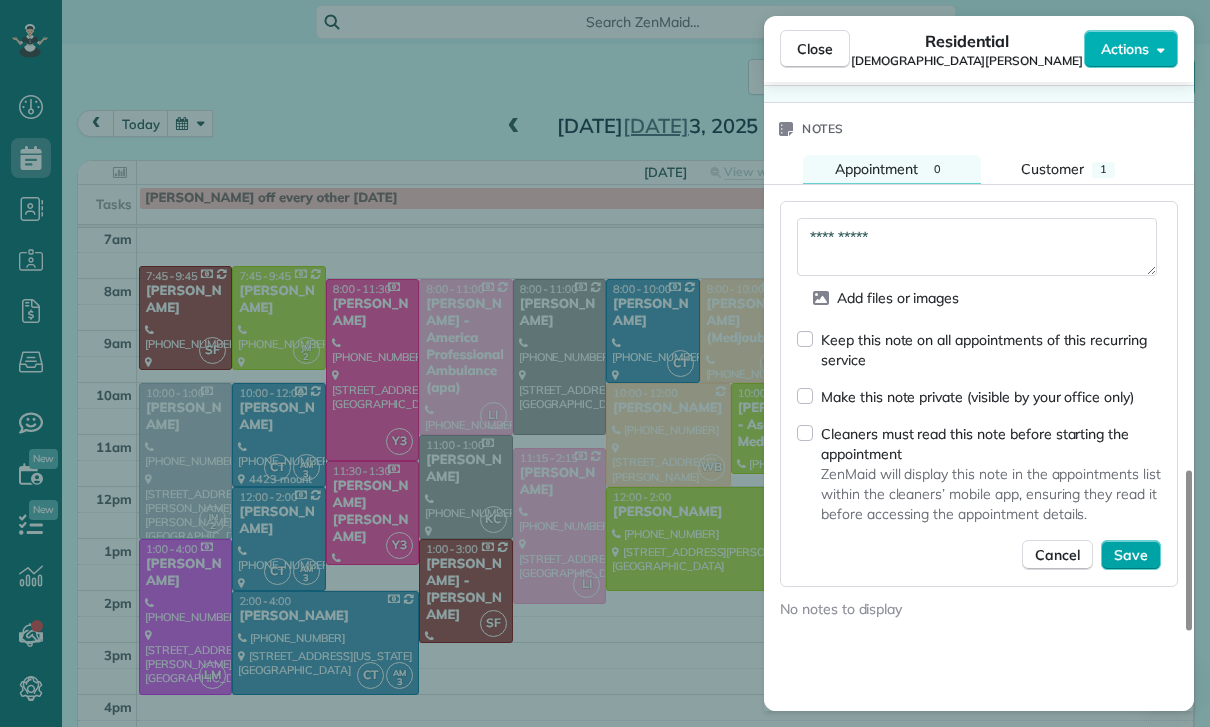 type on "**********" 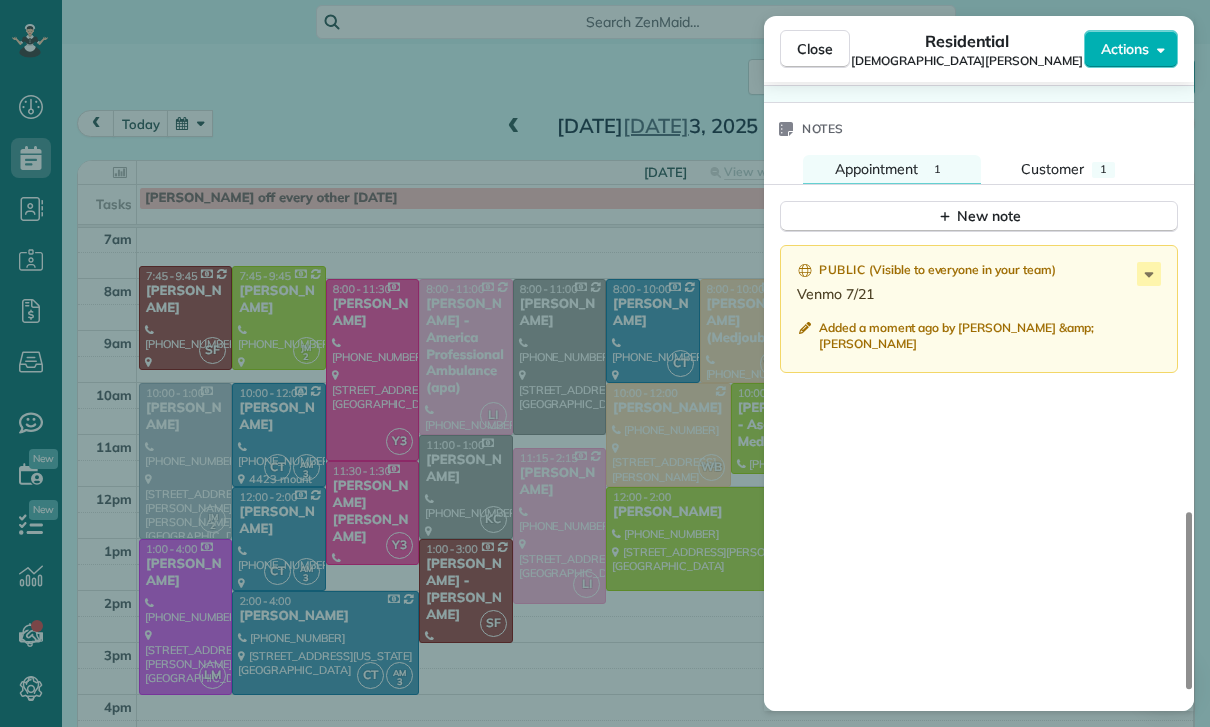 click on "Close Residential [DEMOGRAPHIC_DATA][PERSON_NAME] Actions Status Confirmed [DEMOGRAPHIC_DATA][PERSON_NAME] · Open profile Home [PHONE_NUMBER] Copy No email on record Add email View Details Residential [DATE] 1:15 PM 3:15 PM 2 hours and 0 minutes Repeats every 2 weeks Edit recurring service Previous ([DATE]) Next ([DATE]) [STREET_ADDRESS][PERSON_NAME] ? 91342 Service was not rated yet Cleaners Time in and out Assign Invite Team [PERSON_NAME] Cleaners [PERSON_NAME] 1:15 PM 3:15 PM Checklist Try Now Keep this appointment up to your standards. Stay on top of every detail, keep your cleaners organised, and your client happy. Assign a checklist Watch a 5 min demo Billing Billing actions Price $155.00 Overcharge $0.00 Discount $0.00 Coupon discount - Primary tax - Secondary tax - Total appointment price $155.00 Tips collected New feature! $0.00 Paid Total including tip $155.00 Get paid online in no-time! Send an invoice and reward your cleaners with tips Charge customer credit card Appointment custom fields Key # - Work items Notes Appointment" at bounding box center (605, 363) 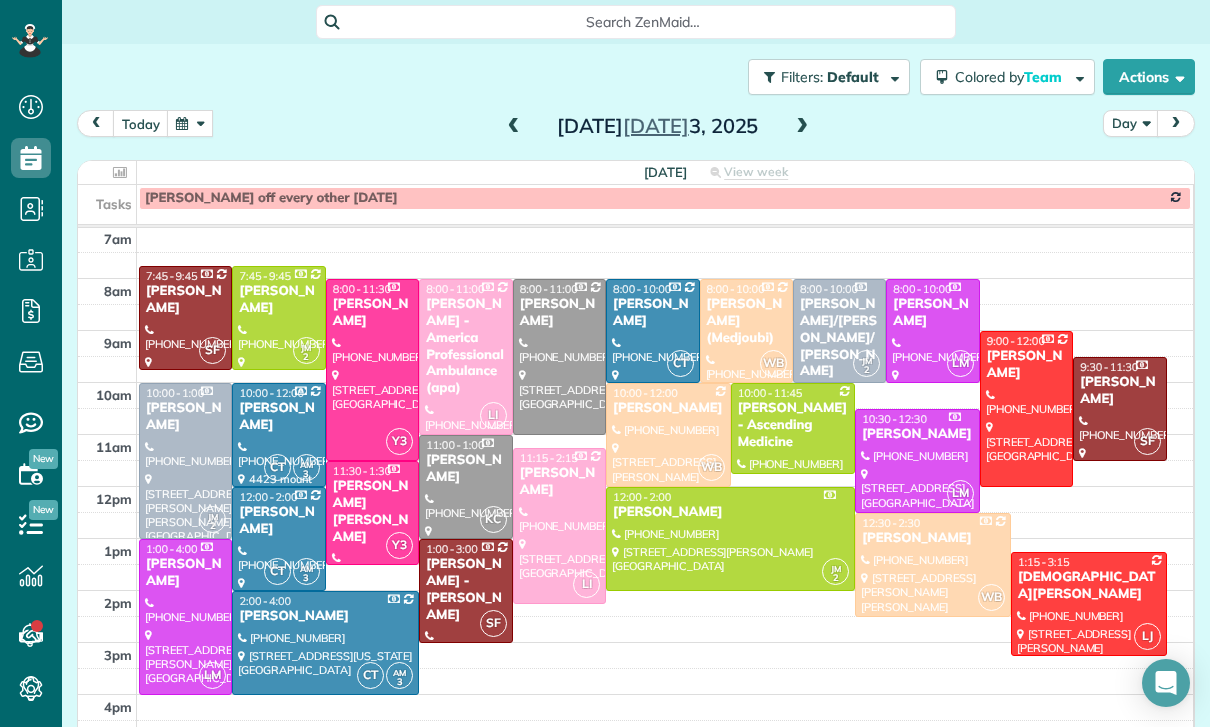 click at bounding box center [190, 123] 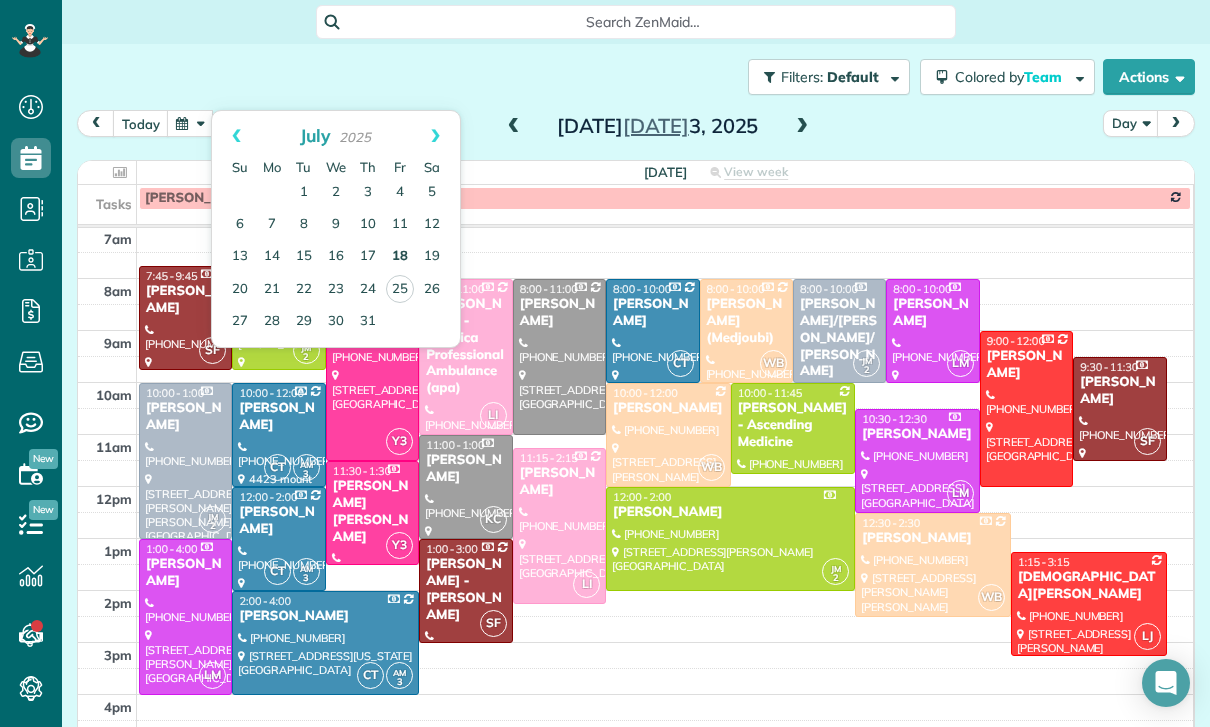 click on "18" at bounding box center [400, 257] 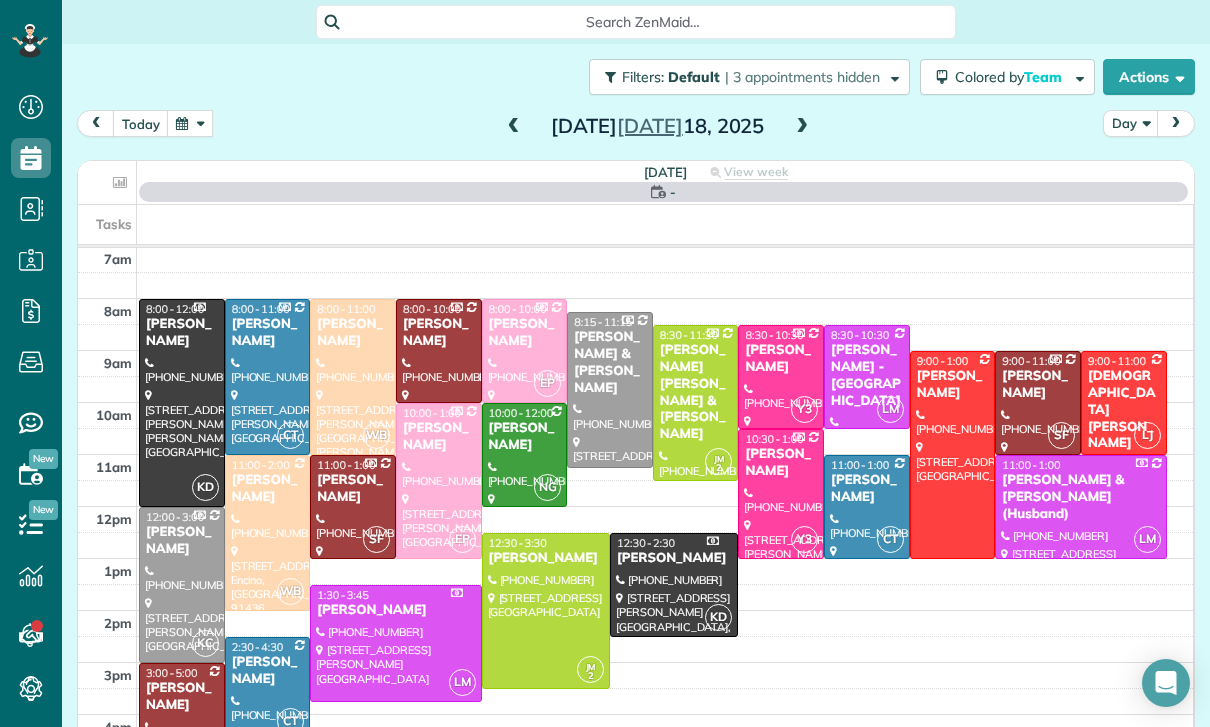 scroll, scrollTop: 157, scrollLeft: 0, axis: vertical 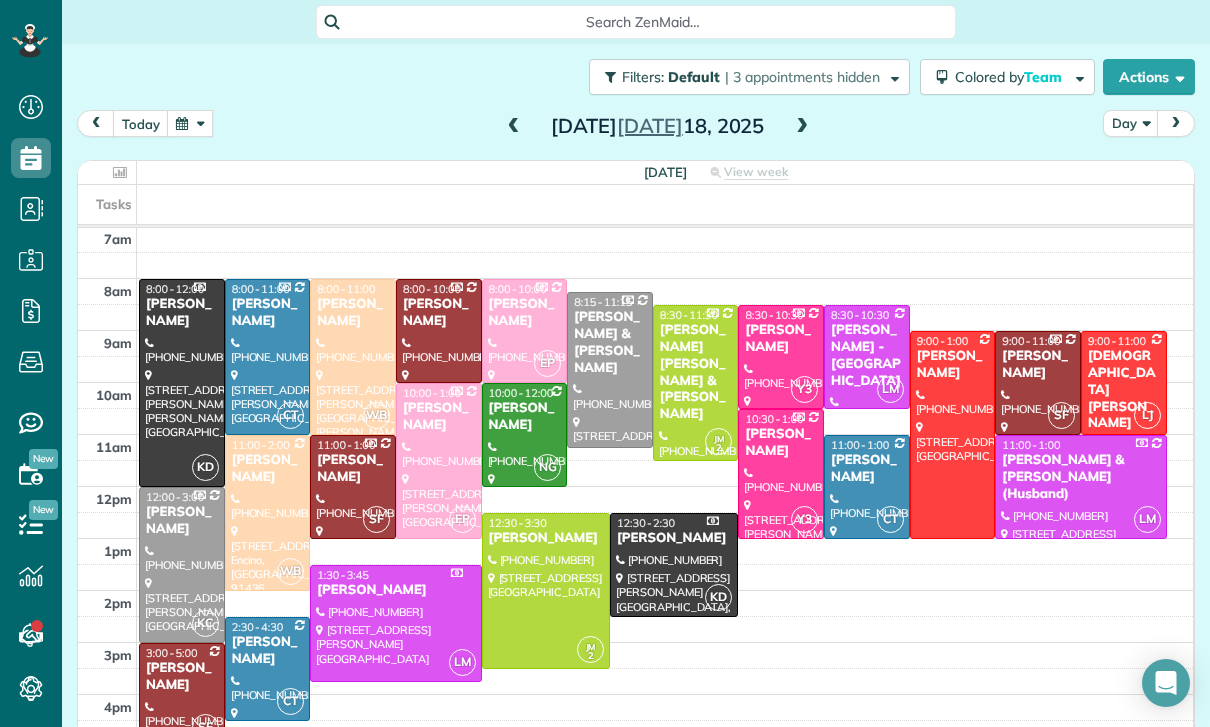 click on "[DEMOGRAPHIC_DATA][PERSON_NAME]" at bounding box center (1124, 390) 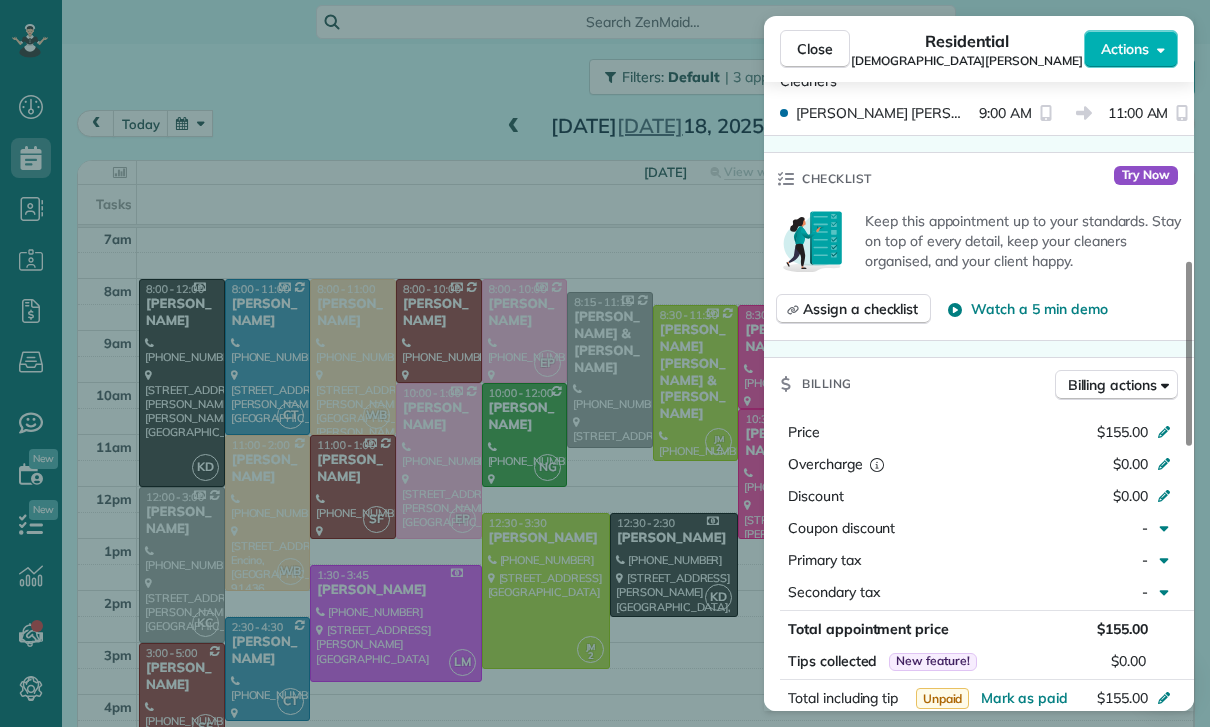 scroll, scrollTop: 704, scrollLeft: 0, axis: vertical 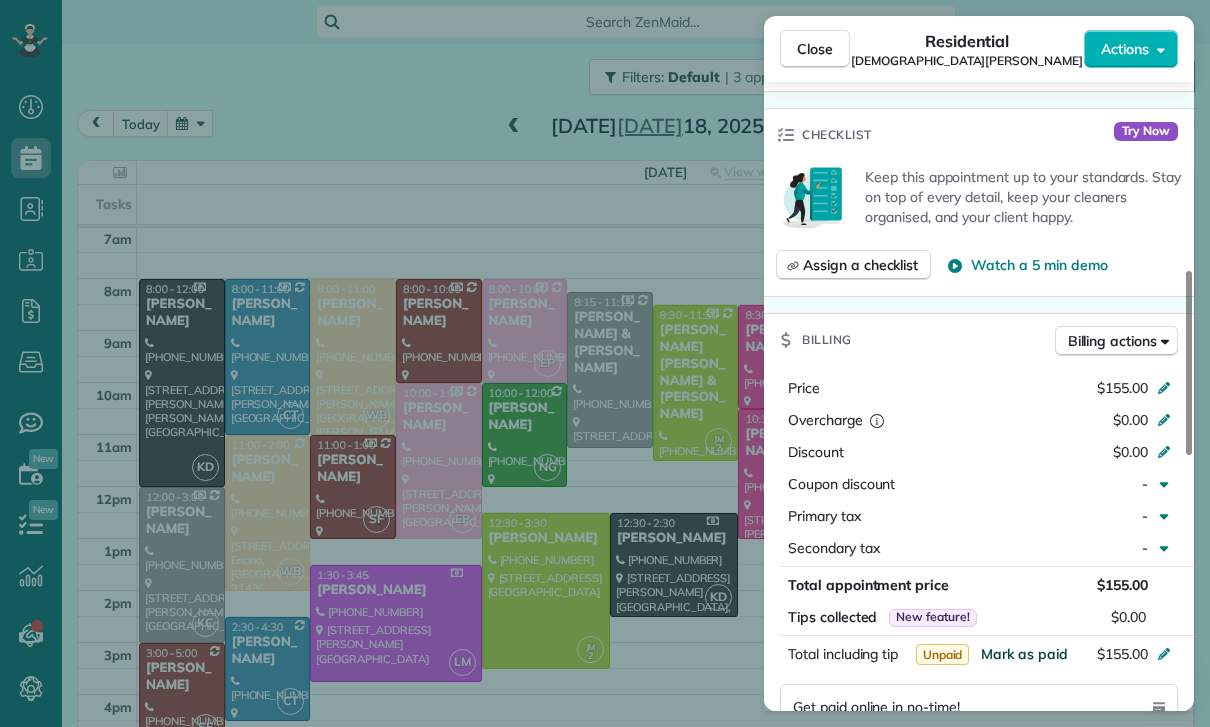 click on "Mark as paid" at bounding box center [1024, 654] 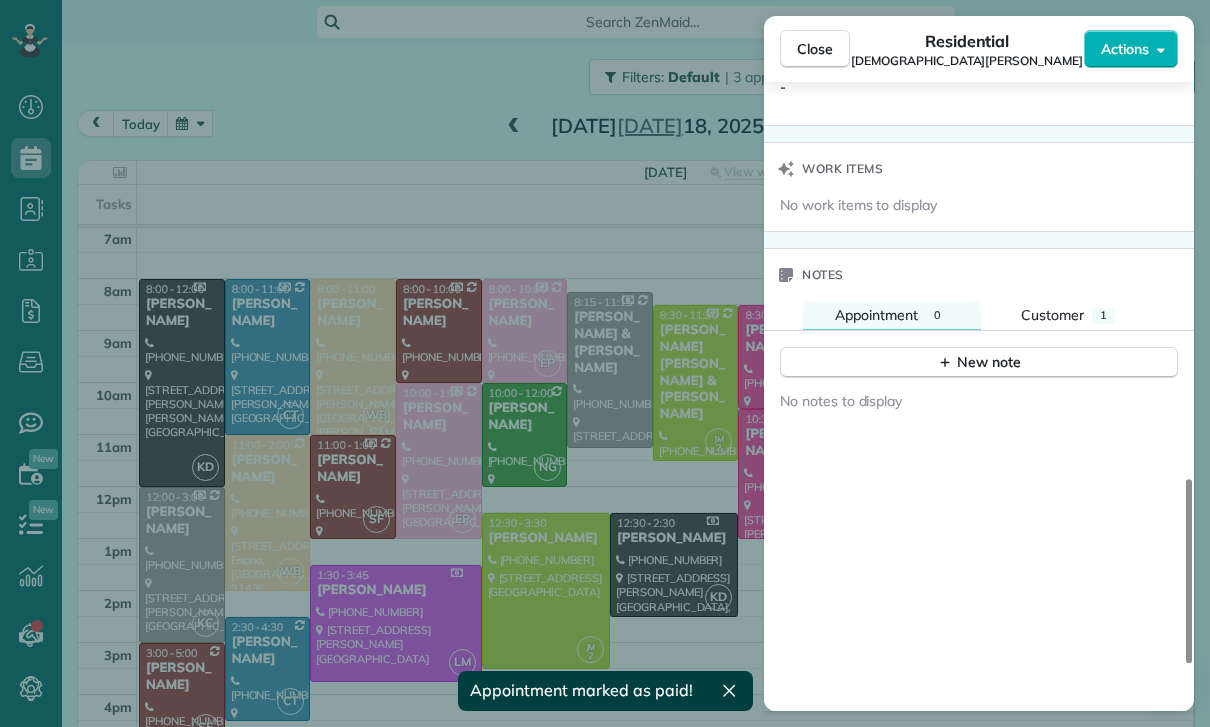 scroll, scrollTop: 1538, scrollLeft: 0, axis: vertical 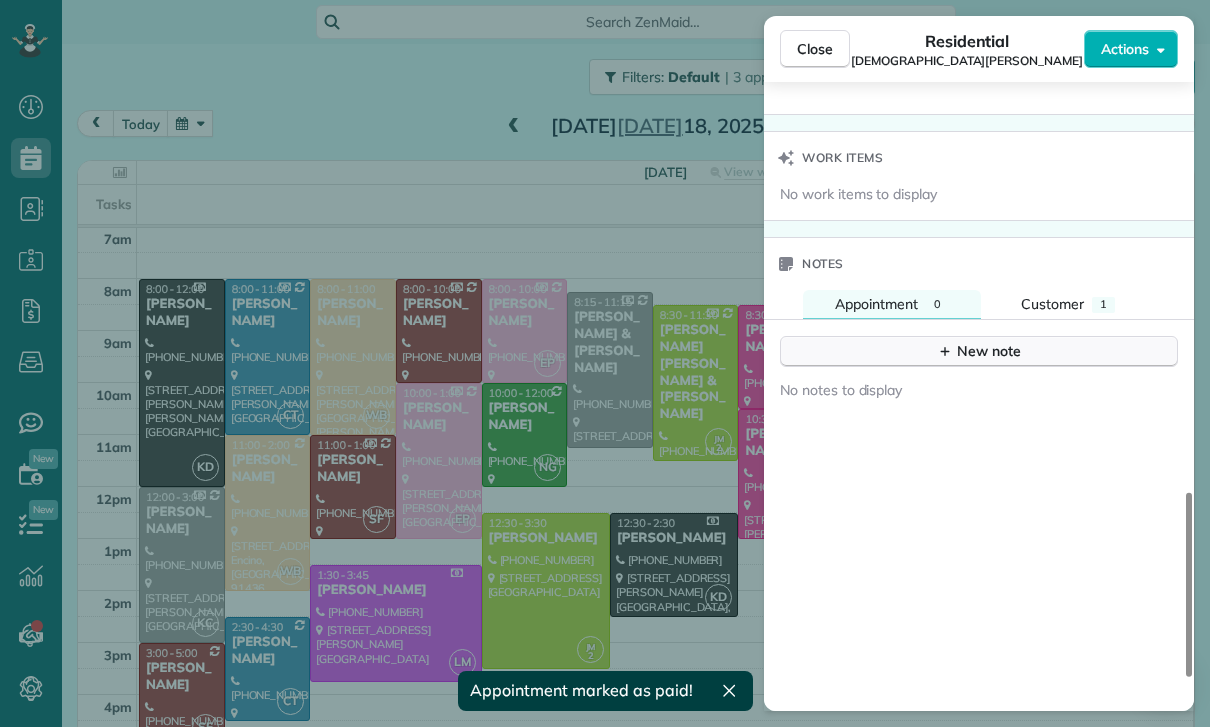 click on "New note" at bounding box center [979, 351] 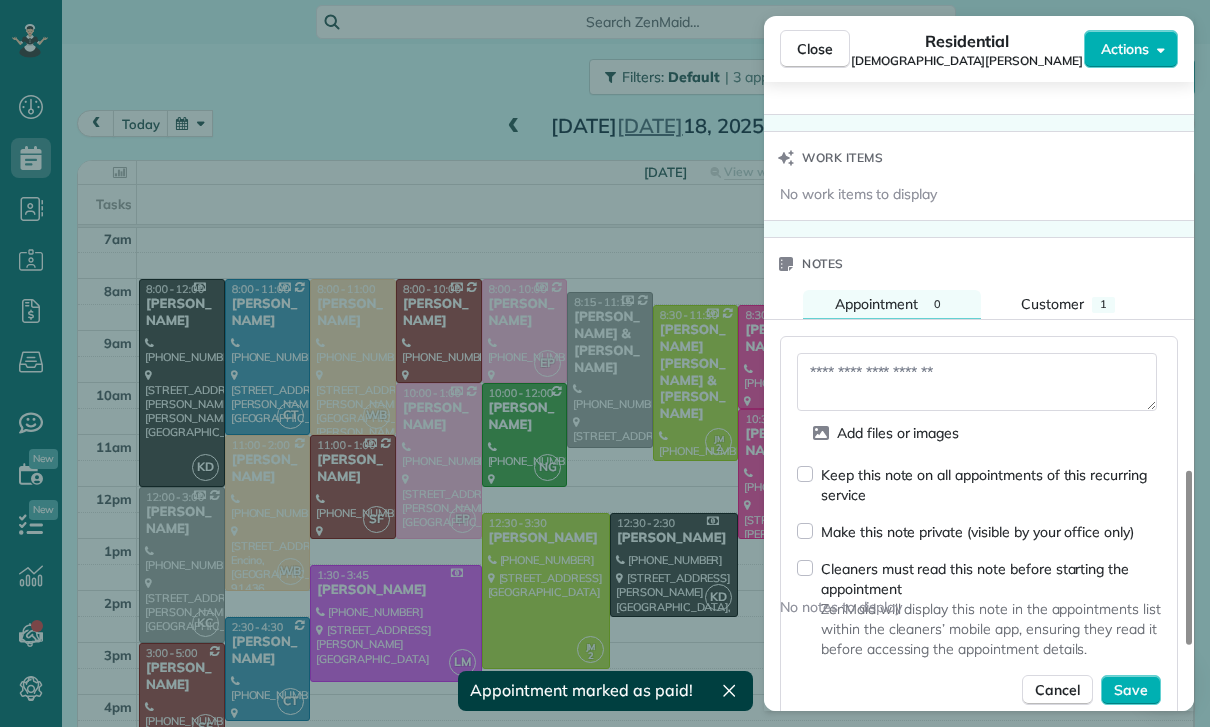 click at bounding box center (977, 382) 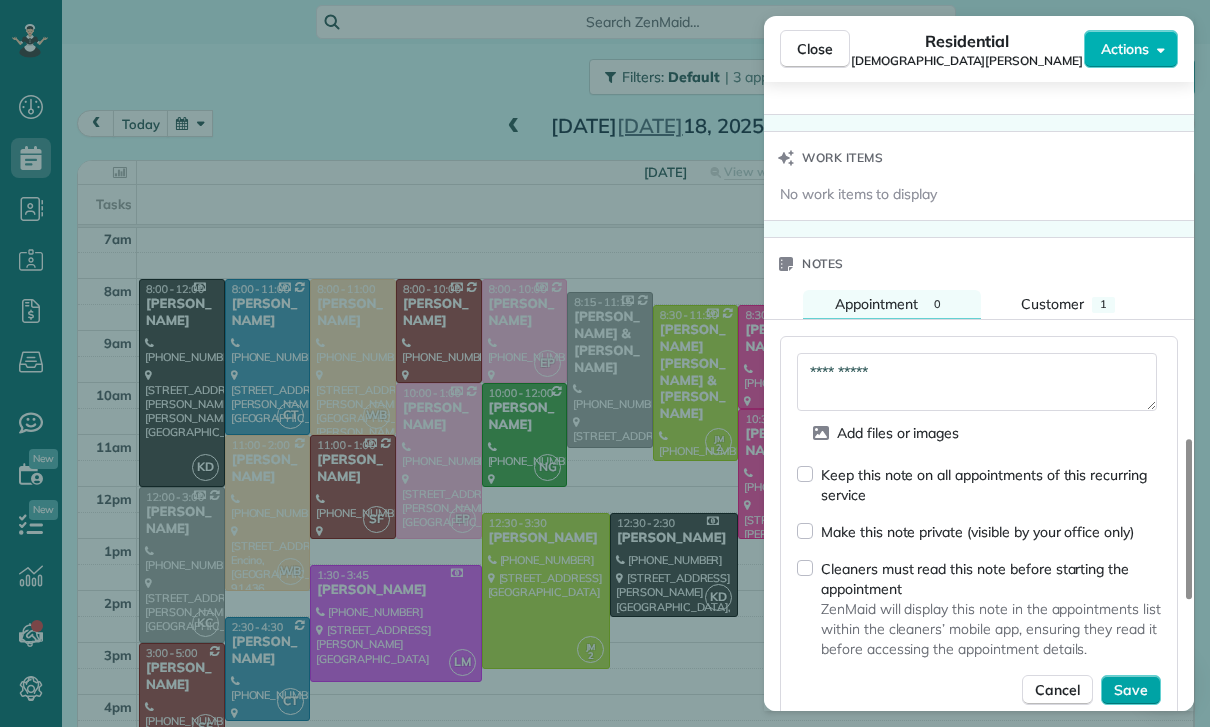 type on "**********" 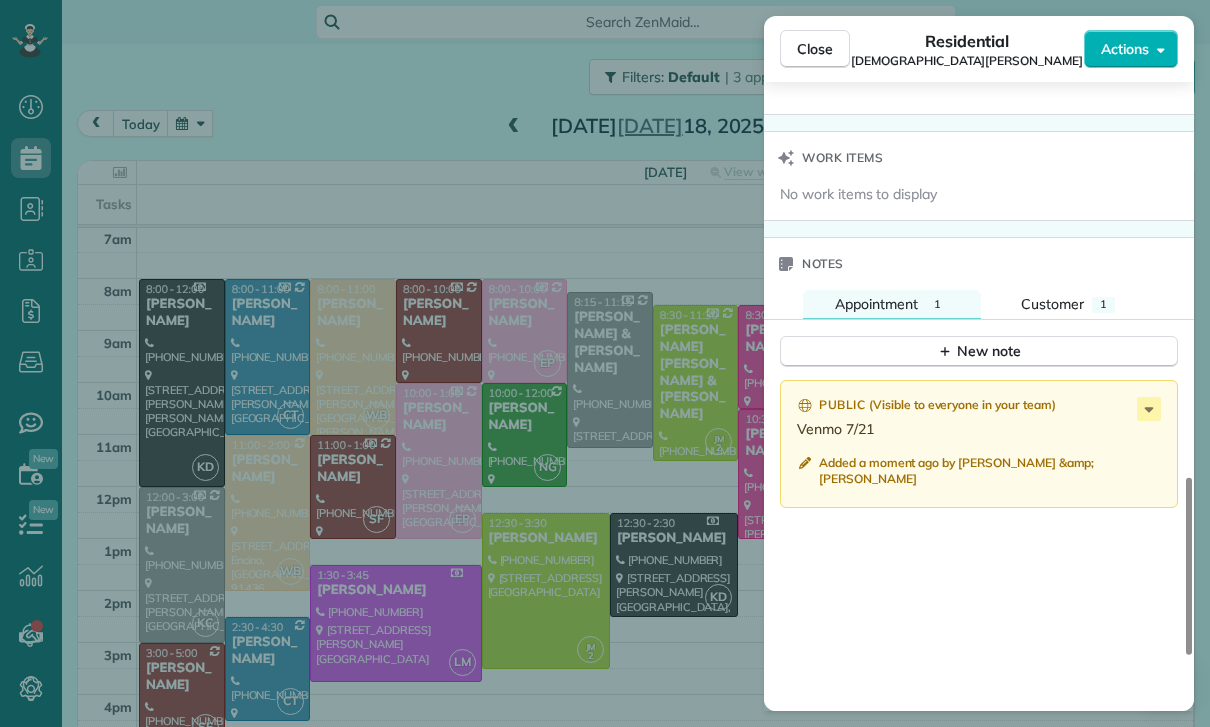 click on "Close Residential [DEMOGRAPHIC_DATA][PERSON_NAME] Actions Status Confirmed [DEMOGRAPHIC_DATA][PERSON_NAME] · Open profile Home [PHONE_NUMBER] Copy No email on record Add email View Details Residential [DATE] ( last week ) 9:00 AM 11:00 AM 2 hours and 0 minutes Repeats every 2 weeks Edit recurring service Previous ([DATE]) Next ([DATE]) [STREET_ADDRESS][PERSON_NAME] ? 91342 Service was not rated yet Cleaners Time in and out Assign Invite Team [PERSON_NAME] Cleaners [PERSON_NAME] 9:00 AM 11:00 AM Checklist Try Now Keep this appointment up to your standards. Stay on top of every detail, keep your cleaners organised, and your client happy. Assign a checklist Watch a 5 min demo Billing Billing actions Price $155.00 Overcharge $0.00 Discount $0.00 Coupon discount - Primary tax - Secondary tax - Total appointment price $155.00 Tips collected New feature! $0.00 Paid Total including tip $155.00 Get paid online in no-time! Send an invoice and reward your cleaners with tips Charge customer credit card Appointment custom fields Key # - Work items 1 1" at bounding box center (605, 363) 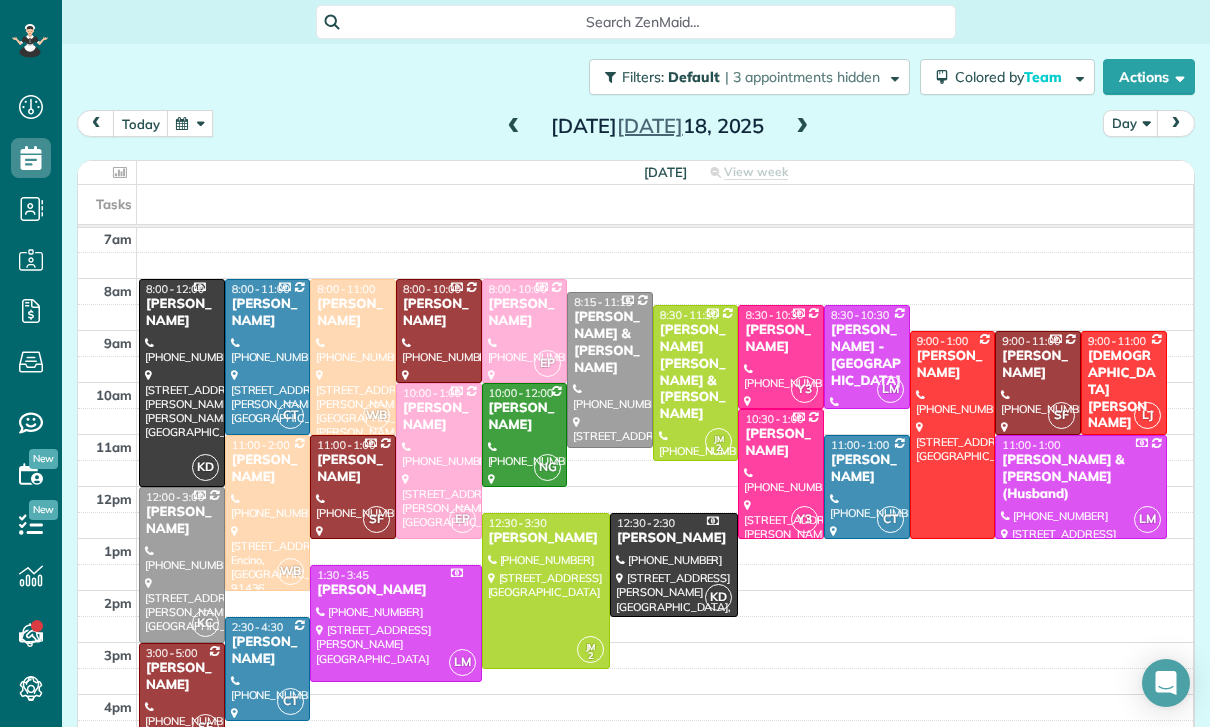 click at bounding box center [190, 123] 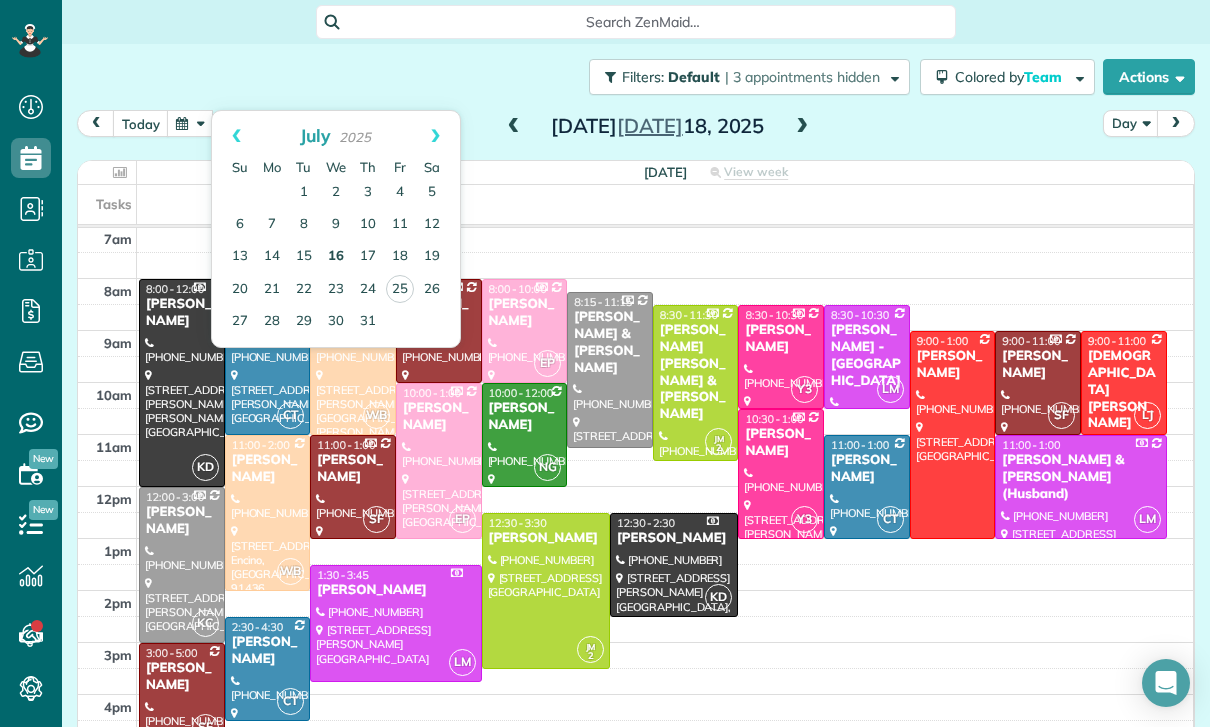 click on "16" at bounding box center [336, 257] 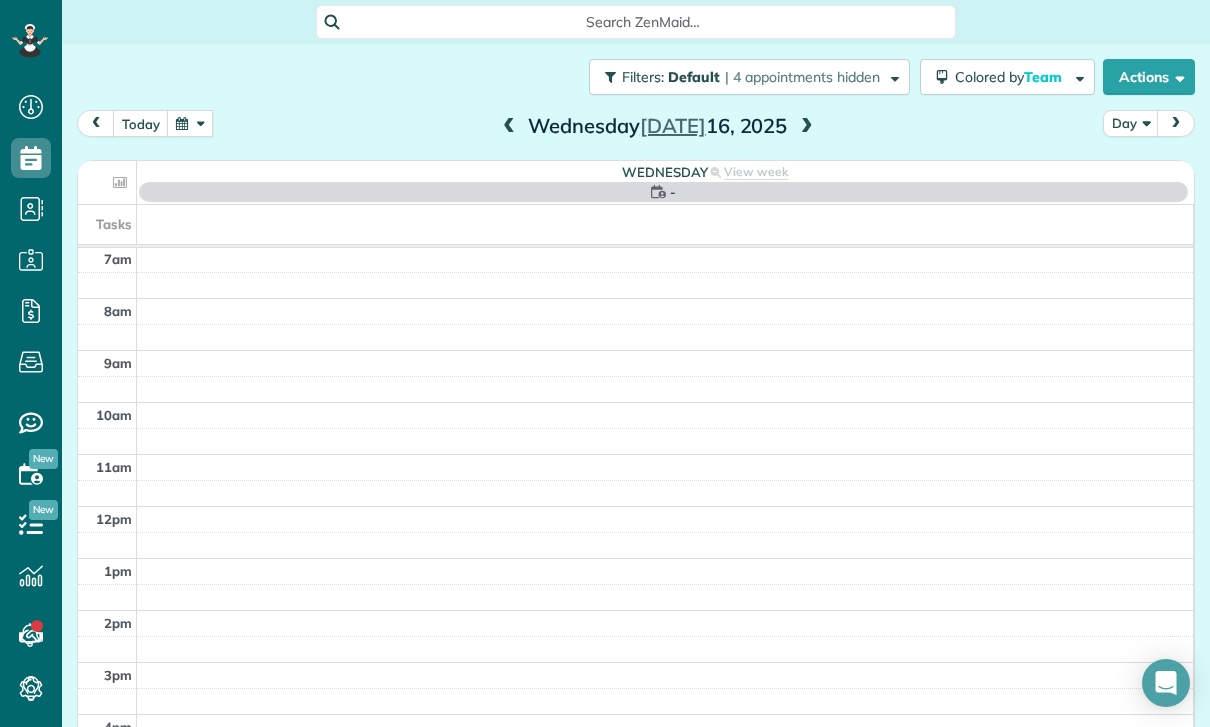 scroll, scrollTop: 157, scrollLeft: 0, axis: vertical 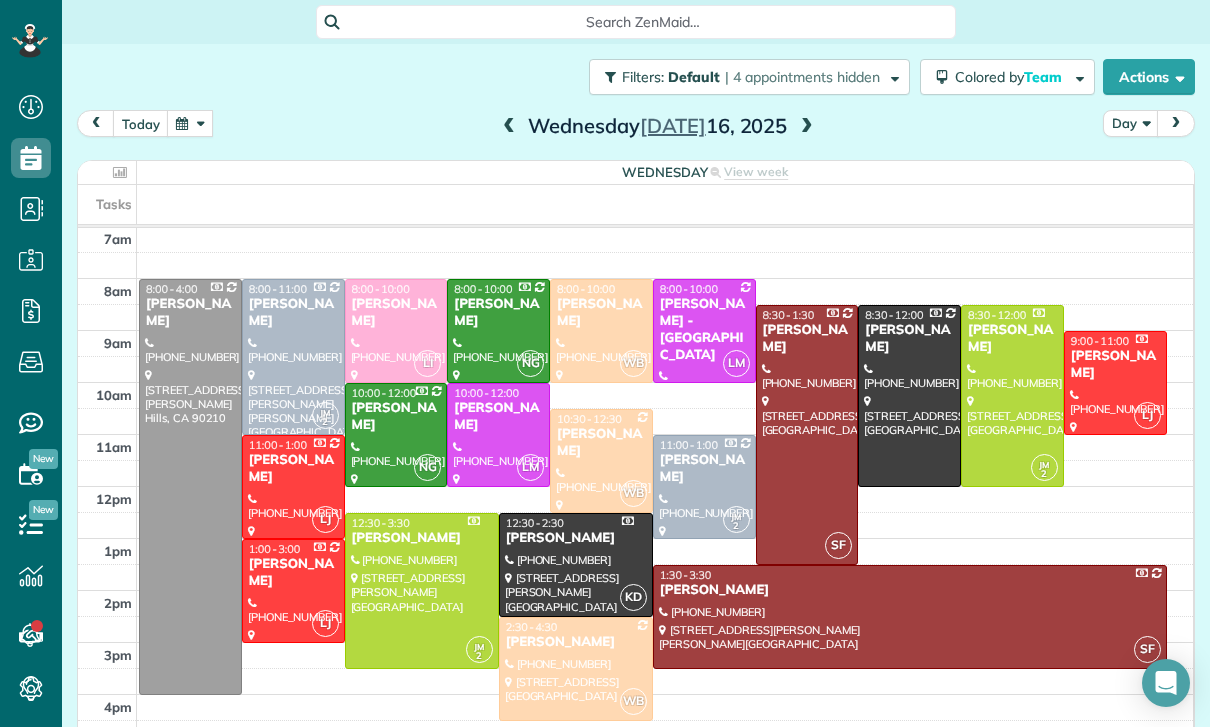 click at bounding box center [601, 461] 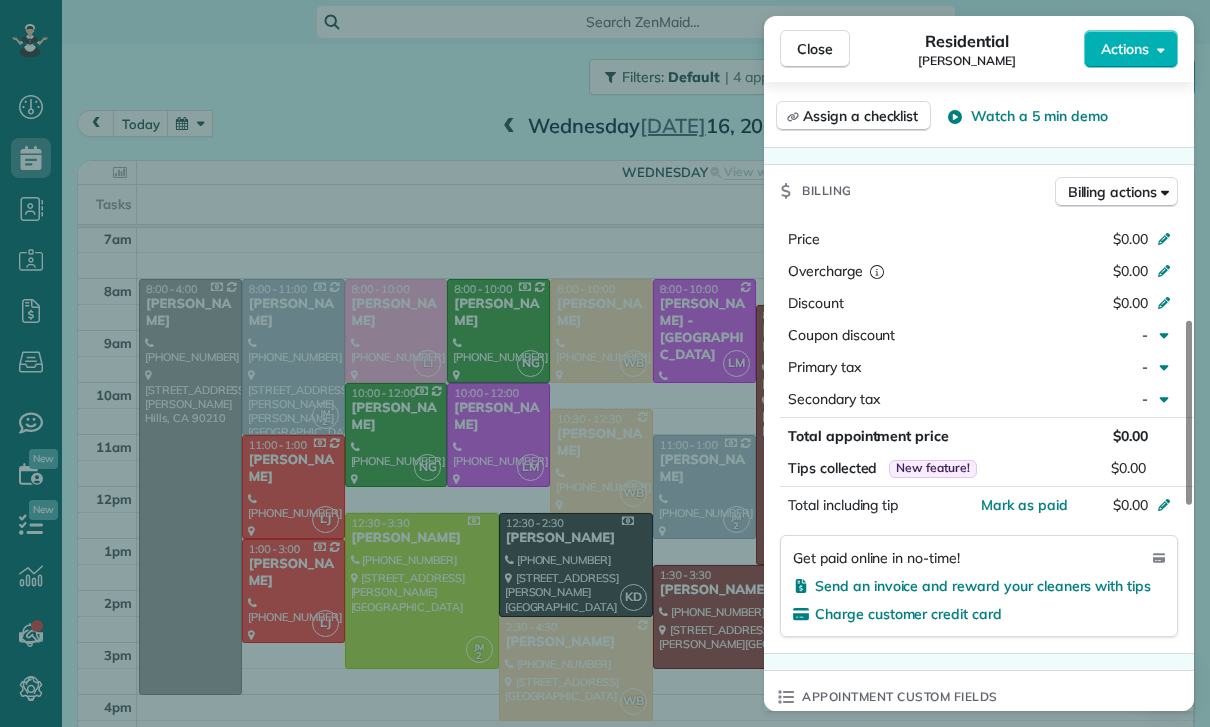 scroll, scrollTop: 910, scrollLeft: 0, axis: vertical 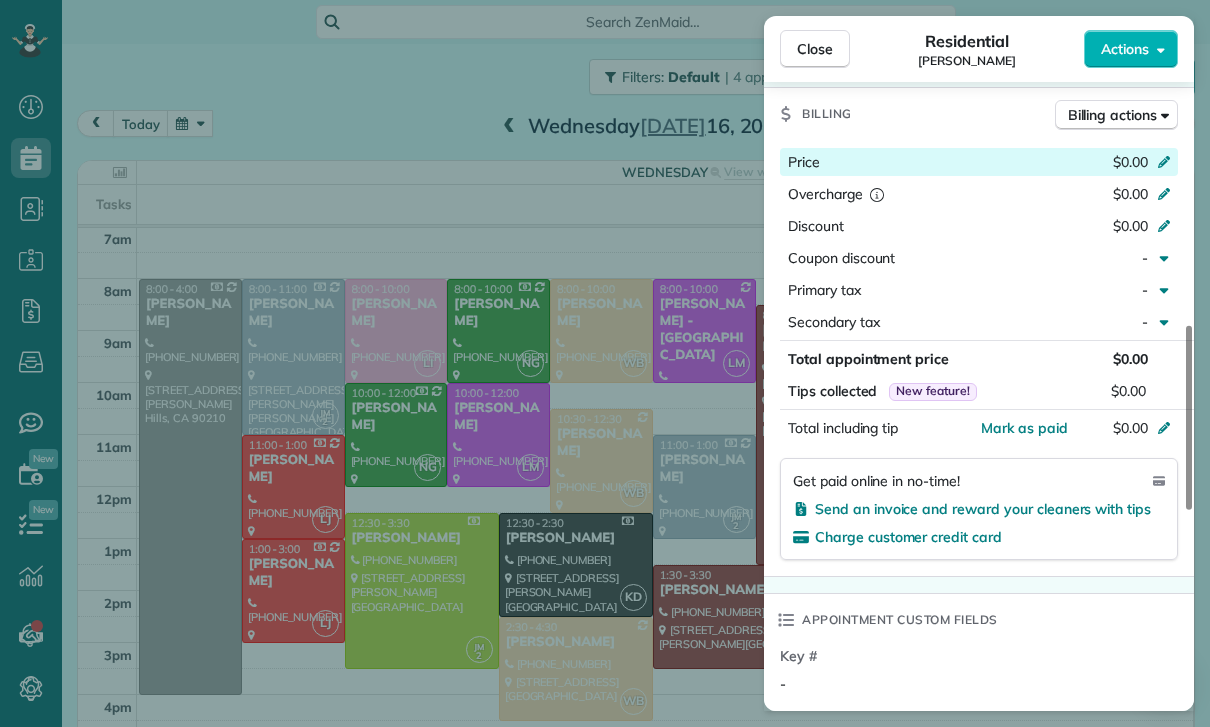 click 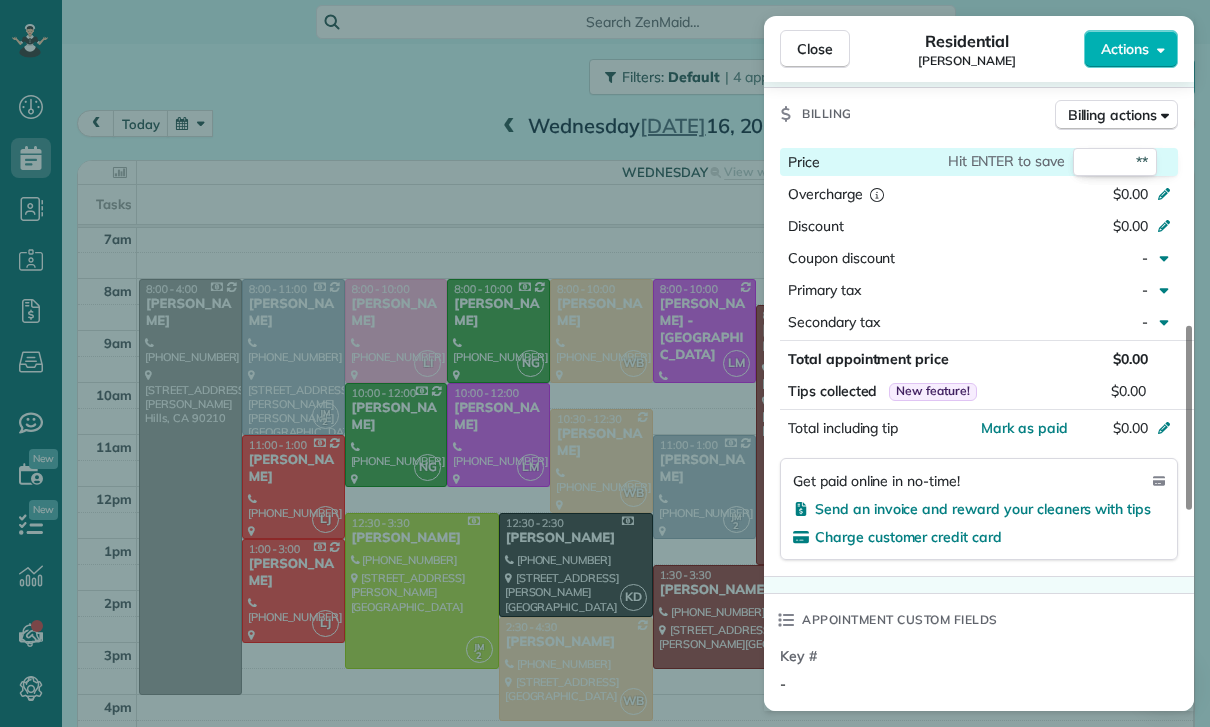 type on "***" 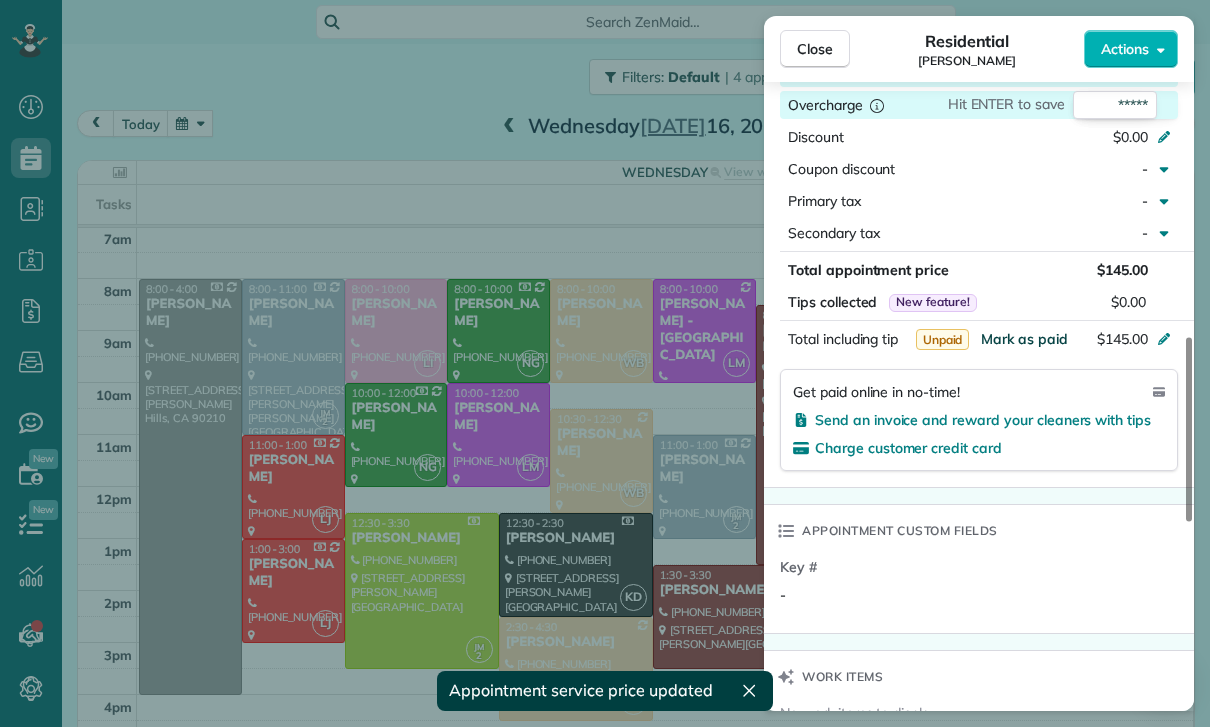 scroll, scrollTop: 952, scrollLeft: 0, axis: vertical 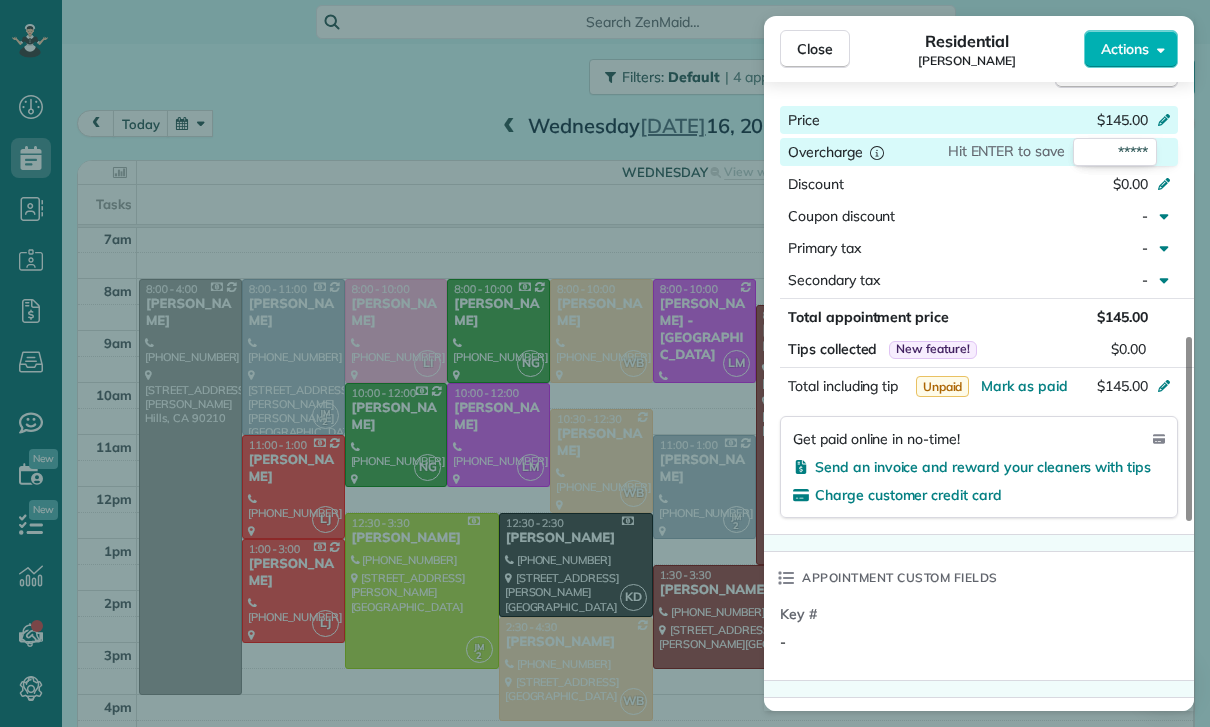 click on "Key # -" at bounding box center (981, 636) 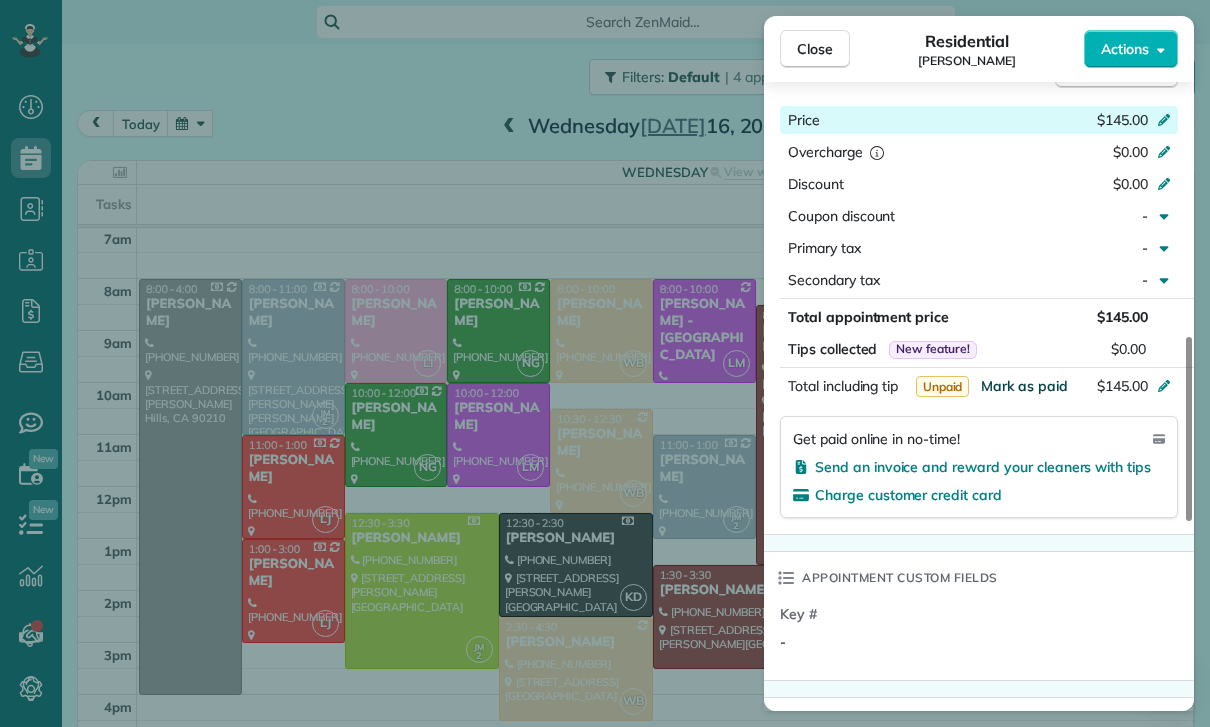 click on "Mark as paid" at bounding box center (1024, 386) 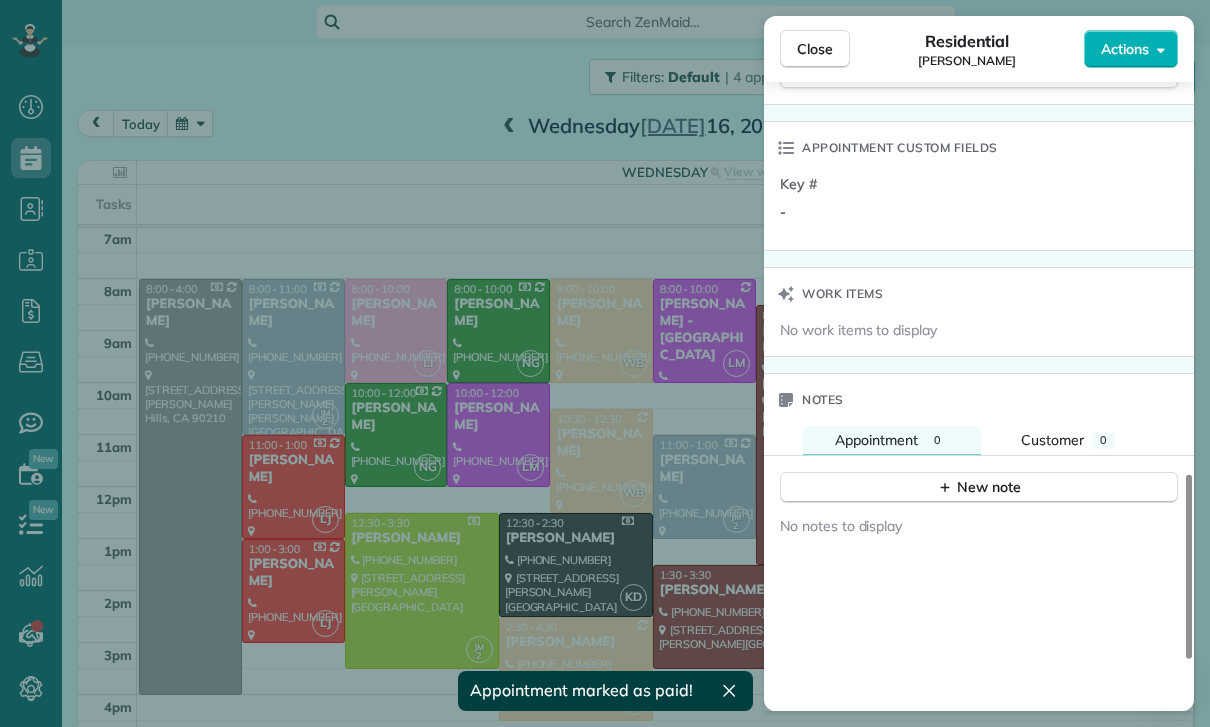 scroll, scrollTop: 1479, scrollLeft: 0, axis: vertical 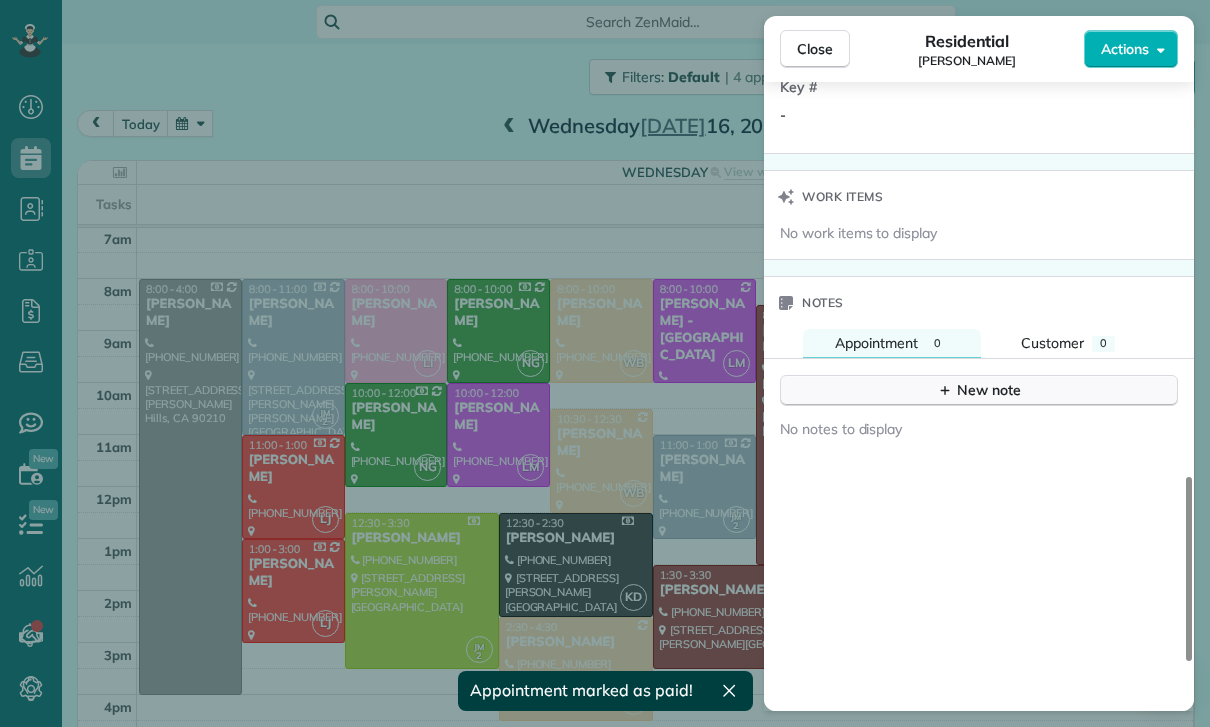 click on "New note" at bounding box center [979, 390] 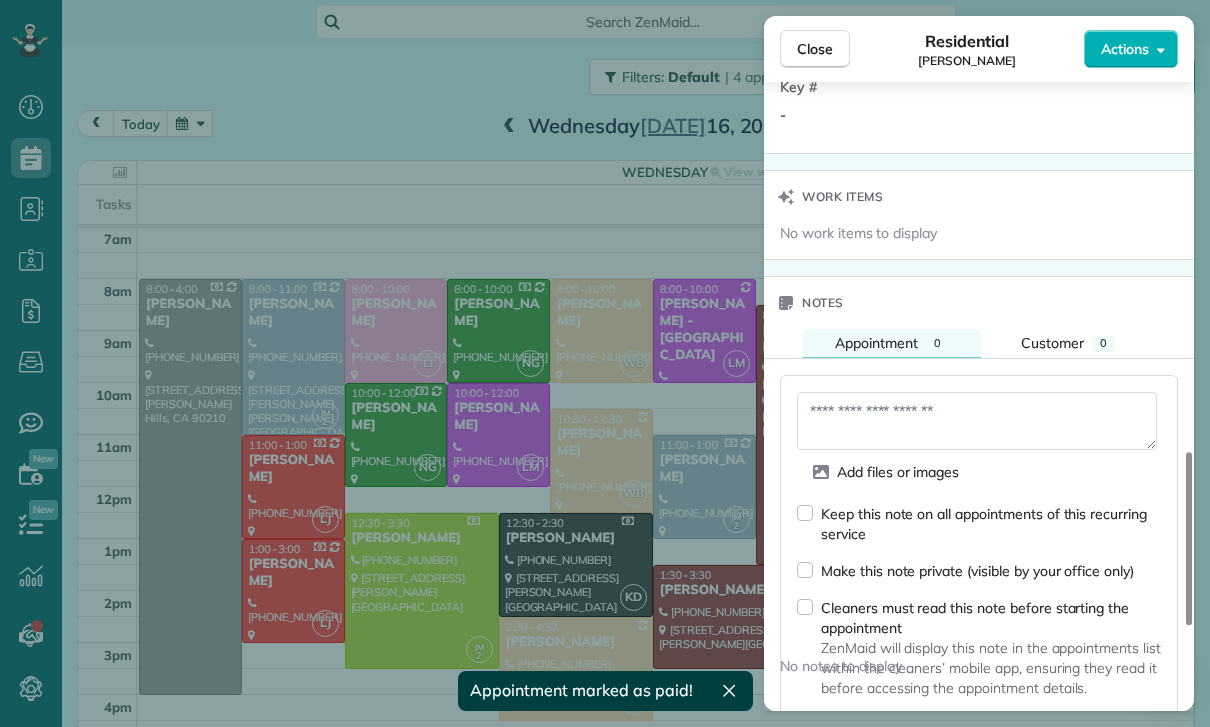 click at bounding box center [977, 421] 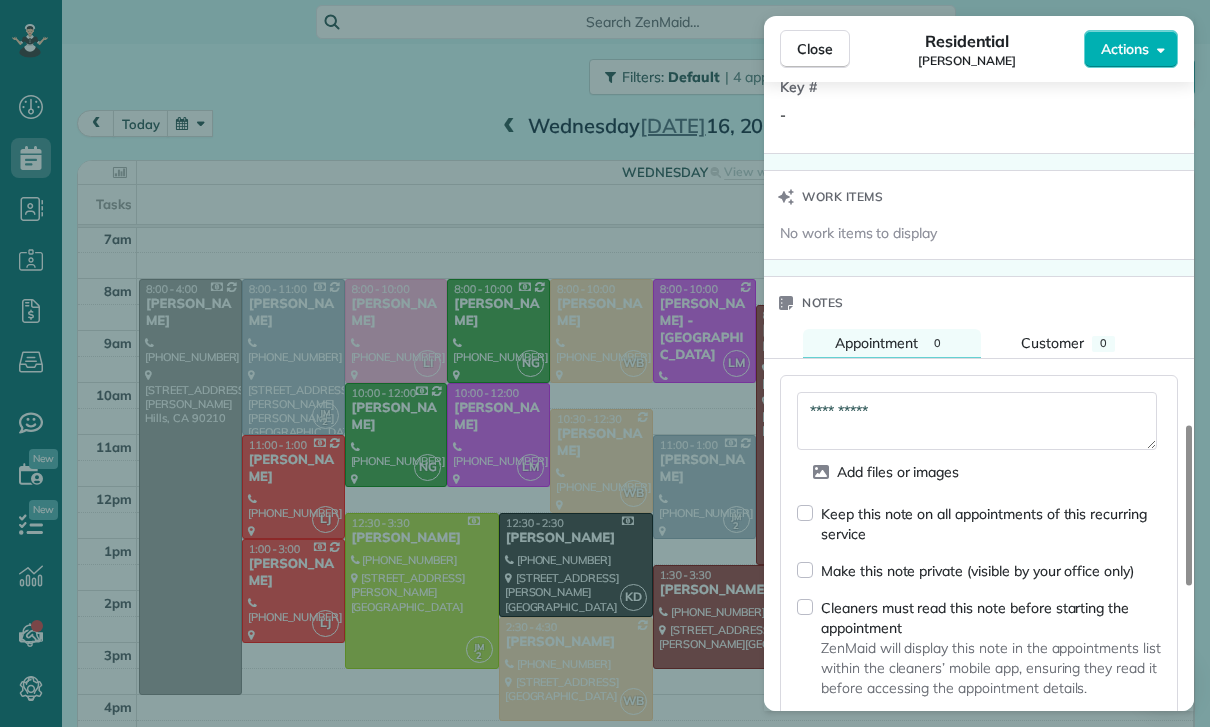 type on "**********" 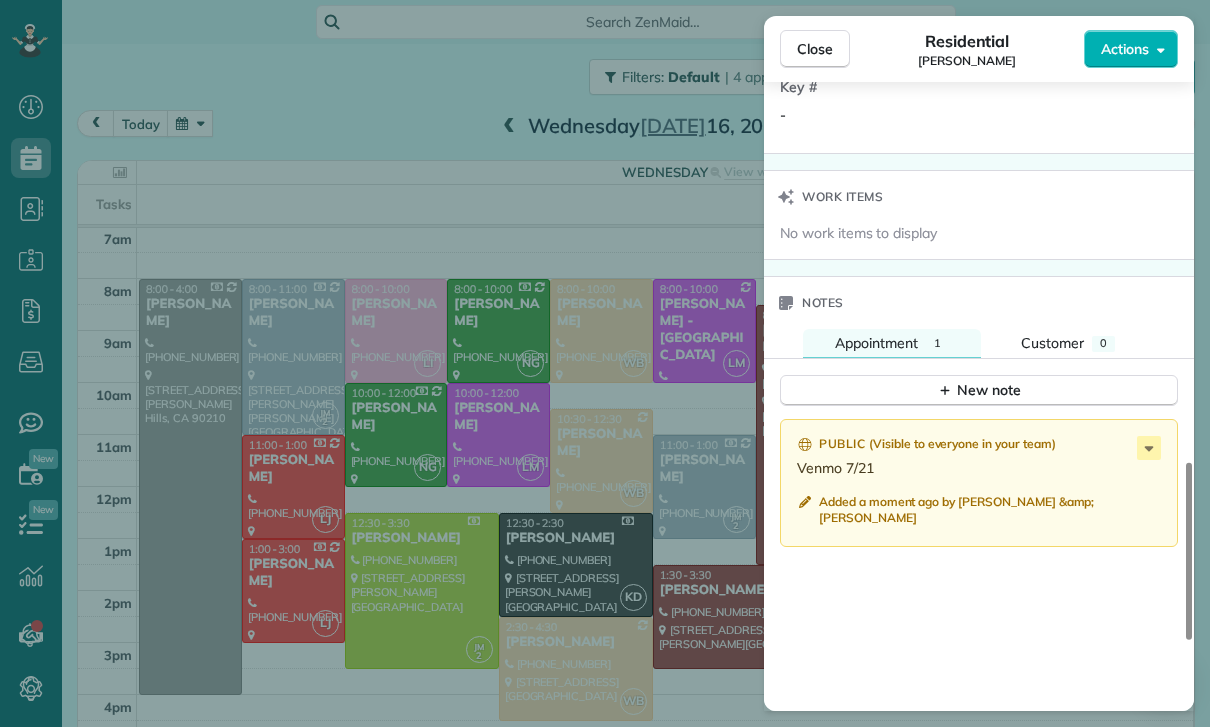 click on "Close Residential [PERSON_NAME] Actions Status Confirmed [PERSON_NAME] · Open profile Mobile [PHONE_NUMBER] Copy No email on record Add email View Details Residential [DATE] ( last week ) 10:30 AM 12:30 PM 2 hours and 0 minutes Repeats every 2 weeks Edit recurring service Previous ([DATE]) Next ([DATE]) [STREET_ADDRESS][PERSON_NAME][PERSON_NAME] Service was not rated yet Cleaners Time in and out Assign Invite Team [PERSON_NAME] Cleaners [PERSON_NAME] 10:30 AM 12:30 PM Checklist Try Now Keep this appointment up to your standards. Stay on top of every detail, keep your cleaners organised, and your client happy. Assign a checklist Watch a 5 min demo Billing Billing actions Price $145.00 Overcharge $0.00 Discount $0.00 Coupon discount - Primary tax - Secondary tax - Total appointment price $145.00 Tips collected New feature! $0.00 Paid Total including tip $145.00 Get paid online in no-time! Send an invoice and reward your cleaners with tips Charge customer credit card Appointment custom fields -" at bounding box center (605, 363) 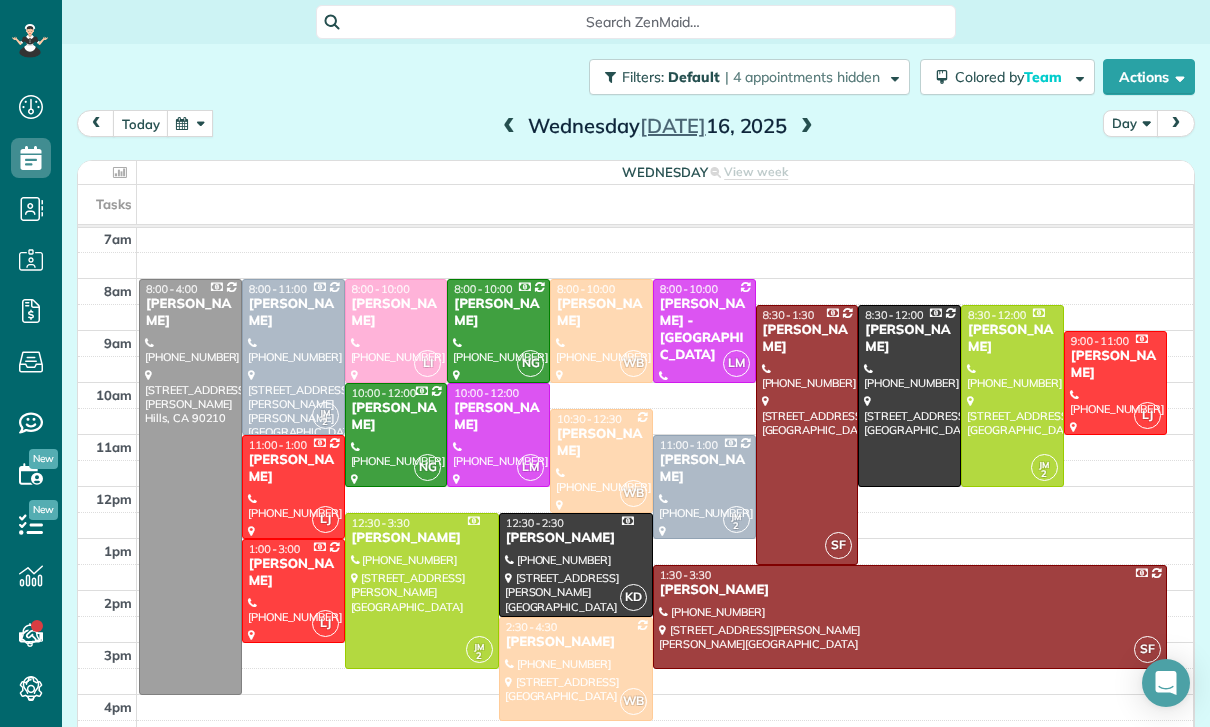 click at bounding box center (190, 123) 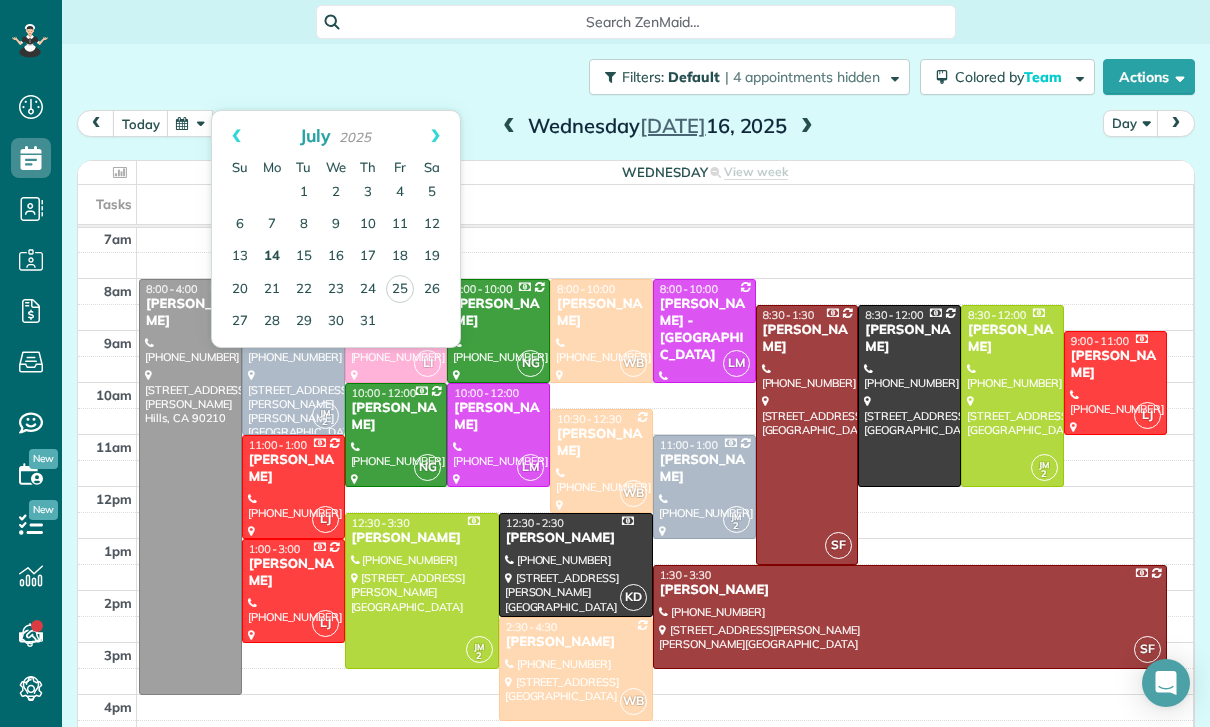 click on "14" at bounding box center (272, 257) 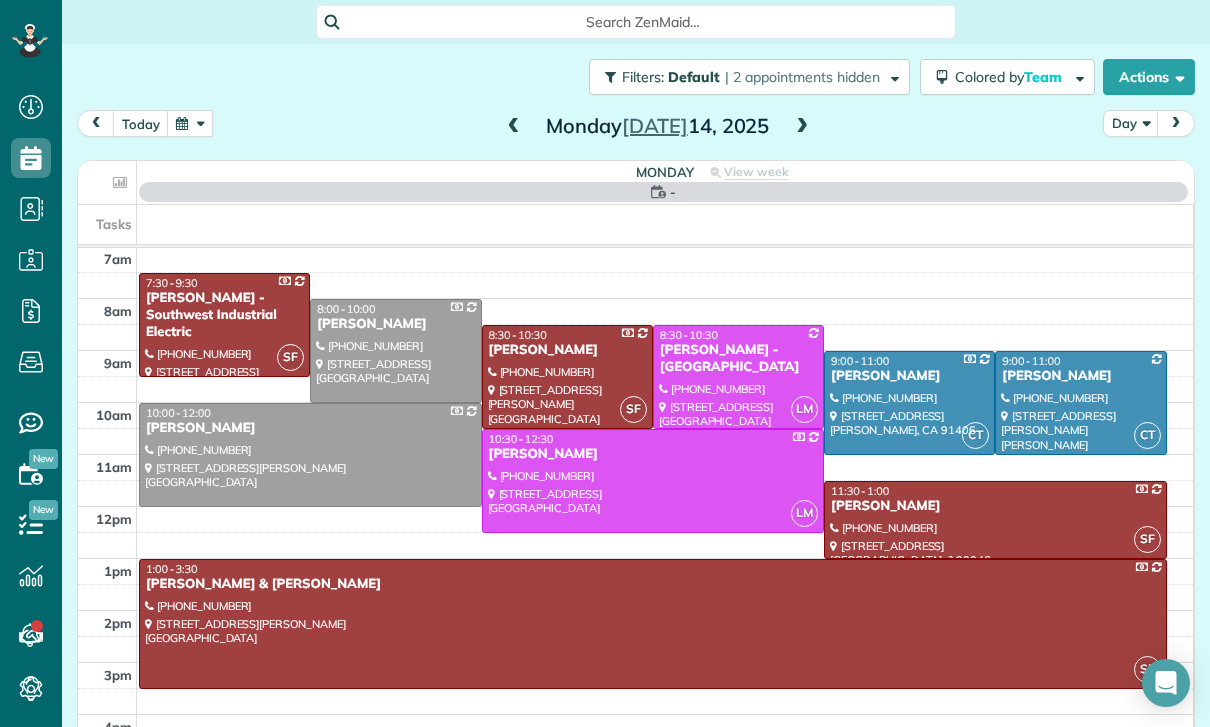 scroll, scrollTop: 157, scrollLeft: 0, axis: vertical 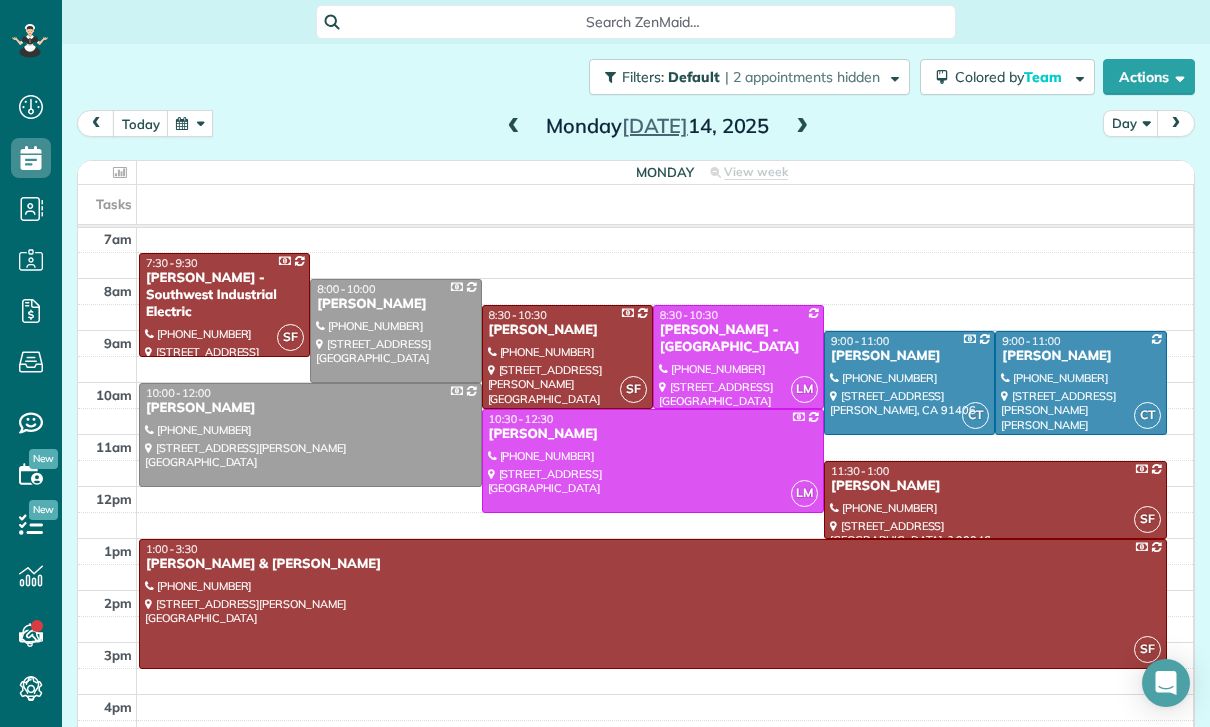 click at bounding box center (1080, 383) 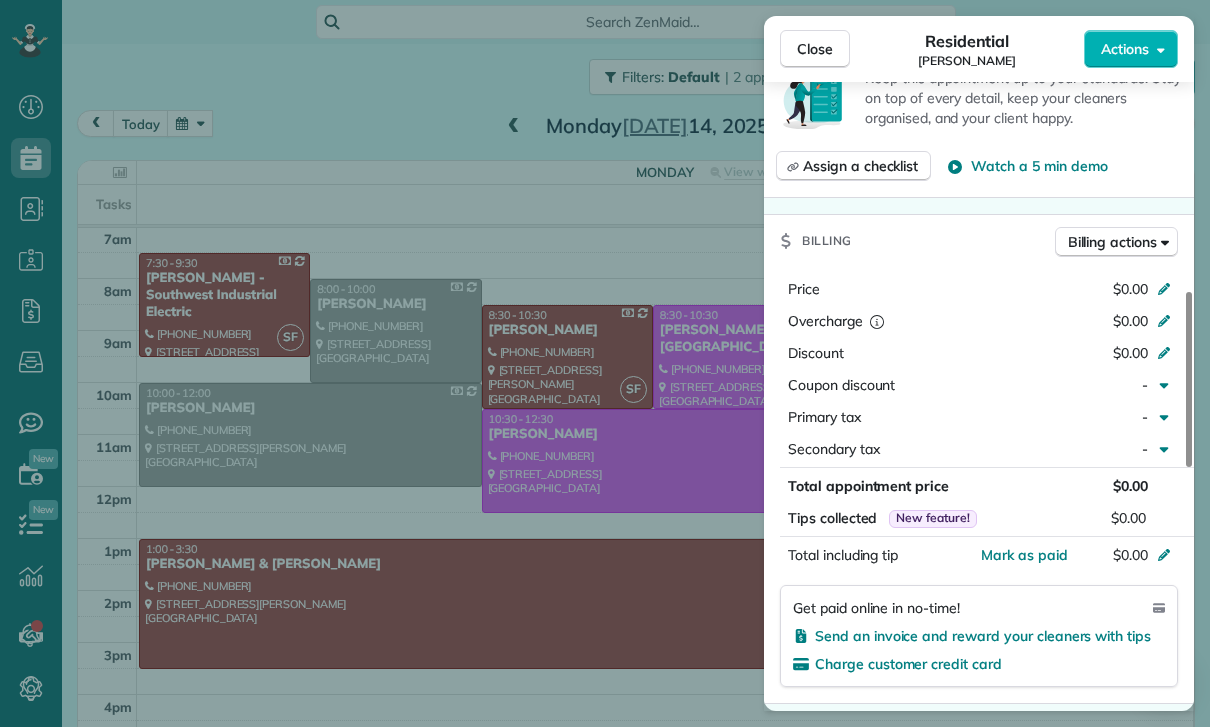 scroll, scrollTop: 822, scrollLeft: 0, axis: vertical 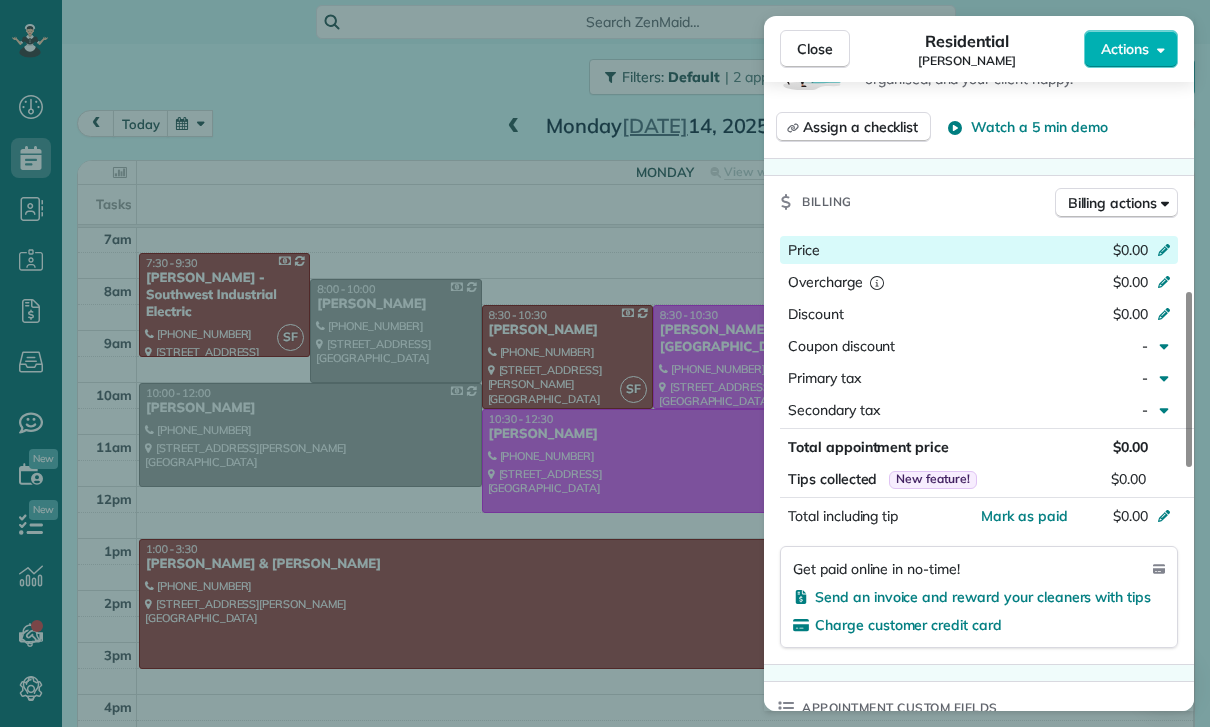 click 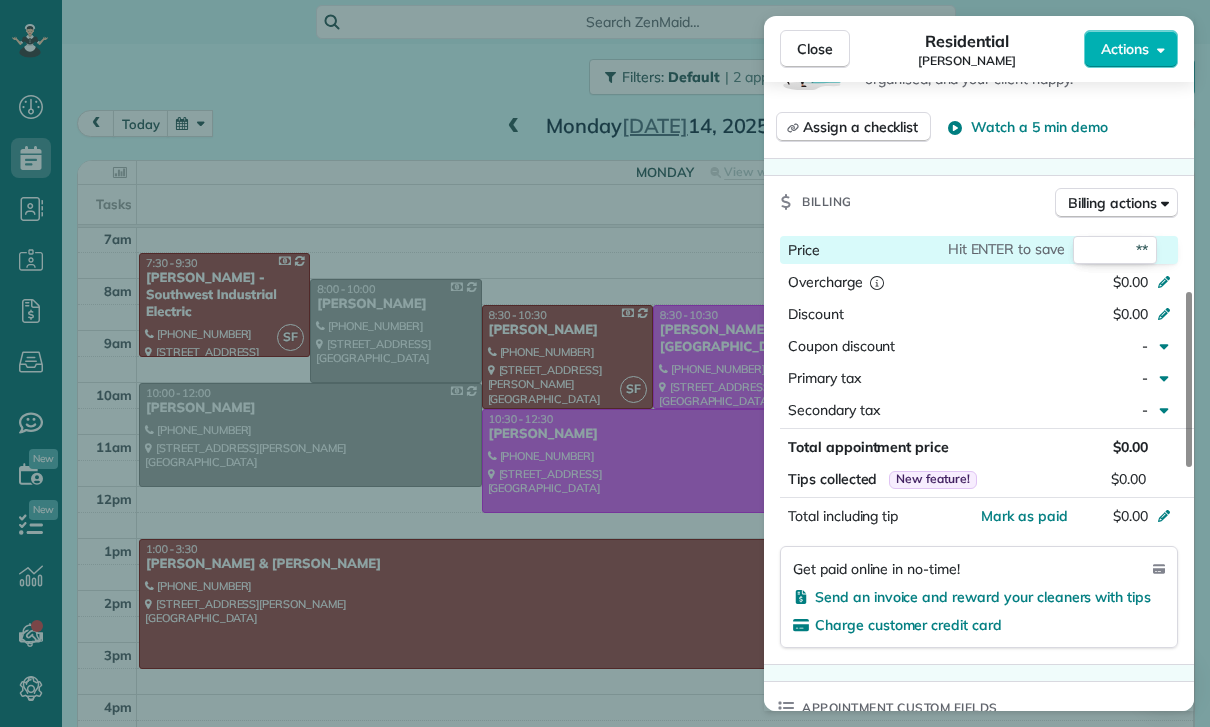 type on "***" 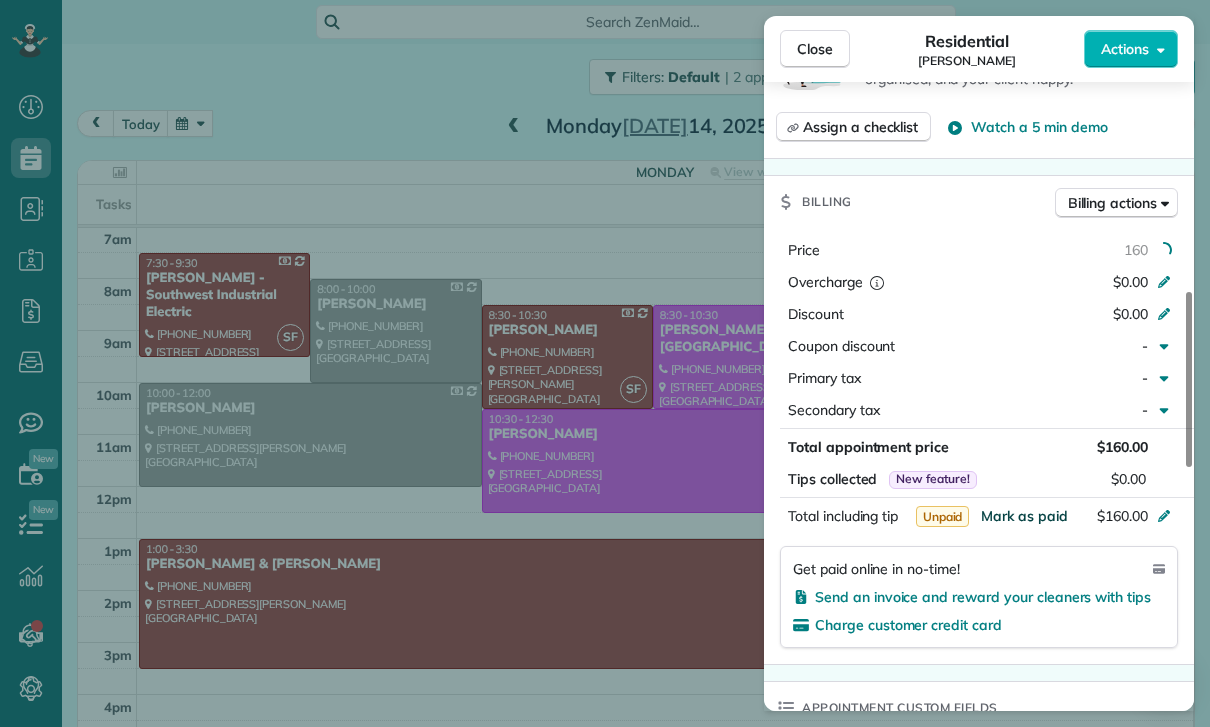 click on "Mark as paid" at bounding box center (1024, 516) 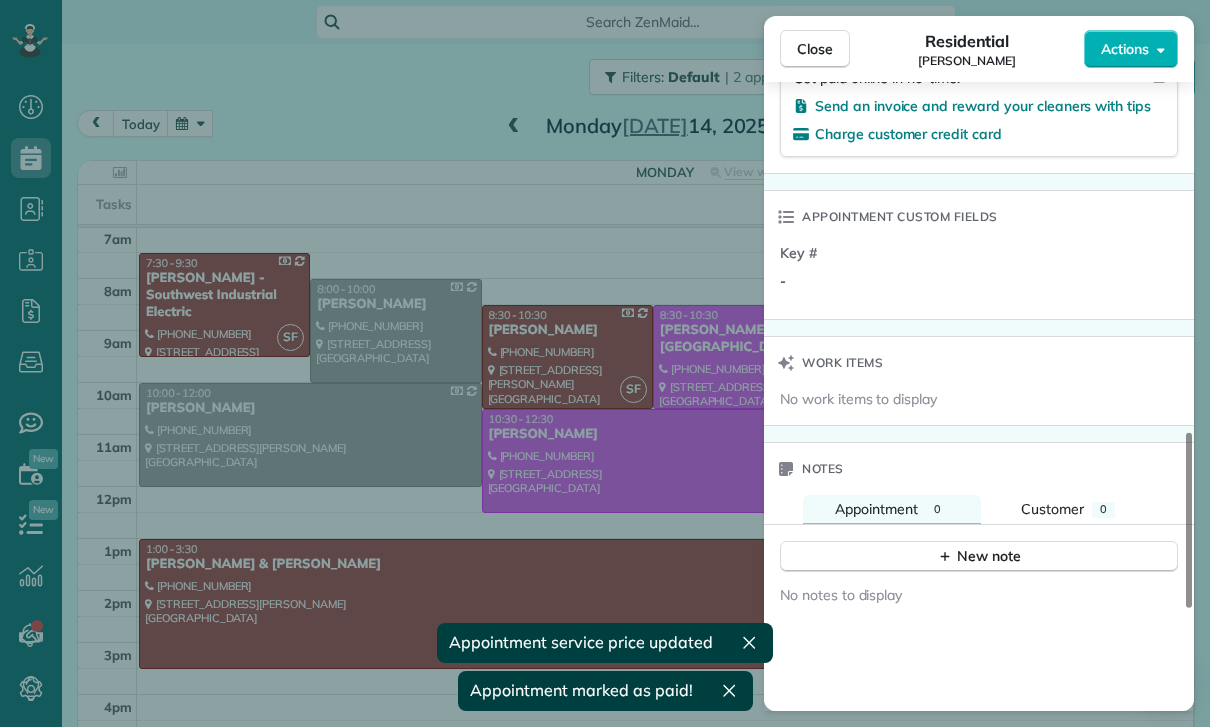scroll, scrollTop: 1384, scrollLeft: 0, axis: vertical 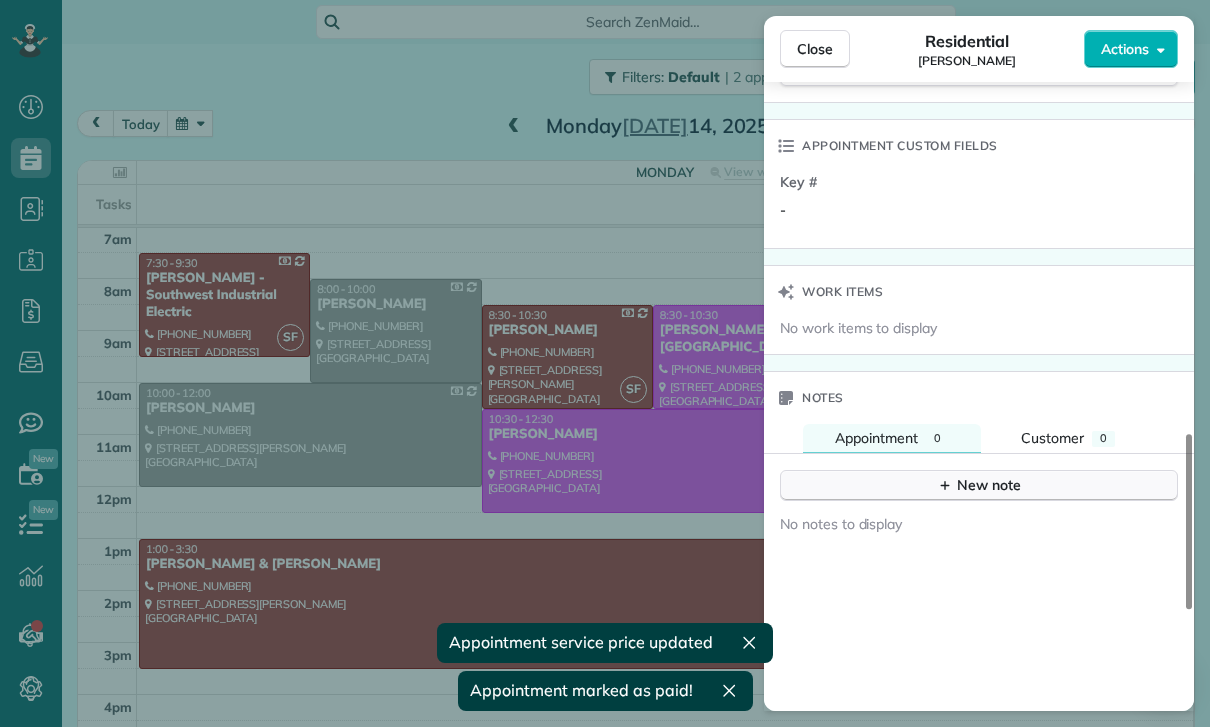 click on "New note" at bounding box center (979, 485) 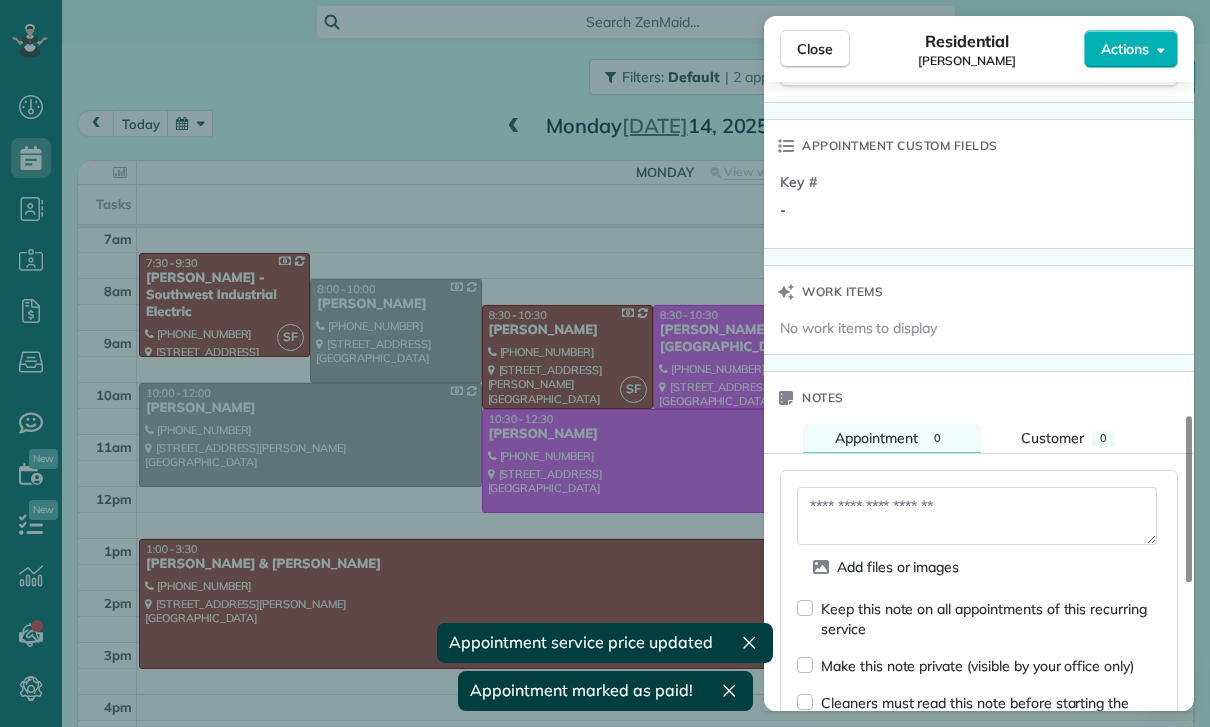click at bounding box center (977, 516) 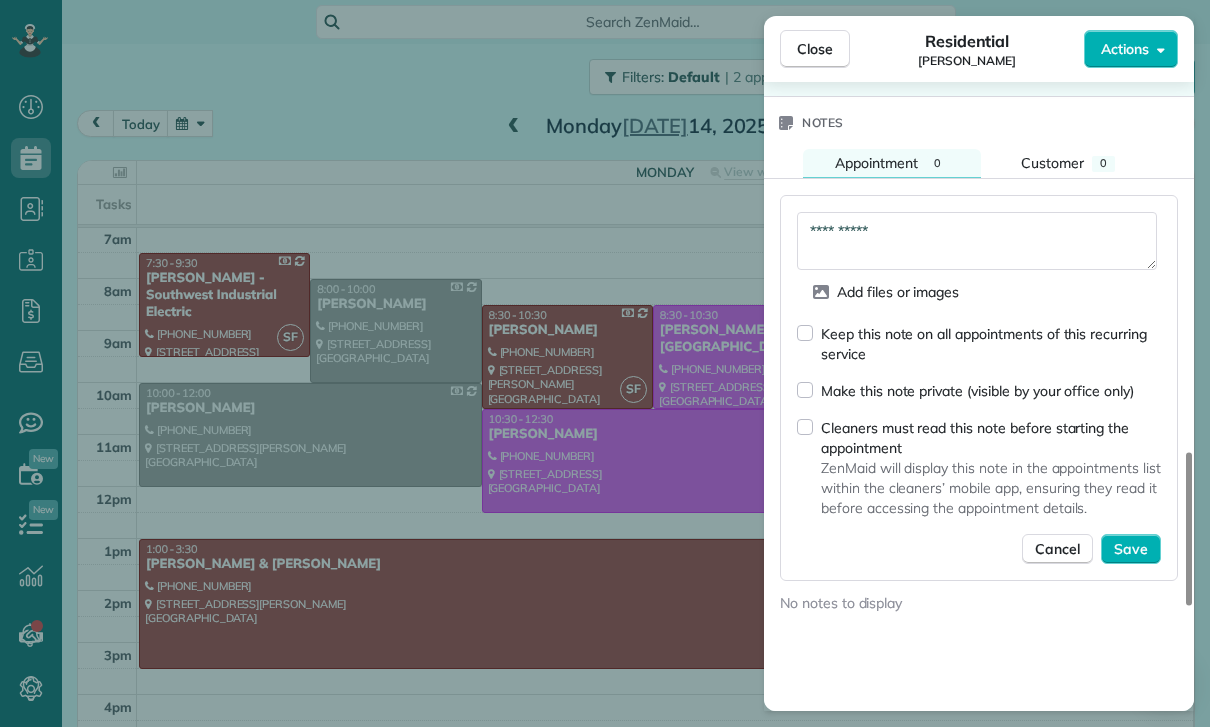 scroll, scrollTop: 1664, scrollLeft: 0, axis: vertical 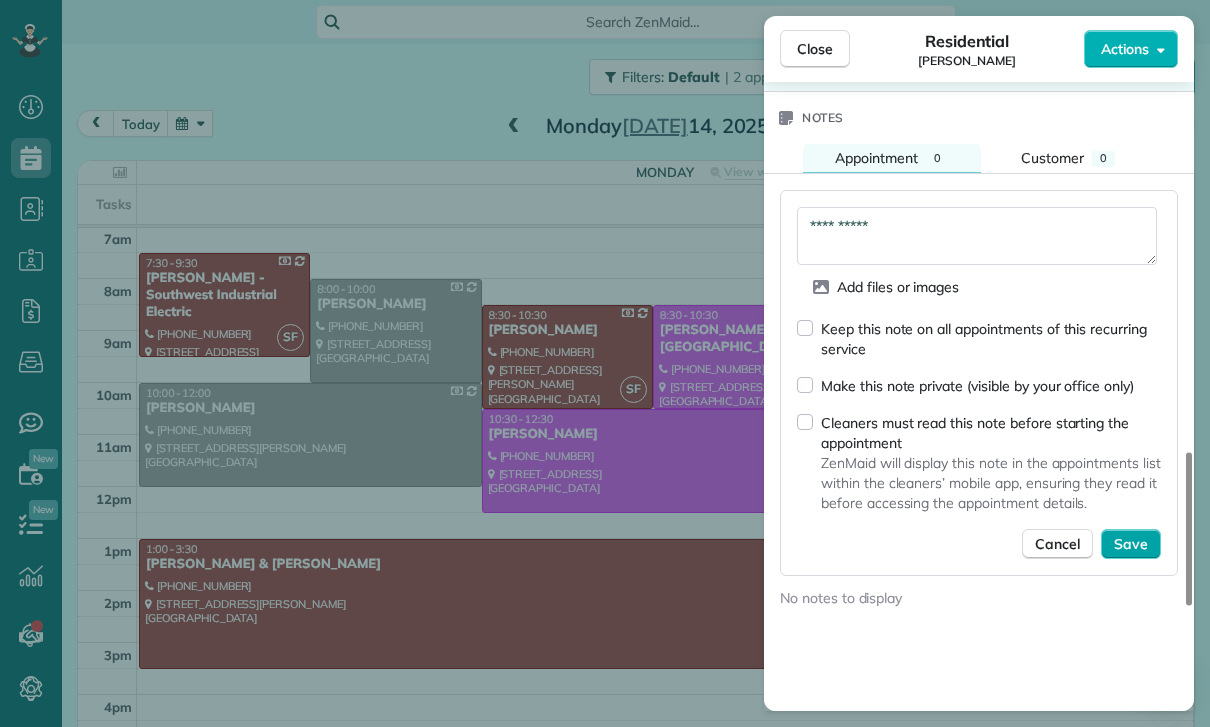 type on "**********" 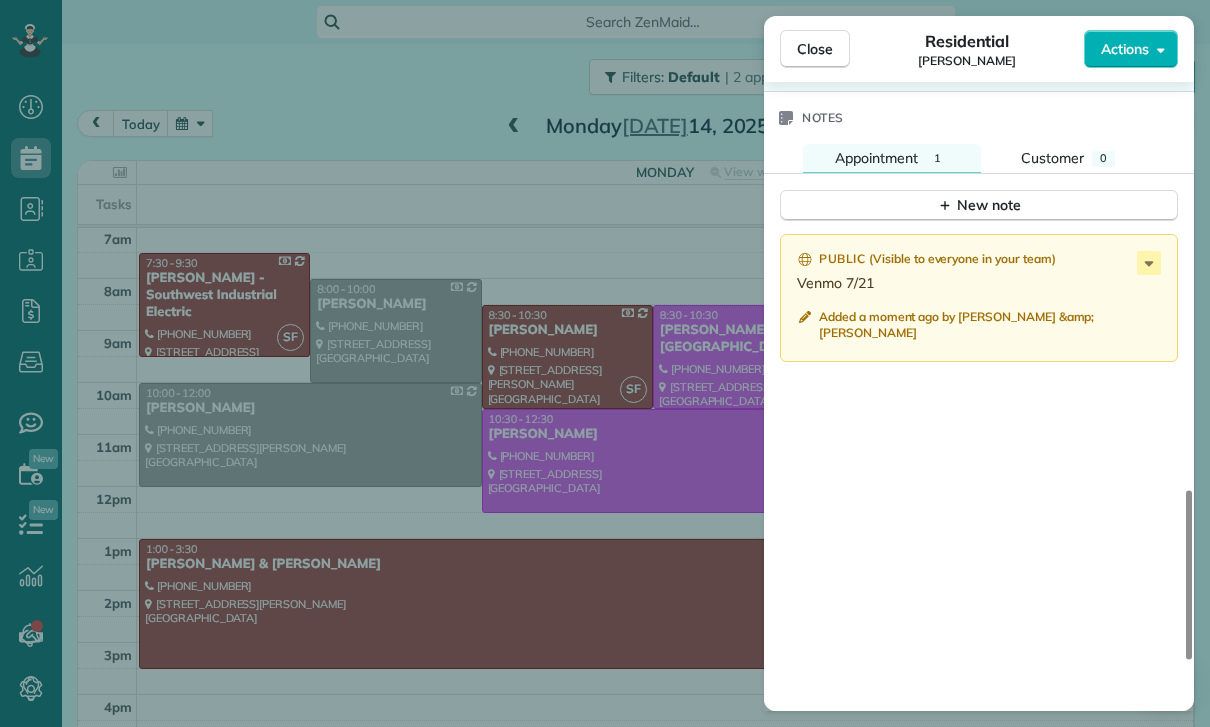 click on "Close Residential [PERSON_NAME] Actions Status Yet to Confirm [PERSON_NAME] · Open profile Mobile [PHONE_NUMBER] Copy No email on record Add email View Details Residential [DATE] ( [DATE] ) 9:00 AM 11:00 AM 2 hours and 0 minutes Repeats every 2 weeks Edit recurring service Previous ([DATE]) Next ([DATE]) [STREET_ADDRESS][PERSON_NAME][PERSON_NAME] Service was not rated yet Cleaners Time in and out Assign Invite Team [PERSON_NAME] Cleaners [PERSON_NAME] 9:00 AM 11:00 AM Checklist Try Now Keep this appointment up to your standards. Stay on top of every detail, keep your cleaners organised, and your client happy. Assign a checklist Watch a 5 min demo Billing Billing actions Price $160.00 Overcharge $0.00 Discount $0.00 Coupon discount - Primary tax - Secondary tax - Total appointment price $160.00 Tips collected New feature! $0.00 Paid Total including tip $160.00 Get paid online in no-time! Send an invoice and reward your cleaners with tips Charge customer credit card Appointment custom fields - 1" at bounding box center [605, 363] 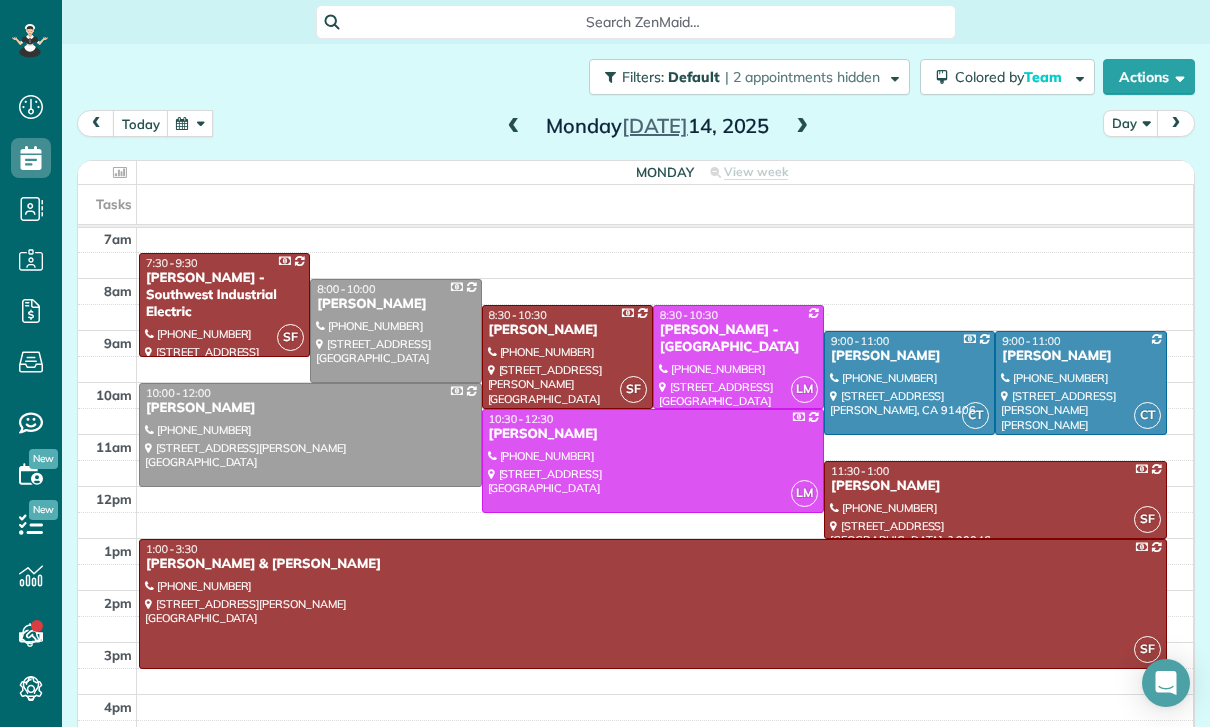 click at bounding box center [190, 123] 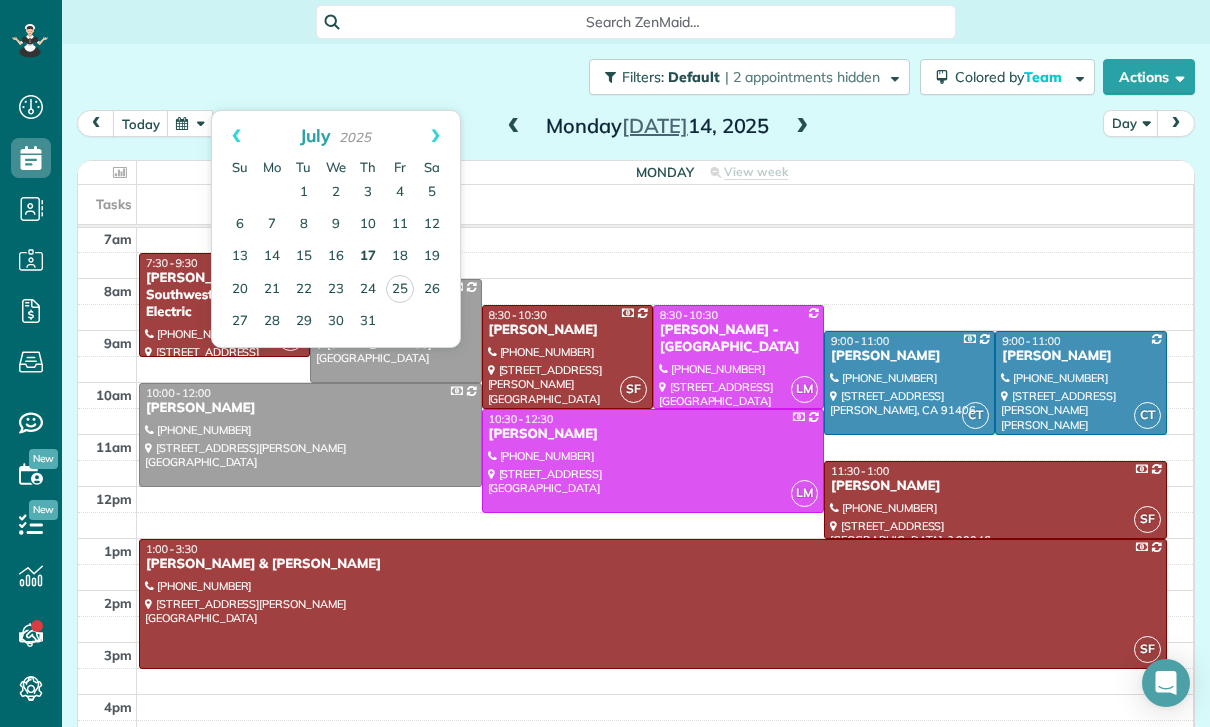 click on "17" at bounding box center [368, 257] 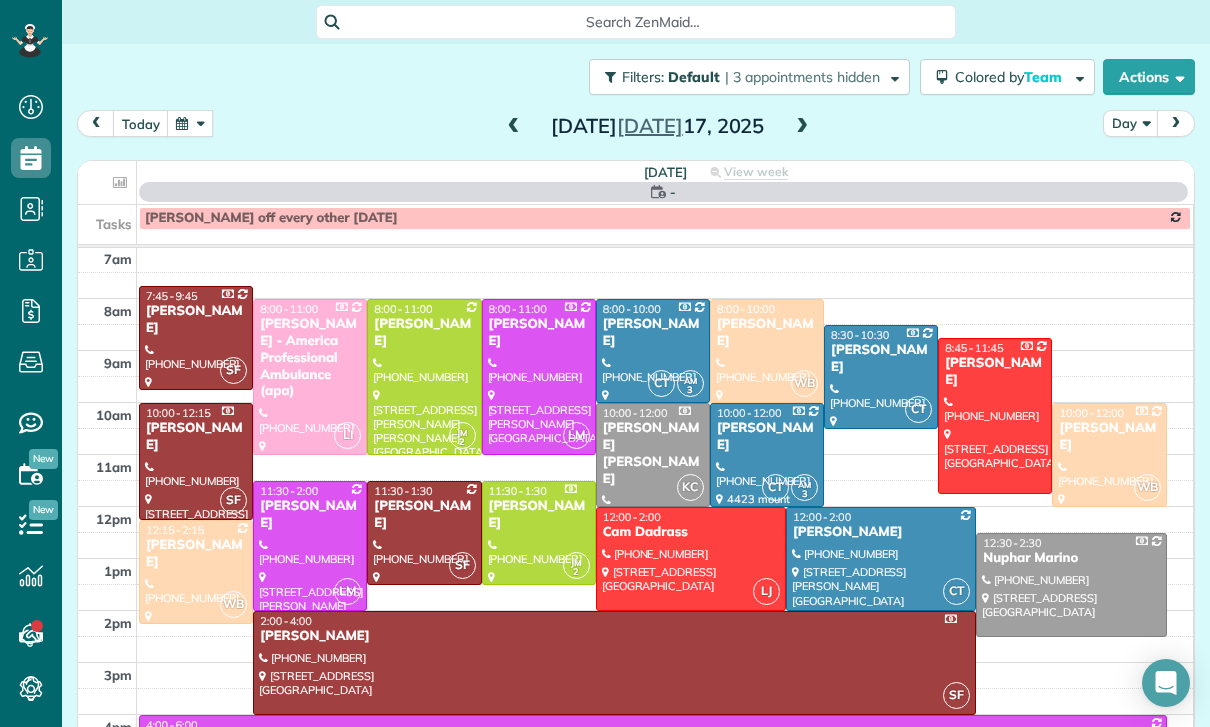 scroll, scrollTop: 157, scrollLeft: 0, axis: vertical 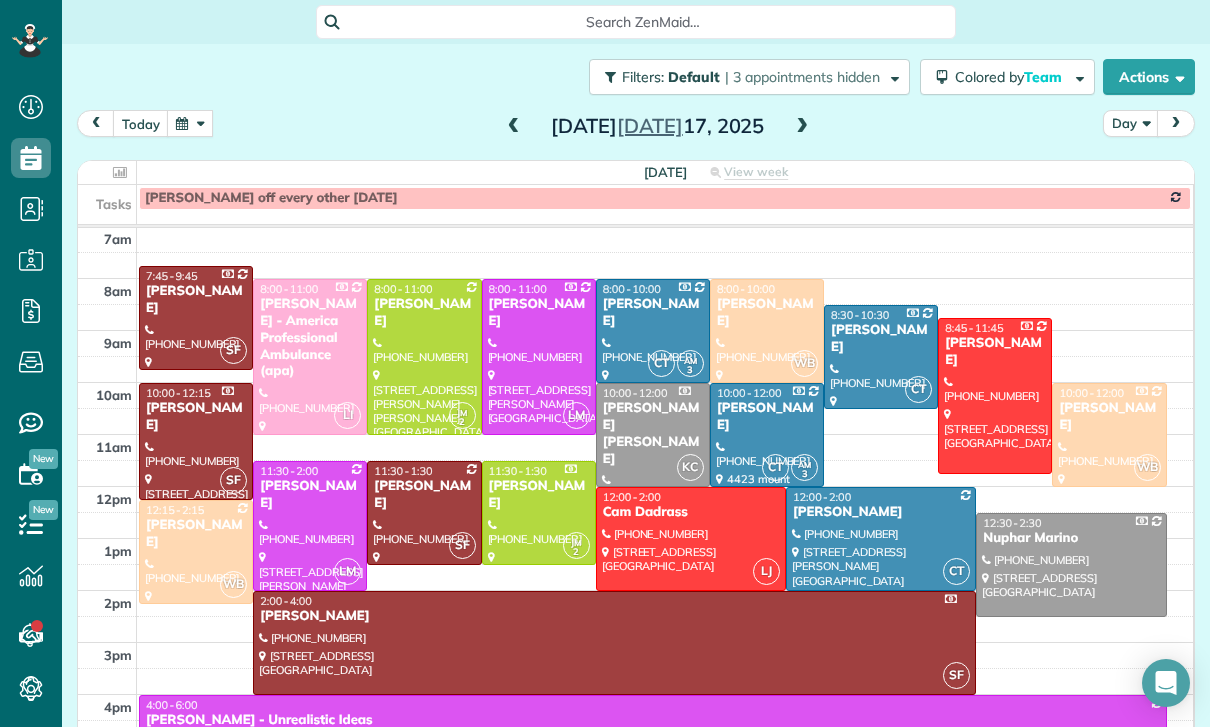 click at bounding box center [424, 513] 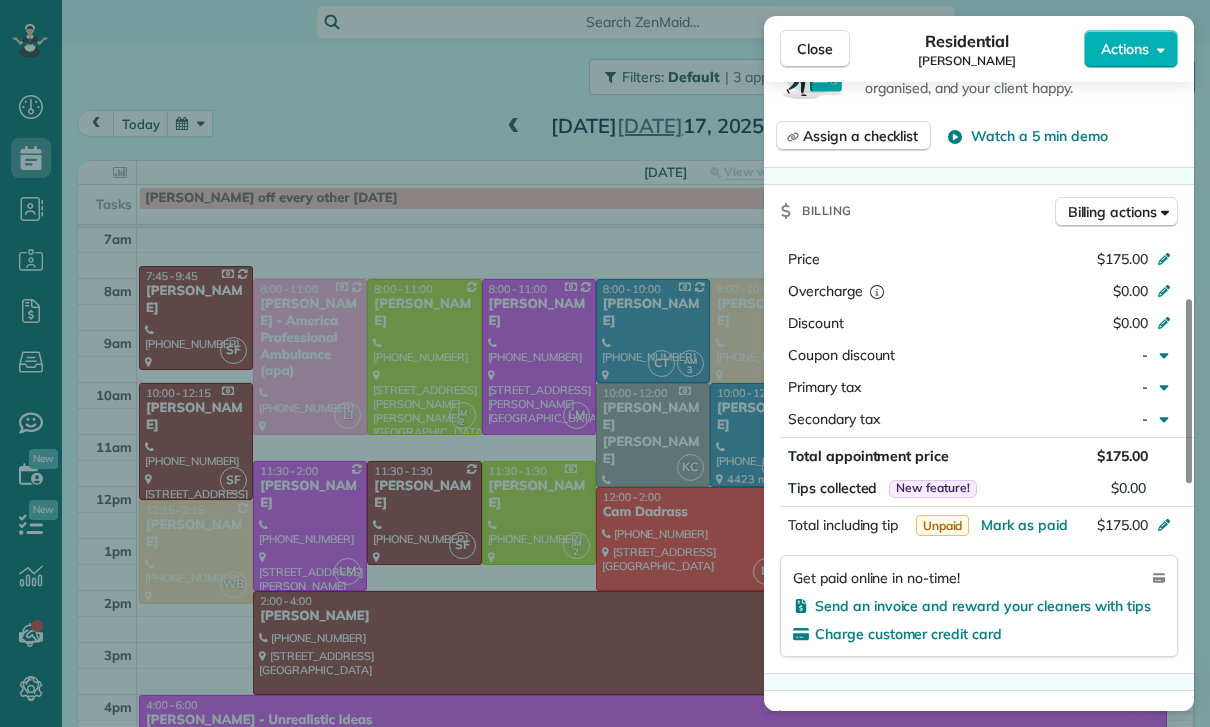 scroll, scrollTop: 814, scrollLeft: 0, axis: vertical 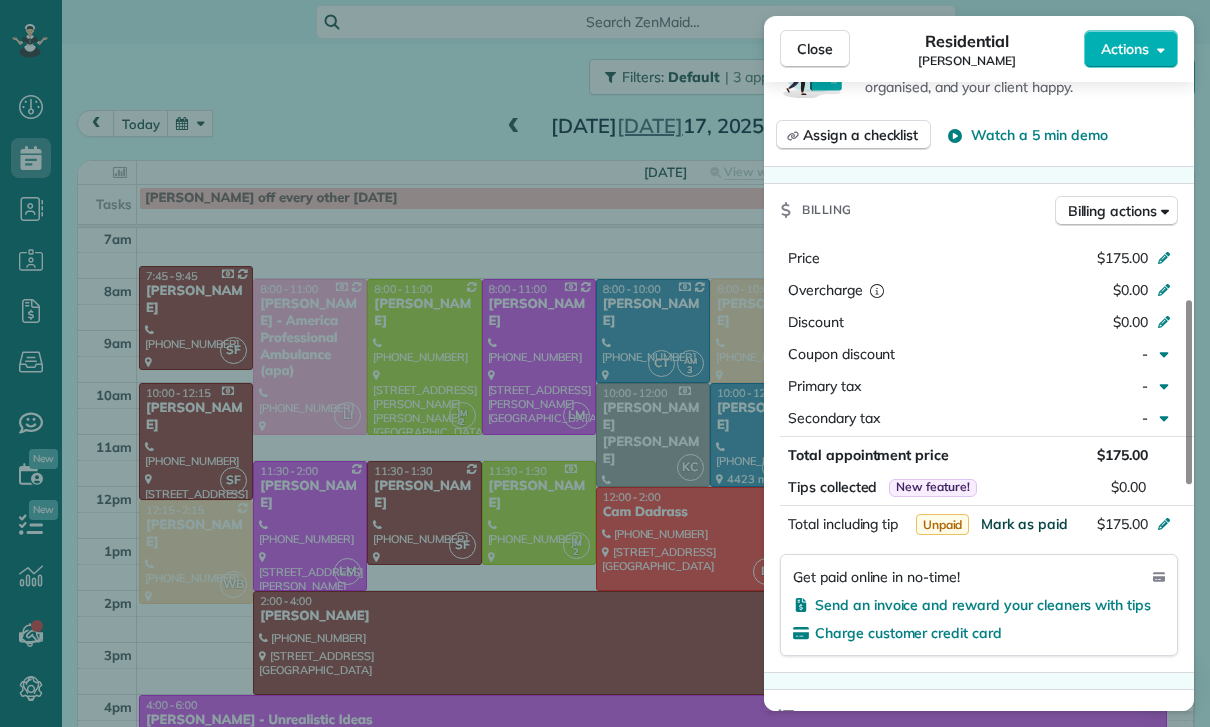 click on "Mark as paid" at bounding box center (1024, 524) 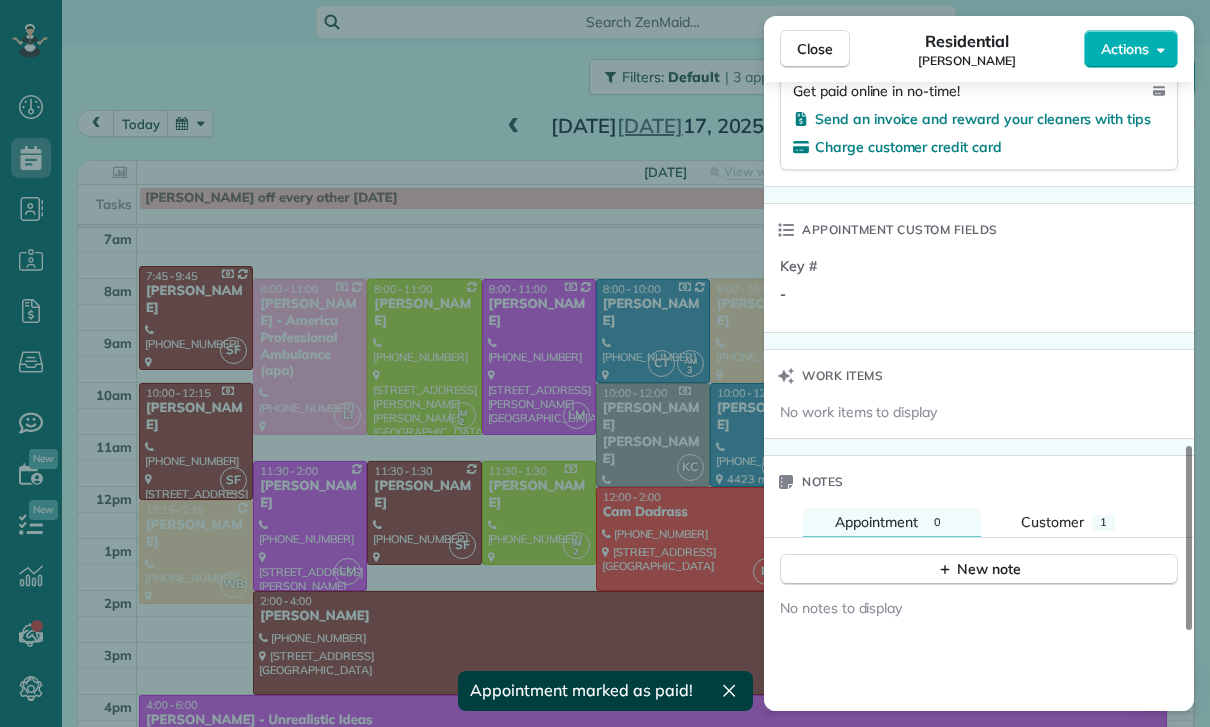 scroll, scrollTop: 1362, scrollLeft: 0, axis: vertical 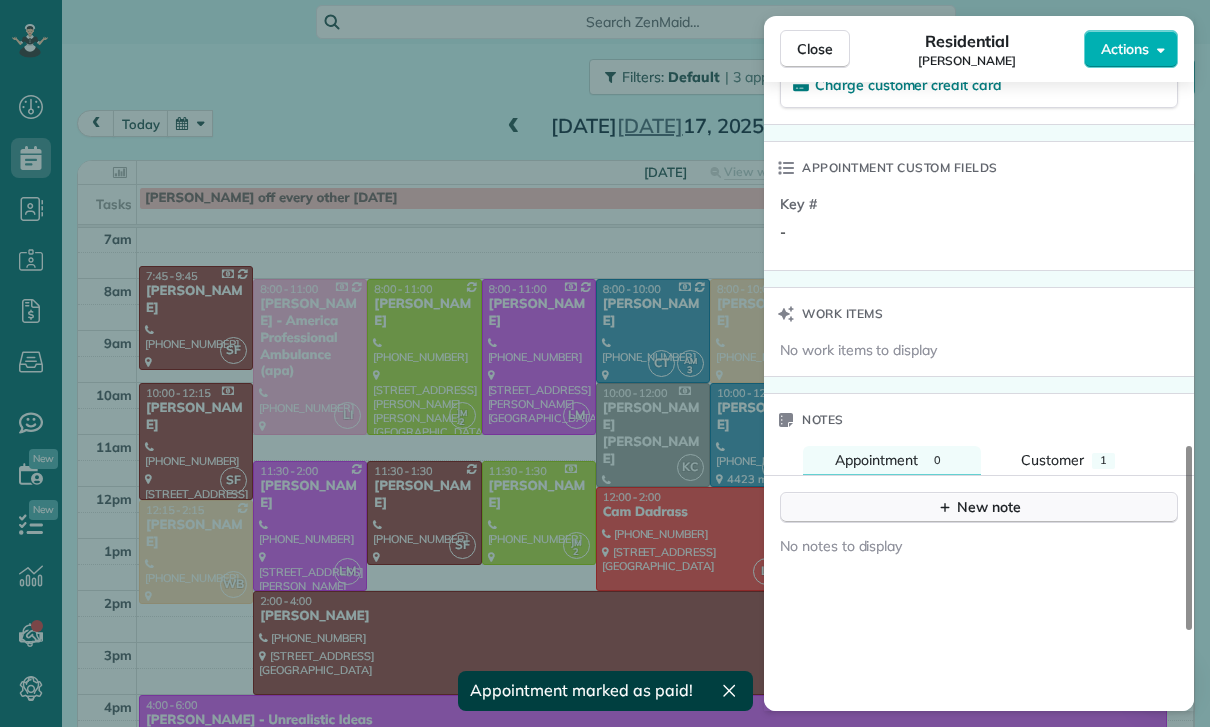click on "New note" at bounding box center (979, 507) 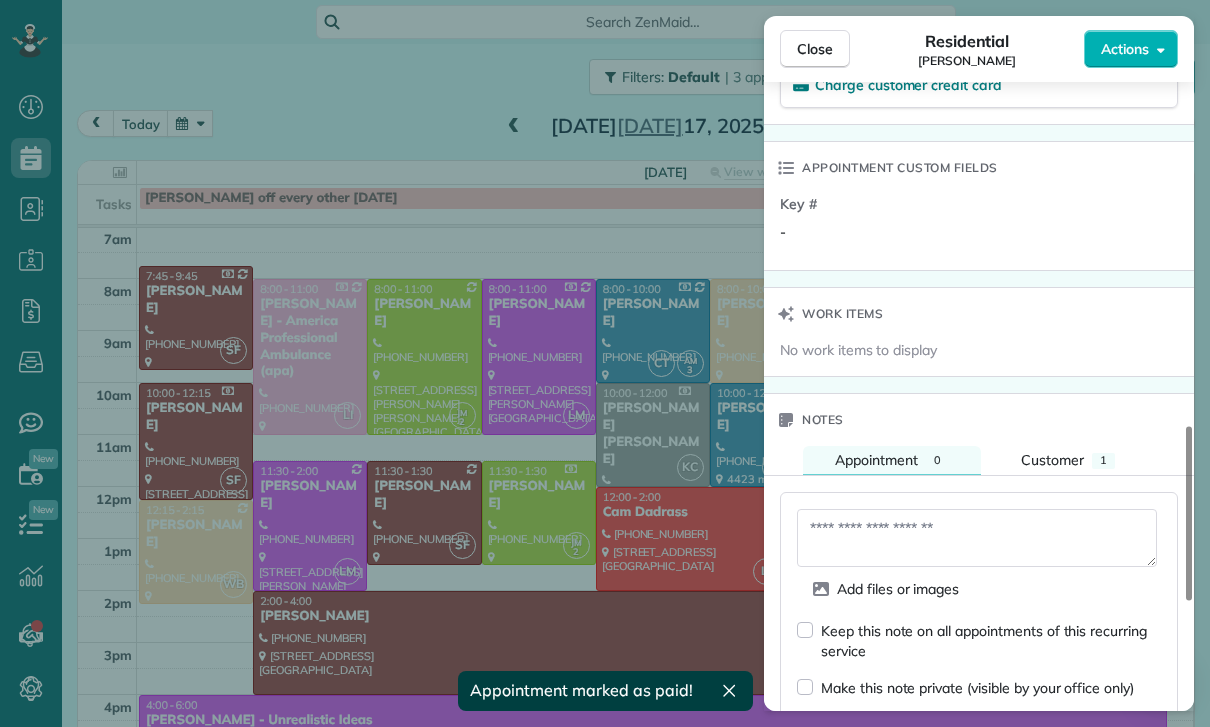 click at bounding box center [977, 538] 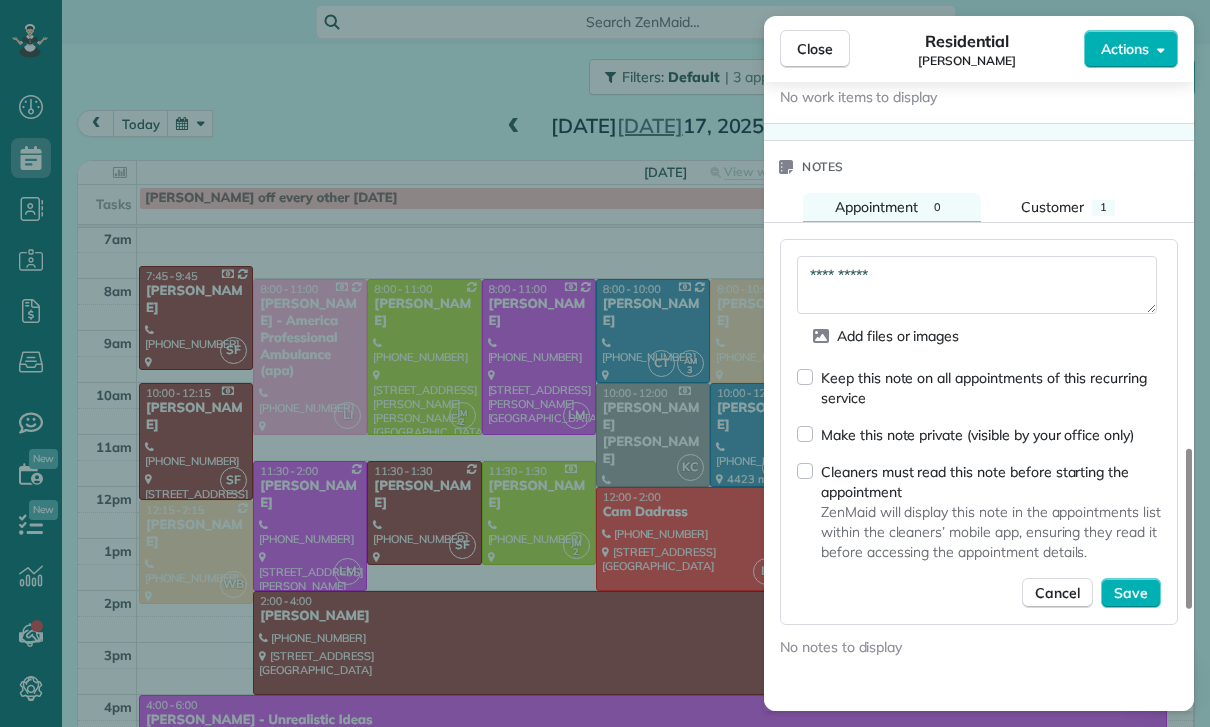 scroll, scrollTop: 1624, scrollLeft: 0, axis: vertical 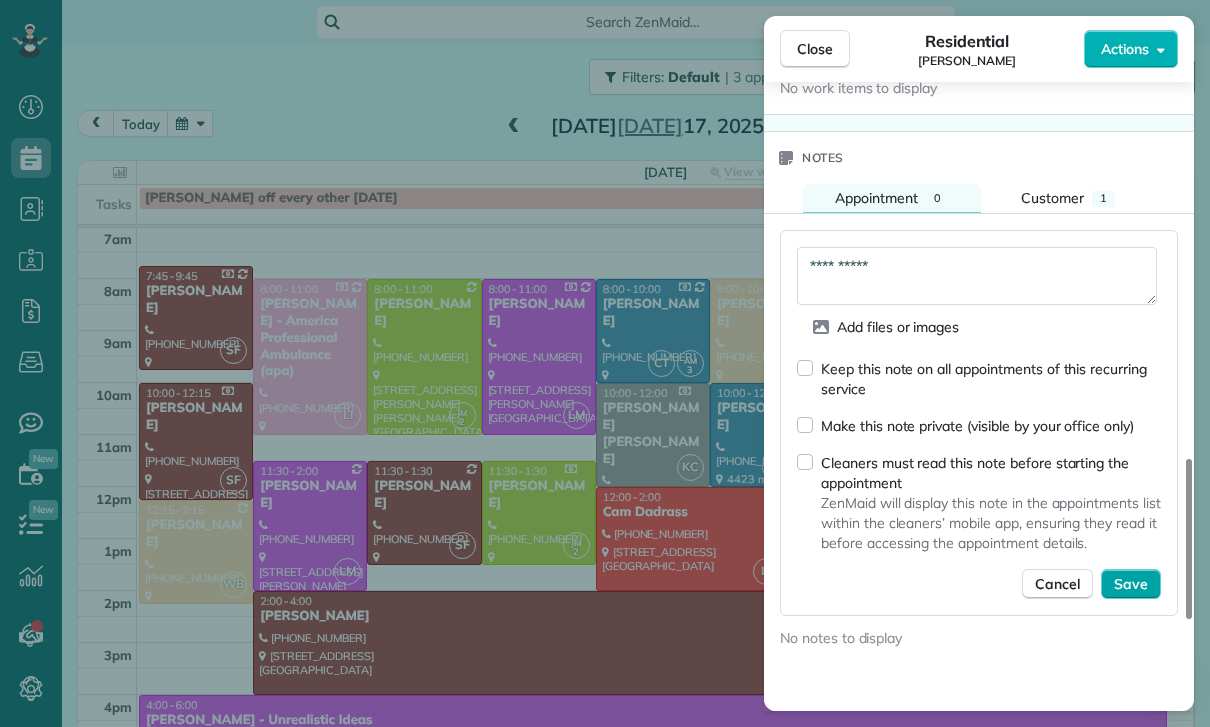 type on "**********" 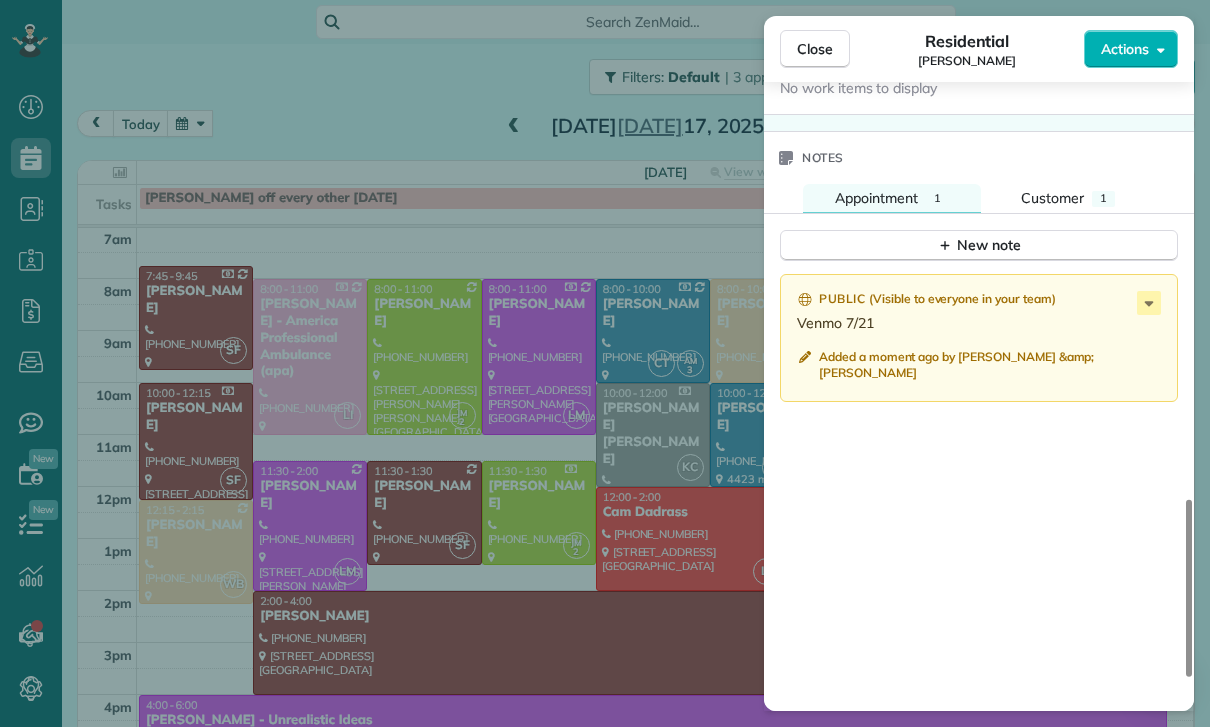 click on "Close Residential [PERSON_NAME] Actions Status Confirmed [PERSON_NAME] · Open profile Home [PHONE_NUMBER] Copy No email on record Add email View Details Residential [DATE] ( last week ) 11:30 AM 1:30 PM 2 hours and 0 minutes Repeats every 2 weeks Edit recurring service Previous ([DATE]) Next ([DATE]) [STREET_ADDRESS] Service was not rated yet Cleaners Time in and out Assign Invite Team [PERSON_NAME] Cleaners [PERSON_NAME] 11:30 AM 1:30 PM Checklist Try Now Keep this appointment up to your standards. Stay on top of every detail, keep your cleaners organised, and your client happy. Assign a checklist Watch a 5 min demo Billing Billing actions Price $175.00 Overcharge $0.00 Discount $0.00 Coupon discount - Primary tax - Secondary tax - Total appointment price $175.00 Tips collected New feature! $0.00 Paid Total including tip $175.00 Get paid online in no-time! Send an invoice and reward your cleaners with tips Charge customer credit card Appointment custom fields Key # - Work items Notes 1 1" at bounding box center [605, 363] 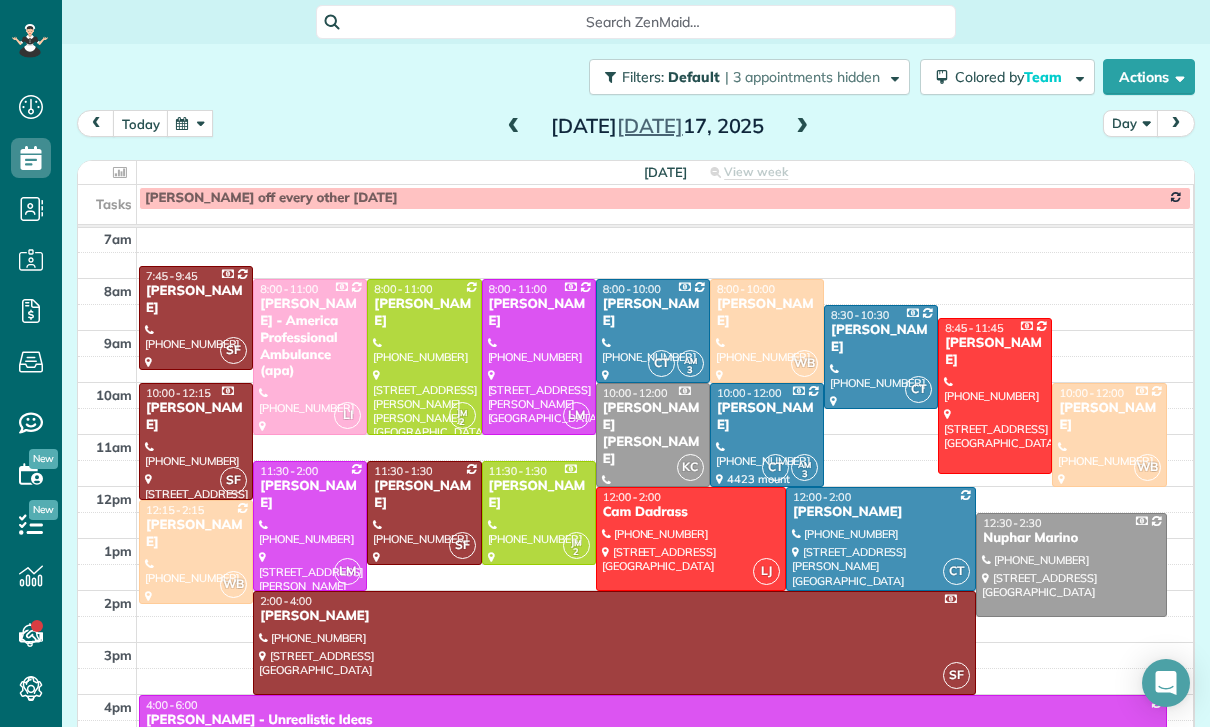 click at bounding box center (691, 539) 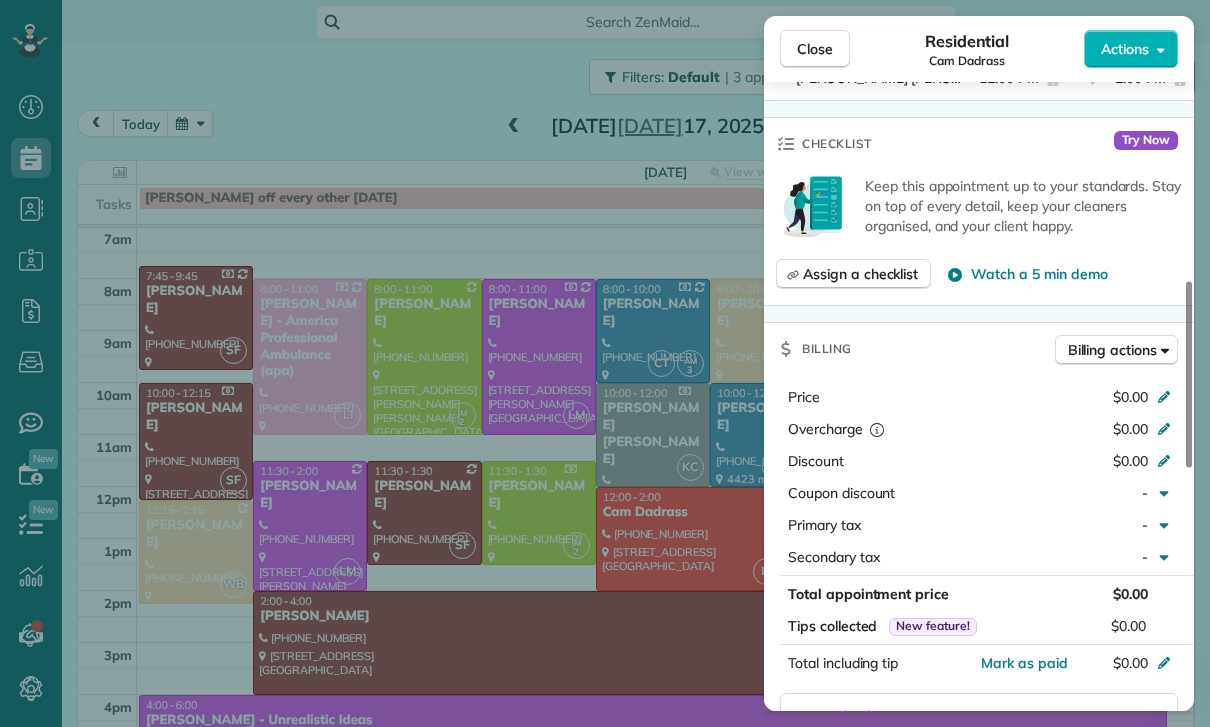 scroll, scrollTop: 753, scrollLeft: 0, axis: vertical 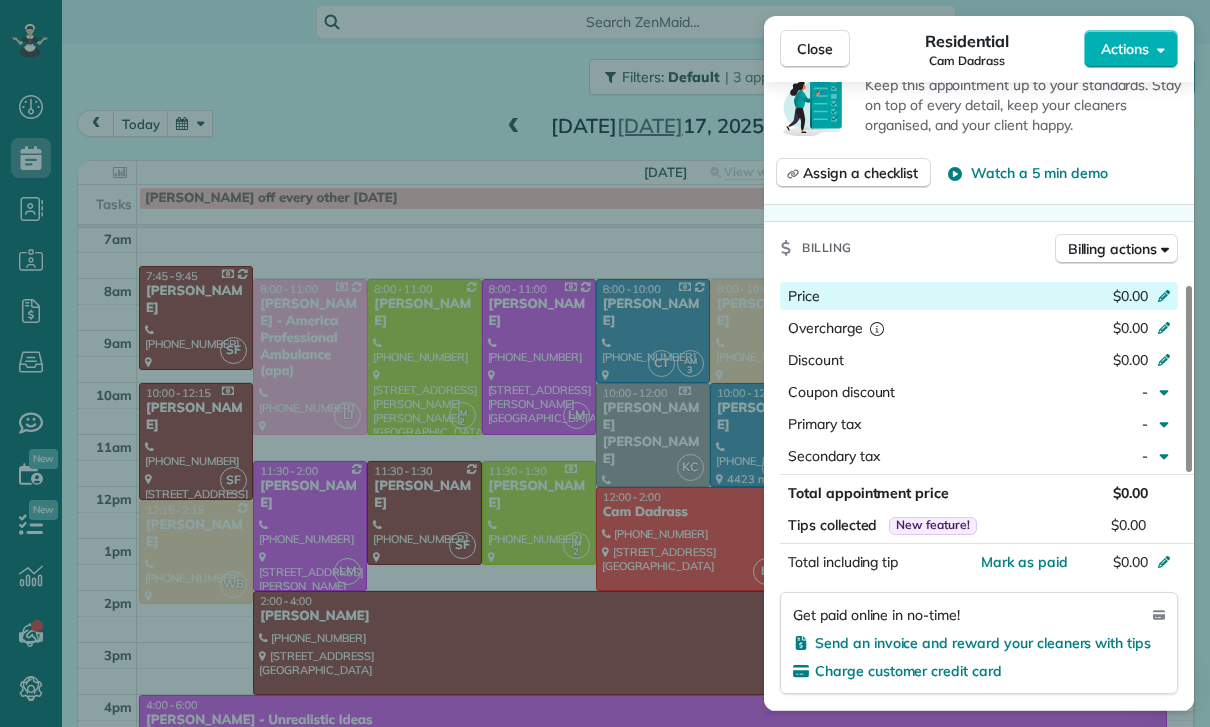 click 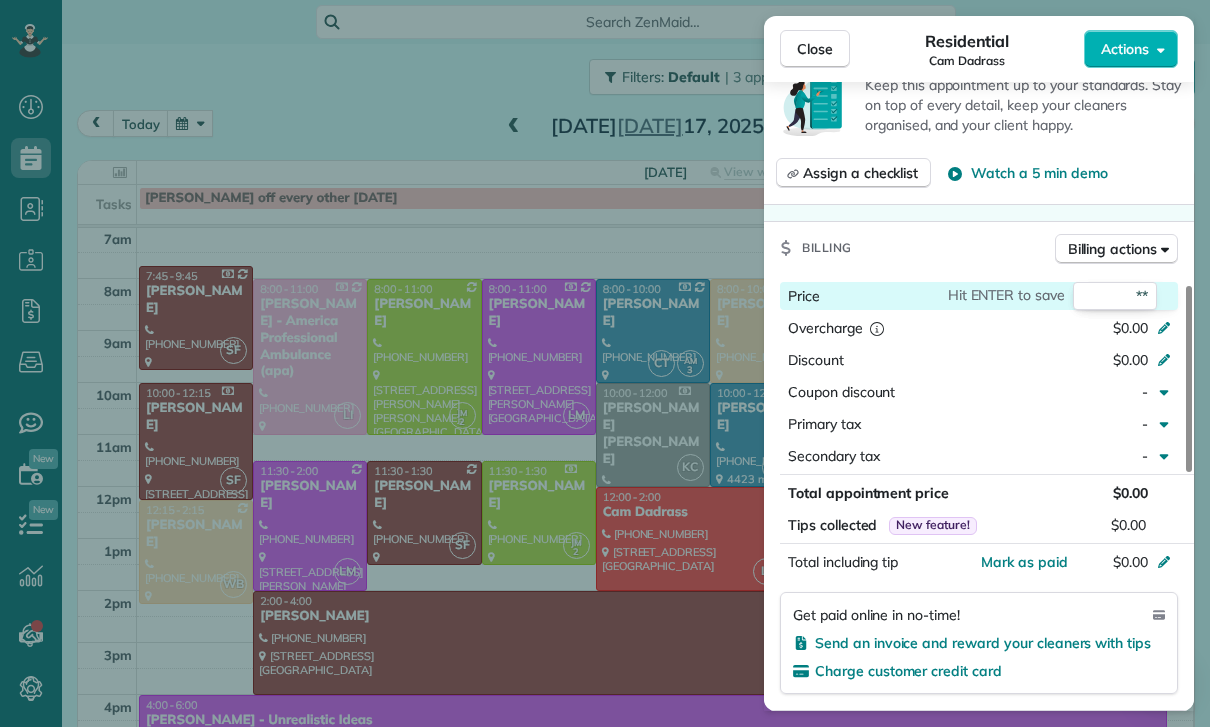 type on "***" 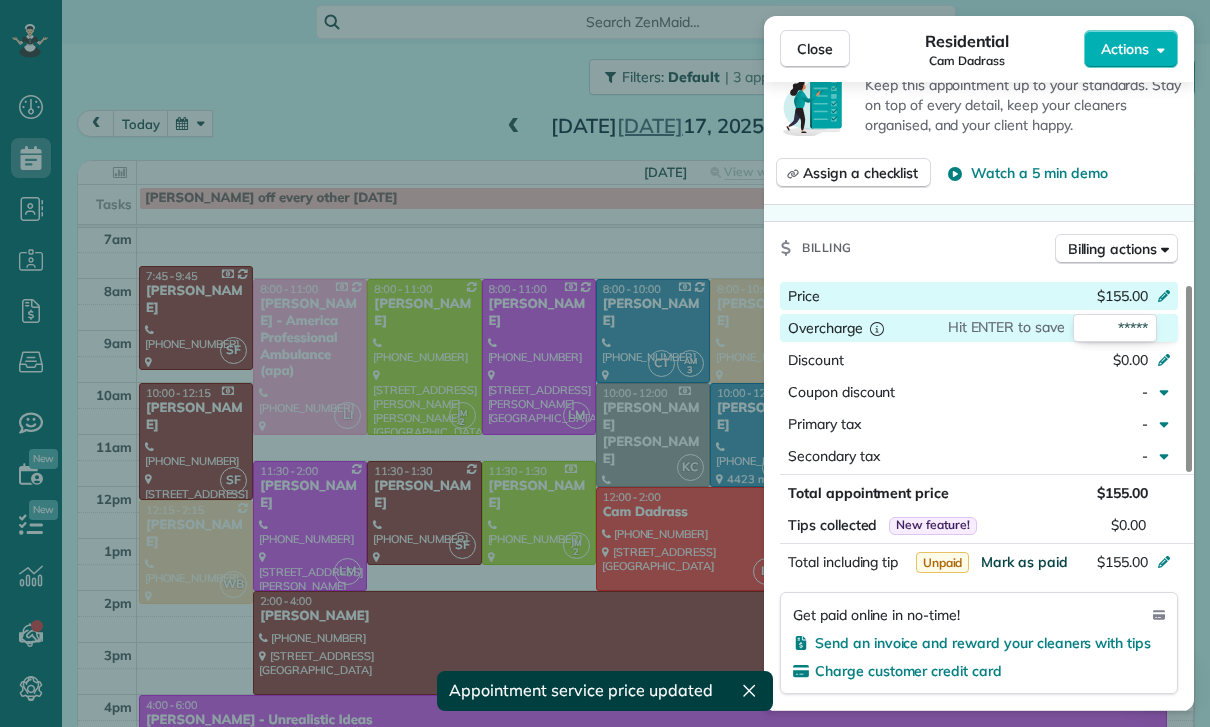 click on "Mark as paid" at bounding box center [1024, 562] 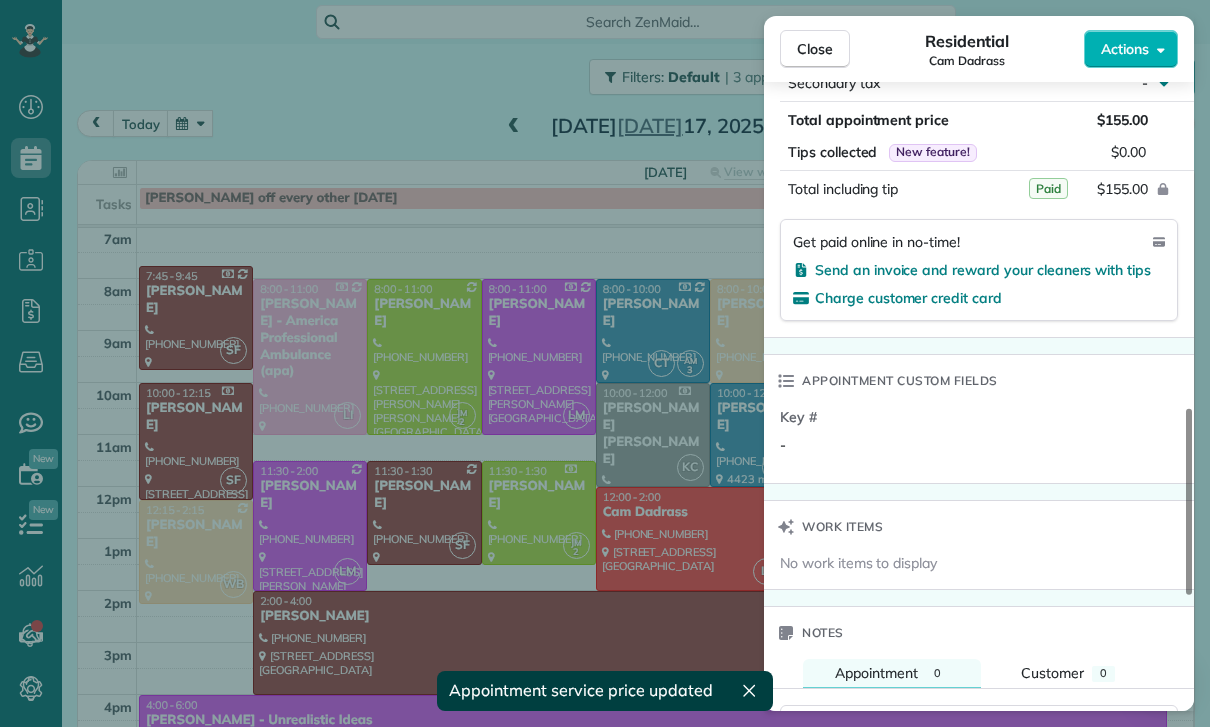 scroll, scrollTop: 1355, scrollLeft: 0, axis: vertical 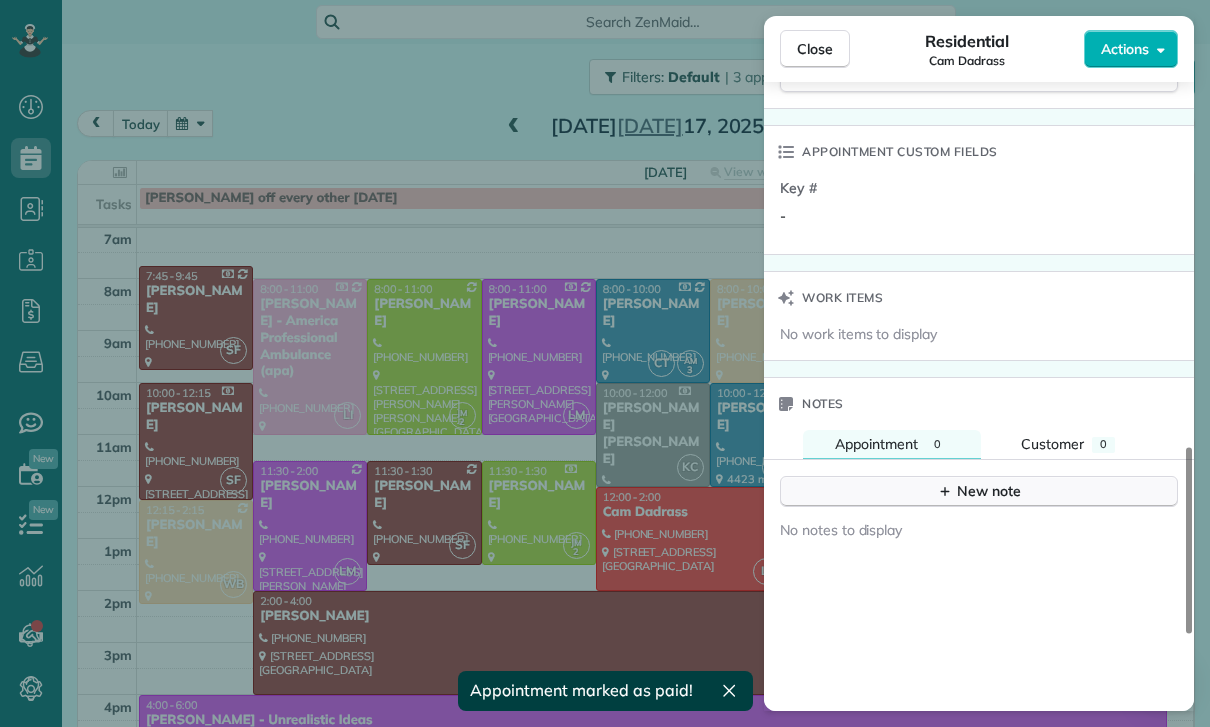 click on "New note" at bounding box center (979, 491) 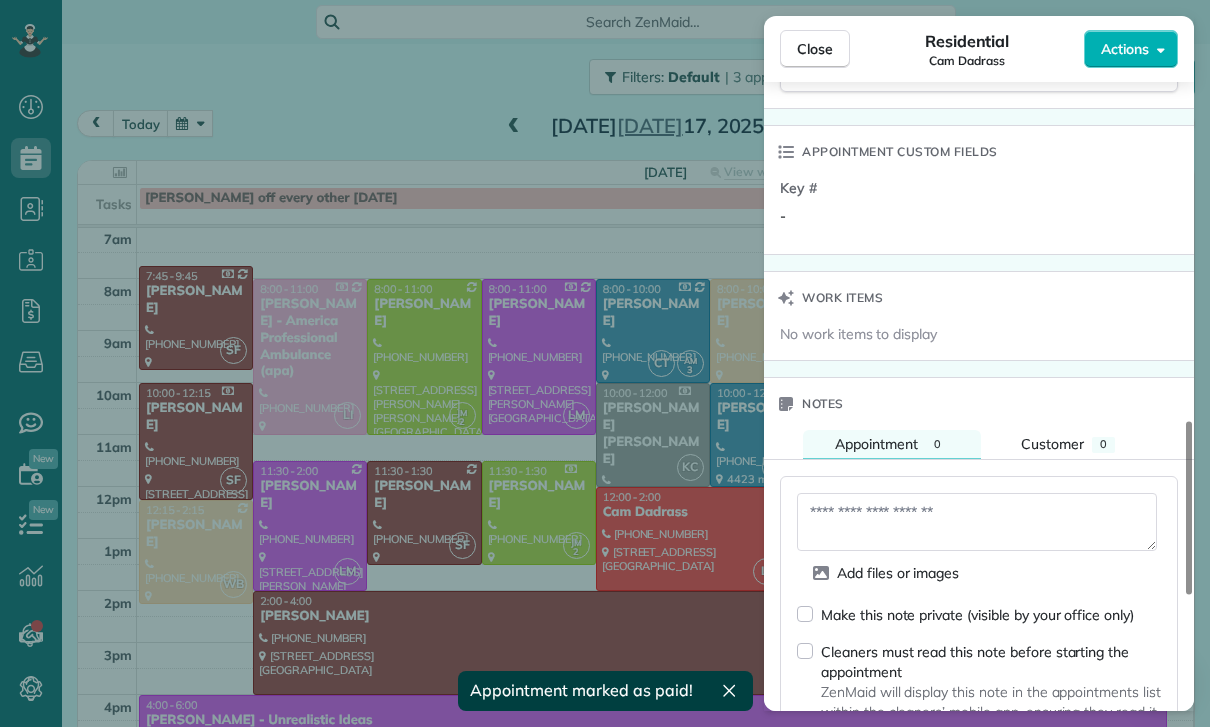 click at bounding box center (977, 522) 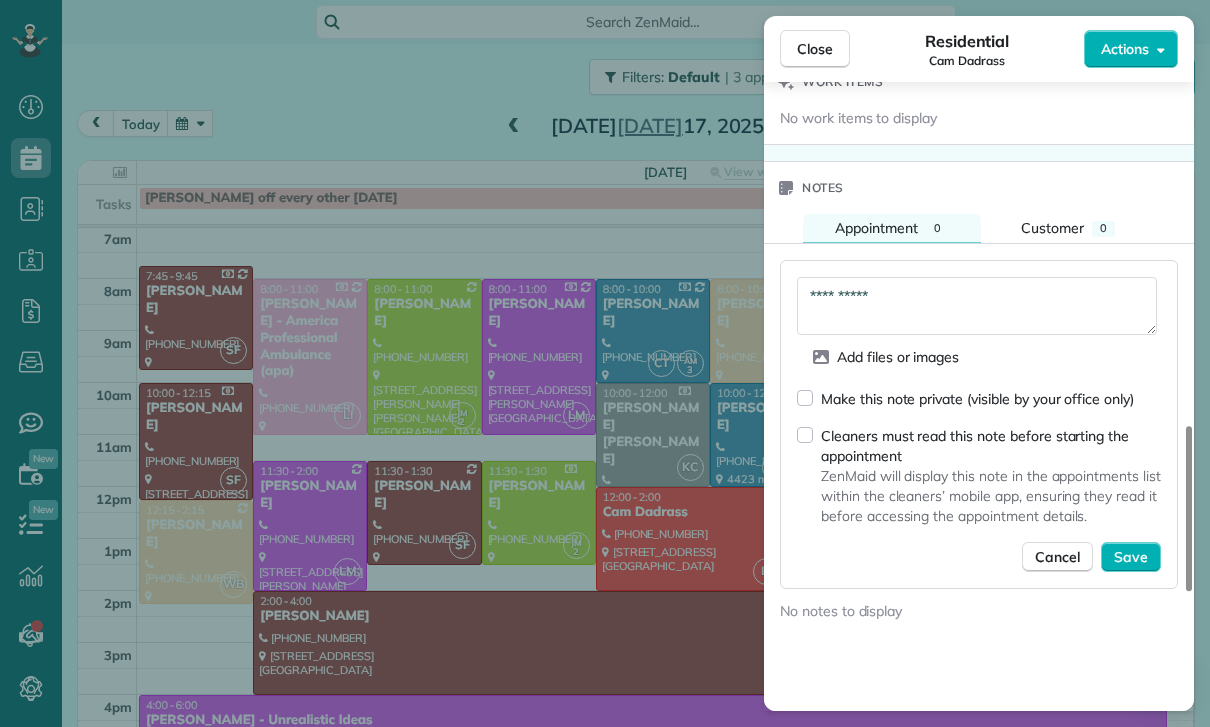 scroll, scrollTop: 1576, scrollLeft: 0, axis: vertical 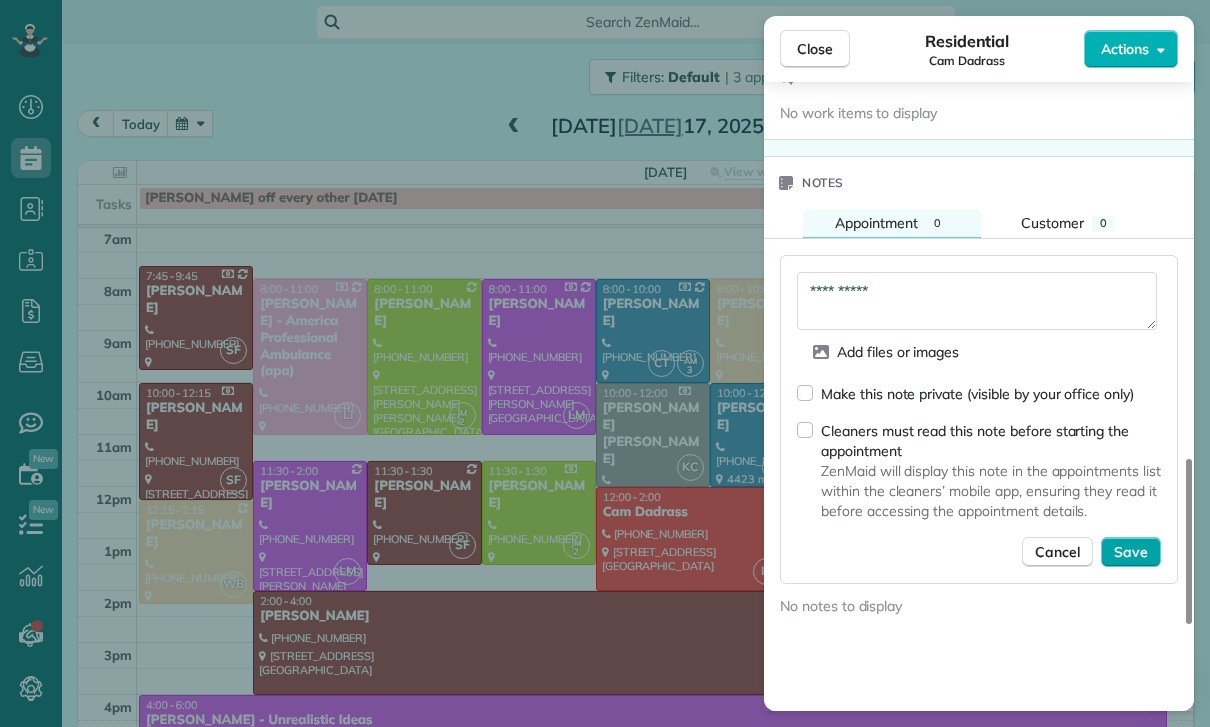 type on "**********" 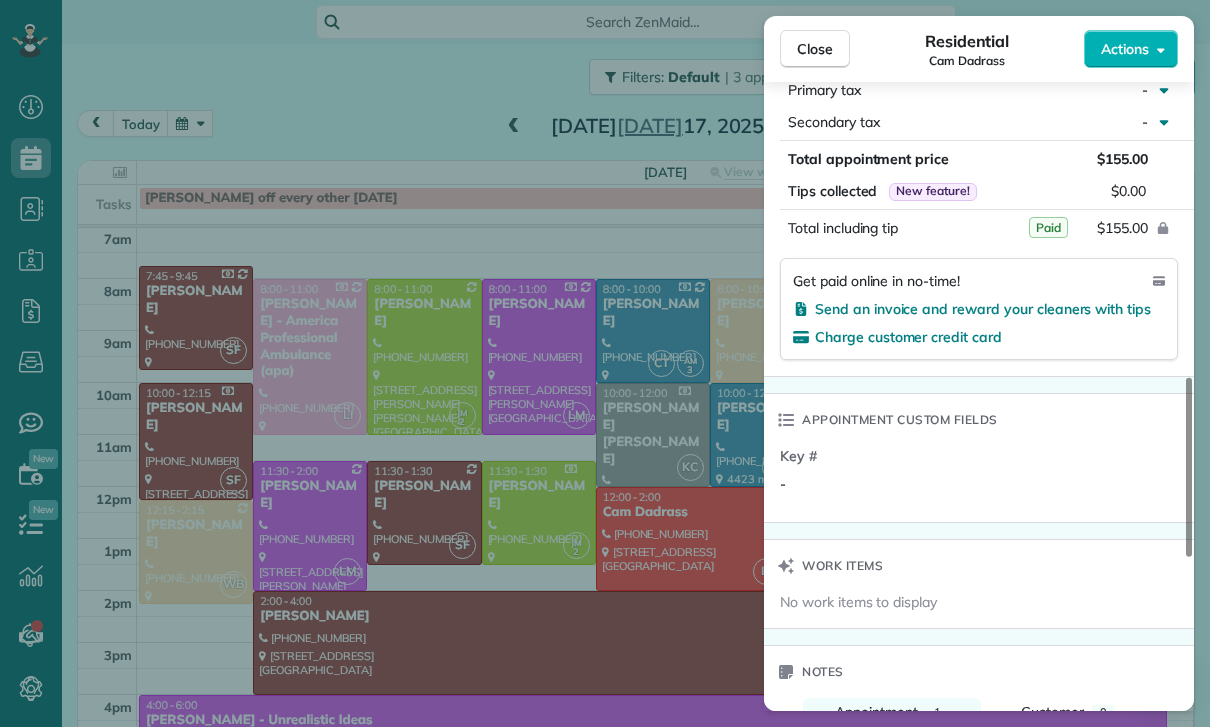 scroll, scrollTop: 1026, scrollLeft: 0, axis: vertical 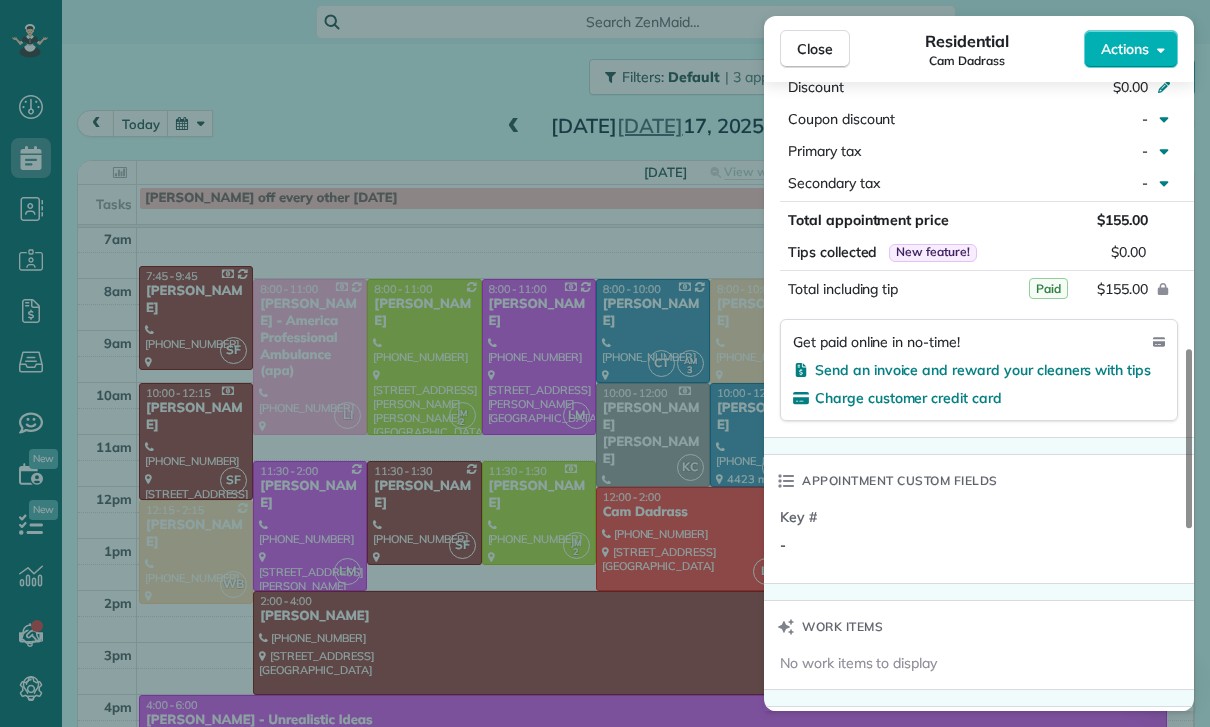 click on "Close Residential Cam Dadrass Actions Status Confirmed Cam Dadrass · Open profile Mobile [PHONE_NUMBER] Copy No email on record Add email View Details Residential [DATE] ( last week ) 12:00 PM 2:00 PM 2 hours and 0 minutes One time [STREET_ADDRESS] Service was not rated yet Cleaners Time in and out Assign Invite Team [PERSON_NAME] Cleaners [PERSON_NAME] 12:00 PM 2:00 PM Checklist Try Now Keep this appointment up to your standards. Stay on top of every detail, keep your cleaners organised, and your client happy. Assign a checklist Watch a 5 min demo Billing Billing actions Price $155.00 Overcharge $0.00 Discount $0.00 Coupon discount - Primary tax - Secondary tax - Total appointment price $155.00 Tips collected New feature! $0.00 Paid Total including tip $155.00 Get paid online in no-time! Send an invoice and reward your cleaners with tips Charge customer credit card Appointment custom fields Key # - Work items No work items to display Notes Appointment 1 Customer 0 New note ( )" at bounding box center (605, 363) 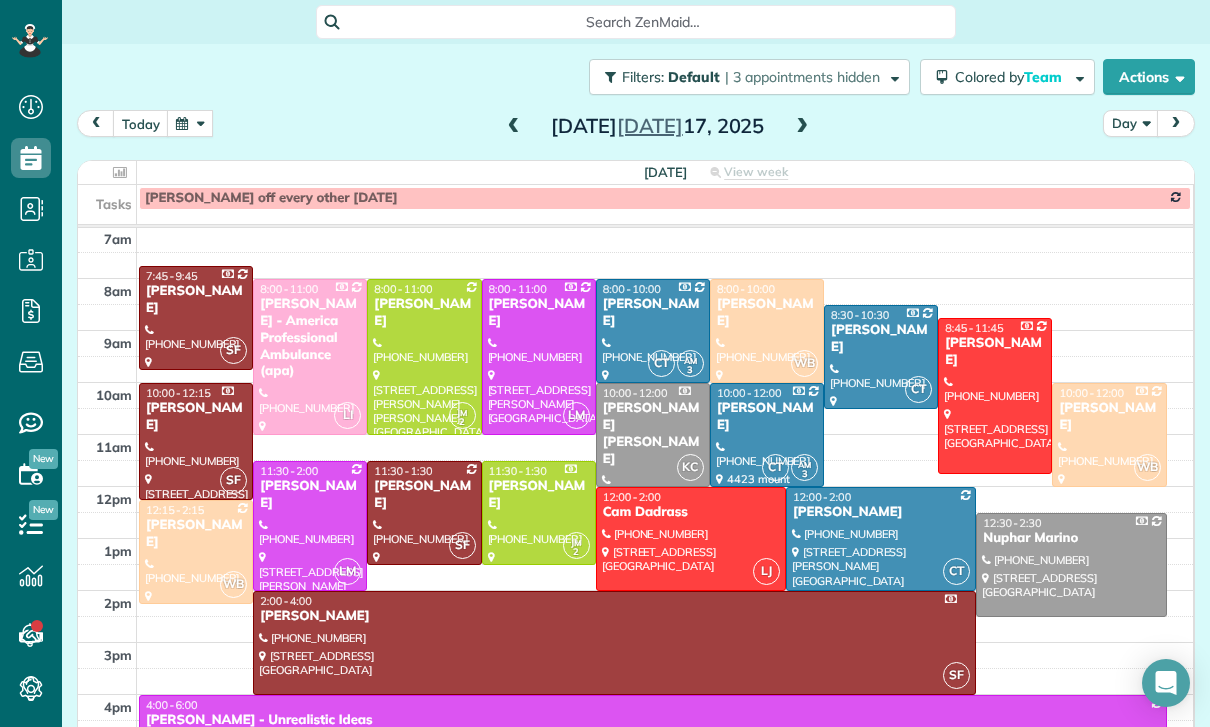 click at bounding box center [802, 127] 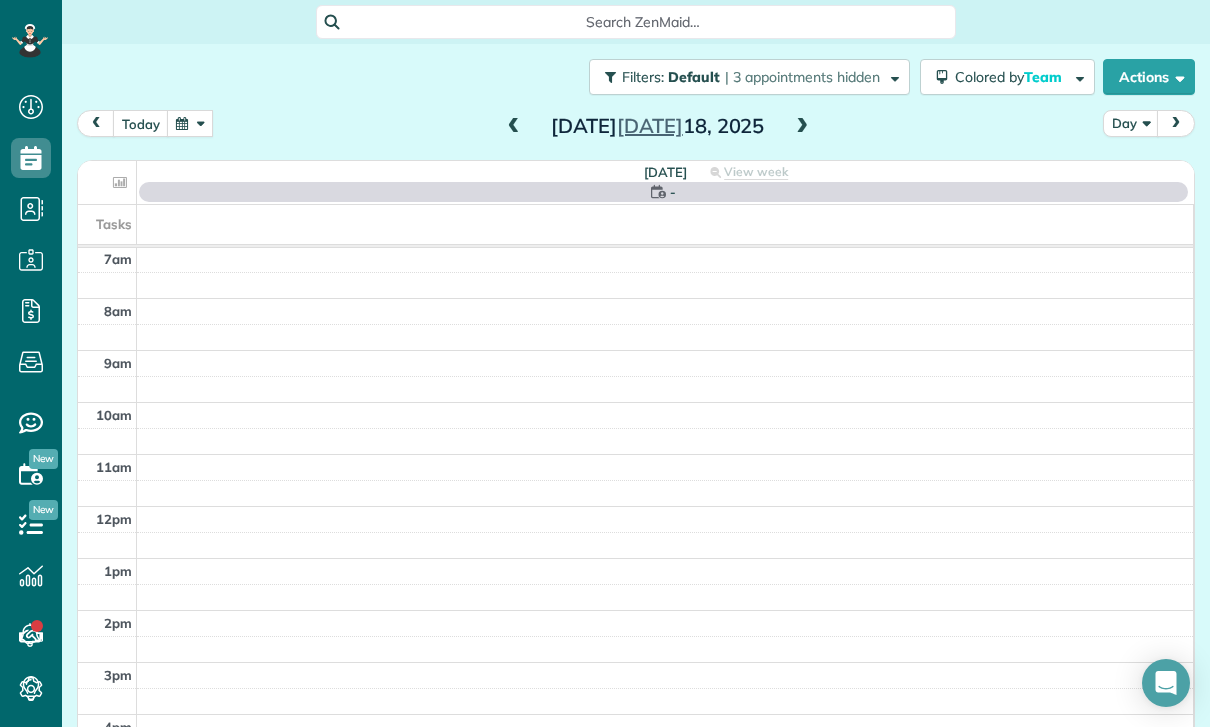 scroll, scrollTop: 157, scrollLeft: 0, axis: vertical 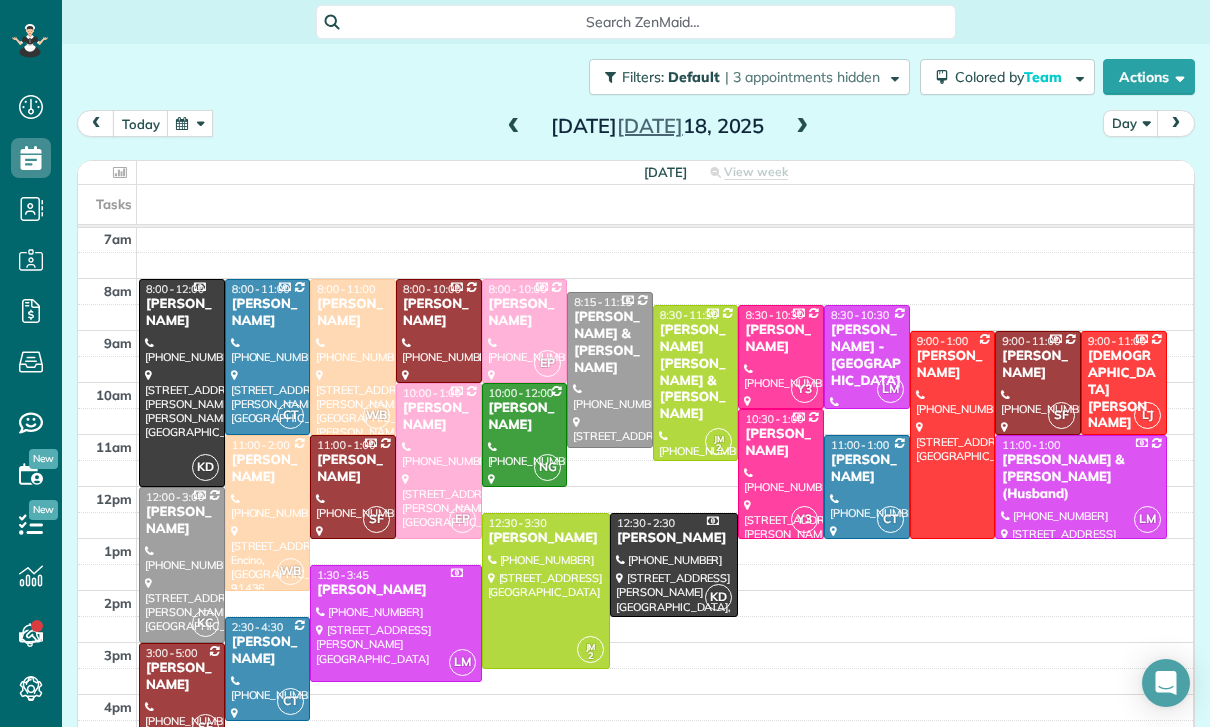 click on "[PERSON_NAME]" at bounding box center (867, 469) 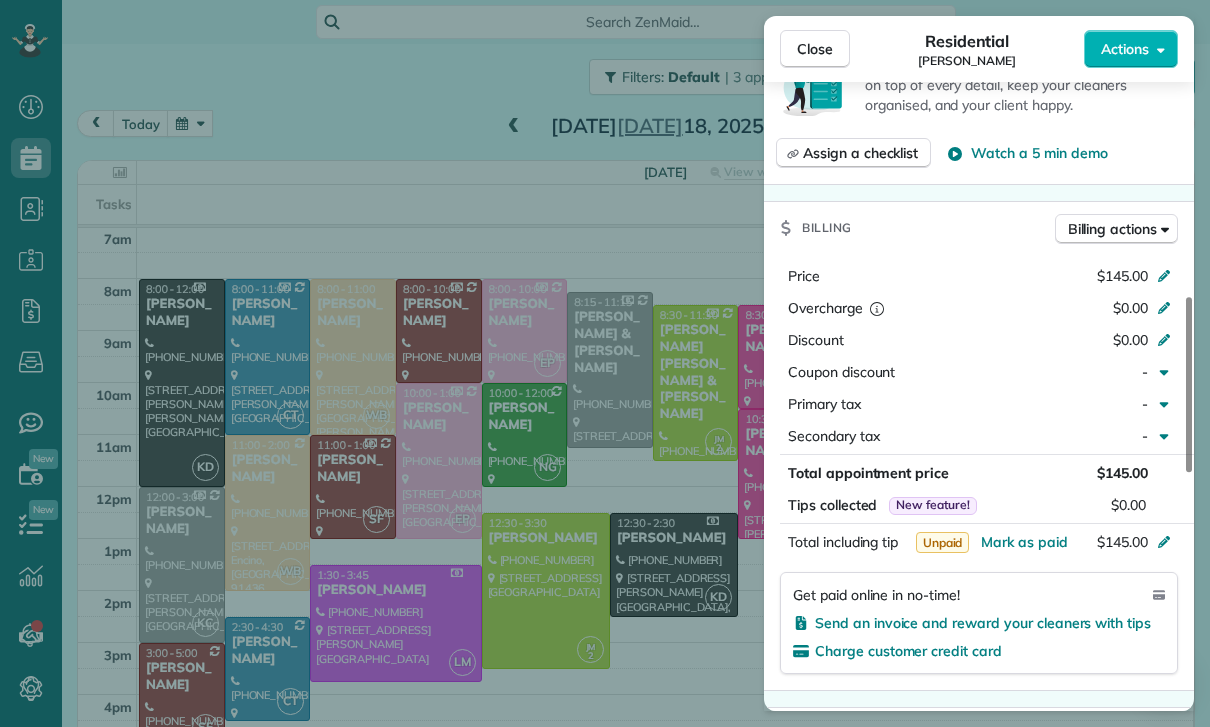 scroll, scrollTop: 841, scrollLeft: 0, axis: vertical 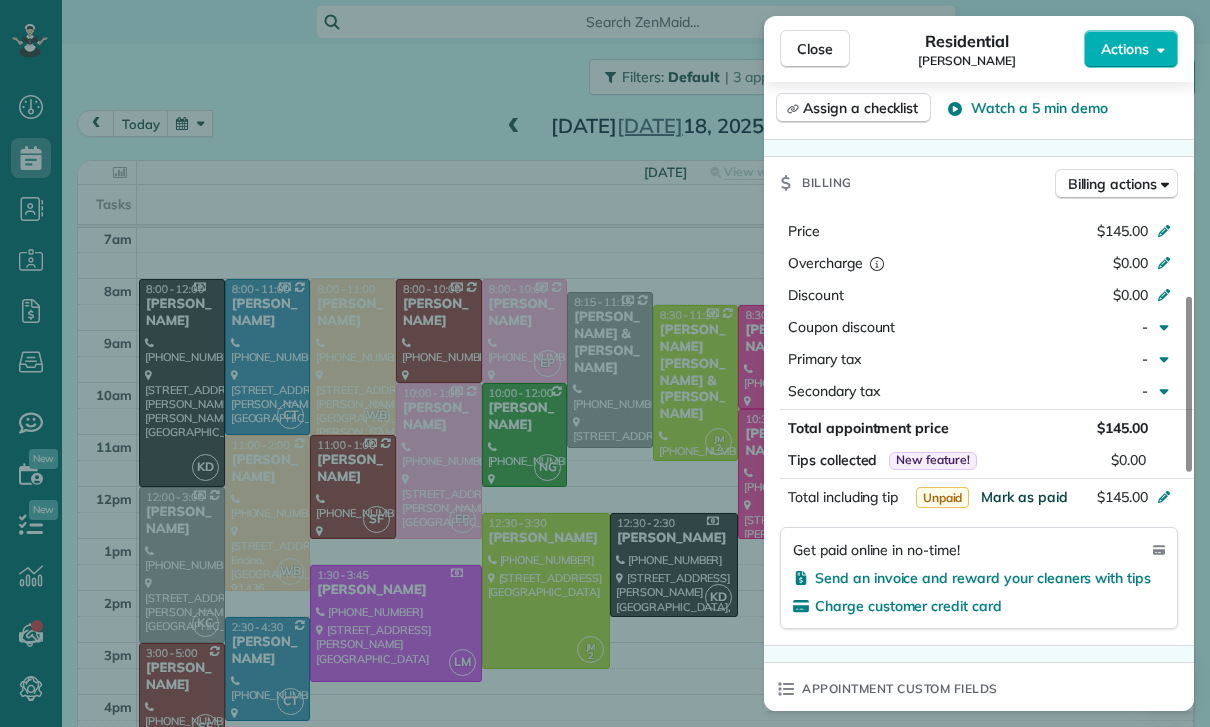 click on "Mark as paid" at bounding box center (1024, 497) 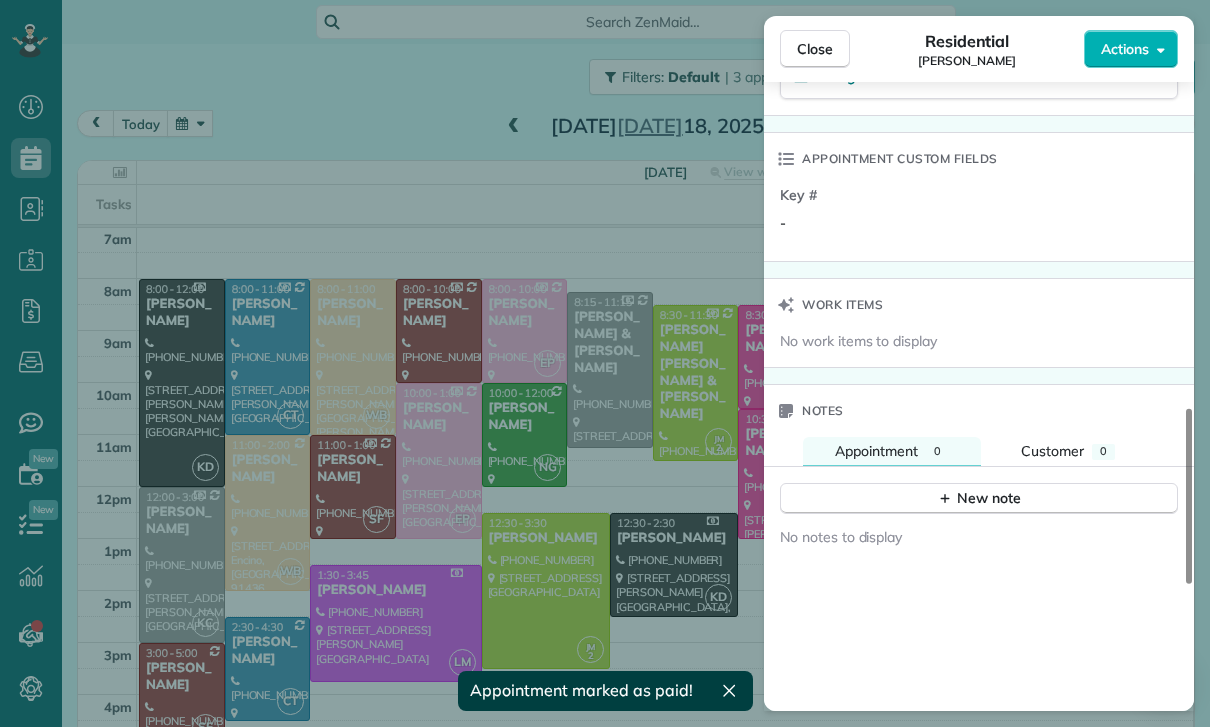 scroll, scrollTop: 1375, scrollLeft: 0, axis: vertical 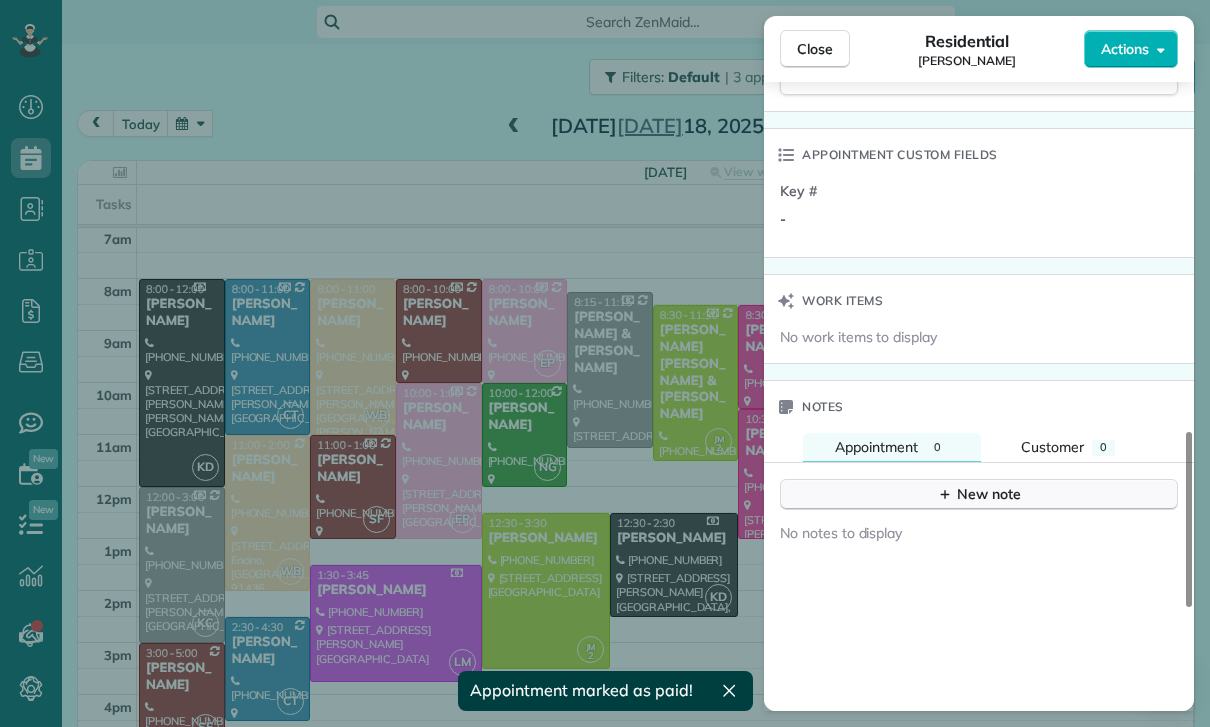 click on "New note" at bounding box center (979, 494) 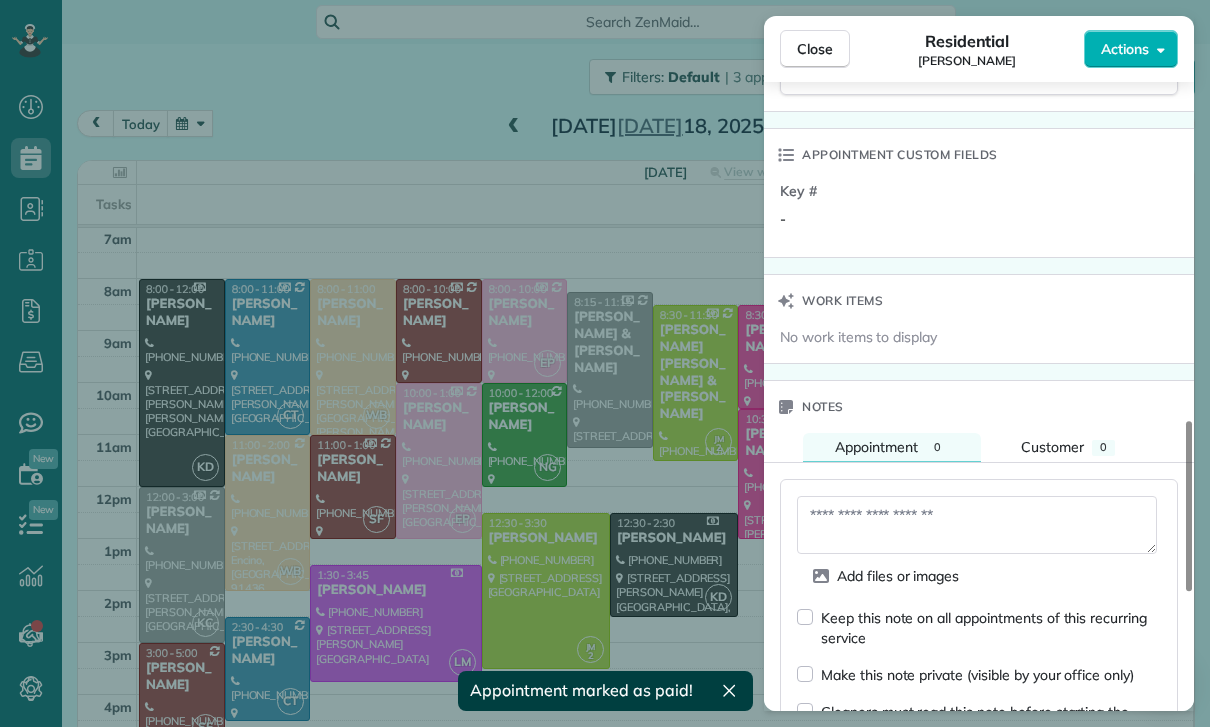 click at bounding box center (977, 525) 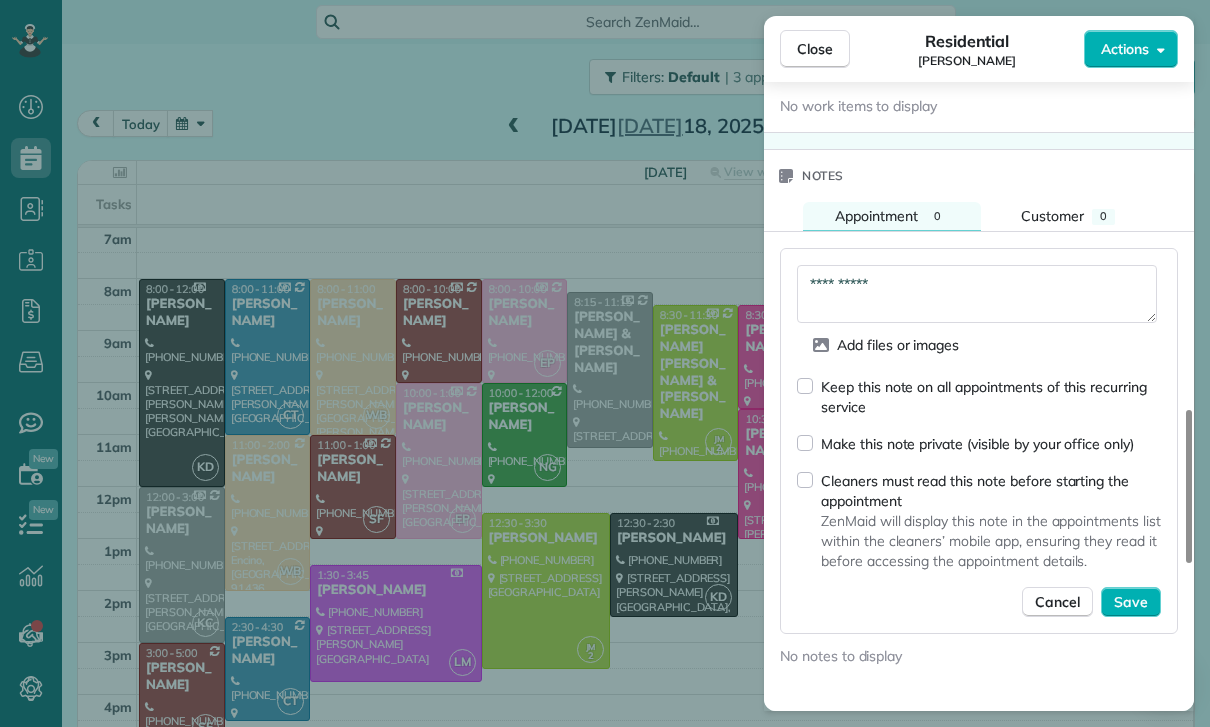 scroll, scrollTop: 1620, scrollLeft: 0, axis: vertical 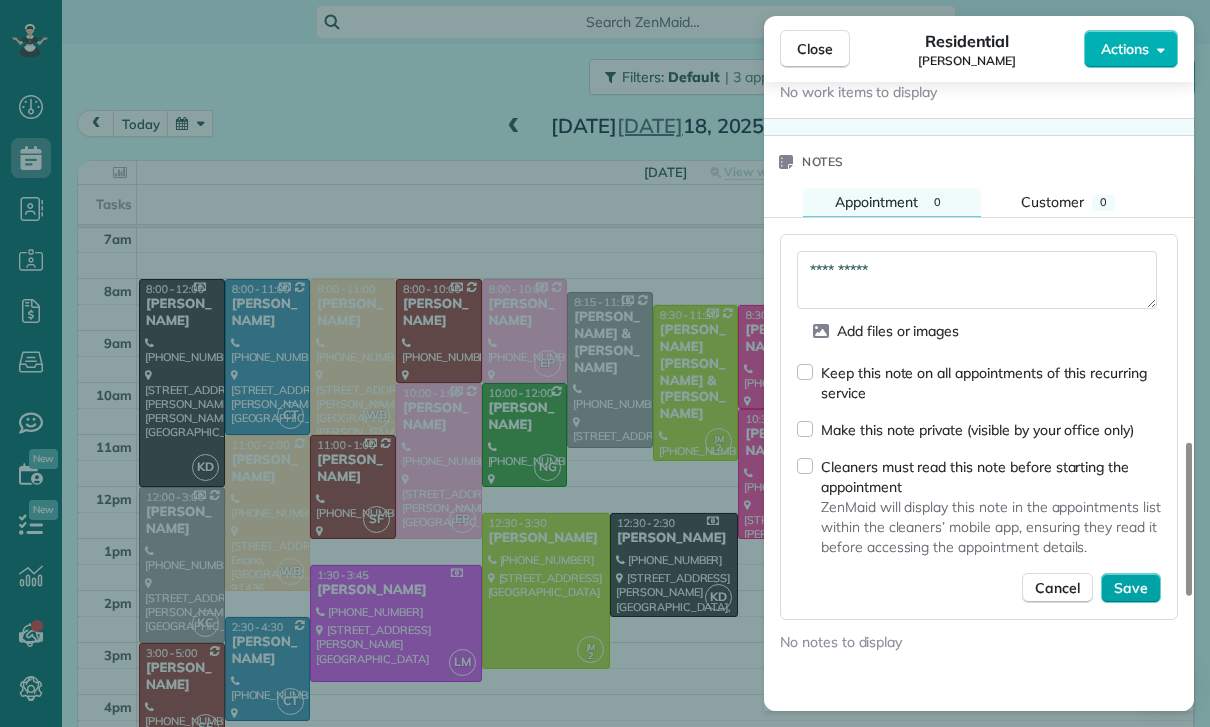 type on "**********" 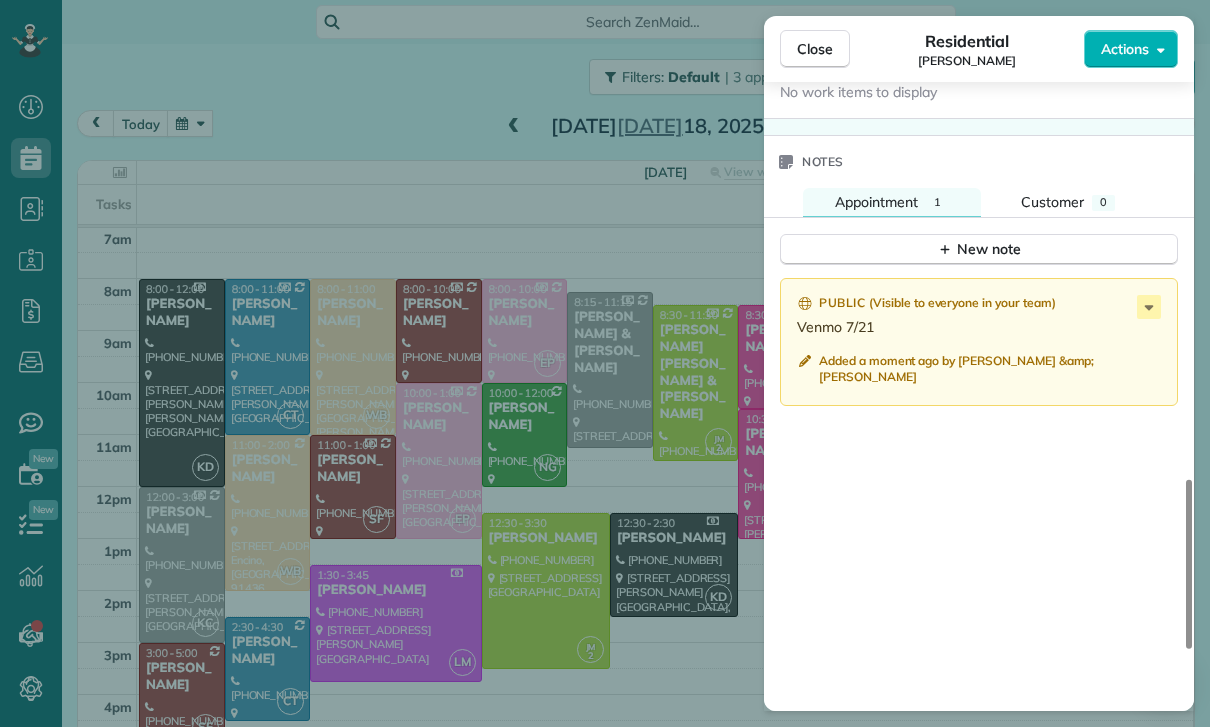 click on "Close Residential [PERSON_NAME] Actions Status Yet to Confirm [PERSON_NAME] · Open profile Mobile [PHONE_NUMBER] Copy No email on record Add email View Details Residential [DATE] ( last week ) 11:00 AM 1:00 PM 2 hours and 0 minutes Repeats every 2 weeks Edit recurring service Previous ([DATE]) Next ([DATE]) [STREET_ADDRESS] Service was not rated yet Cleaners Time in and out Assign Invite Team [PERSON_NAME] Cleaners [PERSON_NAME] 11:00 AM 1:00 PM Checklist Try Now Keep this appointment up to your standards. Stay on top of every detail, keep your cleaners organised, and your client happy. Assign a checklist Watch a 5 min demo Billing Billing actions Price $145.00 Overcharge $0.00 Discount $0.00 Coupon discount - Primary tax - Secondary tax - Total appointment price $145.00 Tips collected New feature! $0.00 Paid Total including tip $145.00 Get paid online in no-time! Send an invoice and reward your cleaners with tips Charge customer credit card Appointment custom fields Key # - Notes" at bounding box center [605, 363] 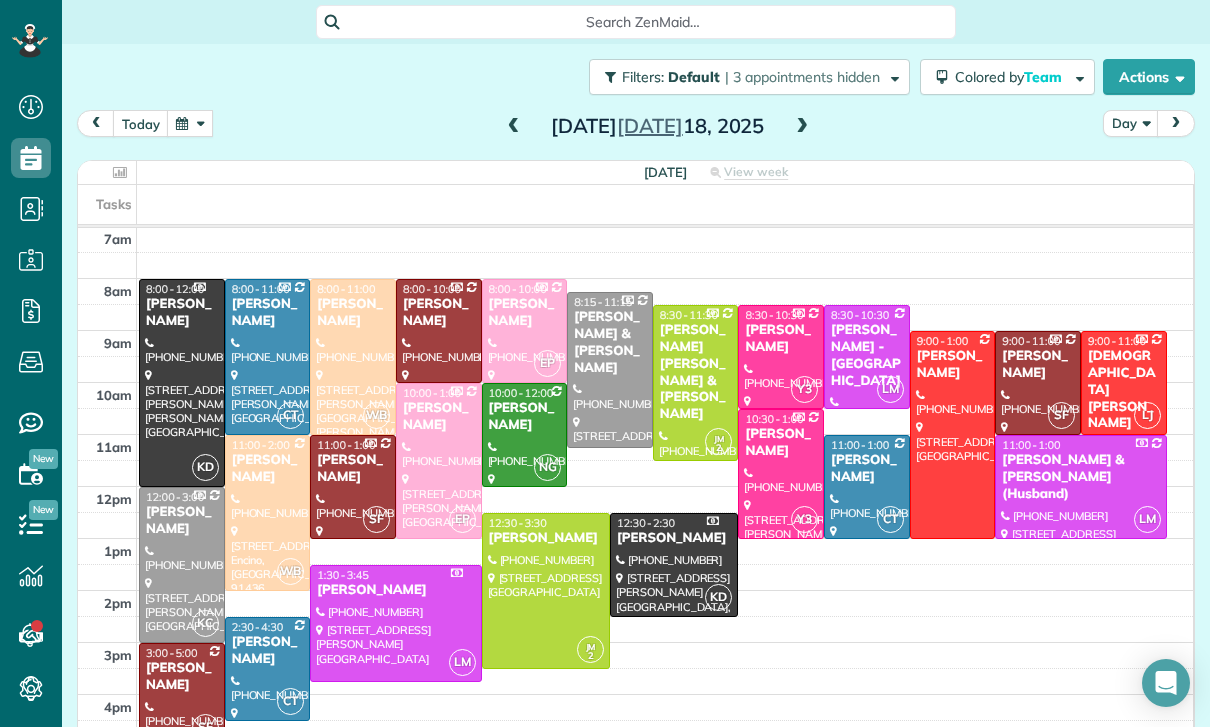click at bounding box center (514, 127) 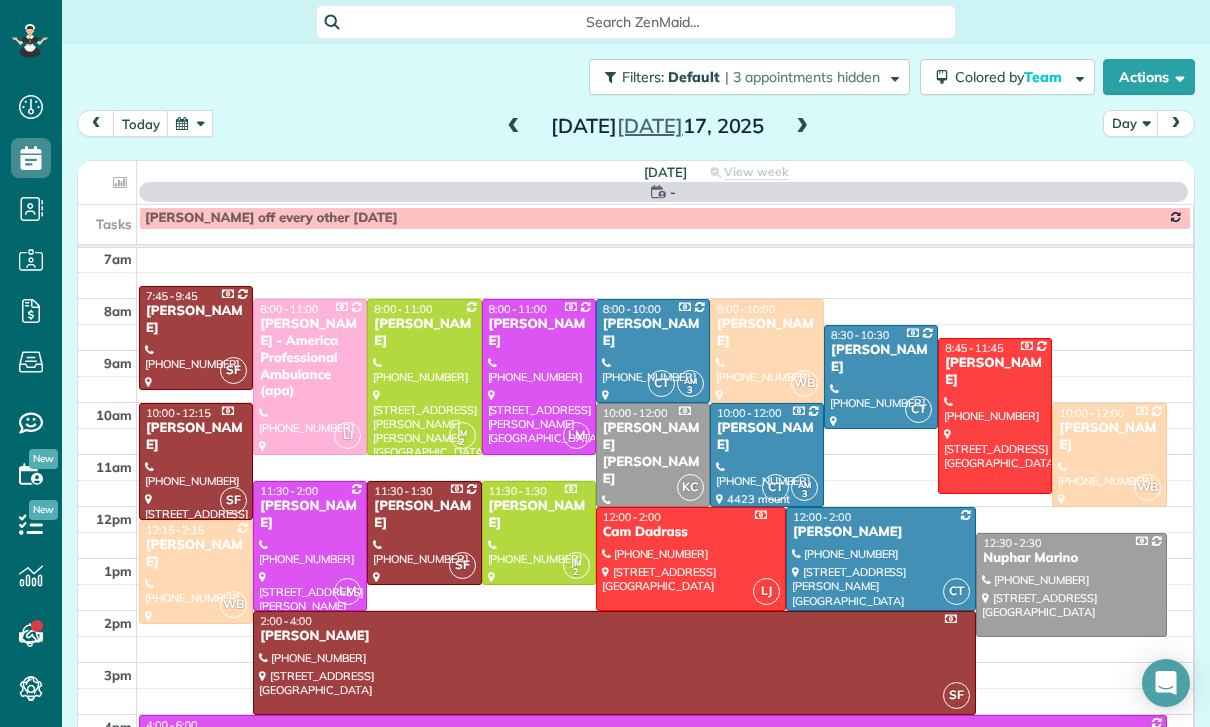 scroll, scrollTop: 157, scrollLeft: 0, axis: vertical 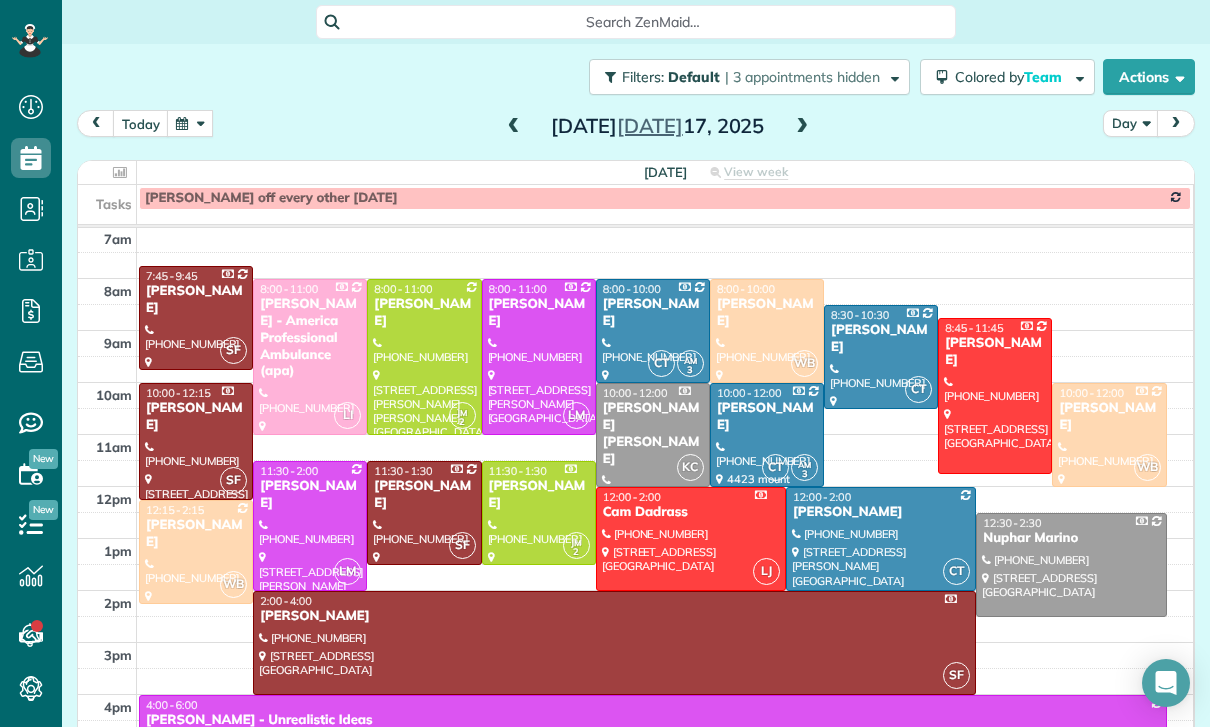 click on "[PERSON_NAME]" at bounding box center [767, 313] 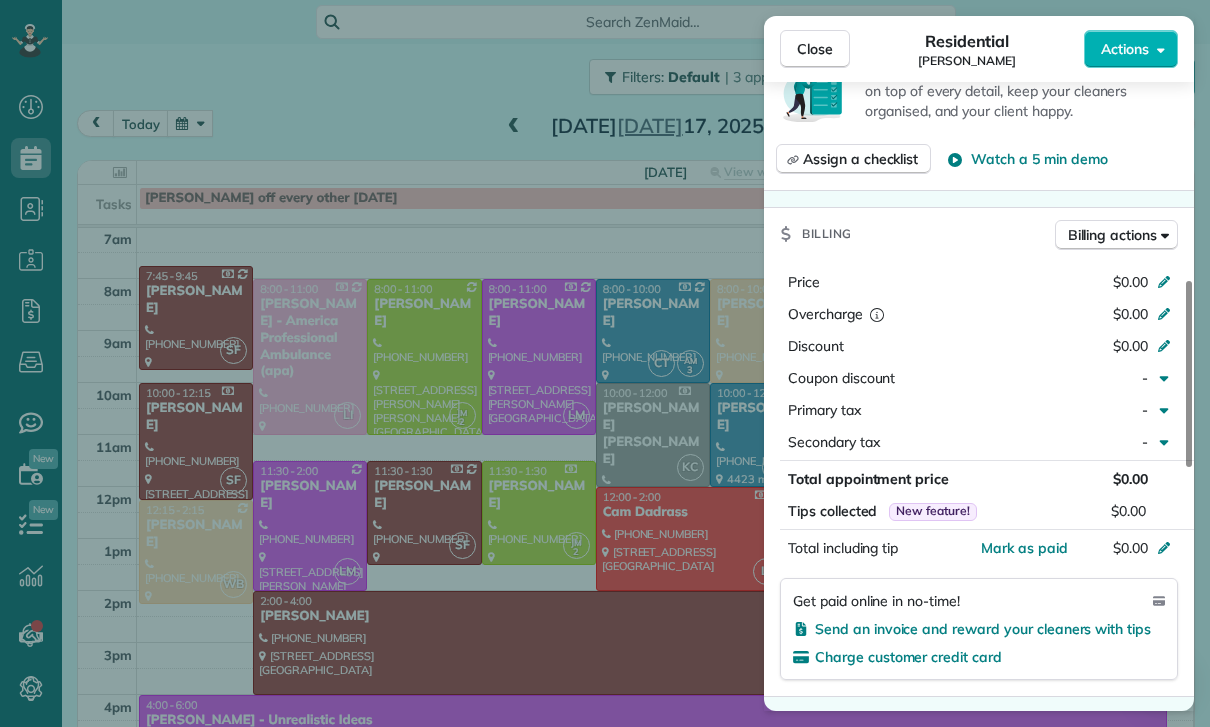 scroll, scrollTop: 824, scrollLeft: 0, axis: vertical 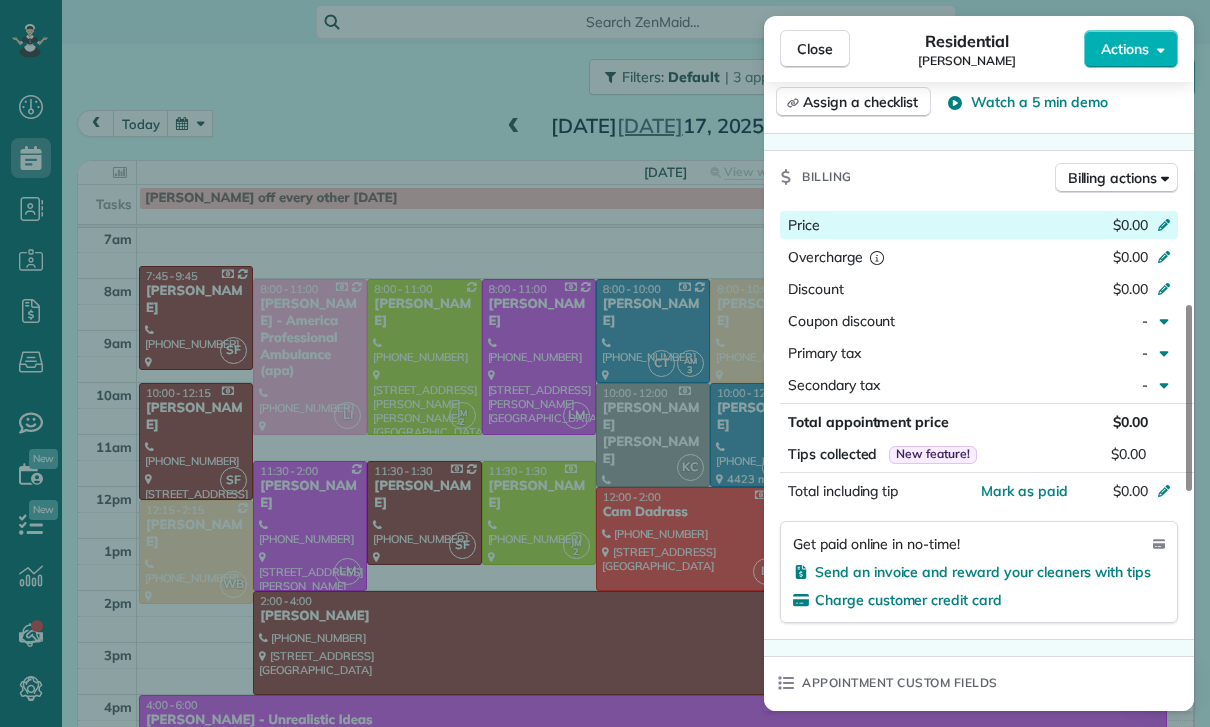 click 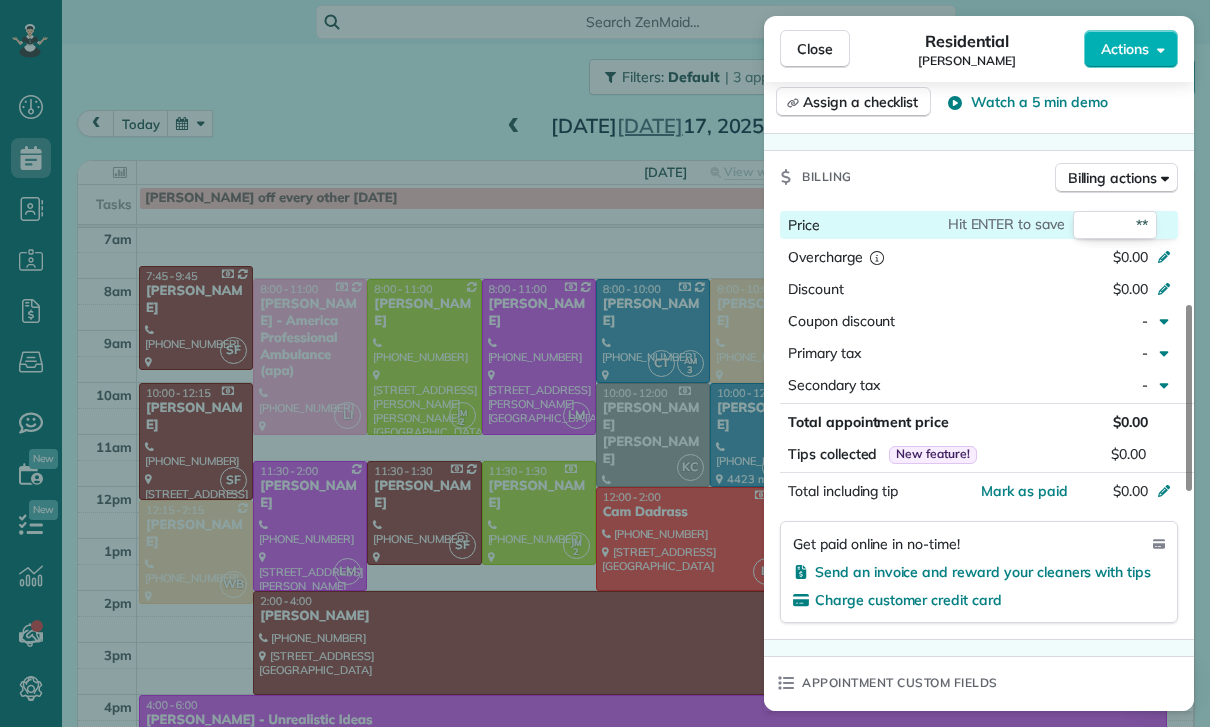 type on "***" 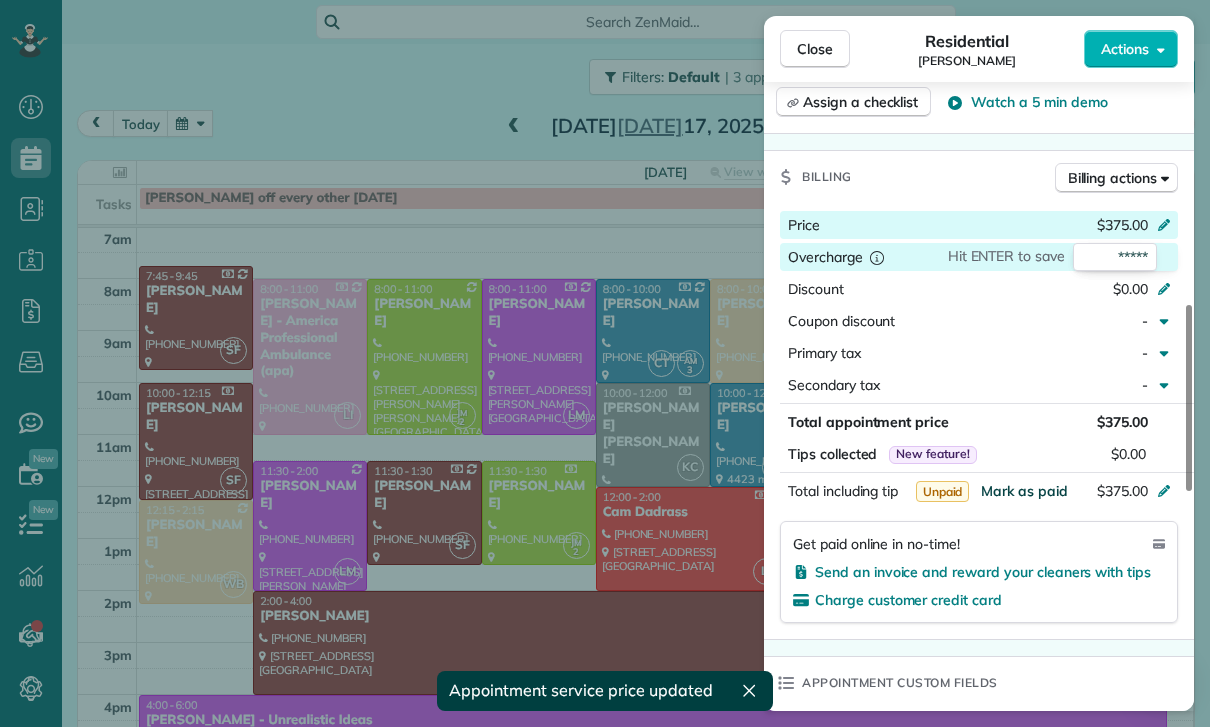click on "Mark as paid" at bounding box center [1024, 491] 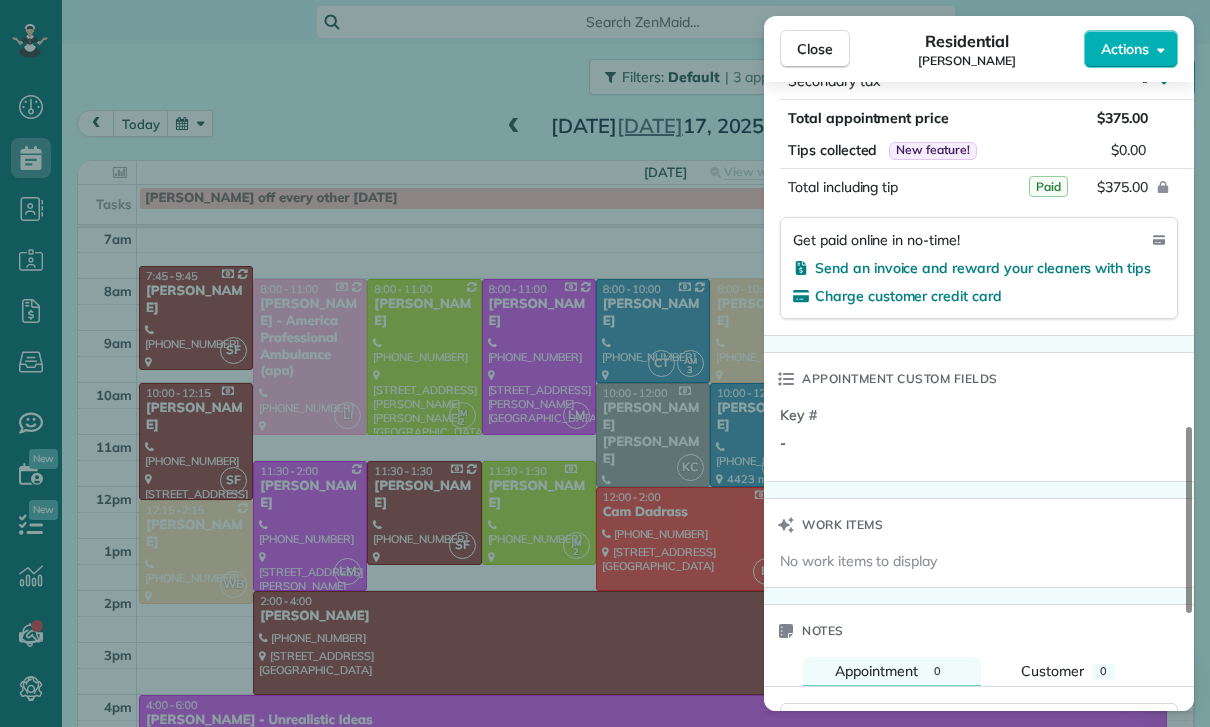 scroll, scrollTop: 1452, scrollLeft: 0, axis: vertical 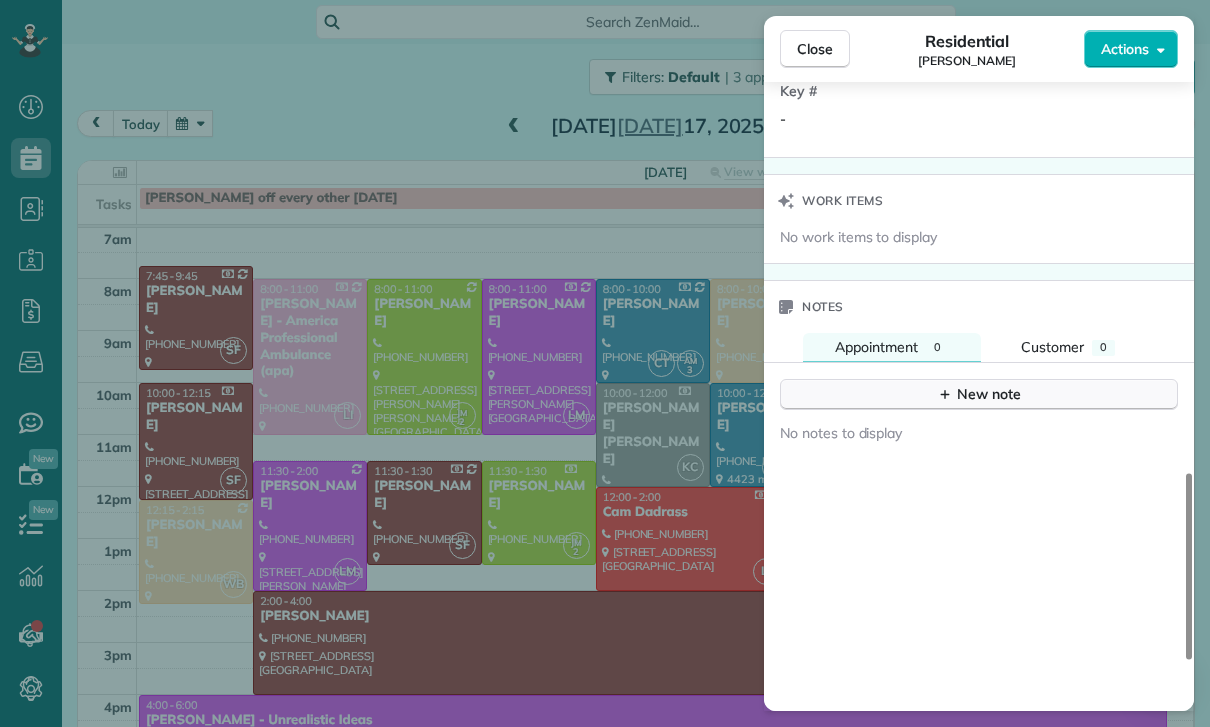 click on "New note" at bounding box center [979, 394] 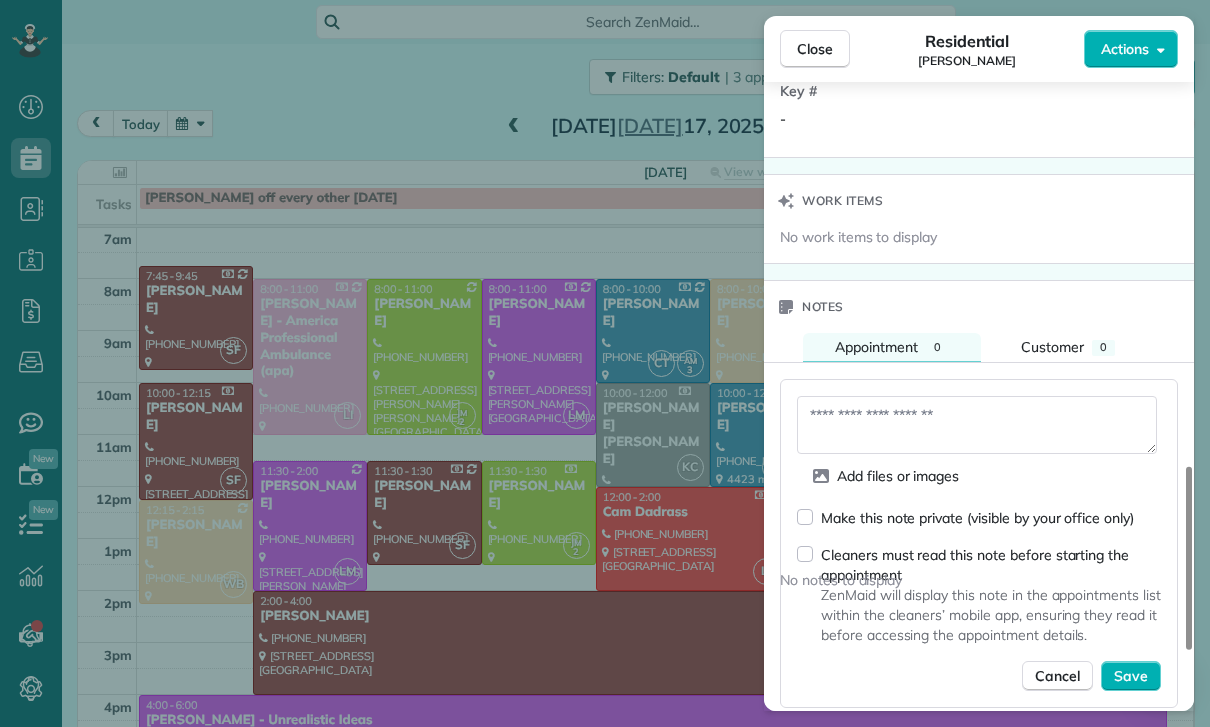 click at bounding box center [977, 425] 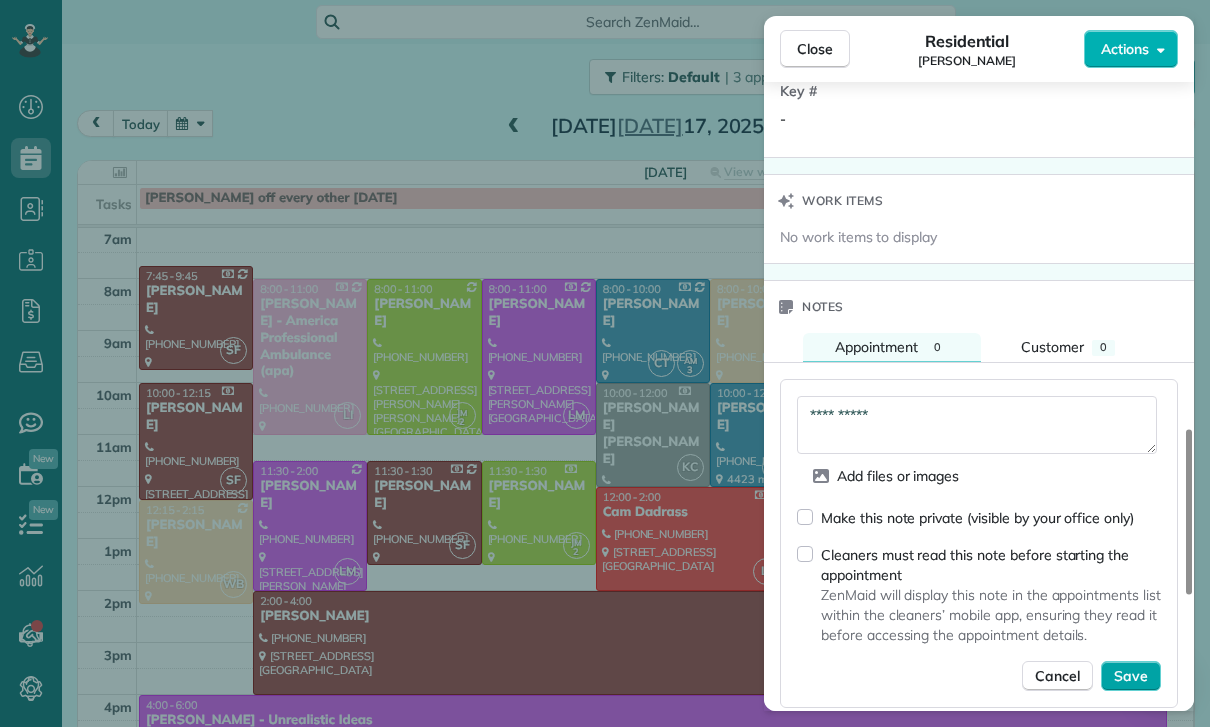 type on "**********" 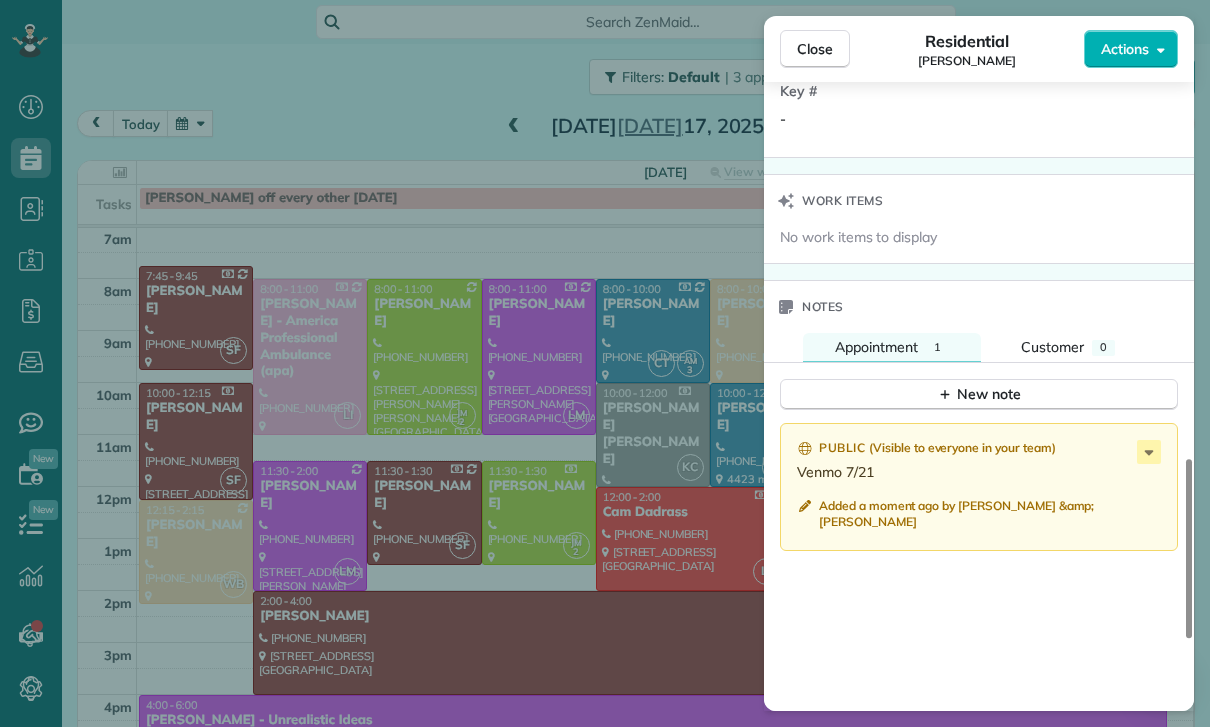 scroll, scrollTop: 157, scrollLeft: 0, axis: vertical 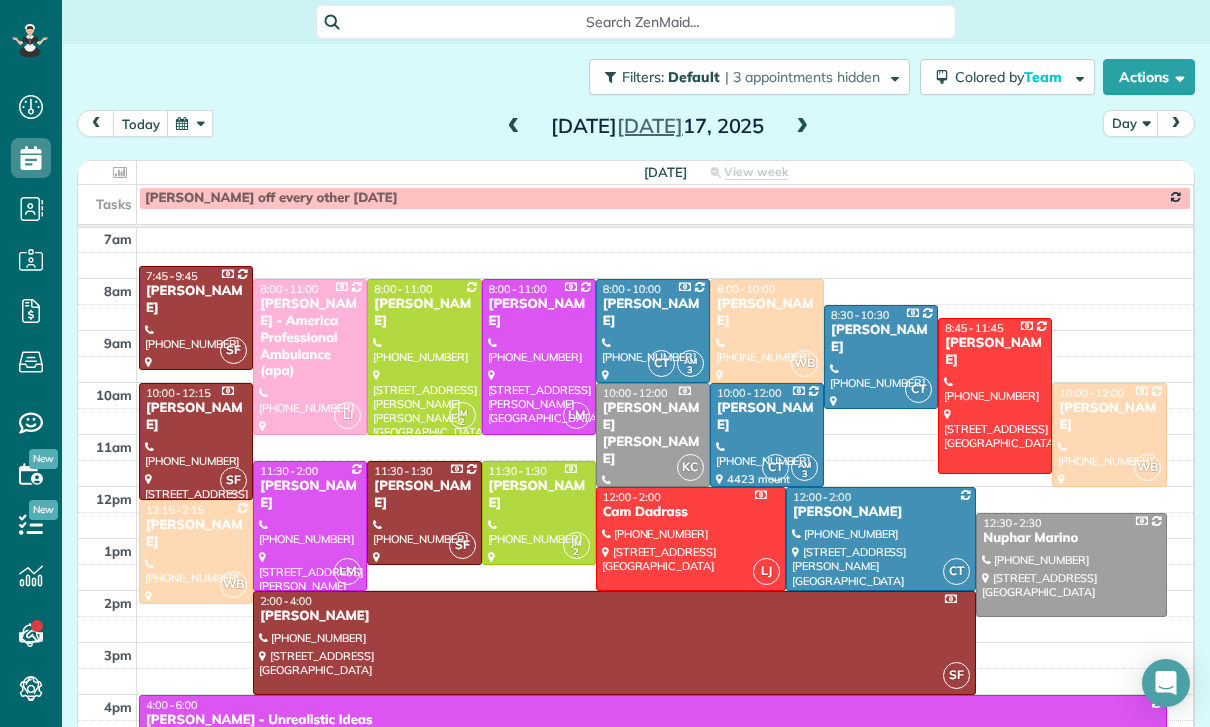 click at bounding box center [190, 123] 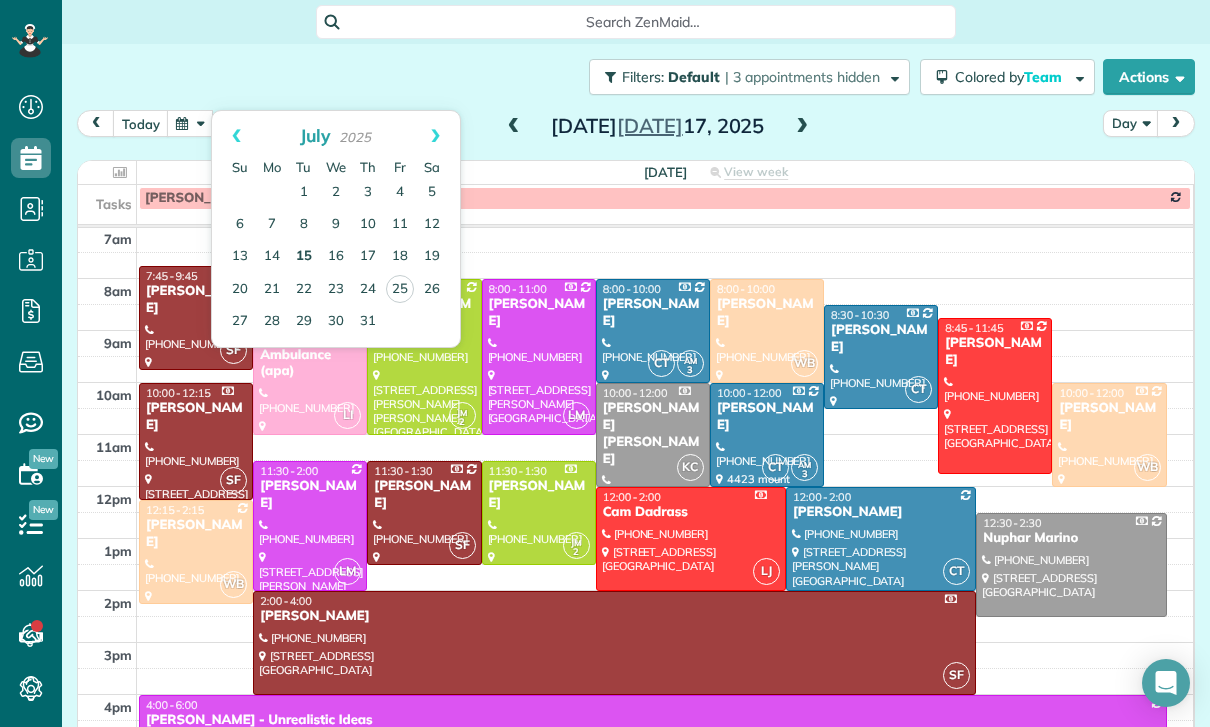 click on "15" at bounding box center [304, 257] 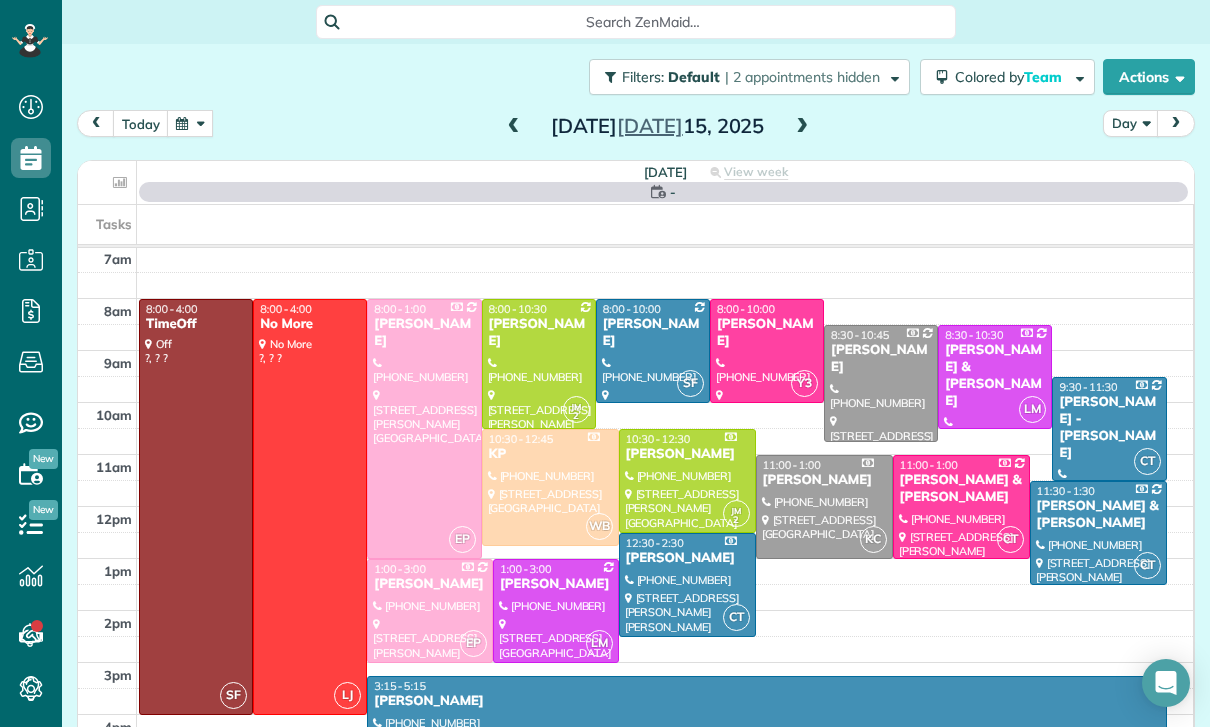 scroll, scrollTop: 157, scrollLeft: 0, axis: vertical 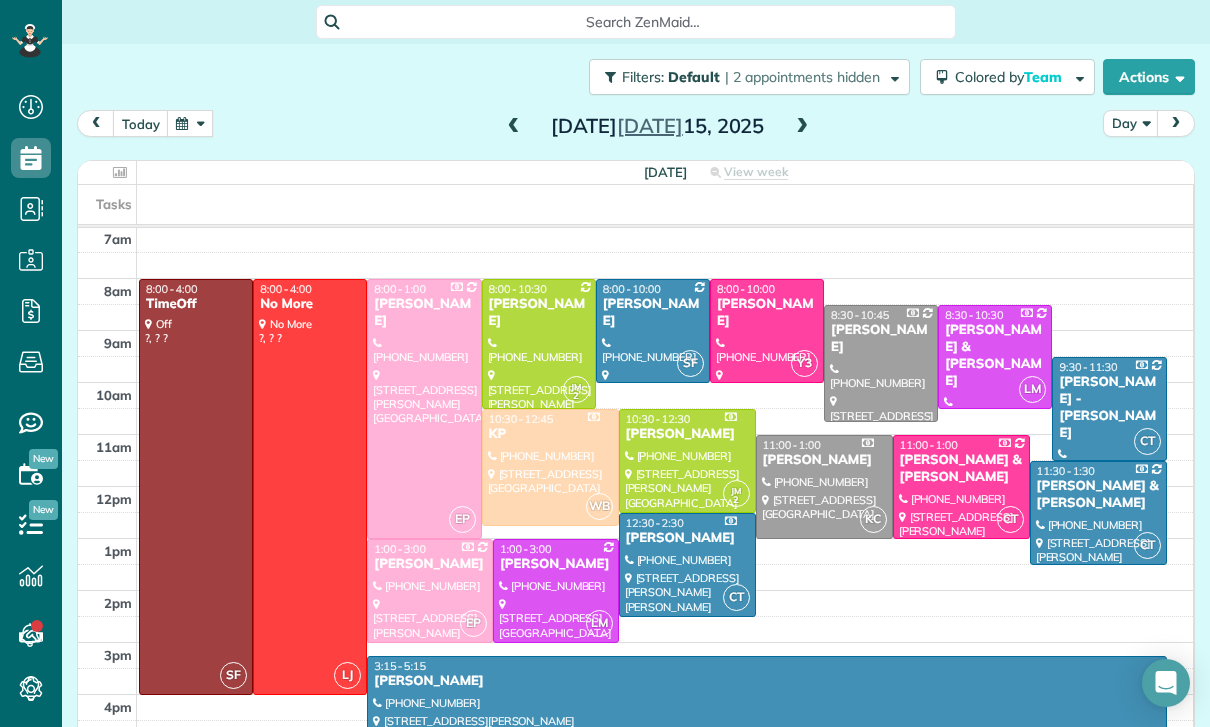 click at bounding box center (653, 331) 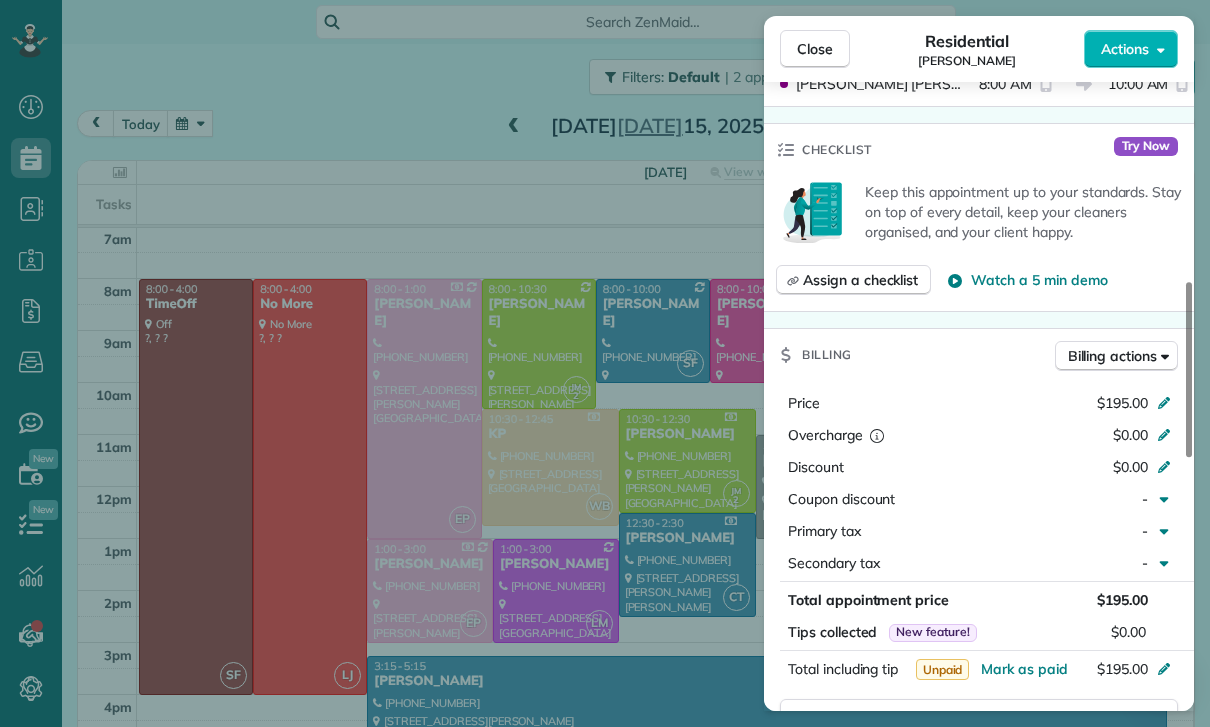 scroll, scrollTop: 848, scrollLeft: 0, axis: vertical 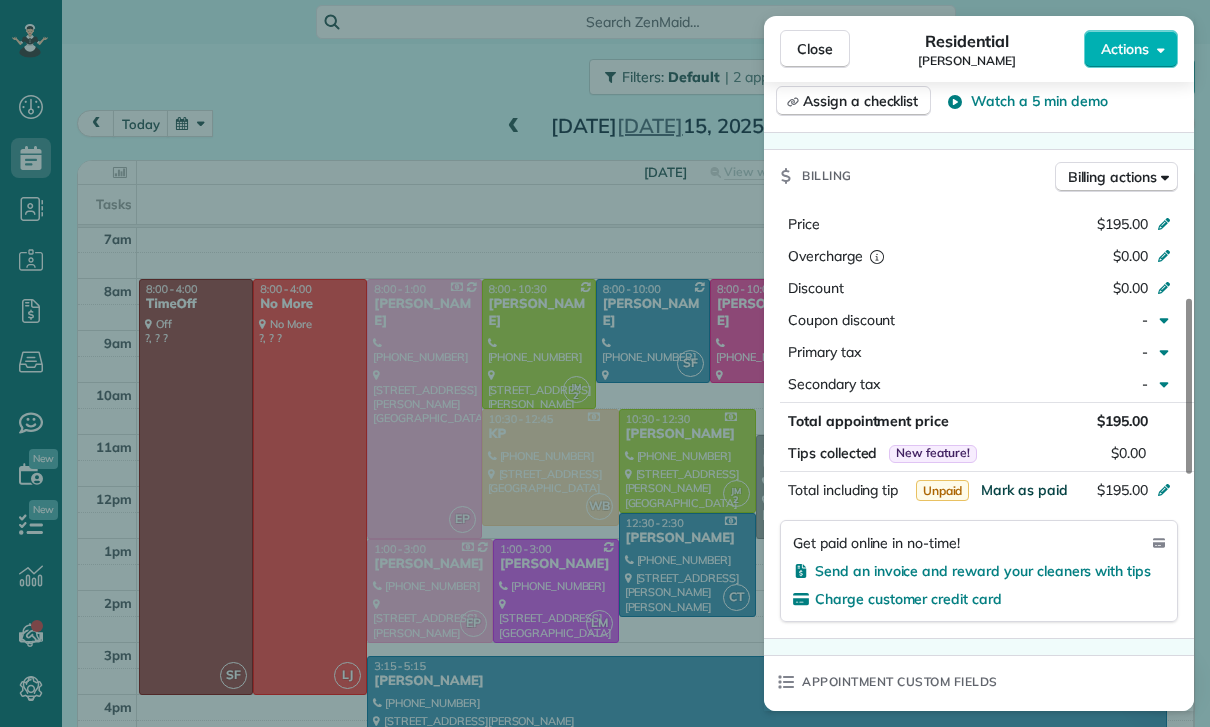 click on "Mark as paid" at bounding box center (1024, 490) 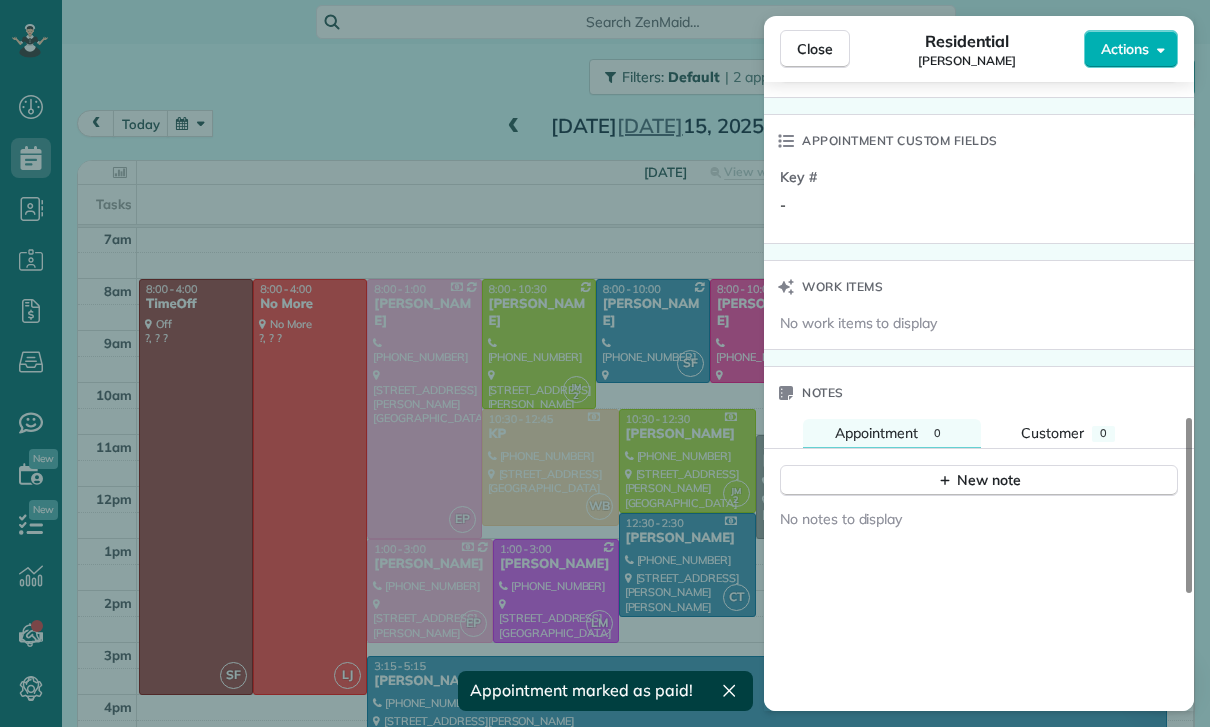 scroll, scrollTop: 1389, scrollLeft: 0, axis: vertical 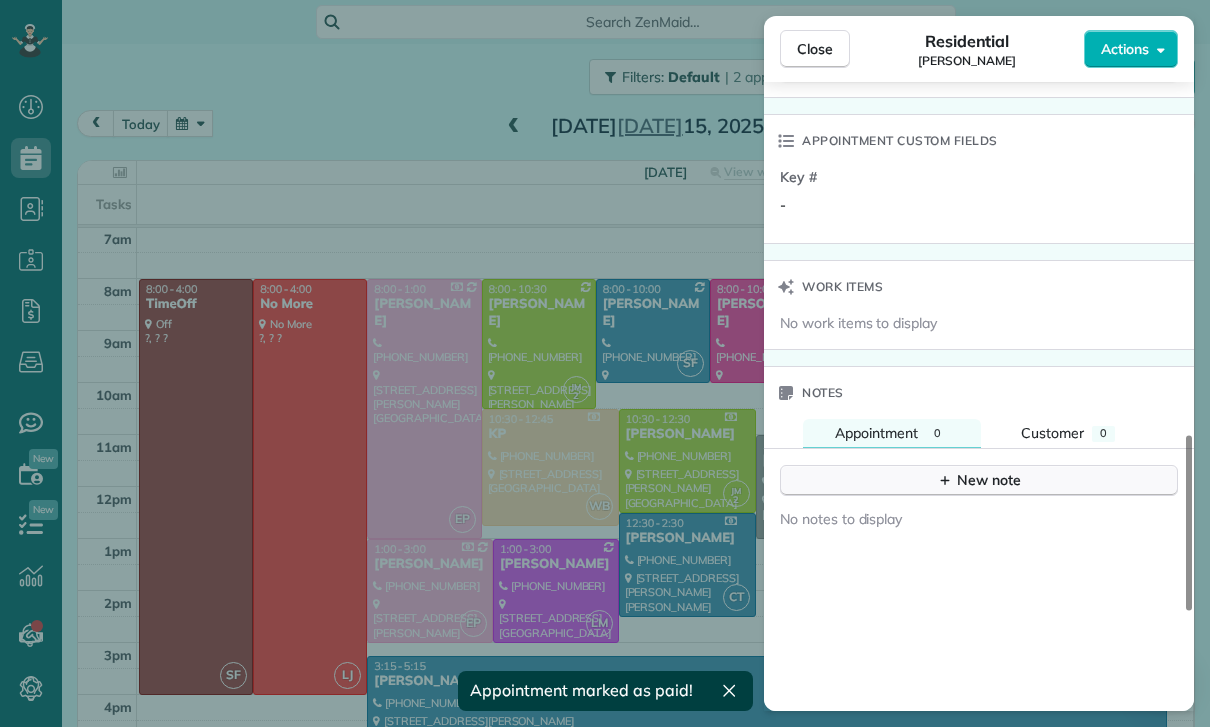 click on "New note" at bounding box center (979, 480) 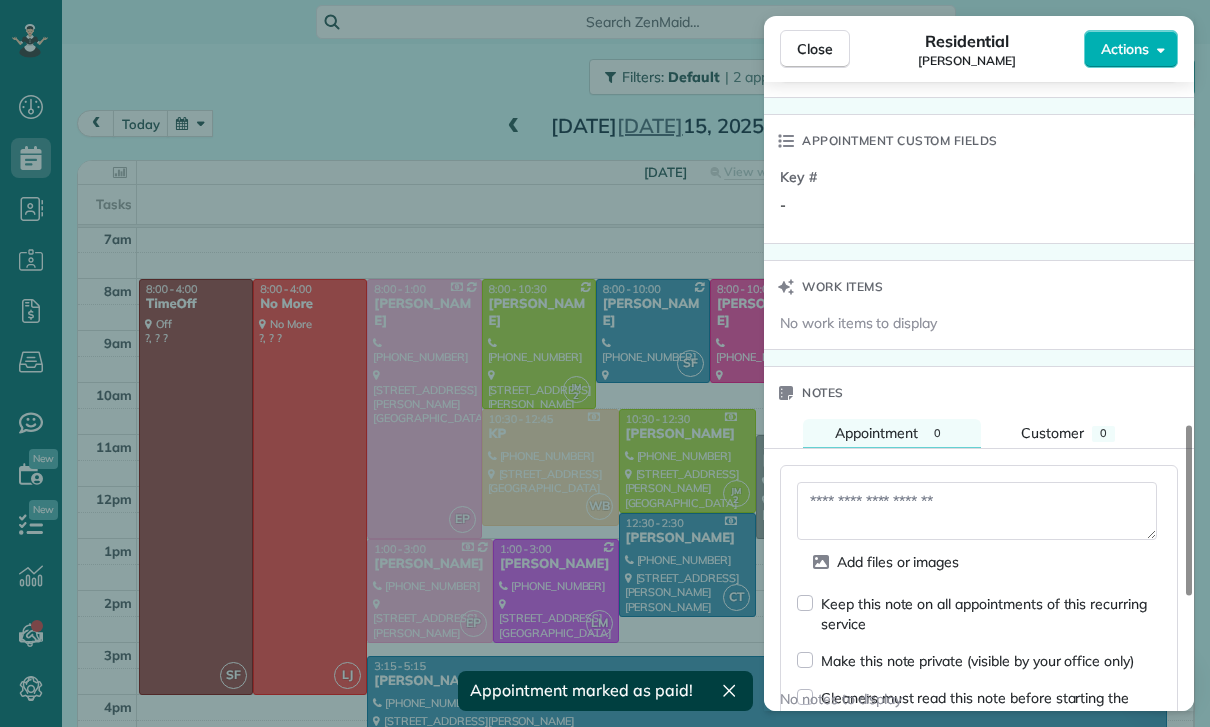 click at bounding box center [977, 511] 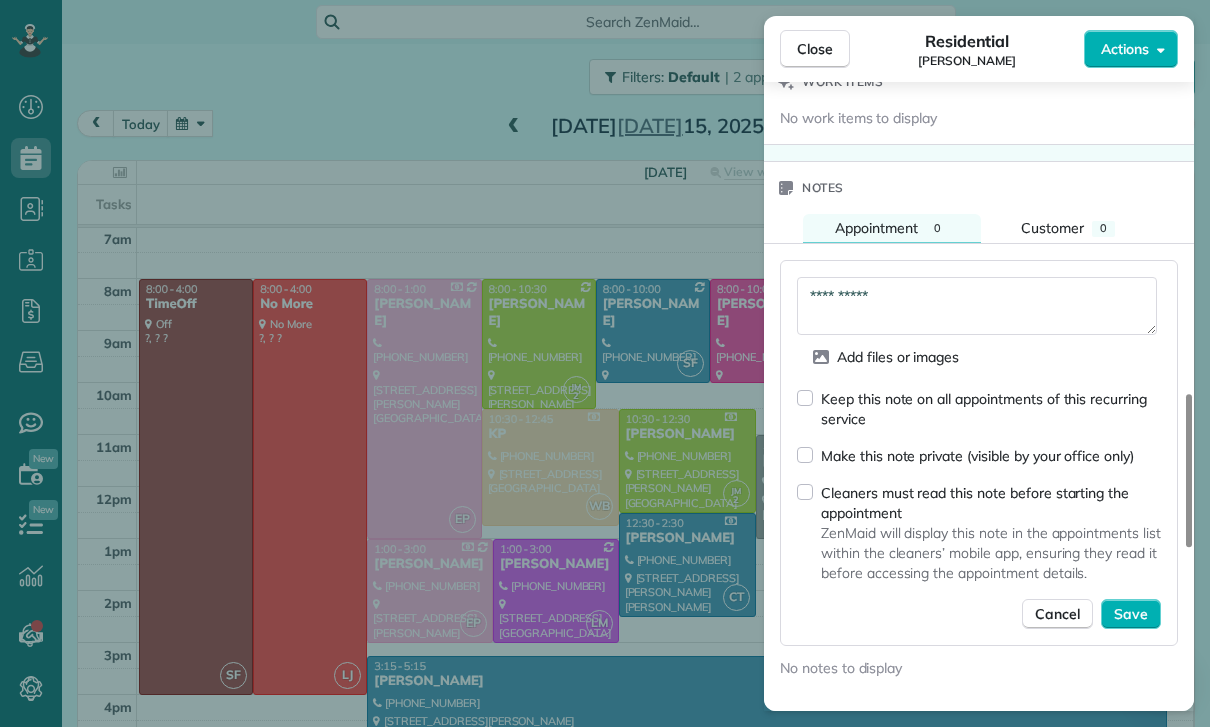 scroll, scrollTop: 1646, scrollLeft: 0, axis: vertical 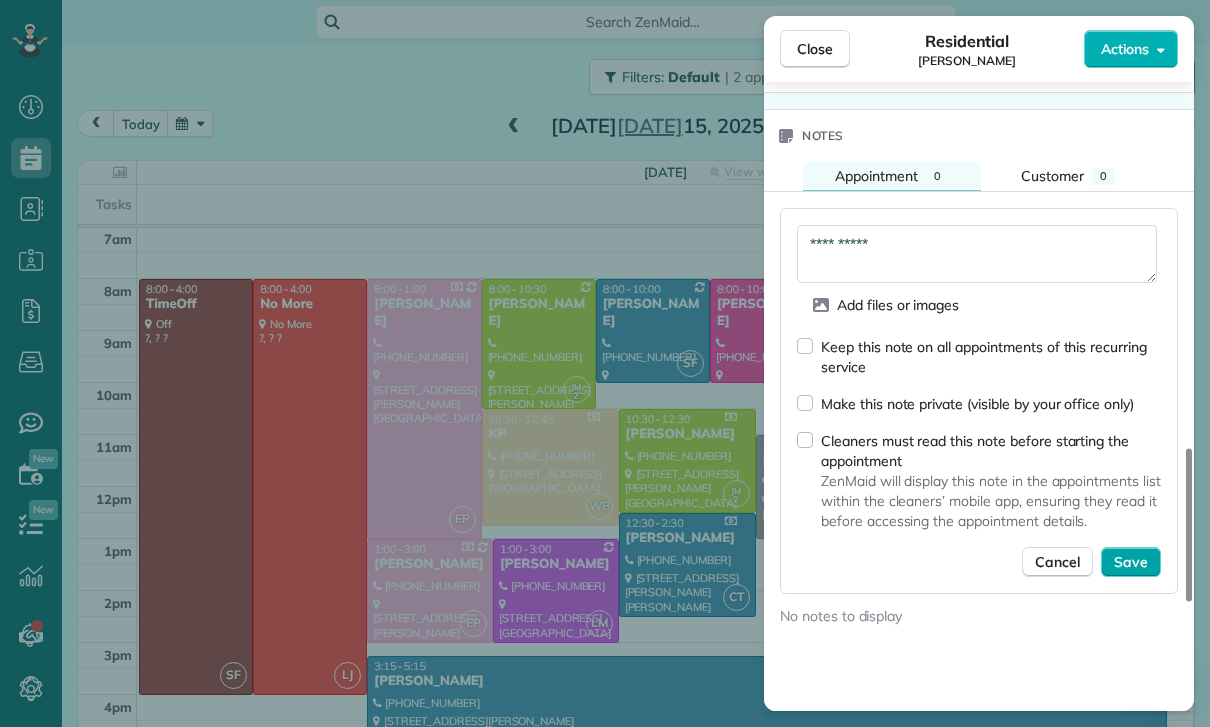type on "**********" 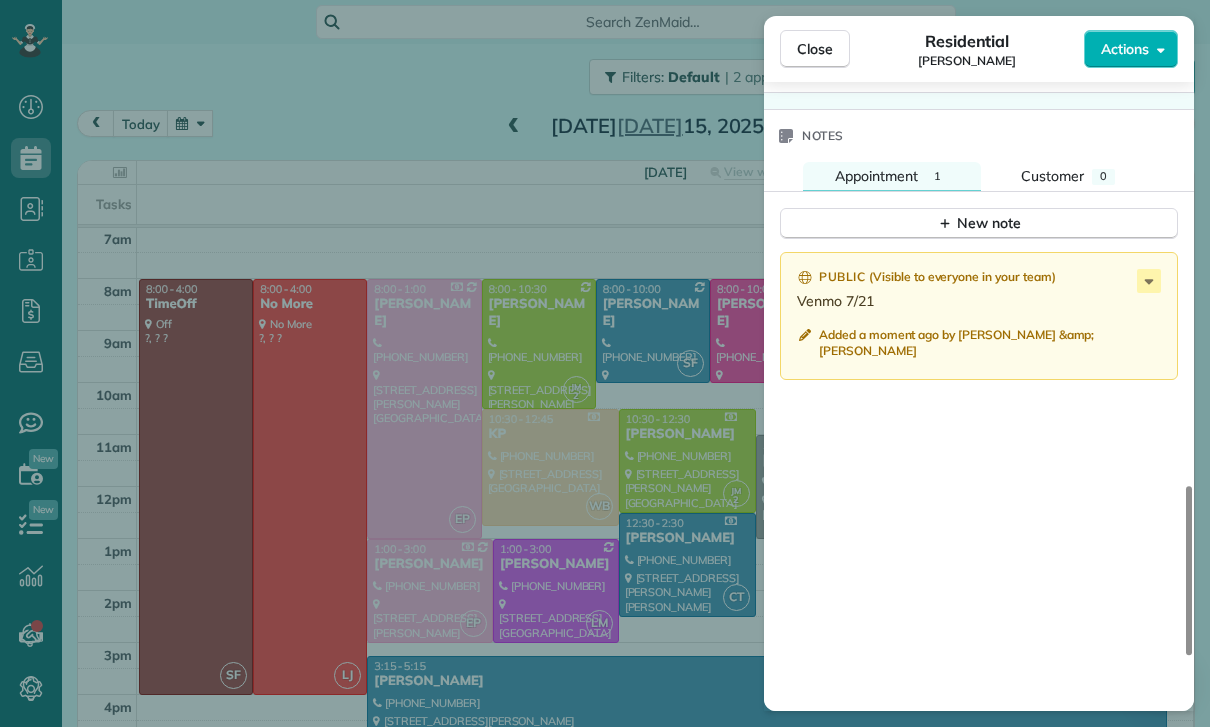 scroll, scrollTop: 144, scrollLeft: 0, axis: vertical 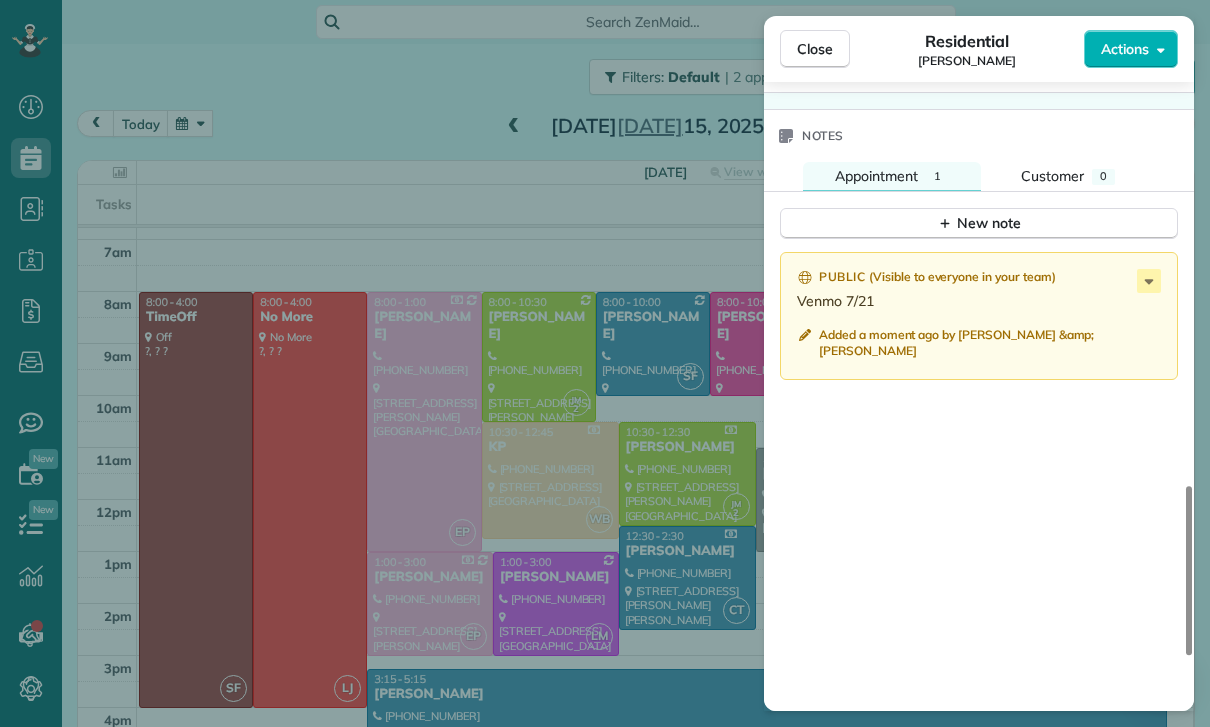 click on "Close Residential [PERSON_NAME] Actions Status Yet to Confirm [PERSON_NAME] · Open profile Mobile [PHONE_NUMBER] Copy No email on record Add email View Details Residential [DATE] ( last week ) 8:00 AM 10:00 AM 2 hours and 0 minutes Repeats weekly Edit recurring service Previous ([DATE]) Next ([DATE]) [STREET_ADDRESS][PERSON_NAME] Service was not rated yet Cleaners Time in and out Assign Invite Team [PERSON_NAME] Cleaners [PERSON_NAME] 8:00 AM 10:00 AM Checklist Try Now Keep this appointment up to your standards. Stay on top of every detail, keep your cleaners organised, and your client happy. Assign a checklist Watch a 5 min demo Billing Billing actions Price $195.00 Overcharge $0.00 Discount $0.00 Coupon discount - Primary tax - Secondary tax - Total appointment price $195.00 Tips collected New feature! $0.00 Paid Total including tip $195.00 Get paid online in no-time! Send an invoice and reward your cleaners with tips Charge customer credit card Appointment custom fields Key # - Work items" at bounding box center [605, 363] 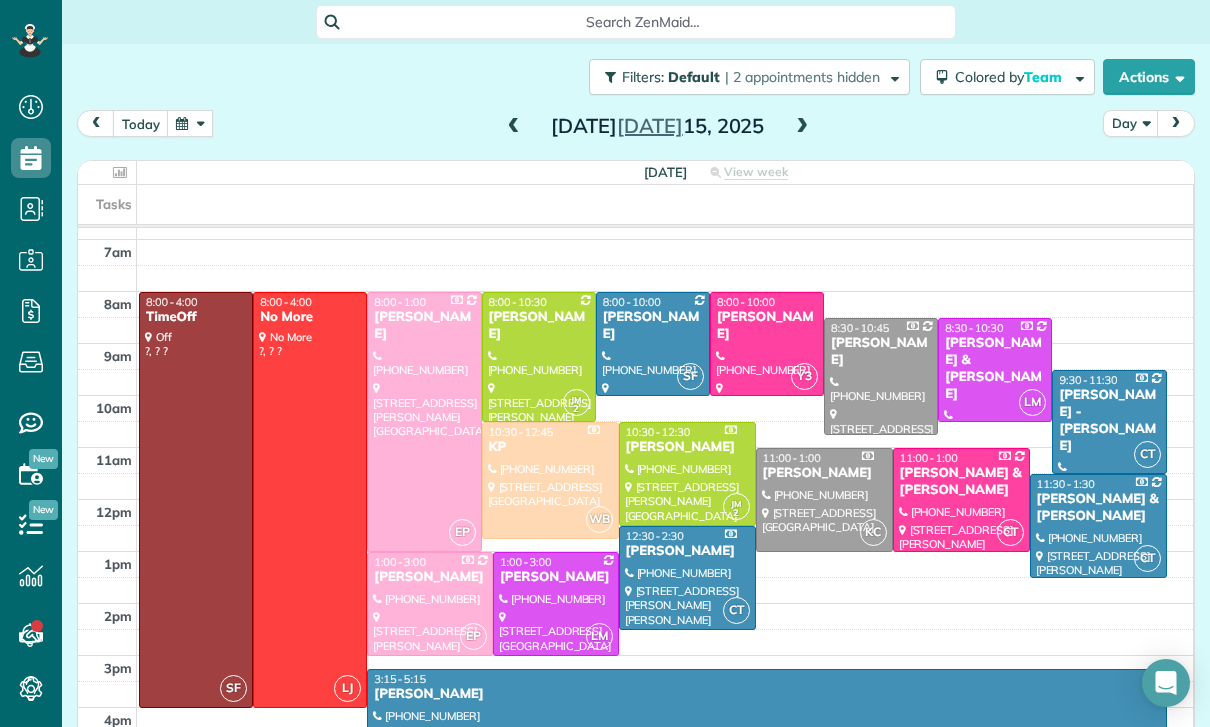 click at bounding box center (190, 123) 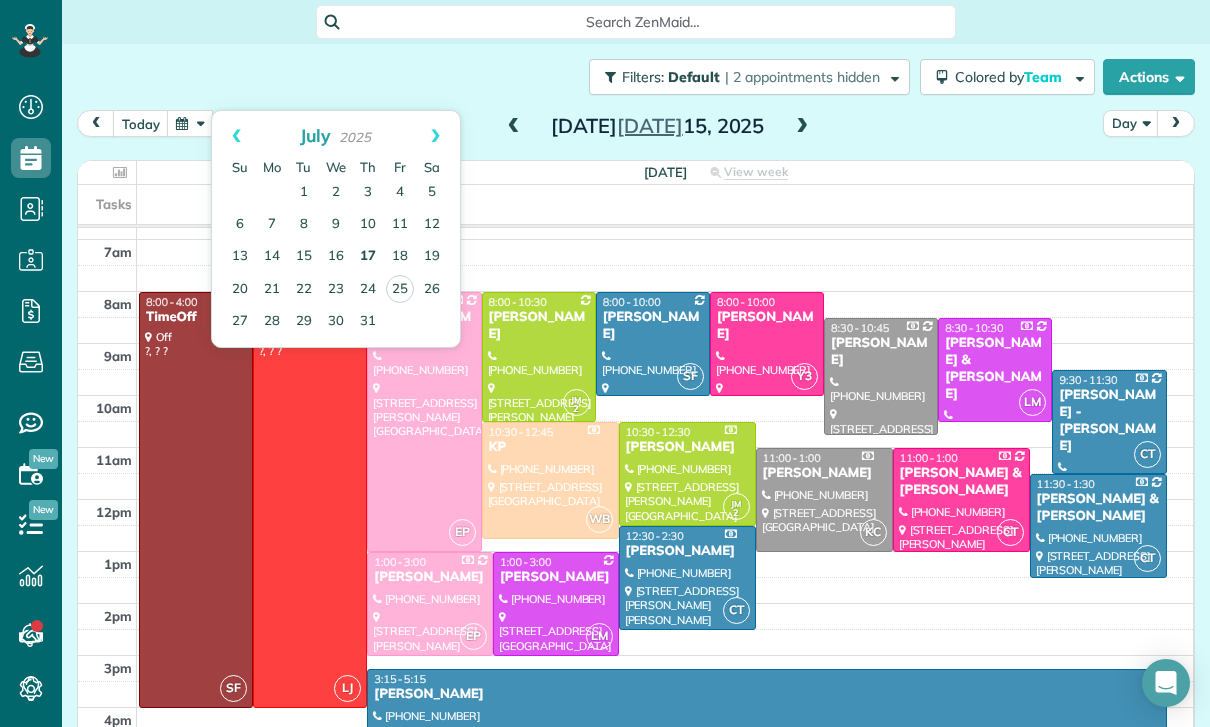 click on "17" at bounding box center (368, 257) 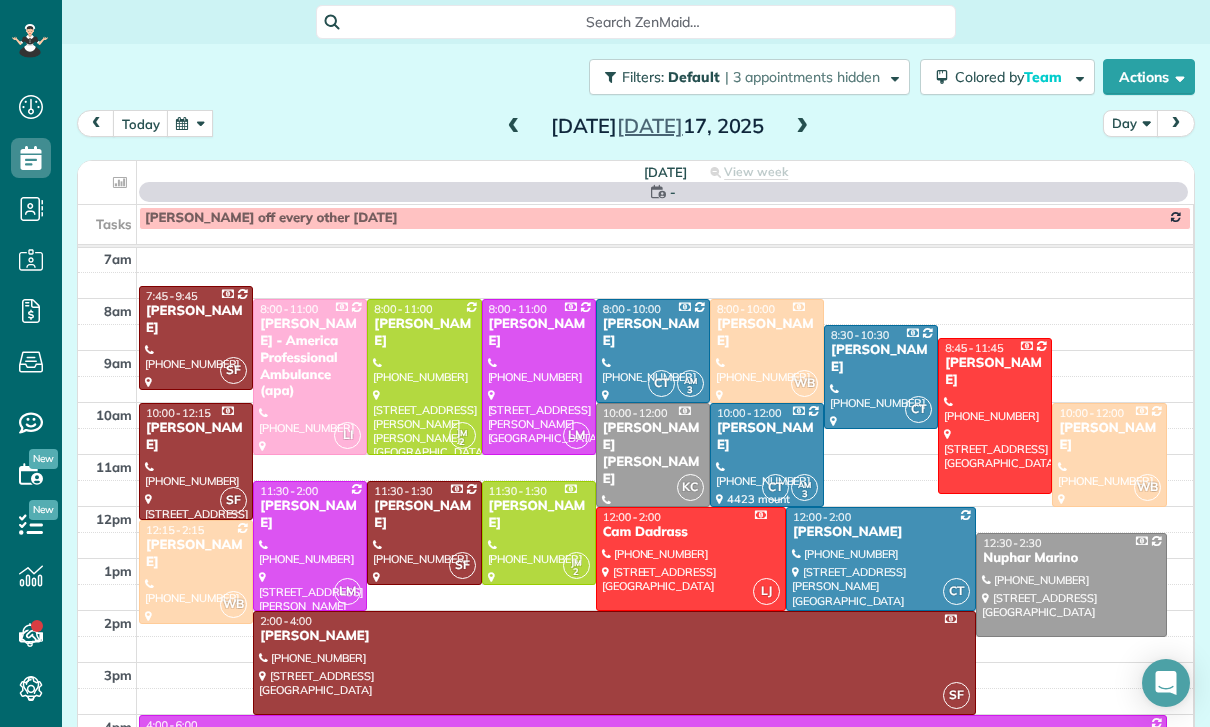 scroll, scrollTop: 157, scrollLeft: 0, axis: vertical 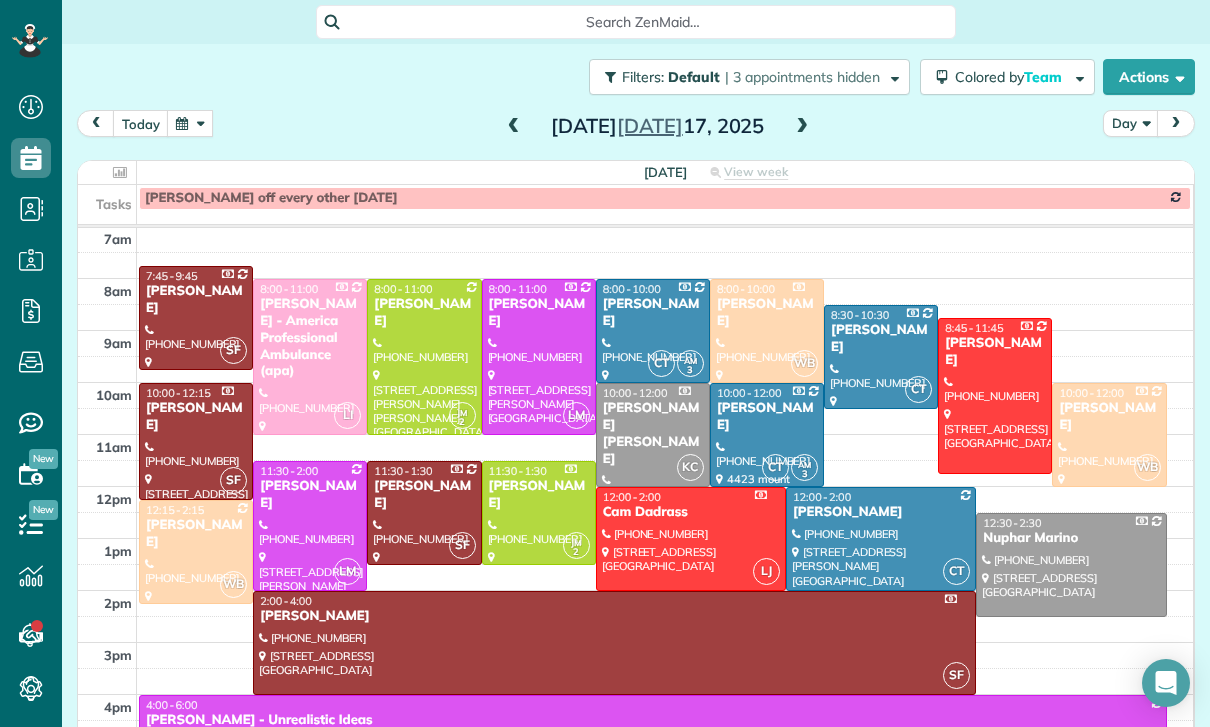click at bounding box center [881, 539] 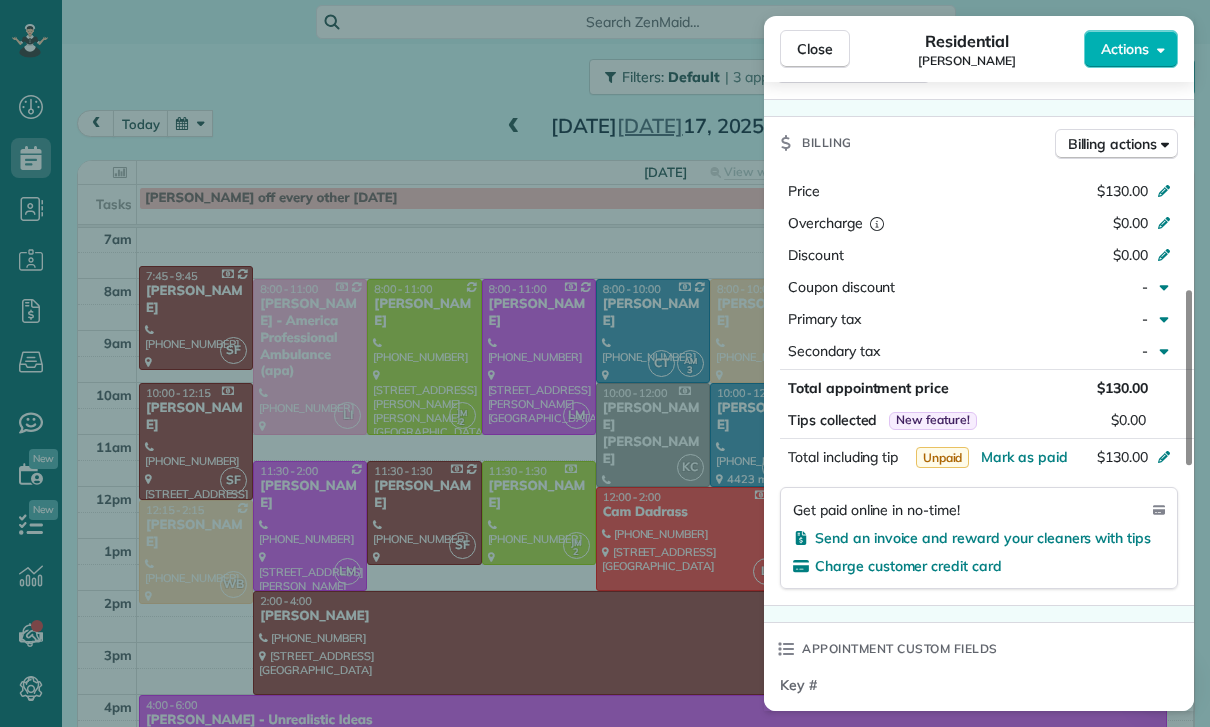 scroll, scrollTop: 879, scrollLeft: 0, axis: vertical 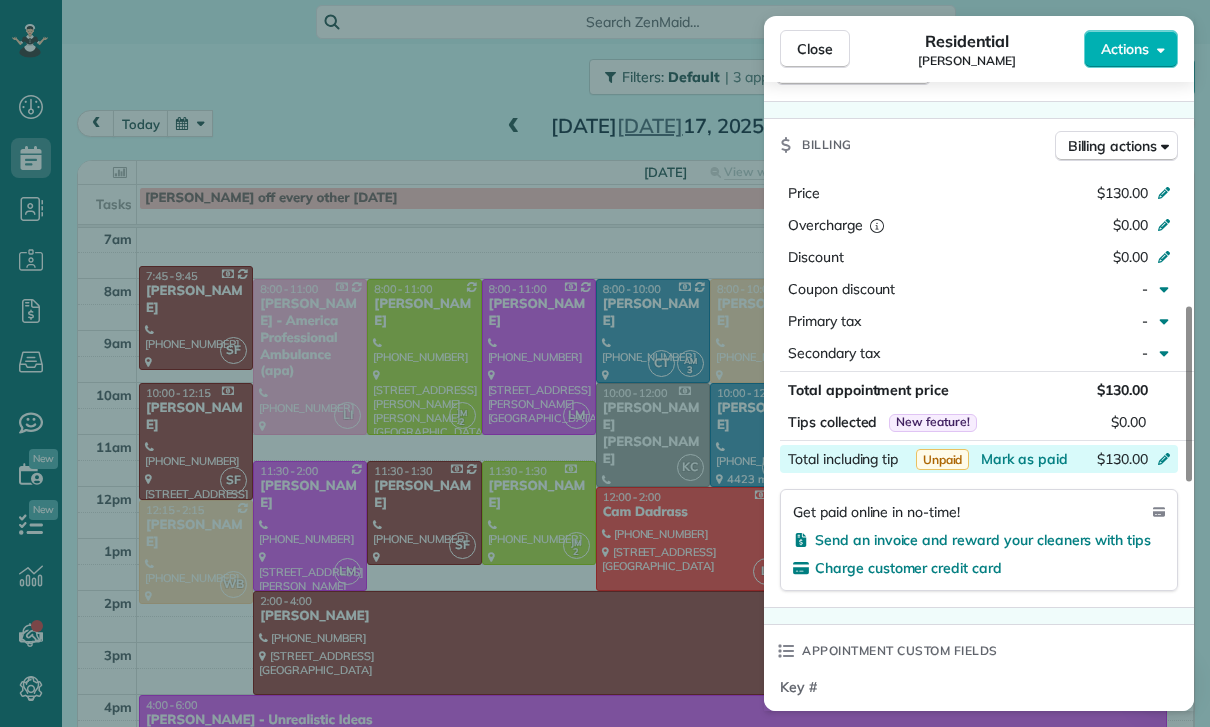click on "$130.00" at bounding box center (1058, 461) 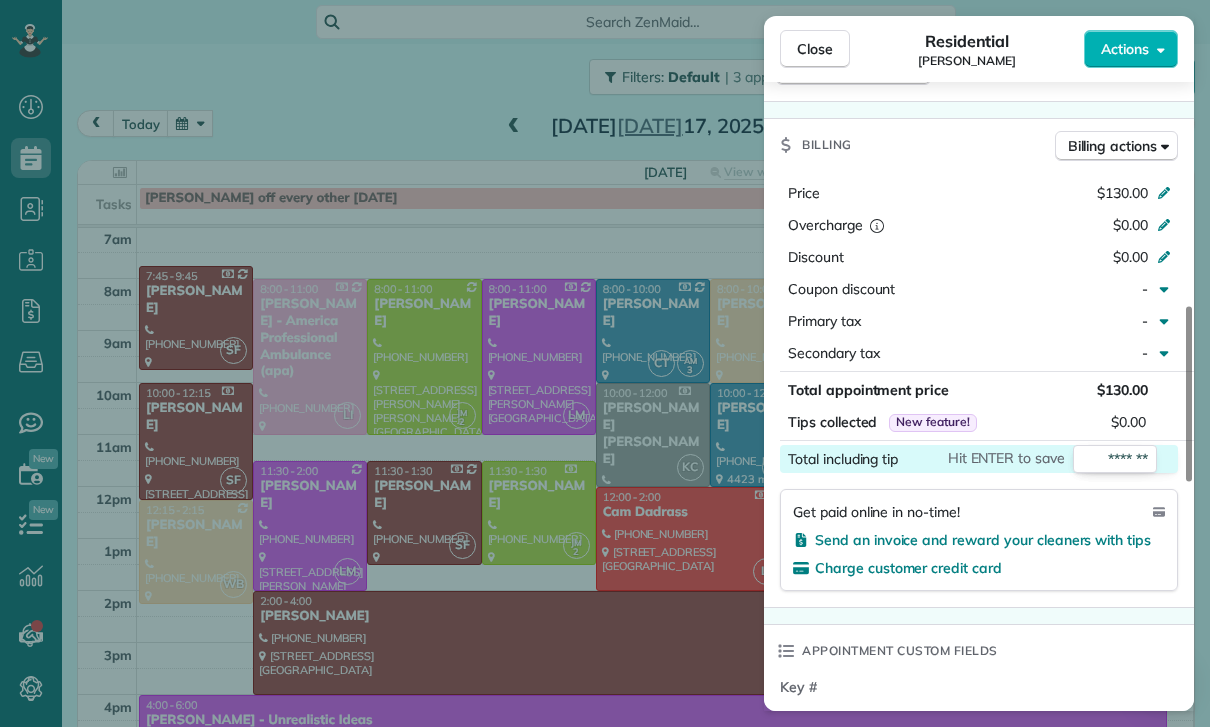 click on "Appointment custom fields" at bounding box center (979, 651) 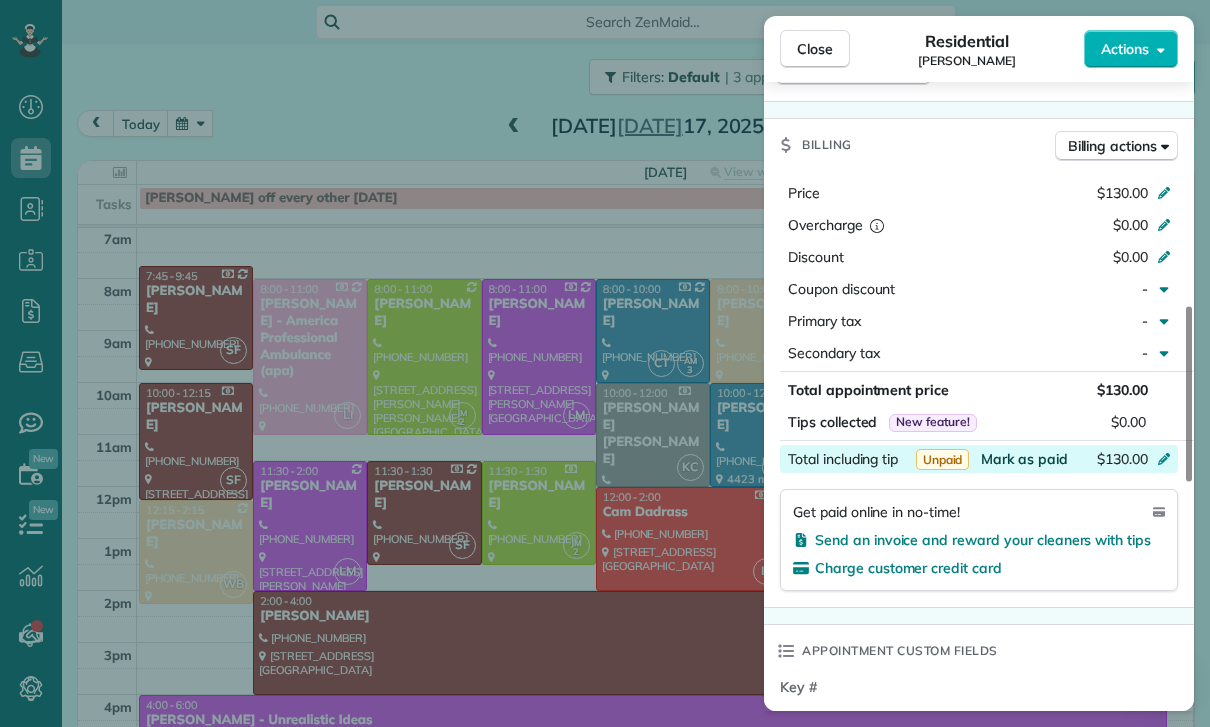 click on "Mark as paid" at bounding box center (1024, 459) 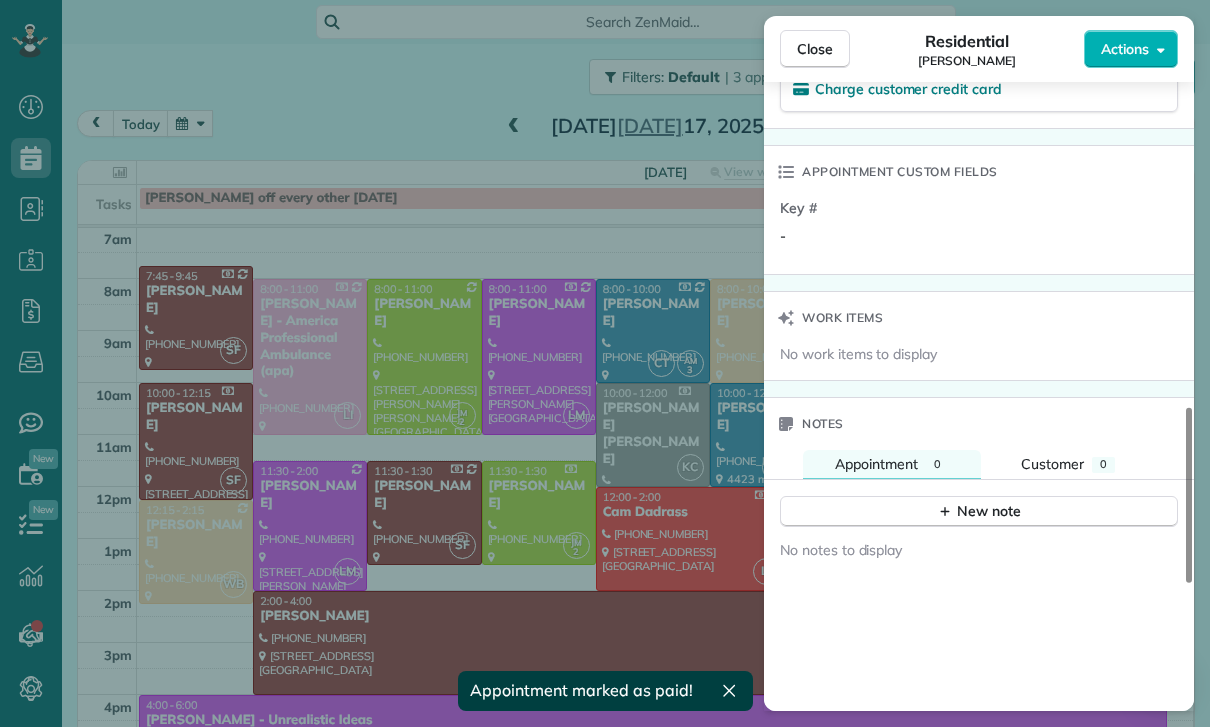 scroll, scrollTop: 1381, scrollLeft: 0, axis: vertical 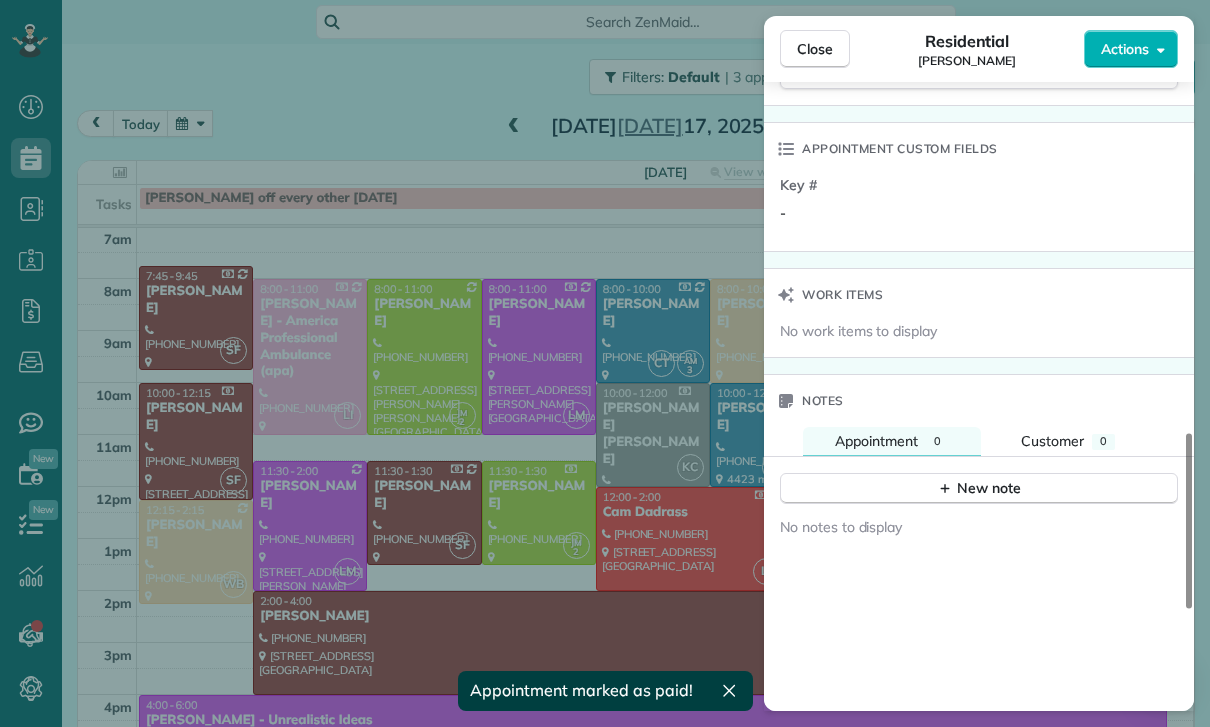 click on "New note" at bounding box center (979, 481) 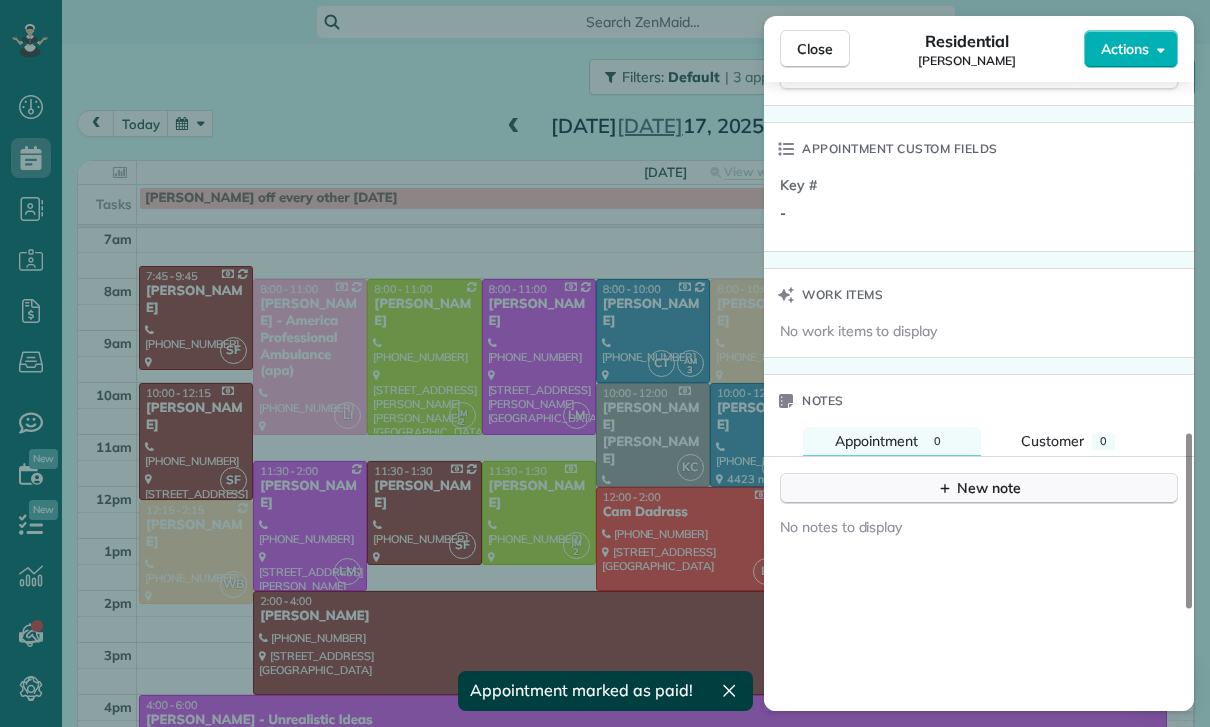 click on "New note" at bounding box center (979, 488) 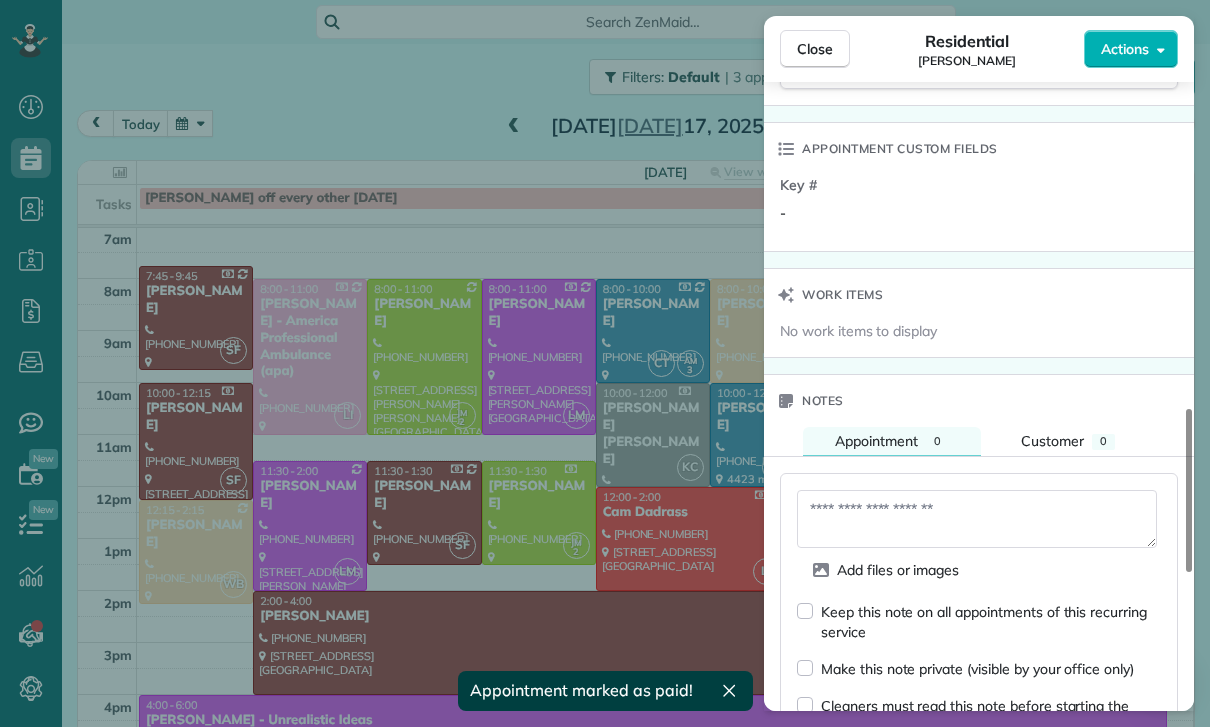 click at bounding box center (977, 519) 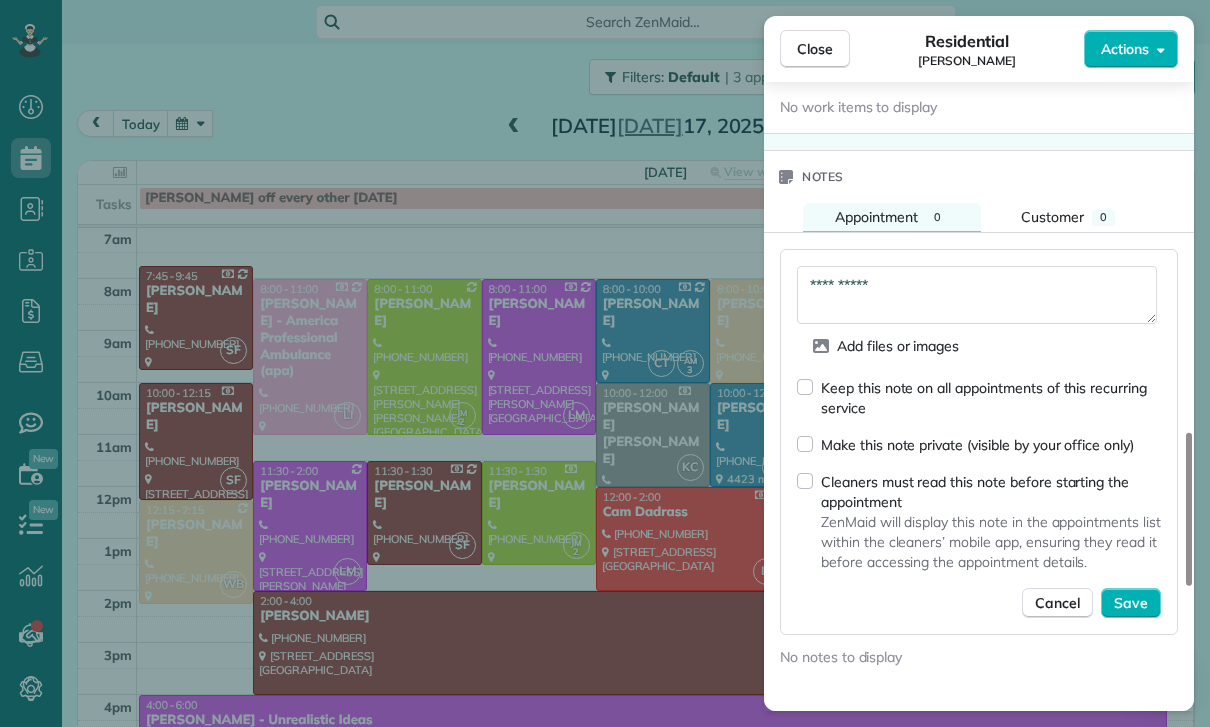 scroll, scrollTop: 1625, scrollLeft: 0, axis: vertical 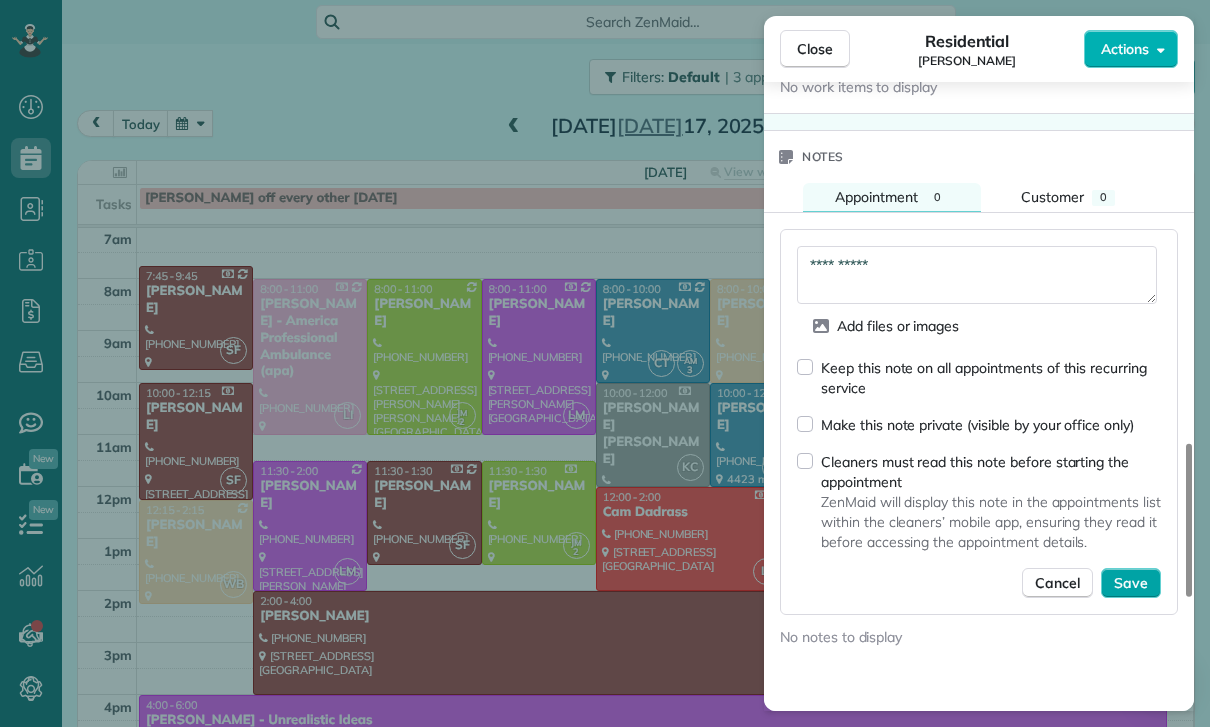 type on "**********" 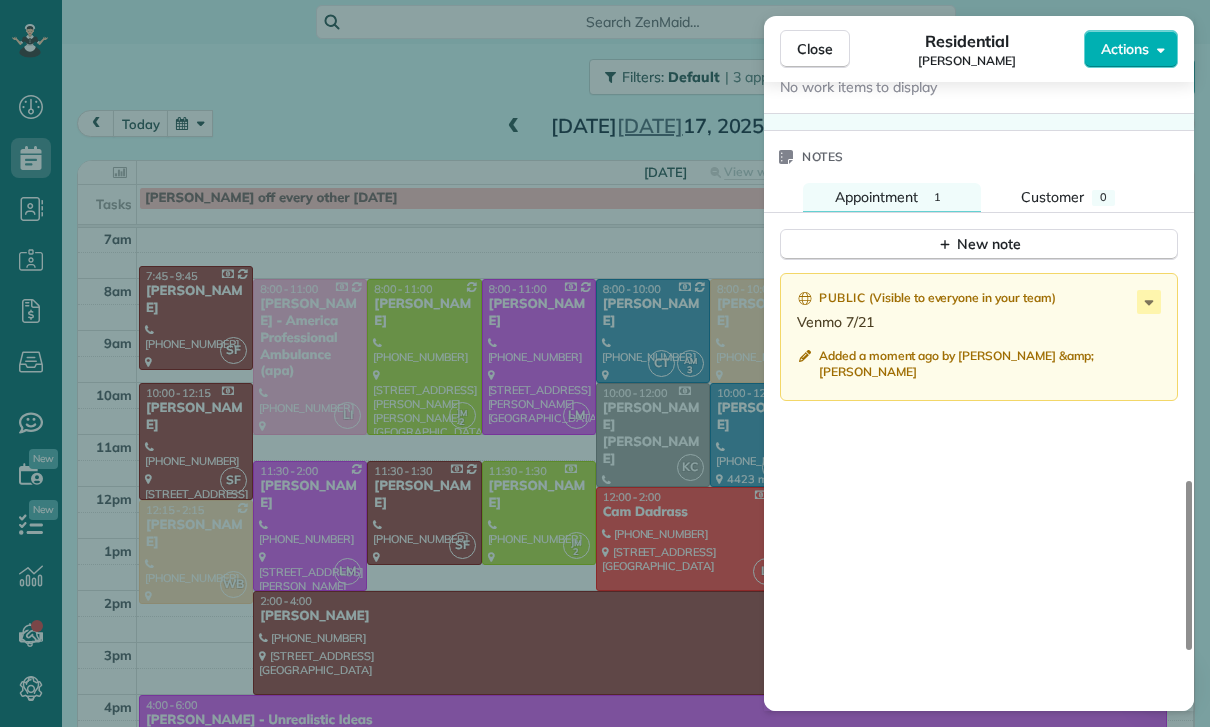 click on "Close Residential [PERSON_NAME] Actions Status Yet to Confirm [PERSON_NAME] · Open profile Mobile [PHONE_NUMBER] Copy No email on record Add email View Details Residential [DATE] ( last week ) 12:00 PM 2:00 PM 2 hours and 0 minutes Repeats every 2 weeks Edit recurring service Previous ([DATE]) Next ([DATE]) [STREET_ADDRESS][PERSON_NAME] Service was not rated yet Cleaners Time in and out Assign Invite Team [PERSON_NAME] Cleaners [PERSON_NAME] 12:00 PM 2:00 PM Checklist Try Now Keep this appointment up to your standards. Stay on top of every detail, keep your cleaners organised, and your client happy. Assign a checklist Watch a 5 min demo Billing Billing actions Price $130.00 Overcharge $0.00 Discount $0.00 Coupon discount - Primary tax - Secondary tax - Total appointment price $130.00 Tips collected New feature! $0.00 Paid Total including tip $130.00 Get paid online in no-time! Send an invoice and reward your cleaners with tips Charge customer credit card Appointment custom fields" at bounding box center [605, 363] 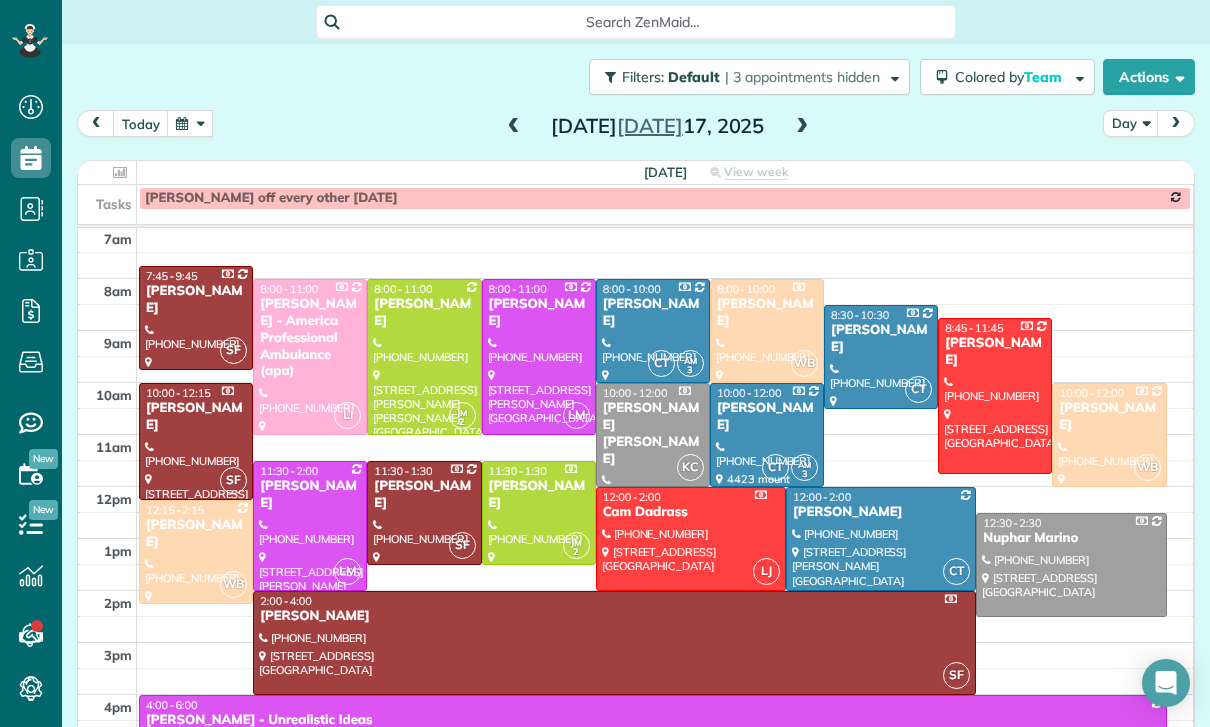 click at bounding box center (196, 552) 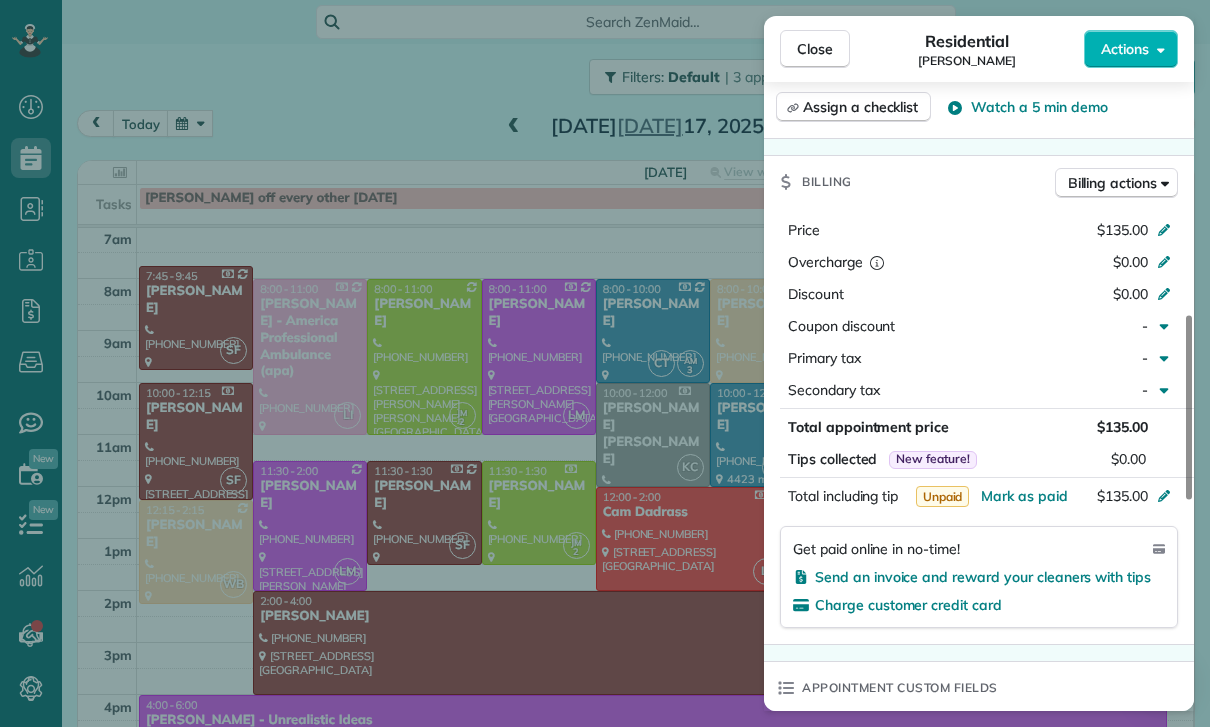 scroll, scrollTop: 871, scrollLeft: 0, axis: vertical 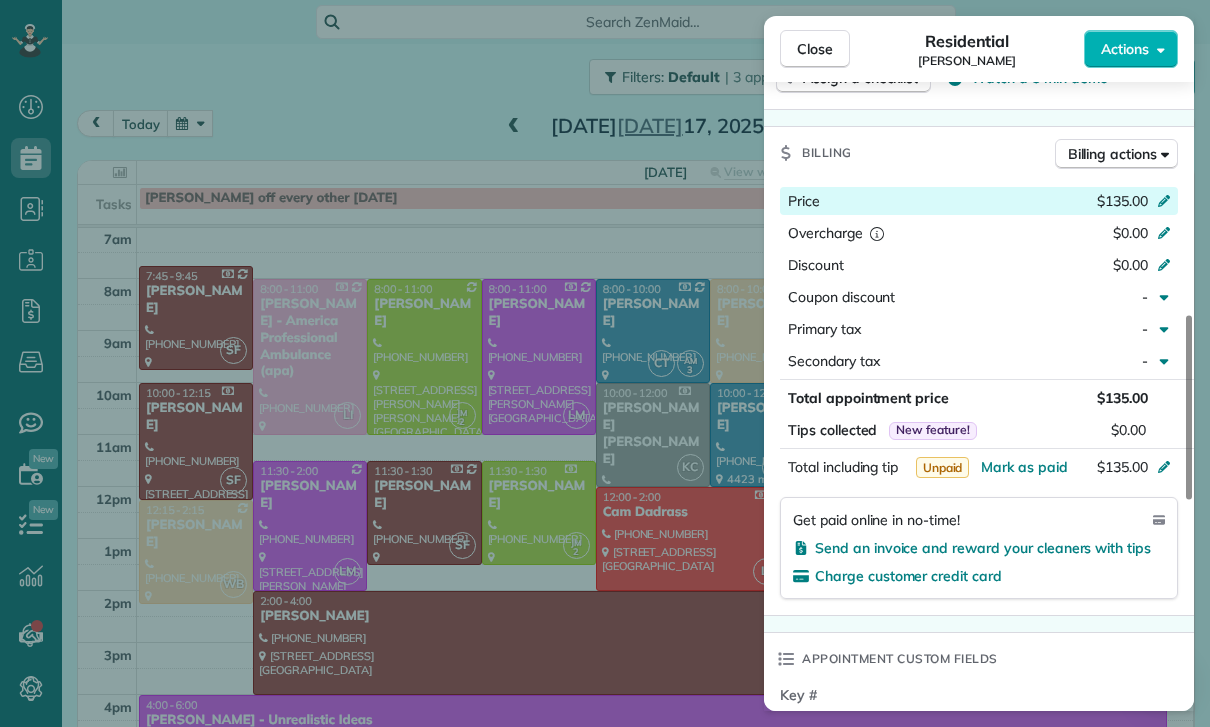 click 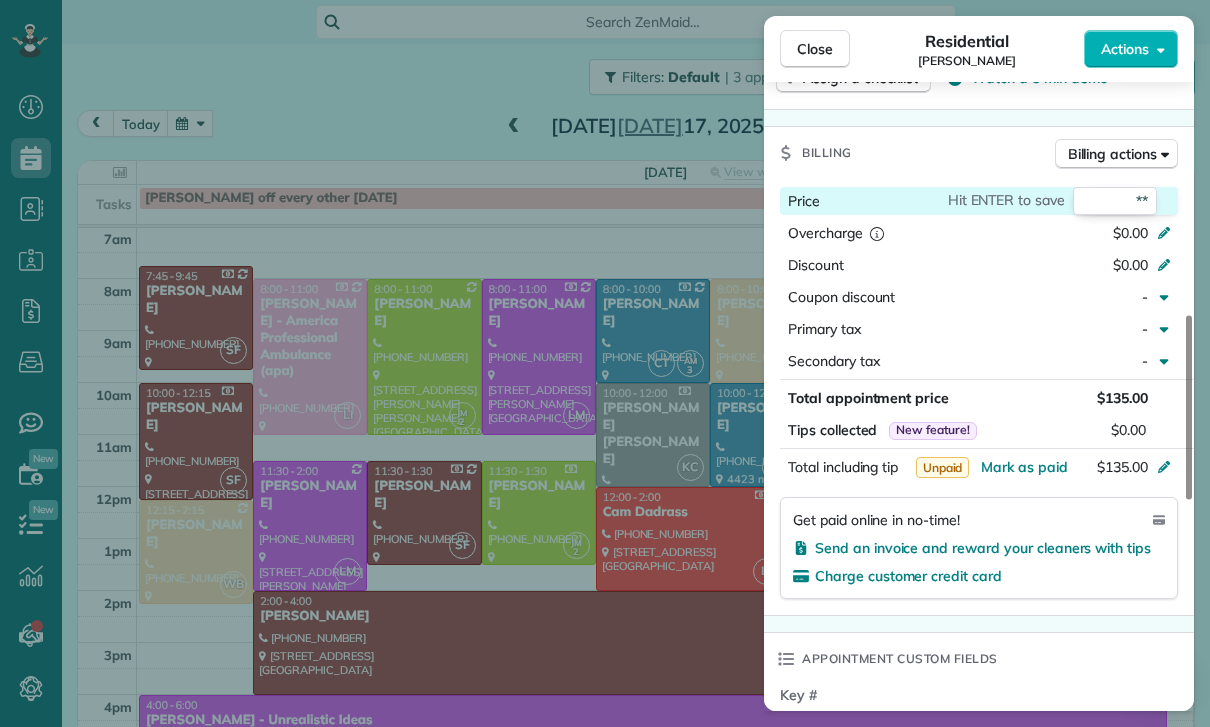 type on "***" 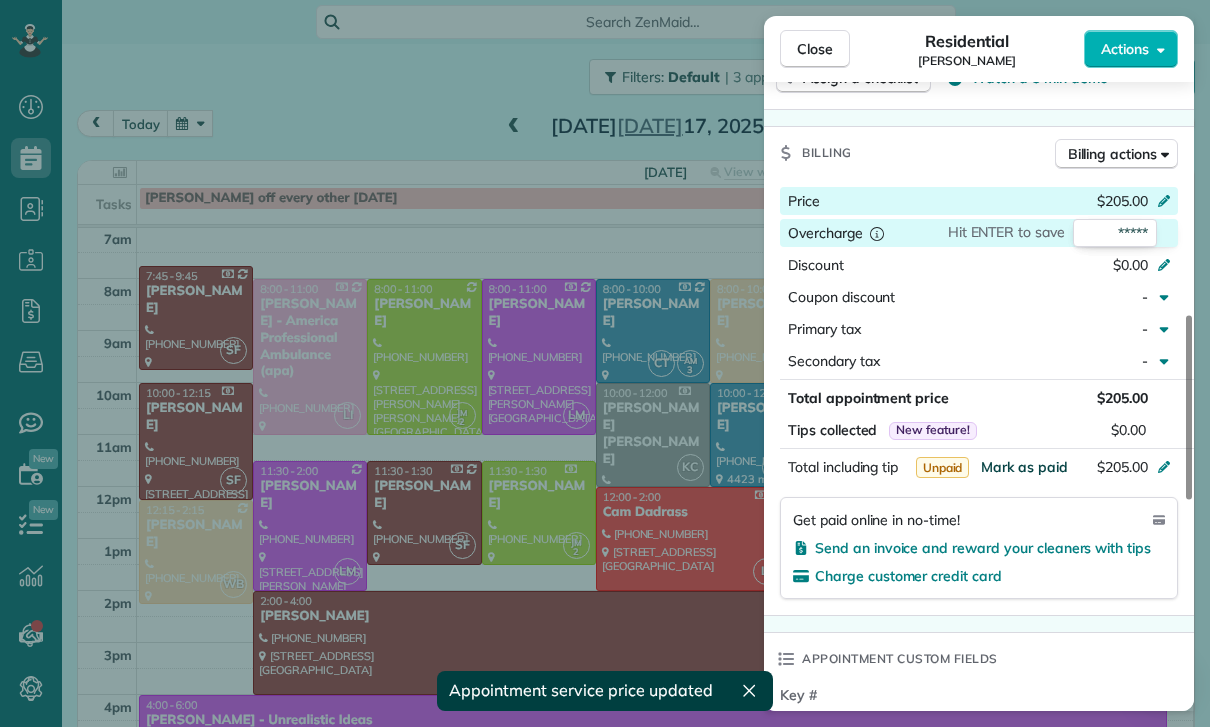 click on "Mark as paid" at bounding box center [1024, 467] 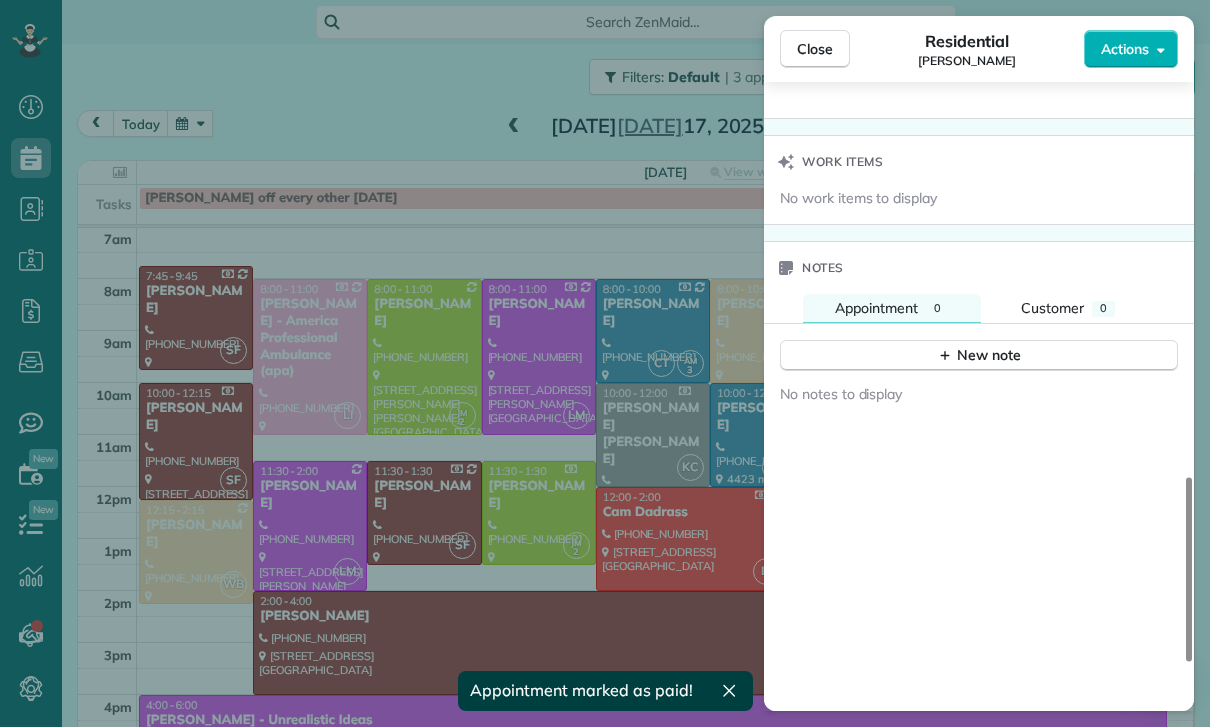 scroll, scrollTop: 1514, scrollLeft: 0, axis: vertical 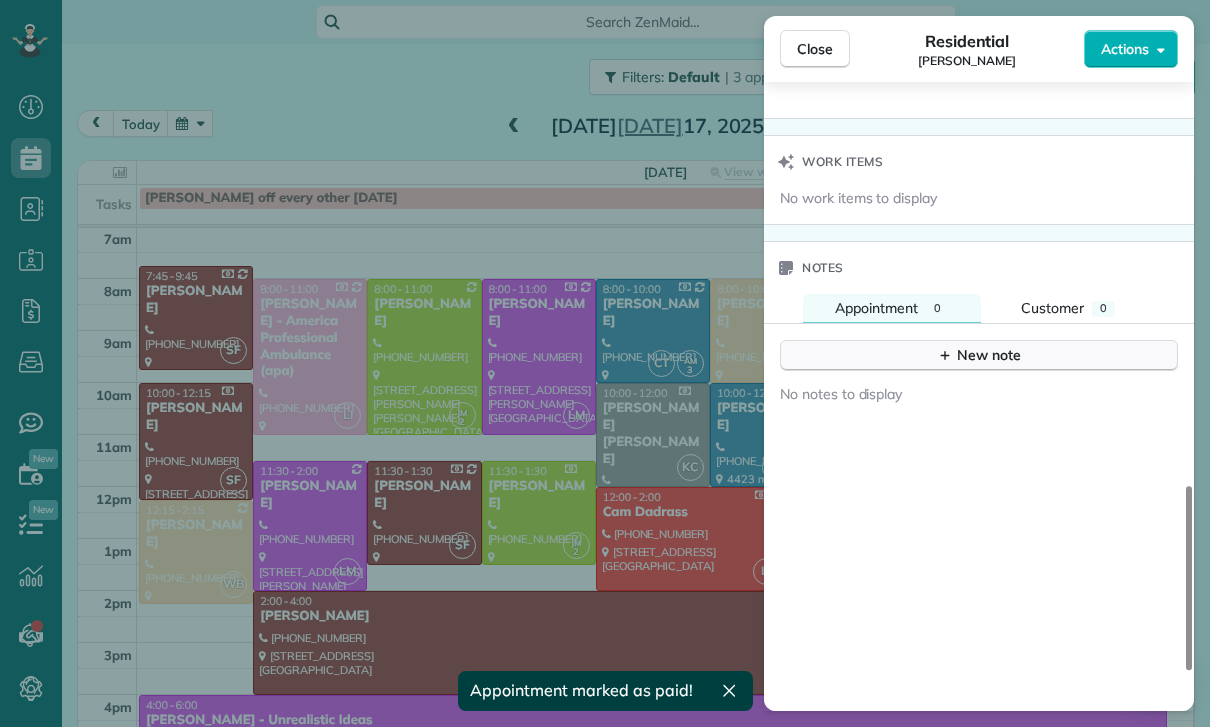 click on "New note" at bounding box center [979, 355] 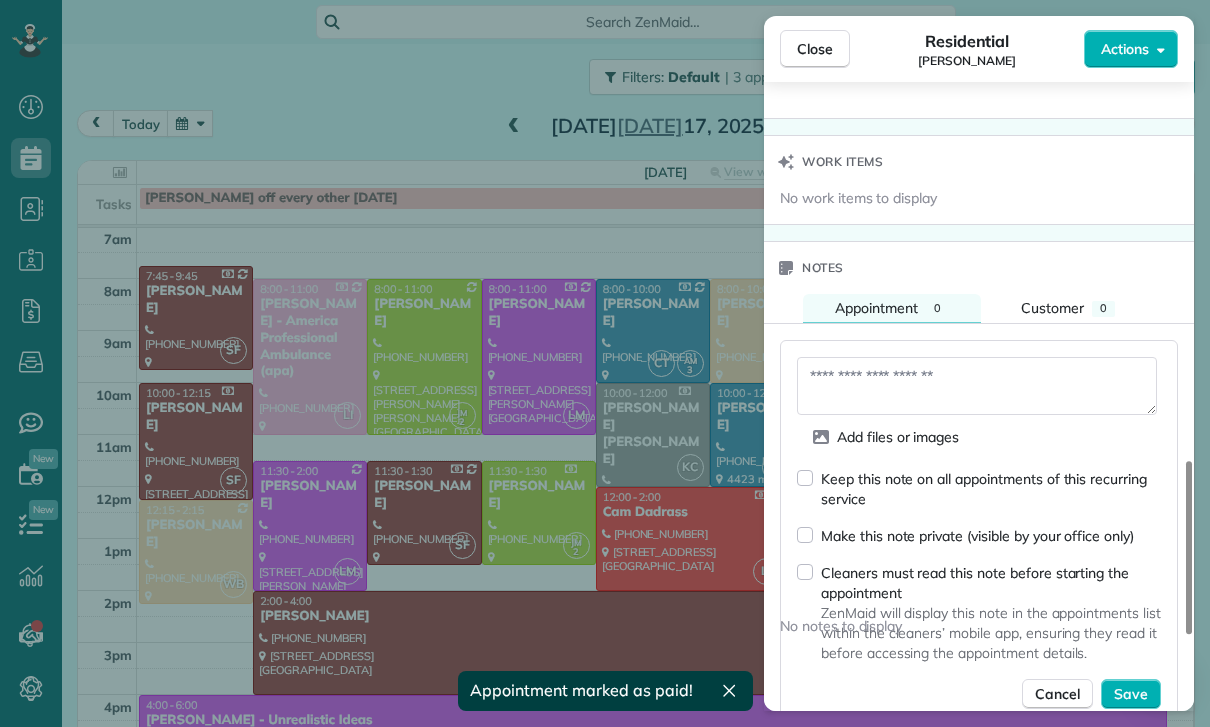 click at bounding box center (977, 386) 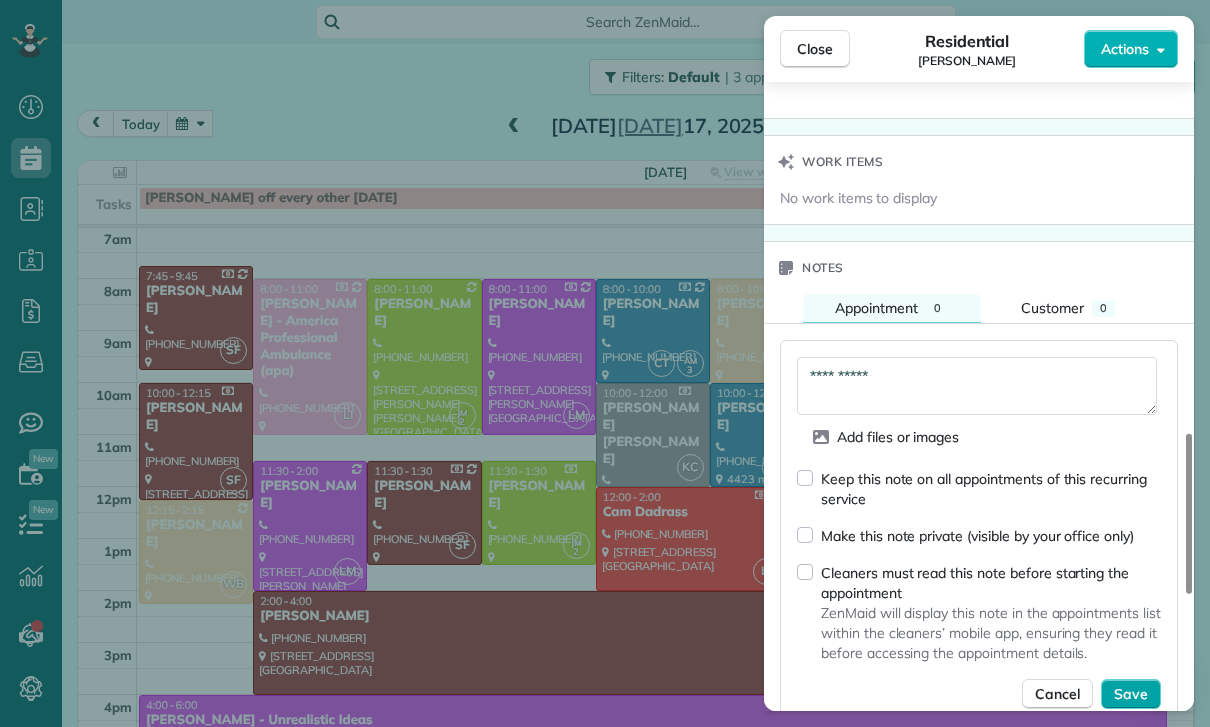 type on "**********" 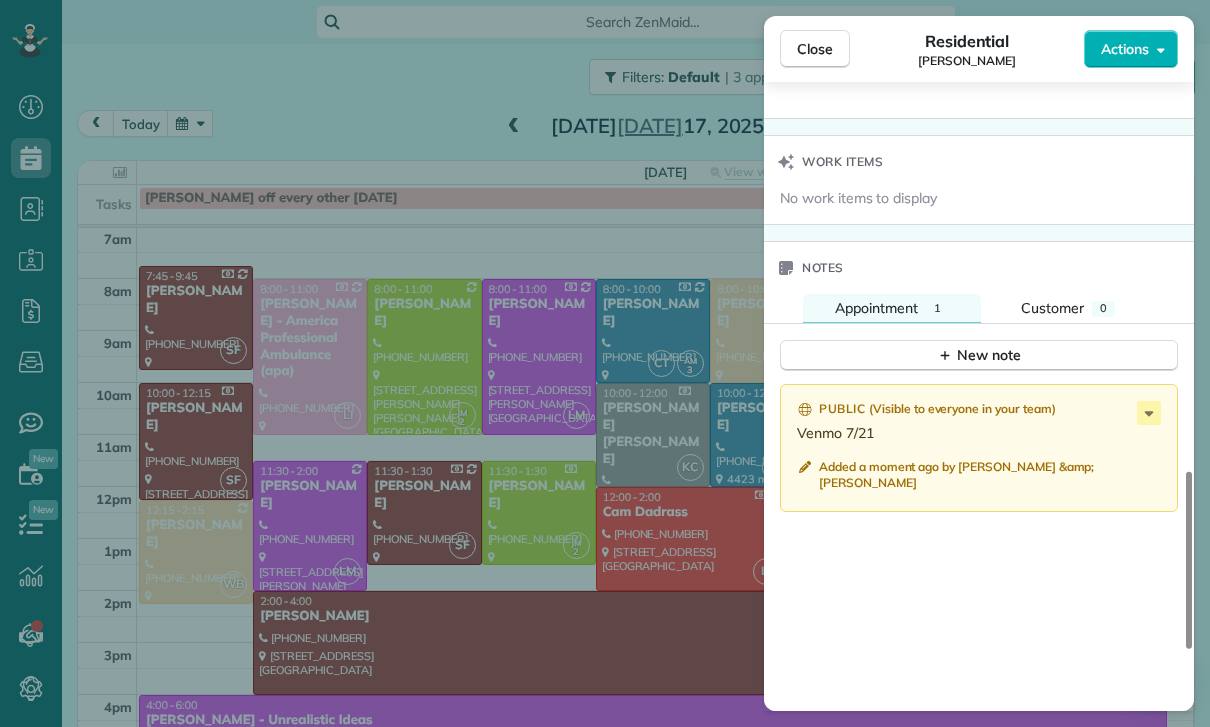 click on "Close Residential [PERSON_NAME] Actions Status Confirmed [PERSON_NAME] · Open profile Mobile [PHONE_NUMBER] Copy No email on record Add email View Details Residential [DATE] ( last week ) 12:15 PM 2:15 PM 2 hours and 0 minutes Repeats every 4 weeks Edit recurring service Previous ([DATE]) Next ([DATE]) [STREET_ADDRESS][PERSON_NAME][PERSON_NAME] Service was not rated yet Cleaners Time in and out Assign Invite Team [PERSON_NAME] Cleaners [PERSON_NAME] 12:15 PM 2:15 PM Checklist Try Now Keep this appointment up to your standards. Stay on top of every detail, keep your cleaners organised, and your client happy. Assign a checklist Watch a 5 min demo Billing Billing actions Price $205.00 Overcharge $0.00 Discount $0.00 Coupon discount - Primary tax - Secondary tax - Total appointment price $205.00 Tips collected New feature! $0.00 Paid Total including tip $205.00 Get paid online in no-time! Send an invoice and reward your cleaners with tips Charge customer credit card Appointment custom fields Key # -" at bounding box center (605, 363) 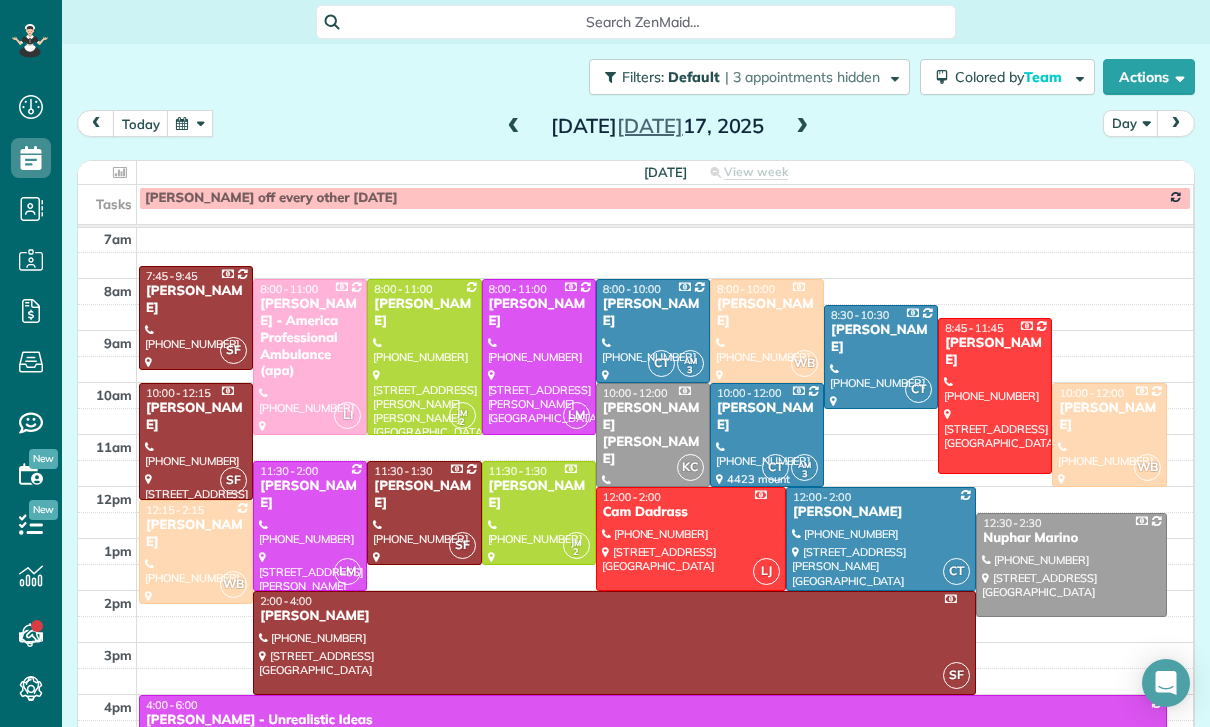 click at bounding box center (190, 123) 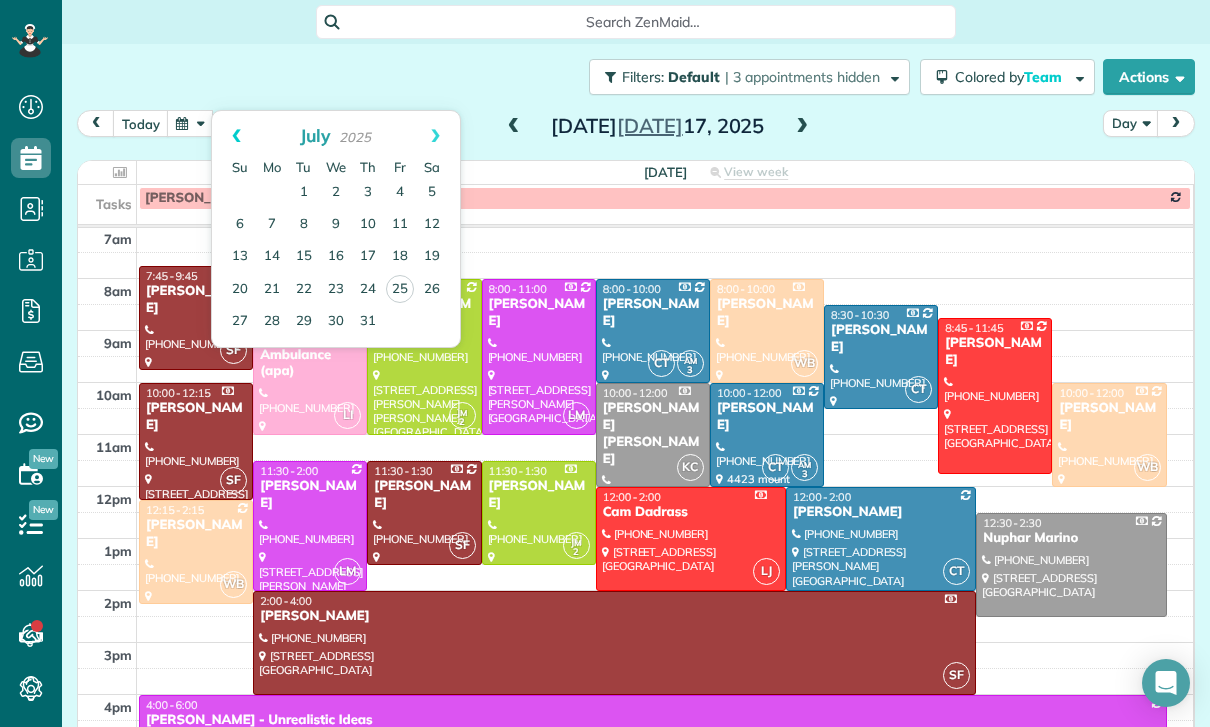 click on "Prev" at bounding box center (236, 136) 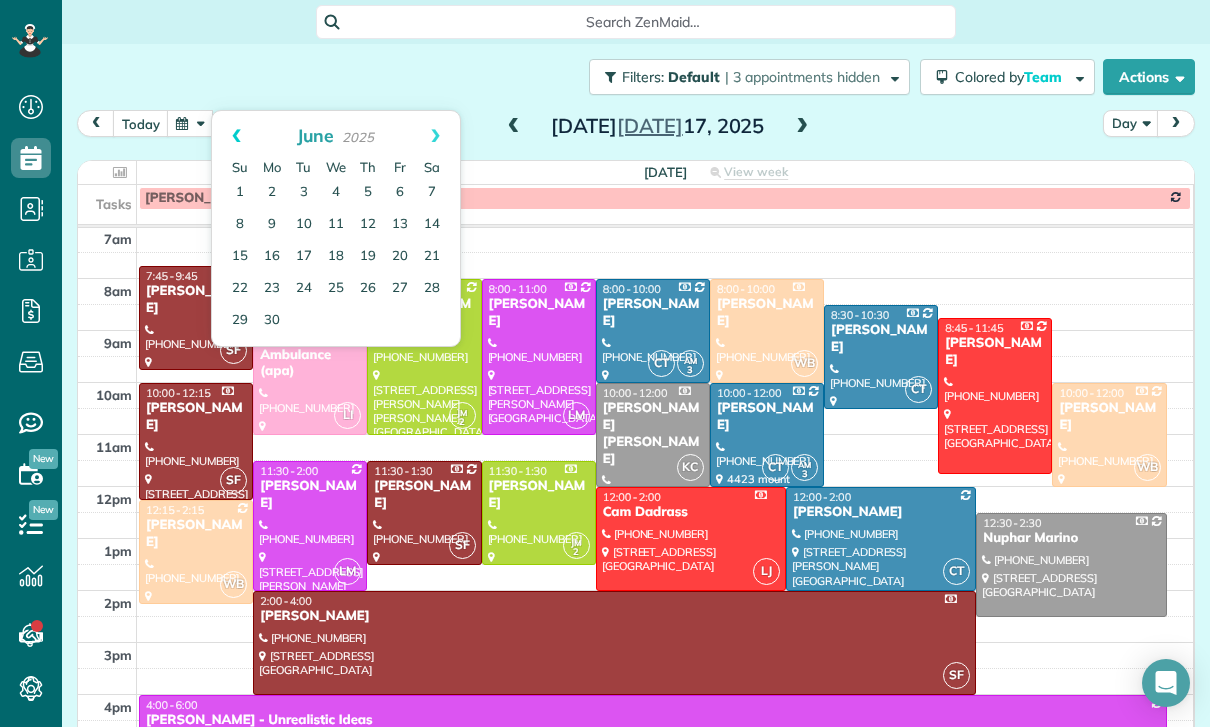 click on "Prev" at bounding box center (236, 136) 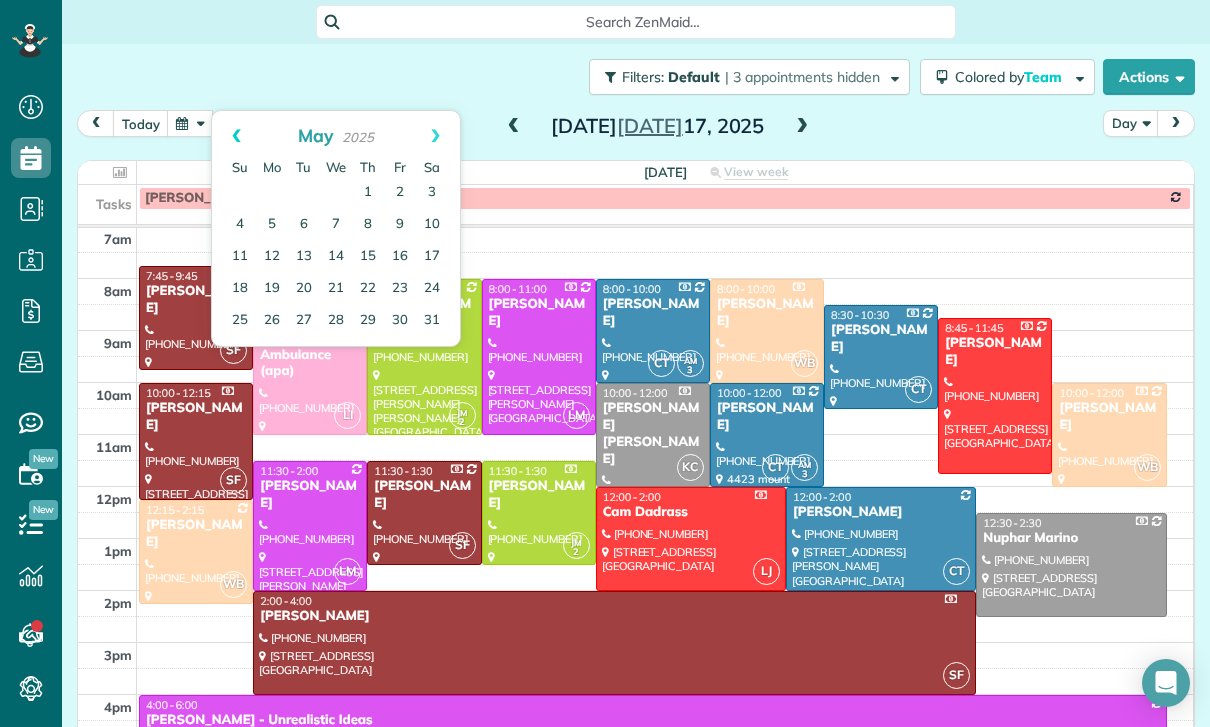 click on "Prev" at bounding box center (236, 136) 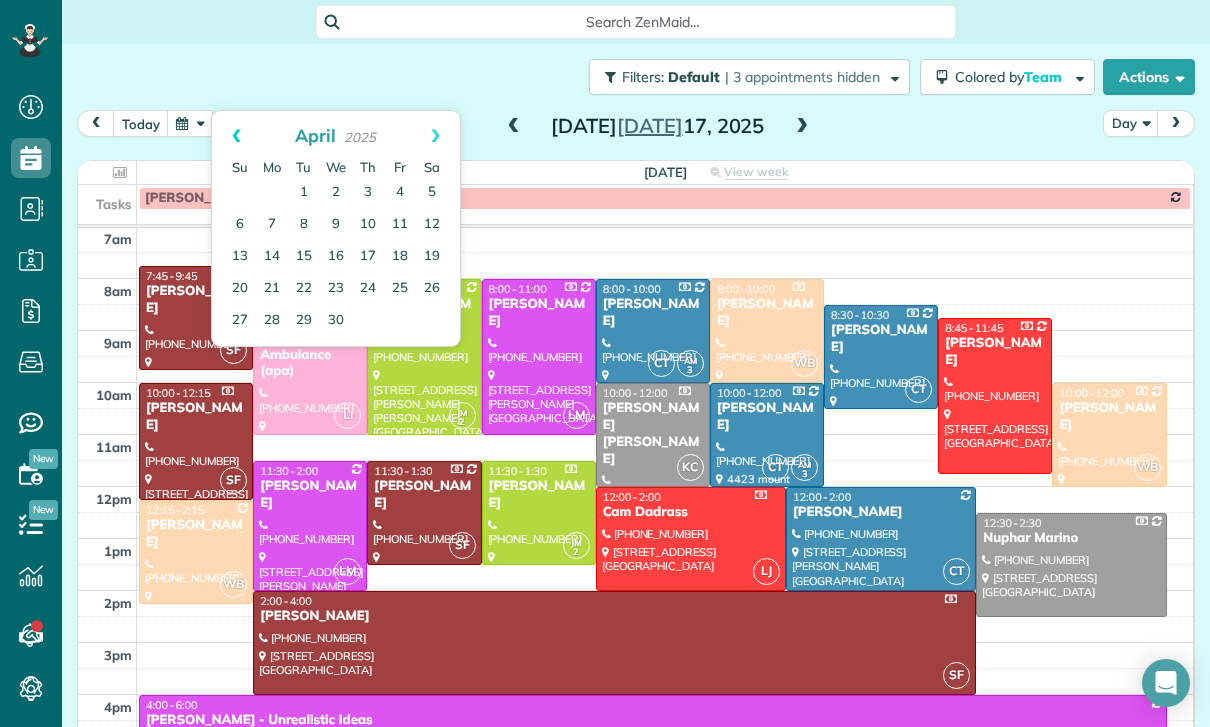click on "Prev" at bounding box center [236, 136] 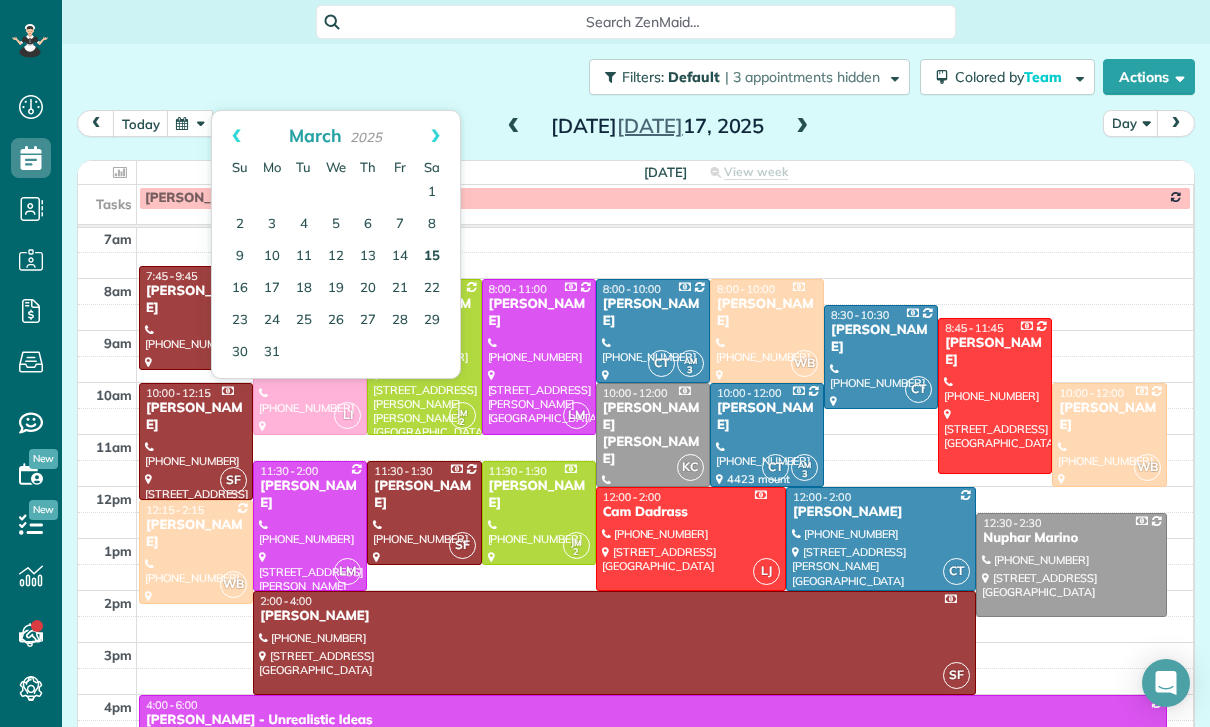 click on "15" at bounding box center (432, 257) 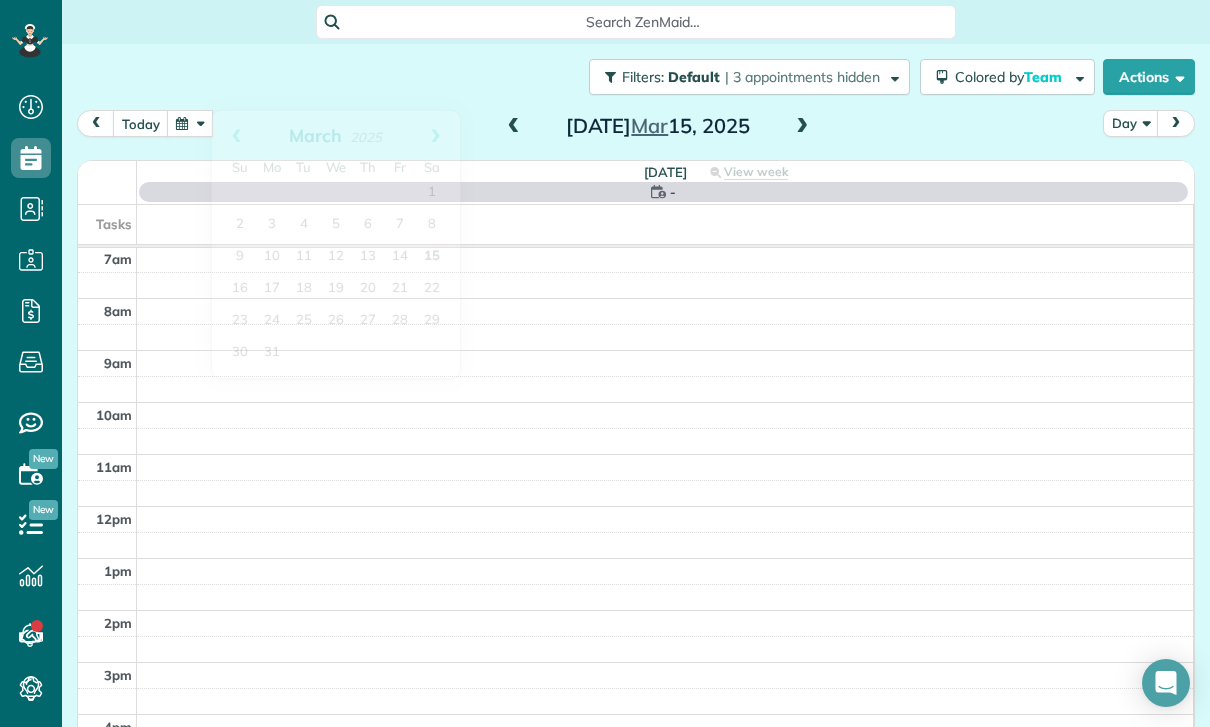 scroll, scrollTop: 157, scrollLeft: 0, axis: vertical 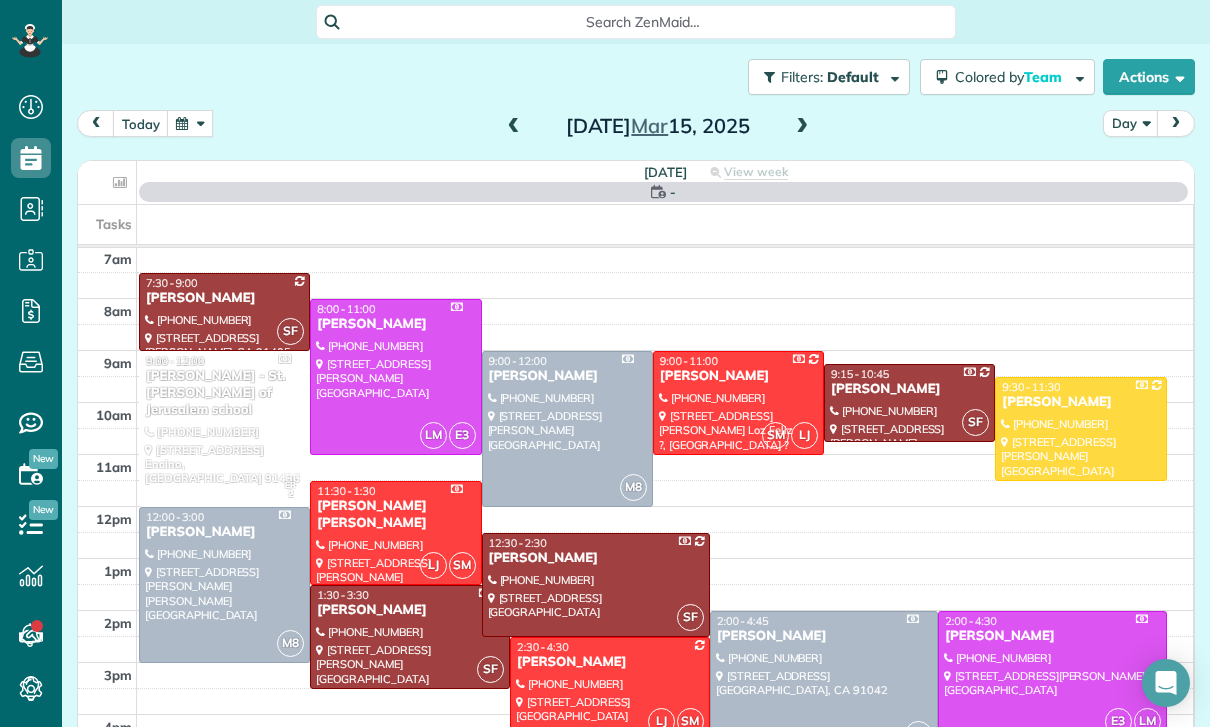 click at bounding box center (224, 312) 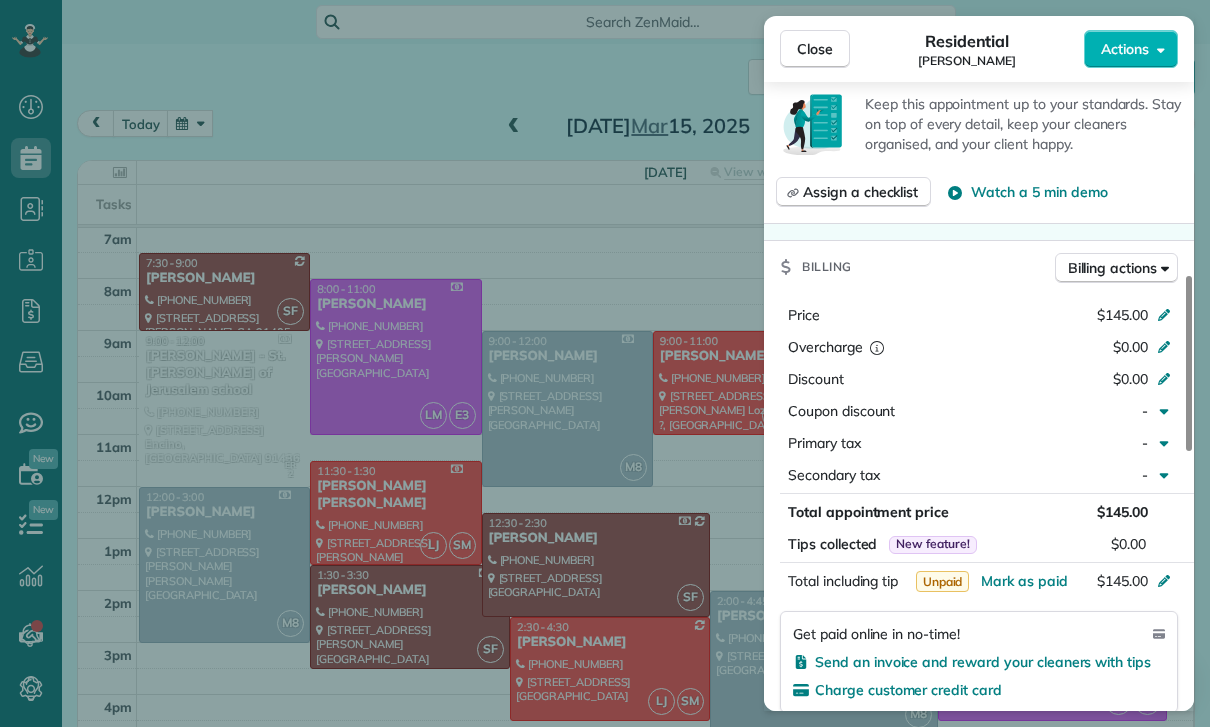 scroll, scrollTop: 766, scrollLeft: 0, axis: vertical 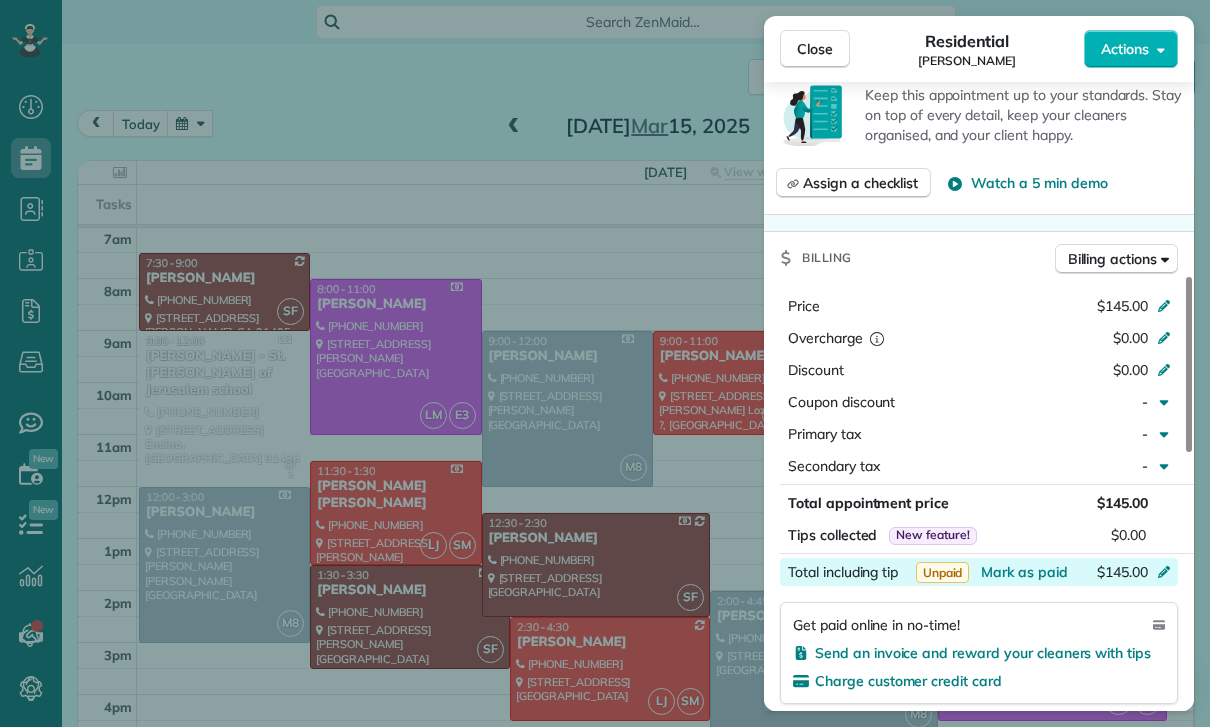 click on "Total including tip $145.00" at bounding box center (979, 572) 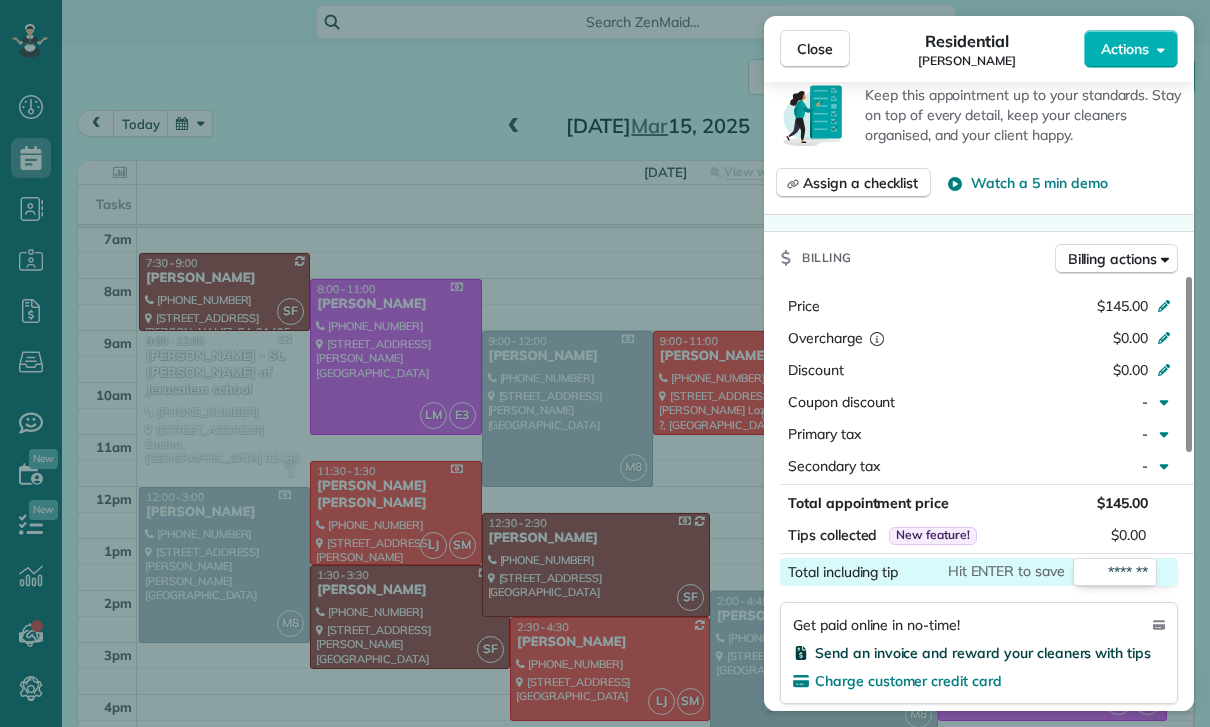click on "Send an invoice and reward your cleaners with tips" at bounding box center [983, 653] 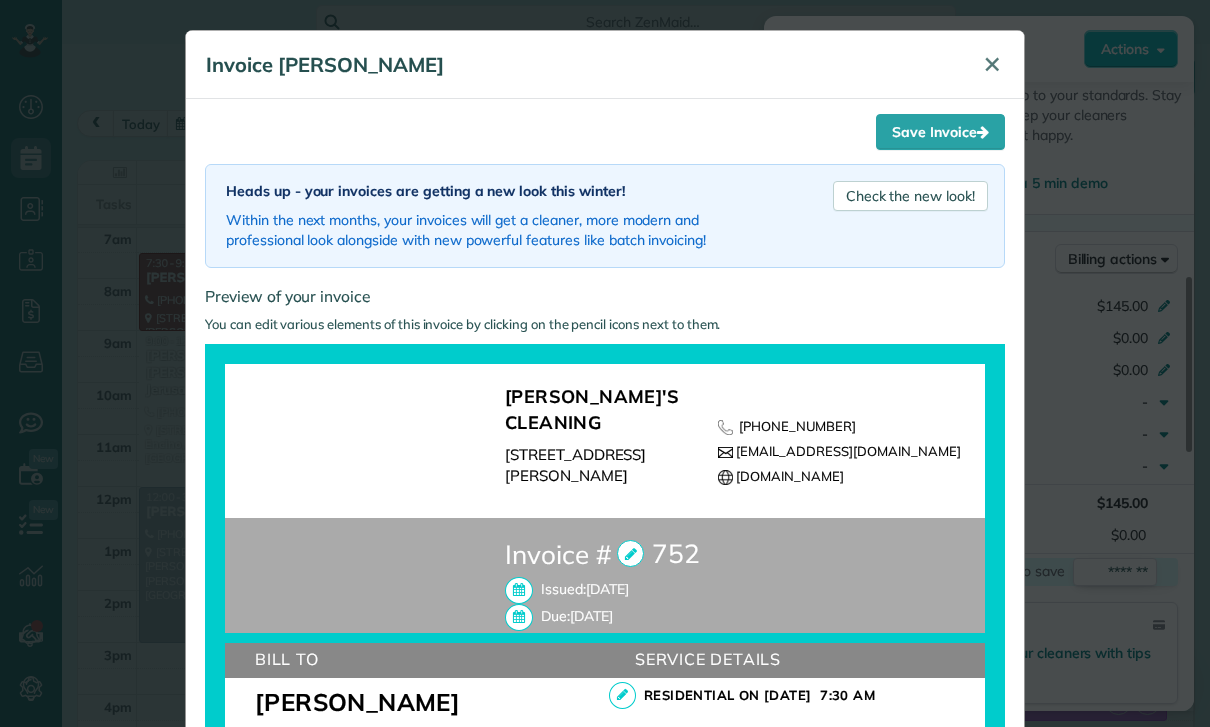 click on "✕" at bounding box center [992, 64] 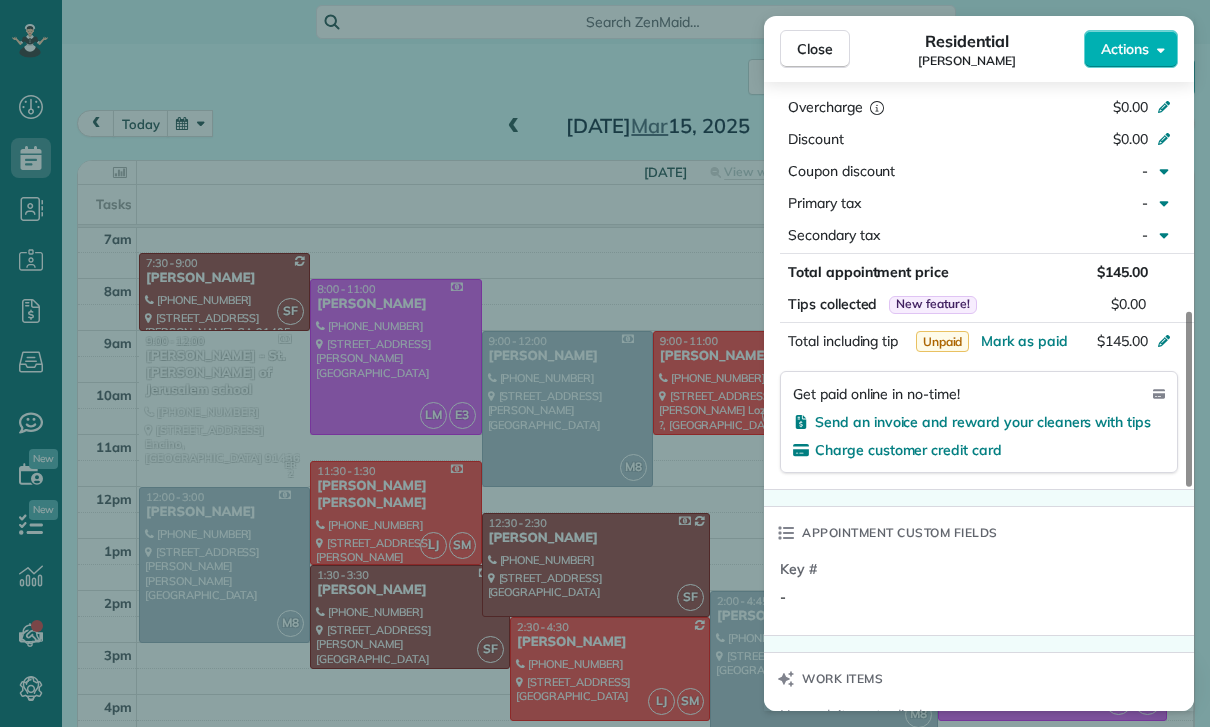 scroll, scrollTop: 1005, scrollLeft: 0, axis: vertical 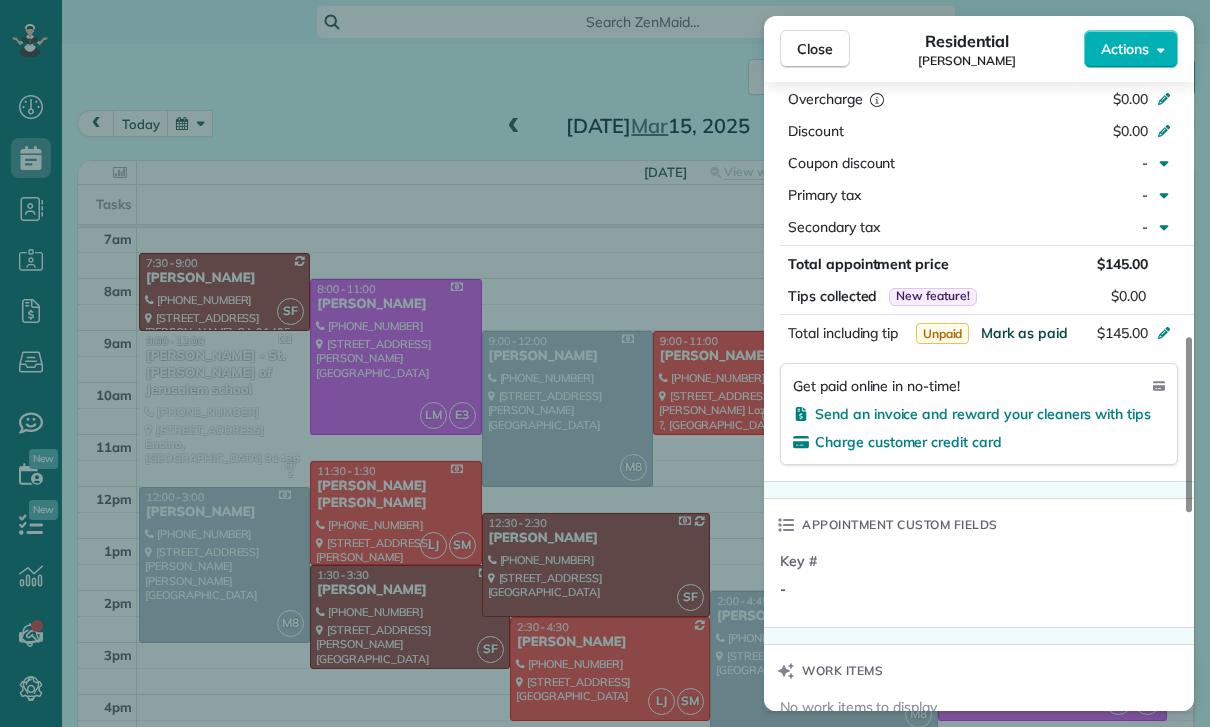 click on "Mark as paid" at bounding box center [1024, 333] 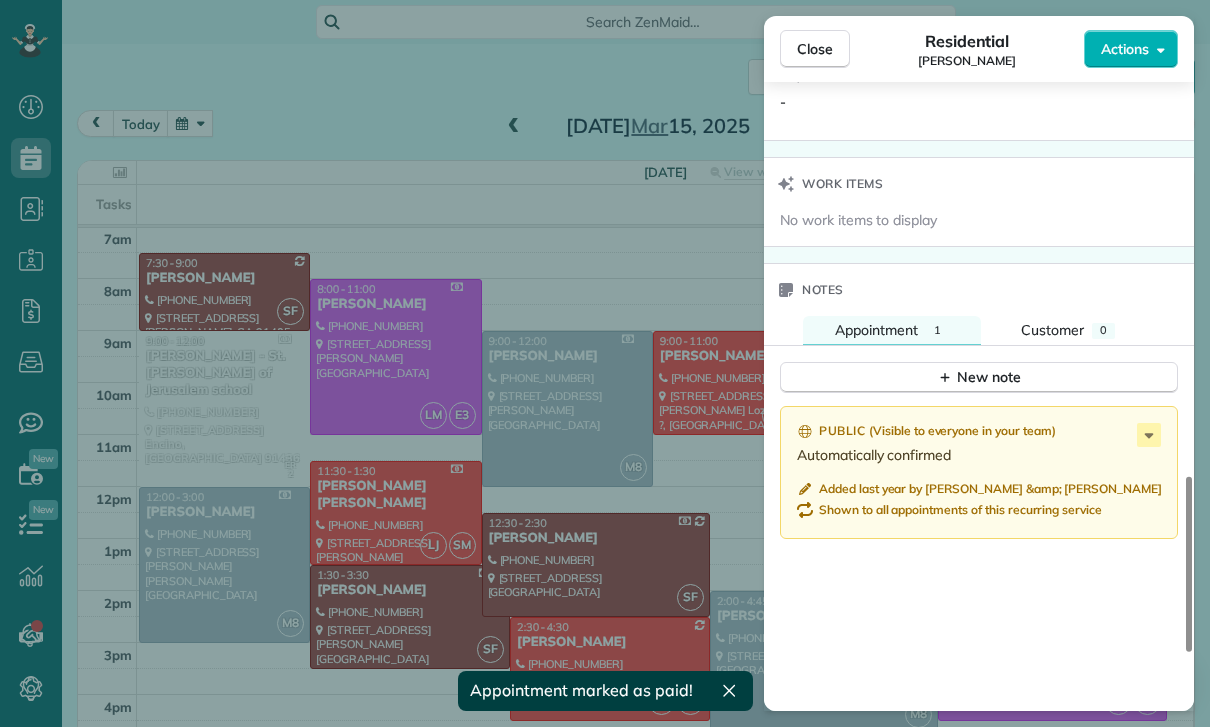 scroll, scrollTop: 1559, scrollLeft: 0, axis: vertical 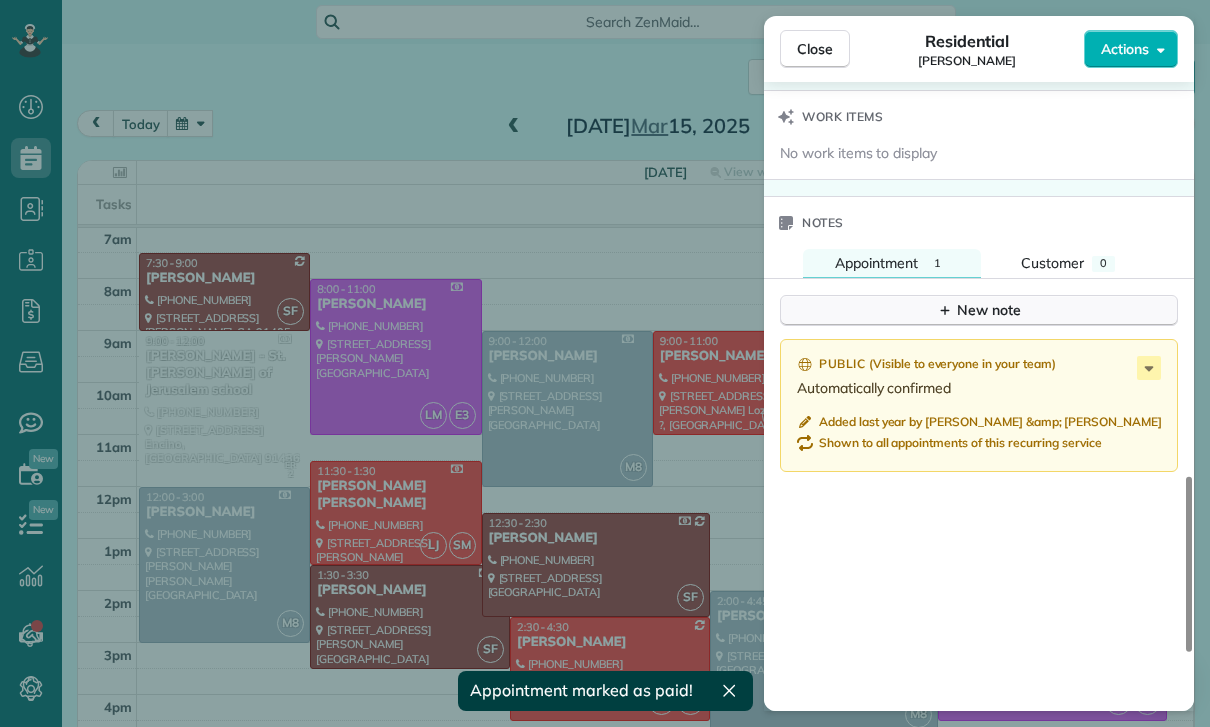 click on "New note" at bounding box center [979, 310] 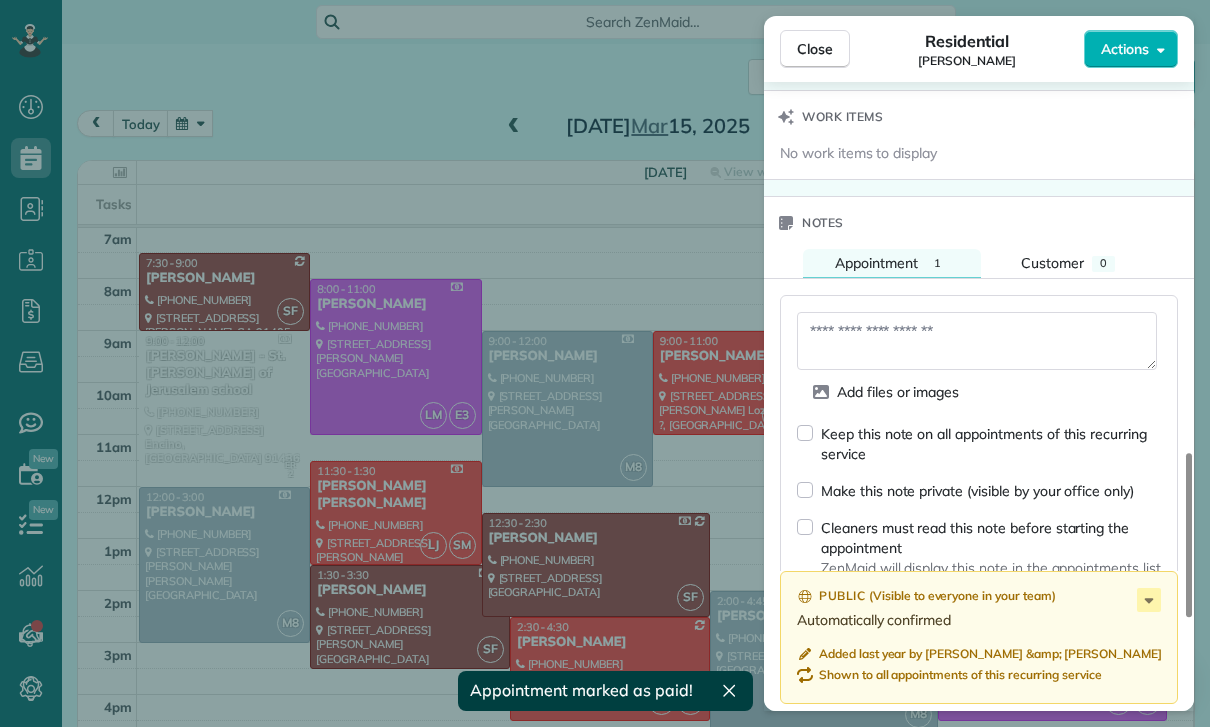 click at bounding box center [977, 341] 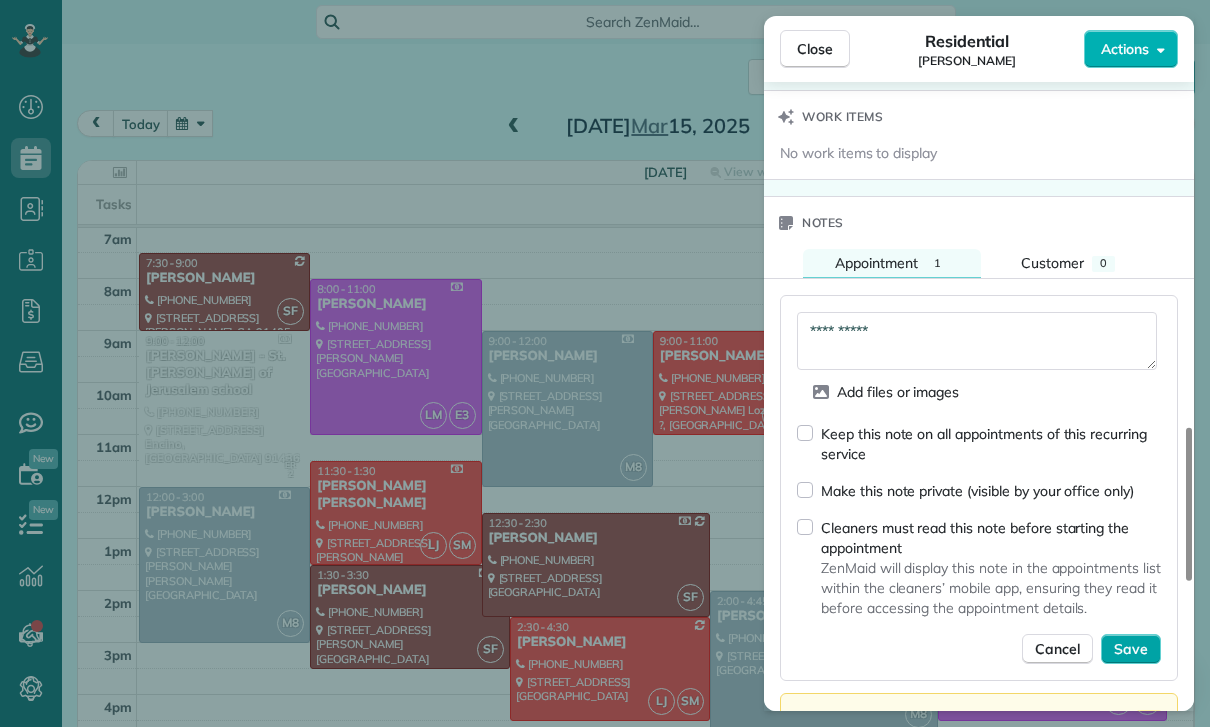 type on "**********" 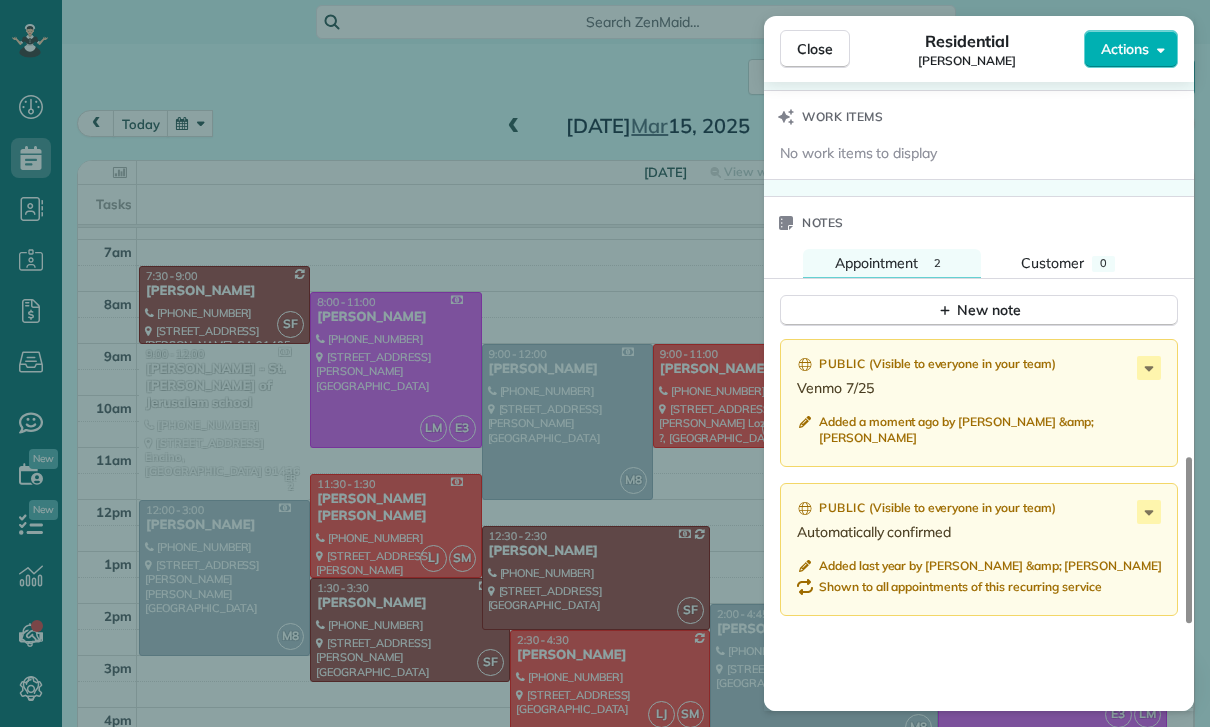 scroll, scrollTop: 157, scrollLeft: 0, axis: vertical 